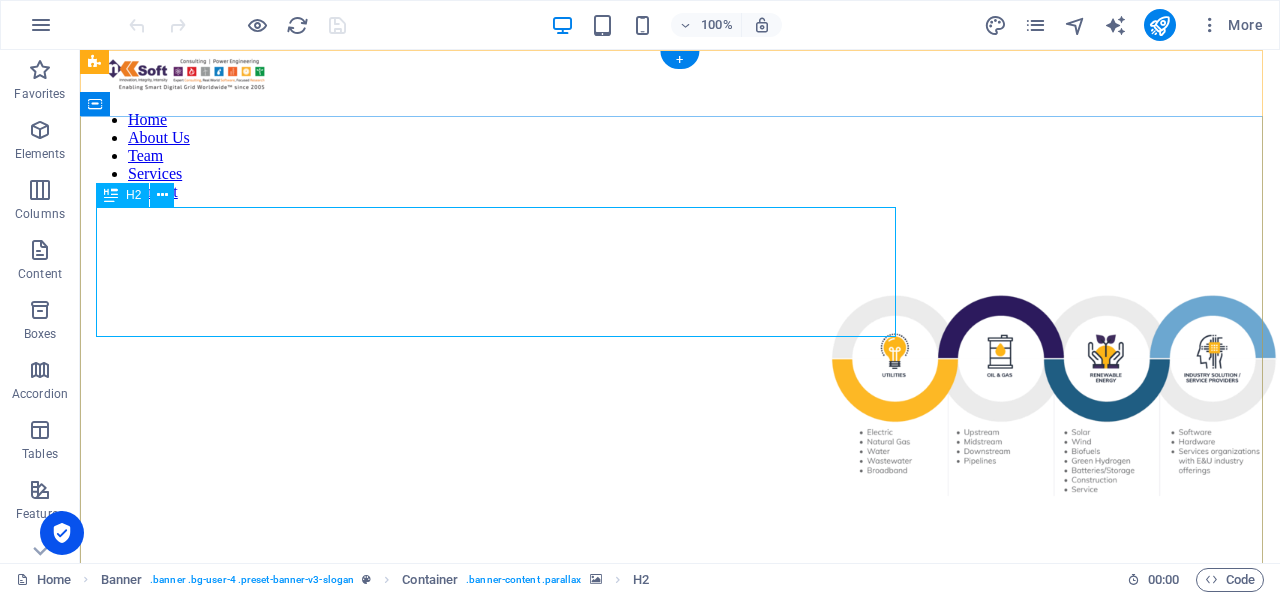 scroll, scrollTop: 0, scrollLeft: 0, axis: both 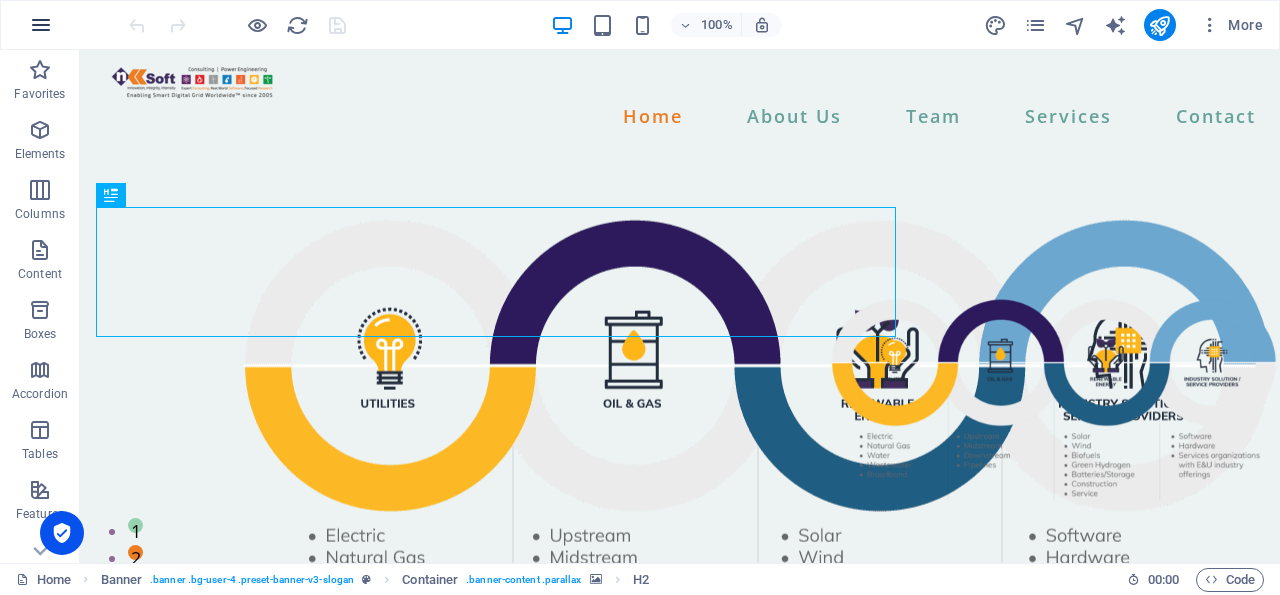 click at bounding box center (41, 25) 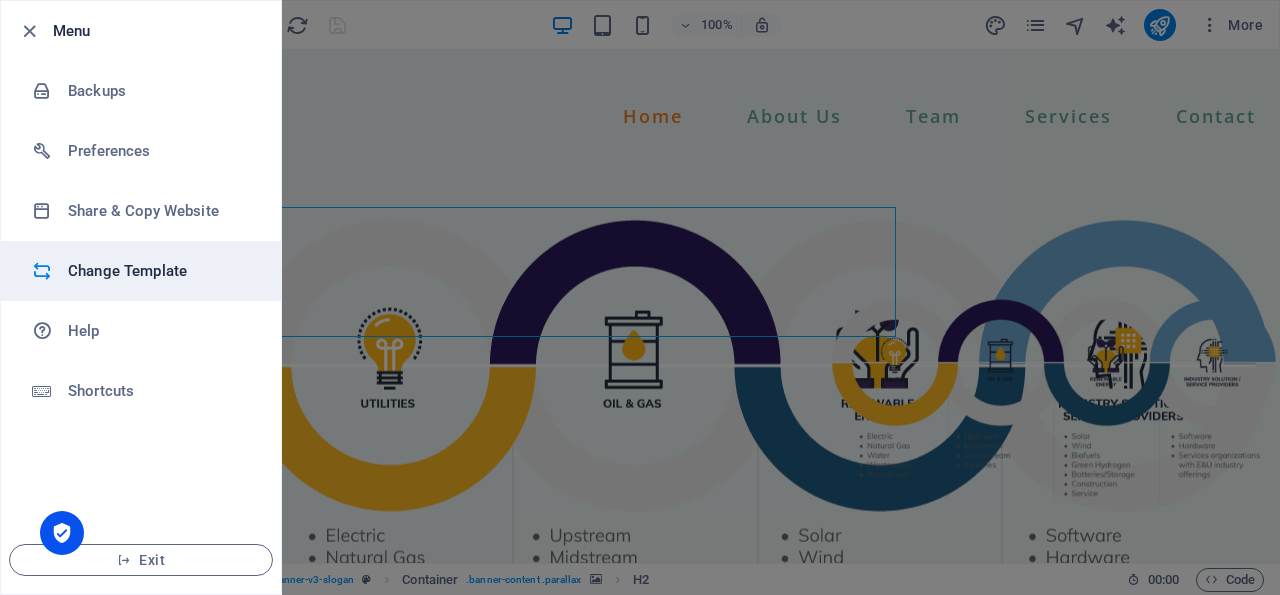 click on "Change Template" at bounding box center (160, 271) 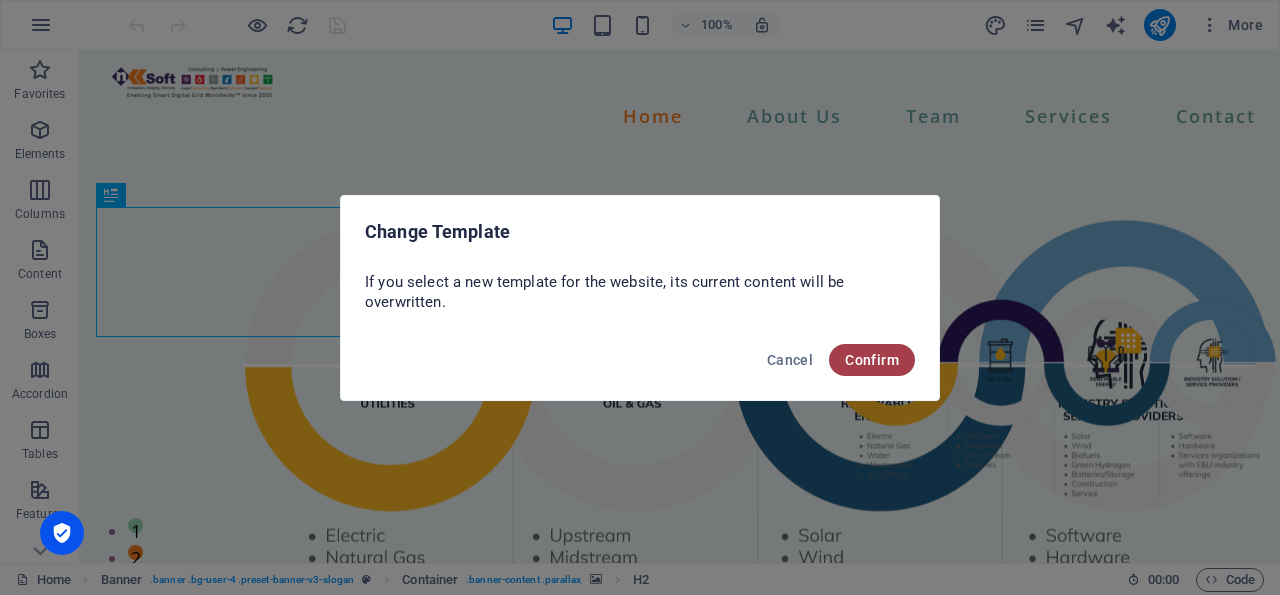 click on "Confirm" at bounding box center [872, 360] 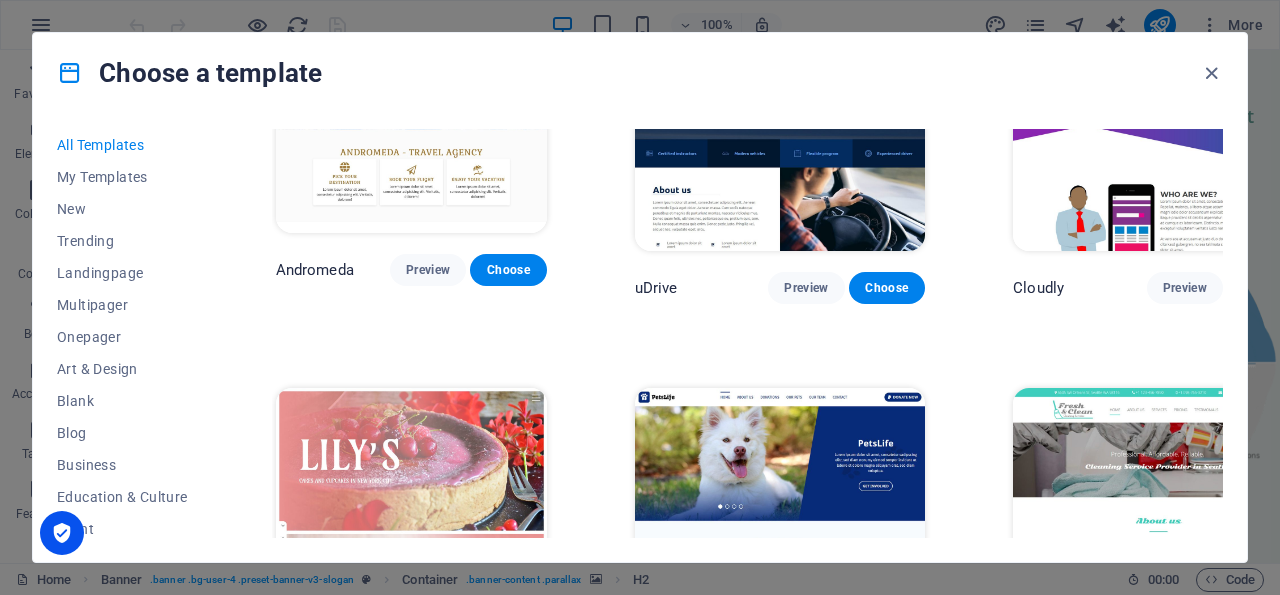 scroll, scrollTop: 13252, scrollLeft: 0, axis: vertical 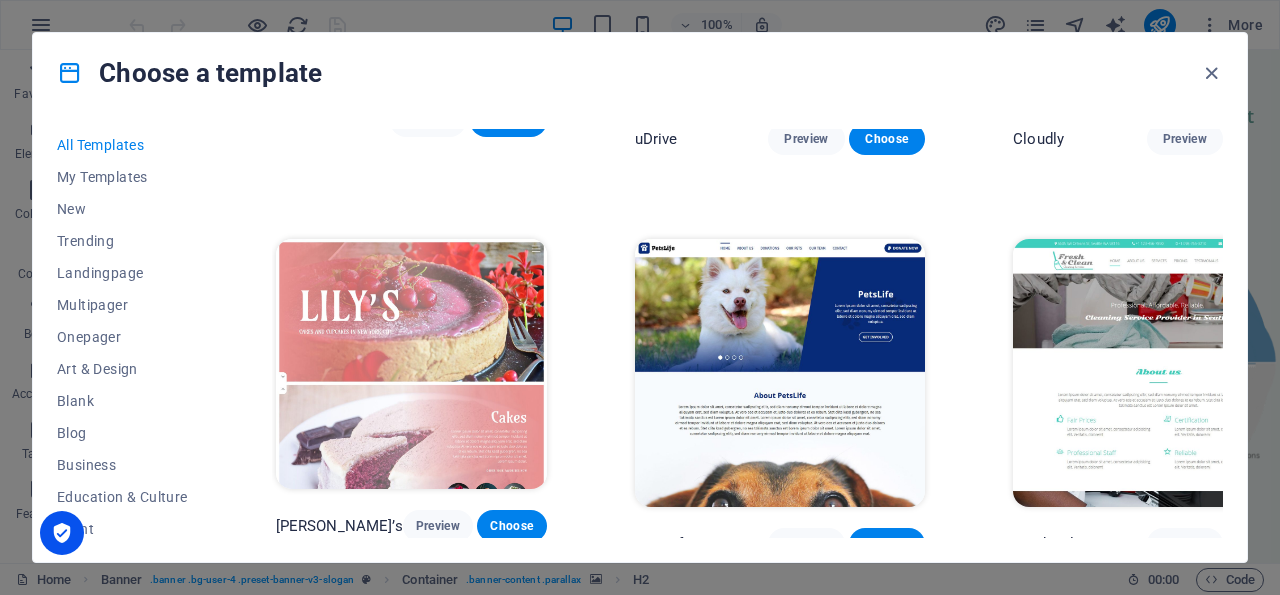 click on "Preview" at bounding box center [428, 1335] 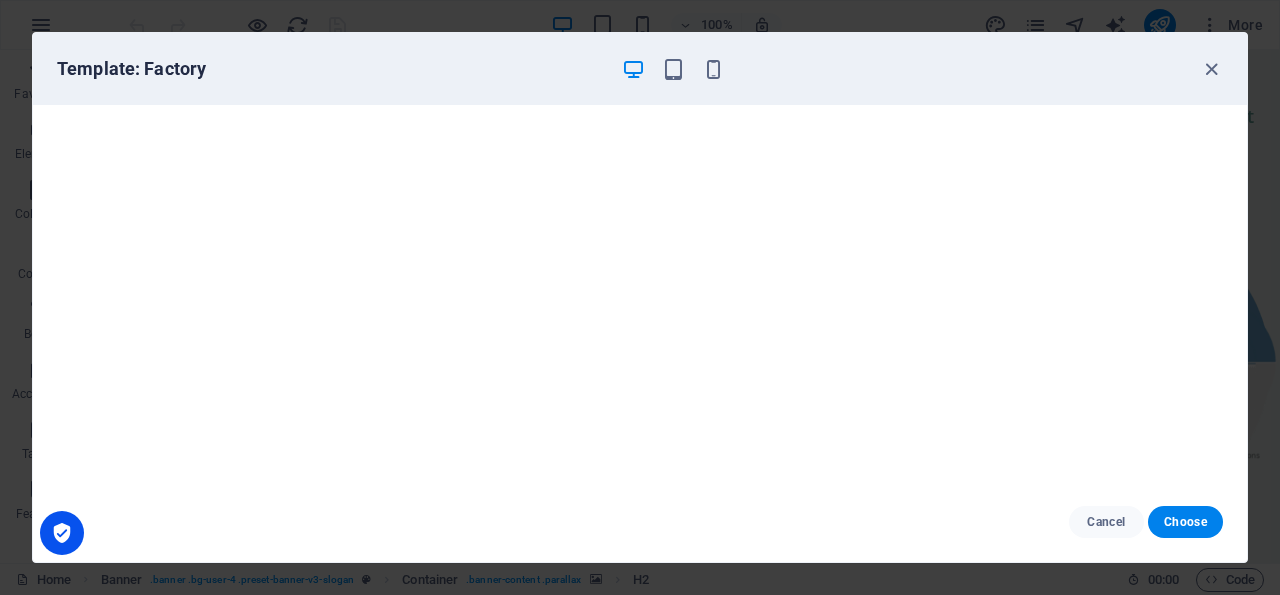 scroll, scrollTop: 0, scrollLeft: 0, axis: both 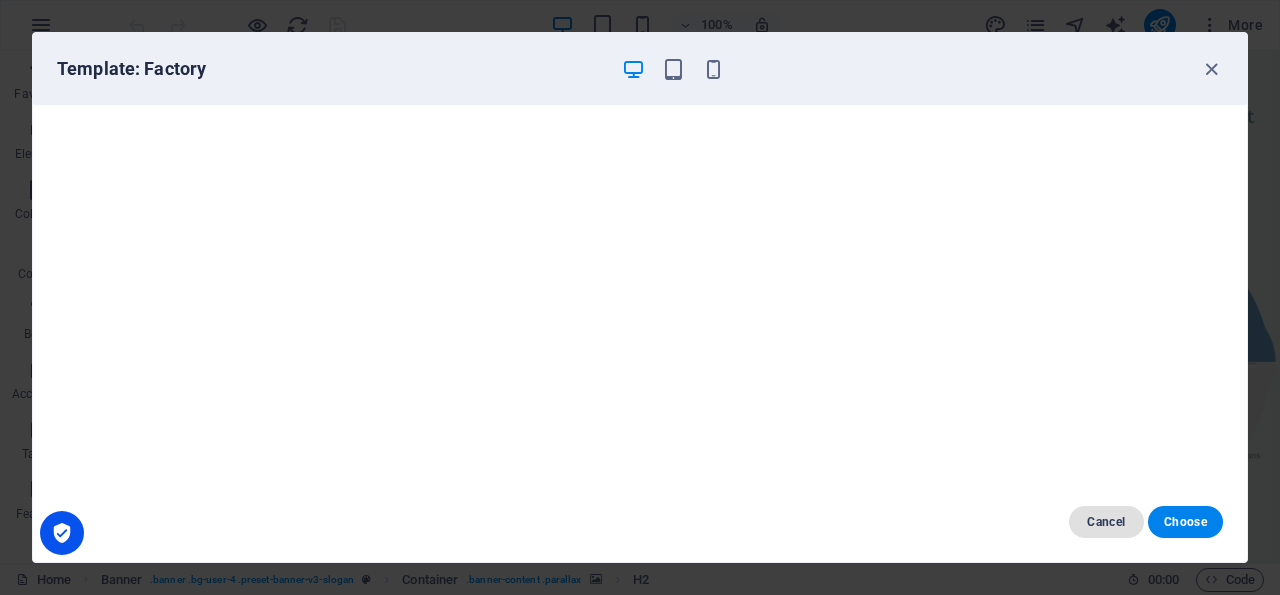 click on "Cancel" at bounding box center [1106, 522] 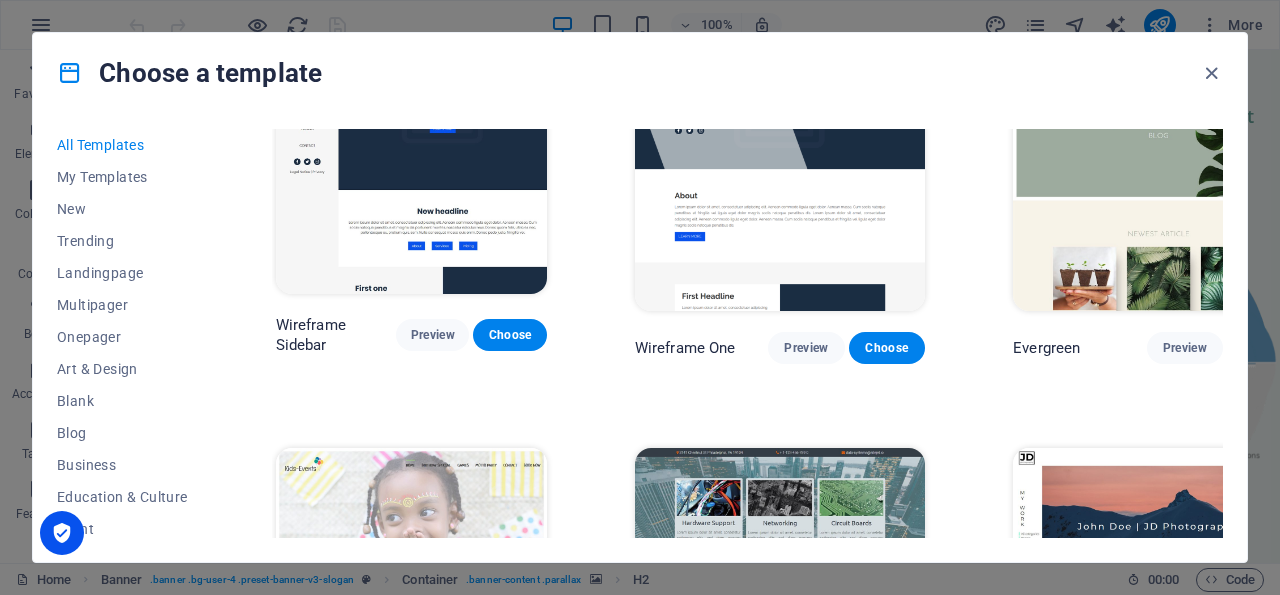scroll, scrollTop: 6421, scrollLeft: 0, axis: vertical 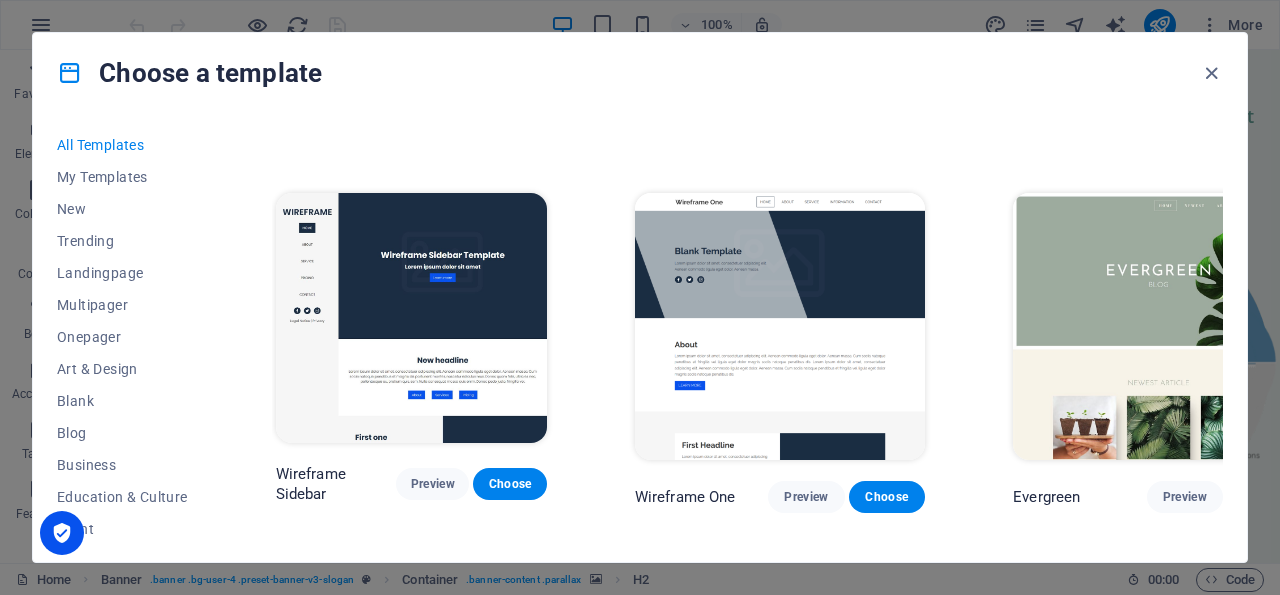 click on "Preview" at bounding box center [806, 902] 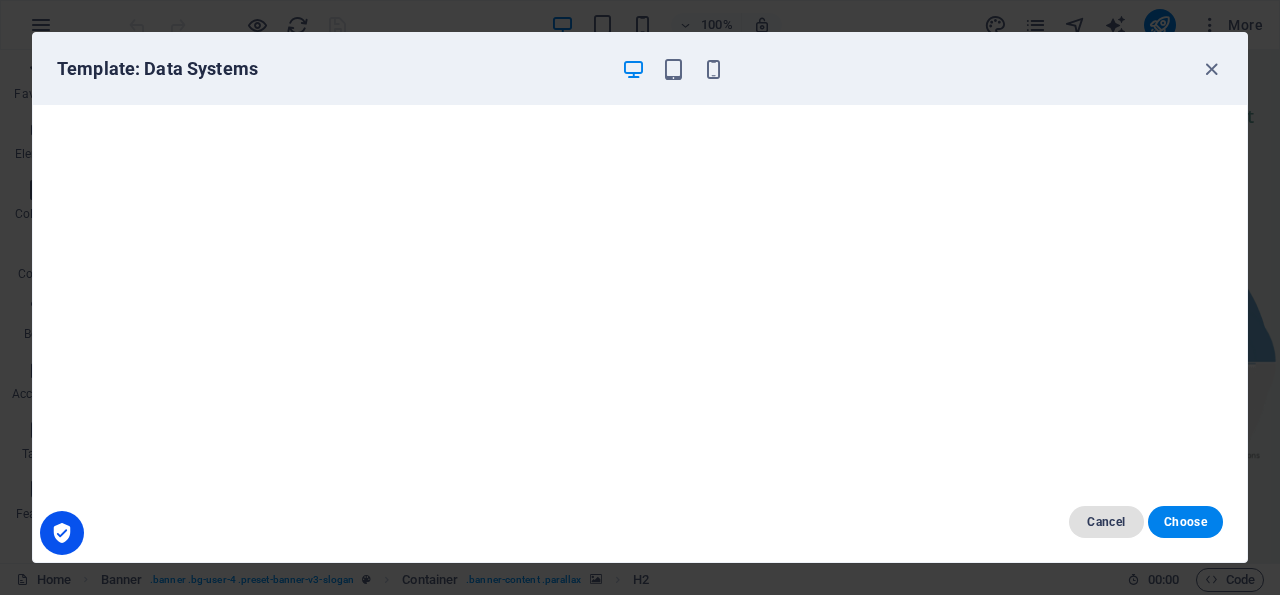click on "Cancel" at bounding box center (1106, 522) 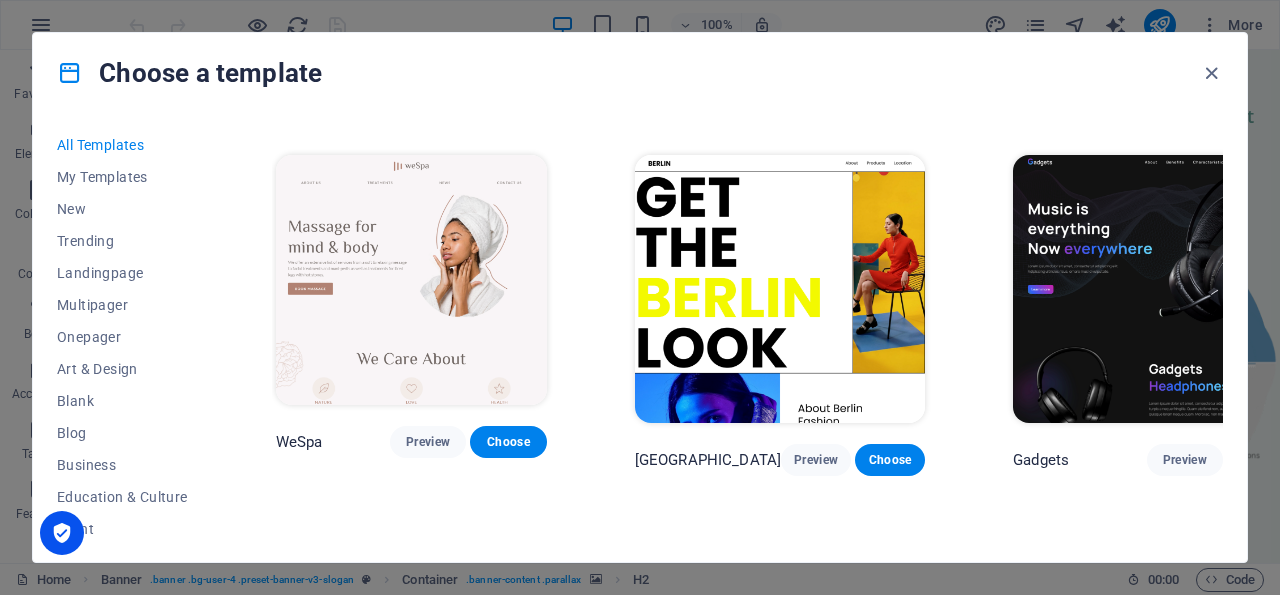 scroll, scrollTop: 3807, scrollLeft: 0, axis: vertical 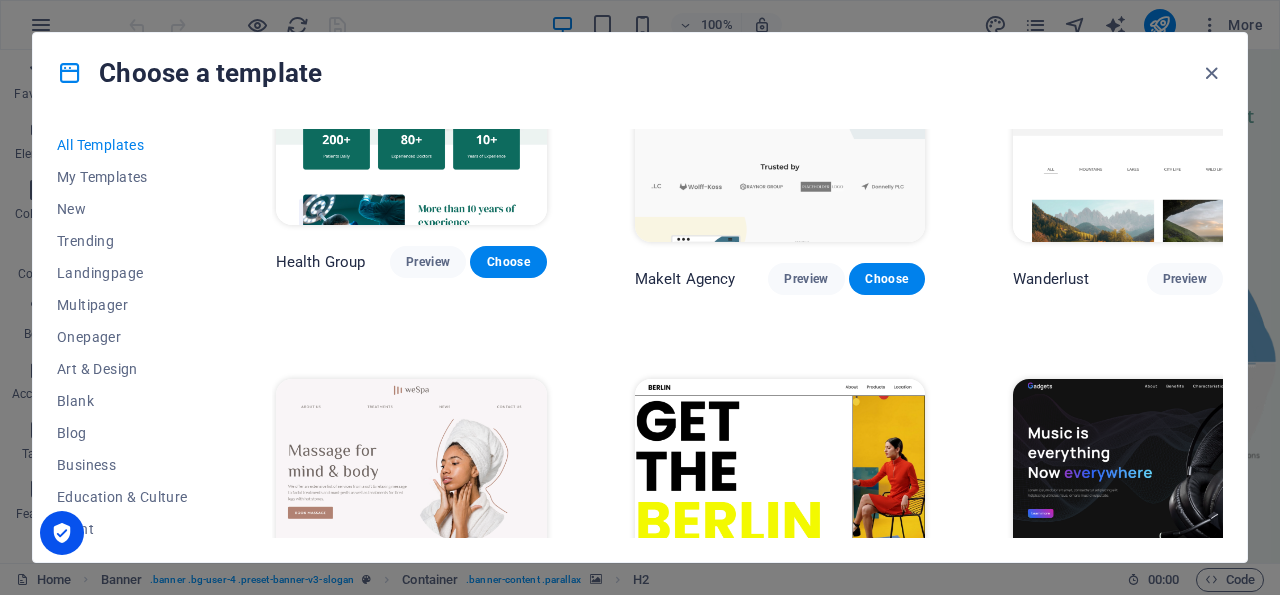click on "Preview" at bounding box center (816, 684) 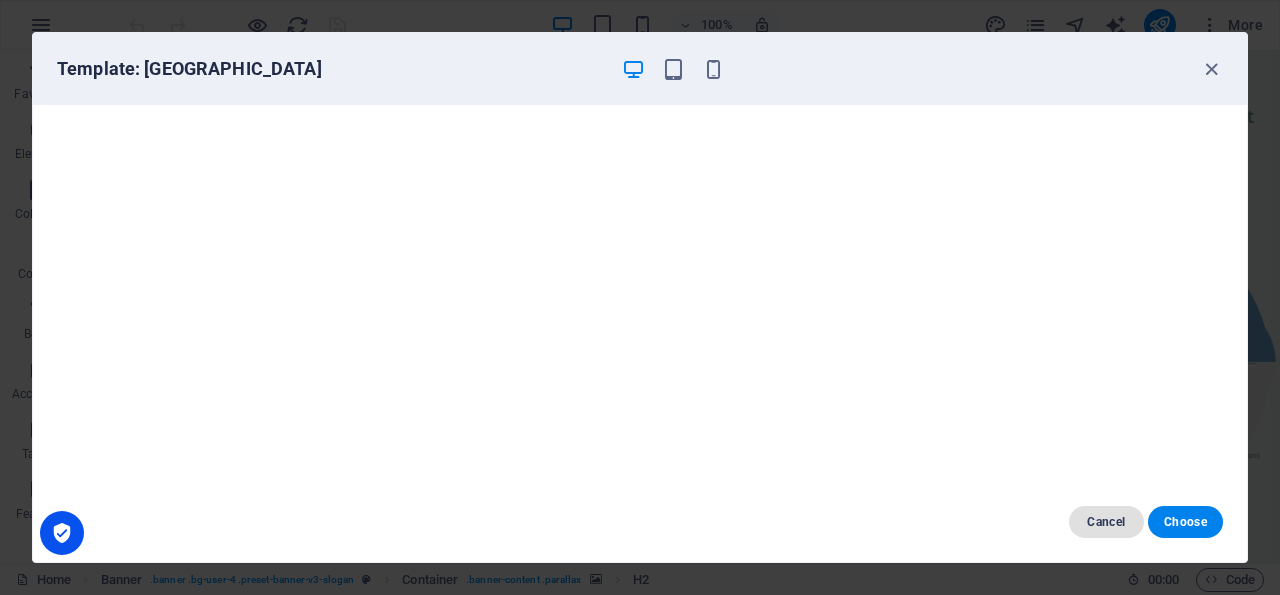 click on "Cancel" at bounding box center (1106, 522) 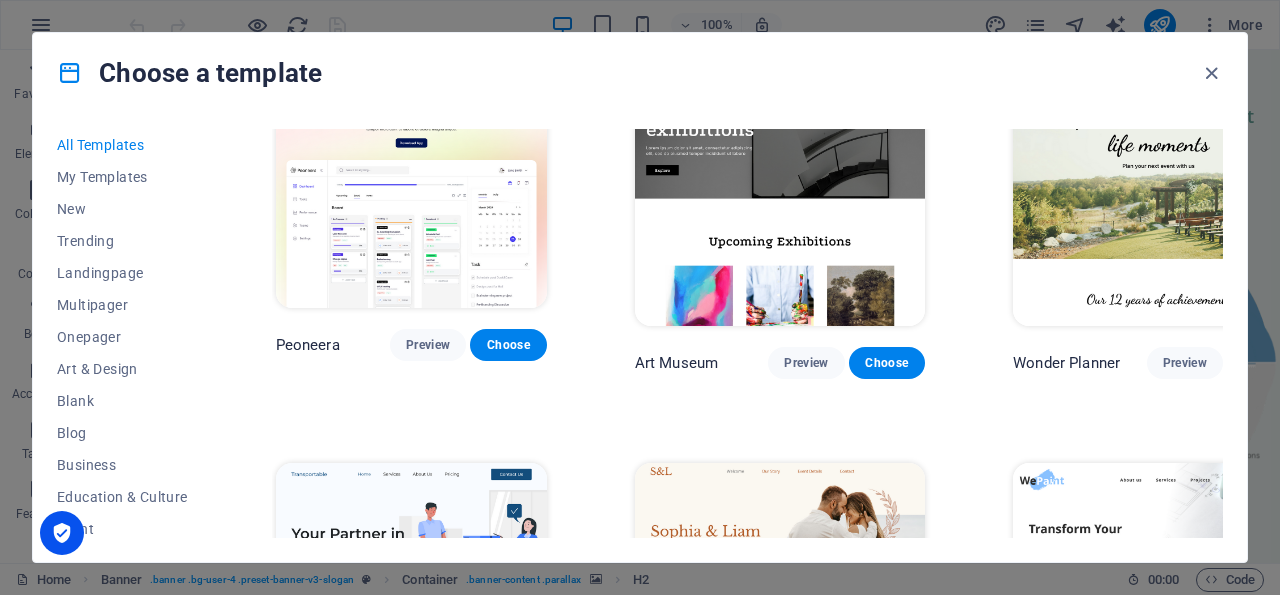scroll, scrollTop: 0, scrollLeft: 0, axis: both 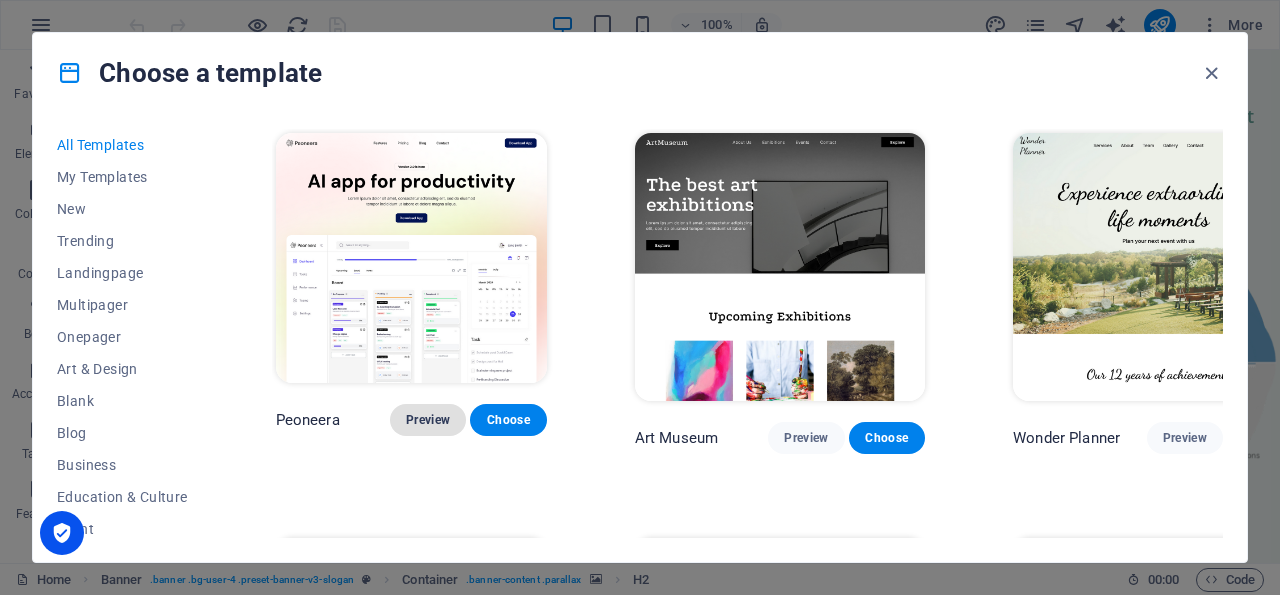 click on "Preview" at bounding box center [428, 420] 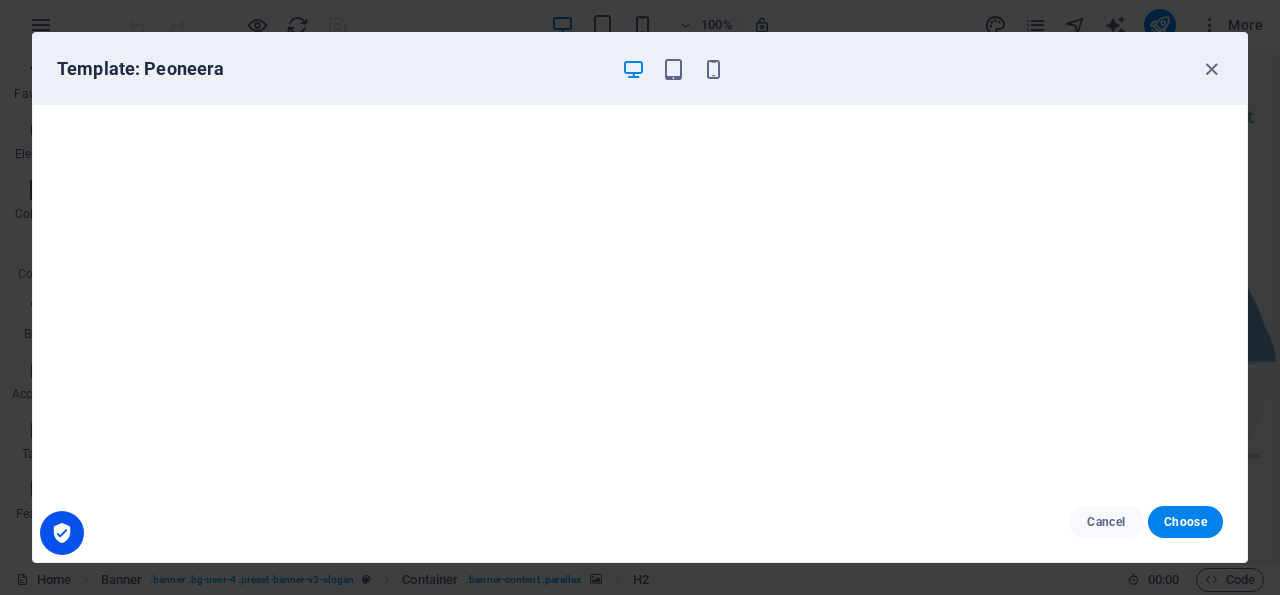 scroll, scrollTop: 0, scrollLeft: 0, axis: both 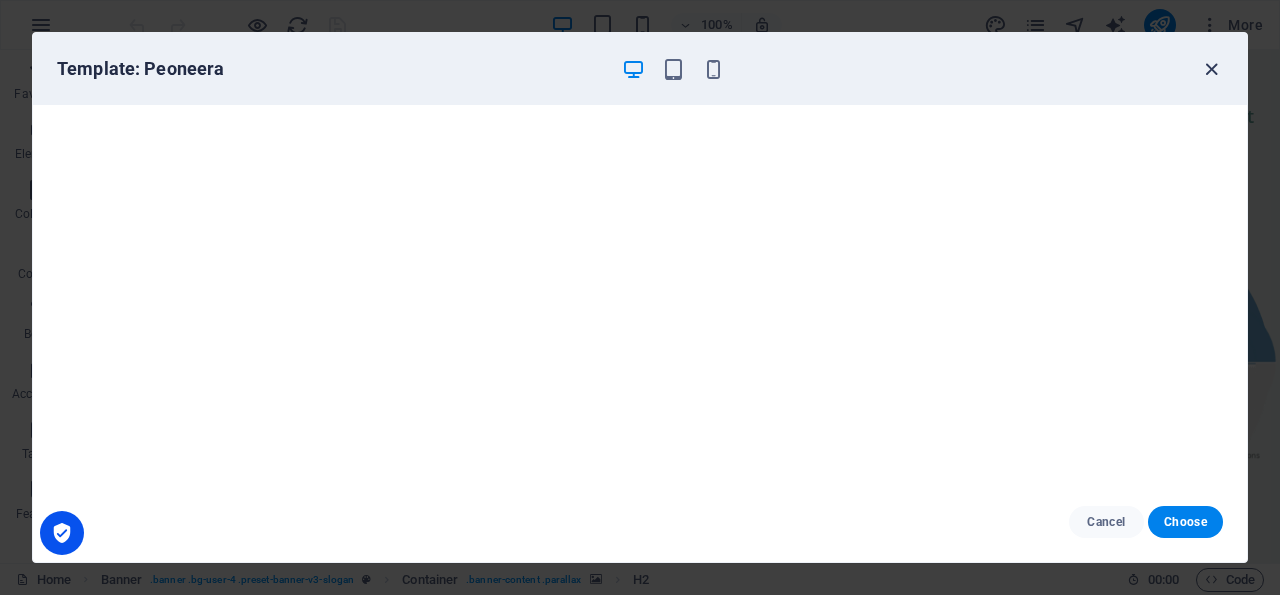 click at bounding box center (1211, 69) 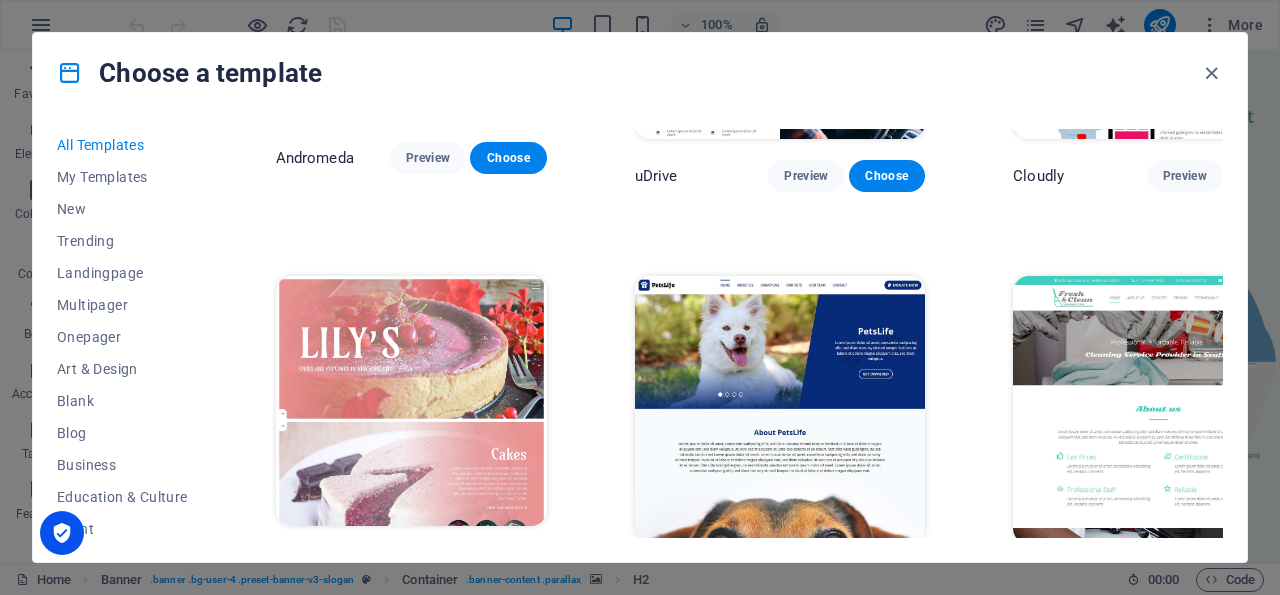 scroll, scrollTop: 13252, scrollLeft: 0, axis: vertical 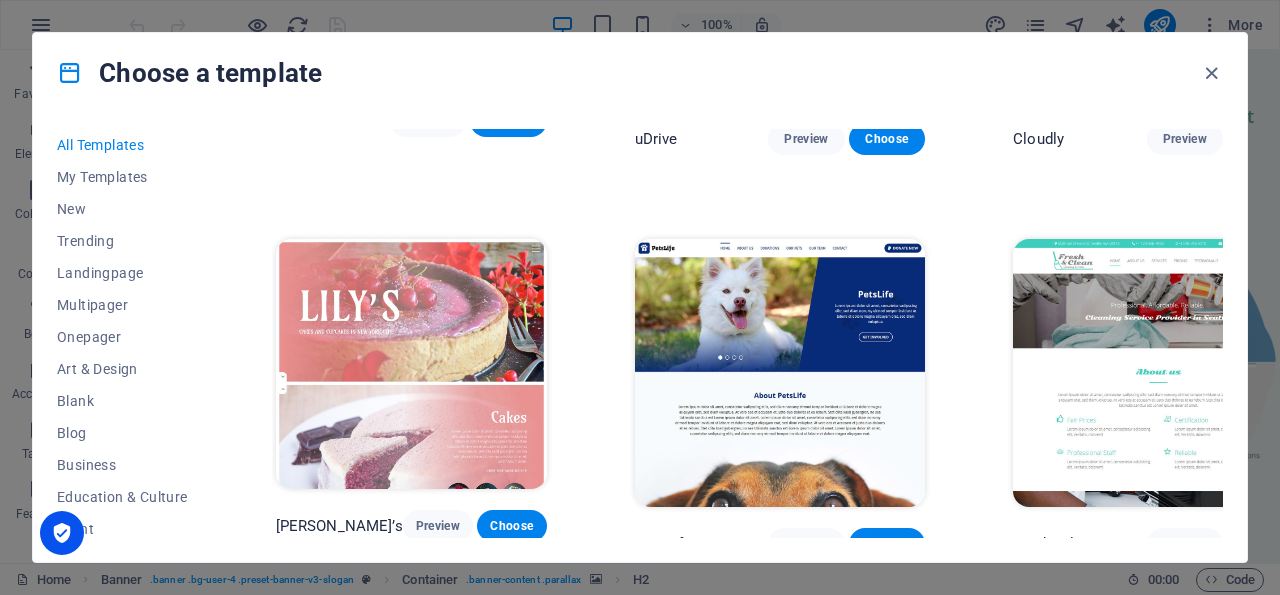 click on "Choose" at bounding box center [508, 1335] 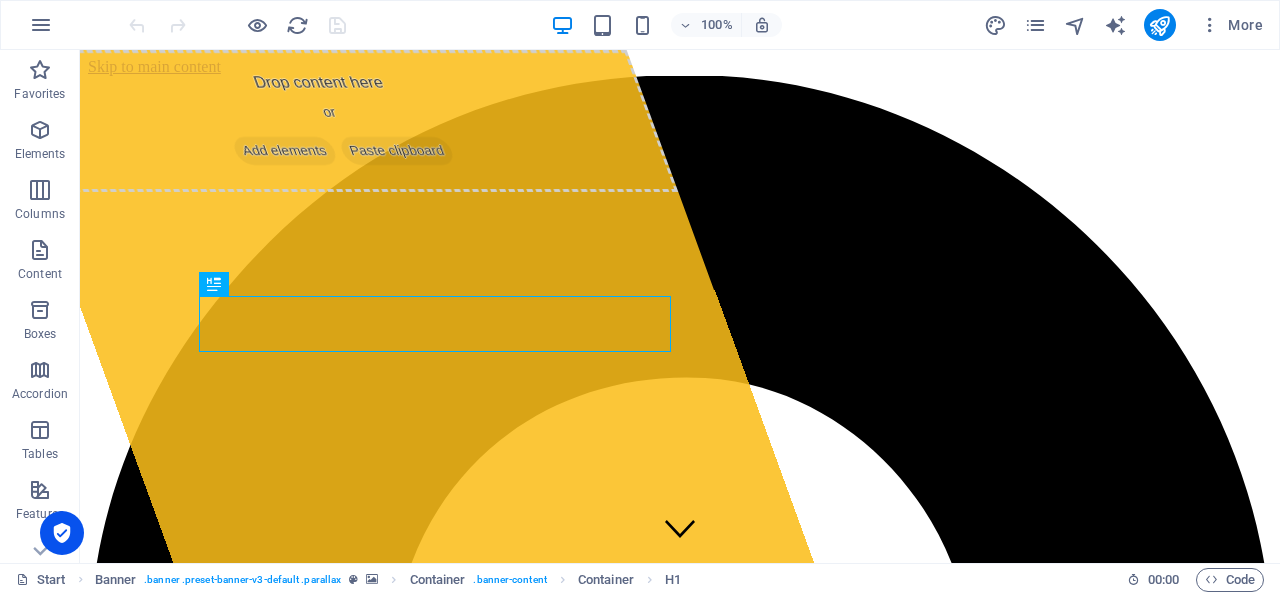 scroll, scrollTop: 0, scrollLeft: 0, axis: both 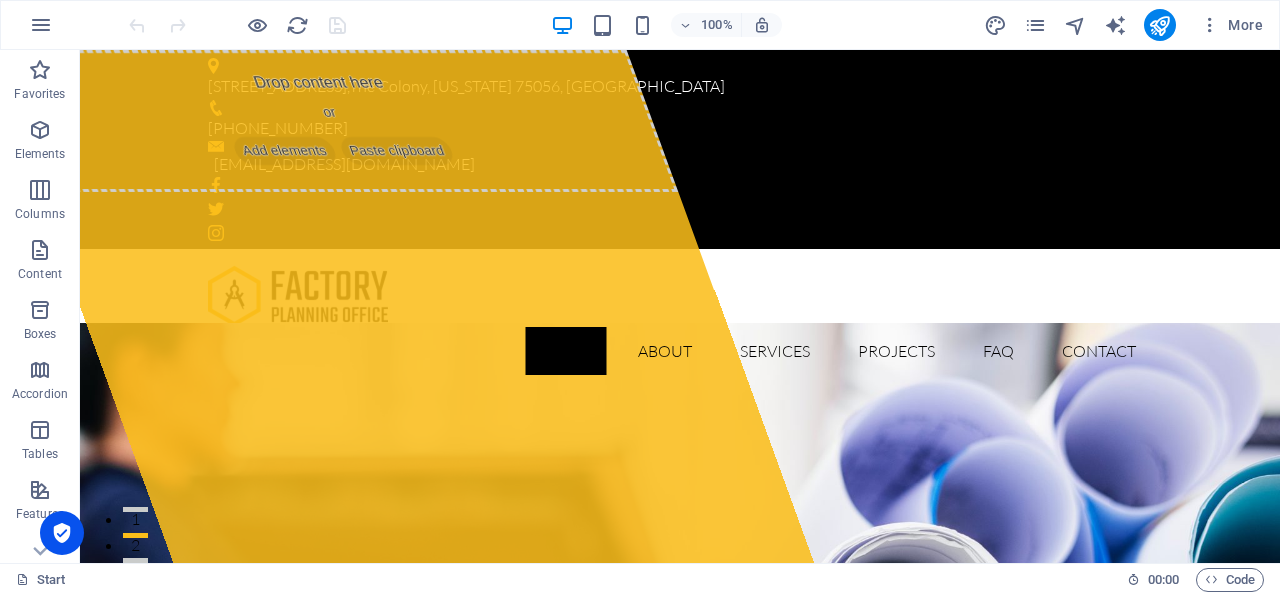 drag, startPoint x: 1267, startPoint y: 83, endPoint x: 1189, endPoint y: 99, distance: 79.624115 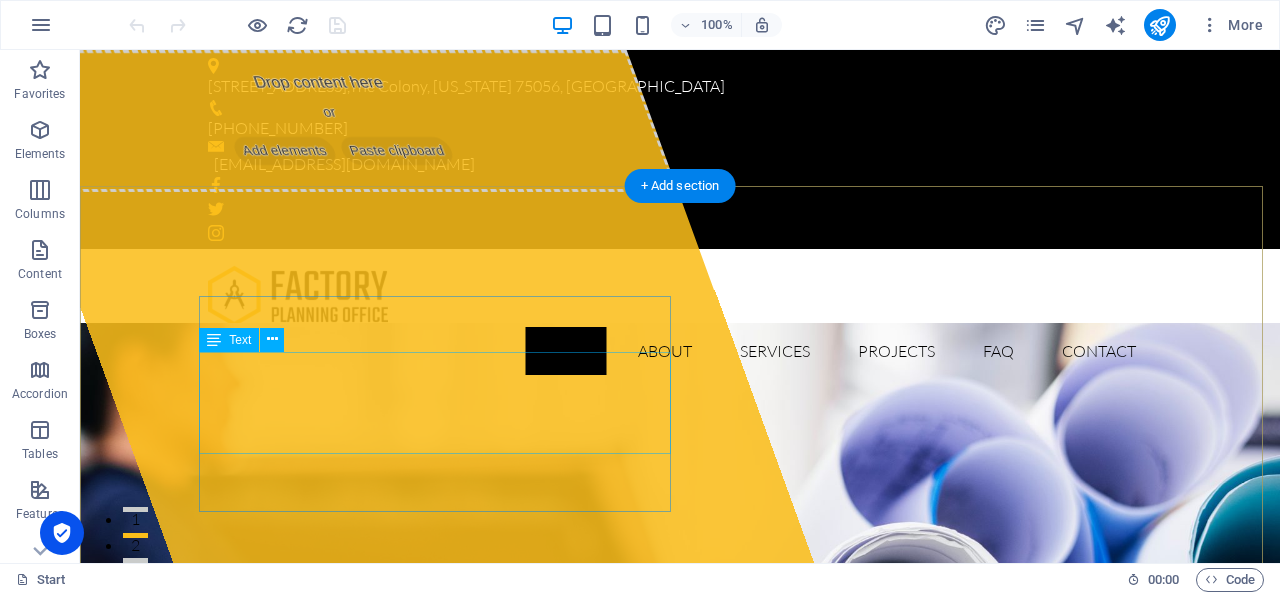 click on "Lorem ipsum dolor sit amet, consectetur adipisicing elit. Natus, dolores, at, nisi eligendi repellat voluptatem minima officia veritatis quasi animi porro laudantium dicta dolor voluptate non maiores ipsum reprehenderit odio fugiat reicid." at bounding box center (680, 1027) 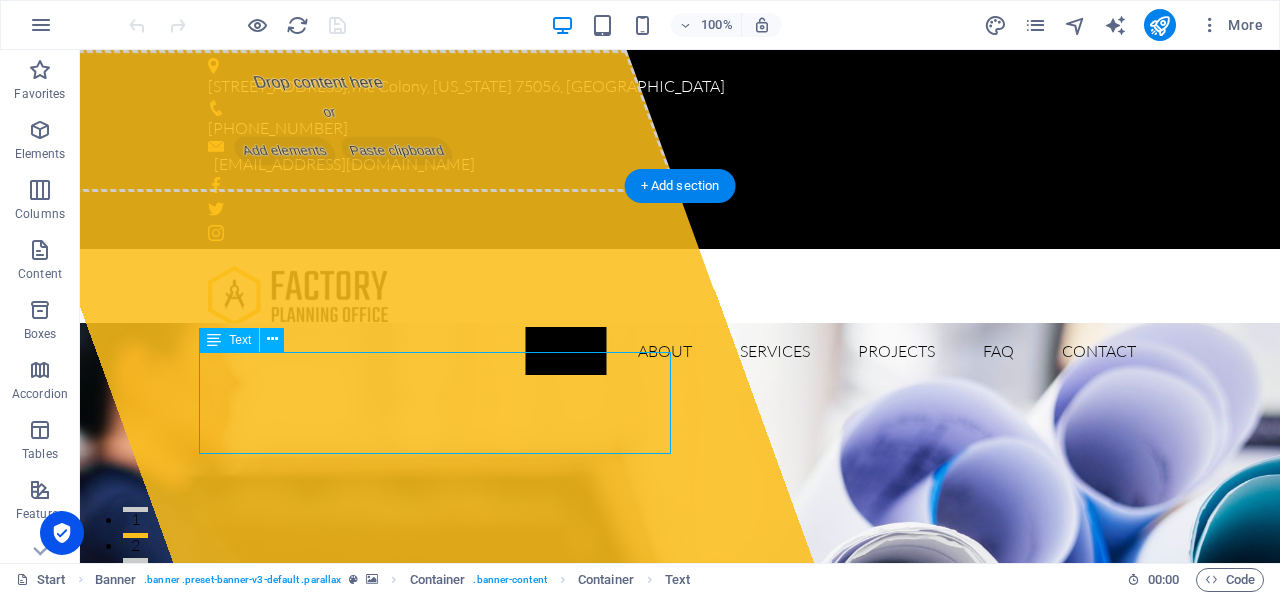 click on "Lorem ipsum dolor sit amet, consectetur adipisicing elit. Natus, dolores, at, nisi eligendi repellat voluptatem minima officia veritatis quasi animi porro laudantium dicta dolor voluptate non maiores ipsum reprehenderit odio fugiat reicid." at bounding box center (680, 1027) 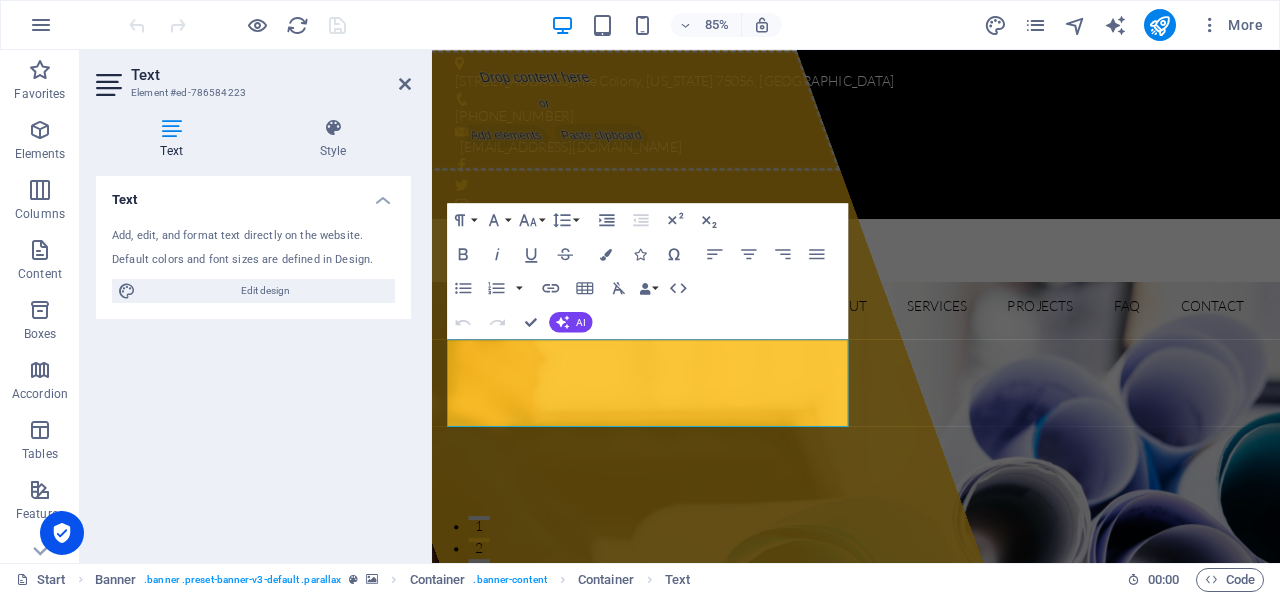 click on "Text" at bounding box center (175, 139) 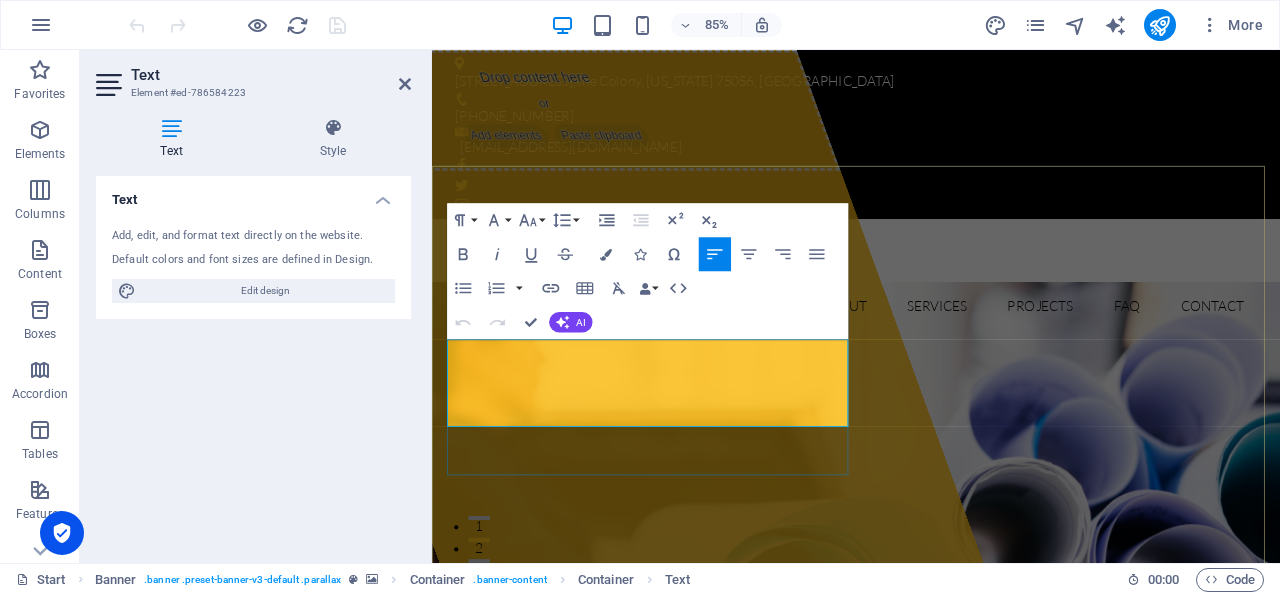 drag, startPoint x: 456, startPoint y: 408, endPoint x: 808, endPoint y: 477, distance: 358.69904 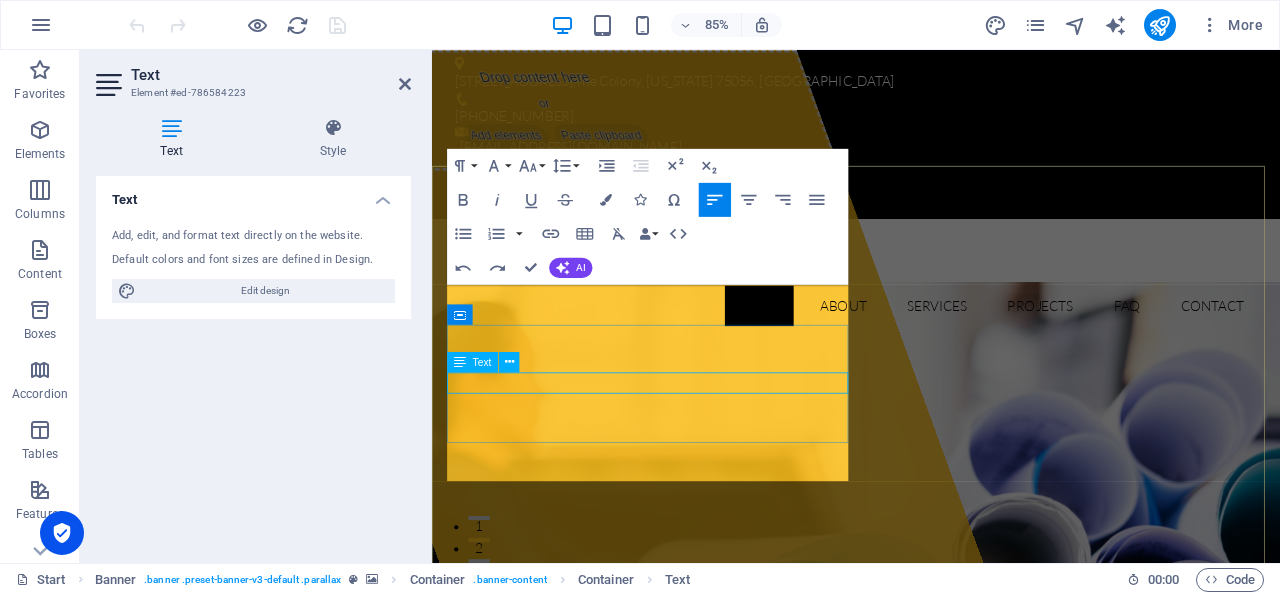scroll, scrollTop: 5780, scrollLeft: 0, axis: vertical 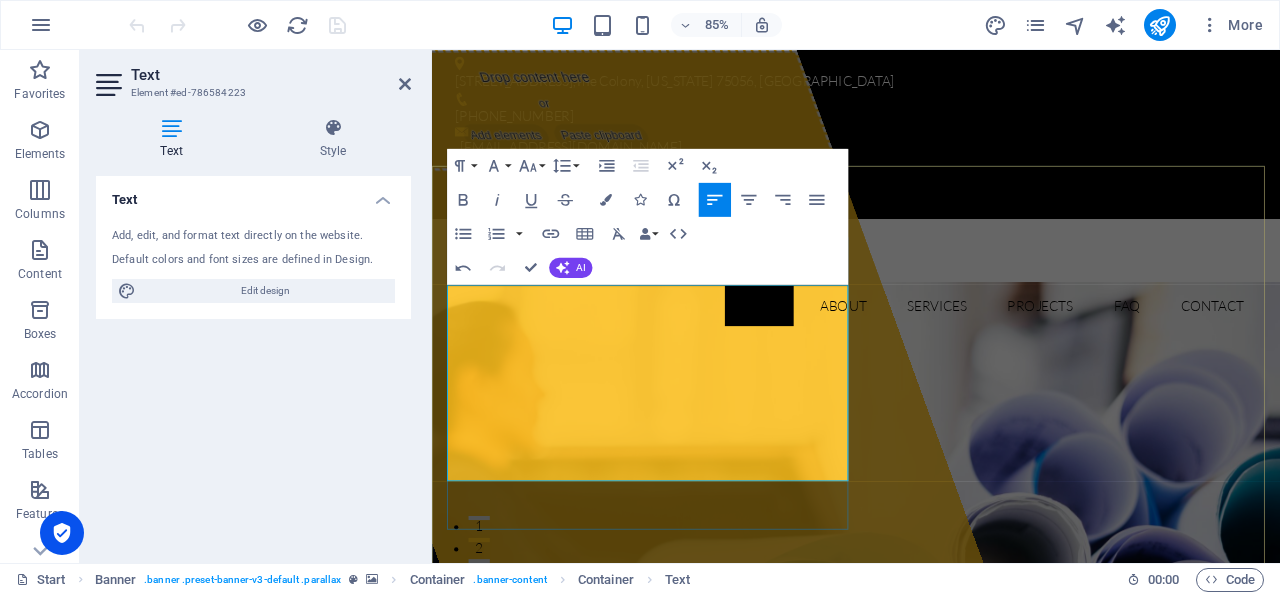 click on "​NKSoft provides full lifecycle project and program support for utilities & infrastructure companies on a global scale. Our services and geospatial technology solutions concentrate on maximizing your digital investments by leveraging them on an enterprise level to support informed decision making and solve business challenges." at bounding box center [931, 1175] 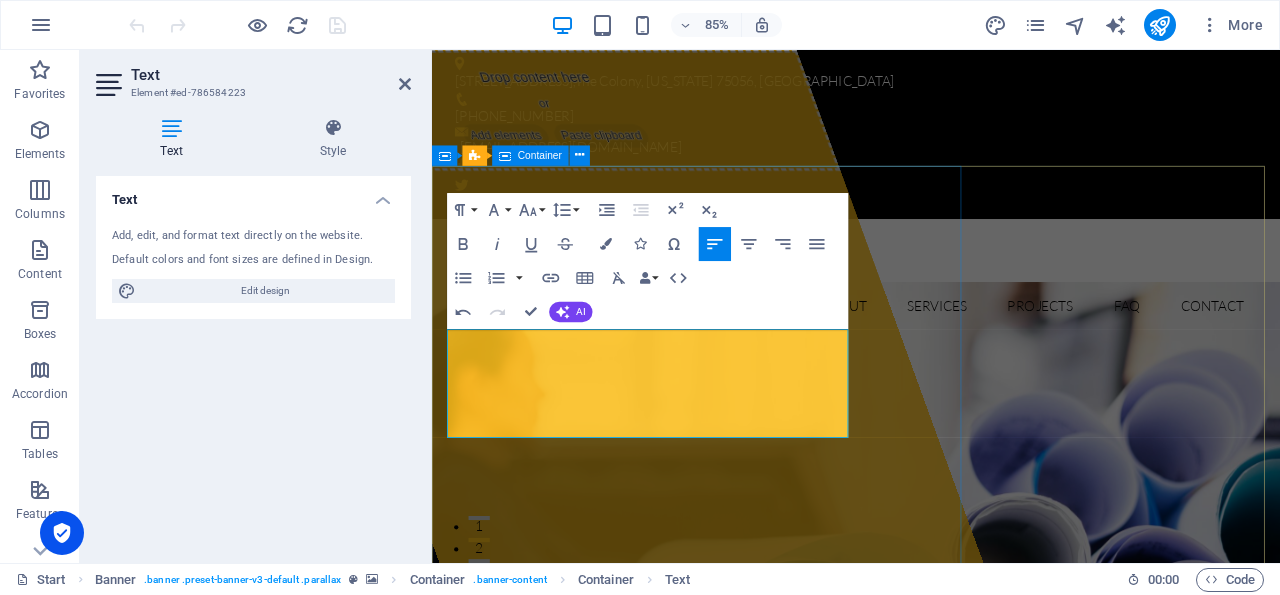 click on "Drop content here or  Add elements  Paste clipboard" at bounding box center [651, 352] 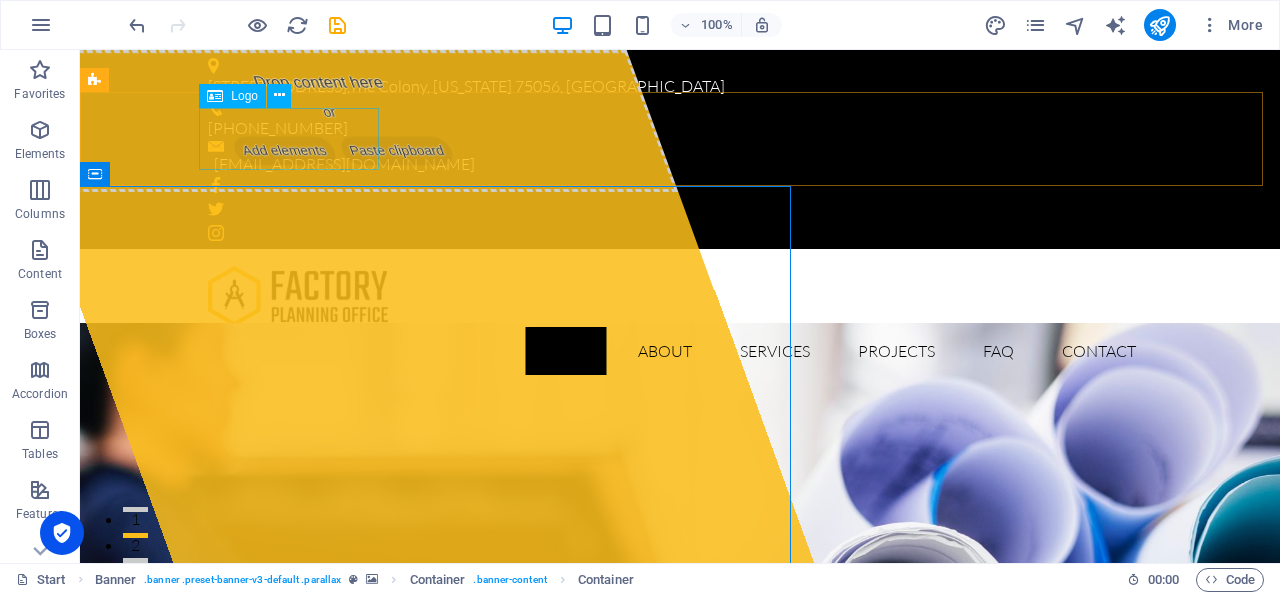 click on "Logo" at bounding box center (244, 96) 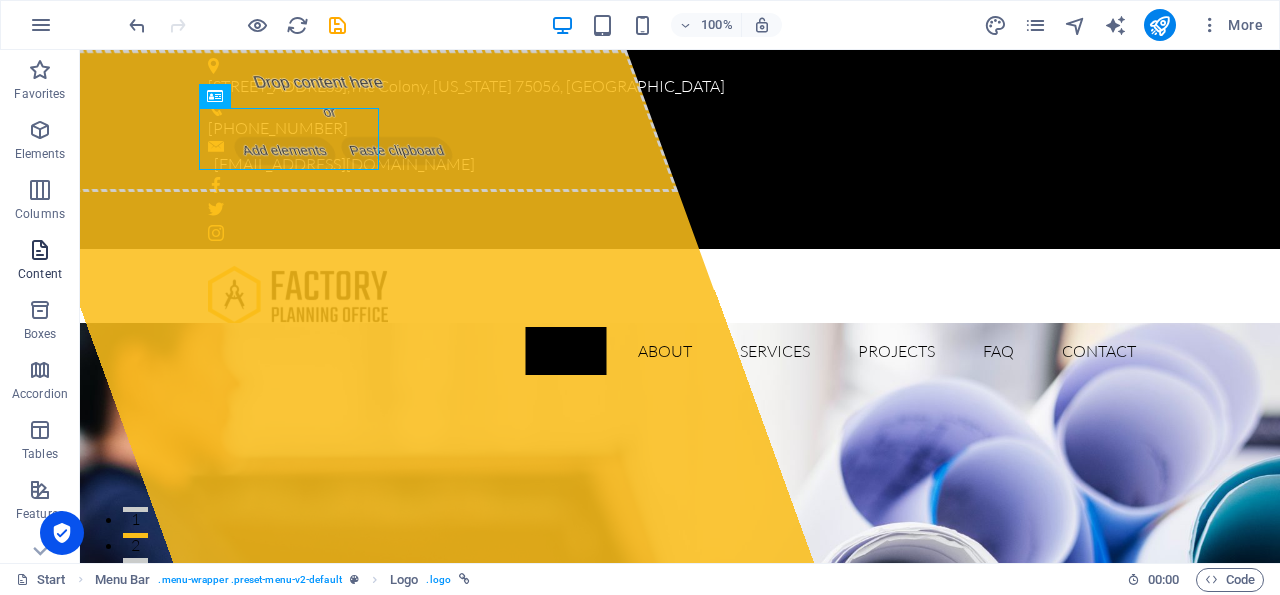 click at bounding box center (40, 250) 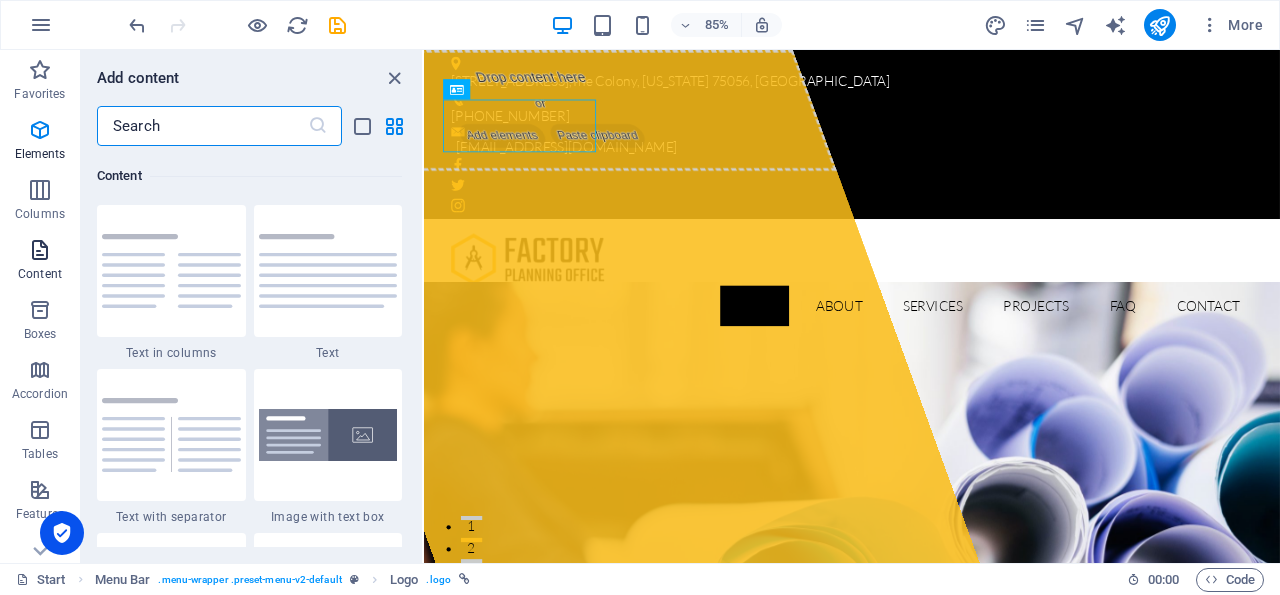 scroll, scrollTop: 3499, scrollLeft: 0, axis: vertical 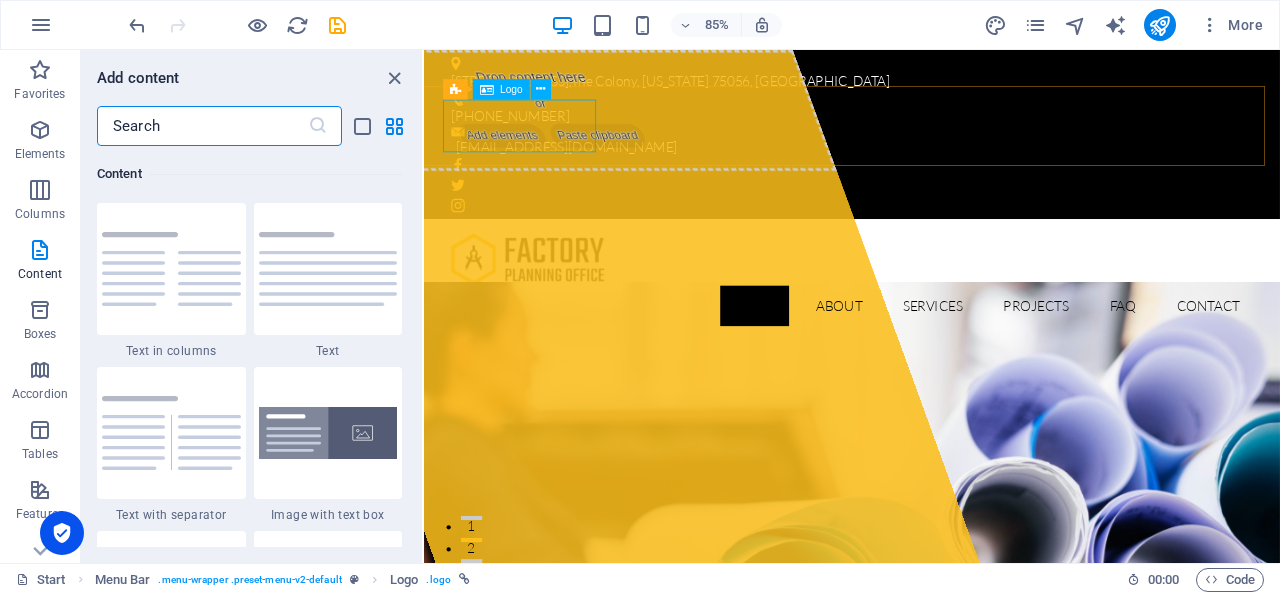 click on "Logo" at bounding box center [512, 89] 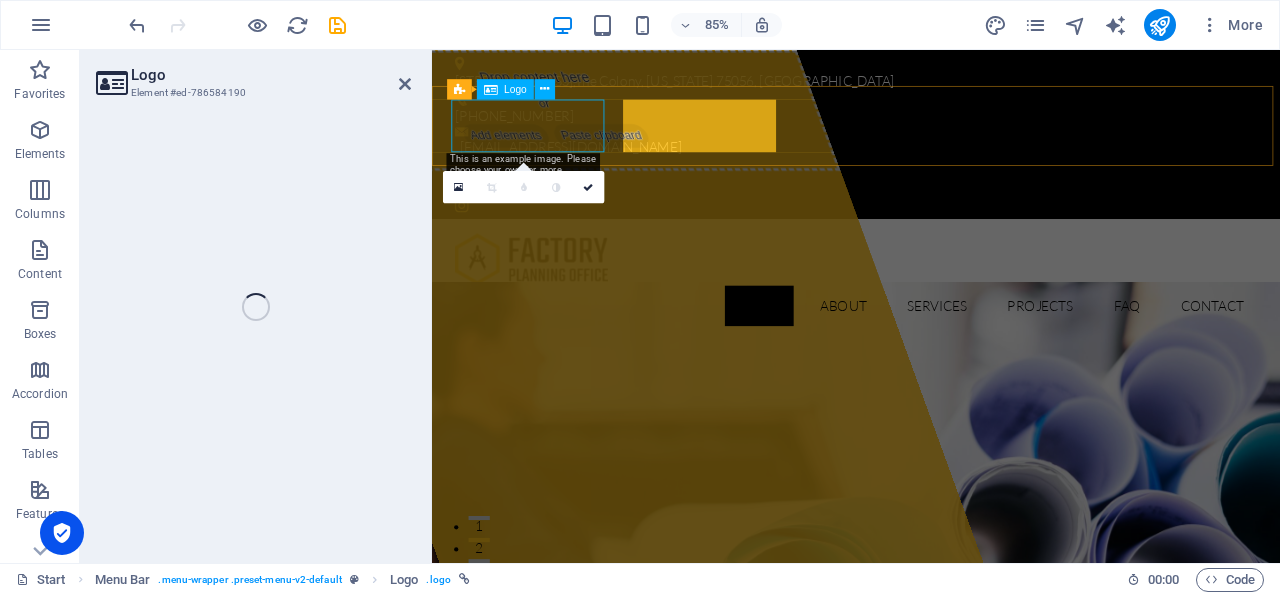 select on "px" 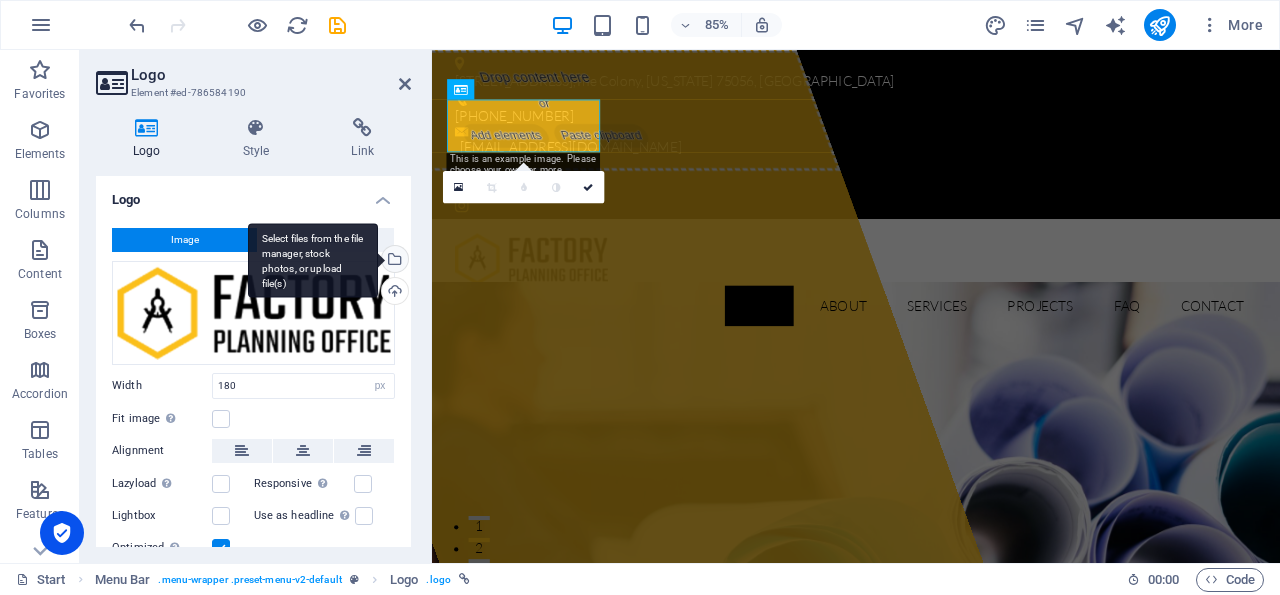click on "Select files from the file manager, stock photos, or upload file(s)" at bounding box center (393, 261) 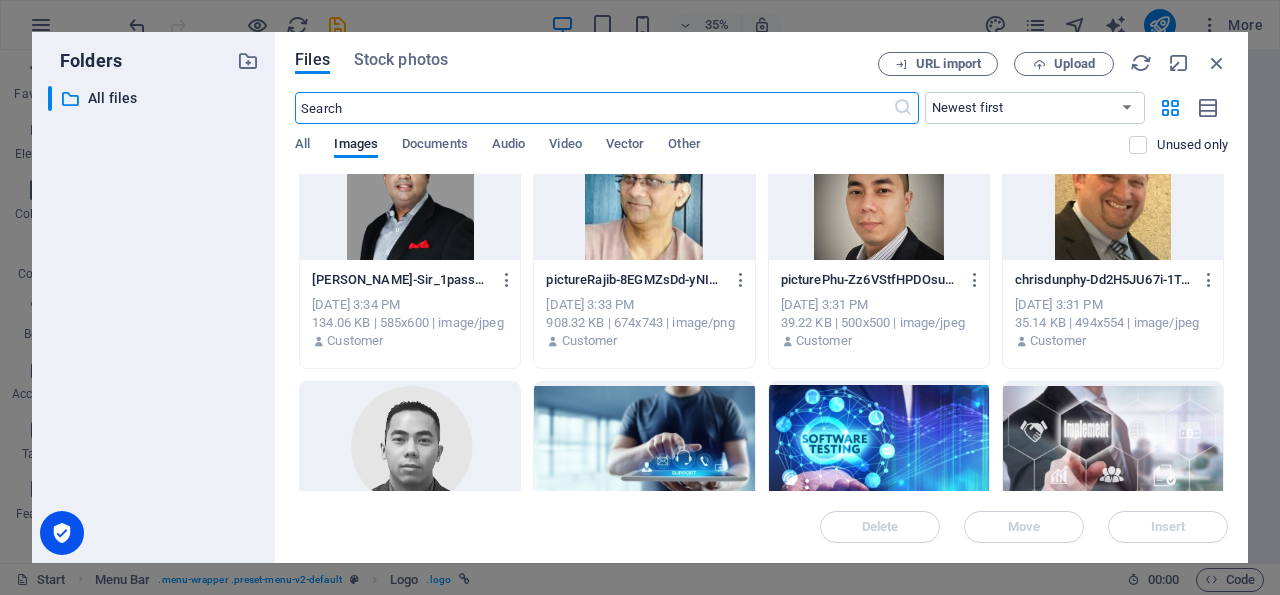 scroll, scrollTop: 0, scrollLeft: 0, axis: both 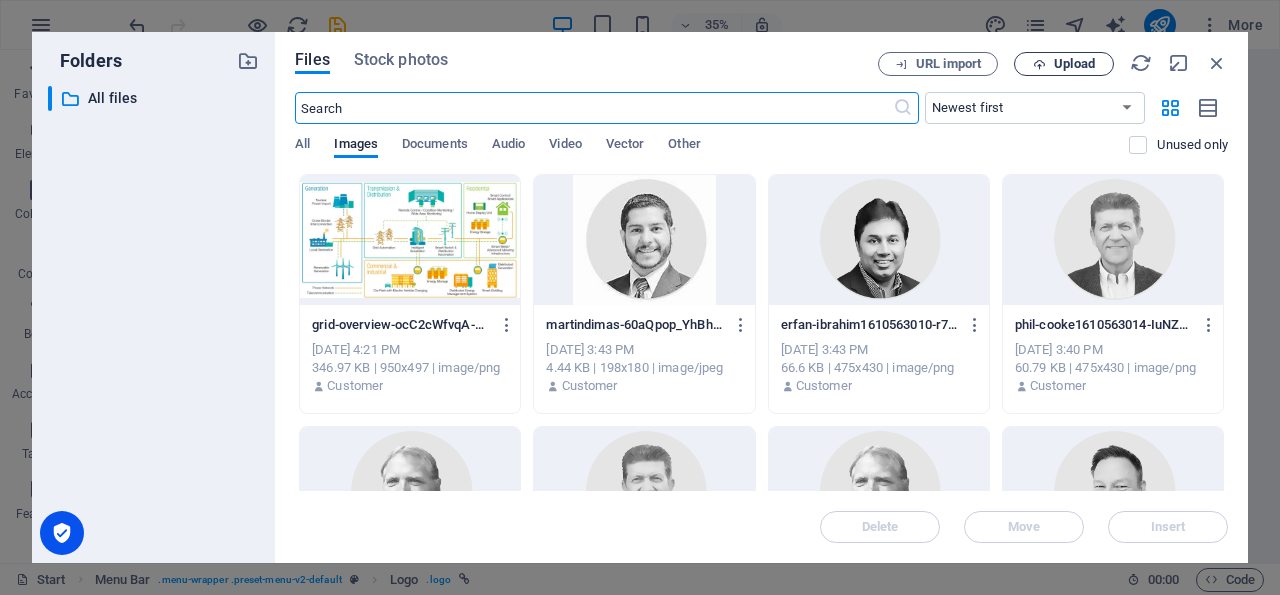 click on "Upload" at bounding box center [1074, 64] 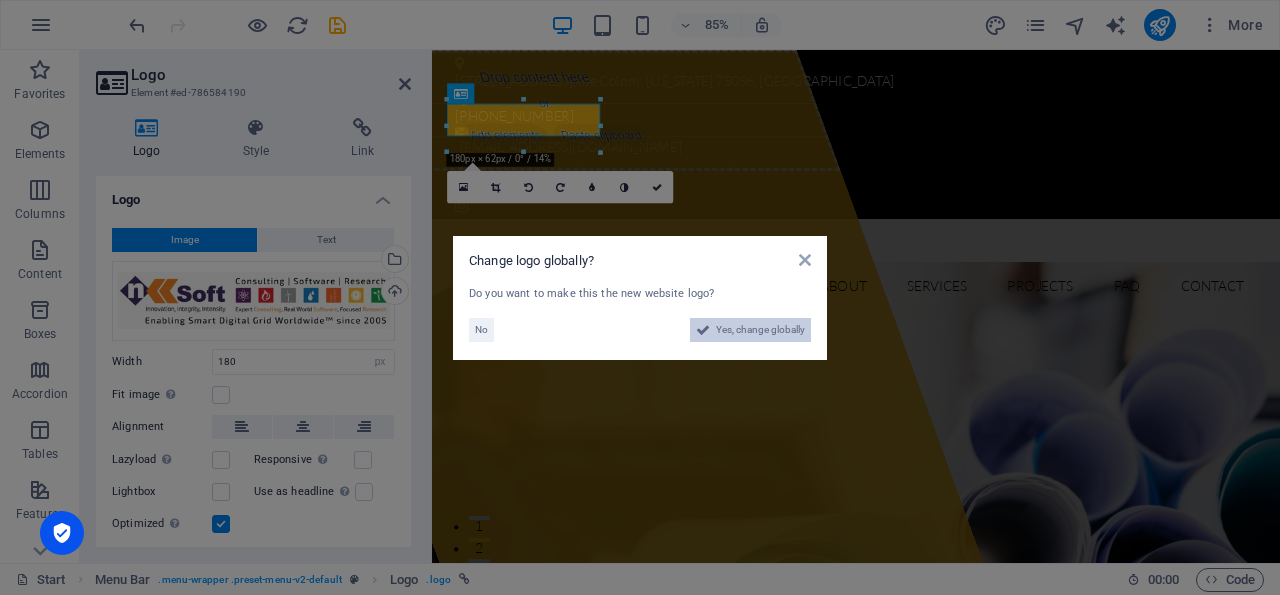 click on "Yes, change globally" at bounding box center (760, 330) 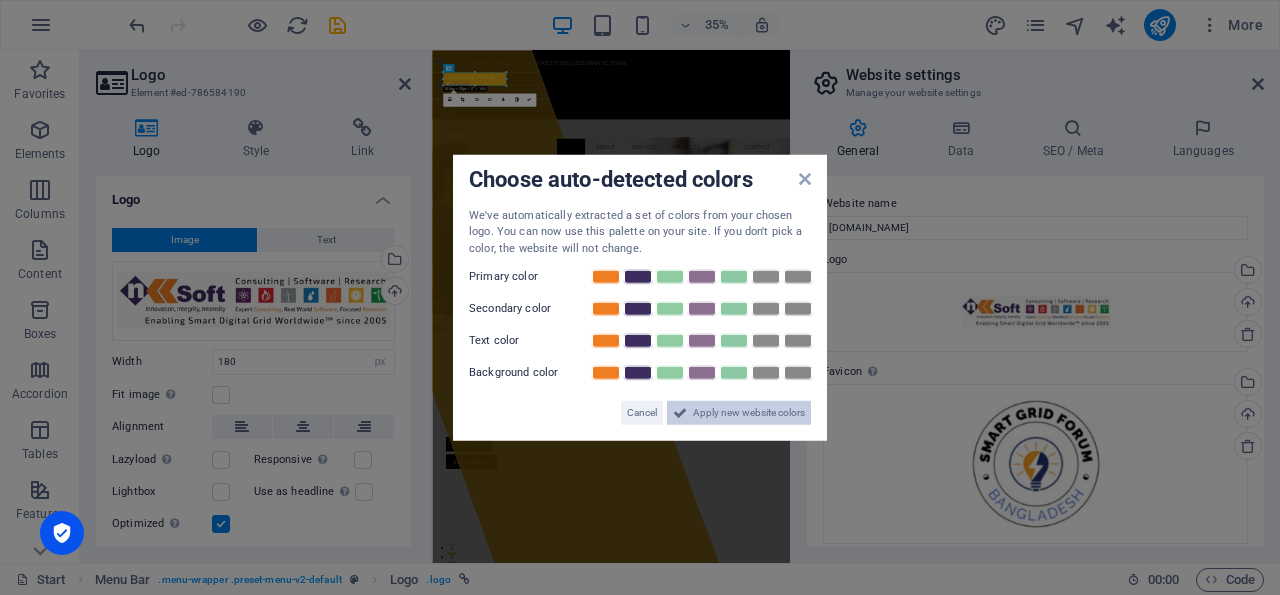 click on "Apply new website colors" at bounding box center (749, 413) 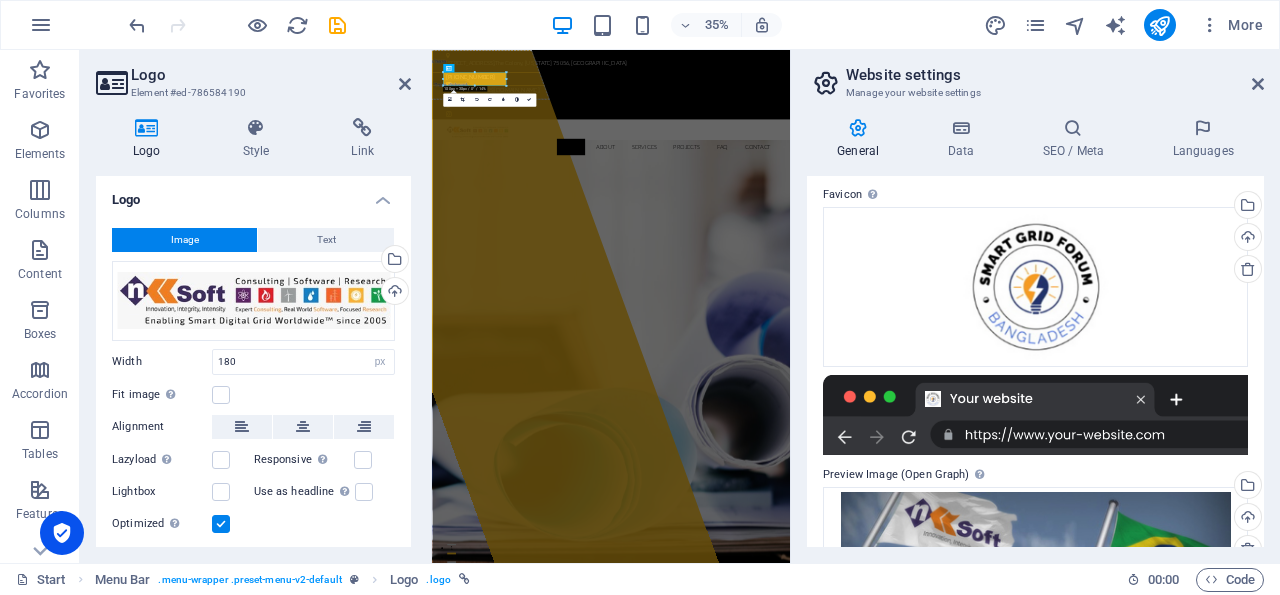 scroll, scrollTop: 173, scrollLeft: 0, axis: vertical 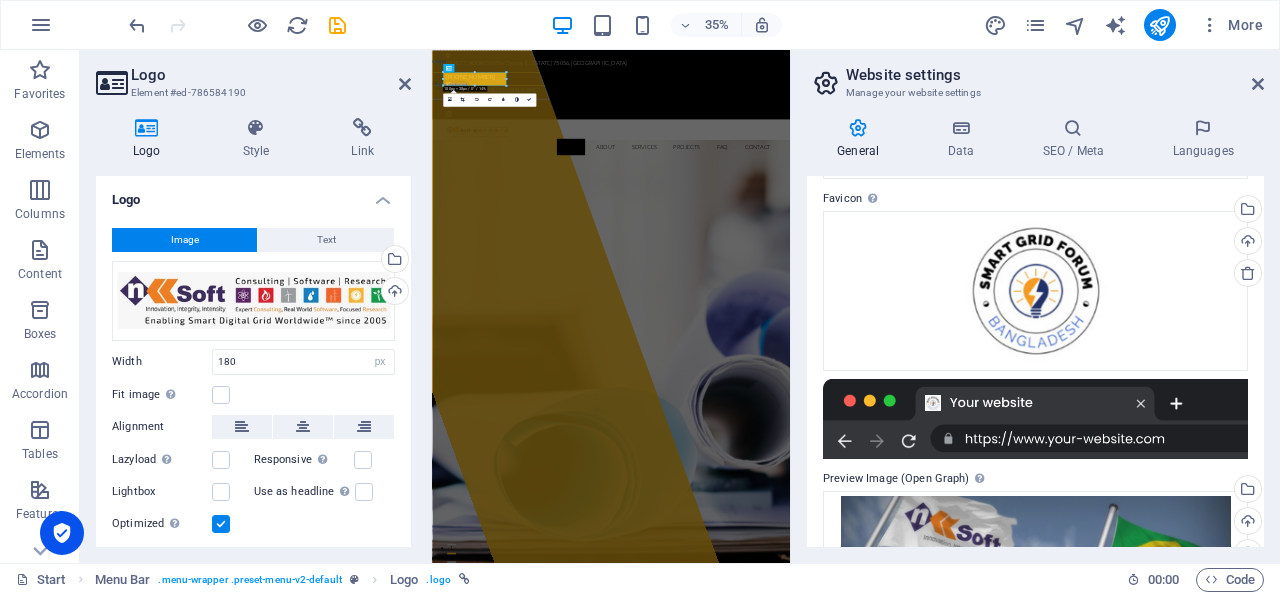 click at bounding box center (1035, 419) 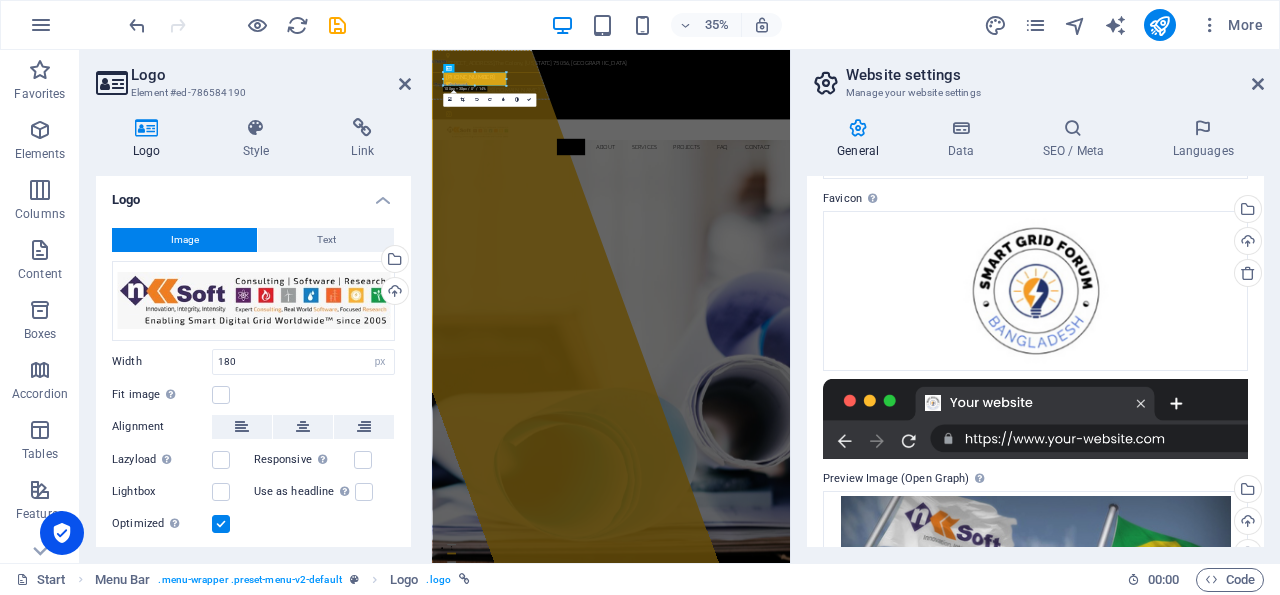 click at bounding box center (1035, 419) 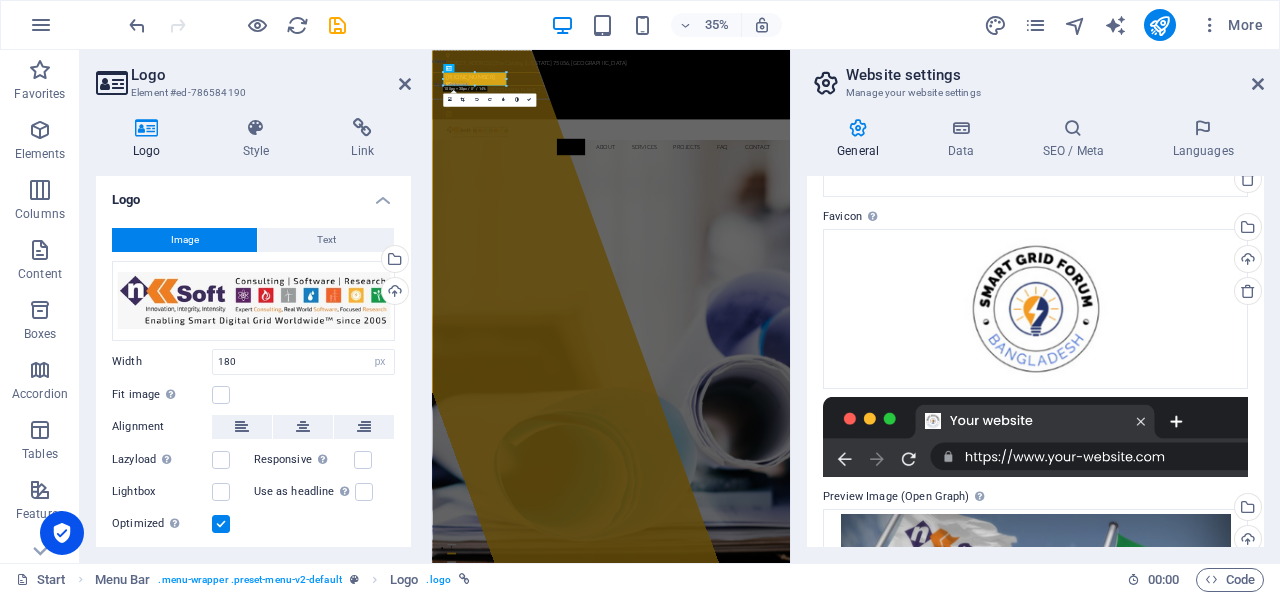 scroll, scrollTop: 181, scrollLeft: 0, axis: vertical 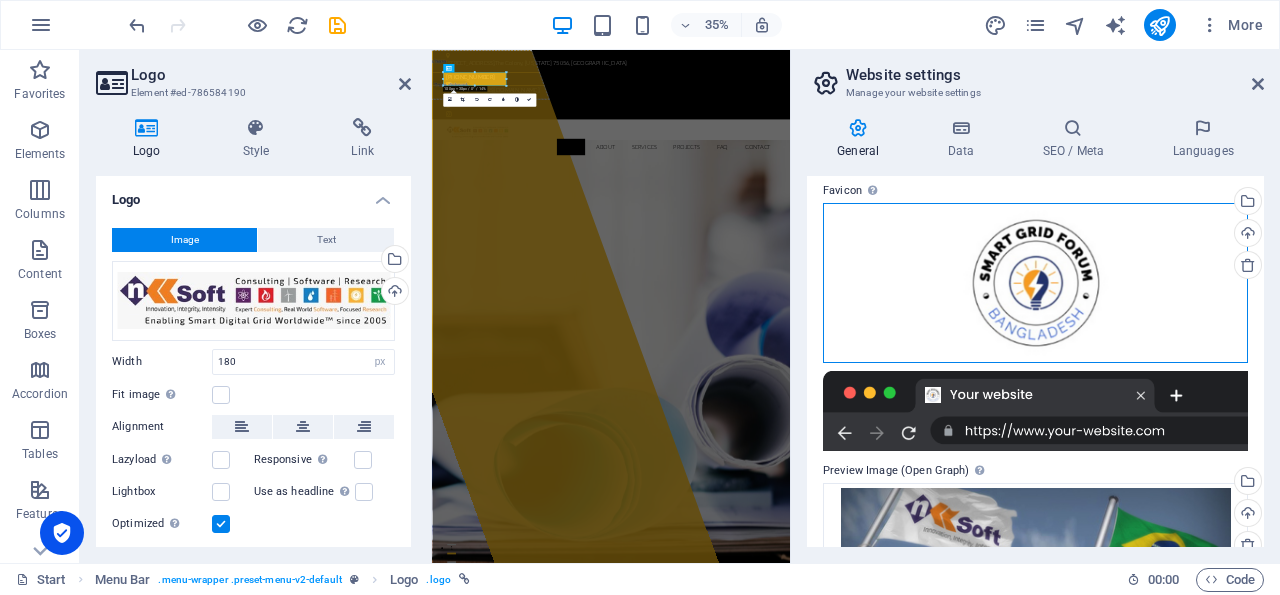 click on "Drag files here, click to choose files or select files from Files or our free stock photos & videos" at bounding box center [1035, 283] 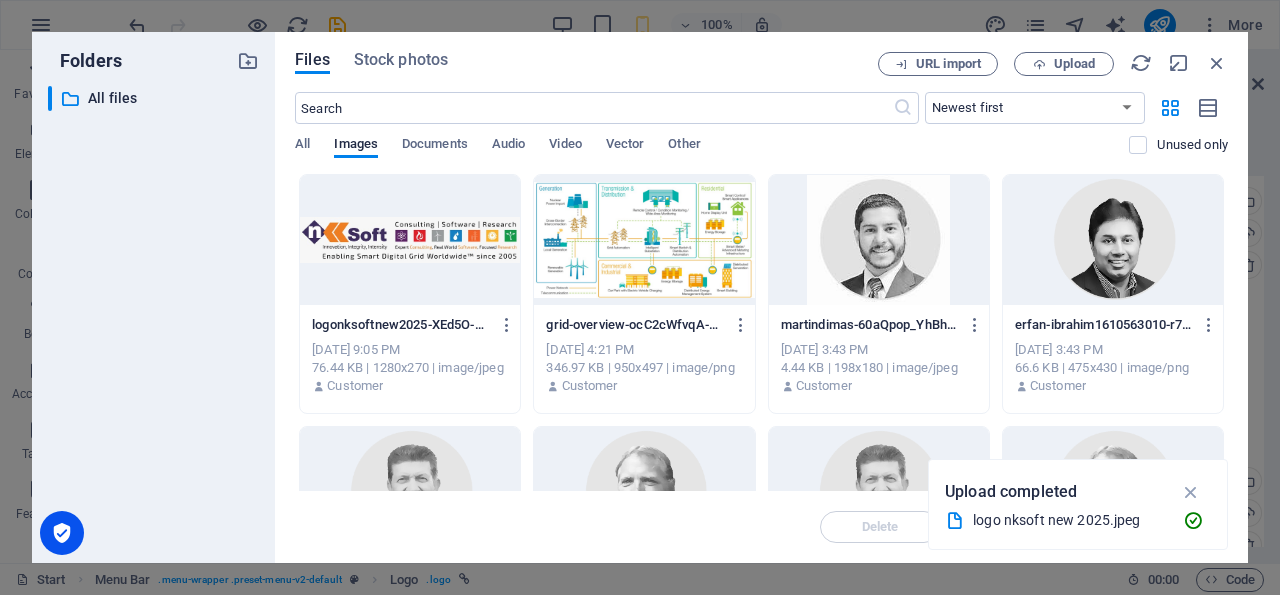 click at bounding box center (410, 240) 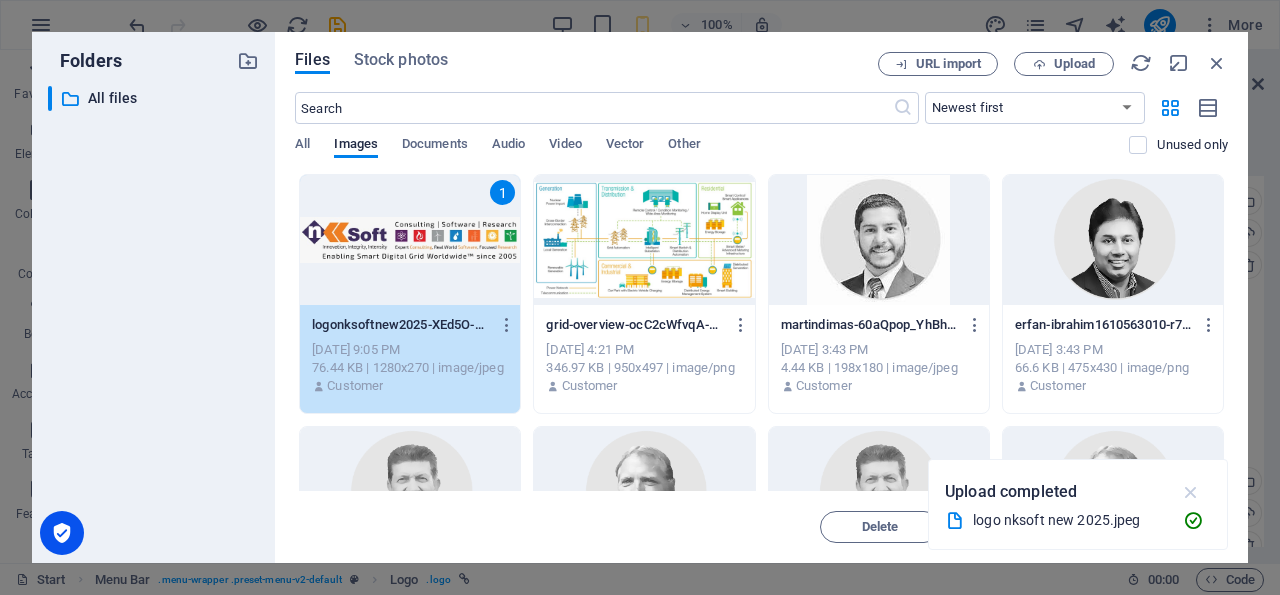 click at bounding box center [1191, 492] 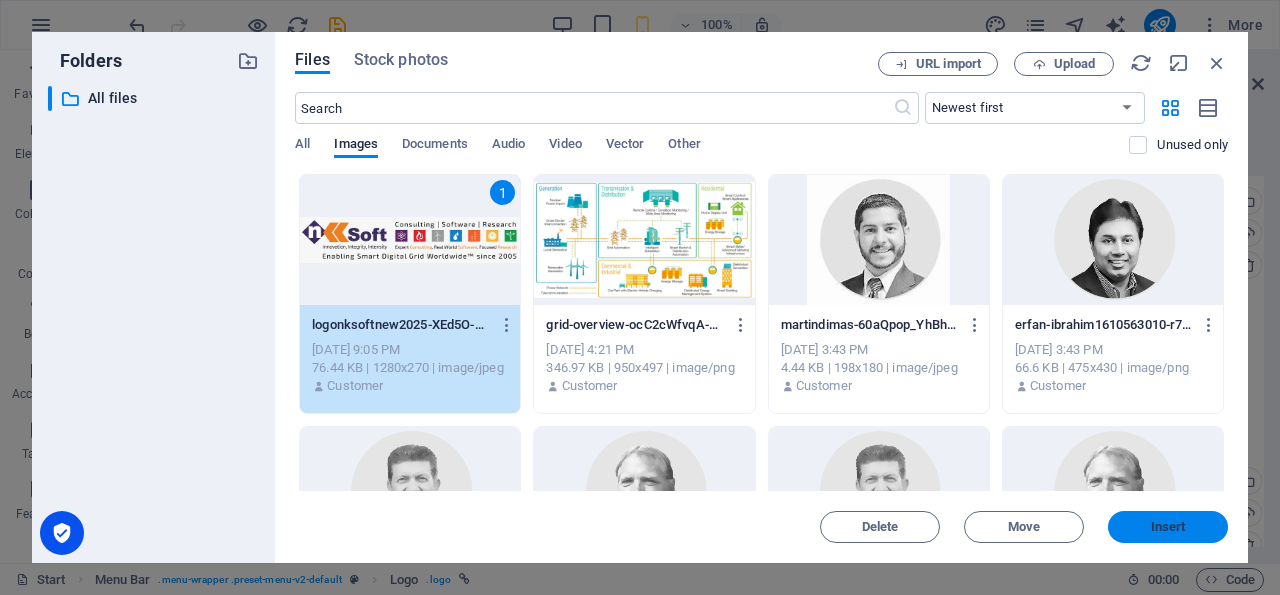 click on "Insert" at bounding box center [1168, 527] 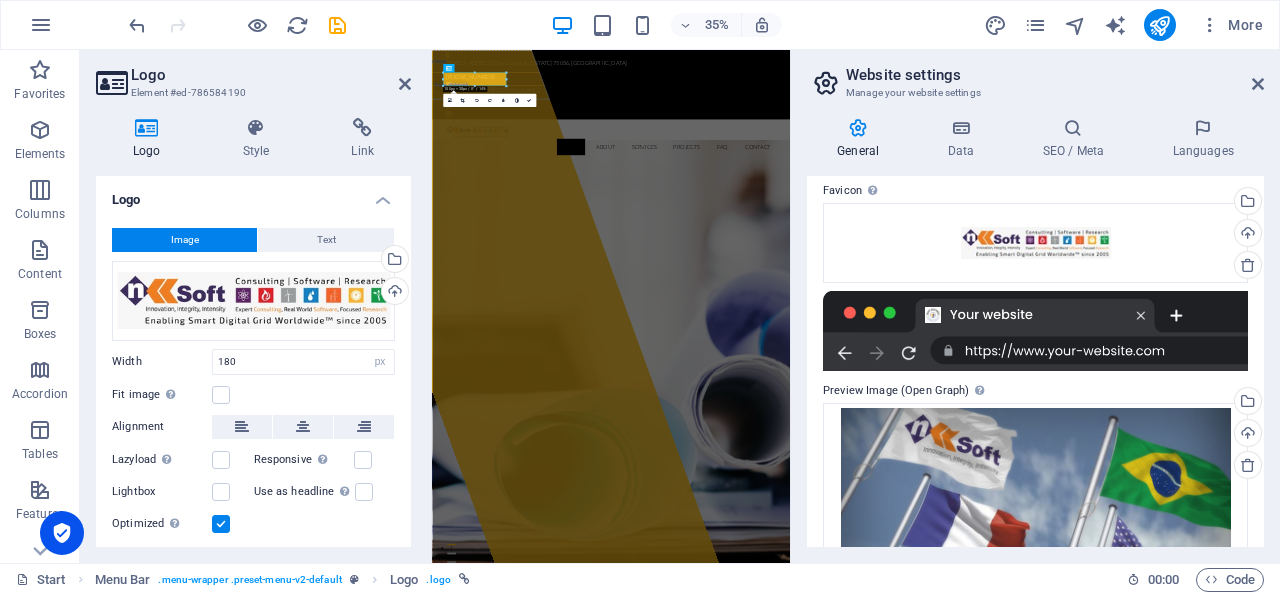 click at bounding box center [1035, 331] 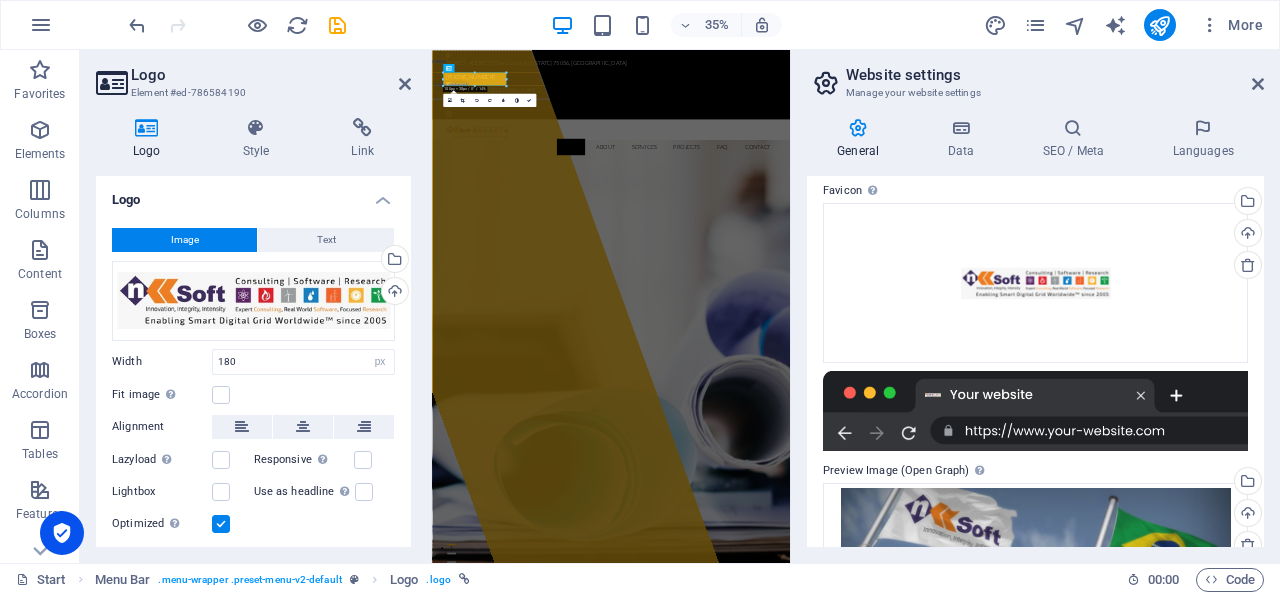 click at bounding box center (1035, 411) 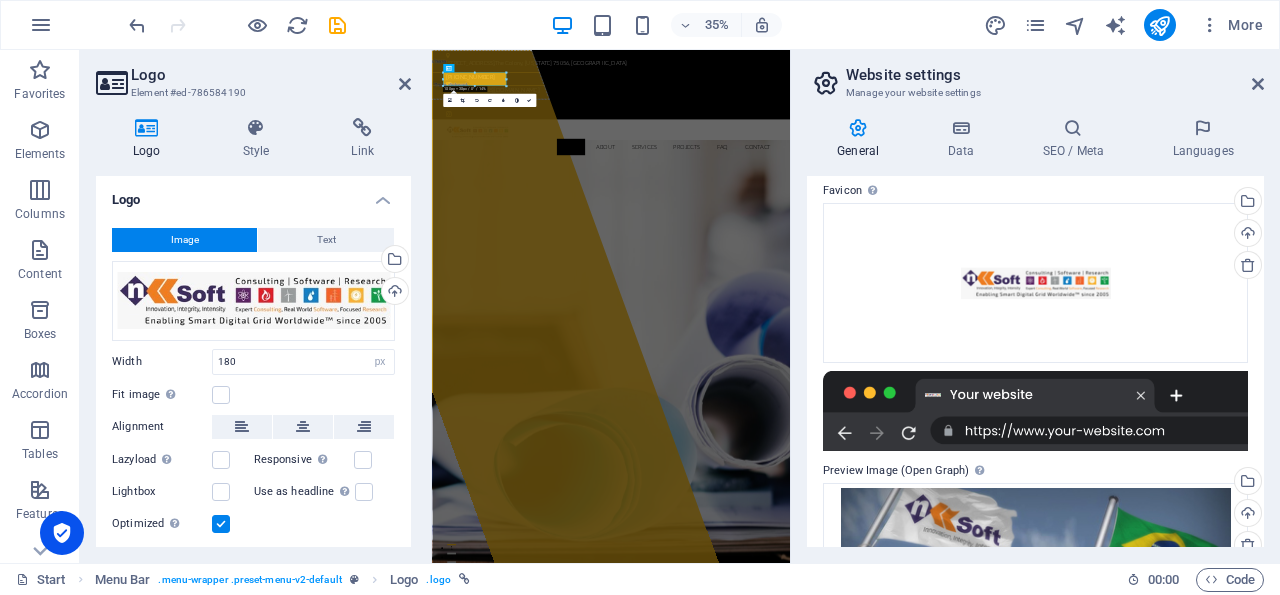 drag, startPoint x: 983, startPoint y: 441, endPoint x: 943, endPoint y: 437, distance: 40.1995 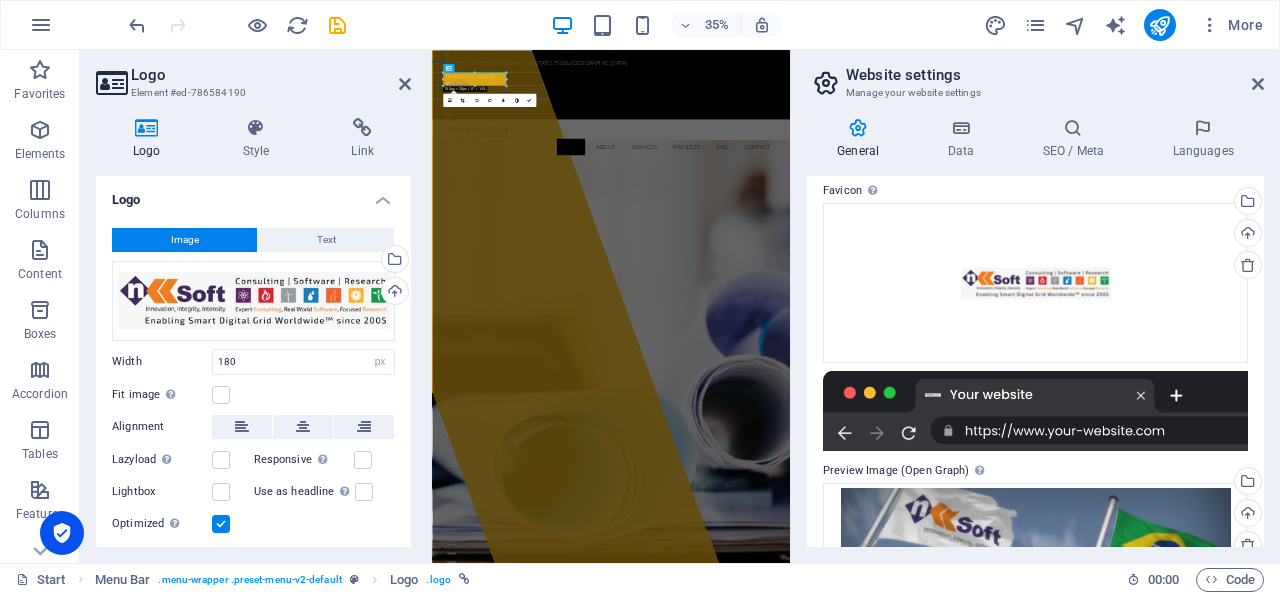 click at bounding box center (1035, 411) 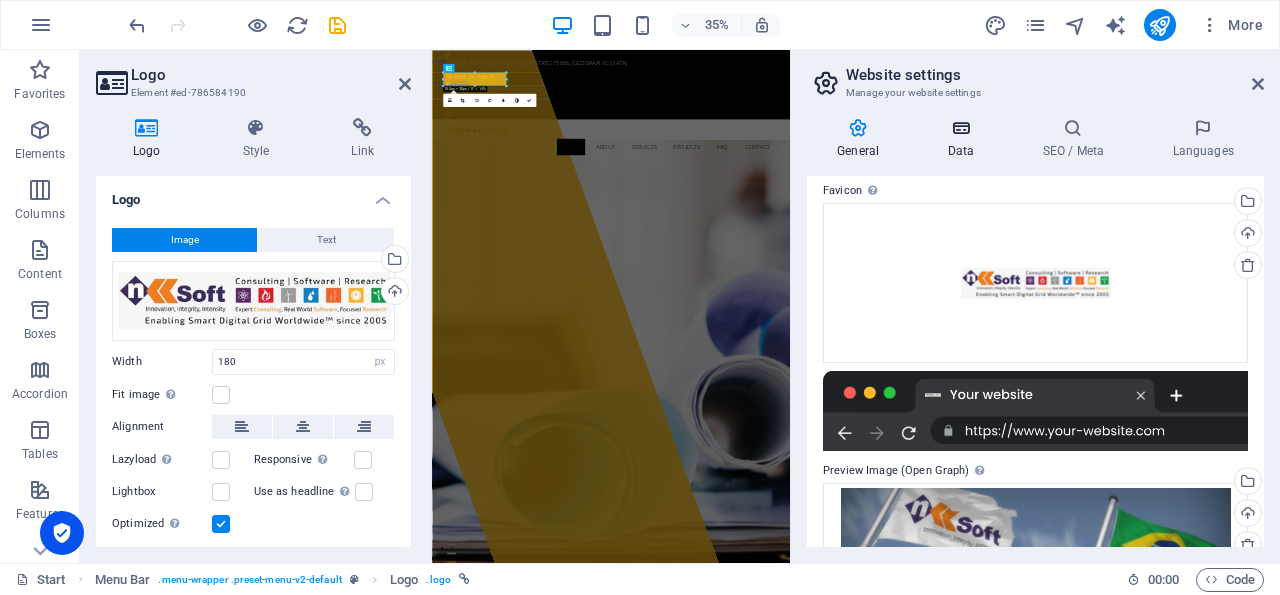 click on "Data" at bounding box center (964, 139) 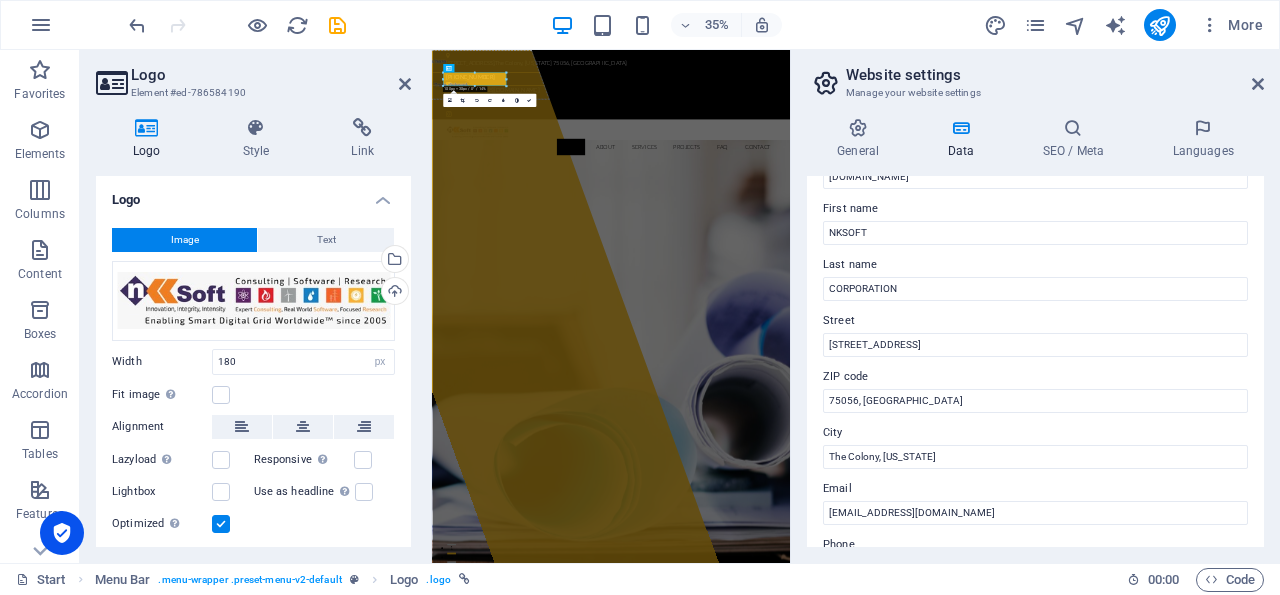 scroll, scrollTop: 0, scrollLeft: 0, axis: both 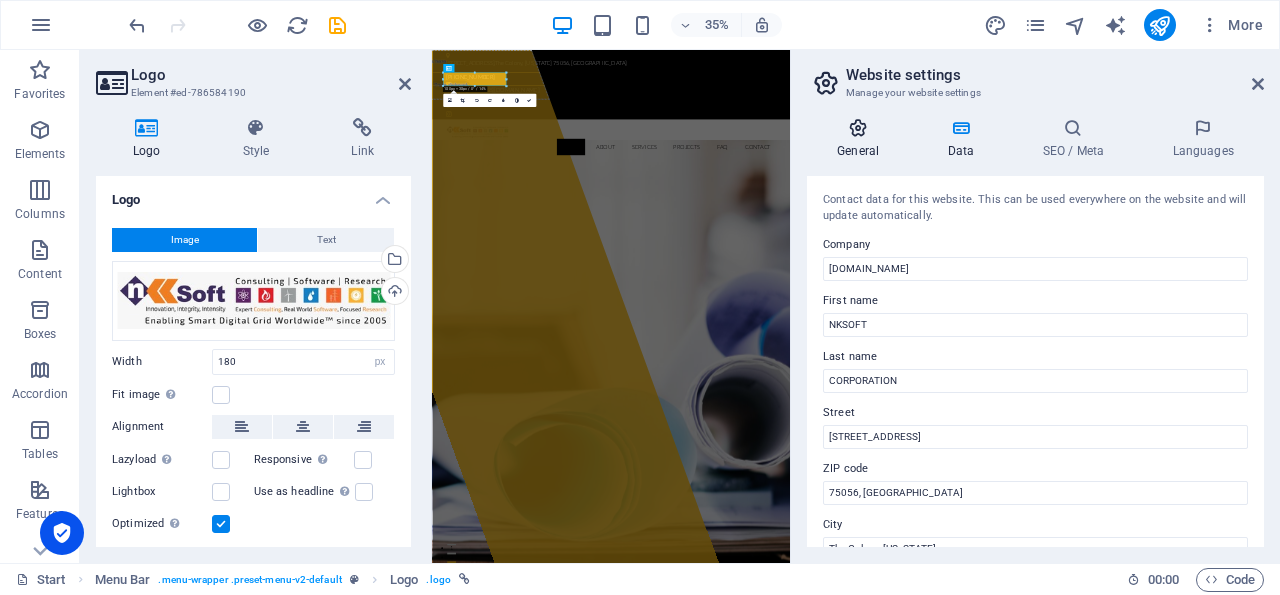 click on "General" at bounding box center (862, 139) 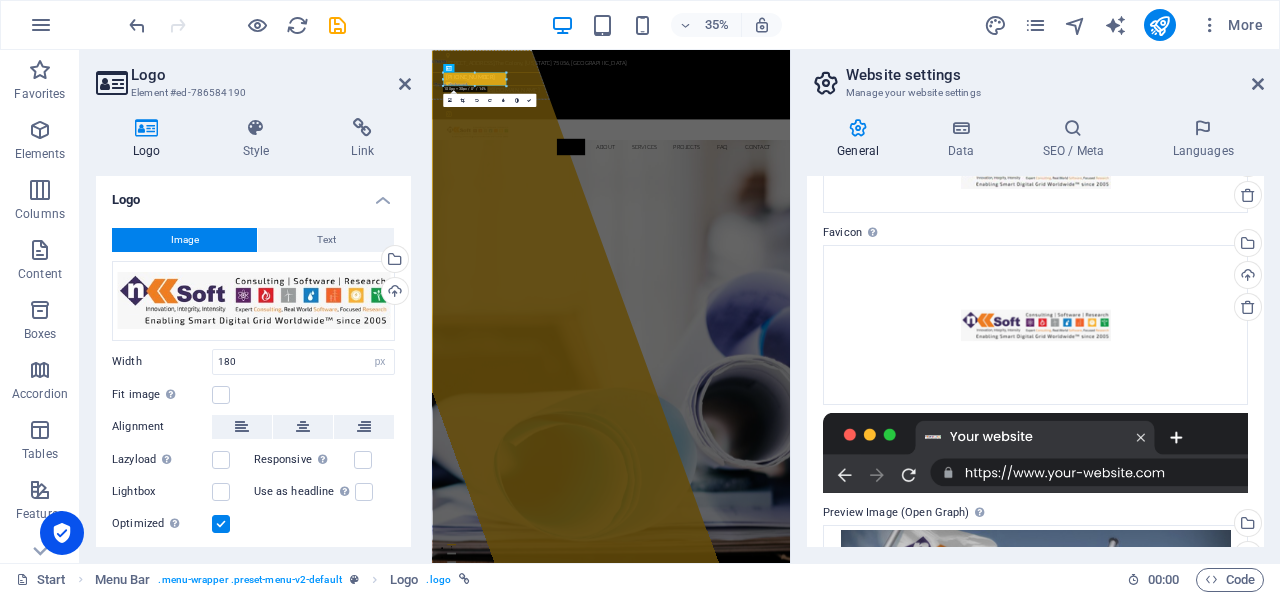 scroll, scrollTop: 0, scrollLeft: 0, axis: both 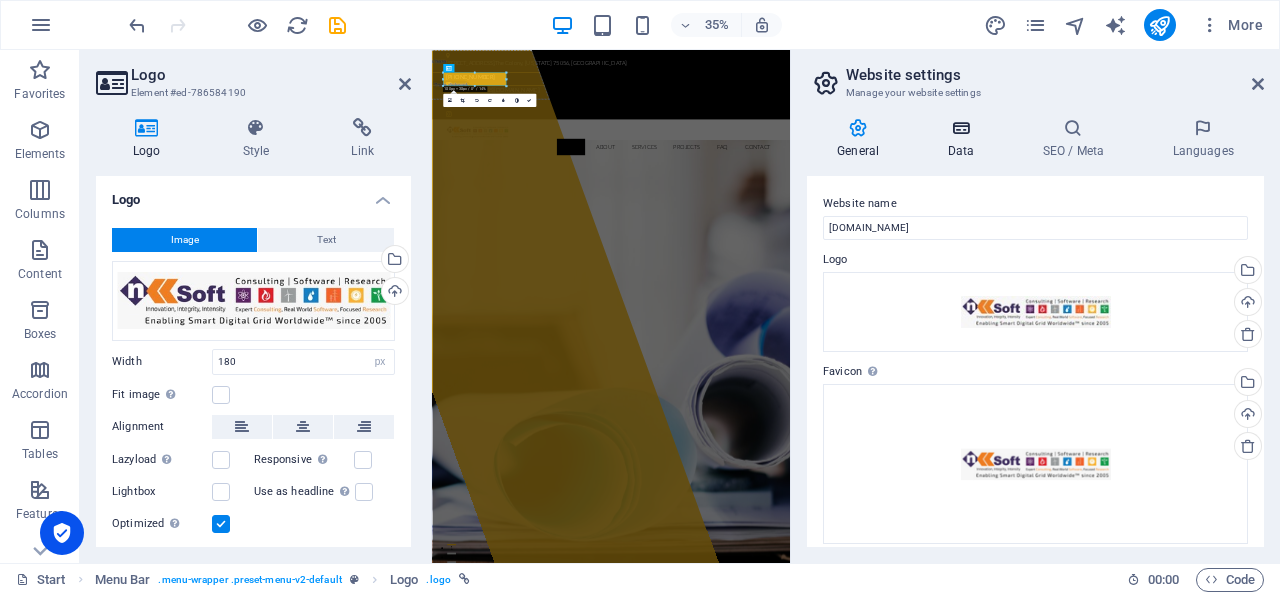 click on "Data" at bounding box center [964, 139] 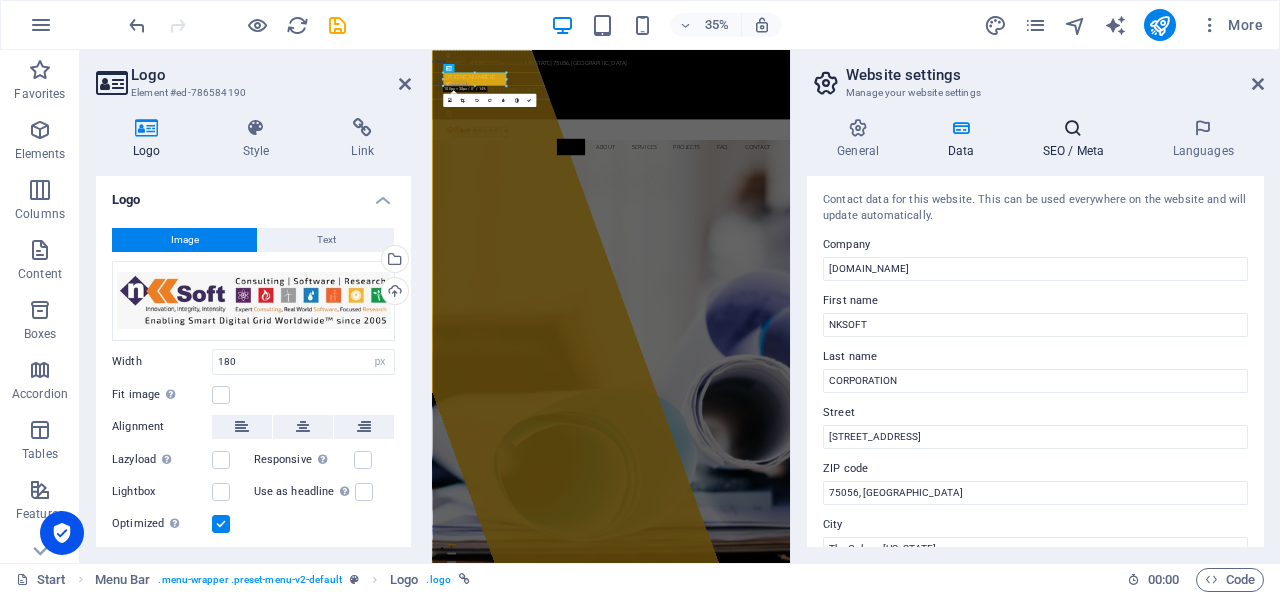 click on "SEO / Meta" at bounding box center (1077, 139) 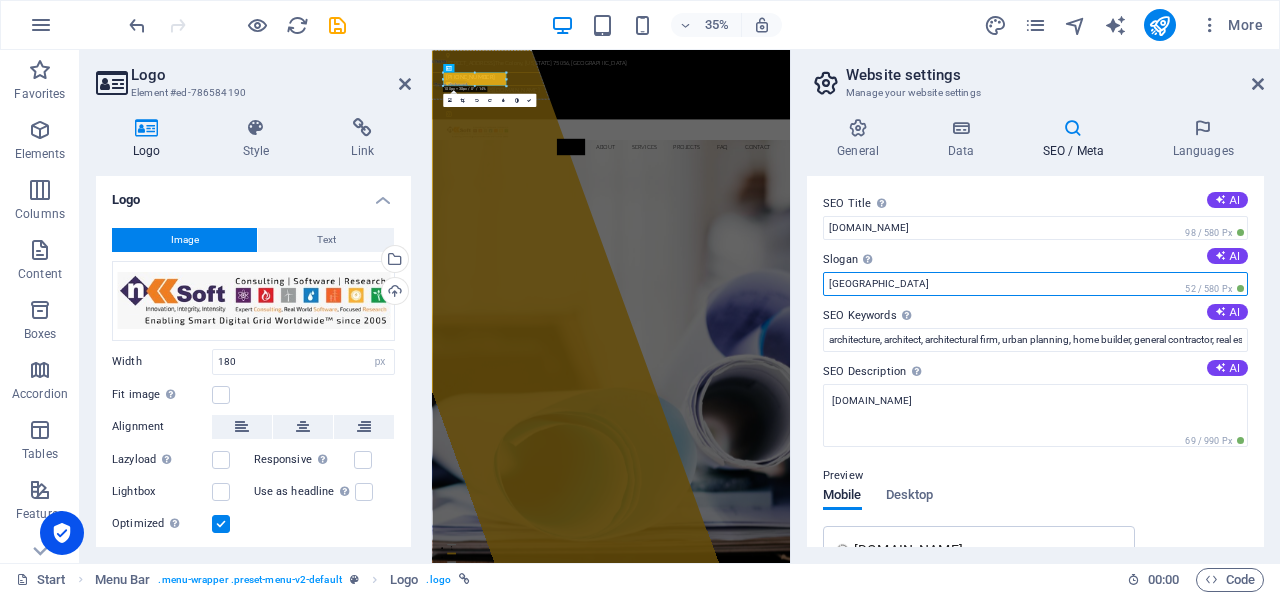 drag, startPoint x: 861, startPoint y: 281, endPoint x: 1005, endPoint y: 376, distance: 172.51376 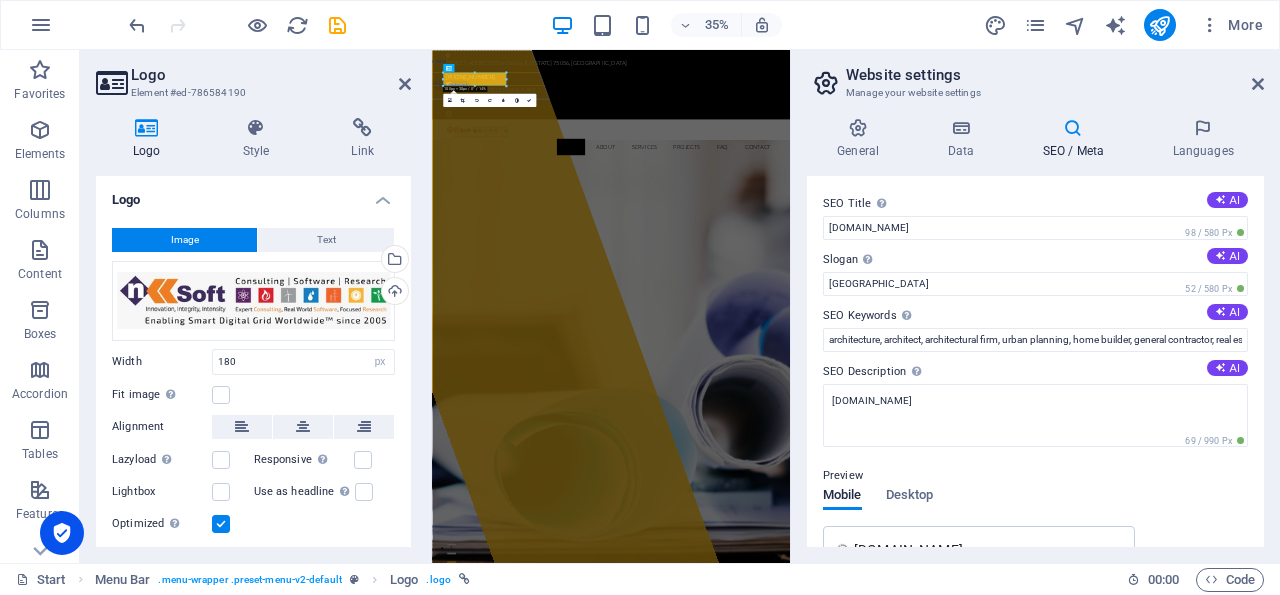 click on "Preview Mobile Desktop www.example.com nksoft.com - Berlin nksoft.com" at bounding box center [1035, 558] 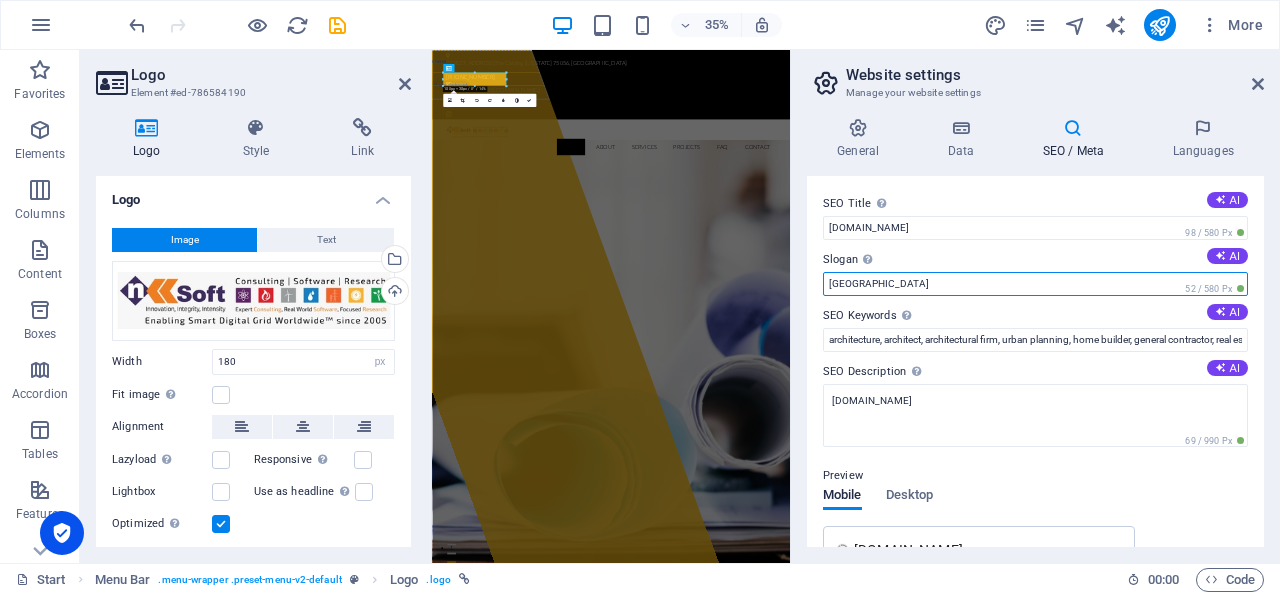 drag, startPoint x: 835, startPoint y: 275, endPoint x: 819, endPoint y: 272, distance: 16.27882 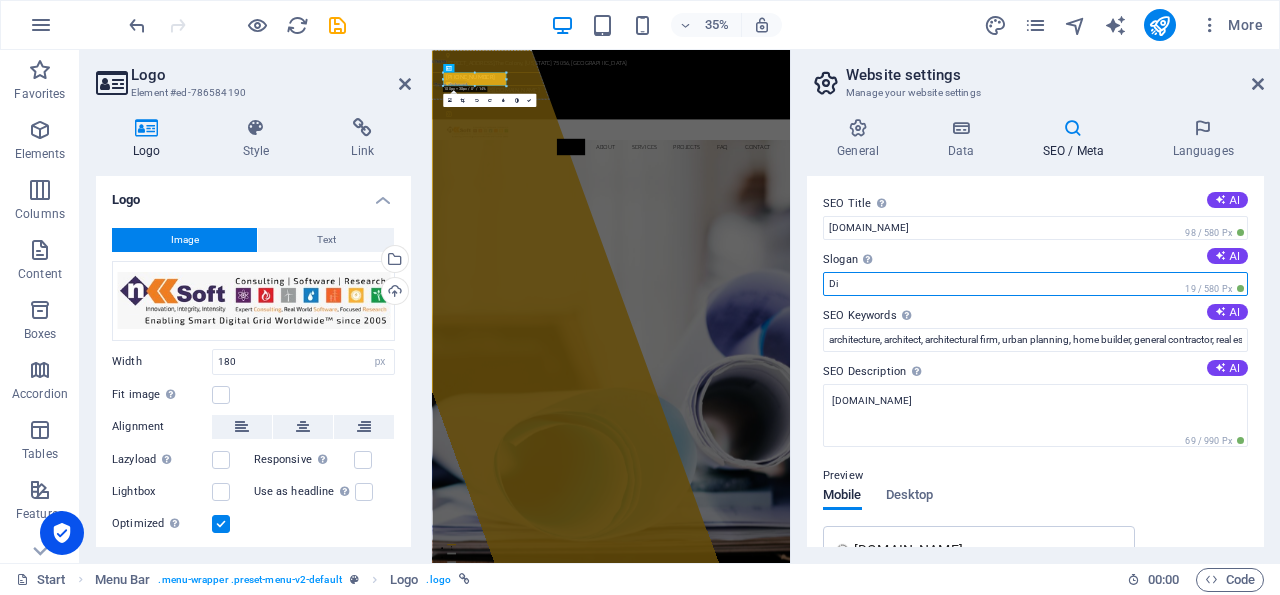 type on "D" 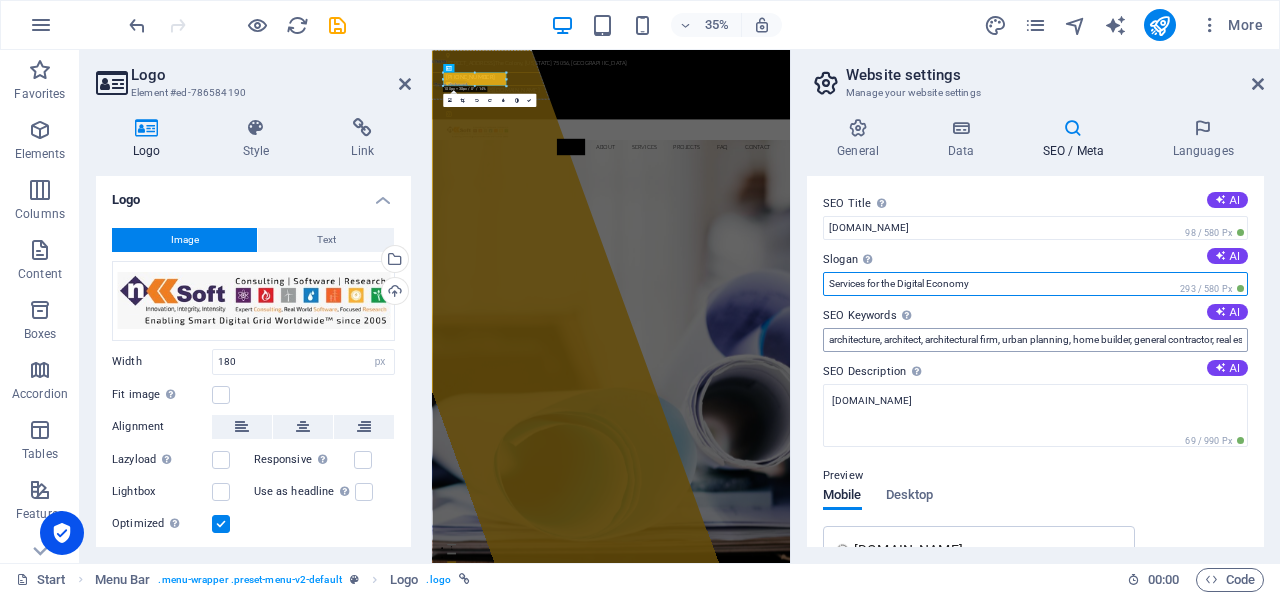 type on "Services for the Digital Economy" 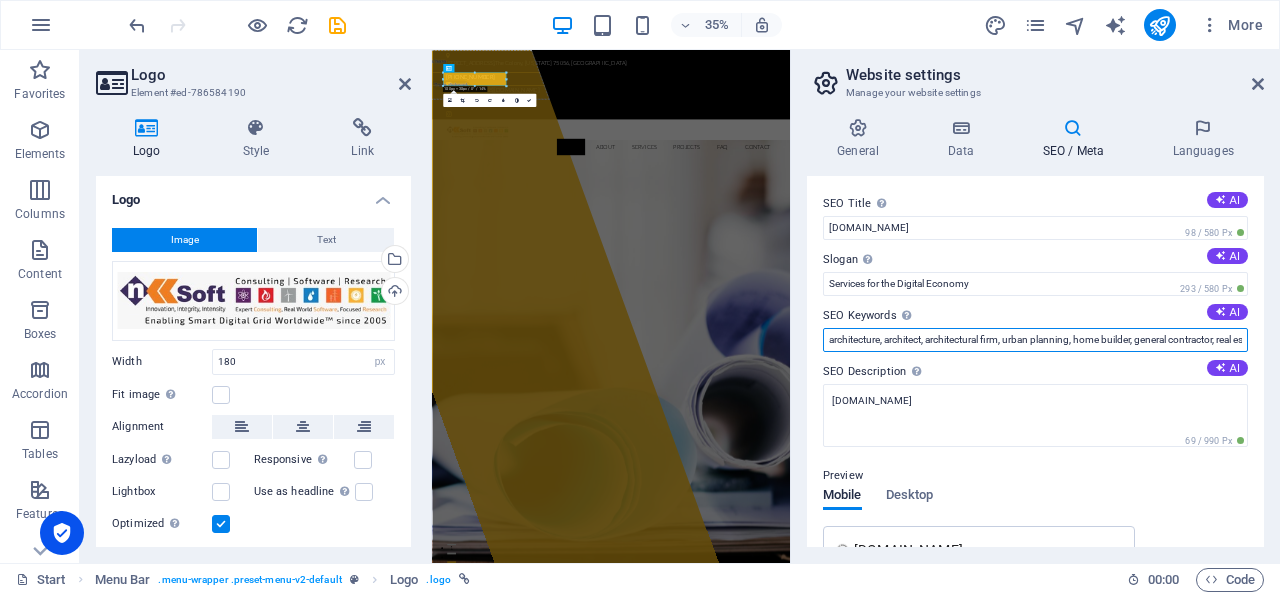 click on "architecture, architect, architectural firm, urban planning, home builder, general contractor, real estate development, engineering firm, factory planning, construction, nksoft.com, Berlin" at bounding box center [1035, 340] 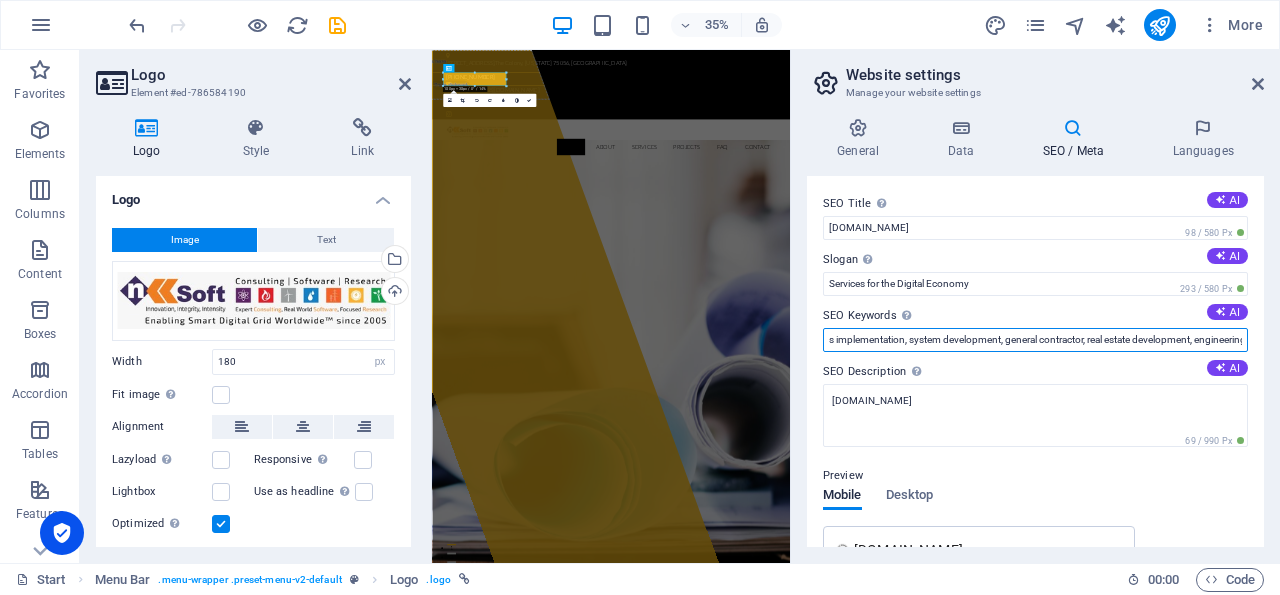 scroll, scrollTop: 0, scrollLeft: 202, axis: horizontal 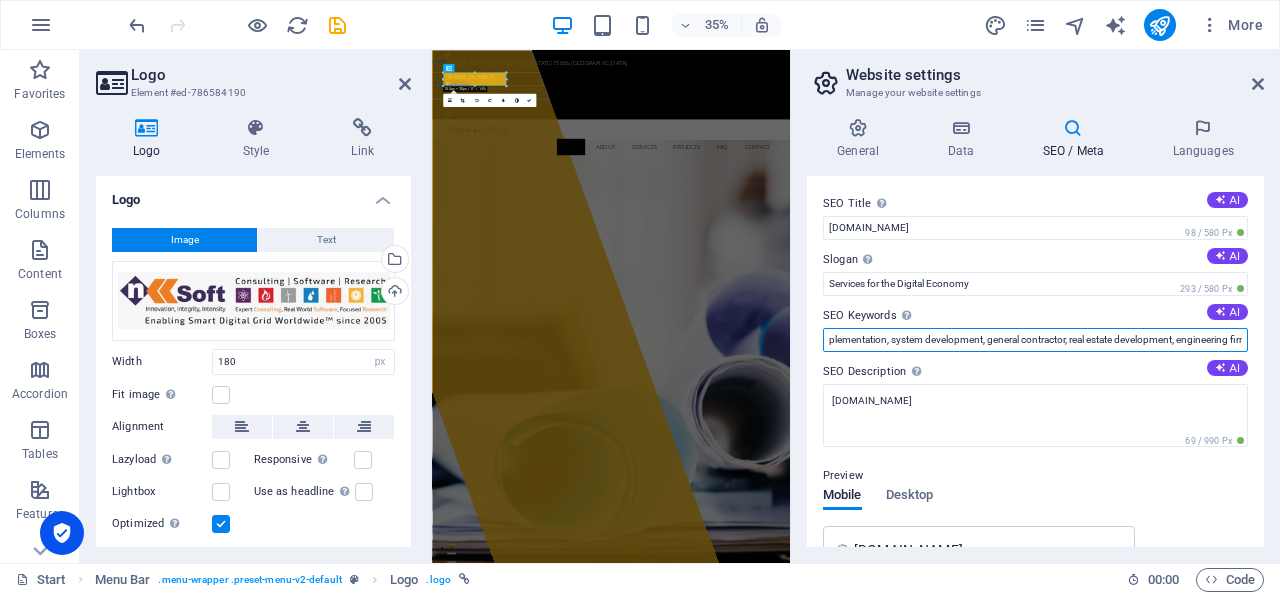 click on "smartgrid, digitalgrid, ai development, adms implementation, system development, general contractor, real estate development, engineering firm, factory planning, construction, nksoft.com, Berlin" at bounding box center [1035, 340] 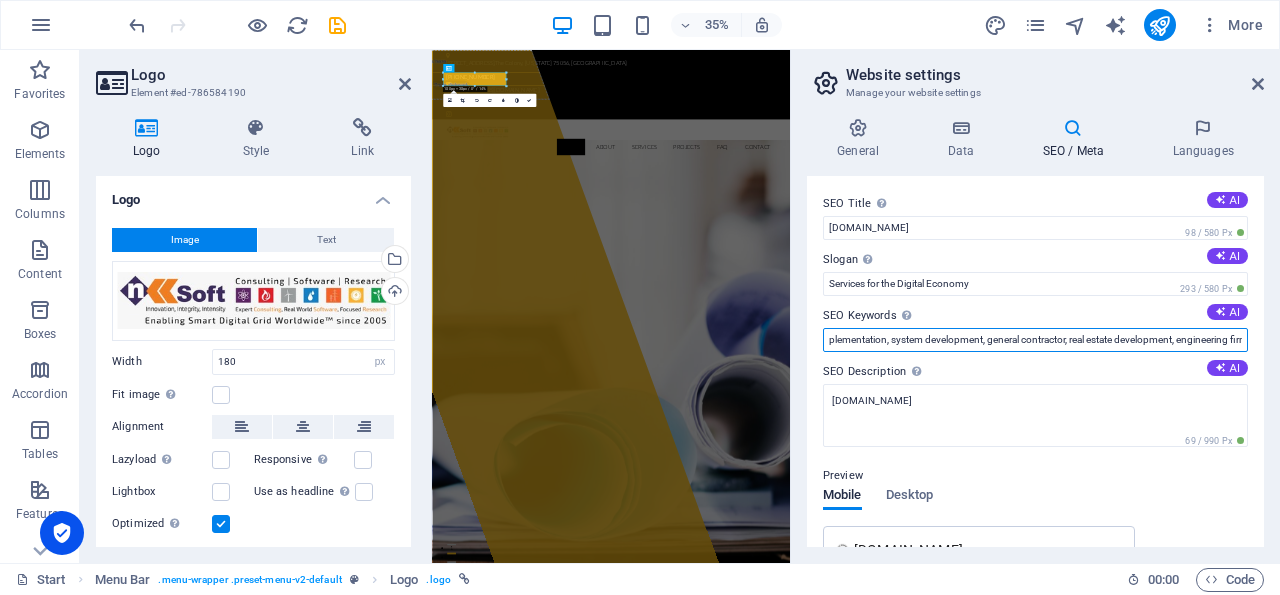 click on "smartgrid, digitalgrid, ai development, adms implementation, system development, general contractor, real estate development, engineering firm, factory planning, construction, nksoft.com, Berlin" at bounding box center (1035, 340) 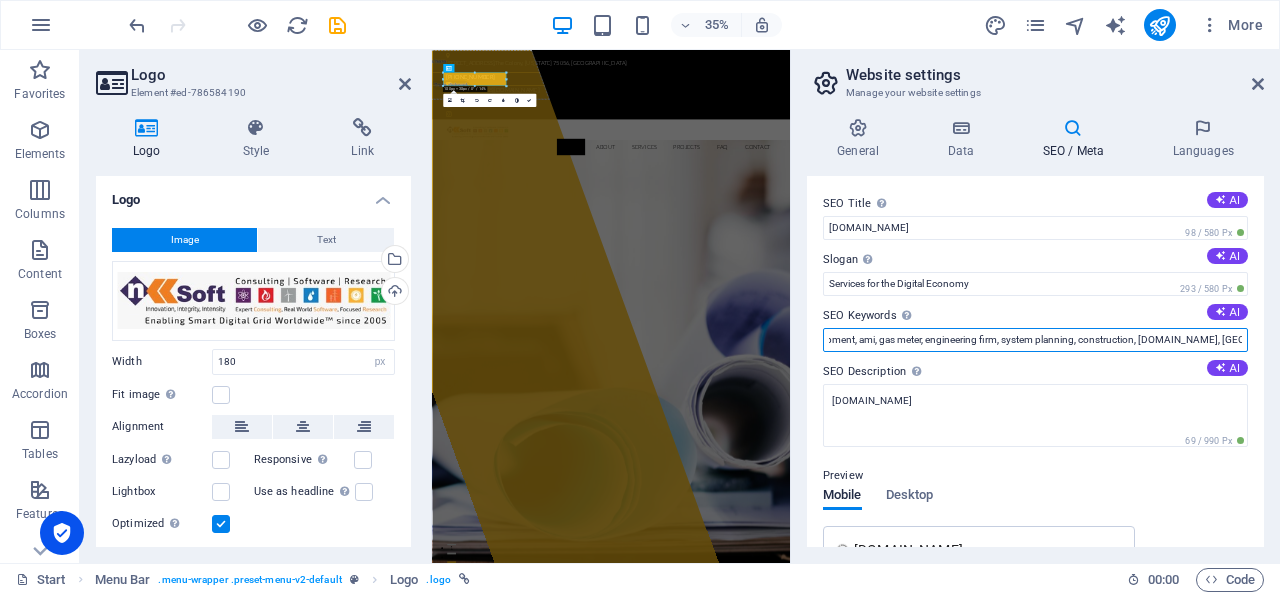 scroll, scrollTop: 0, scrollLeft: 335, axis: horizontal 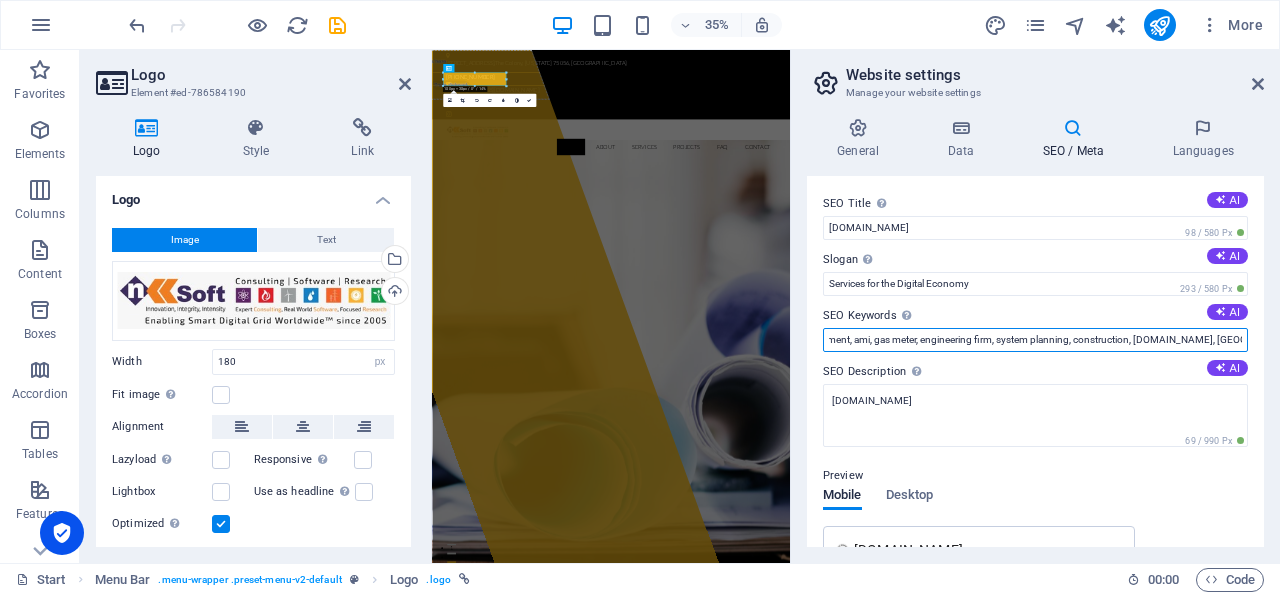 click on "smartgrid, digitalgrid, ai development, adms implementation, system development, ami, gas meter, engineering firm, system planning, construction, nksoft.com, Berlin" at bounding box center (1035, 340) 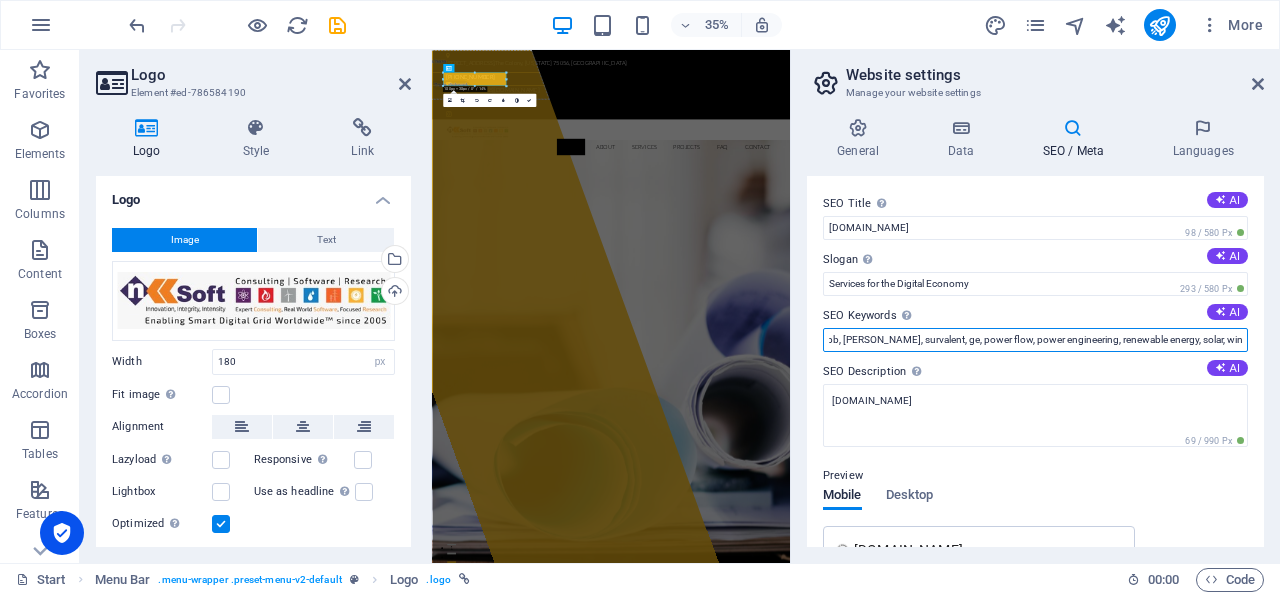 scroll, scrollTop: 0, scrollLeft: 748, axis: horizontal 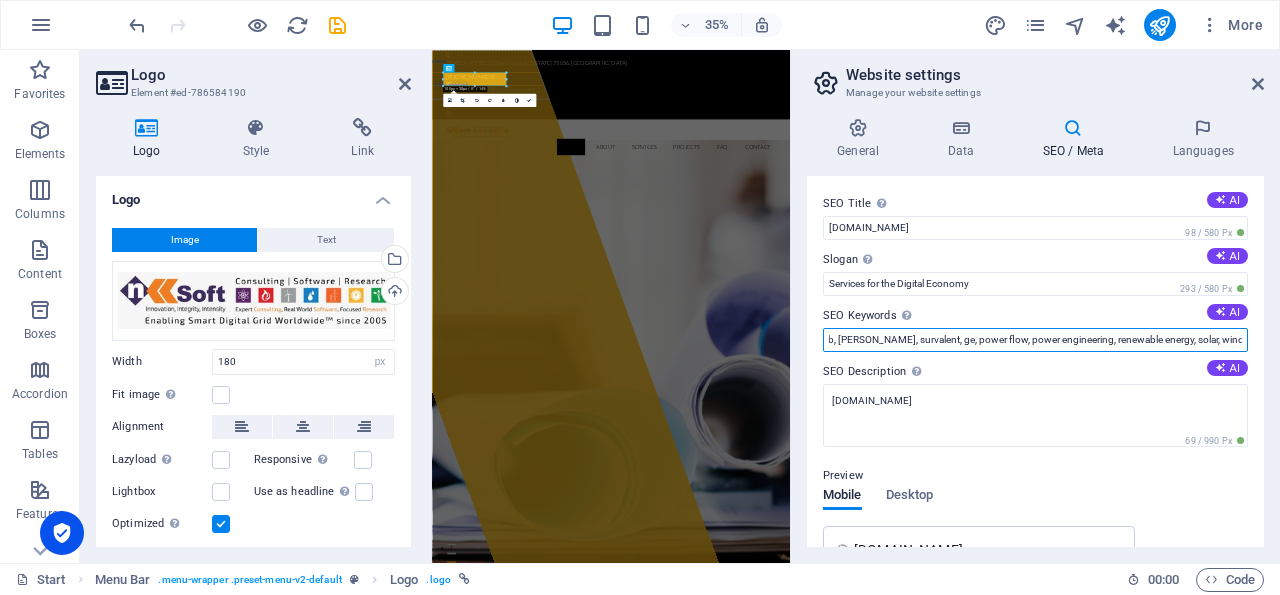 type on "smartgrid, digitalgrid, ai development, adms implementation, system development, ami, gas meter, engineering firm, system planning, EPC, nksoft.com, oracle, sap, abb, schneider, survalent, ge, power flow, power engineering, renewable energy, solar, wind, bess" 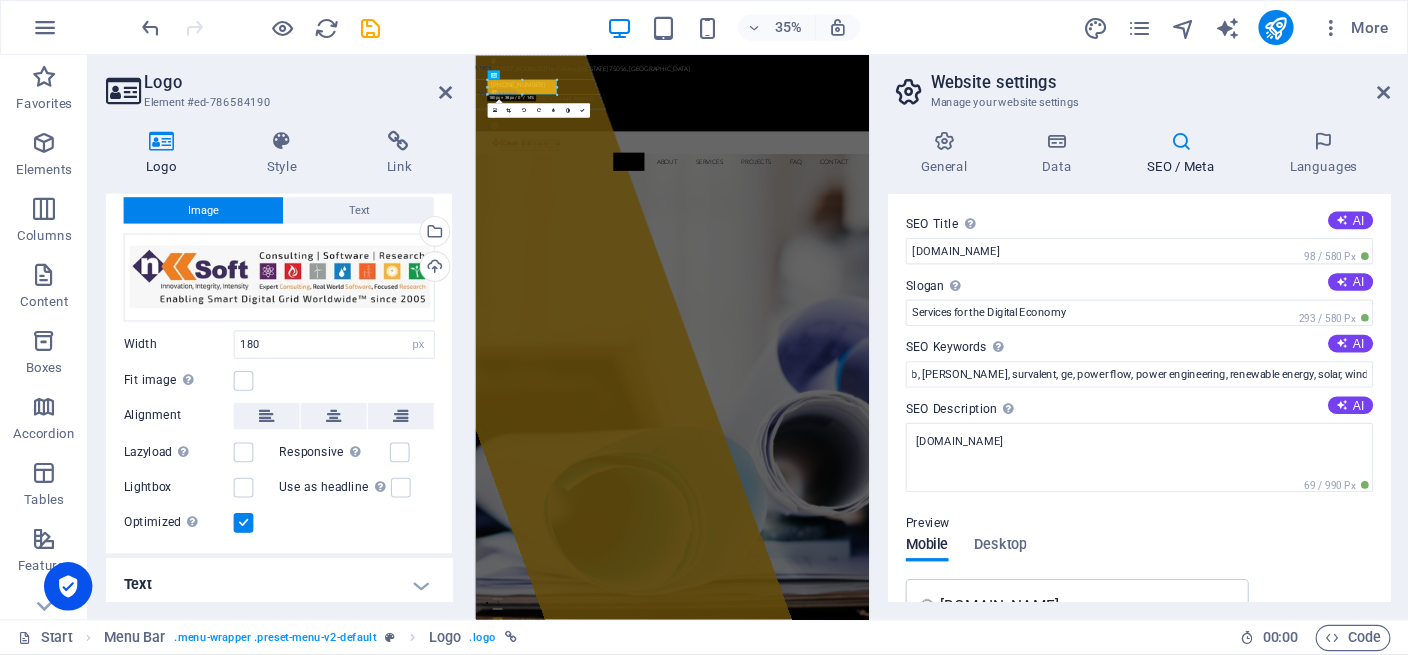 scroll, scrollTop: 55, scrollLeft: 0, axis: vertical 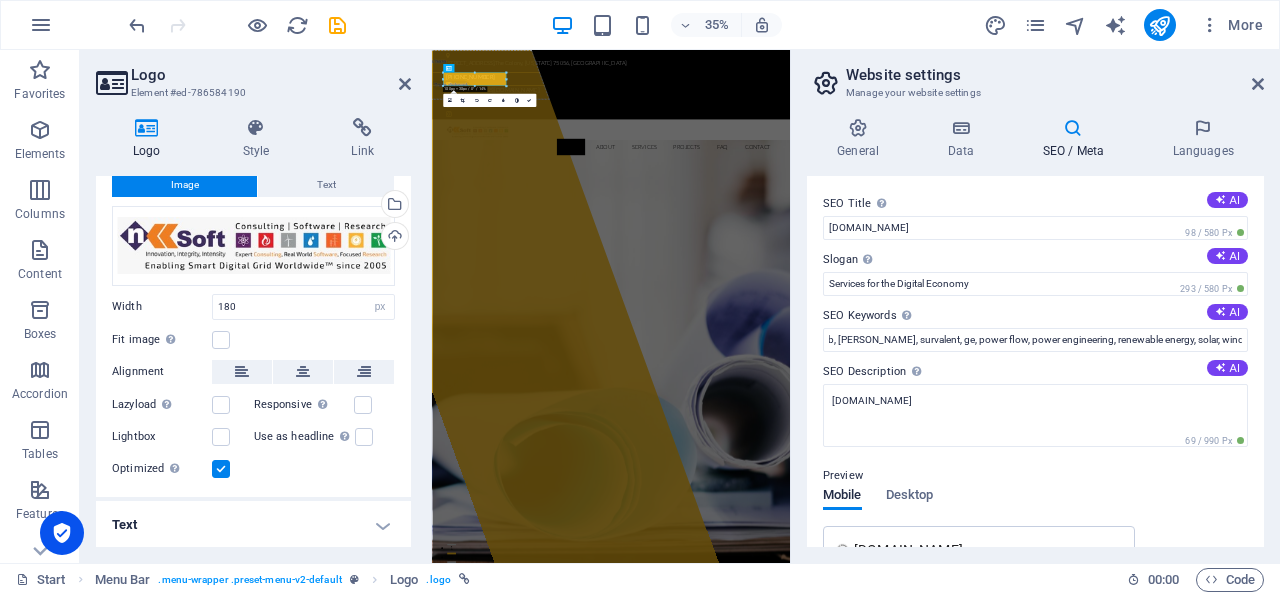 click on "Manage your website settings" at bounding box center [1035, 93] 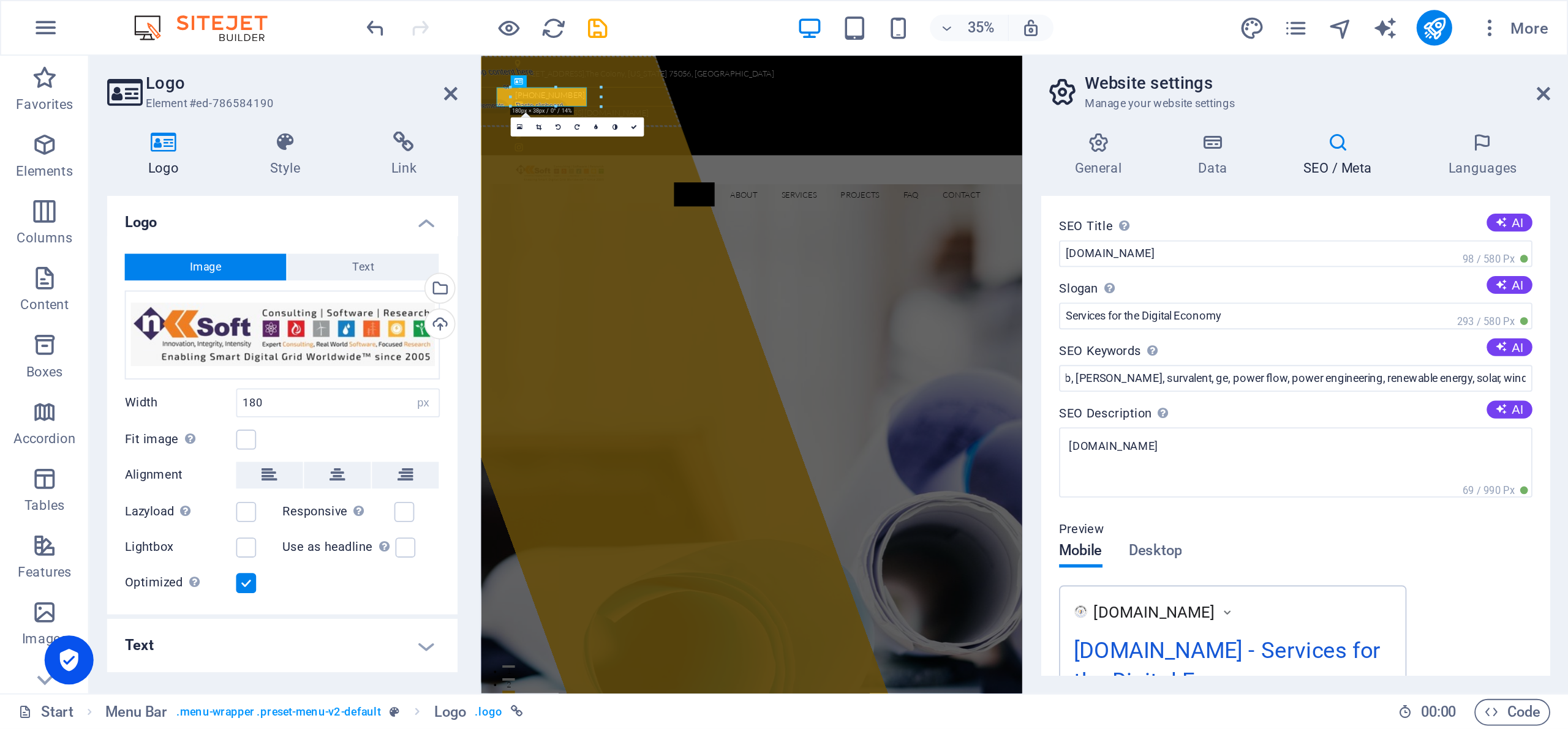 scroll, scrollTop: 0, scrollLeft: 0, axis: both 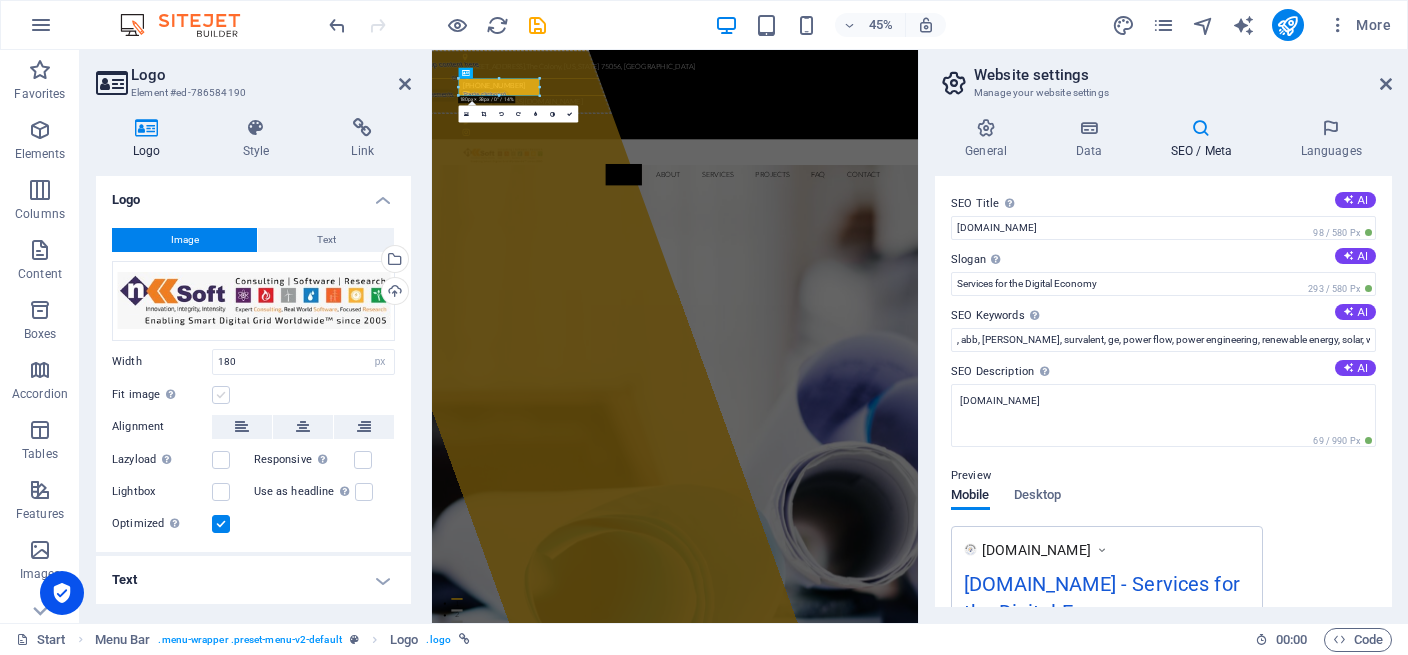 click at bounding box center (221, 395) 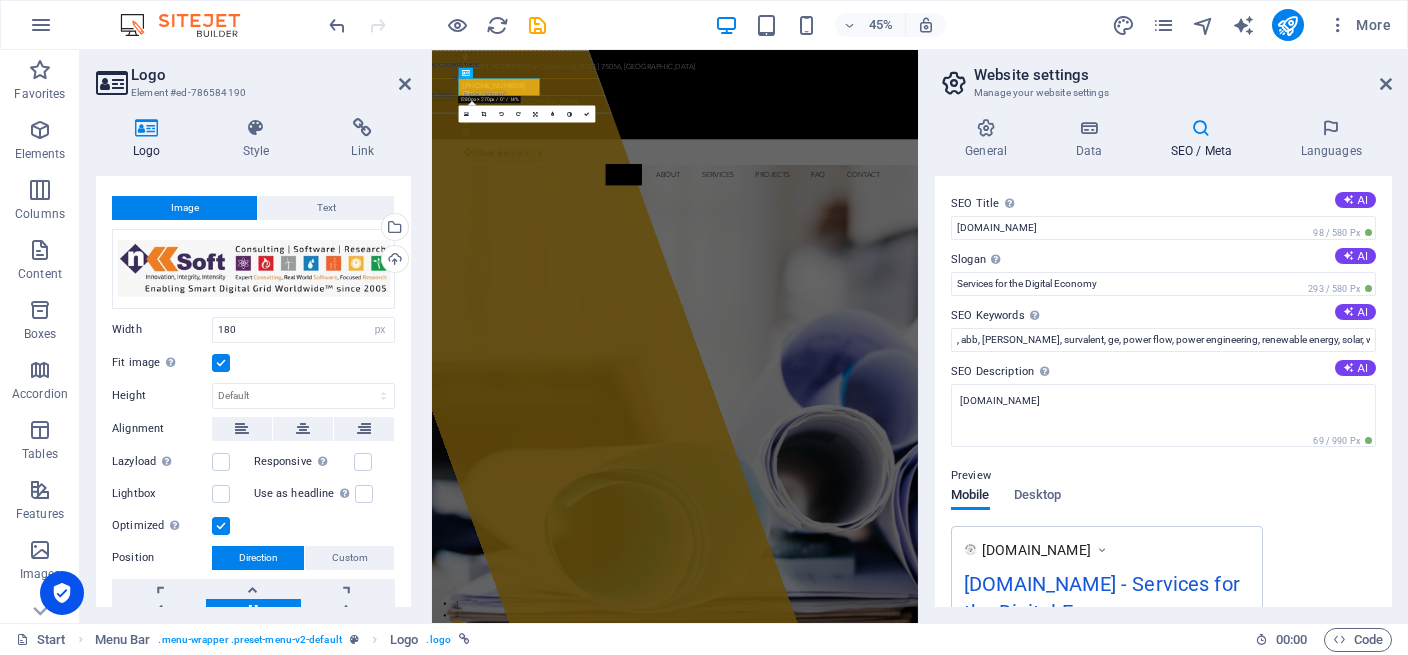 scroll, scrollTop: 0, scrollLeft: 0, axis: both 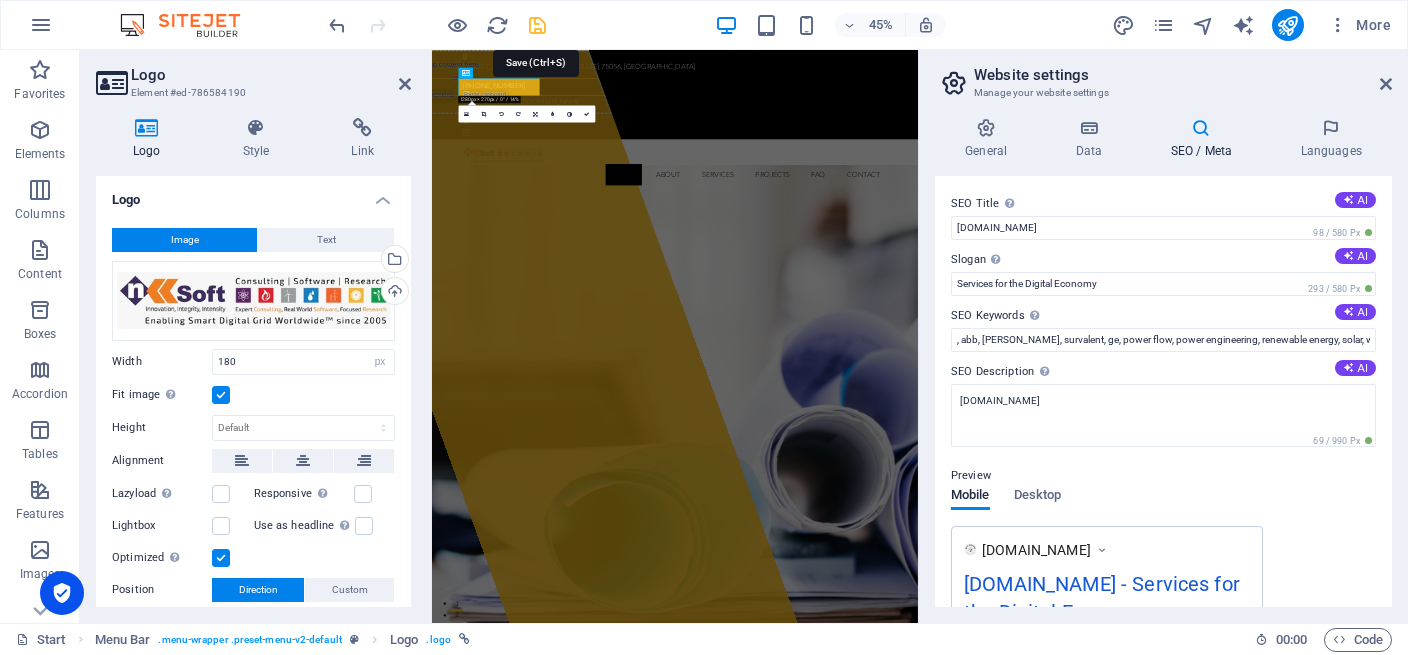click at bounding box center (537, 25) 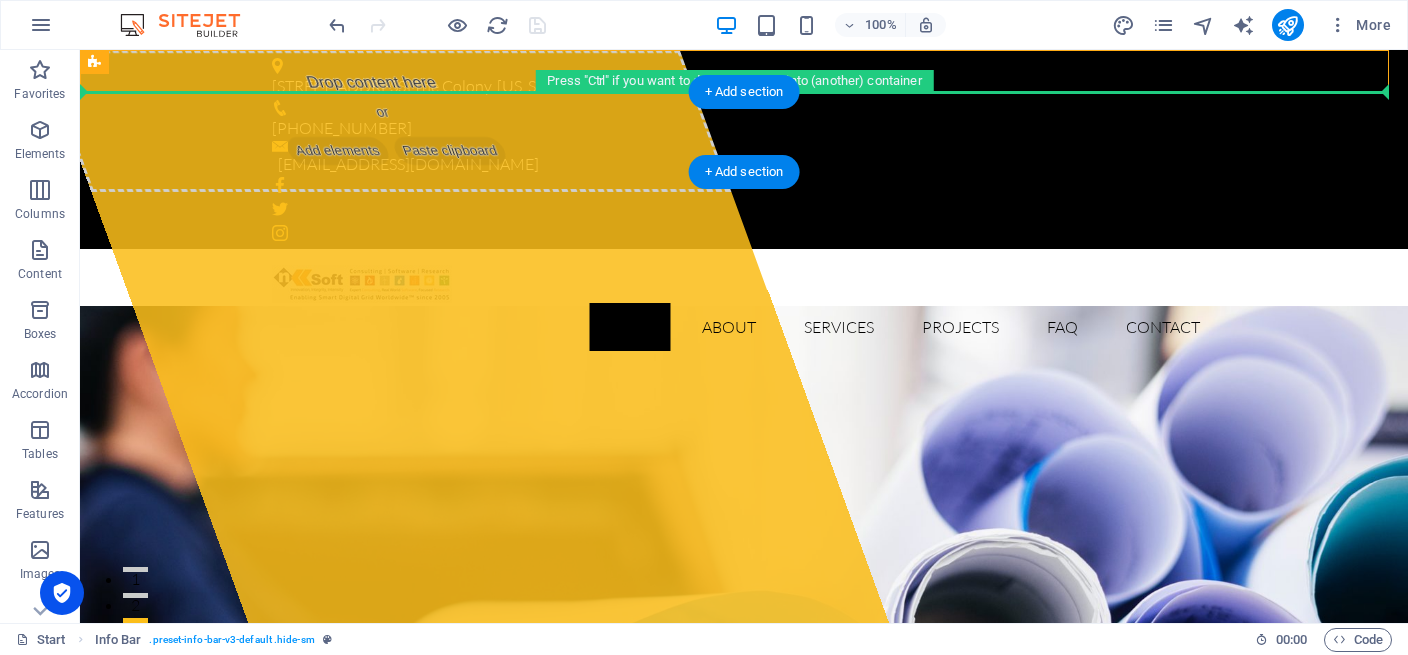 drag, startPoint x: 1388, startPoint y: 88, endPoint x: 1380, endPoint y: 117, distance: 30.083218 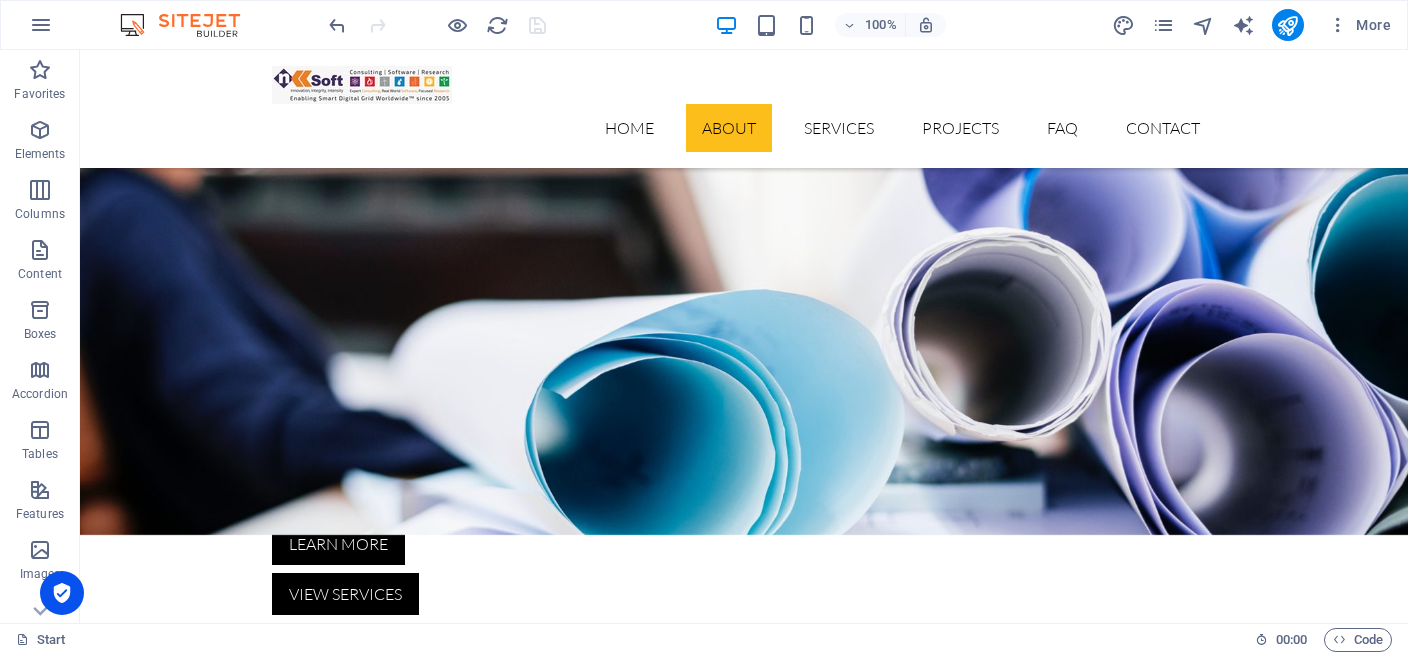 scroll, scrollTop: 488, scrollLeft: 0, axis: vertical 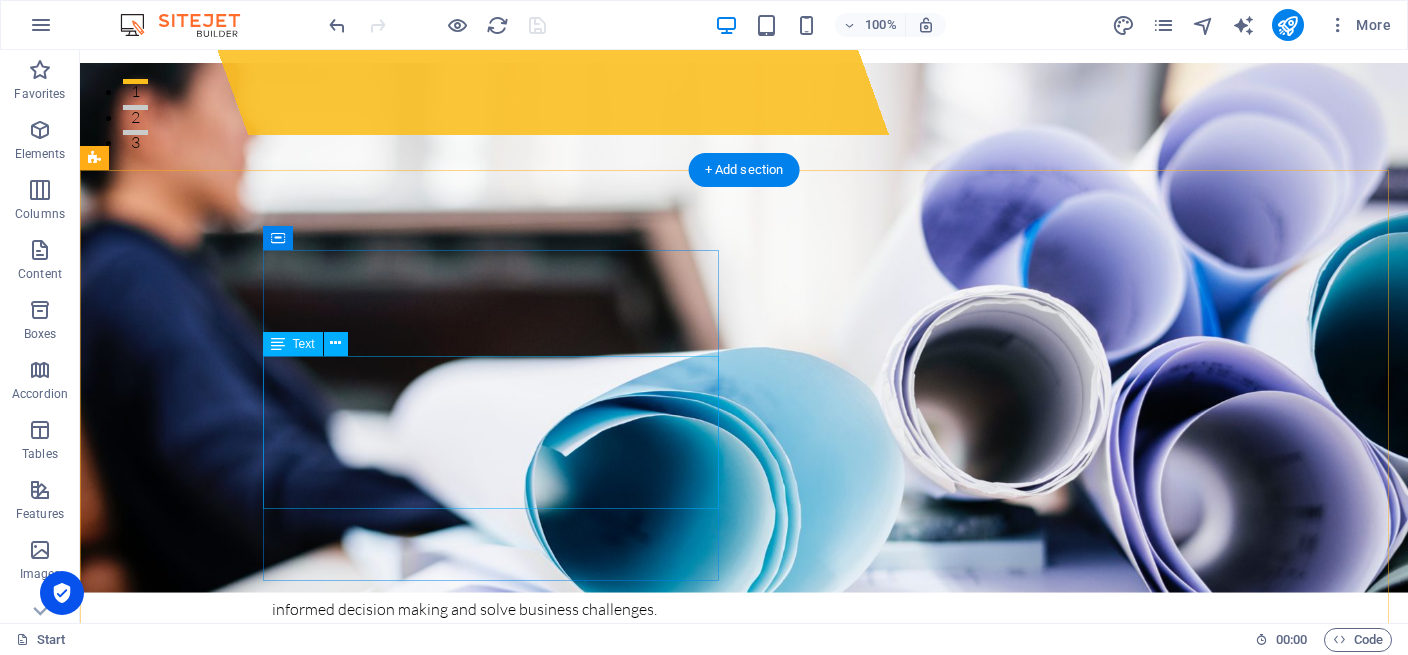 click on "Lorem ipsum dolor sit amet, consectetur adipisicing elit. Quas aut quidem numquam! Molestias nisi odio itaque eaque vitae dolorem ipsum a, exercitationem la officiis, esse ut fuga doloribus voluptas magnam quasi quo atque dolorum. Lorem ipsum dolor sit amet, consectetur adipisicing elit. Quas aut quidem numquam! Molestias nisi odio itaque eaque vitae dolorem ipsum." at bounding box center [324, 1564] 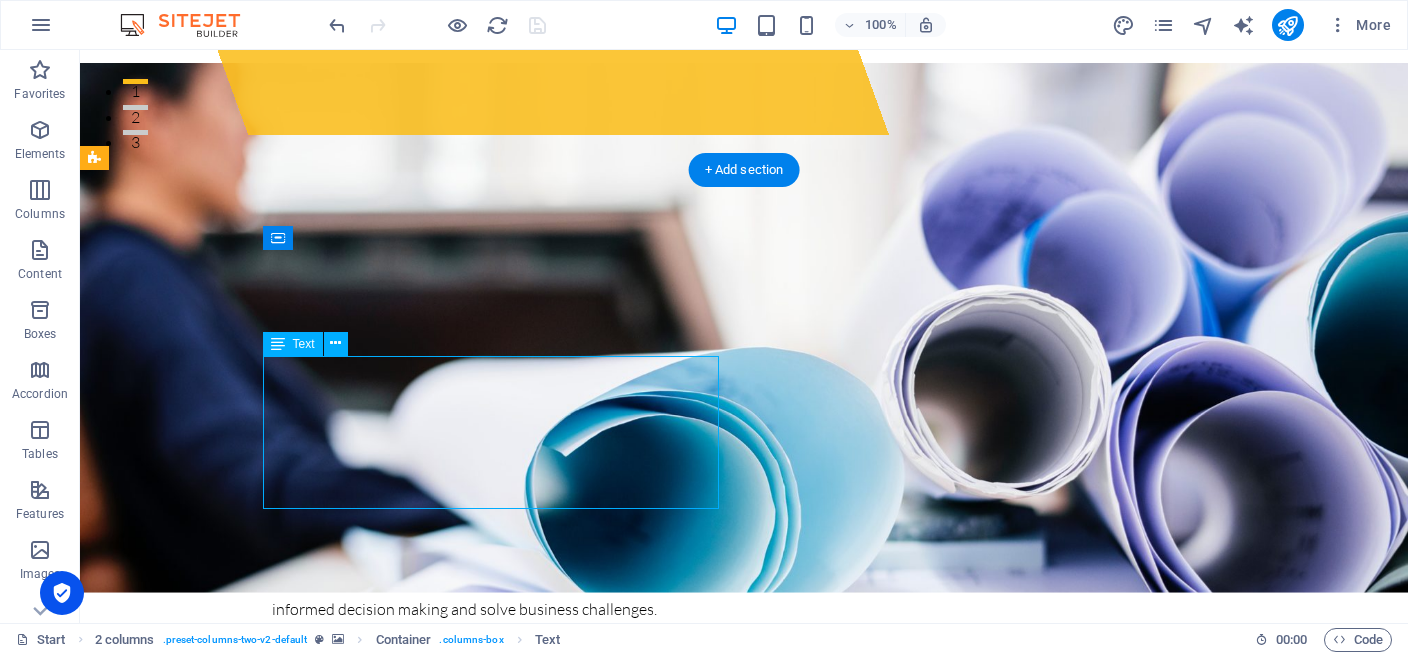click on "Lorem ipsum dolor sit amet, consectetur adipisicing elit. Quas aut quidem numquam! Molestias nisi odio itaque eaque vitae dolorem ipsum a, exercitationem la officiis, esse ut fuga doloribus voluptas magnam quasi quo atque dolorum. Lorem ipsum dolor sit amet, consectetur adipisicing elit. Quas aut quidem numquam! Molestias nisi odio itaque eaque vitae dolorem ipsum." at bounding box center [324, 1564] 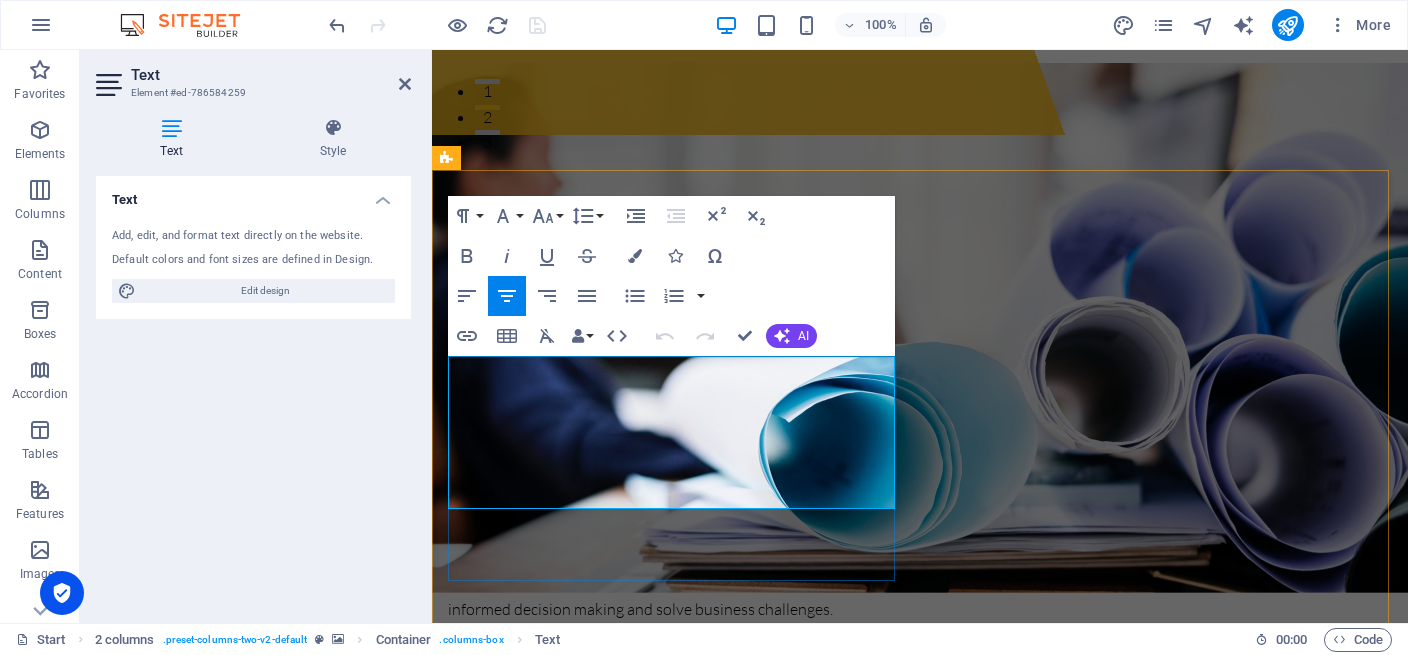 scroll, scrollTop: 489, scrollLeft: 0, axis: vertical 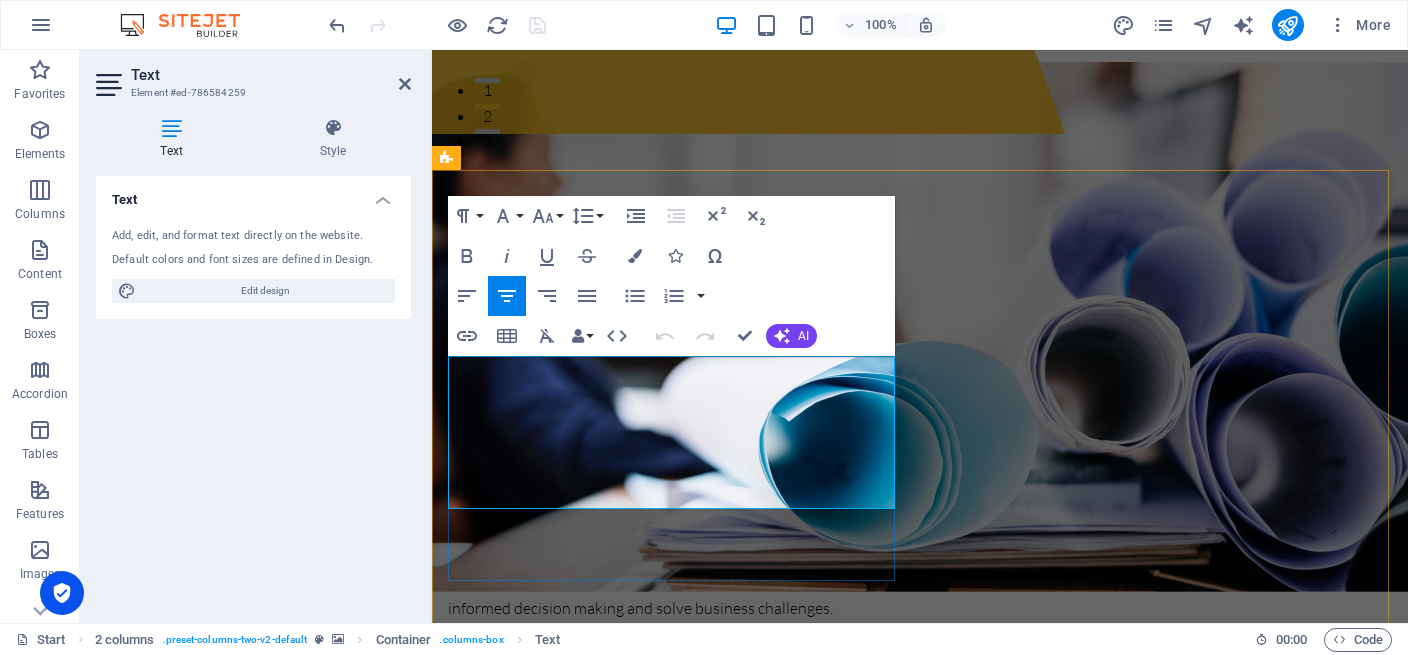 drag, startPoint x: 454, startPoint y: 376, endPoint x: 881, endPoint y: 497, distance: 443.81302 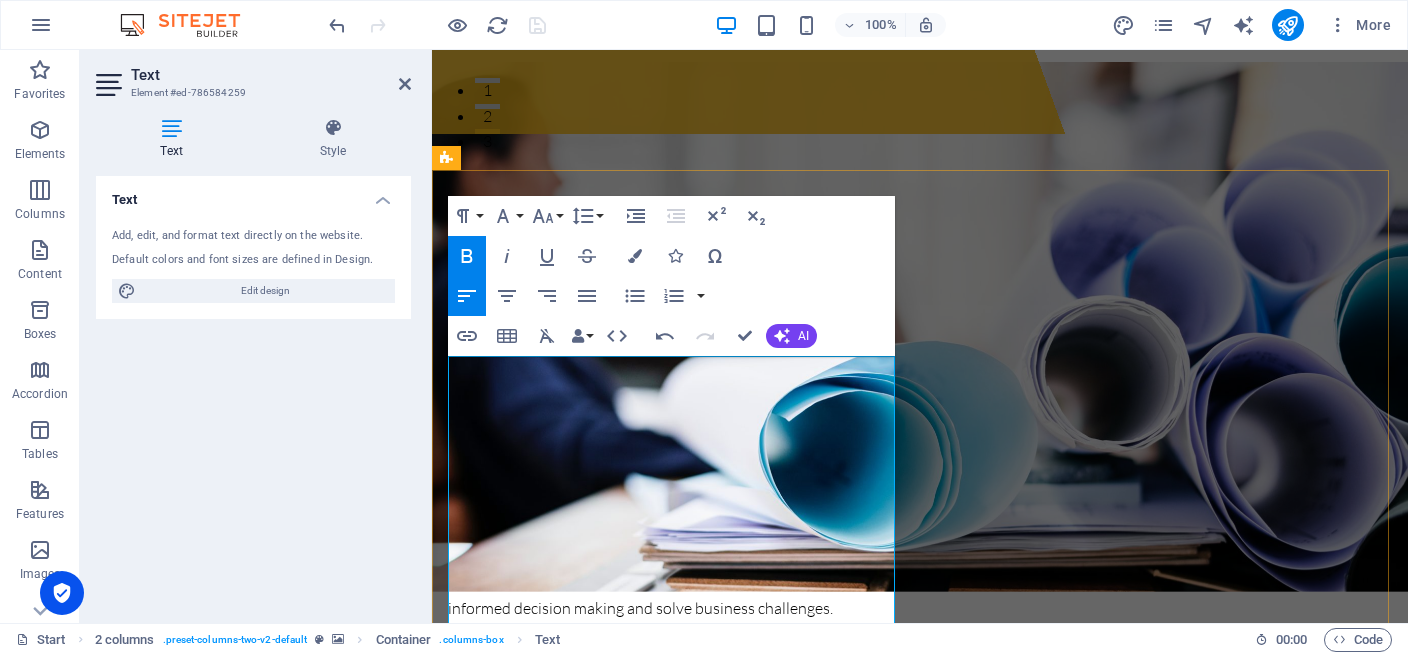 scroll, scrollTop: 488, scrollLeft: 0, axis: vertical 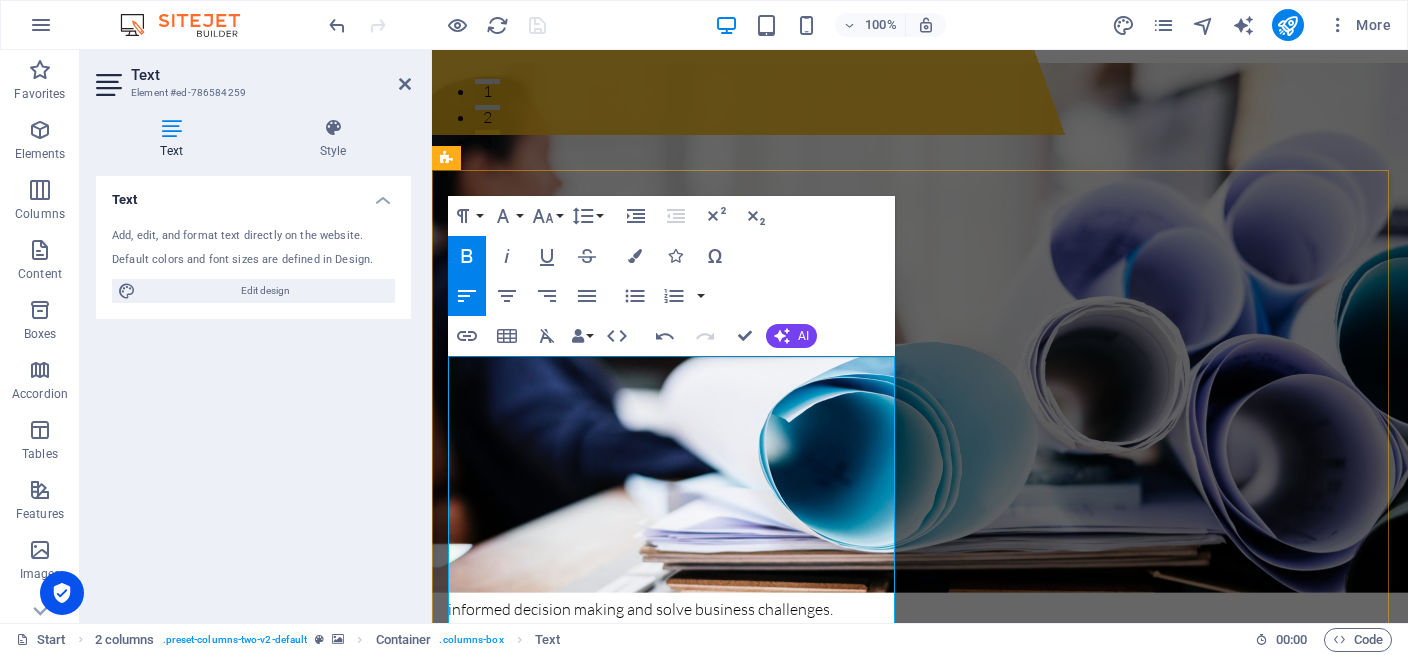 click on "Our number one criterion for the success of any project is customer satisfaction. Above all, we strive to deliver and see to it that our  clients  and  partners  are successful. We operate on building trust; we work very hard at earning the trust of our clients and we zealously work to protect that trust at all times." at bounding box center (676, 2713) 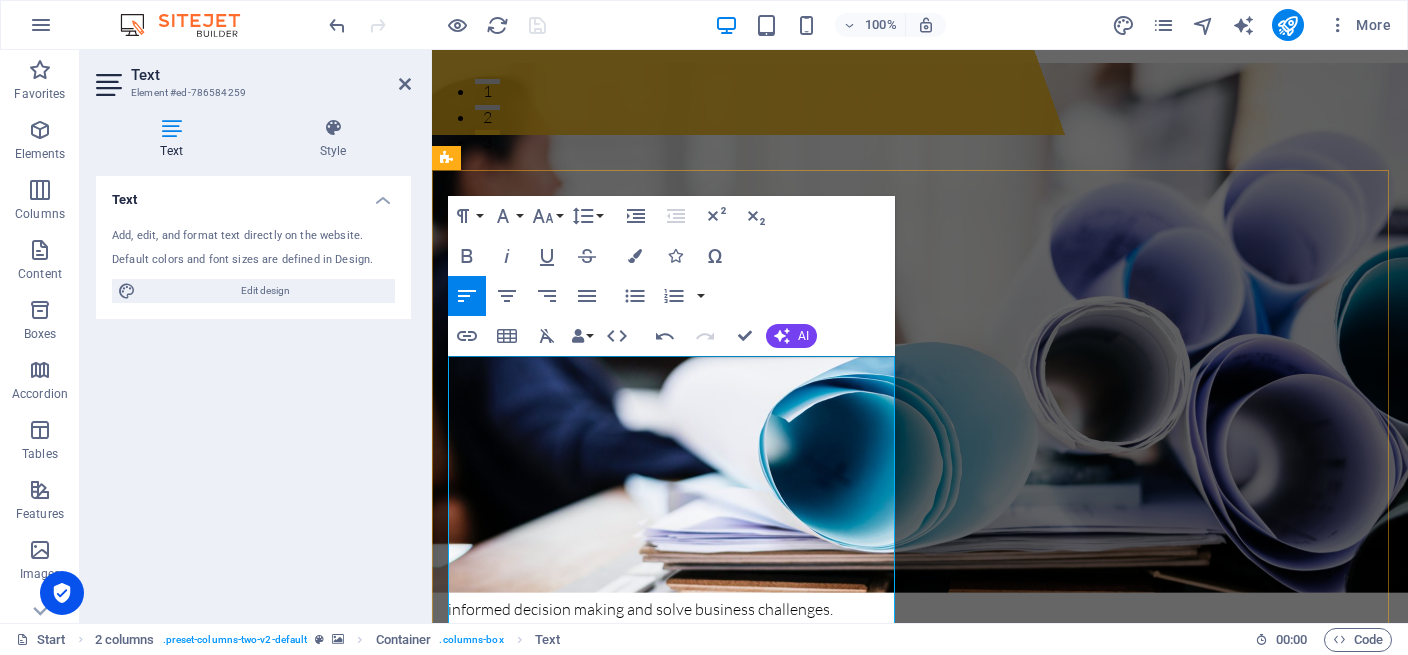 click on "Our number one criterion for the success of any project is customer satisfaction. Above all, we strive to deliver and see to it that our  clients  and  partners  are successful. We operate on building trust; we work very hard at earning the trust of our clients and we zealously work to protect that trust at all times." at bounding box center (676, 2713) 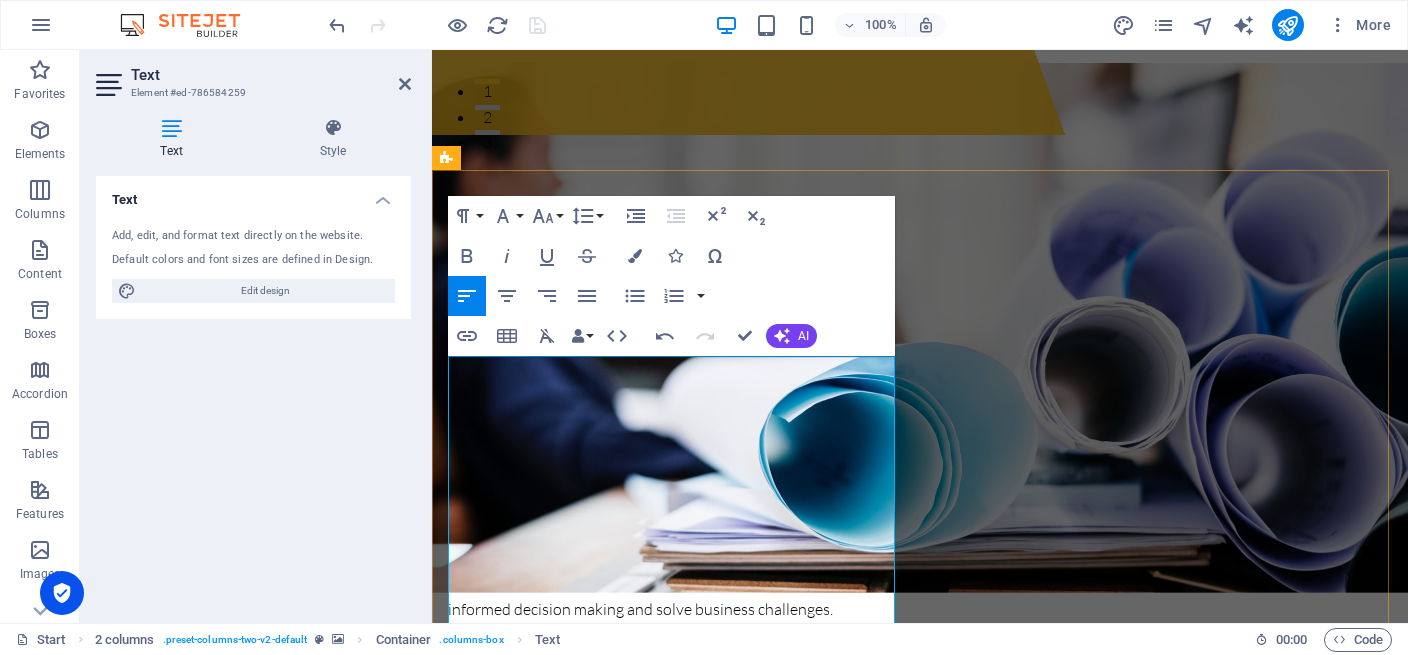 click on "Our number one criterion for the success of any project is customer satisfaction. Above all, we strive to deliver and see to it that our  clients  and  partners  are successful. We operate on building trust; we work very hard at earning the trust of our clients and we zealously work to protect that trust at all times." at bounding box center (676, 2713) 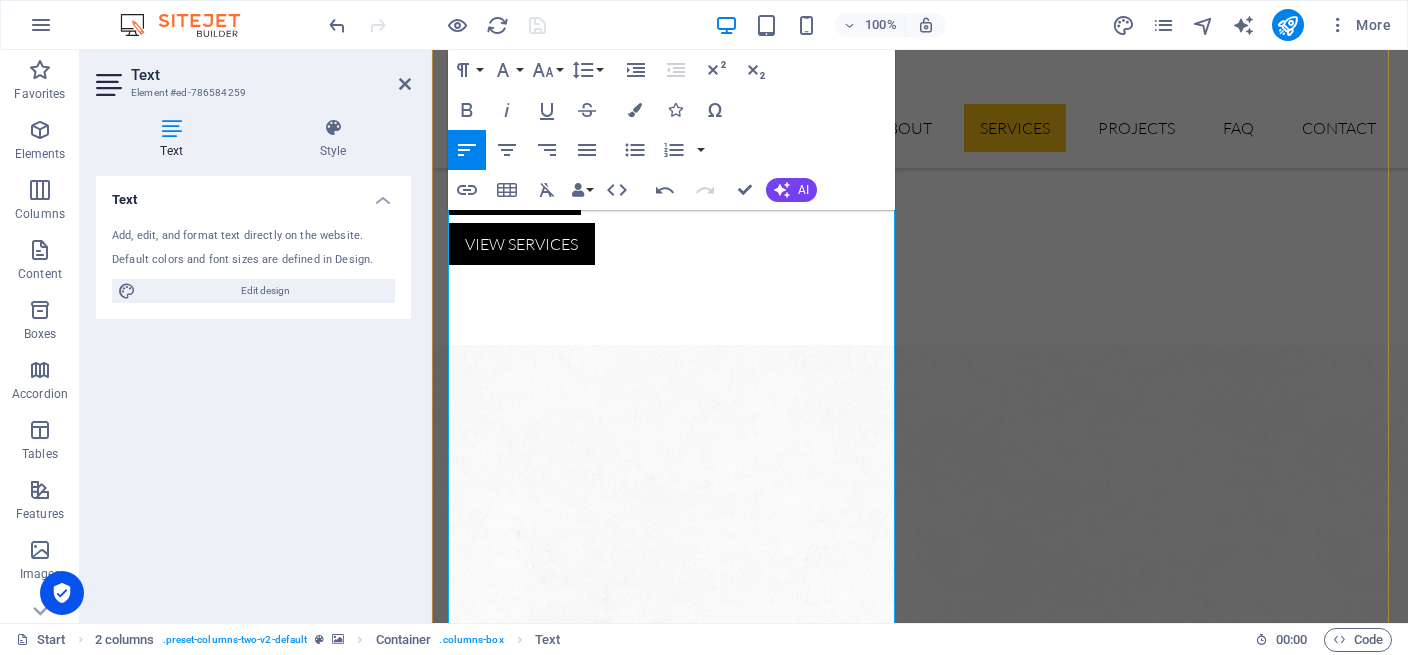 scroll, scrollTop: 940, scrollLeft: 0, axis: vertical 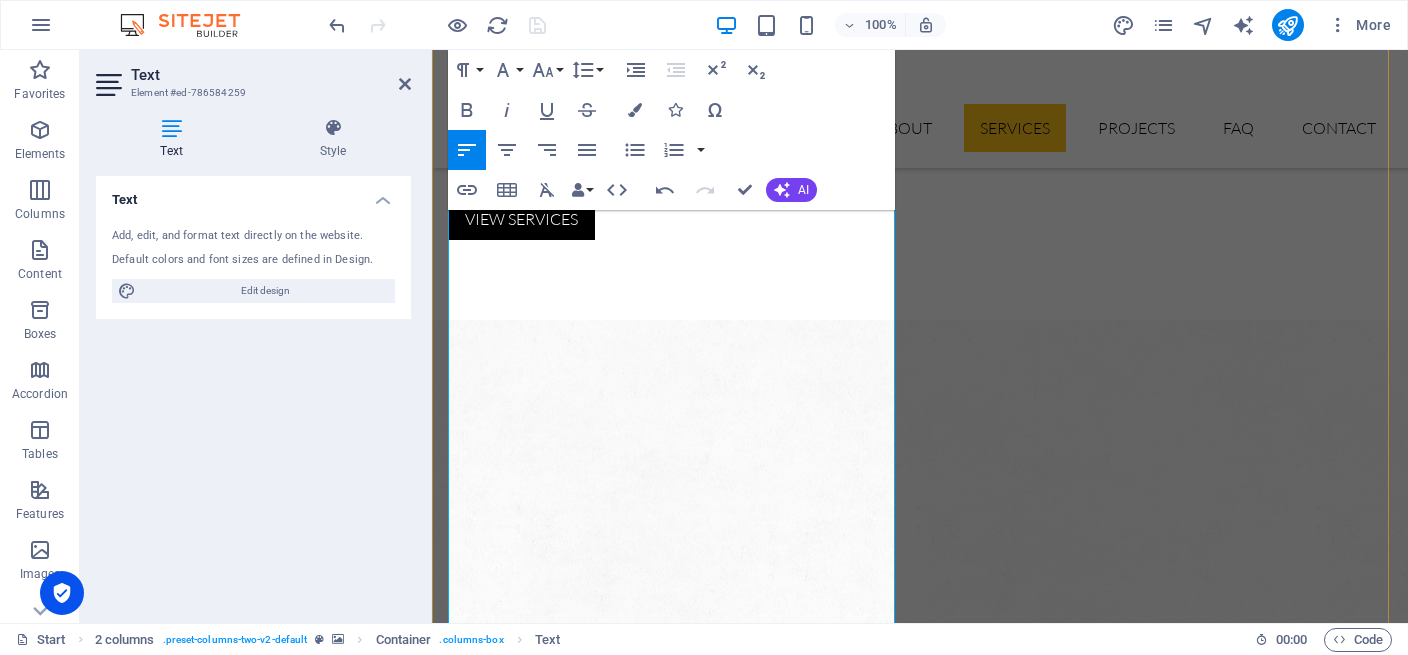 click on "NKSoft was founded on May 5th, 2005 by Rachel Benson and Hamid Akhavan. Rachel Benson took charge of the financial and administrative aspects of this new company, while Hamid Akhavan took charge of the technical and operational aspects of the company. NKSoft initially purchased the Field Operations unit and equipment from Analytical Surveys Inc. and began performing field services for utilities." at bounding box center (676, 2611) 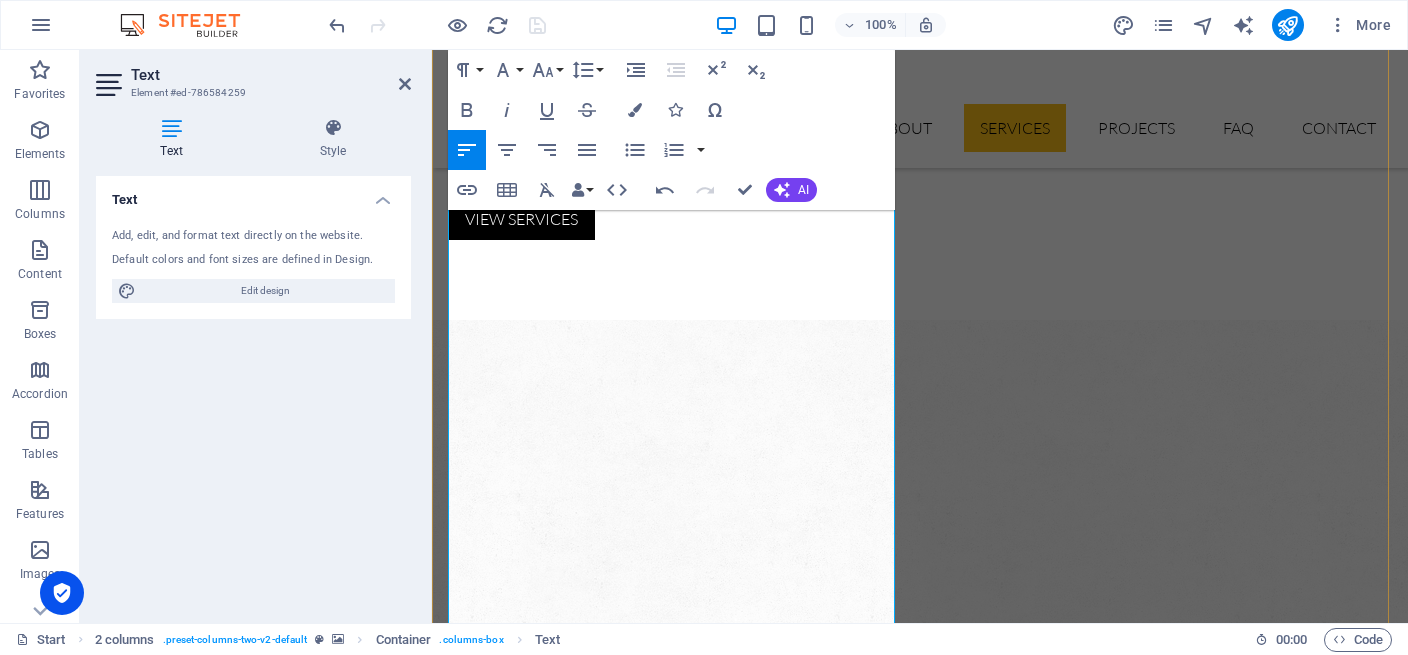 drag, startPoint x: 813, startPoint y: 443, endPoint x: 450, endPoint y: 318, distance: 383.91925 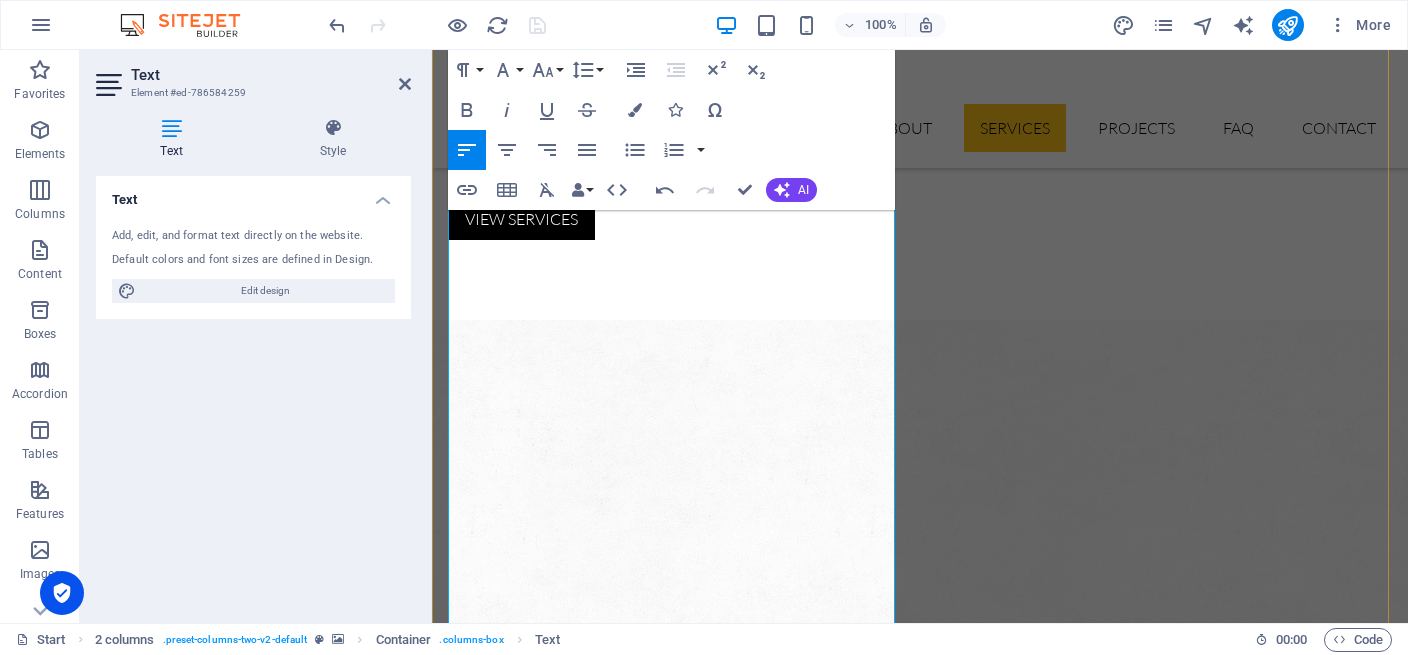 drag, startPoint x: 731, startPoint y: 291, endPoint x: 848, endPoint y: 292, distance: 117.00427 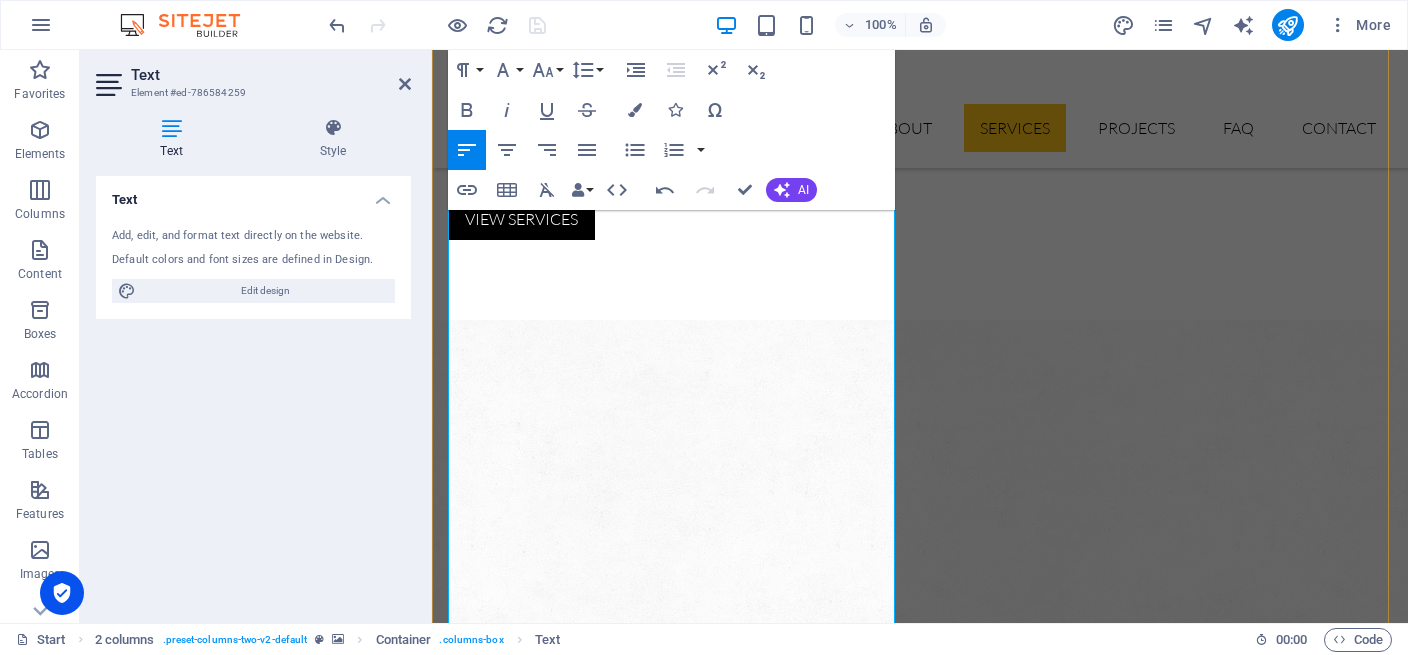 scroll, scrollTop: 986, scrollLeft: 0, axis: vertical 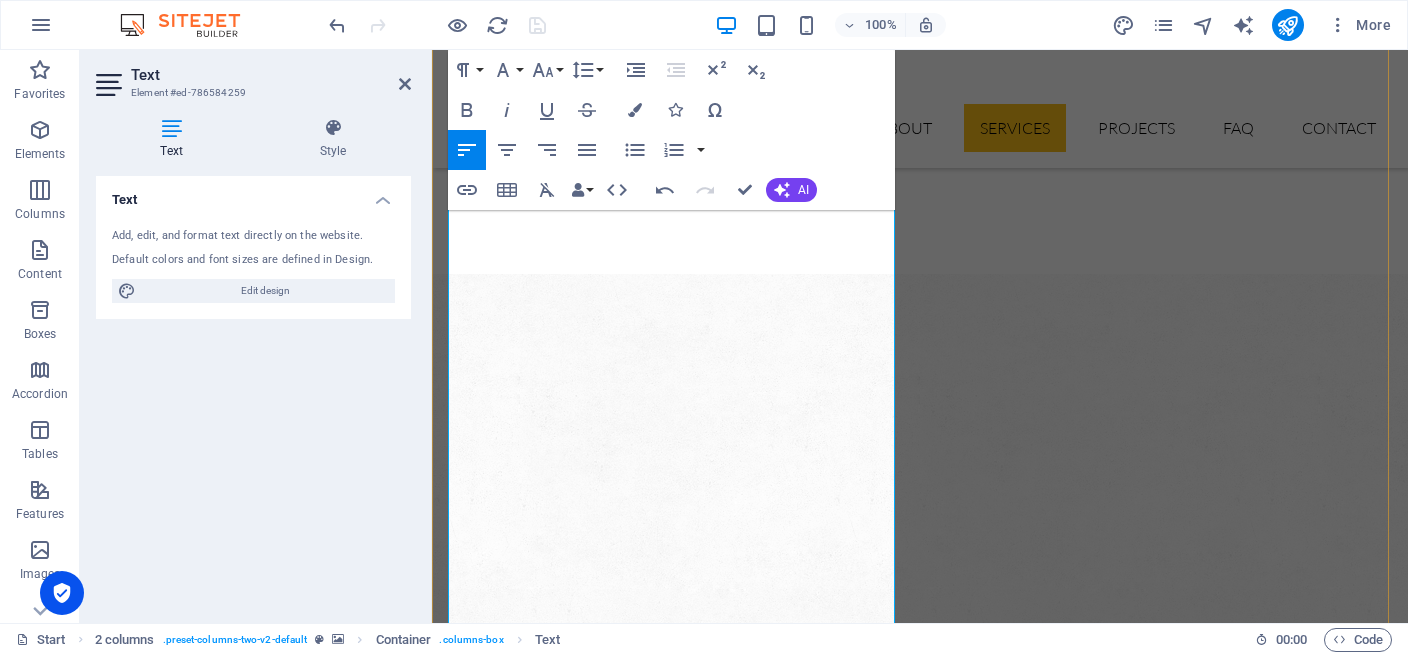 drag, startPoint x: 533, startPoint y: 348, endPoint x: 769, endPoint y: 340, distance: 236.13556 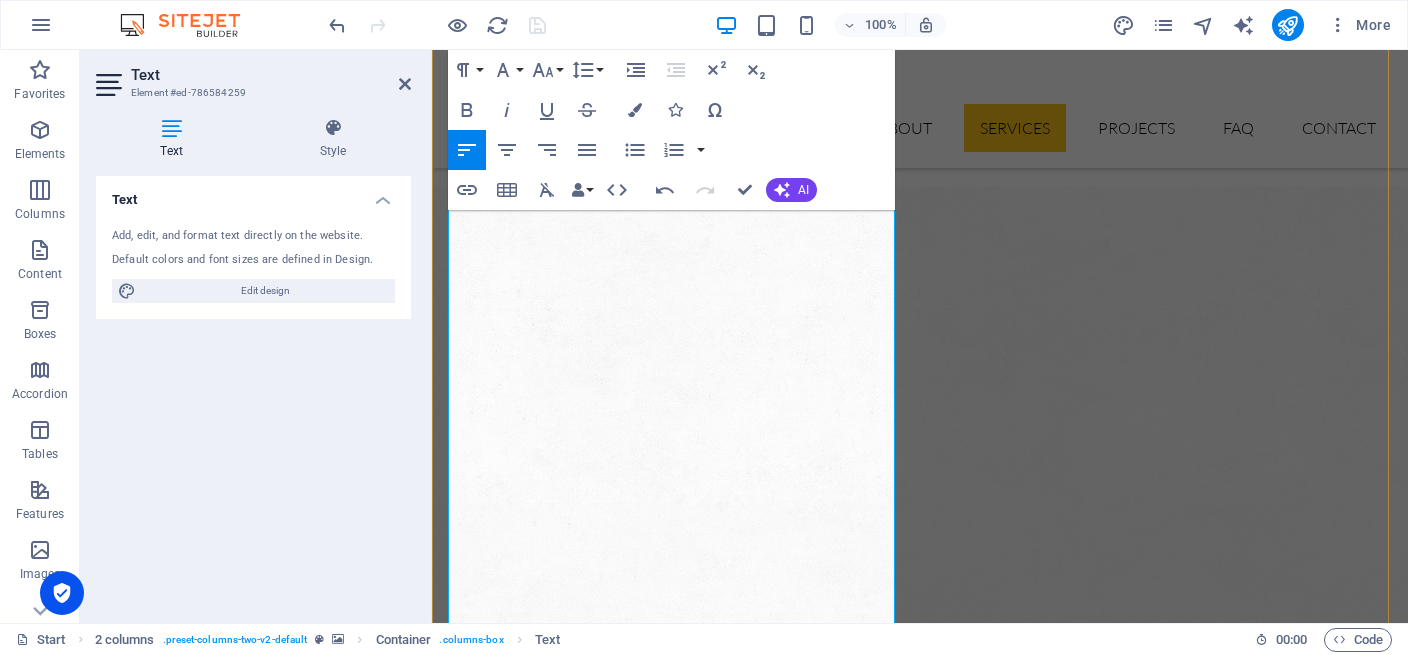scroll, scrollTop: 1098, scrollLeft: 0, axis: vertical 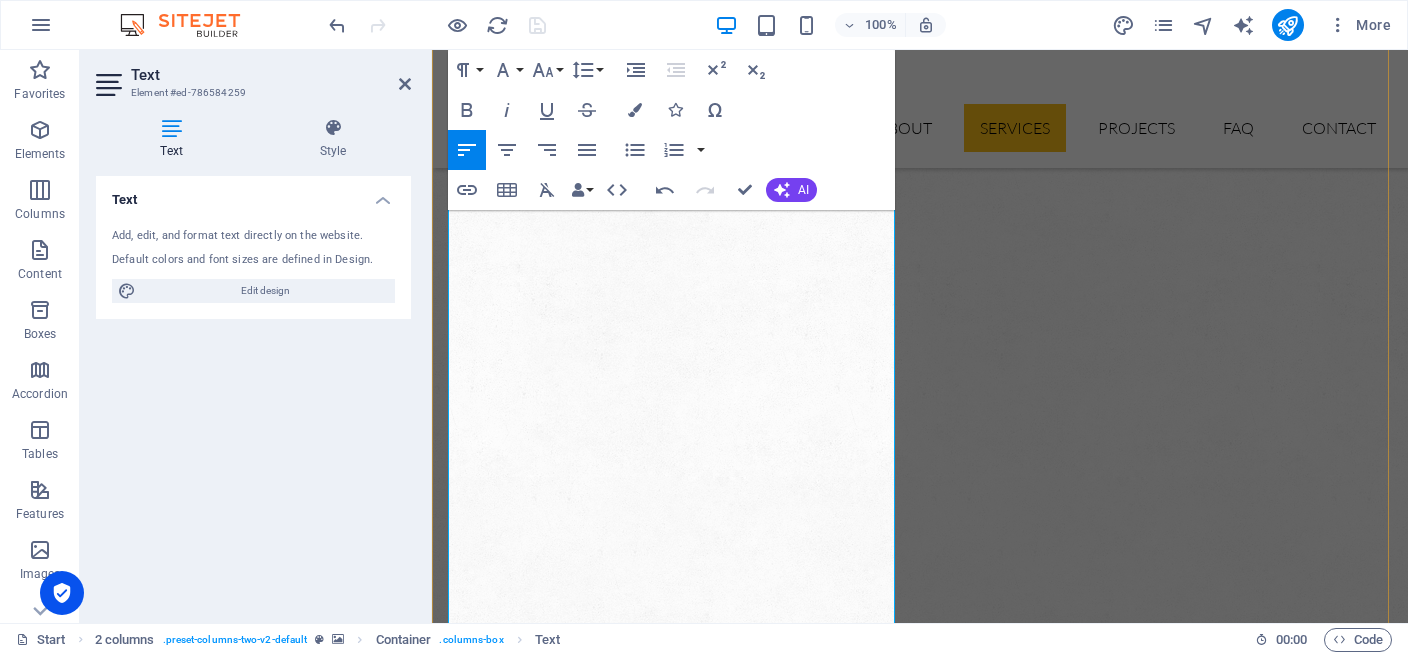 click on "NKSoft was founded on July, 1997 by senior executives from Price Waterhouse (PwC), Ernst & Young (E&Y), IBM, and Oracle. NKSoft has successfully grown over the years to be the largest product-independent provider of services in relation to digital transformation of utilities, energy, healthcare, and public sector companies. Our service offerings now include a full range of services that match the project and program lifecycle needs of our utility customers." at bounding box center [676, 2286] 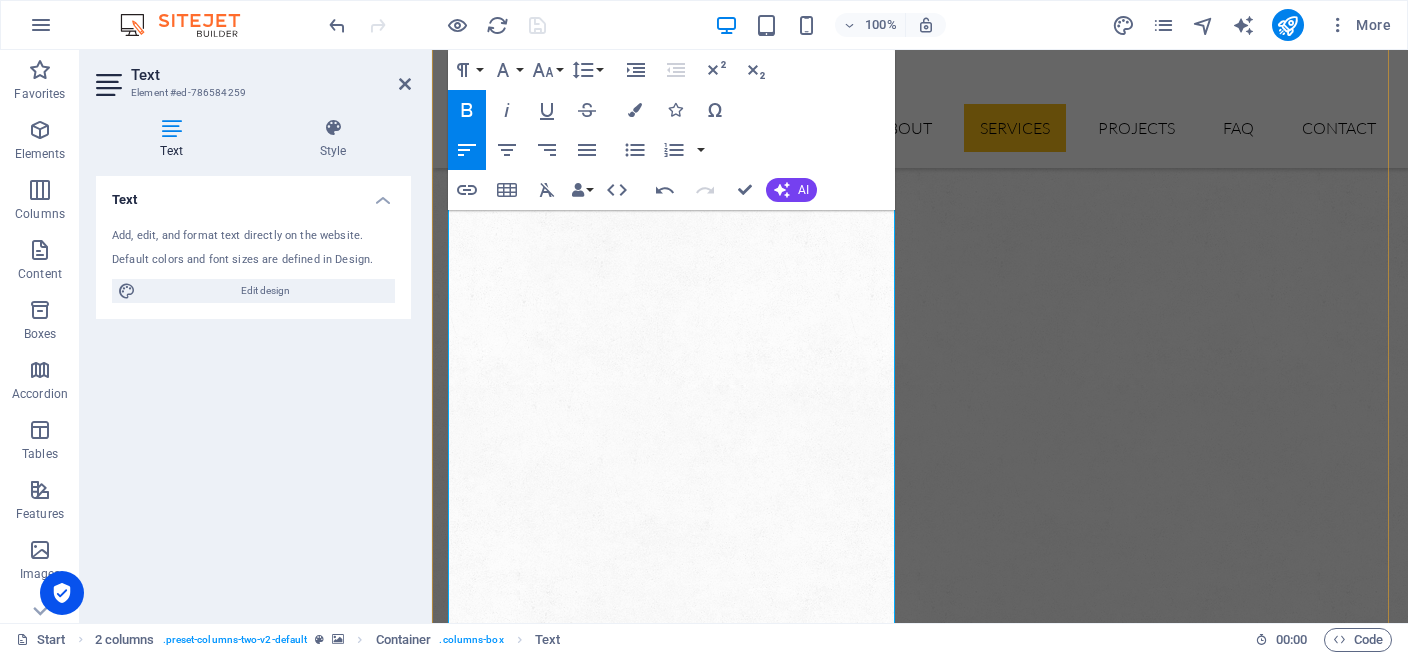 scroll, scrollTop: 1215, scrollLeft: 0, axis: vertical 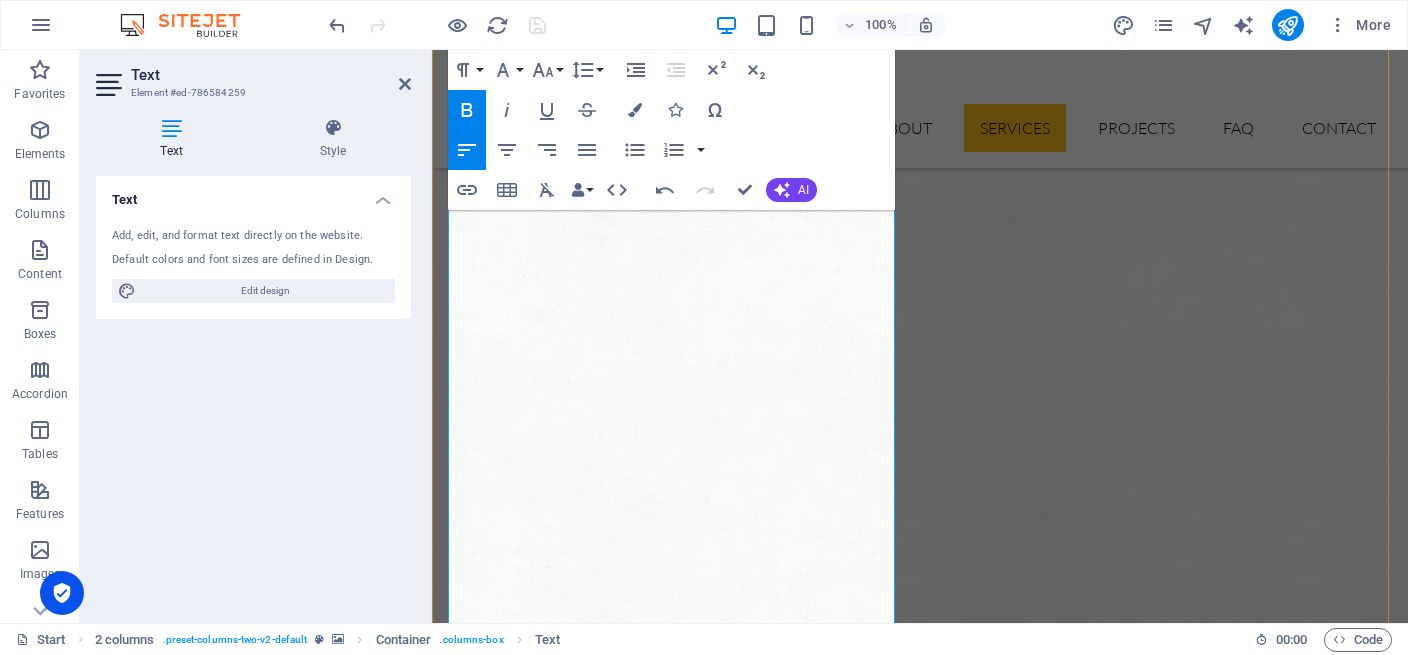 click on "Leadership page" at bounding box center (570, 2649) 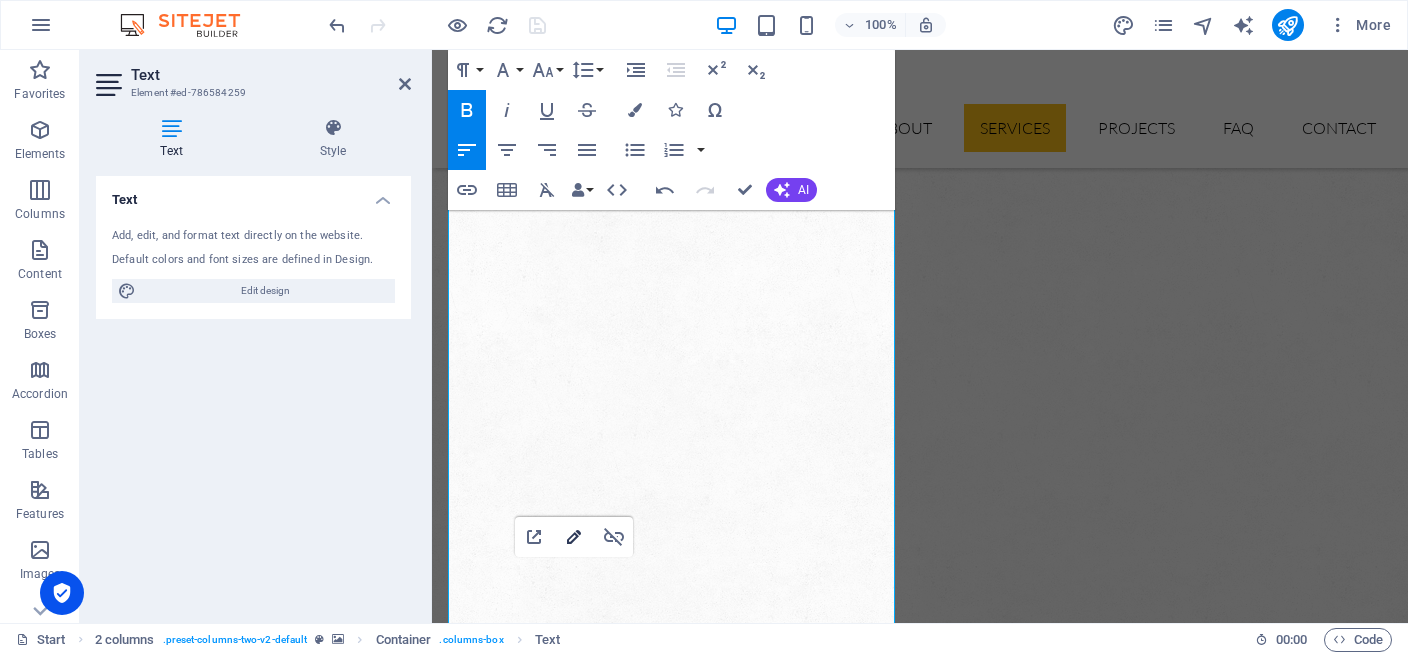 click 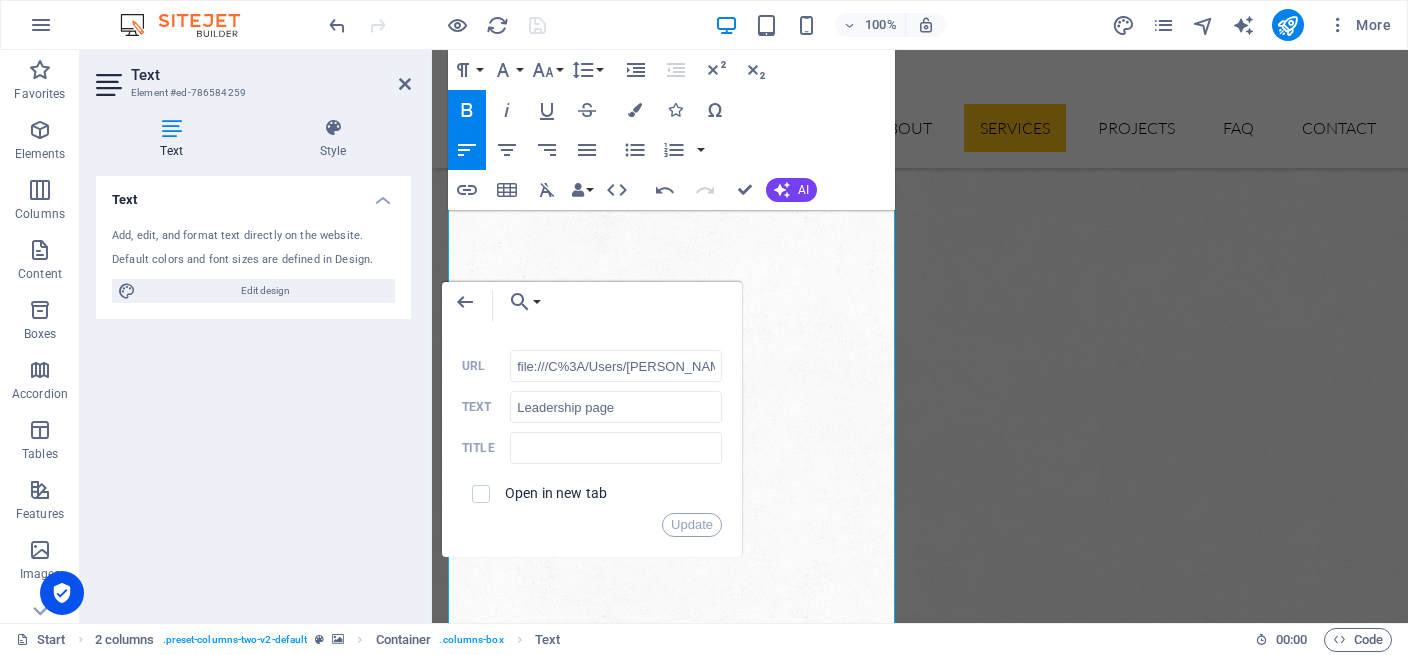 scroll, scrollTop: 0, scrollLeft: 191, axis: horizontal 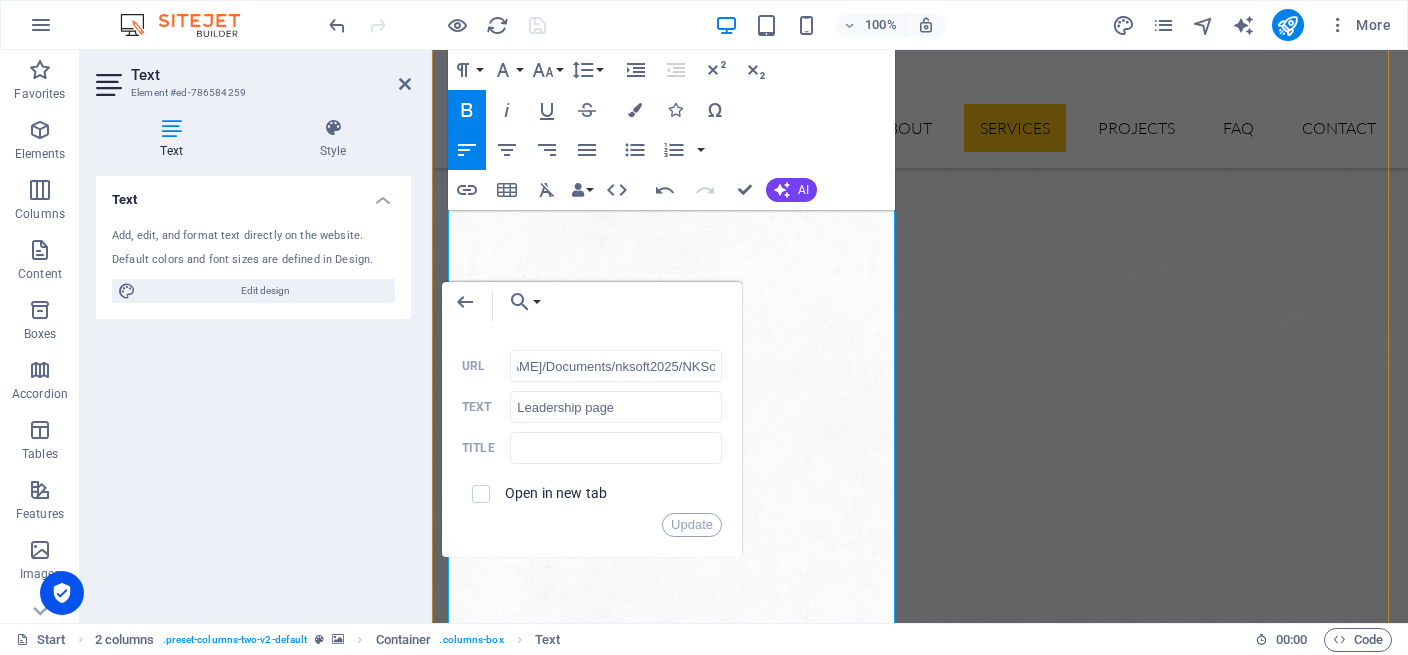 click on "Company Philosophy Our number one criterion for the success of any project is customer satisfaction. Above all, we strive to deliver and see to it that our  clients  and  partners  are successful. We operate on building trust; we work very hard at earning the trust of our clients and we zealously work to protect that trust at all times. NKSoft is a privately held company with our entire focus on the success of our customer and providing reasonably priced services for the full journey of your project or program. Our company focus is also entirely on the services we provide. We will not be selling you products downstream in your project… and this means our success is based entirely on your success. History Our experience now encompasses many of the most complex electric and gas project assignments in the industry. Many of these projects have pioneered new territory and we have gained extensive industry knowledge and understanding from peer utility investments that we can bring to your project. See our" at bounding box center (676, 2181) 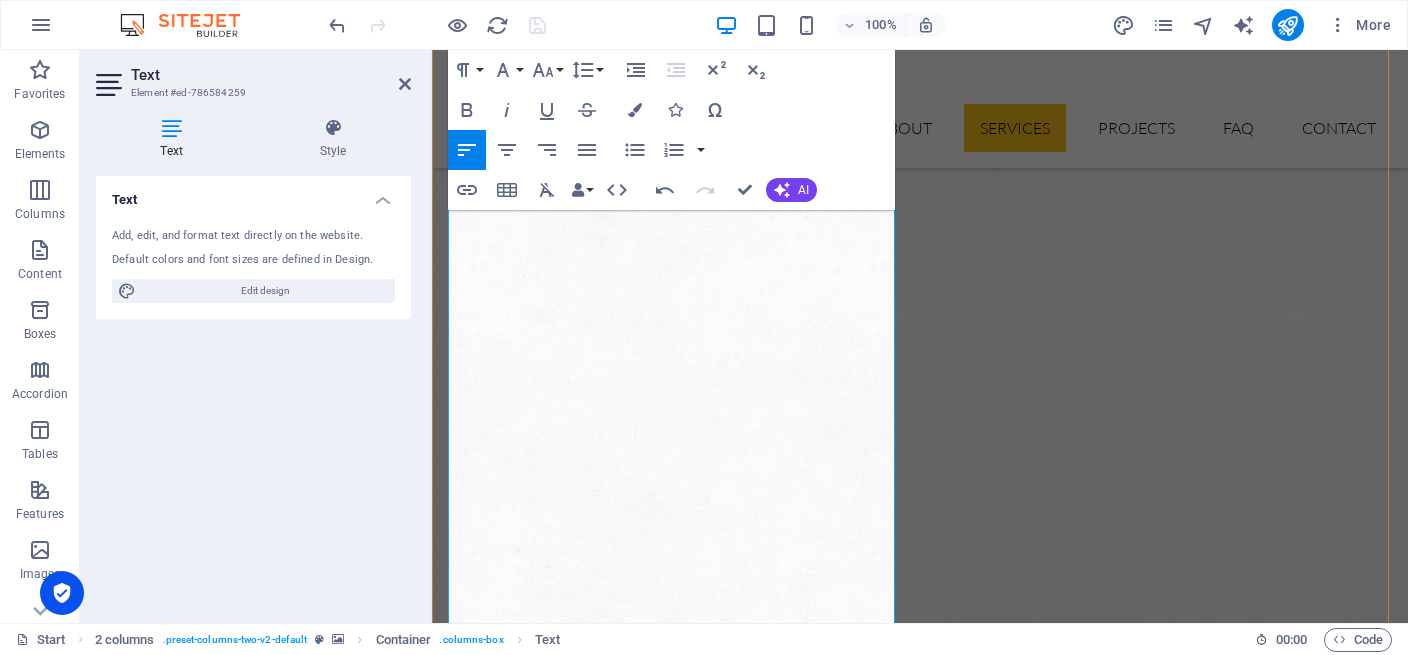click on "Company Philosophy Our number one criterion for the success of any project is customer satisfaction. Above all, we strive to deliver and see to it that our  clients  and  partners  are successful. We operate on building trust; we work very hard at earning the trust of our clients and we zealously work to protect that trust at all times. NKSoft is a privately held company with our entire focus on the success of our customer and providing reasonably priced services for the full journey of your project or program. Our company focus is also entirely on the services we provide. We will not be selling you products downstream in your project… and this means our success is based entirely on your success. History Our experience now encompasses many of the most complex electric and gas project assignments in the industry. Many of these projects have pioneered new territory and we have gained extensive industry knowledge and understanding from peer utility investments that we can bring to your project. See our" at bounding box center [676, 2181] 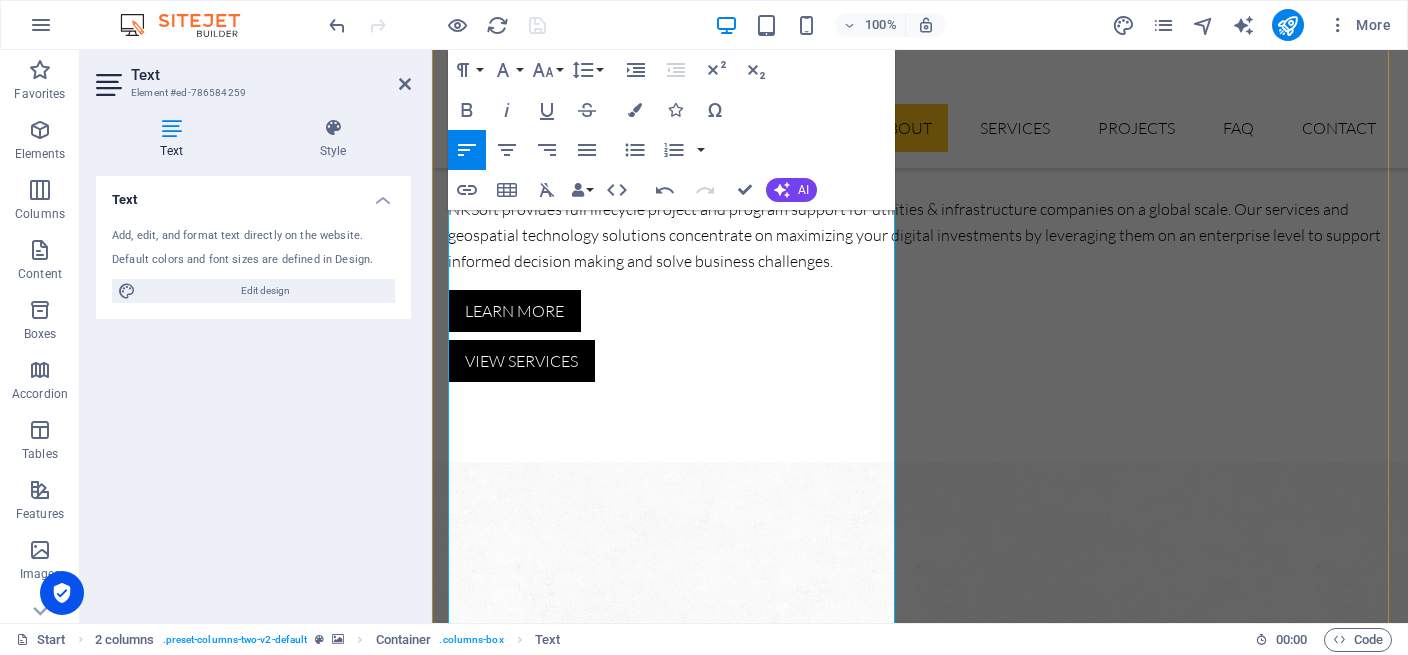 scroll, scrollTop: 728, scrollLeft: 0, axis: vertical 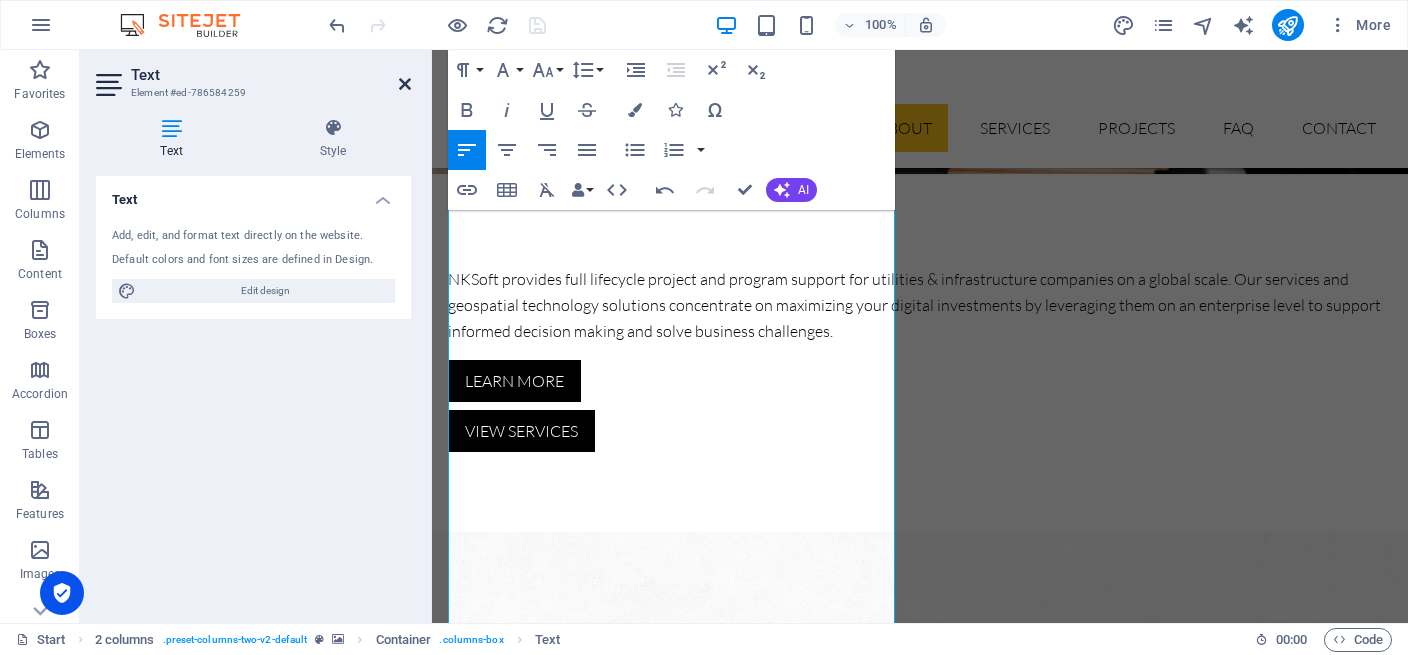 click at bounding box center [405, 84] 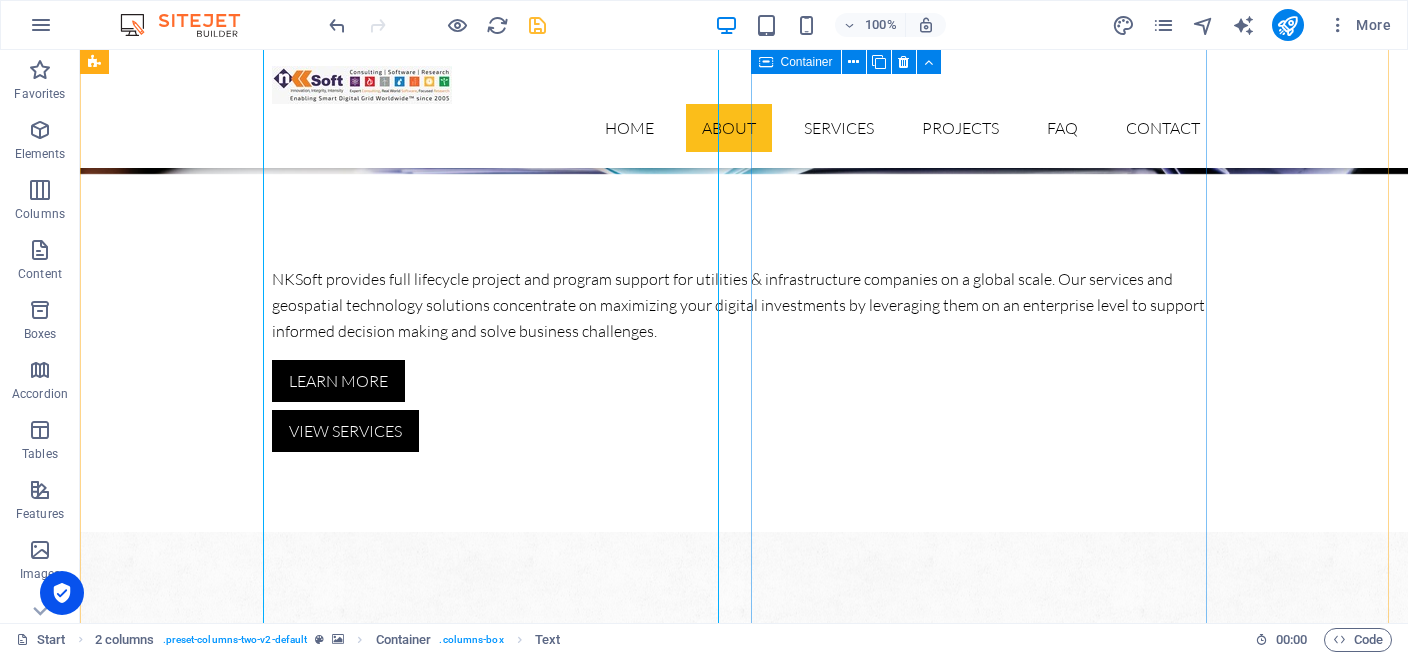 click on "78 Projects 52 Customers 14 Engineers 26 Partners" at bounding box center (324, 3527) 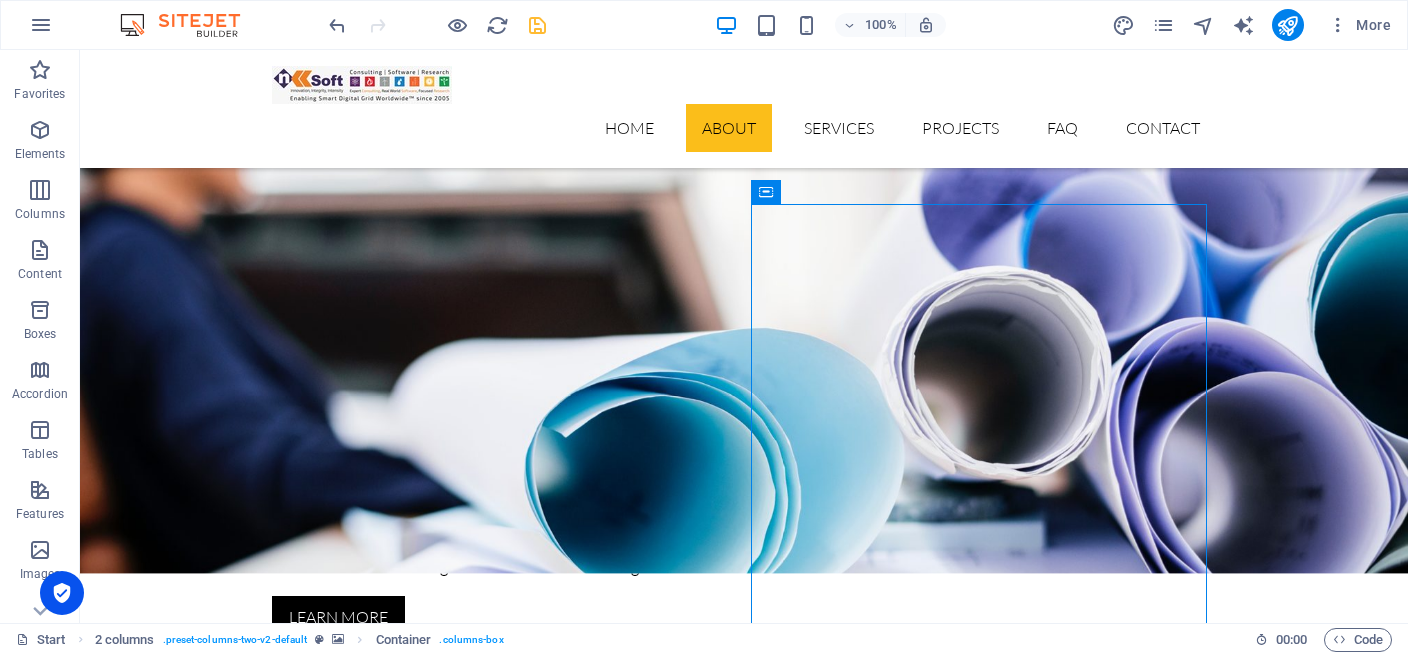 scroll, scrollTop: 567, scrollLeft: 0, axis: vertical 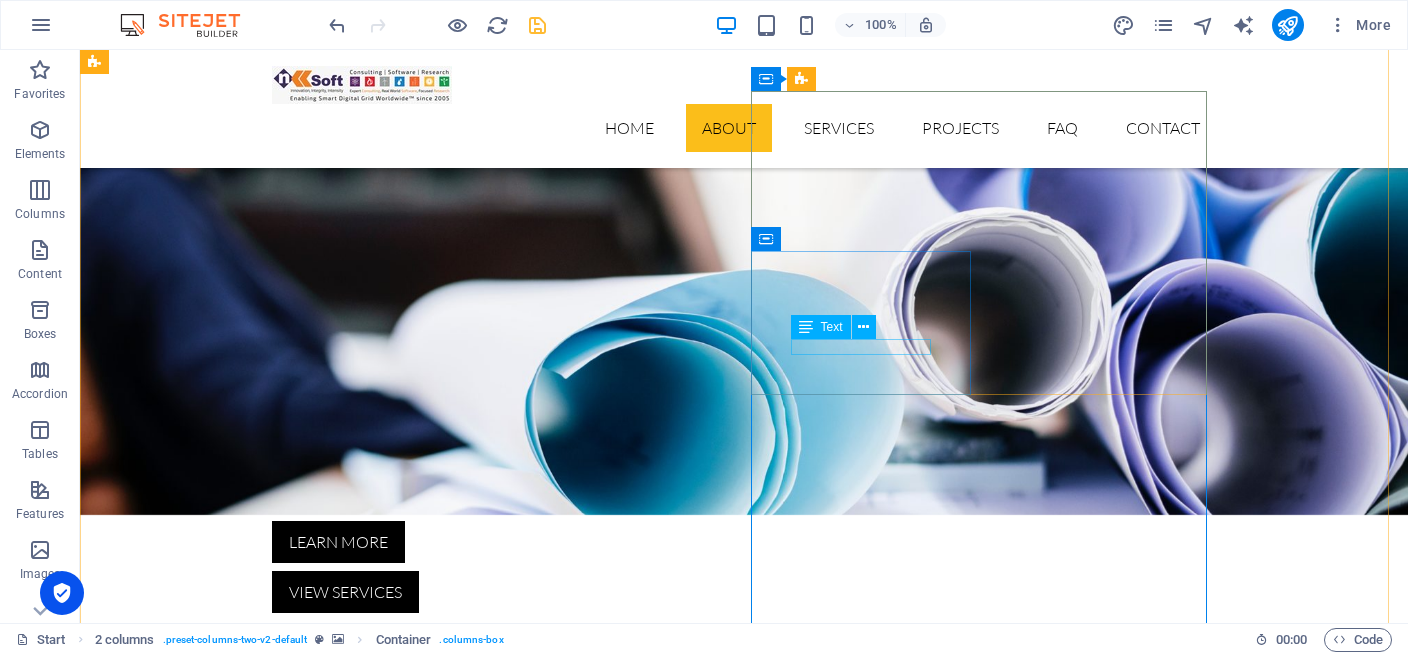 click on "Engineers" at bounding box center [206, 3788] 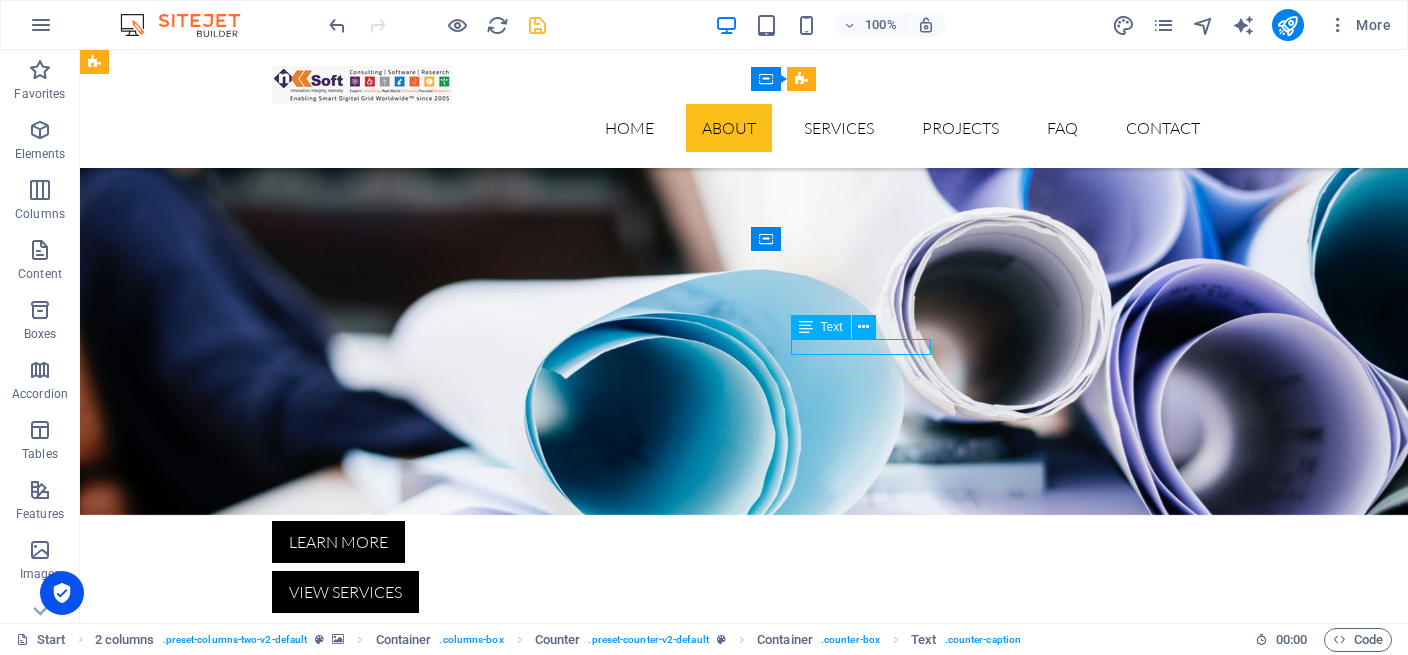 click on "Engineers" at bounding box center (206, 3788) 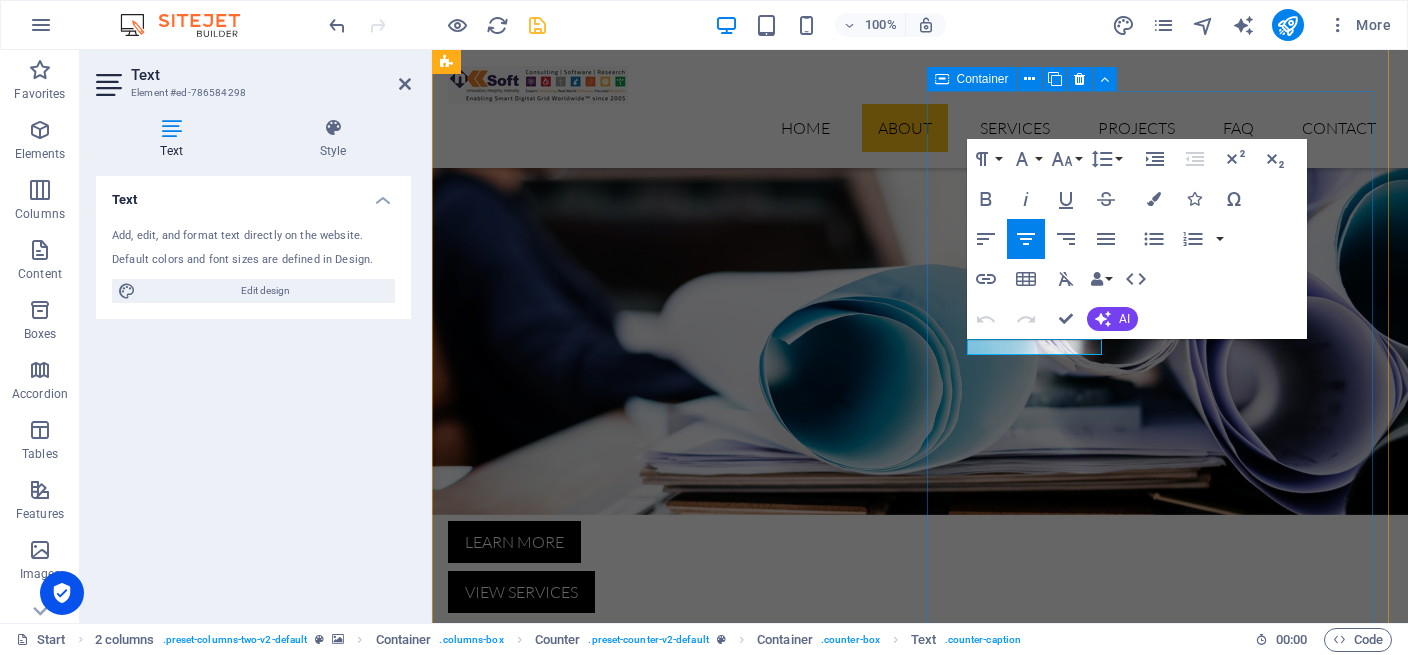 click on "78 Projects 52 Customers 14 Engineers 26 Partners" at bounding box center (676, 3688) 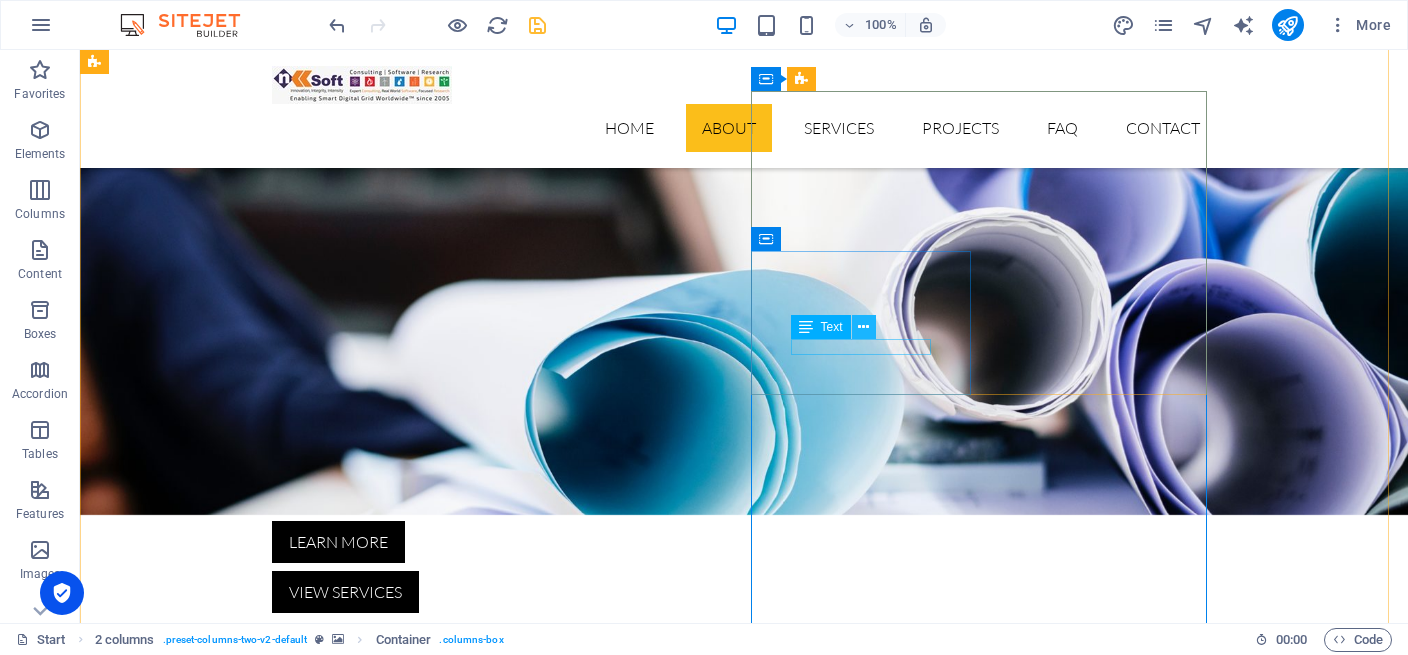 click at bounding box center (863, 327) 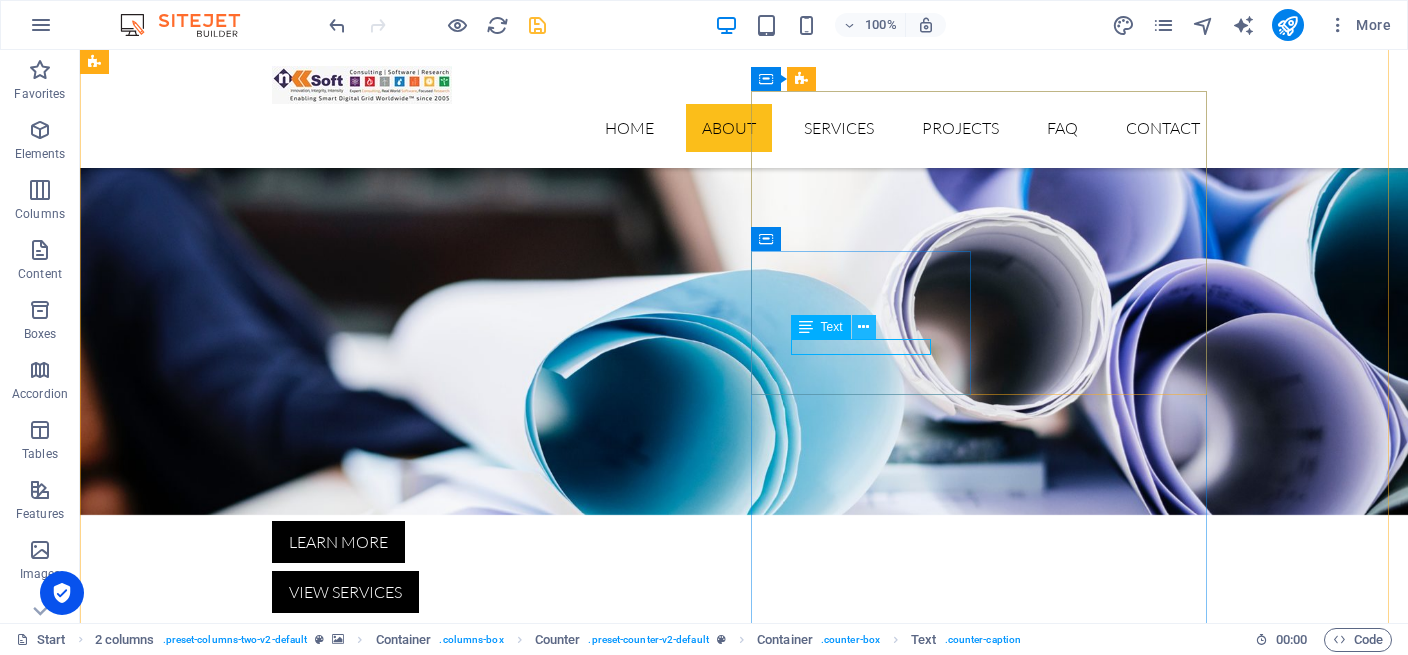 click at bounding box center (863, 327) 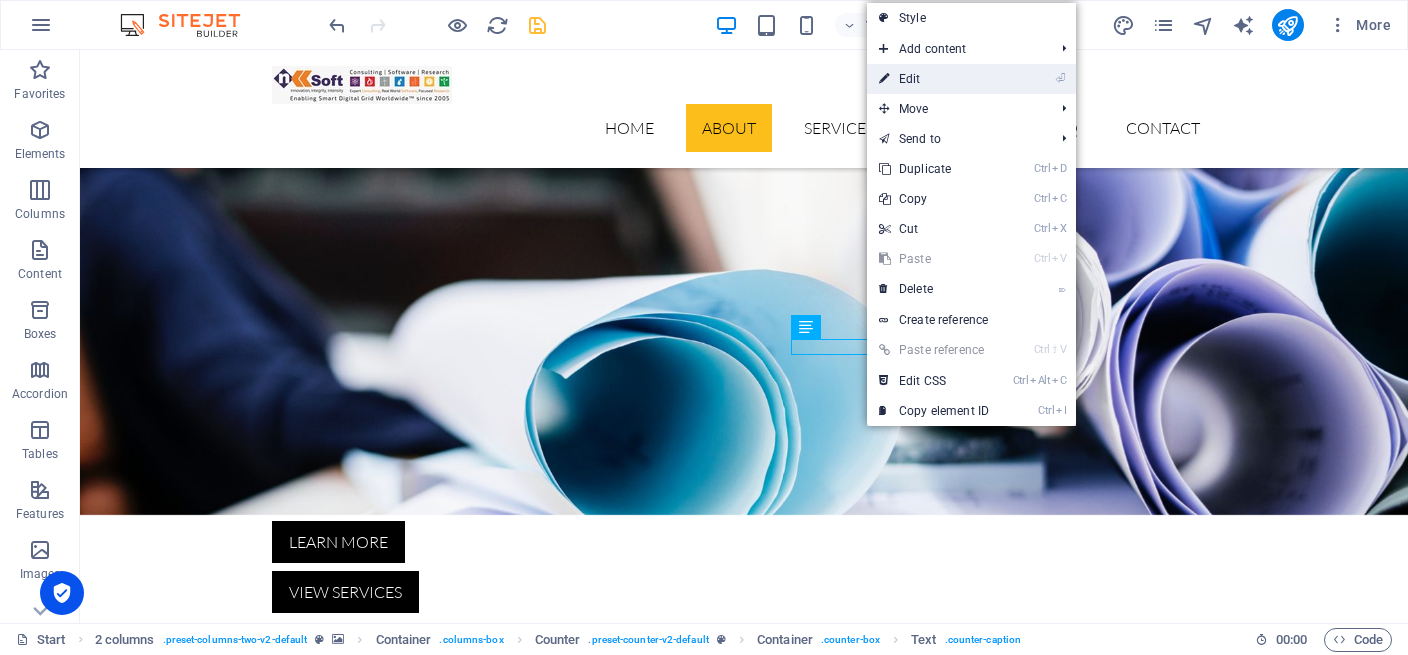 click on "⏎  Edit" at bounding box center (934, 79) 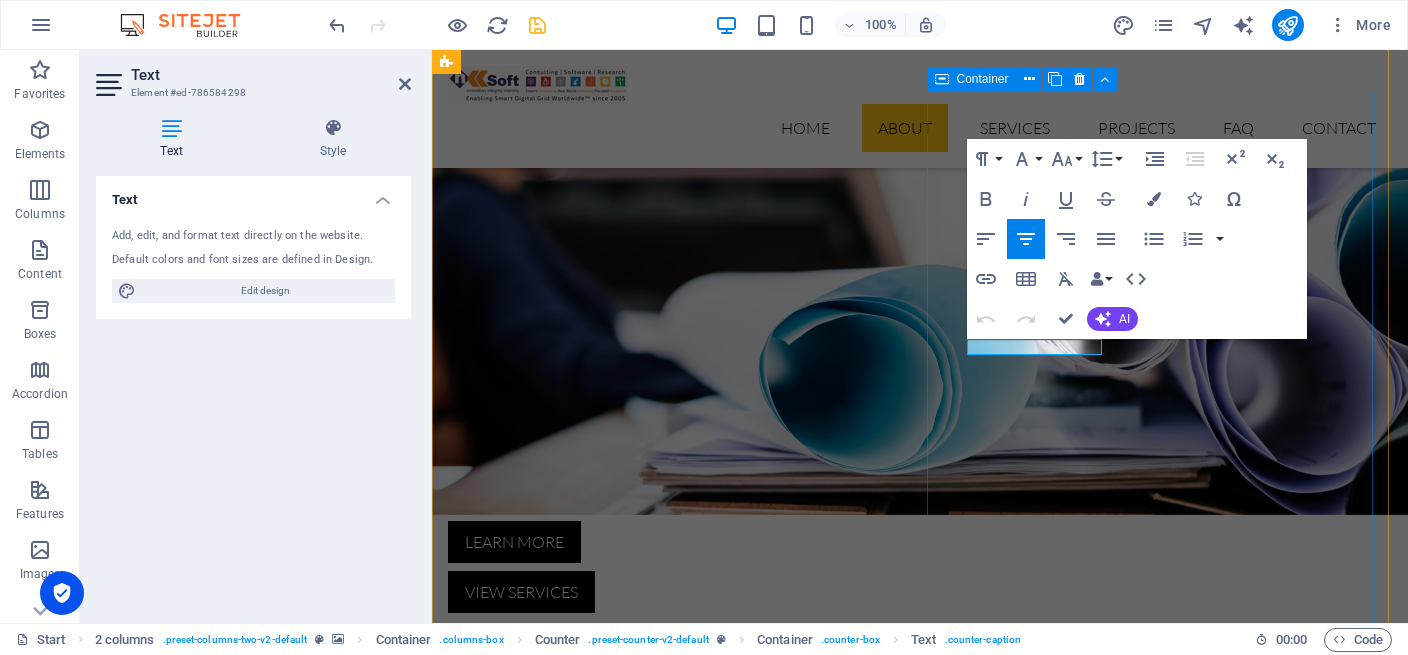 click on "78 Projects 52 Customers 14 Engineers 26 Partners" at bounding box center (676, 3688) 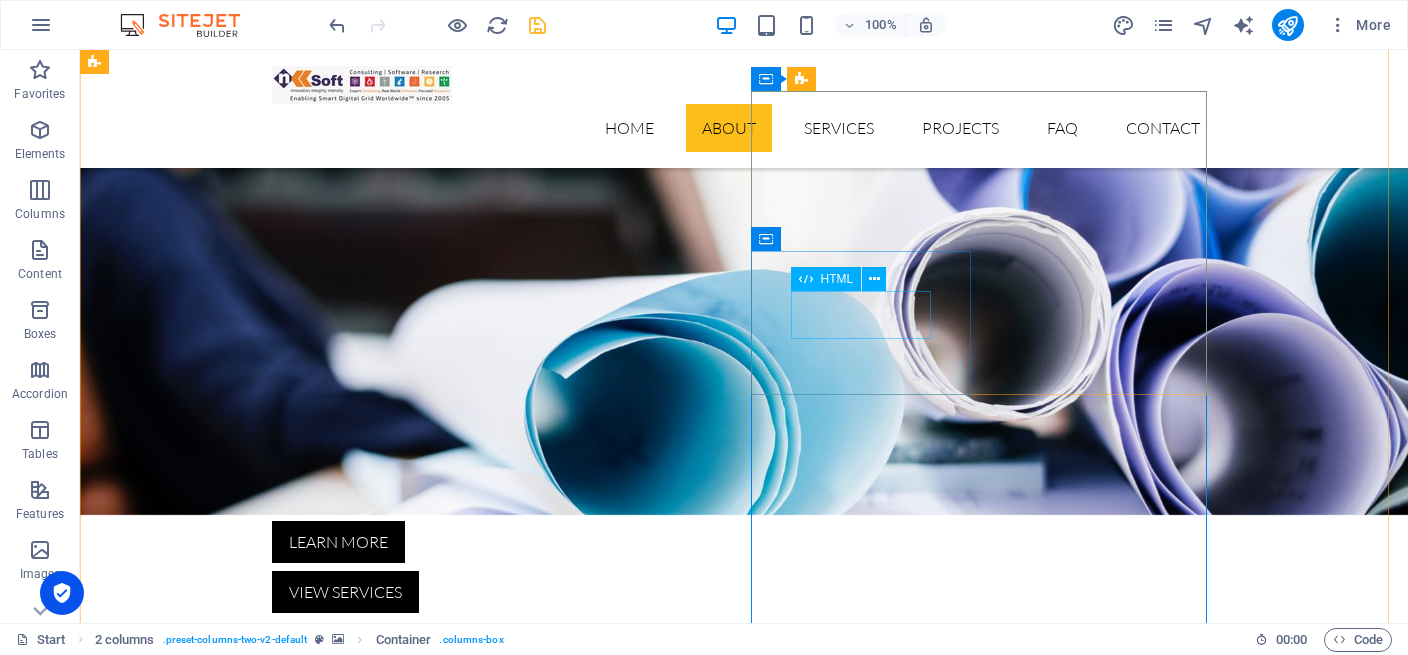 click on "14" at bounding box center [206, 3756] 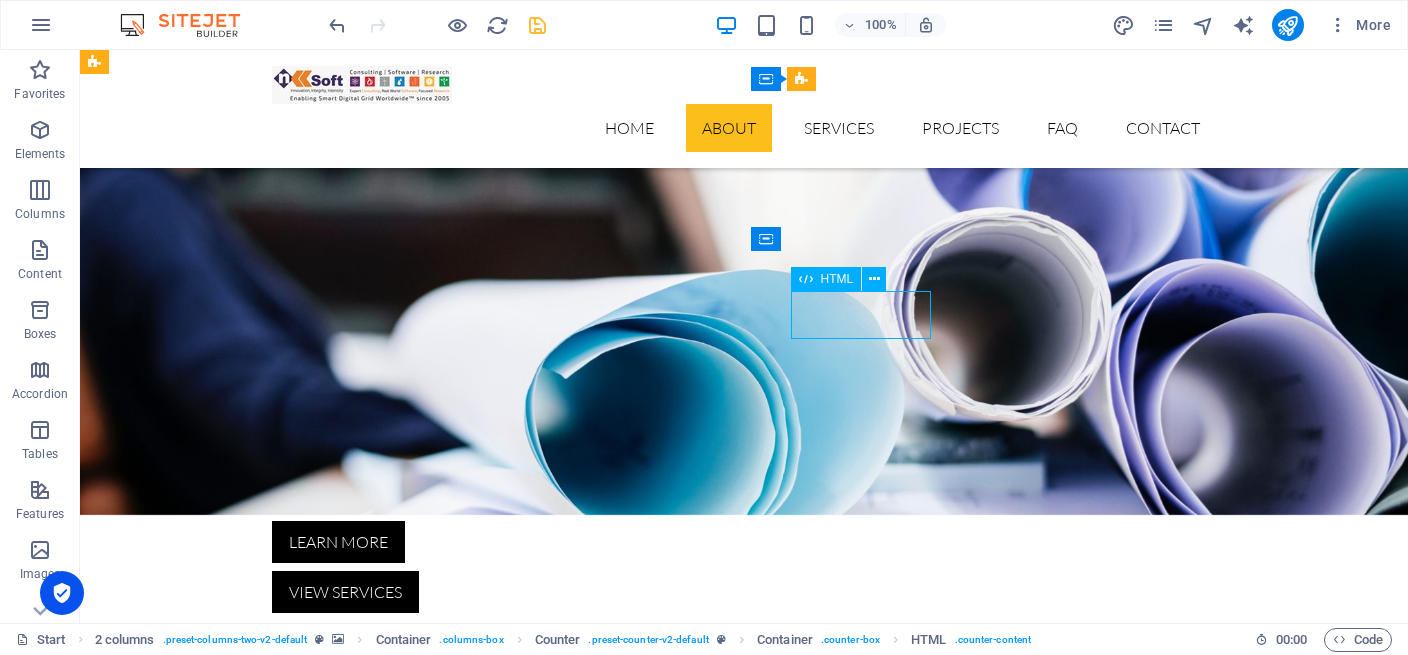 click on "14" at bounding box center (206, 3756) 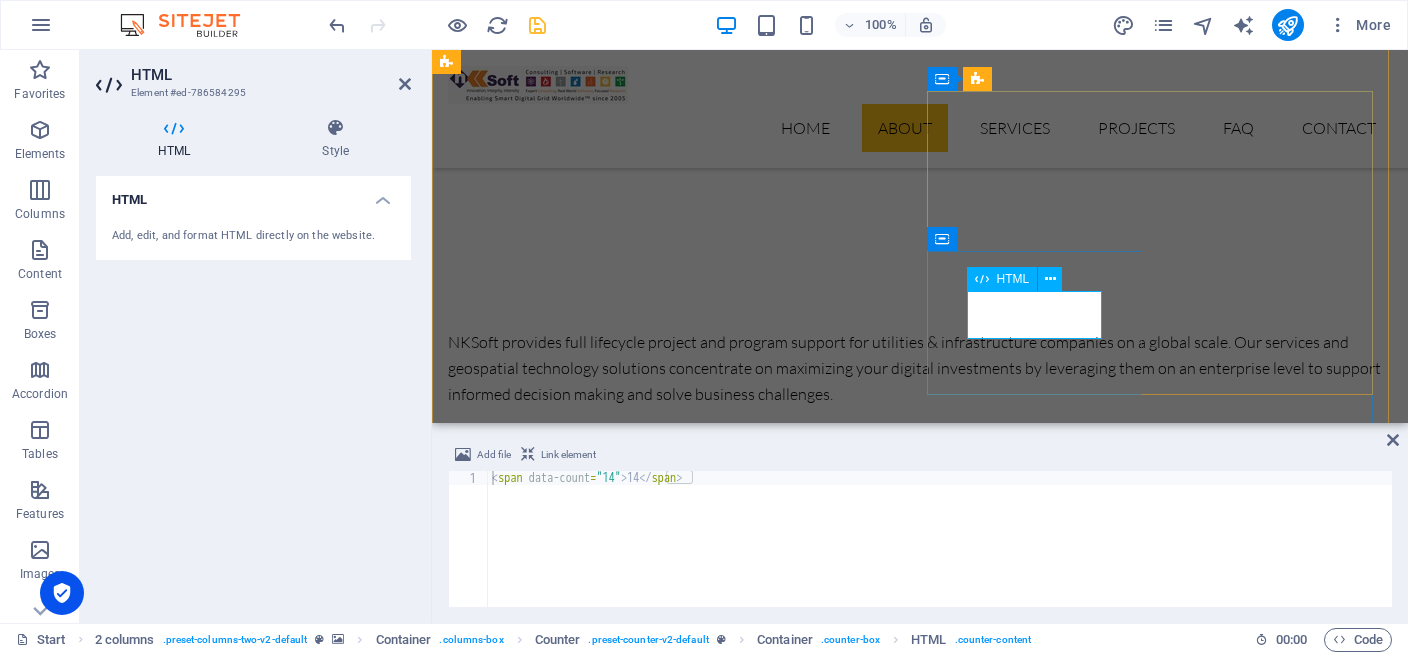 click on "14" at bounding box center (558, 3709) 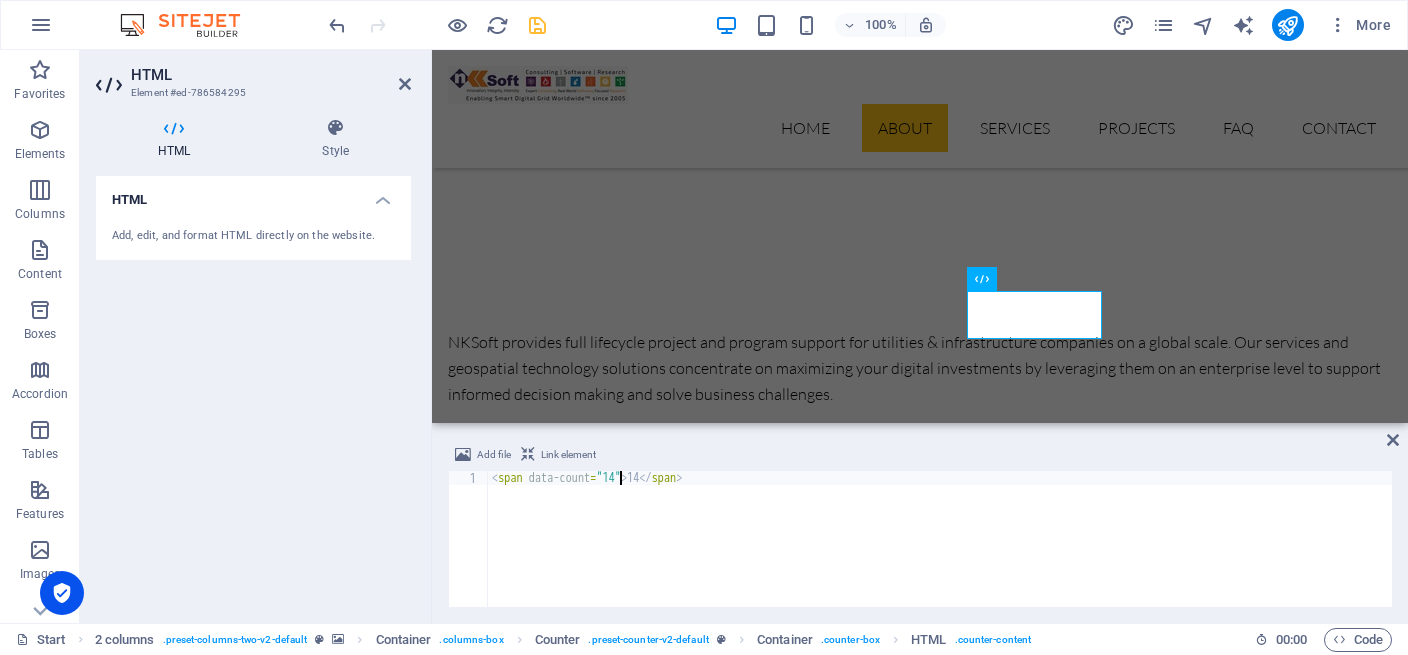 click on "< span   data-count = "14" > 14 </ span >" at bounding box center (940, 553) 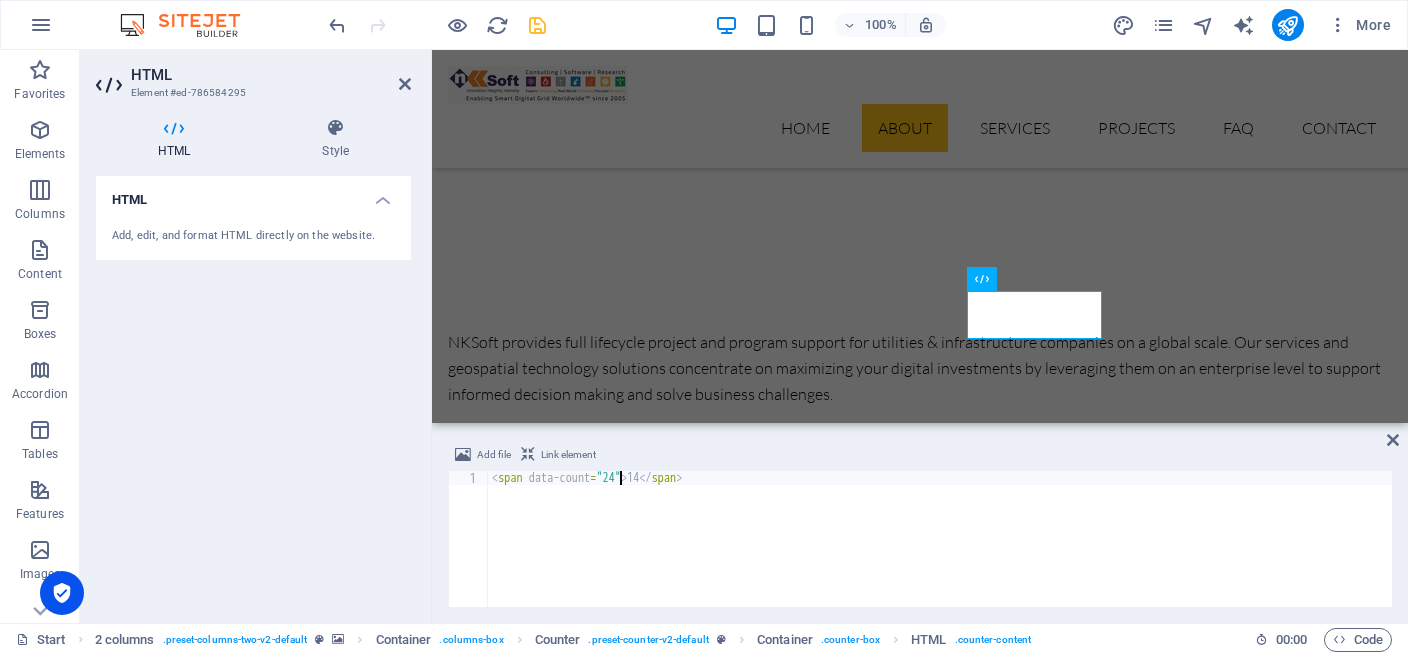 scroll, scrollTop: 0, scrollLeft: 10, axis: horizontal 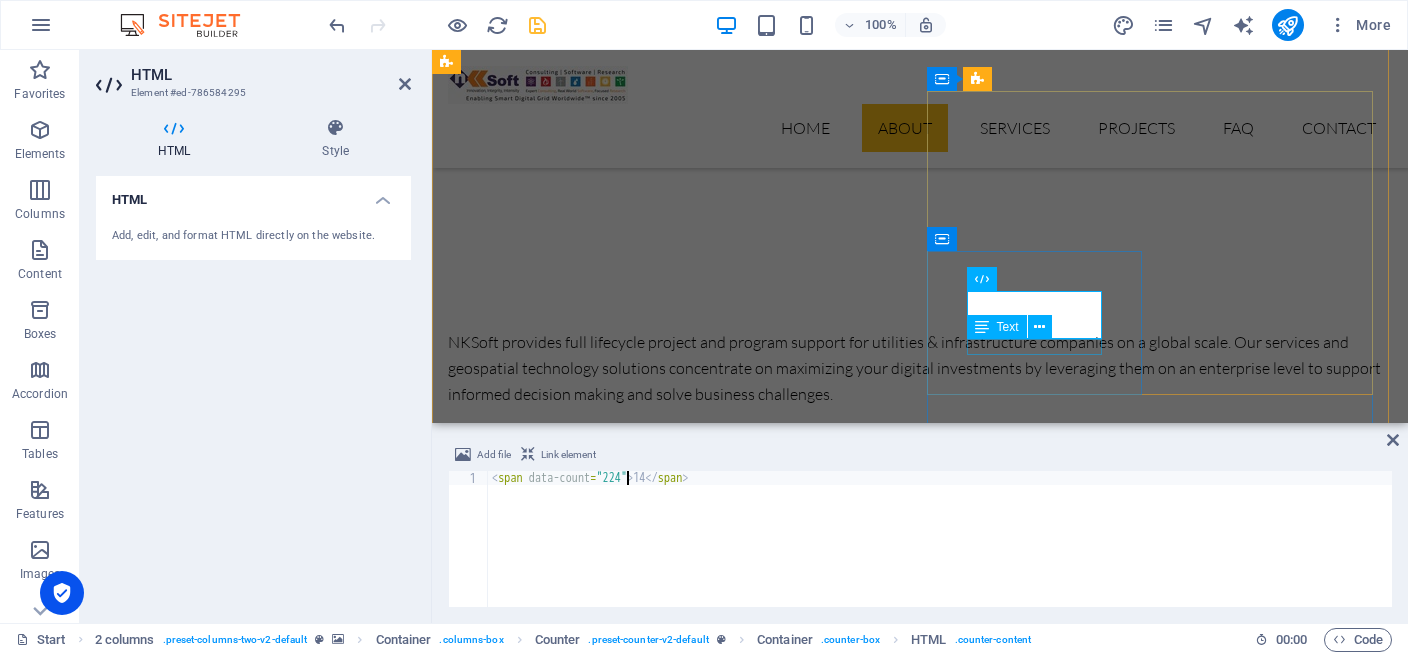 type on "<span data-count="224">14</span>" 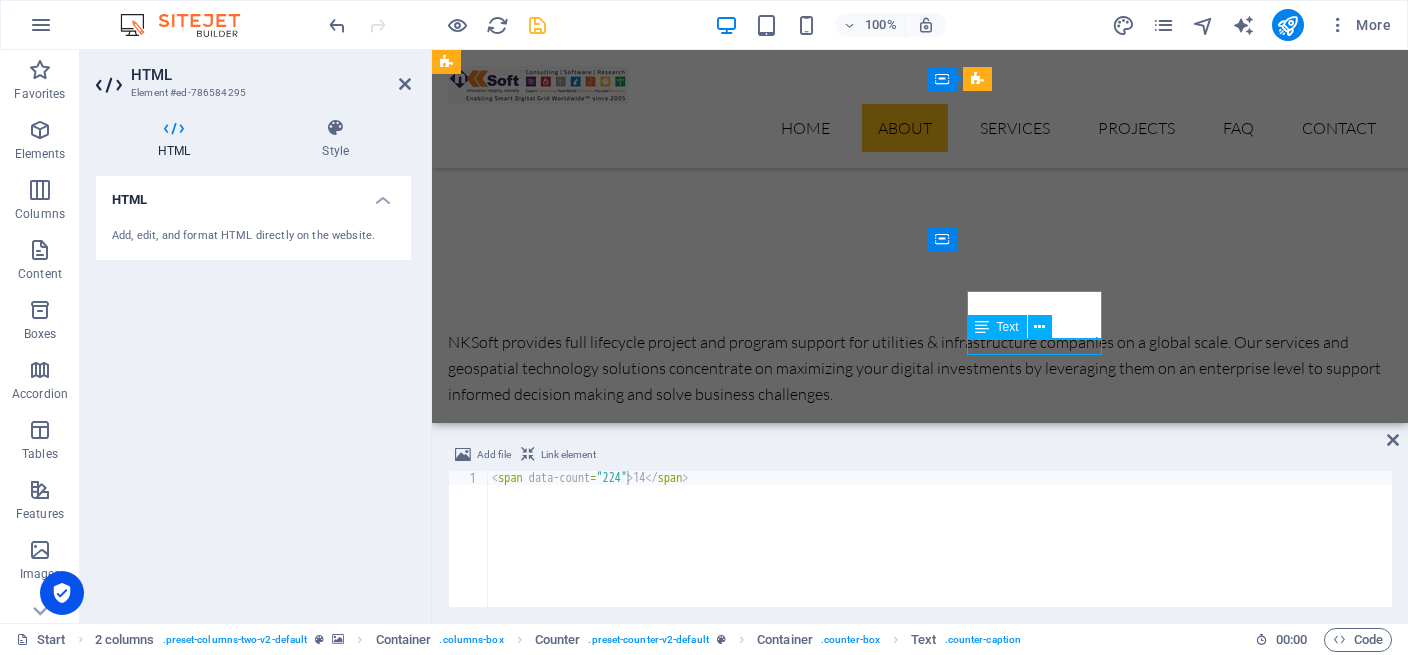 scroll, scrollTop: 567, scrollLeft: 0, axis: vertical 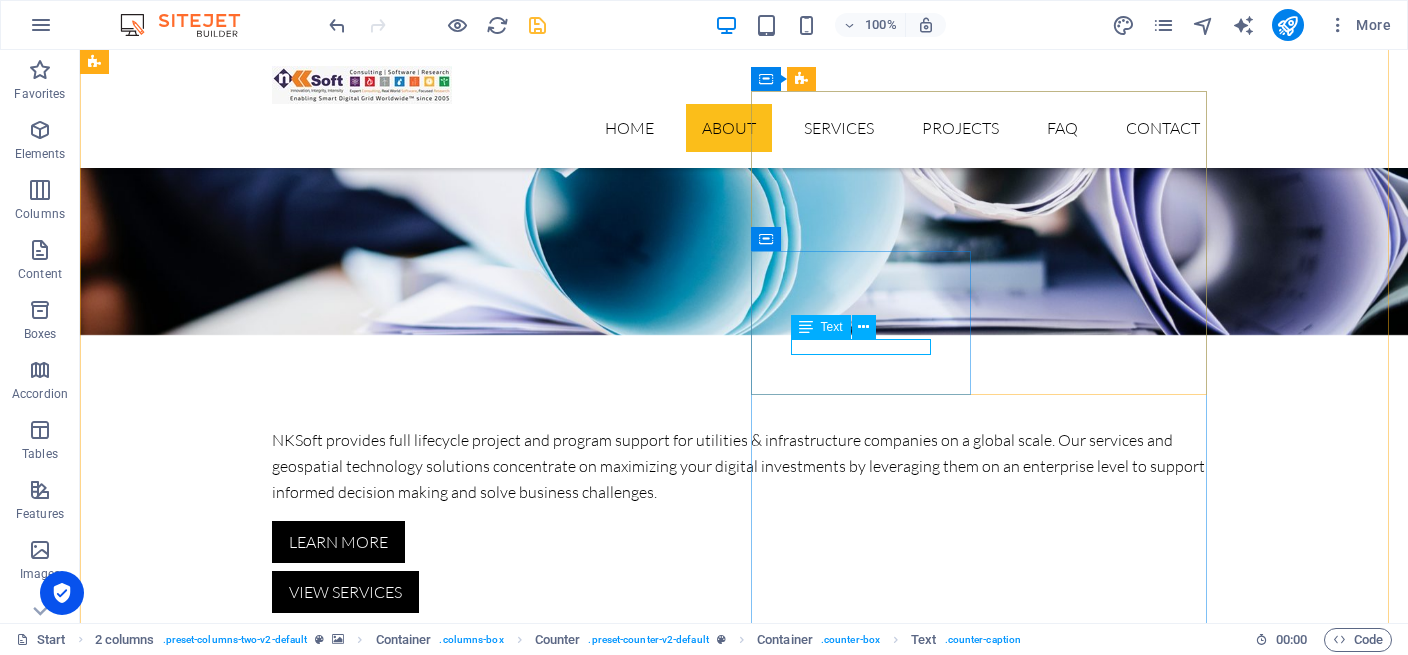 click on "Engineers" at bounding box center (206, 3788) 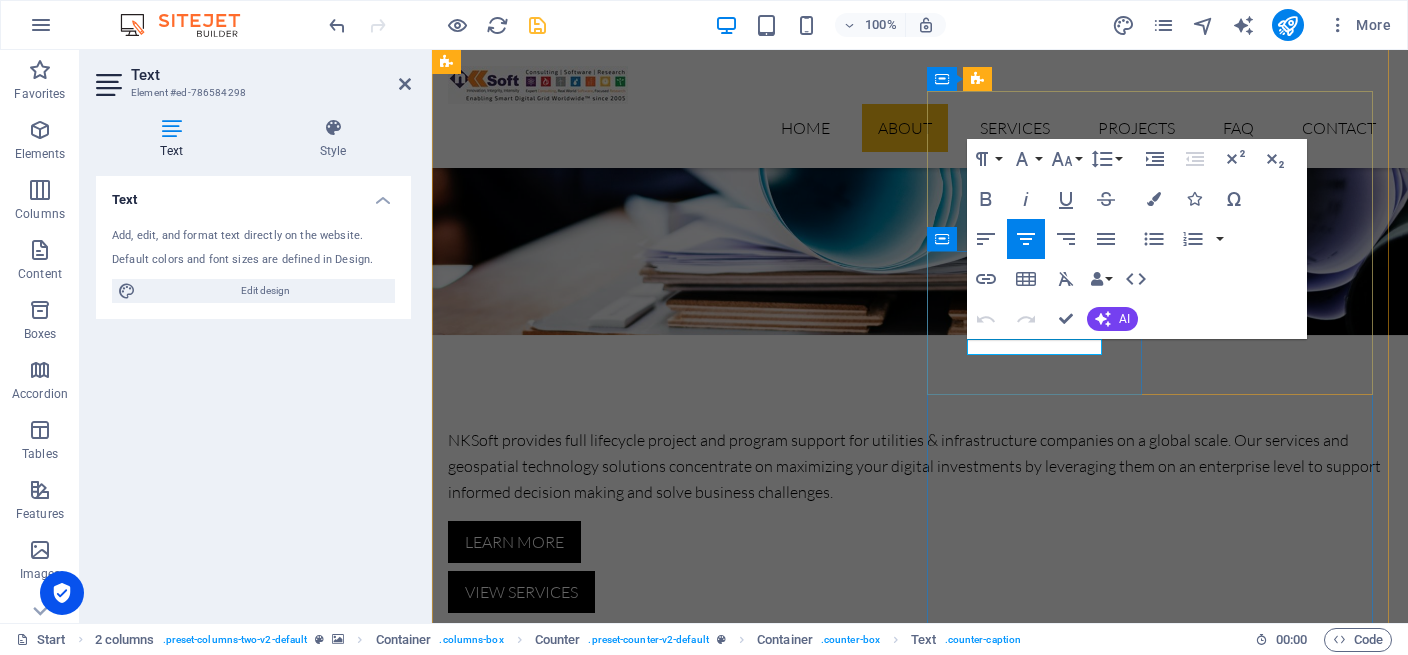 click on "Engineers" at bounding box center (558, 3788) 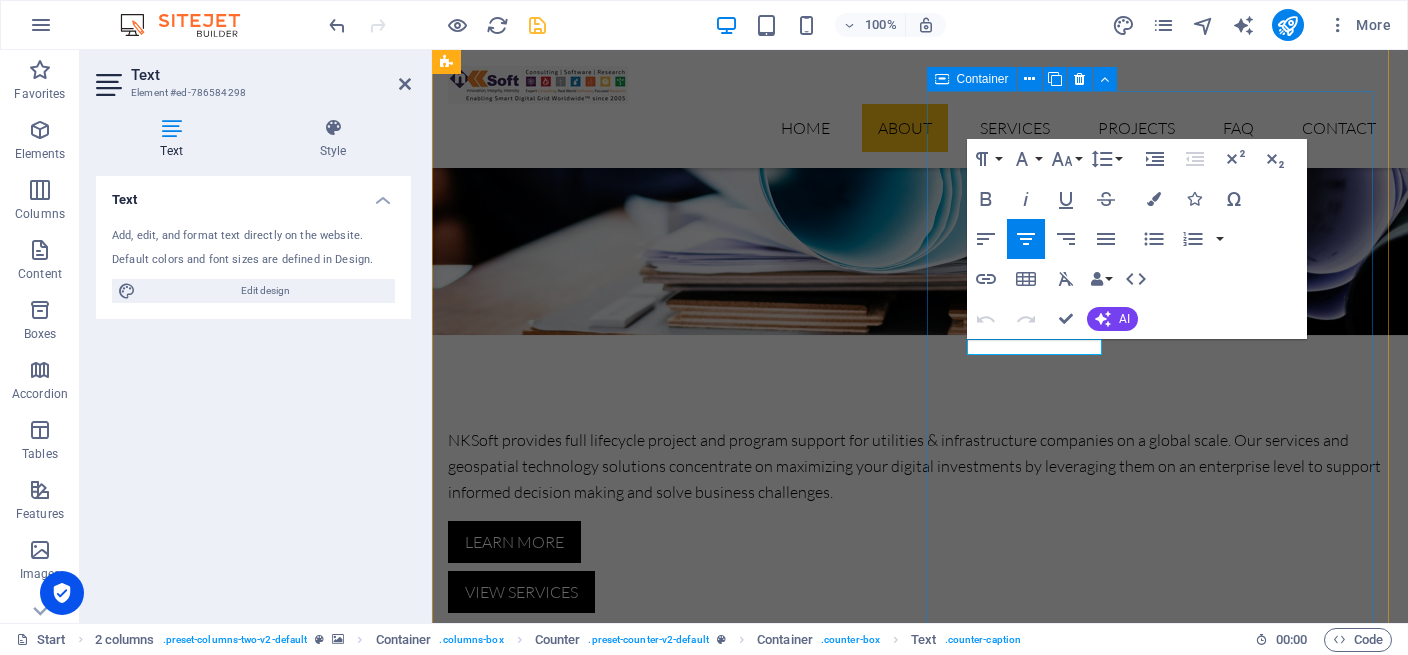 click on "78 Projects 52 Customers 14 Engineers 26 Partners" at bounding box center [676, 3688] 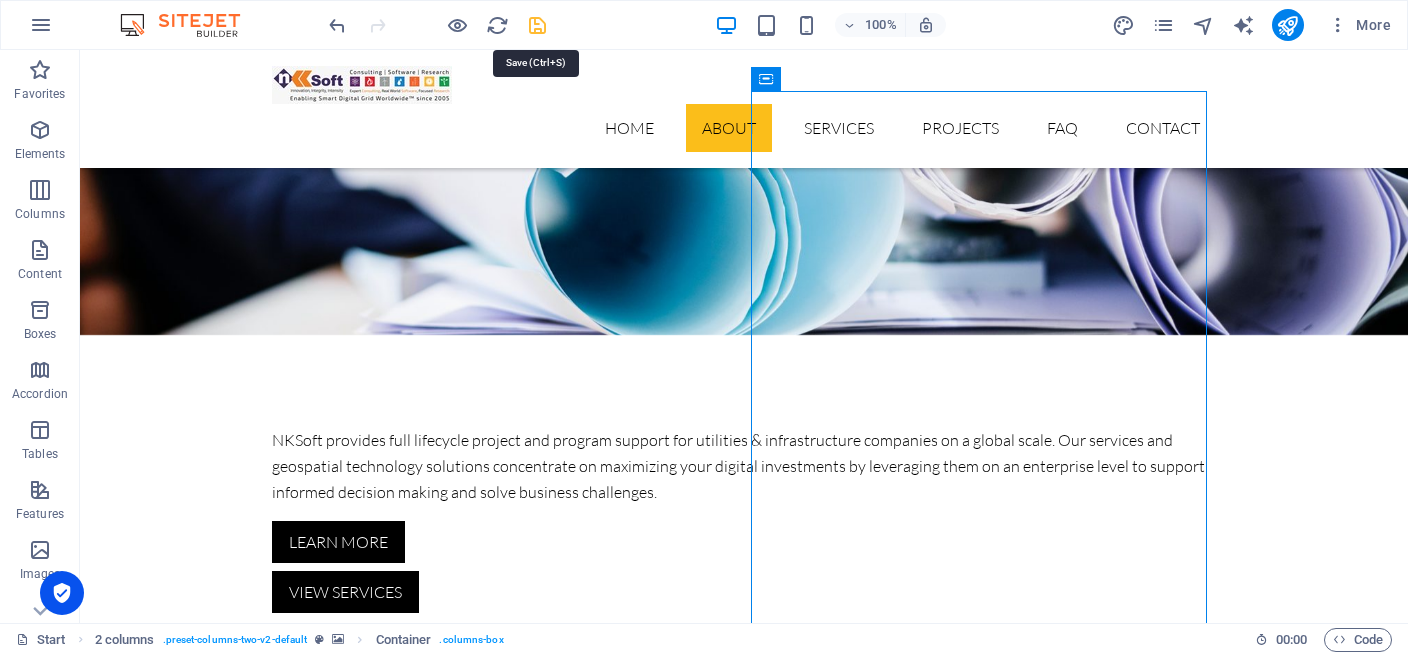 click at bounding box center [537, 25] 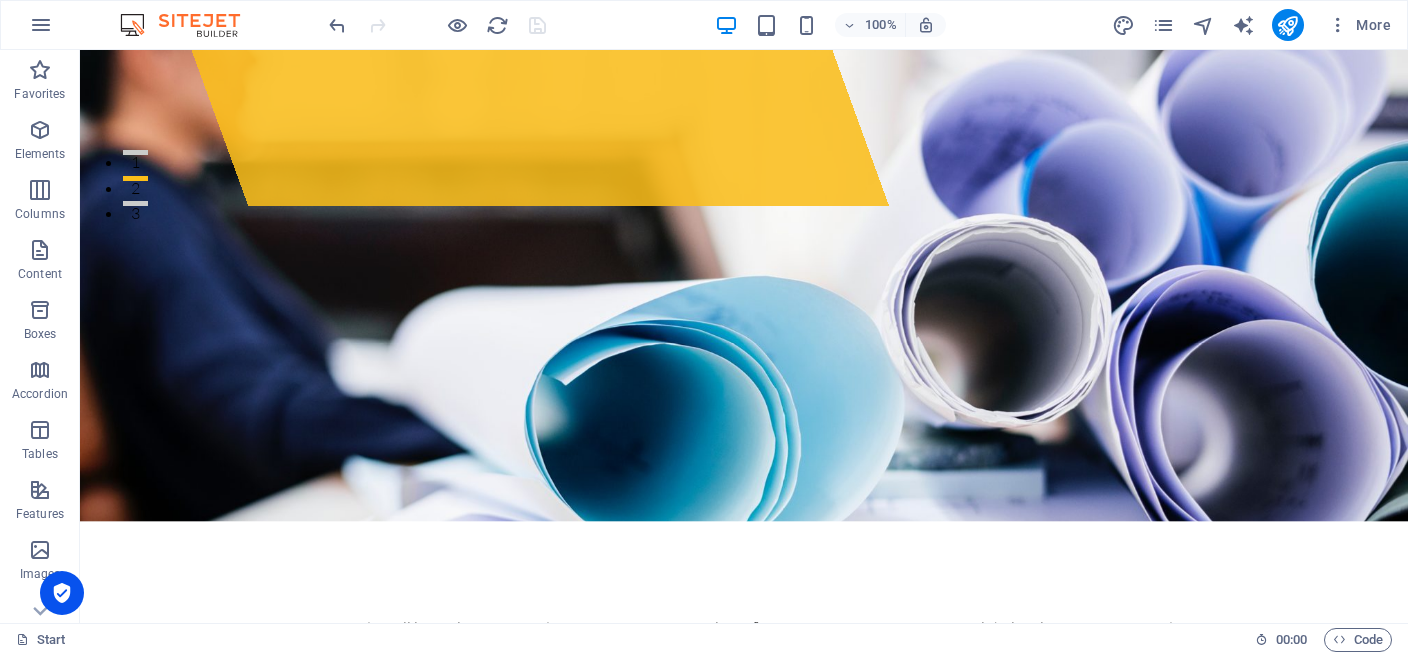 scroll, scrollTop: 0, scrollLeft: 0, axis: both 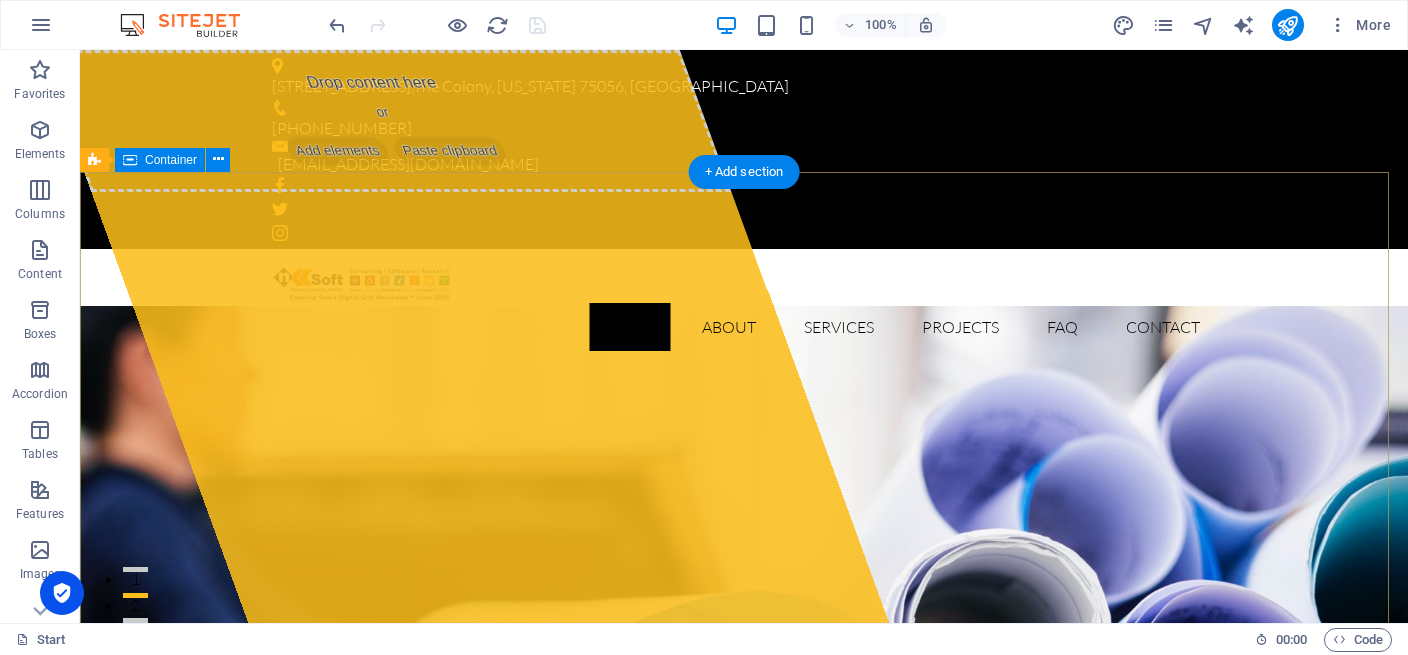 click on "Drop content here or  Add elements  Paste clipboard nksoft.com NKSoft provides full lifecycle project and program support for utilities & infrastructure companies on a global scale. Our services and geospatial technology solutions concentrate on maximizing your digital investments by leveraging them on an enterprise level to support informed decision making and solve business challenges. Learn more View Services" at bounding box center [744, 1097] 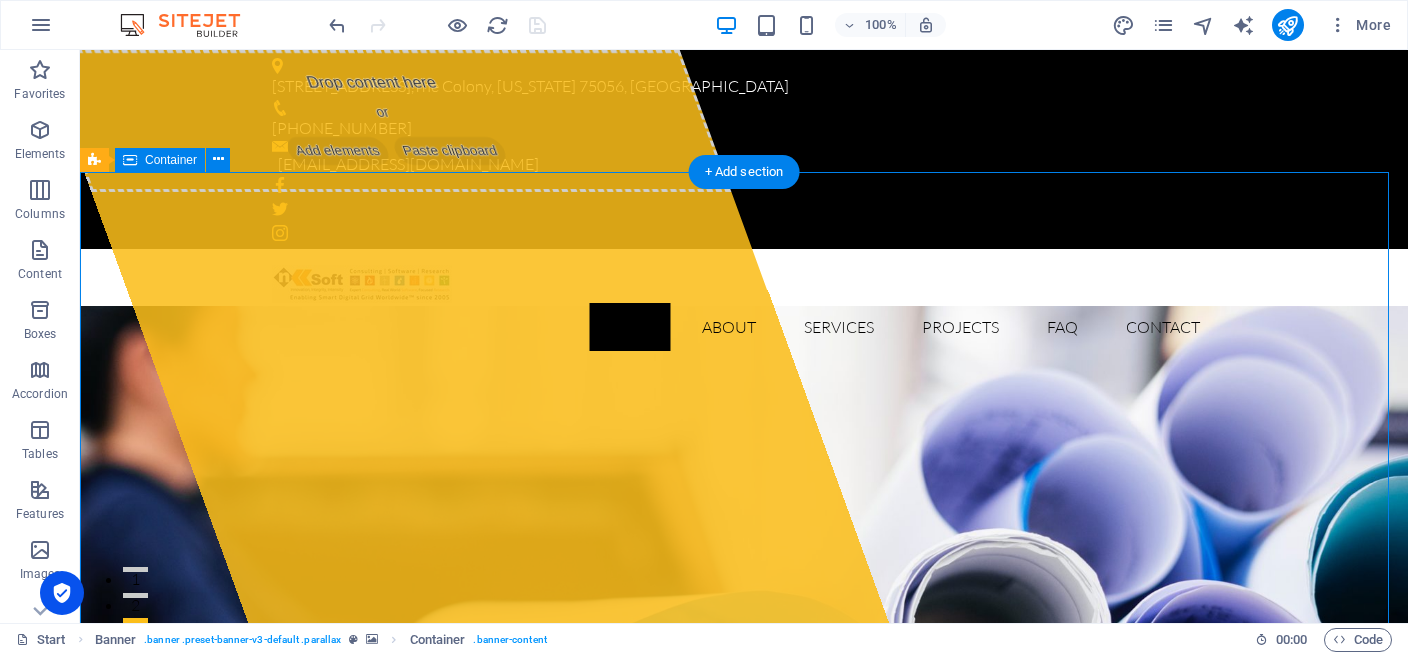 click on "Drop content here or  Add elements  Paste clipboard nksoft.com NKSoft provides full lifecycle project and program support for utilities & infrastructure companies on a global scale. Our services and geospatial technology solutions concentrate on maximizing your digital investments by leveraging them on an enterprise level to support informed decision making and solve business challenges. Learn more View Services" at bounding box center [744, 1097] 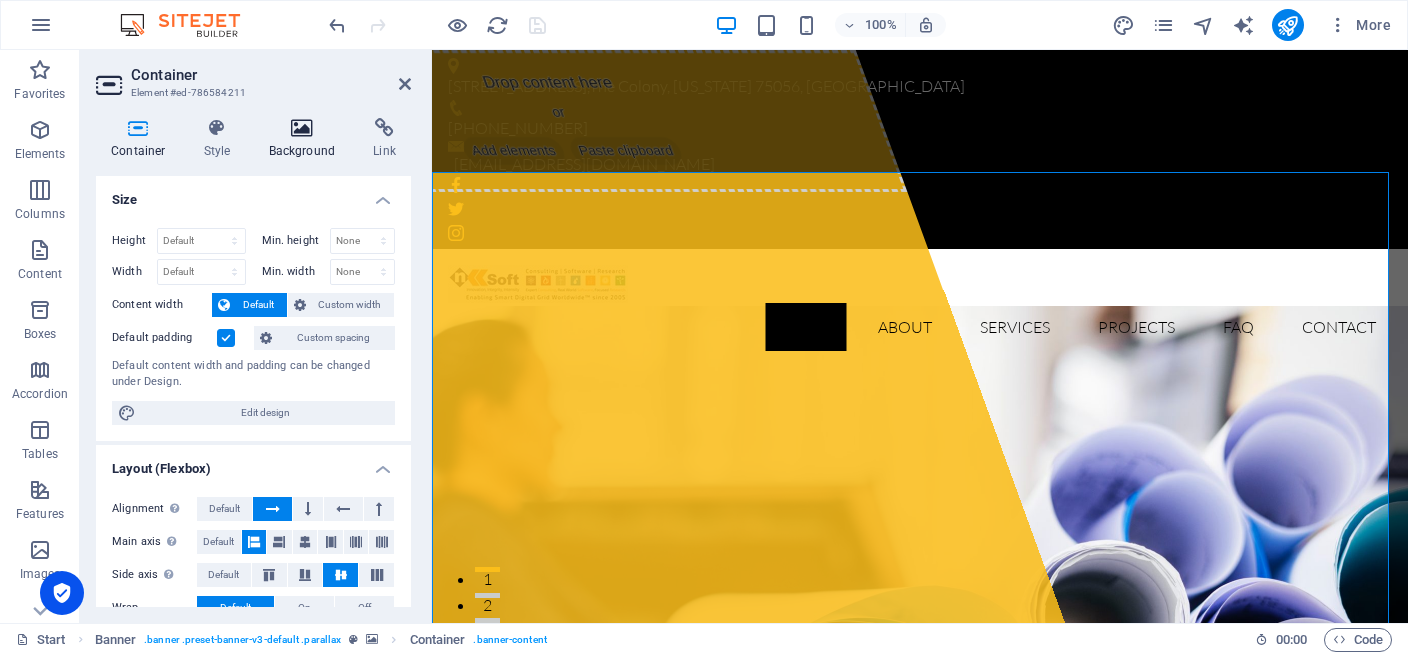 click on "Background" at bounding box center (306, 139) 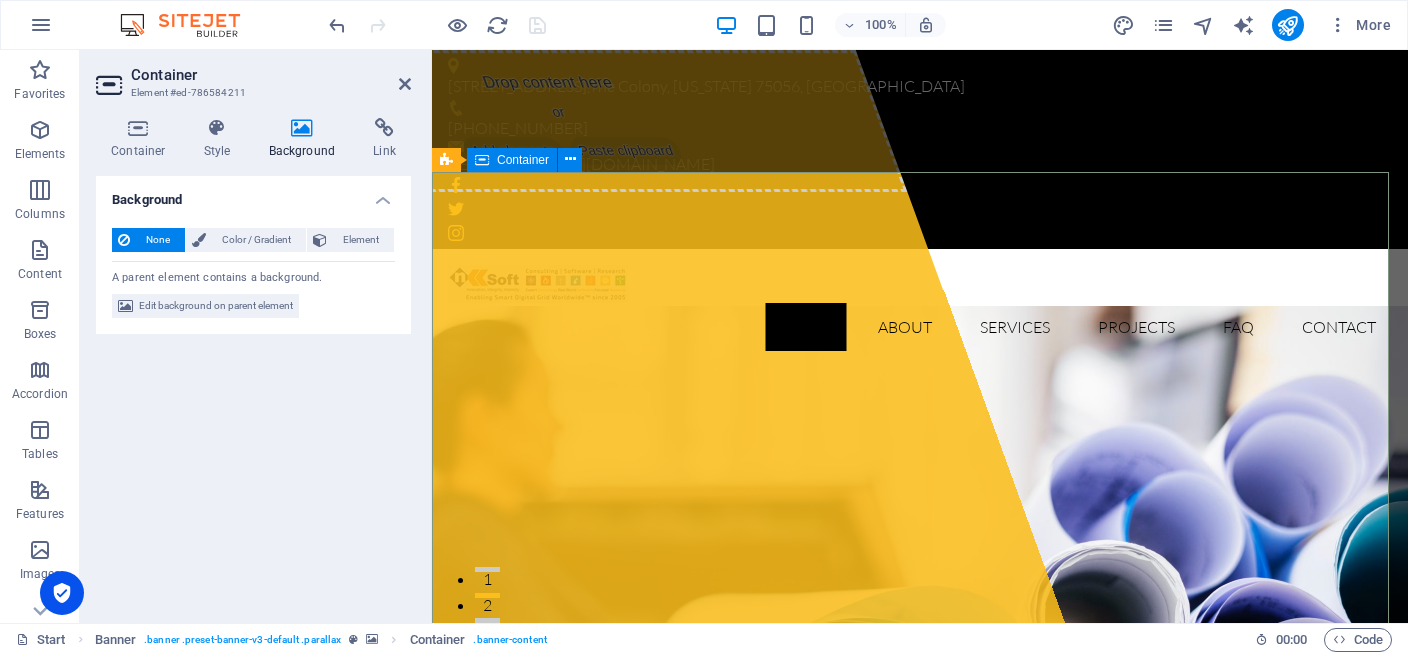 click on "Drop content here or  Add elements  Paste clipboard nksoft.com NKSoft provides full lifecycle project and program support for utilities & infrastructure companies on a global scale. Our services and geospatial technology solutions concentrate on maximizing your digital investments by leveraging them on an enterprise level to support informed decision making and solve business challenges. Learn more View Services" at bounding box center [920, 1097] 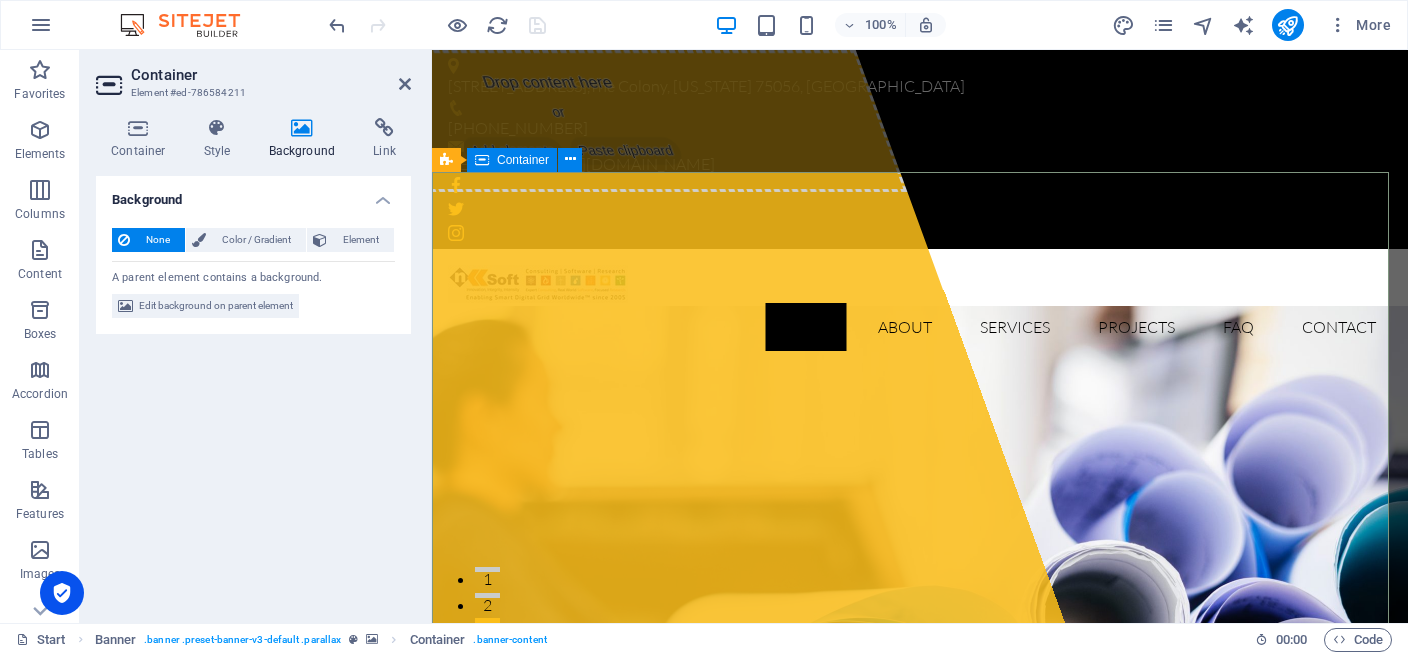 click on "Drop content here or  Add elements  Paste clipboard nksoft.com NKSoft provides full lifecycle project and program support for utilities & infrastructure companies on a global scale. Our services and geospatial technology solutions concentrate on maximizing your digital investments by leveraging them on an enterprise level to support informed decision making and solve business challenges. Learn more View Services" at bounding box center (920, 1097) 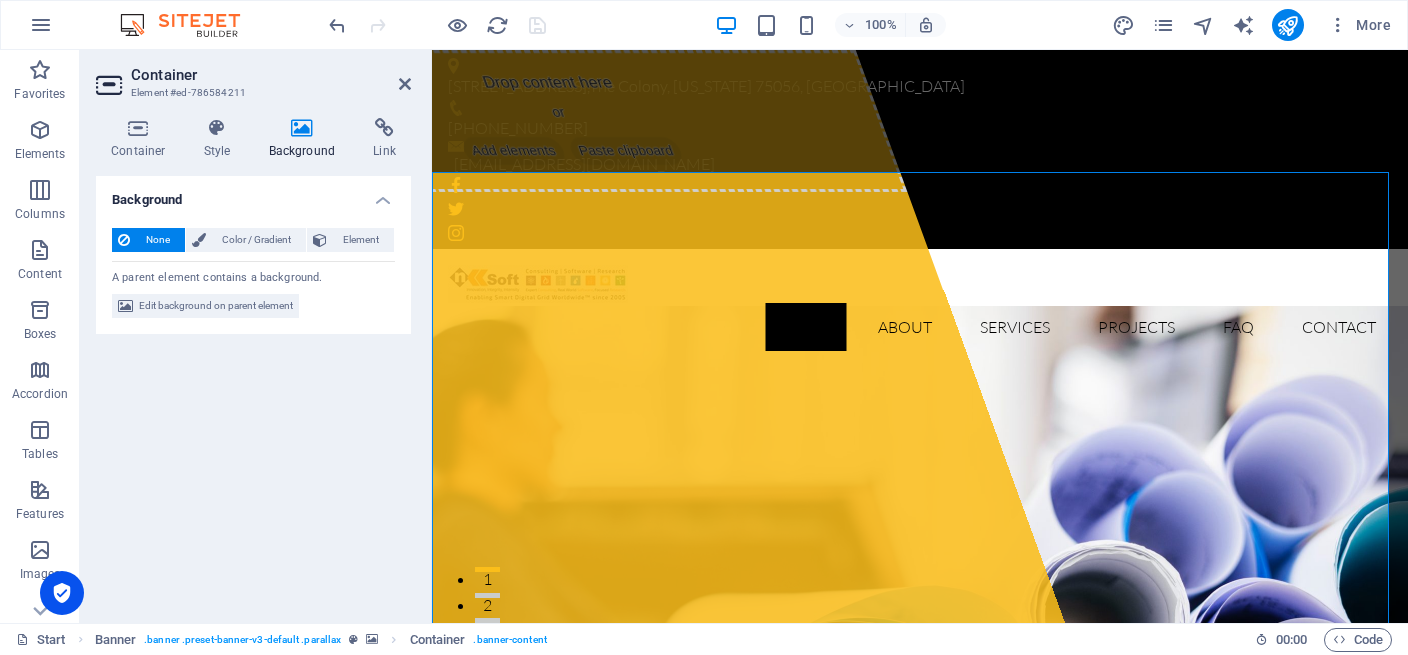 click at bounding box center (302, 128) 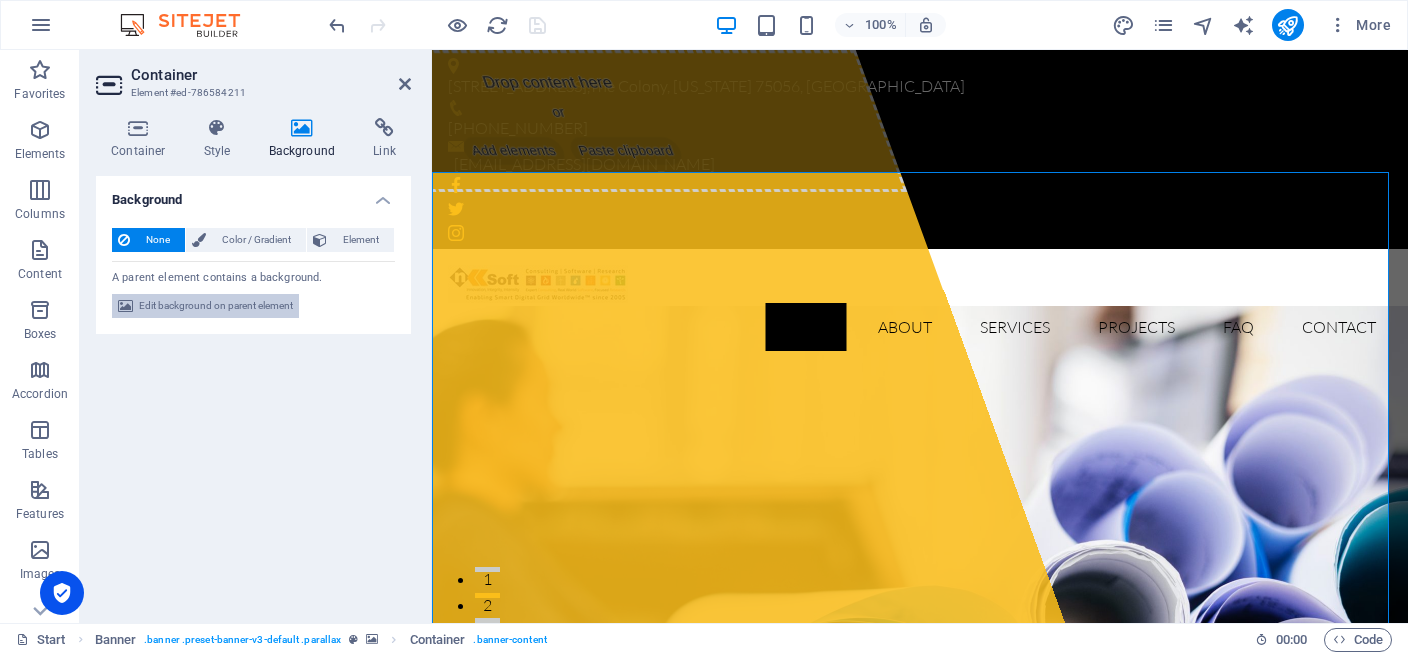 click on "Edit background on parent element" at bounding box center (216, 306) 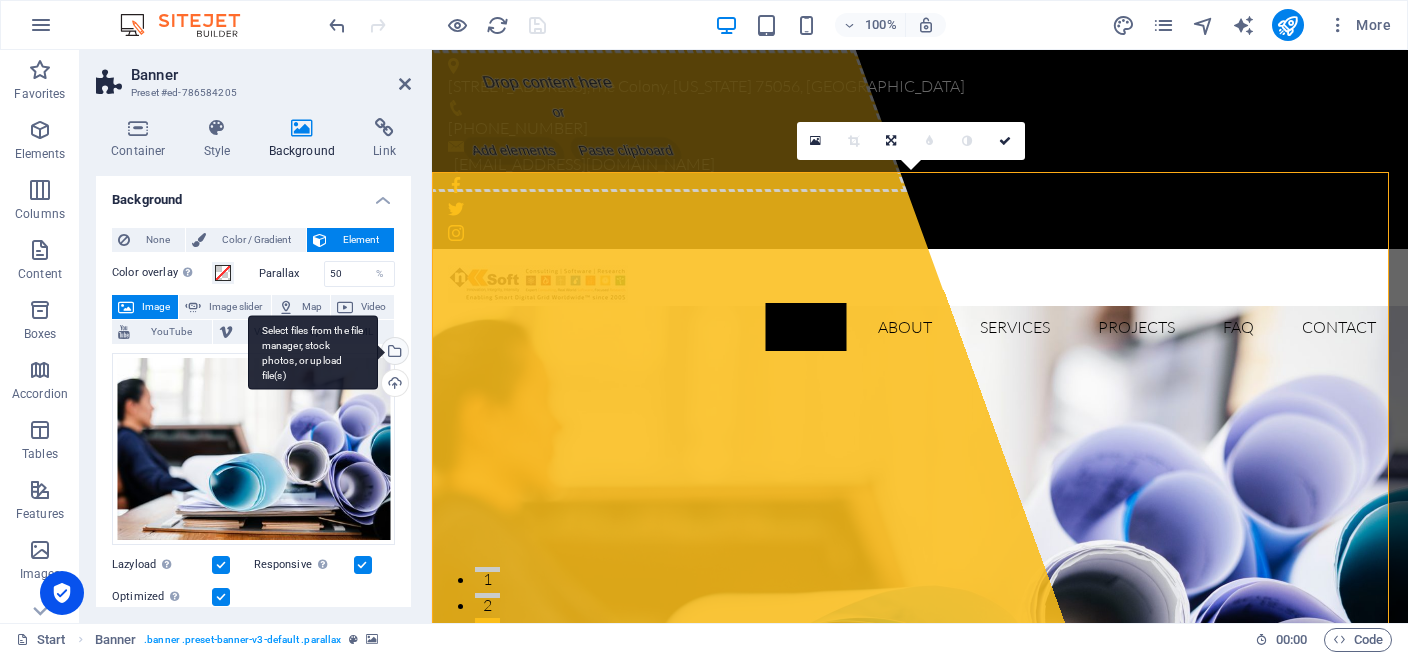 click on "Select files from the file manager, stock photos, or upload file(s)" at bounding box center (393, 353) 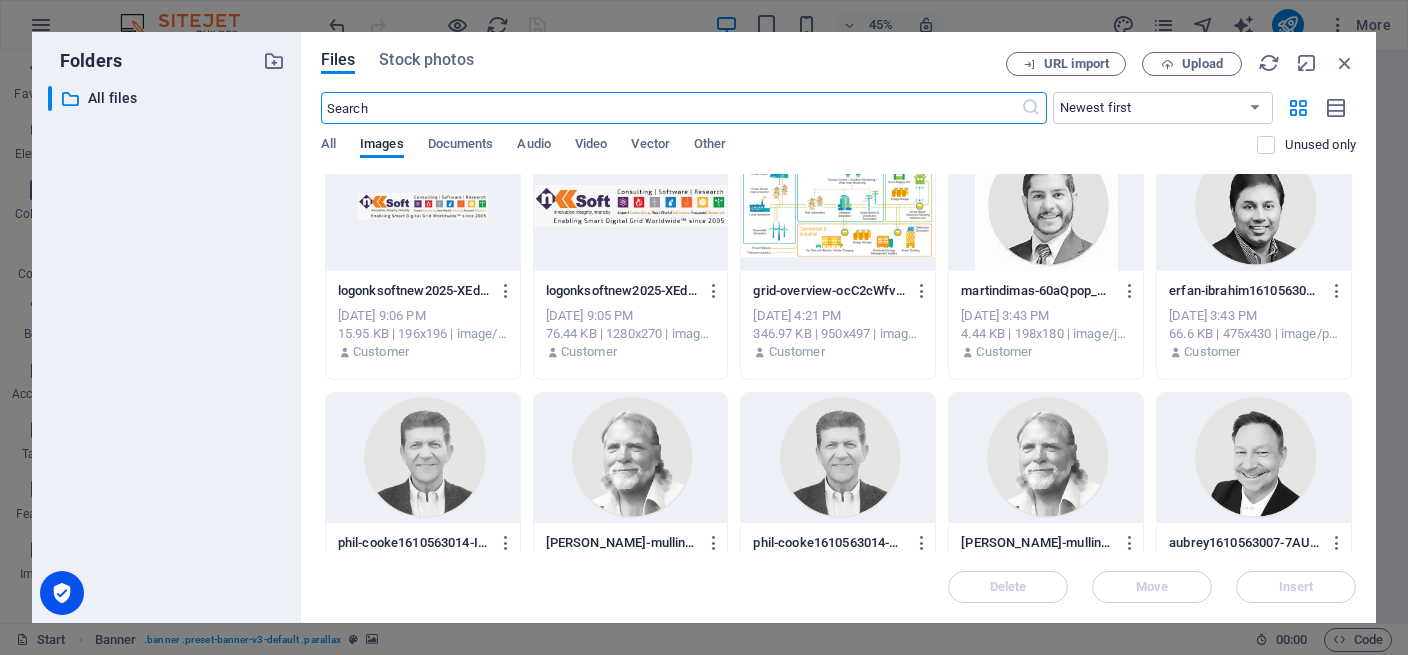 scroll, scrollTop: 0, scrollLeft: 0, axis: both 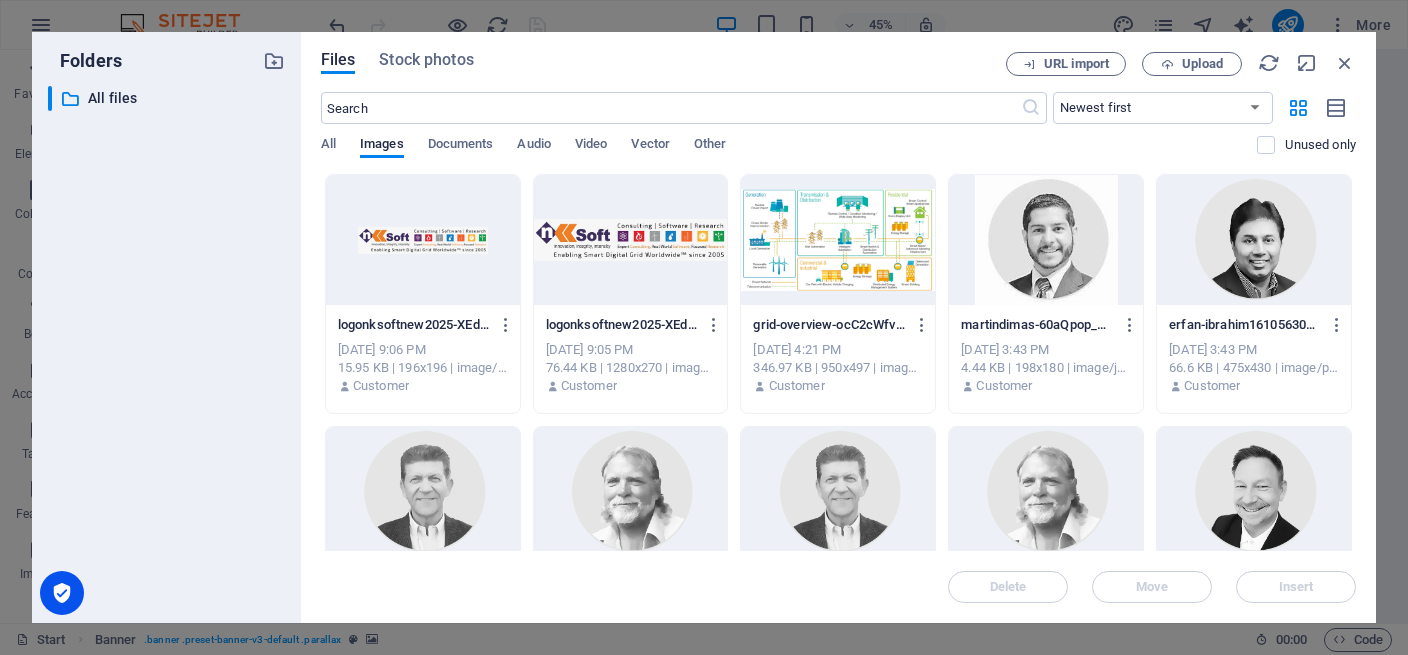 click at bounding box center (838, 240) 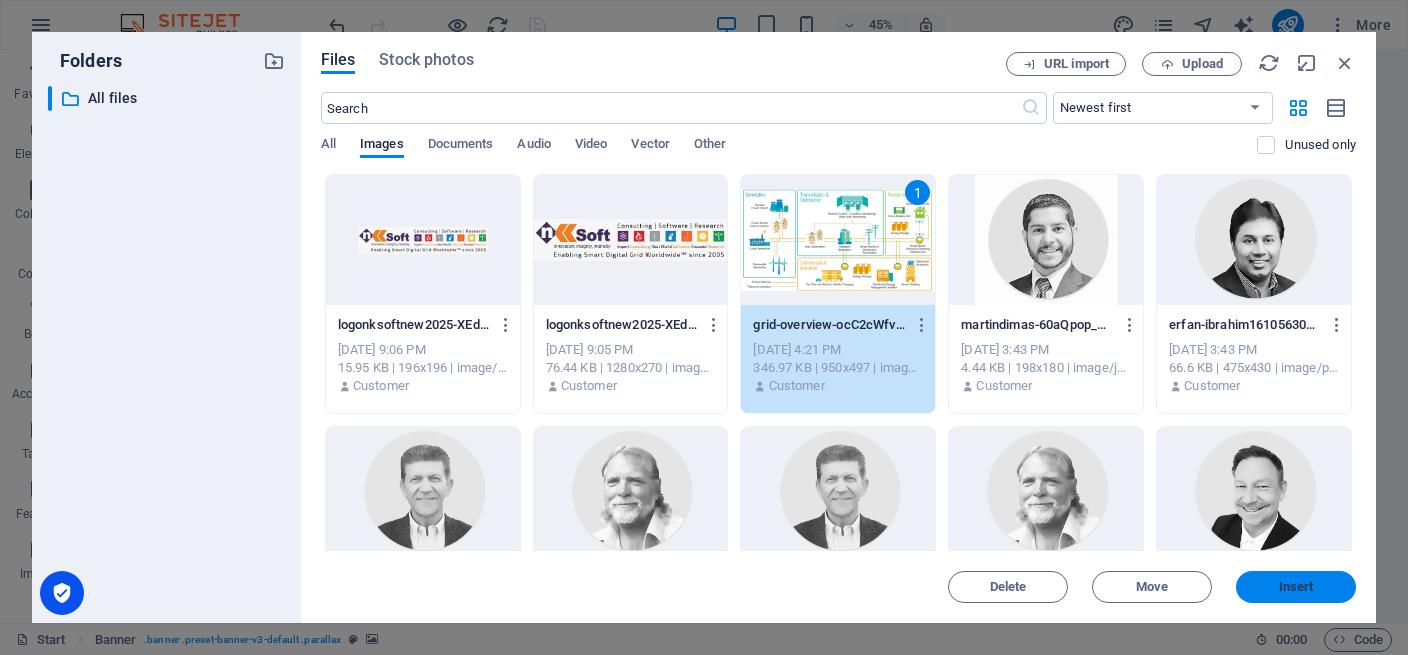 click on "Insert" at bounding box center [1296, 587] 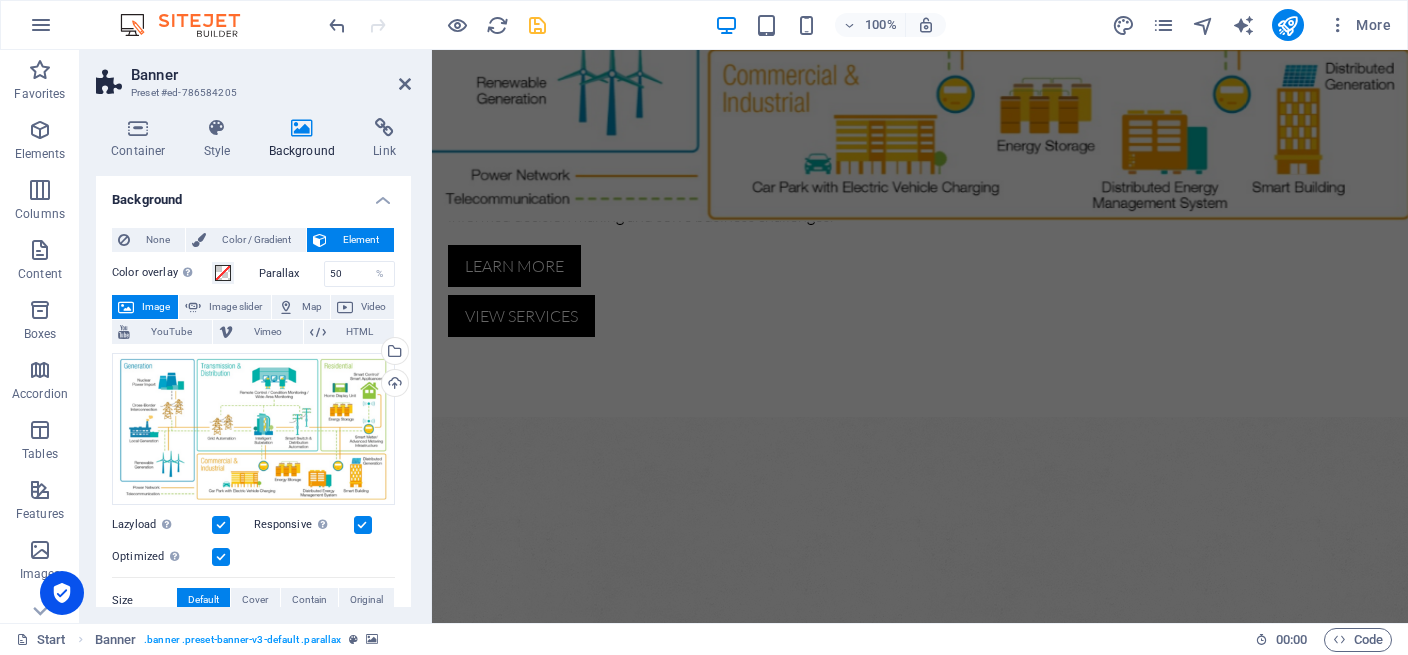 scroll, scrollTop: 0, scrollLeft: 0, axis: both 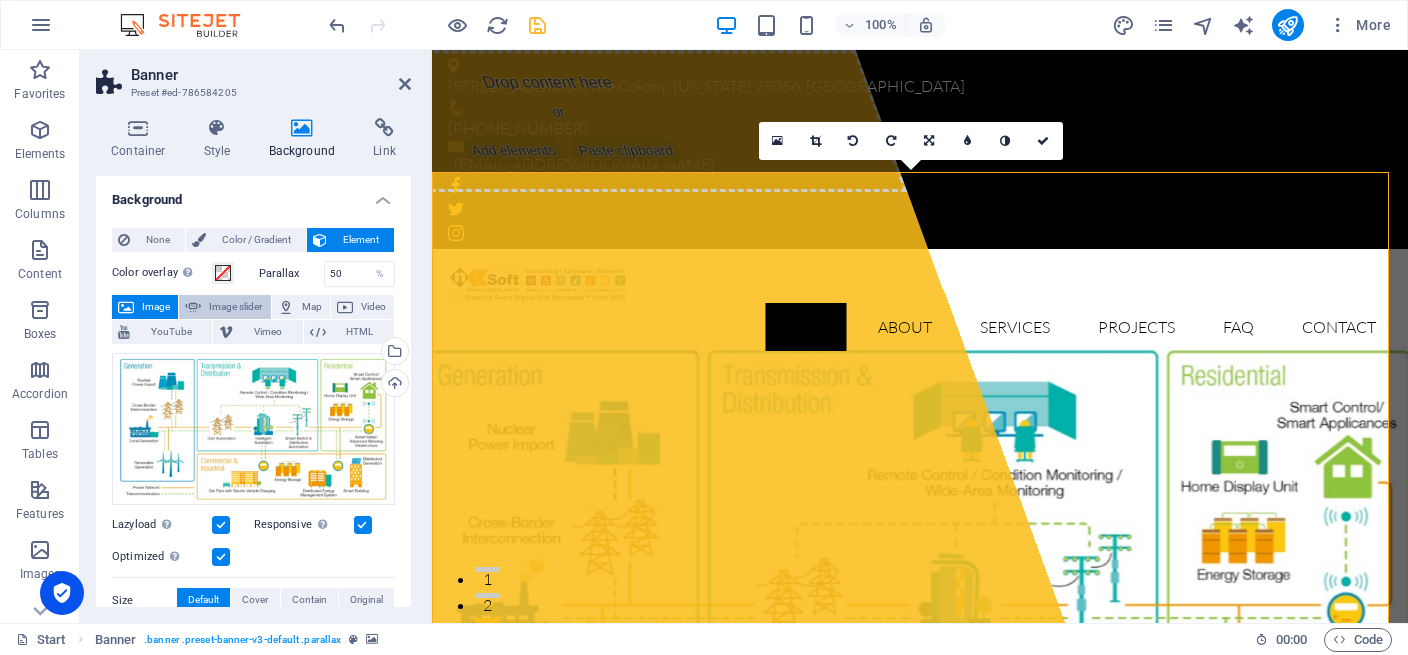click on "Image slider" at bounding box center [235, 307] 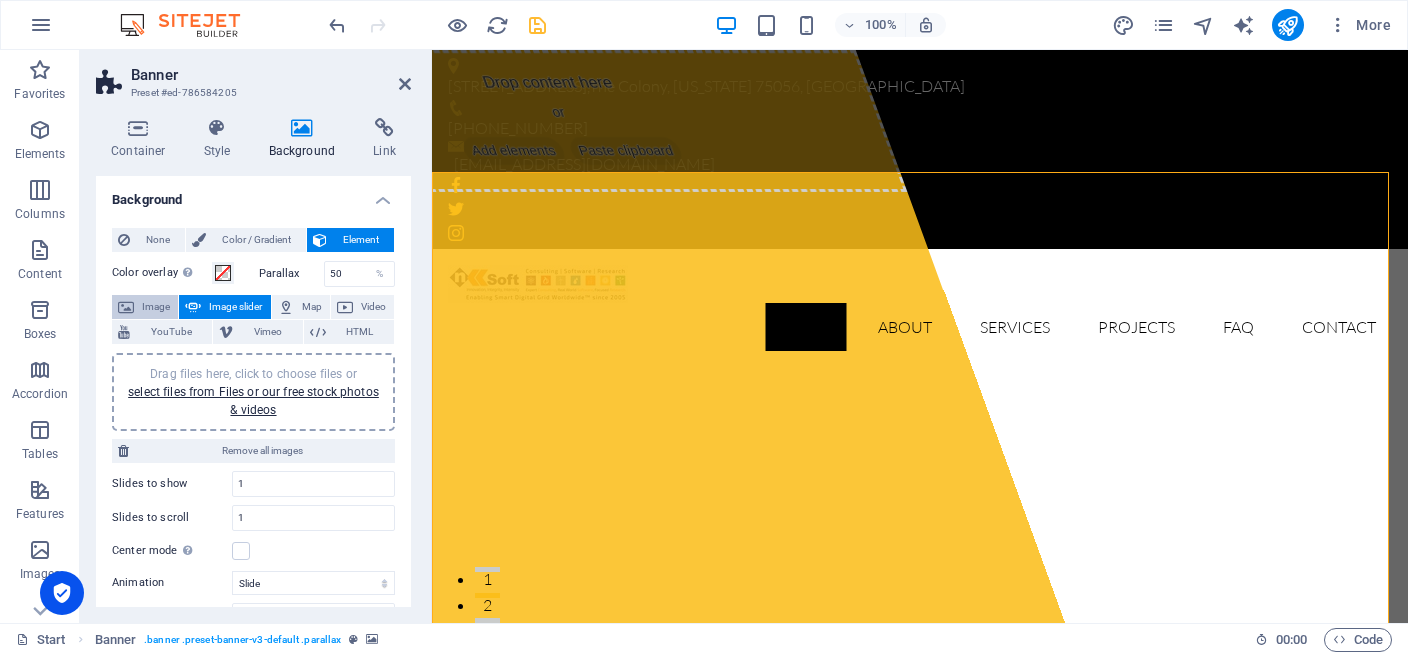 click on "Image" at bounding box center (156, 307) 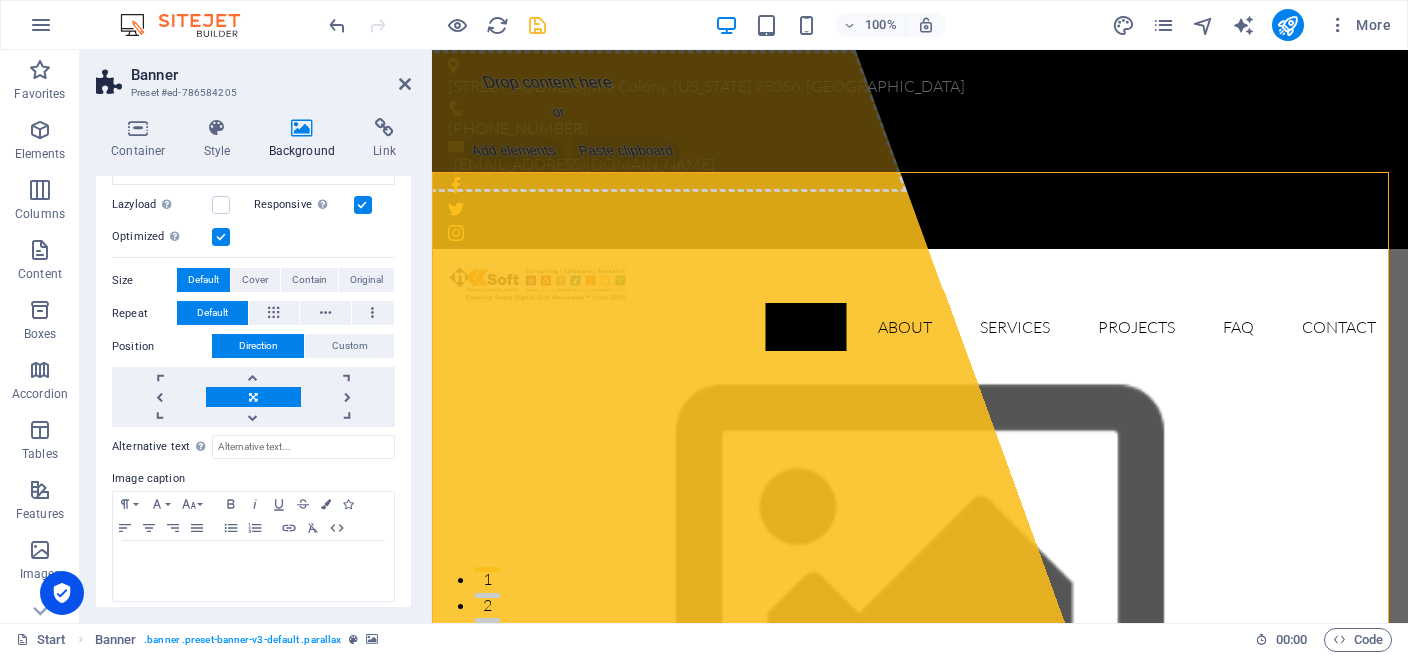 scroll, scrollTop: 0, scrollLeft: 0, axis: both 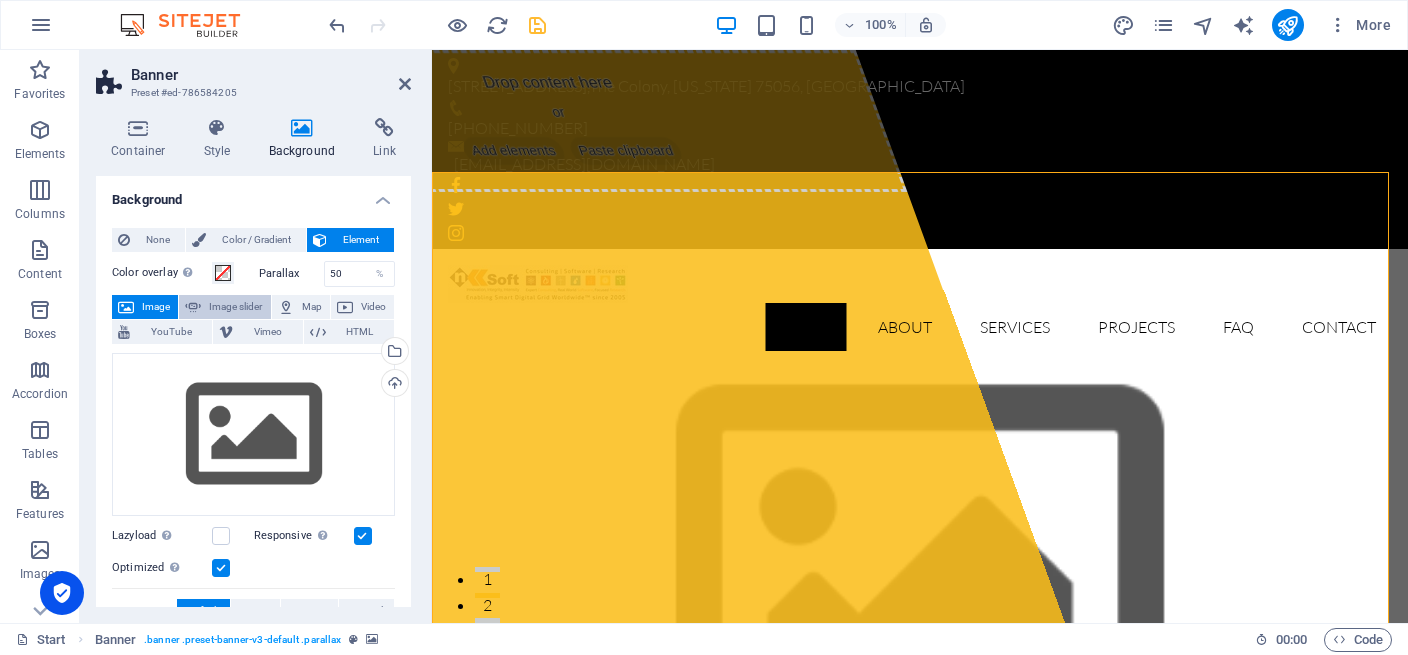 click on "Image slider" at bounding box center (235, 307) 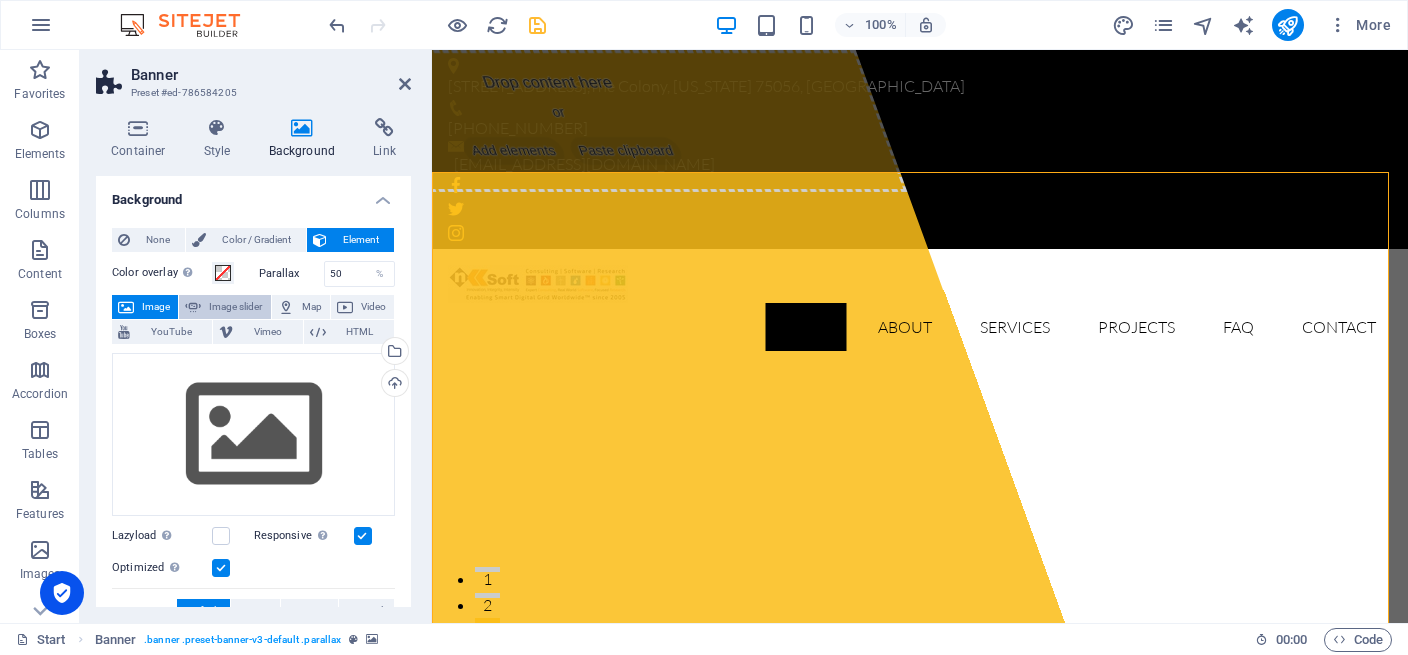 select on "ms" 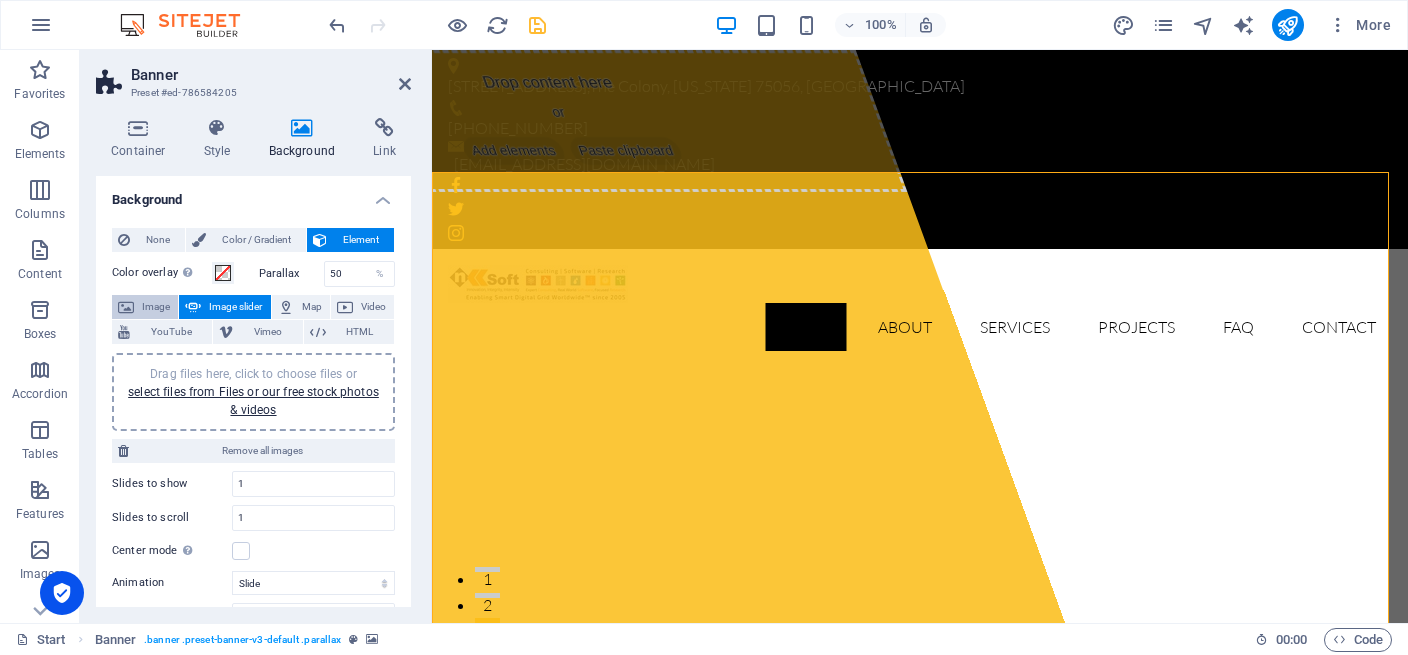 click on "Image" at bounding box center (156, 307) 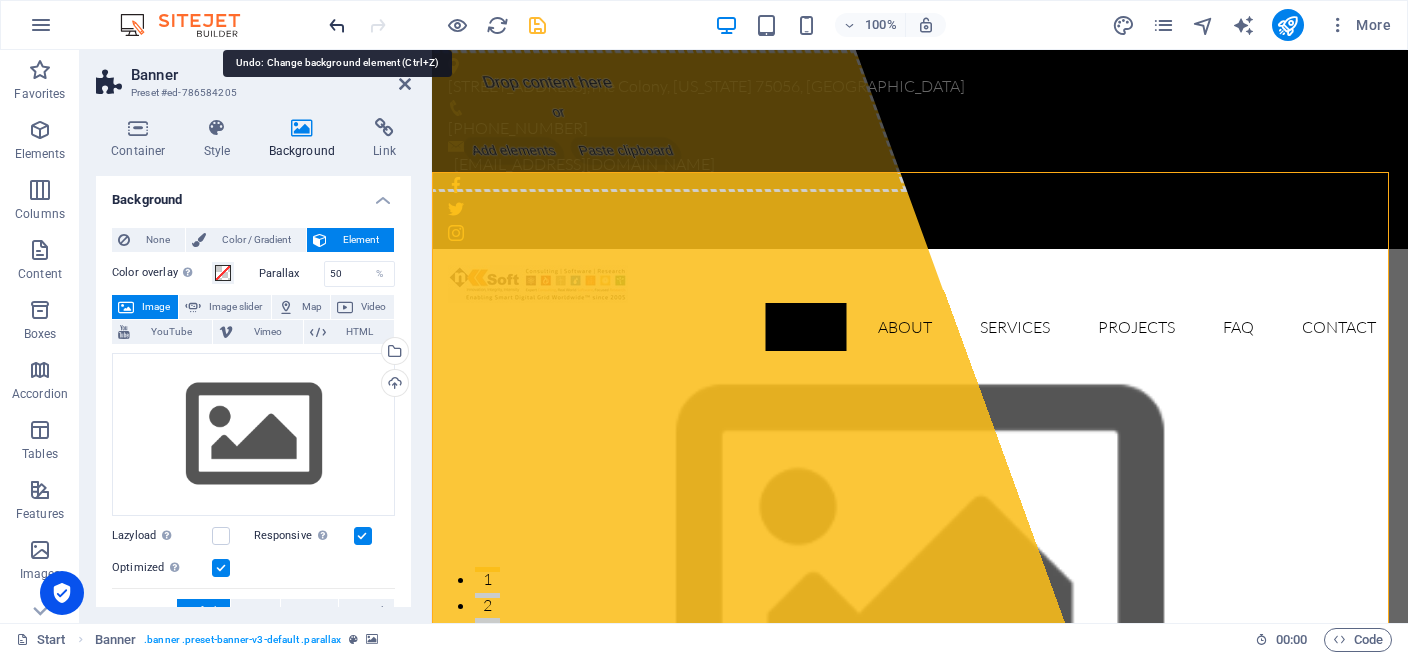 click at bounding box center (337, 25) 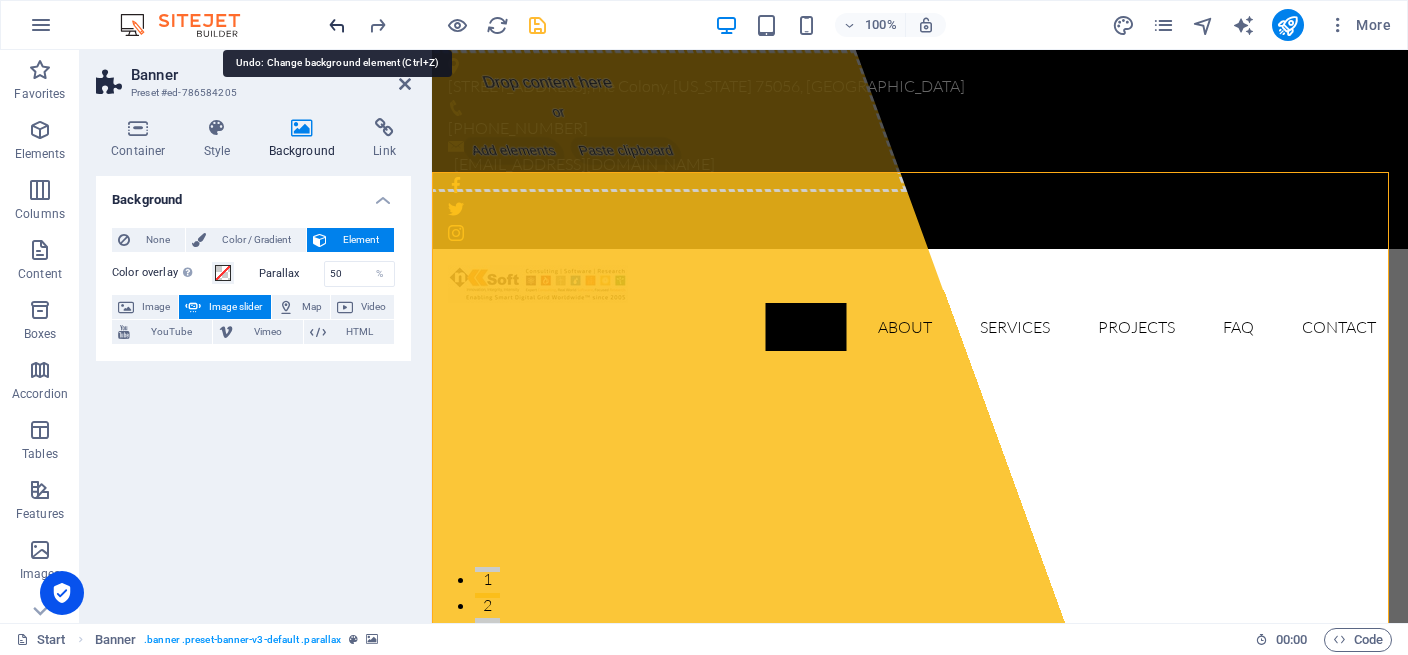 click at bounding box center (337, 25) 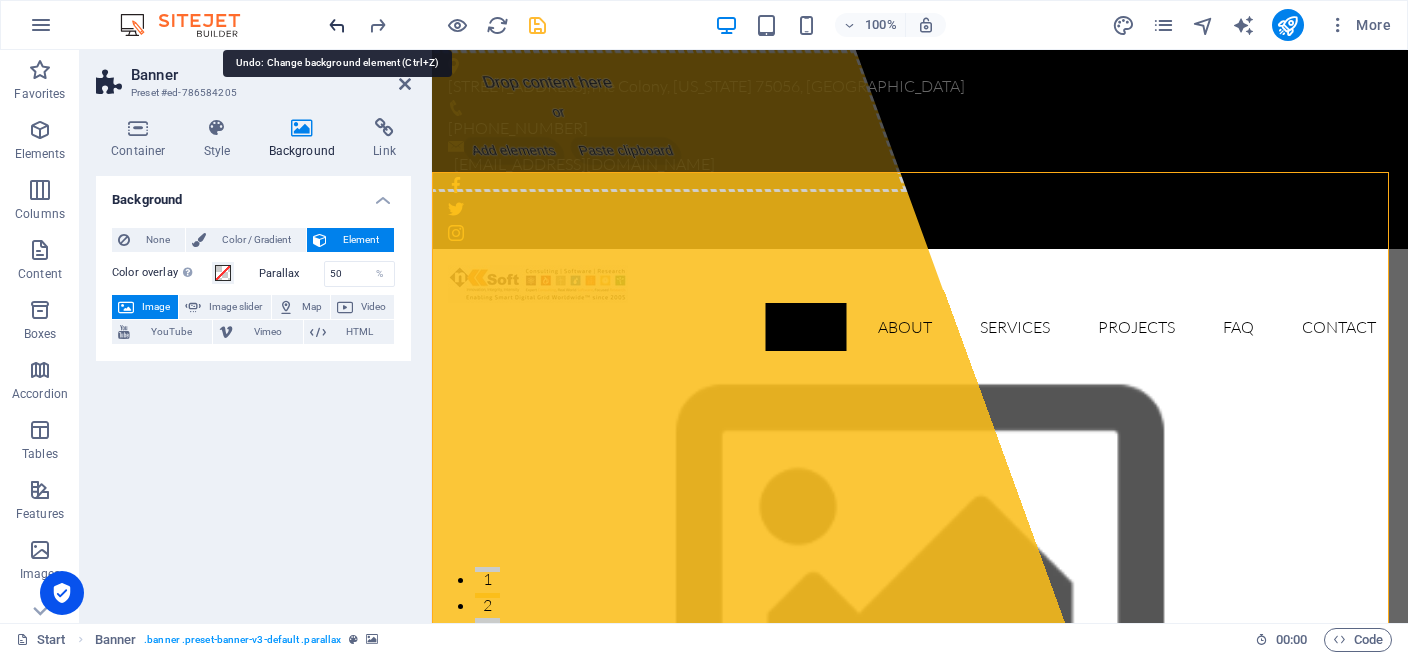 click at bounding box center [337, 25] 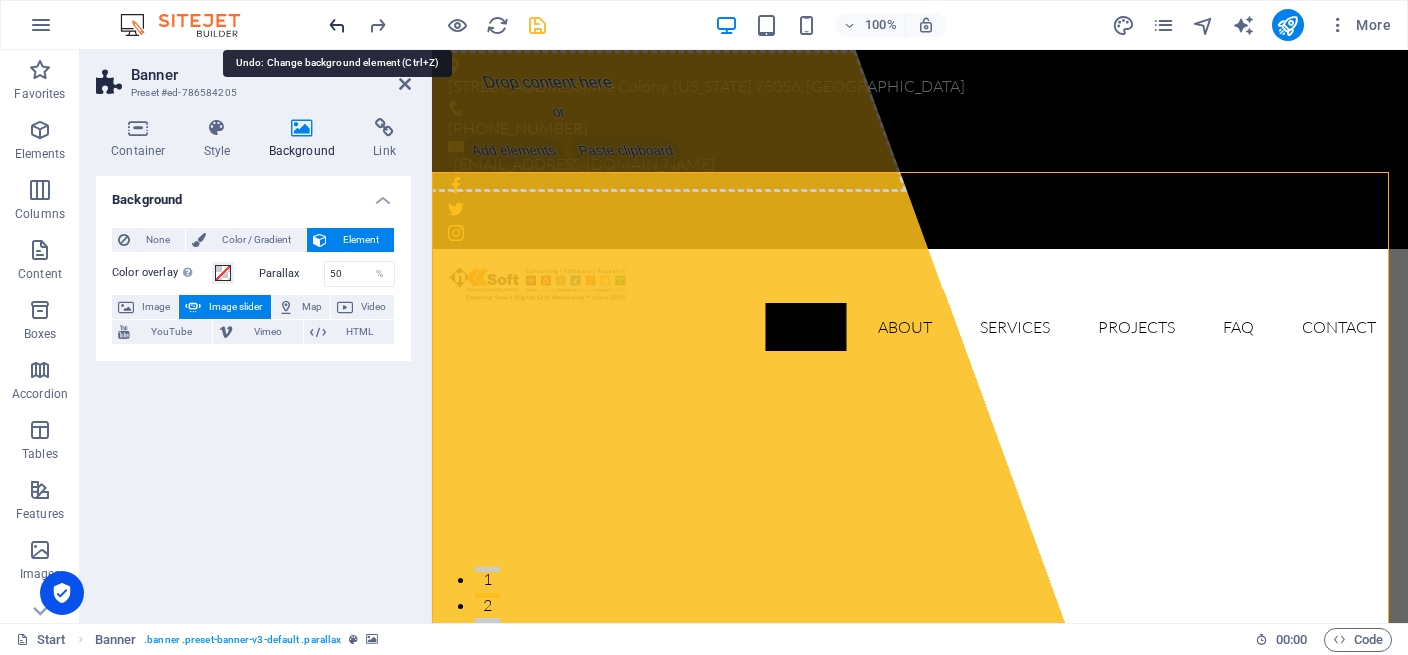 click at bounding box center (337, 25) 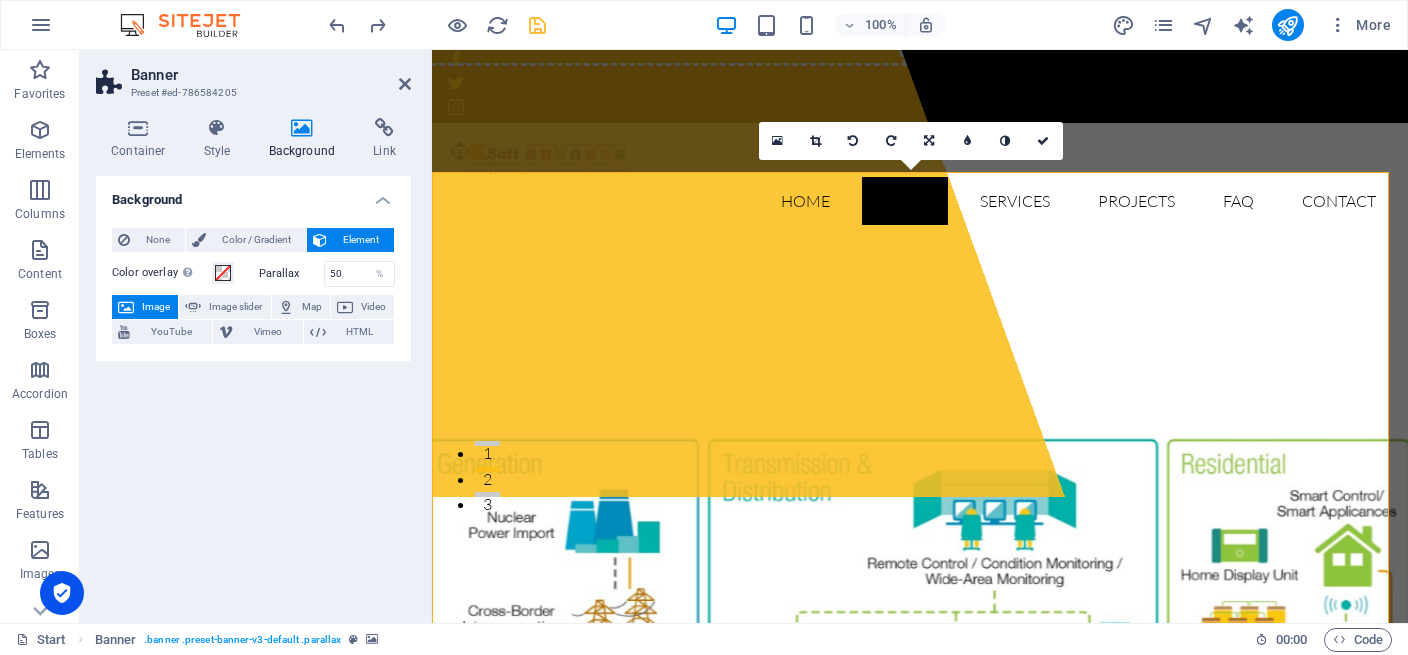 scroll, scrollTop: 0, scrollLeft: 0, axis: both 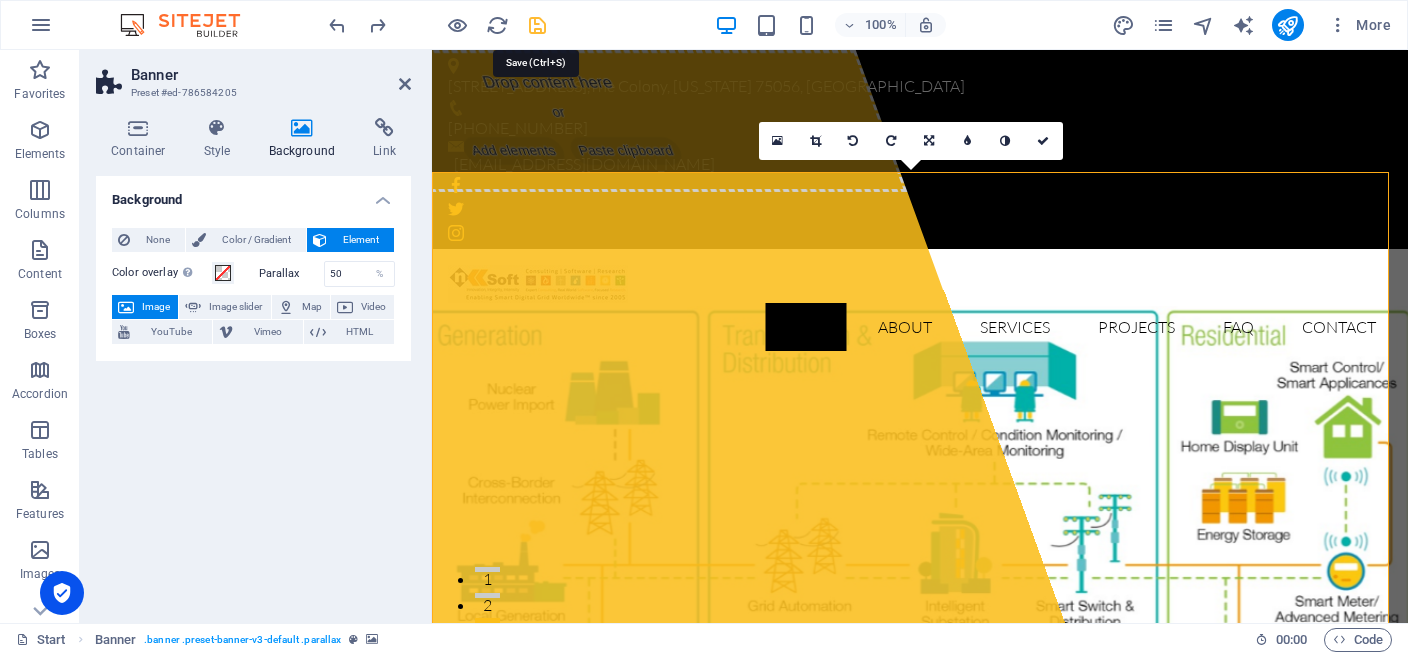 click at bounding box center [537, 25] 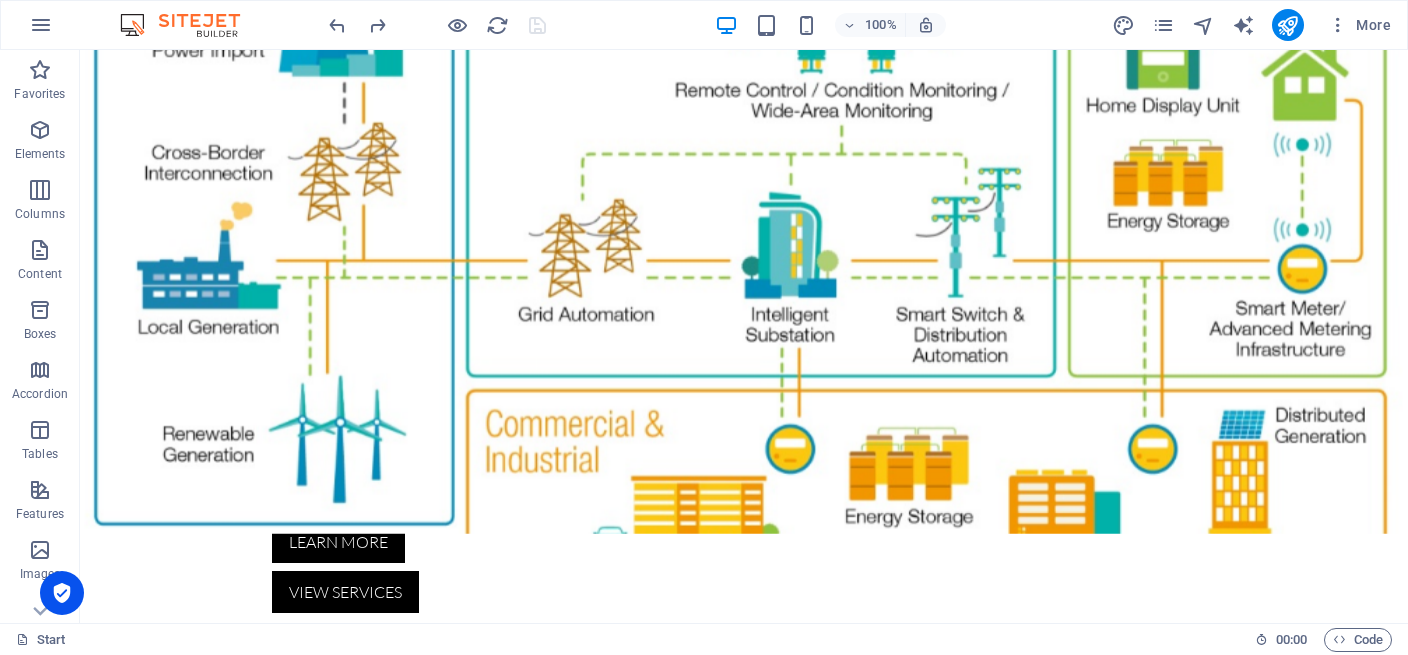 scroll, scrollTop: 594, scrollLeft: 0, axis: vertical 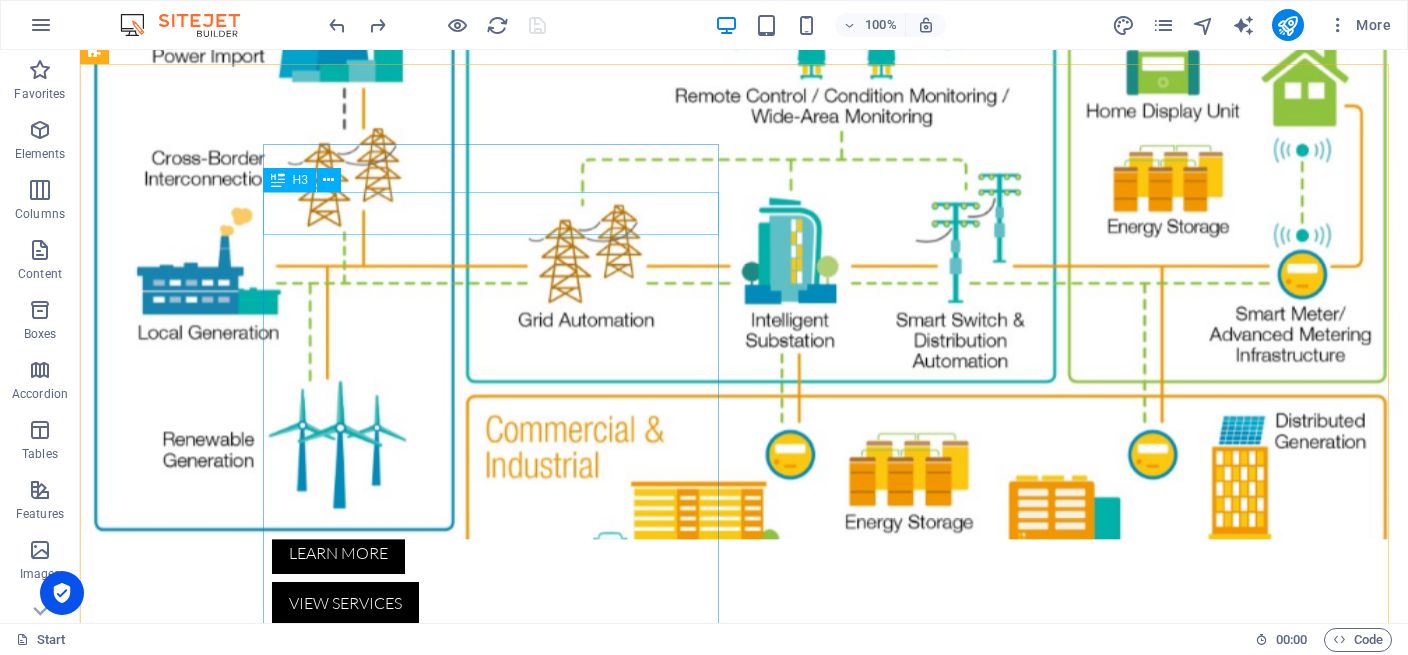 click on "Solution for Industries" at bounding box center (324, 2232) 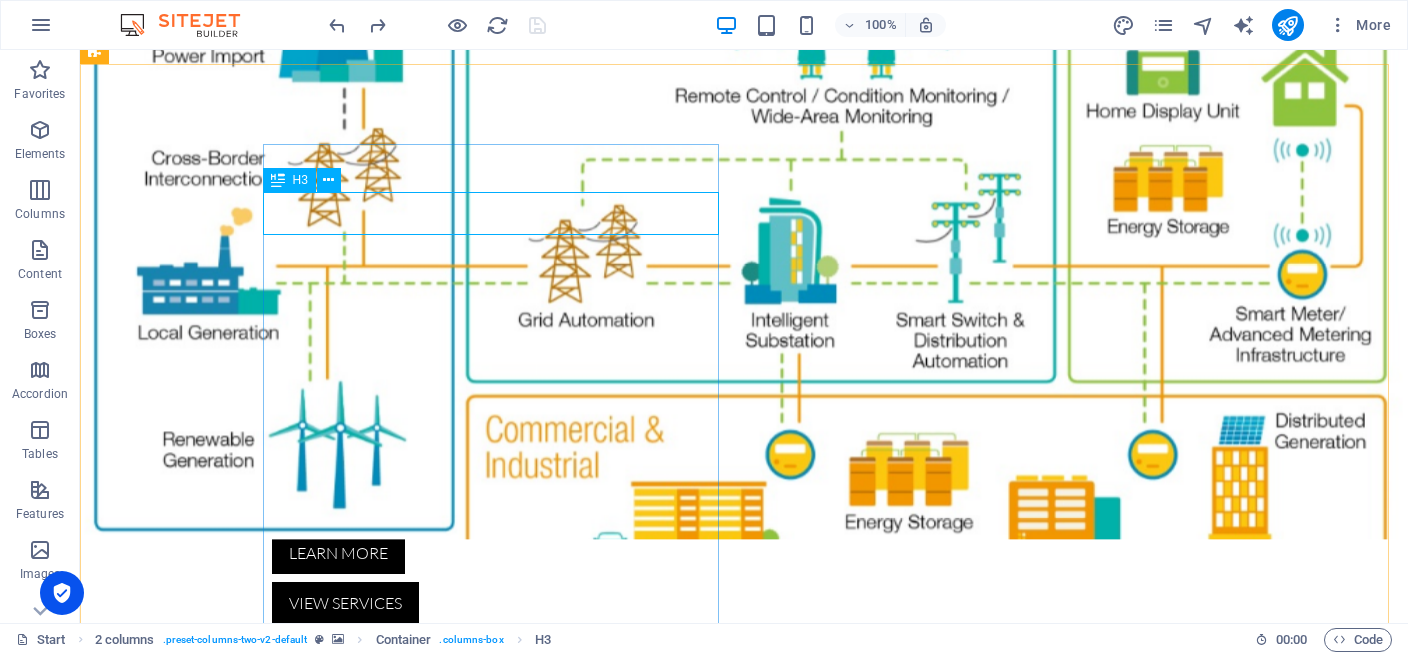 click on "Solution for Industries" at bounding box center [324, 2232] 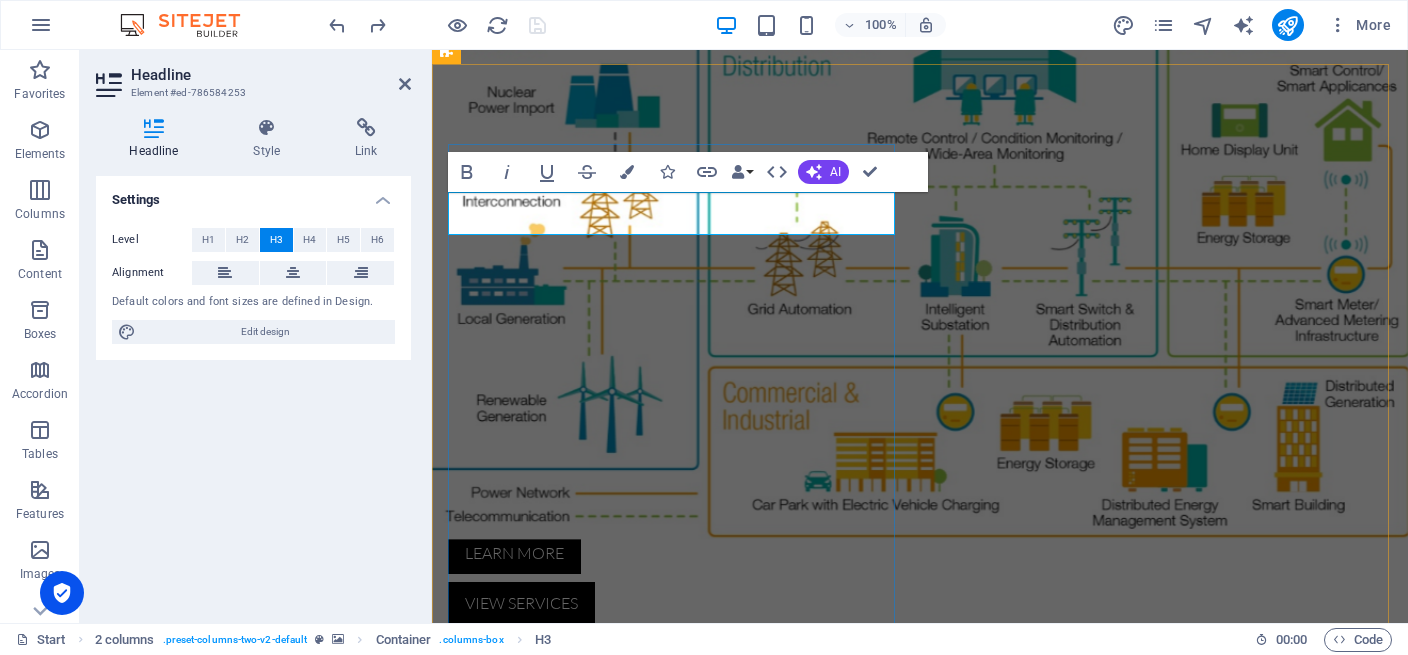 click on "Solution for Industries" at bounding box center (676, 2232) 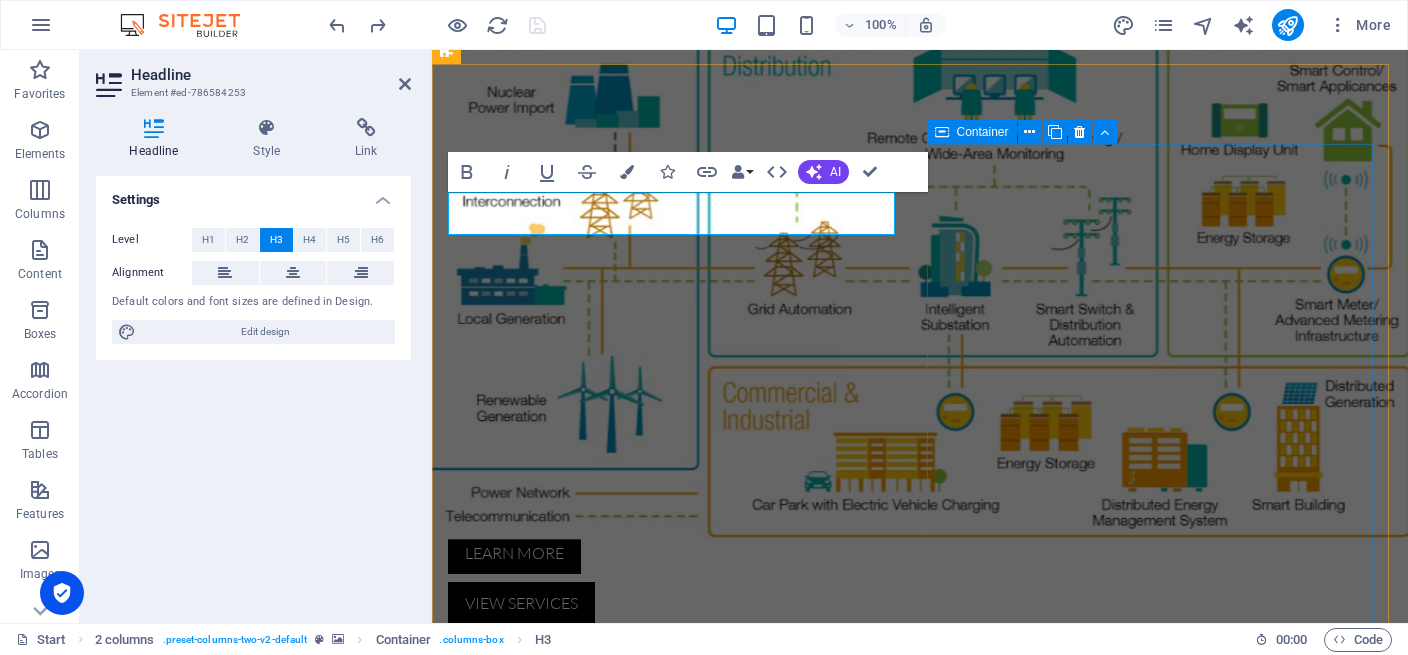 click on "78 Projects 52 Customers 14 Engineers 26 Partners" at bounding box center [676, 3699] 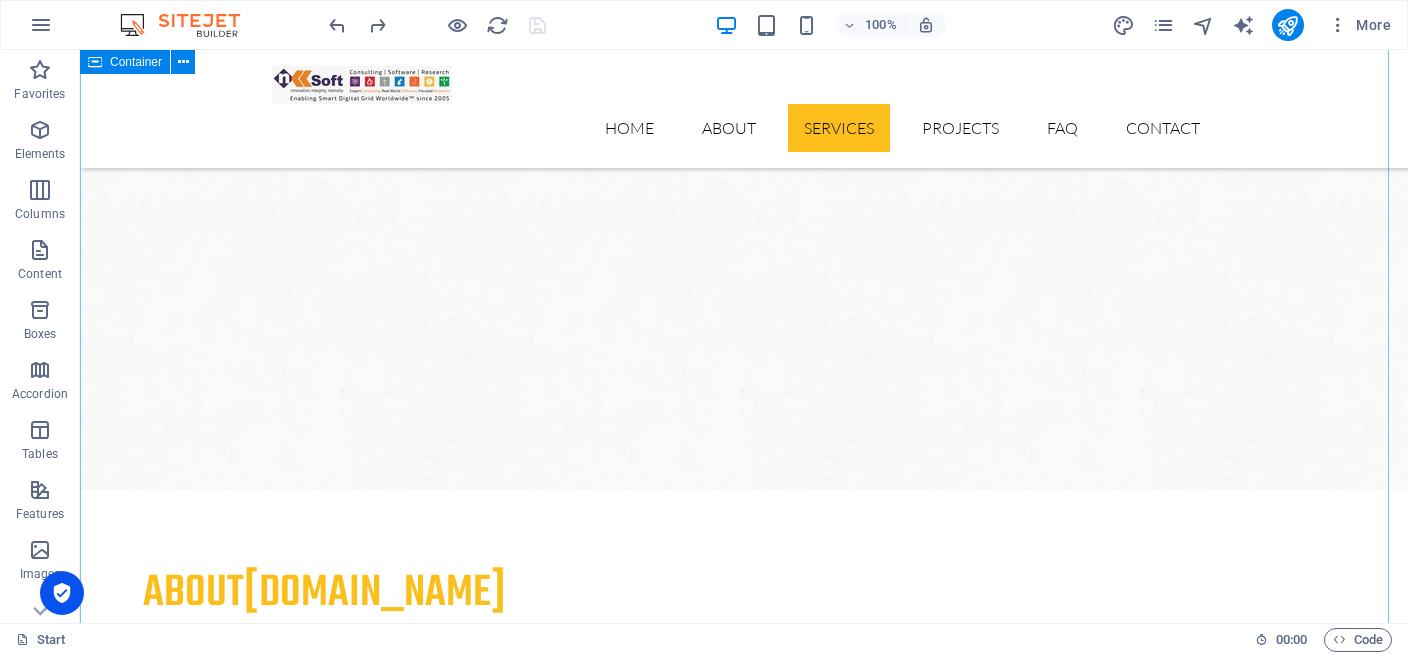 scroll, scrollTop: 2040, scrollLeft: 0, axis: vertical 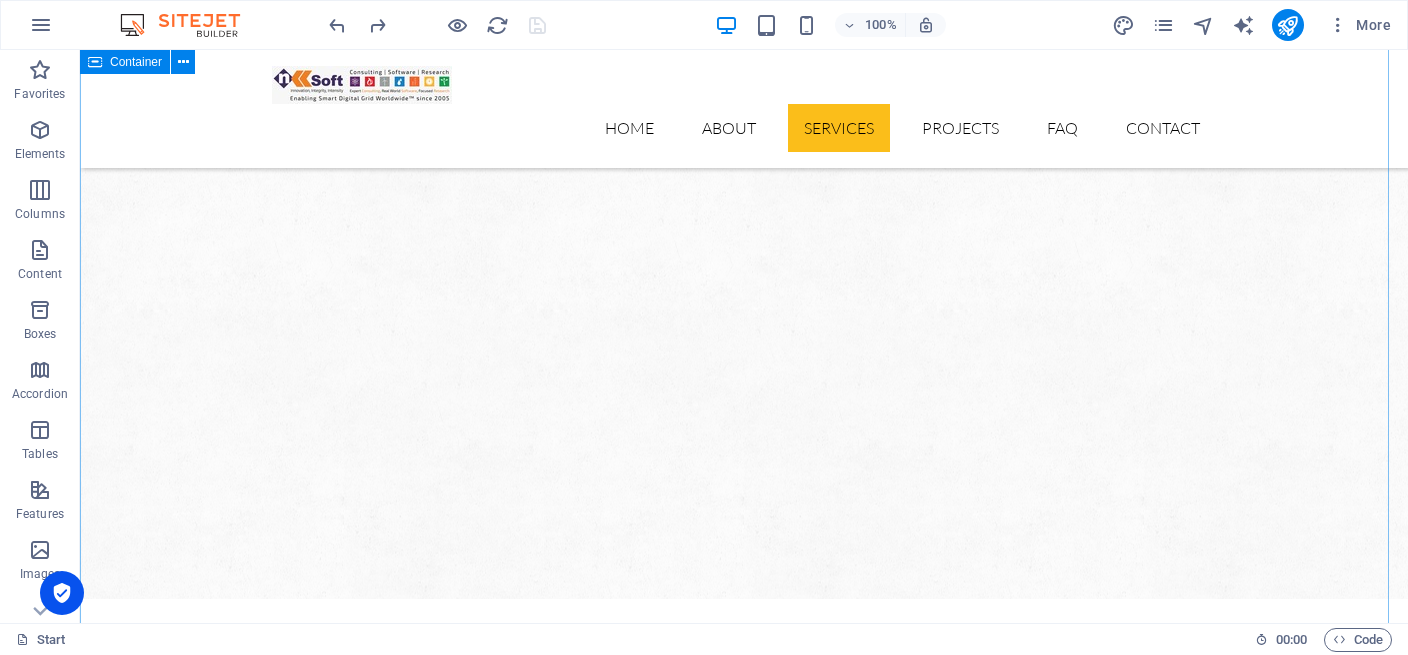 drag, startPoint x: 1389, startPoint y: 122, endPoint x: 1360, endPoint y: 221, distance: 103.16007 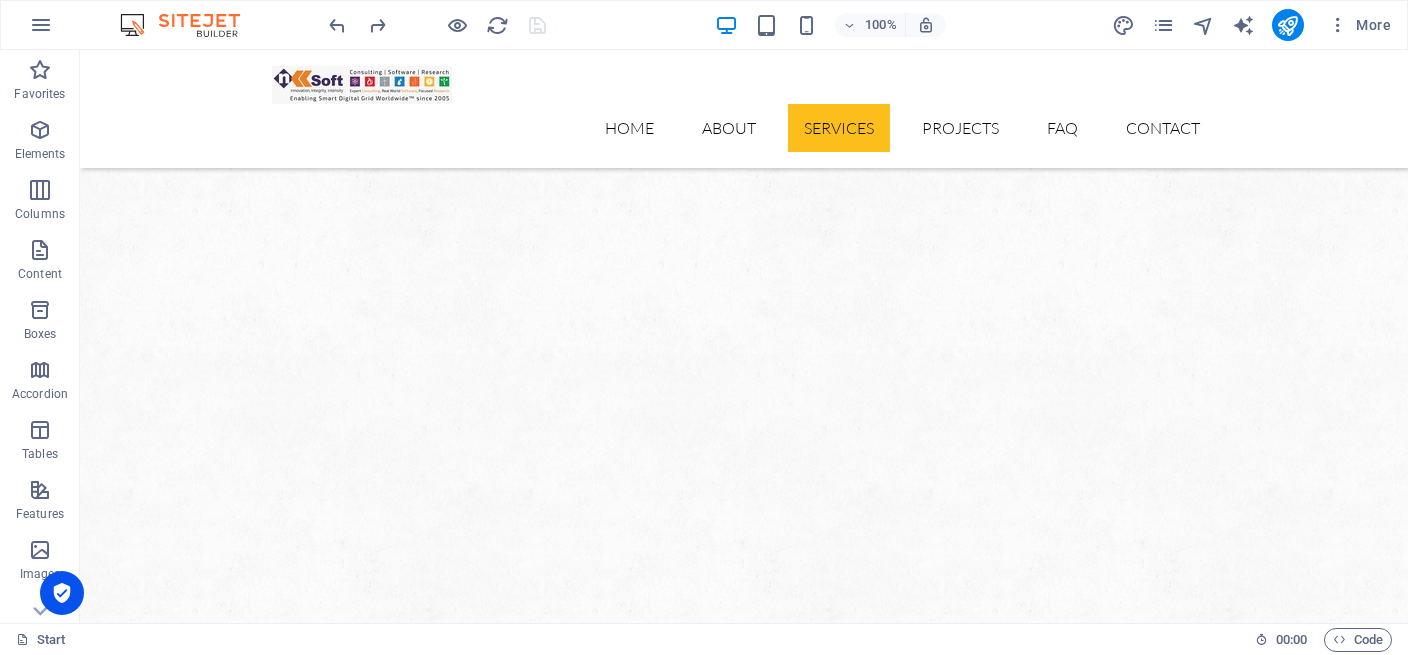 scroll, scrollTop: 1985, scrollLeft: 0, axis: vertical 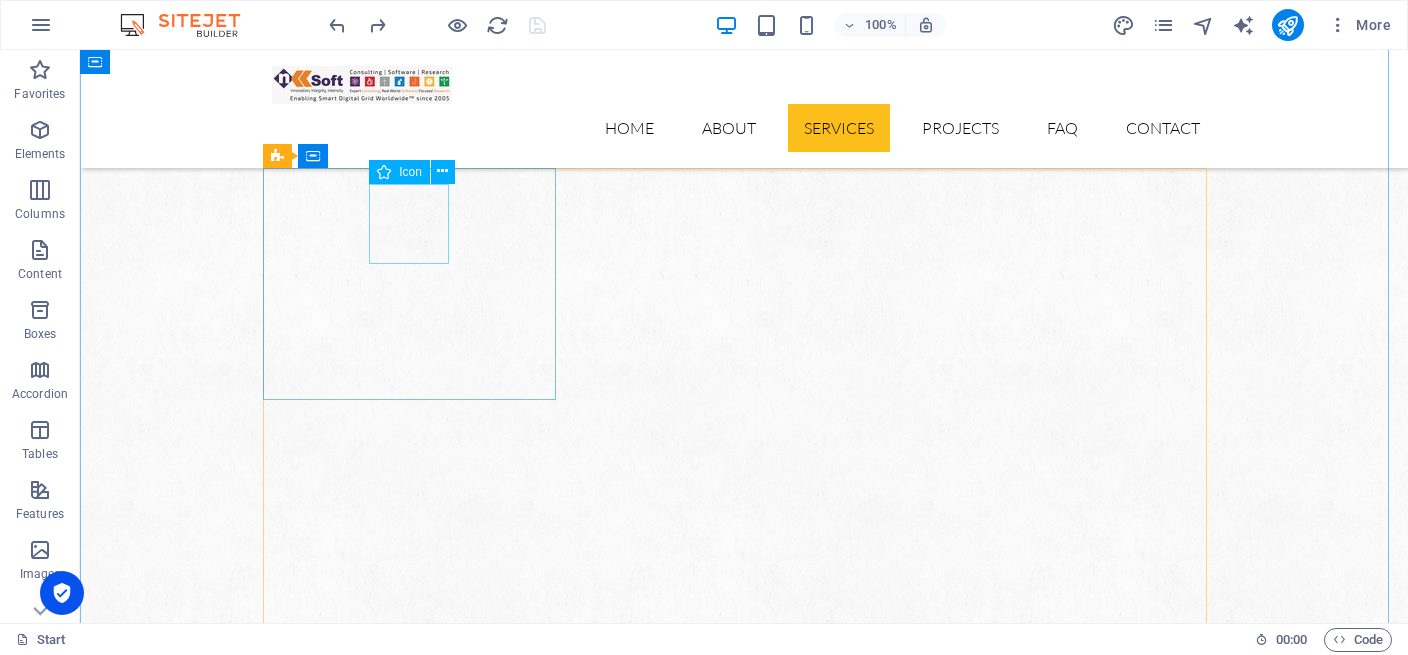 click on "Icon" at bounding box center (410, 172) 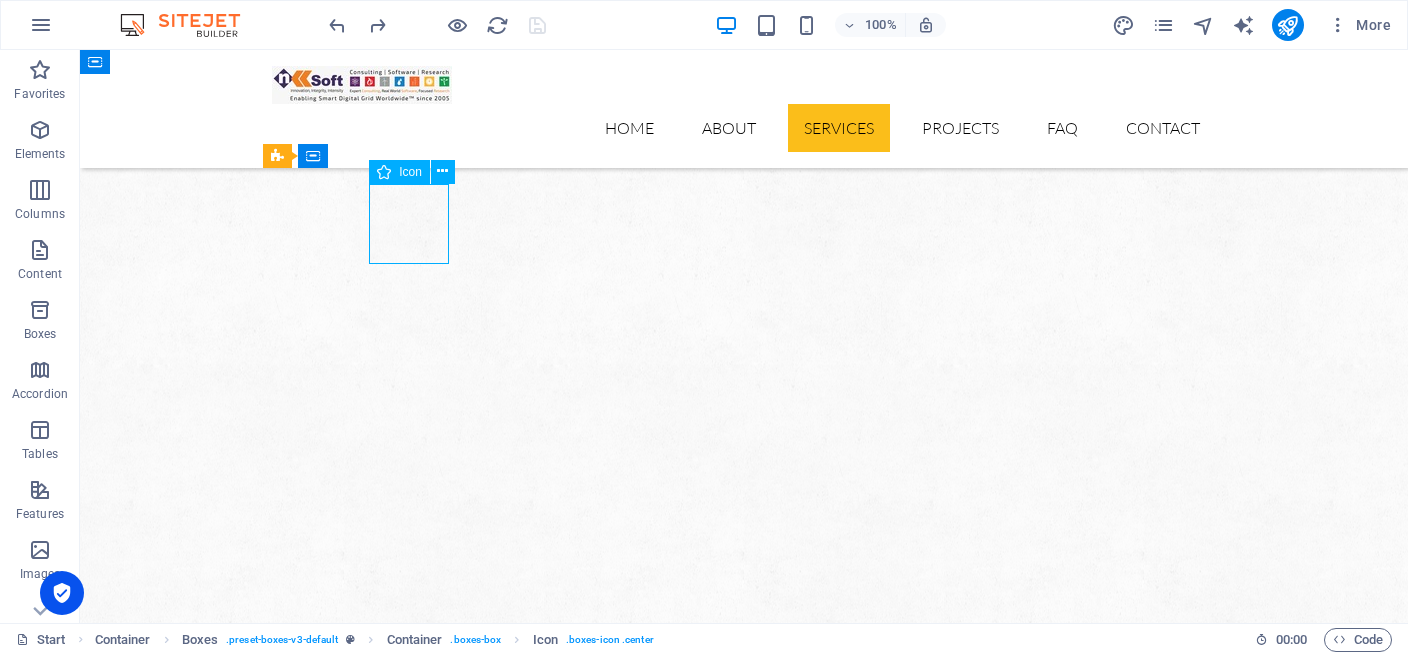 click on "Icon" at bounding box center (410, 172) 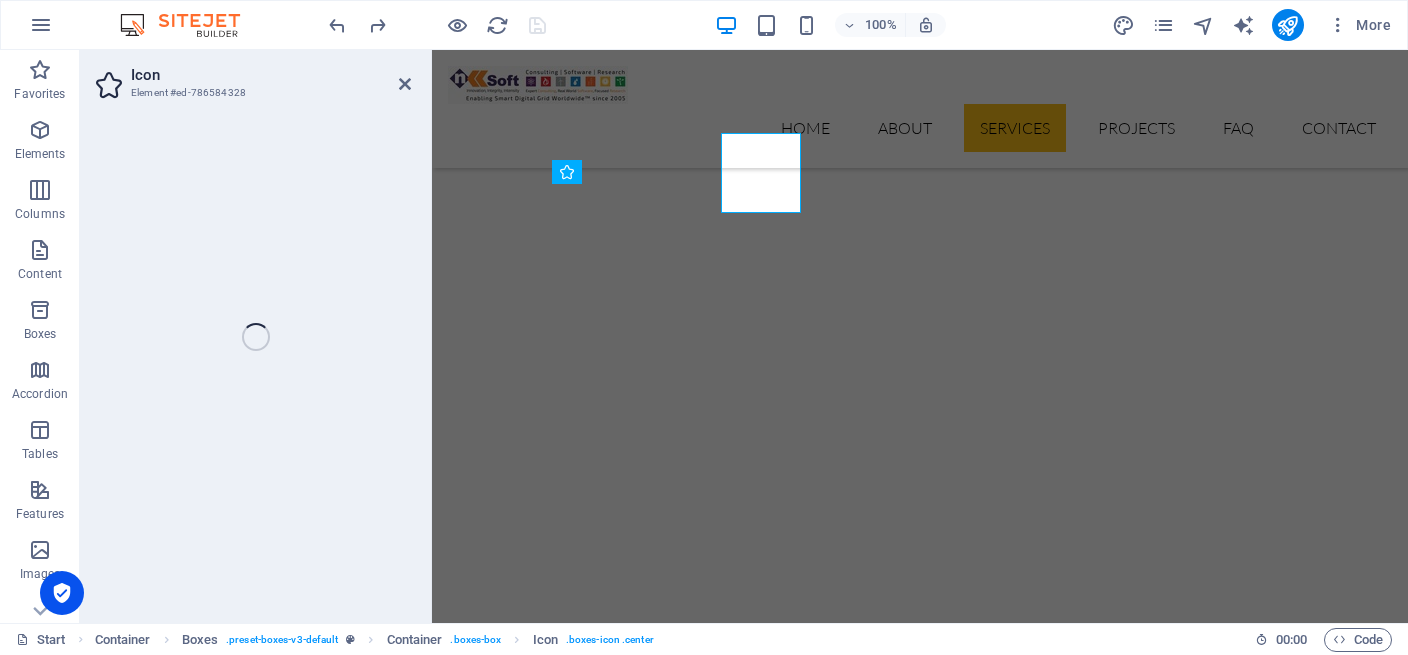 select on "xMidYMid" 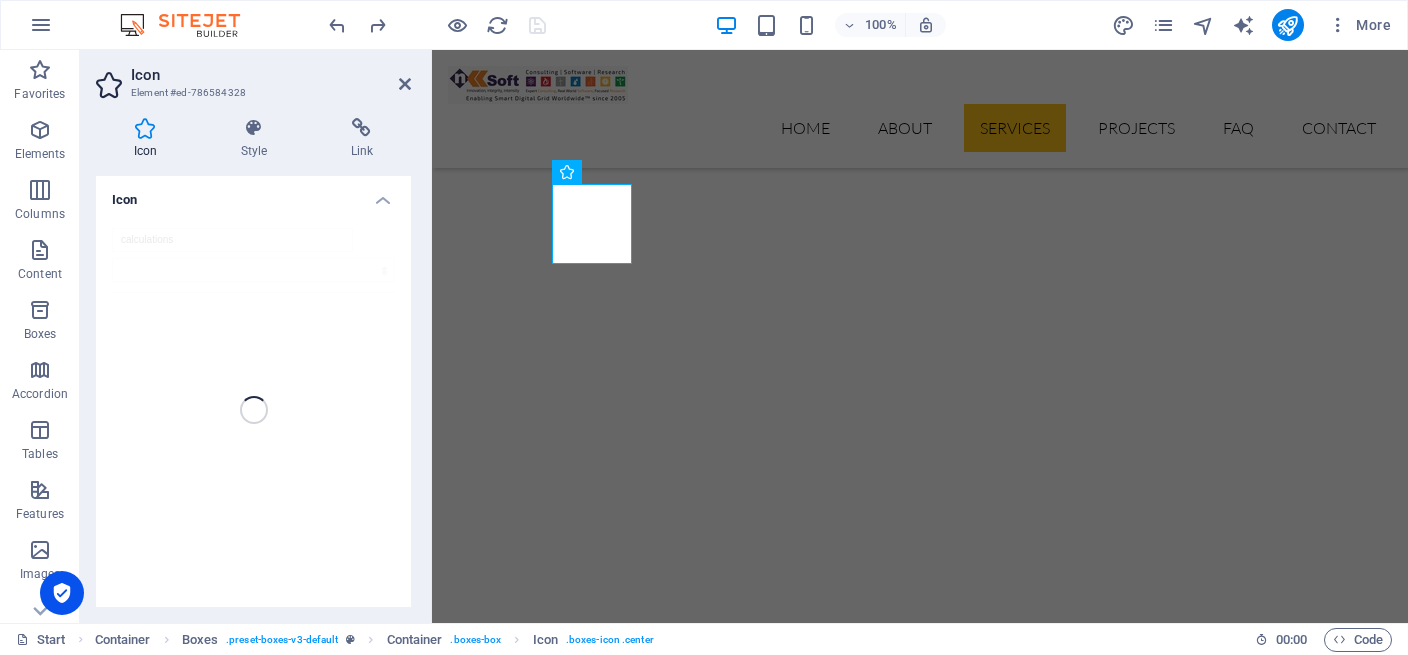 scroll, scrollTop: 2036, scrollLeft: 0, axis: vertical 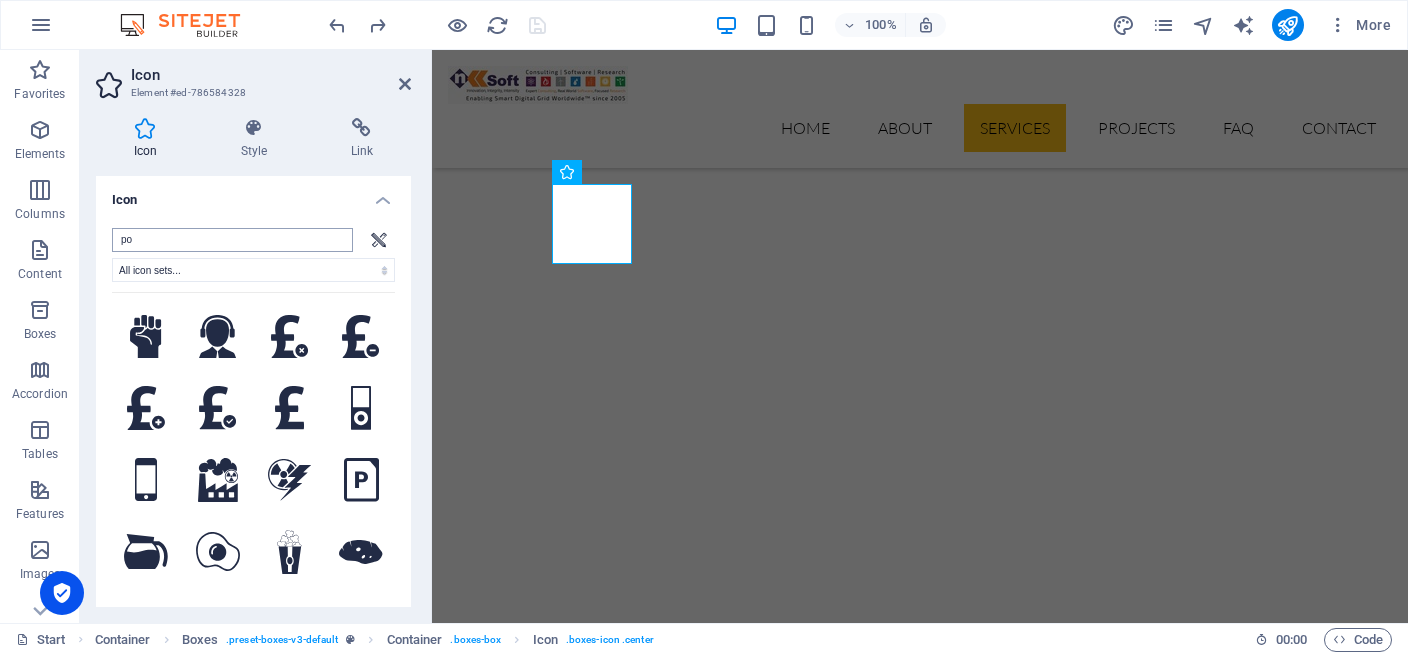 type on "p" 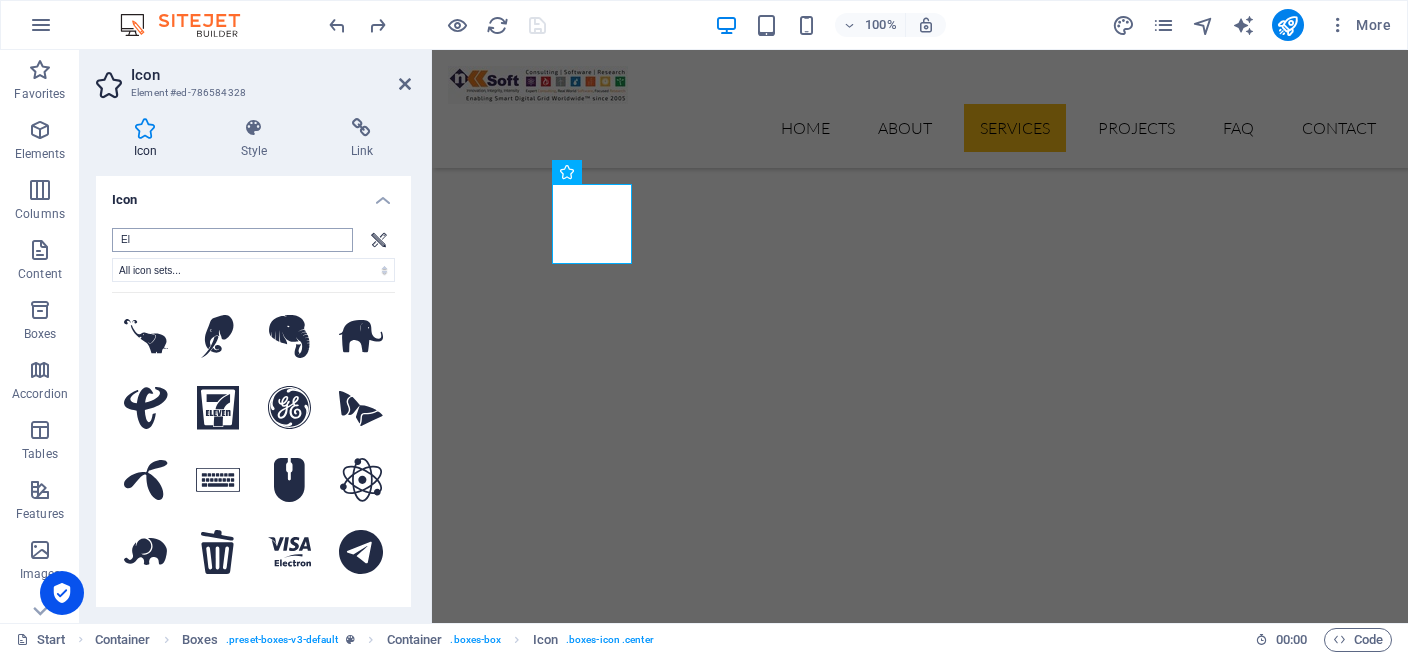 type on "E" 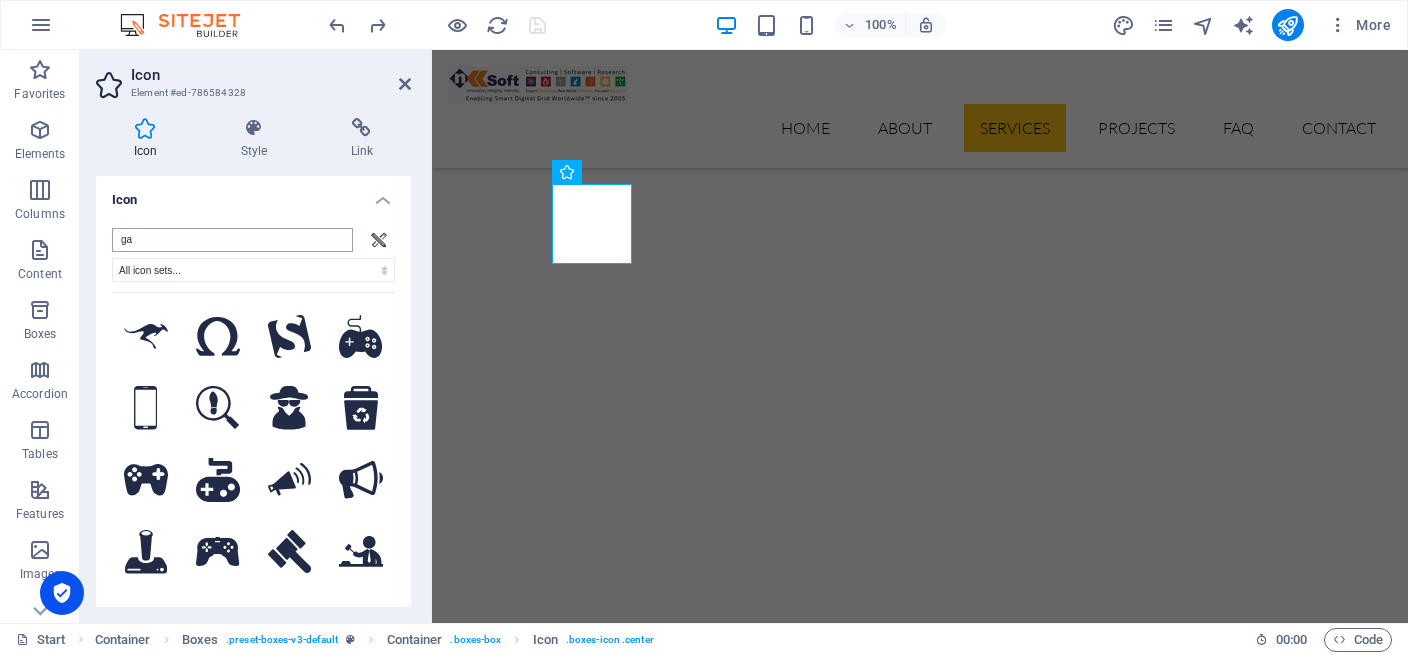 type on "g" 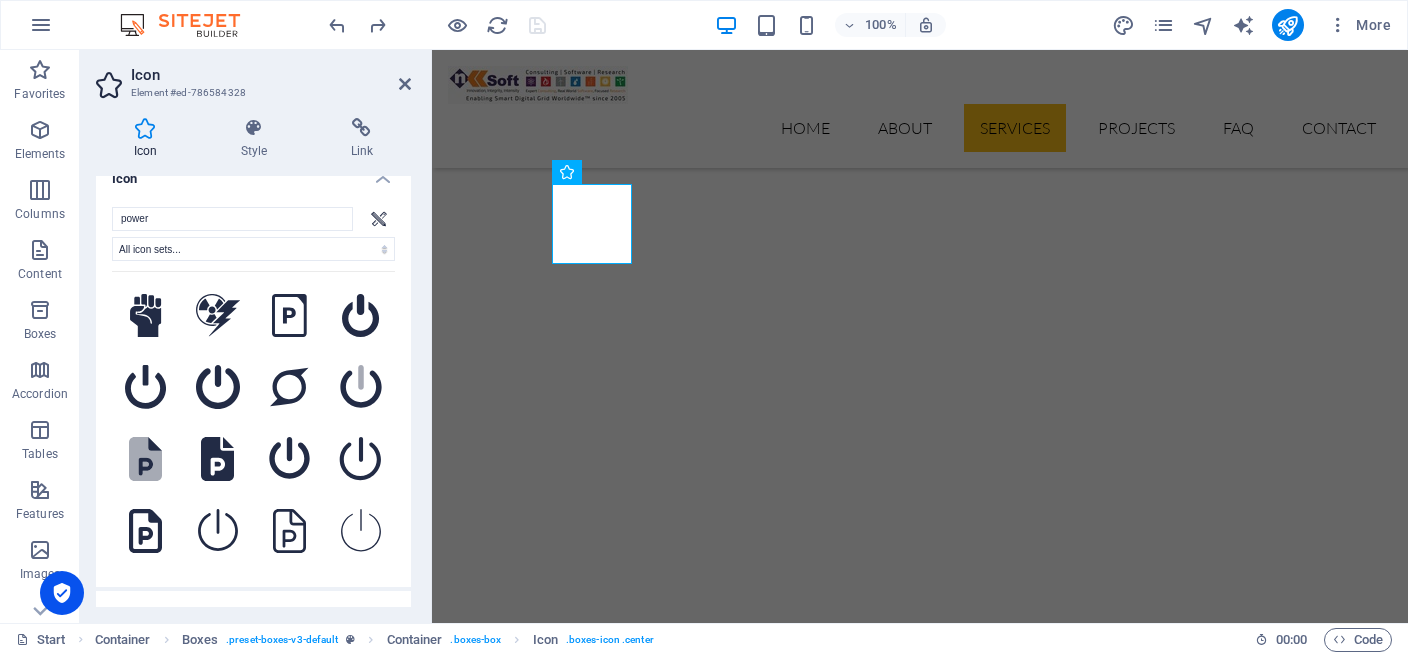 scroll, scrollTop: 0, scrollLeft: 0, axis: both 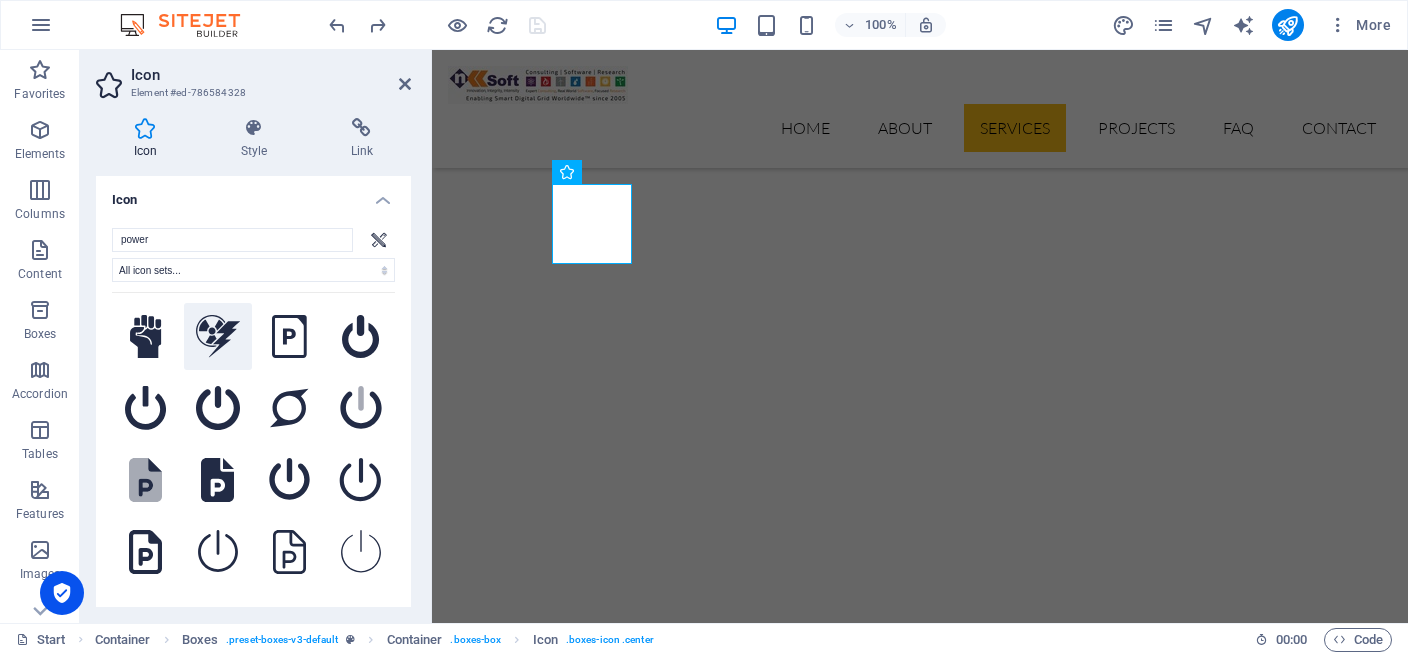 type on "power" 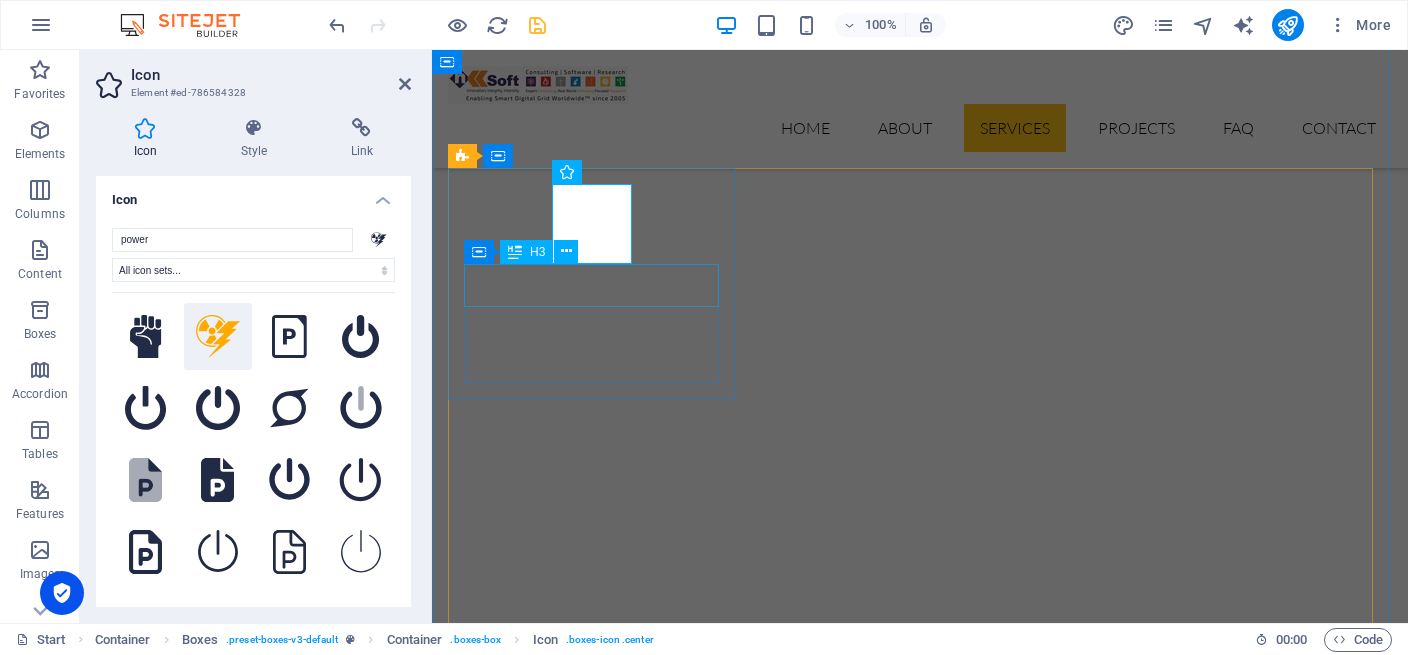 click on "Construction" at bounding box center [594, 2963] 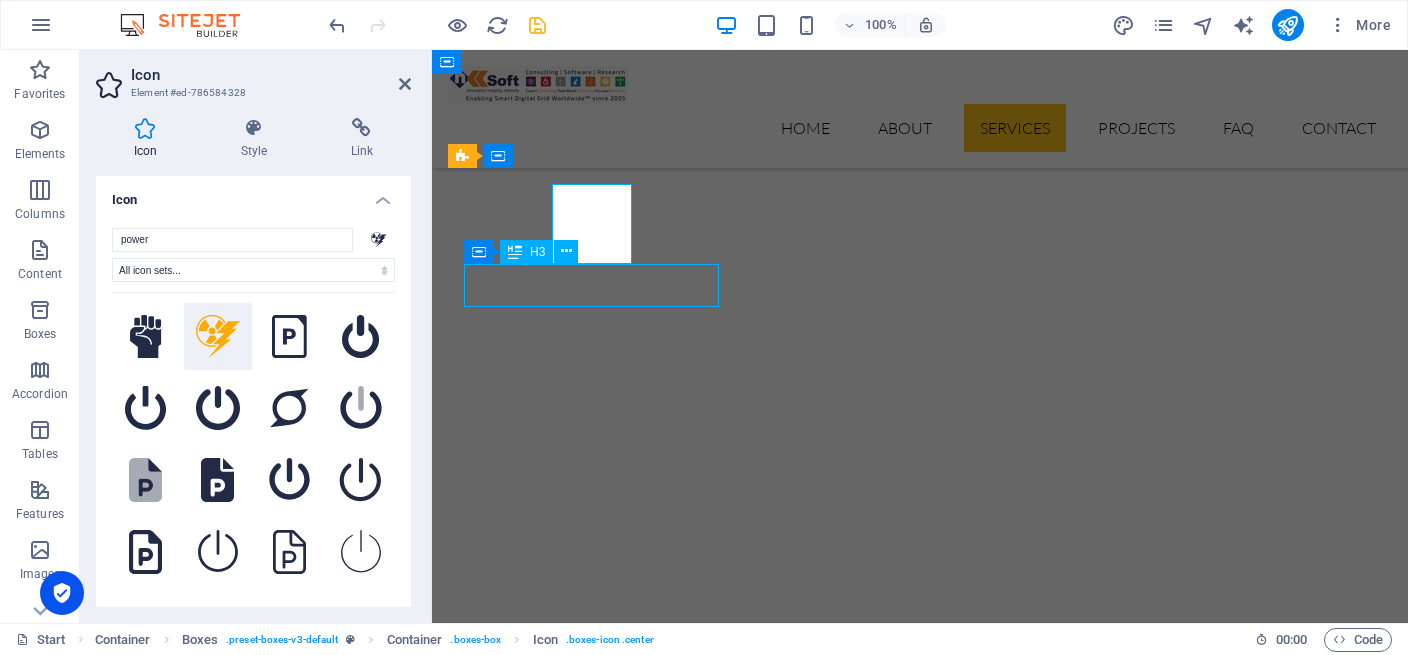 click on "Construction Lorem ipsum dolor sit amet, consectetur adipisicing elit. Veritatis, dolorem! Manufacturing Lorem ipsum dolor sit amet, consectetur adipisicing elit. Veritatis, dolorem! Engineering Lorem ipsum dolor sit amet, consectetur adipisicing elit. Veritatis, dolorem! Oil Industry Lorem ipsum dolor sit amet, consectetur adipisicing elit. Veritatis, dolorem! Car Industry Lorem ipsum dolor sit amet, consectetur adipisicing elit. Veritatis, dolorem! House Building Lorem ipsum dolor sit amet, consectetur adipisicing elit. Veritatis, dolorem!" at bounding box center (920, 3582) 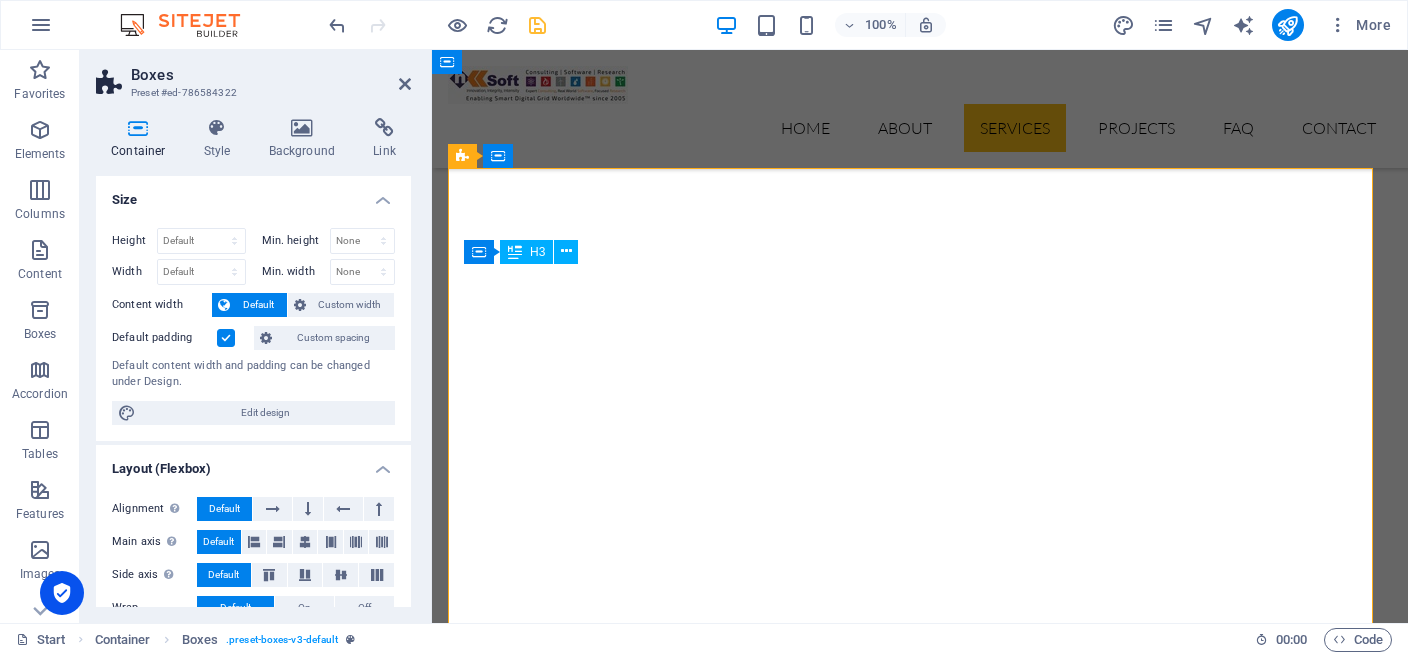 click on "Construction" at bounding box center [594, 2963] 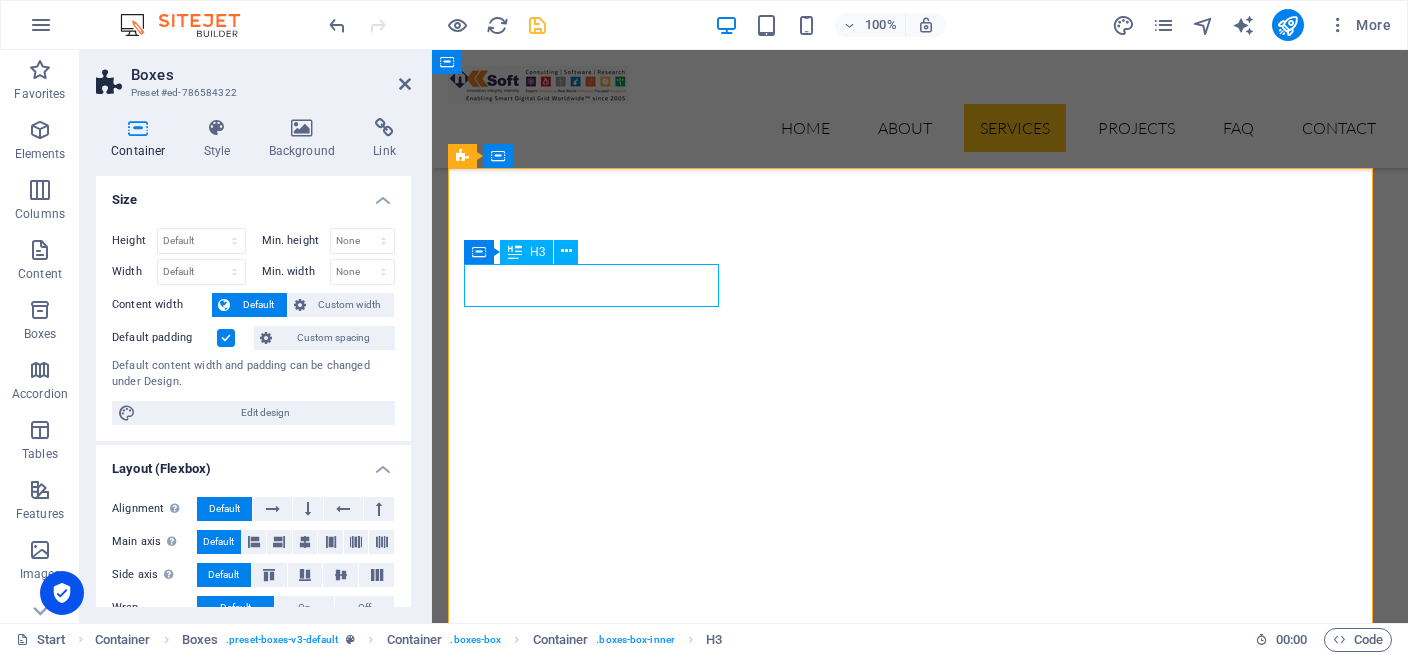 click on "Construction" at bounding box center (594, 2963) 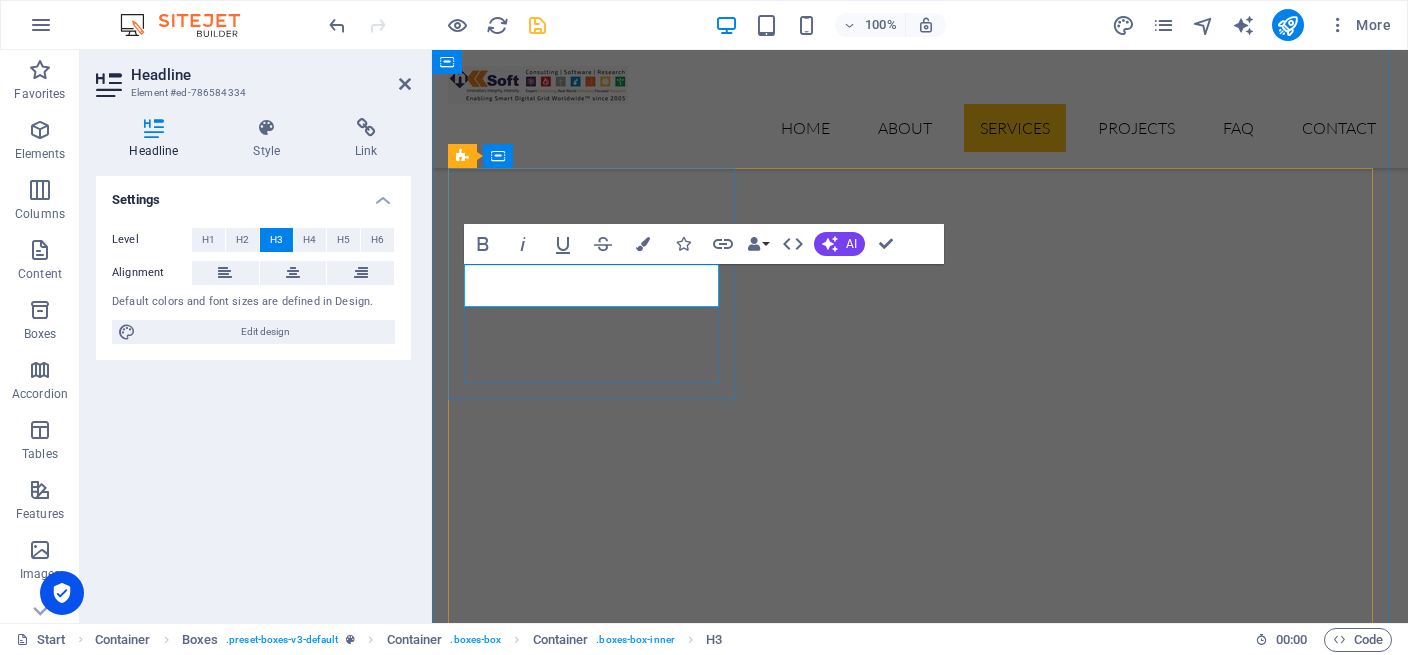 type 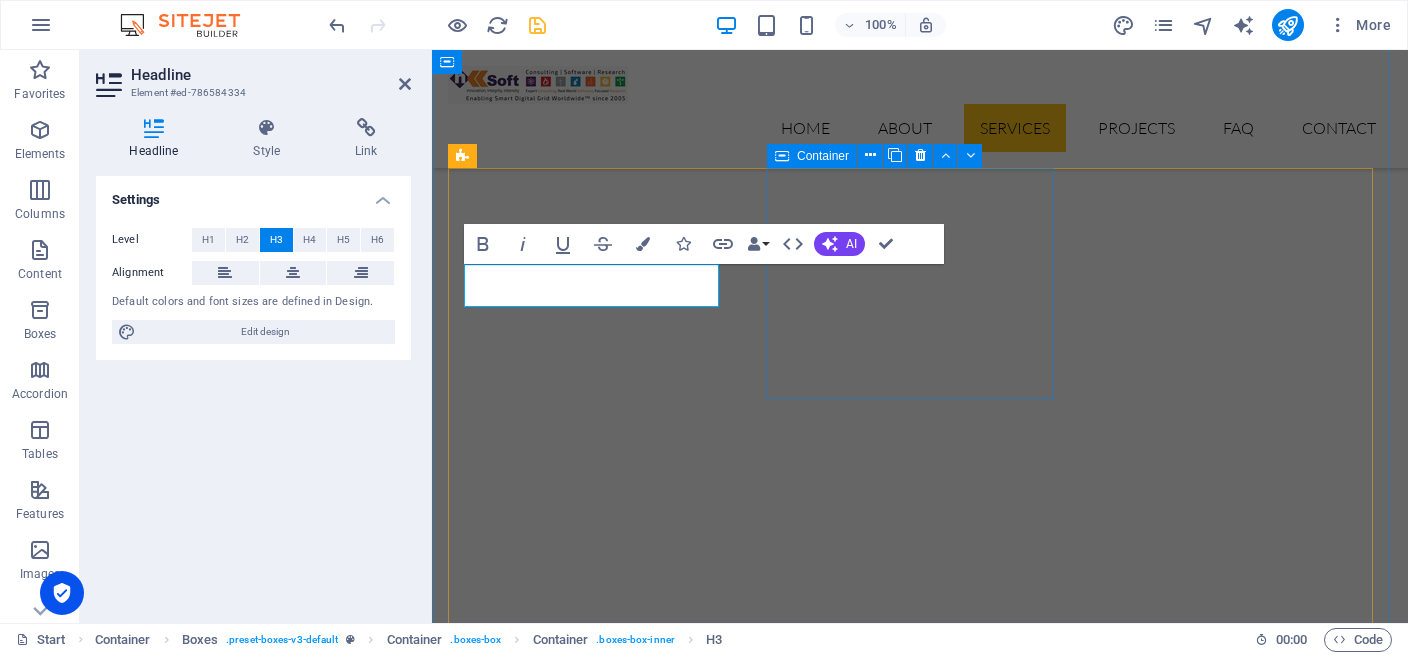 click on "Manufacturing Lorem ipsum dolor sit amet, consectetur adipisicing elit. Veritatis, dolorem!" at bounding box center (594, 3210) 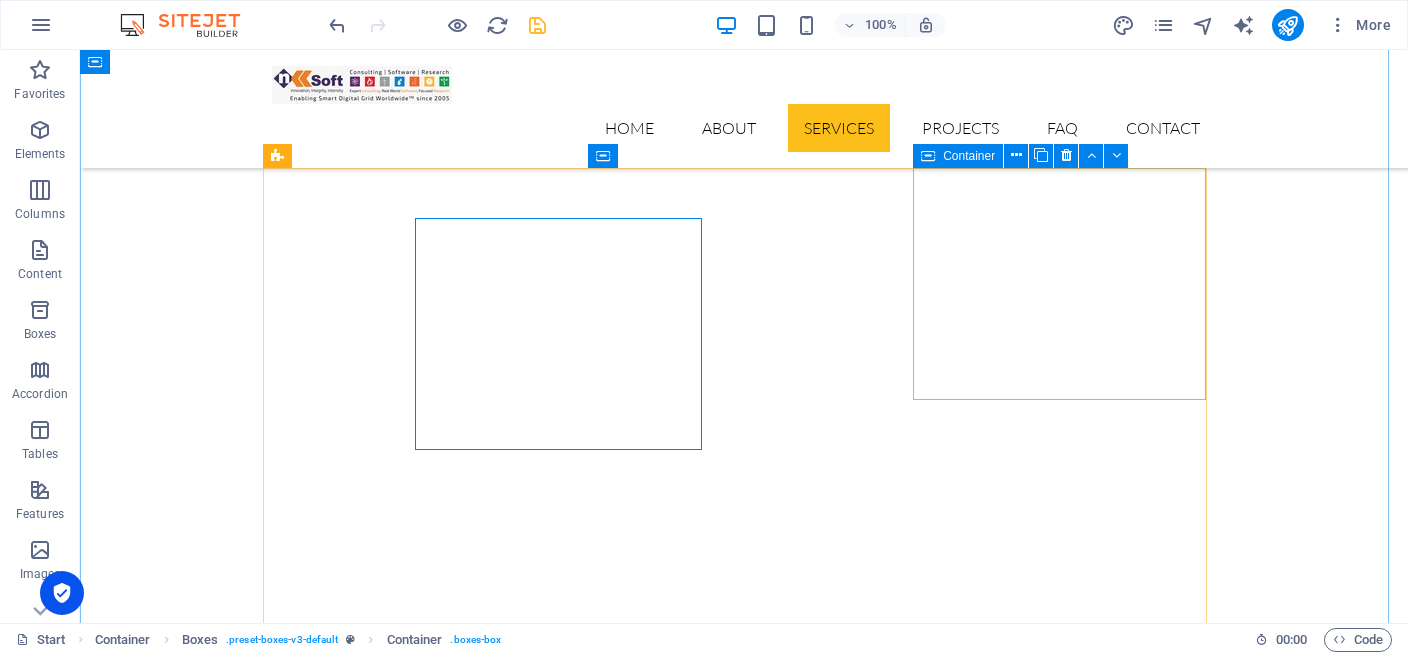 scroll, scrollTop: 1985, scrollLeft: 0, axis: vertical 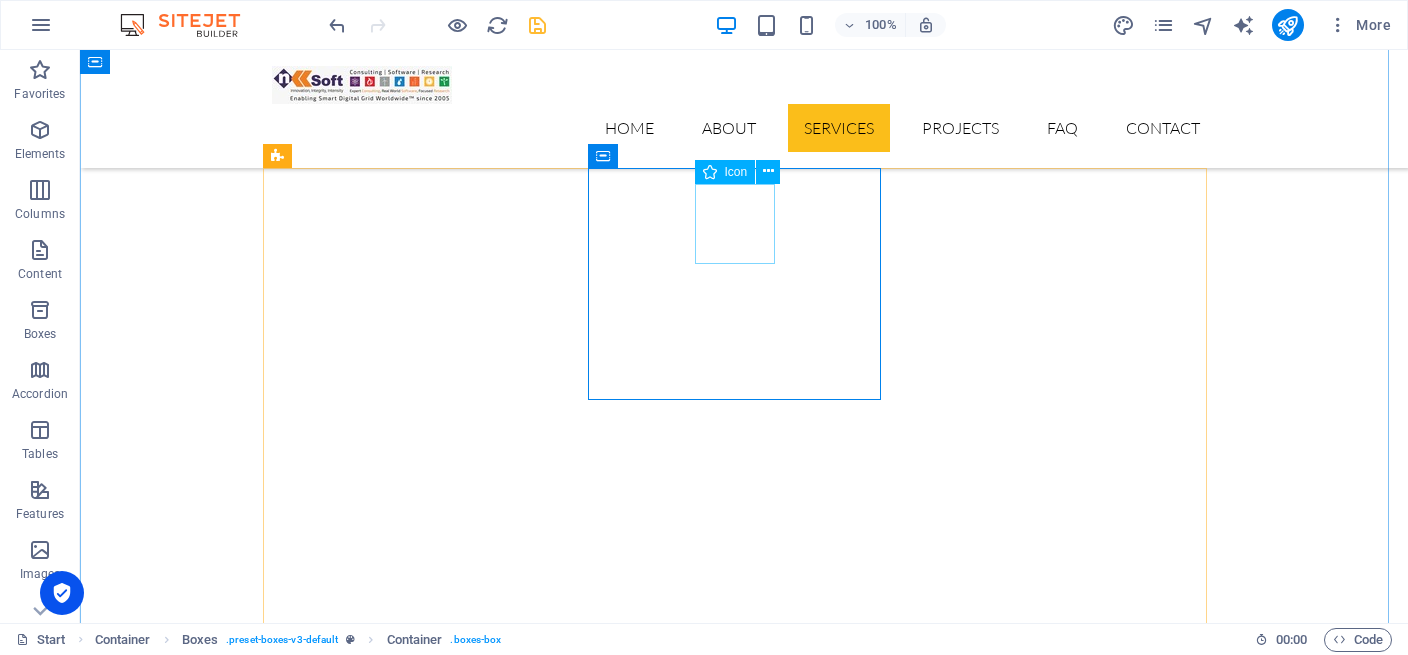 click at bounding box center (418, 3150) 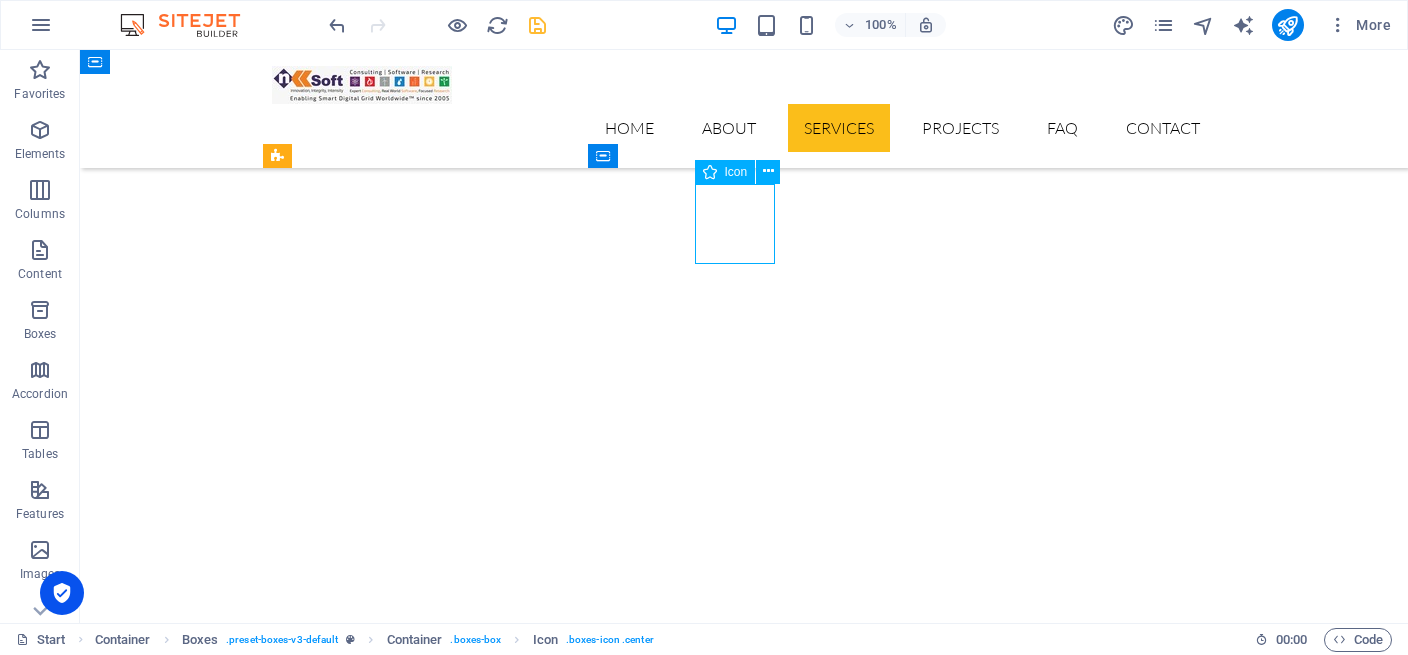 click at bounding box center [418, 3150] 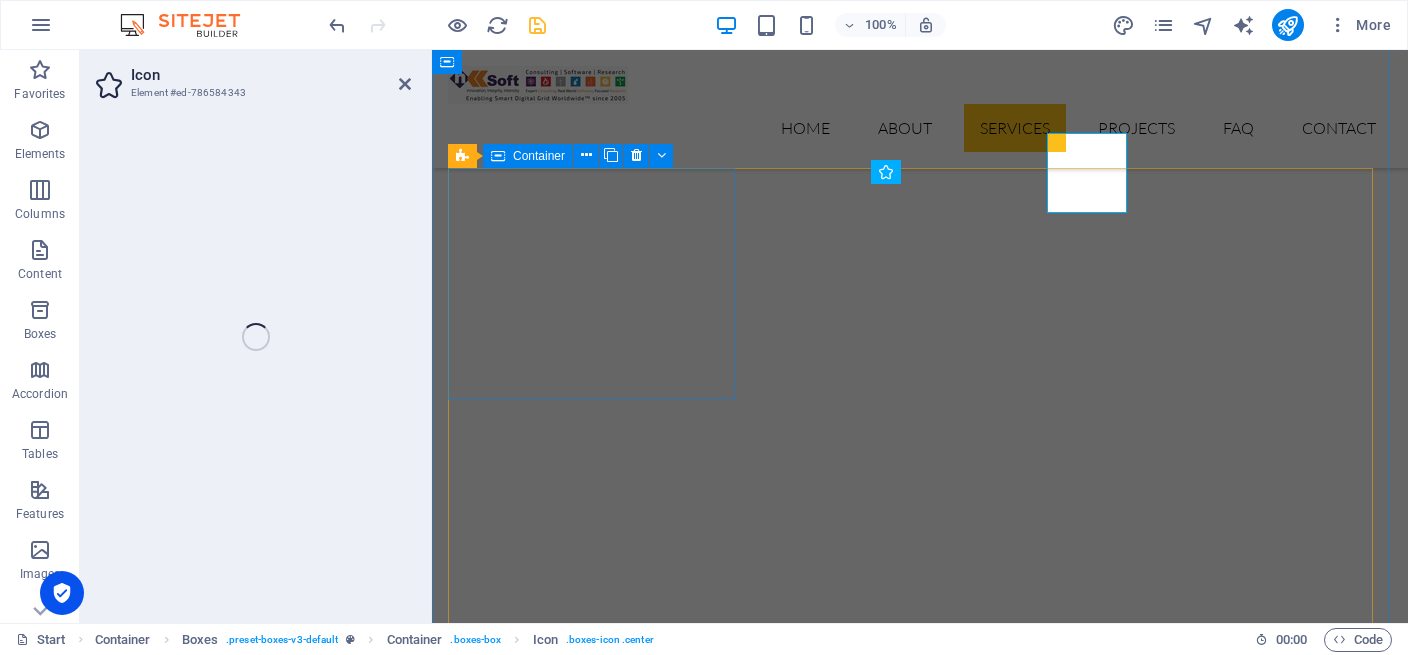 scroll, scrollTop: 2036, scrollLeft: 0, axis: vertical 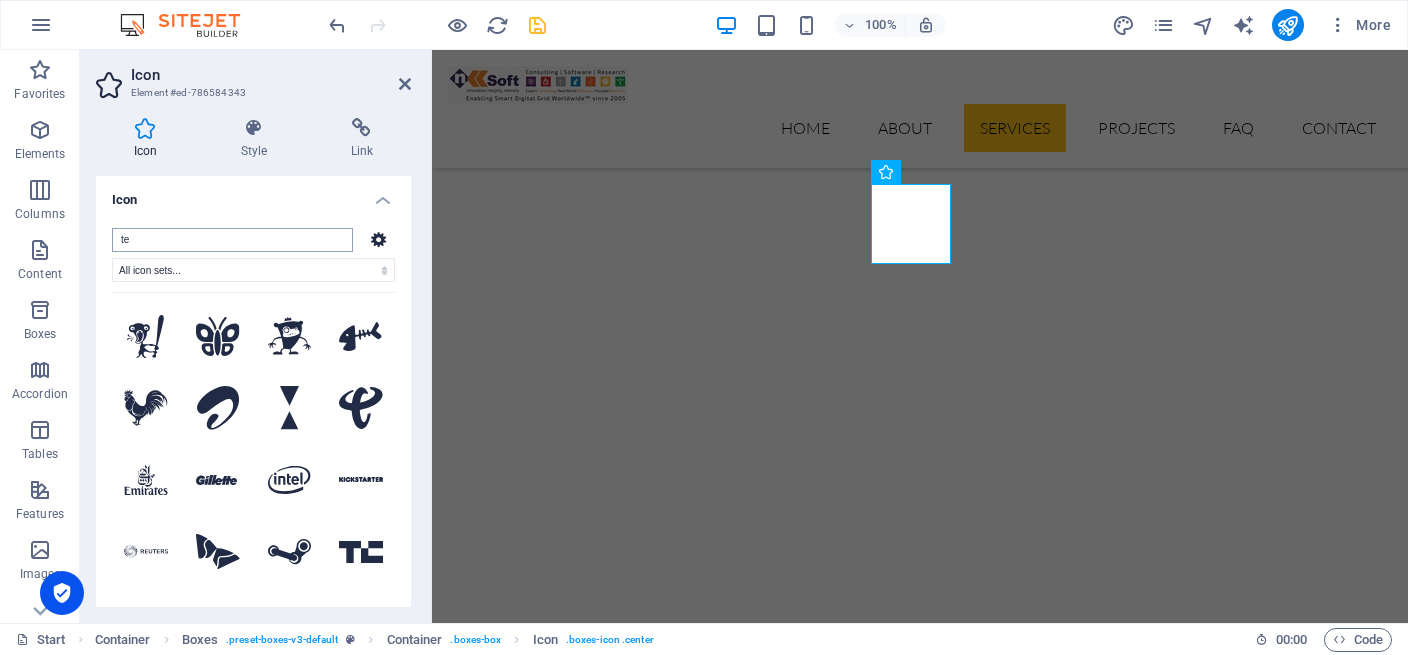 type on "t" 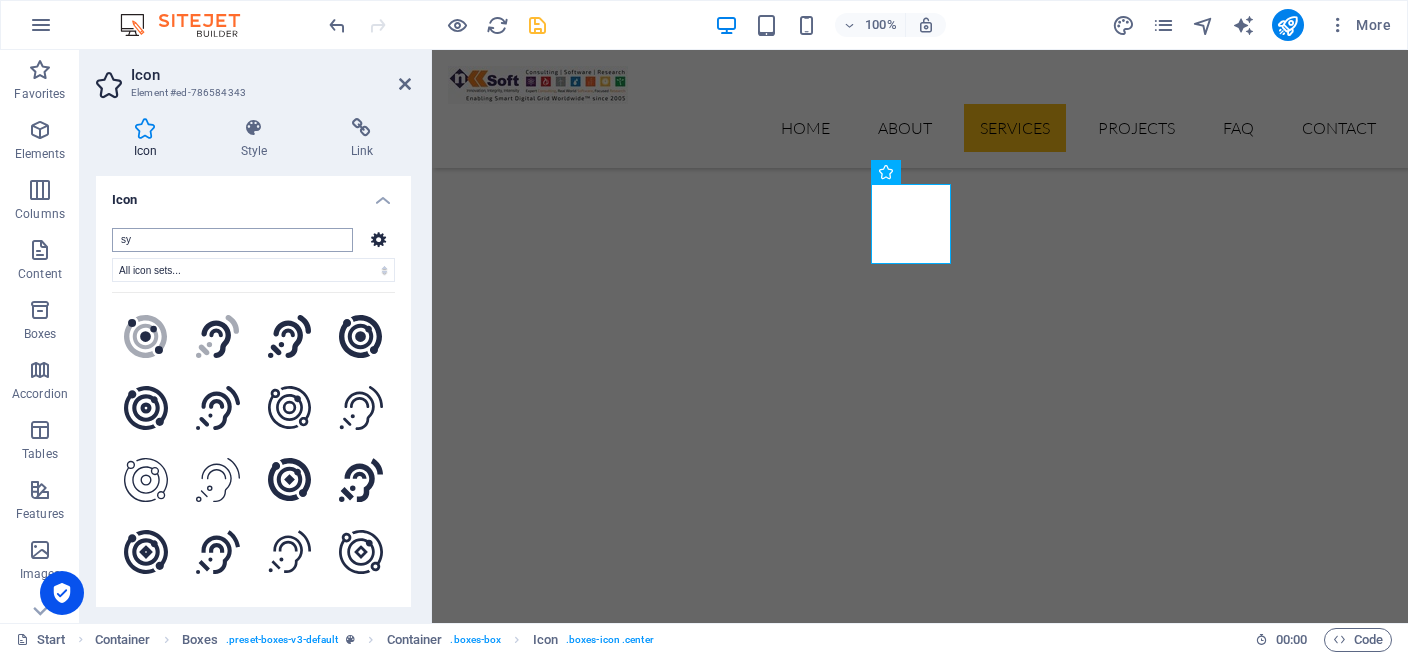 type on "s" 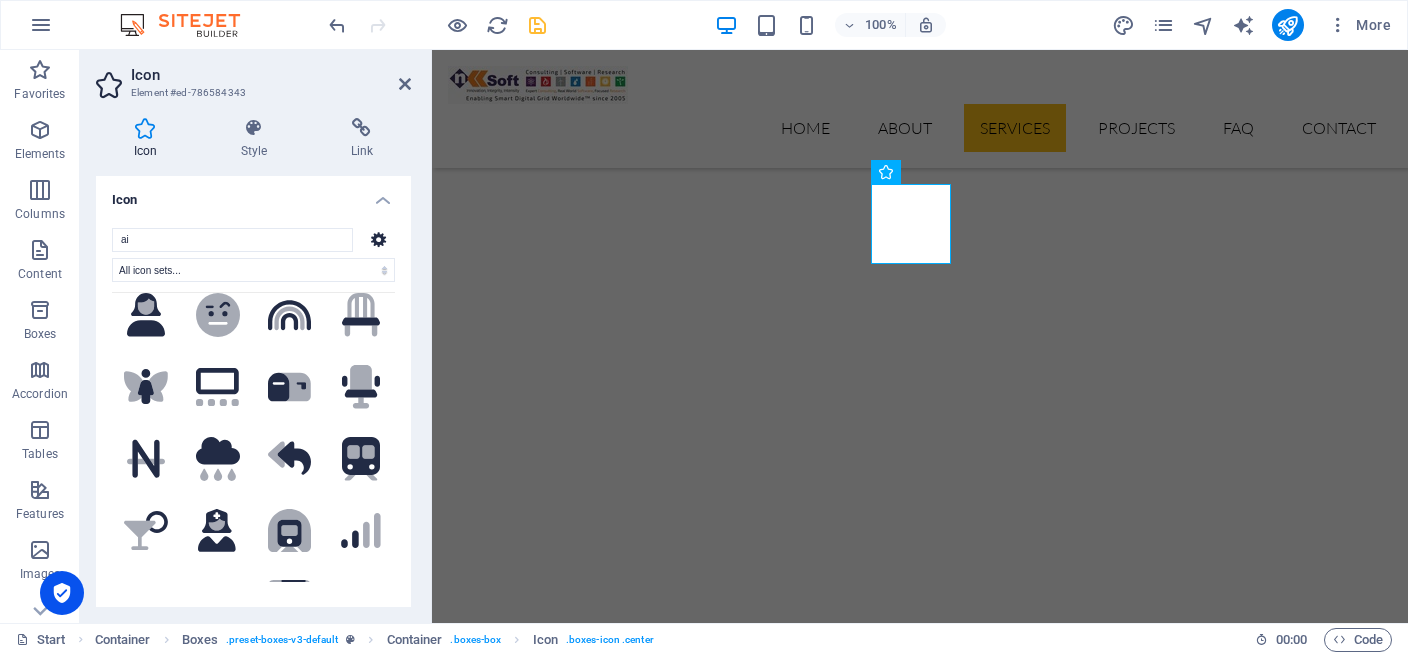 scroll, scrollTop: 0, scrollLeft: 0, axis: both 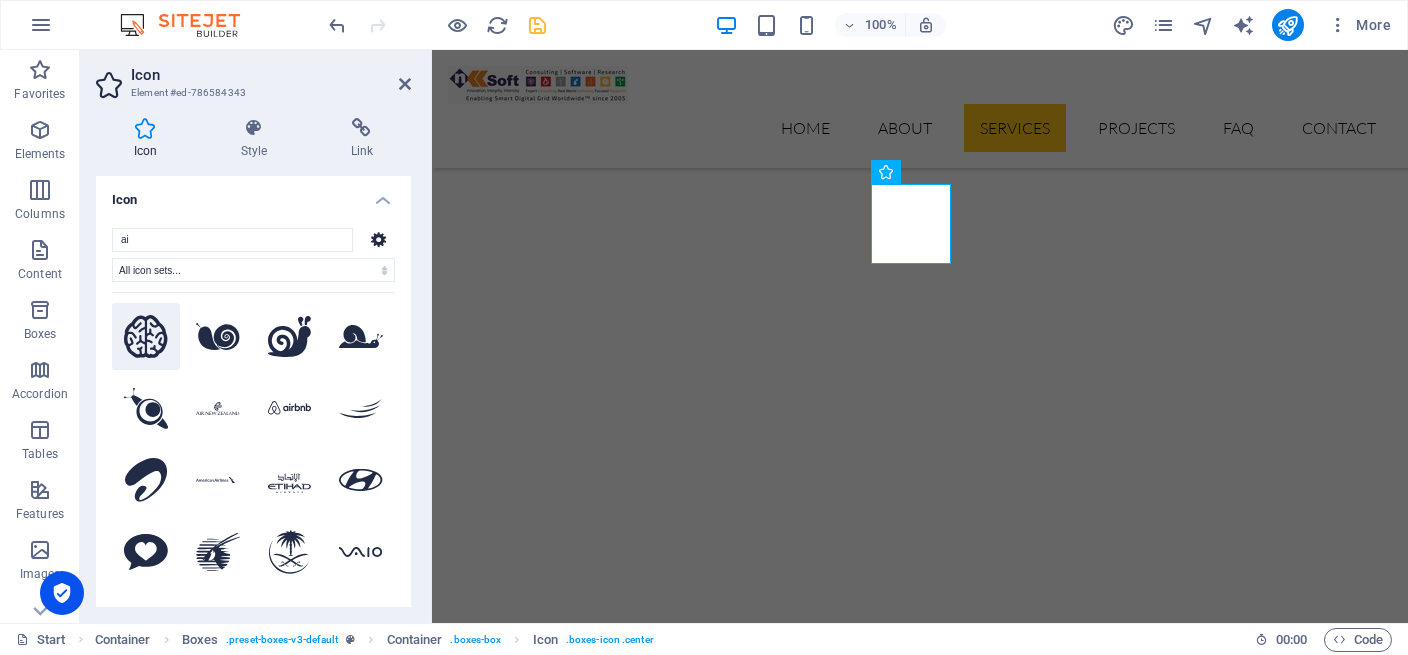 type on "ai" 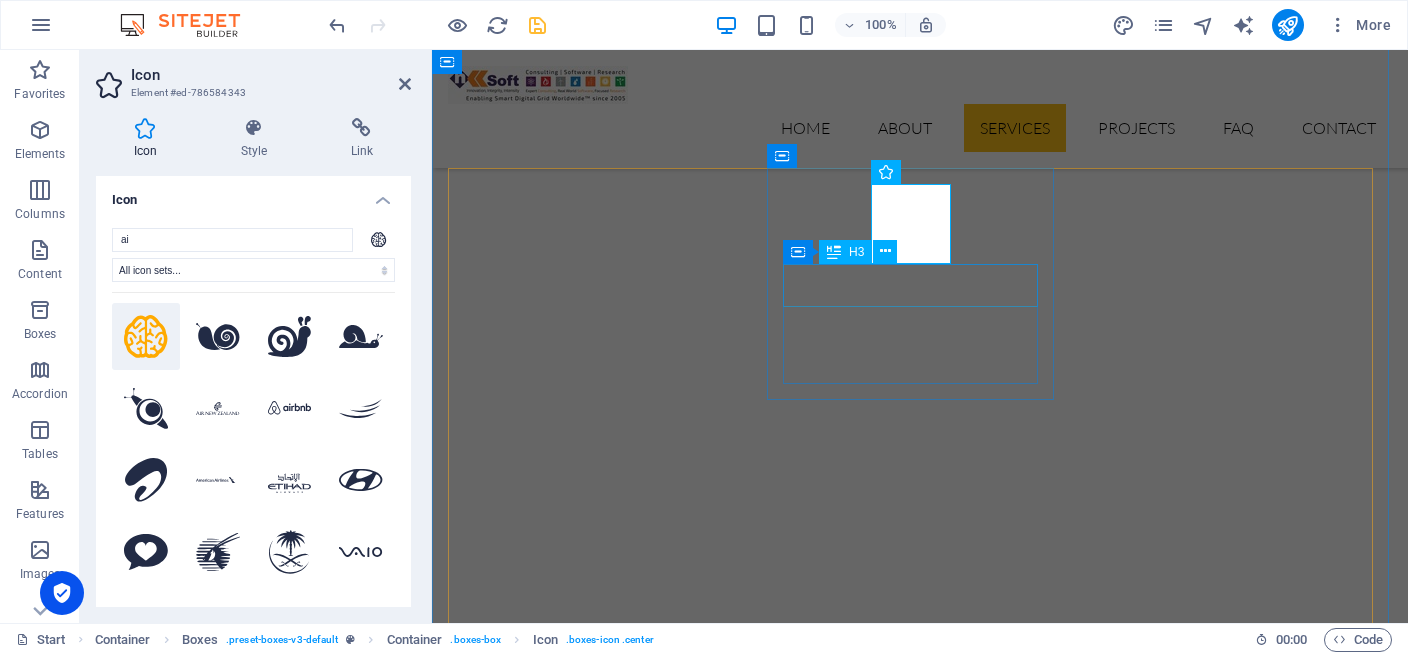 click on "Manufacturing" at bounding box center [594, 3211] 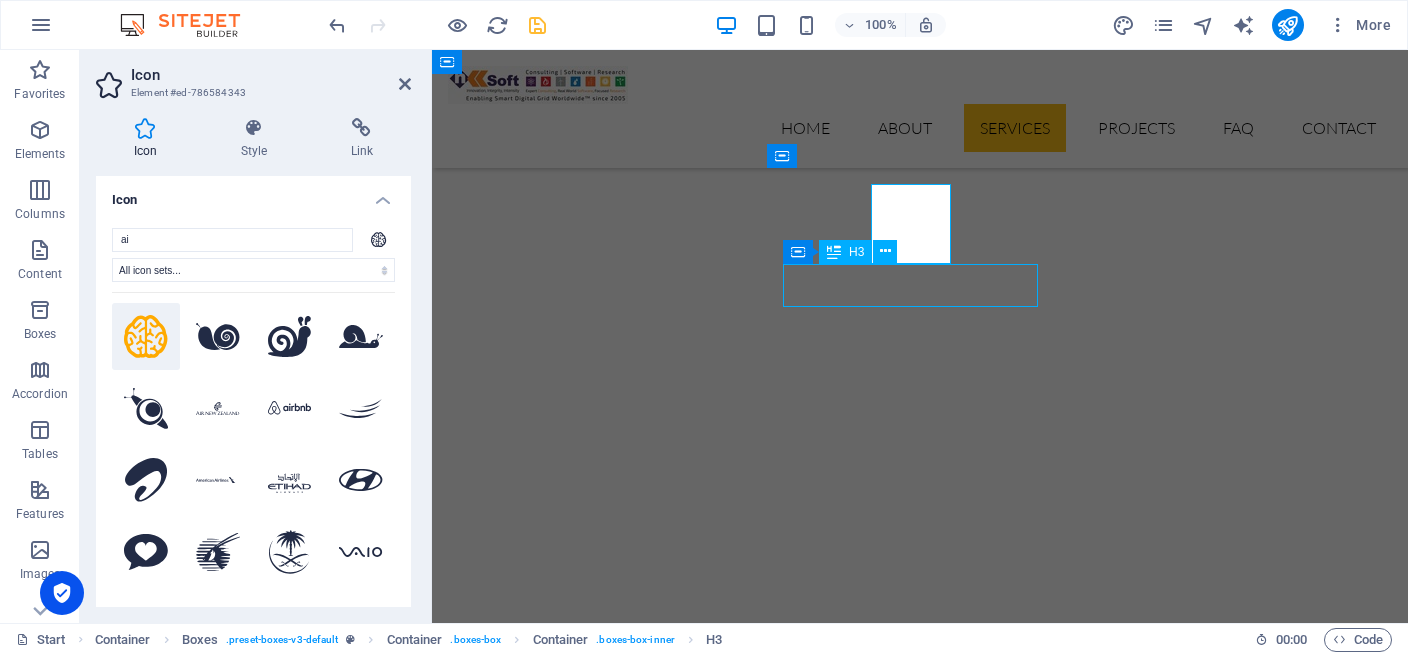 scroll, scrollTop: 1985, scrollLeft: 0, axis: vertical 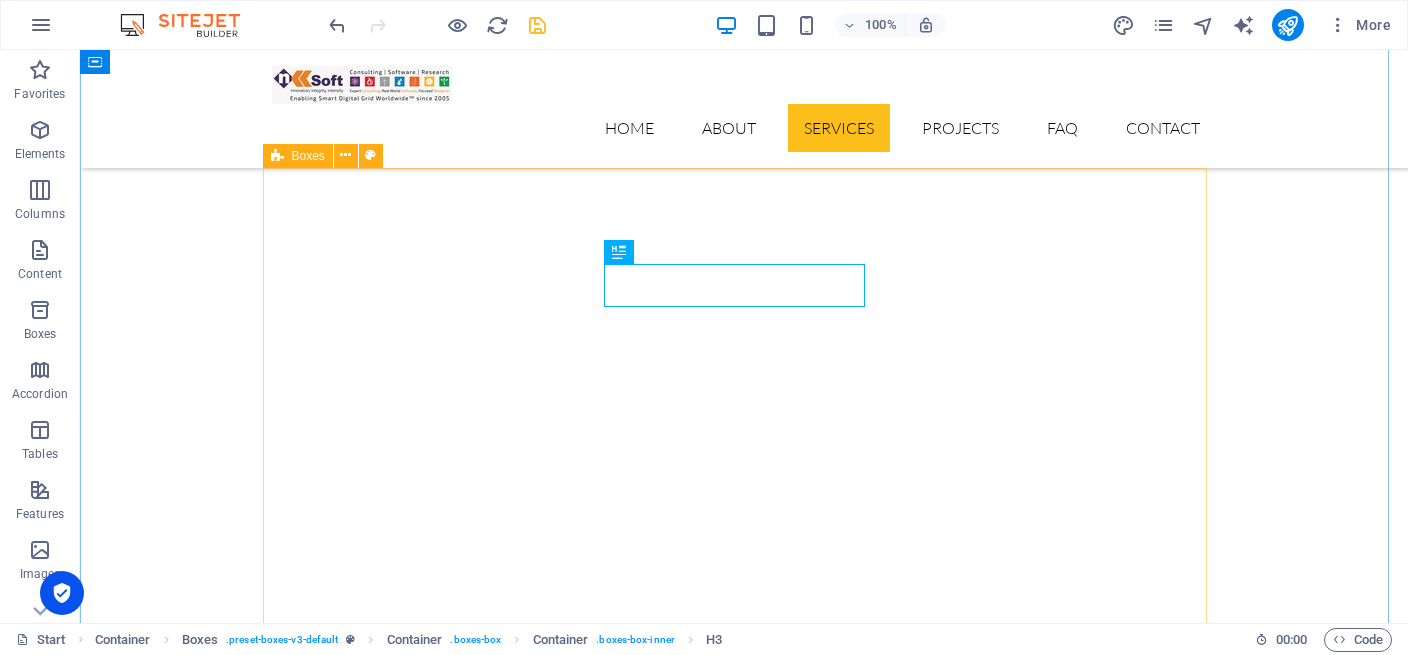 click on "power & energy Lorem ipsum dolor sit amet, consectetur adipisicing elit. Veritatis, dolorem! Manufacturing Lorem ipsum dolor sit amet, consectetur adipisicing elit. Veritatis, dolorem! Engineering Lorem ipsum dolor sit amet, consectetur adipisicing elit. Veritatis, dolorem! Oil Industry Lorem ipsum dolor sit amet, consectetur adipisicing elit. Veritatis, dolorem! Car Industry Lorem ipsum dolor sit amet, consectetur adipisicing elit. Veritatis, dolorem! House Building Lorem ipsum dolor sit amet, consectetur adipisicing elit. Veritatis, dolorem!" at bounding box center (744, 3582) 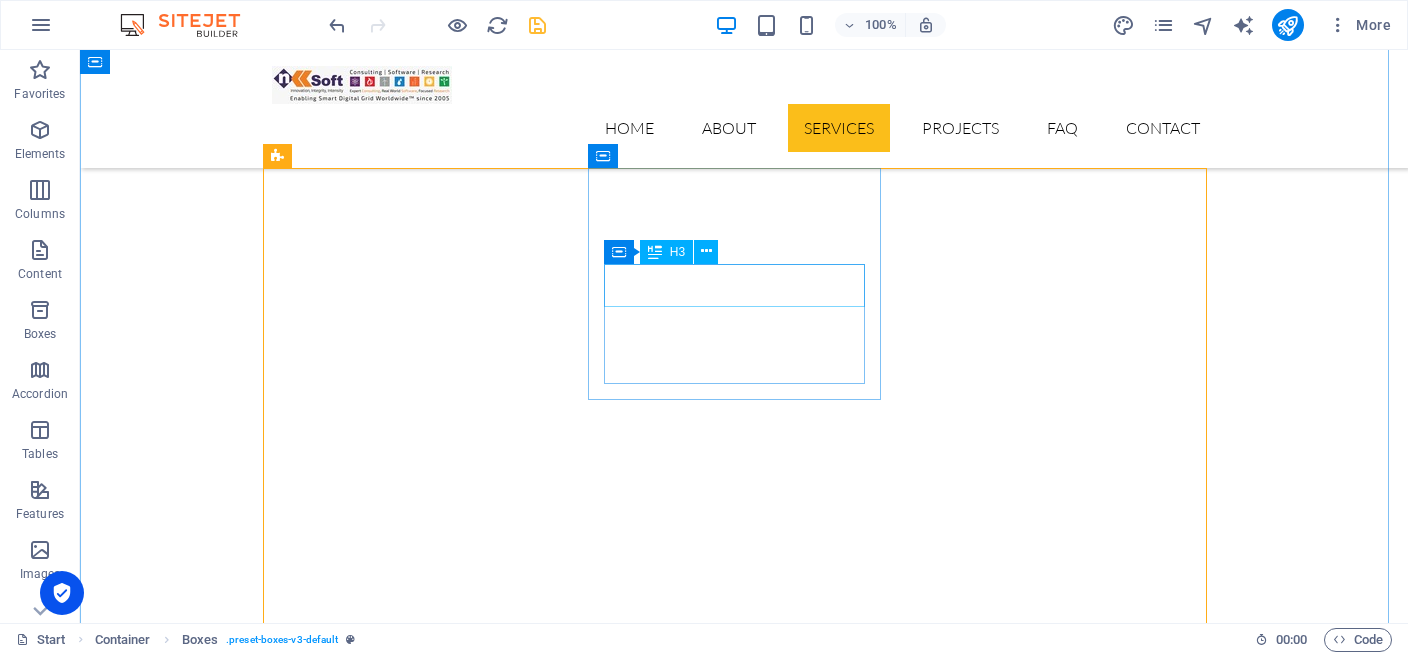 click on "Manufacturing" at bounding box center (418, 3211) 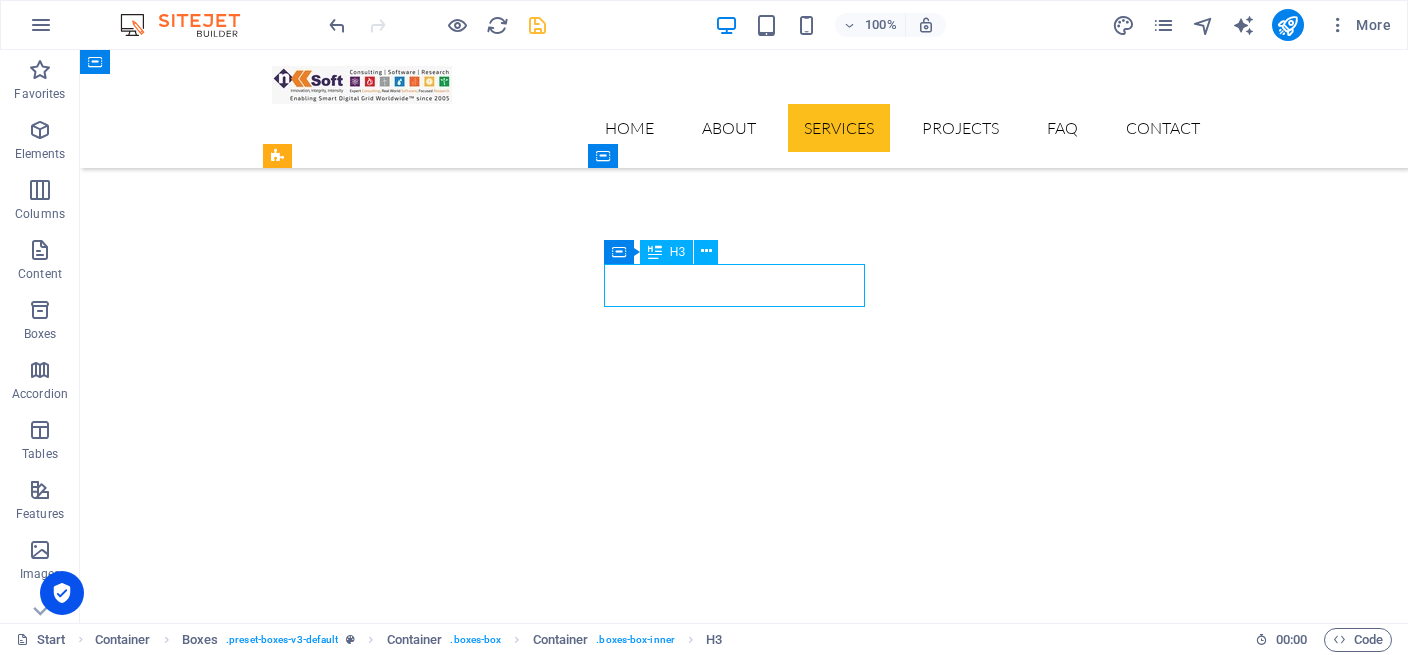 click on "Manufacturing" at bounding box center (418, 3211) 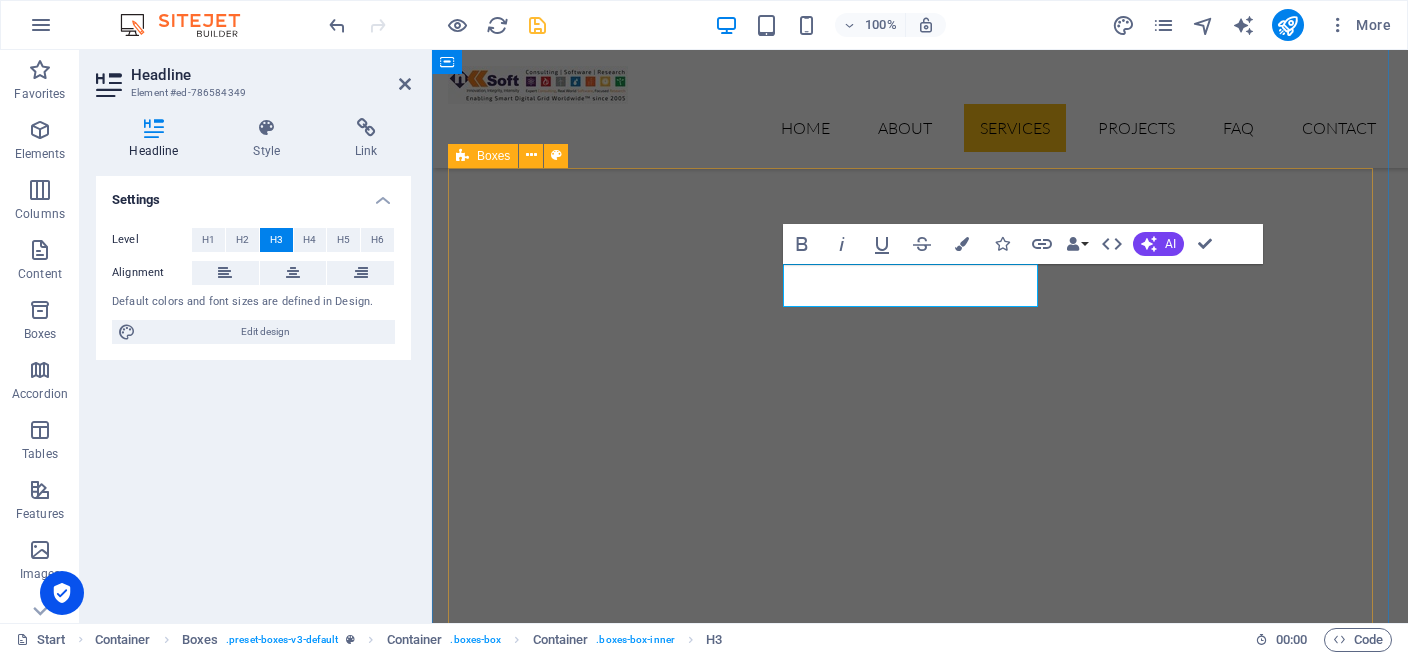 scroll, scrollTop: 2036, scrollLeft: 0, axis: vertical 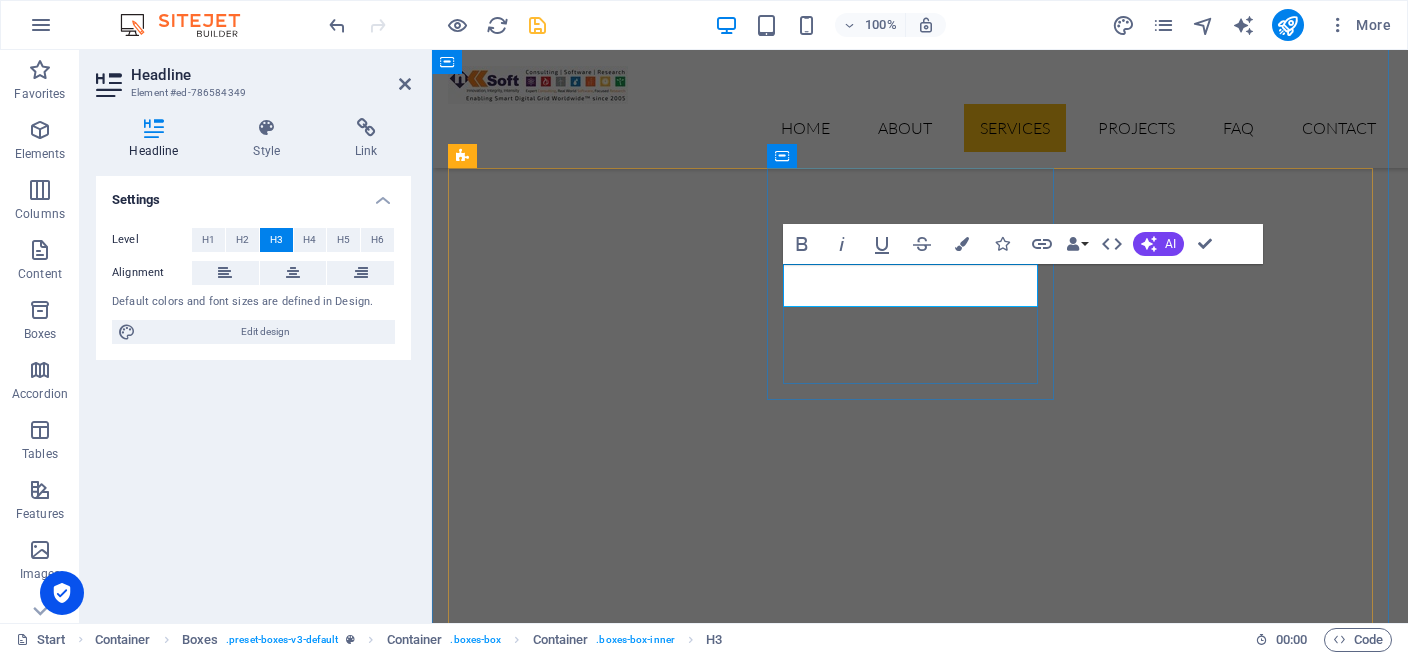 type 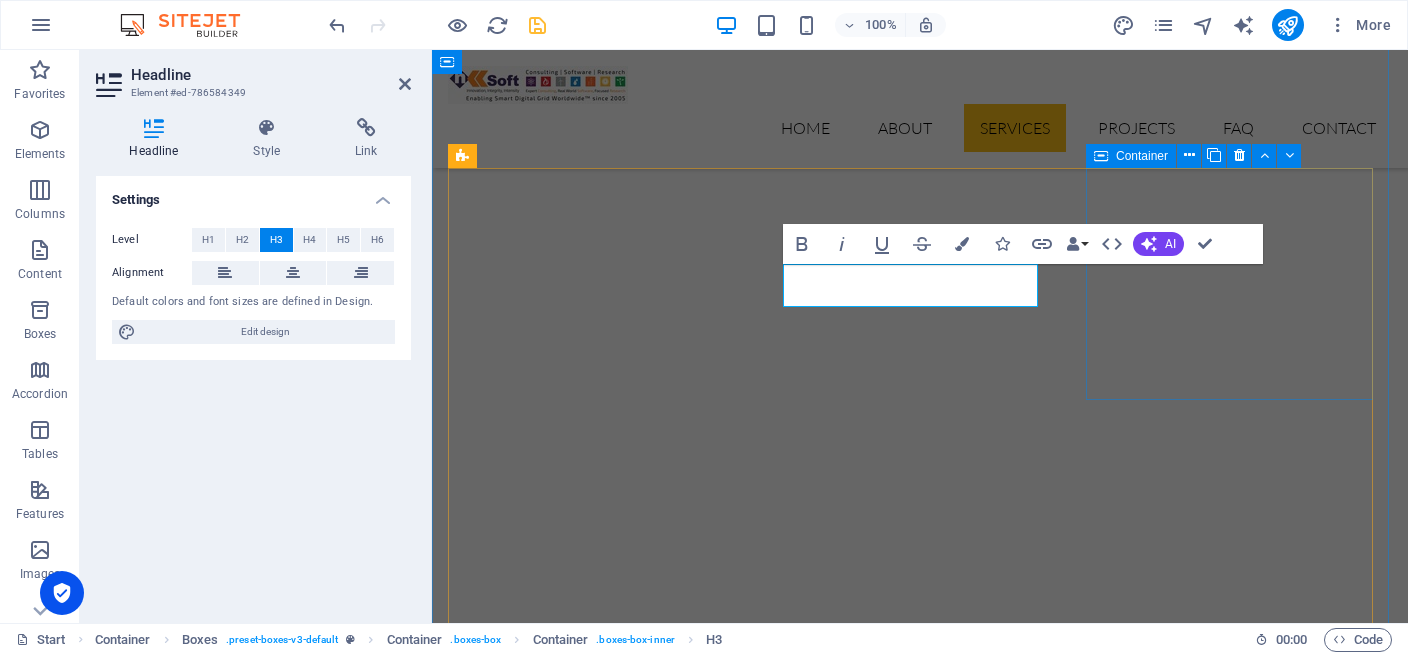 click on "Engineering Lorem ipsum dolor sit amet, consectetur adipisicing elit. Veritatis, dolorem!" at bounding box center [594, 3458] 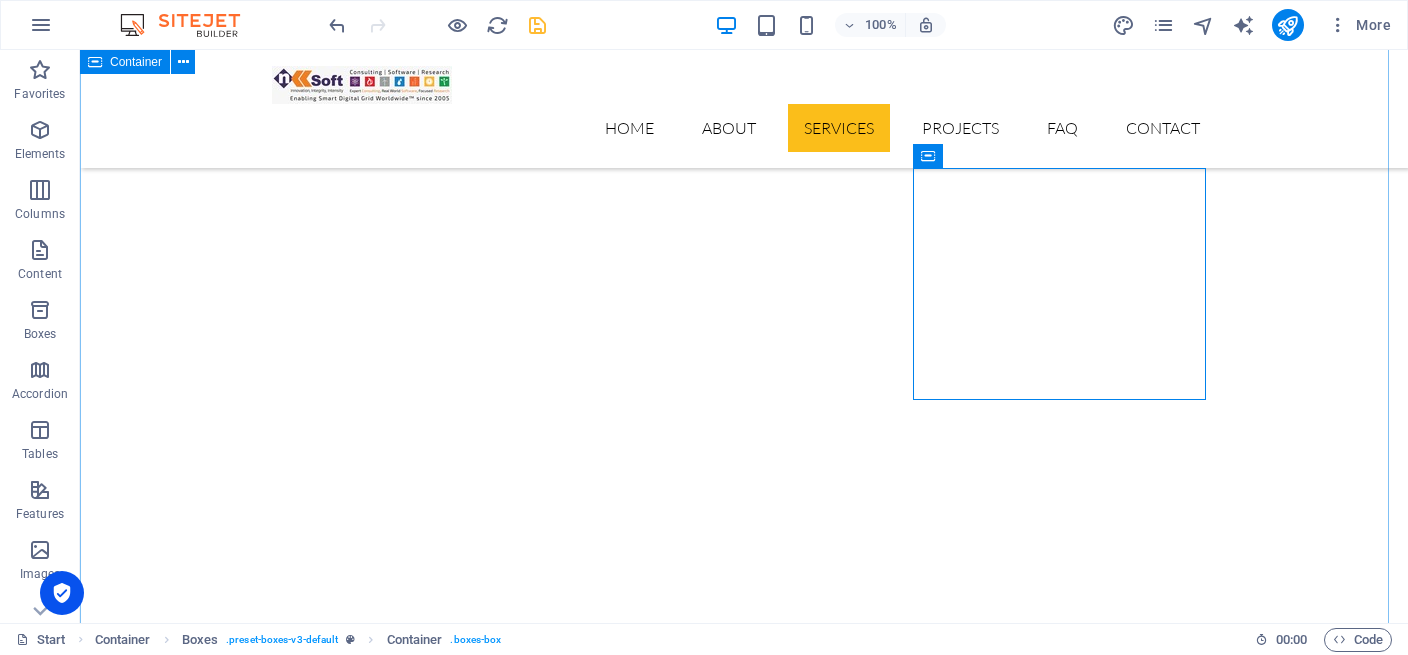 scroll, scrollTop: 1985, scrollLeft: 0, axis: vertical 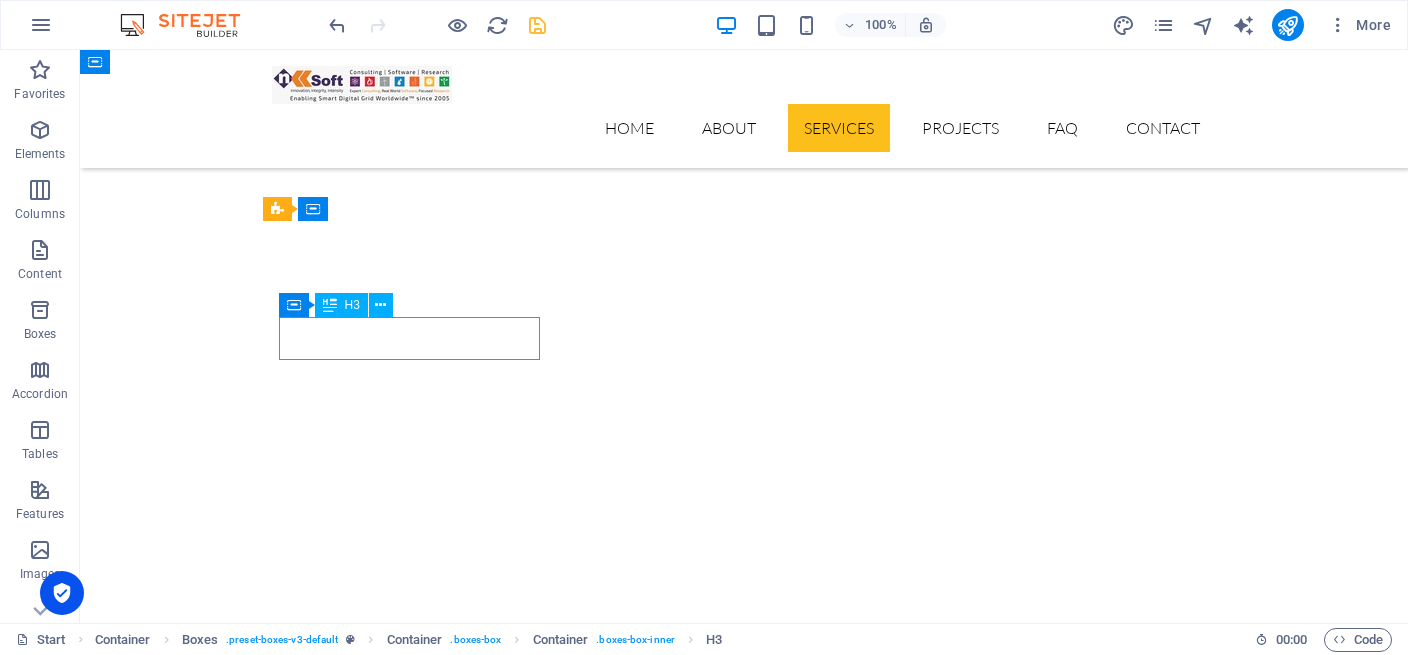drag, startPoint x: 499, startPoint y: 333, endPoint x: 447, endPoint y: 339, distance: 52.34501 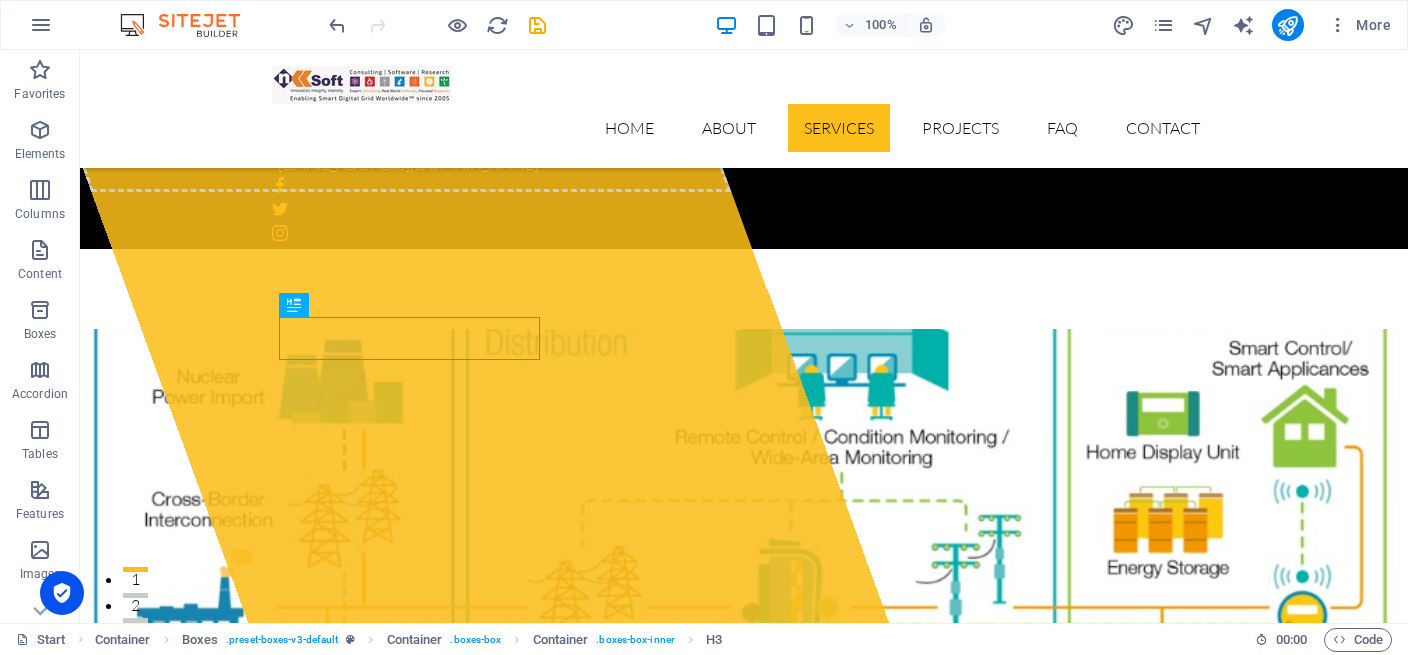 scroll, scrollTop: 1933, scrollLeft: 0, axis: vertical 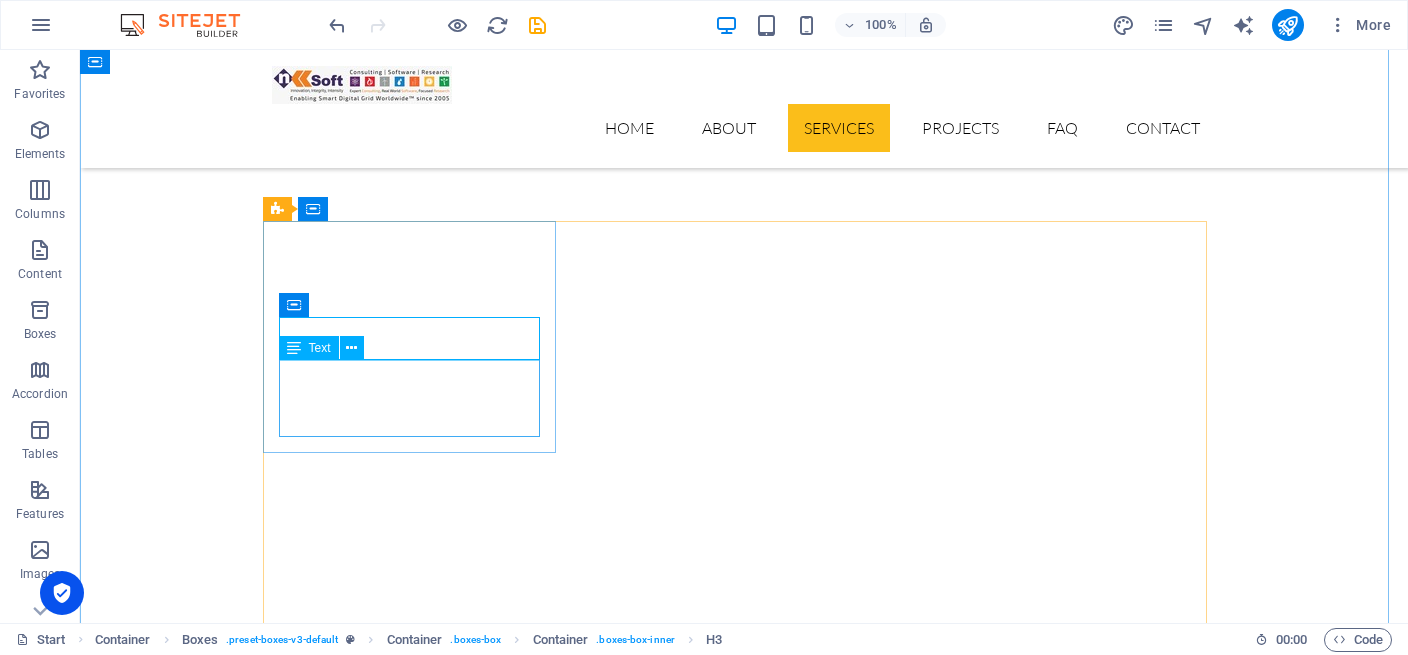 click on "Lorem ipsum dolor sit amet, consectetur adipisicing elit. Veritatis, dolorem!" at bounding box center [418, 3076] 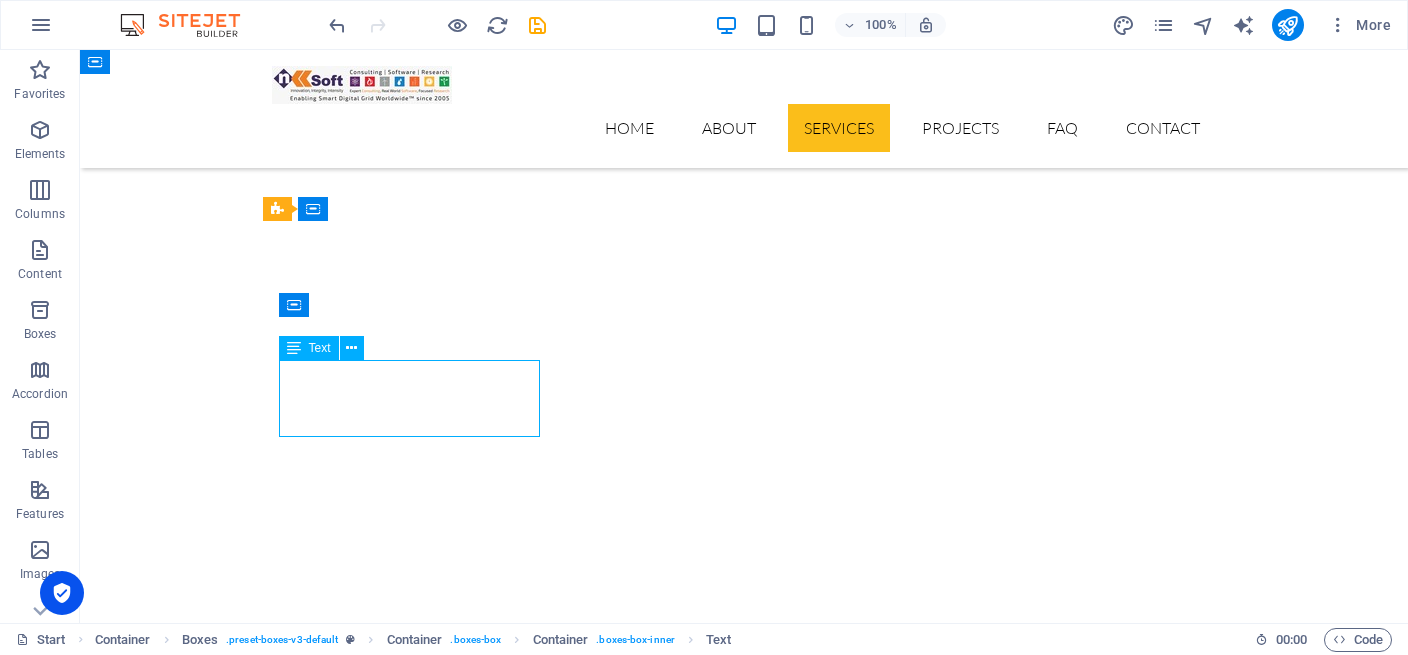 click on "Lorem ipsum dolor sit amet, consectetur adipisicing elit. Veritatis, dolorem!" at bounding box center [418, 3076] 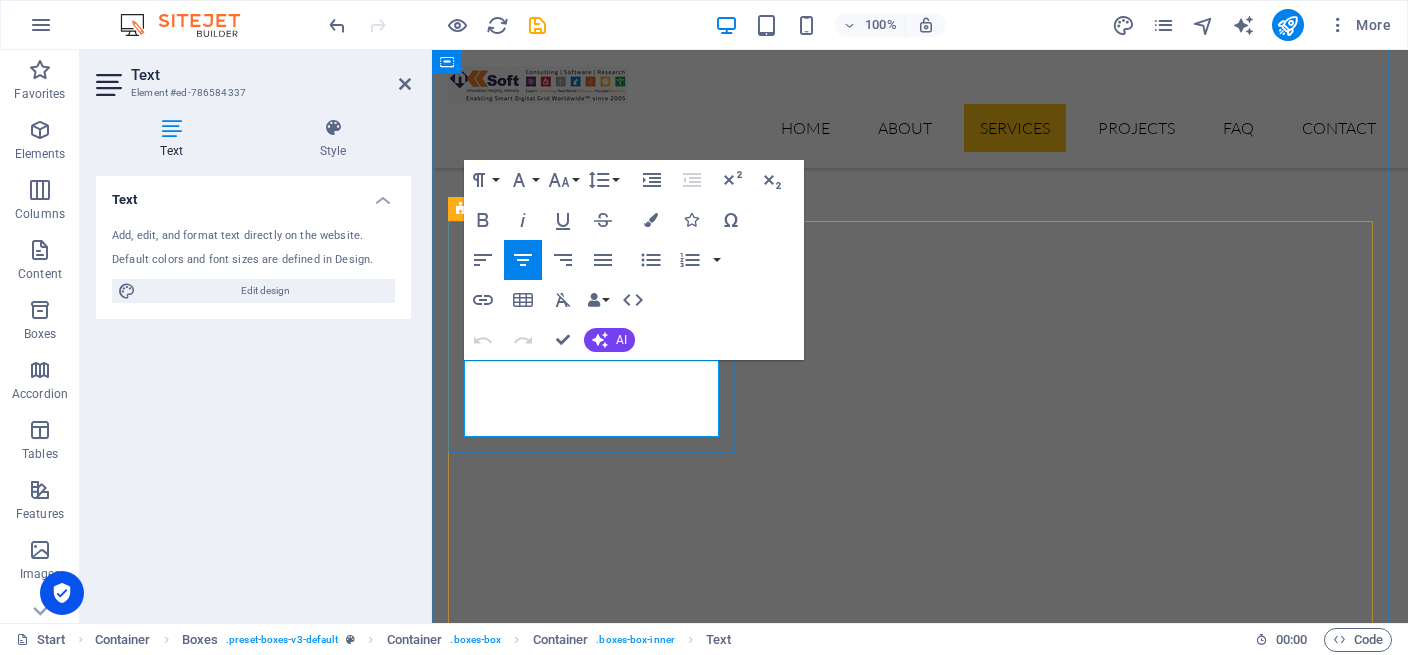 drag, startPoint x: 499, startPoint y: 381, endPoint x: 642, endPoint y: 431, distance: 151.48927 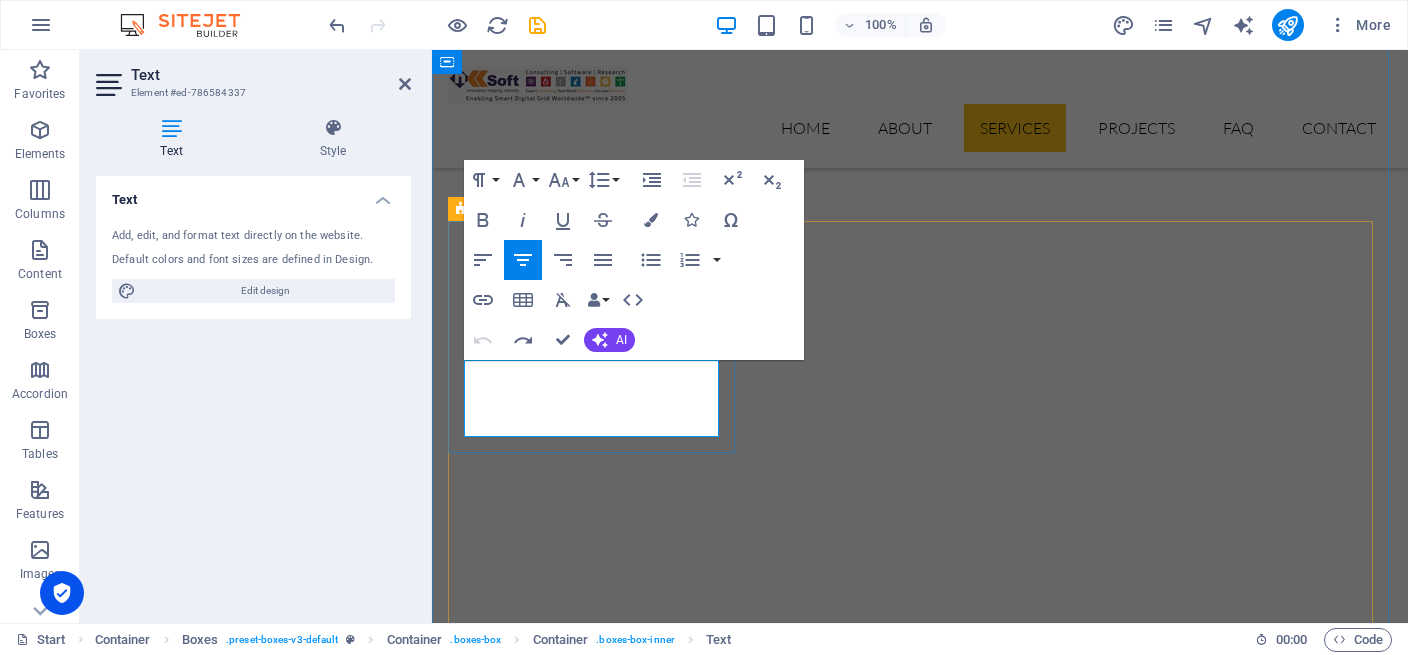 click on "power & energy Lorem ipsum dolor sit amet, consectetur adipisicing elit. Veritatis, dolorem!" at bounding box center (594, 3015) 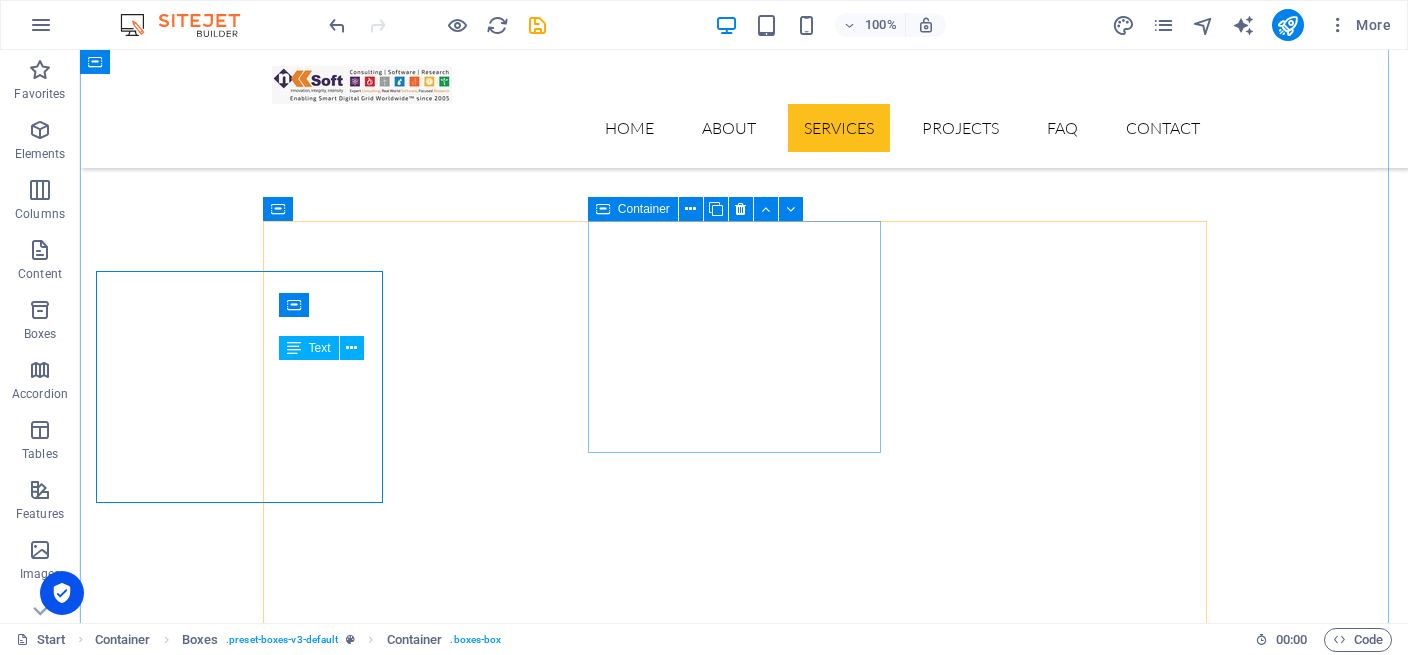 scroll, scrollTop: 1933, scrollLeft: 0, axis: vertical 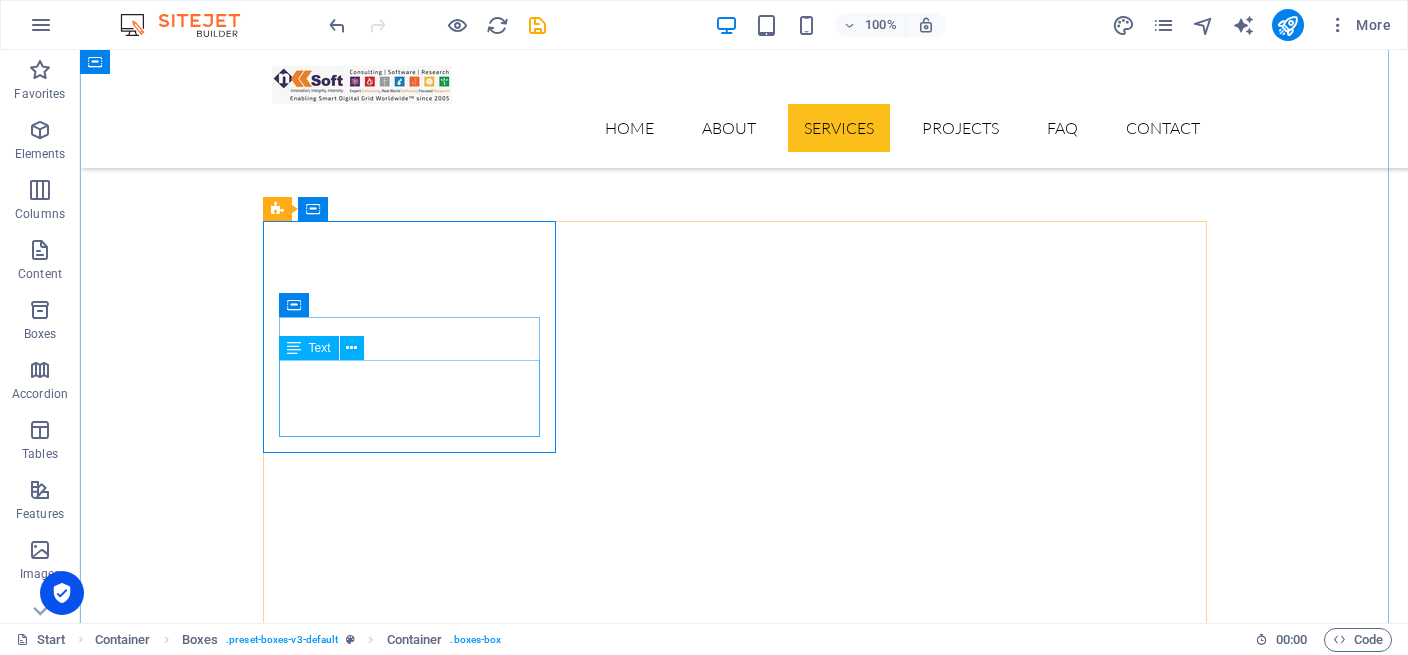 click on "Lorem ipsum dolor sit amet, consectetur adipisicing elit. Veritatis, dolorem!" at bounding box center (418, 3076) 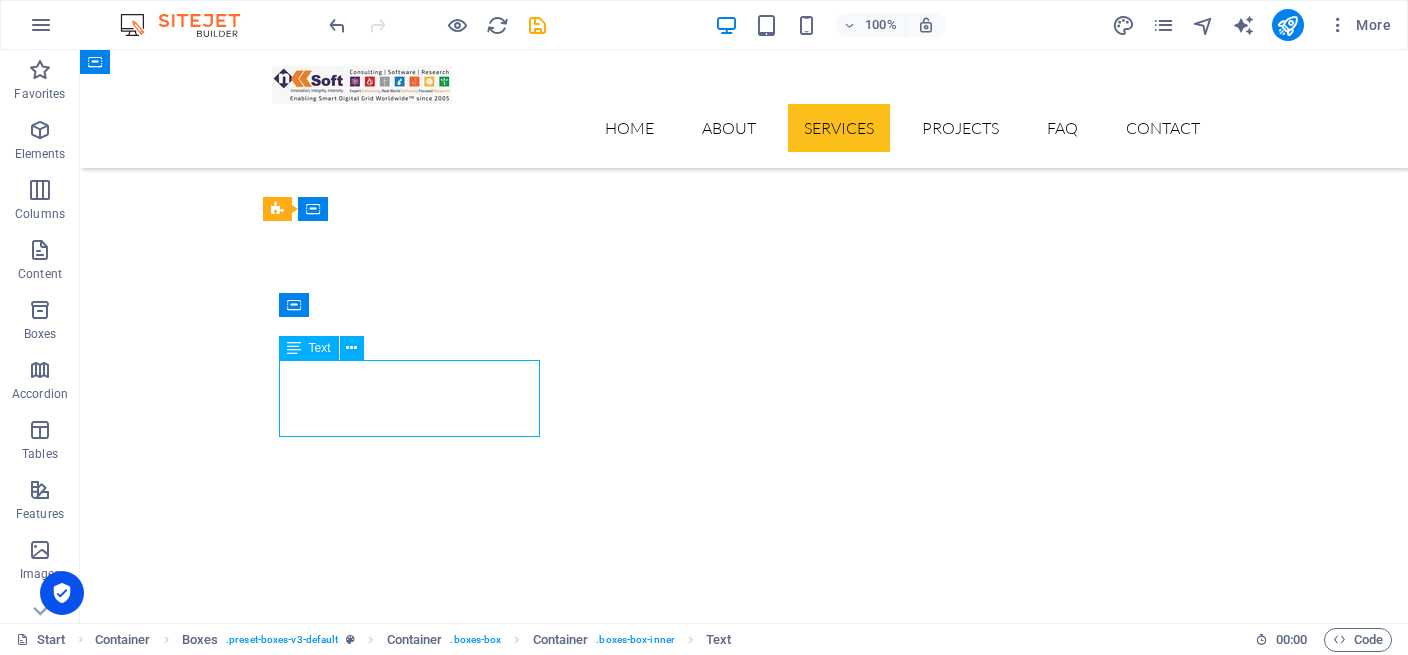 click on "Lorem ipsum dolor sit amet, consectetur adipisicing elit. Veritatis, dolorem!" at bounding box center (418, 3076) 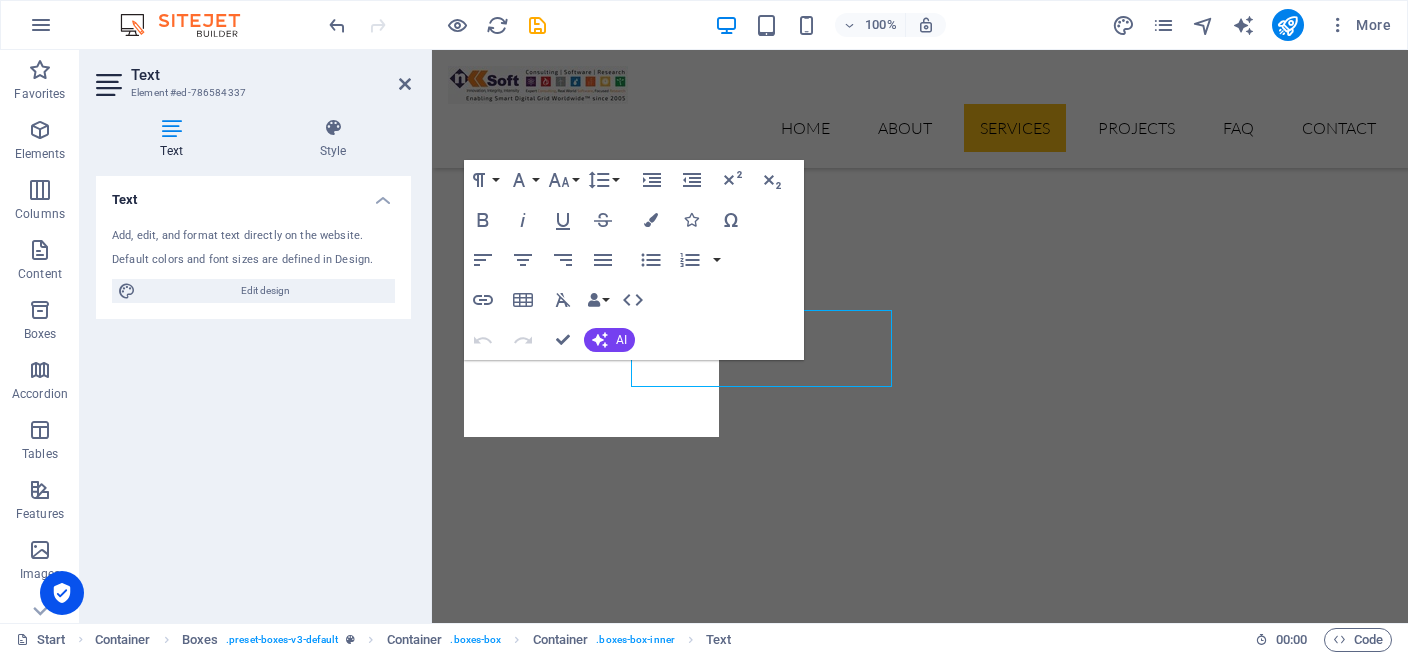scroll, scrollTop: 1983, scrollLeft: 0, axis: vertical 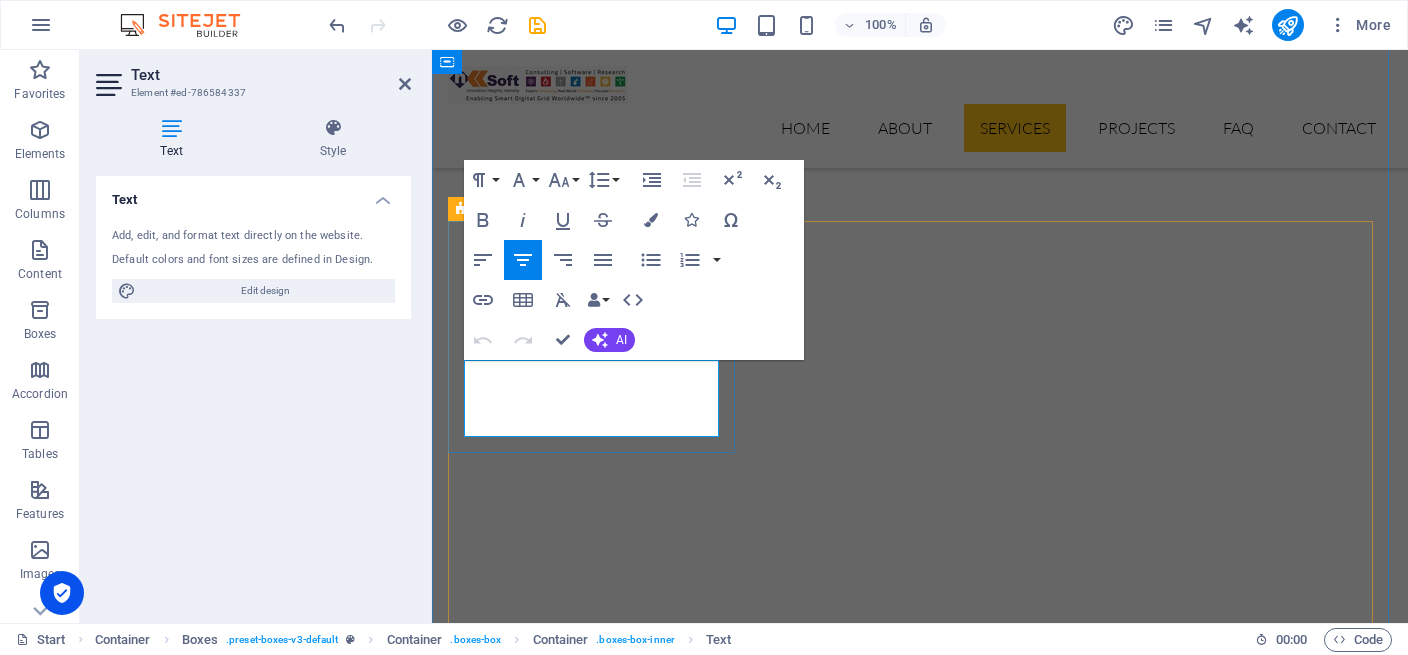 drag, startPoint x: 498, startPoint y: 375, endPoint x: 651, endPoint y: 430, distance: 162.58536 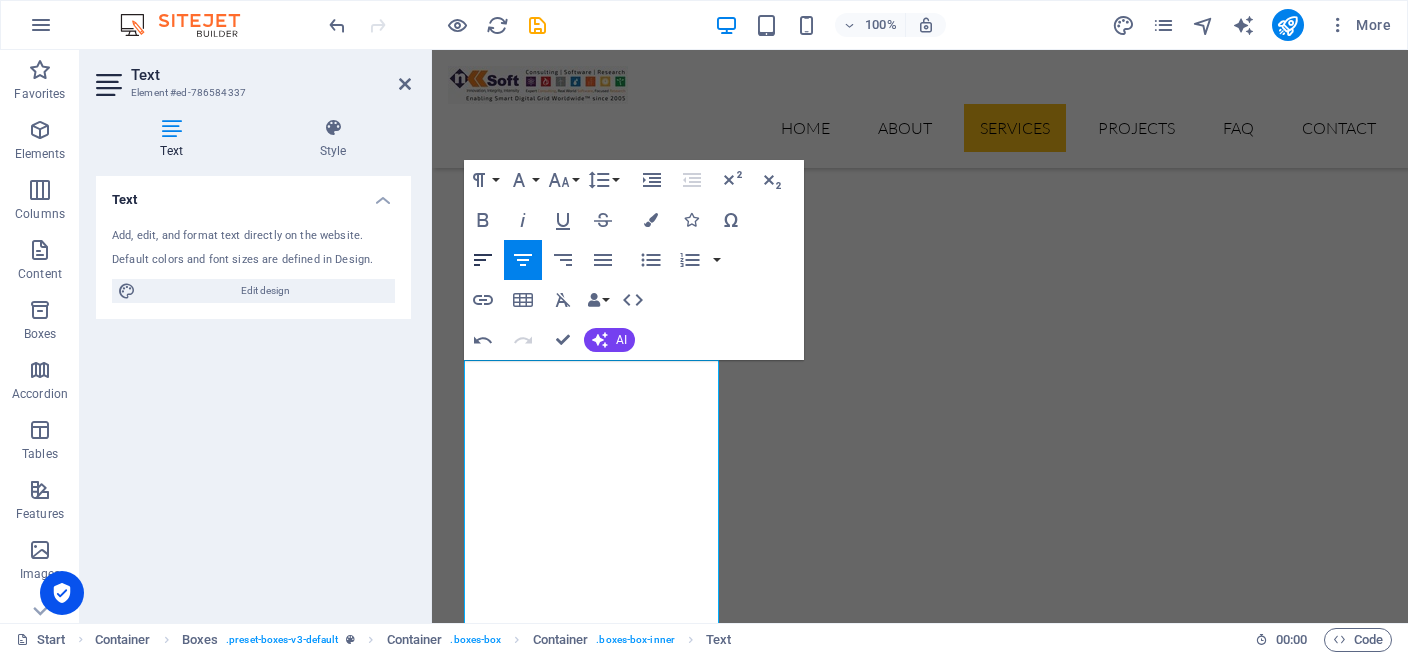 click 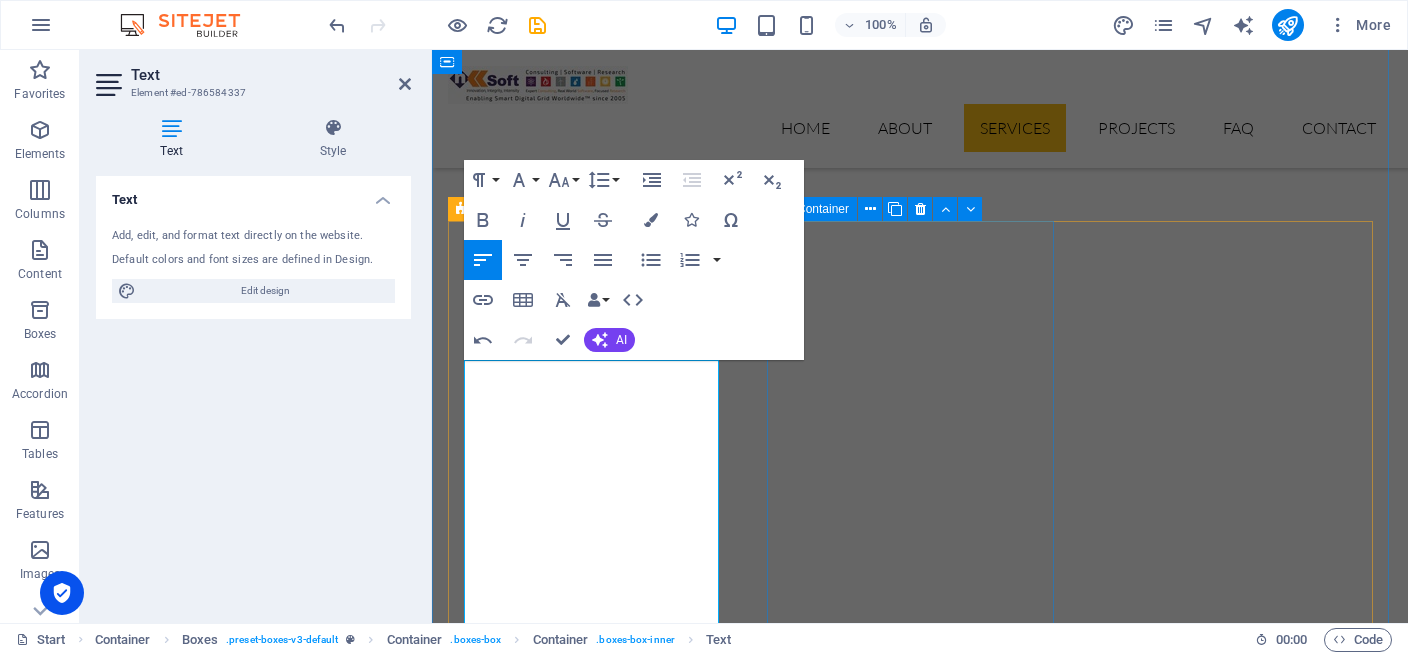 click on "ai for innovation Lorem ipsum dolor sit amet, consectetur adipisicing elit. Veritatis, dolorem!" at bounding box center (594, 3570) 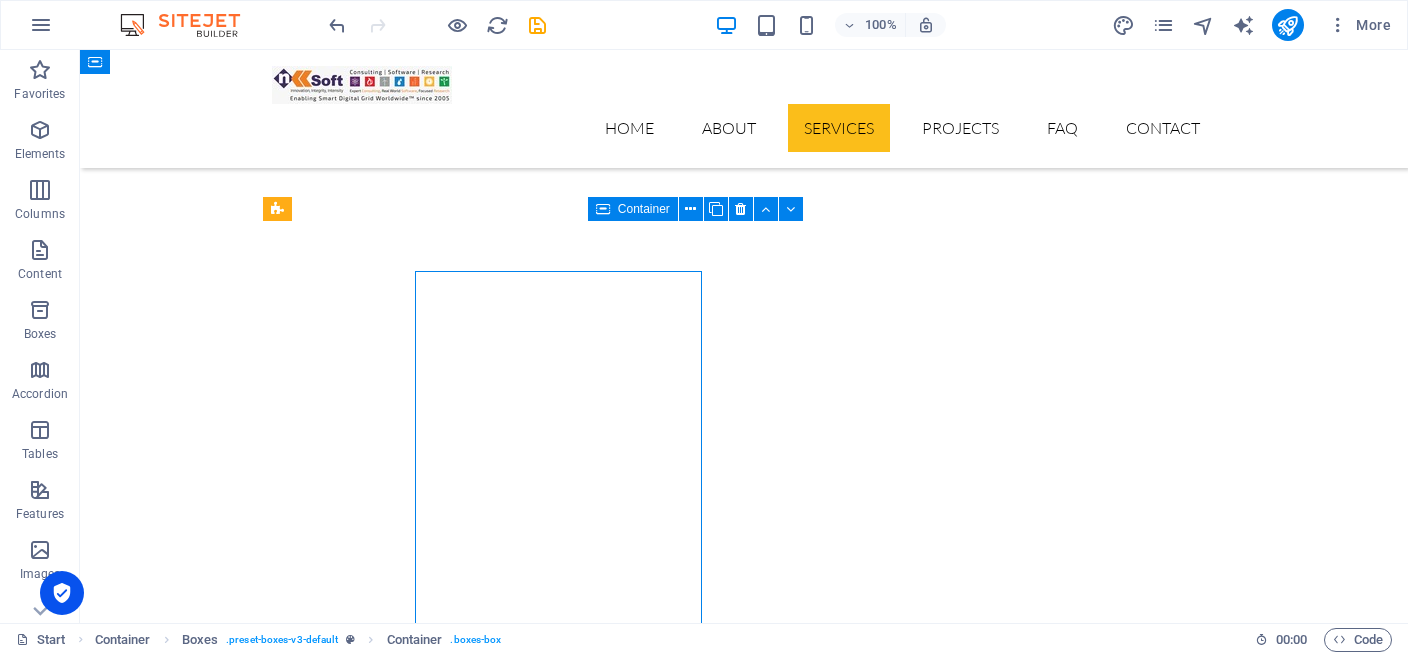 scroll, scrollTop: 1933, scrollLeft: 0, axis: vertical 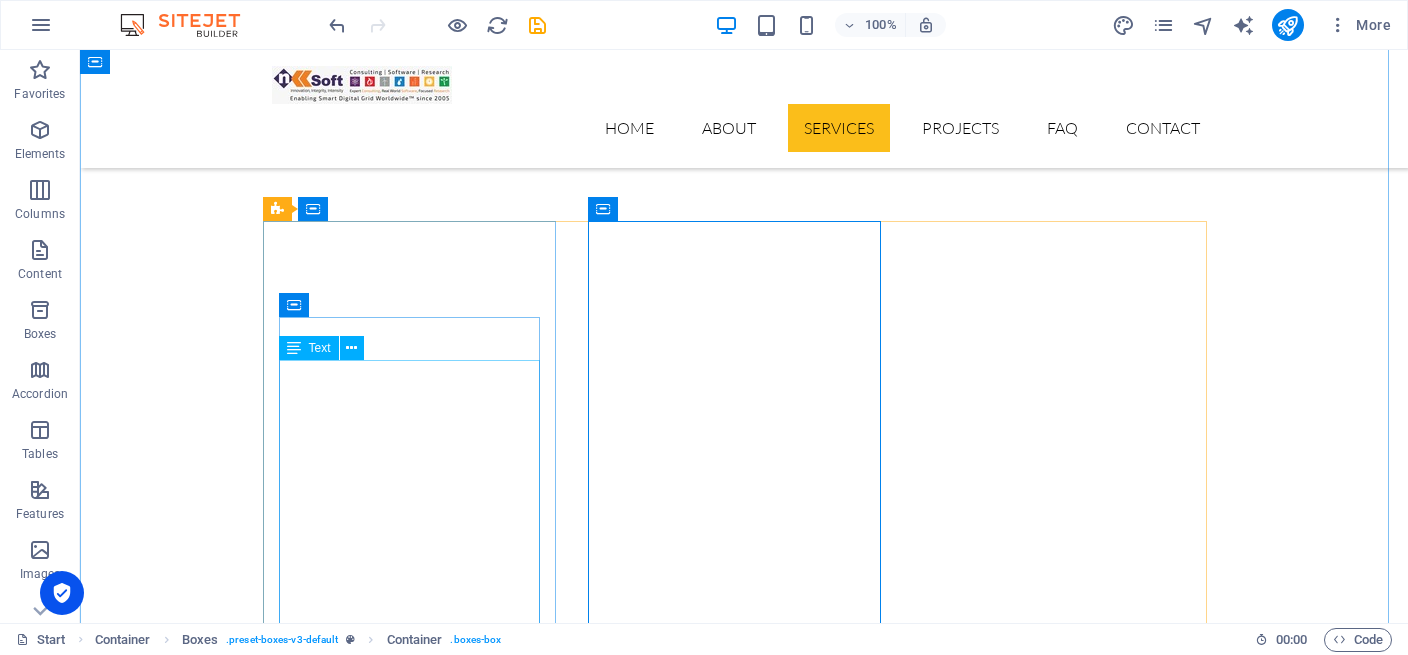 click on "Power industry services encompass a wide range of solutions that support the generation, transmission, distribution, and management of electrical energy. These services include power plant construction and maintenance, grid modernization, renewable energy integration, energy storage, substation design, and system monitoring. Providers also offer consulting, compliance, and digital transformation services to optimize efficiency, reliability, and sustainability across utility and industrial power systems." at bounding box center [418, 3230] 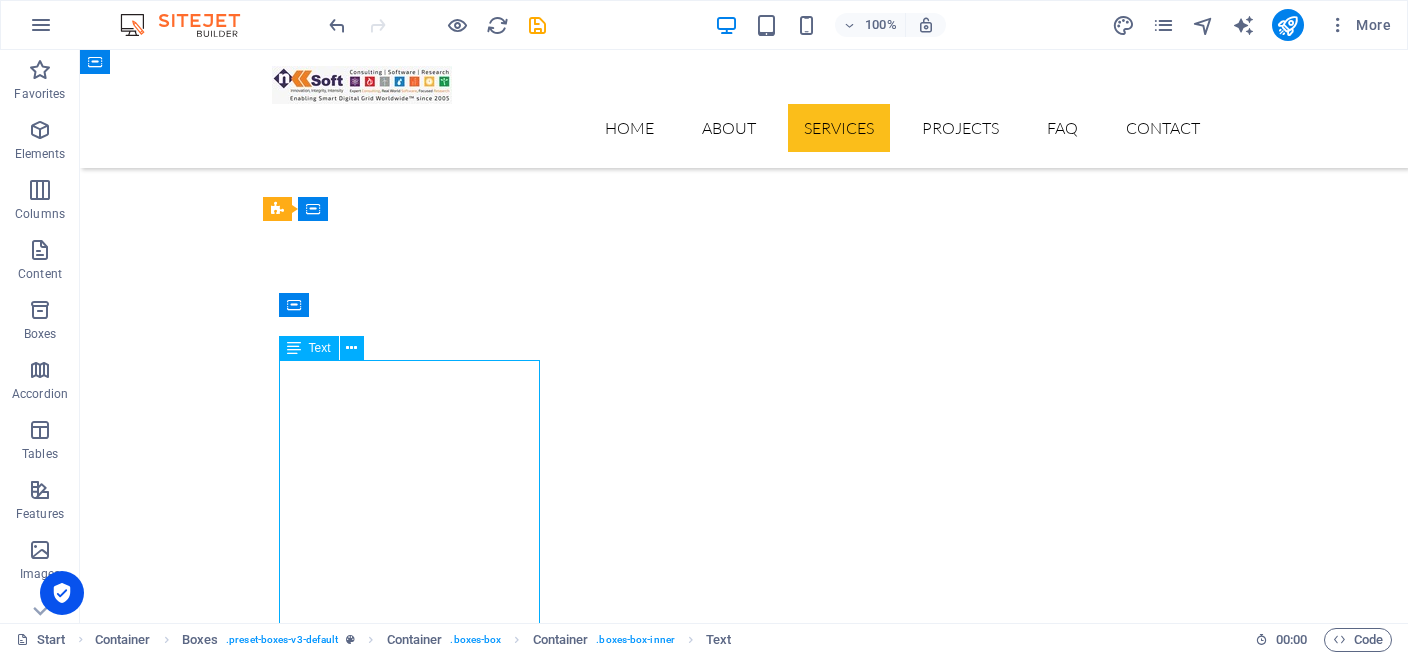 click on "Power industry services encompass a wide range of solutions that support the generation, transmission, distribution, and management of electrical energy. These services include power plant construction and maintenance, grid modernization, renewable energy integration, energy storage, substation design, and system monitoring. Providers also offer consulting, compliance, and digital transformation services to optimize efficiency, reliability, and sustainability across utility and industrial power systems." at bounding box center (418, 3230) 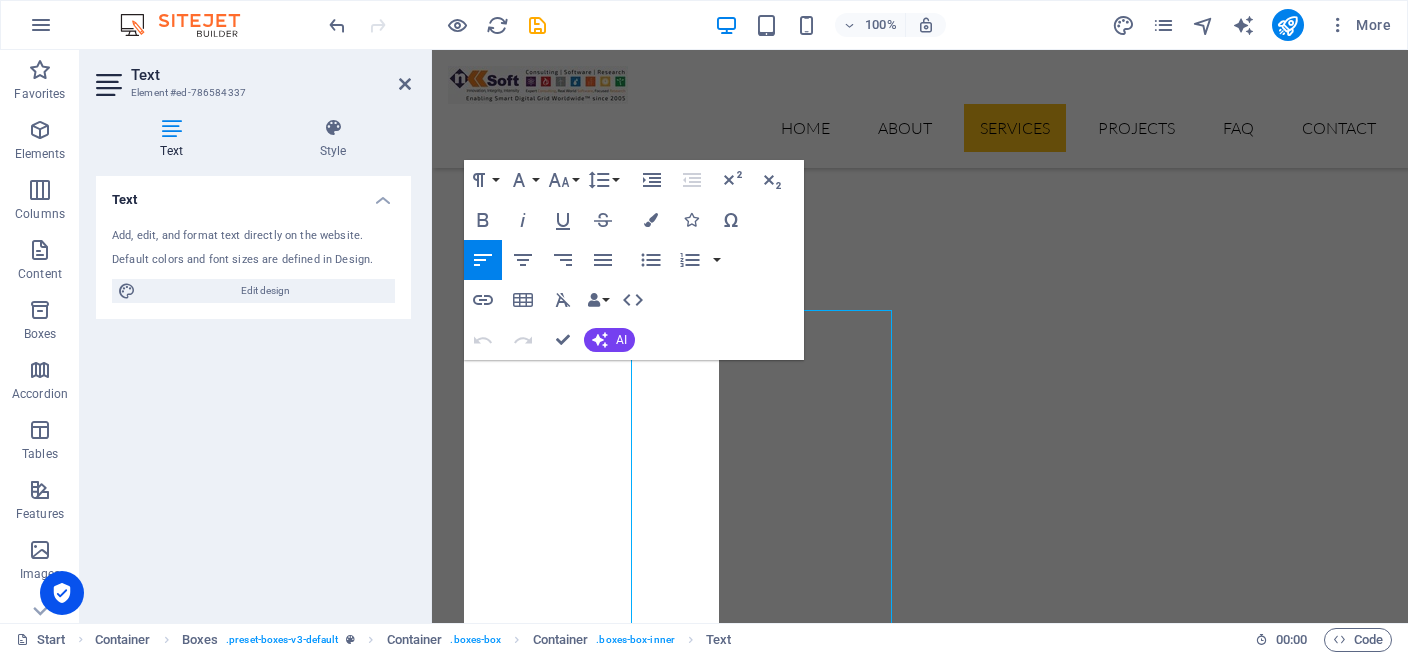 scroll, scrollTop: 1983, scrollLeft: 0, axis: vertical 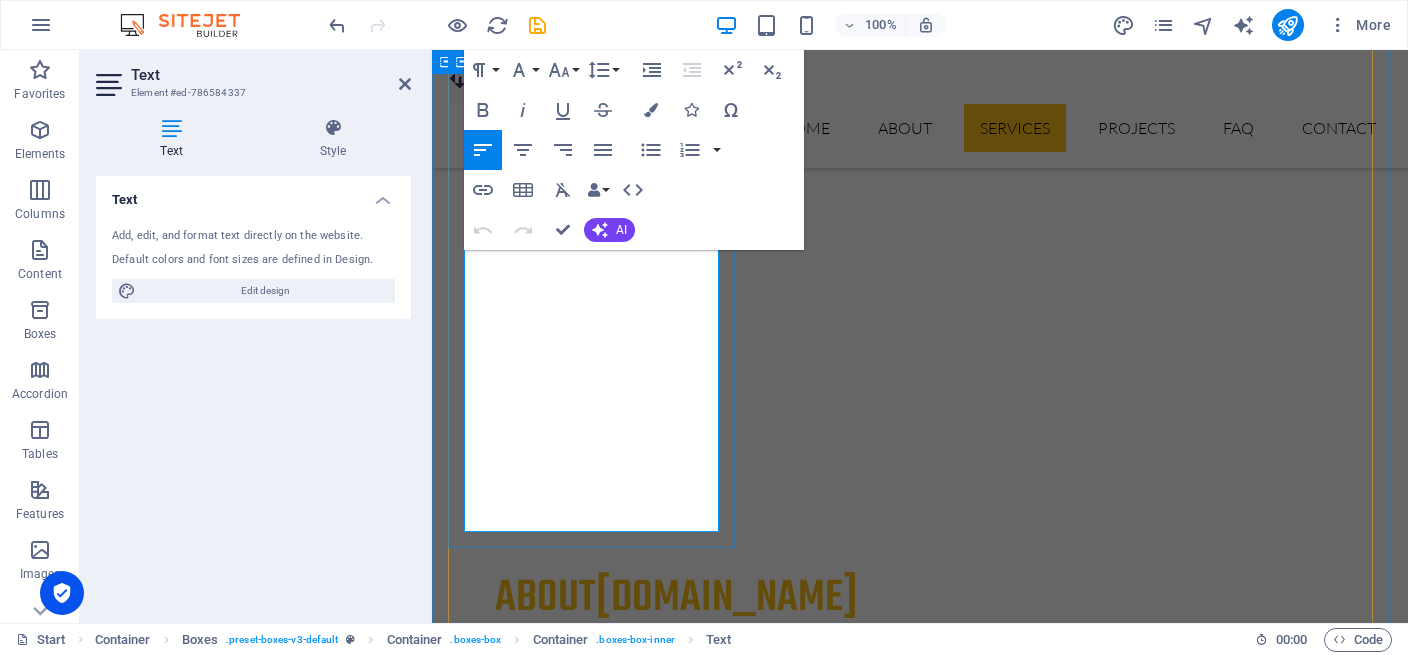 drag, startPoint x: 466, startPoint y: 372, endPoint x: 649, endPoint y: 523, distance: 237.25514 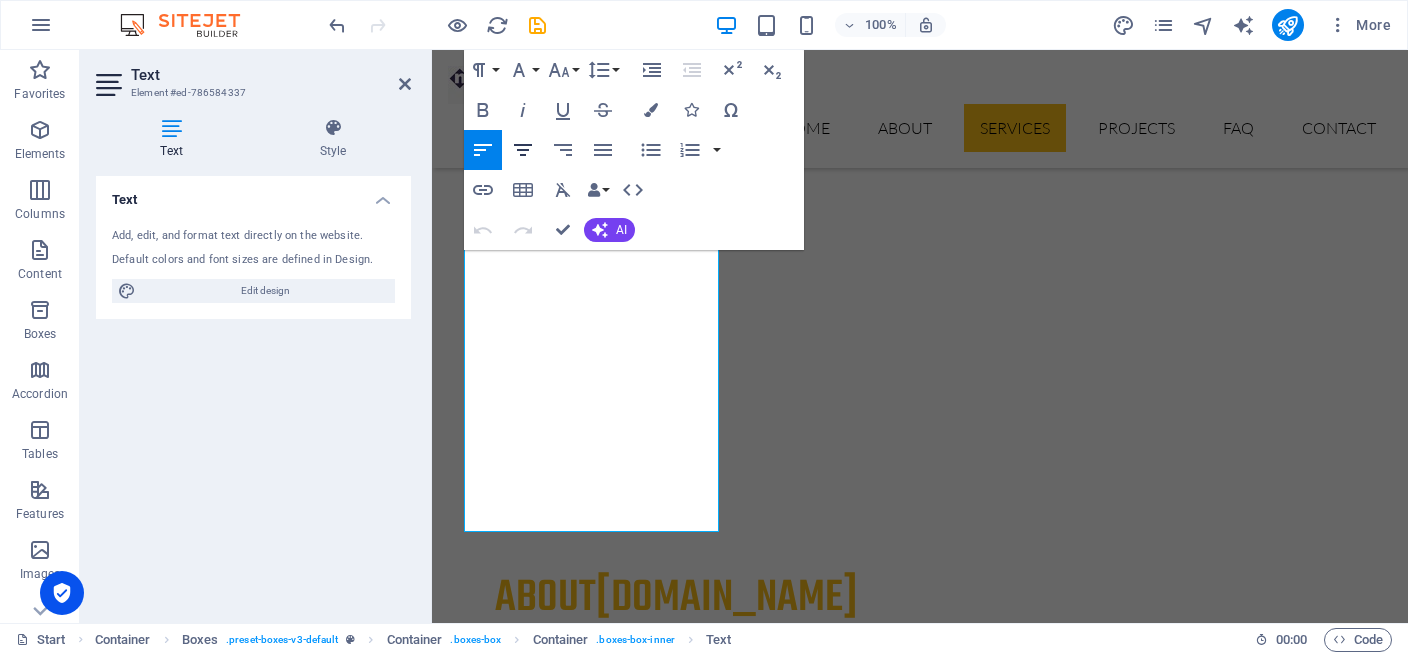 click 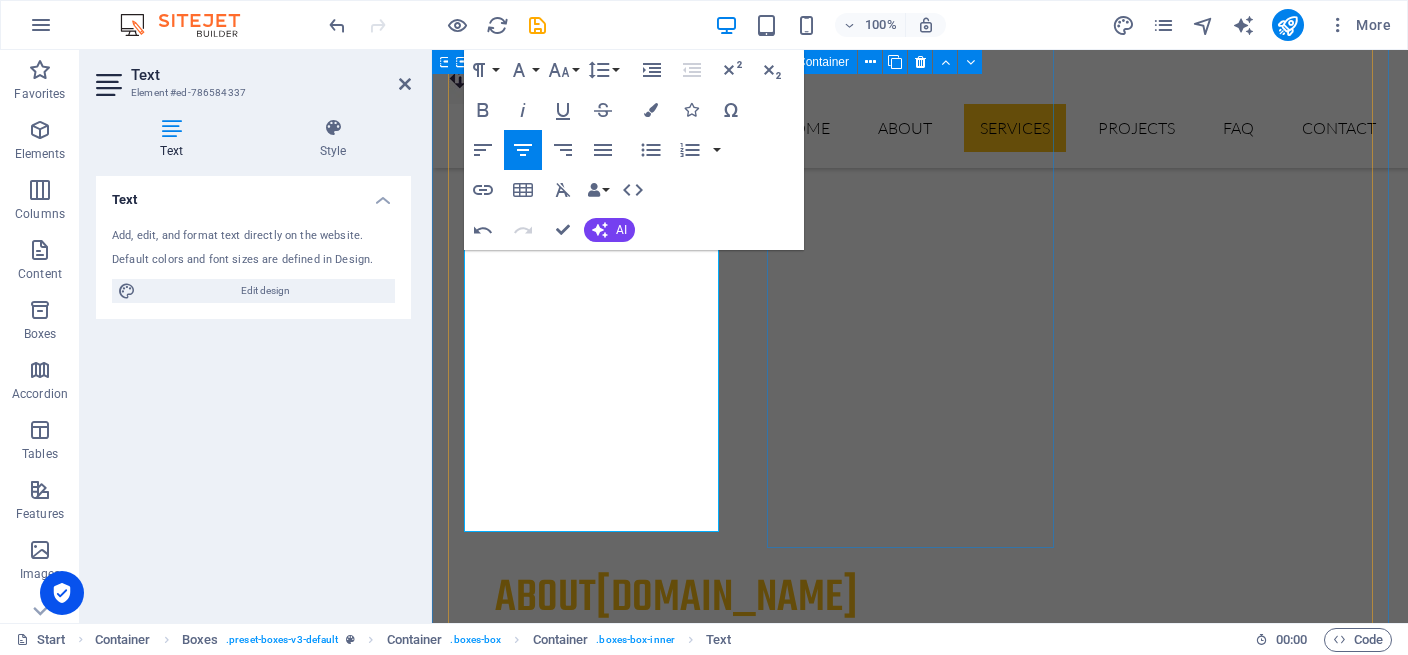 click on "ai for innovation Lorem ipsum dolor sit amet, consectetur adipisicing elit. Veritatis, dolorem!" at bounding box center (594, 3358) 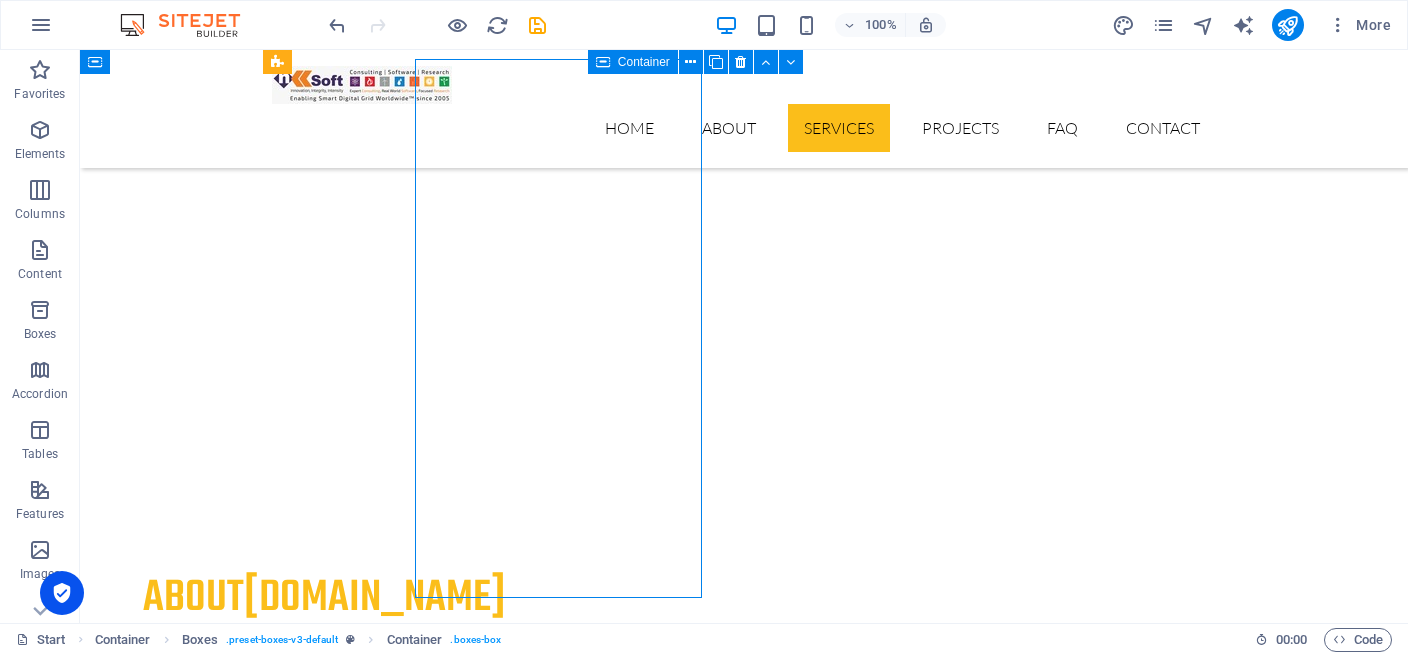 scroll, scrollTop: 2145, scrollLeft: 0, axis: vertical 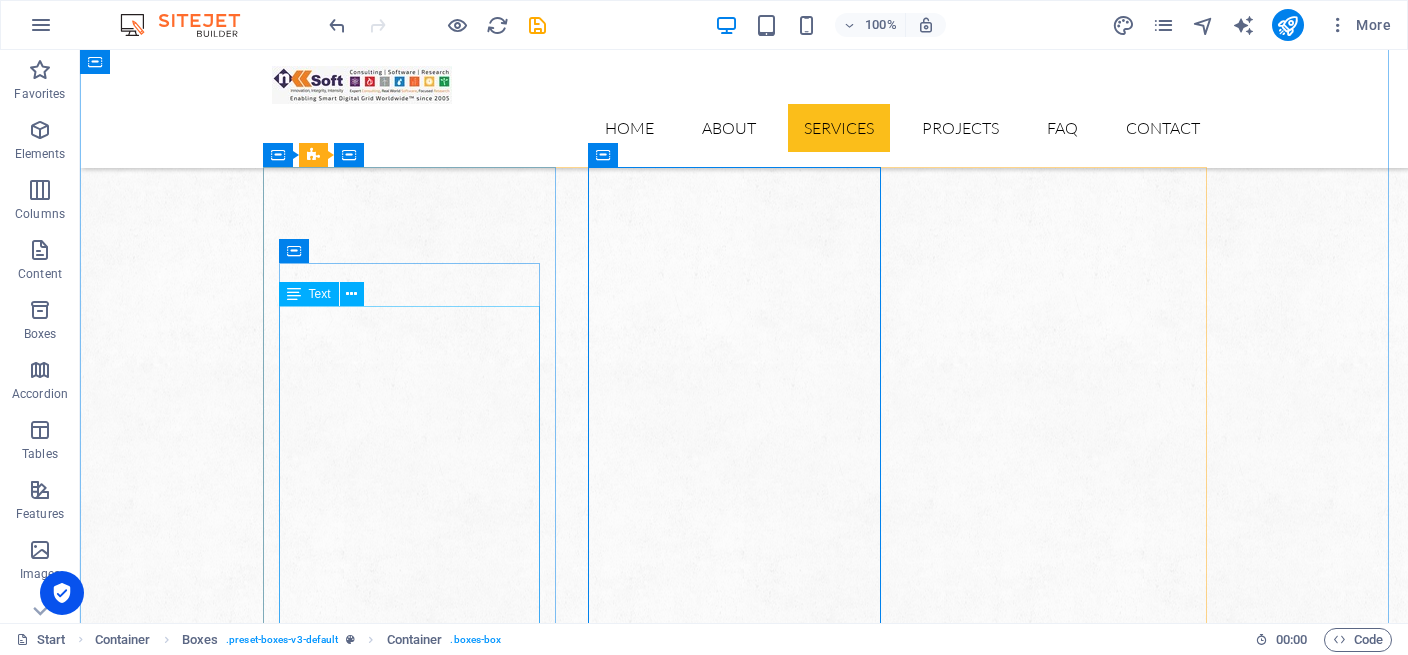 click on "Power industry services encompass a wide range of solutions that support the generation, transmission, distribution, and management of electrical energy. These services include power plant construction and maintenance, grid modernization, renewable energy integration, energy storage, substation design, and system monitoring. Providers also offer consulting, compliance, and digital transformation services to optimize efficiency, reliability, and sustainability across utility and industrial power systems." at bounding box center (418, 3177) 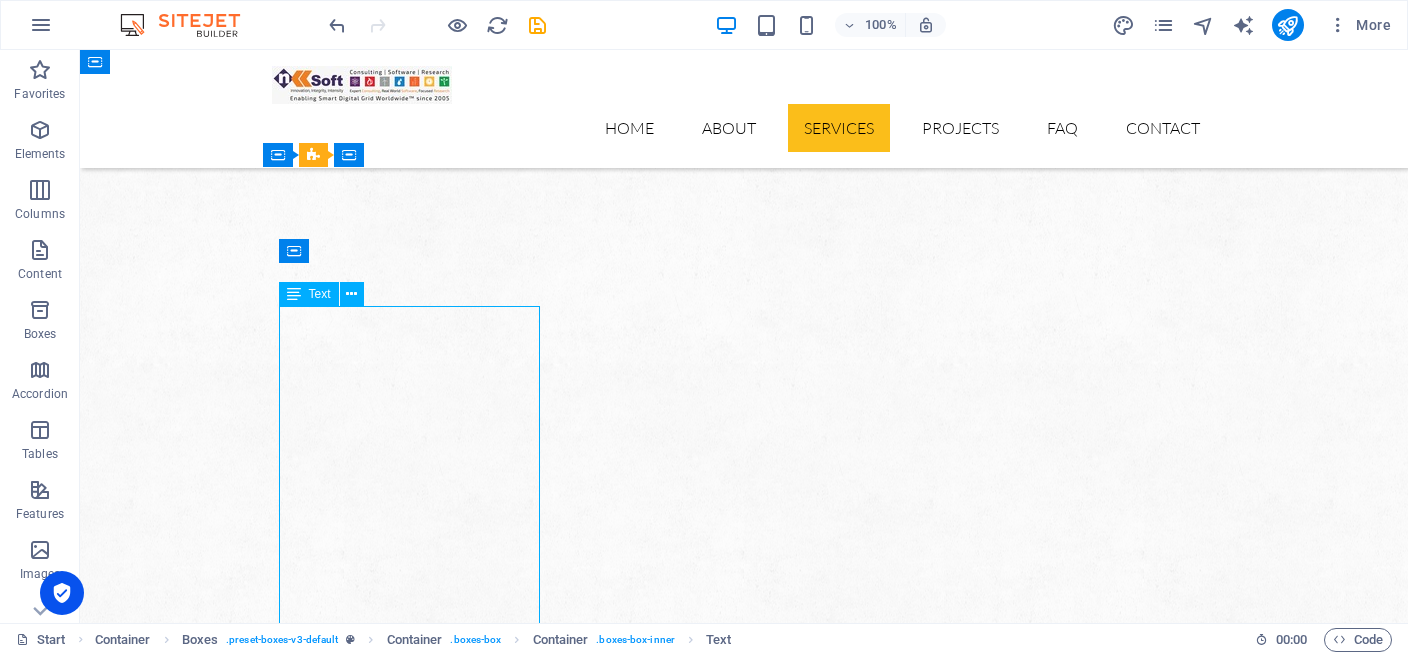 click on "Power industry services encompass a wide range of solutions that support the generation, transmission, distribution, and management of electrical energy. These services include power plant construction and maintenance, grid modernization, renewable energy integration, energy storage, substation design, and system monitoring. Providers also offer consulting, compliance, and digital transformation services to optimize efficiency, reliability, and sustainability across utility and industrial power systems." at bounding box center (418, 3177) 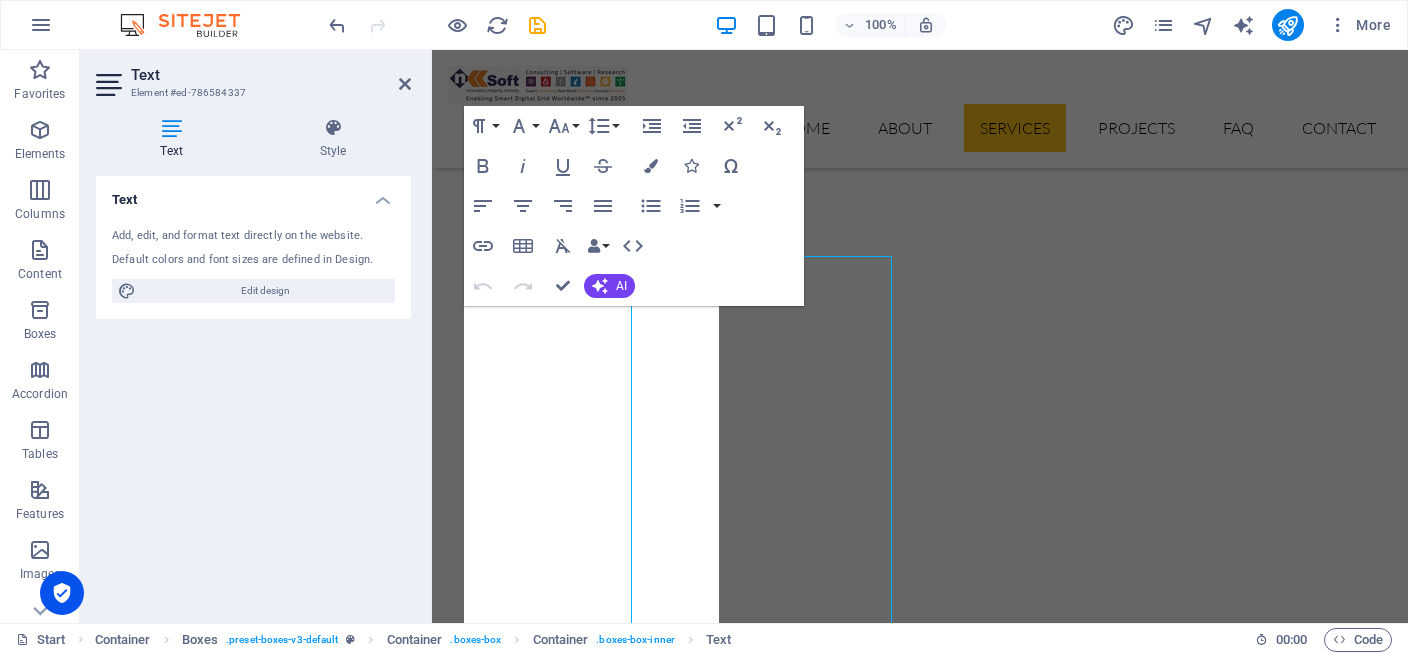 scroll, scrollTop: 2037, scrollLeft: 0, axis: vertical 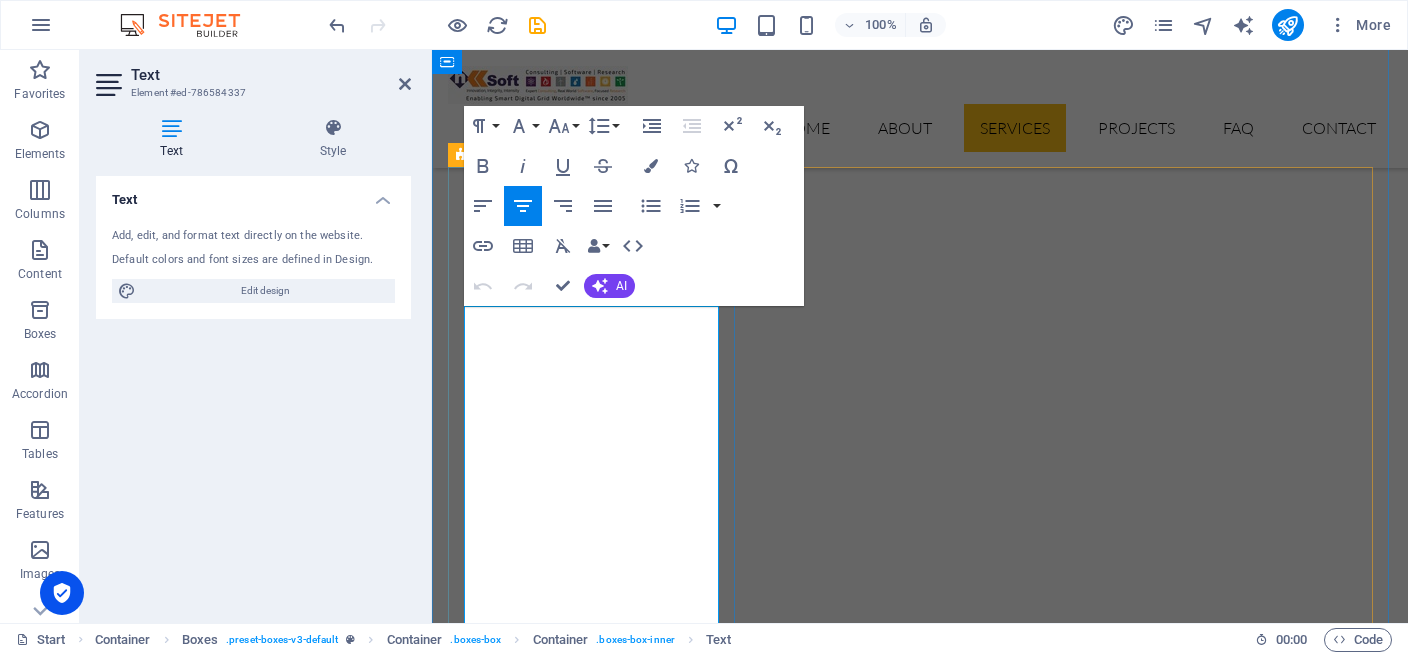 click on "Power industry services encompass a wide range of solutions that support the generation, transmission, distribution, and management of electrical energy. These services include power plant construction and maintenance, grid modernization, renewable energy integration, energy storage, substation design, and system monitoring. Providers also offer consulting, compliance, and digital transformation services to optimize efficiency, reliability, and sustainability across utility and industrial power systems." at bounding box center (594, 3177) 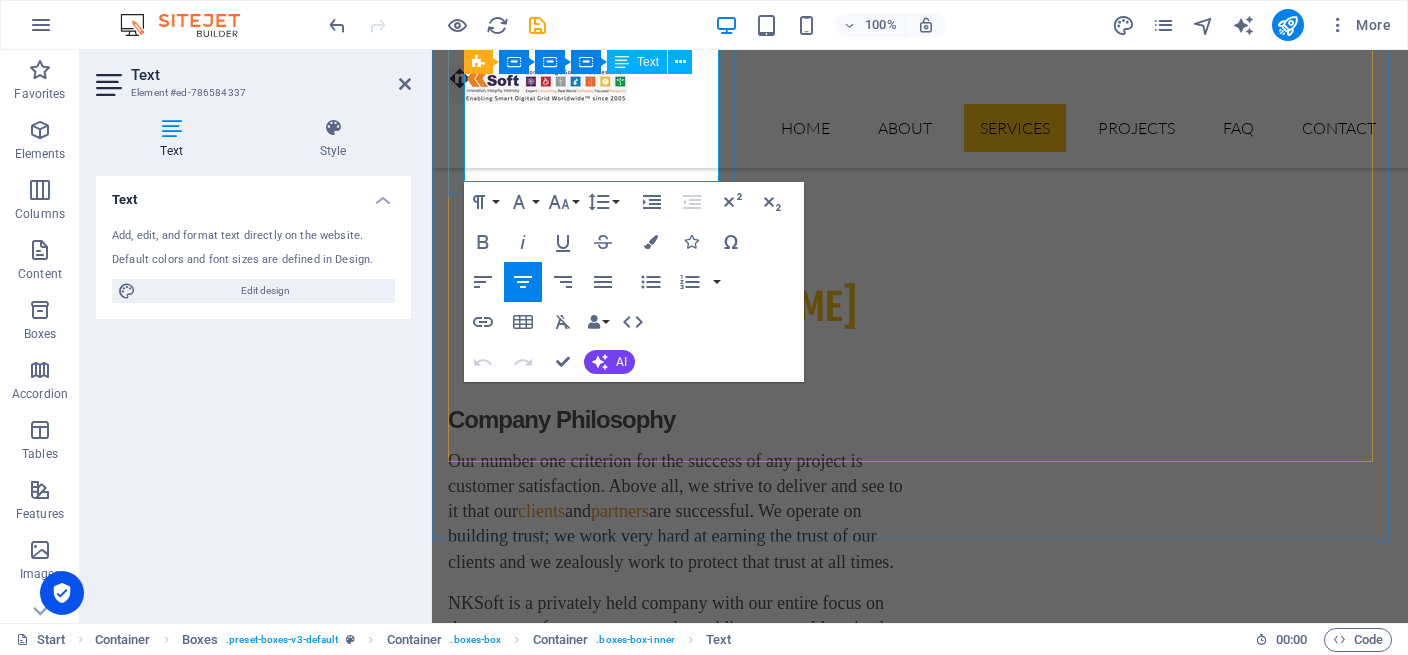 scroll, scrollTop: 2477, scrollLeft: 0, axis: vertical 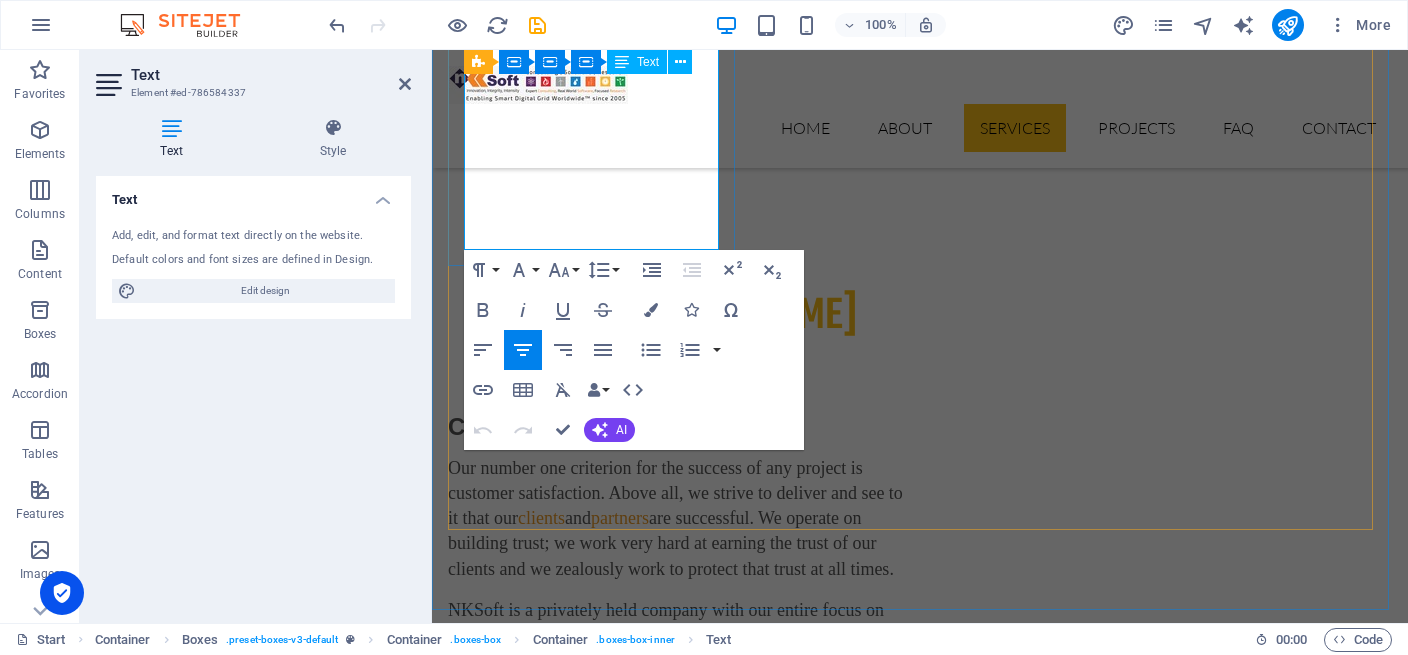 drag, startPoint x: 470, startPoint y: 317, endPoint x: 685, endPoint y: 231, distance: 231.56209 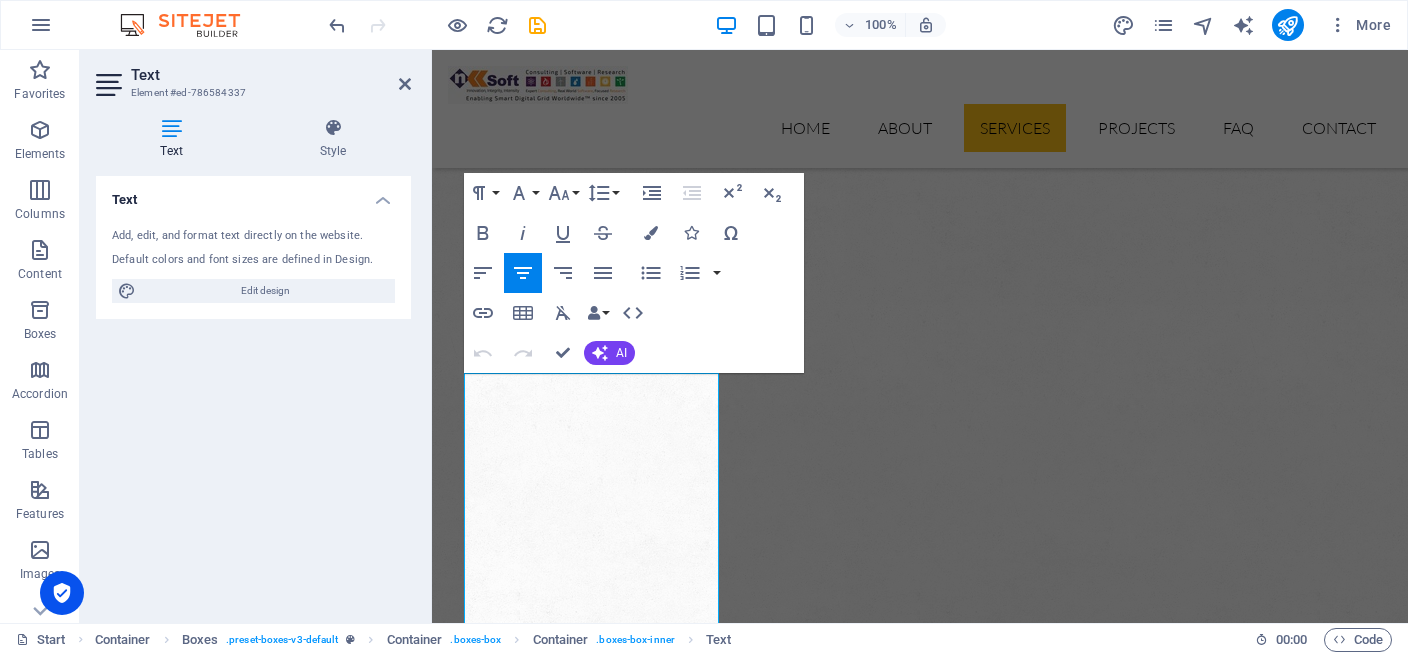 scroll, scrollTop: 1866, scrollLeft: 0, axis: vertical 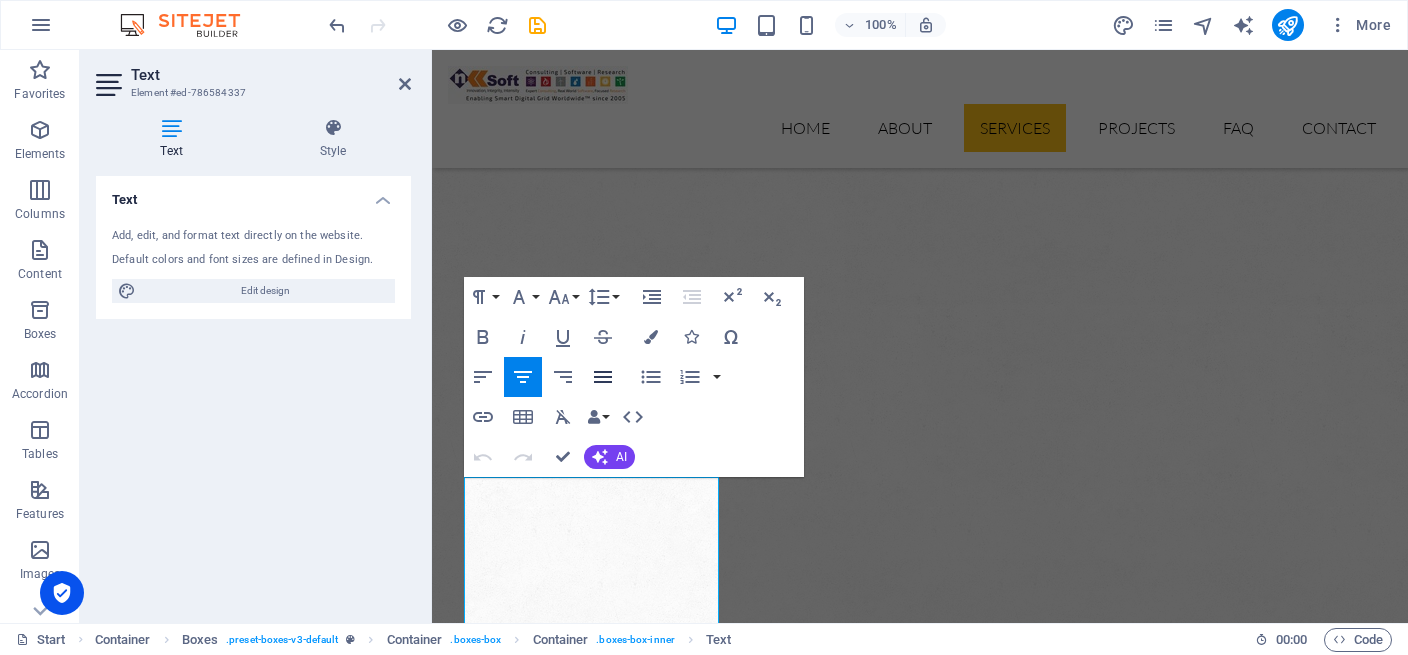 click 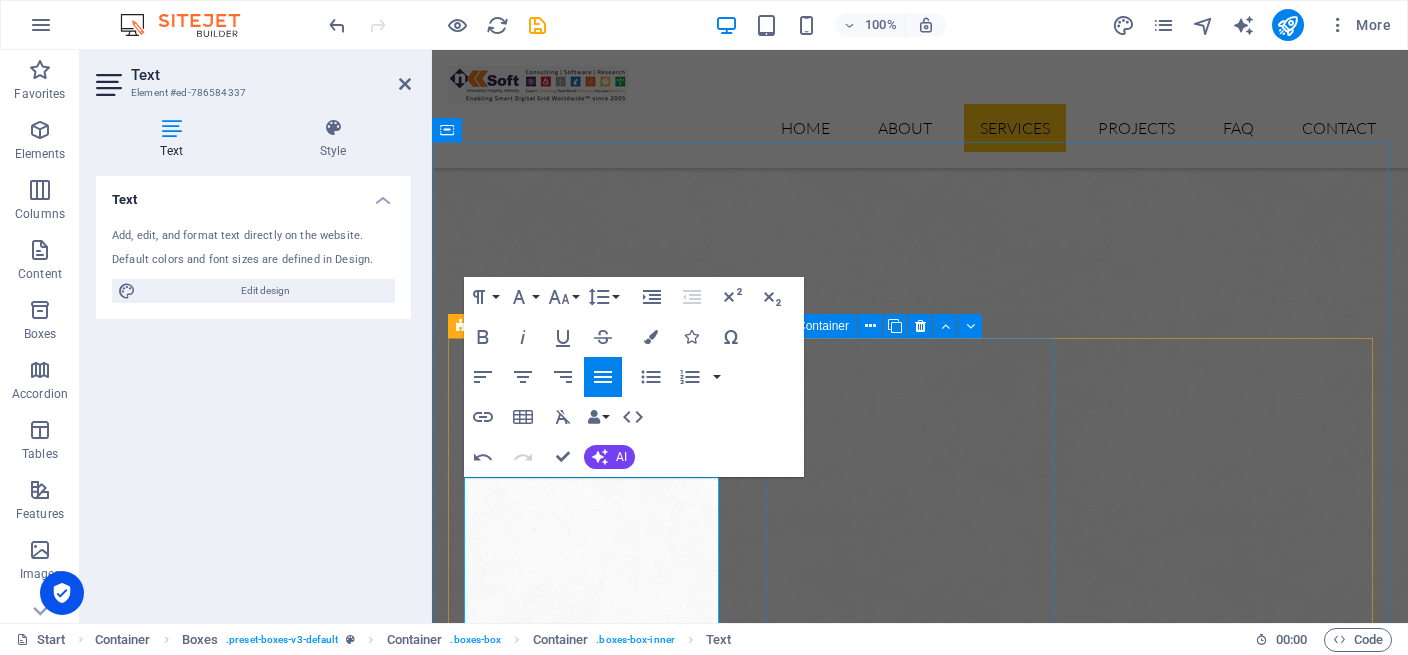 click on "ai for innovation Lorem ipsum dolor sit amet, consectetur adipisicing elit. Veritatis, dolorem!" at bounding box center (594, 3687) 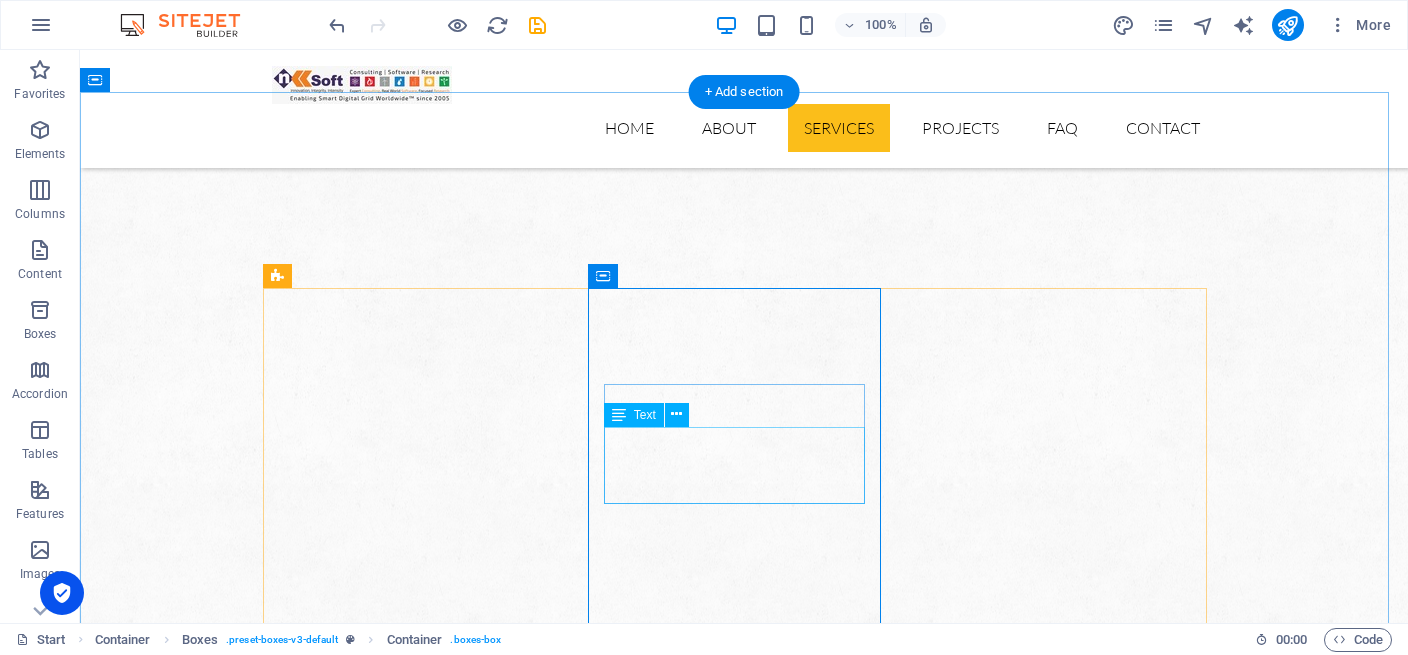 click on "Lorem ipsum dolor sit amet, consectetur adipisicing elit. Veritatis, dolorem!" at bounding box center (418, 3698) 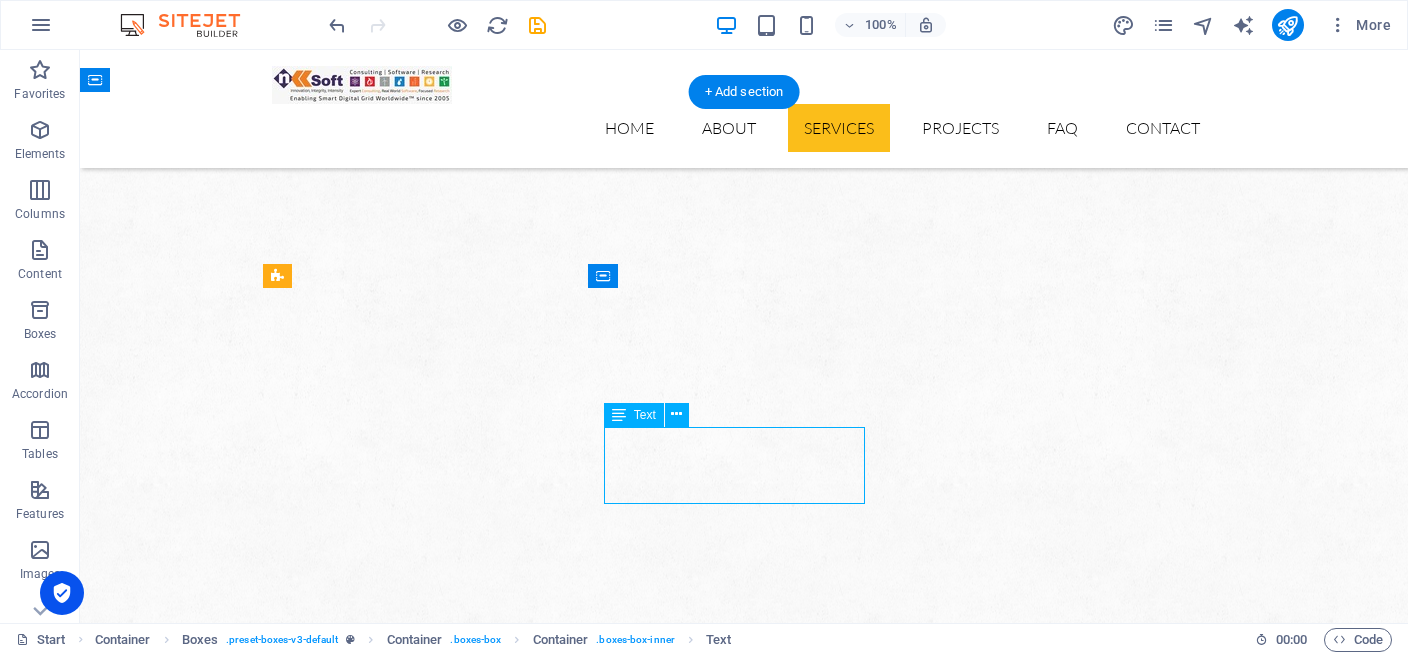 drag, startPoint x: 644, startPoint y: 440, endPoint x: 719, endPoint y: 447, distance: 75.32596 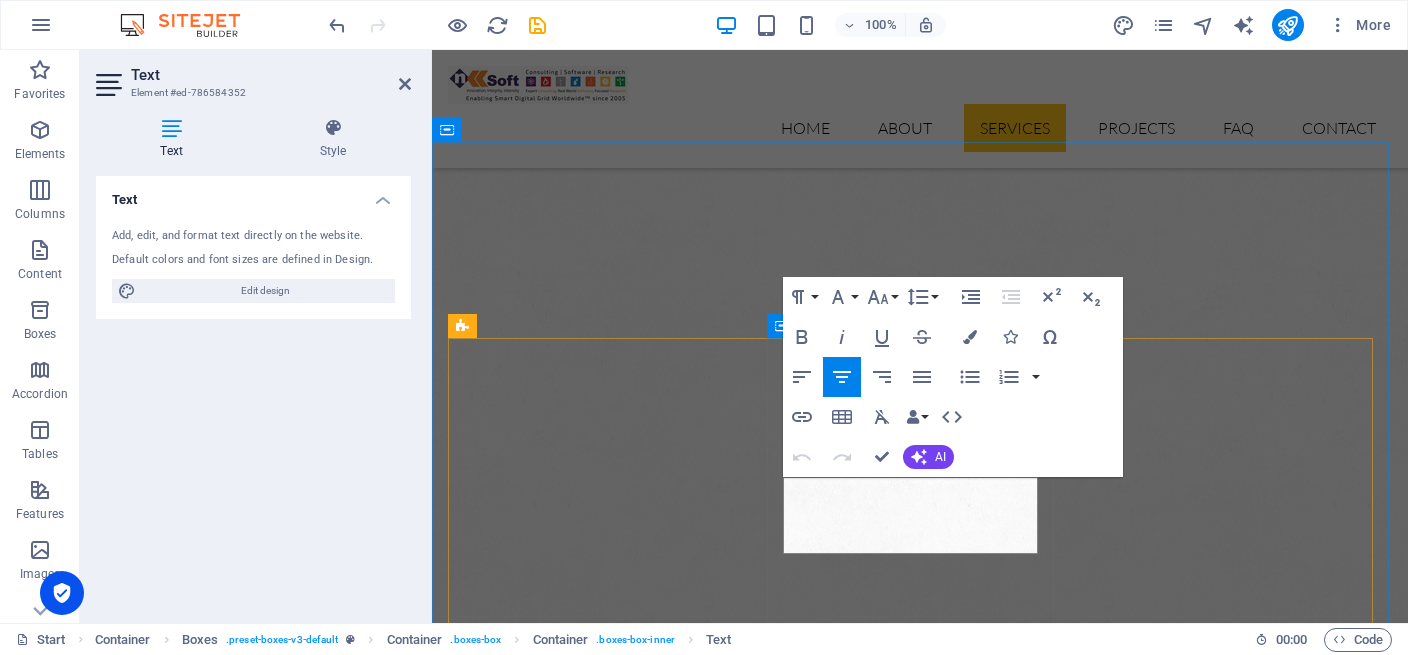 drag, startPoint x: 812, startPoint y: 493, endPoint x: 945, endPoint y: 542, distance: 141.7392 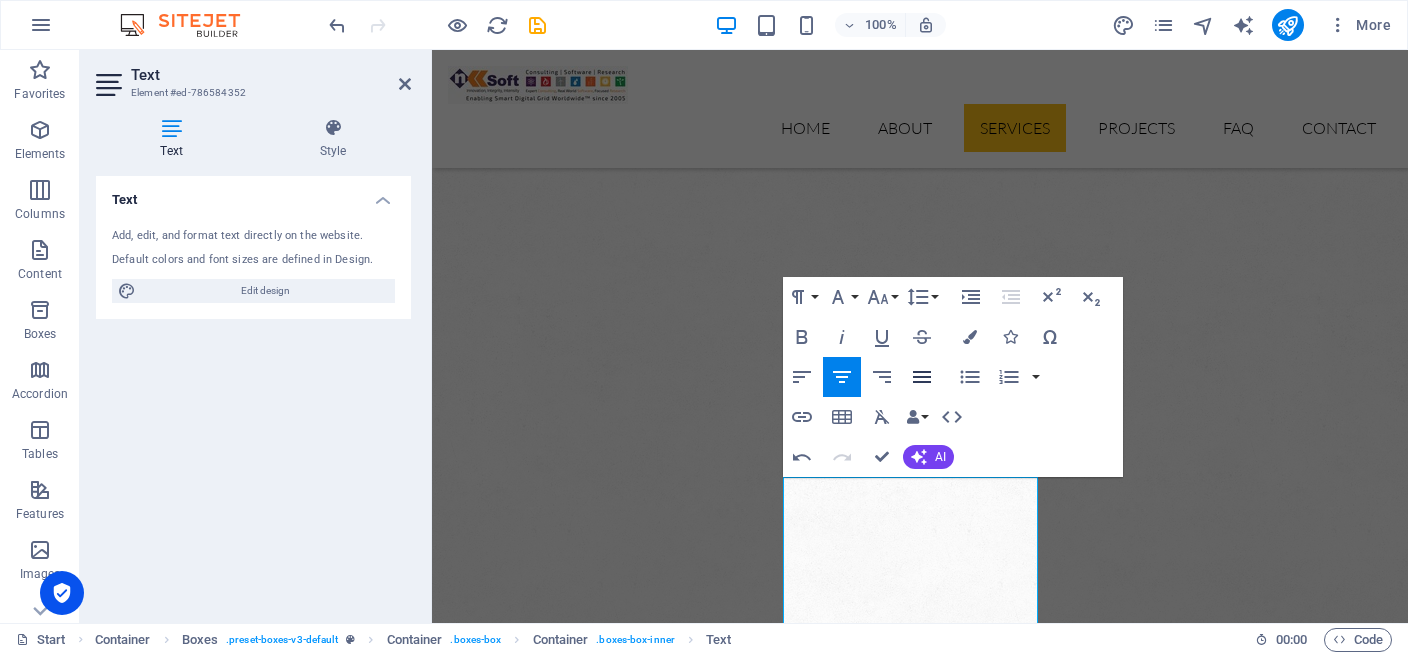 click 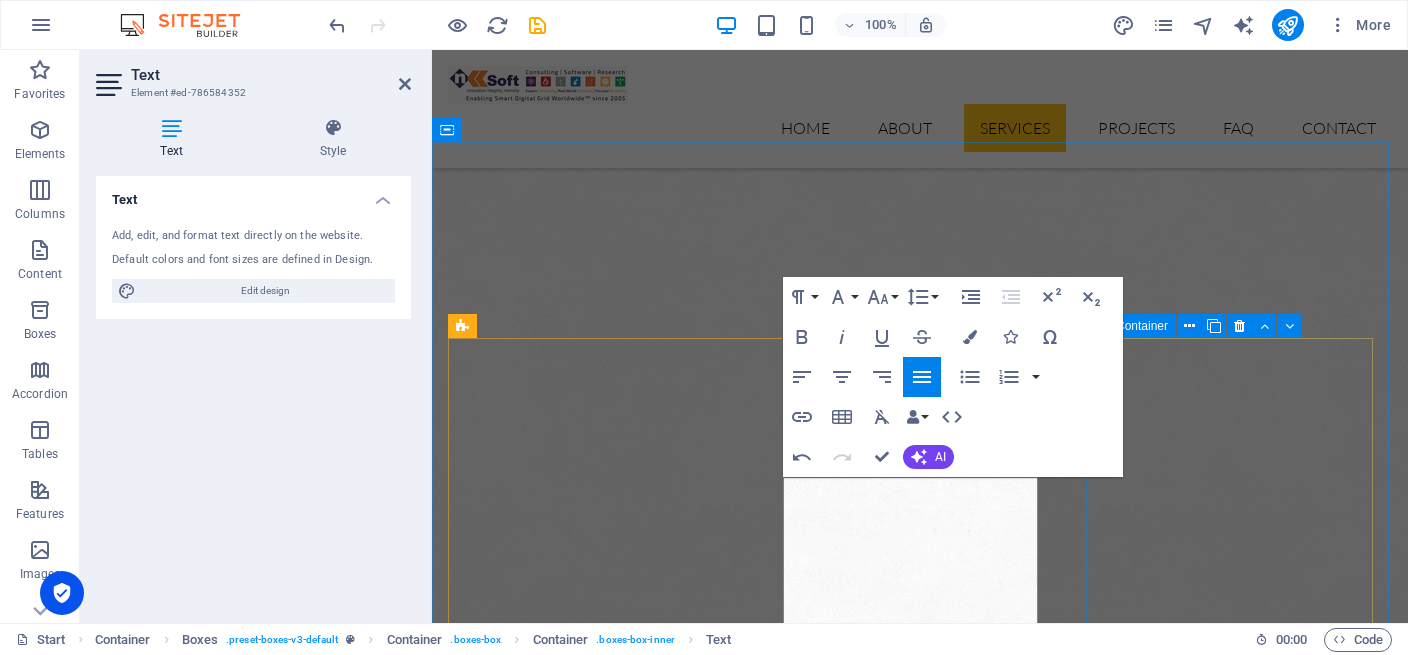 click on "Engineering Lorem ipsum dolor sit amet, consectetur adipisicing elit. Veritatis, dolorem!" at bounding box center [594, 4243] 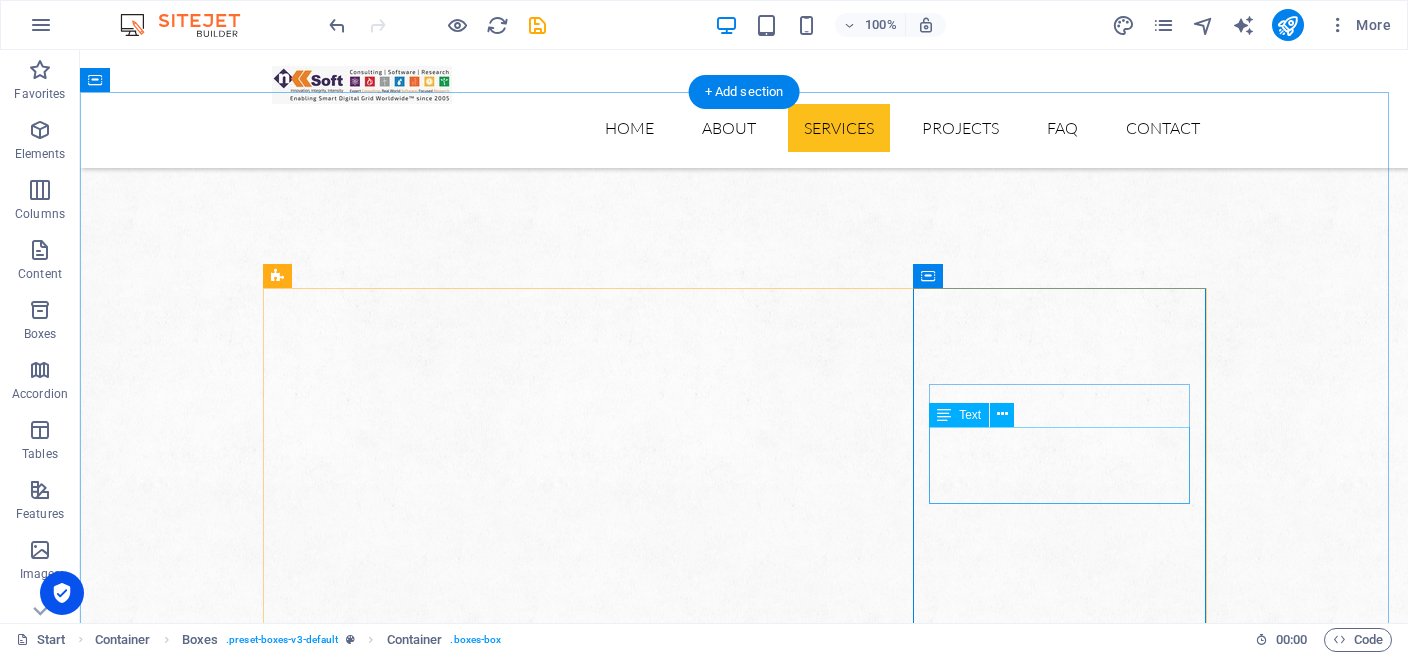 click on "Lorem ipsum dolor sit amet, consectetur adipisicing elit. Veritatis, dolorem!" at bounding box center [418, 4253] 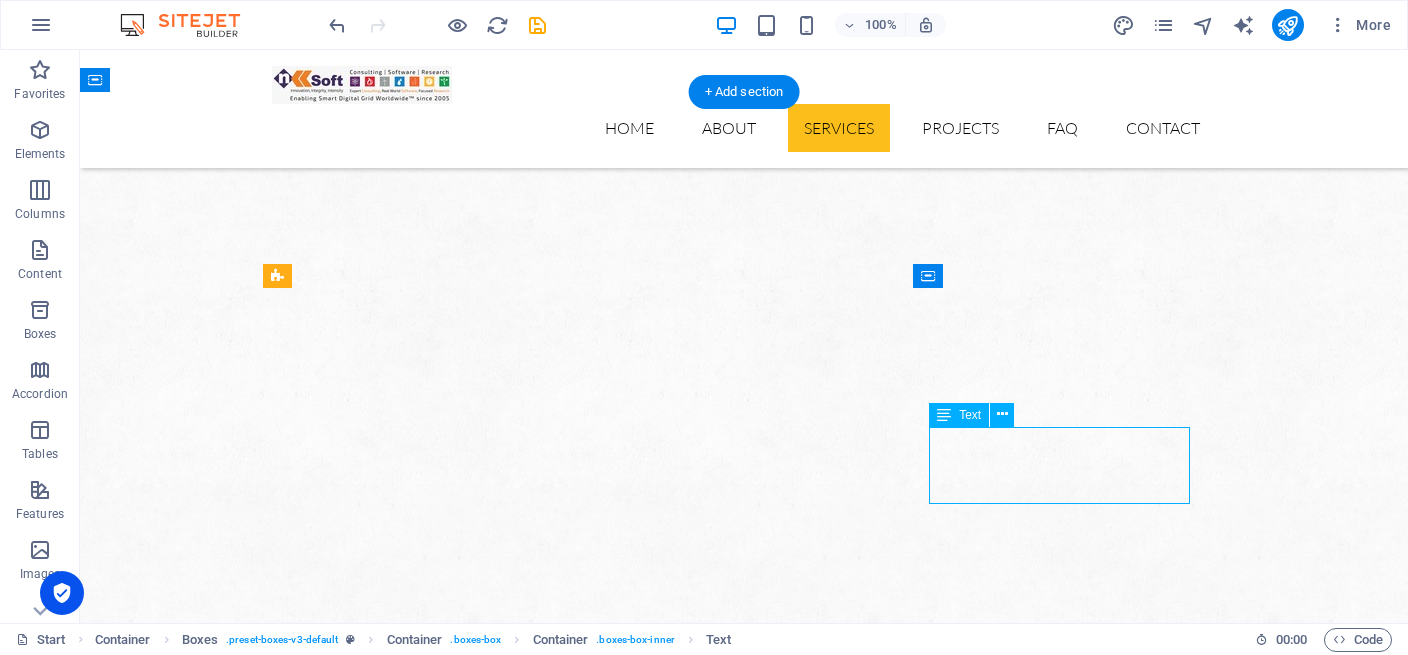 click on "Lorem ipsum dolor sit amet, consectetur adipisicing elit. Veritatis, dolorem!" at bounding box center [418, 4253] 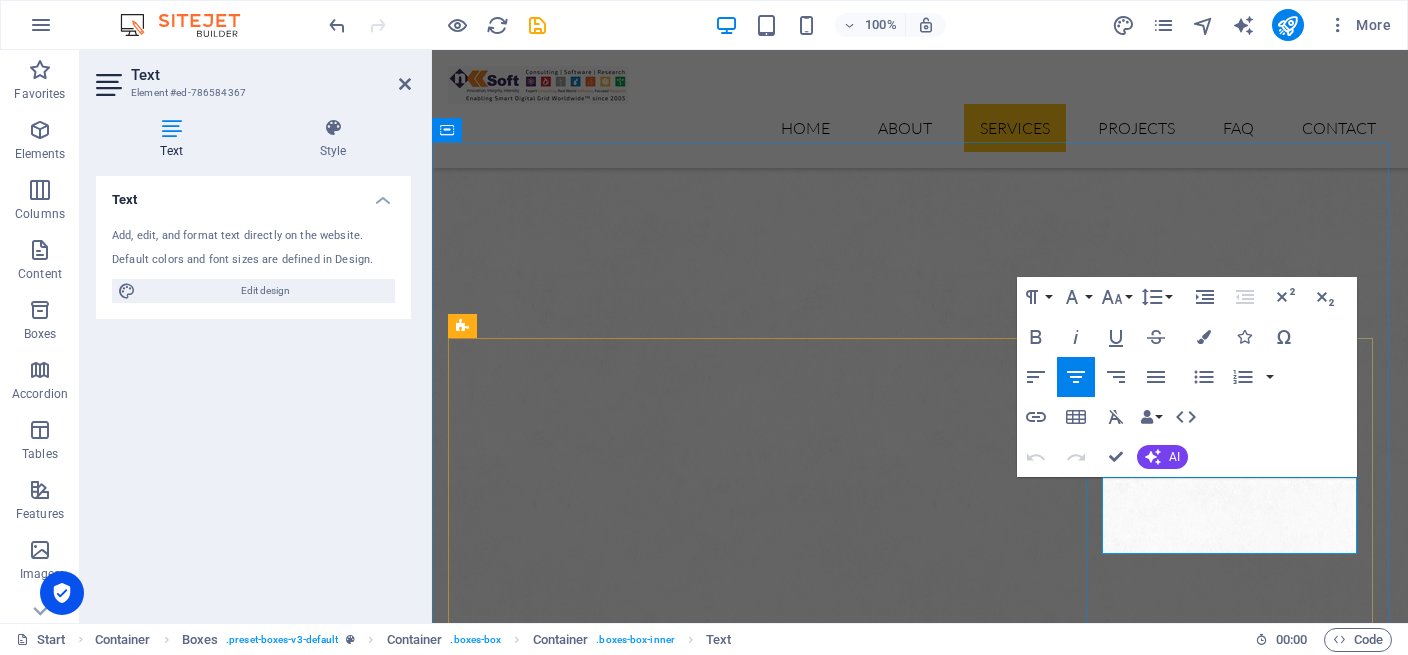 drag, startPoint x: 1135, startPoint y: 494, endPoint x: 1300, endPoint y: 546, distance: 173 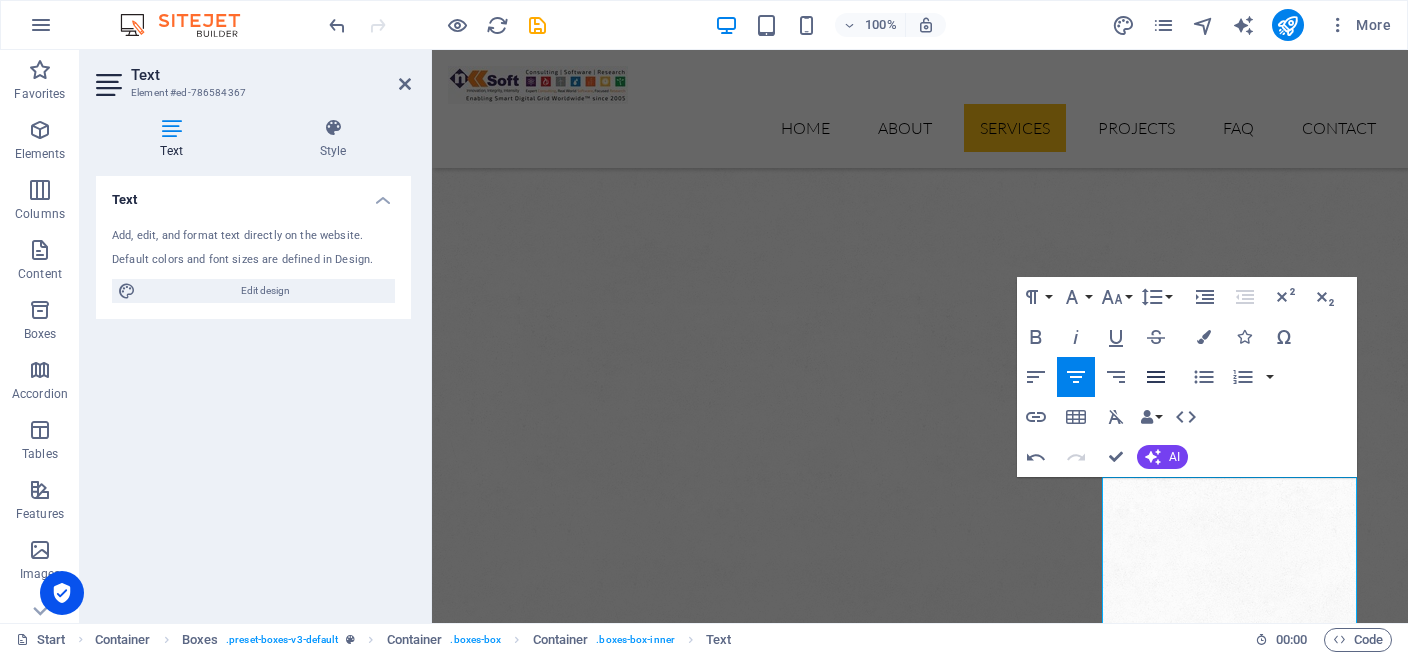 click 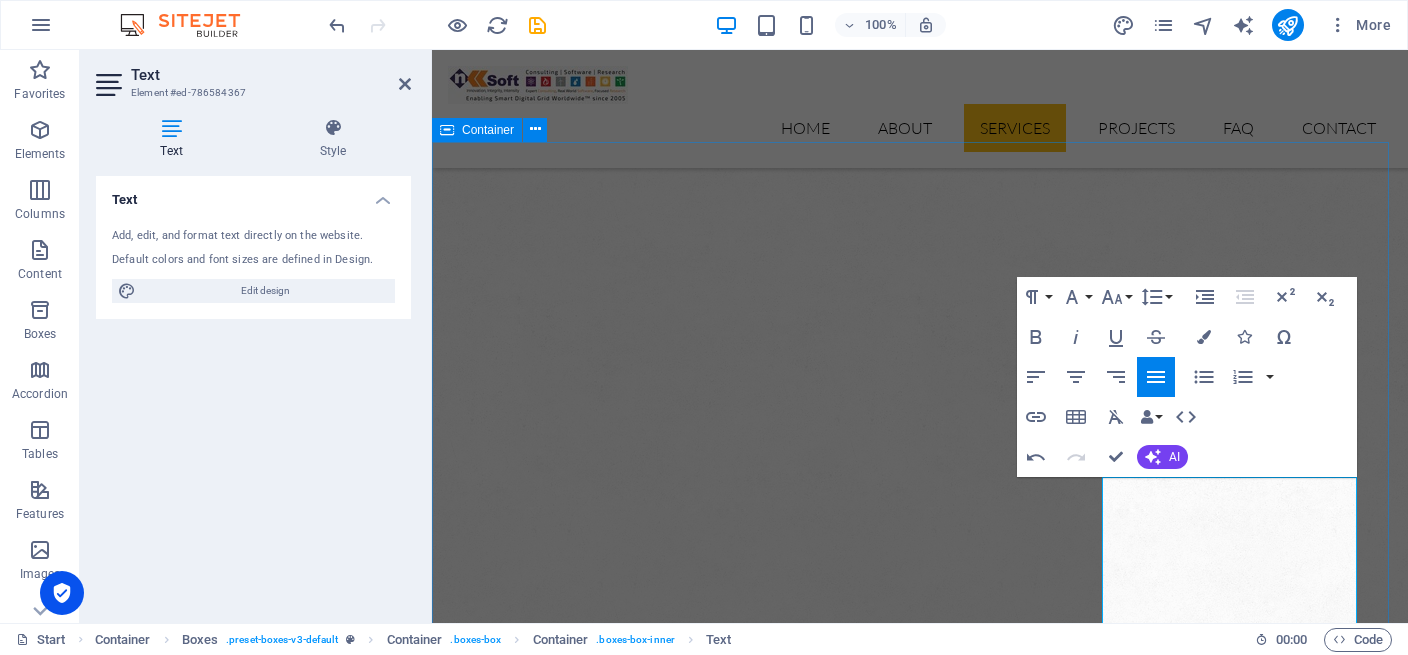 click on "Our Services Solution for Industries power & energy Power industry services encompass a wide range of solutions that support the generation, transmission, distribution, and management of electrical energy. These services include power plant construction and maintenance, grid modernization, renewable energy integration, energy storage, substation design, and system monitoring. Providers also offer consulting, compliance, and digital transformation services to optimize efficiency, reliability, and sustainability across utility and industrial power systems. ai for innovation Engineering Oil Industry Lorem ipsum dolor sit amet, consectetur adipisicing elit. Veritatis, dolorem! Car Industry Lorem ipsum dolor sit amet, consectetur adipisicing elit. Veritatis, dolorem! House Building Lorem ipsum dolor sit amet, consectetur adipisicing elit. Veritatis, dolorem!" at bounding box center (920, 4154) 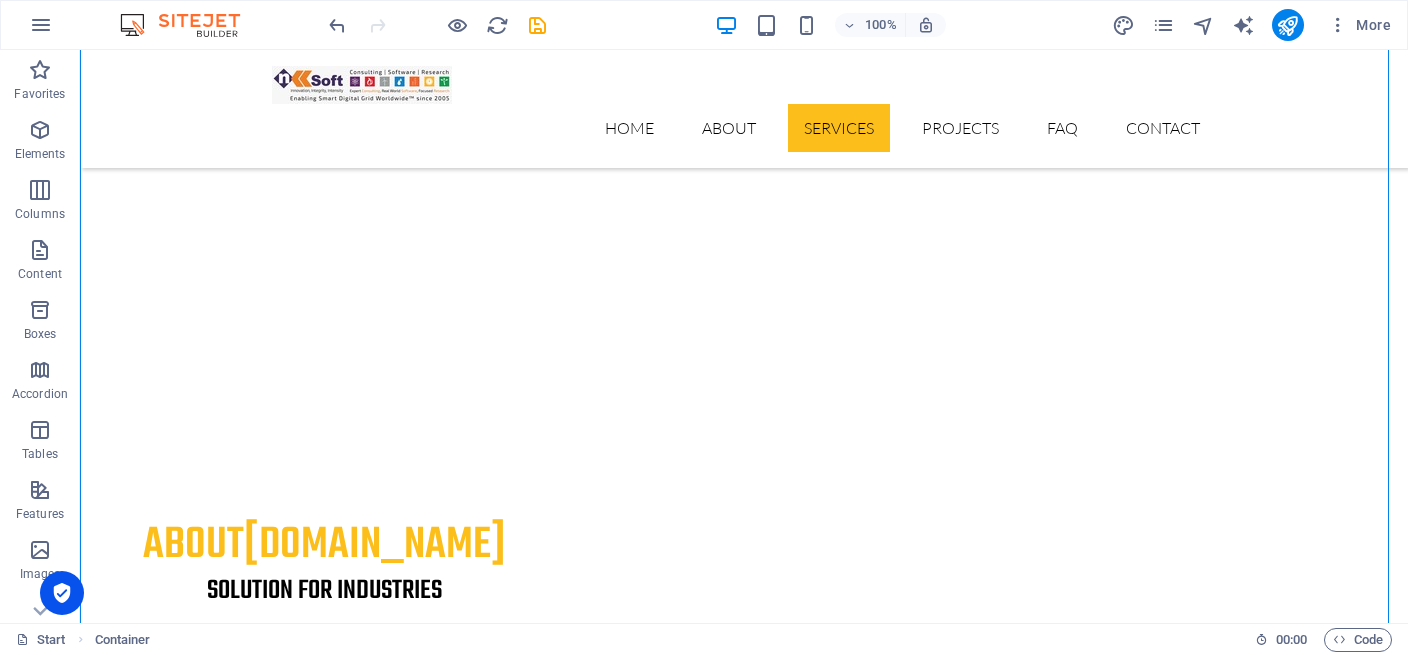 scroll, scrollTop: 2308, scrollLeft: 0, axis: vertical 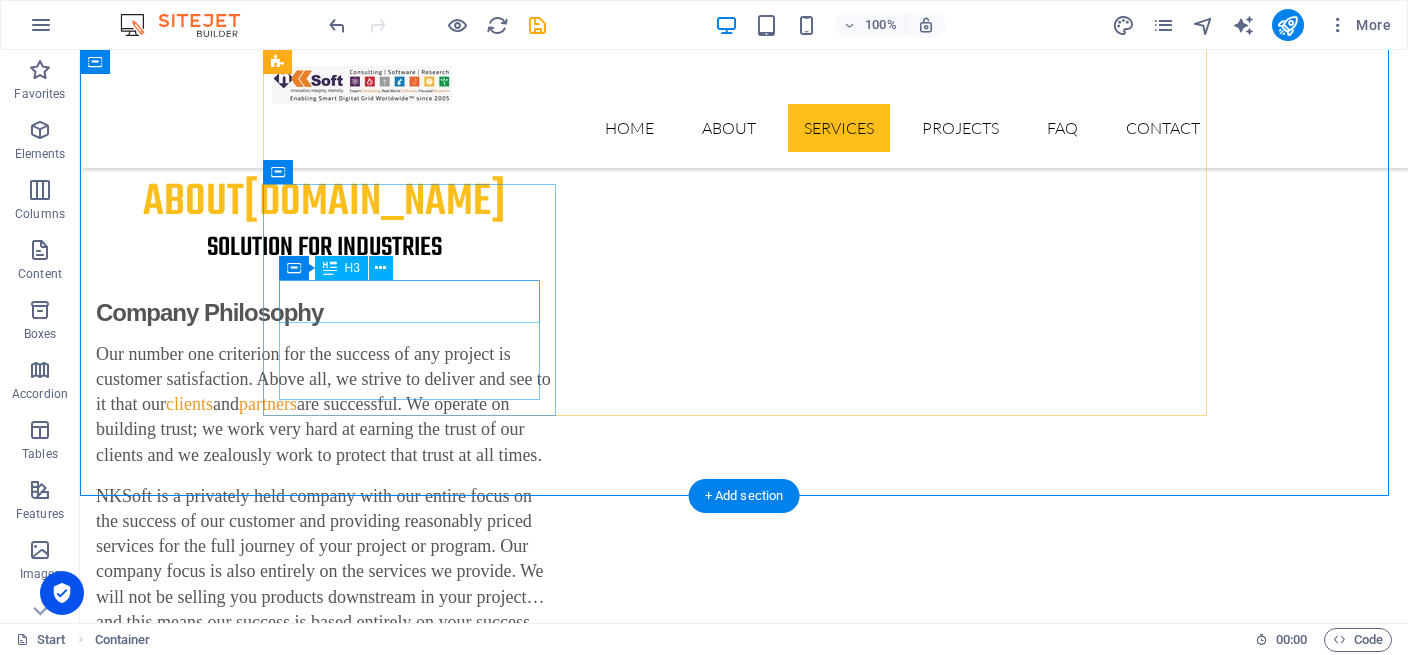 click on "Oil Industry" at bounding box center (418, 4074) 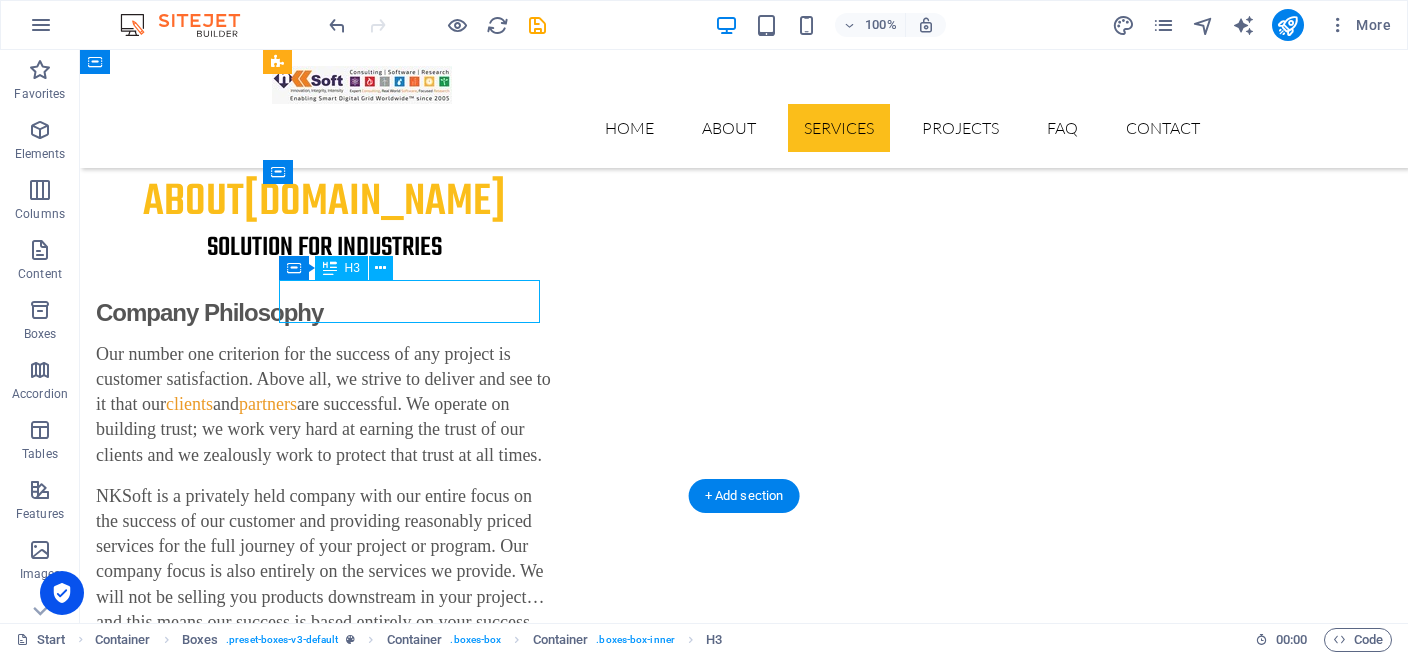 click on "Oil Industry" at bounding box center (418, 4074) 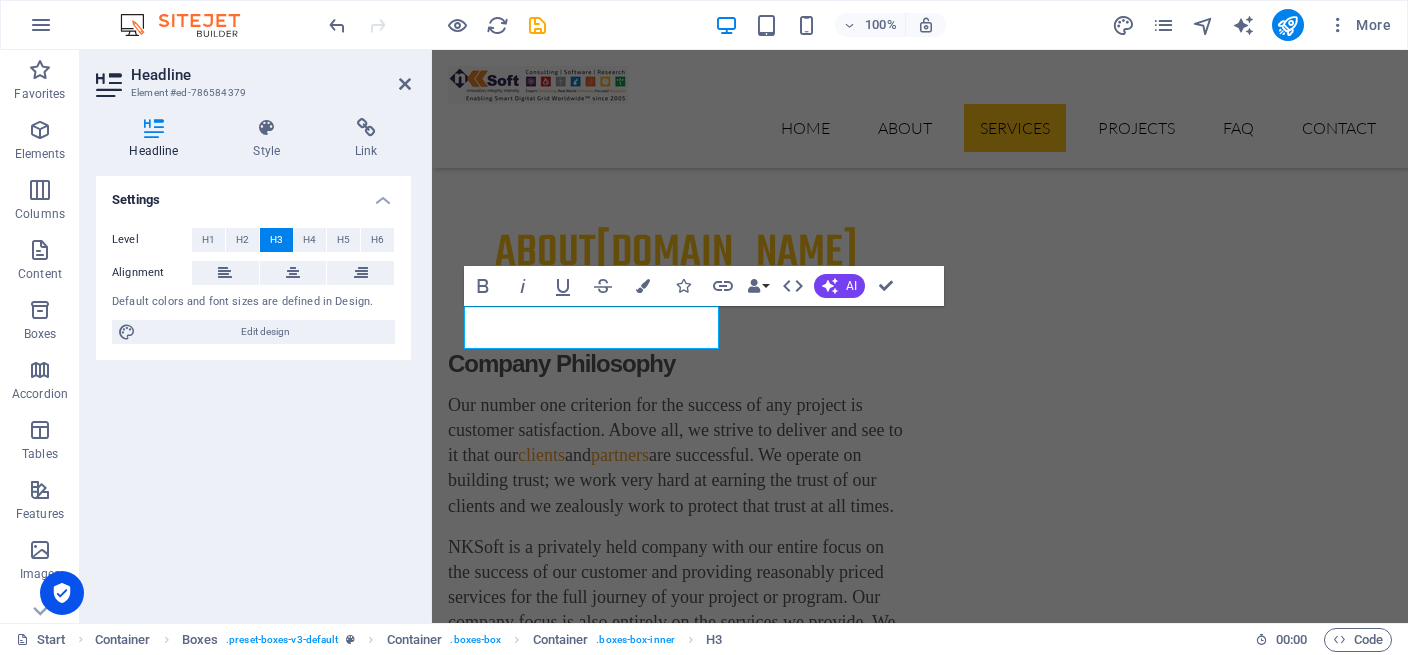 scroll, scrollTop: 2591, scrollLeft: 0, axis: vertical 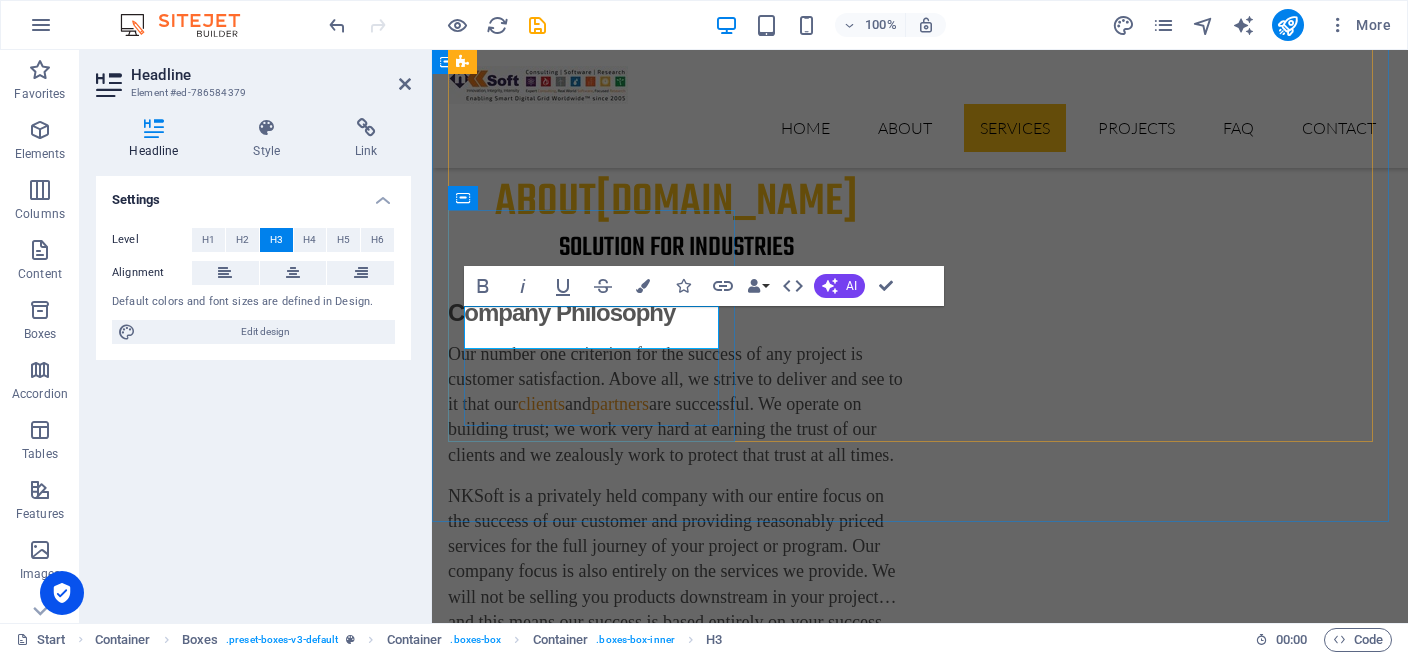 click on "Oil Industry" at bounding box center (594, 4074) 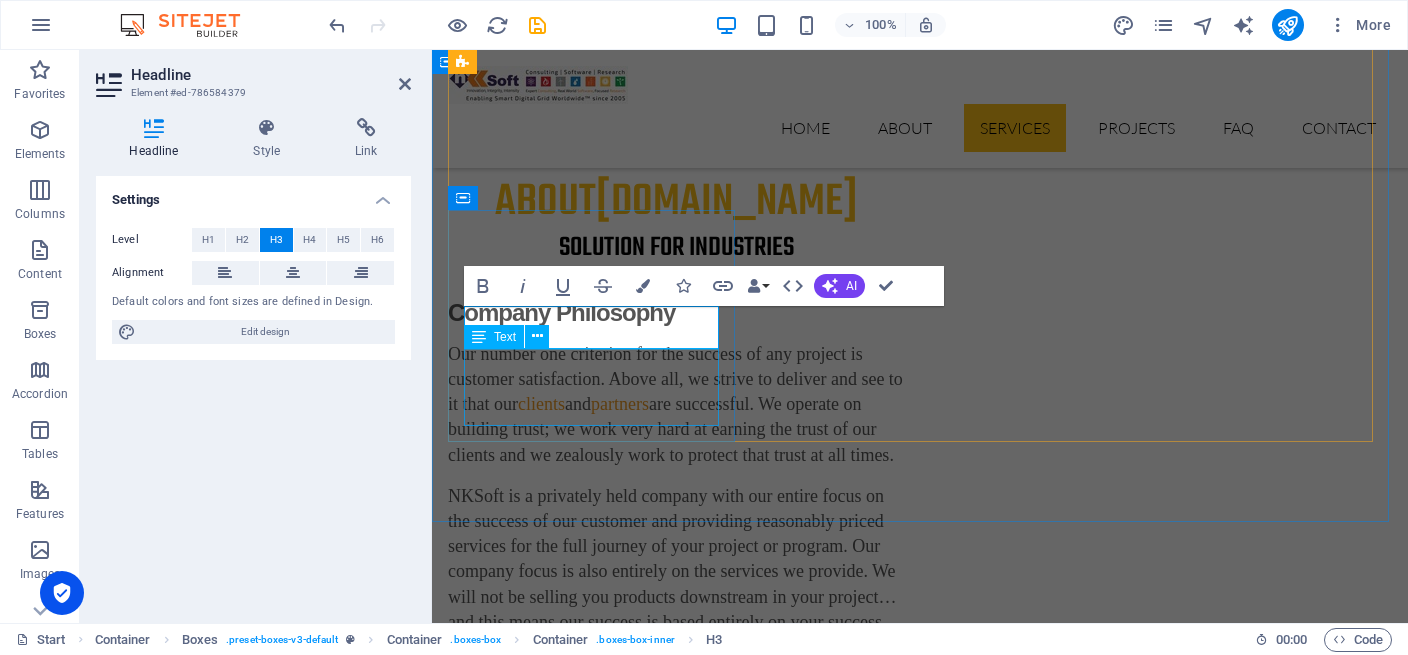 click on "Lorem ipsum dolor sit amet, consectetur adipisicing elit. Veritatis, dolorem!" at bounding box center [594, 4134] 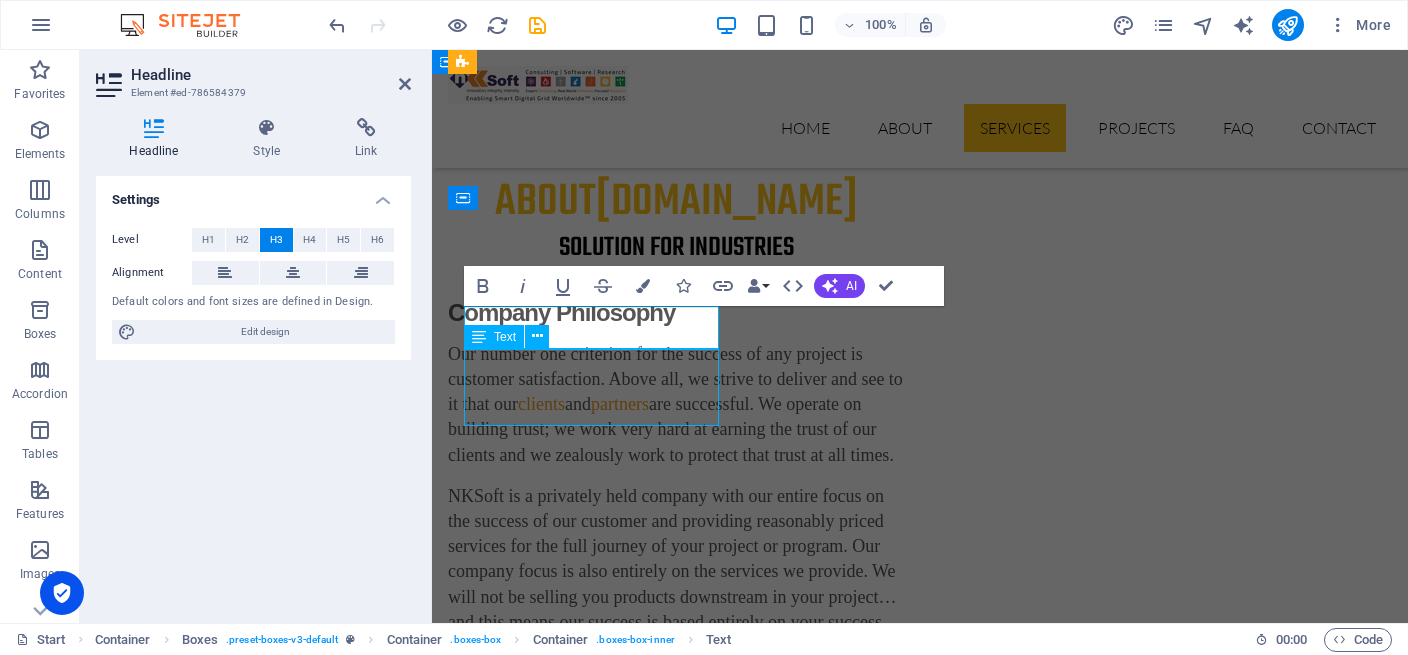 scroll, scrollTop: 2540, scrollLeft: 0, axis: vertical 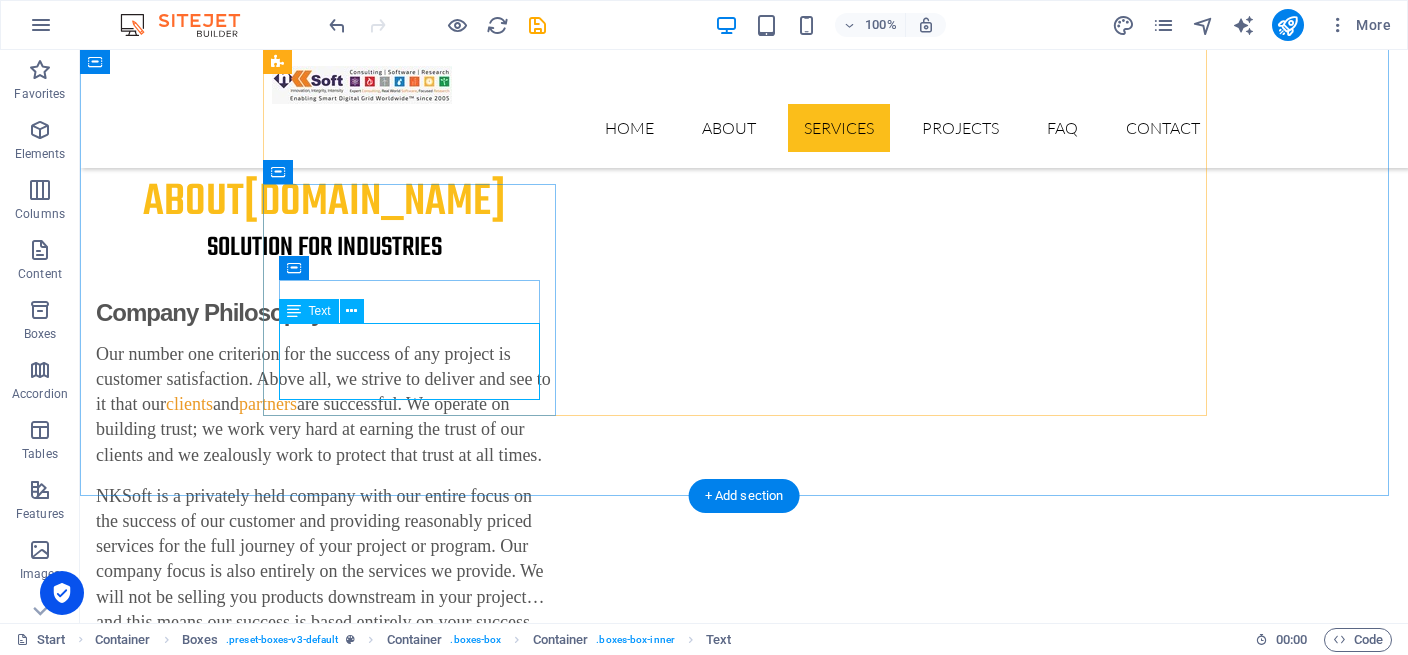 click on "Lorem ipsum dolor sit amet, consectetur adipisicing elit. Veritatis, dolorem!" at bounding box center [418, 4134] 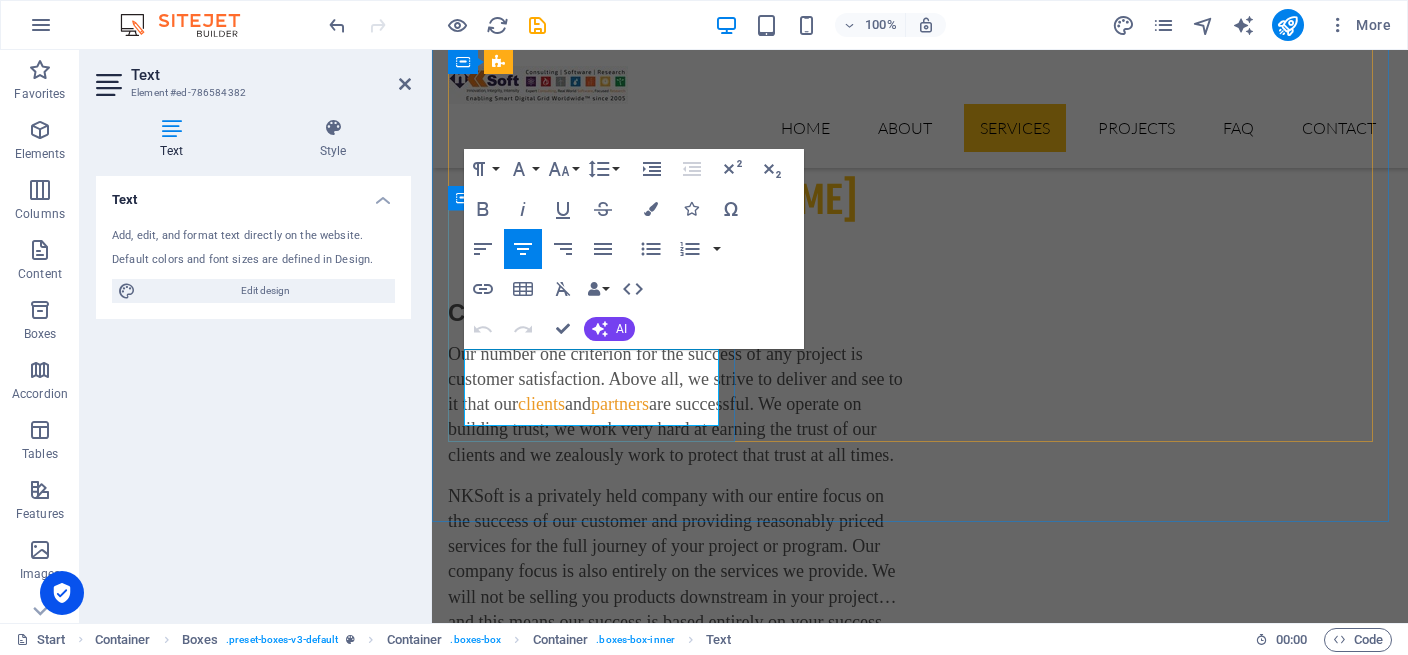 drag, startPoint x: 498, startPoint y: 367, endPoint x: 638, endPoint y: 421, distance: 150.05333 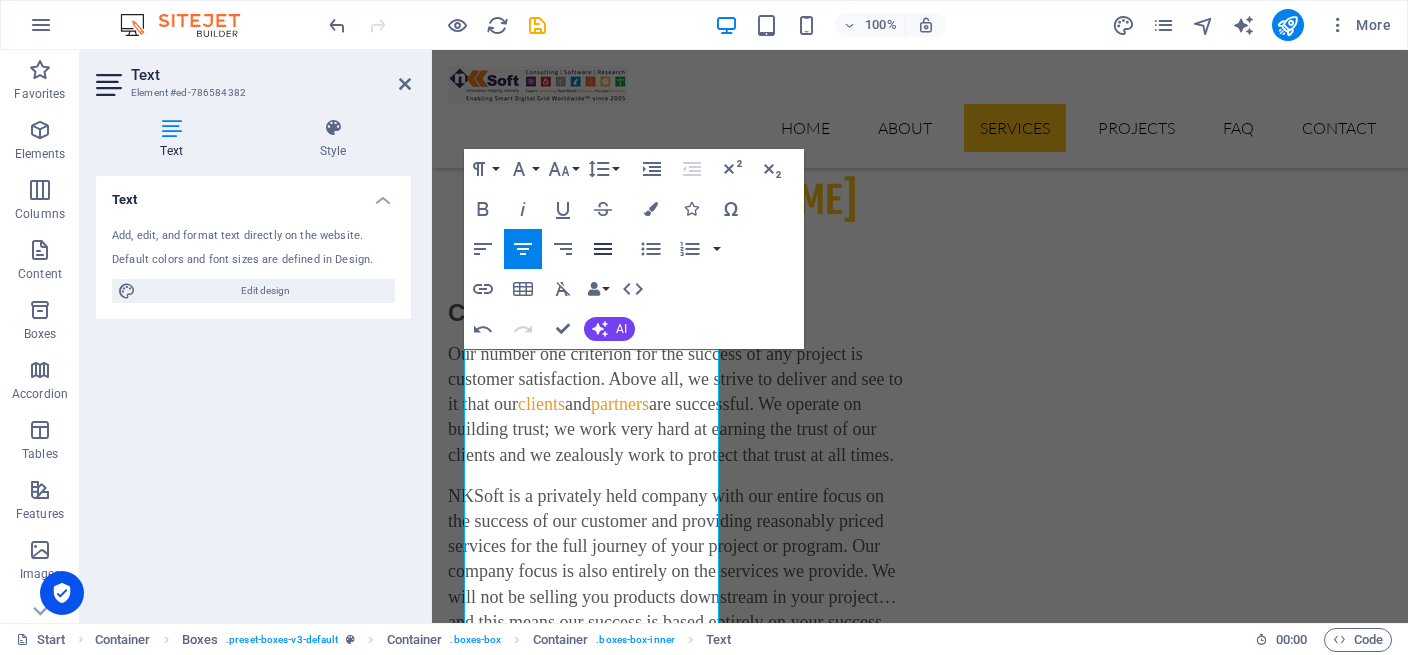 click 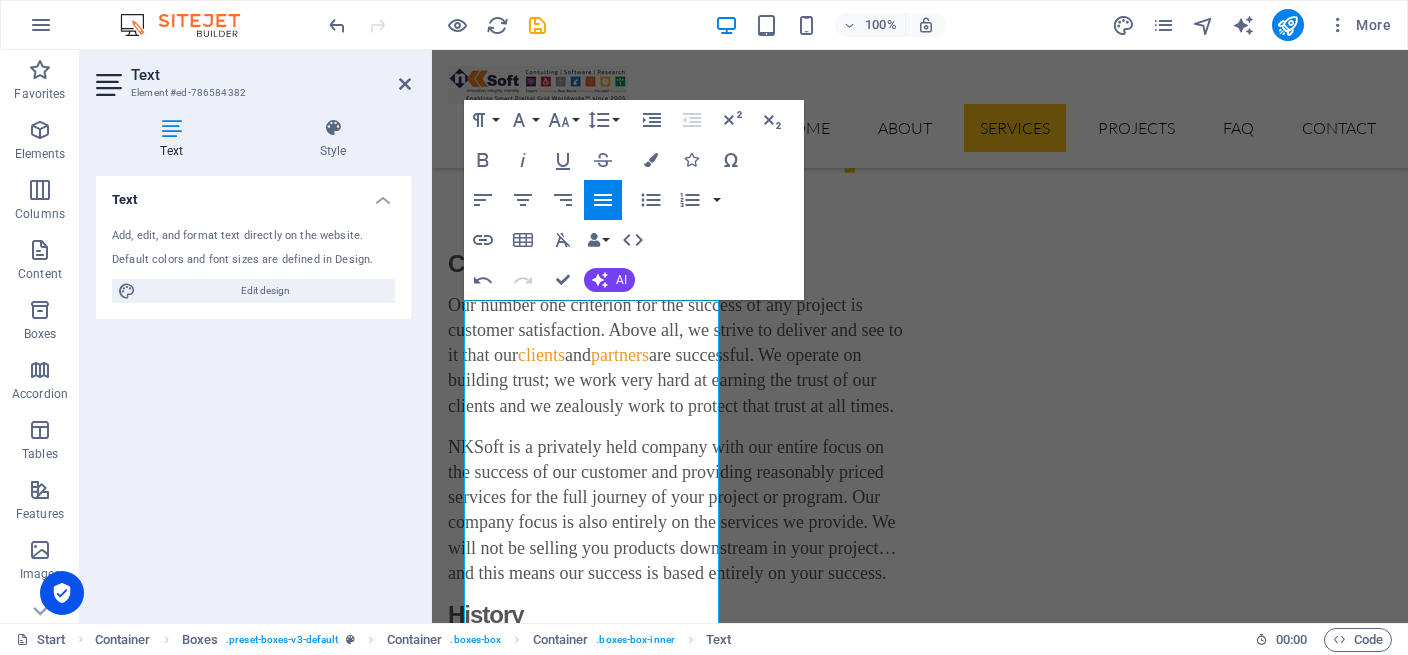 scroll, scrollTop: 2712, scrollLeft: 0, axis: vertical 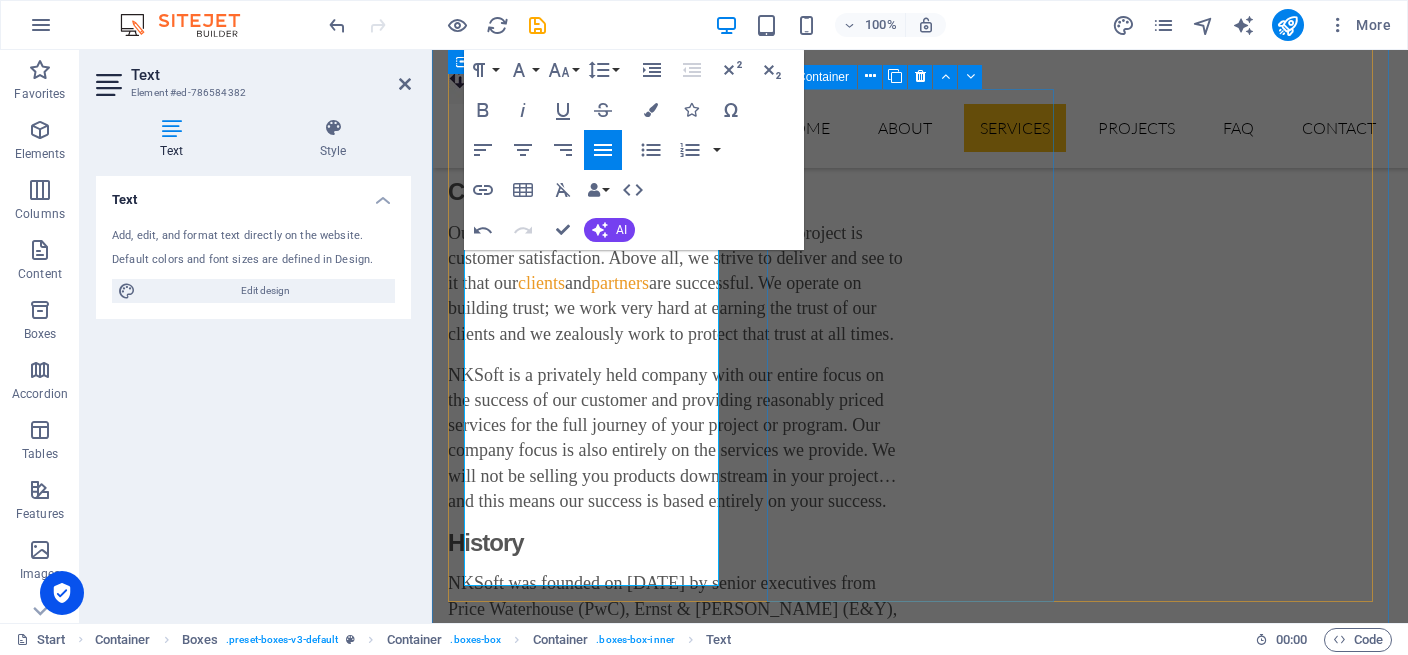 click on "Car Industry Lorem ipsum dolor sit amet, consectetur adipisicing elit. Veritatis, dolorem!" at bounding box center [594, 4481] 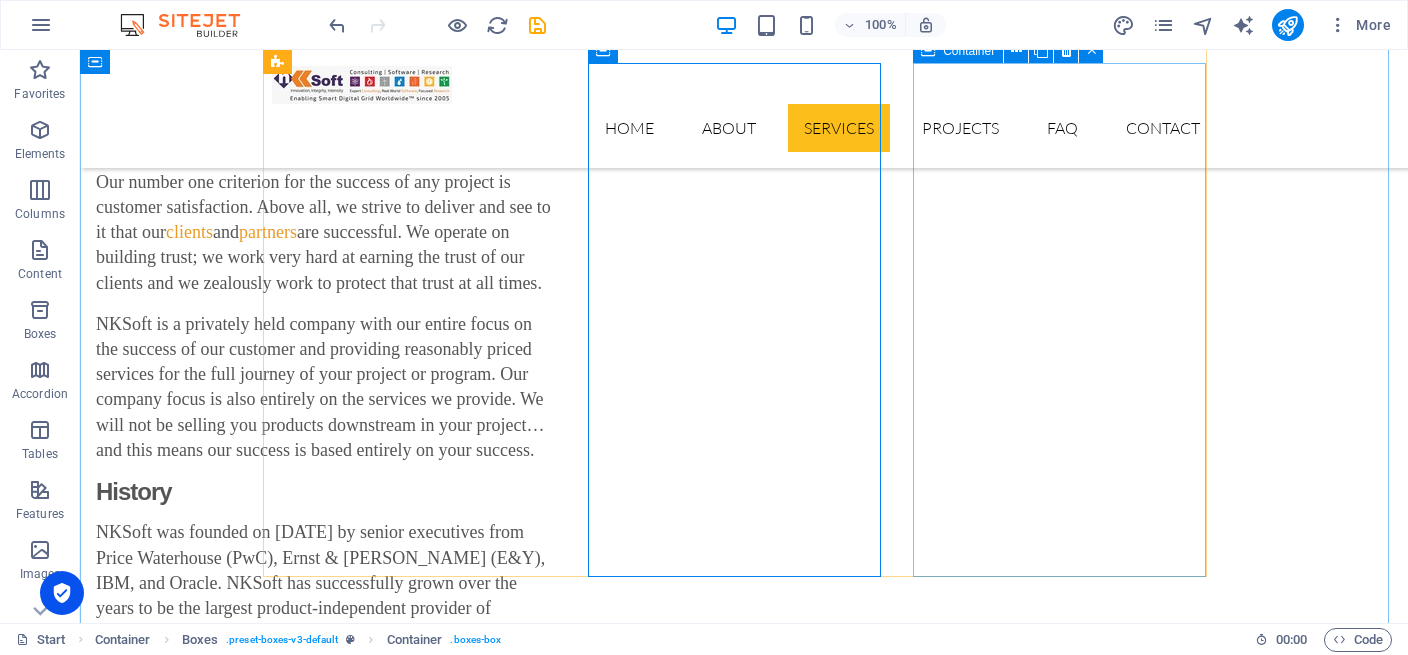 scroll, scrollTop: 2661, scrollLeft: 0, axis: vertical 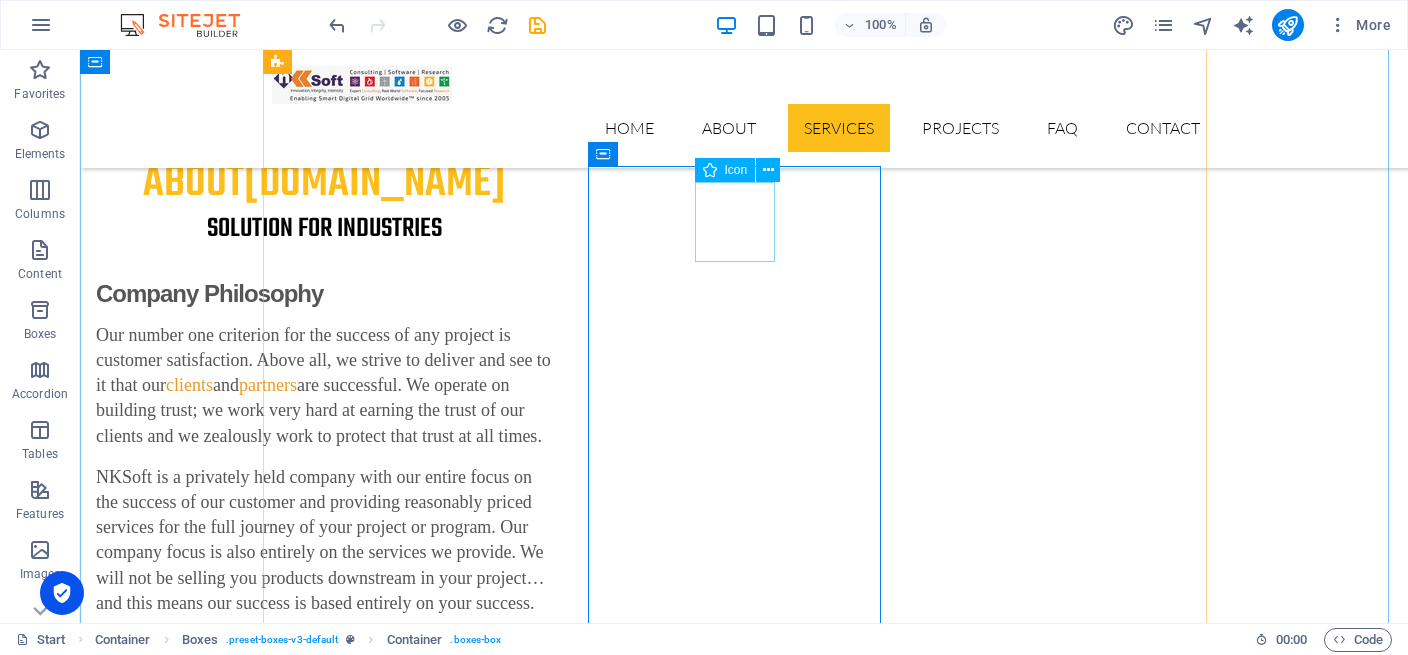 click at bounding box center (418, 4523) 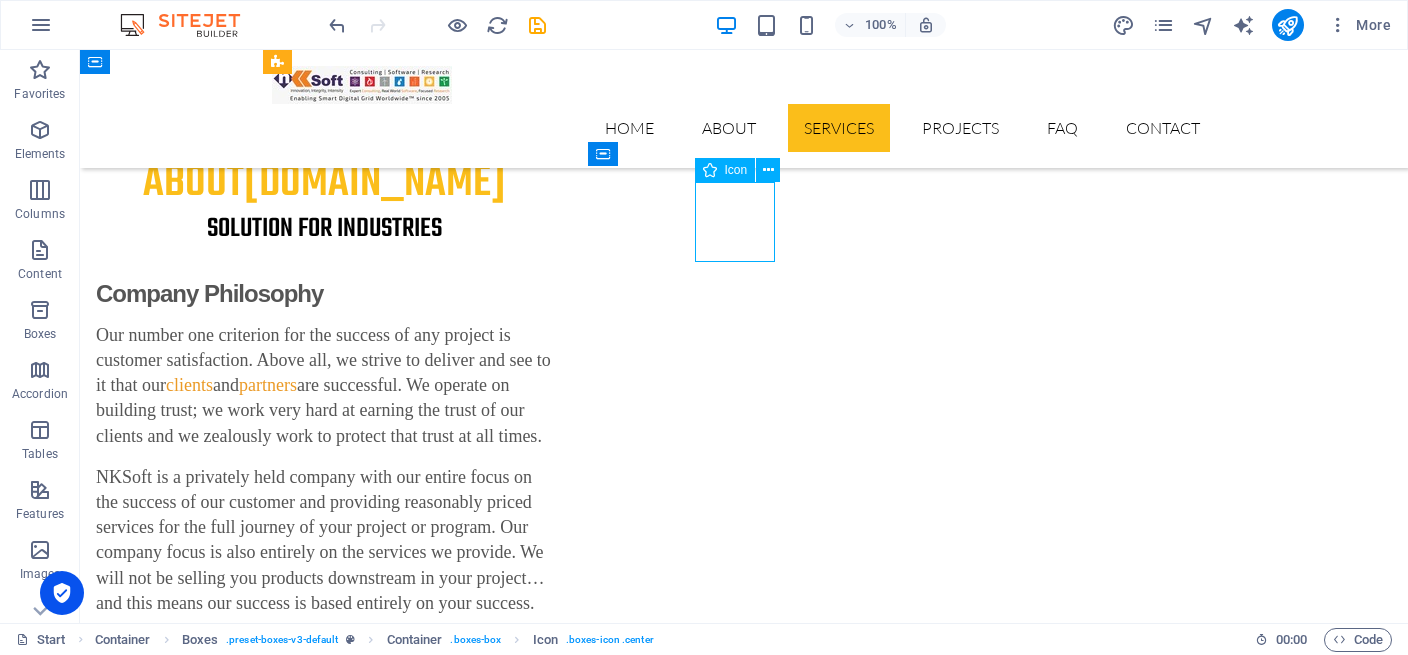 click at bounding box center (418, 4523) 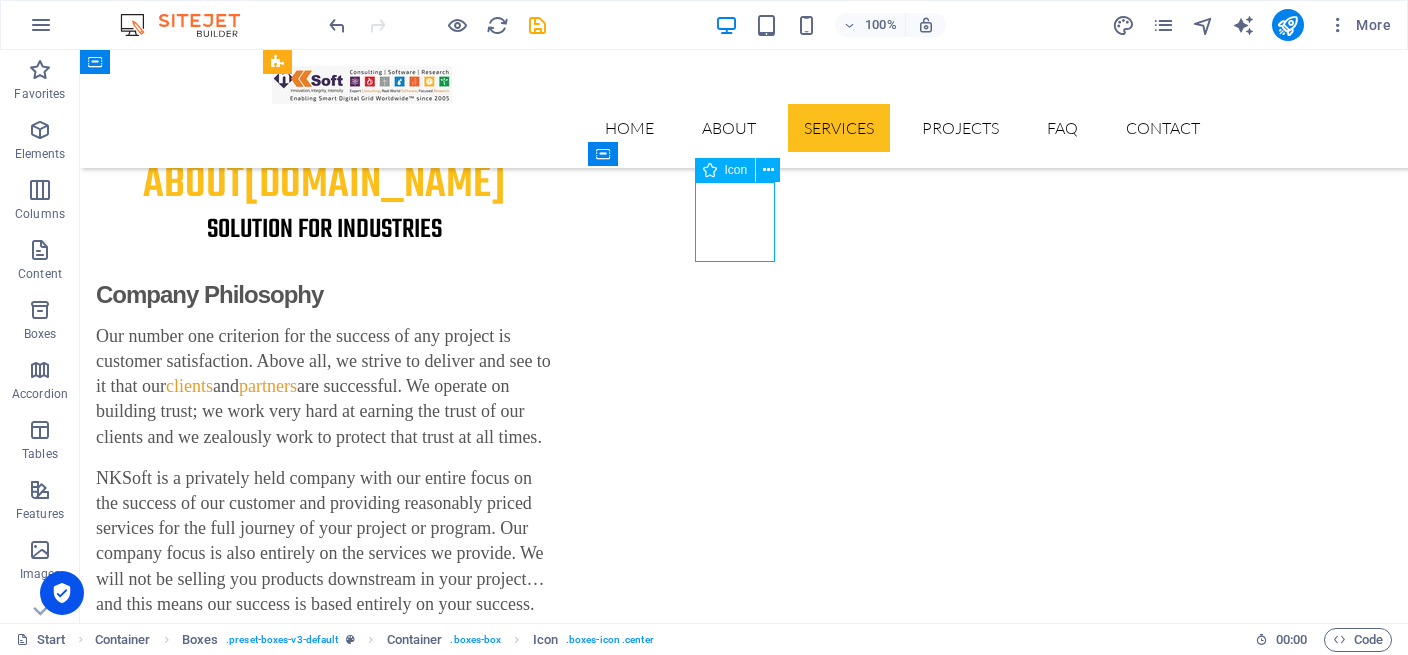 select on "xMidYMid" 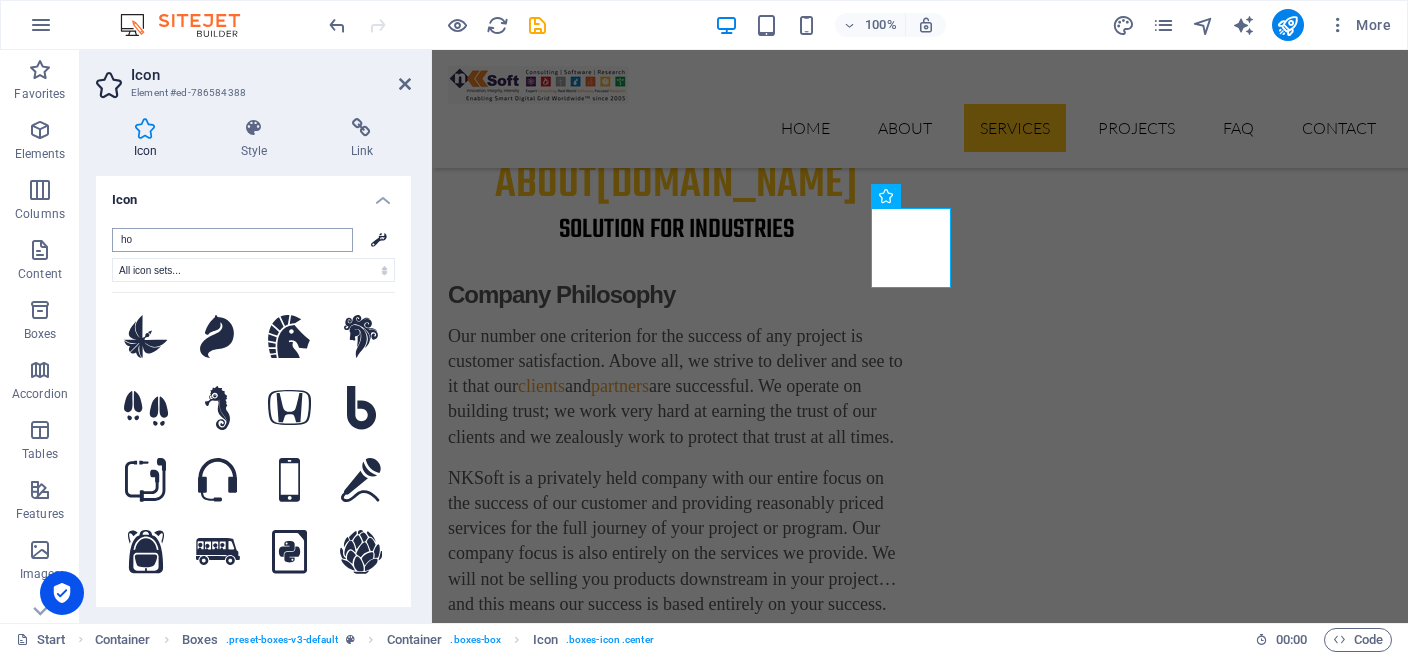 type on "h" 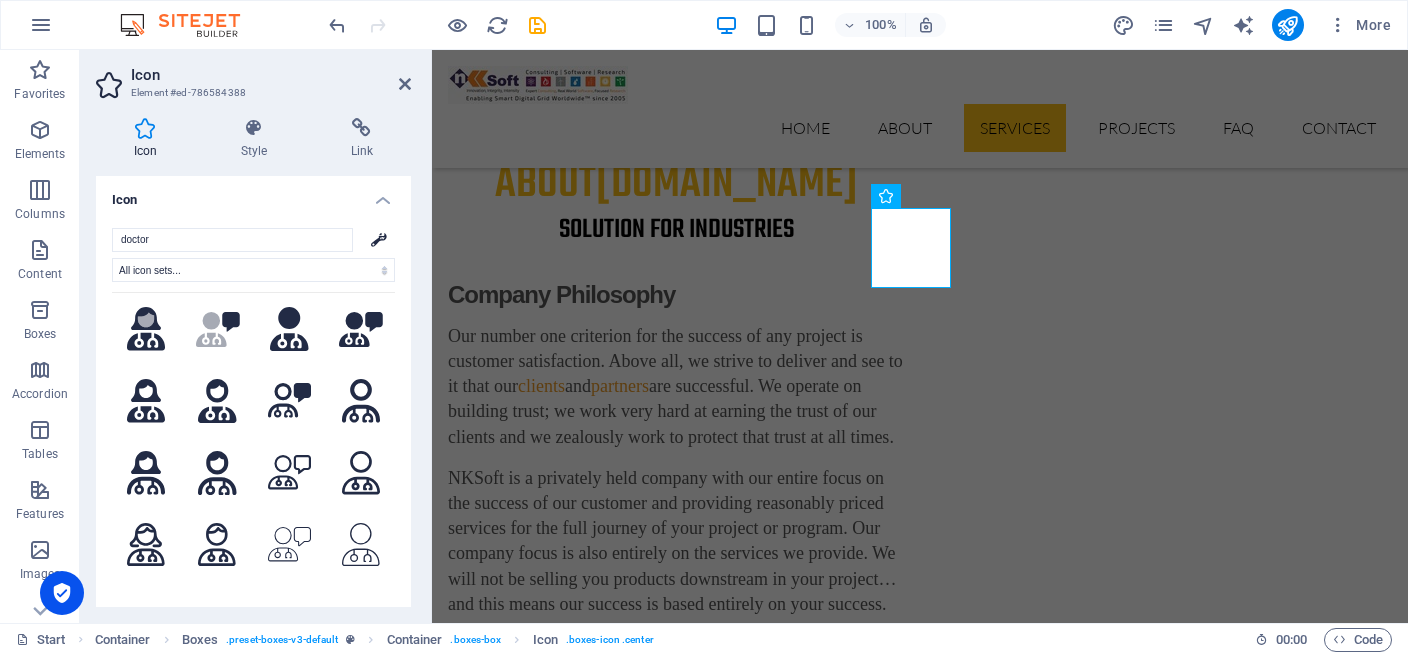 scroll, scrollTop: 0, scrollLeft: 0, axis: both 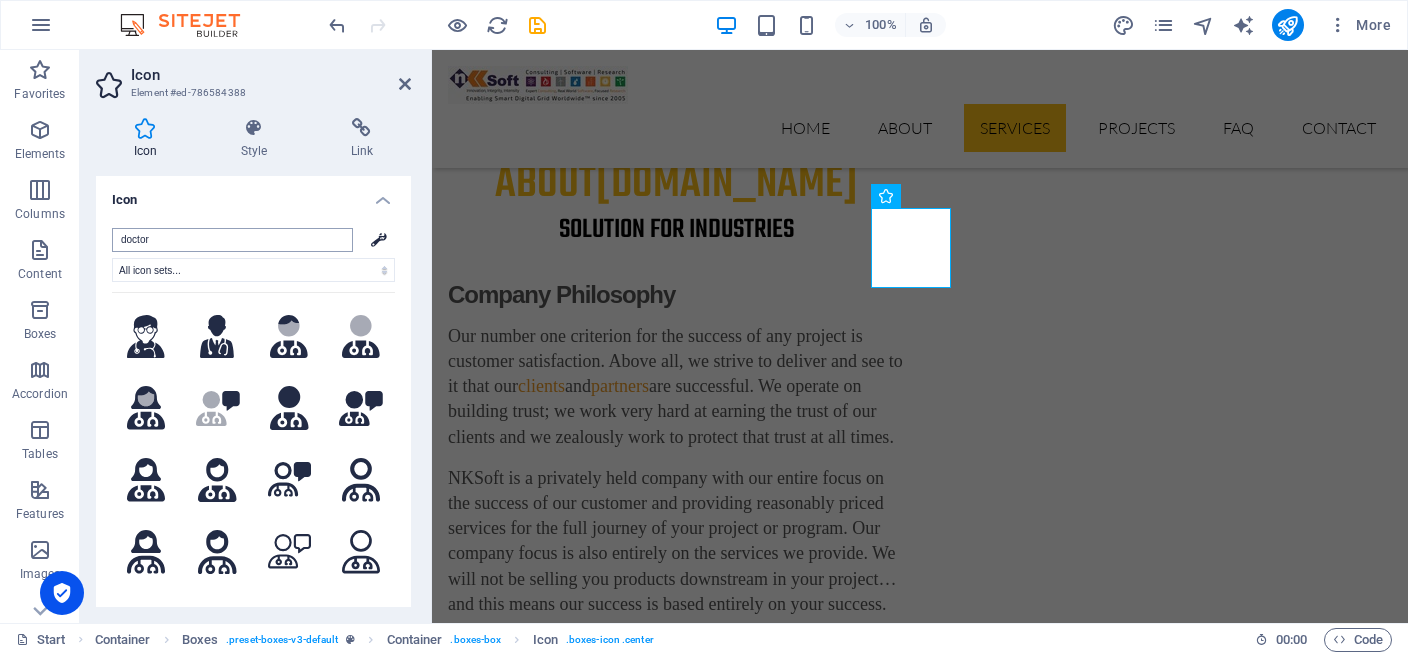 click on "doctor" at bounding box center [232, 240] 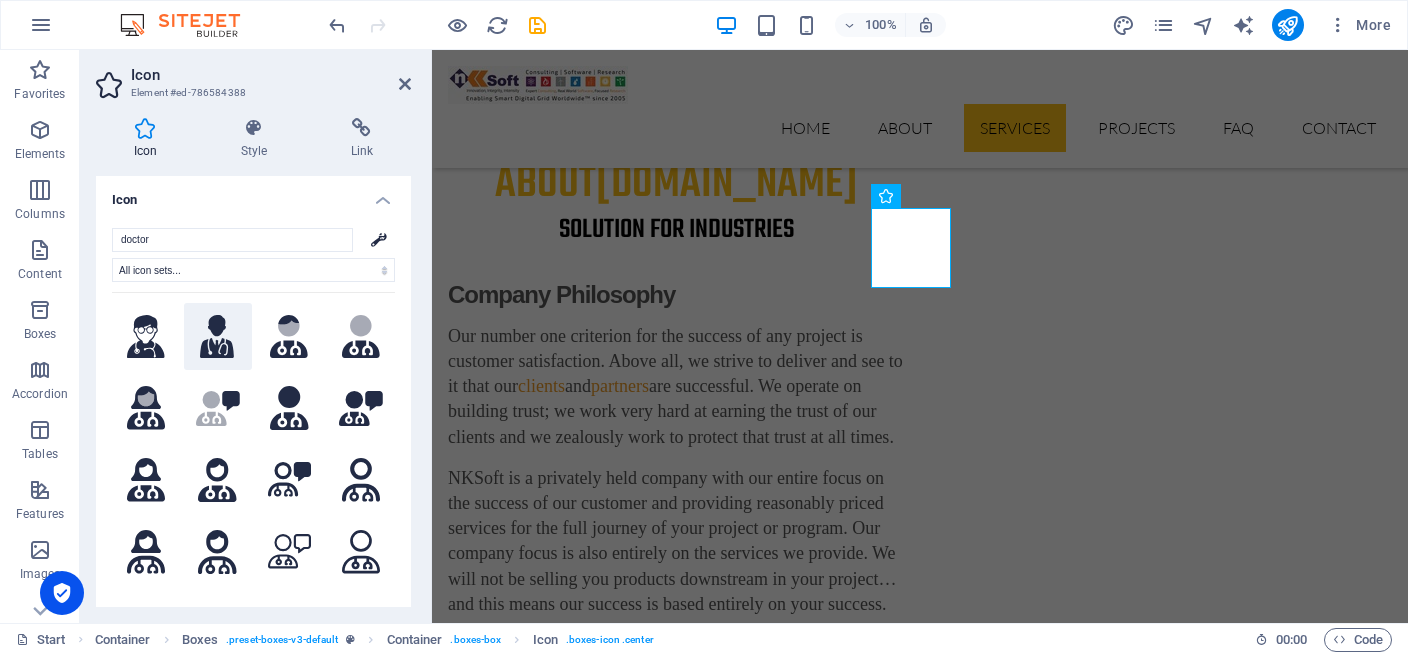 type on "doctor" 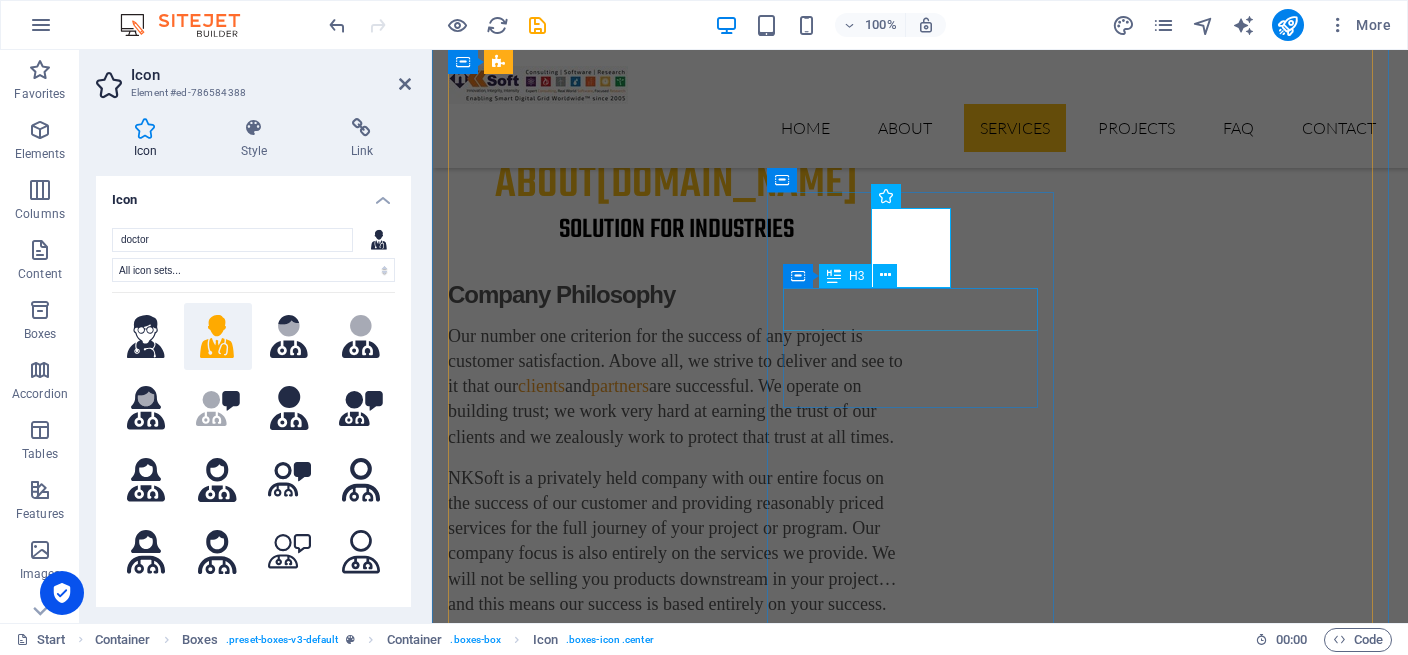 click on "Car Industry" at bounding box center [594, 4585] 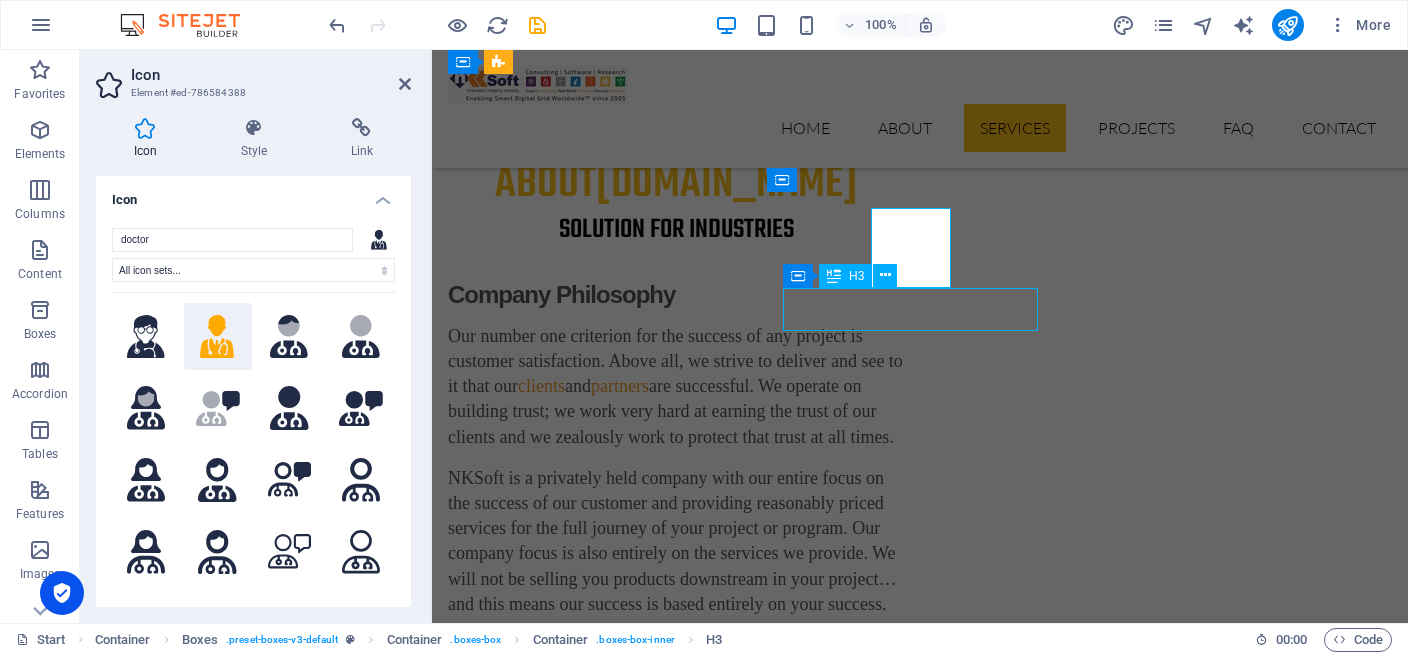 click on "Car Industry Lorem ipsum dolor sit amet, consectetur adipisicing elit. Veritatis, dolorem!" at bounding box center (594, 4584) 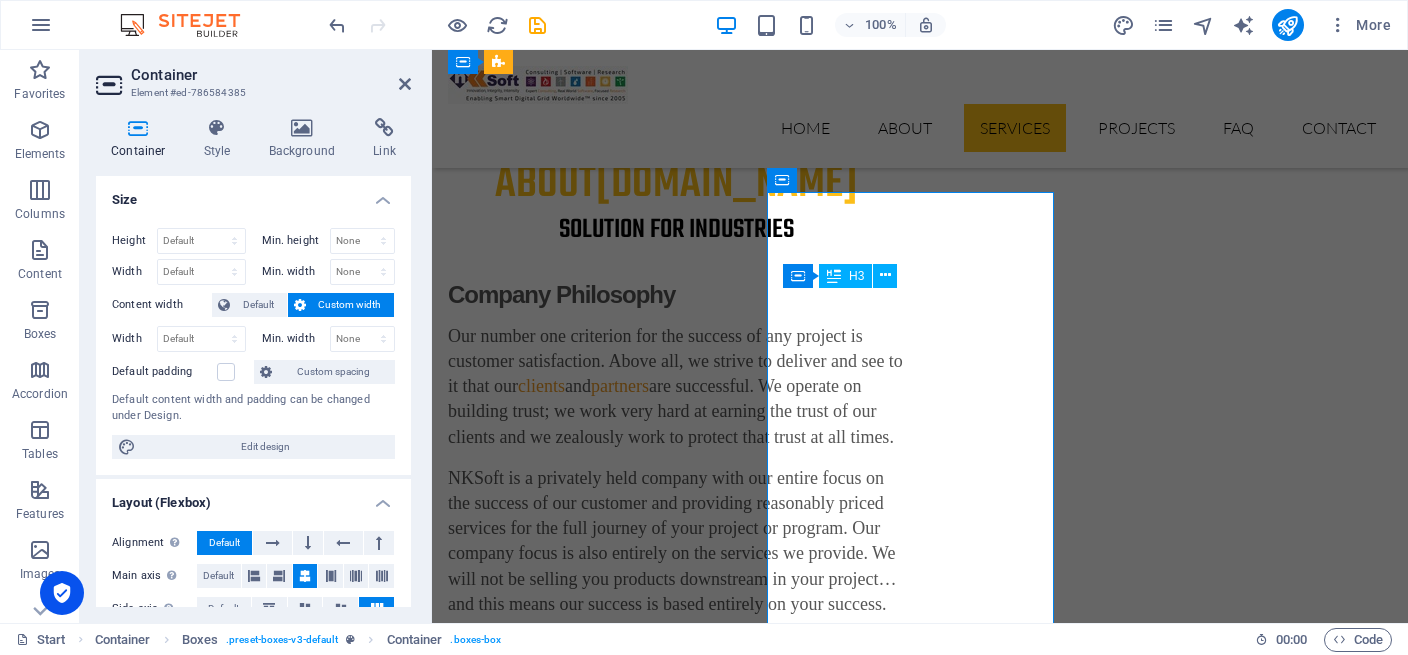 click on "Car Industry" at bounding box center (594, 4585) 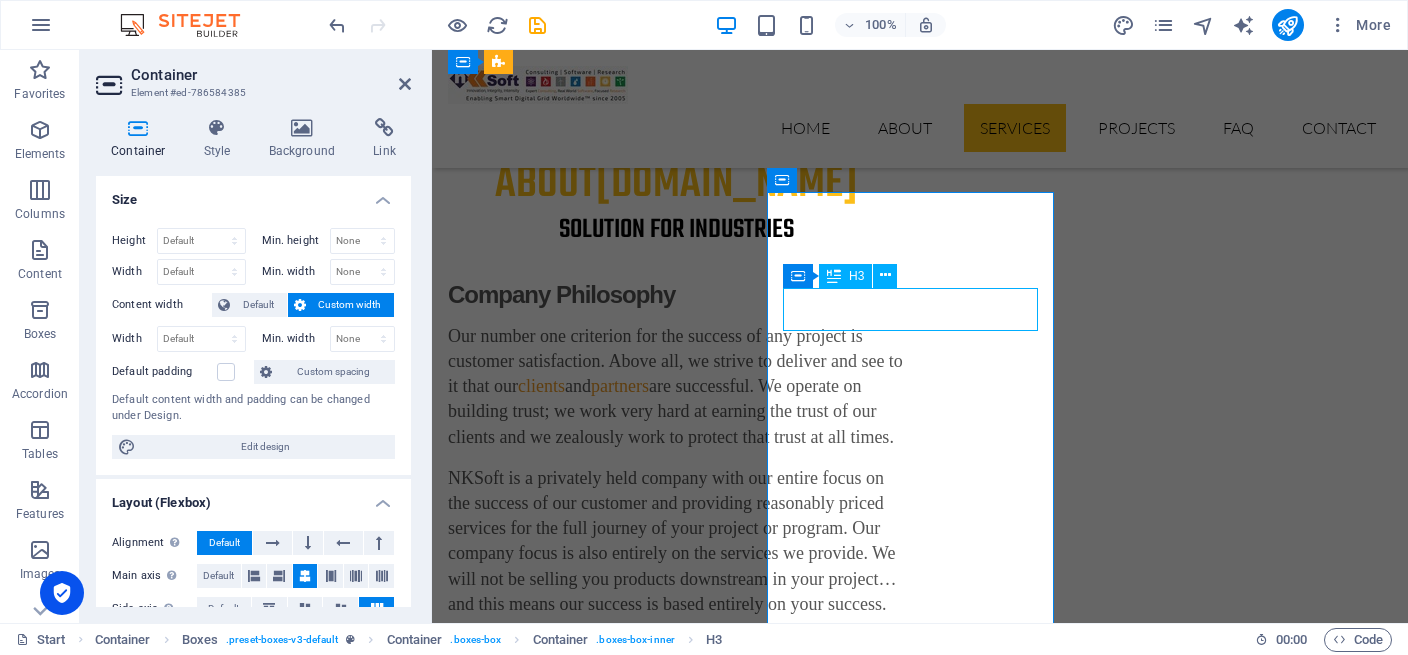 click on "Car Industry" at bounding box center [594, 4585] 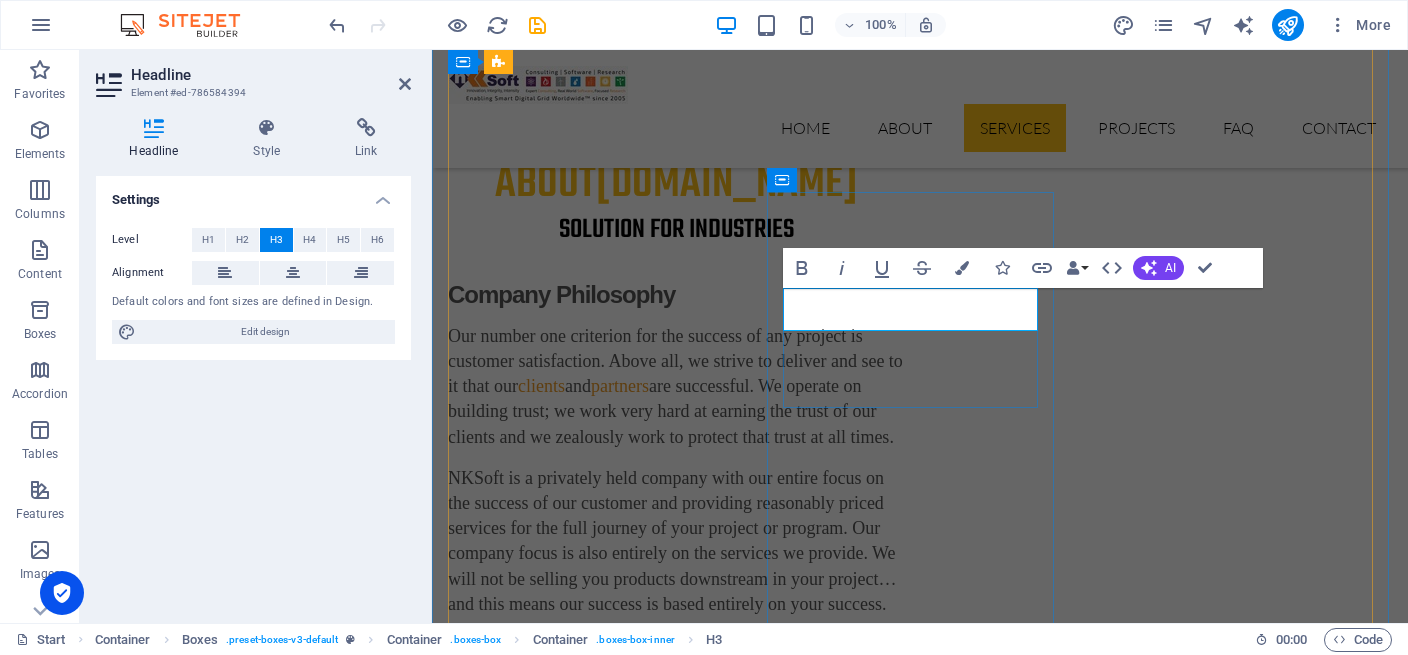 click on "Car Industry" at bounding box center (594, 4585) 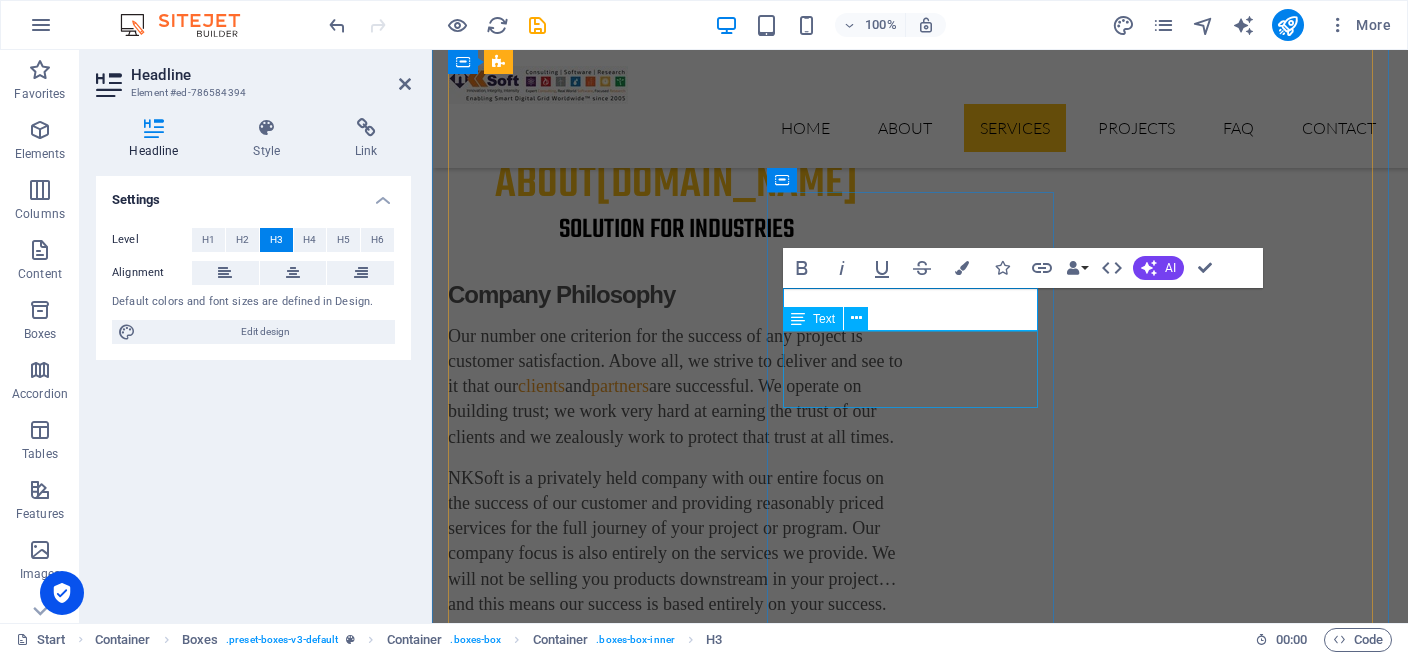 click on "Lorem ipsum dolor sit amet, consectetur adipisicing elit. Veritatis, dolorem!" at bounding box center [594, 4645] 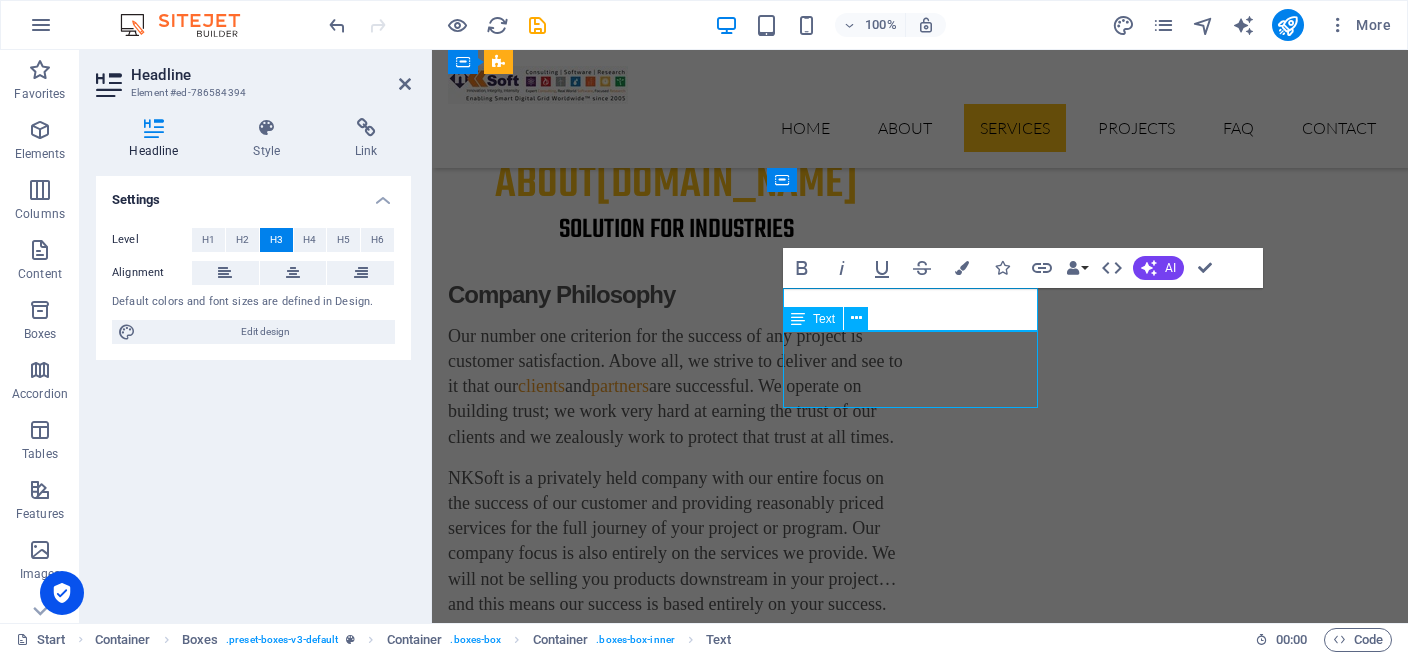 click on "Lorem ipsum dolor sit amet, consectetur adipisicing elit. Veritatis, dolorem!" at bounding box center [594, 4645] 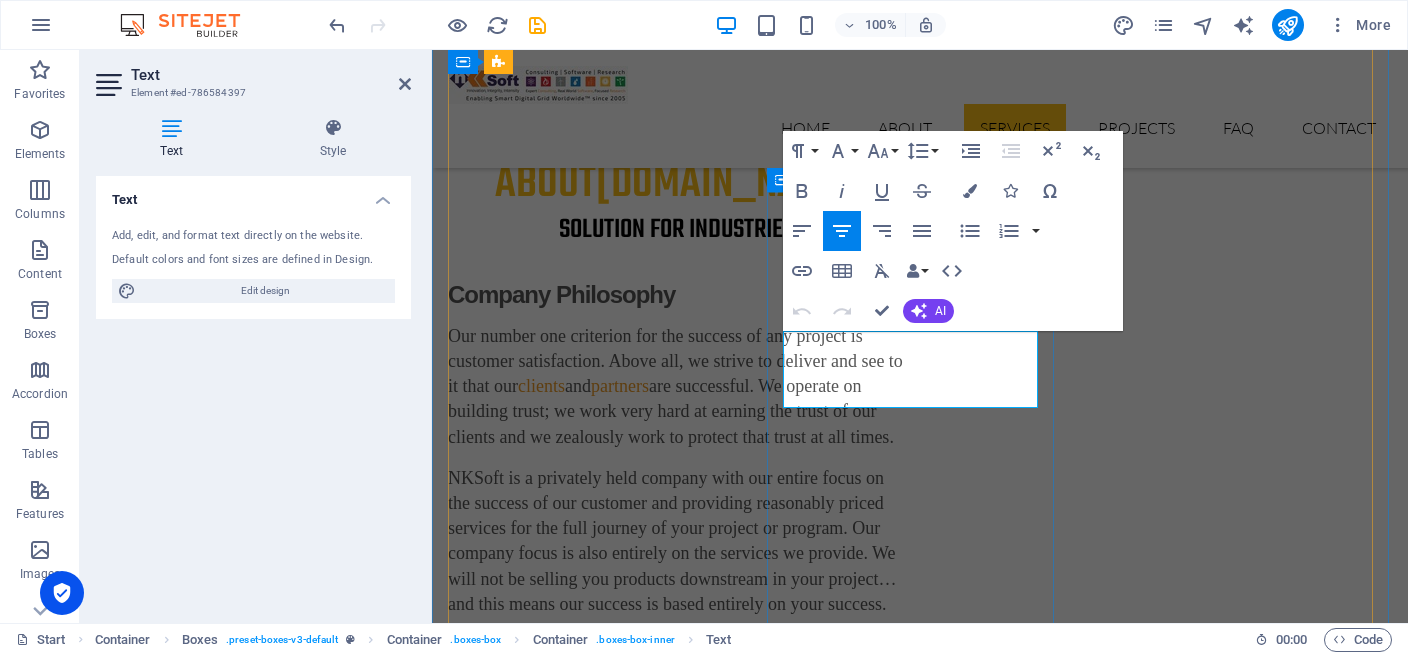 drag, startPoint x: 817, startPoint y: 346, endPoint x: 953, endPoint y: 395, distance: 144.55795 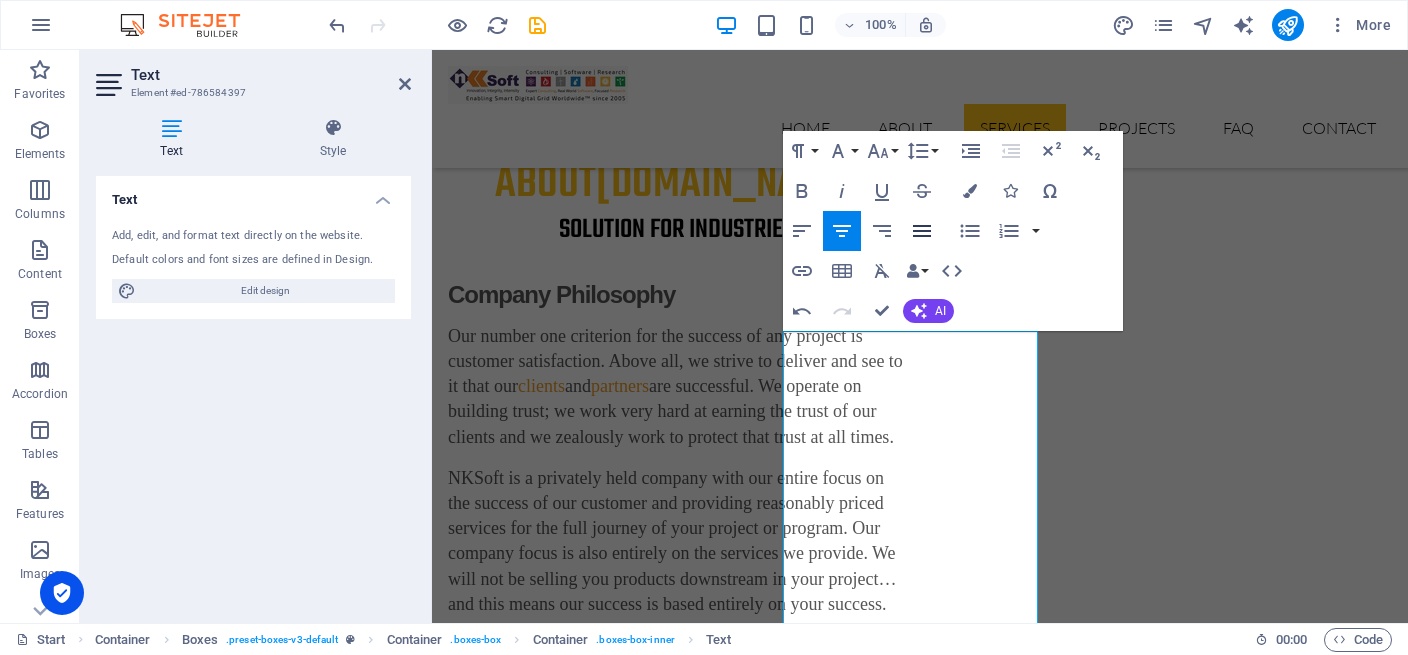 click 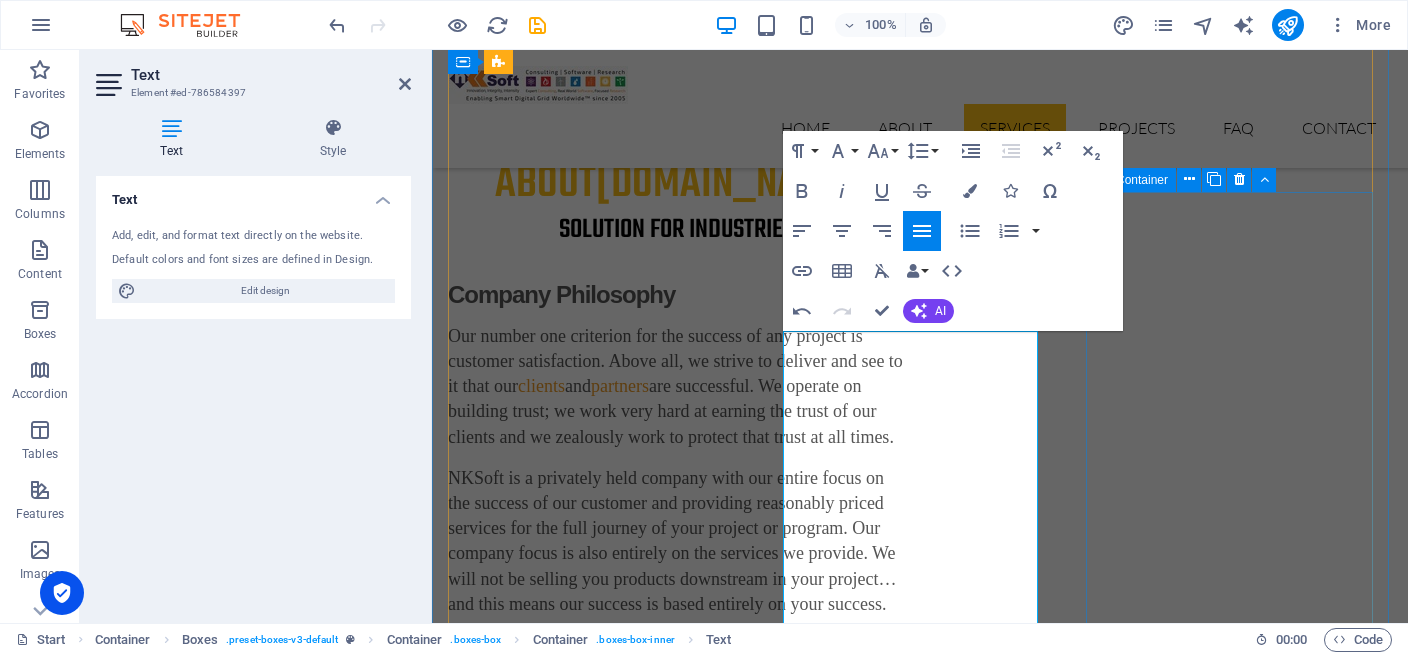 click on "House Building Lorem ipsum dolor sit amet, consectetur adipisicing elit. Veritatis, dolorem!" at bounding box center [594, 5224] 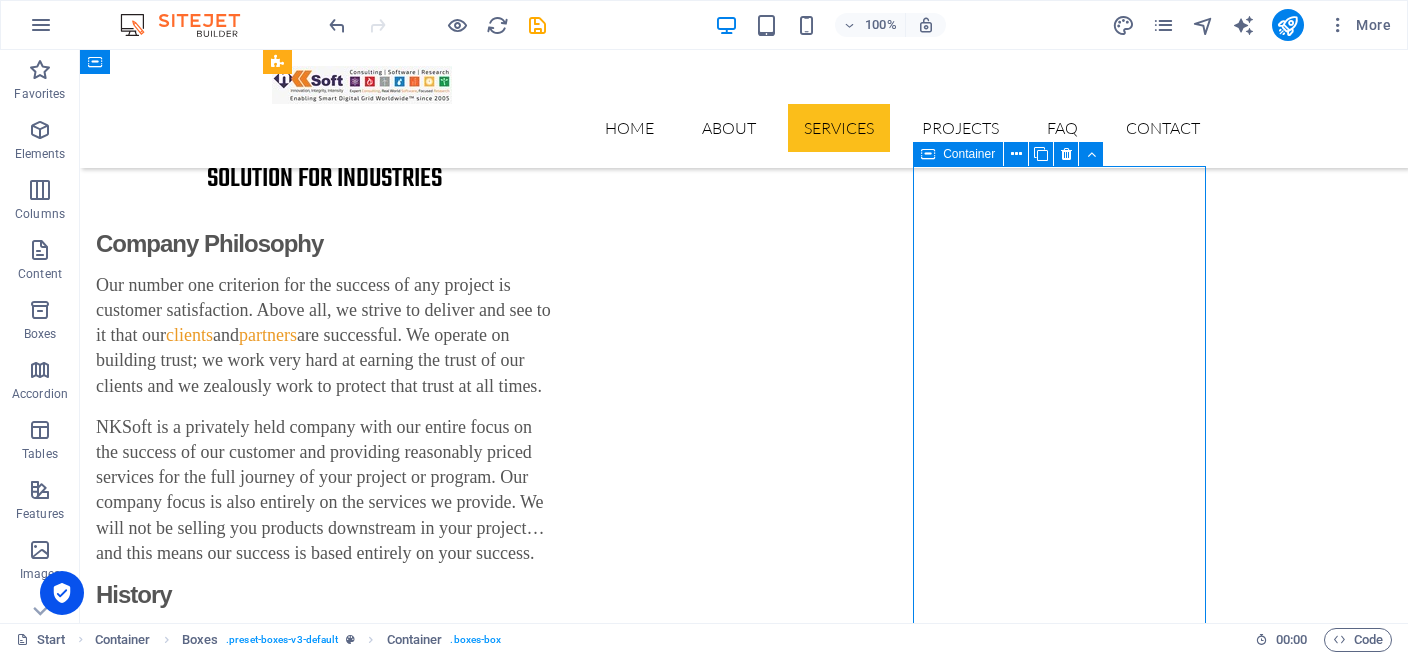scroll, scrollTop: 2559, scrollLeft: 0, axis: vertical 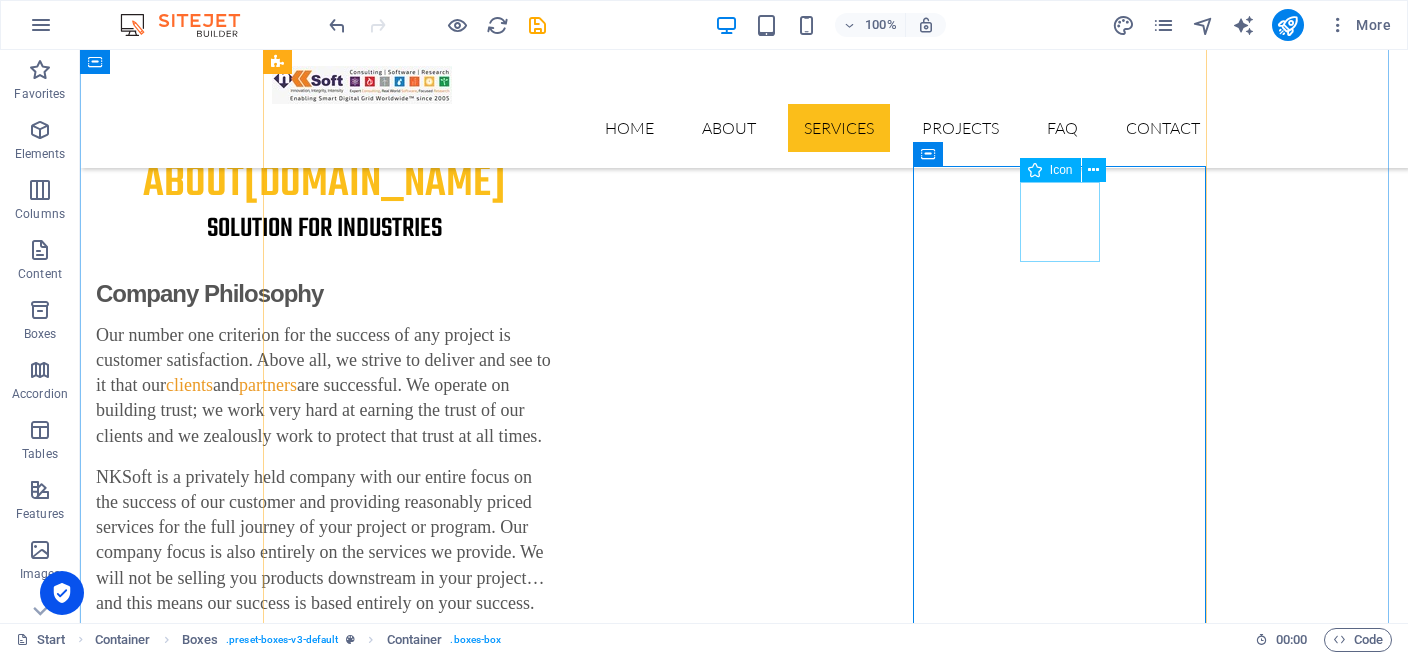 click at bounding box center [418, 5163] 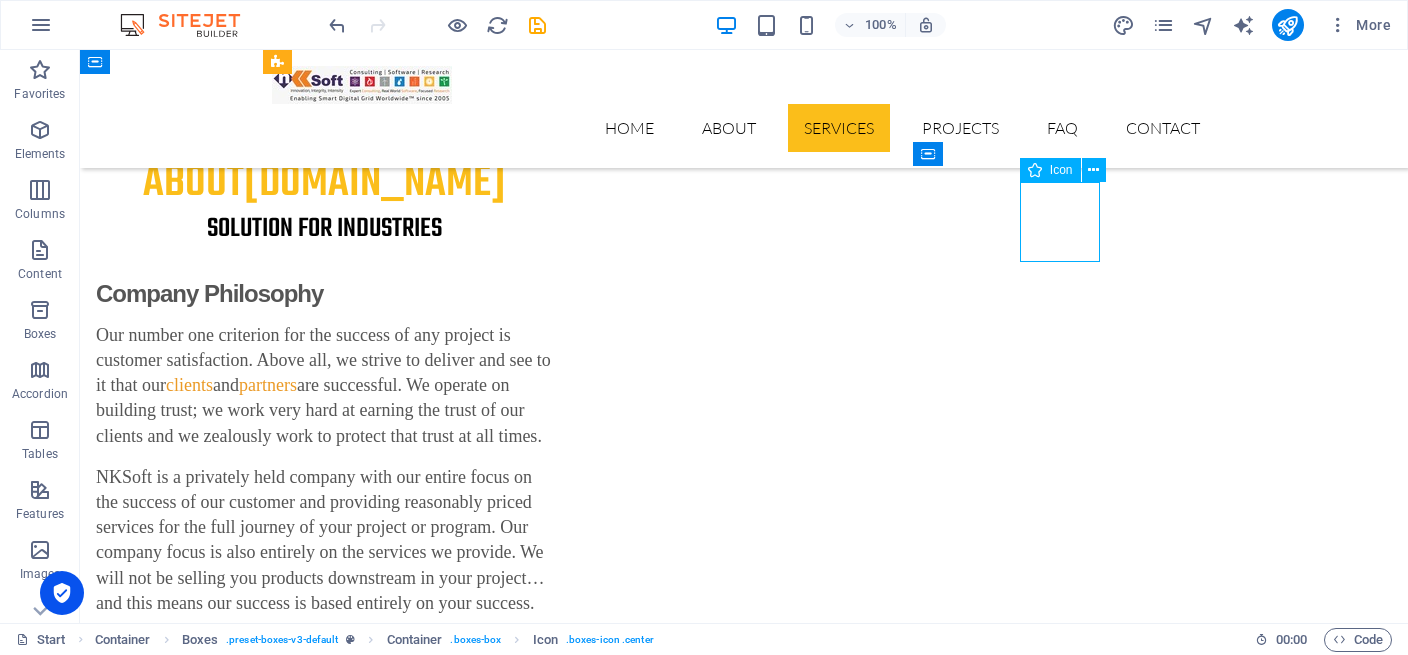 click at bounding box center (418, 5163) 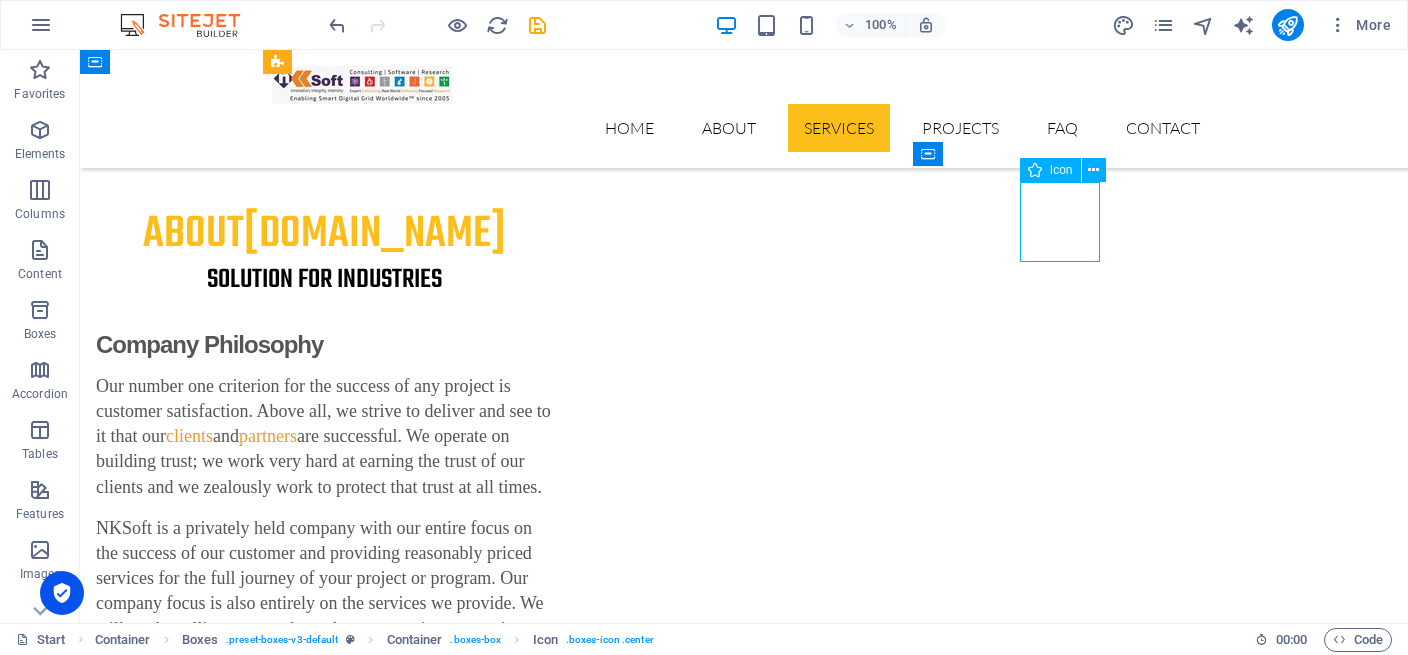 scroll, scrollTop: 2609, scrollLeft: 0, axis: vertical 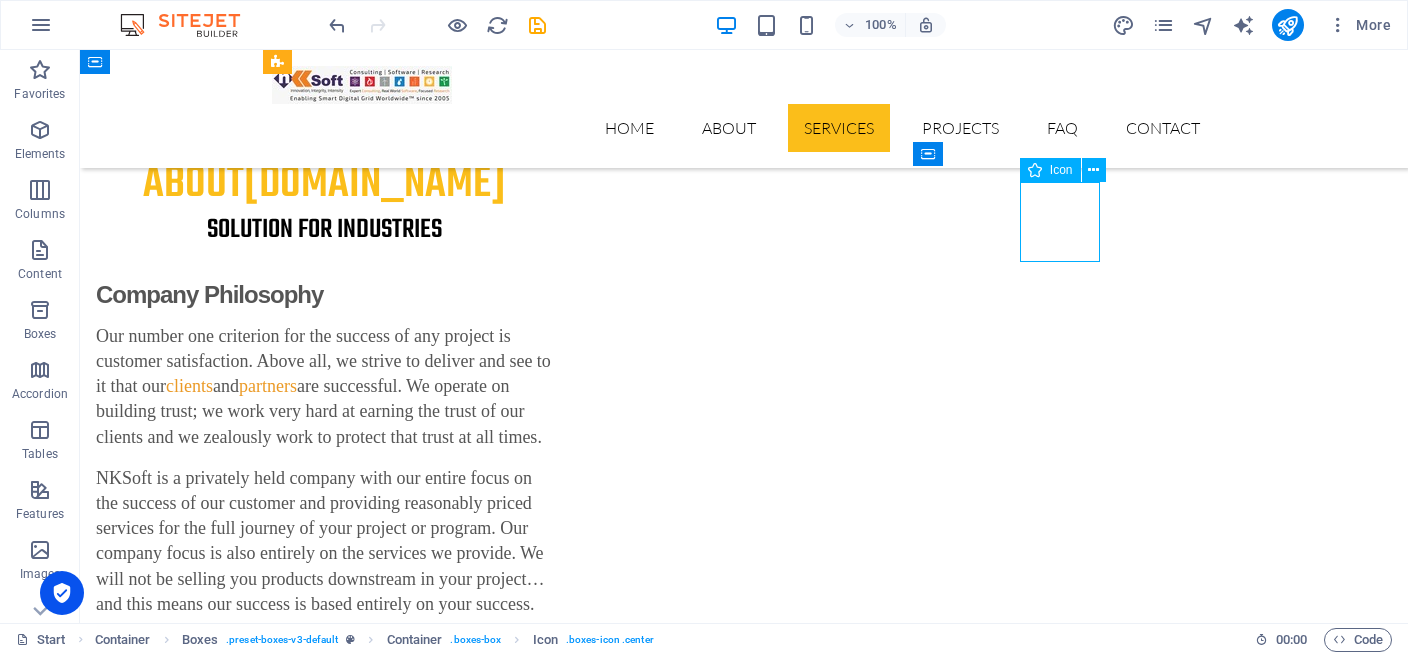 select on "xMidYMid" 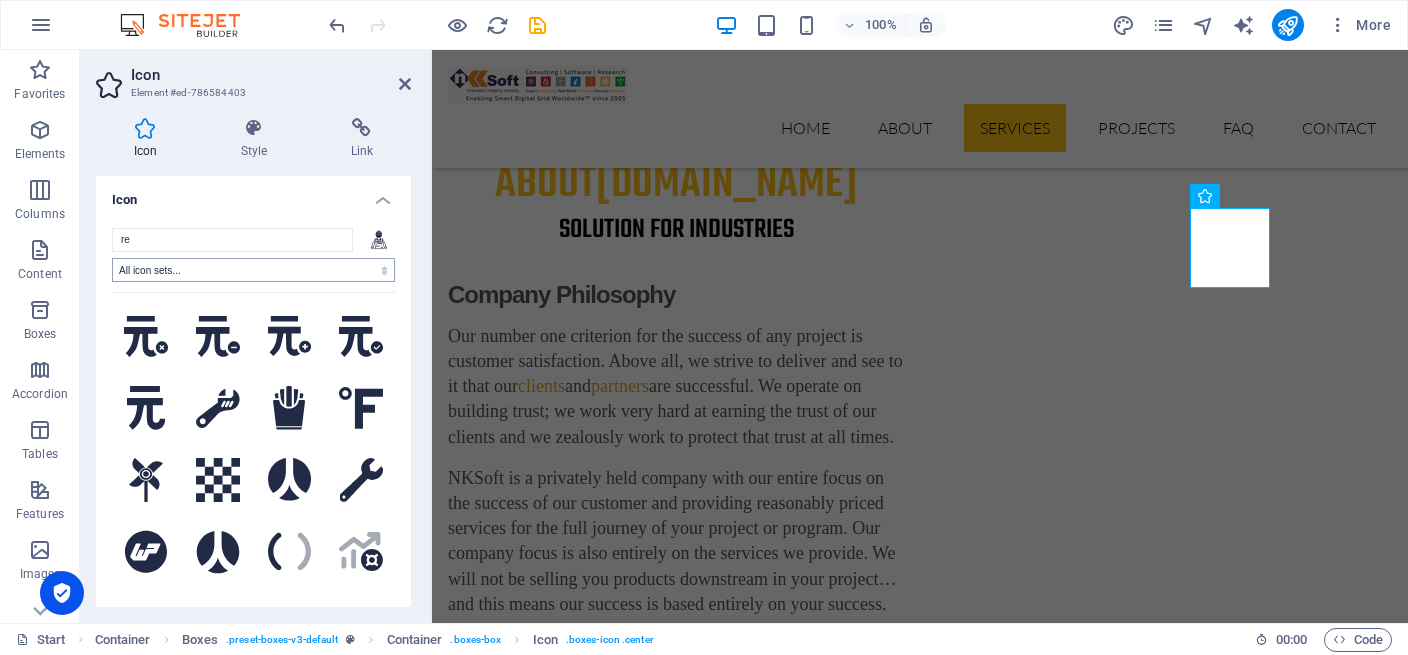 type on "r" 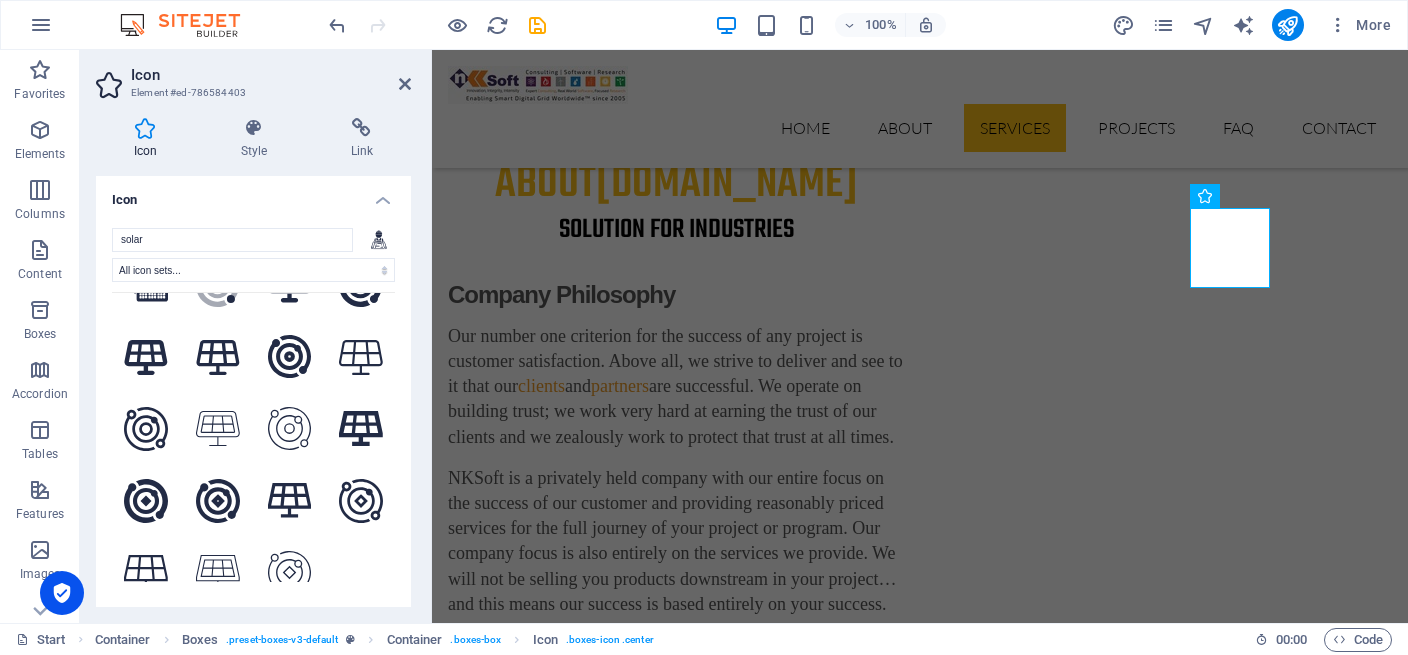 scroll, scrollTop: 0, scrollLeft: 0, axis: both 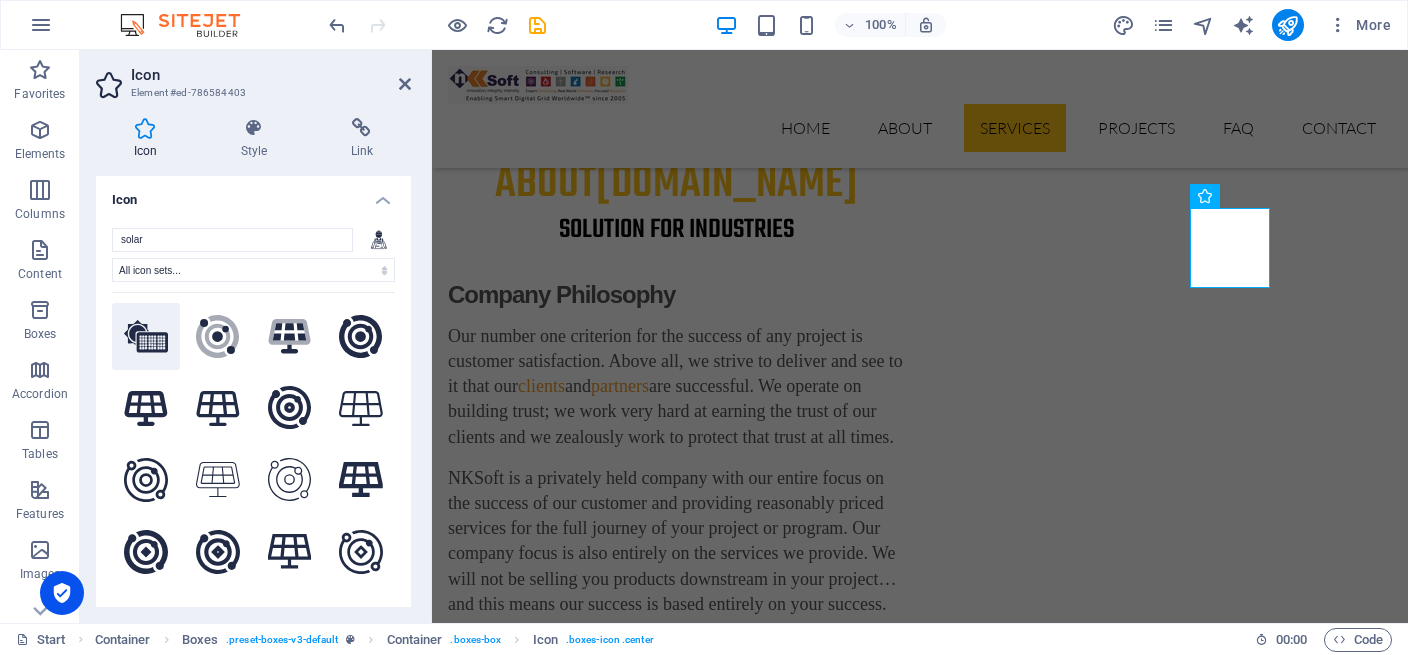 type on "solar" 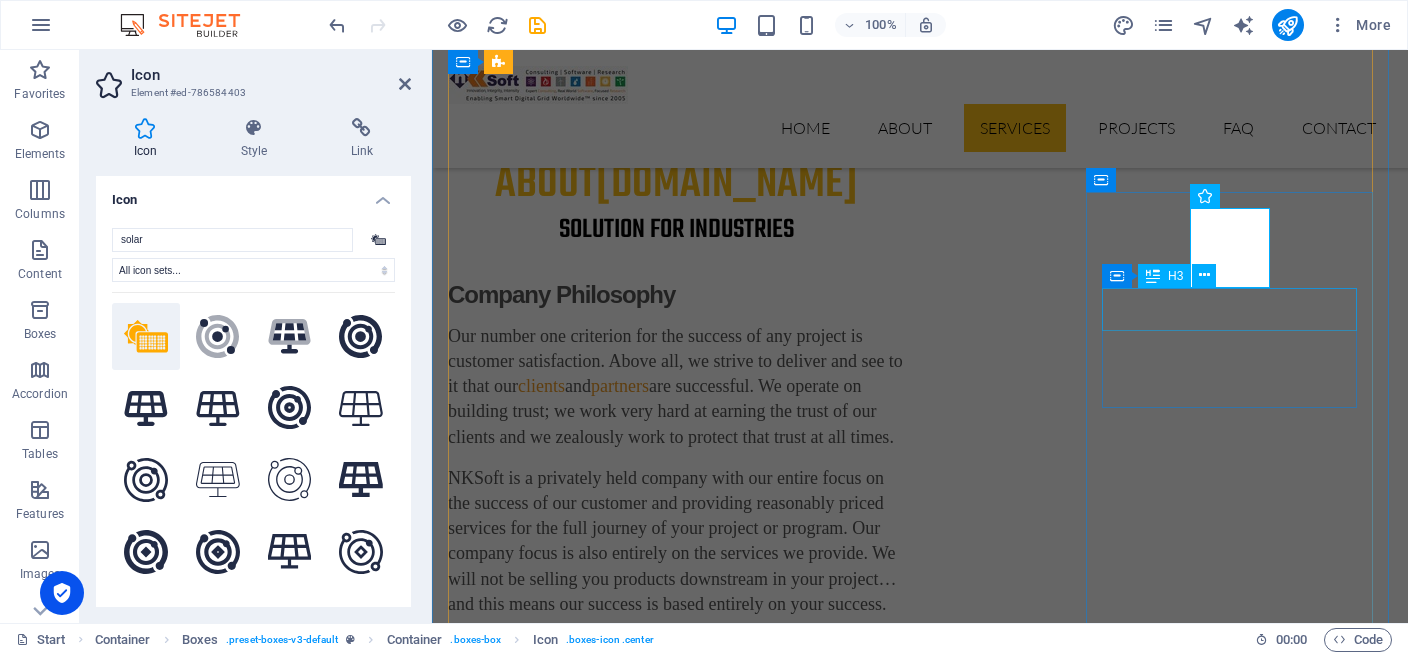 click on "House Building" at bounding box center [594, 5225] 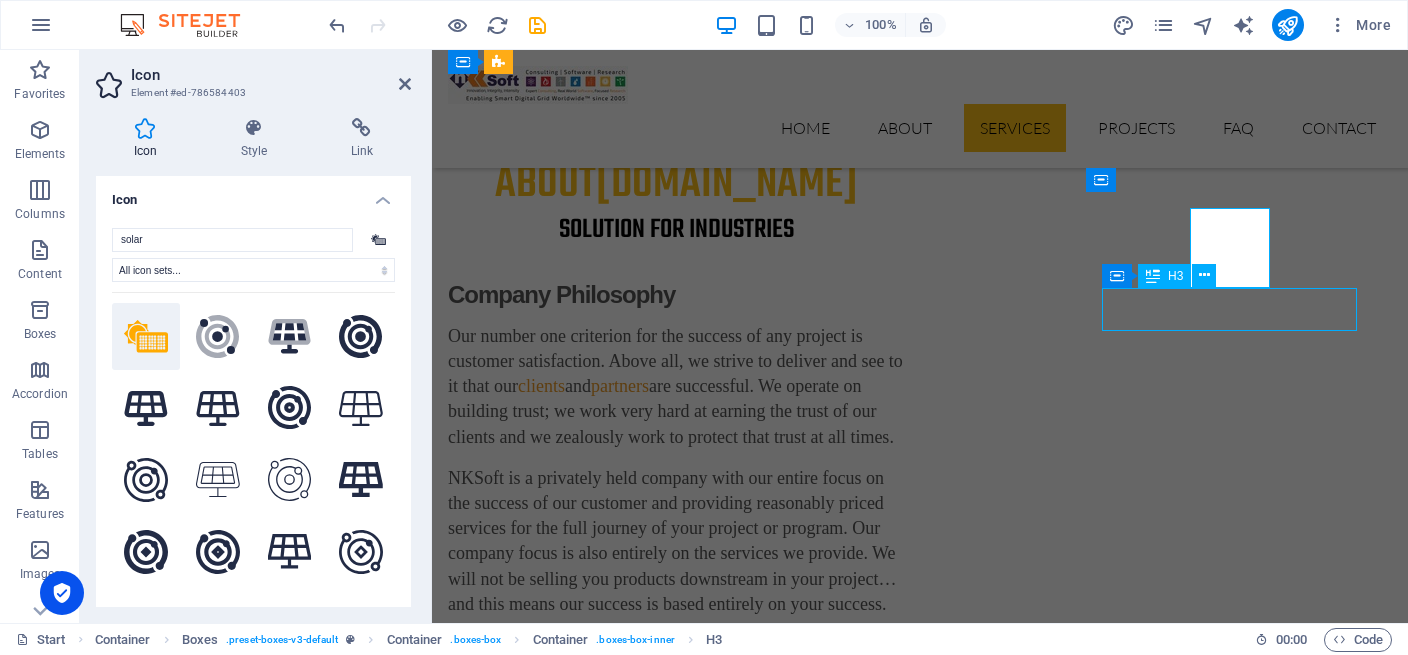 click on "House Building Lorem ipsum dolor sit amet, consectetur adipisicing elit. Veritatis, dolorem!" at bounding box center (594, 5264) 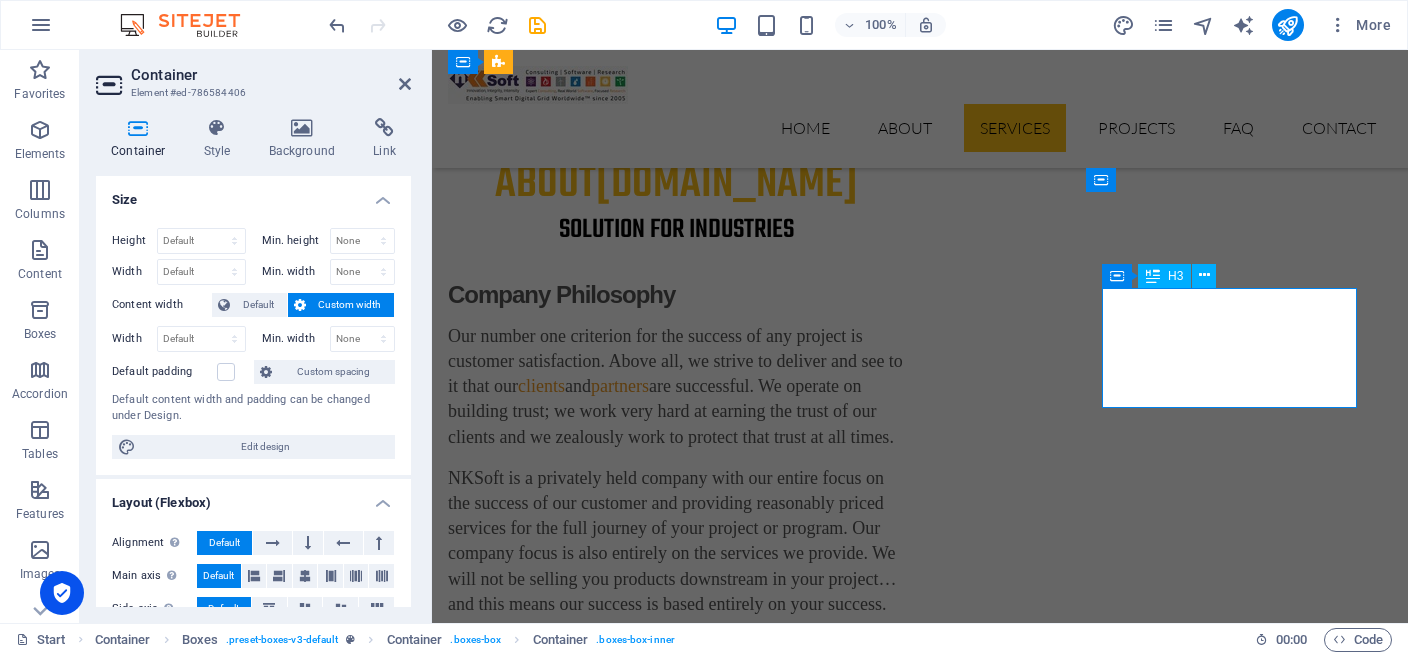click on "House Building" at bounding box center [594, 5225] 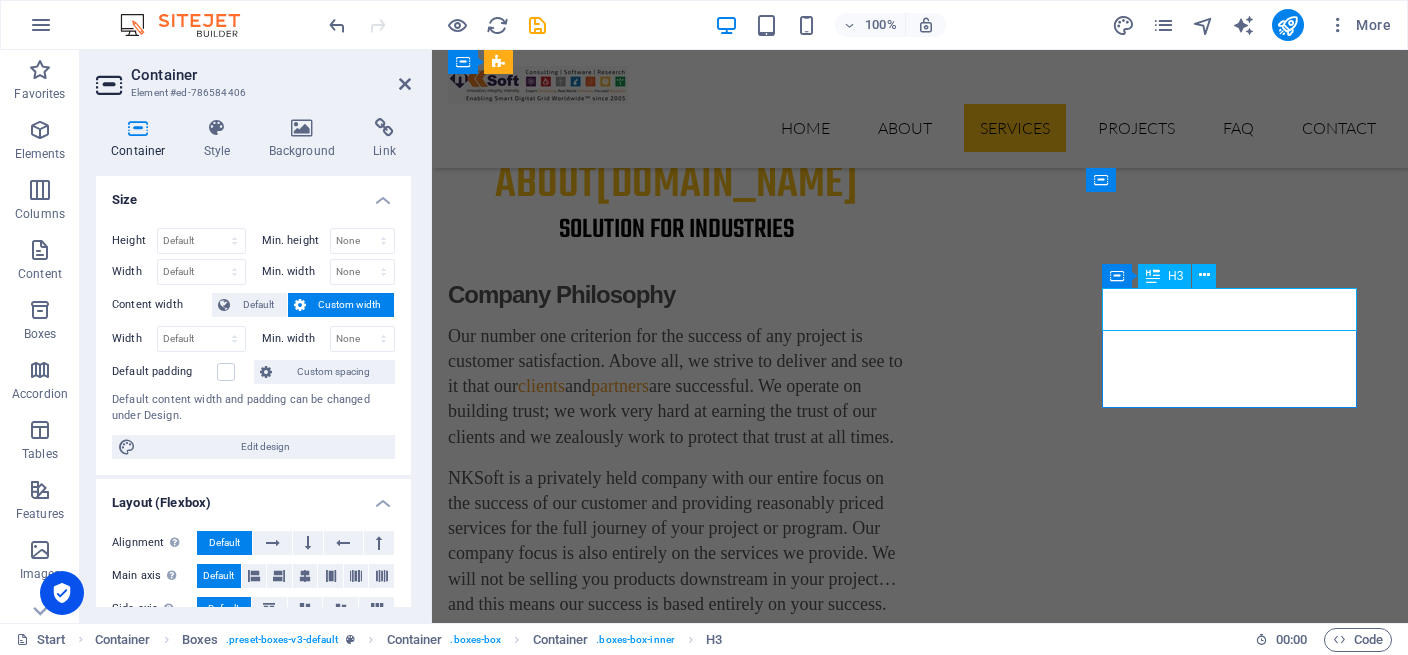 click on "House Building" at bounding box center (594, 5225) 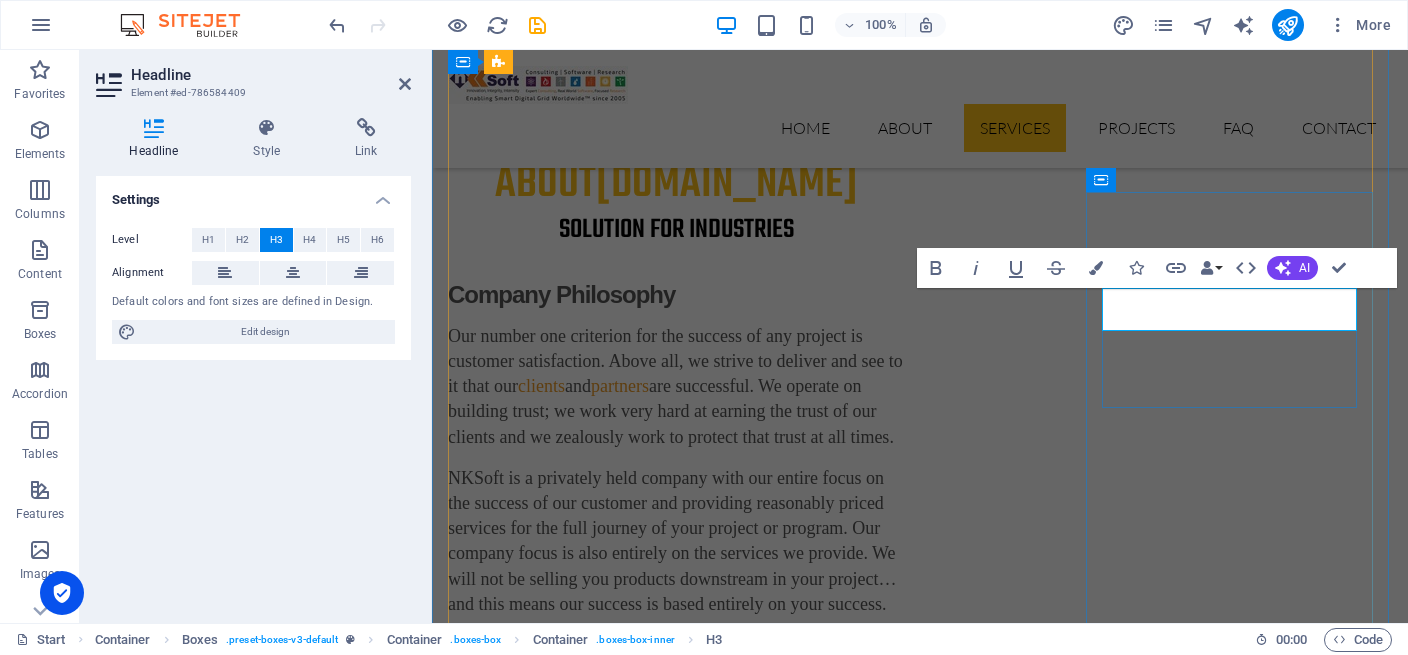 type 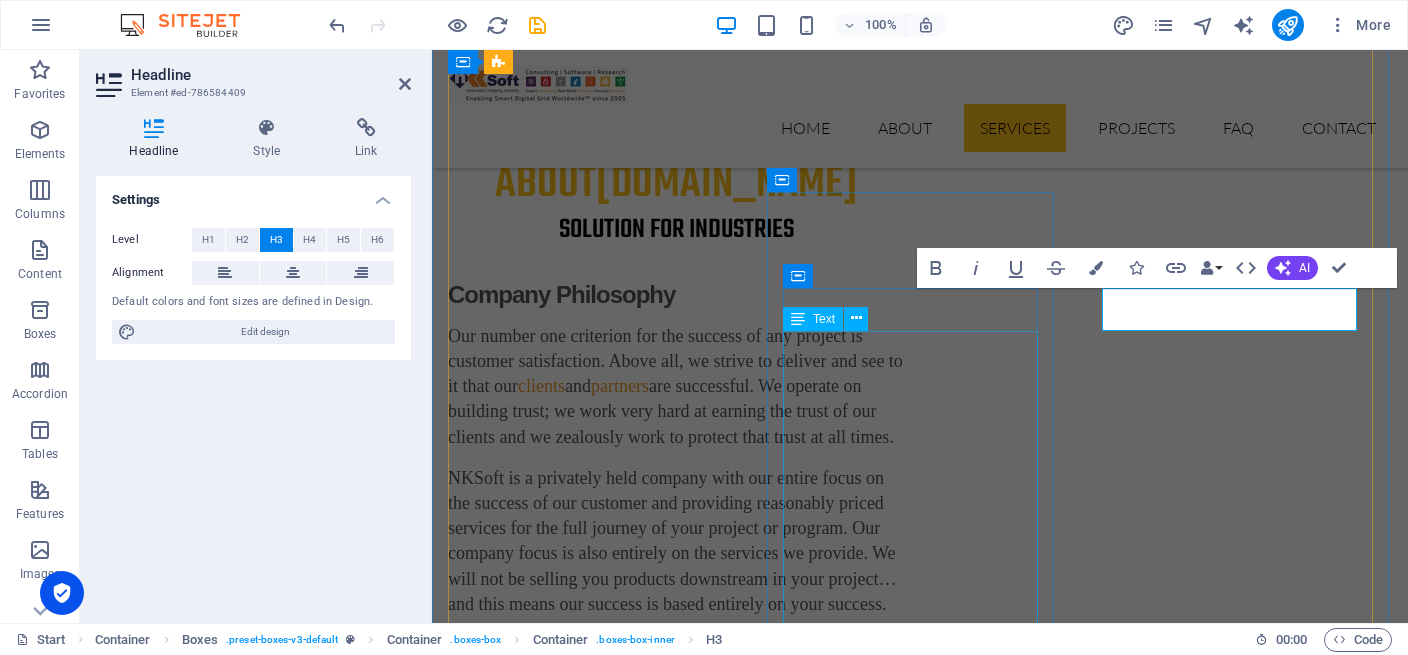 copy on "renewable energy" 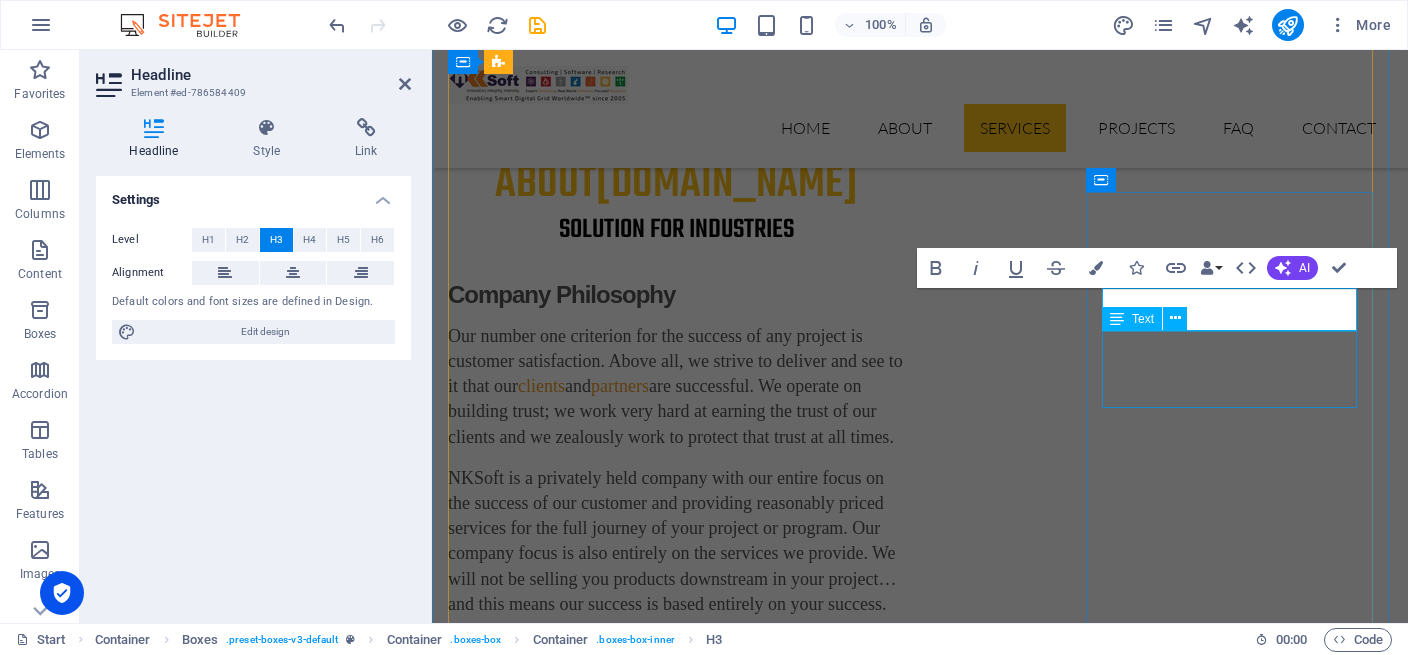 click on "Lorem ipsum dolor sit amet, consectetur adipisicing elit. Veritatis, dolorem!" at bounding box center (594, 5285) 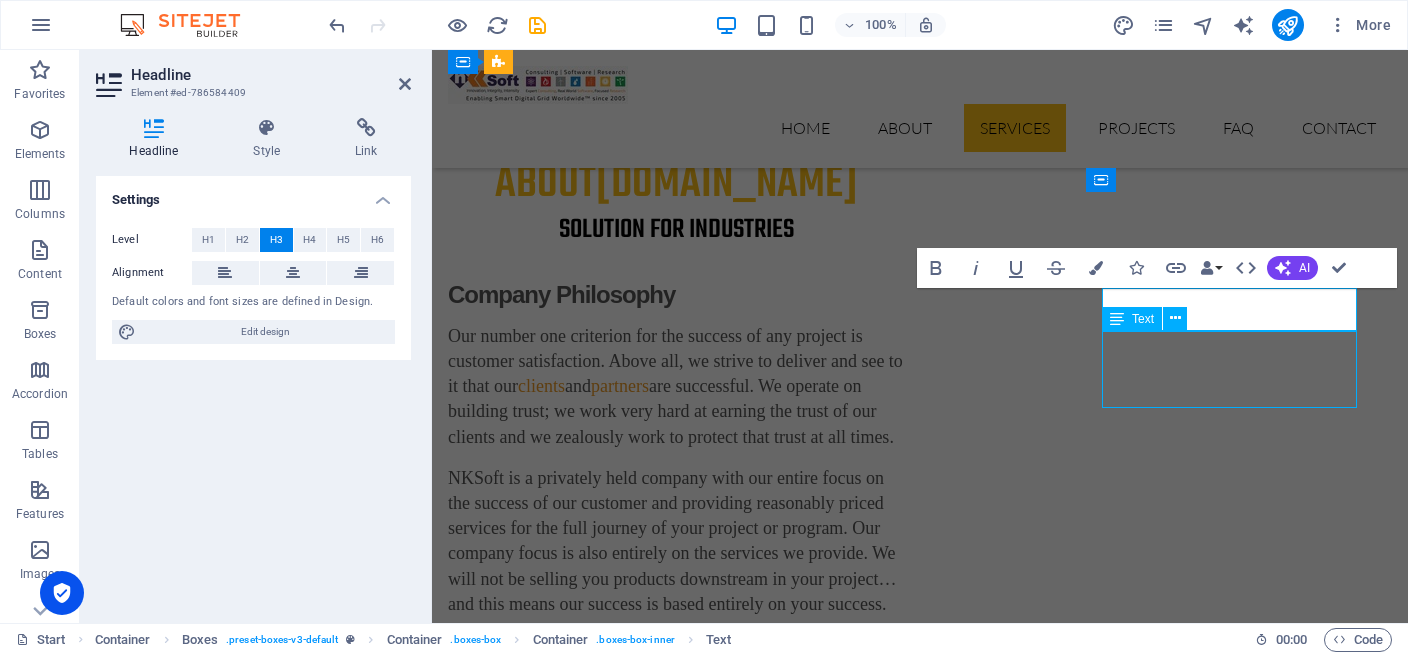 scroll, scrollTop: 2559, scrollLeft: 0, axis: vertical 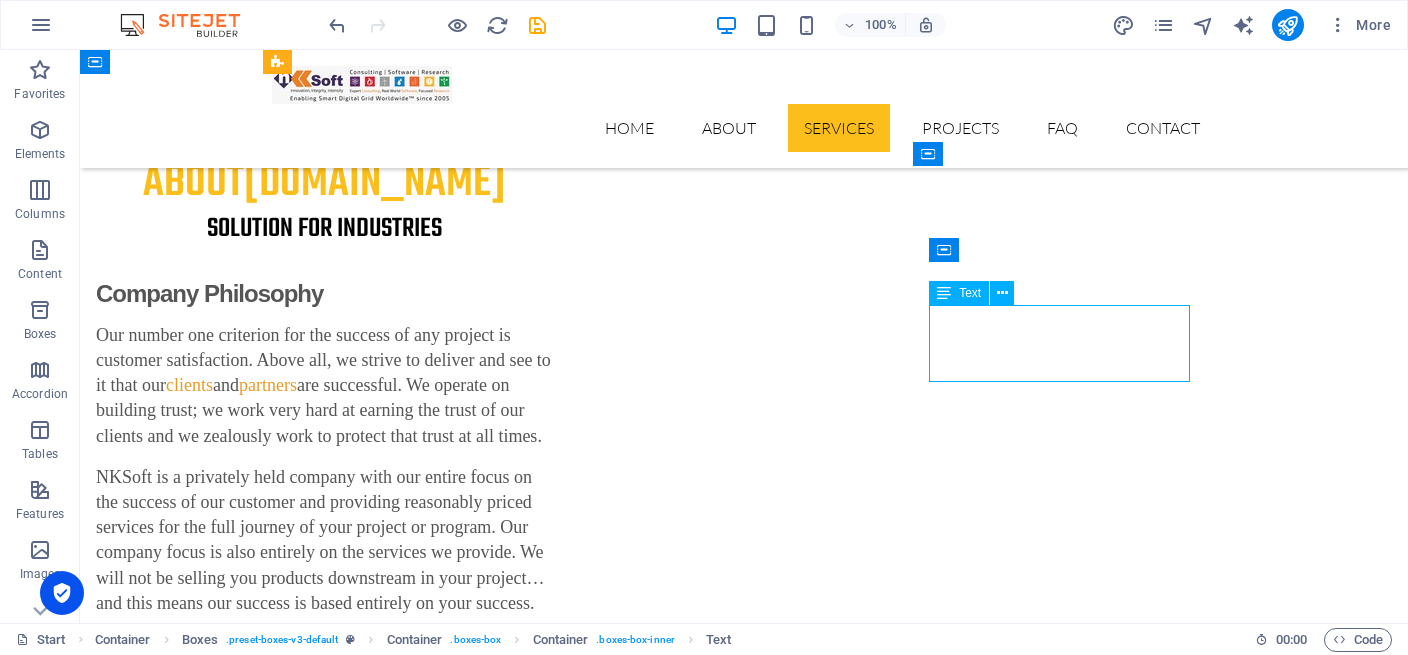 click on "Lorem ipsum dolor sit amet, consectetur adipisicing elit. Veritatis, dolorem!" at bounding box center [418, 5284] 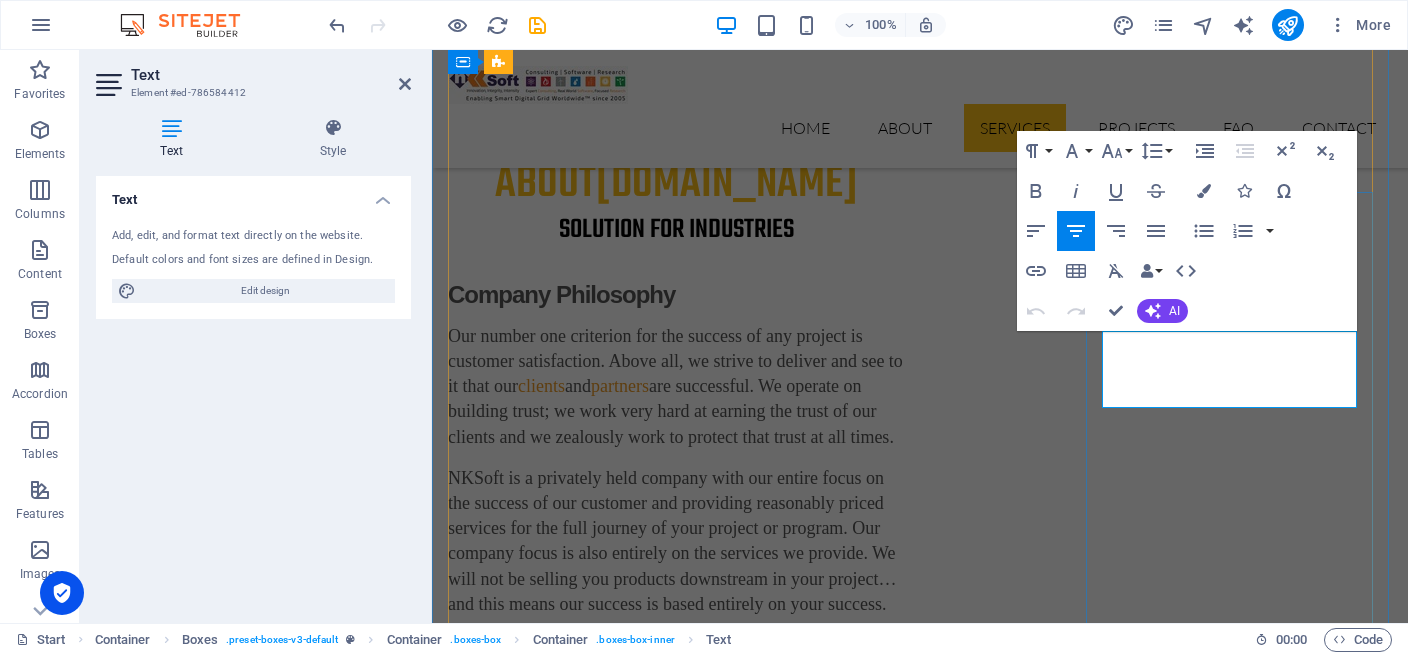 drag, startPoint x: 1135, startPoint y: 345, endPoint x: 1297, endPoint y: 404, distance: 172.4094 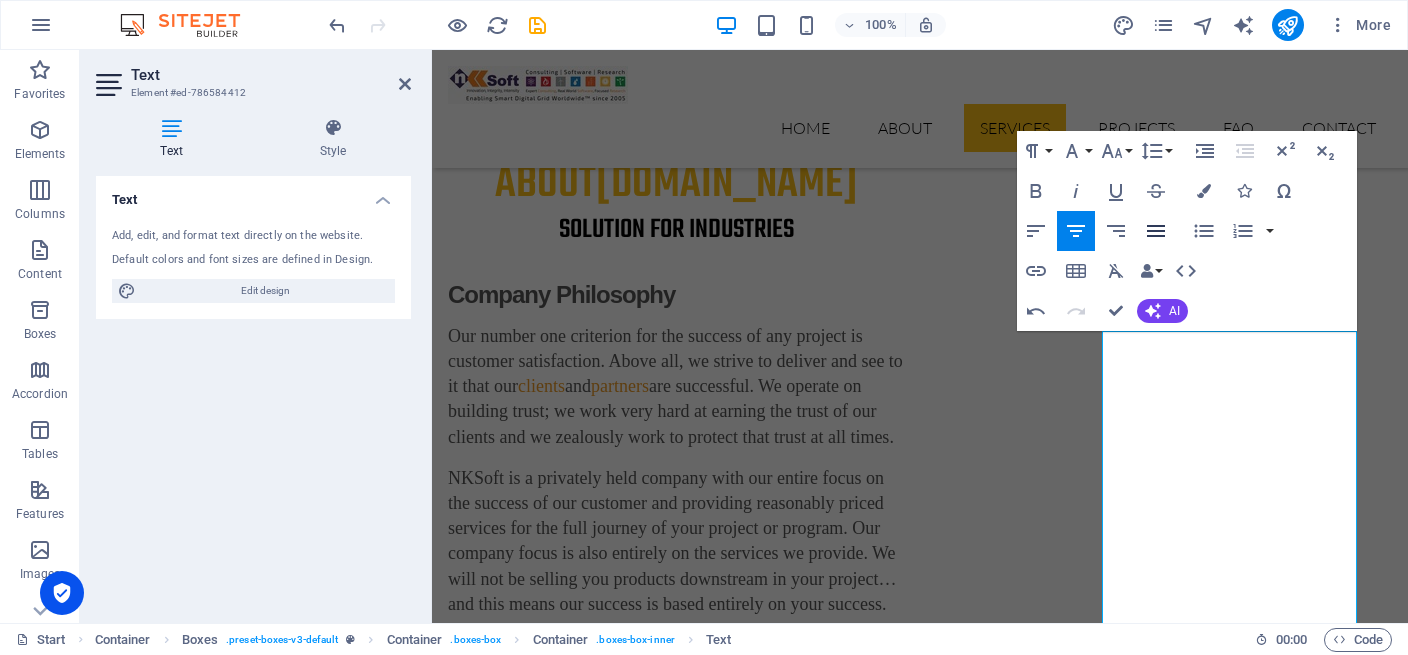 click 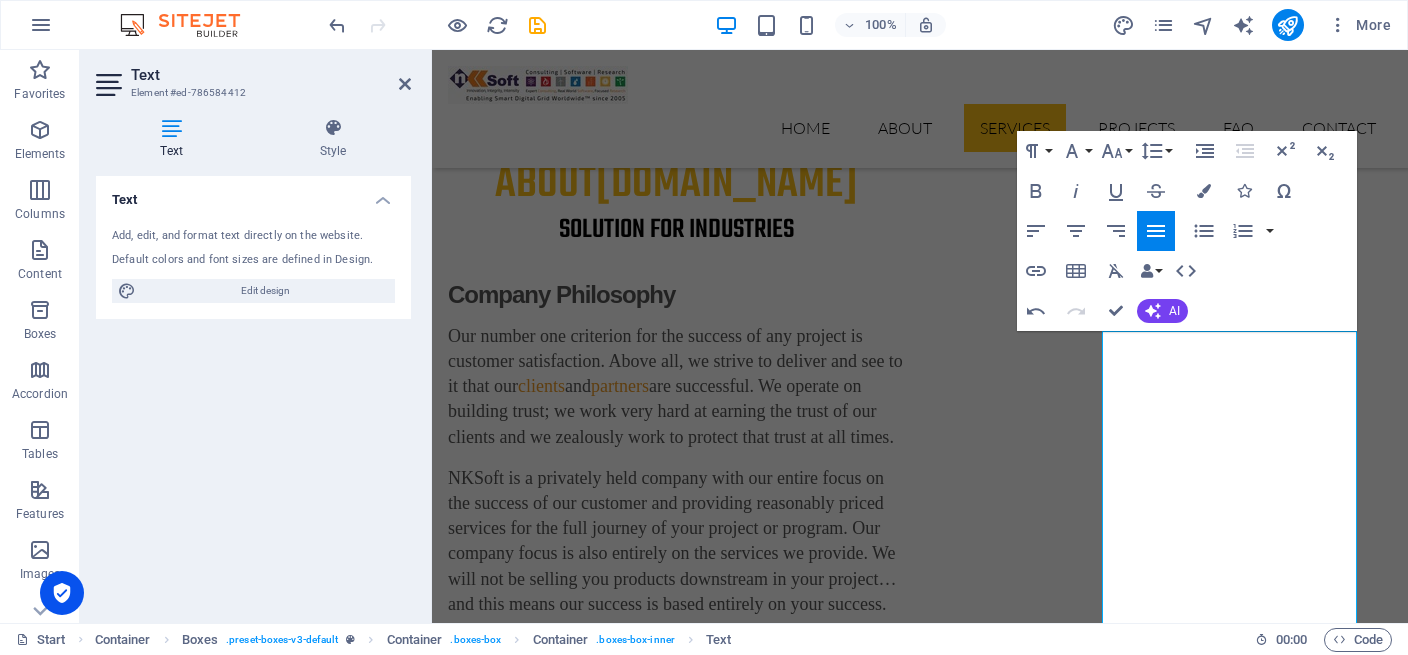 click on "Text Add, edit, and format text directly on the website. Default colors and font sizes are defined in Design. Edit design Alignment Left aligned Centered Right aligned" at bounding box center [253, 391] 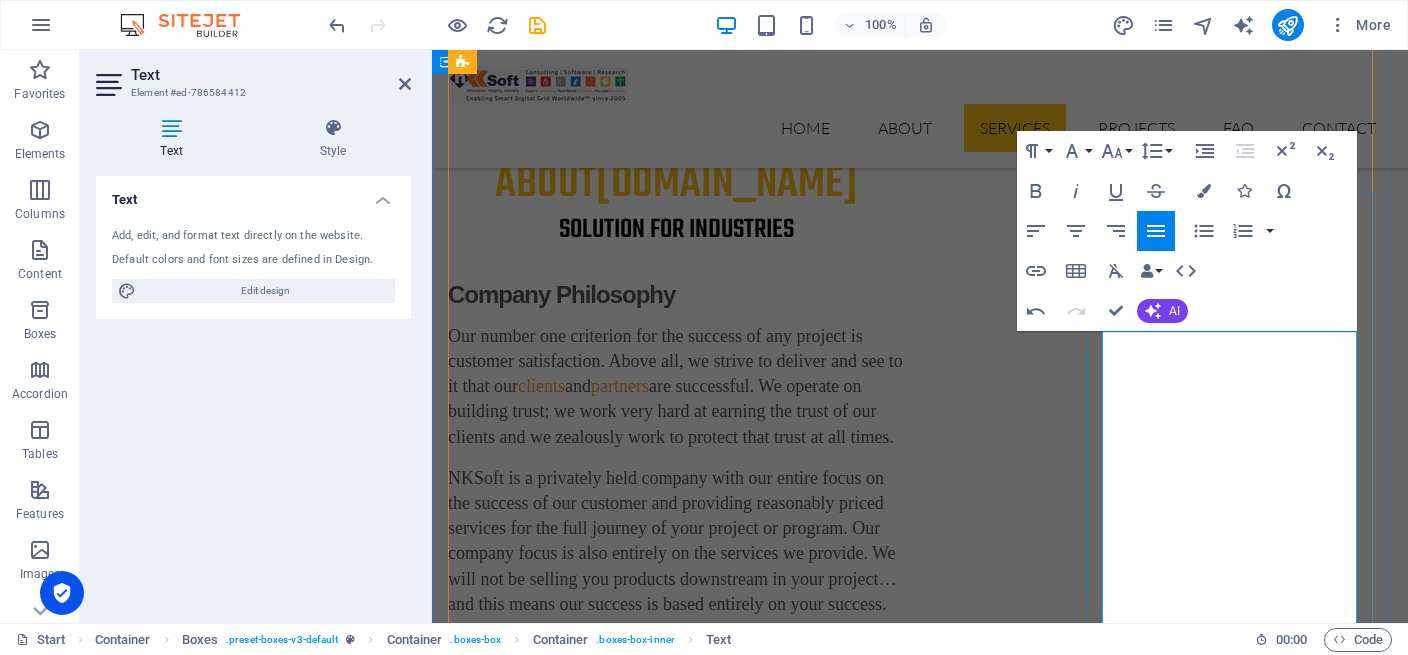 click on "renewable energy We provide end-to-end solutions for renewable energy projects, from strategic planning and financing to grid integration and storage. Our services include feasibility studies, project financing support, and regulatory compliance consulting. We specialize in the seamless  integration of solar, wind, and other renewables into the grid , ensuring stability and efficiency. Additionally, we design and implement advanced  battery storage systems  to maximize energy availability and support grid resilience." at bounding box center [594, 5380] 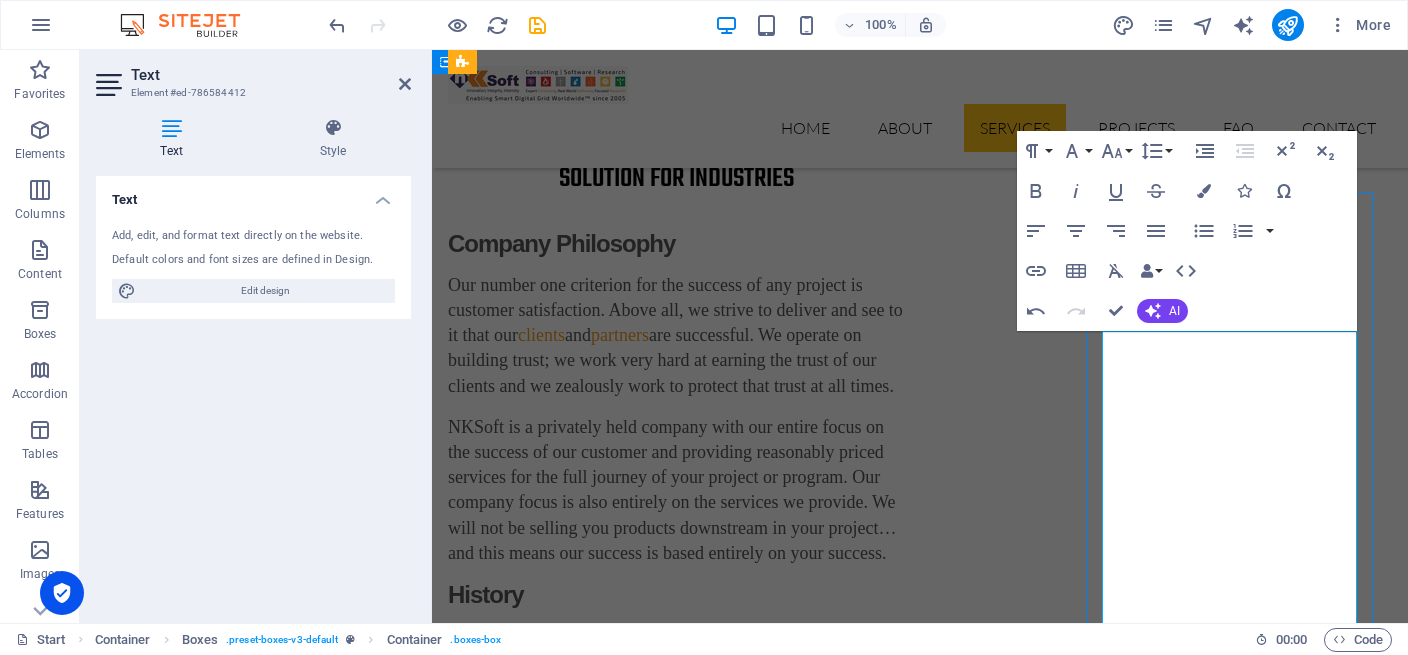 scroll, scrollTop: 2559, scrollLeft: 0, axis: vertical 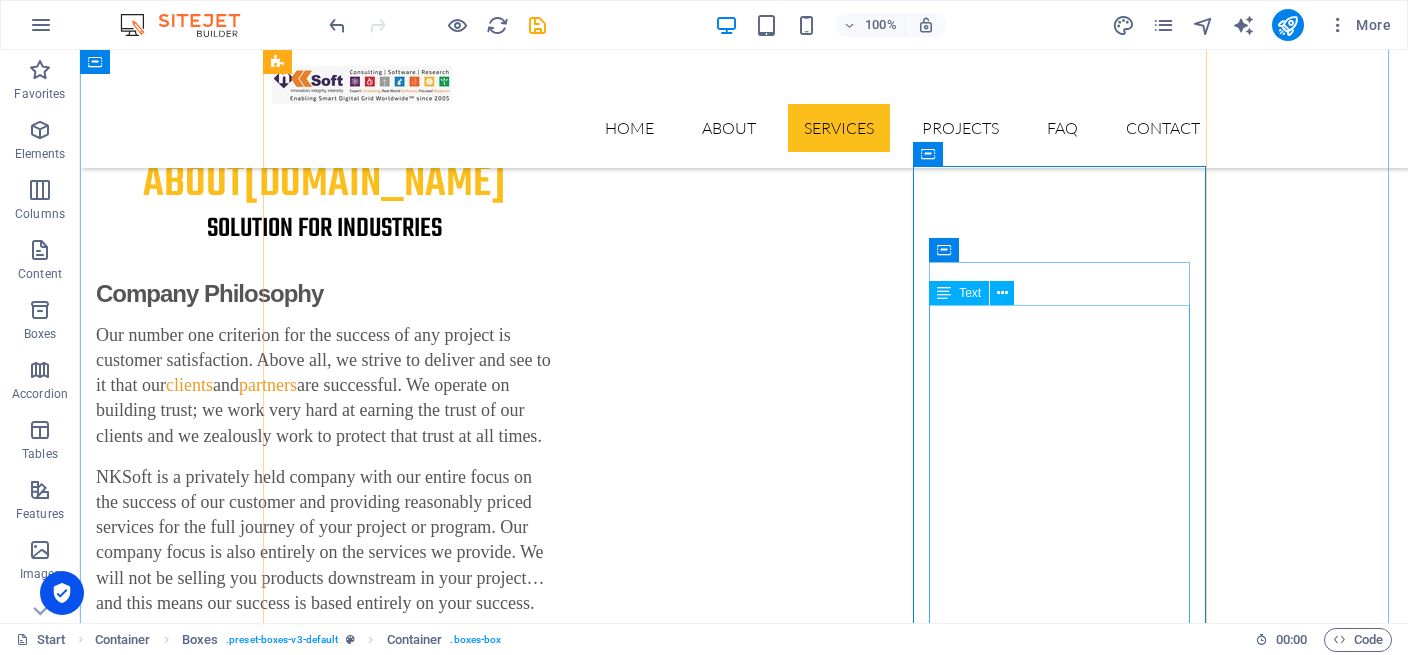 click on "Our Services Solution for Industries power & energy Power industry services encompass a wide range of solutions that support the generation, transmission, distribution, and management of electrical energy. These services include power plant construction and maintenance, grid modernization, renewable energy integration, energy storage, substation design, and system monitoring. Providers also offer consulting, compliance, and digital transformation services to optimize efficiency, reliability, and sustainability across utility and industrial power systems. ai for innovation Engineering Oil & GAs Industry Healthcare We offer comprehensive technology solutions for the healthcare sector to enhance patient care, streamline operations, and improve financial performance. Our services include integrated  Single Health Record (SHR)  systems for seamless patient data access, robust  Hospital Management Systems (HMS)  to optimize clinical workflows, and advanced  Financial Management Systems network infrastructure" at bounding box center (744, 3903) 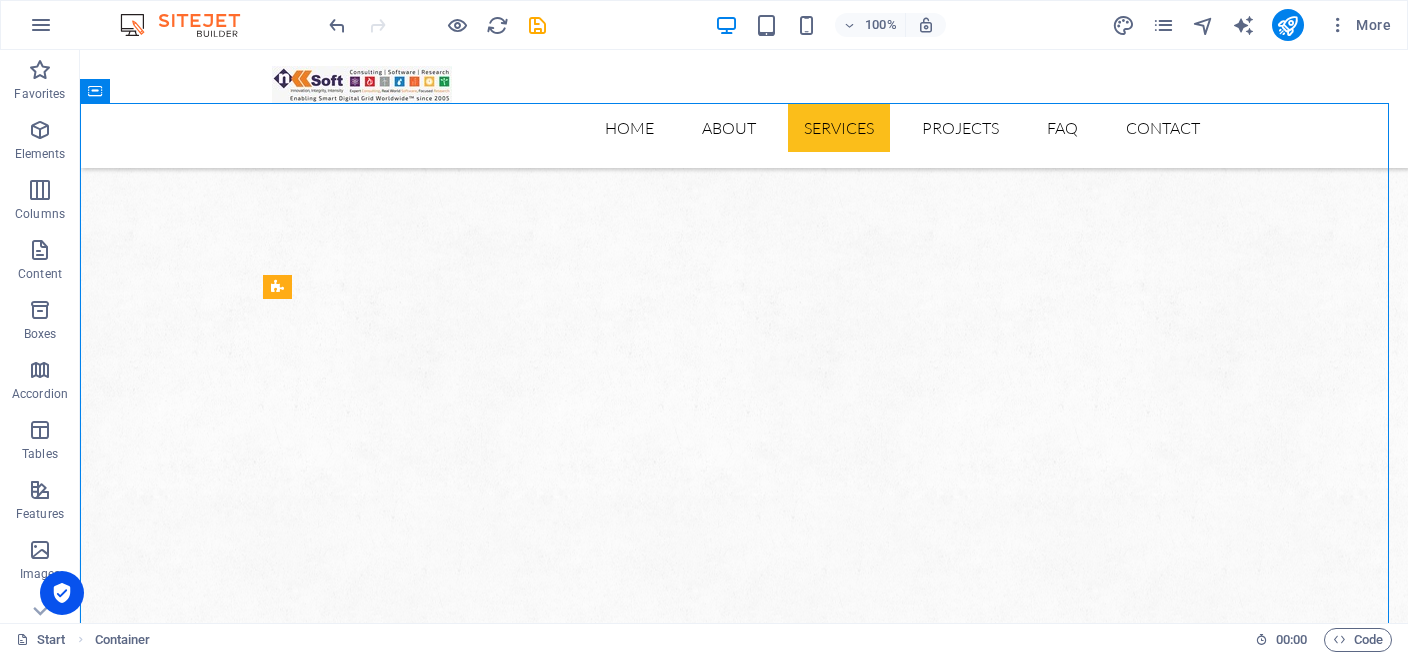 scroll, scrollTop: 1901, scrollLeft: 0, axis: vertical 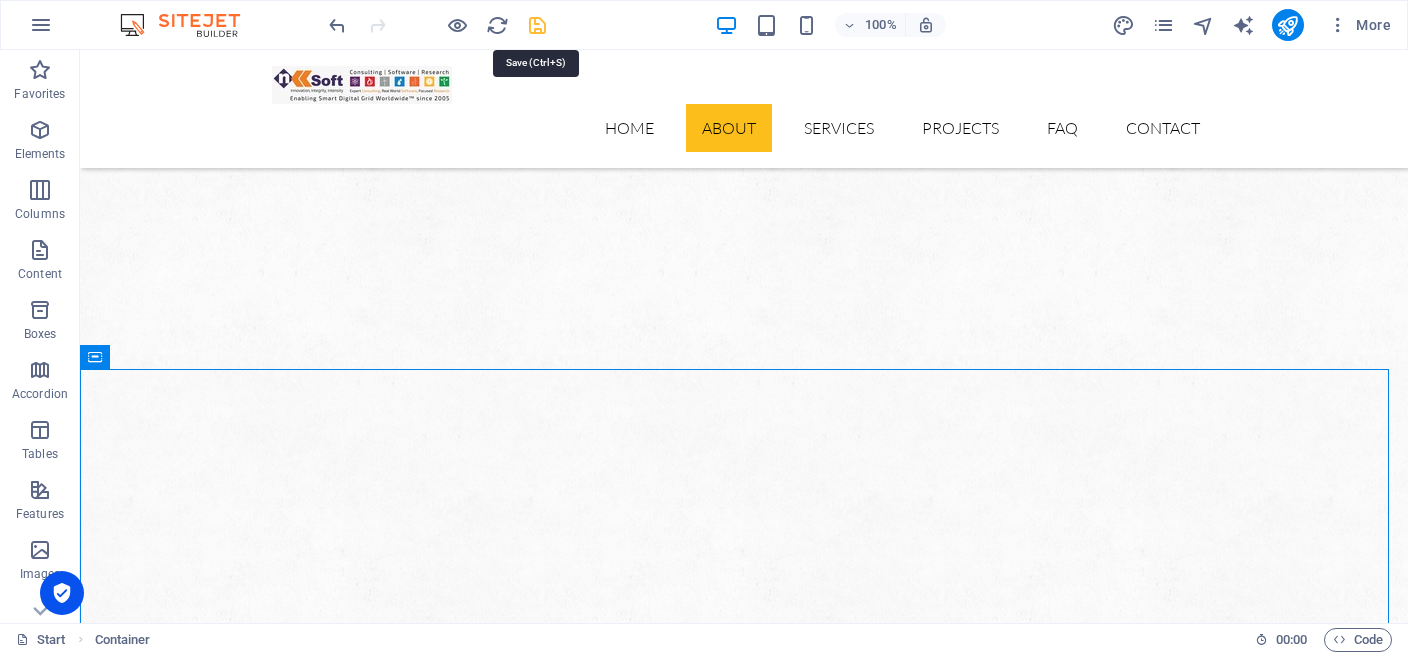 click at bounding box center [537, 25] 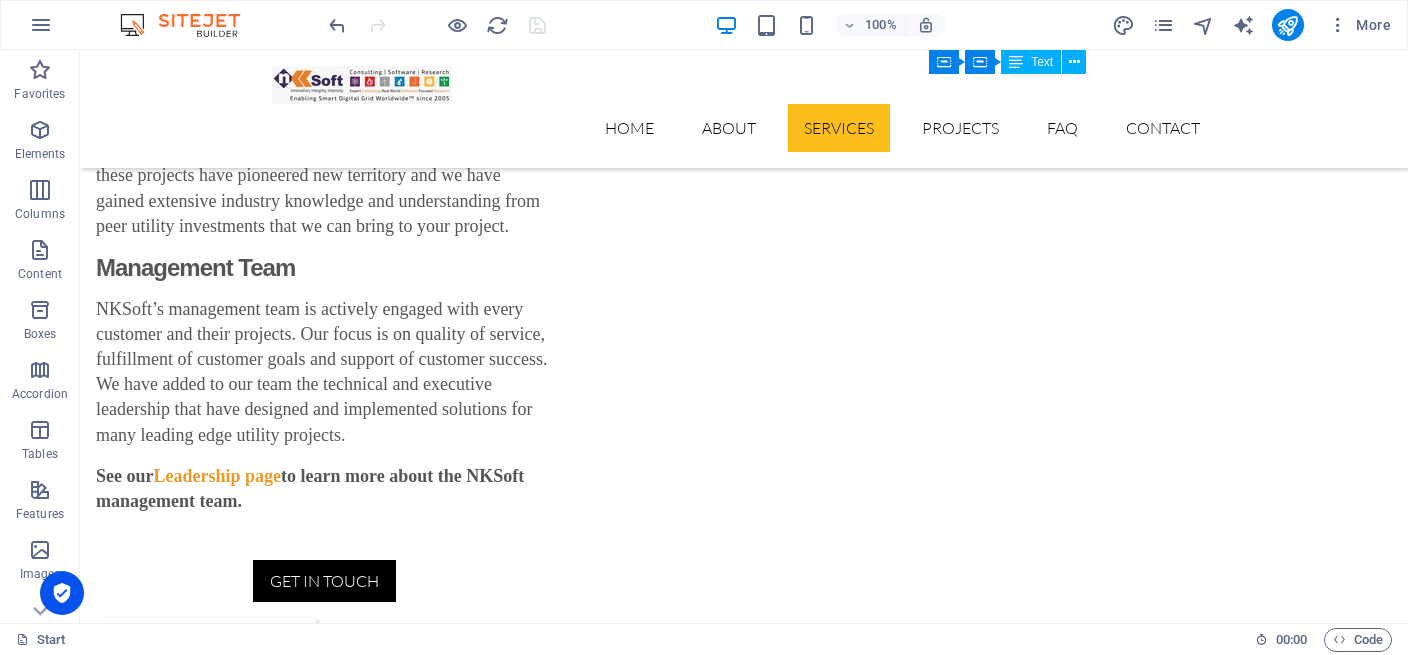 scroll, scrollTop: 3255, scrollLeft: 0, axis: vertical 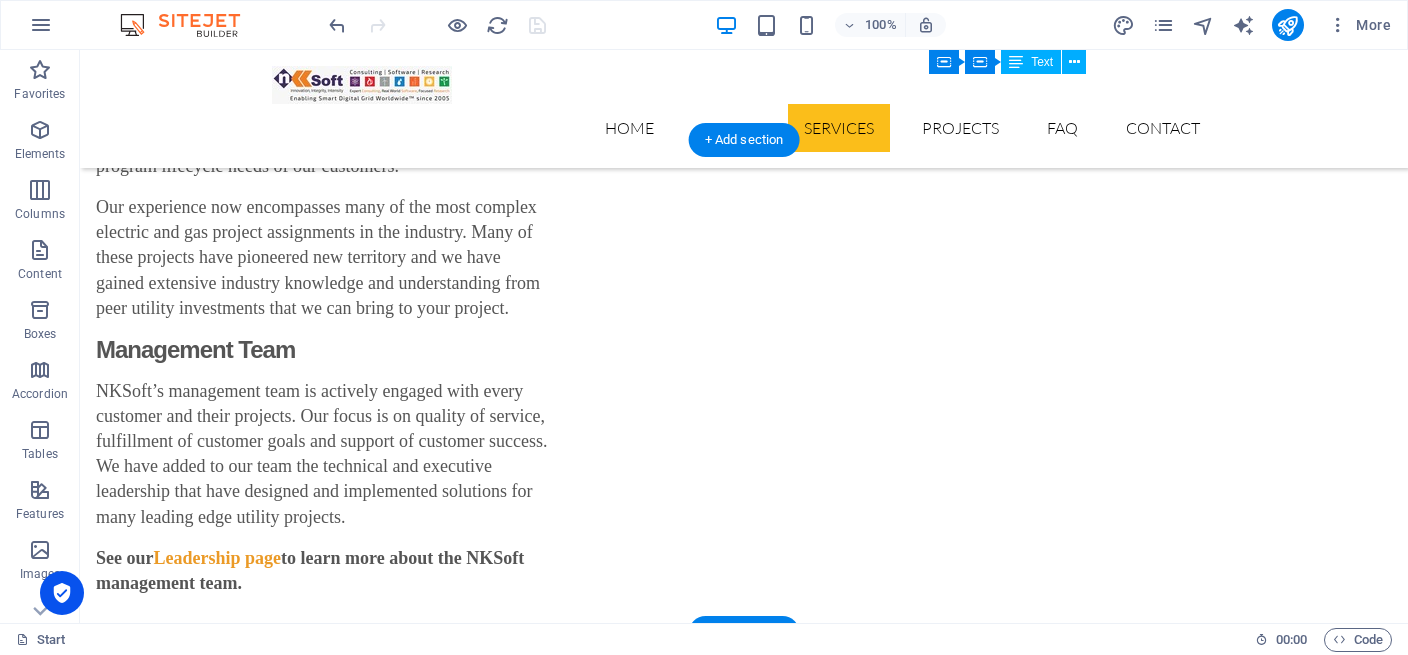 click at bounding box center [744, 5647] 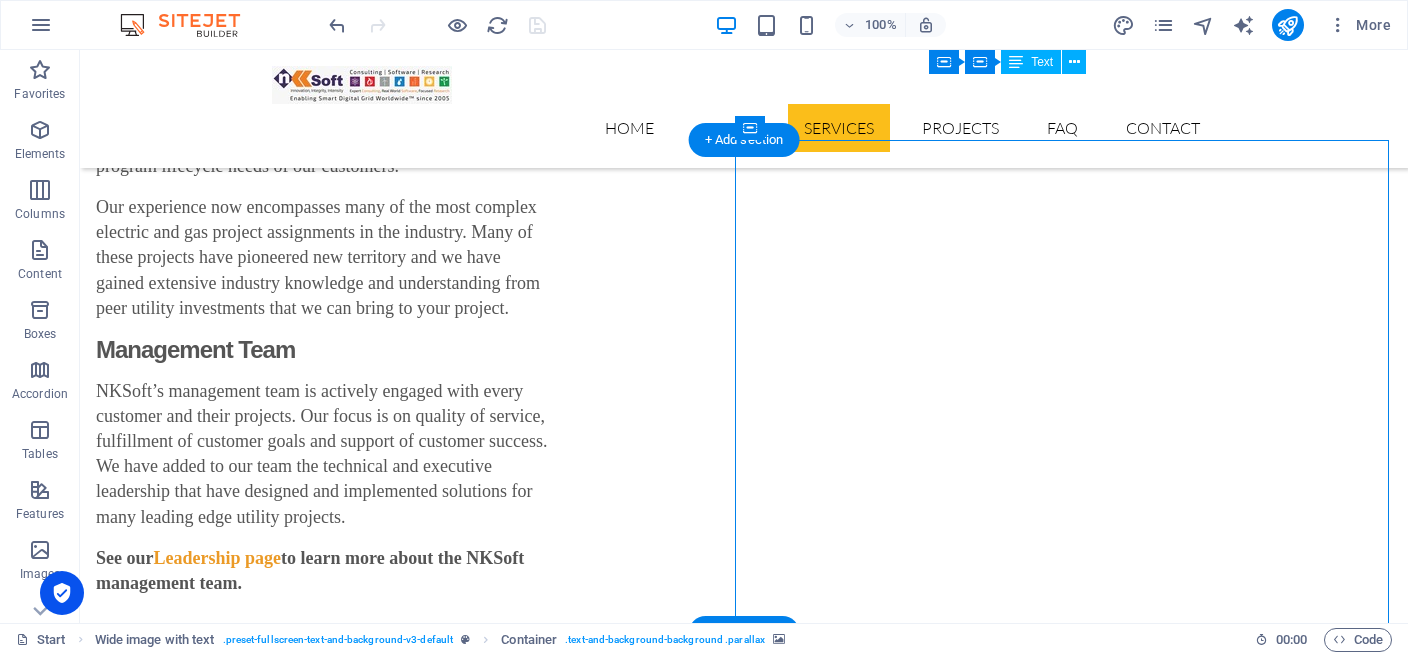 click at bounding box center [744, 5647] 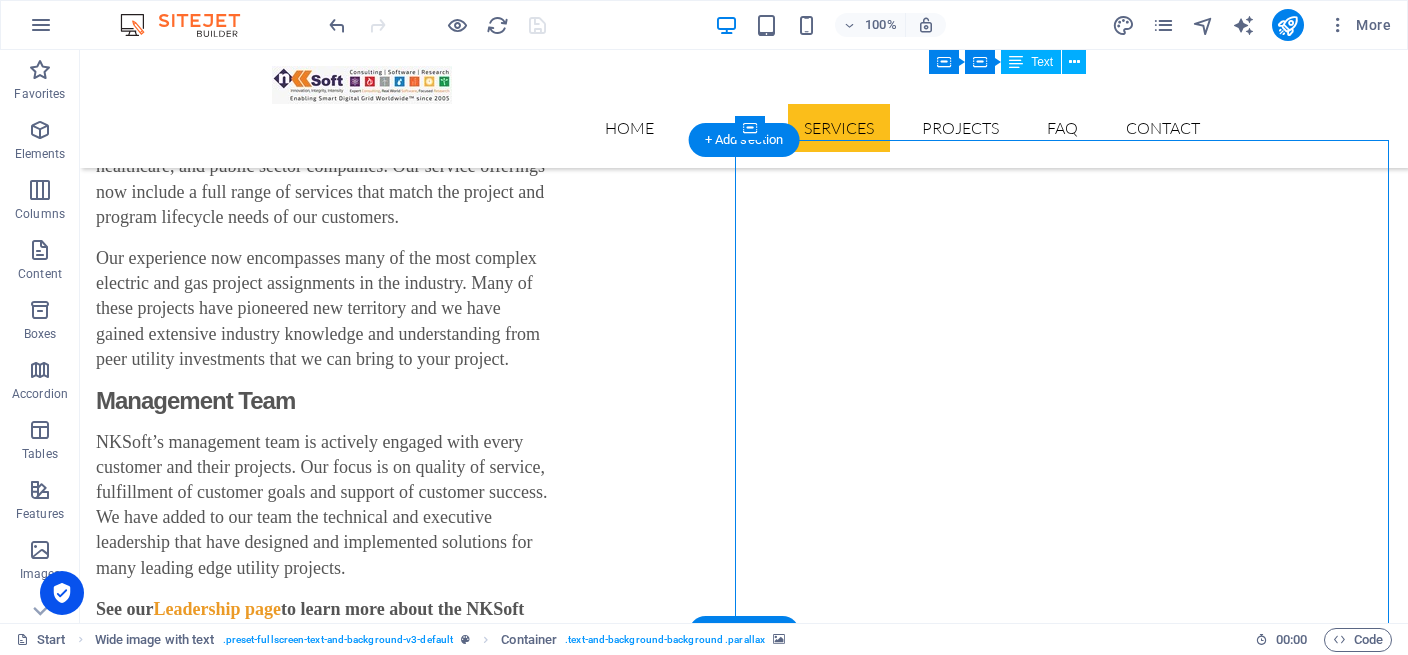 scroll, scrollTop: 3331, scrollLeft: 0, axis: vertical 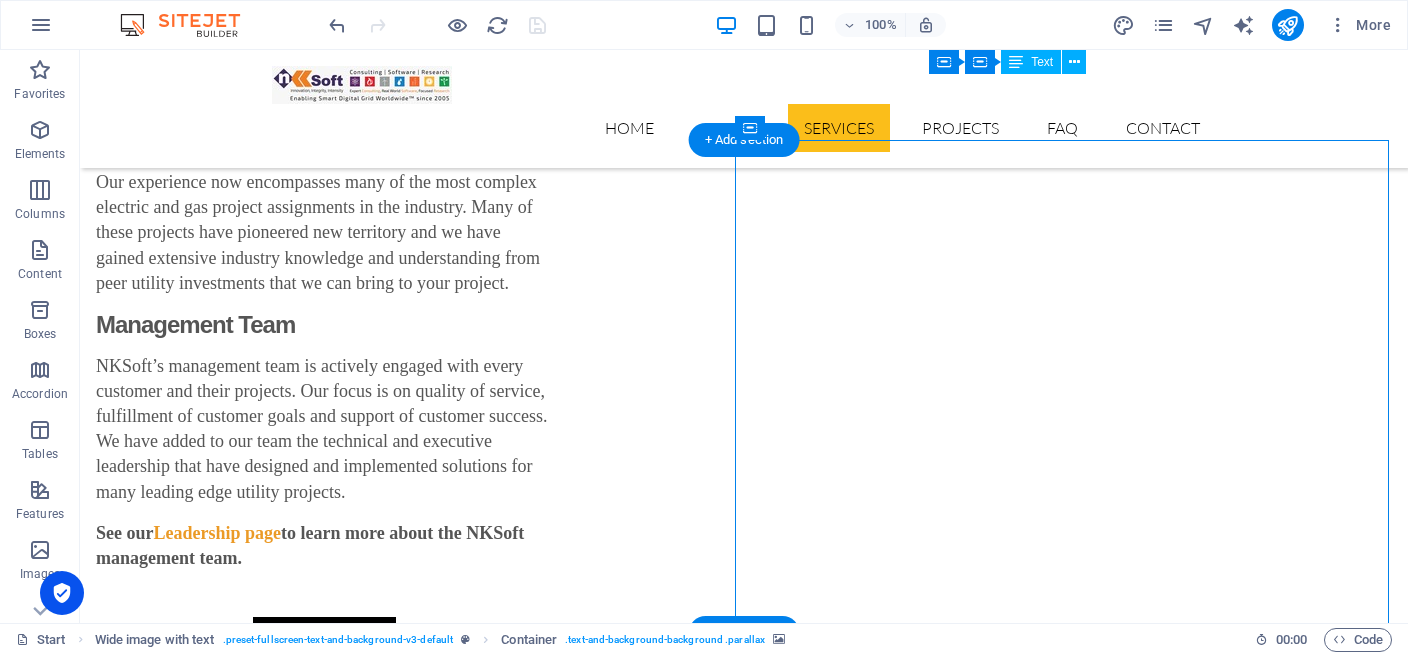 select on "px" 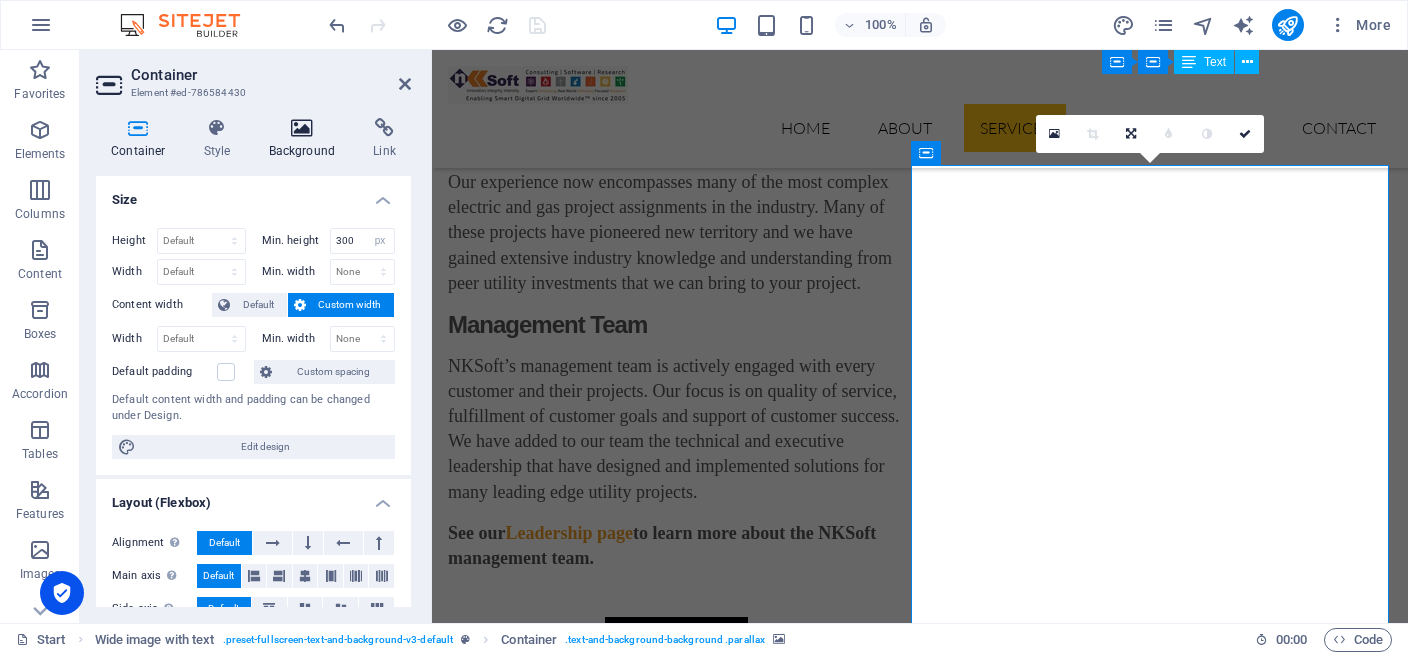 click at bounding box center [302, 128] 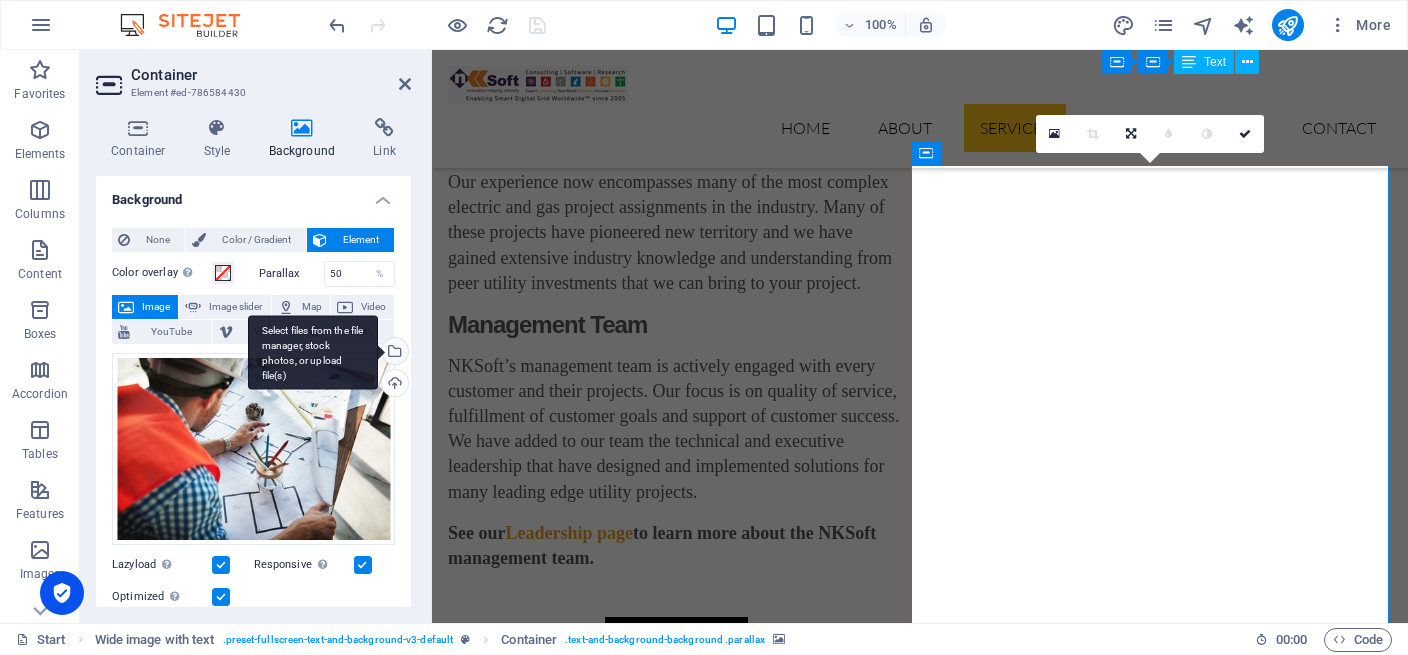 click on "Select files from the file manager, stock photos, or upload file(s)" at bounding box center [393, 353] 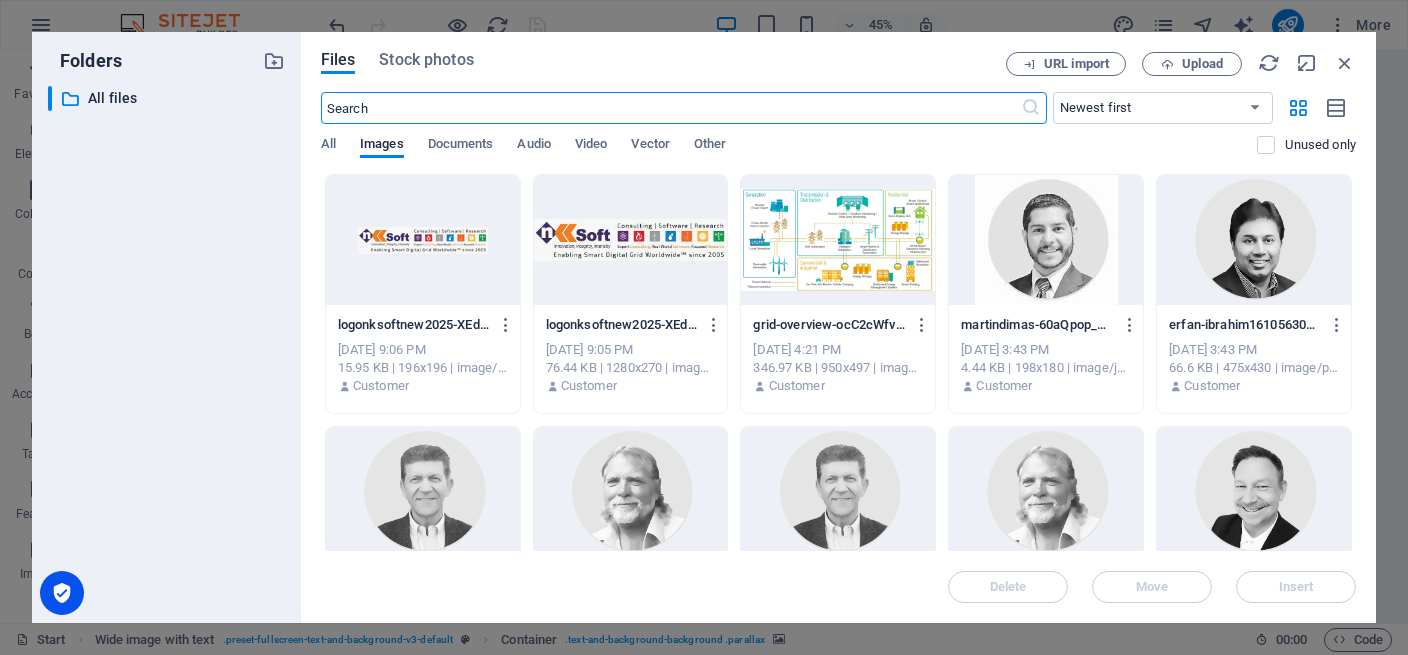 scroll, scrollTop: 3851, scrollLeft: 0, axis: vertical 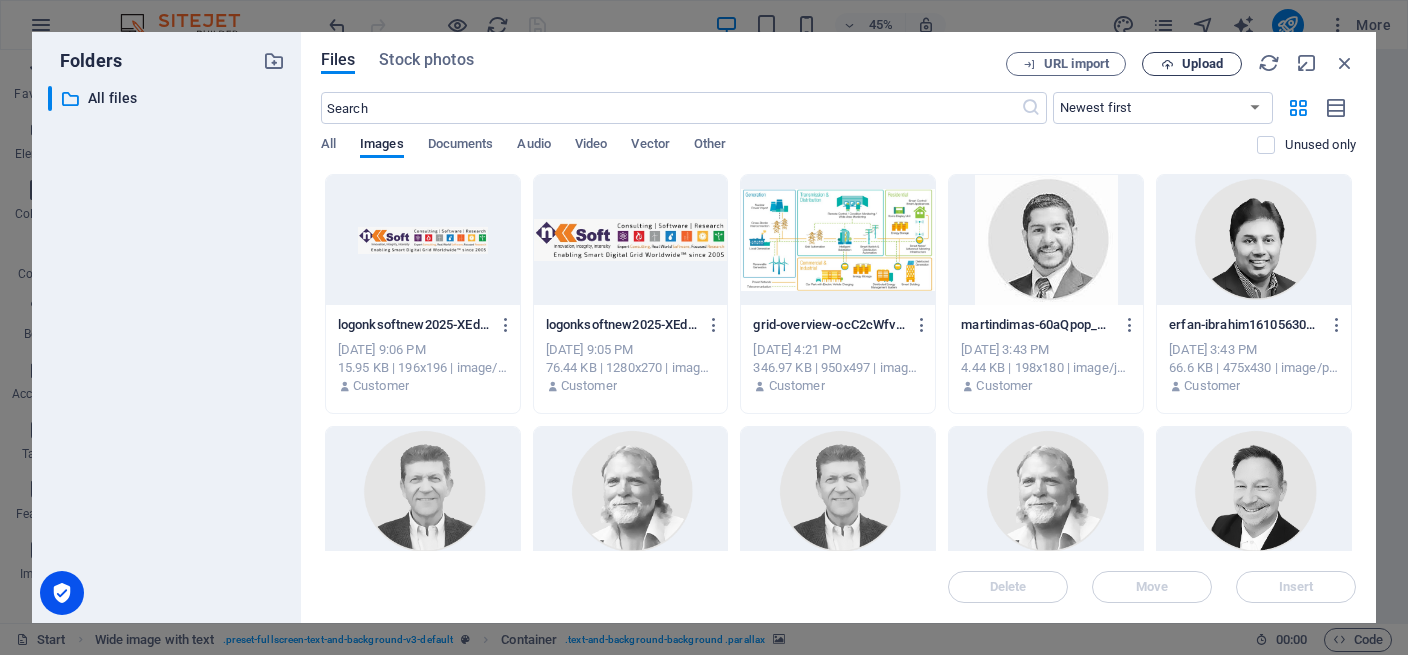 click on "Upload" at bounding box center [1202, 64] 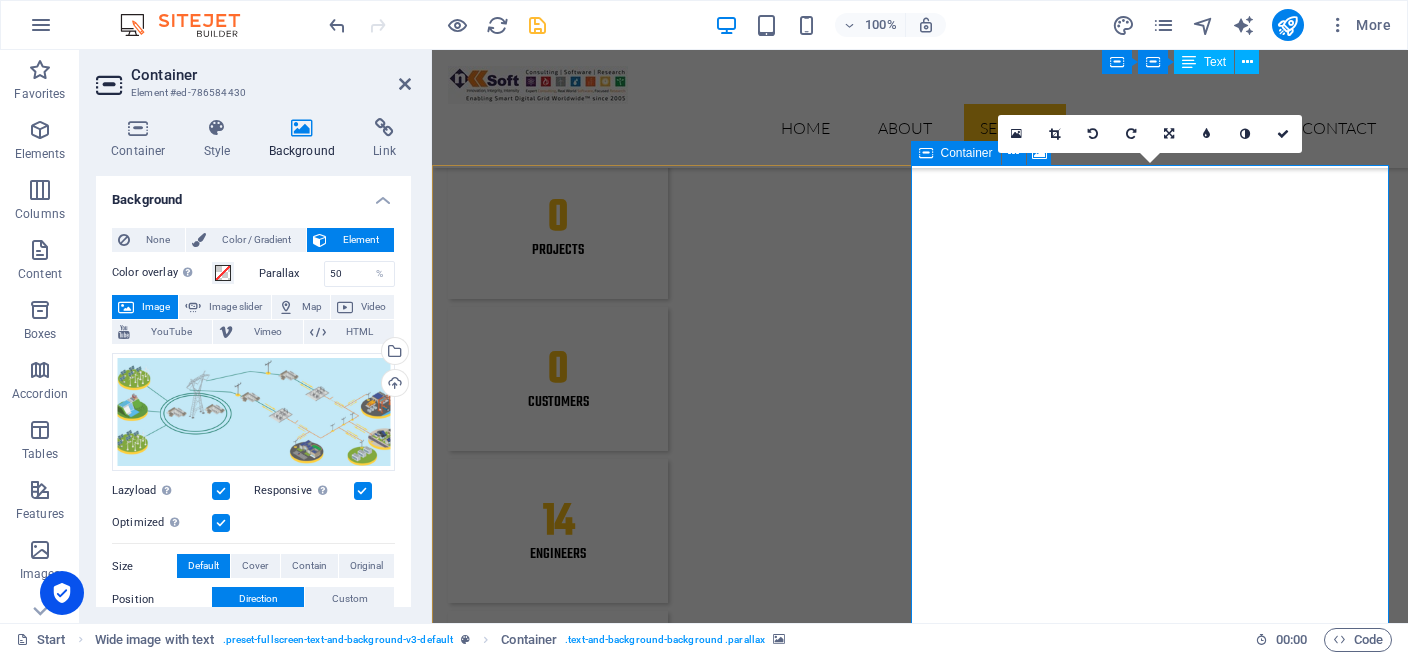 scroll, scrollTop: 3331, scrollLeft: 0, axis: vertical 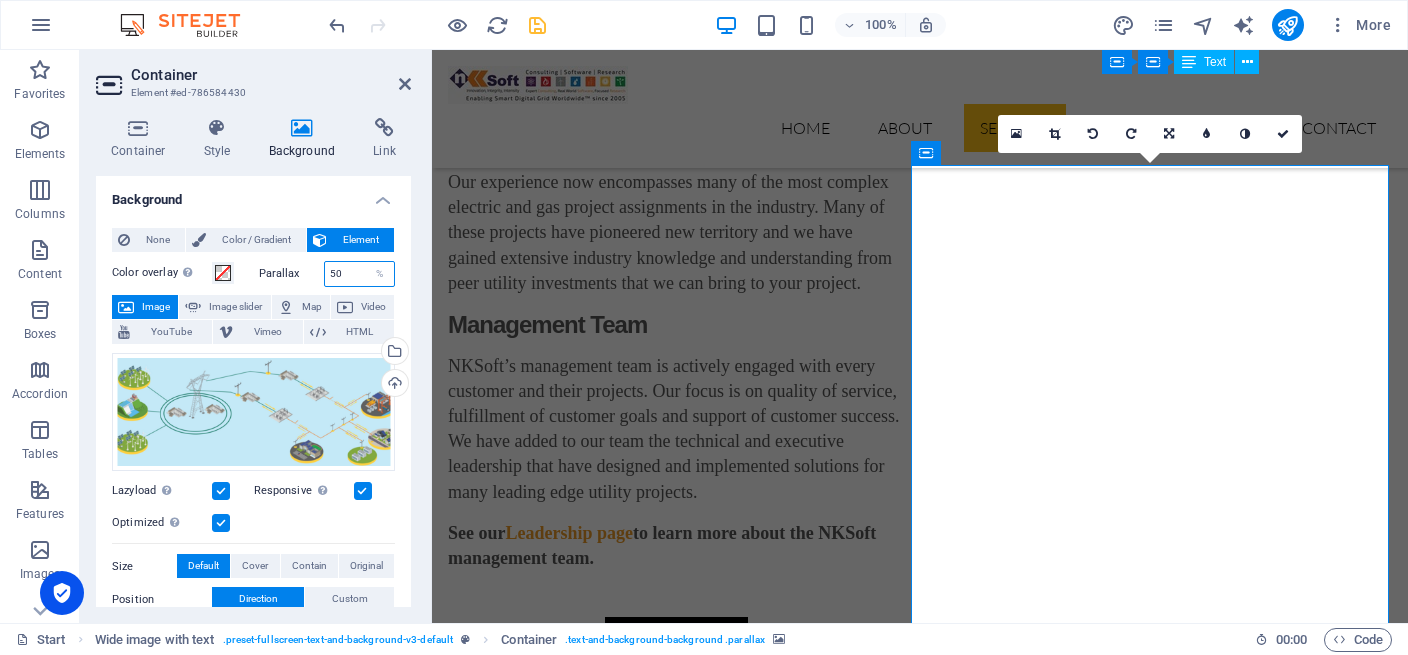 click on "50" at bounding box center (360, 274) 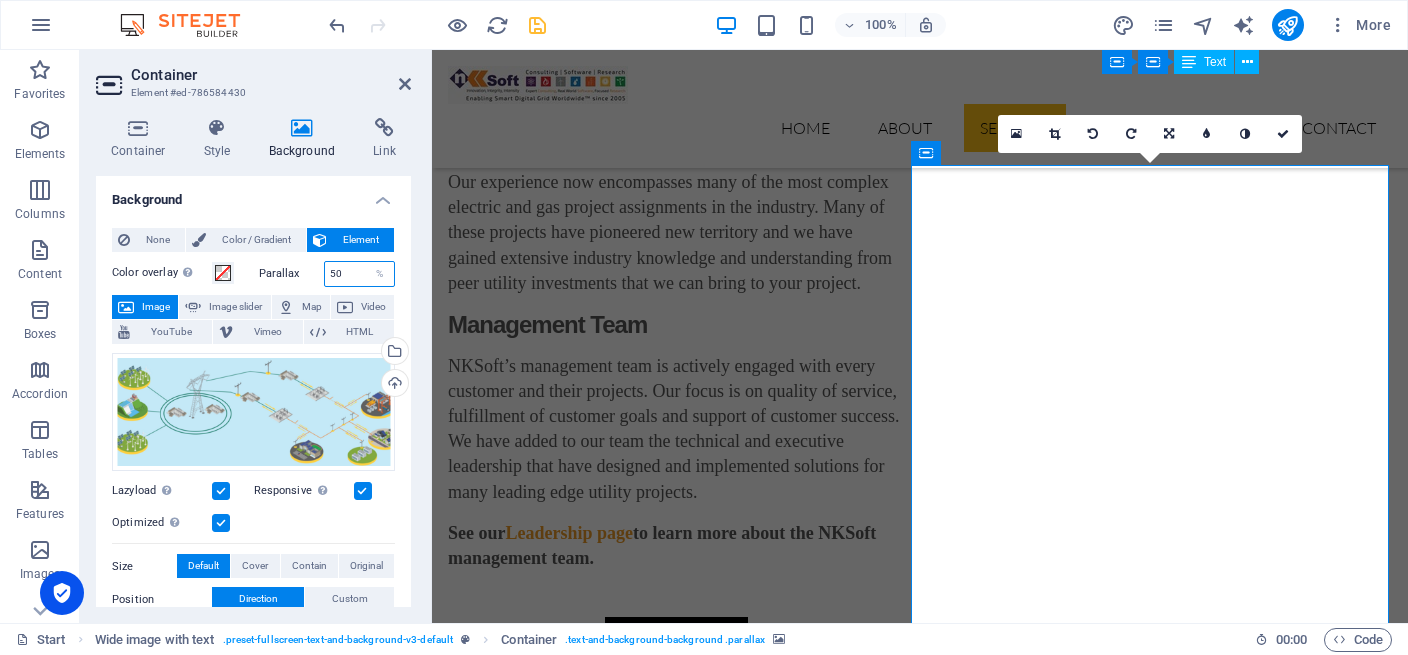 type on "5" 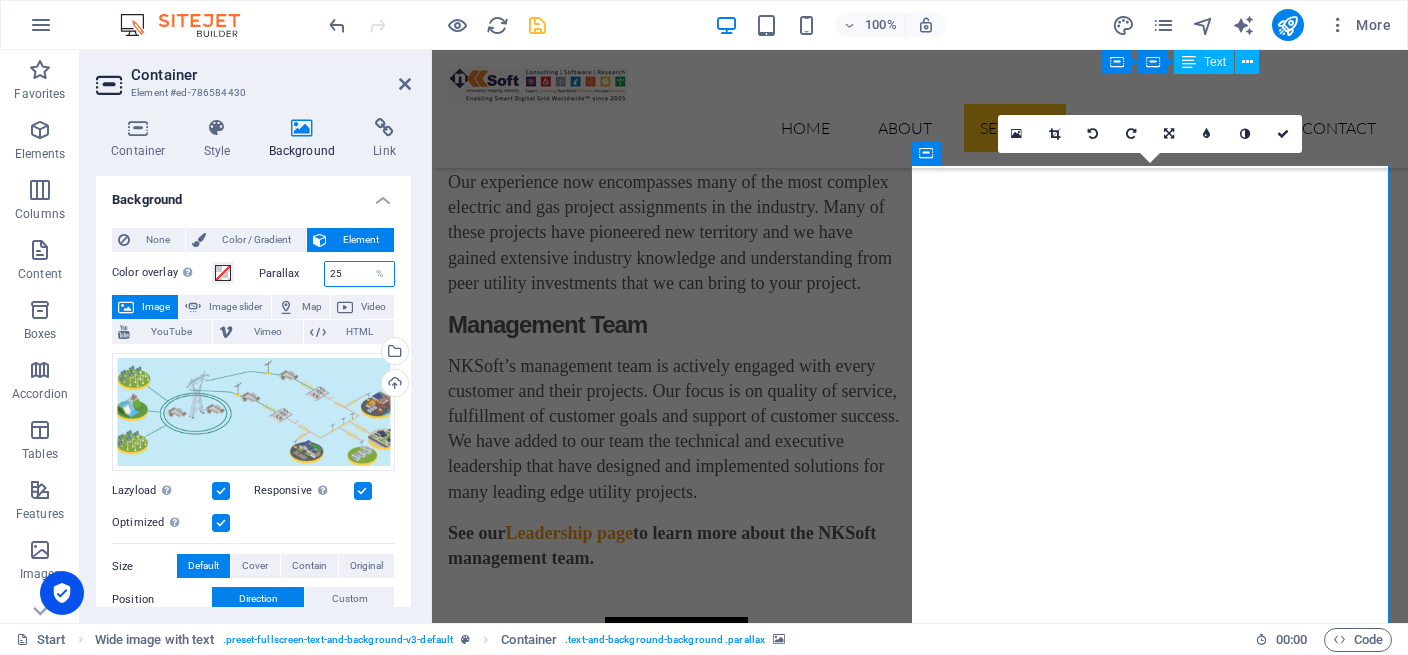 type on "2" 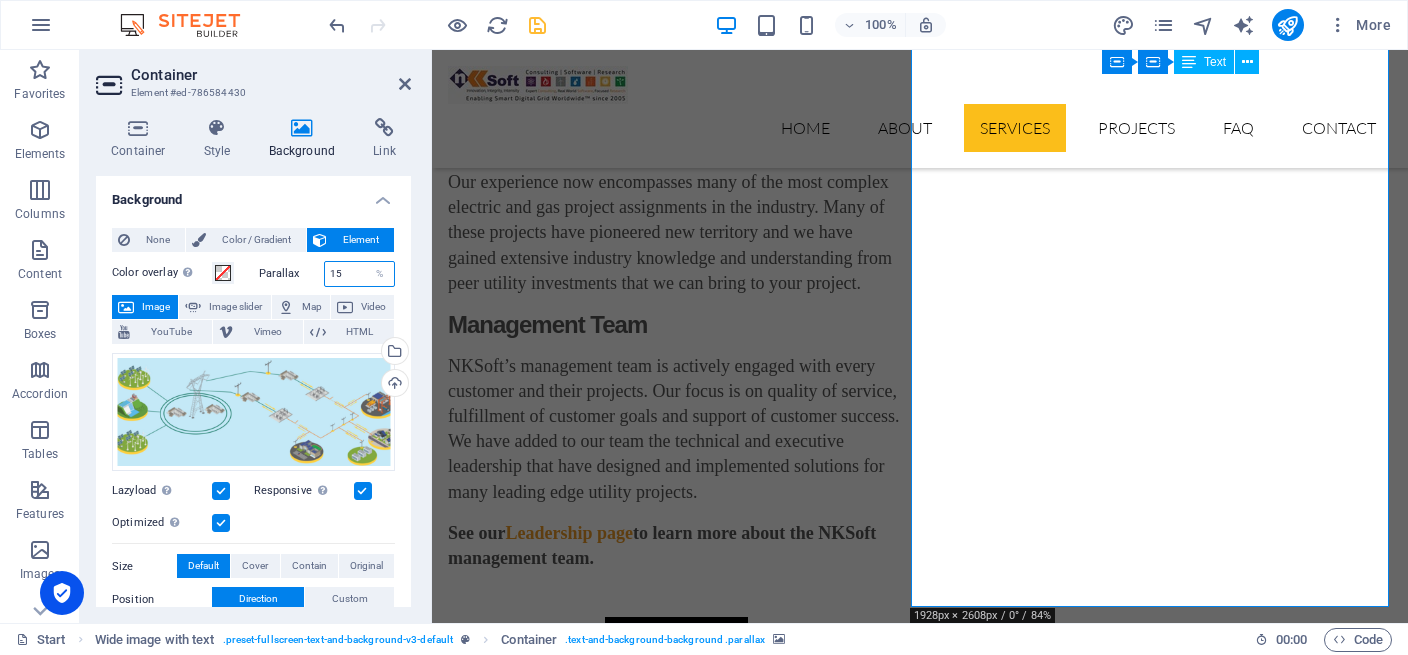 scroll, scrollTop: 3789, scrollLeft: 0, axis: vertical 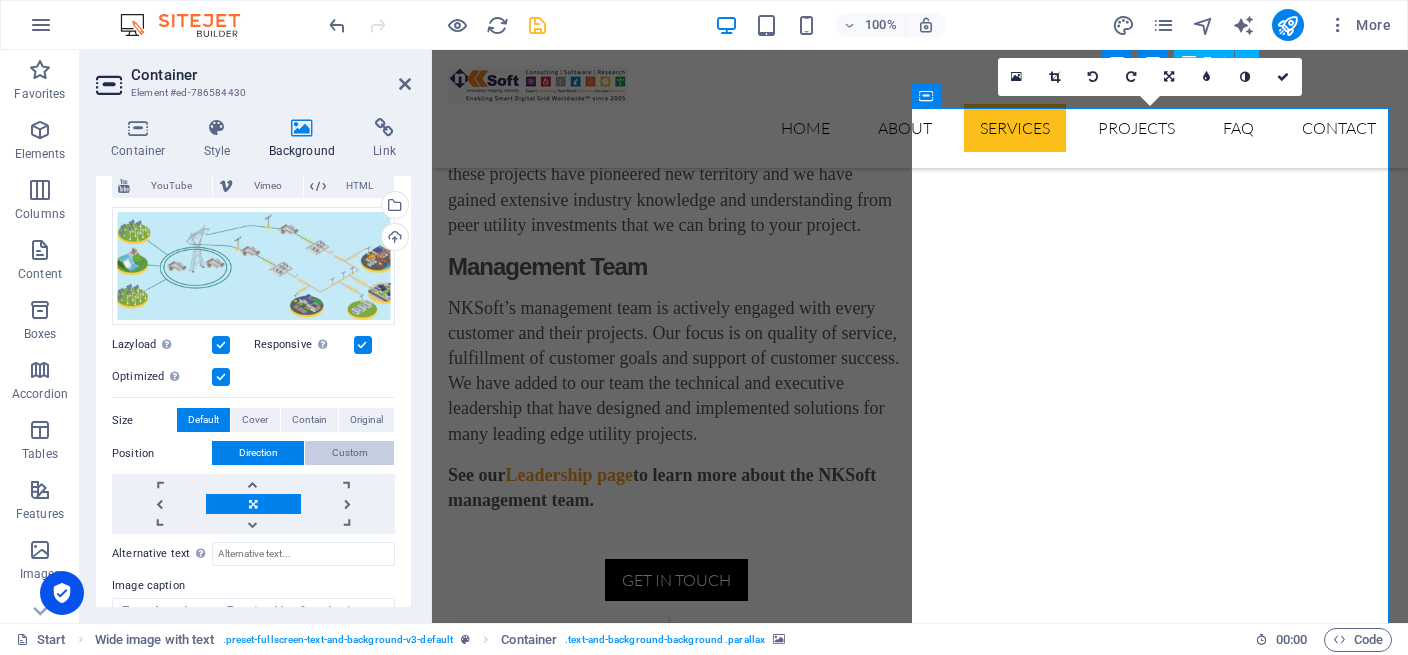 type on "15" 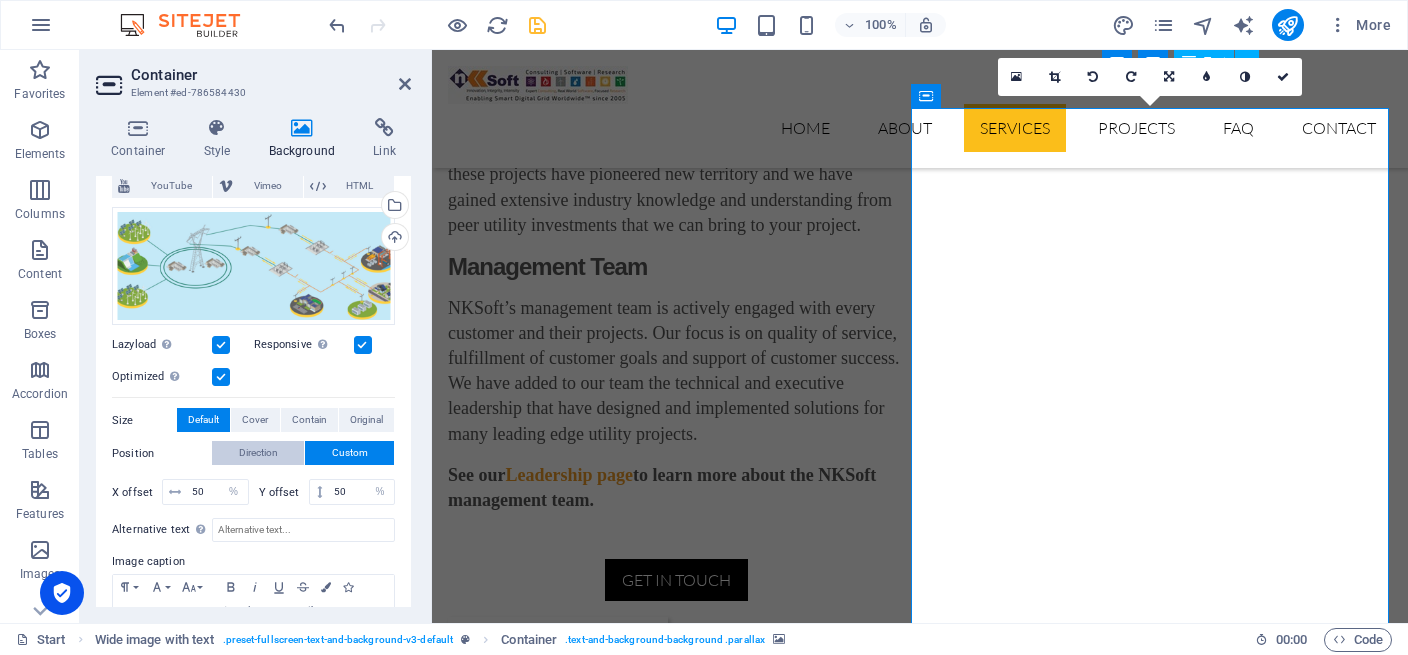 click on "Direction" at bounding box center (258, 453) 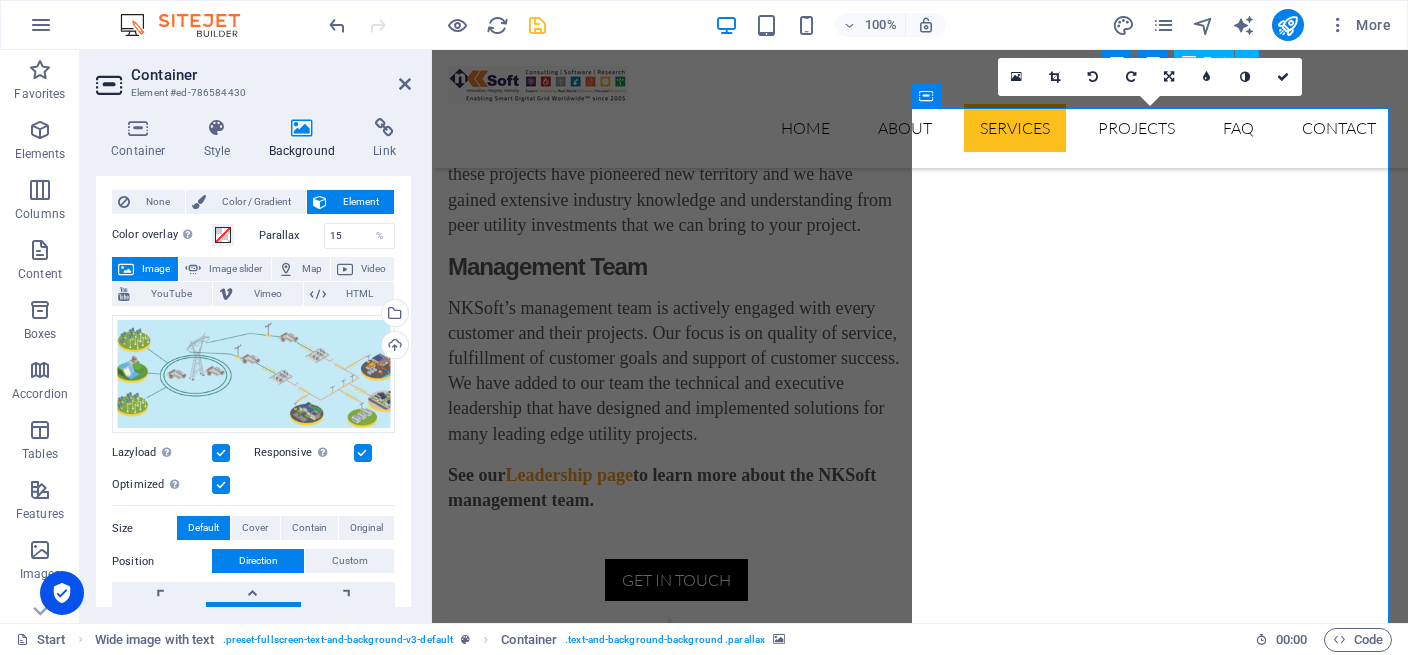 scroll, scrollTop: 0, scrollLeft: 0, axis: both 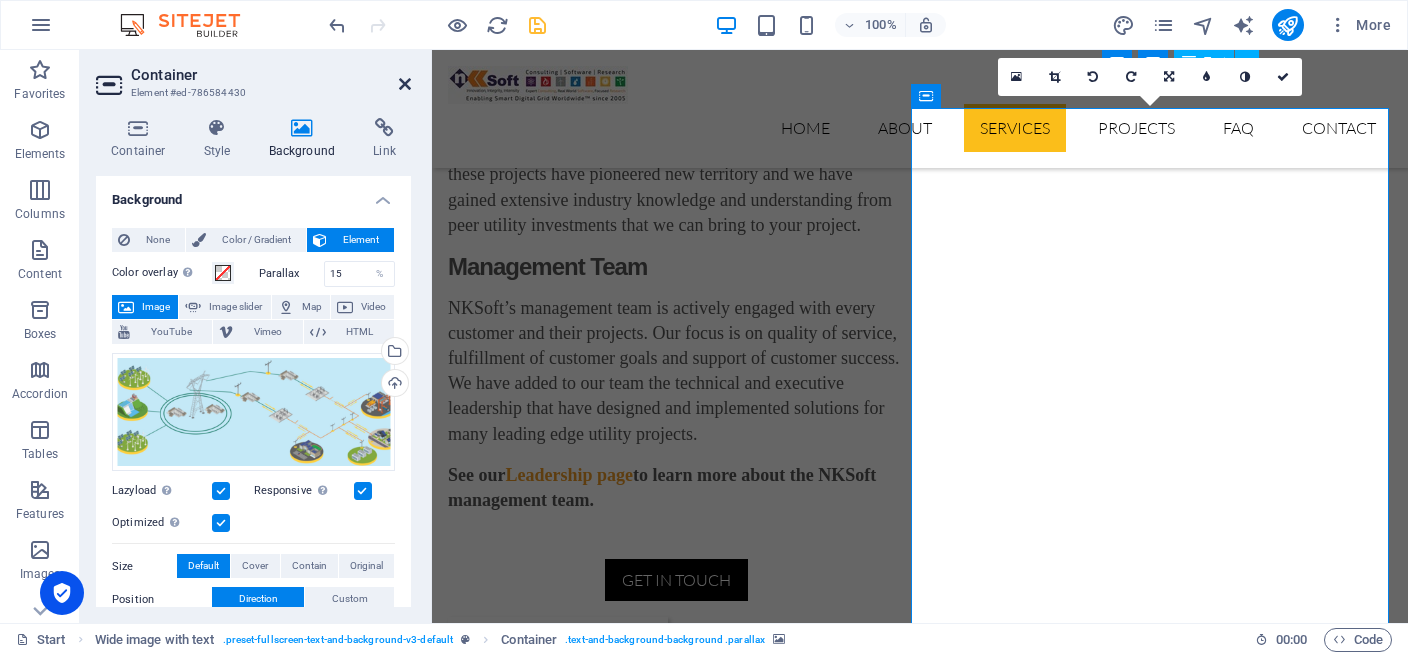 click at bounding box center [405, 84] 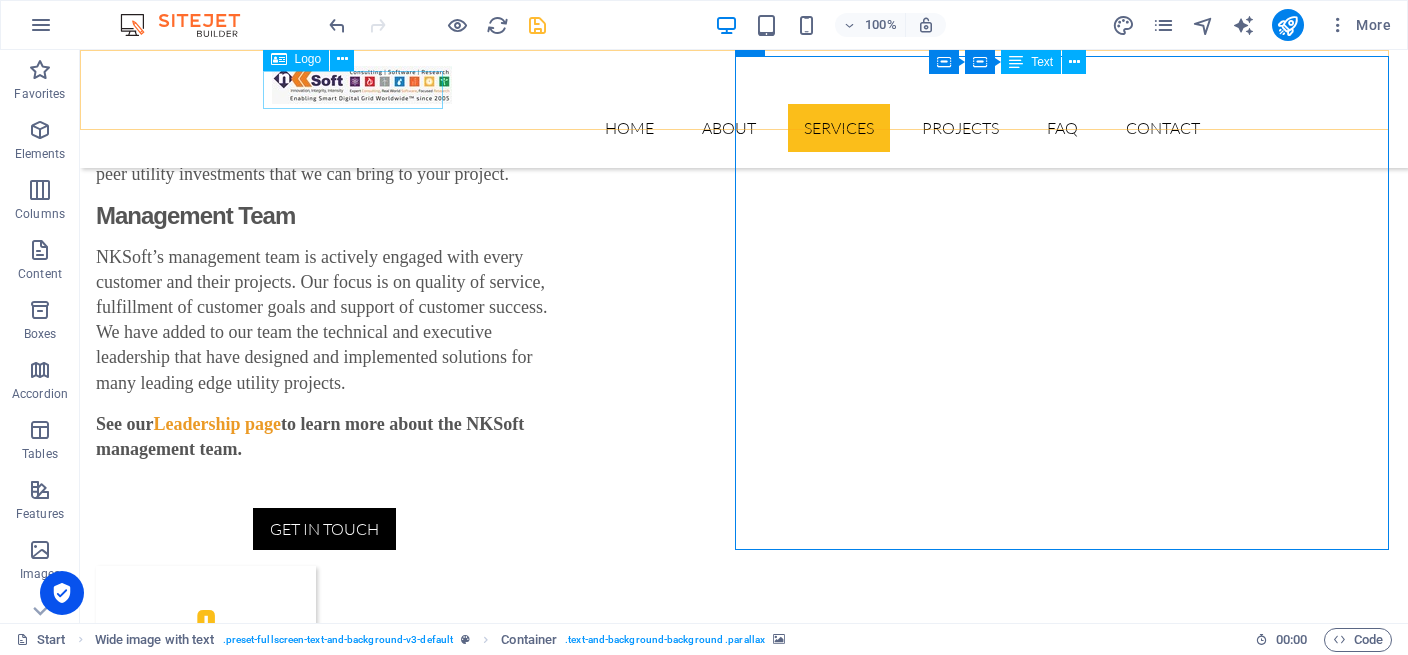 scroll, scrollTop: 3339, scrollLeft: 0, axis: vertical 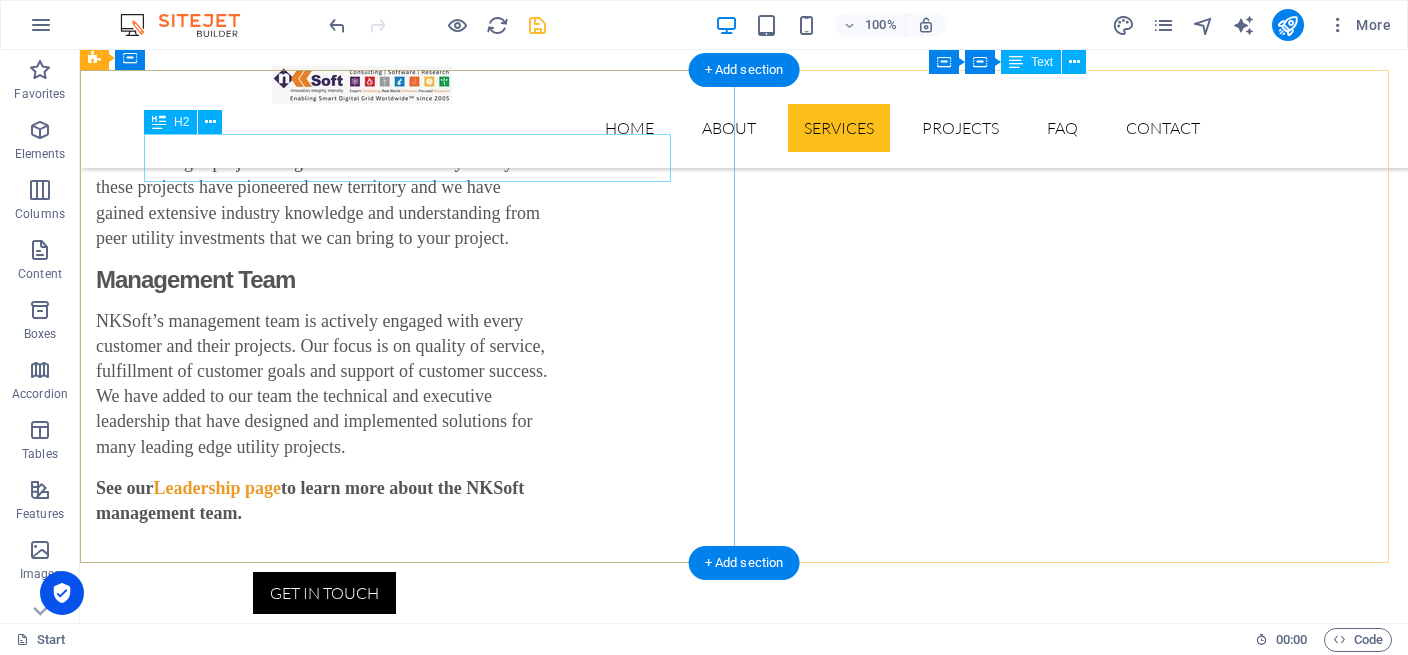 click on "Full of Services" at bounding box center [744, 5053] 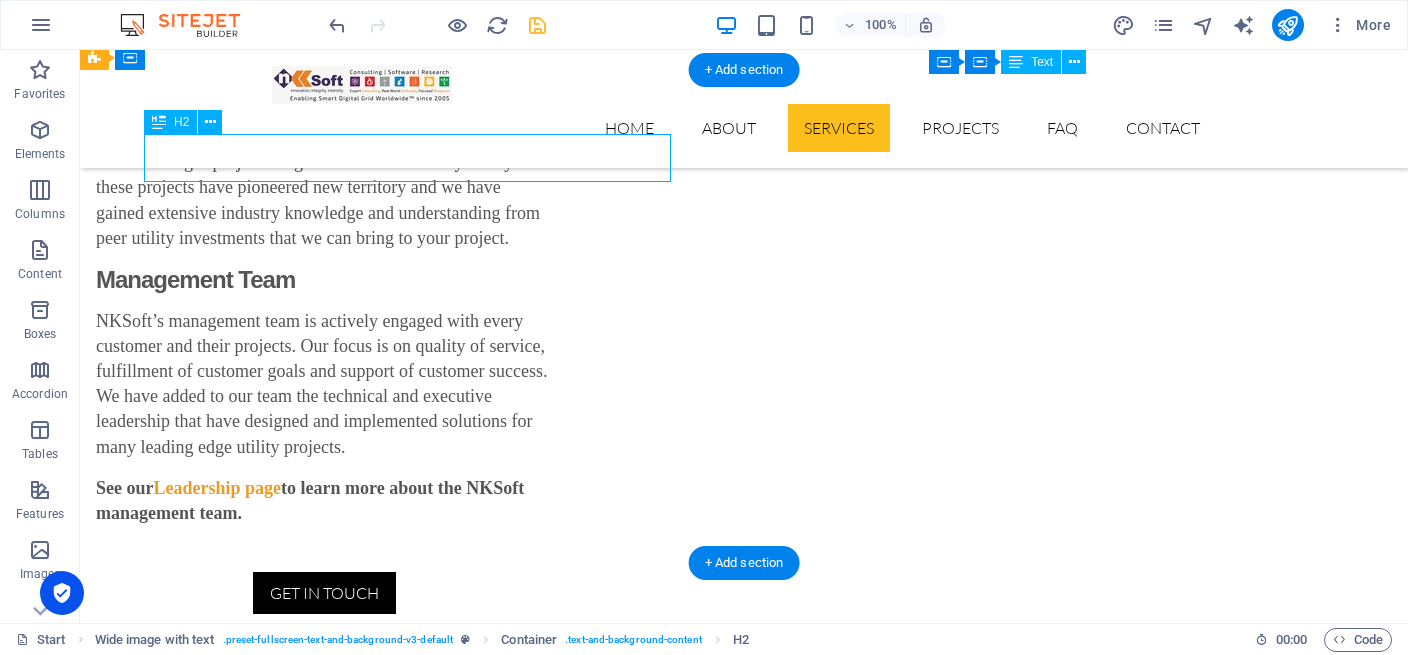 click on "Full of Services" at bounding box center (744, 5053) 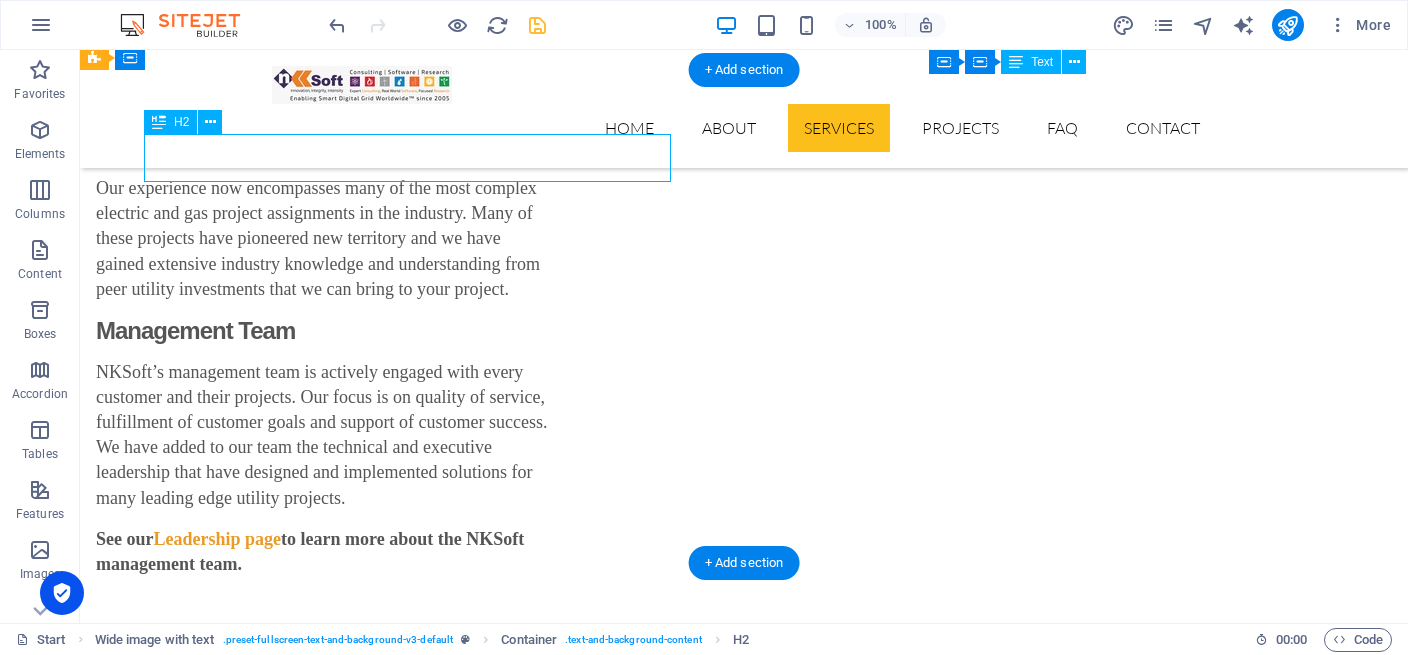 scroll, scrollTop: 3375, scrollLeft: 0, axis: vertical 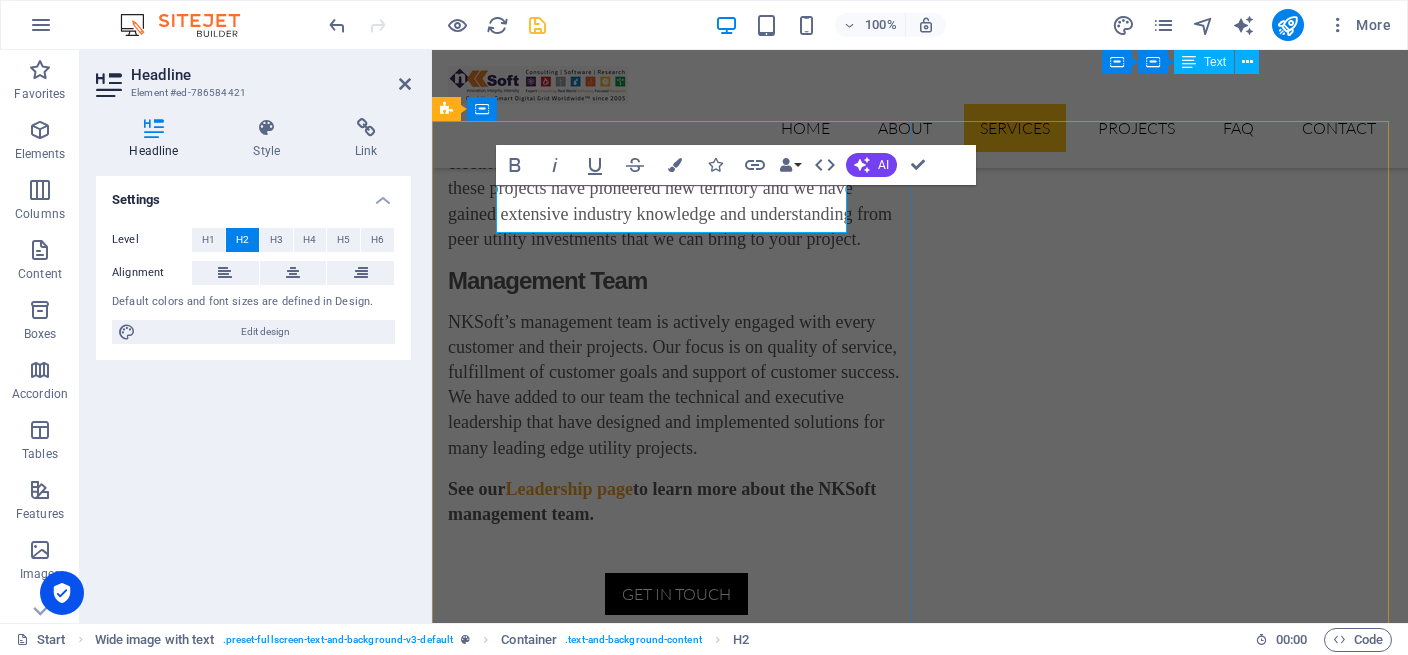 click on "Full of Services" at bounding box center [920, 5054] 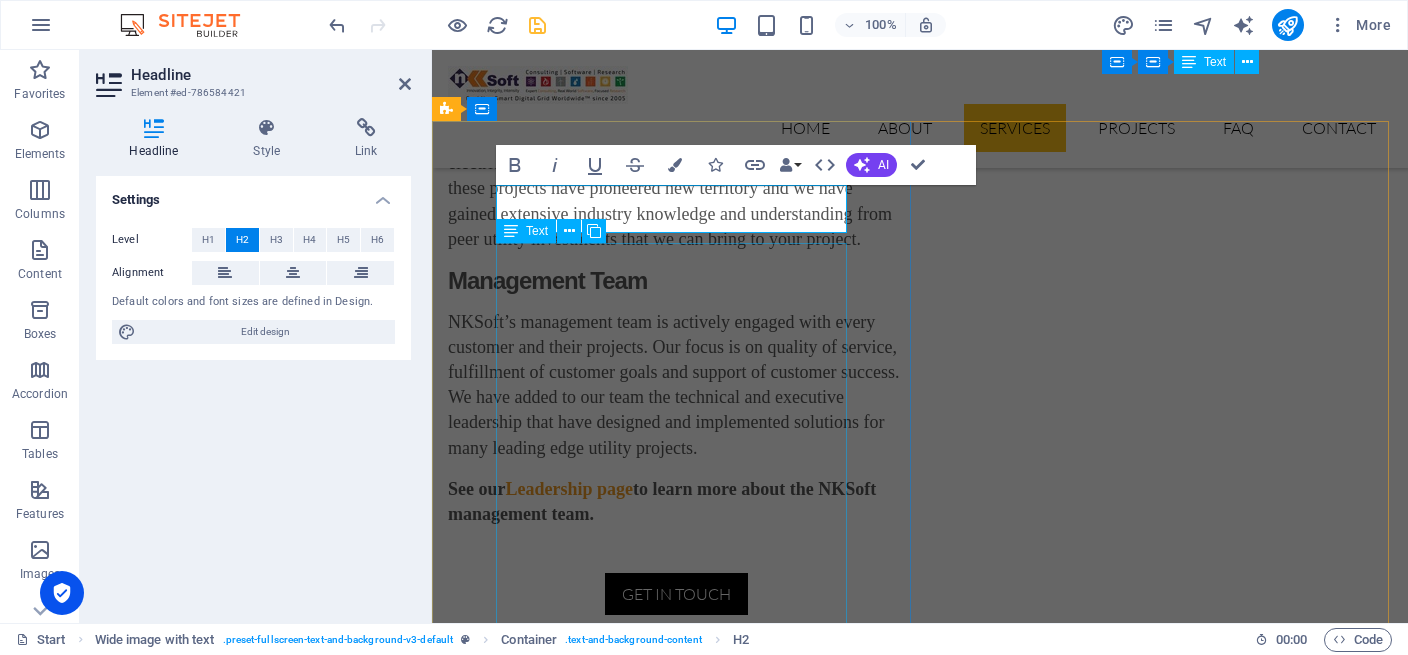 click on "Lorem ipsum dolor sit amet, consectetur adipisicing elit. Vitae, eos, voluptatem, et sequi distinctio adipisci omnis in error quas fuga tempore fugit incidunt quos. Atque, debitis architecto ducimus eligendi dignissimos modi ut non officiis repudiandae maiores. Fugit sit atque eaque dolorum autem reprehenderit porro omnis obcaecati laborum?  Obcaecati, laboriosam, ex, deserunt, harum libero a voluptatem possimus culpa nisi eos quas dolore omnis debitis consequatur fugiat eaque nostrum excepturi nulla. Qui, molestias, nobis dicta enim voluptas repellendus tempore mollitia hic tempora natus ipsam sed quo distinctio suscipit officiis consectetur omnis odit saepe soluta atque magni consequuntur unde nemo voluptatem similique porro." at bounding box center [920, 5190] 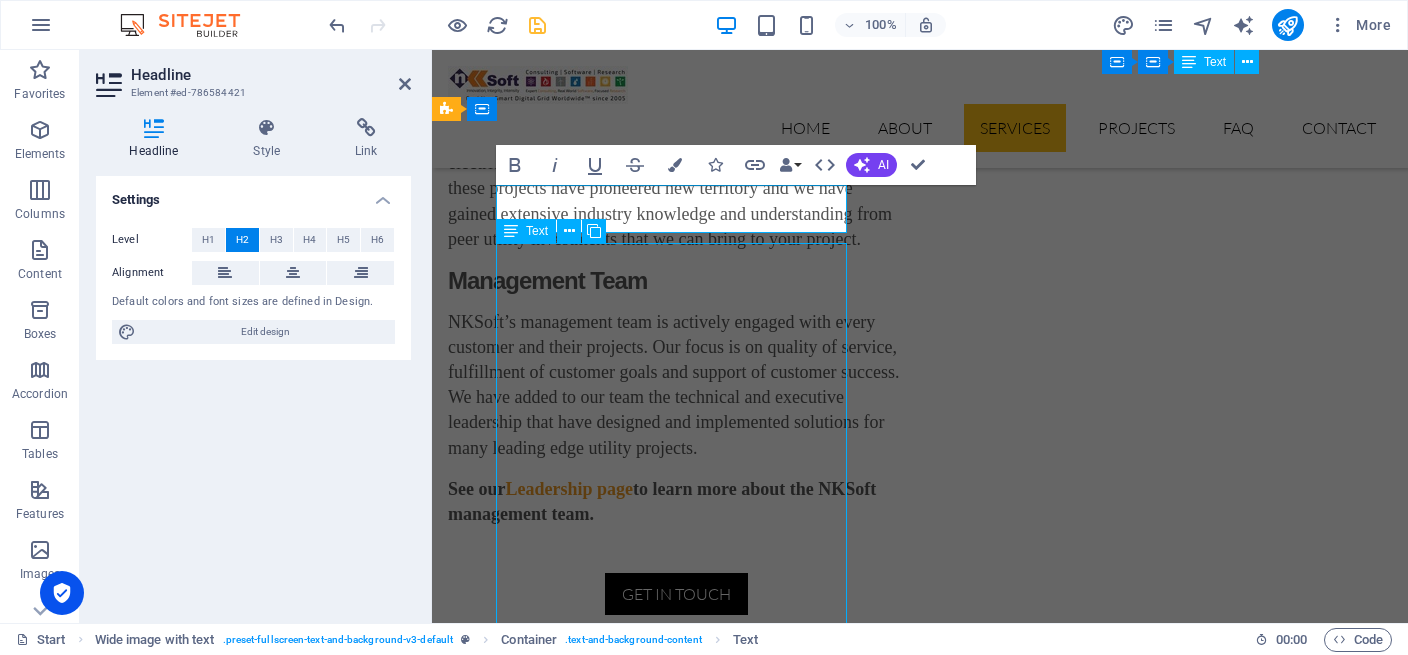 click on "Lorem ipsum dolor sit amet, consectetur adipisicing elit. Vitae, eos, voluptatem, et sequi distinctio adipisci omnis in error quas fuga tempore fugit incidunt quos. Atque, debitis architecto ducimus eligendi dignissimos modi ut non officiis repudiandae maiores. Fugit sit atque eaque dolorum autem reprehenderit porro omnis obcaecati laborum?  Obcaecati, laboriosam, ex, deserunt, harum libero a voluptatem possimus culpa nisi eos quas dolore omnis debitis consequatur fugiat eaque nostrum excepturi nulla. Qui, molestias, nobis dicta enim voluptas repellendus tempore mollitia hic tempora natus ipsam sed quo distinctio suscipit officiis consectetur omnis odit saepe soluta atque magni consequuntur unde nemo voluptatem similique porro." at bounding box center [920, 5190] 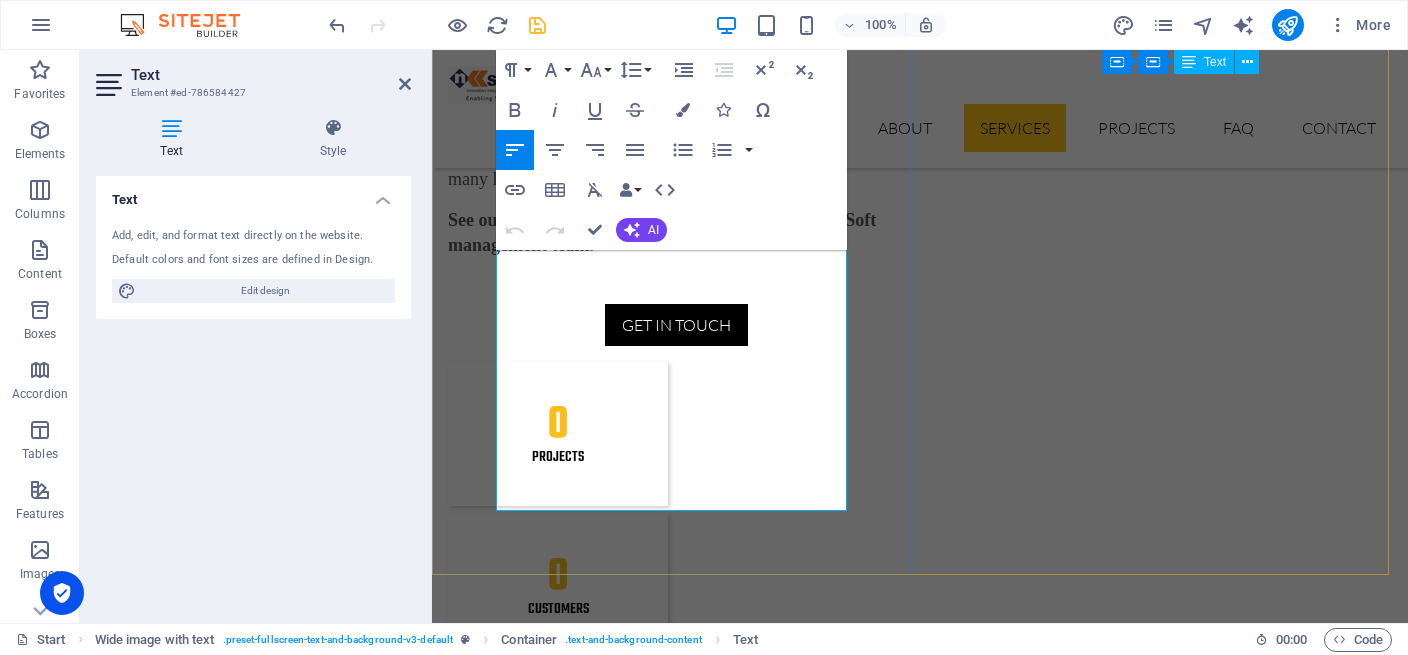 scroll, scrollTop: 3568, scrollLeft: 0, axis: vertical 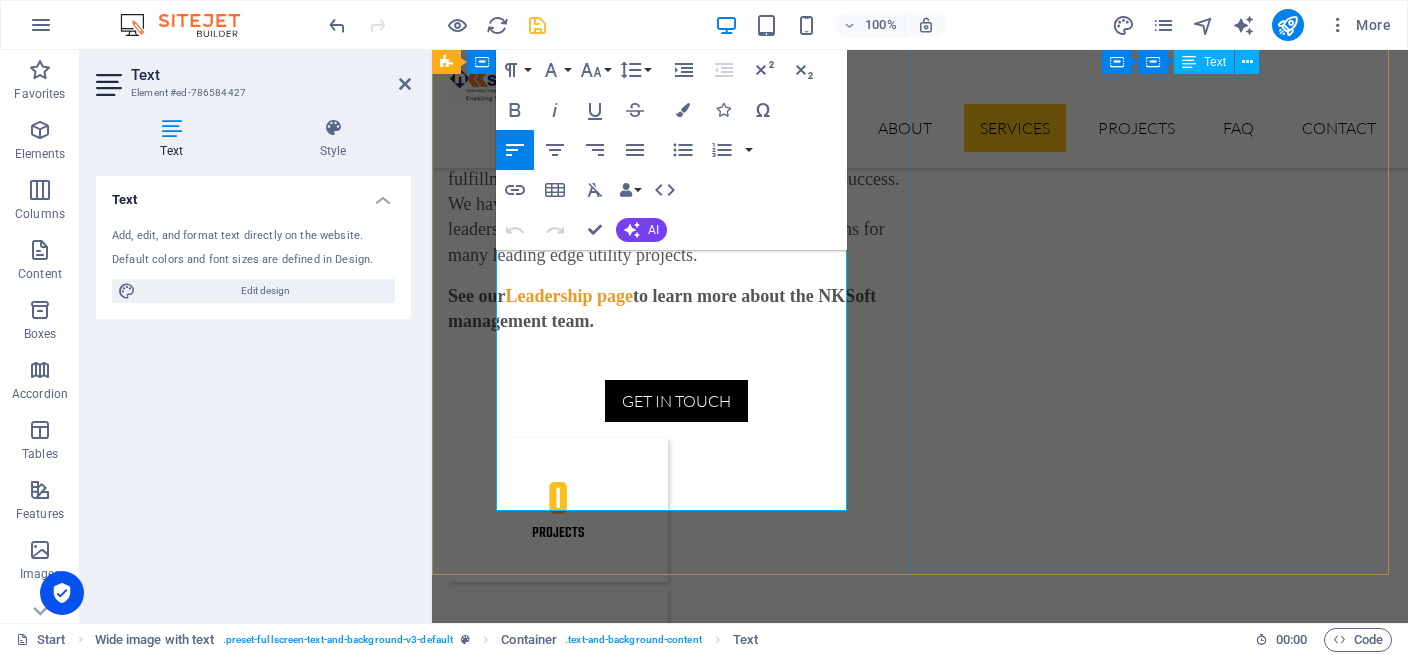 drag, startPoint x: 499, startPoint y: 257, endPoint x: 551, endPoint y: 503, distance: 251.43588 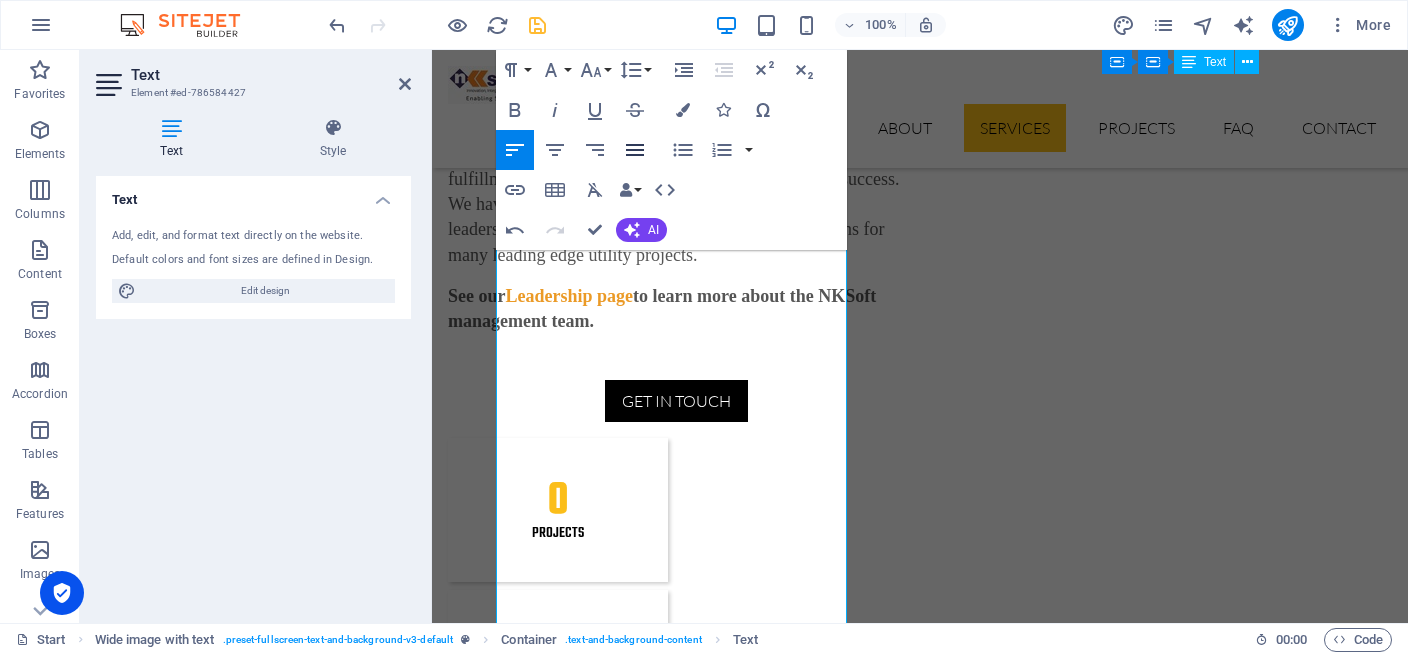click 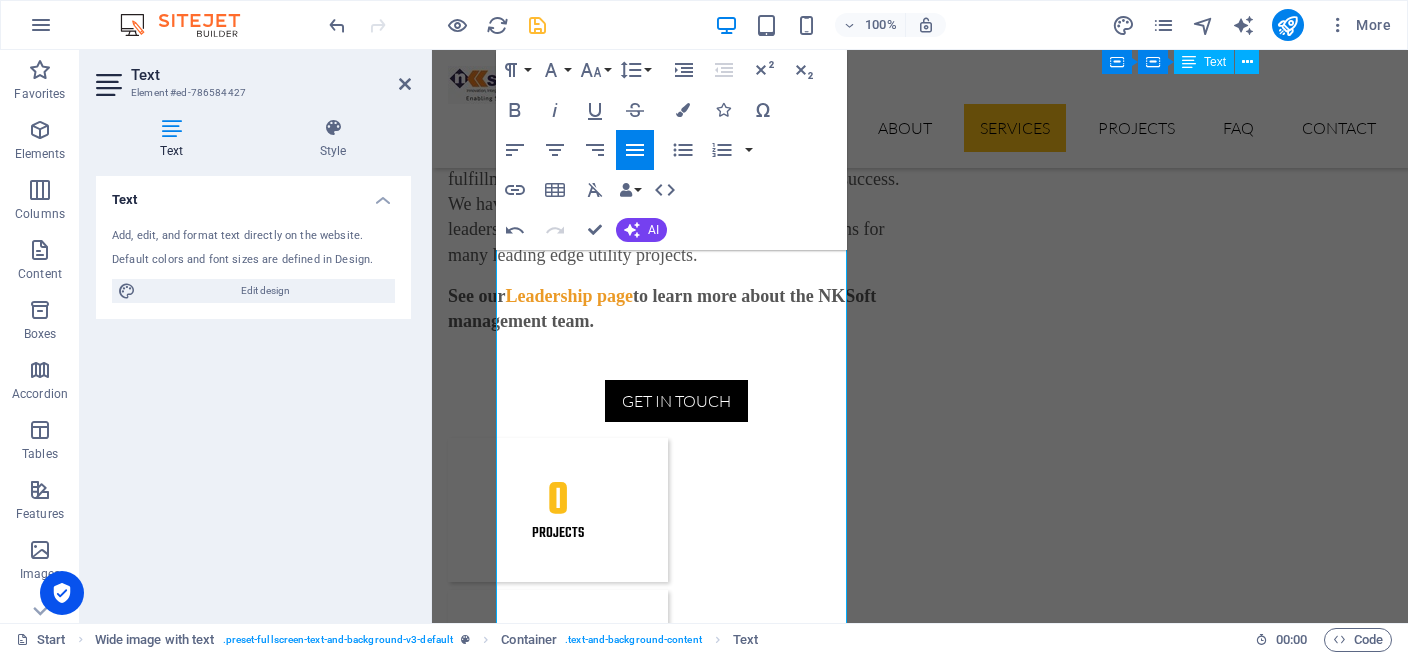 click at bounding box center [920, 5906] 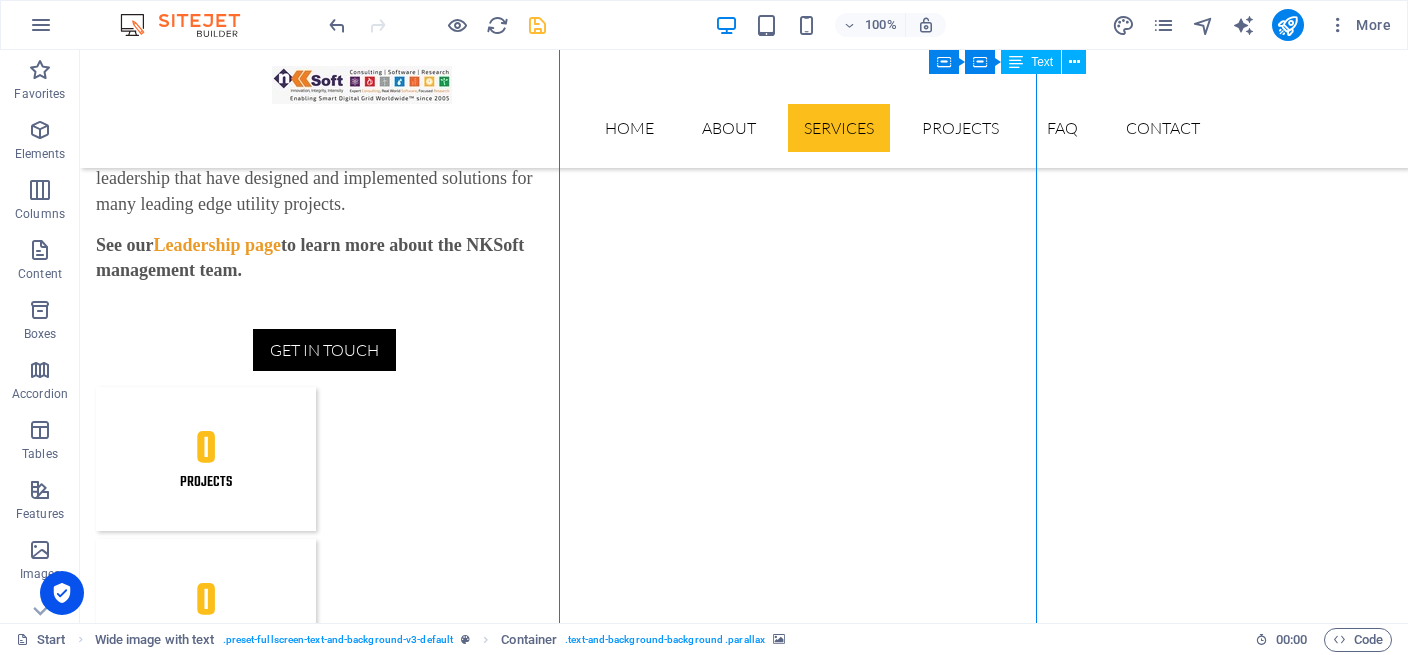 scroll, scrollTop: 3467, scrollLeft: 0, axis: vertical 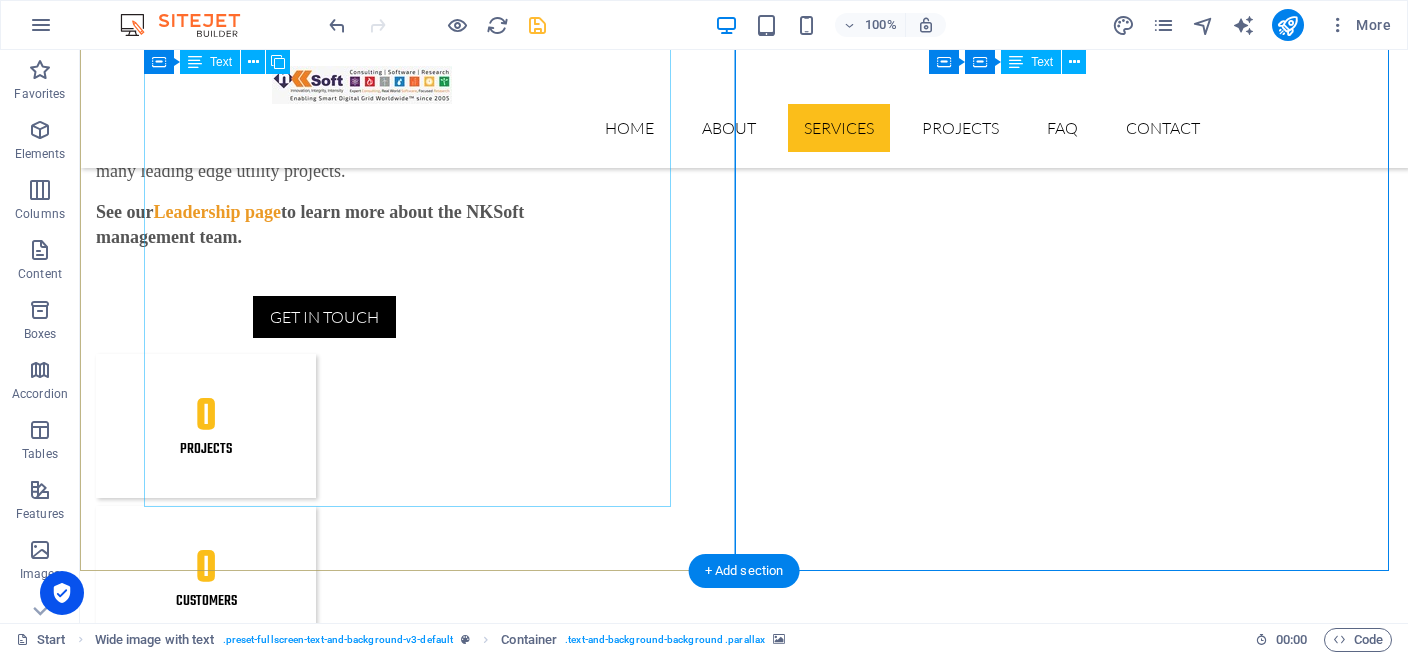 click on "Our  Digital Grid Services  empower utilities to modernize and optimize their electrical infrastructure through intelligent, connected technologies. We deliver end-to-end solutions that include: Advanced Metering Infrastructure (AMI)  for real-time energy usage insights Distribution & Substation Automation  for faster fault response and improved reliability Power Flow Analysis  for efficient grid planning and load management Advanced Distribution Management Systems (ADMS)  integrating  SCADA ,  DMS ,  OMS , and  NMS  for full operational visibility and control Distributed Energy Resource Management Systems (DERMS)  to seamlessly integrate solar, wind, and storage into the grid We also drive  Digital Customer Transformation  through platforms like  Oracle CC&B  and  SAP IS-U , enhancing customer engagement, billing, and service delivery. To further boost performance, we integrate  AI-powered solutions" at bounding box center [744, 5045] 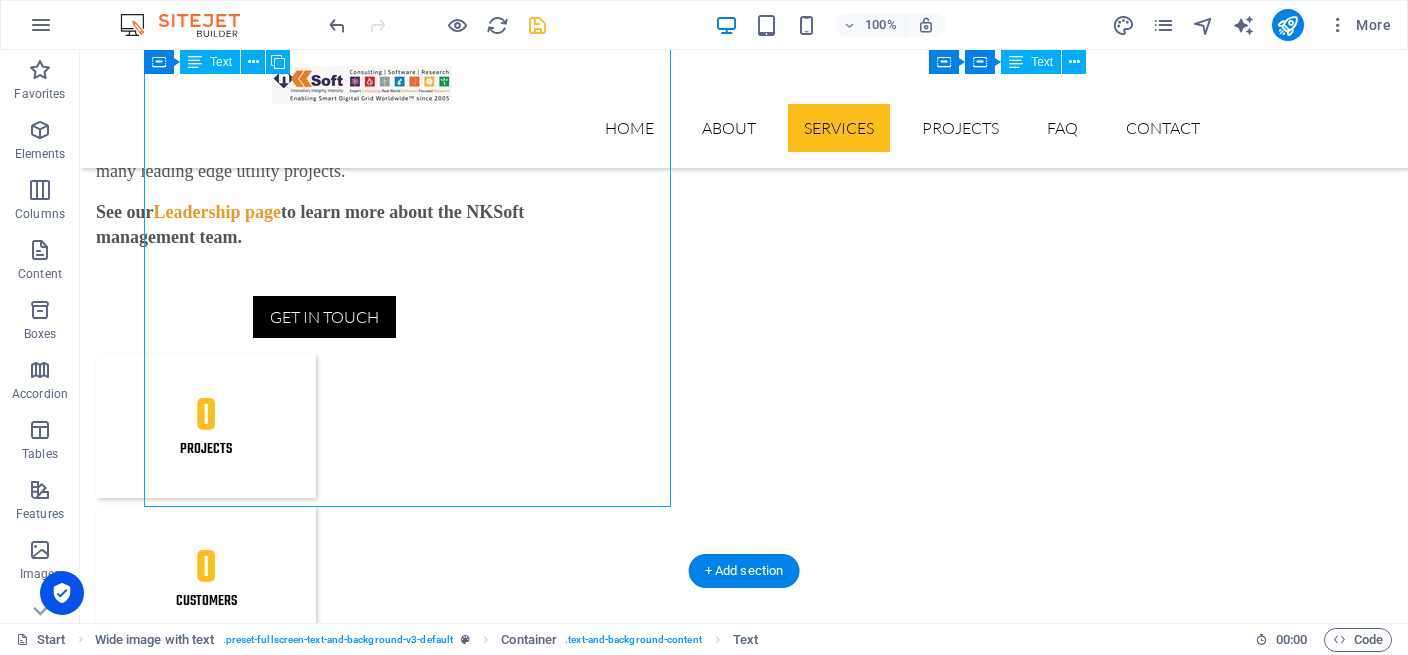 click on "Our  Digital Grid Services  empower utilities to modernize and optimize their electrical infrastructure through intelligent, connected technologies. We deliver end-to-end solutions that include: Advanced Metering Infrastructure (AMI)  for real-time energy usage insights Distribution & Substation Automation  for faster fault response and improved reliability Power Flow Analysis  for efficient grid planning and load management Advanced Distribution Management Systems (ADMS)  integrating  SCADA ,  DMS ,  OMS , and  NMS  for full operational visibility and control Distributed Energy Resource Management Systems (DERMS)  to seamlessly integrate solar, wind, and storage into the grid We also drive  Digital Customer Transformation  through platforms like  Oracle CC&B  and  SAP IS-U , enhancing customer engagement, billing, and service delivery. To further boost performance, we integrate  AI-powered solutions" at bounding box center [744, 5045] 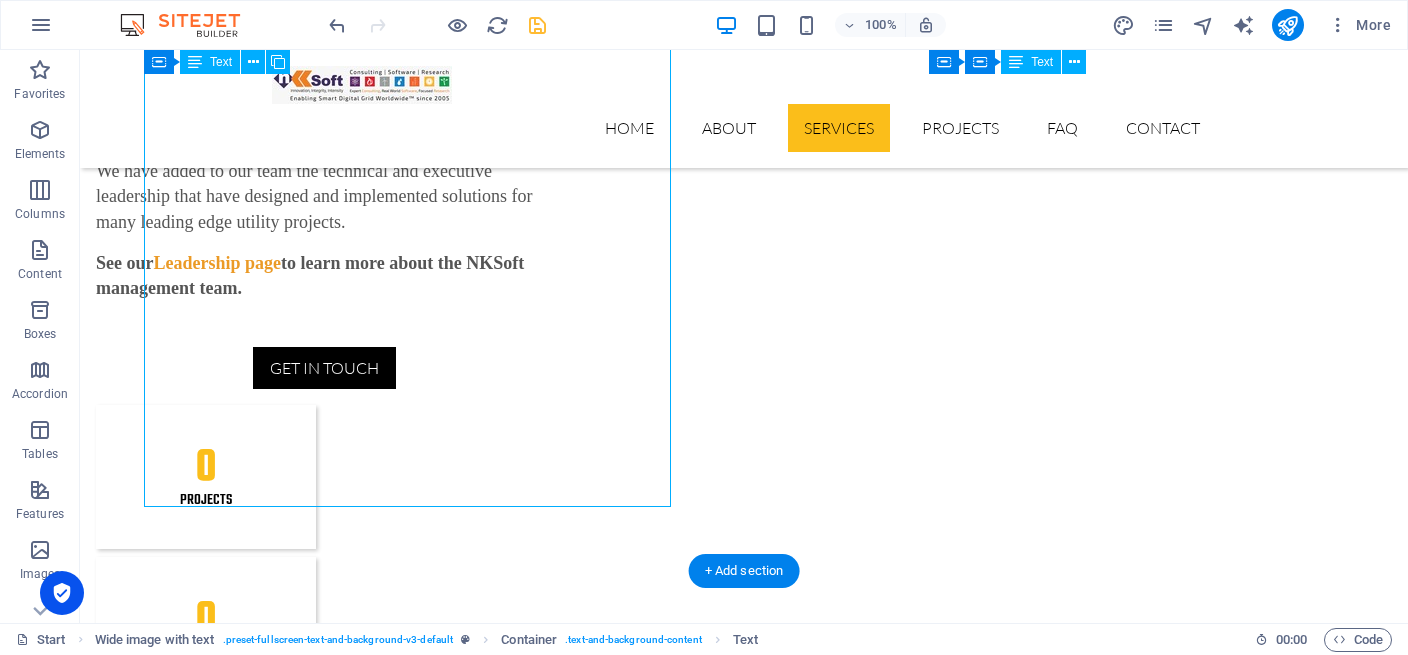 scroll, scrollTop: 3338, scrollLeft: 0, axis: vertical 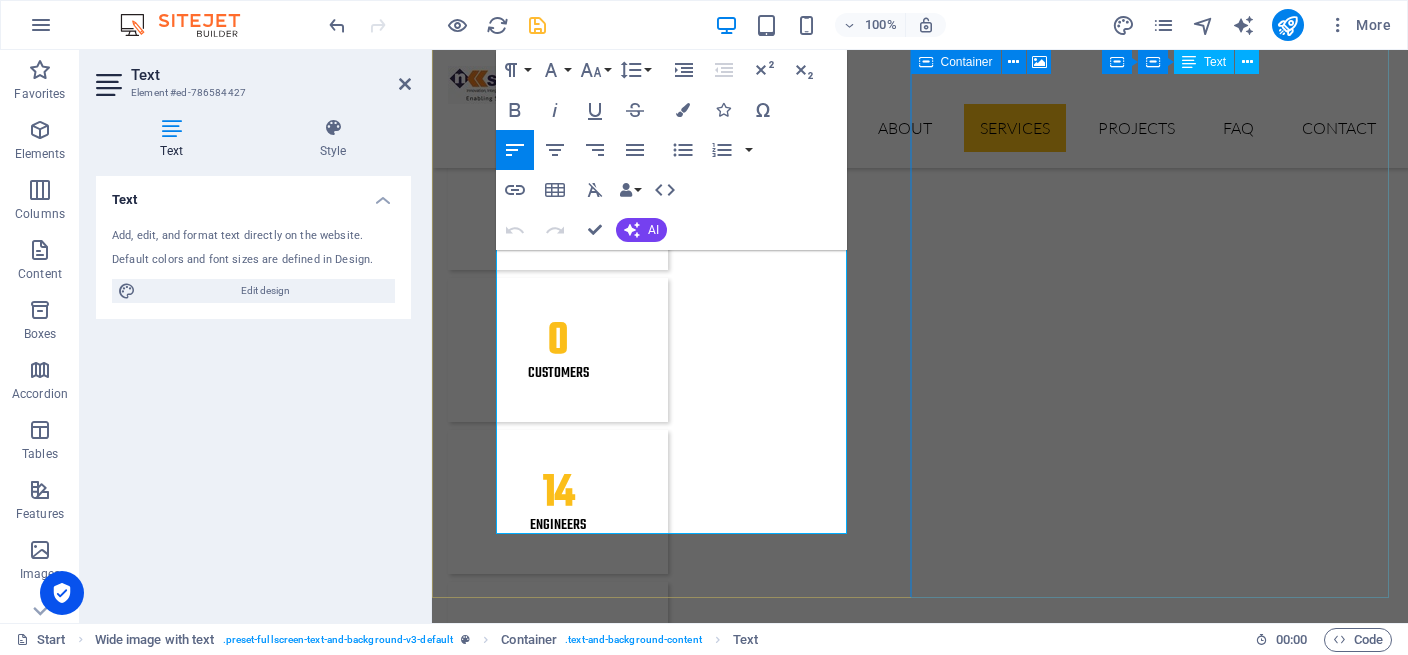 click on "Distributed Energy Resource Management Systems (DERMS)  to seamlessly integrate solar, wind, and storage into the grid" at bounding box center [928, 4921] 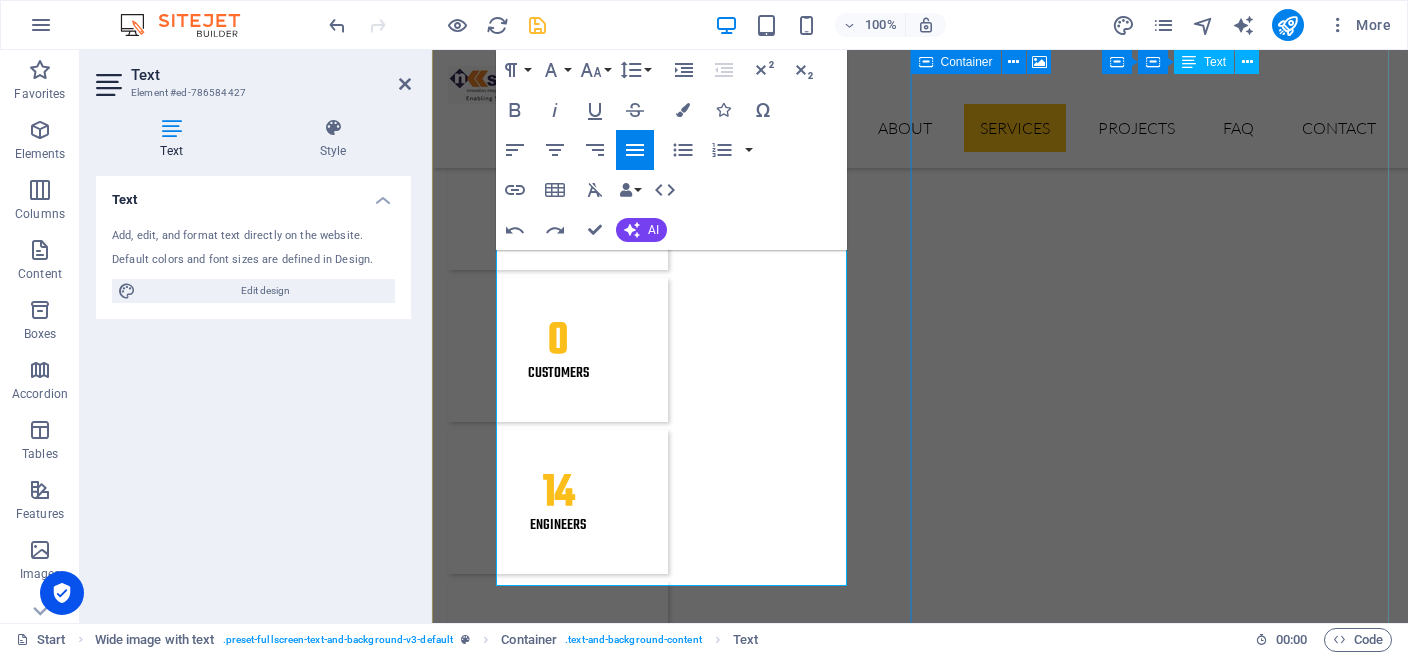 click on "We also drive  Digital Customer Transformation  through platforms like  Oracle CC&B  and  SAP IS-U , enhancing customer engagement, billing, and service delivery." at bounding box center (920, 5025) 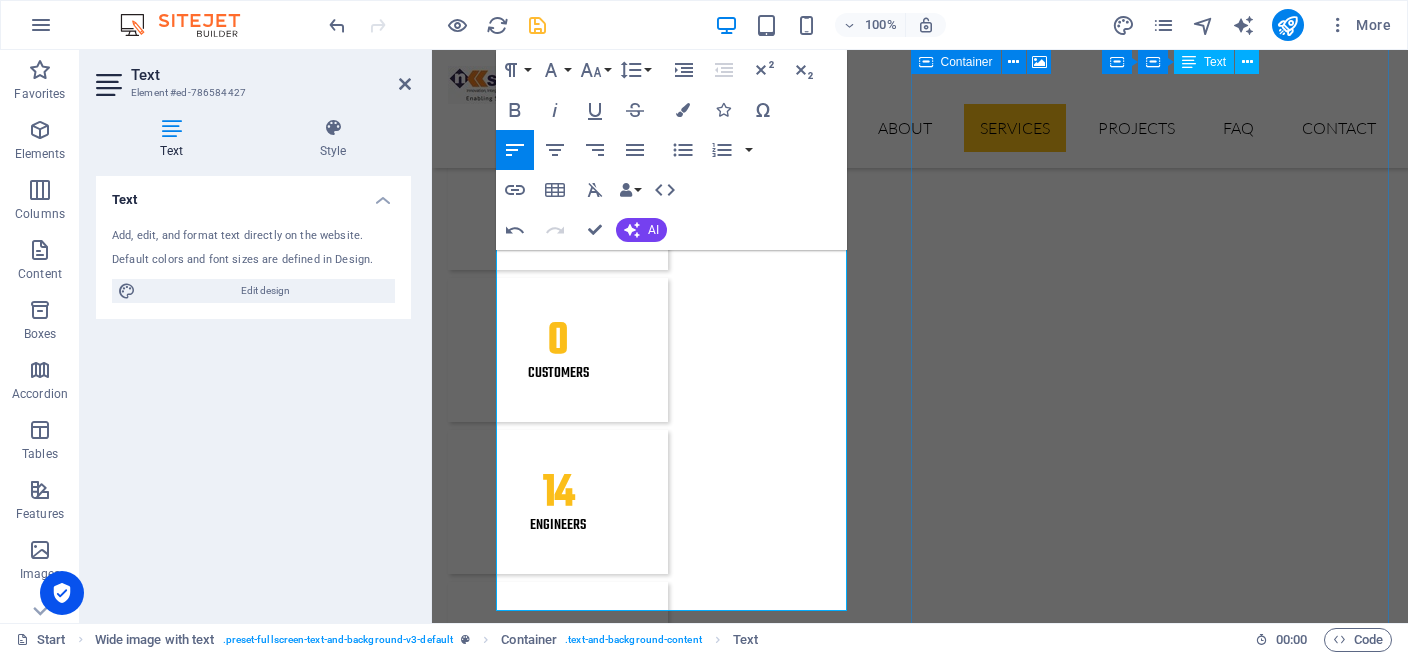 click at bounding box center (920, 5751) 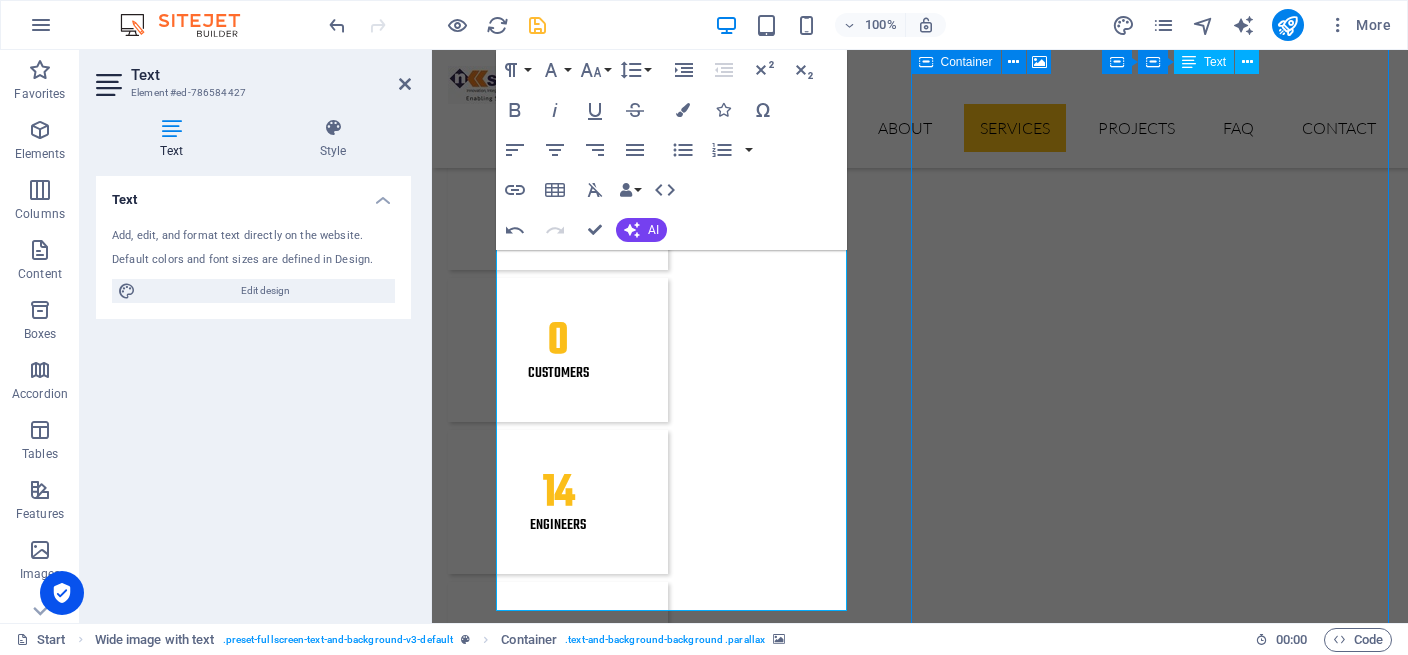 scroll, scrollTop: 3727, scrollLeft: 0, axis: vertical 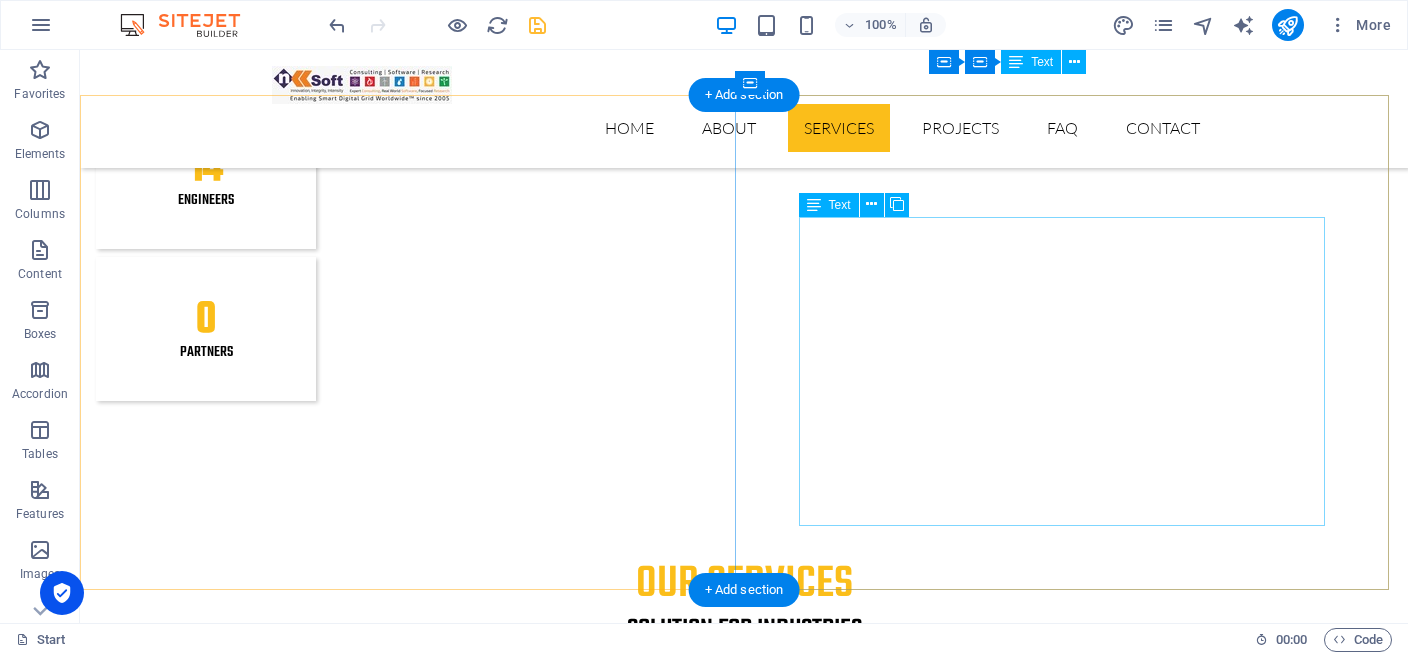 click on "Lorem ipsum dolor sit amet, consectetur adipisicing elit. Vitae, eos, voluptatem, et sequi distinctio adipisci omnis in error quas fuga tempore fugit incidunt quos. Atque, debitis architecto ducimus eligendi dignissimos modi ut non officiis repudiandae maiores. Fugit sit atque eaque dolorum autem reprehenderit porro omnis obcaecati laborum? Fugit sit atque eaque dolorum autem reprehenderit porro omnis obcaecati laborum? Mistinctio adipisci error fuga Tempore Reprehenderit porro omnis obcaecati laborum Omnis odit saepe soluta atque magni consequuntur Fugit sit atque eaque modi fuga dolorum Lorem ipsum dolor sit amet, consectetur adipisicing elit" at bounding box center [744, 6748] 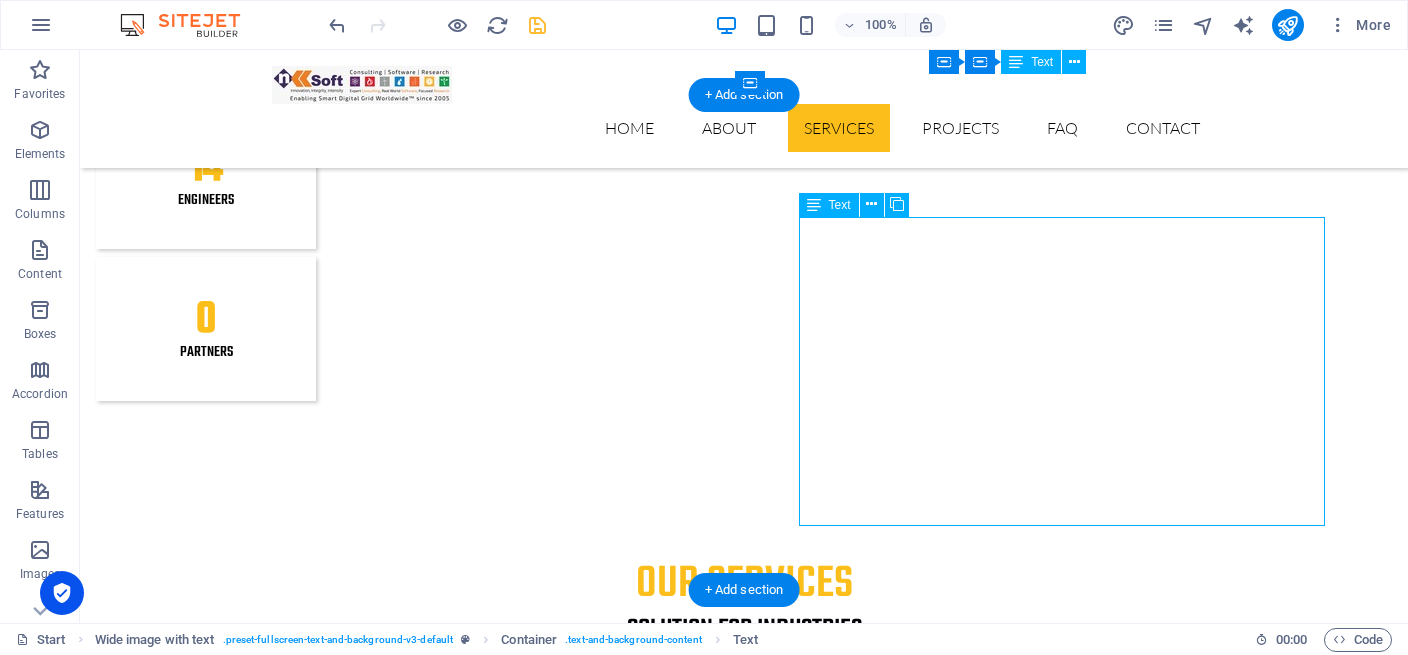 click on "Lorem ipsum dolor sit amet, consectetur adipisicing elit. Vitae, eos, voluptatem, et sequi distinctio adipisci omnis in error quas fuga tempore fugit incidunt quos. Atque, debitis architecto ducimus eligendi dignissimos modi ut non officiis repudiandae maiores. Fugit sit atque eaque dolorum autem reprehenderit porro omnis obcaecati laborum? Fugit sit atque eaque dolorum autem reprehenderit porro omnis obcaecati laborum? Mistinctio adipisci error fuga Tempore Reprehenderit porro omnis obcaecati laborum Omnis odit saepe soluta atque magni consequuntur Fugit sit atque eaque modi fuga dolorum Lorem ipsum dolor sit amet, consectetur adipisicing elit" at bounding box center [744, 6748] 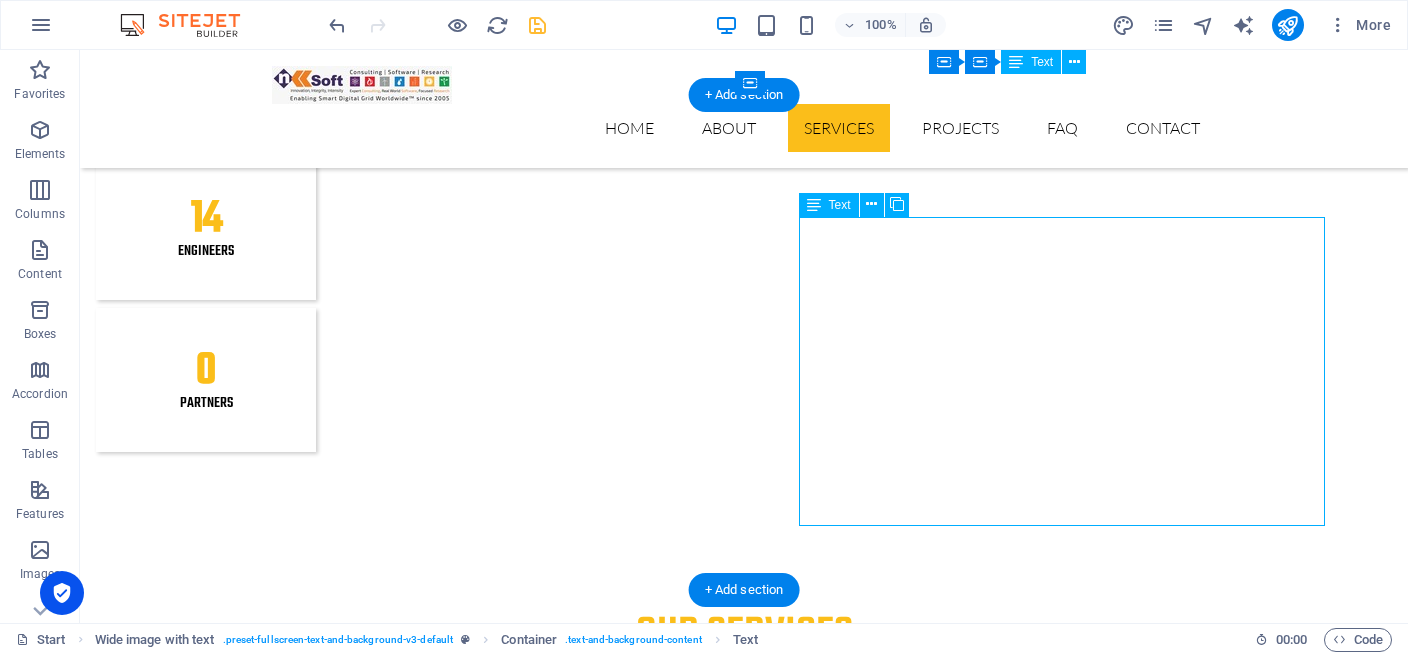 scroll, scrollTop: 4255, scrollLeft: 0, axis: vertical 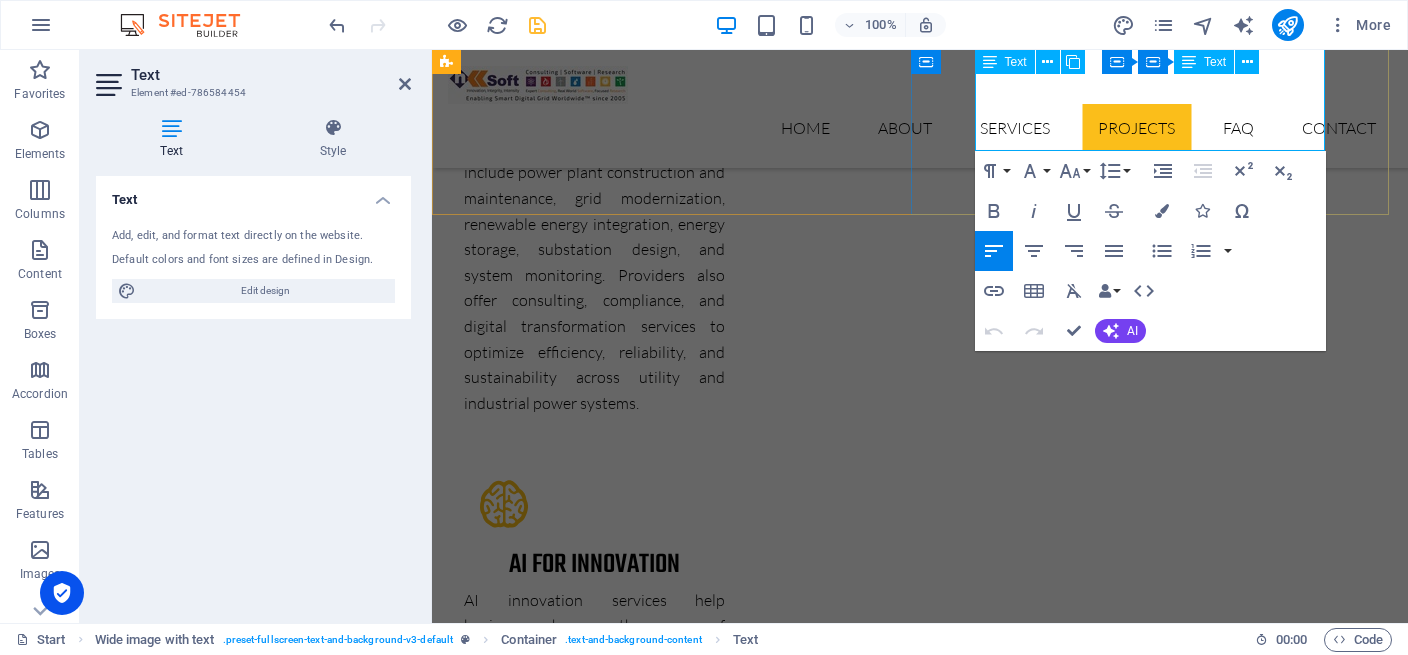 drag, startPoint x: 975, startPoint y: 436, endPoint x: 1099, endPoint y: 147, distance: 314.47894 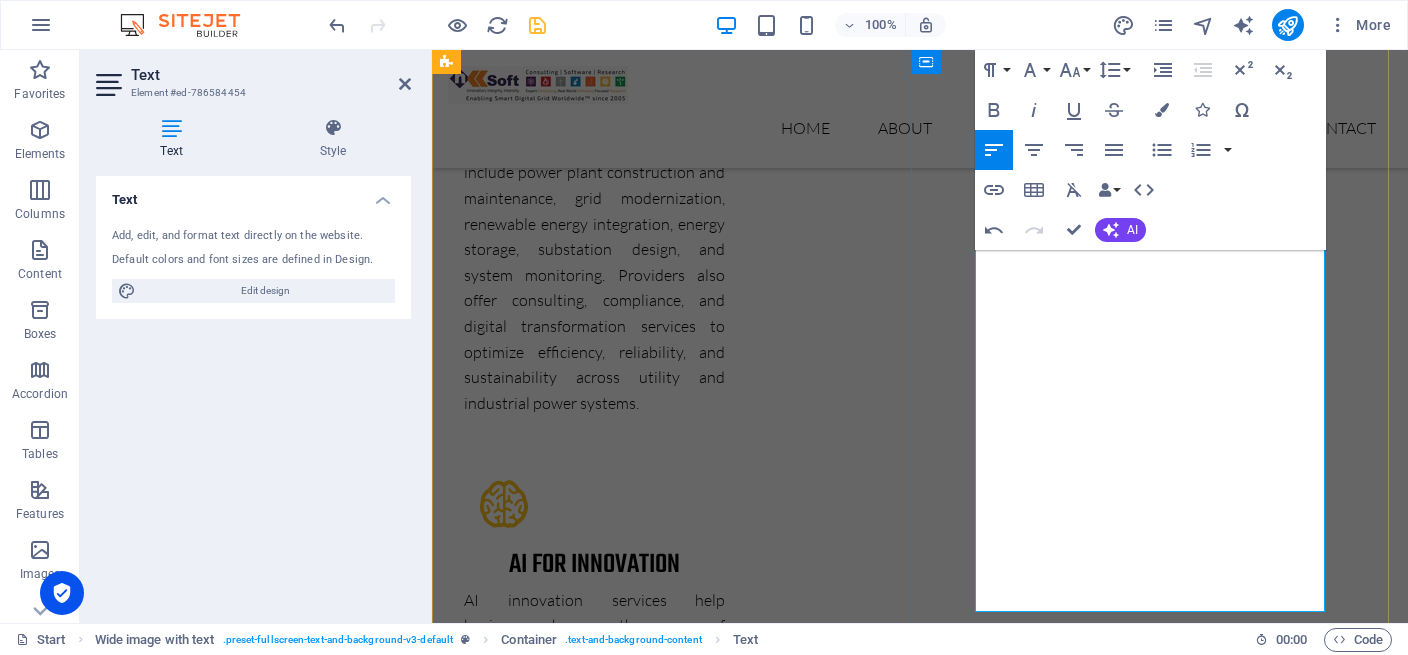 click on "System Development & Implementation : Providing end-to-end support for designing, developing, testing, and deploying technology solutions that drive business outcomes" at bounding box center [928, 6811] 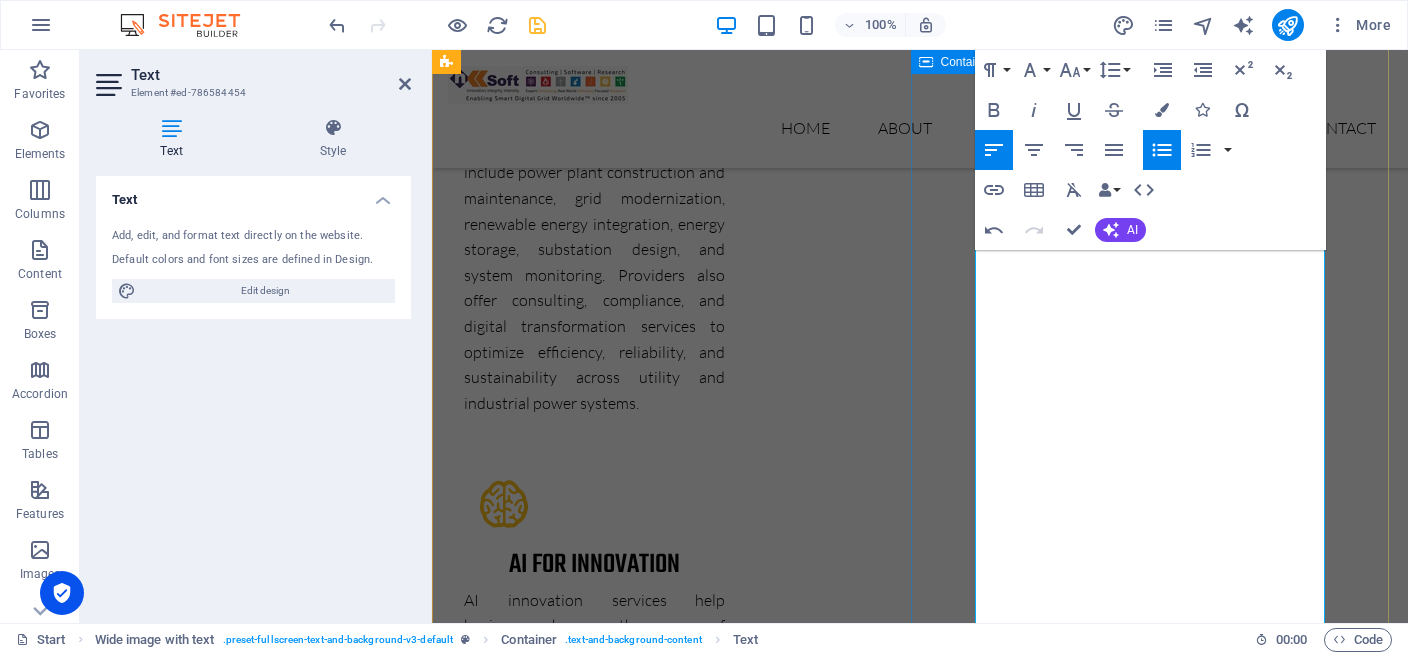 click on "Smart Technology Our  Business Consulting Services  are designed to help organizations optimize performance, reduce risk, and achieve strategic goals through tailored advisory and implementation support. We specialize in: Process Improvement : Streamlining operations using proven methodologies to enhance efficiency, reduce waste, and boost productivity Organizational Change Management (OCM) : Ensuring successful transitions through stakeholder engagement, communication planning, training, and adoption strategies Risk Management : Identifying, assessing, and mitigating operational, financial, and compliance risks to protect organizational value Quality Assurance : Implementing rigorous QA frameworks to ensure consistent delivery, compliance, and performance across processes and systems System Requirements Management : Defining and managing business and technical requirements to align IT solutions with organizational needs System Development & Implementation" at bounding box center (920, 6600) 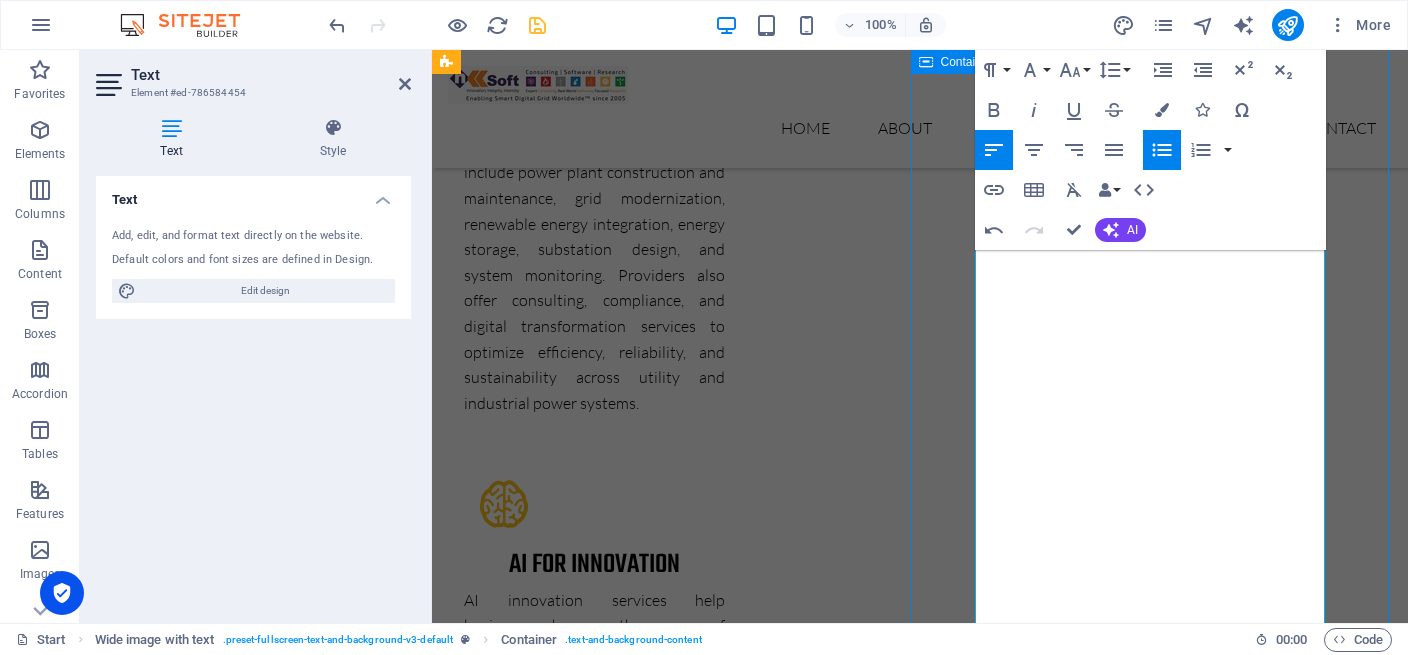scroll, scrollTop: 4682, scrollLeft: 0, axis: vertical 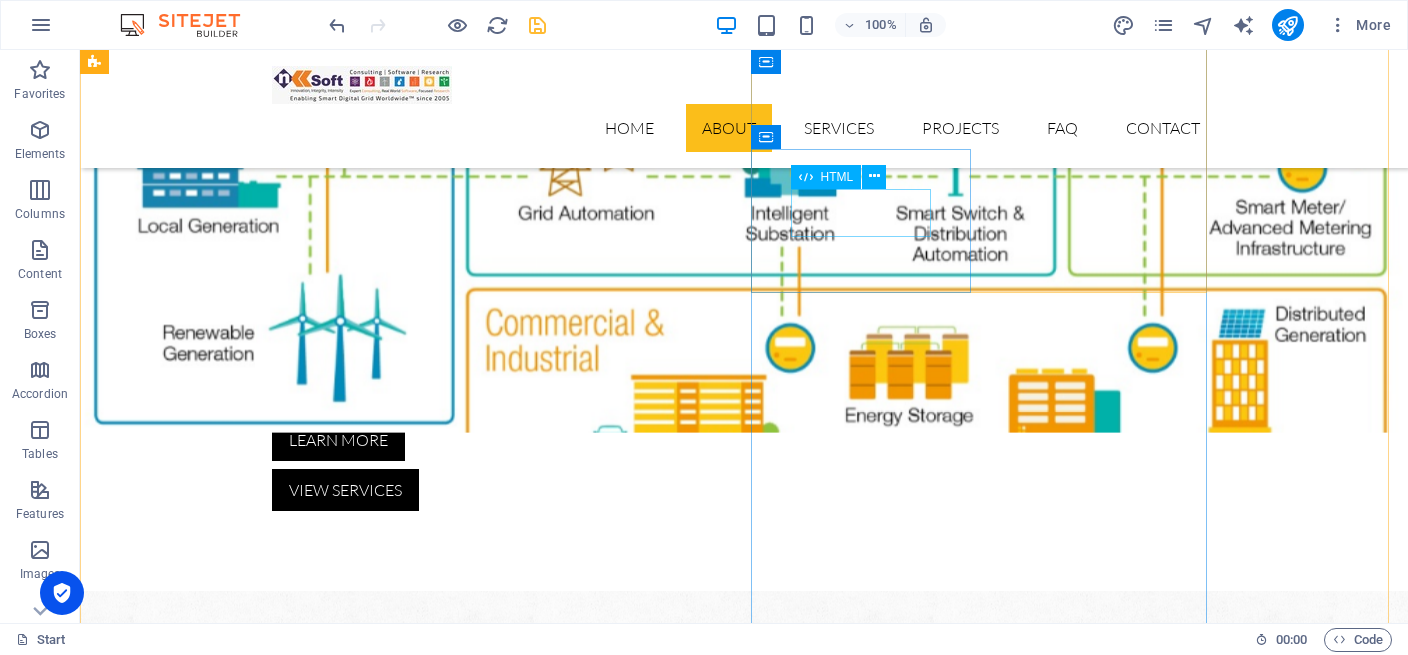 click on "14" at bounding box center (206, 3654) 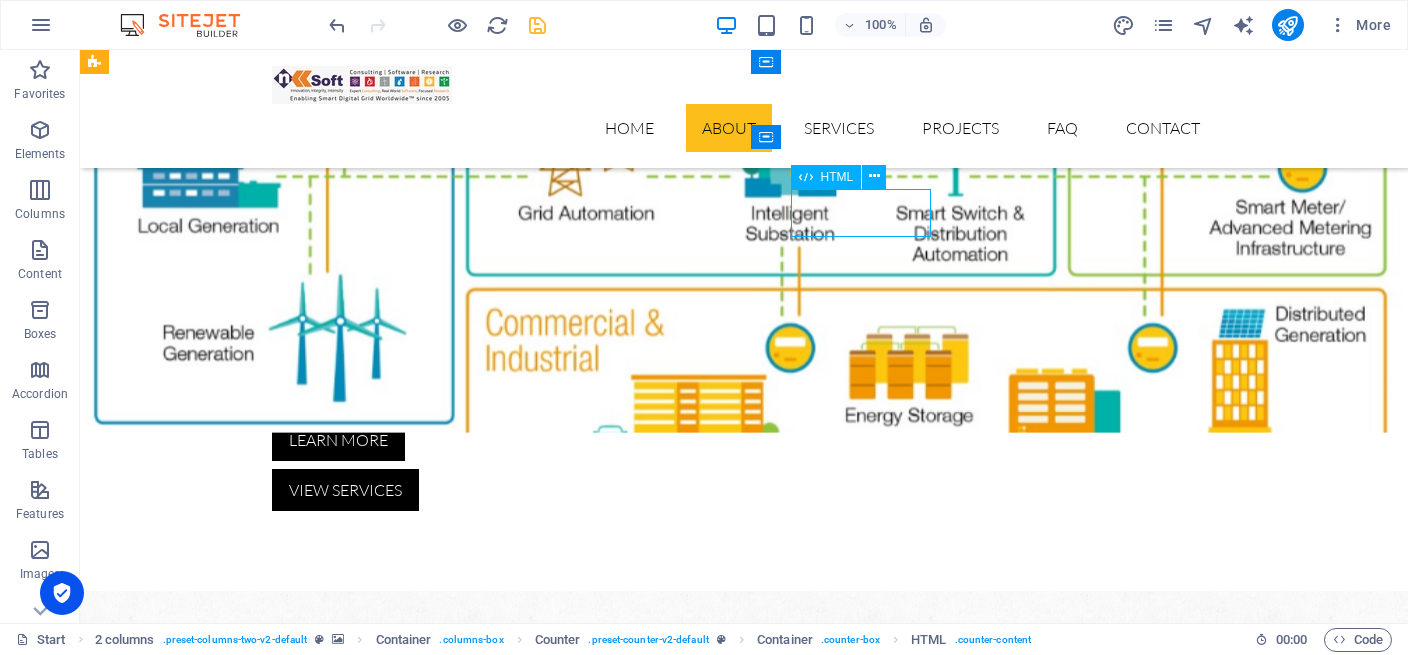 click on "14" at bounding box center (206, 3654) 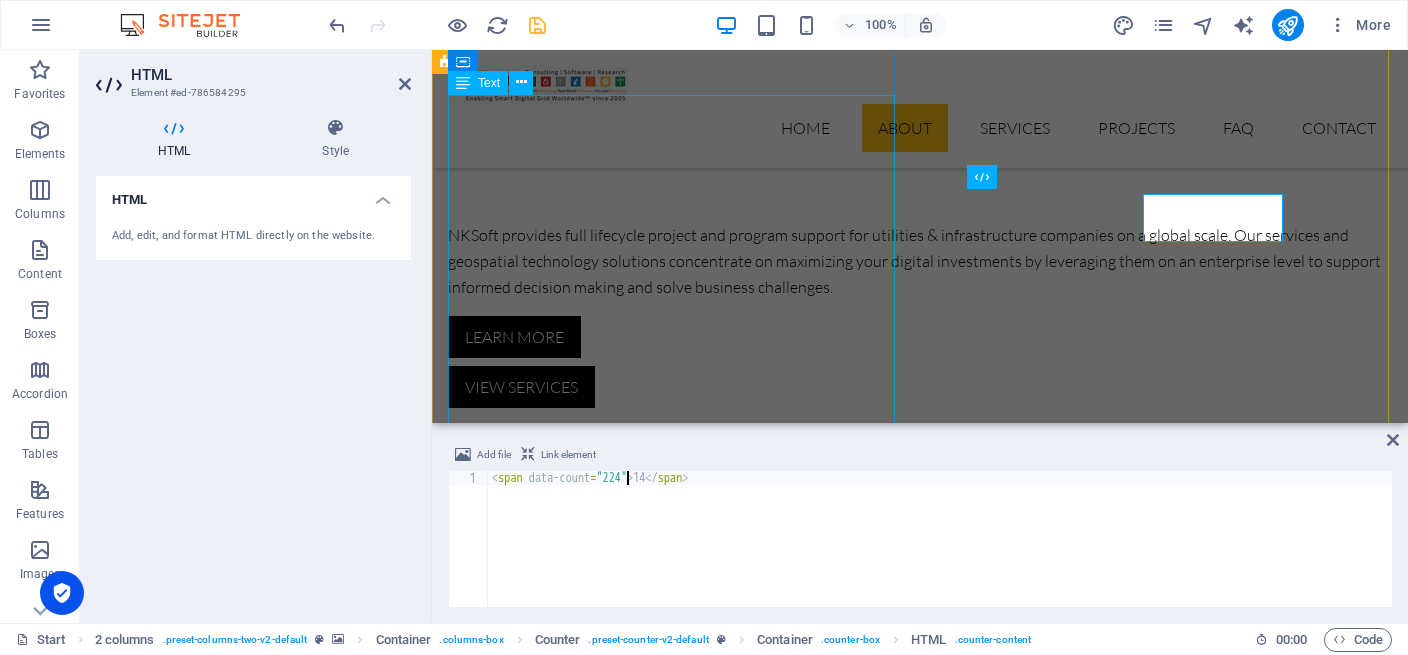 scroll, scrollTop: 664, scrollLeft: 0, axis: vertical 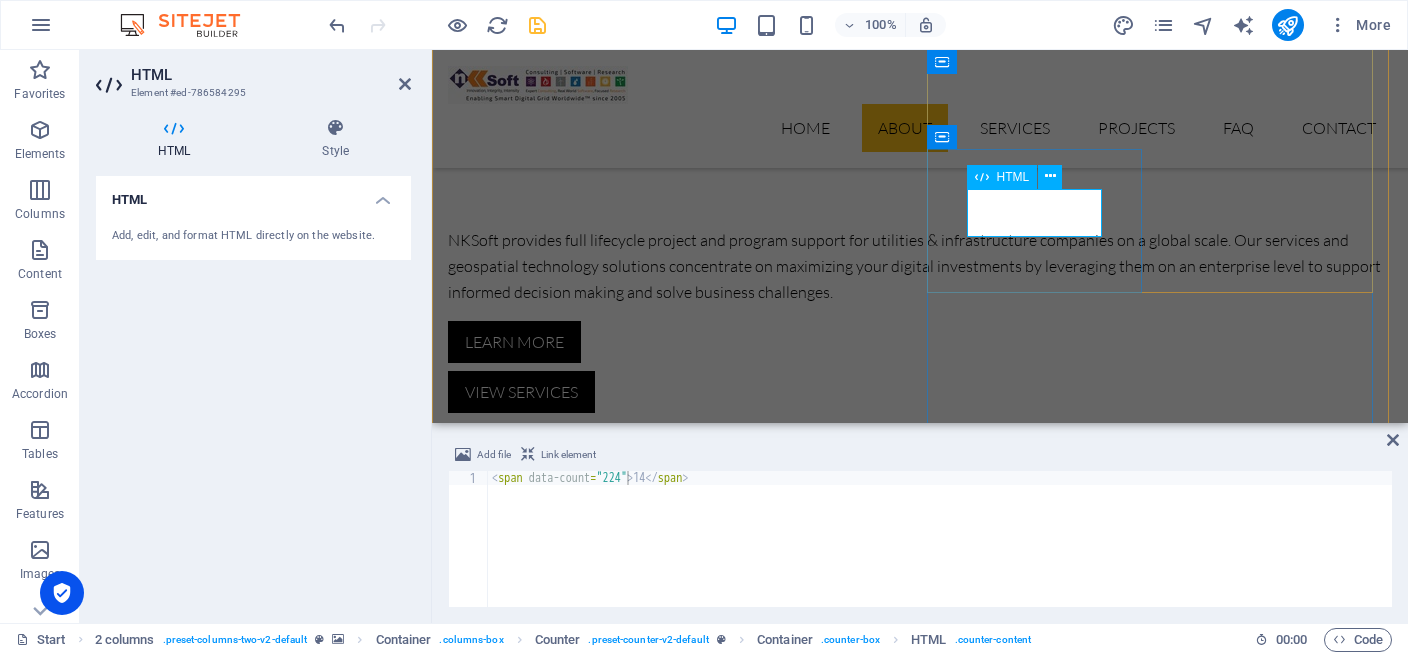 click on "14" at bounding box center [558, 3607] 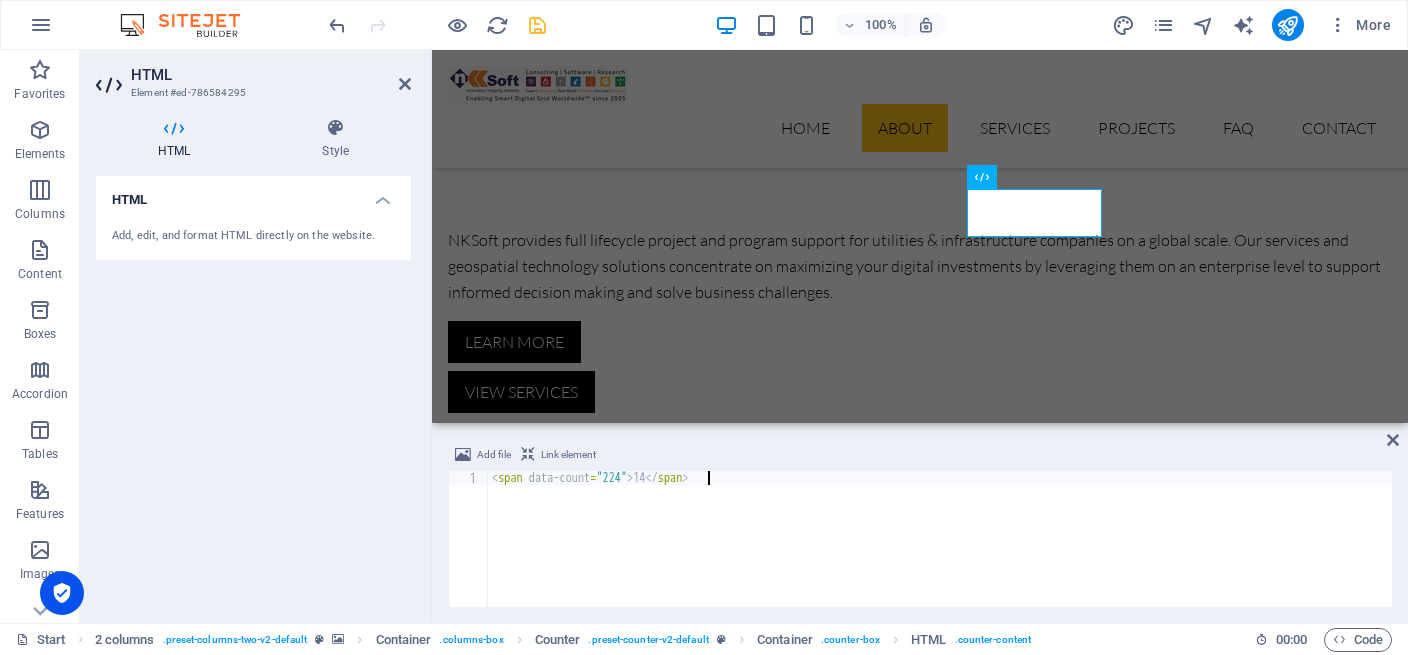 click on "< span   data-count = "224" > 14 </ span >" at bounding box center (940, 553) 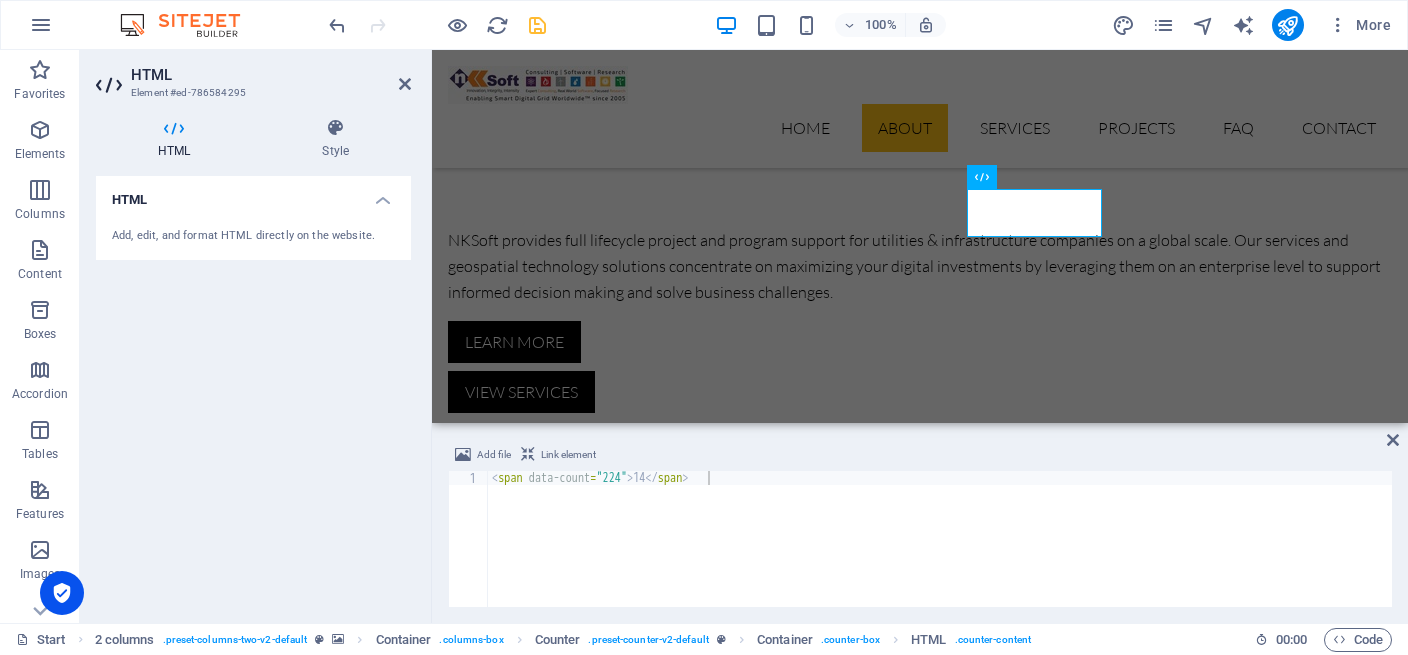 click on "Link element" at bounding box center [568, 455] 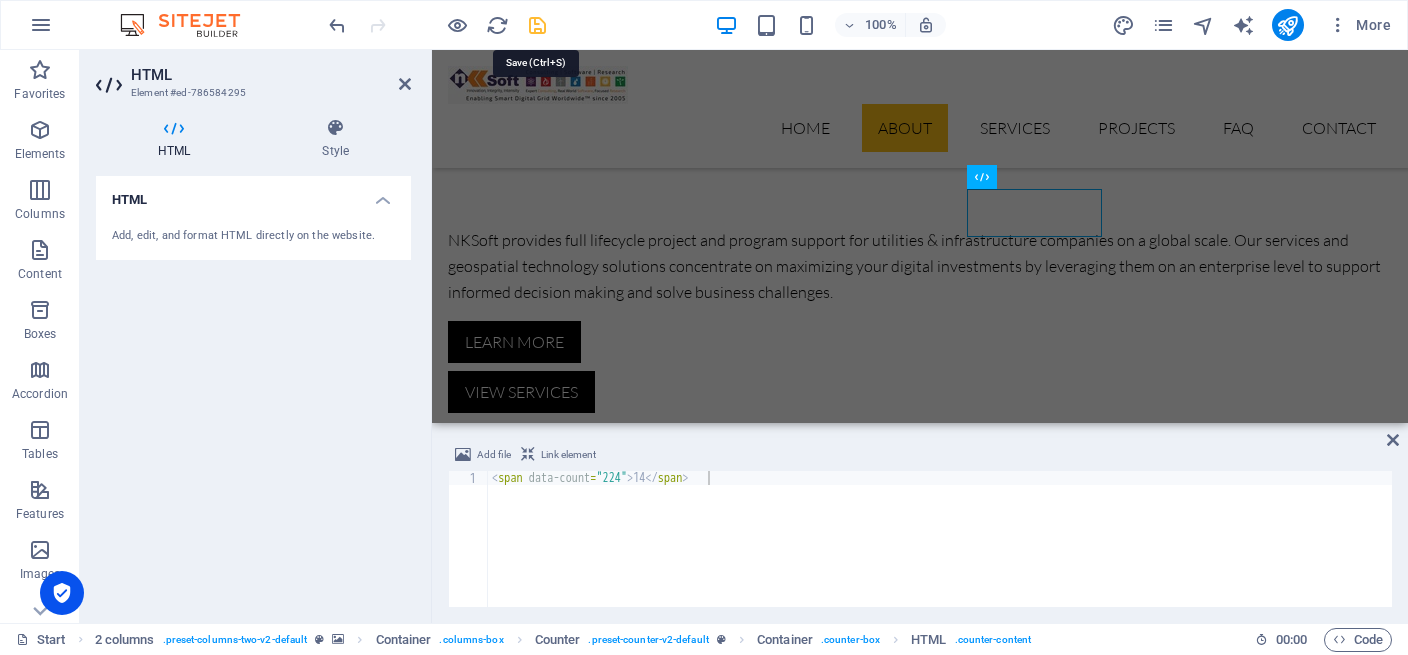click at bounding box center (537, 25) 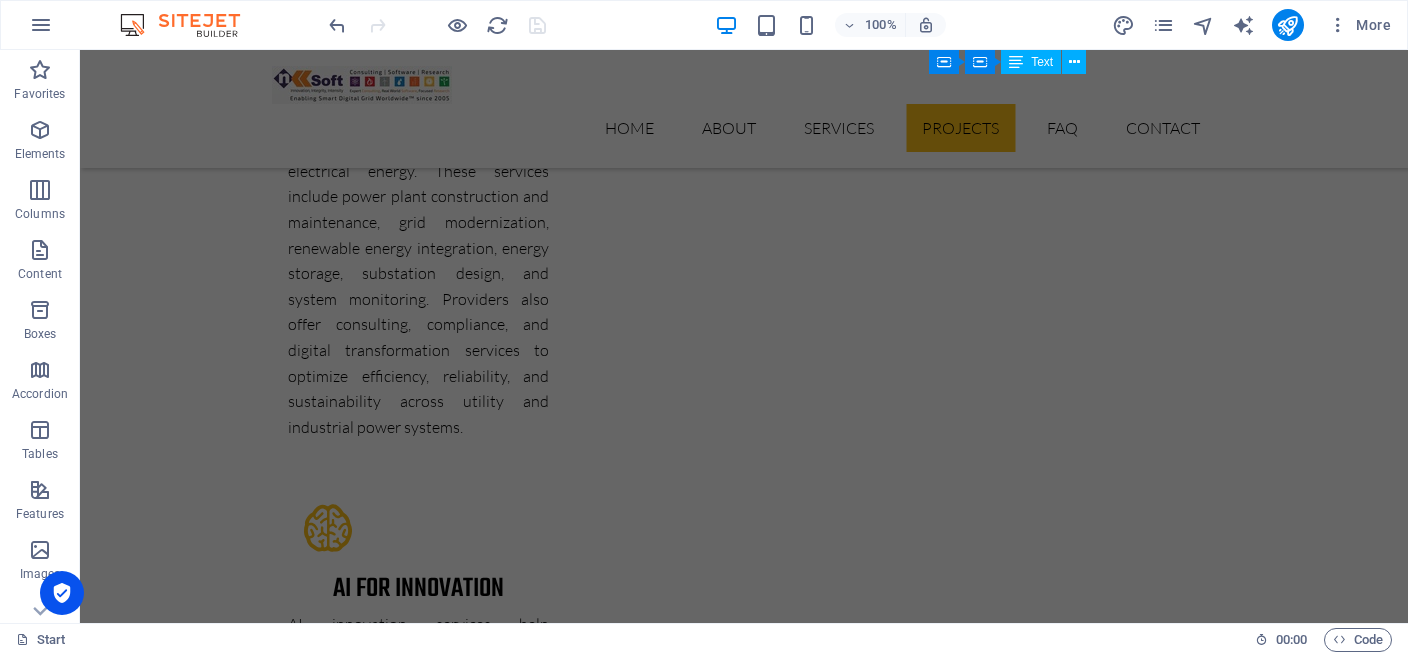 scroll, scrollTop: 5103, scrollLeft: 0, axis: vertical 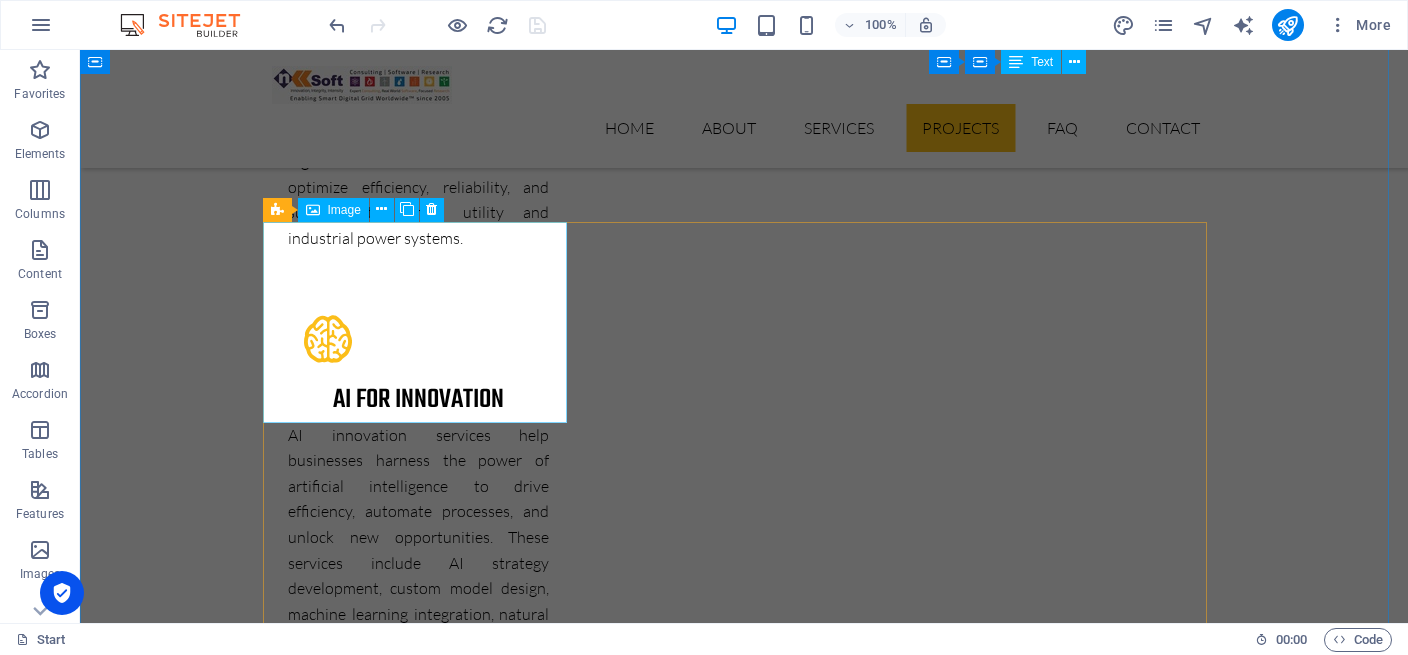 click on "PROJECT 1" at bounding box center [424, 6819] 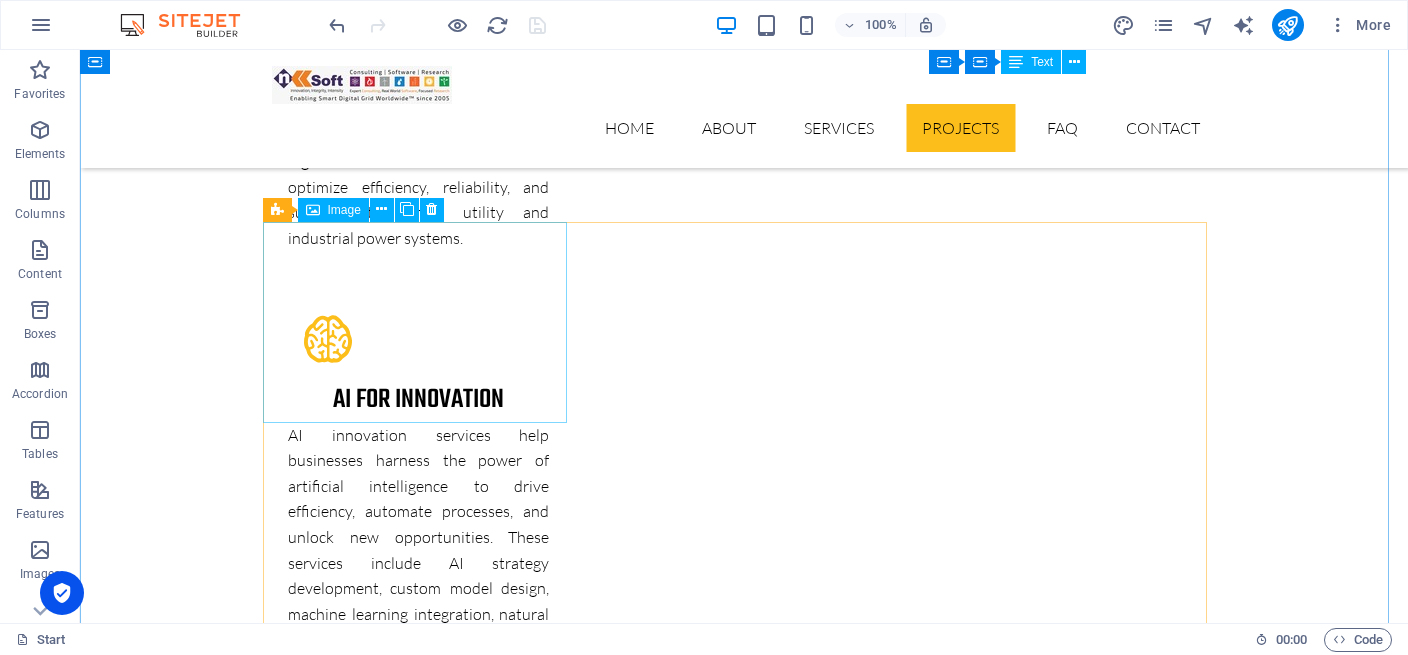 click on "PROJECT 1" at bounding box center (424, 6819) 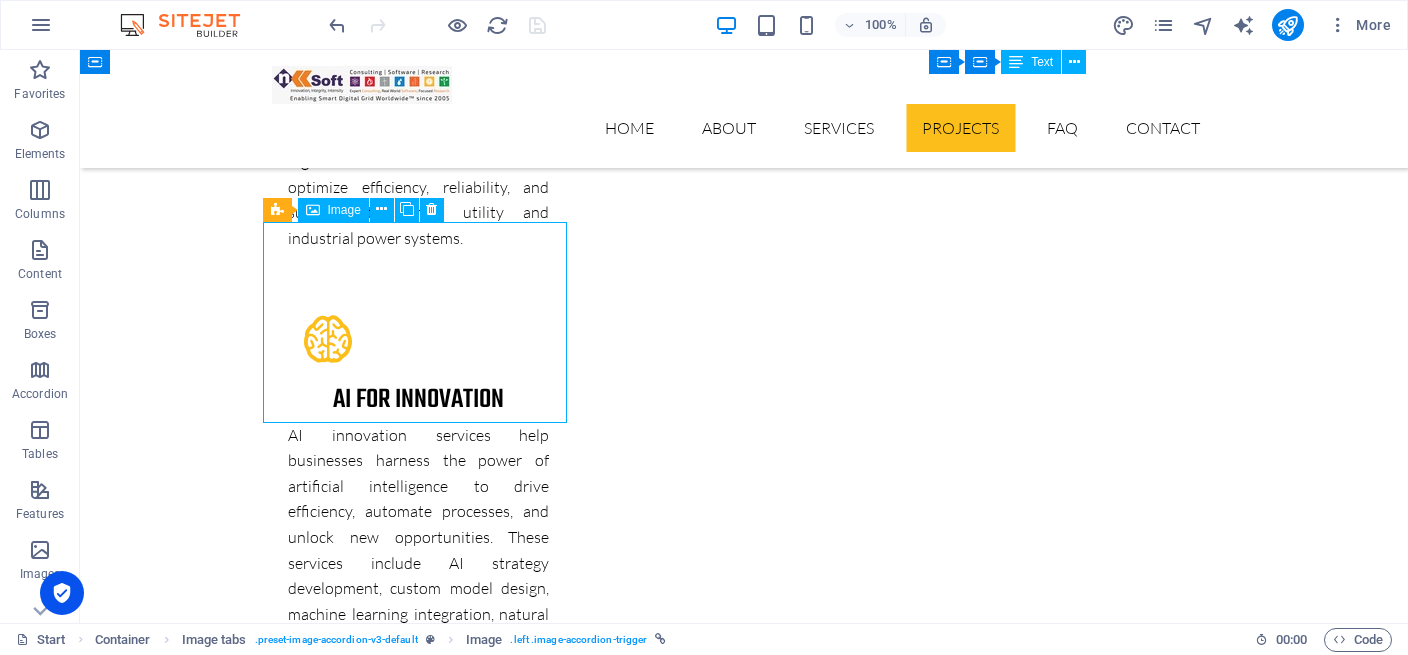 click on "PROJECT 1" at bounding box center [424, 6819] 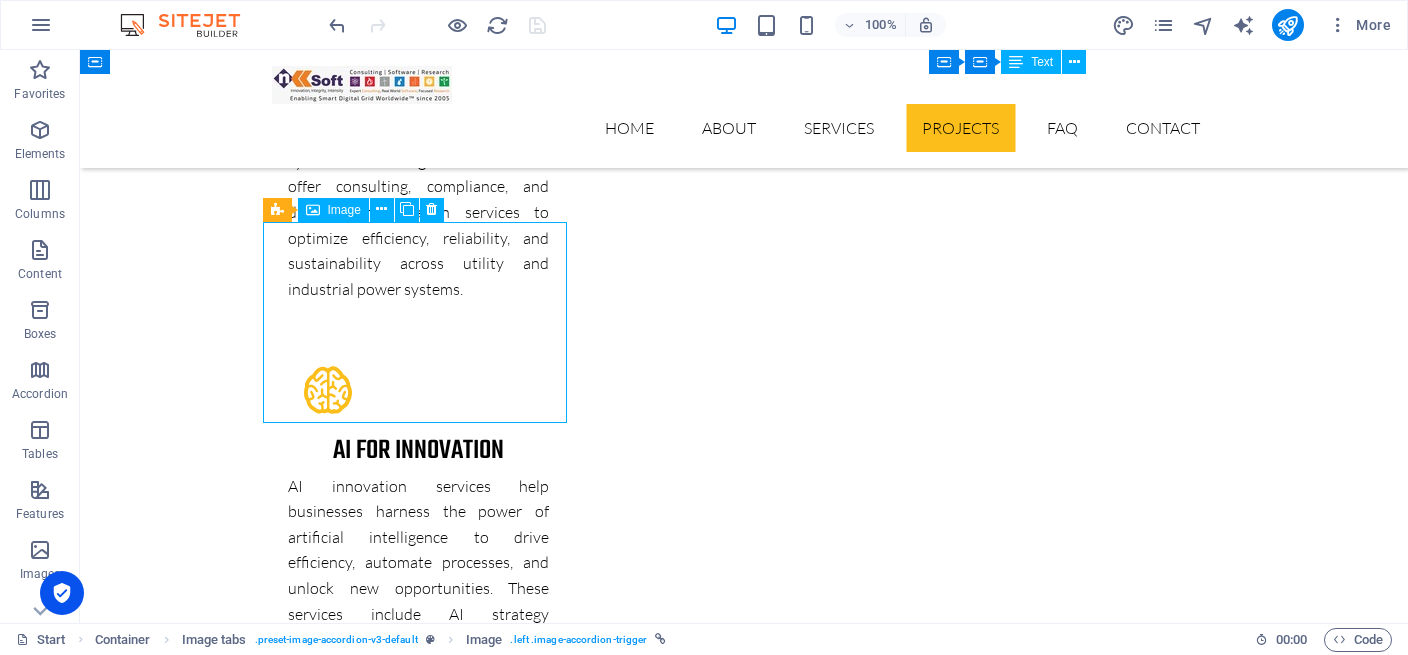 scroll, scrollTop: 5665, scrollLeft: 0, axis: vertical 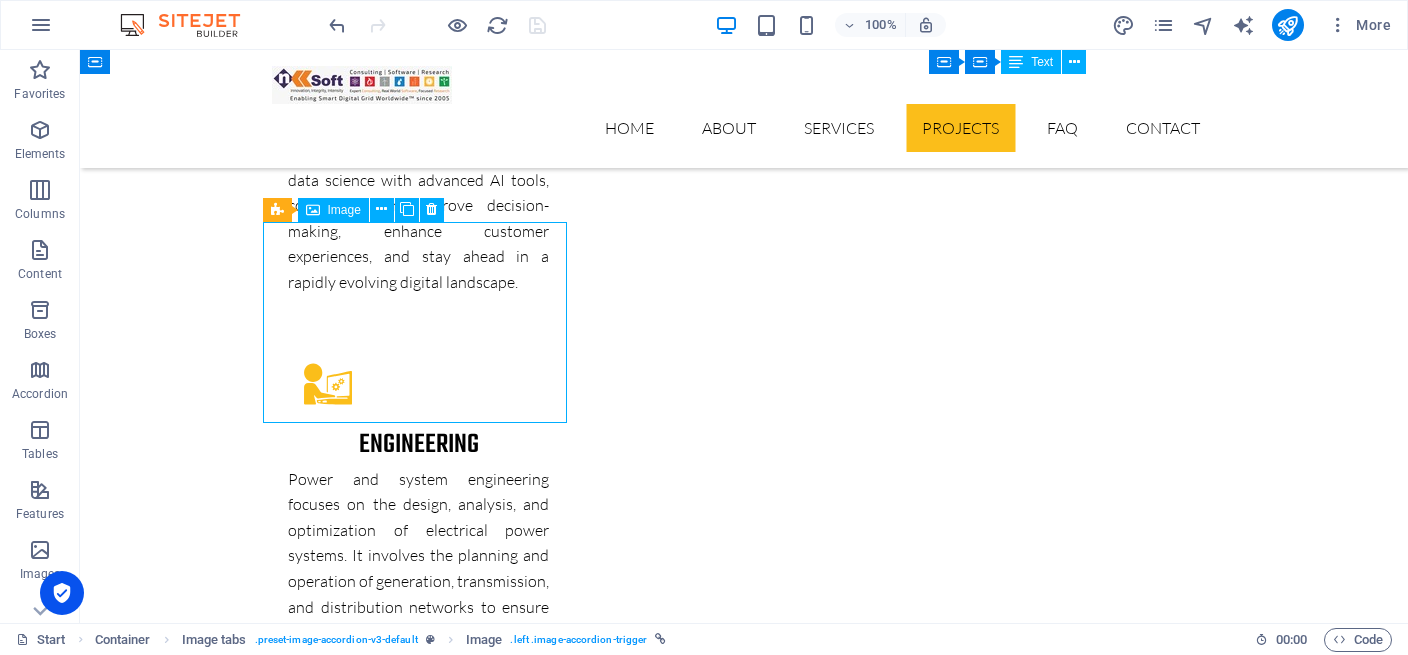 select on "px" 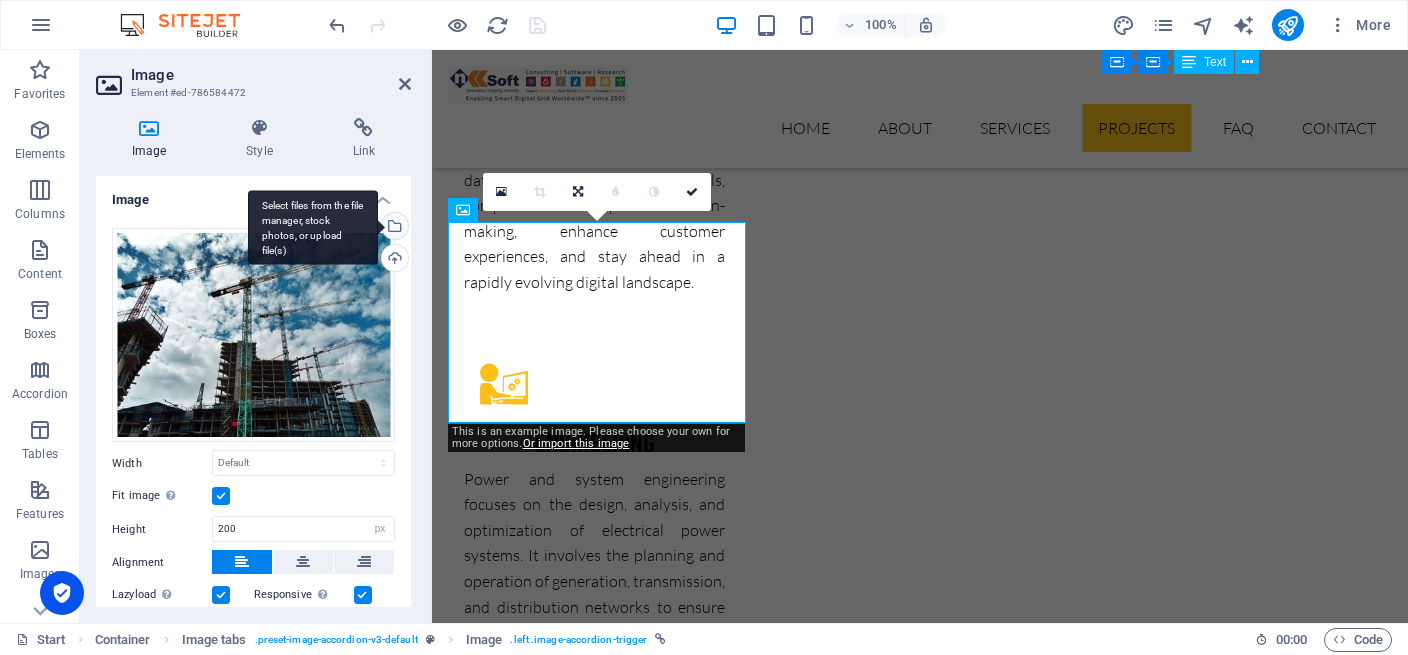 click on "Select files from the file manager, stock photos, or upload file(s)" at bounding box center (313, 227) 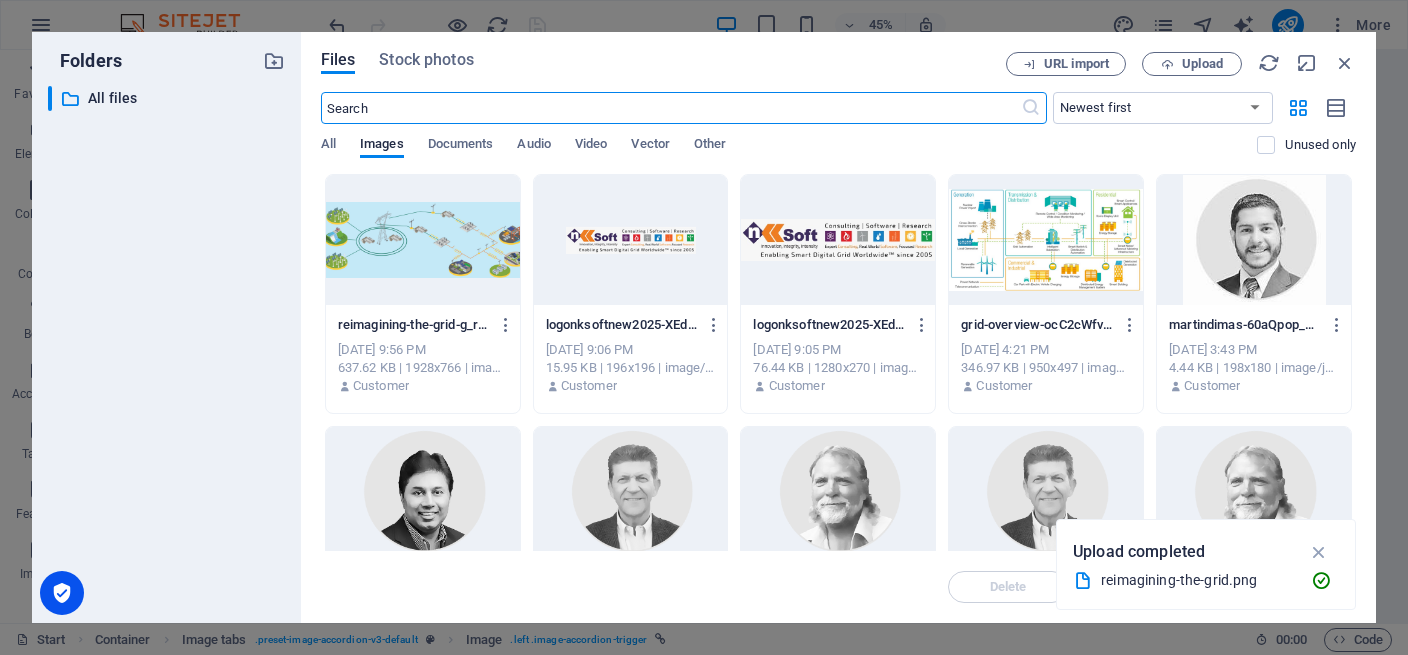 scroll, scrollTop: 6005, scrollLeft: 0, axis: vertical 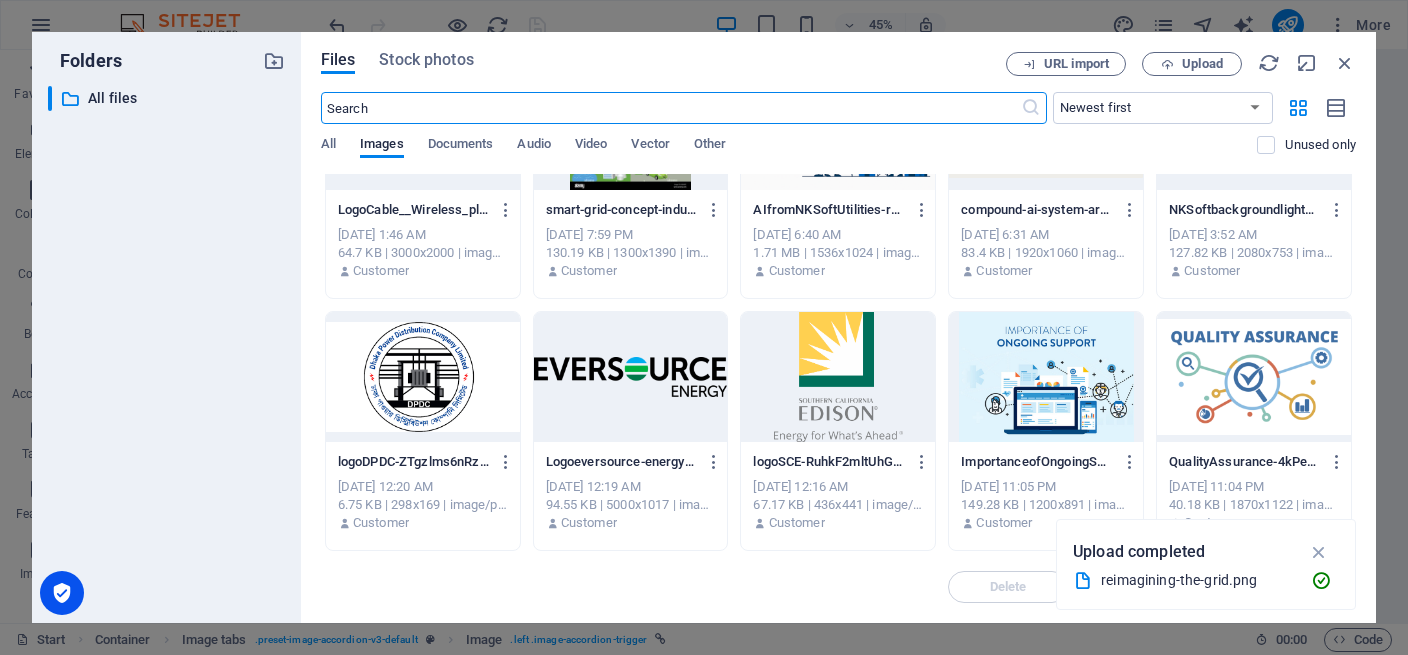 click at bounding box center [423, 377] 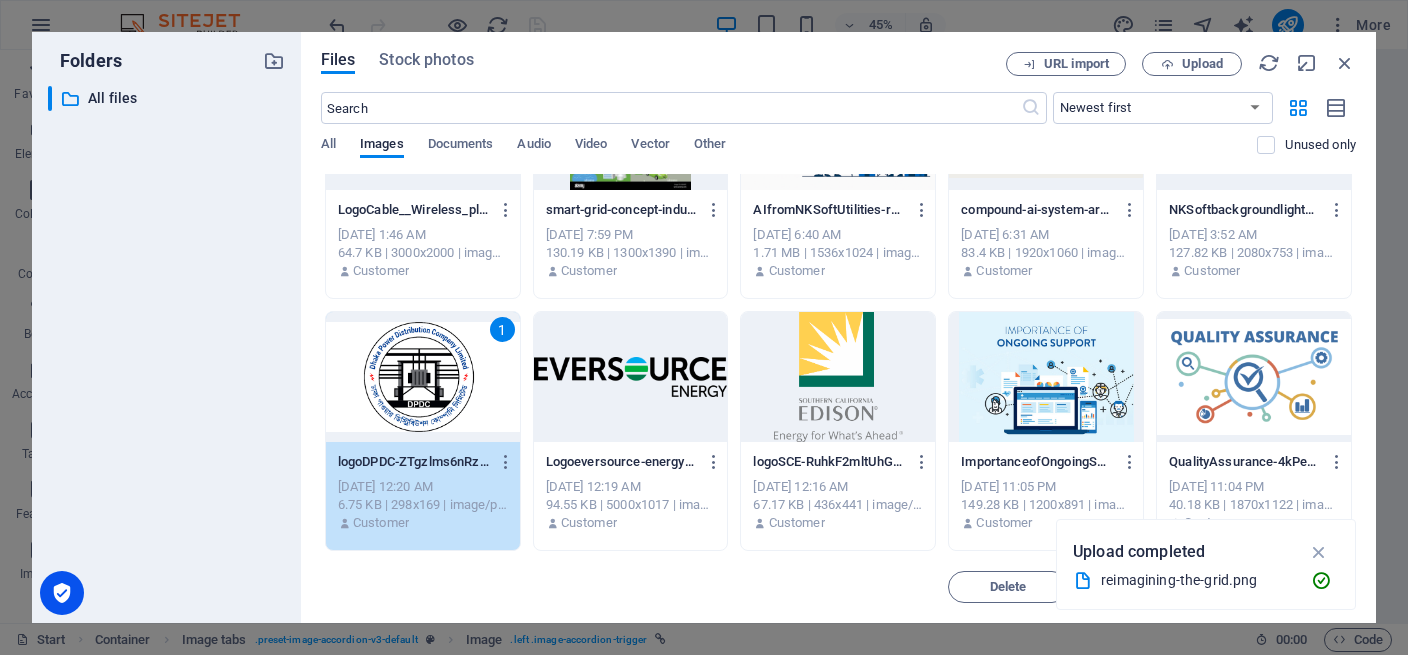 click on "1" at bounding box center (423, 377) 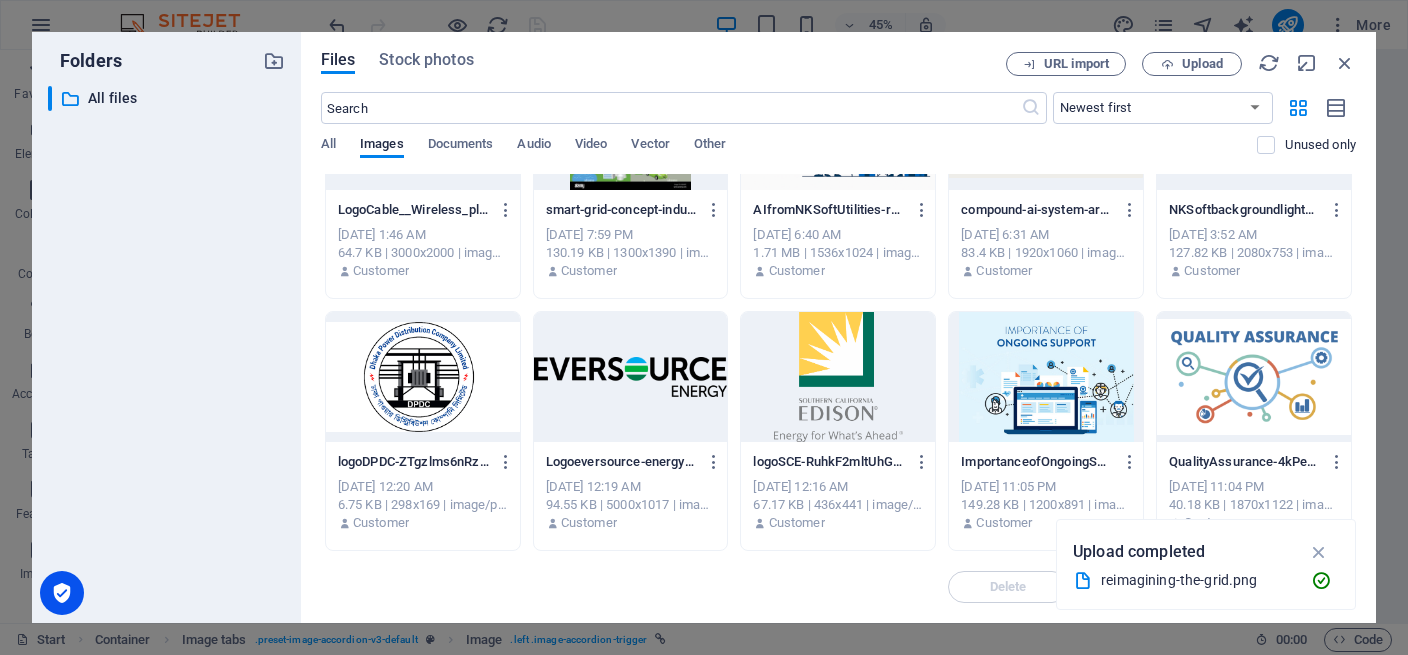 click at bounding box center (423, 377) 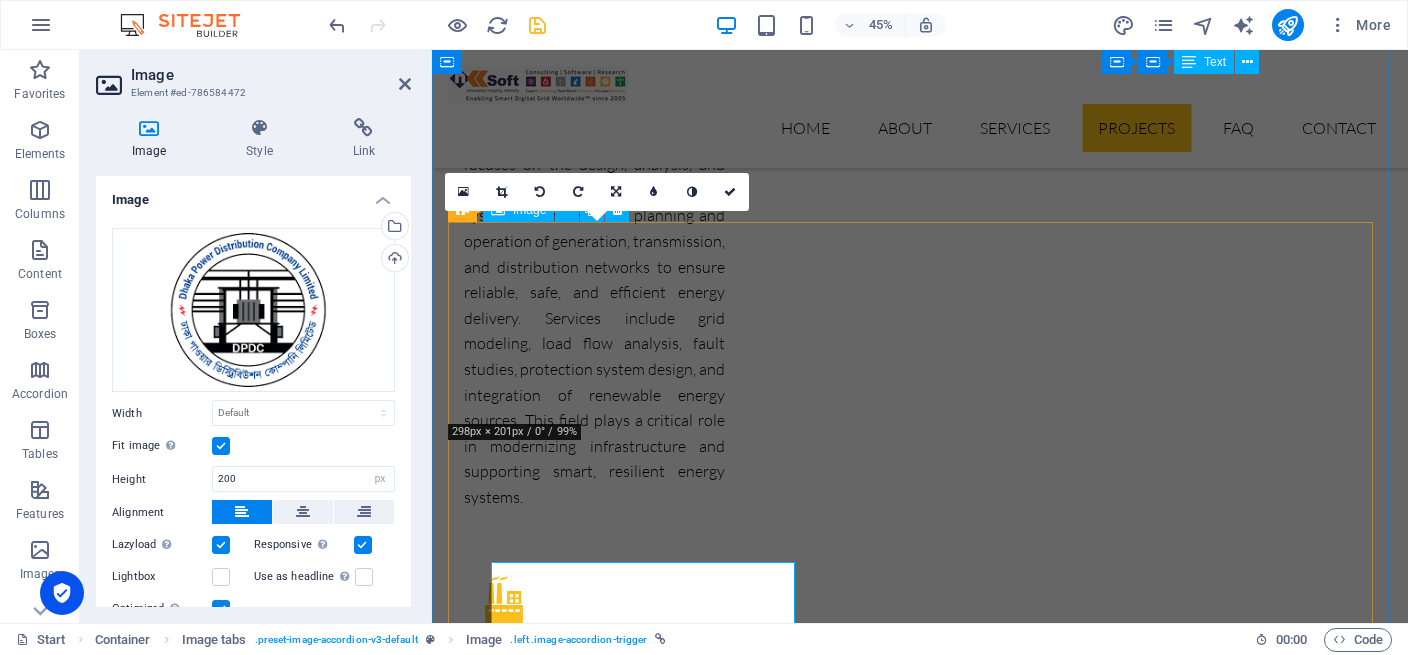 scroll, scrollTop: 5665, scrollLeft: 0, axis: vertical 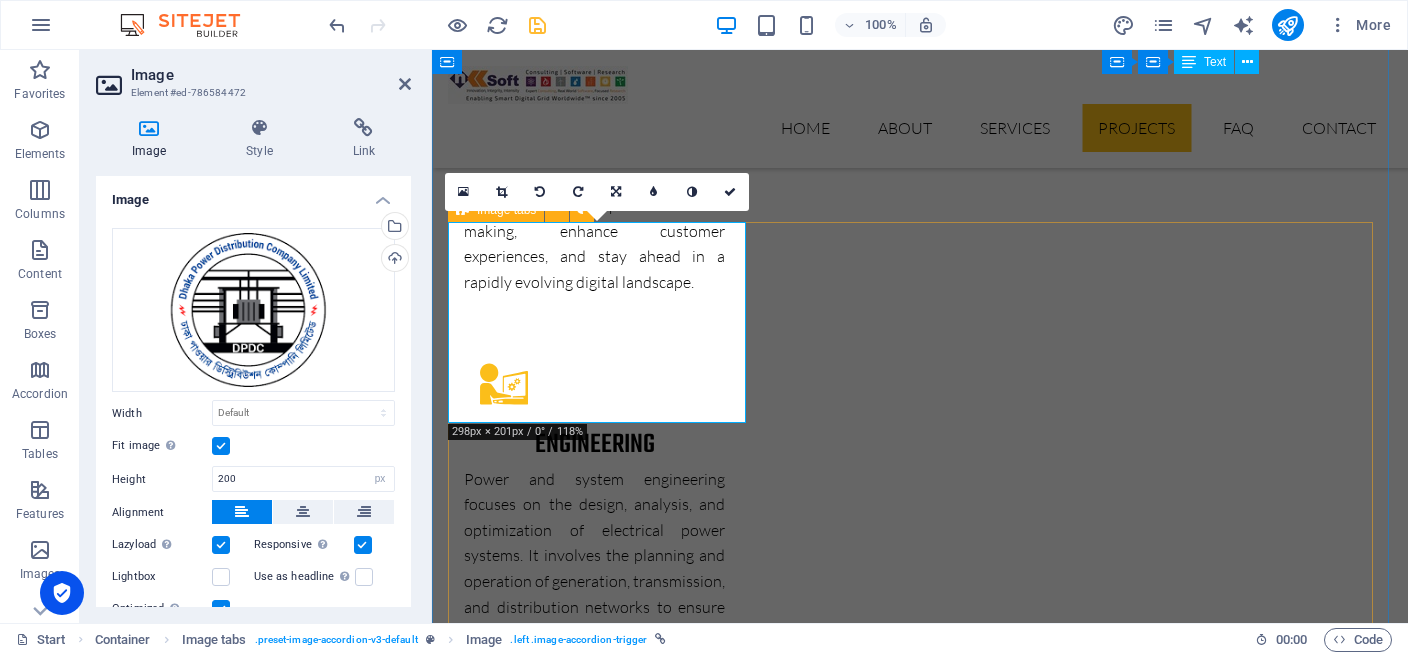 click on "PROJECT 1 Our latest project Lorem ipsum dolor sit amet, consectetur adipisicing elit. Natus, dolores, at, nisi eligendi repellat voluptatem minima officia veritatis quasi animi porro laudantium dicta dolor voluptate non maiores ipsum reprehenderit odio fugiat reiciendis consectetur fuga pariatur libero accusantium quod minus odit debitis. Morrupti ipsum Perferendis Cumque quo adipisci vel vitae aliquid  Corrupti perferendis voluptates Voluptatem minima officia veritatis PROJECT 2 Our latest project Lorem ipsum dolor sit amet, consectetur adipisicing elit. Natus, dolores, at, nisi eligendi repellat voluptatem minima officia veritatis quasi animi porro laudantium dicta dolor voluptate non maiores ipsum reprehenderit odio fugiat reiciendis consectetur fuga pariatur libero accusantium quod minus odit debitis. Morrupti ipsum Perferendis Cumque quo adipisci vel vitae aliquid  Corrupti perferendis voluptates Voluptatem minima officia veritatis PROJECT 3 Our latest project Morrupti ipsum Perferendis" at bounding box center (920, 7328) 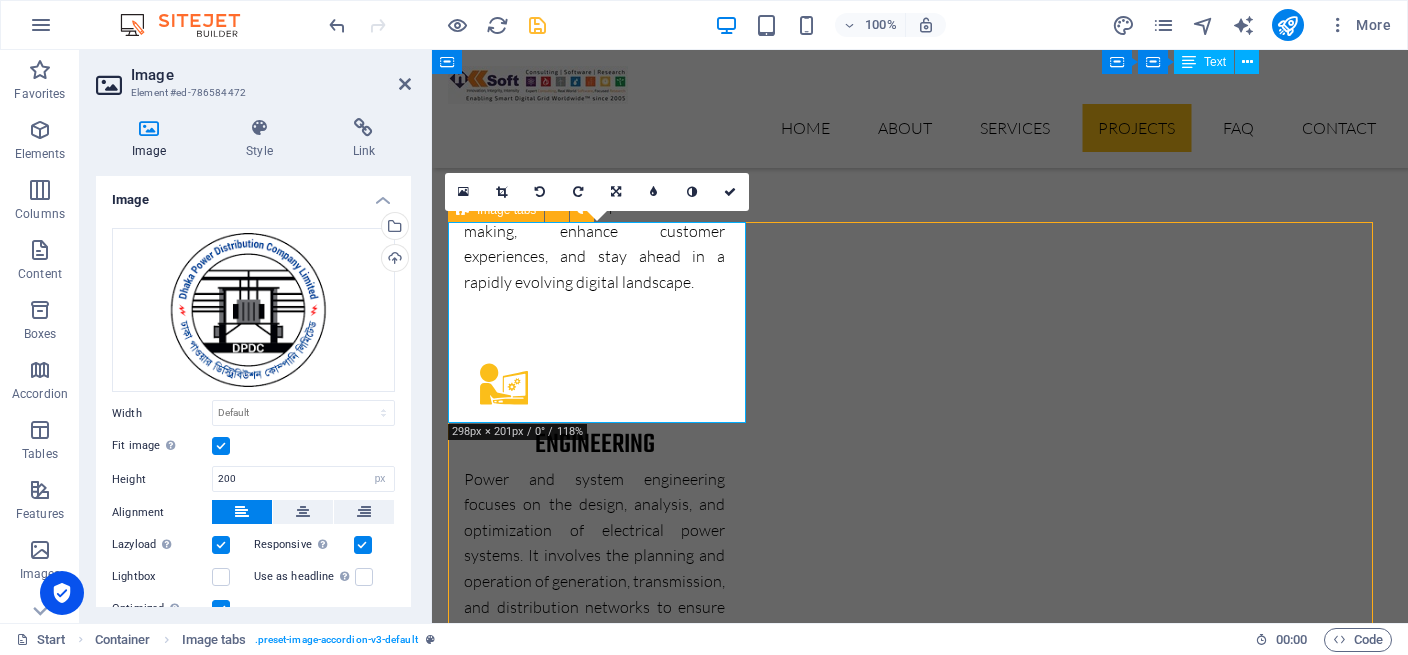 scroll, scrollTop: 5103, scrollLeft: 0, axis: vertical 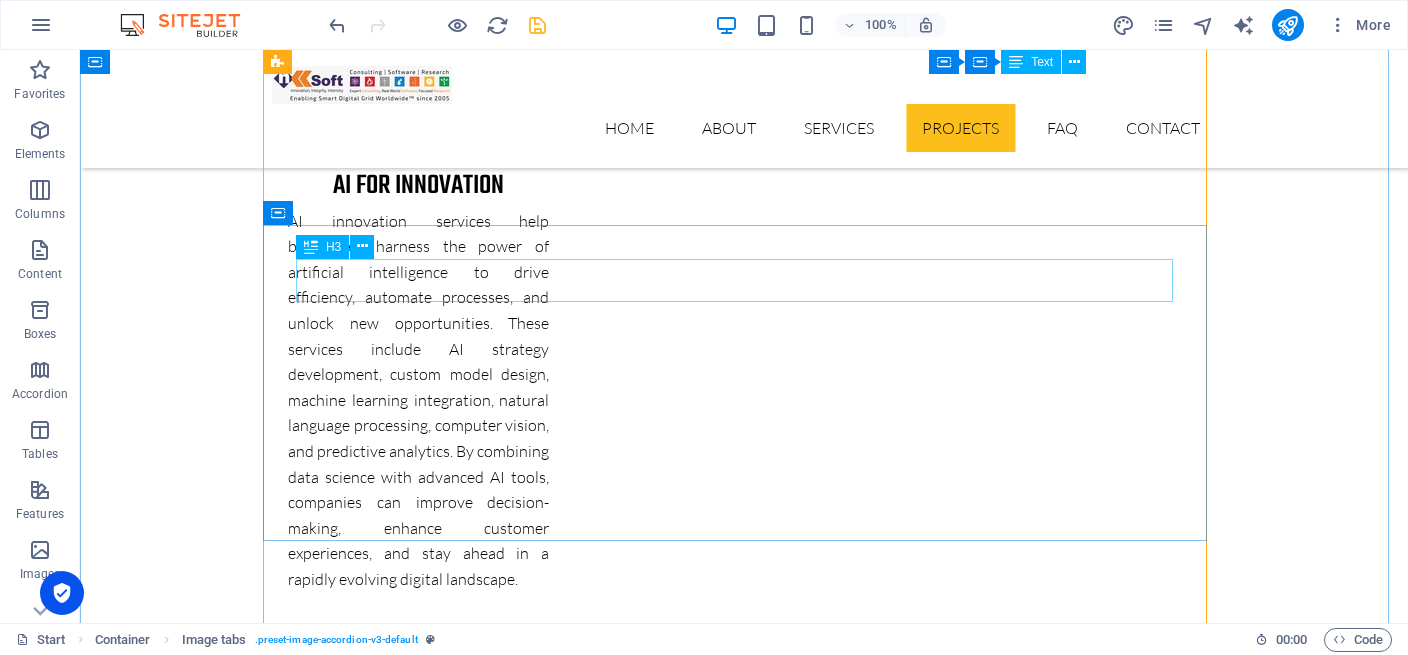 click on "Our latest project" at bounding box center [744, 6777] 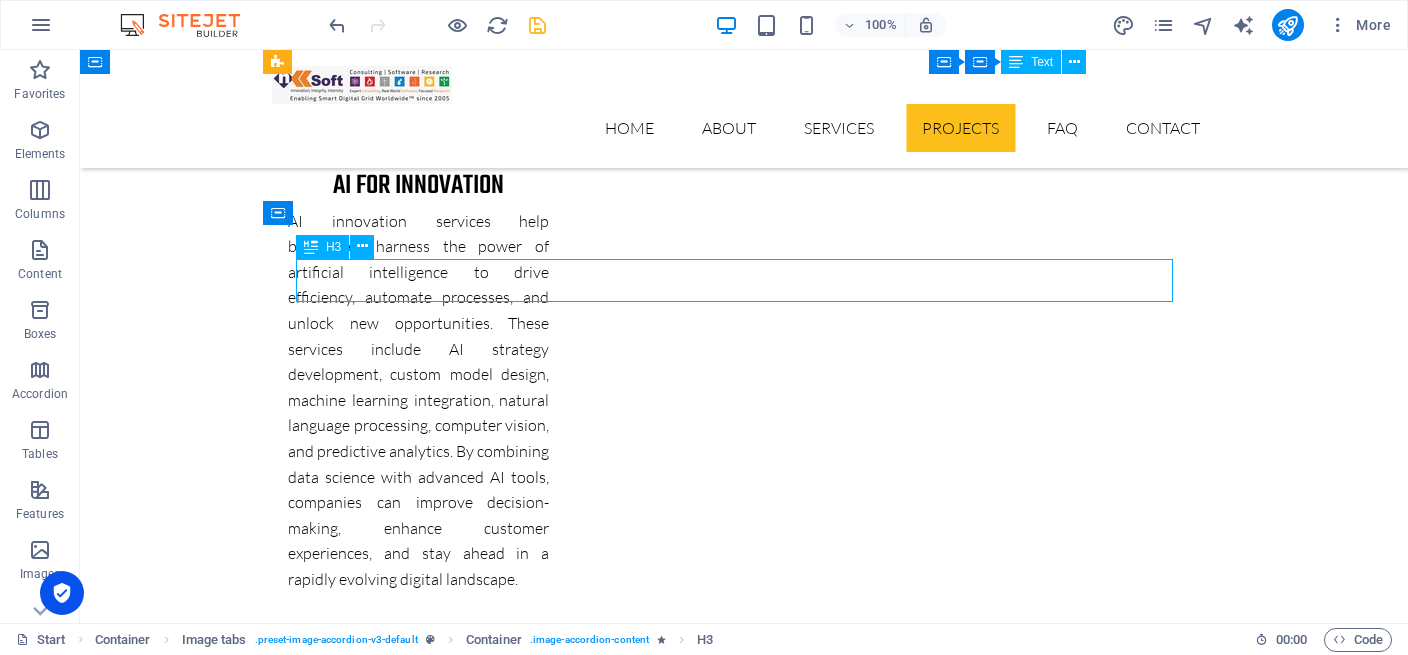 click on "Our latest project" at bounding box center (744, 6777) 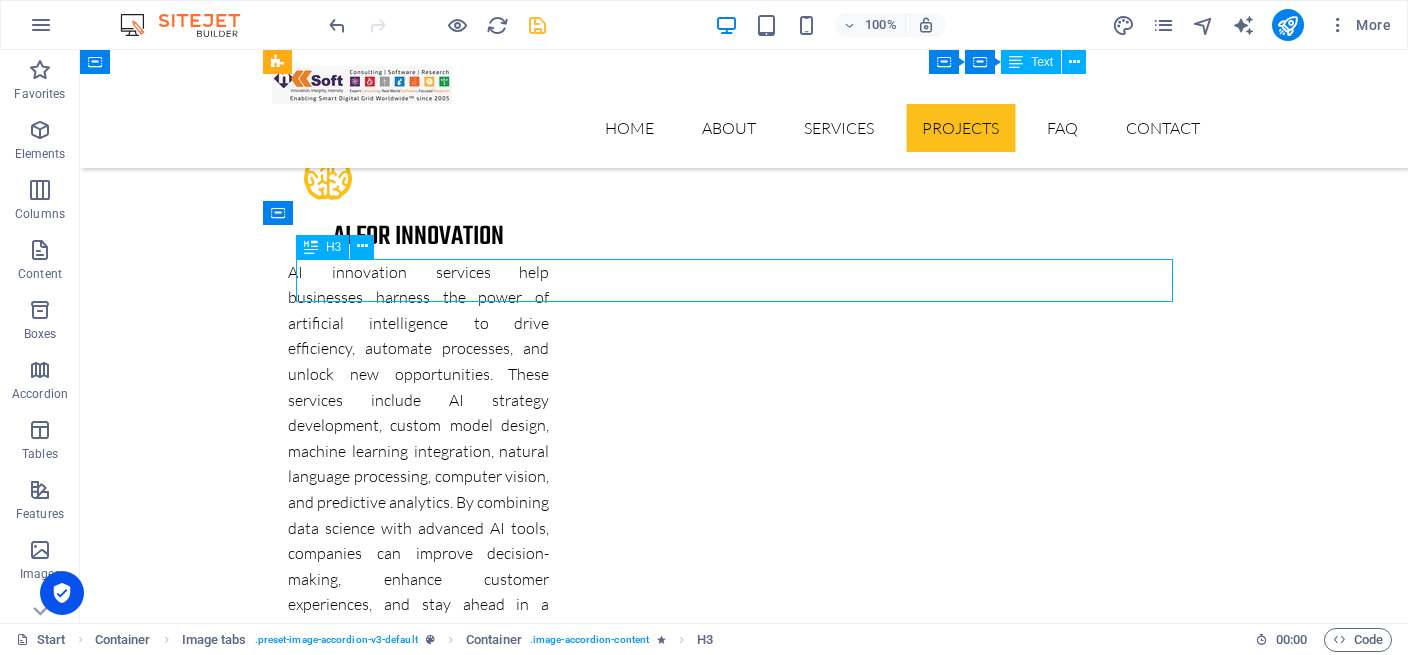 scroll, scrollTop: 5879, scrollLeft: 0, axis: vertical 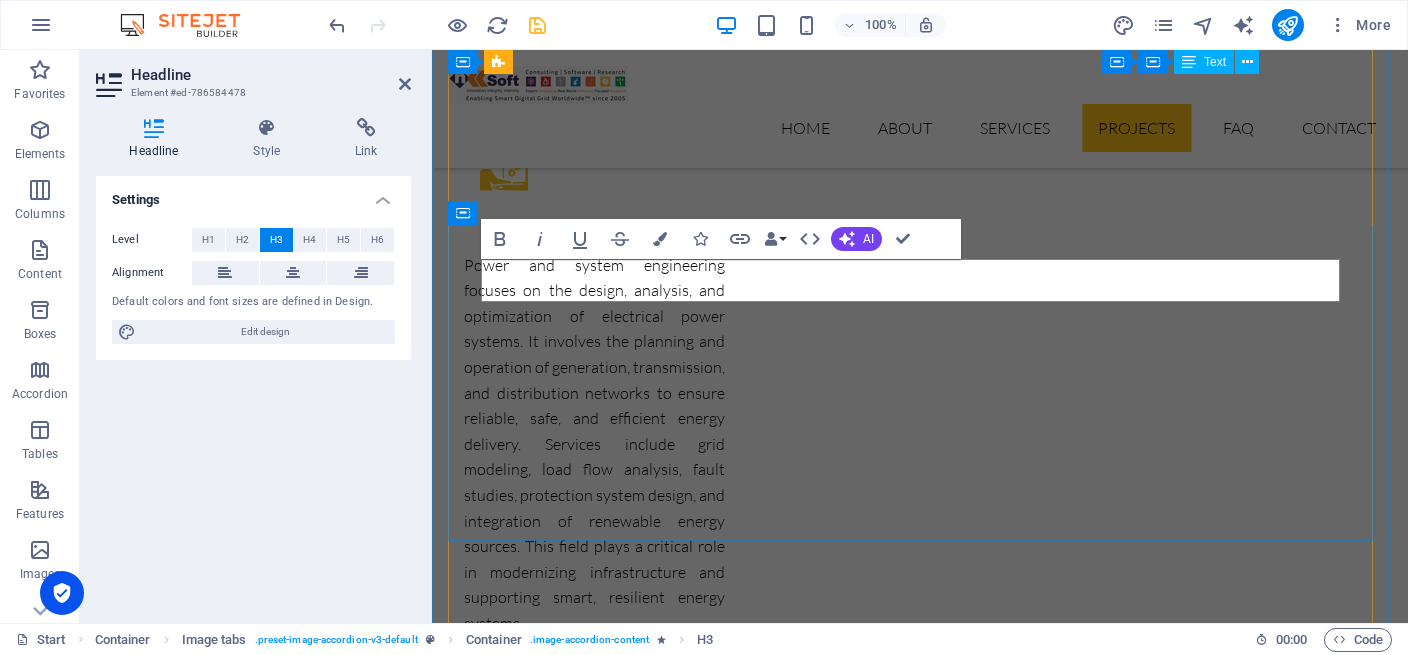 click on "Our latest project" at bounding box center [920, 6569] 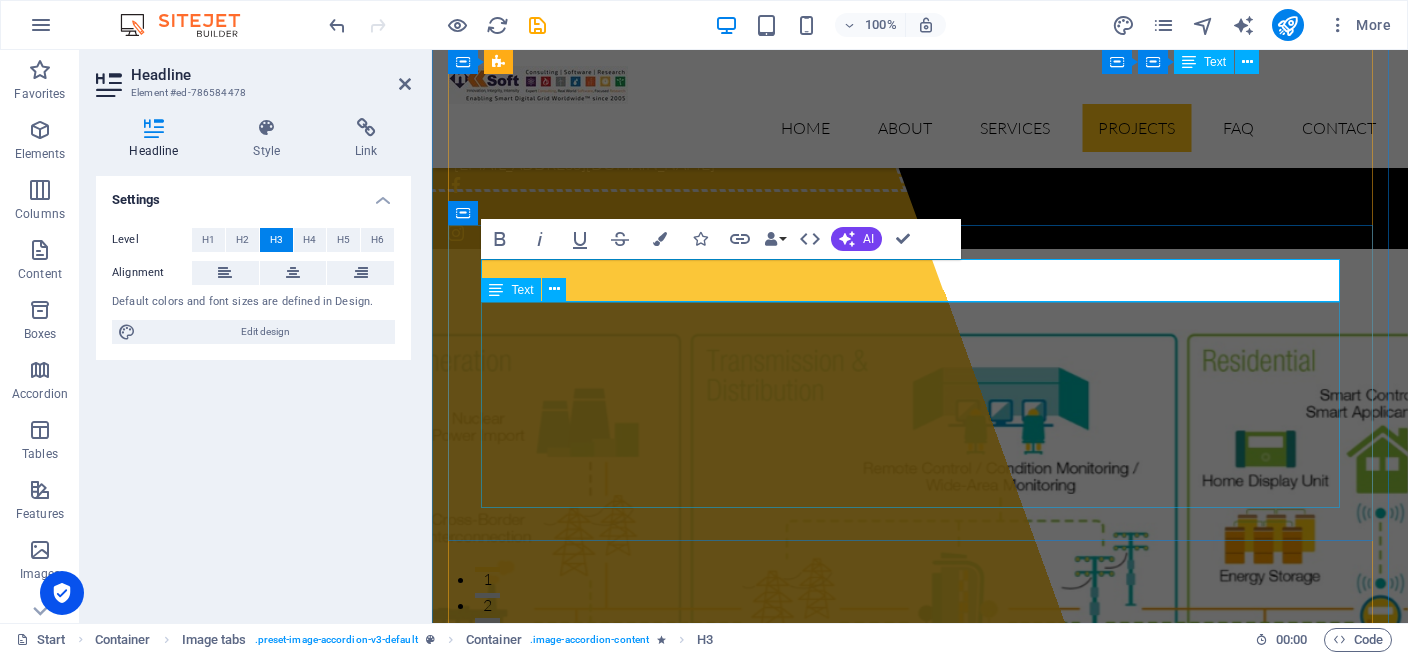 scroll, scrollTop: 5880, scrollLeft: 0, axis: vertical 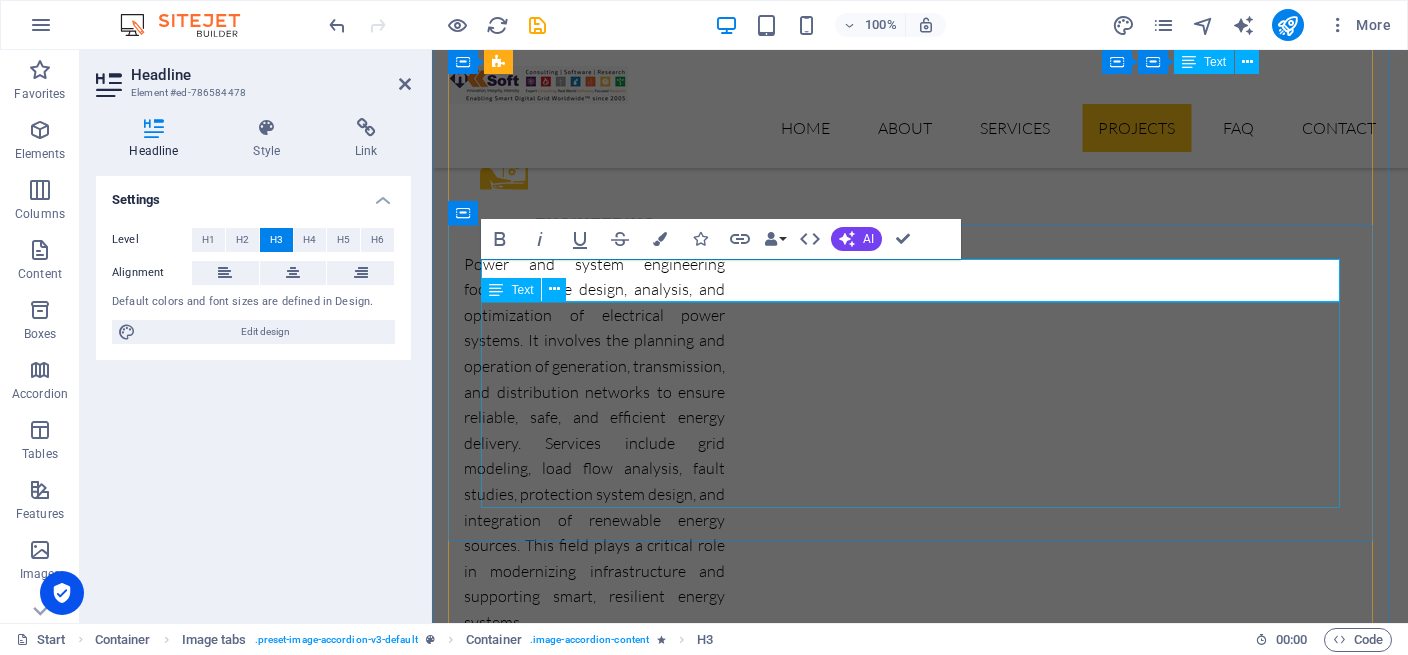 type 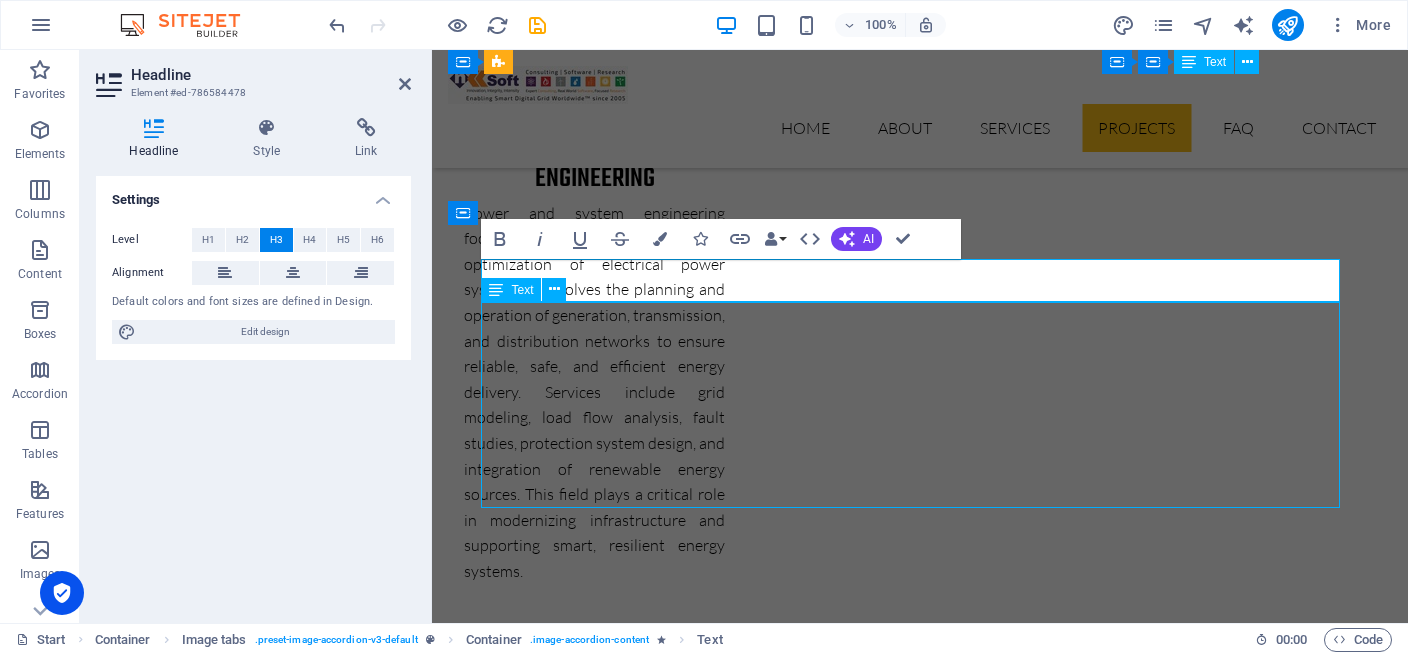 scroll, scrollTop: 5317, scrollLeft: 0, axis: vertical 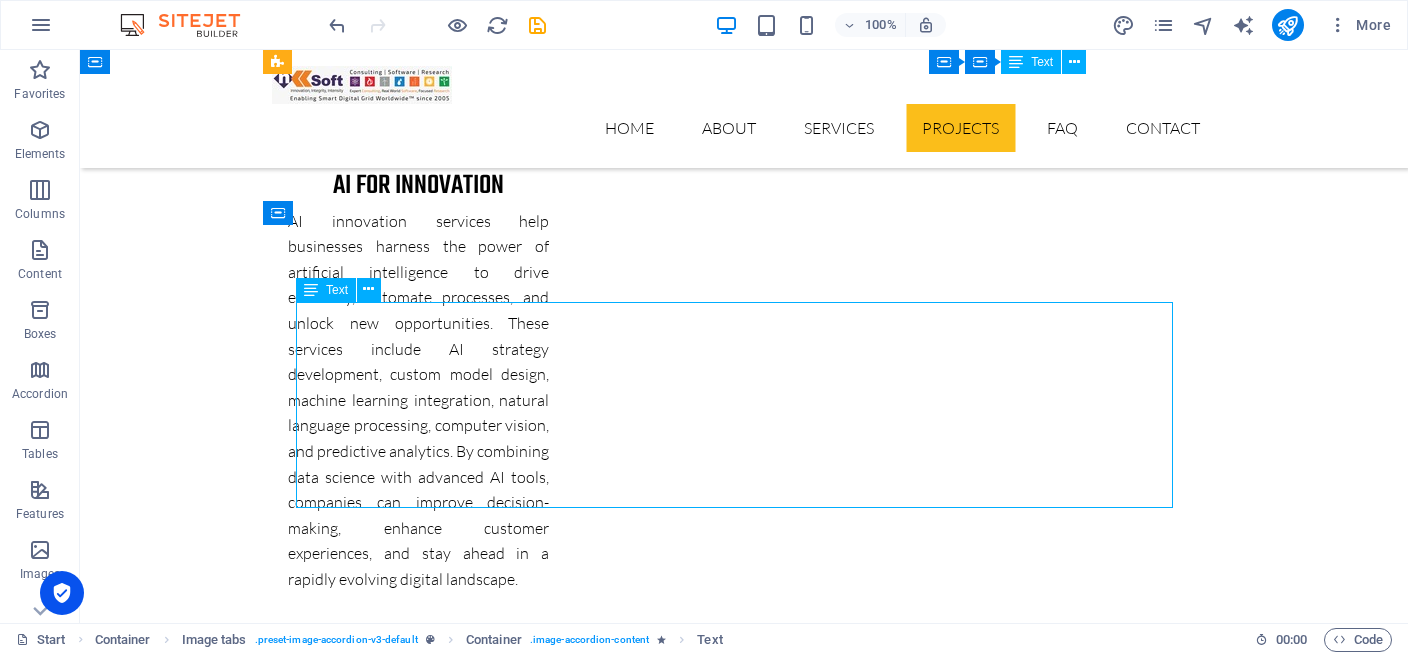 click on "Lorem ipsum dolor sit amet, consectetur adipisicing elit. Natus, dolores, at, nisi eligendi repellat voluptatem minima officia veritatis quasi animi porro laudantium dicta dolor voluptate non maiores ipsum reprehenderit odio fugiat reiciendis consectetur fuga pariatur libero accusantium quod minus odit debitis. Morrupti ipsum Perferendis Cumque quo adipisci vel vitae aliquid  Corrupti perferendis voluptates Voluptatem minima officia veritatis" at bounding box center [744, 6903] 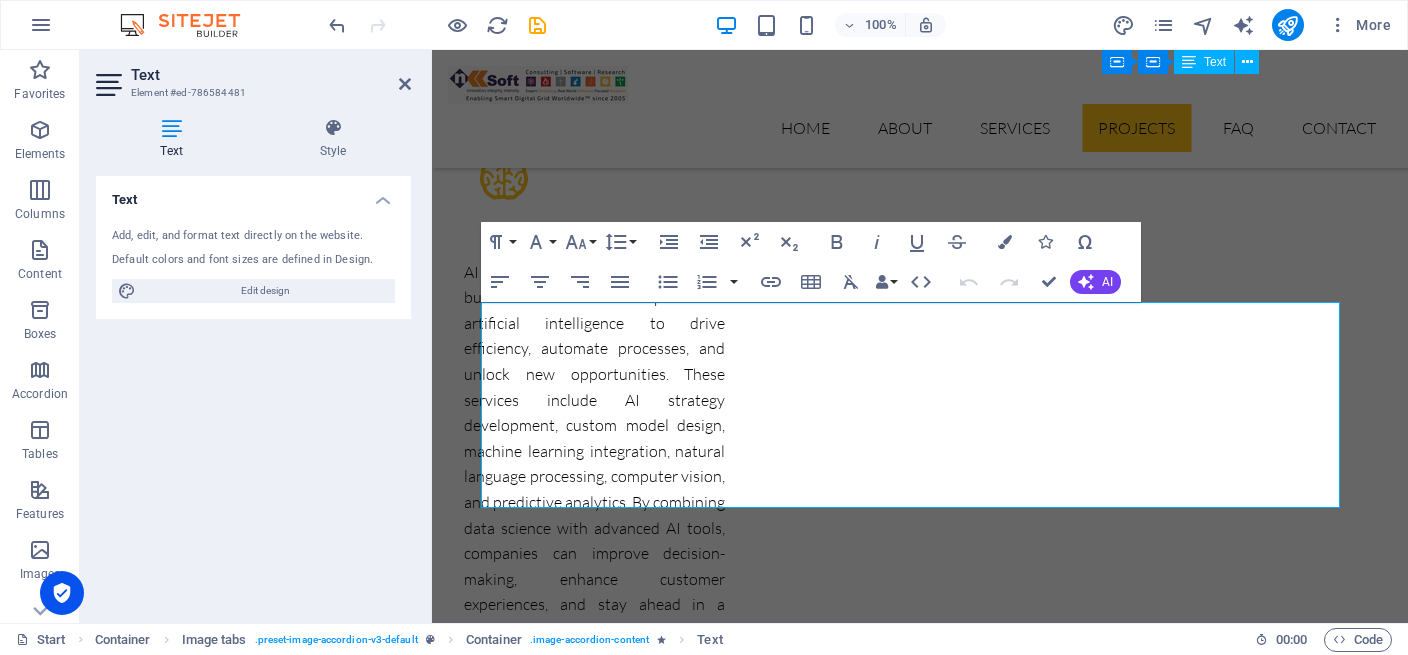 scroll, scrollTop: 5879, scrollLeft: 0, axis: vertical 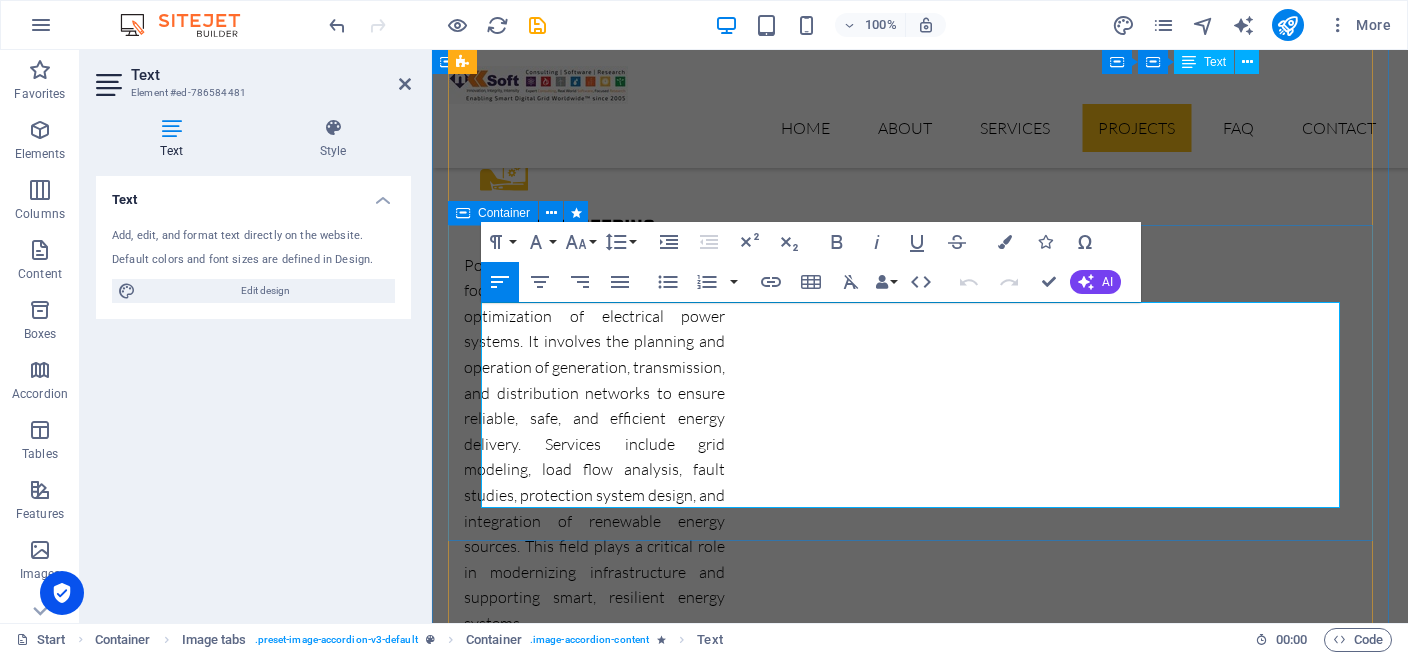 drag, startPoint x: 863, startPoint y: 370, endPoint x: 476, endPoint y: 306, distance: 392.2563 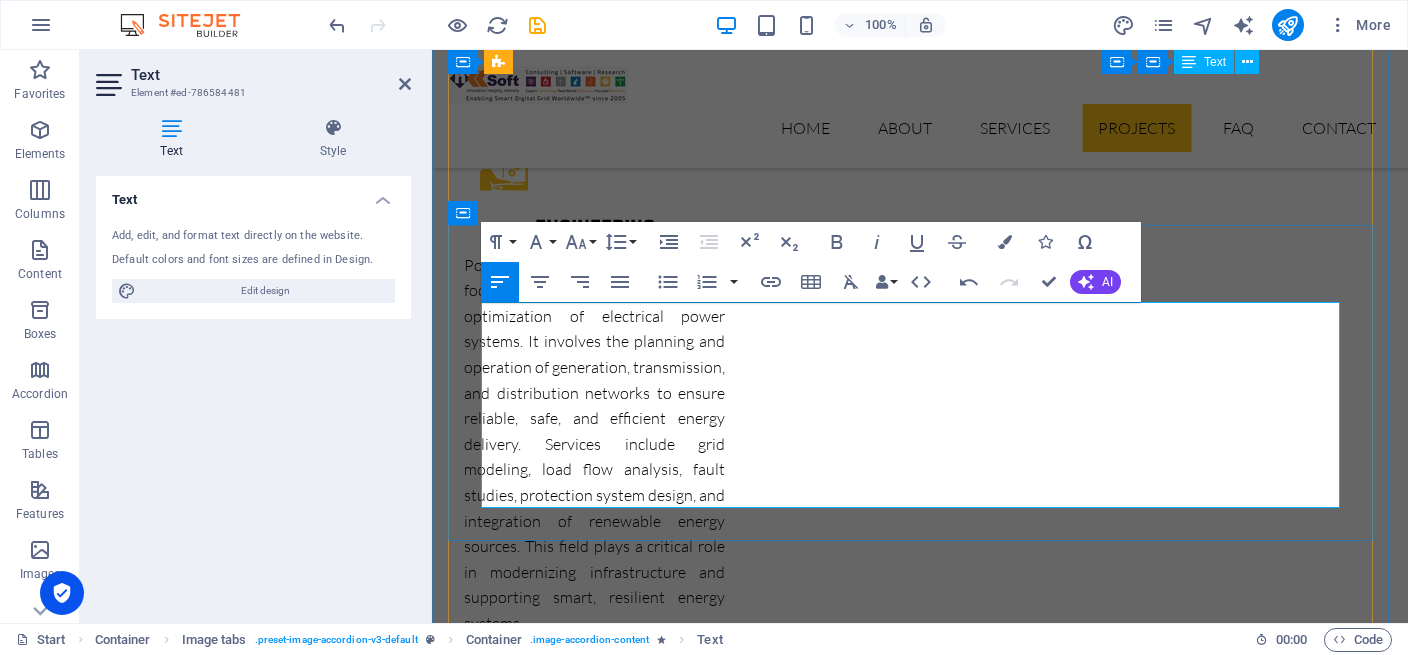 drag, startPoint x: 665, startPoint y: 413, endPoint x: 653, endPoint y: 413, distance: 12 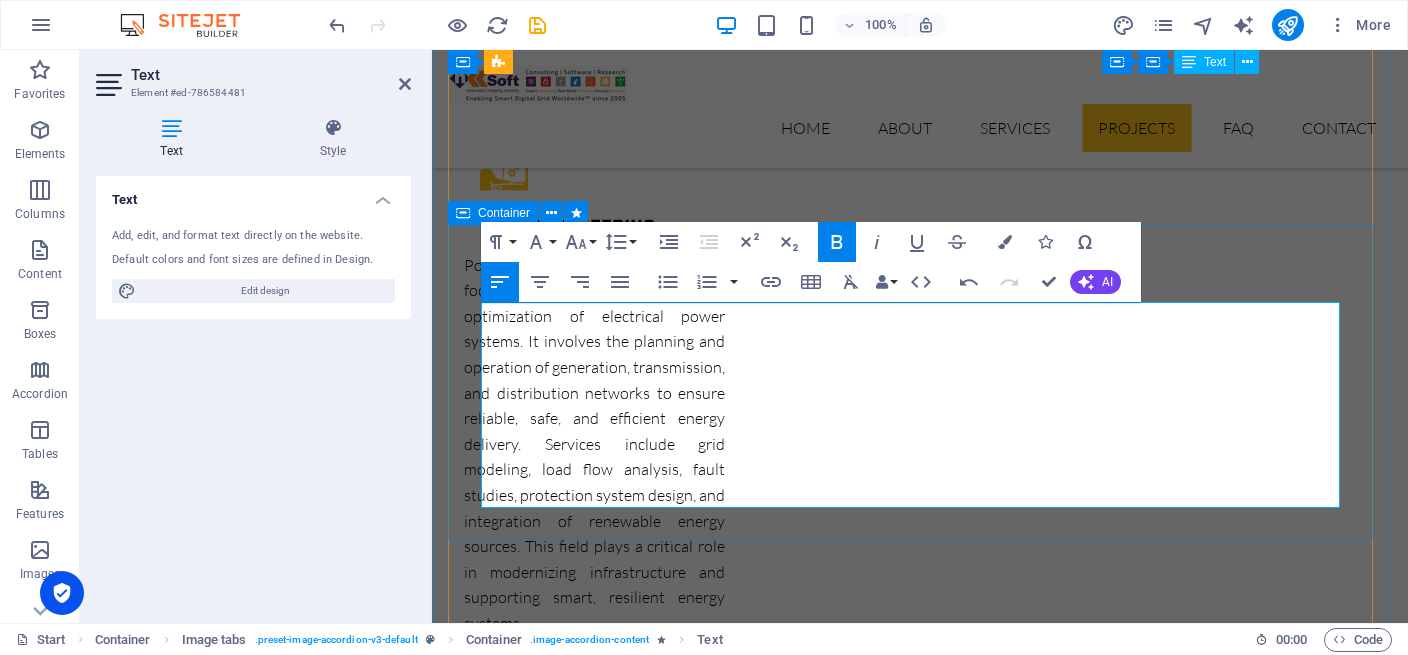 drag, startPoint x: 499, startPoint y: 444, endPoint x: 786, endPoint y: 519, distance: 296.63782 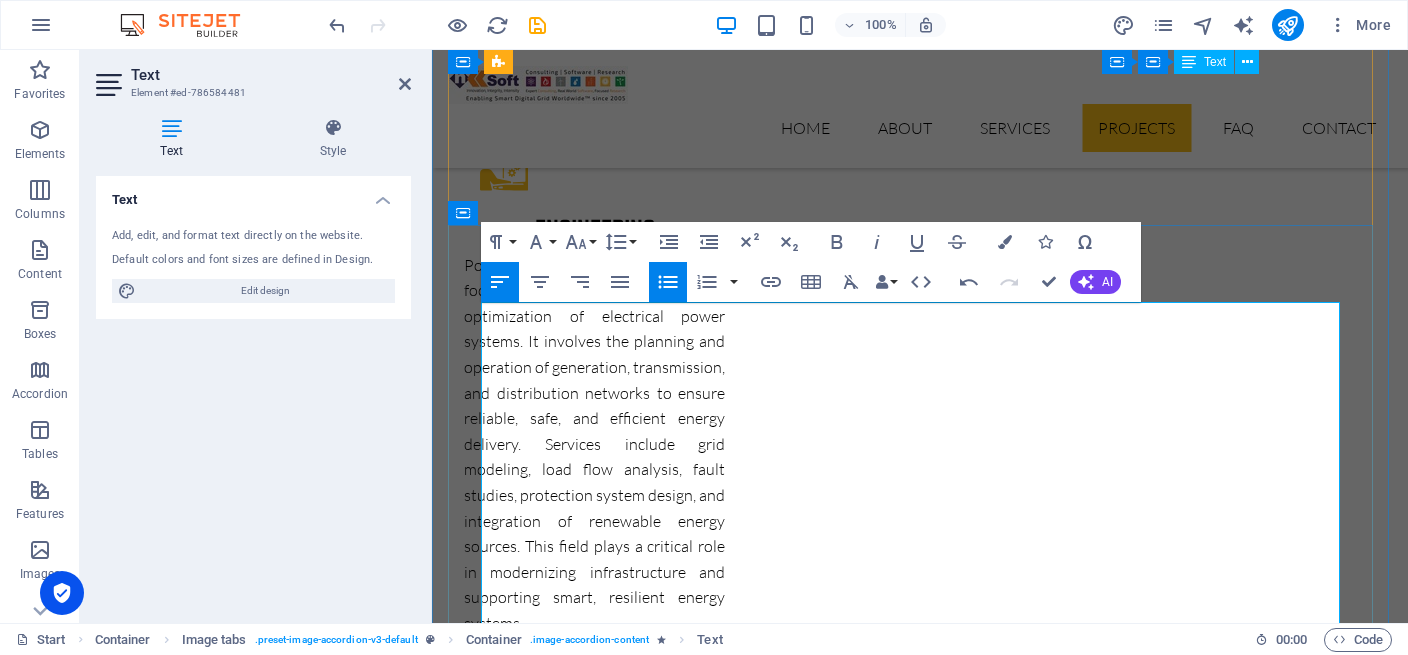 click on "NKSoft will review the 3E/Sofreco due diligence report focusing on technical and economic assumptions." at bounding box center (936, 6785) 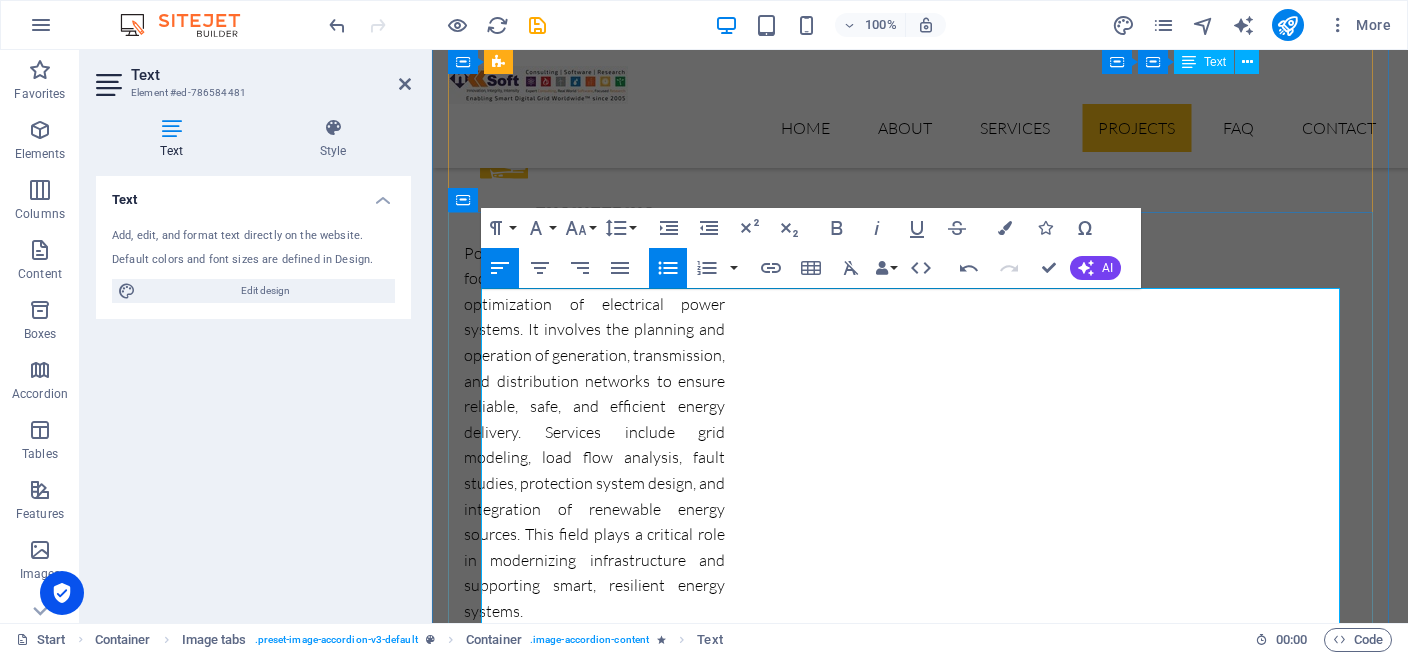 scroll, scrollTop: 5894, scrollLeft: 0, axis: vertical 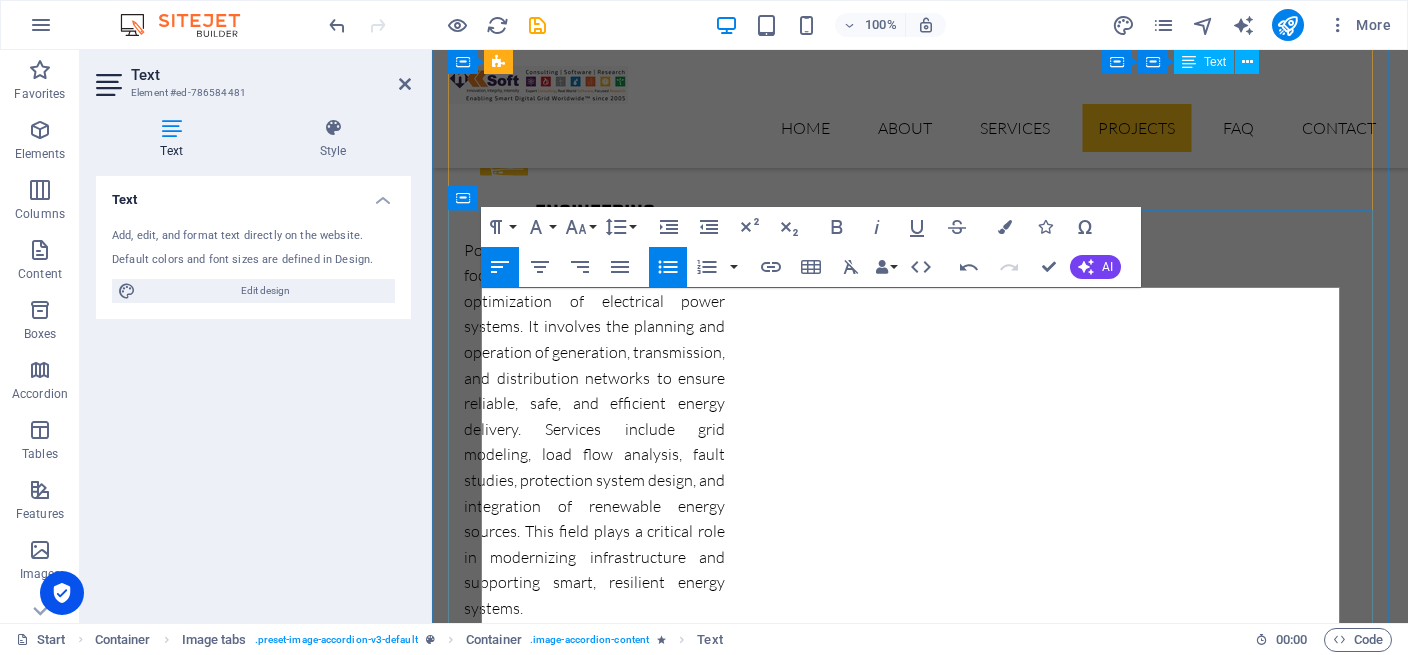 drag, startPoint x: 497, startPoint y: 470, endPoint x: 975, endPoint y: 586, distance: 491.87396 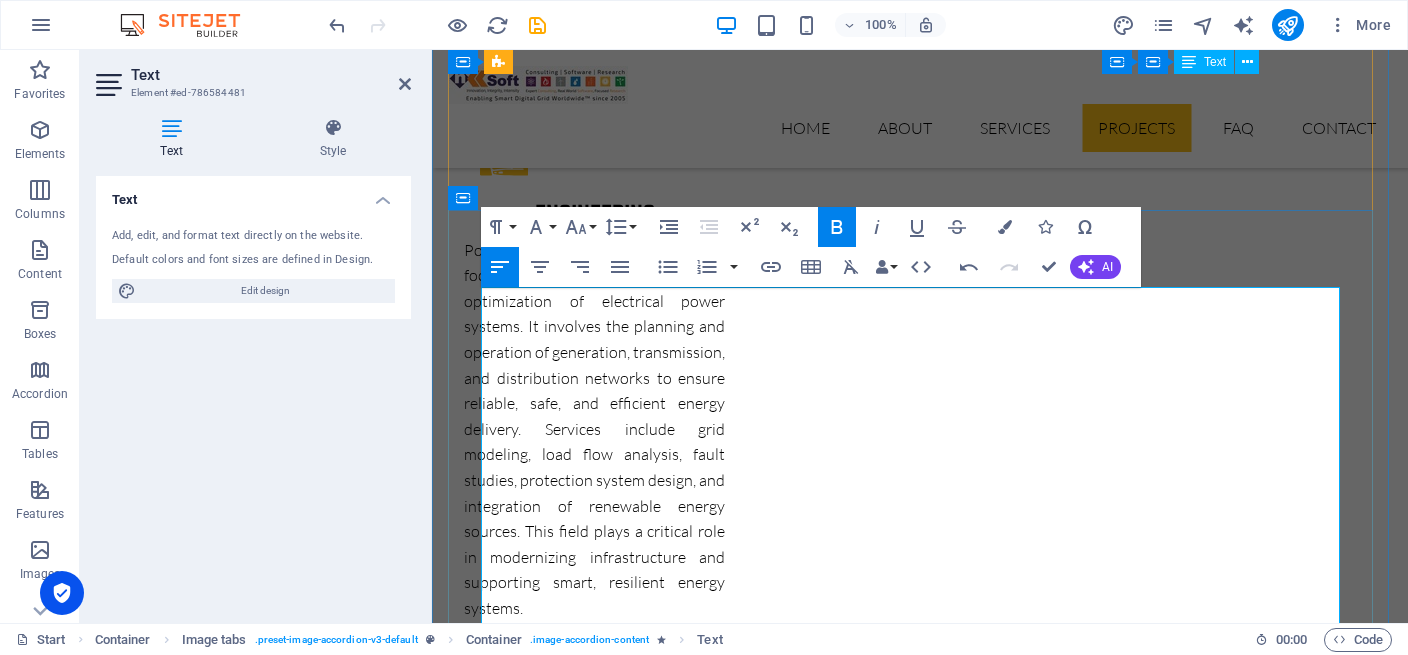 type 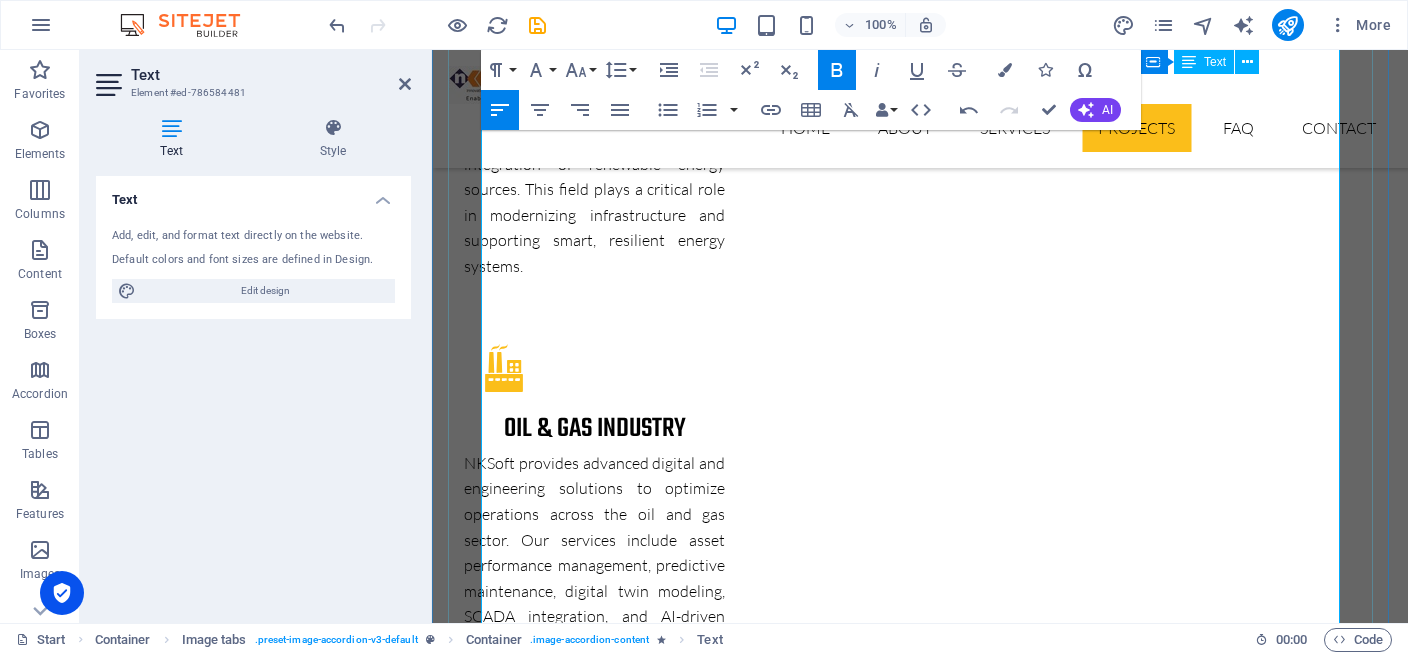scroll, scrollTop: 6207, scrollLeft: 0, axis: vertical 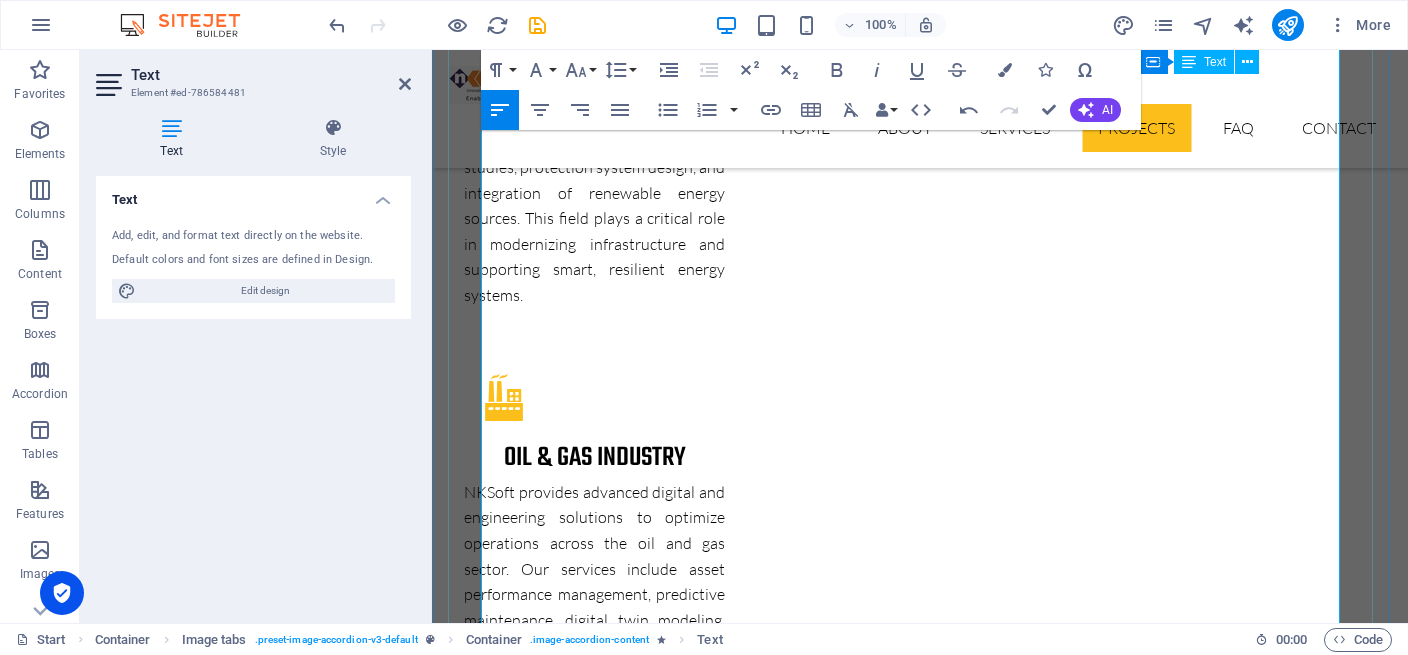 drag, startPoint x: 837, startPoint y: 363, endPoint x: 543, endPoint y: 381, distance: 294.5505 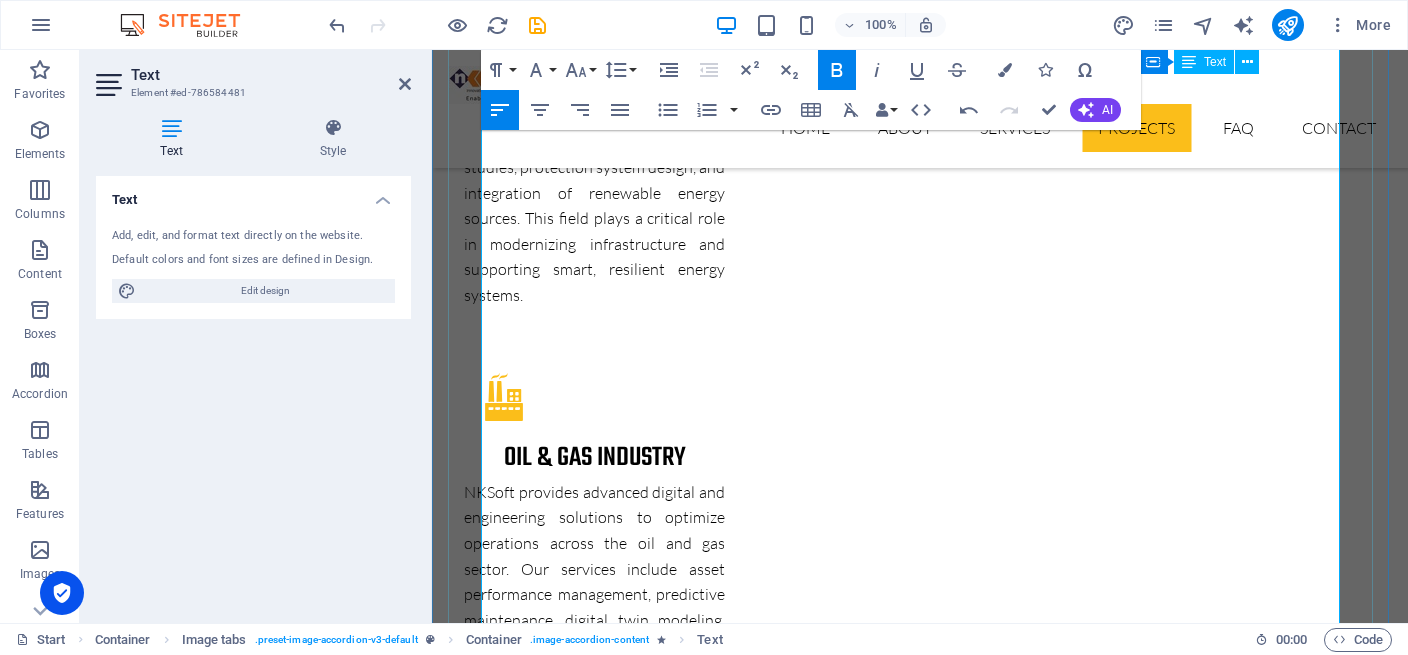 copy on "Phase A4: Capacity Building for DPDC" 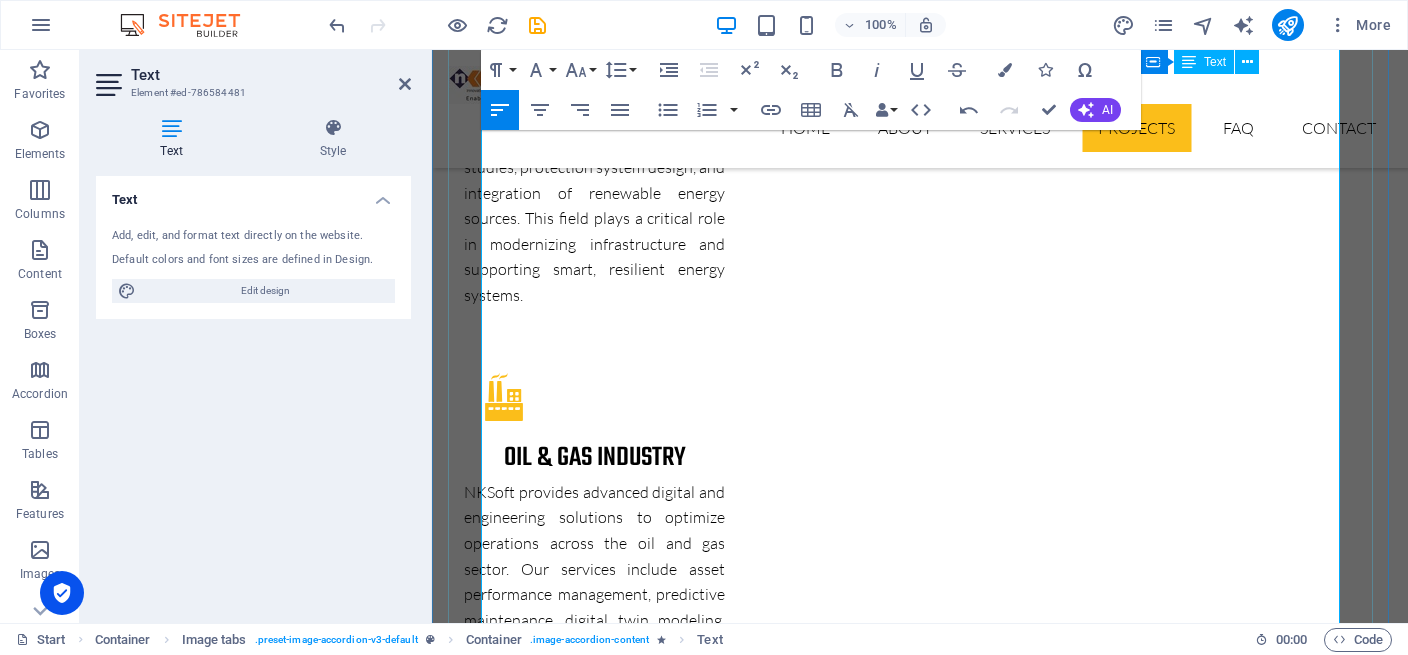scroll, scrollTop: 6134, scrollLeft: 0, axis: vertical 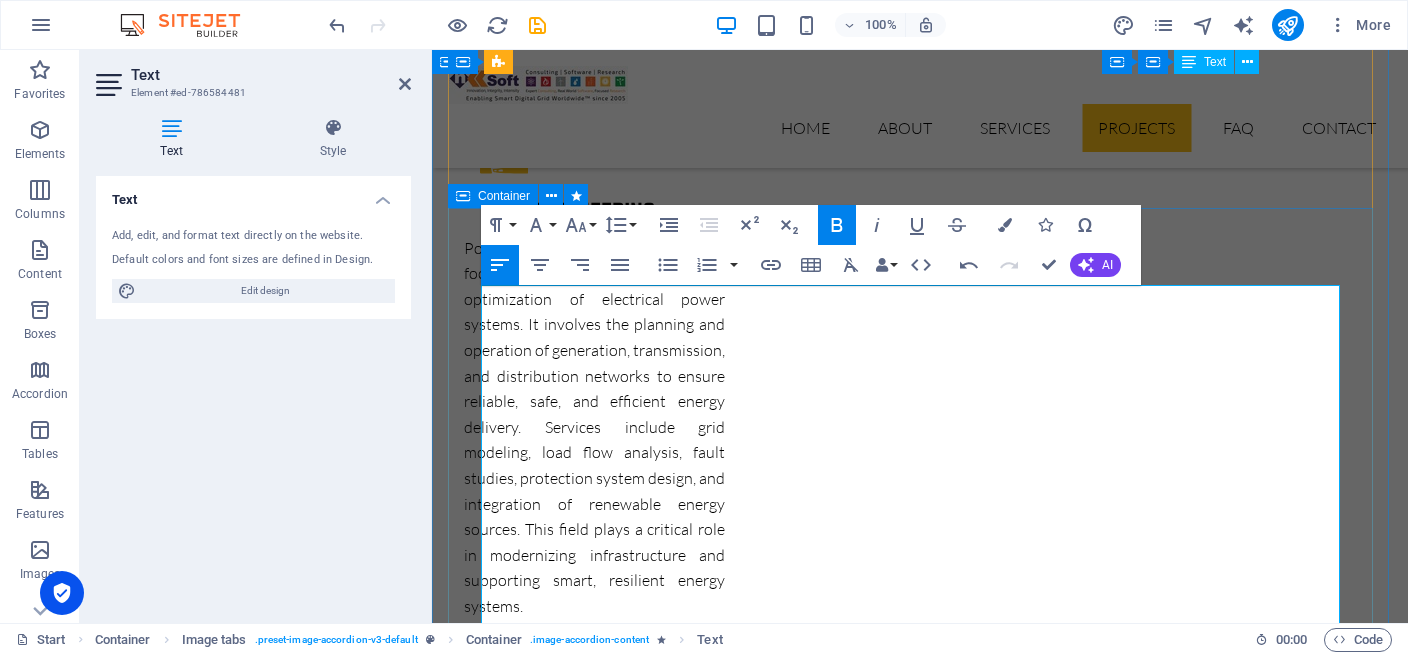 drag, startPoint x: 691, startPoint y: 400, endPoint x: 480, endPoint y: 400, distance: 211 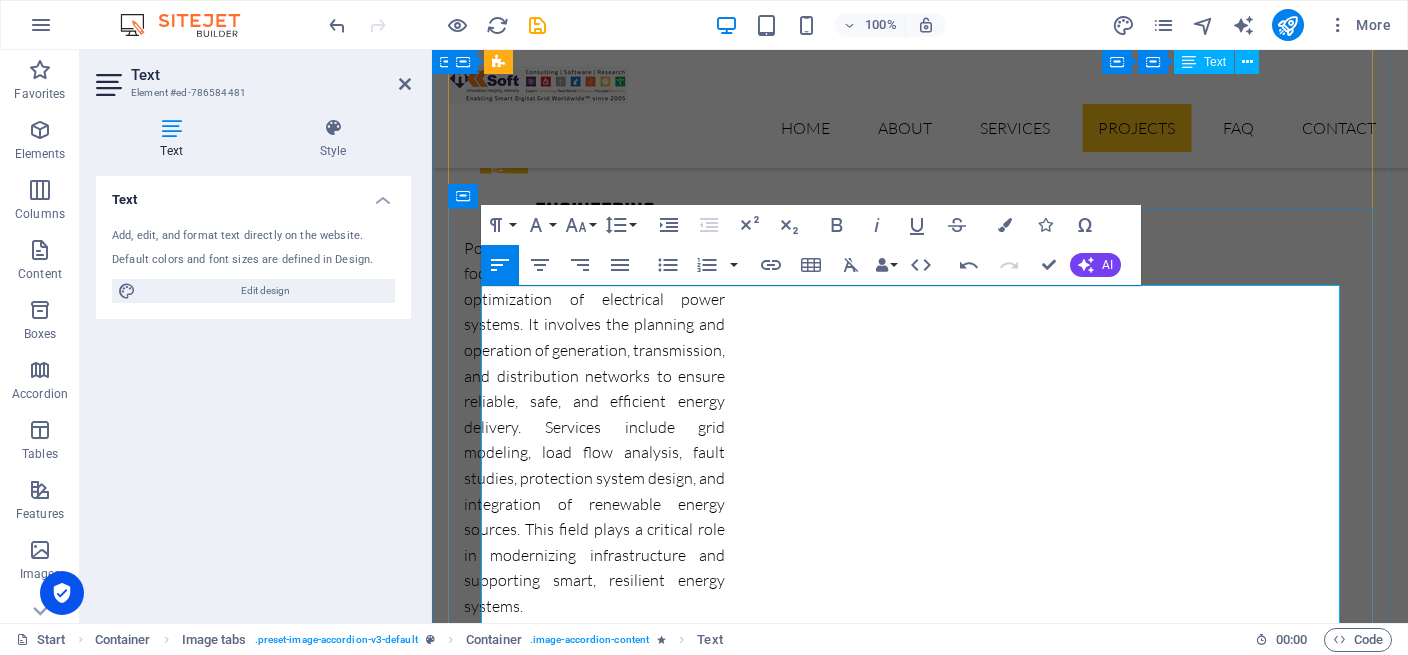 drag, startPoint x: 651, startPoint y: 404, endPoint x: 486, endPoint y: 400, distance: 165.04848 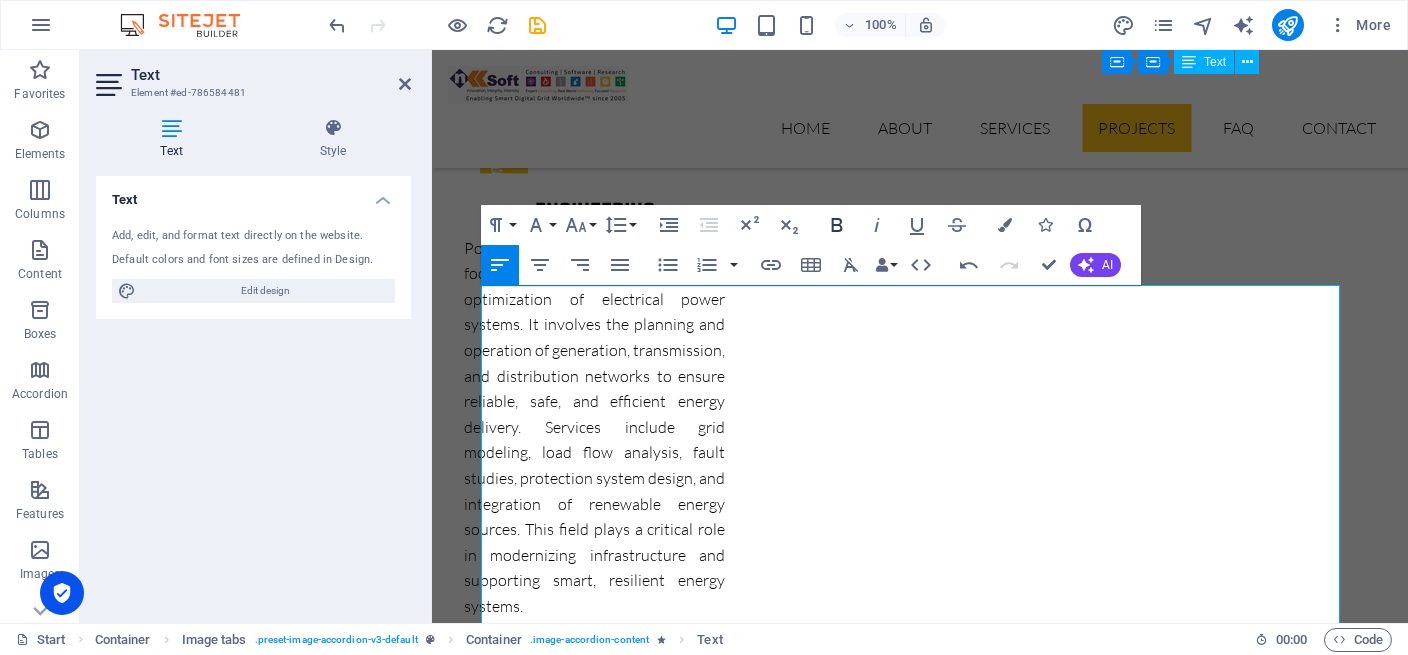 click 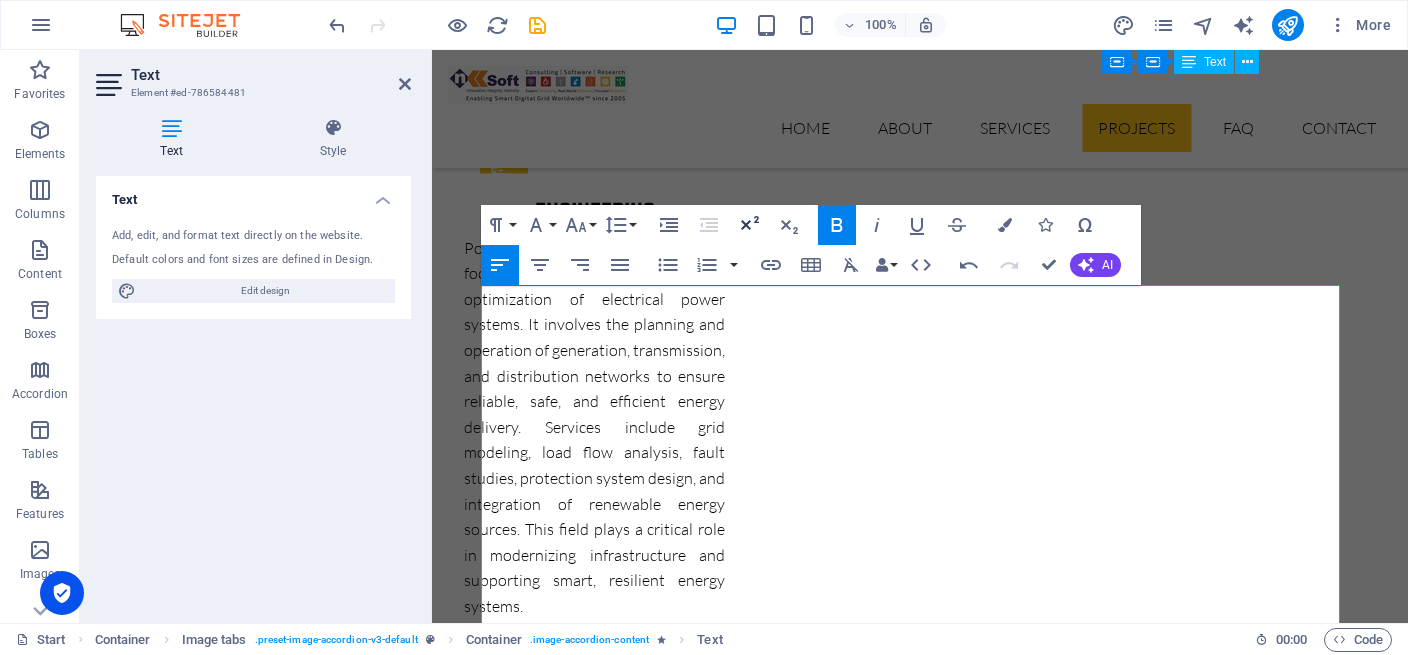 click 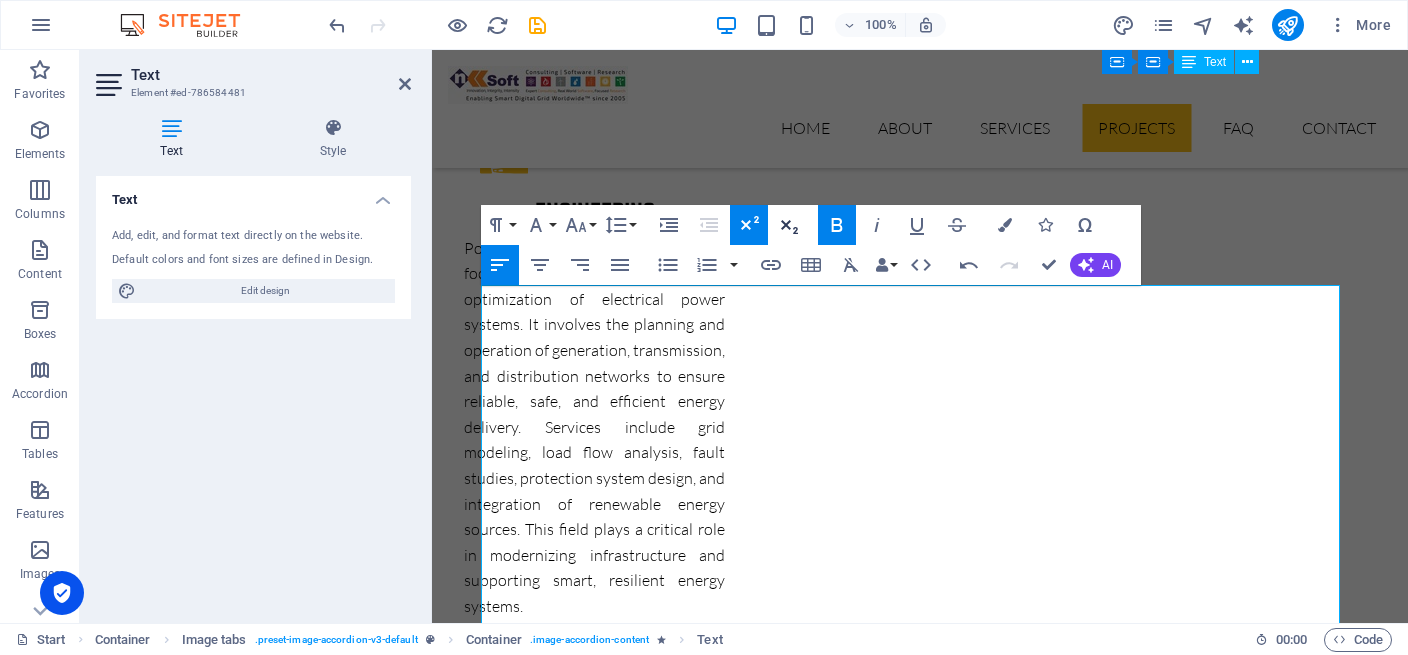 click 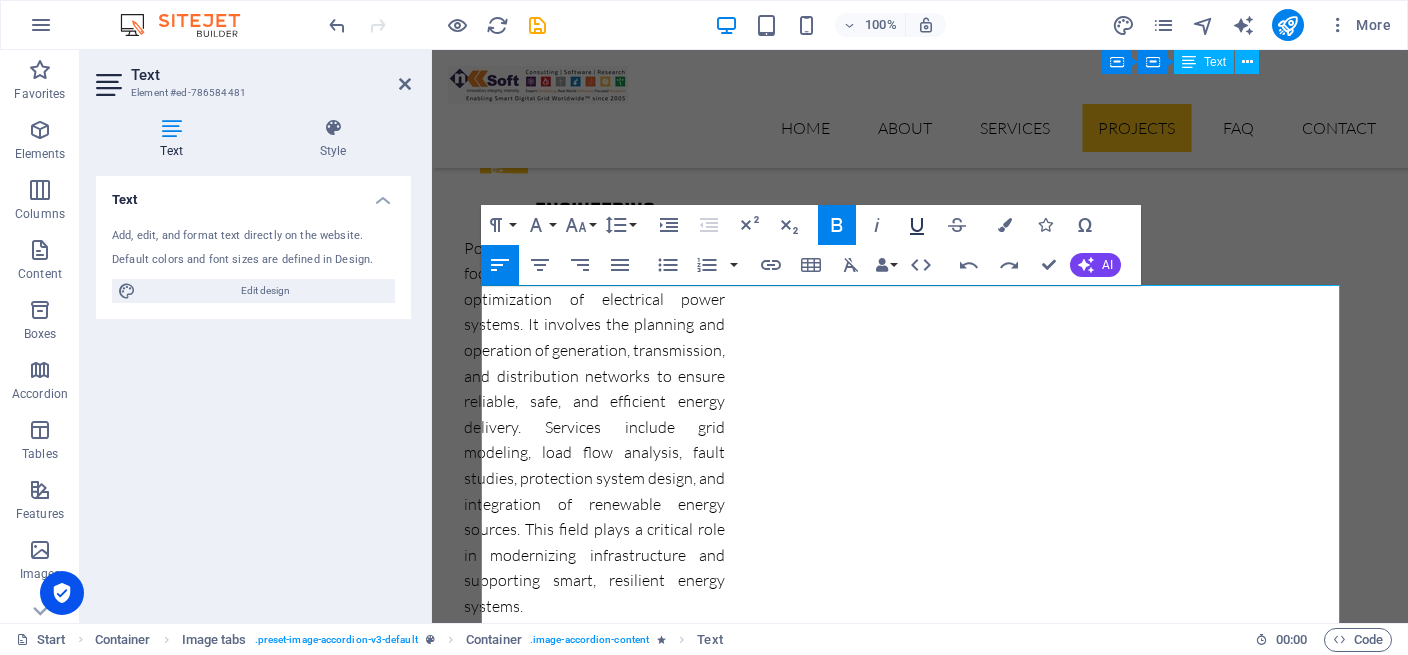click 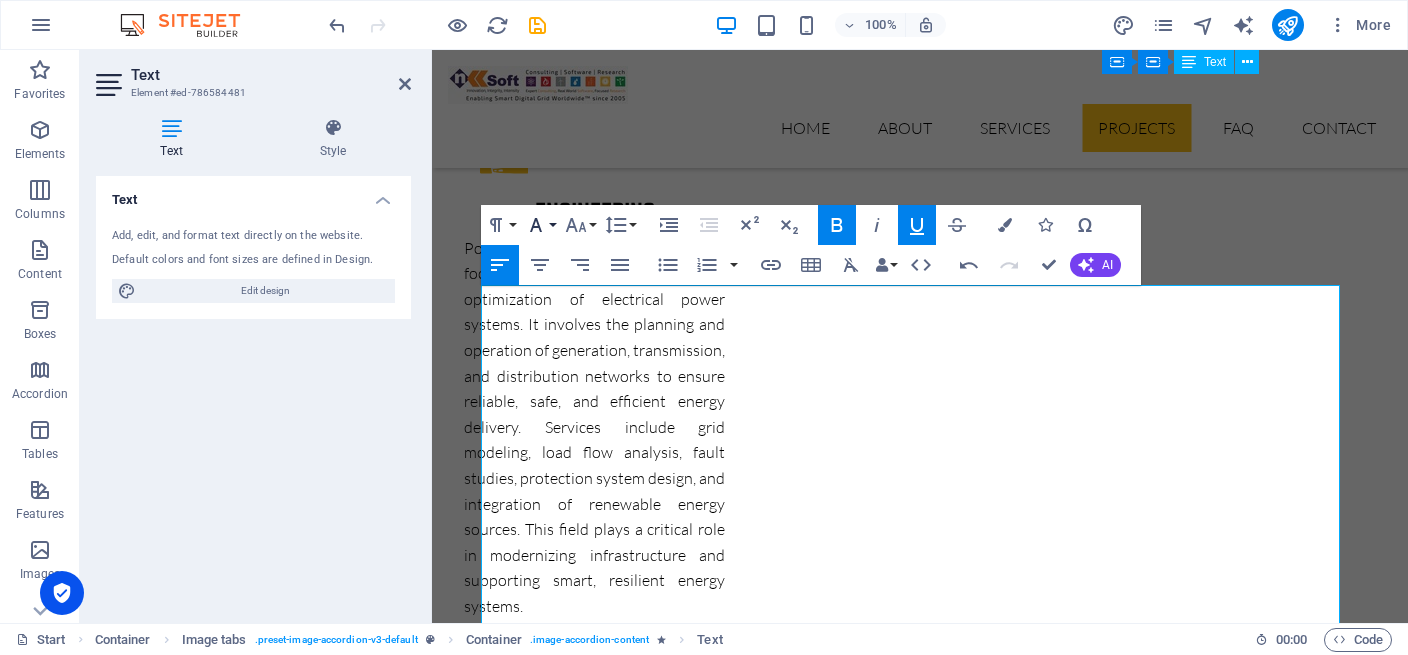 click 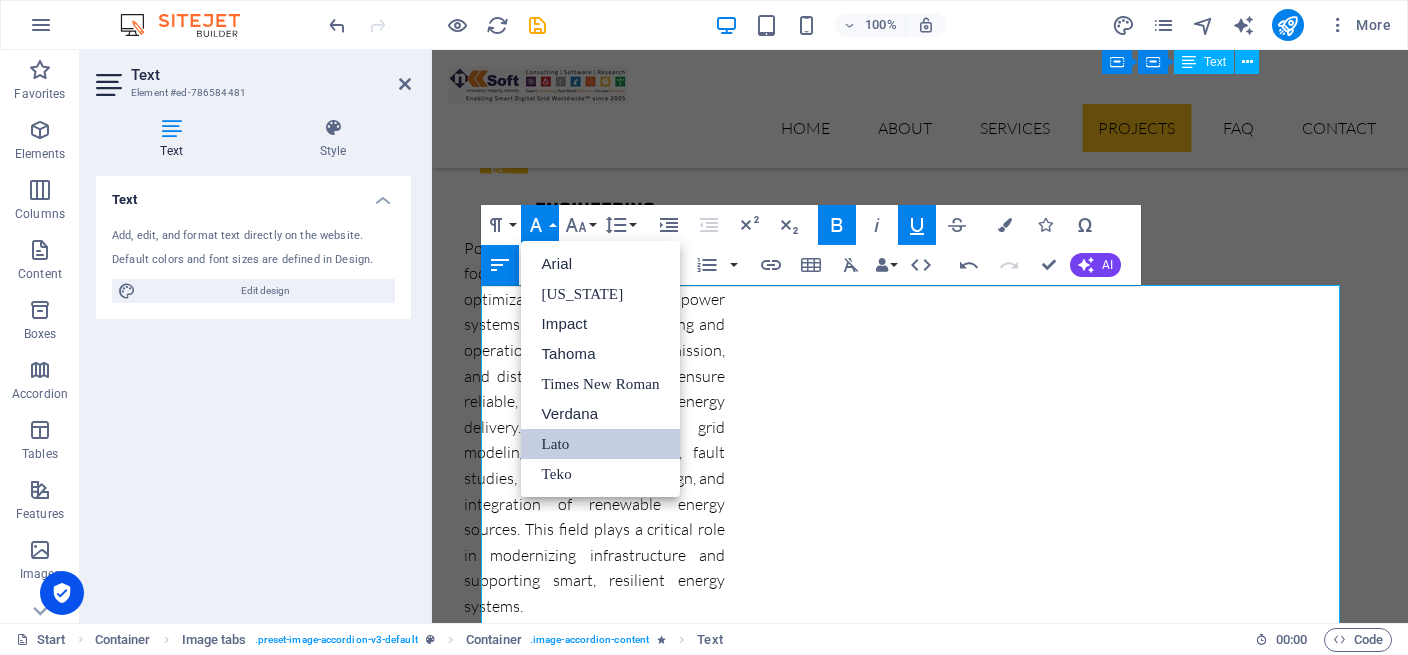 scroll, scrollTop: 0, scrollLeft: 0, axis: both 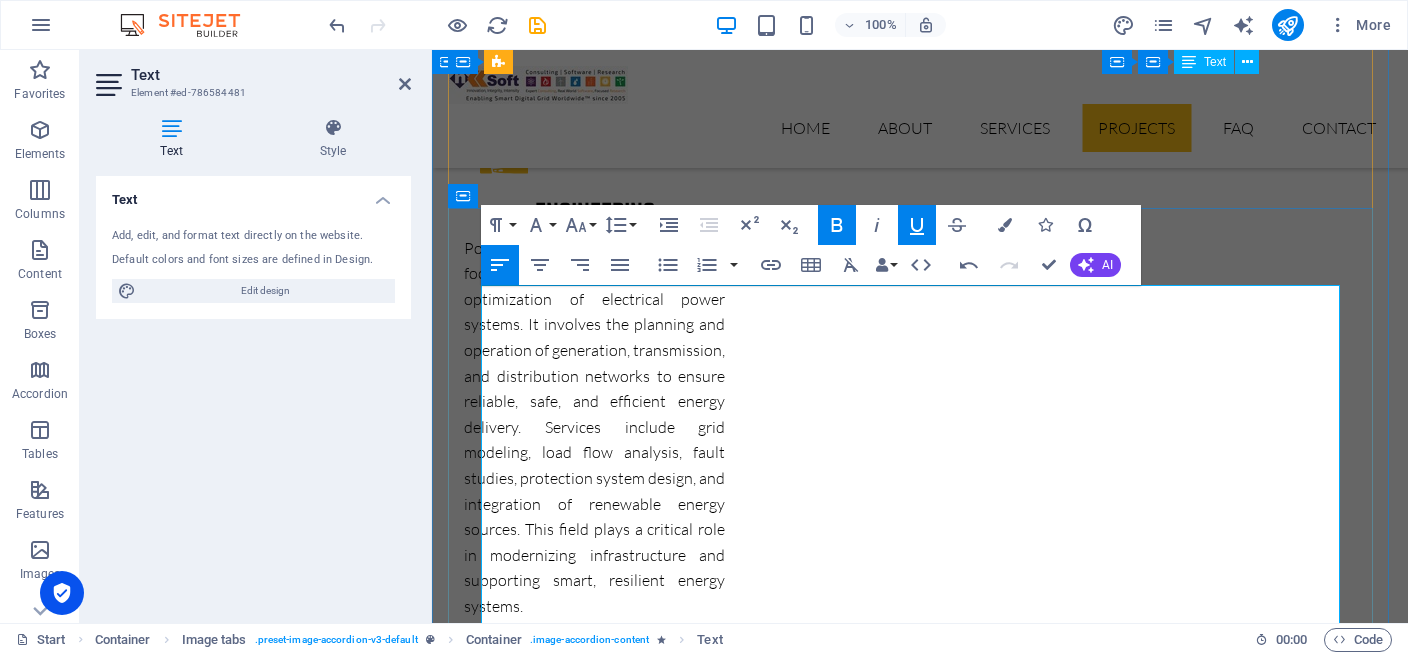 click on "Project Phases & Scope" at bounding box center (920, 6693) 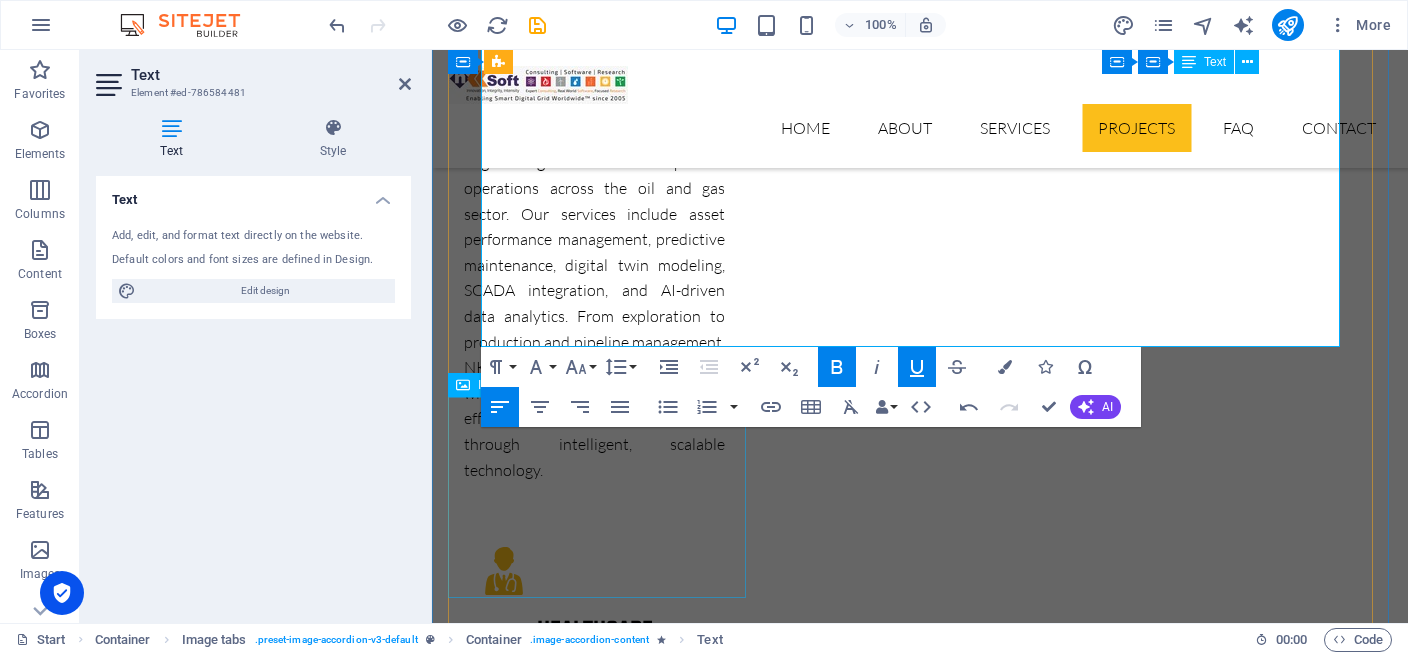 scroll, scrollTop: 6608, scrollLeft: 0, axis: vertical 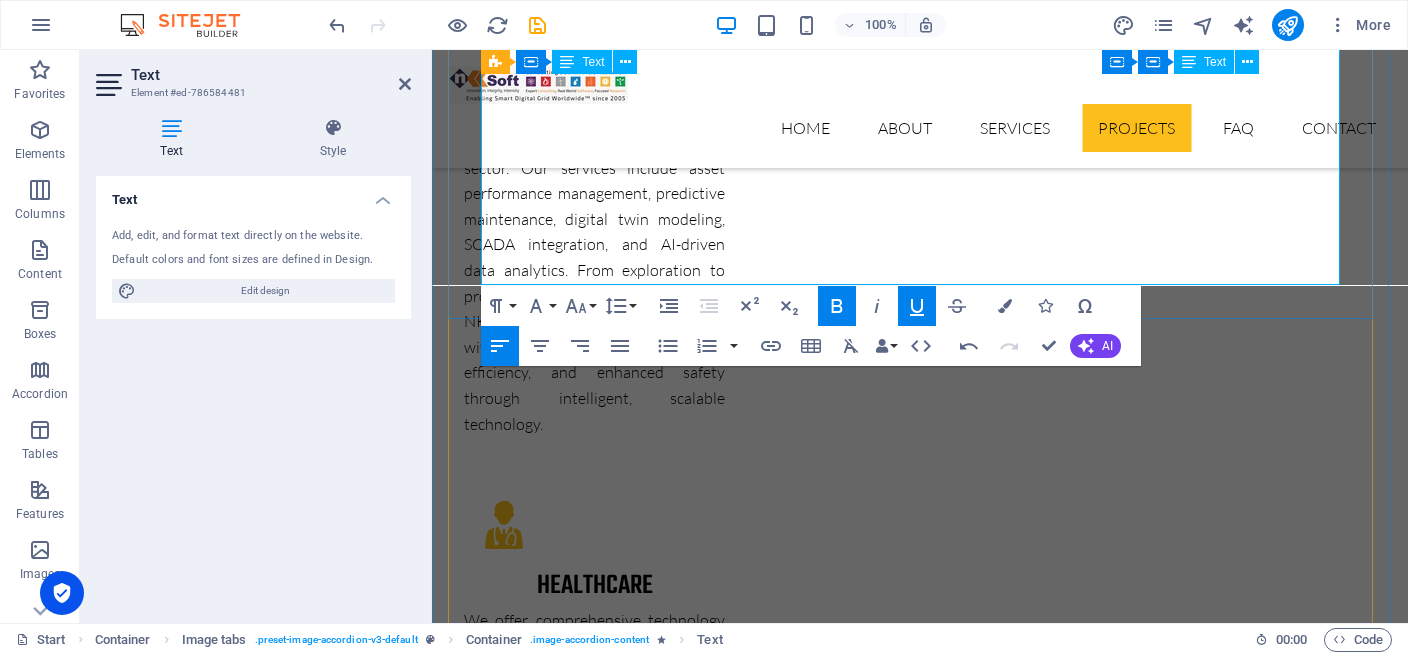 drag, startPoint x: 496, startPoint y: 431, endPoint x: 1094, endPoint y: 268, distance: 619.8169 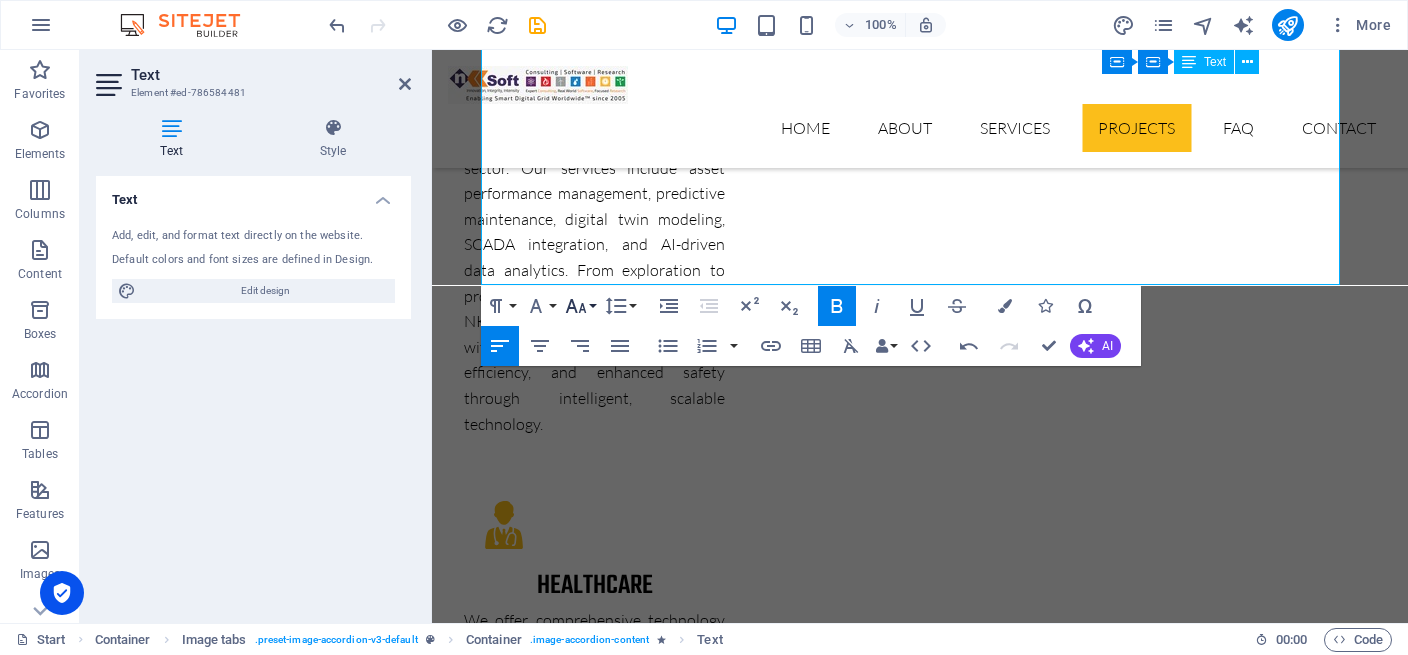 click 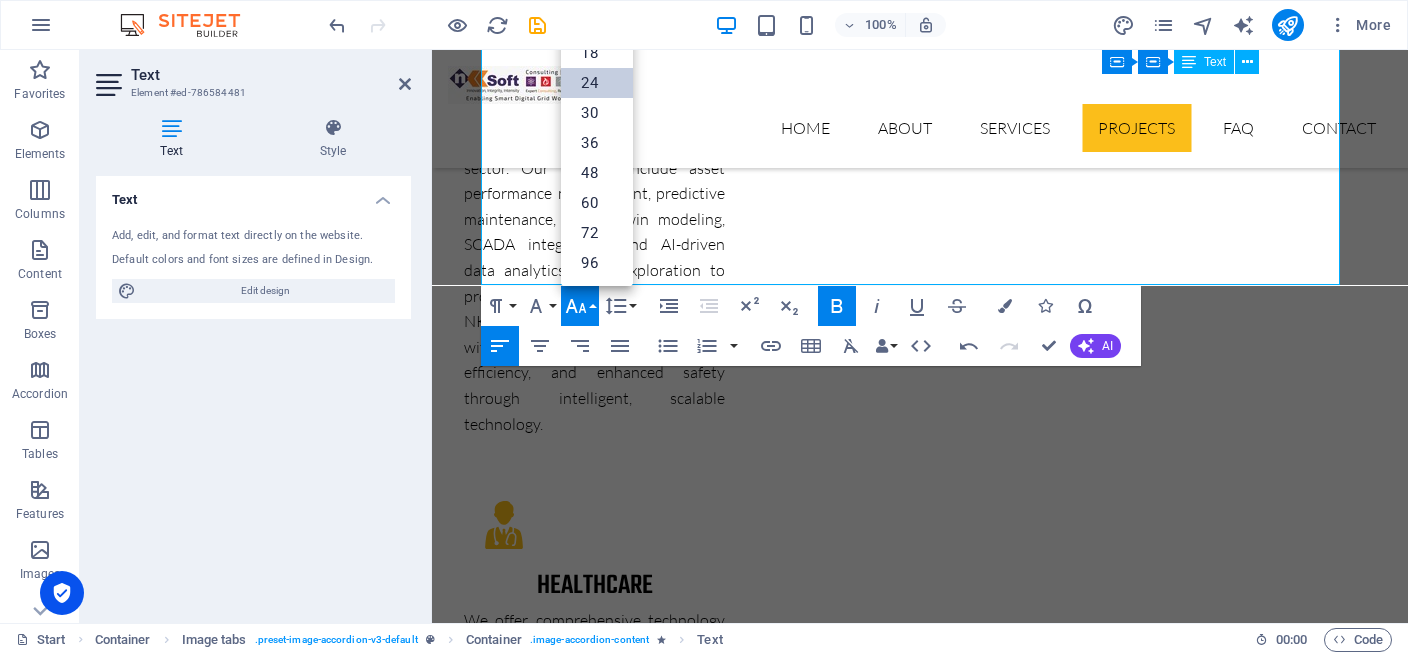 scroll, scrollTop: 161, scrollLeft: 0, axis: vertical 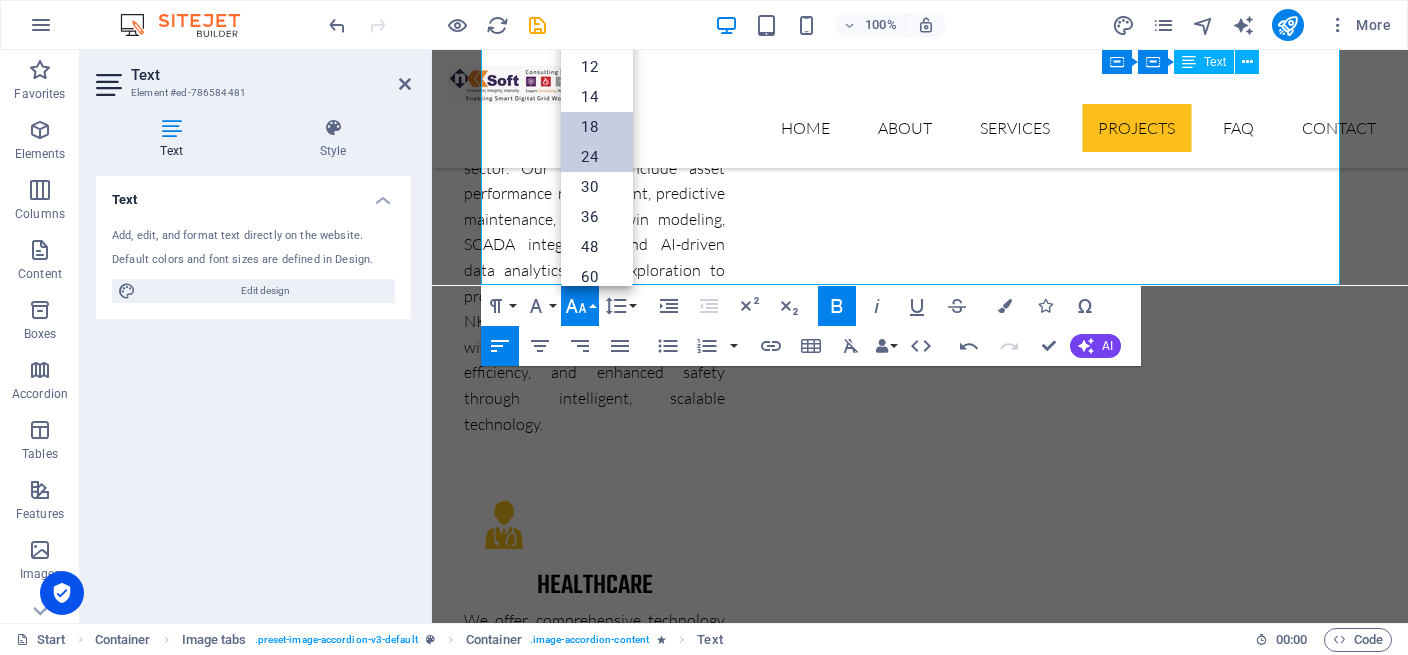 click on "18" at bounding box center [597, 127] 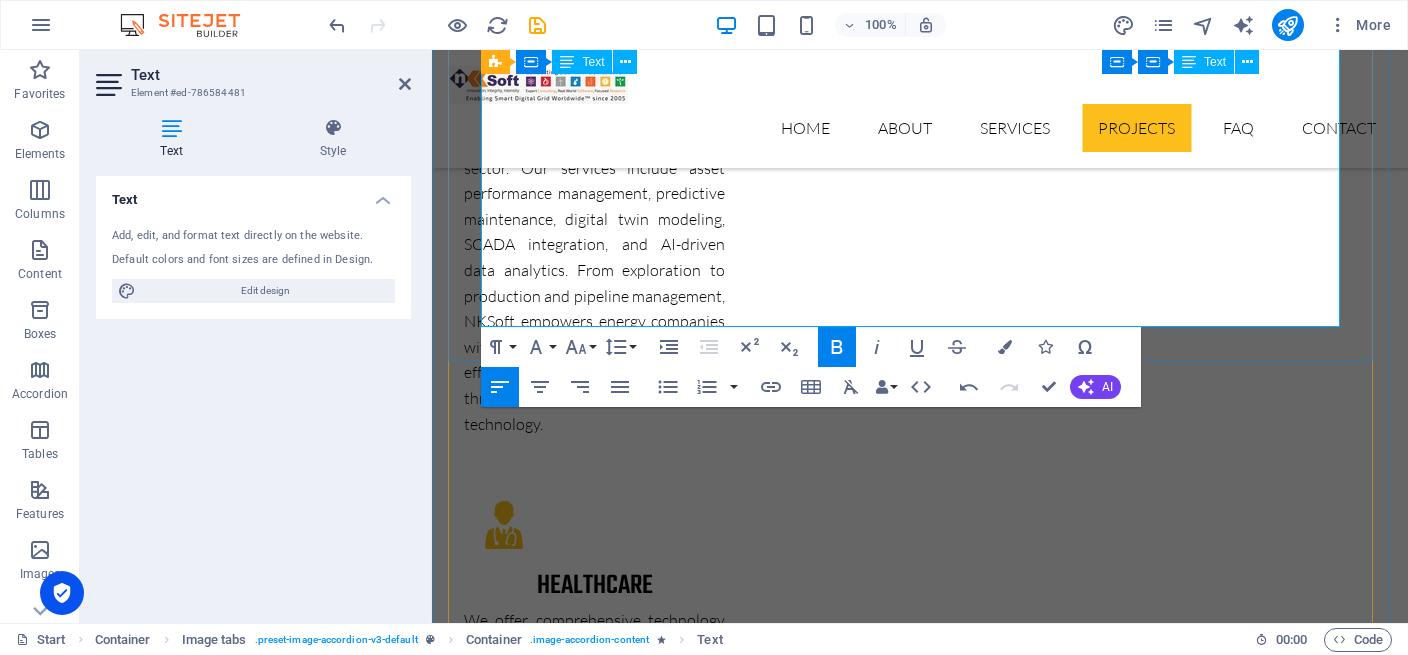 click on "Phase B1: Project Execution Monitoring" at bounding box center [928, 6509] 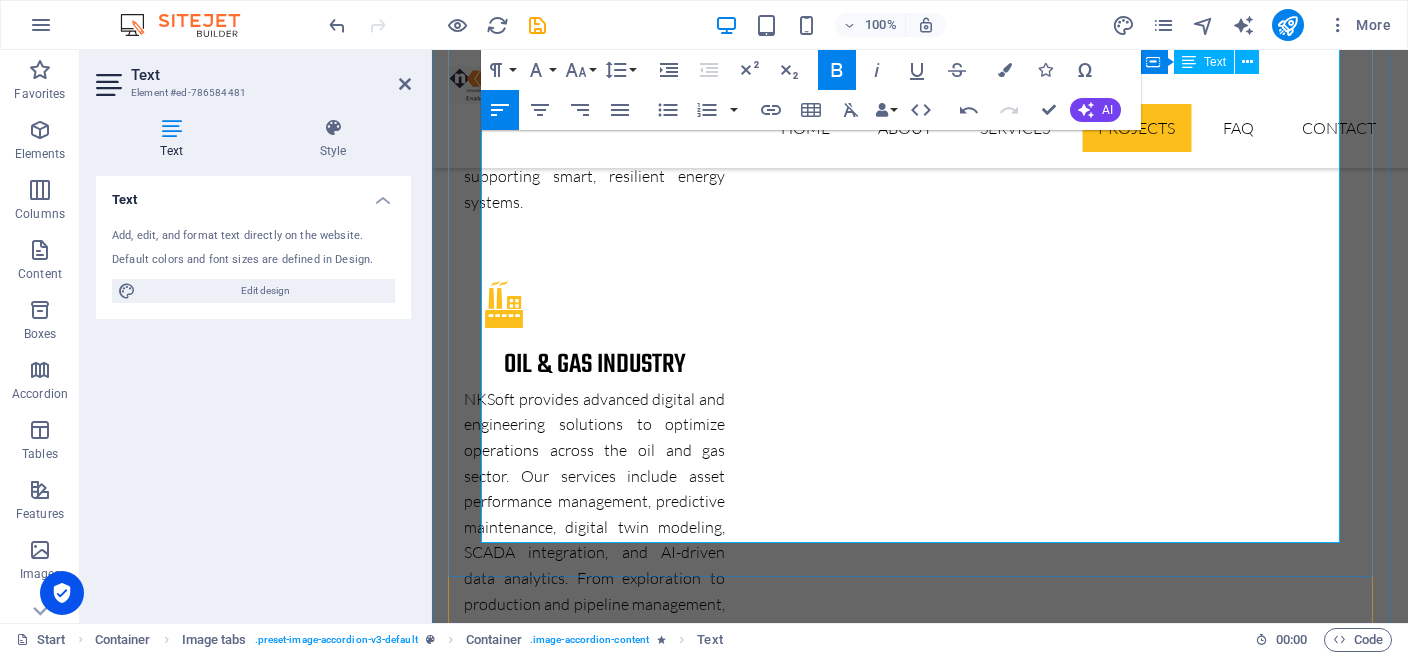 scroll, scrollTop: 87, scrollLeft: 0, axis: vertical 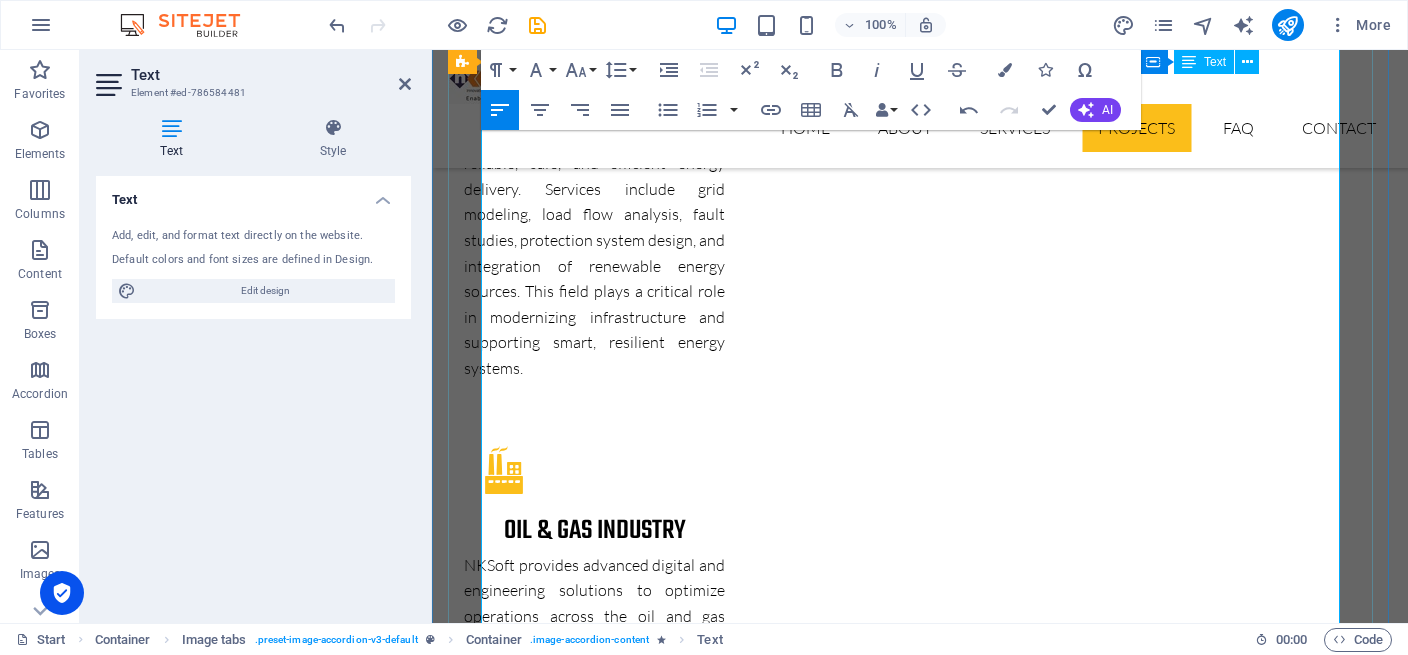 drag, startPoint x: 656, startPoint y: 158, endPoint x: 478, endPoint y: 164, distance: 178.10109 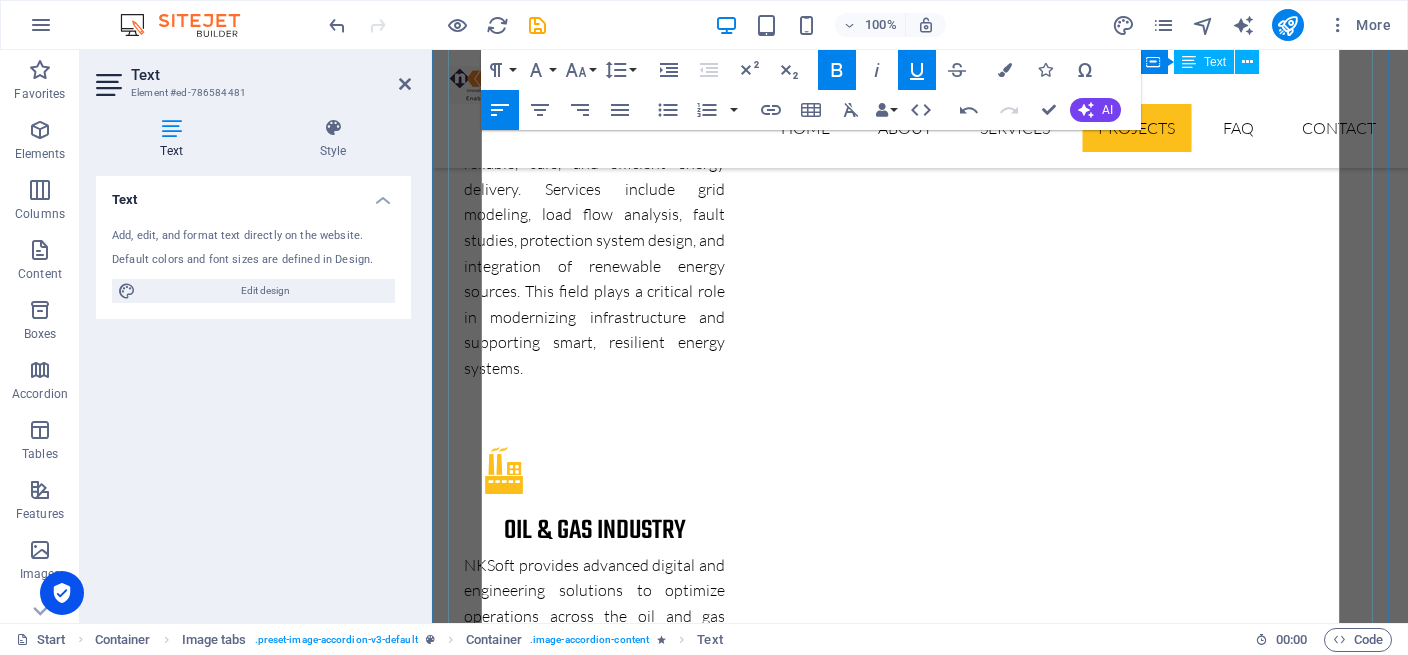 click on "Project Phases & Scope" at bounding box center (565, 6454) 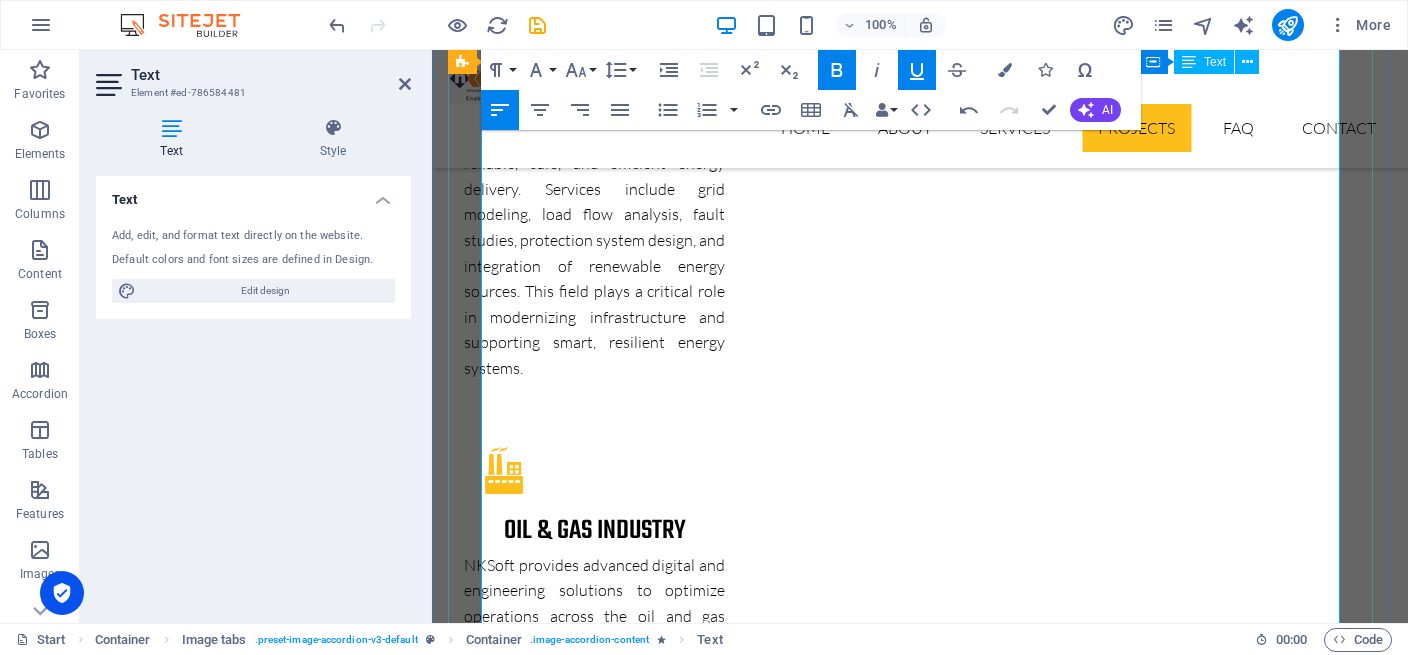 drag, startPoint x: 663, startPoint y: 159, endPoint x: 480, endPoint y: 177, distance: 183.88312 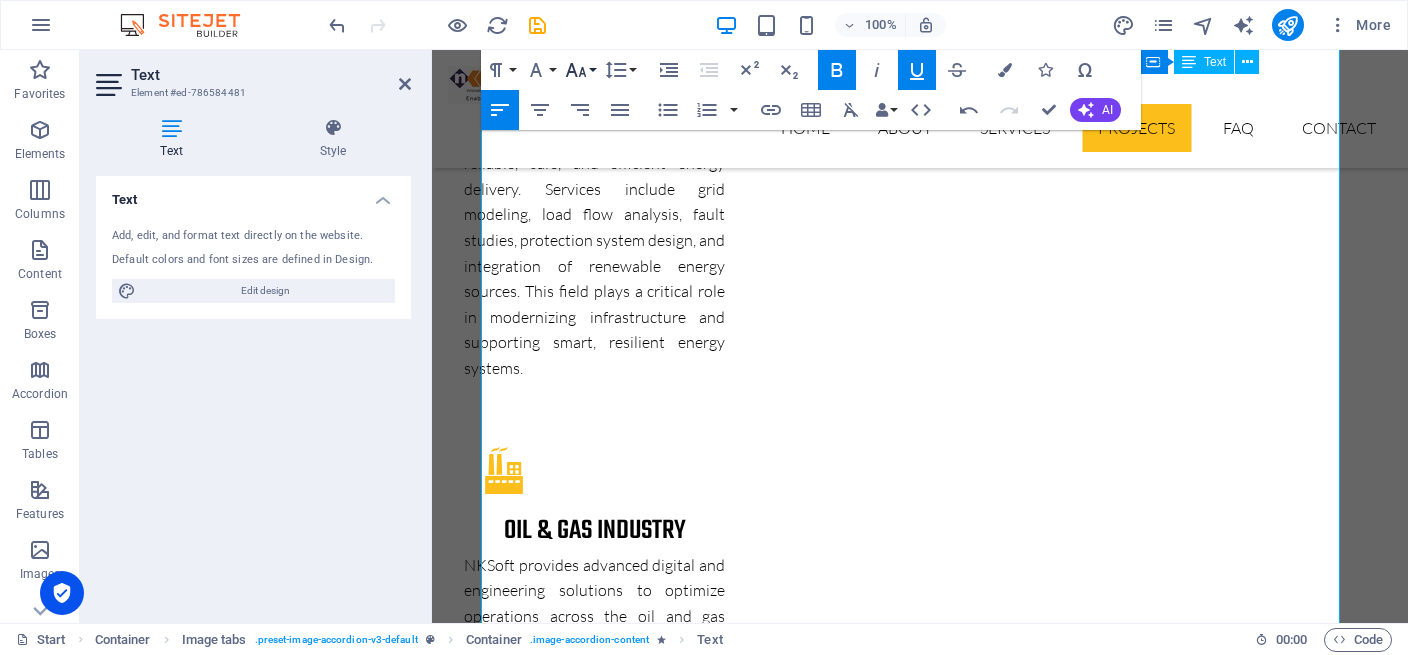 click 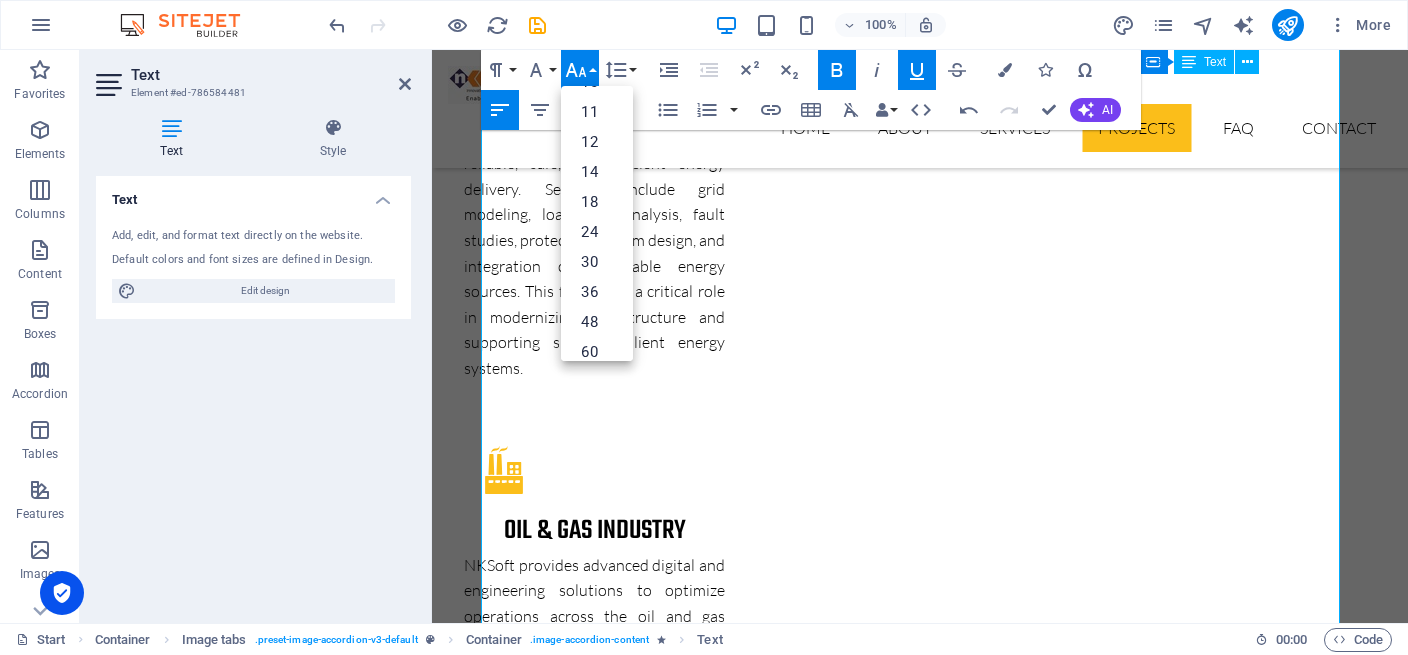 scroll, scrollTop: 87, scrollLeft: 0, axis: vertical 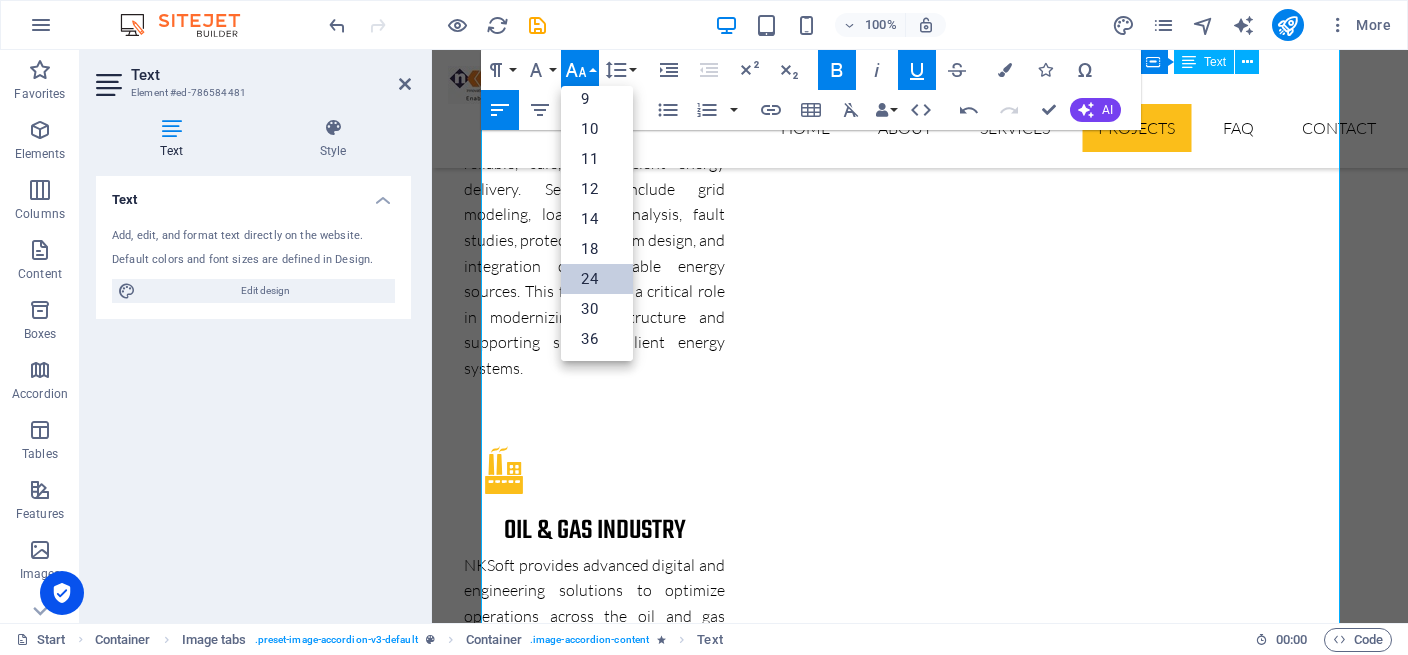 click on "24" at bounding box center [597, 279] 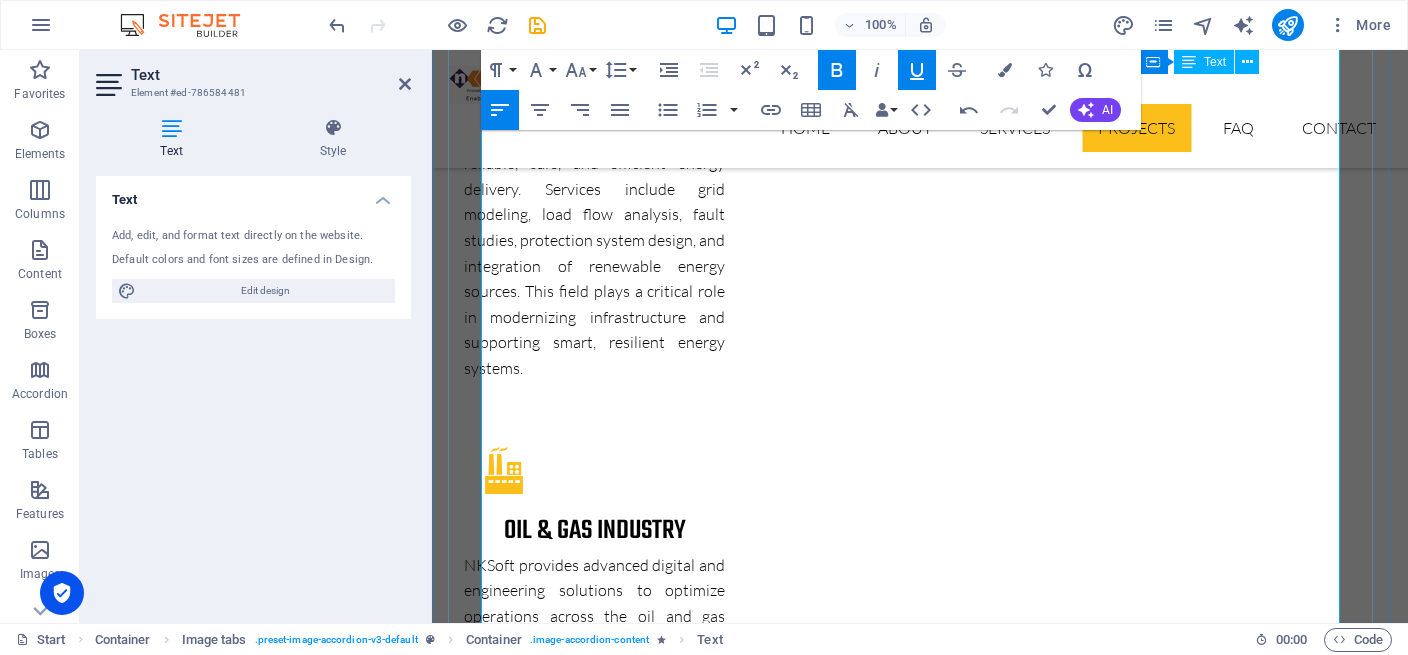 click on "Project Phases & Scope" at bounding box center [920, 6461] 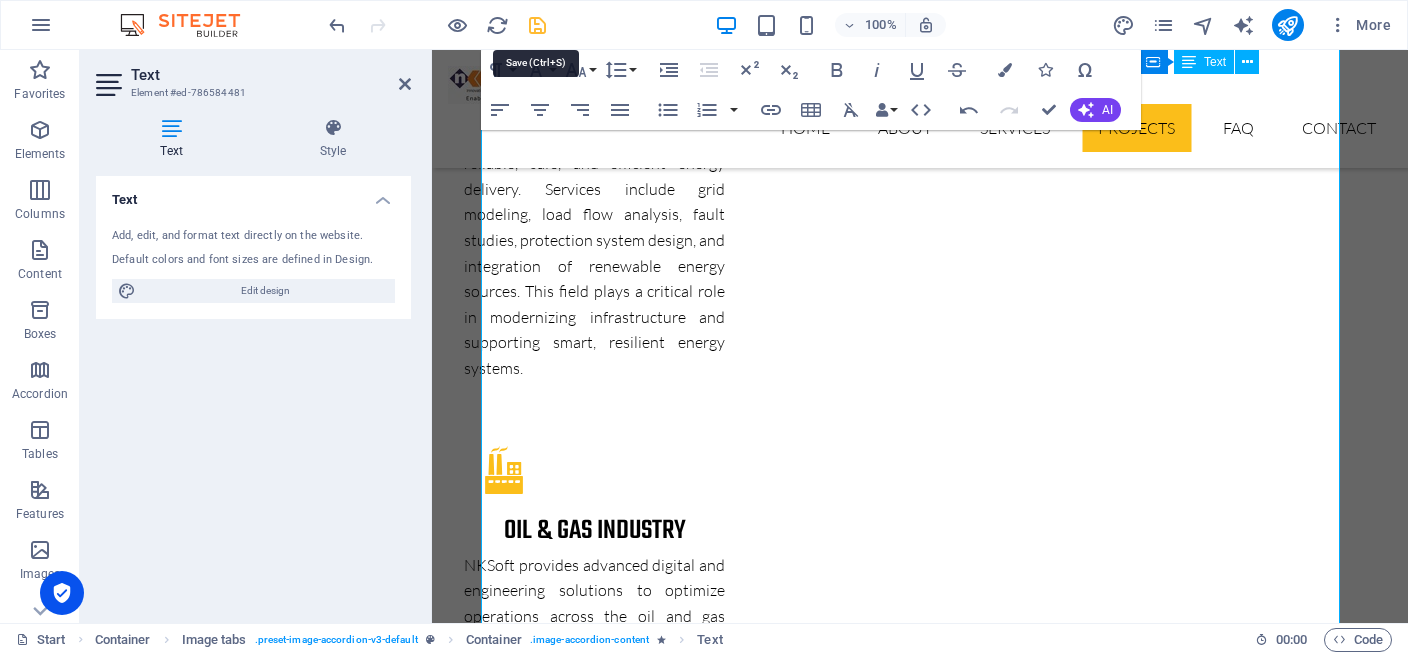 click at bounding box center (537, 25) 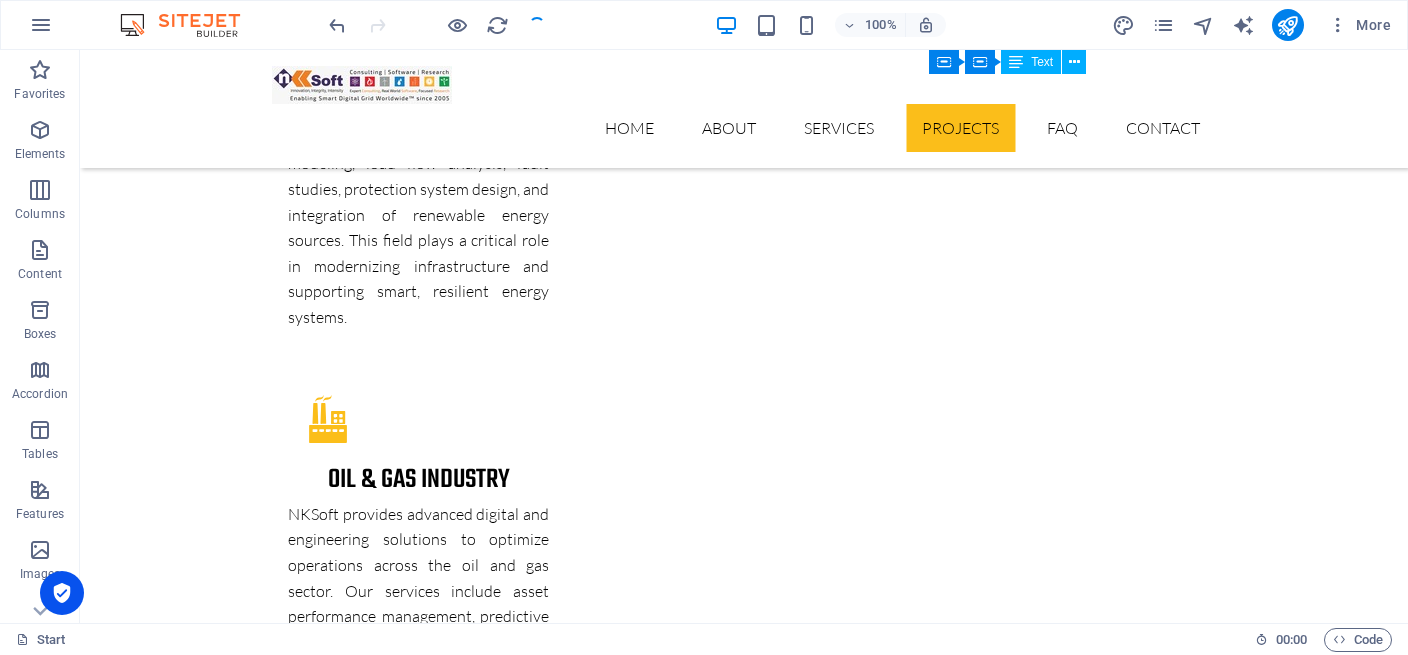 scroll, scrollTop: 5571, scrollLeft: 0, axis: vertical 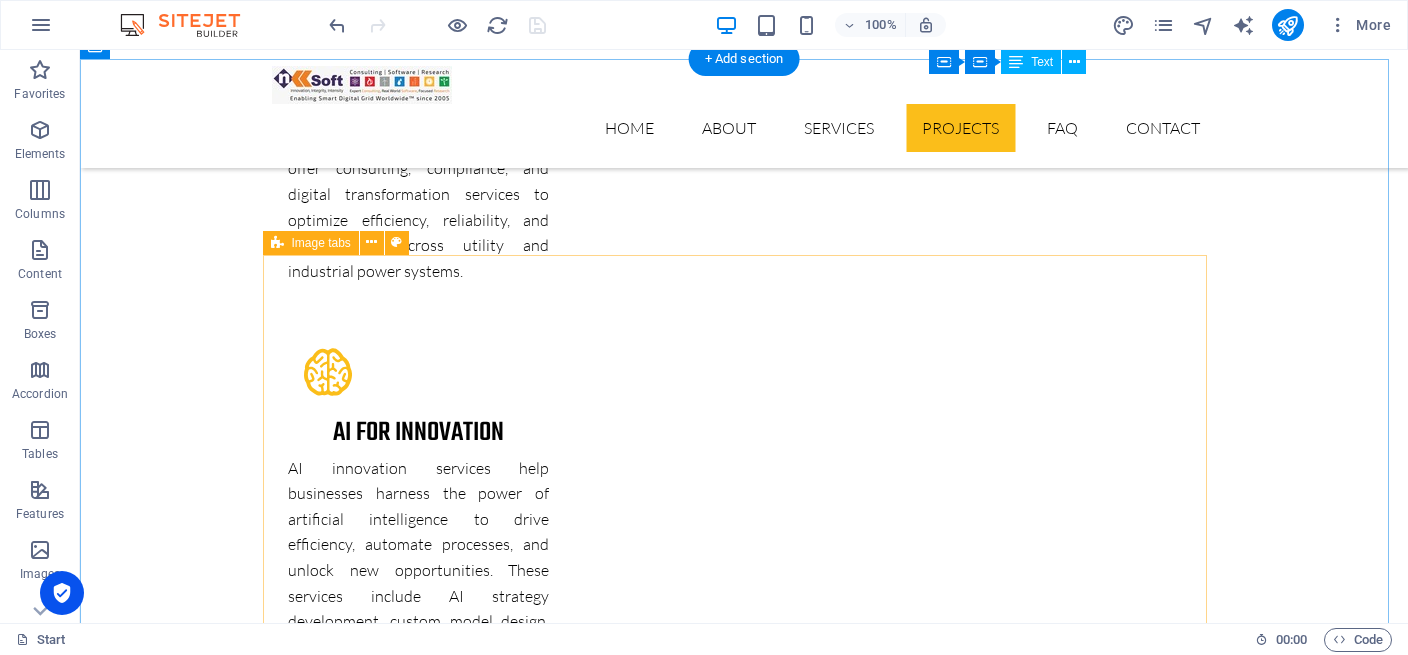 click on "PROJECT 1 Our latest project - first smart grid in bangladesh DPDC received grant funding from the  European Union (EU)  and  Agence Française de Développement (AFD)  to modernize Bangladesh’s electric grid. Following an international competitive bidding process,  NKSoft  was awarded the contract to deliver multiple phases of the  Smart Grid Pilot Project  under DPDC. Project Phases & Scope Phase A1: Review Technical Assumptions & Define Final Scope Prepare a Bill of Quantities (BOQ), cost estimates, and conduct necessary field data collection. Deliver a detailed report defining the finalized project scope. Phase A2: Preparation of Tender Documents Develop complete tender documents based on project requirements, ensuring full interoperability with existing DPDC projects (e.g., SCADA, OMS, Smart Metering). Prepare technical specifications, designs, drawings, BOQ, and other procurement documents. Phase A3: proposal evaluation & contractor selection Phase A4: Capacity Building for DPDC PROJECT 2 PROJECT 3" at bounding box center [744, 7851] 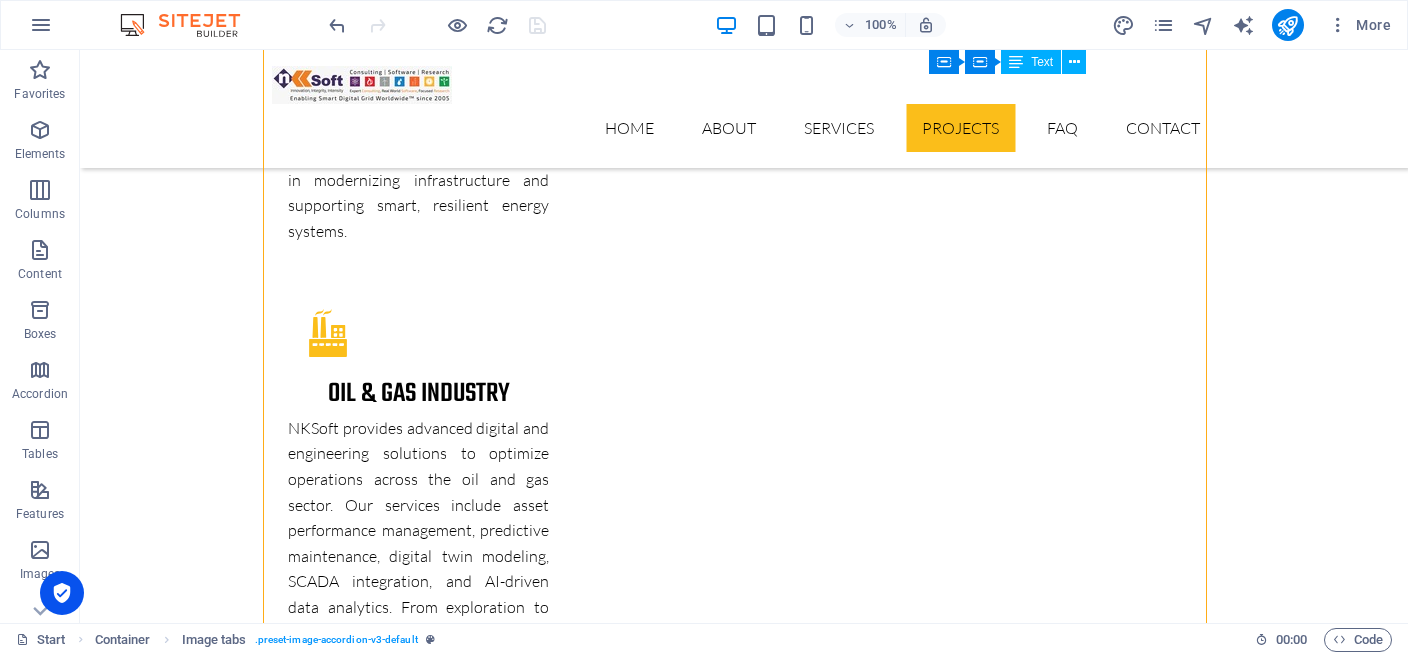 scroll, scrollTop: 6313, scrollLeft: 0, axis: vertical 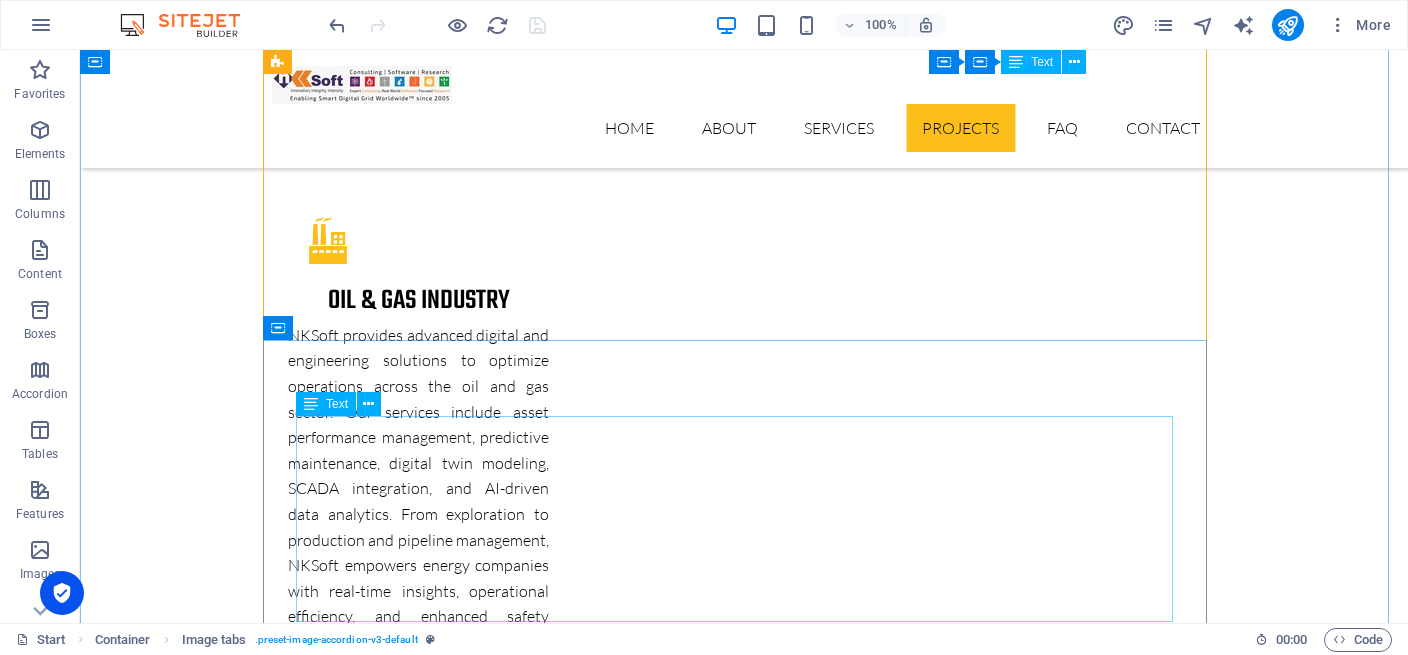 click on "Lorem ipsum dolor sit amet, consectetur adipisicing elit. Natus, dolores, at, nisi eligendi repellat voluptatem minima officia veritatis quasi animi porro laudantium dicta dolor voluptate non maiores ipsum reprehenderit odio fugiat reiciendis consectetur fuga pariatur libero accusantium quod minus odit debitis. Morrupti ipsum Perferendis Cumque quo adipisci vel vitae aliquid  Corrupti perferendis voluptates Voluptatem minima officia veritatis" at bounding box center [744, 7022] 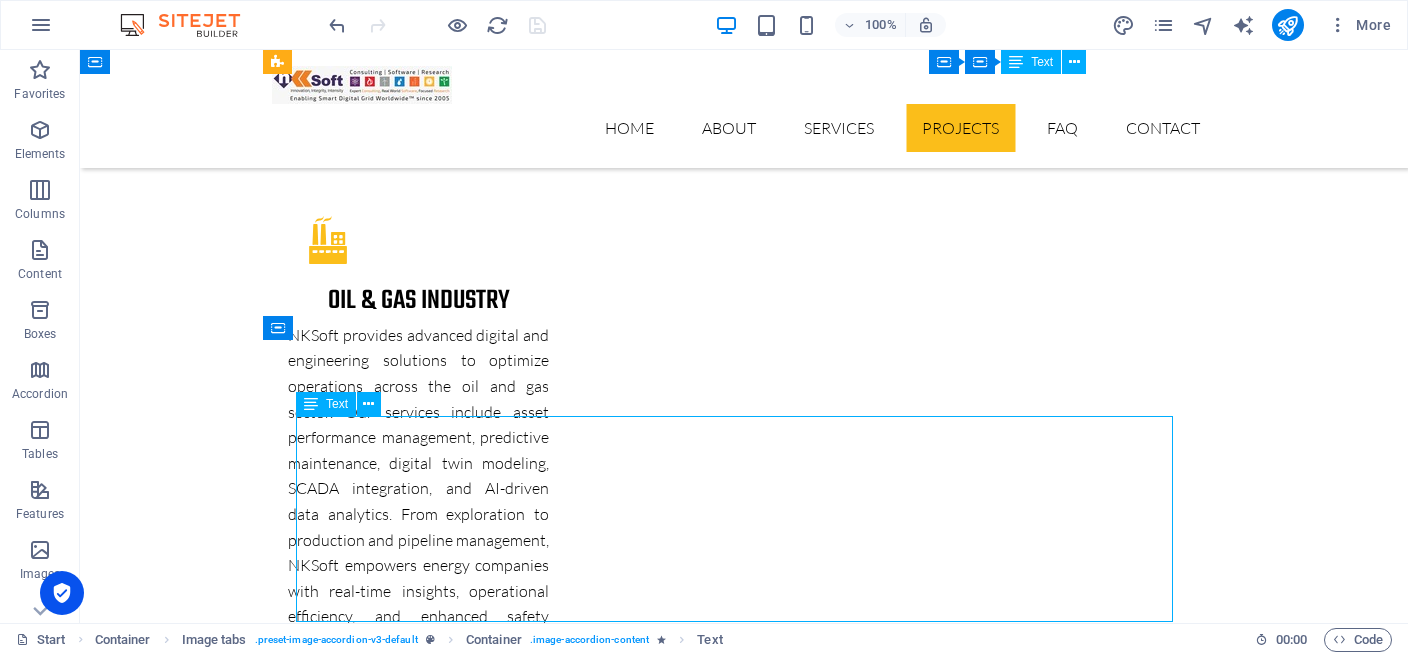 drag, startPoint x: 648, startPoint y: 475, endPoint x: 603, endPoint y: 491, distance: 47.759815 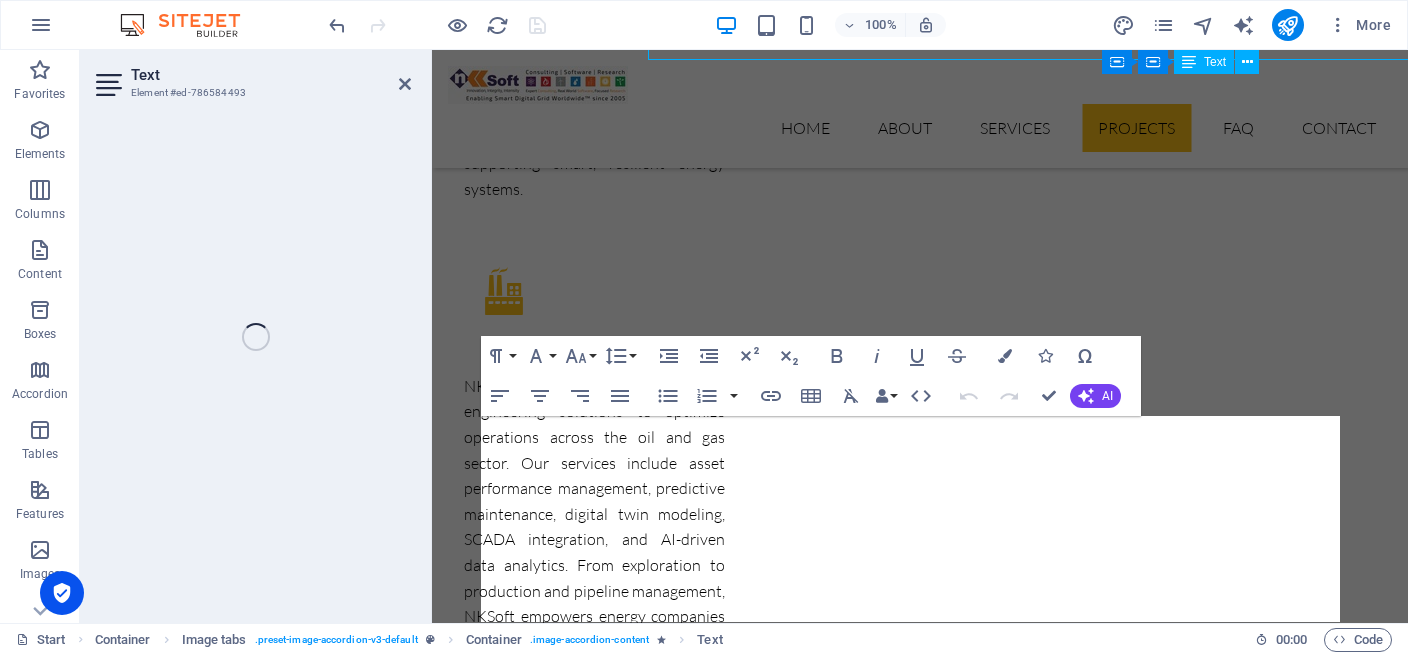 scroll, scrollTop: 6875, scrollLeft: 0, axis: vertical 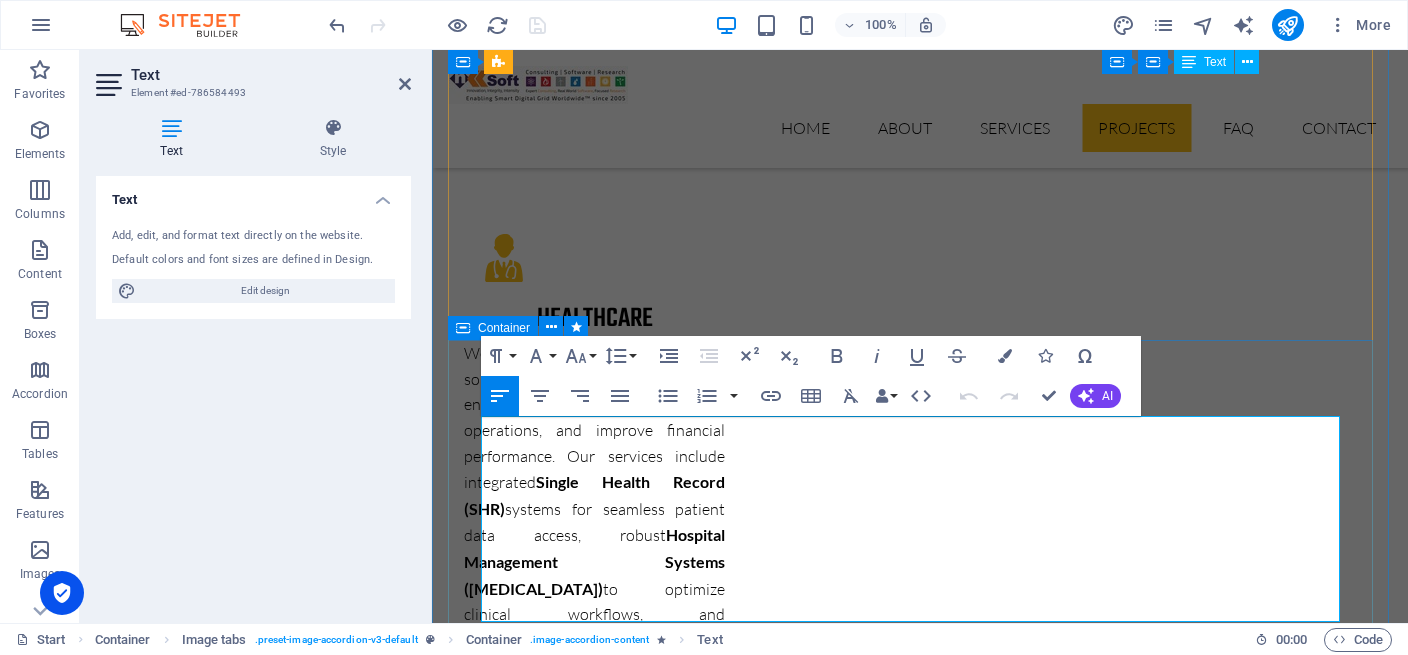 drag, startPoint x: 840, startPoint y: 485, endPoint x: 477, endPoint y: 425, distance: 367.92526 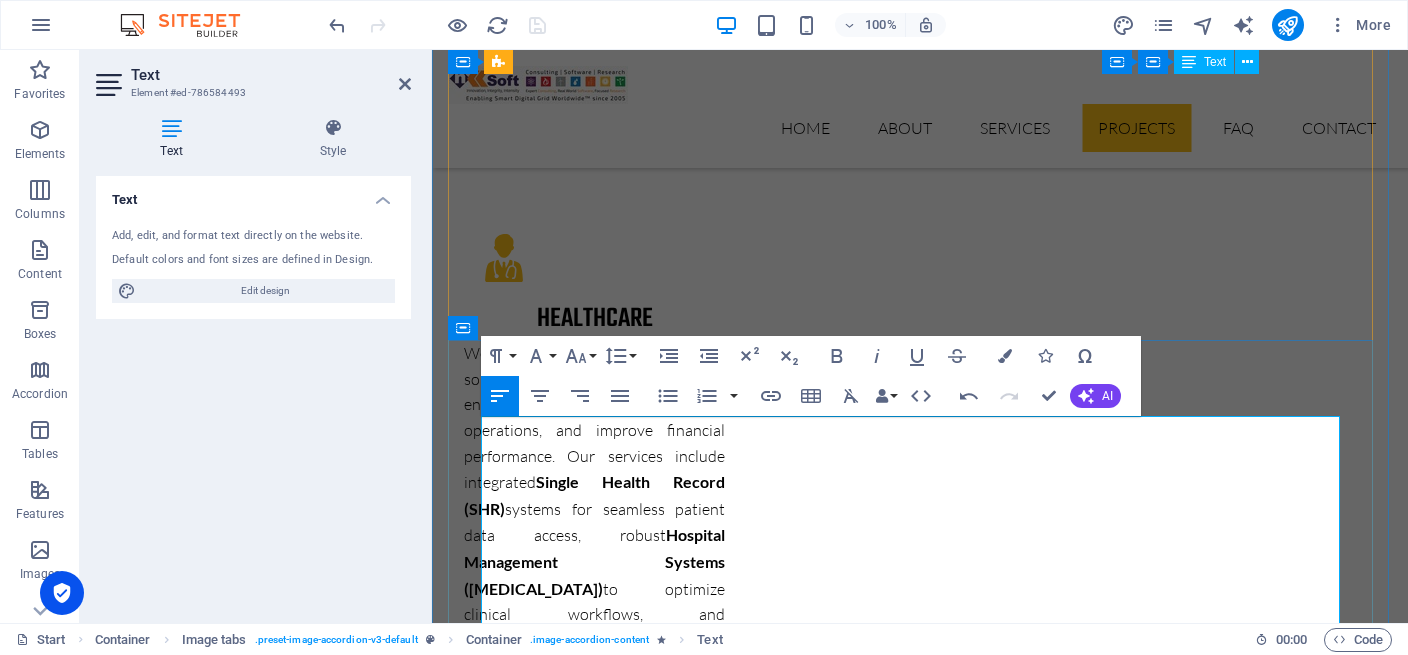 click on "Supply, Installation, Testing and Commissioning of Hardware & Software for Implementation of GIS (Geographic Information System) & SCADA (Supervisory Control and Data Acquisition) Based ADMS (Advanced Distribution Management System) for WZPDCL (Phase-1) Under West Zone Power Distribution Co. Limited, Khulna on Turnkey Basis. Morrupti ipsum Perferendis Cumque quo adipisci vel vitae aliquid  Corrupti perferendis voluptates Voluptatem minima officia veritatis" at bounding box center (920, 6827) 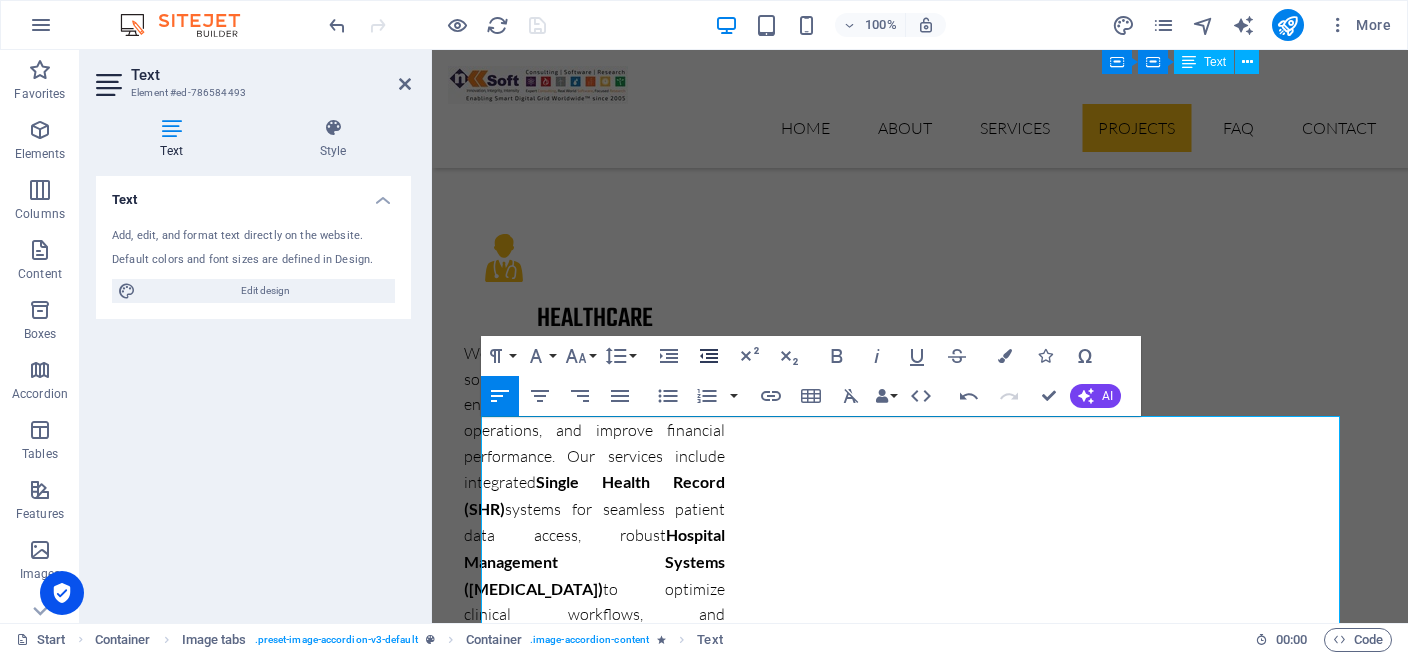 click 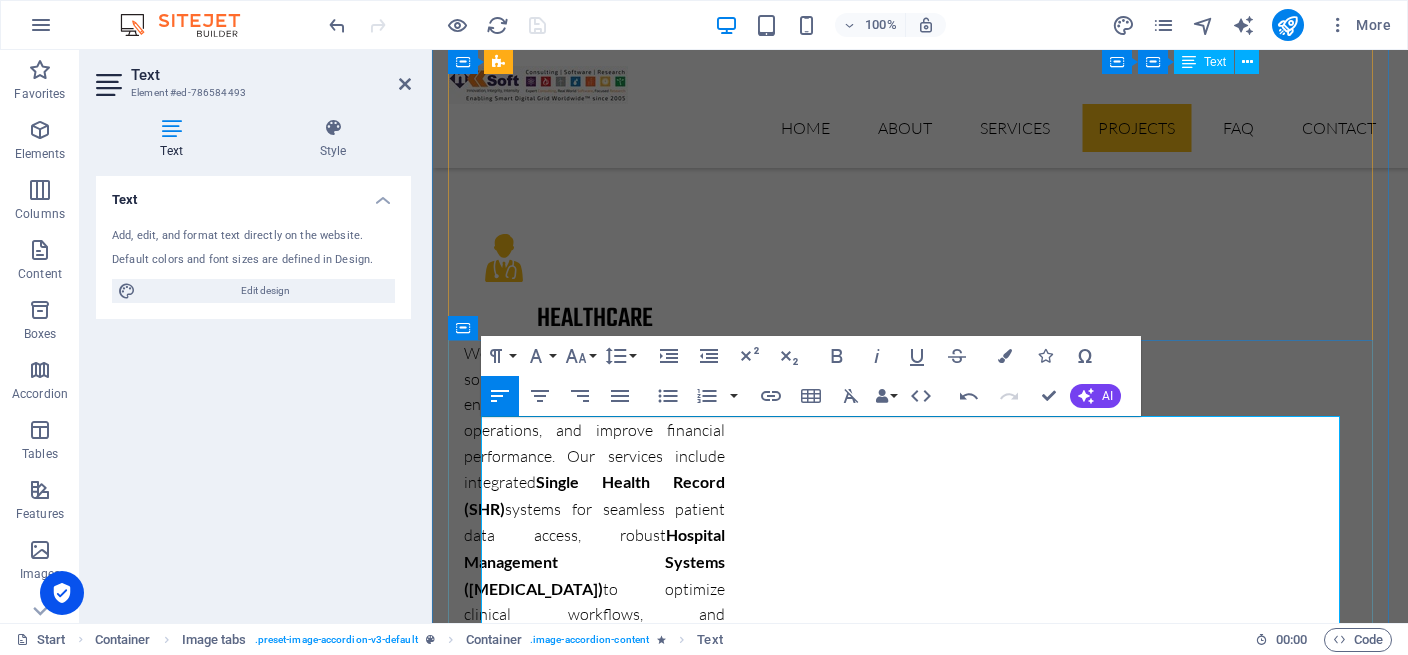 click at bounding box center [920, 6828] 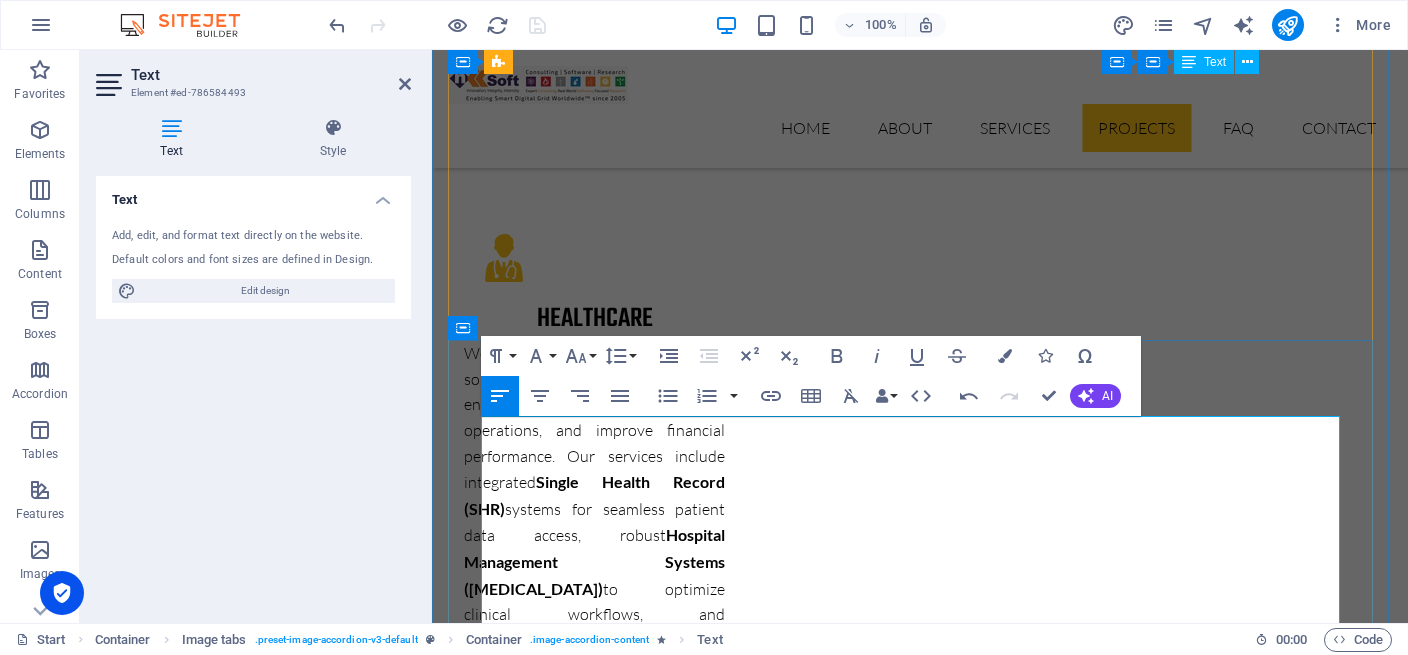 click on "Supply, Installation, Testing and Commissioning of Hardware & Software for Implementation of GIS (Geographic Information System) & SCADA (Supervisory Control and Data Acquisition) Based ADMS (Advanced Distribution Management System) for WZPDCL (Phase-1) Under West Zone Power Distribution Co." at bounding box center (924, 6751) 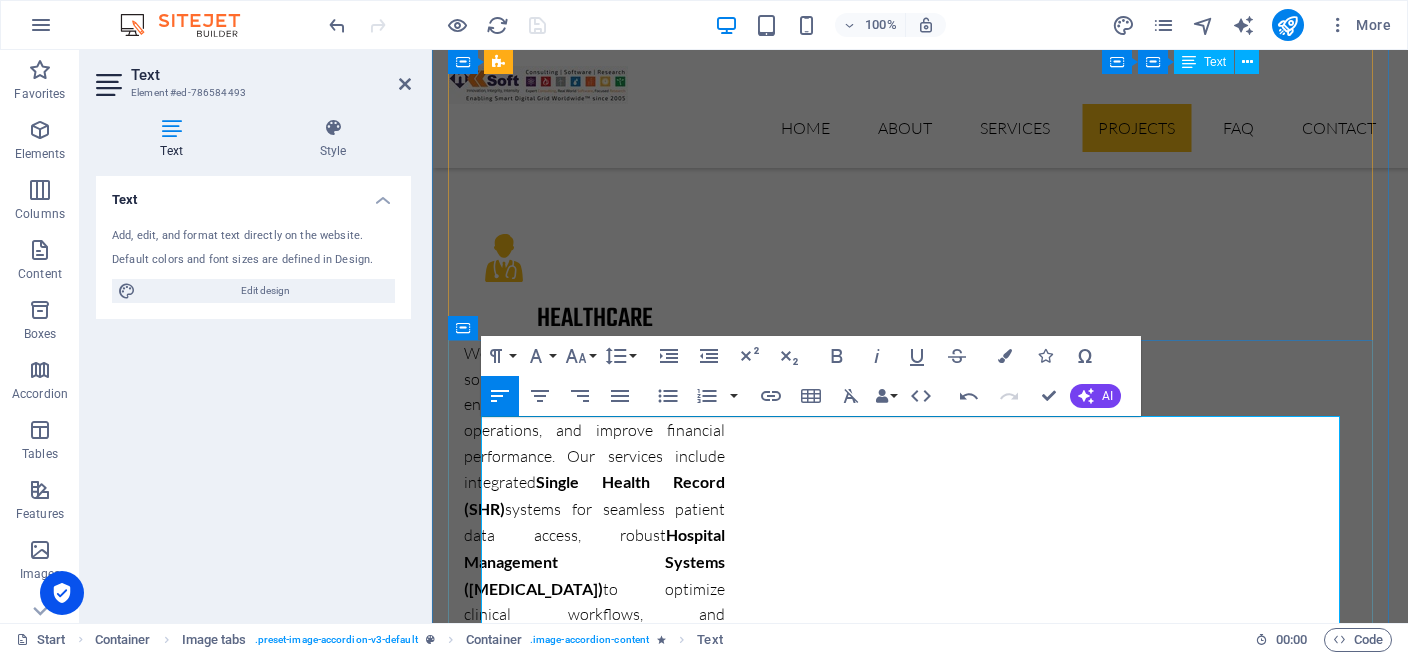 type 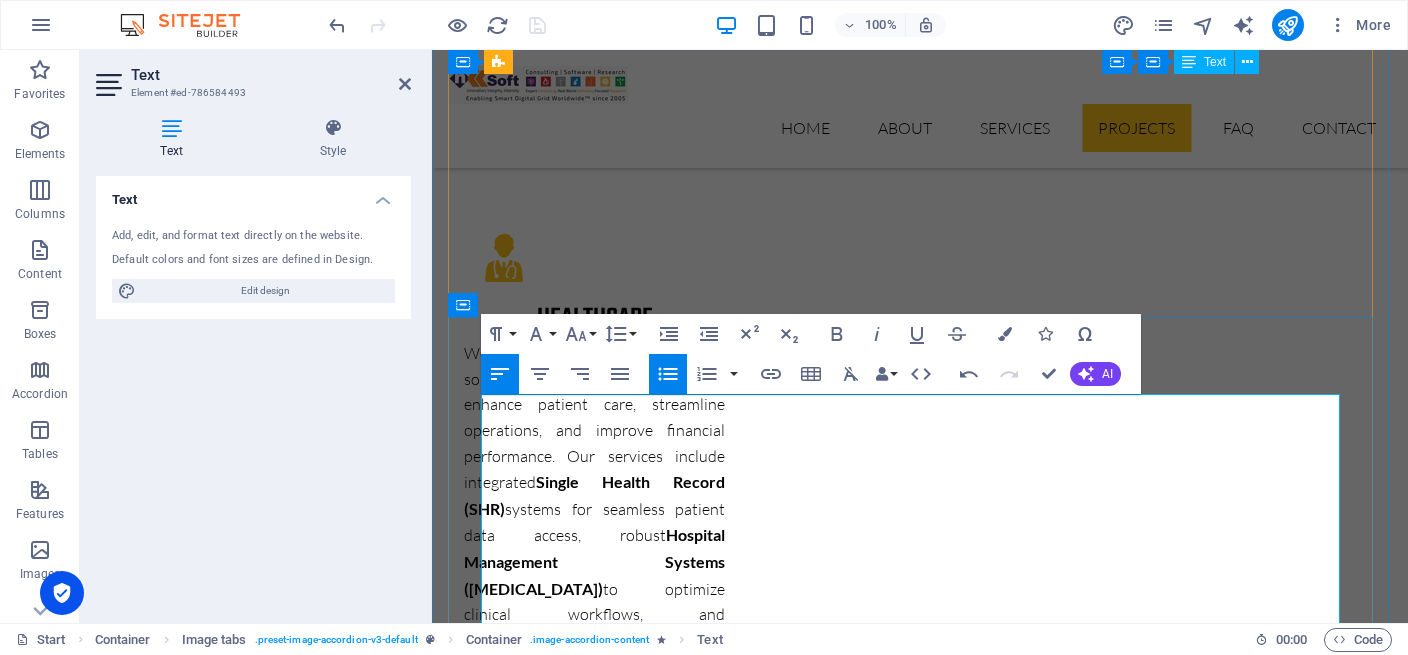 scroll, scrollTop: 6898, scrollLeft: 0, axis: vertical 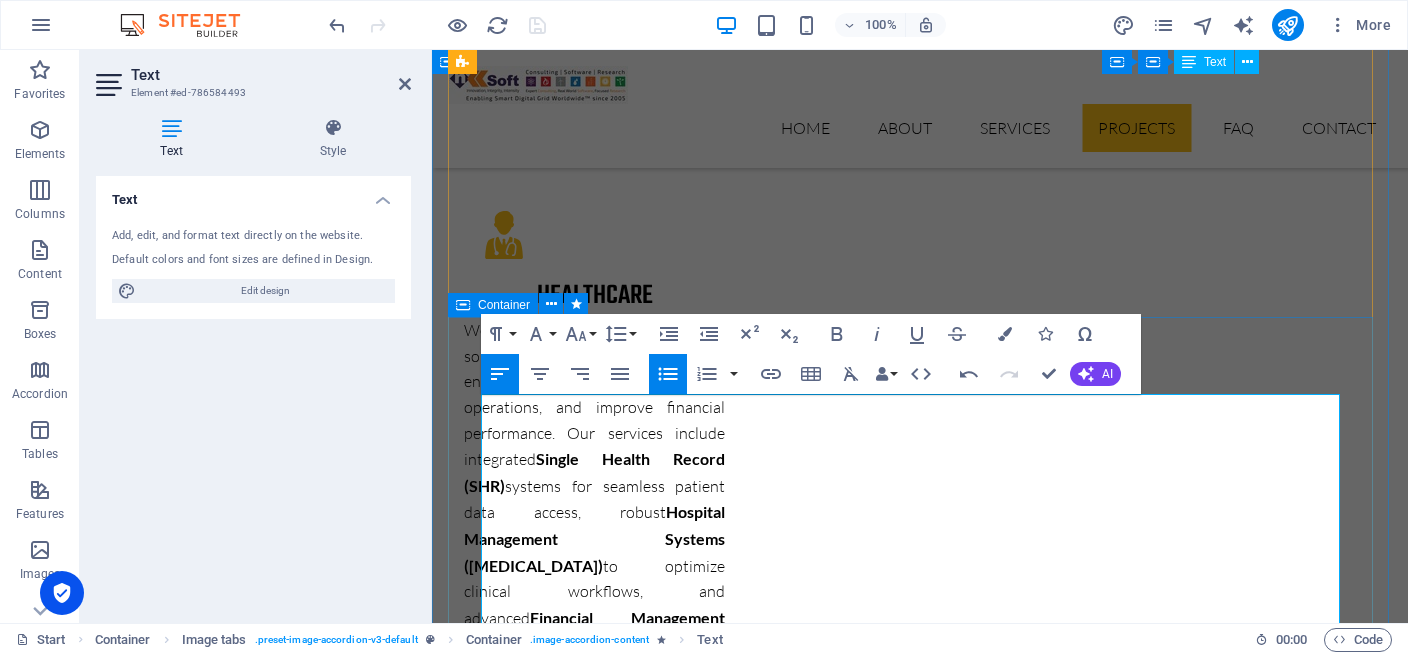 click on "Our latest project Supply, Installation, Testing and Commissioning of Hardware & Software for Implementation of GIS (Geographic Information System) & SCADA (Supervisory Control and Data Acquisition) Based ADMS (Advanced Distribution Management System) for WZPDCL (Phase-1) Under West Zone Power Distribution Co.  Limited, Khulna on Turnkey Basis. Morrupti ipsum Perferendis Cumque quo adipisci vel vitae aliquid  Corrupti perferendis voluptates Voluptatem minima officia veritatis" at bounding box center (920, 6771) 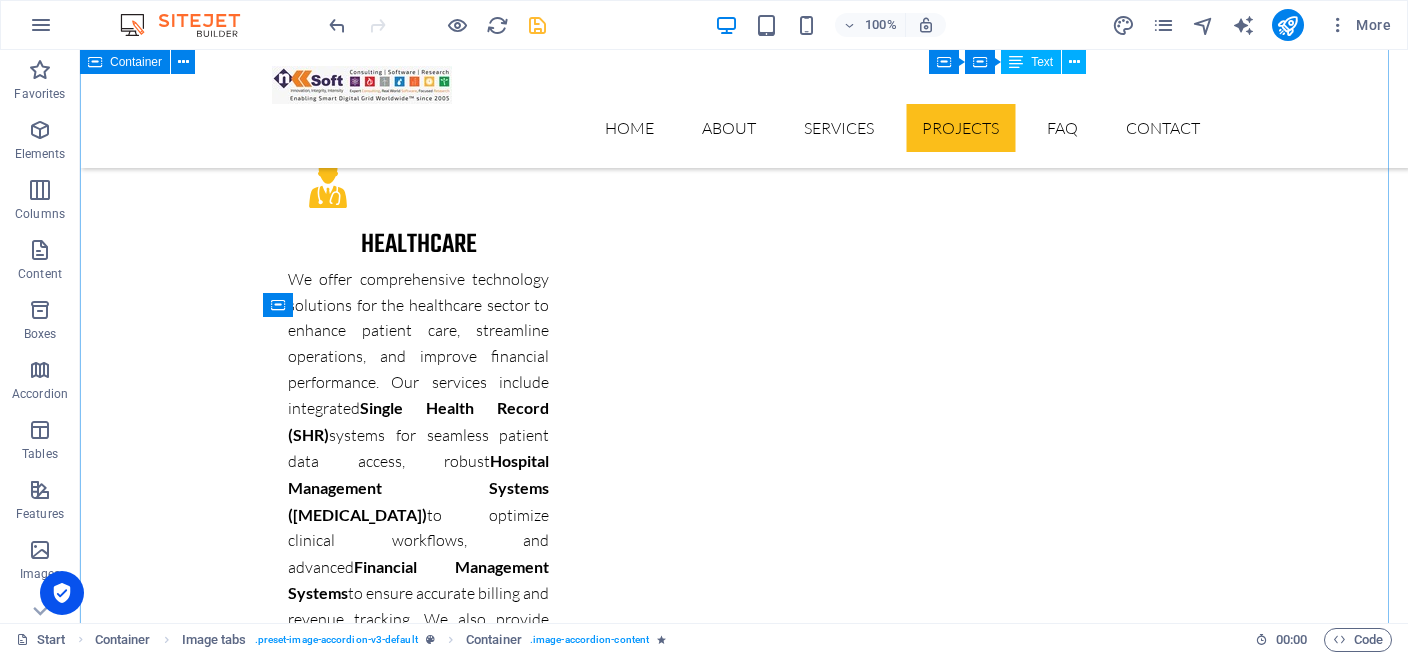 scroll, scrollTop: 6336, scrollLeft: 0, axis: vertical 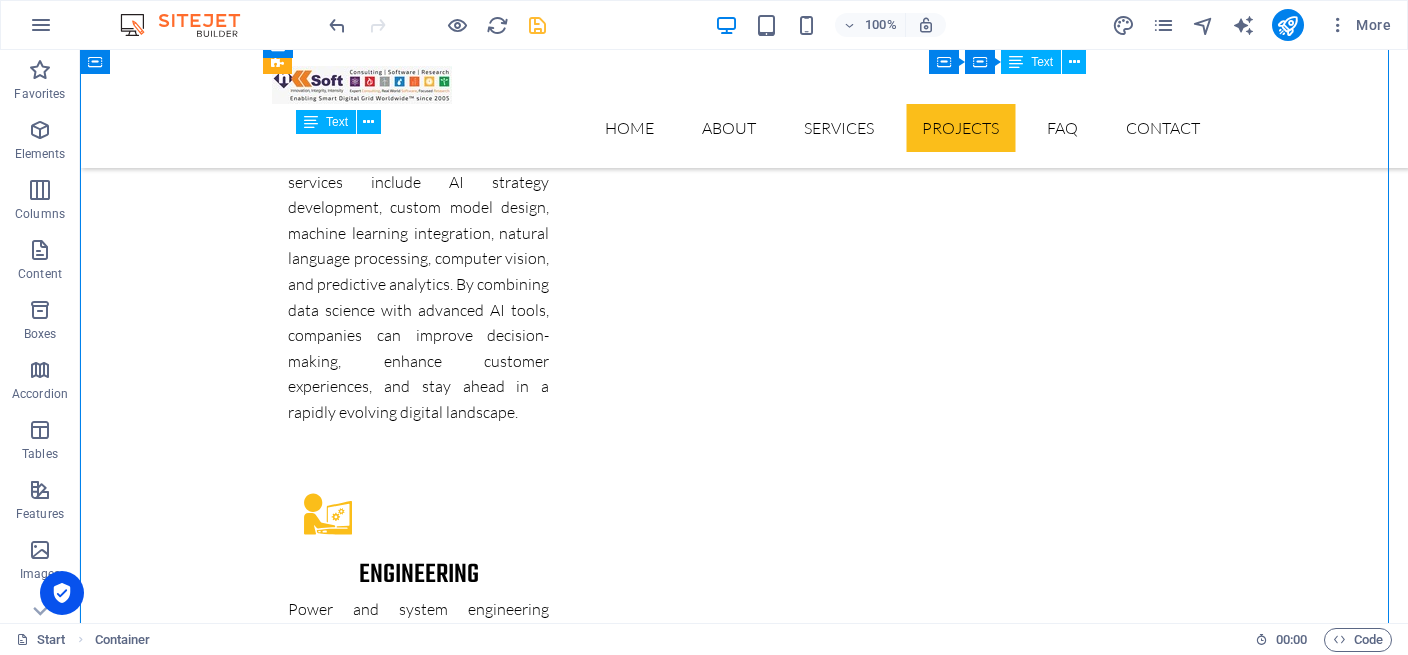 drag, startPoint x: 735, startPoint y: 287, endPoint x: 470, endPoint y: 293, distance: 265.0679 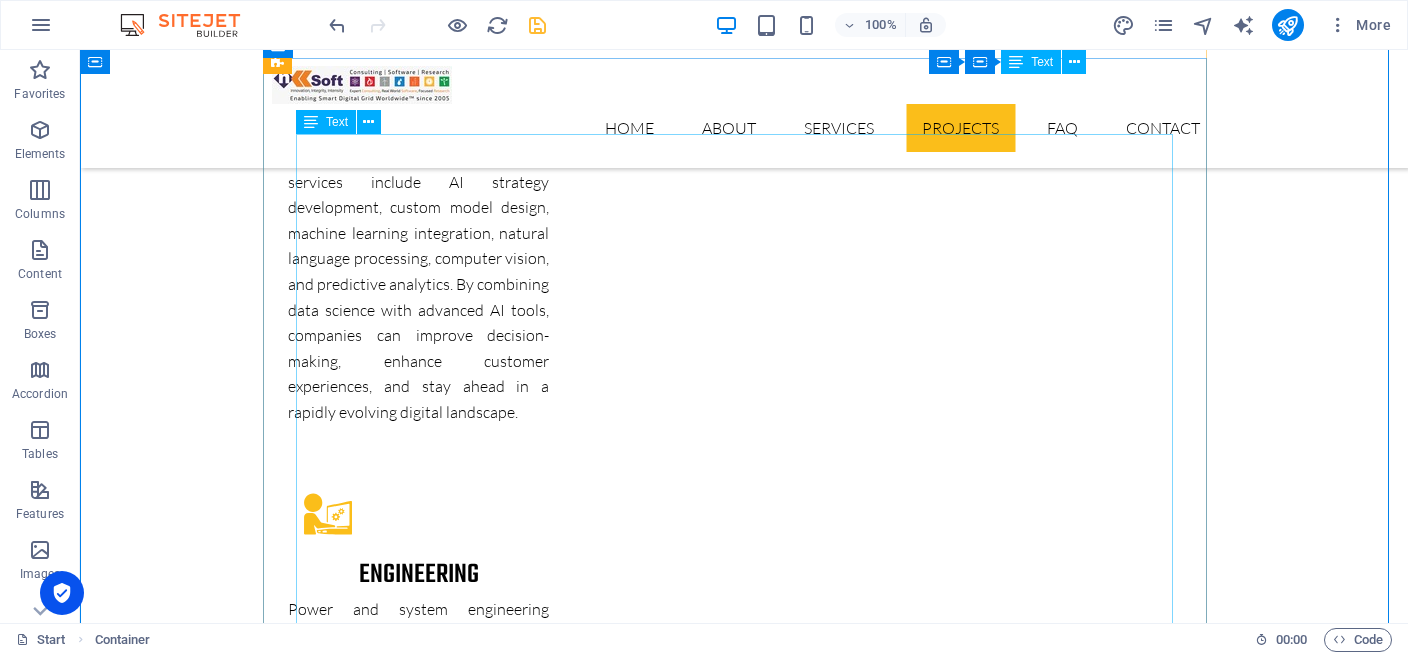 click on "DPDC received grant funding from the  European Union (EU)  and  Agence Française de Développement (AFD)  to modernize Bangladesh’s electric grid. Following an international competitive bidding process,  NKSoft  was awarded the contract to deliver multiple phases of the  Smart Grid Pilot Project  under DPDC. Project Phases & Scope Phase A1: Review Technical Assumptions & Define Final Scope Prepare a Bill of Quantities (BOQ), cost estimates, and conduct necessary field data collection. Deliver a detailed report defining the finalized project scope. Phase A2: Preparation of Tender Documents Develop complete tender documents based on project requirements, ensuring full interoperability with existing DPDC projects (e.g., SCADA, OMS, Smart Metering). Prepare technical specifications, designs, drawings, BOQ, and other procurement documents. Phase A3: proposal evaluation & contractor selection NKSoft will support DPDC in evaluating bids and selecting contractors for the project. Phase B2: Testing & Commissioning" at bounding box center (744, 7018) 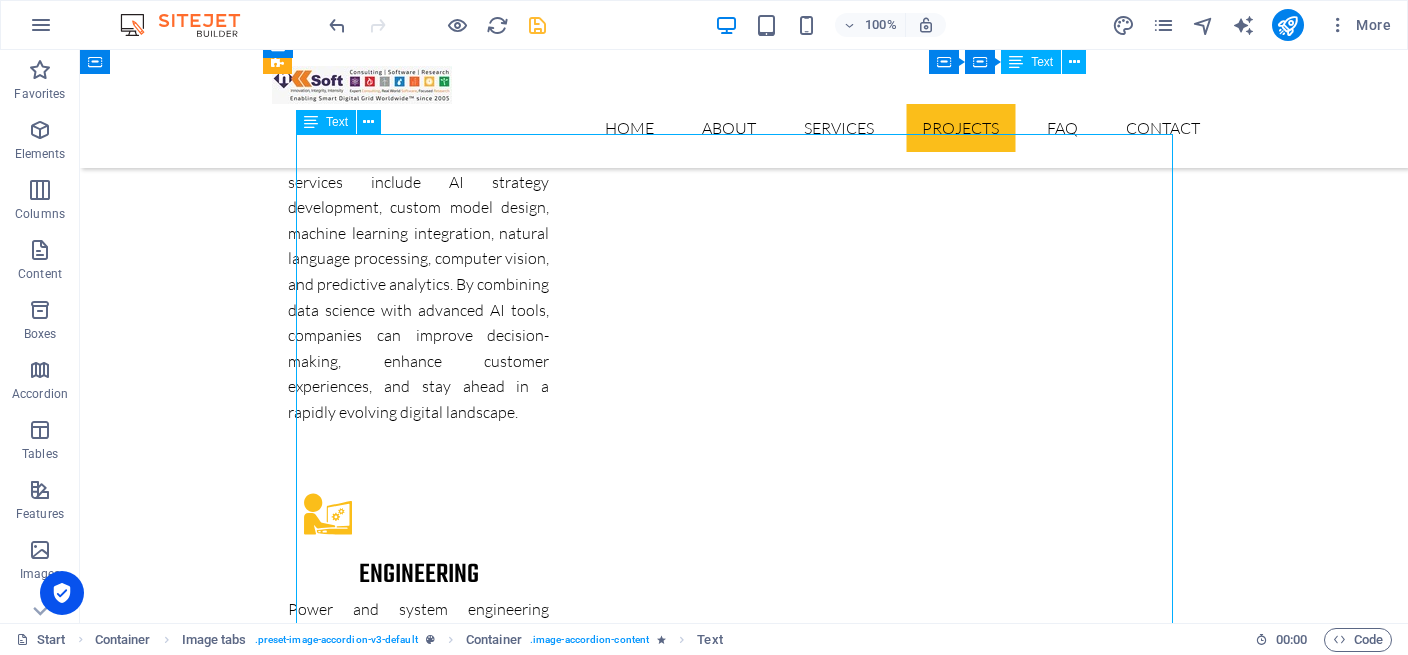 click on "DPDC received grant funding from the  European Union (EU)  and  Agence Française de Développement (AFD)  to modernize Bangladesh’s electric grid. Following an international competitive bidding process,  NKSoft  was awarded the contract to deliver multiple phases of the  Smart Grid Pilot Project  under DPDC. Project Phases & Scope Phase A1: Review Technical Assumptions & Define Final Scope Prepare a Bill of Quantities (BOQ), cost estimates, and conduct necessary field data collection. Deliver a detailed report defining the finalized project scope. Phase A2: Preparation of Tender Documents Develop complete tender documents based on project requirements, ensuring full interoperability with existing DPDC projects (e.g., SCADA, OMS, Smart Metering). Prepare technical specifications, designs, drawings, BOQ, and other procurement documents. Phase A3: proposal evaluation & contractor selection NKSoft will support DPDC in evaluating bids and selecting contractors for the project. Phase B2: Testing & Commissioning" at bounding box center (744, 7018) 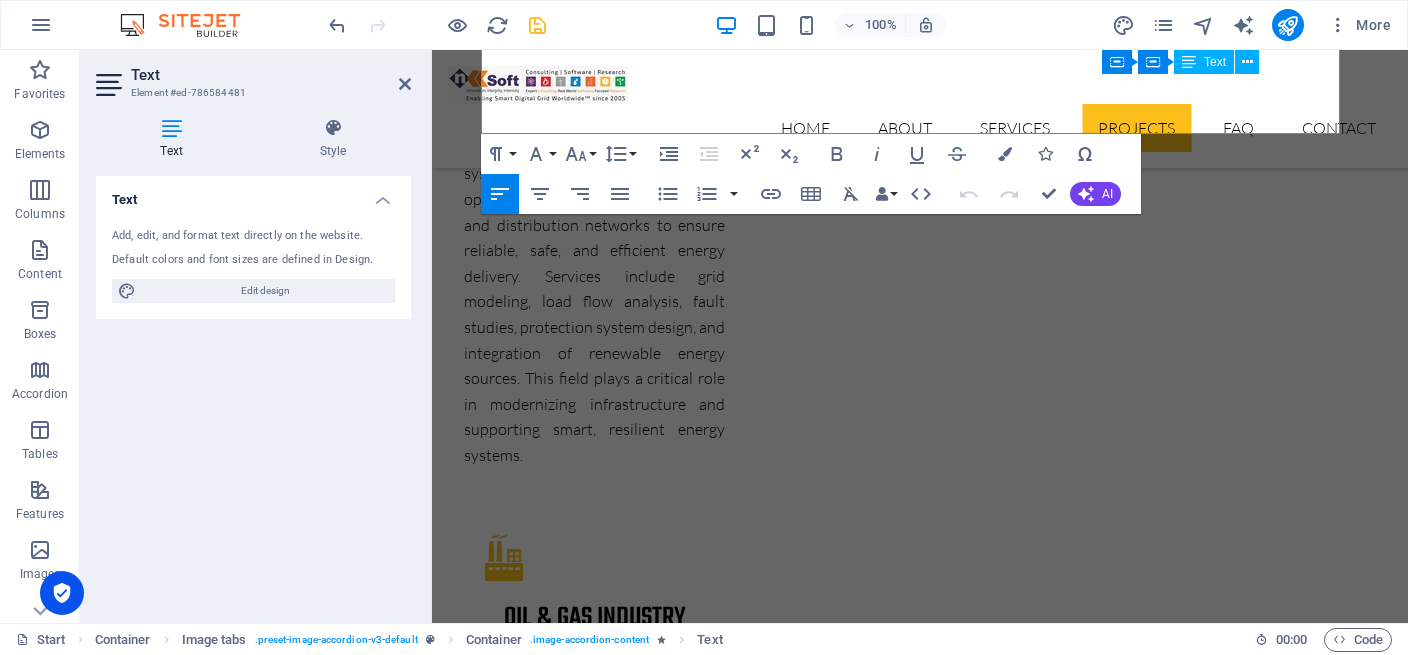 scroll, scrollTop: 6814, scrollLeft: 0, axis: vertical 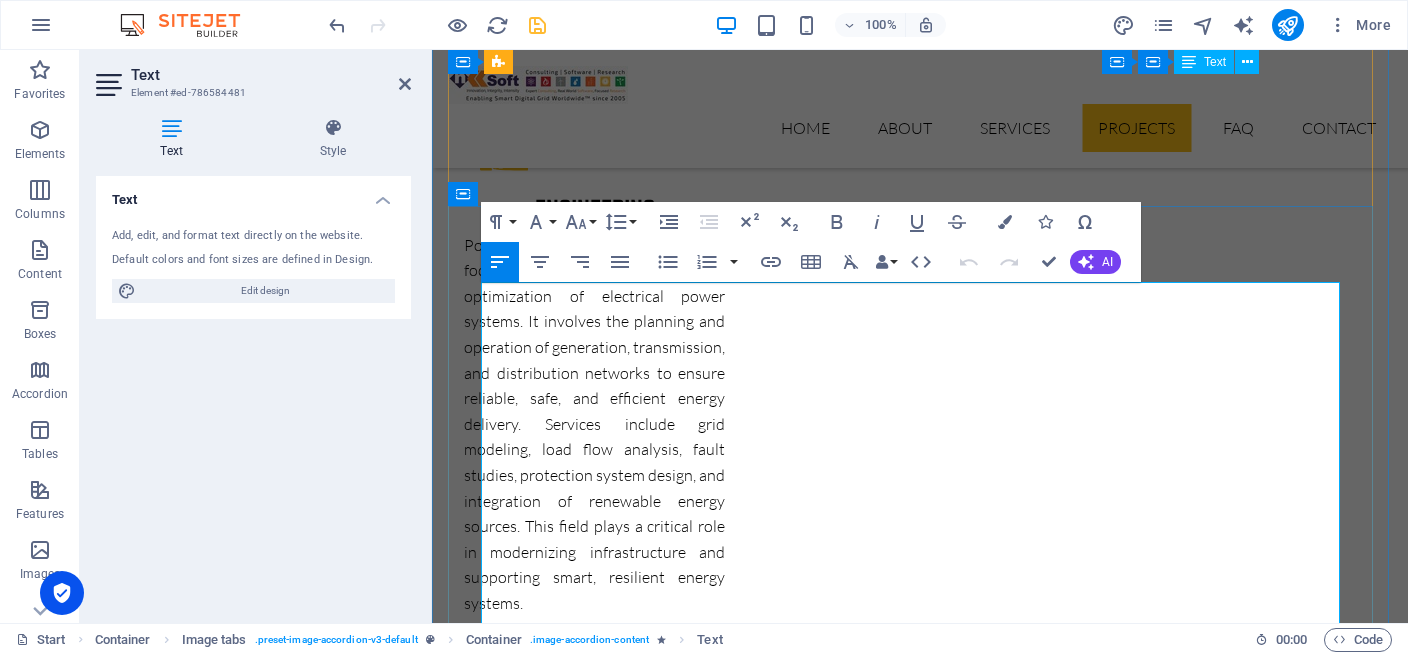 drag, startPoint x: 485, startPoint y: 402, endPoint x: 915, endPoint y: 449, distance: 432.56097 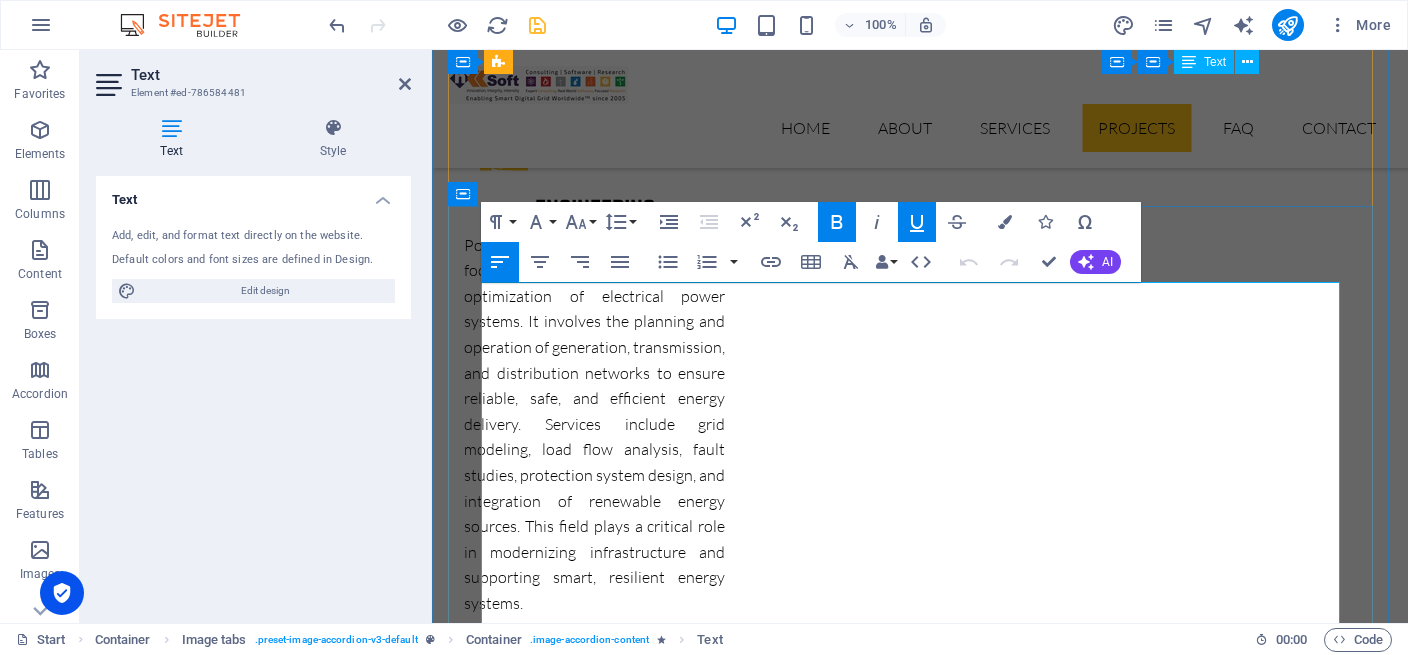 copy on "Project Phases & Scope Phase A1: Review Technical Assumptions & Define Final Scope" 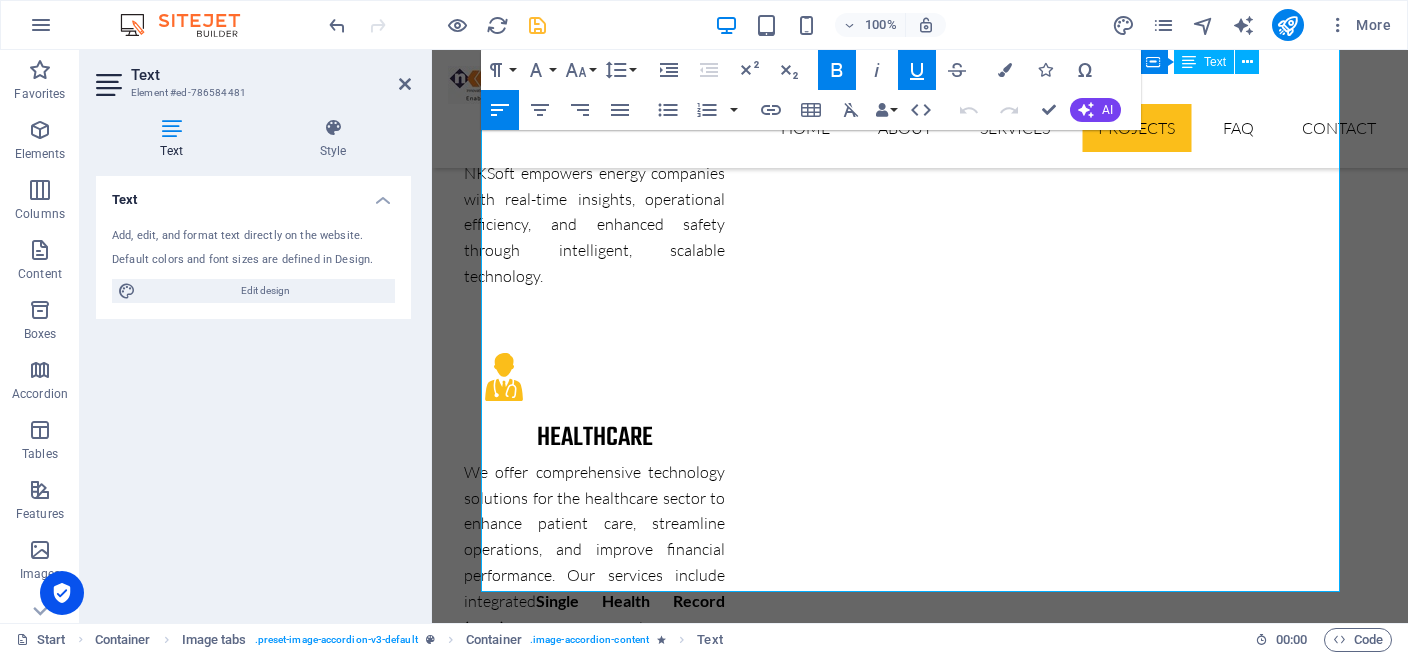 scroll, scrollTop: 6814, scrollLeft: 0, axis: vertical 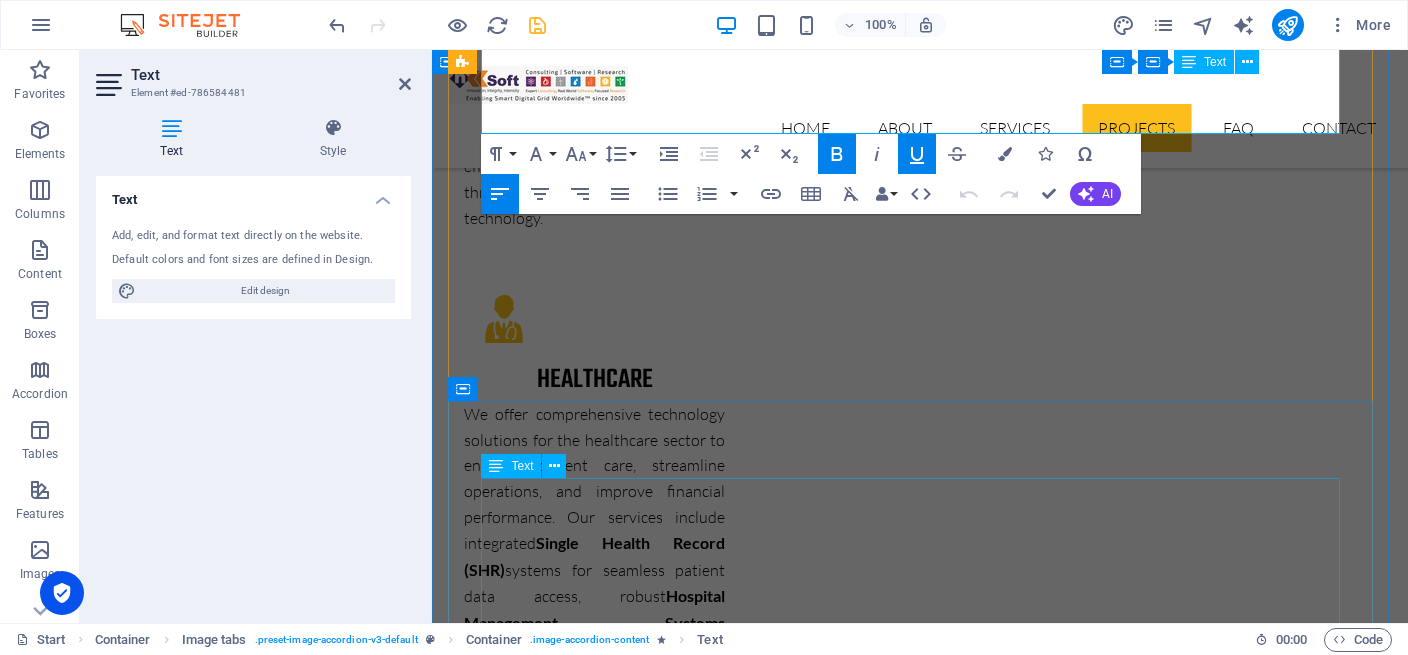 click on "Supply, Installation, Testing and Commissioning of Hardware & Software for Implementation of GIS (Geographic Information System) & SCADA (Supervisory Control and Data Acquisition) Based ADMS (Advanced Distribution Management System) for WZPDCL (Phase-1) Under West Zone Power Distribution Co.  Limited, Khulna on Turnkey Basis. Morrupti ipsum Perferendis Cumque quo adipisci vel vitae aliquid  Corrupti perferendis voluptates Voluptatem minima officia veritatis" at bounding box center (920, 6876) 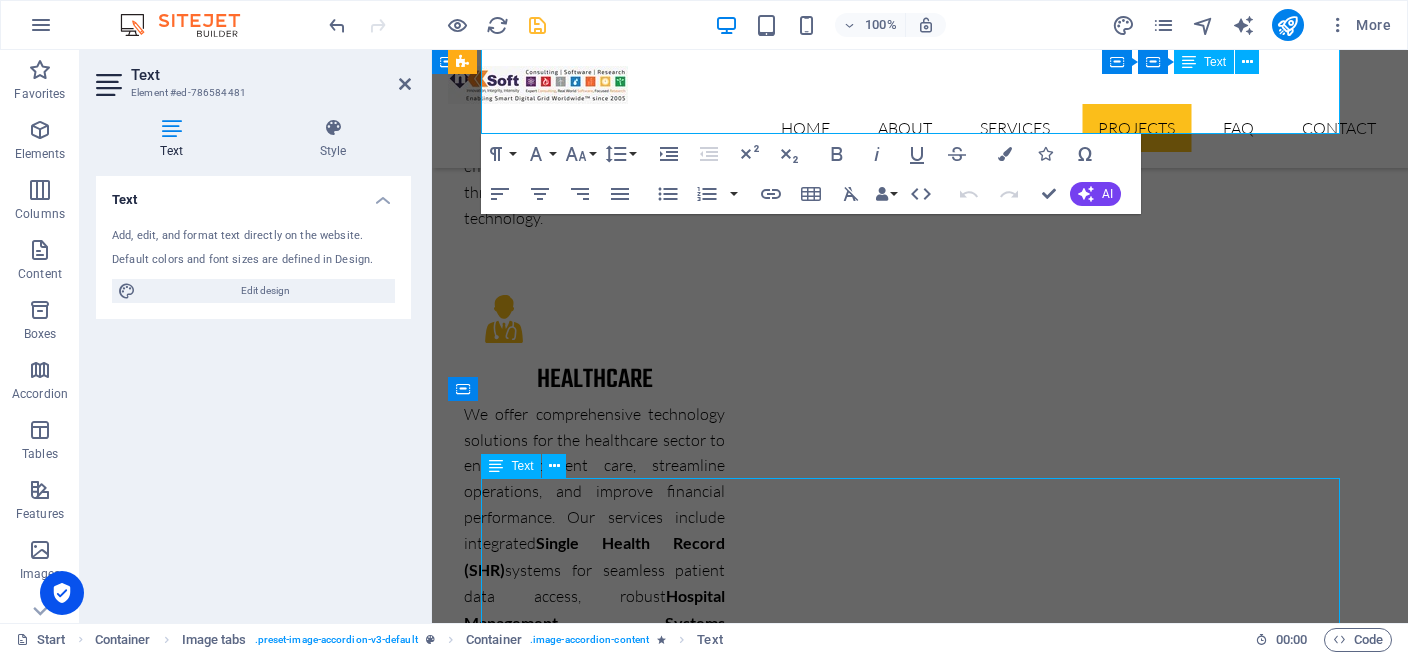 click on "Supply, Installation, Testing and Commissioning of Hardware & Software for Implementation of GIS (Geographic Information System) & SCADA (Supervisory Control and Data Acquisition) Based ADMS (Advanced Distribution Management System) for WZPDCL (Phase-1) Under West Zone Power Distribution Co.  Limited, Khulna on Turnkey Basis. Morrupti ipsum Perferendis Cumque quo adipisci vel vitae aliquid  Corrupti perferendis voluptates Voluptatem minima officia veritatis" at bounding box center (920, 6876) 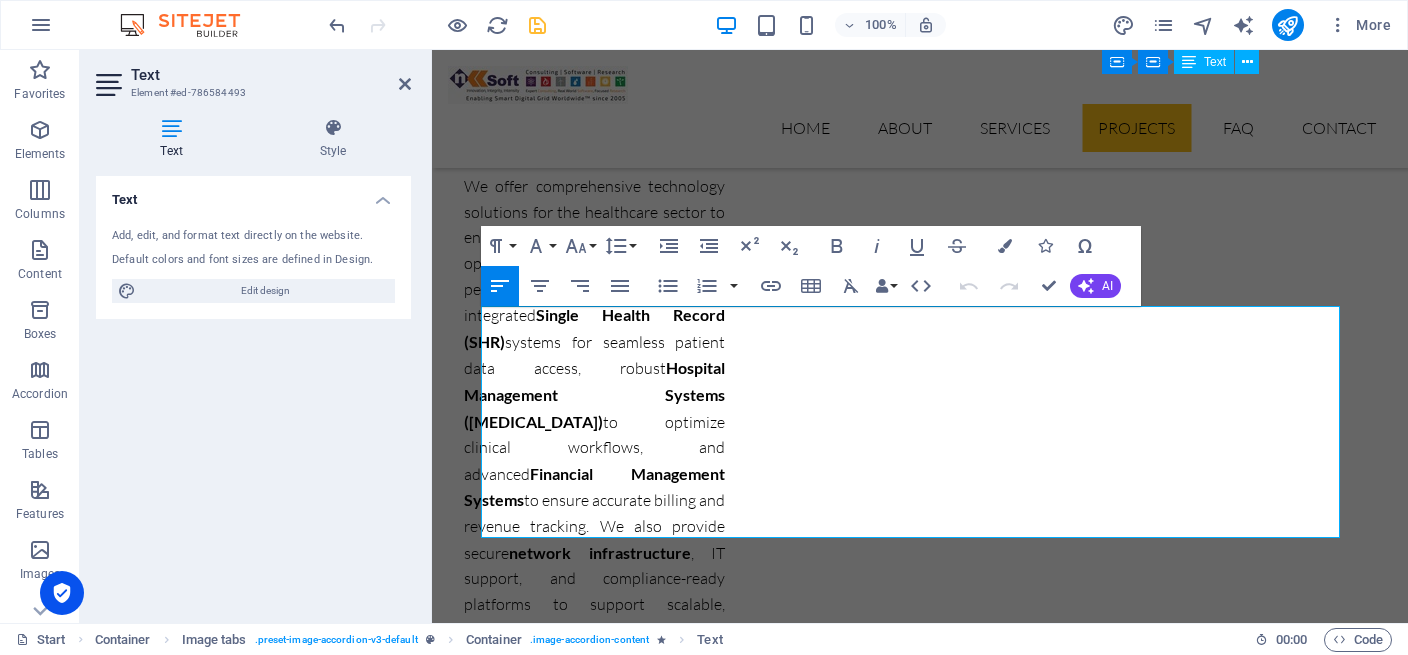 scroll, scrollTop: 7043, scrollLeft: 0, axis: vertical 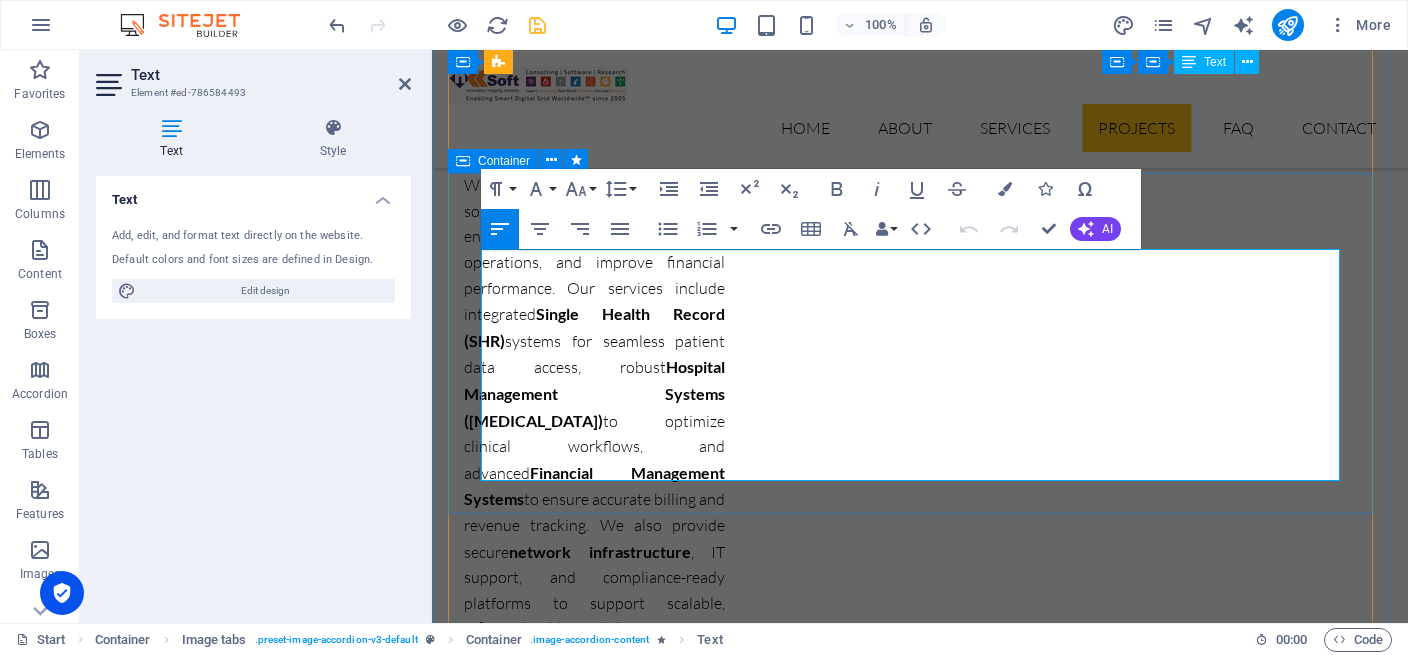 drag, startPoint x: 651, startPoint y: 449, endPoint x: 479, endPoint y: 395, distance: 180.27756 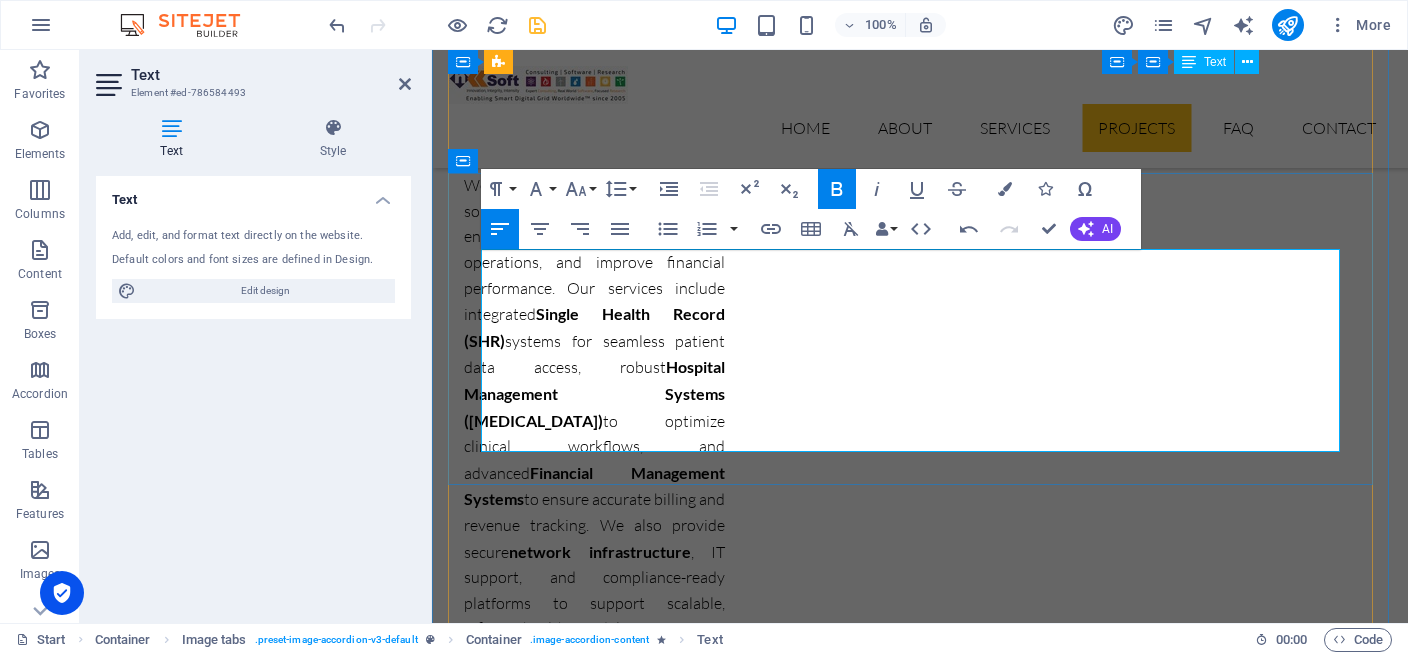 drag, startPoint x: 548, startPoint y: 432, endPoint x: 634, endPoint y: 449, distance: 87.66413 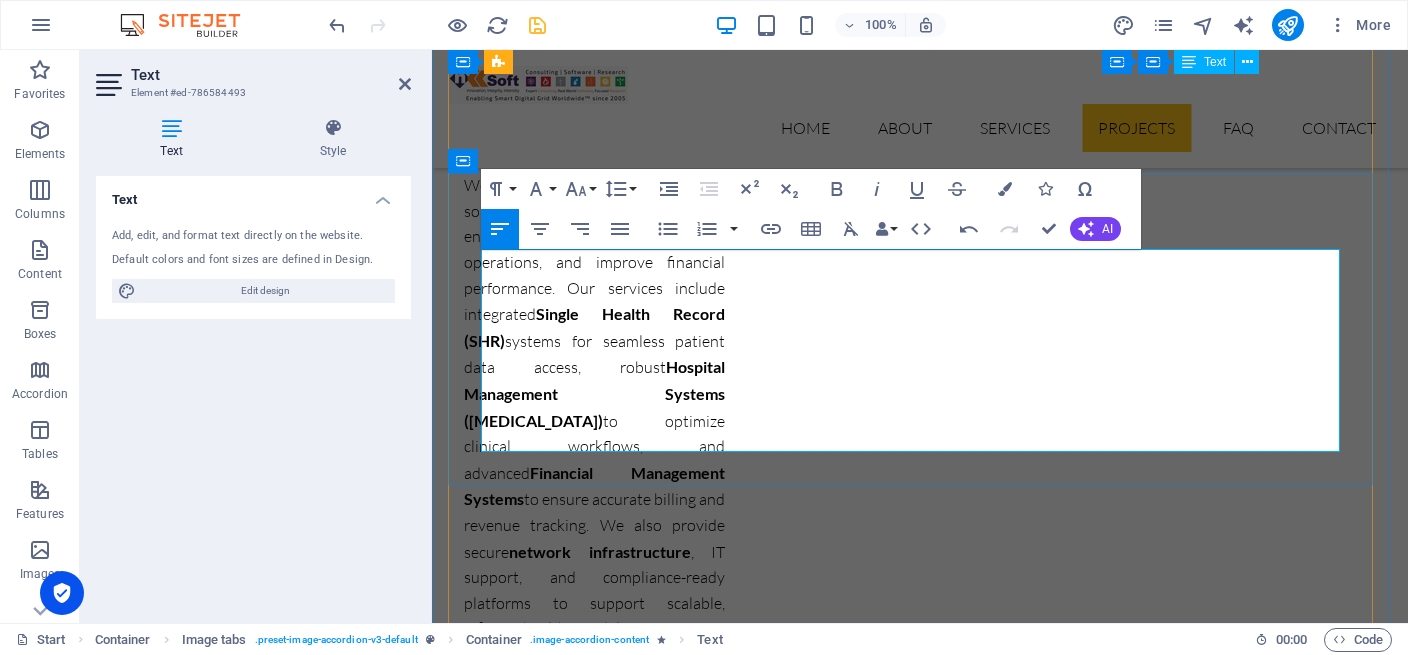 drag, startPoint x: 515, startPoint y: 433, endPoint x: 855, endPoint y: 443, distance: 340.14703 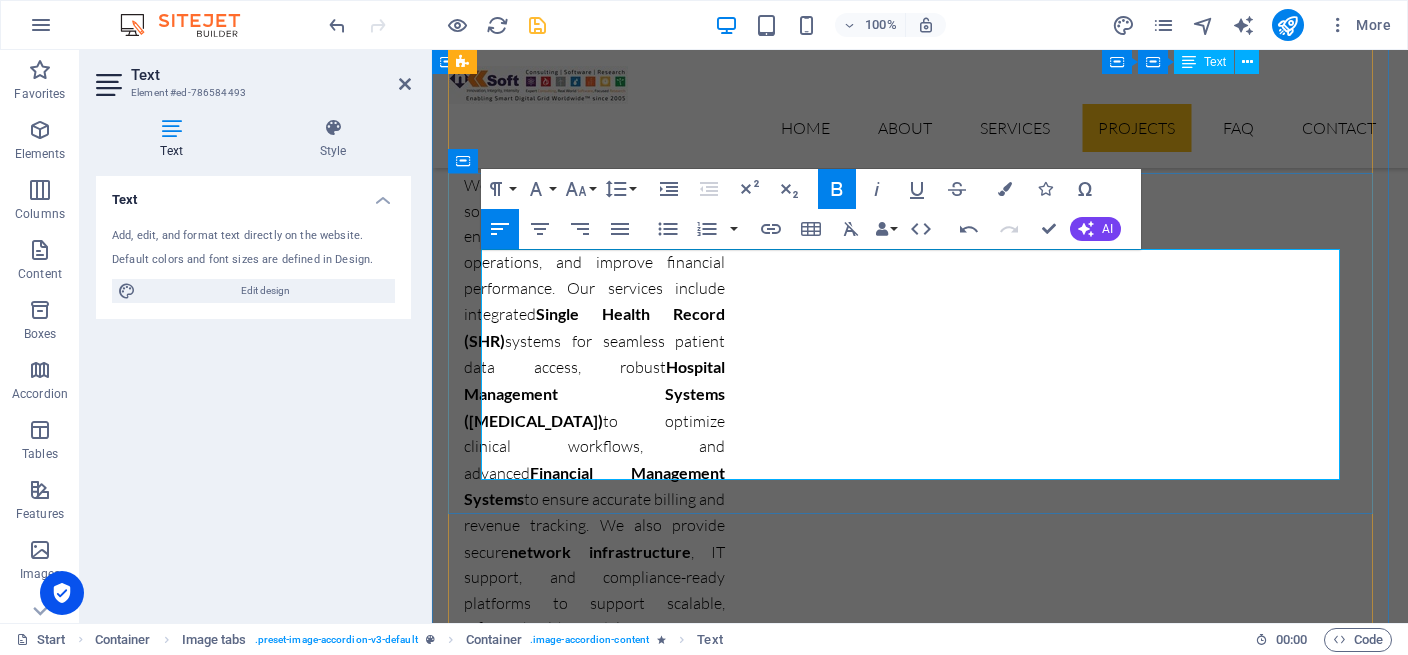 drag, startPoint x: 925, startPoint y: 434, endPoint x: 490, endPoint y: 434, distance: 435 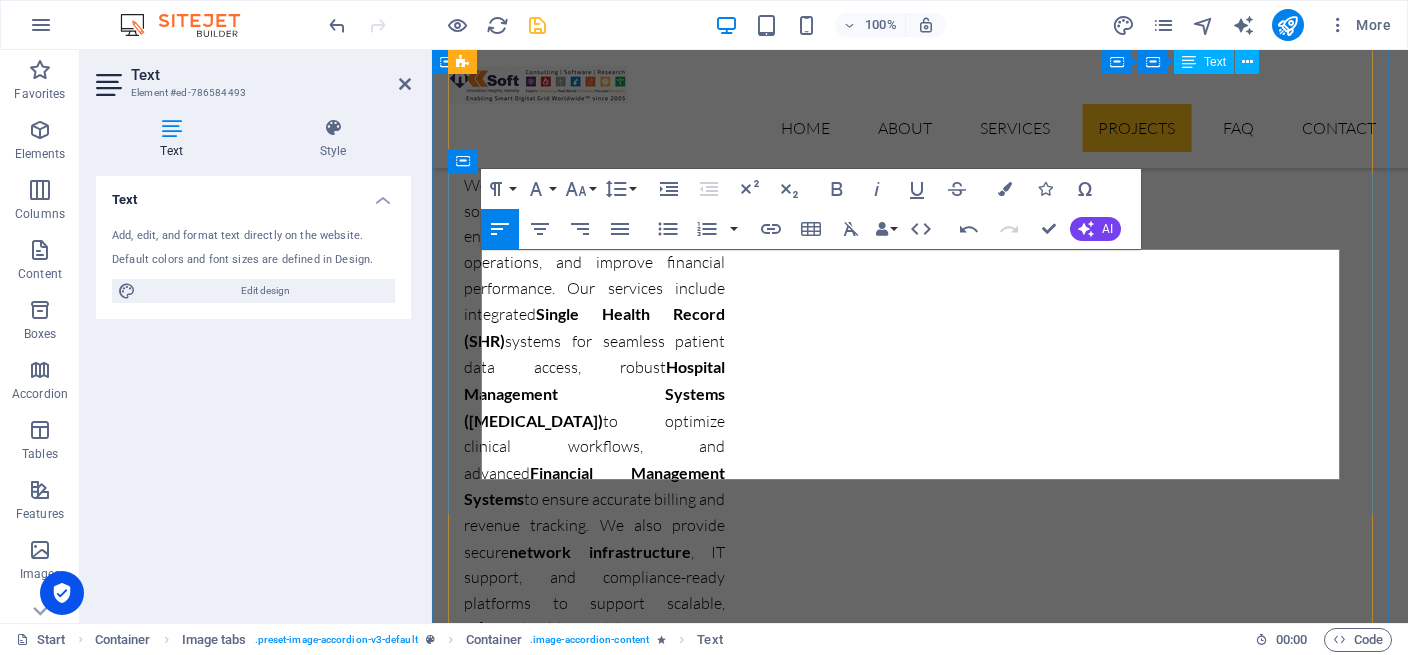 copy on "1 : Conduct site survey and procure and install esri gis system" 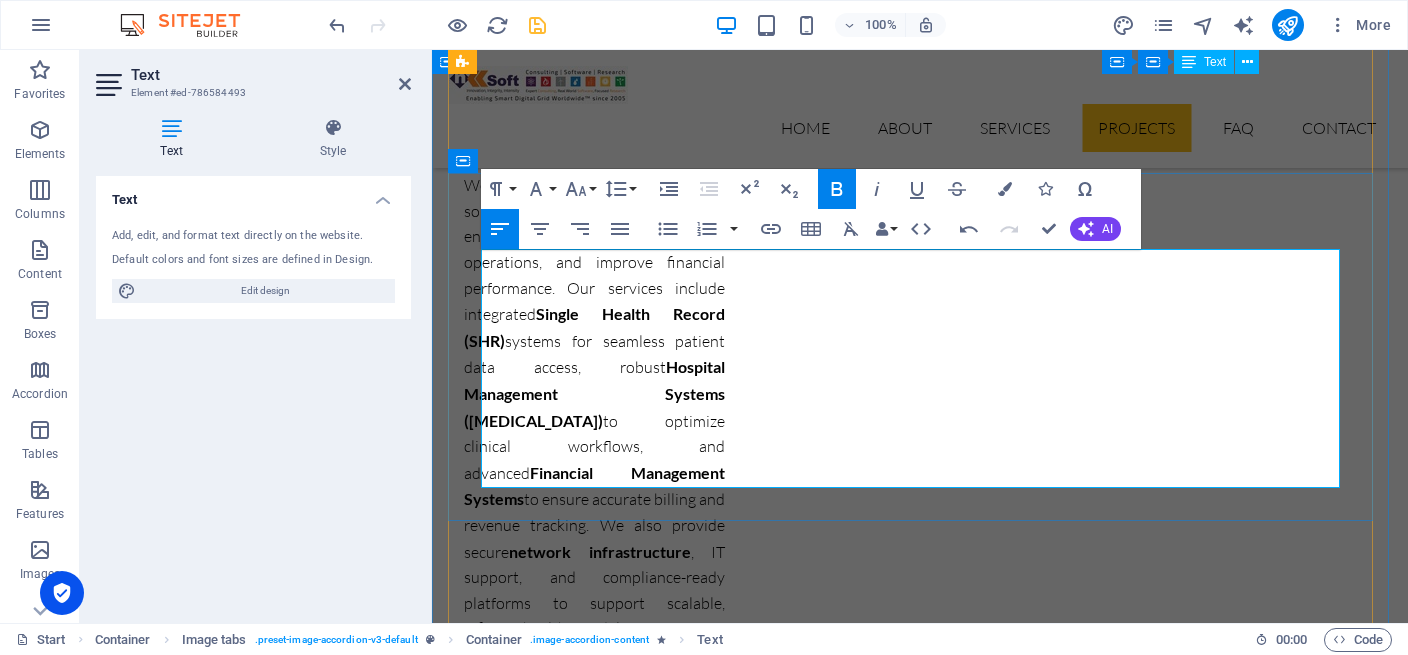 click on "1 : Conduct site survey and procure and install esri gis system" at bounding box center [928, 6741] 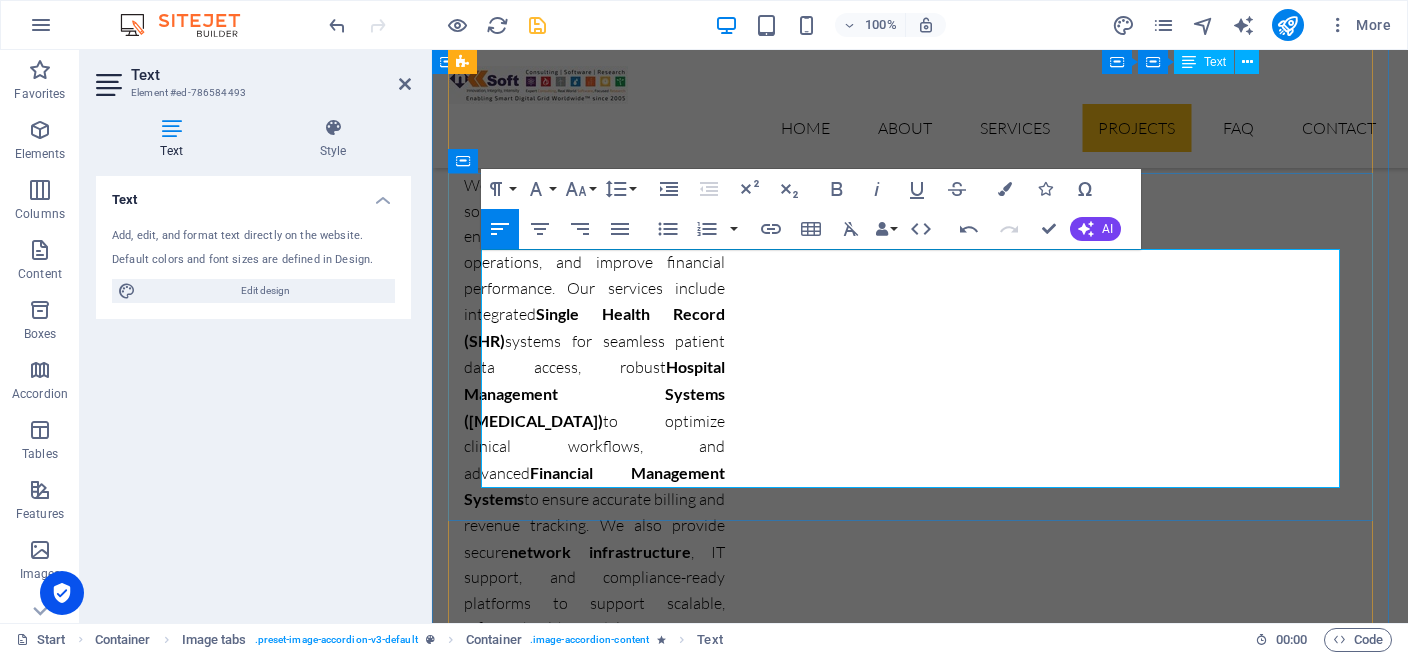 drag, startPoint x: 513, startPoint y: 468, endPoint x: 919, endPoint y: 474, distance: 406.04434 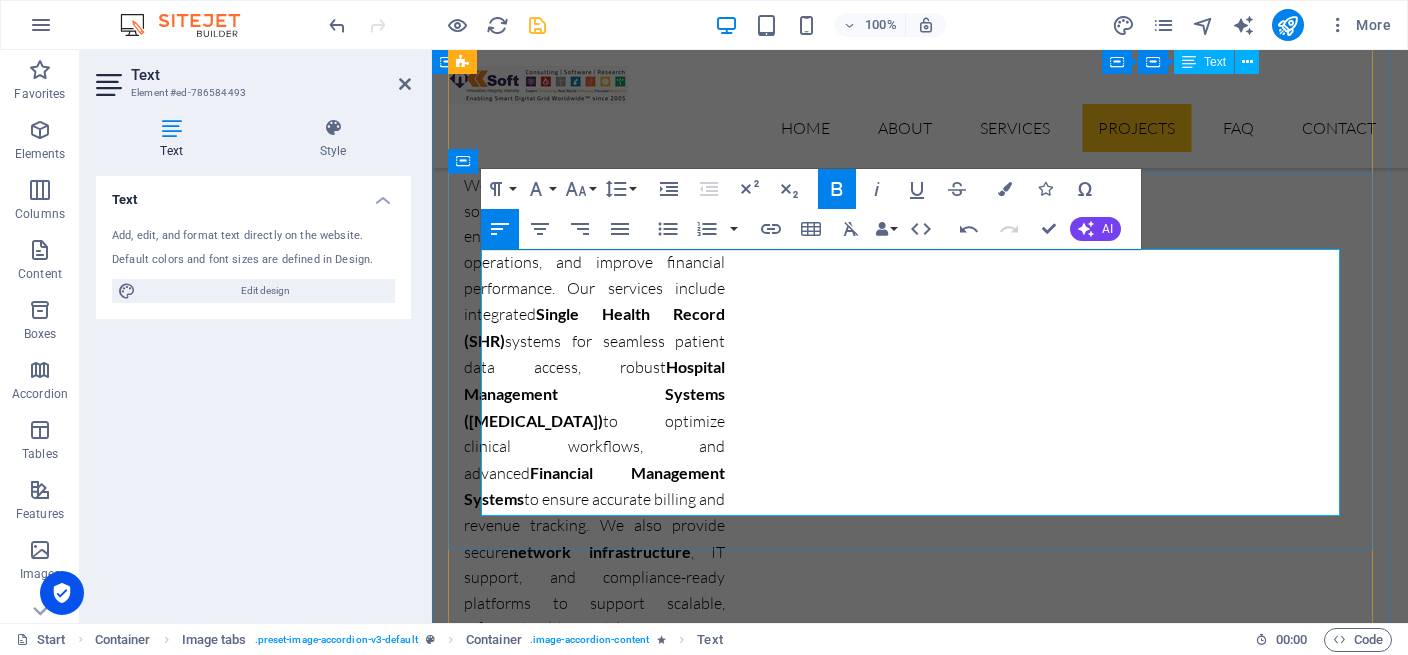 drag, startPoint x: 704, startPoint y: 479, endPoint x: 578, endPoint y: 510, distance: 129.75746 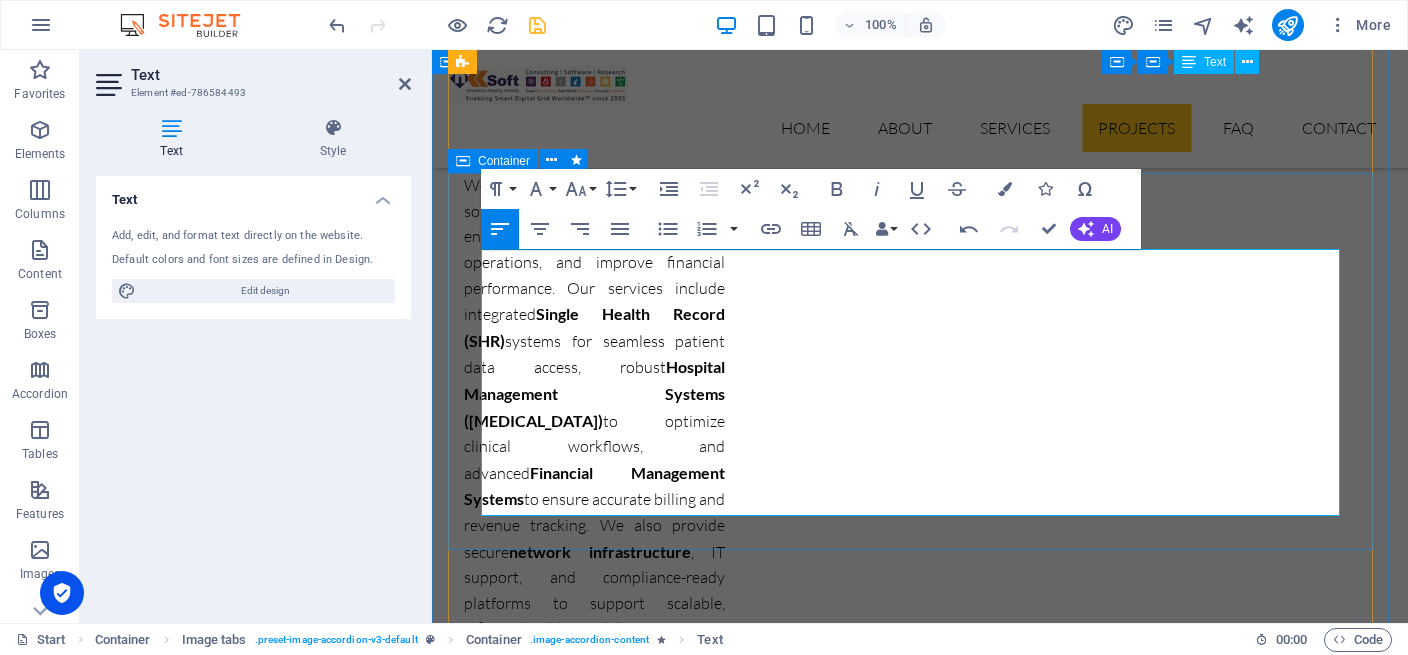 copy on "2 : substation automation" 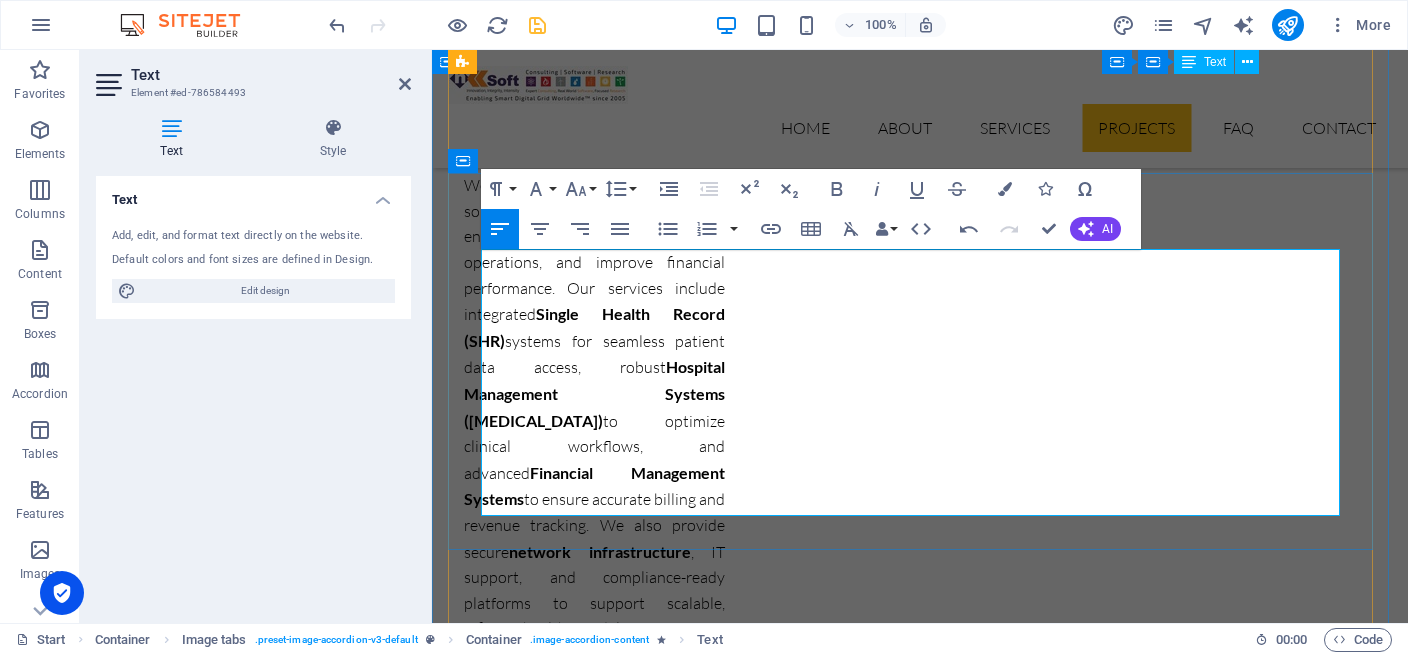 click on "​" at bounding box center [928, 6773] 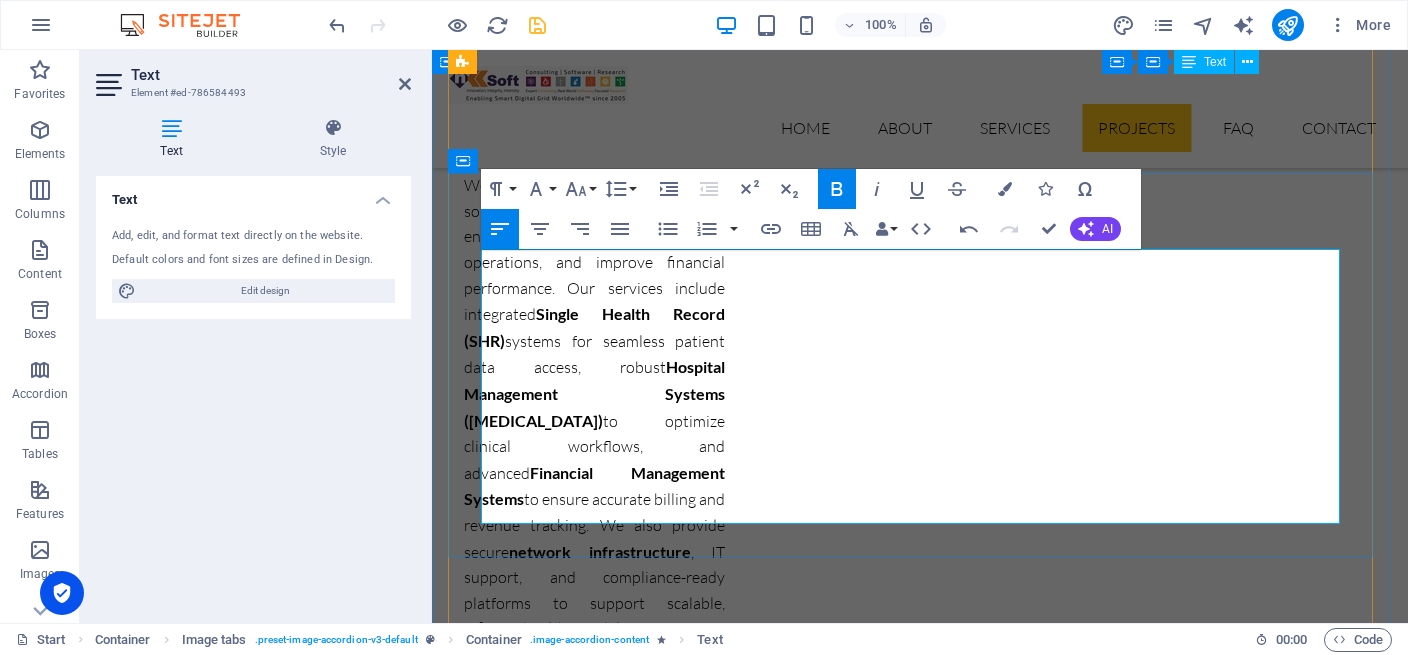 click on "2 : substation automation" at bounding box center (928, 6777) 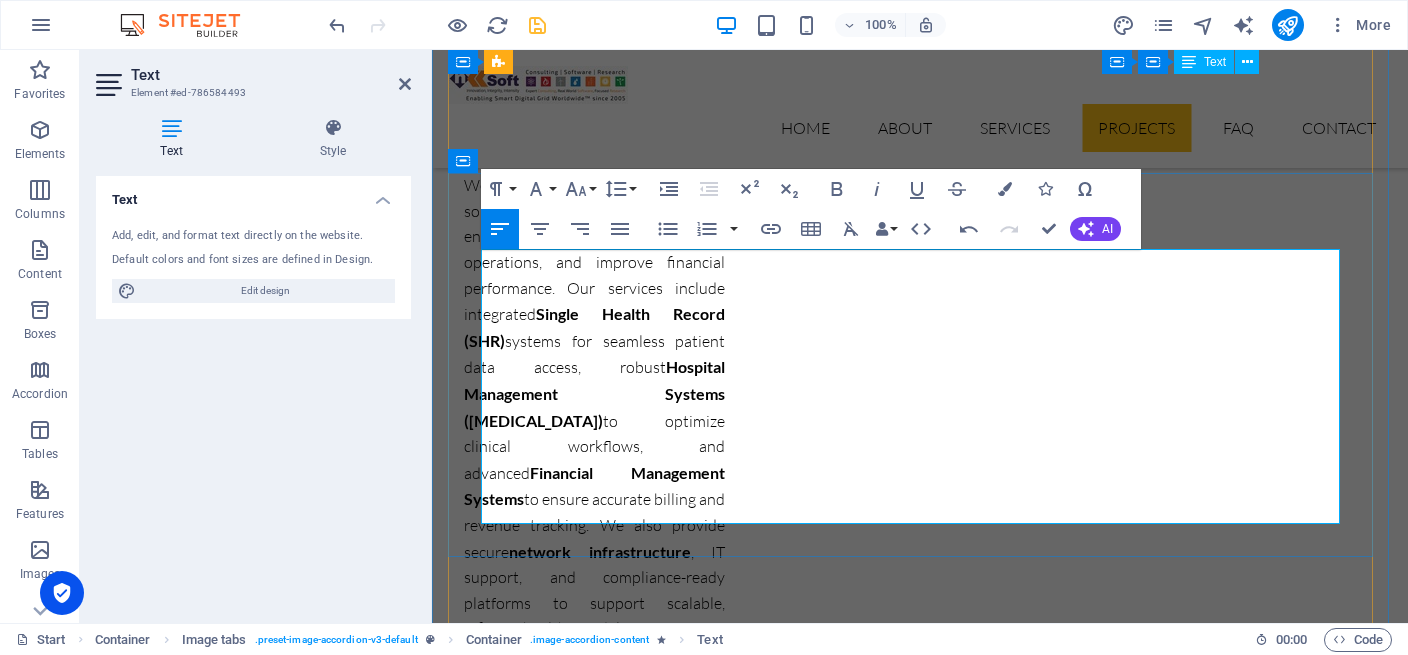 click on ": substation automation" at bounding box center [583, 6743] 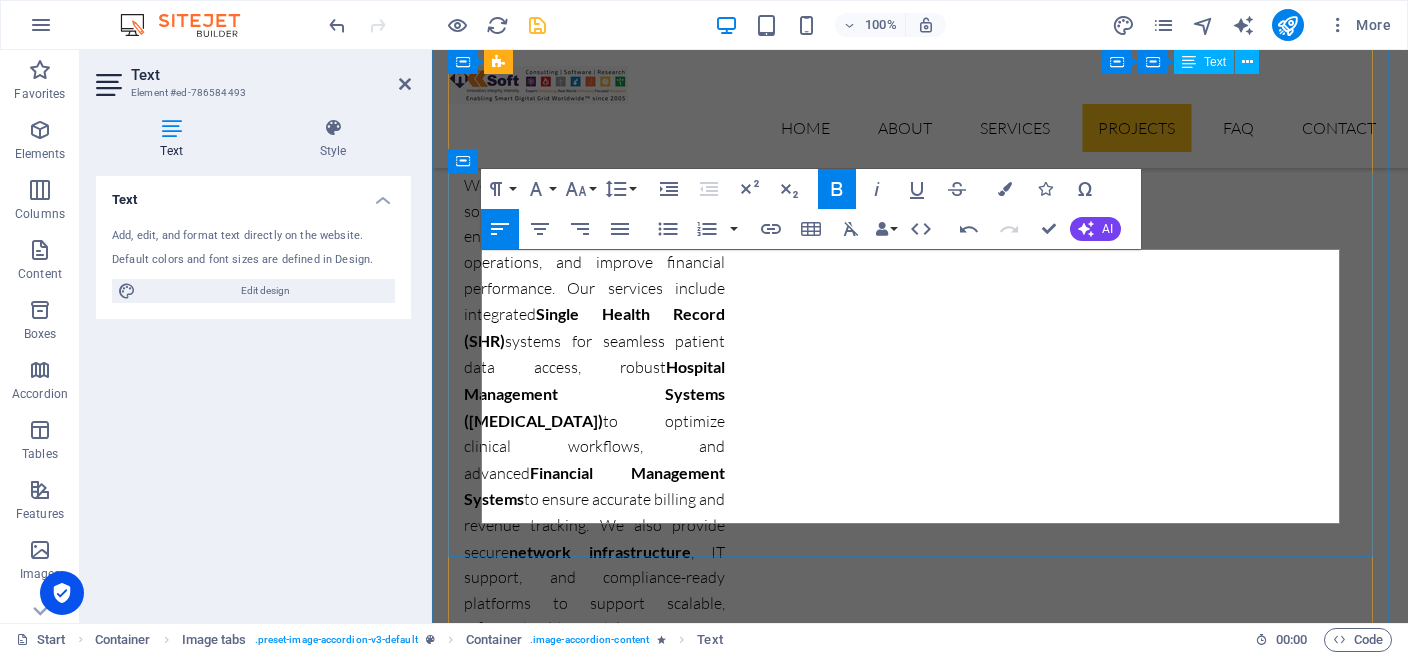 click on ": substation automation" at bounding box center [583, 6743] 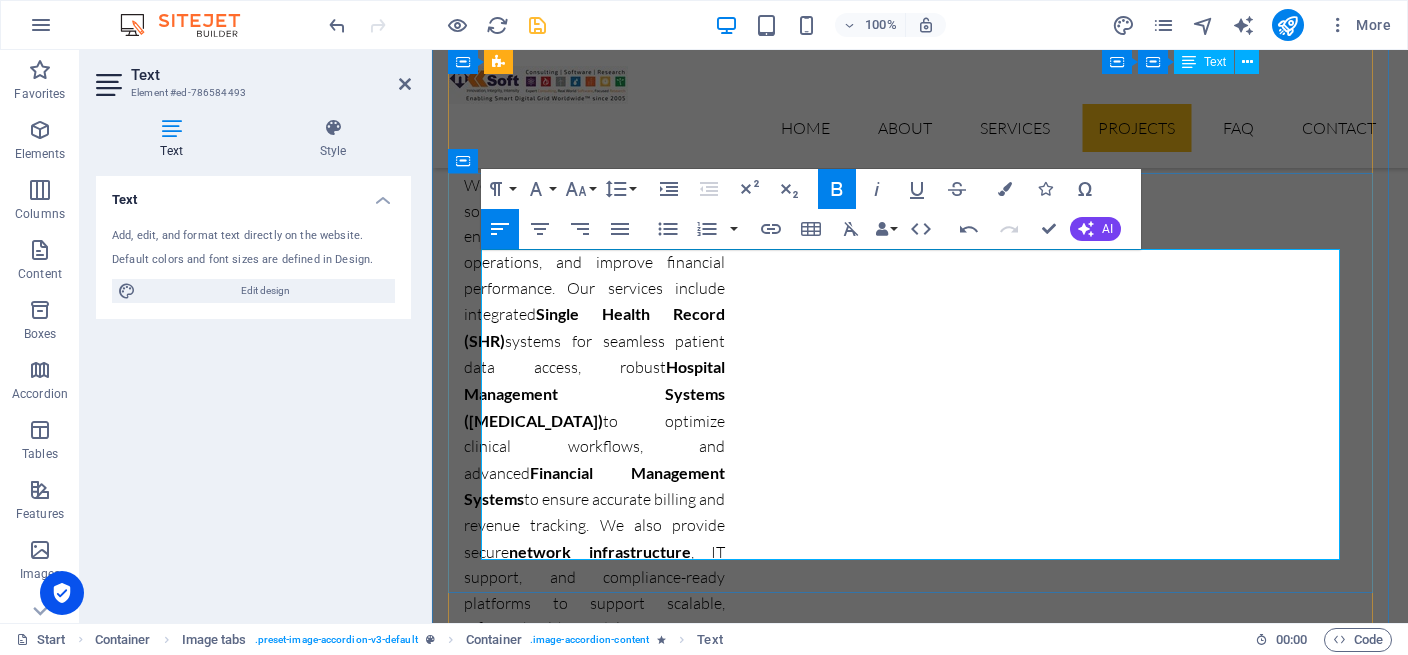 click on "2 : substation automation" at bounding box center (928, 6813) 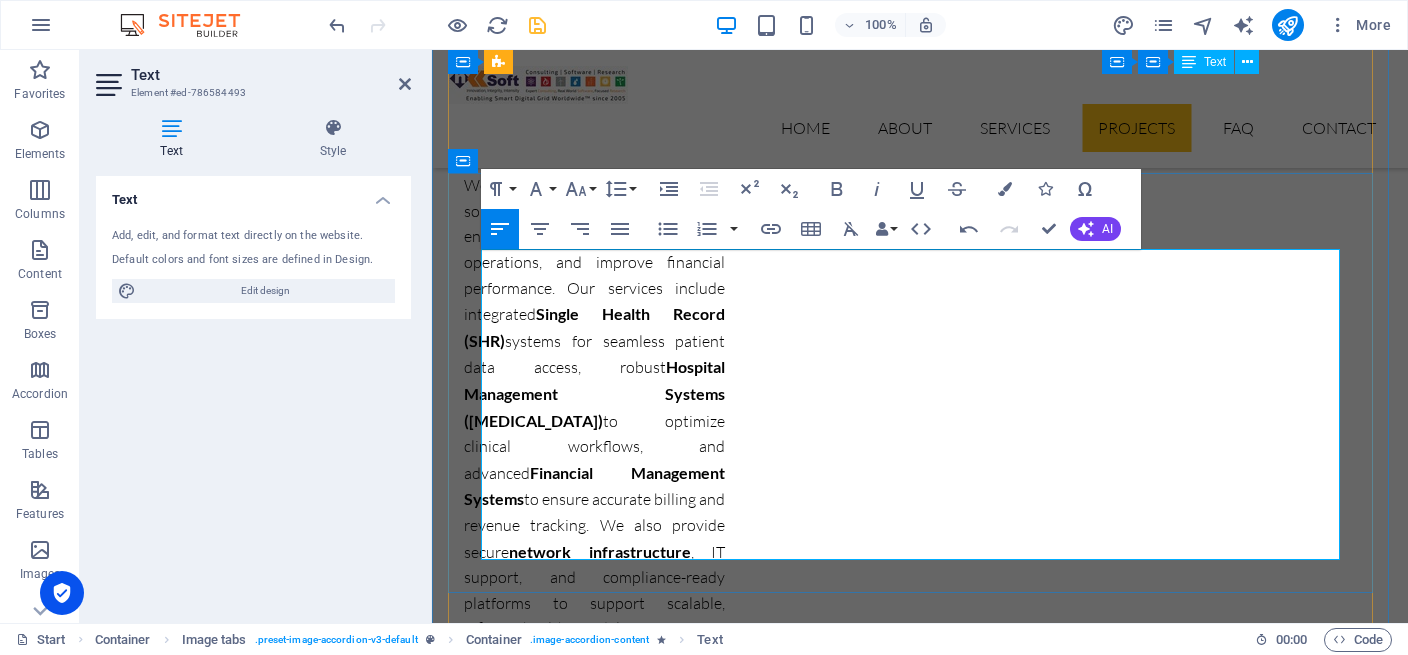drag, startPoint x: 671, startPoint y: 546, endPoint x: 518, endPoint y: 546, distance: 153 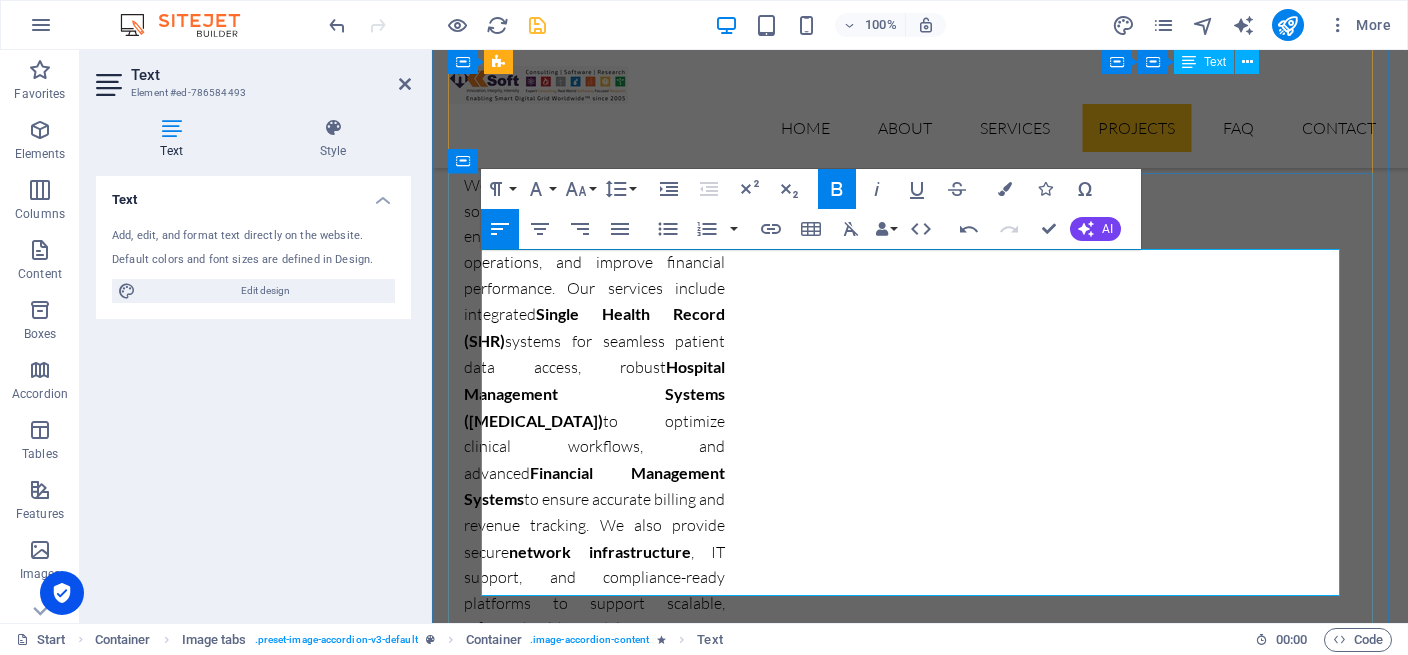 click on ": substation automation" at bounding box center (583, 6743) 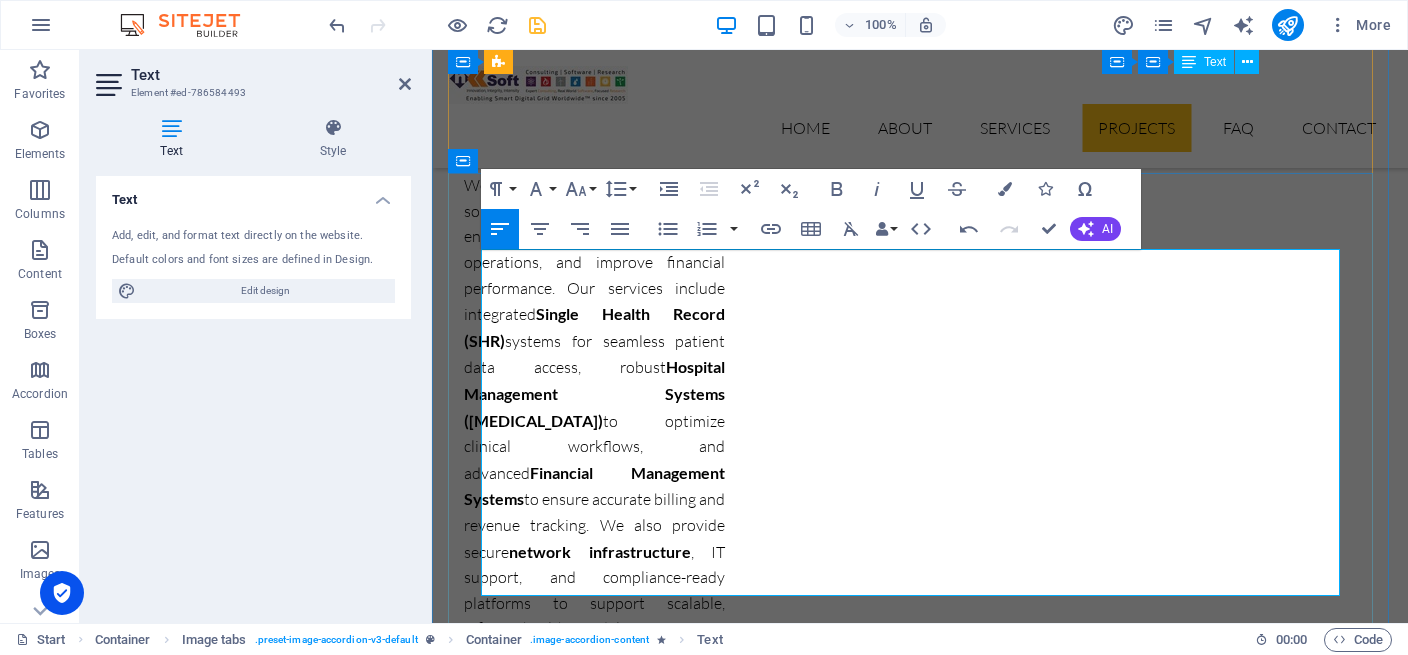 drag, startPoint x: 516, startPoint y: 582, endPoint x: 672, endPoint y: 582, distance: 156 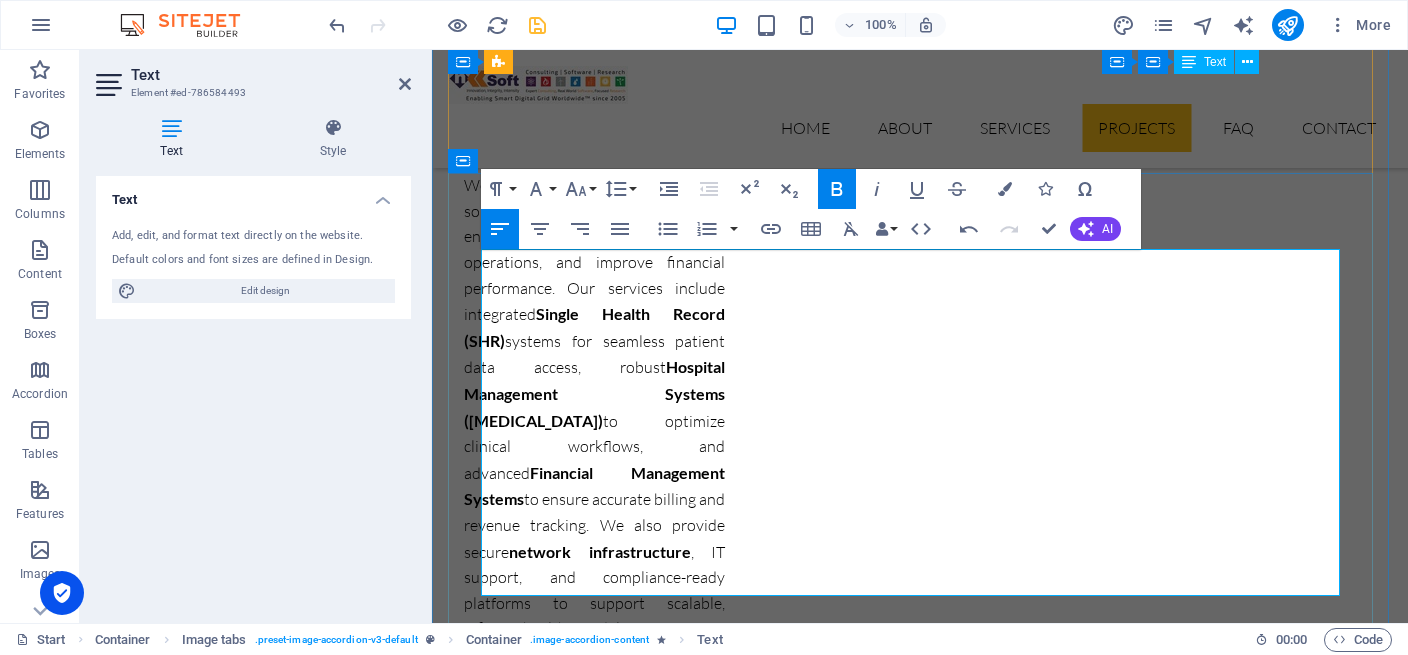 click on "5 :  data center development" at bounding box center (928, 6849) 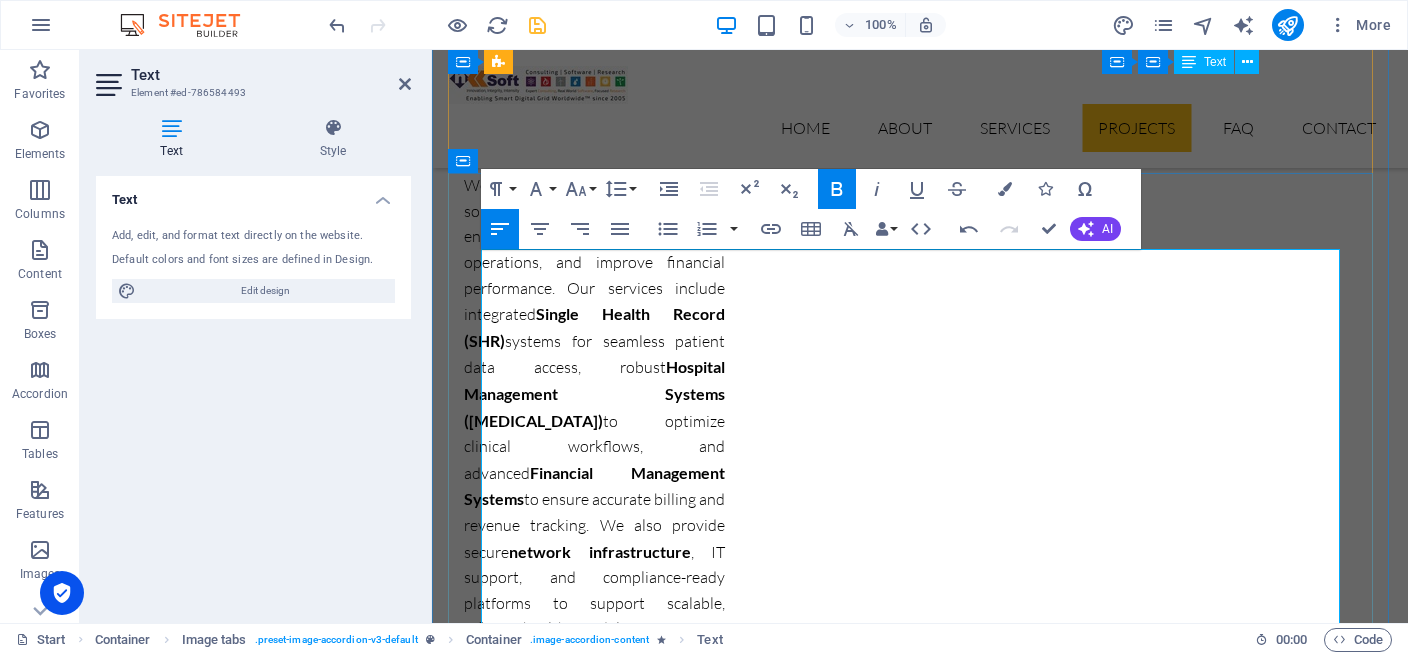 click on "2 : substation automation" at bounding box center (928, 6885) 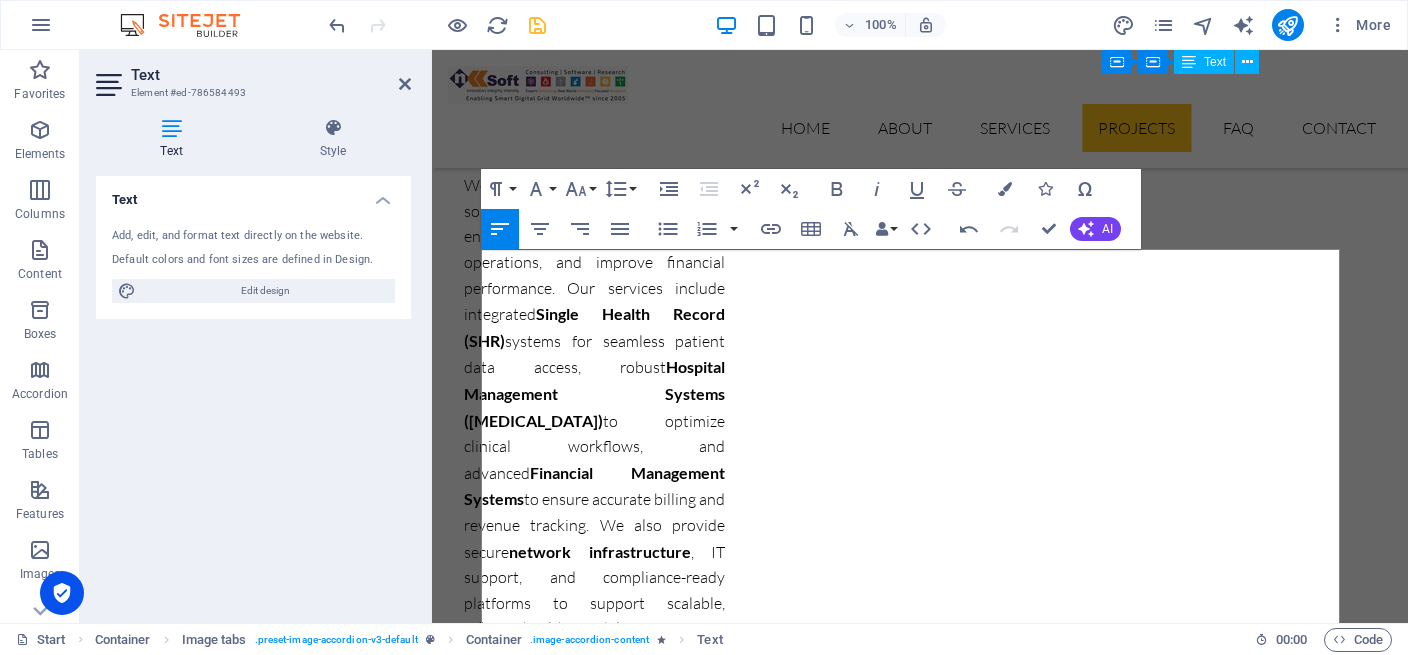 scroll, scrollTop: 7051, scrollLeft: 0, axis: vertical 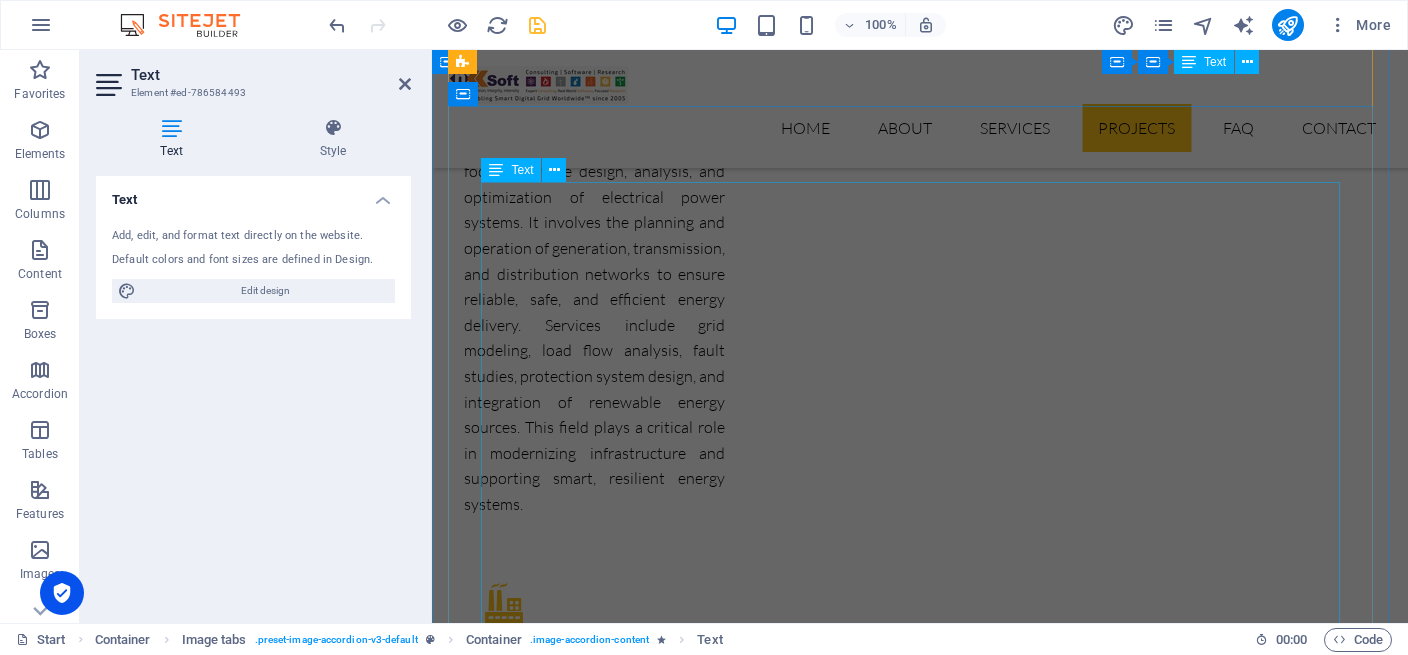 click on "DPDC received grant funding from the  European Union (EU)  and  Agence Française de Développement (AFD)  to modernize Bangladesh’s electric grid. Following an international competitive bidding process,  NKSoft  was awarded the contract to deliver multiple phases of the  Smart Grid Pilot Project  under DPDC. Project Phases & Scope Phase A1: Review Technical Assumptions & Define Final Scope Prepare a Bill of Quantities (BOQ), cost estimates, and conduct necessary field data collection. Deliver a detailed report defining the finalized project scope. Phase A2: Preparation of Tender Documents Develop complete tender documents based on project requirements, ensuring full interoperability with existing DPDC projects (e.g., SCADA, OMS, Smart Metering). Prepare technical specifications, designs, drawings, BOQ, and other procurement documents. Phase A3: proposal evaluation & contractor selection NKSoft will support DPDC in evaluating bids and selecting contractors for the project. Phase B2: Testing & Commissioning" at bounding box center [920, 6858] 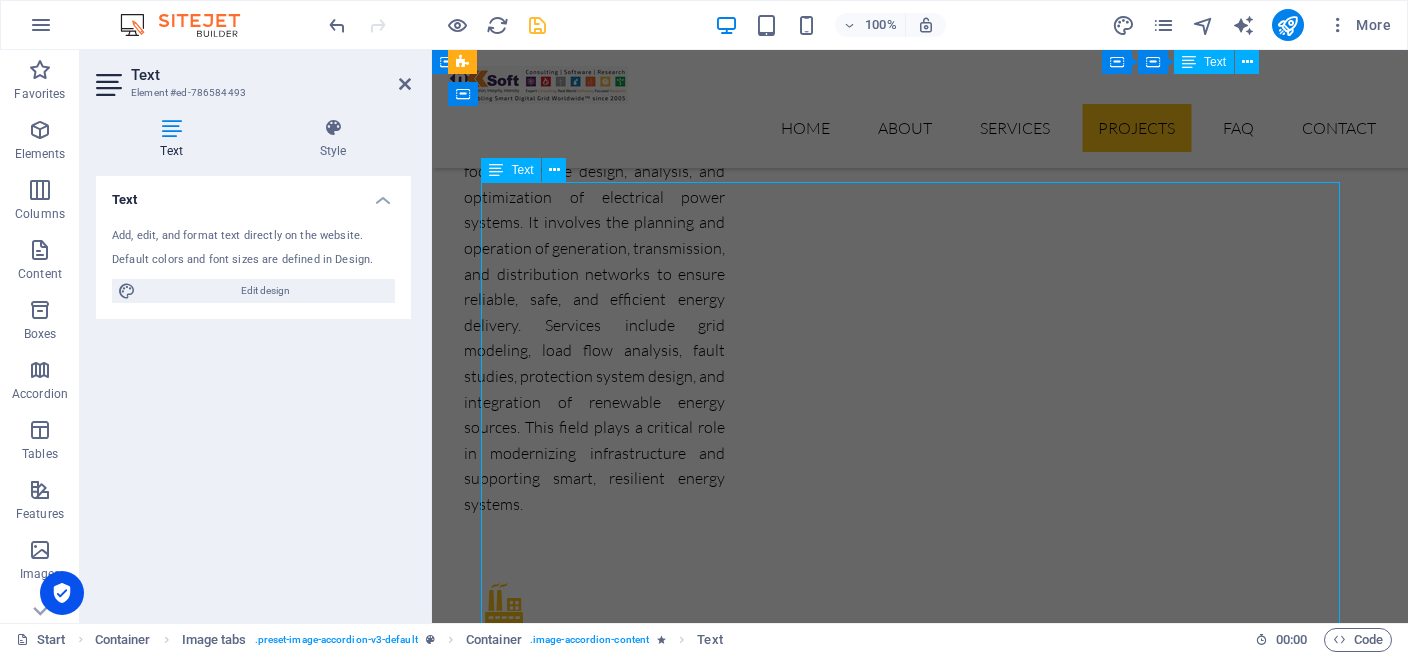 click on "DPDC received grant funding from the  European Union (EU)  and  Agence Française de Développement (AFD)  to modernize Bangladesh’s electric grid. Following an international competitive bidding process,  NKSoft  was awarded the contract to deliver multiple phases of the  Smart Grid Pilot Project  under DPDC. Project Phases & Scope Phase A1: Review Technical Assumptions & Define Final Scope Prepare a Bill of Quantities (BOQ), cost estimates, and conduct necessary field data collection. Deliver a detailed report defining the finalized project scope. Phase A2: Preparation of Tender Documents Develop complete tender documents based on project requirements, ensuring full interoperability with existing DPDC projects (e.g., SCADA, OMS, Smart Metering). Prepare technical specifications, designs, drawings, BOQ, and other procurement documents. Phase A3: proposal evaluation & contractor selection NKSoft will support DPDC in evaluating bids and selecting contractors for the project. Phase B2: Testing & Commissioning" at bounding box center [920, 6858] 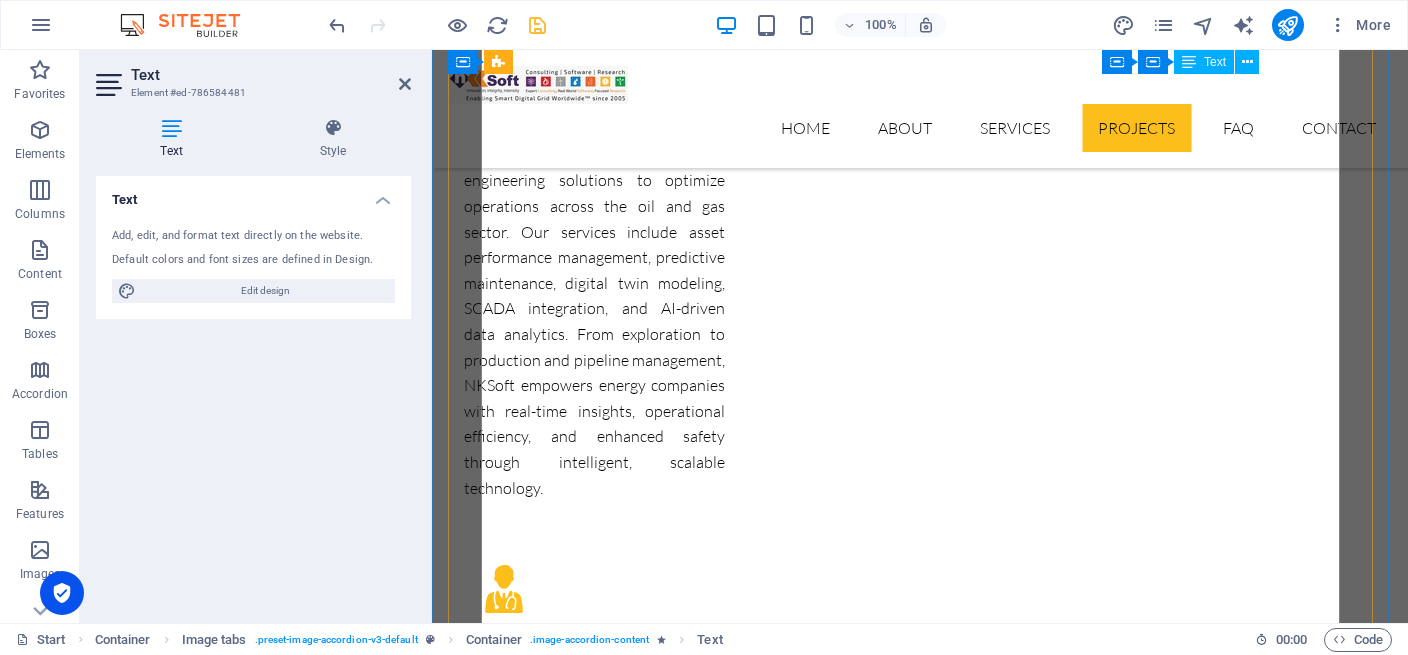 scroll, scrollTop: 6227, scrollLeft: 0, axis: vertical 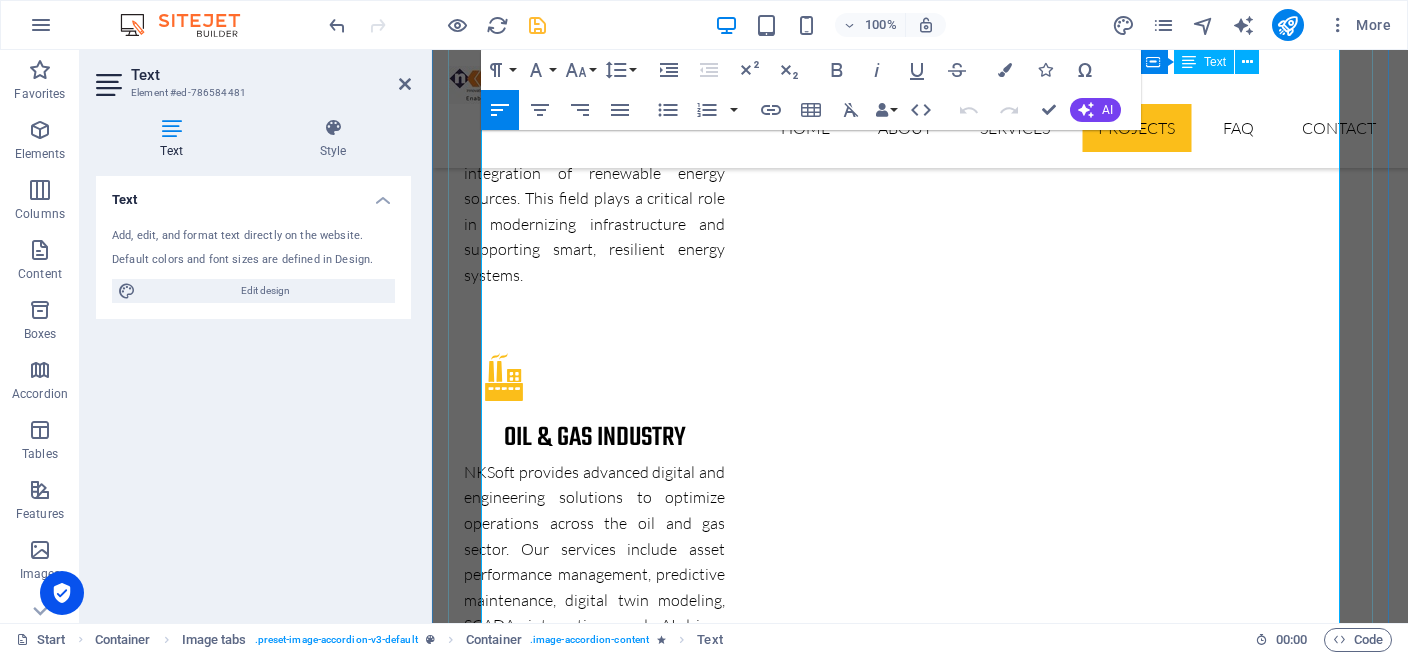 click on "Prepare a Bill of Quantities (BOQ), cost estimates, and conduct necessary field data collection." at bounding box center (850, 6437) 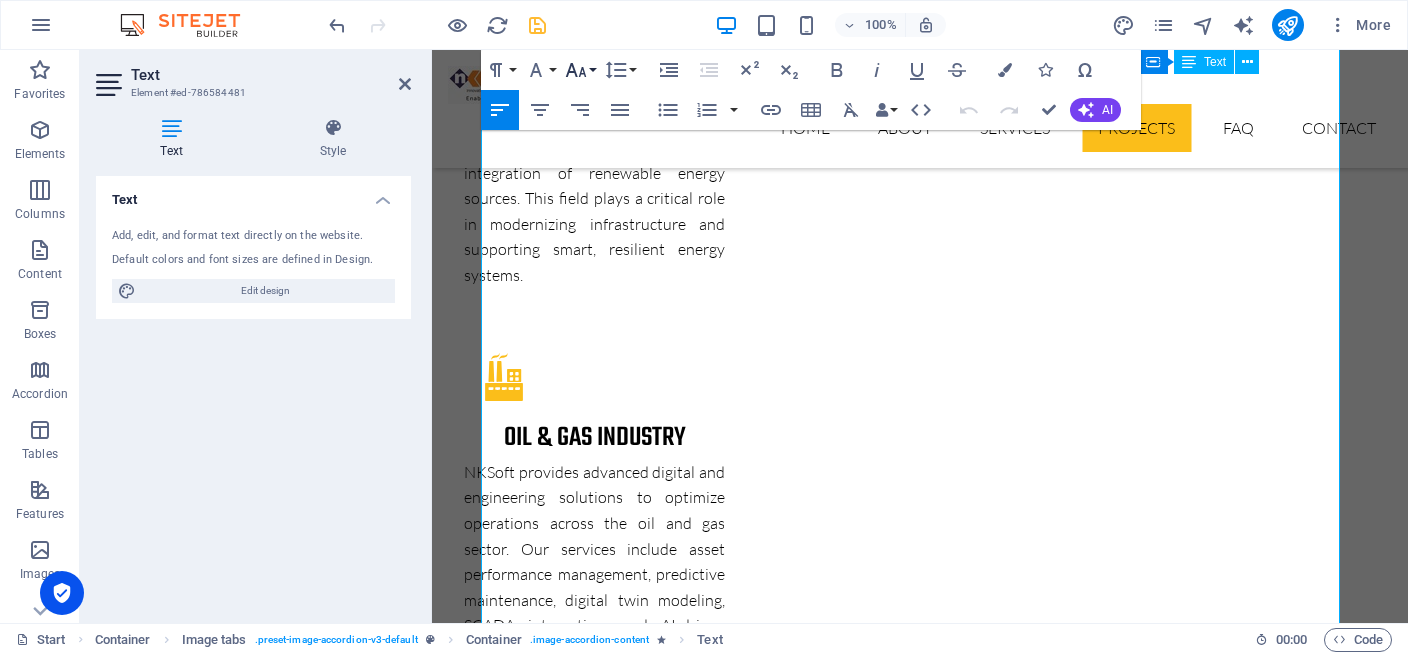 click 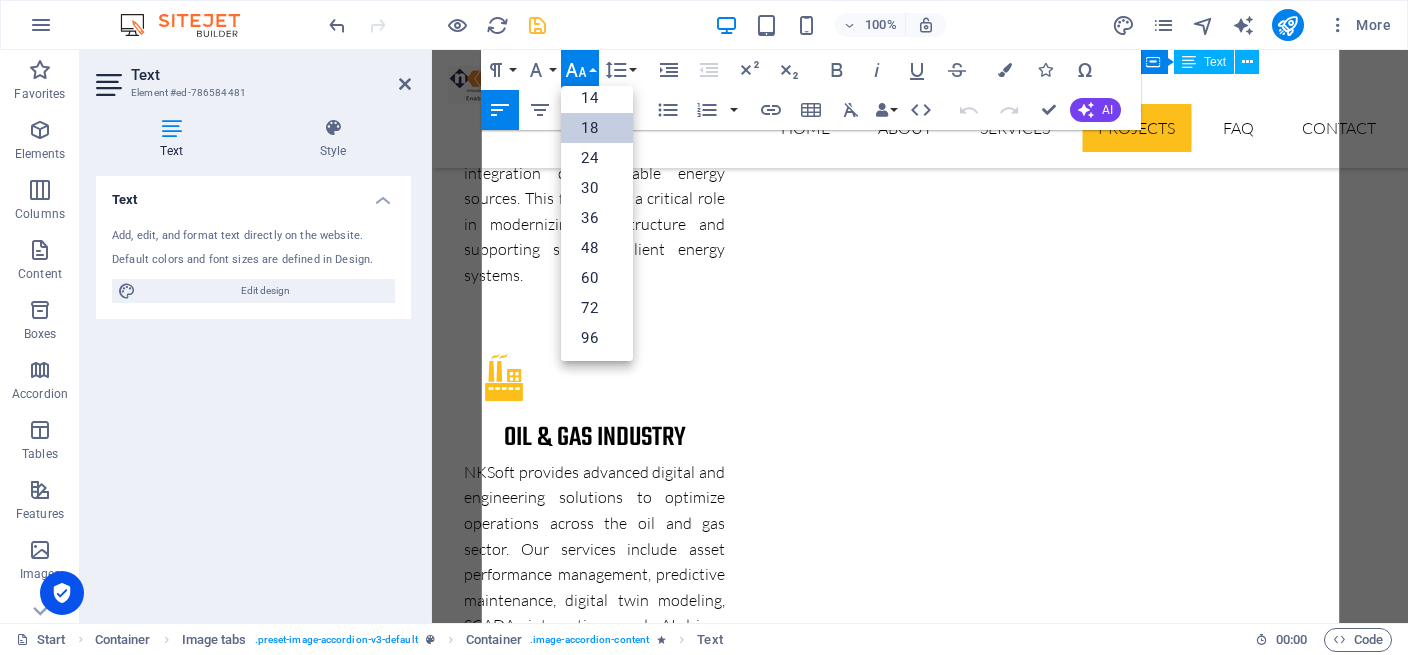 scroll, scrollTop: 161, scrollLeft: 0, axis: vertical 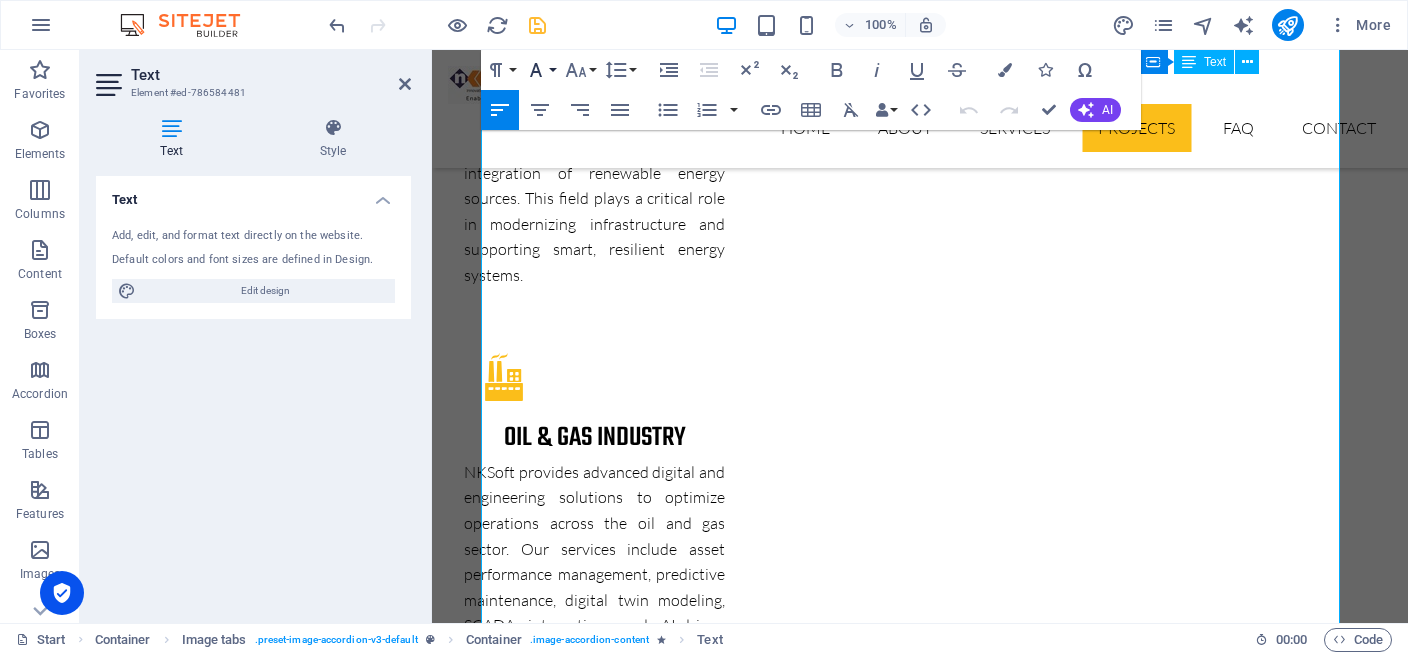 click 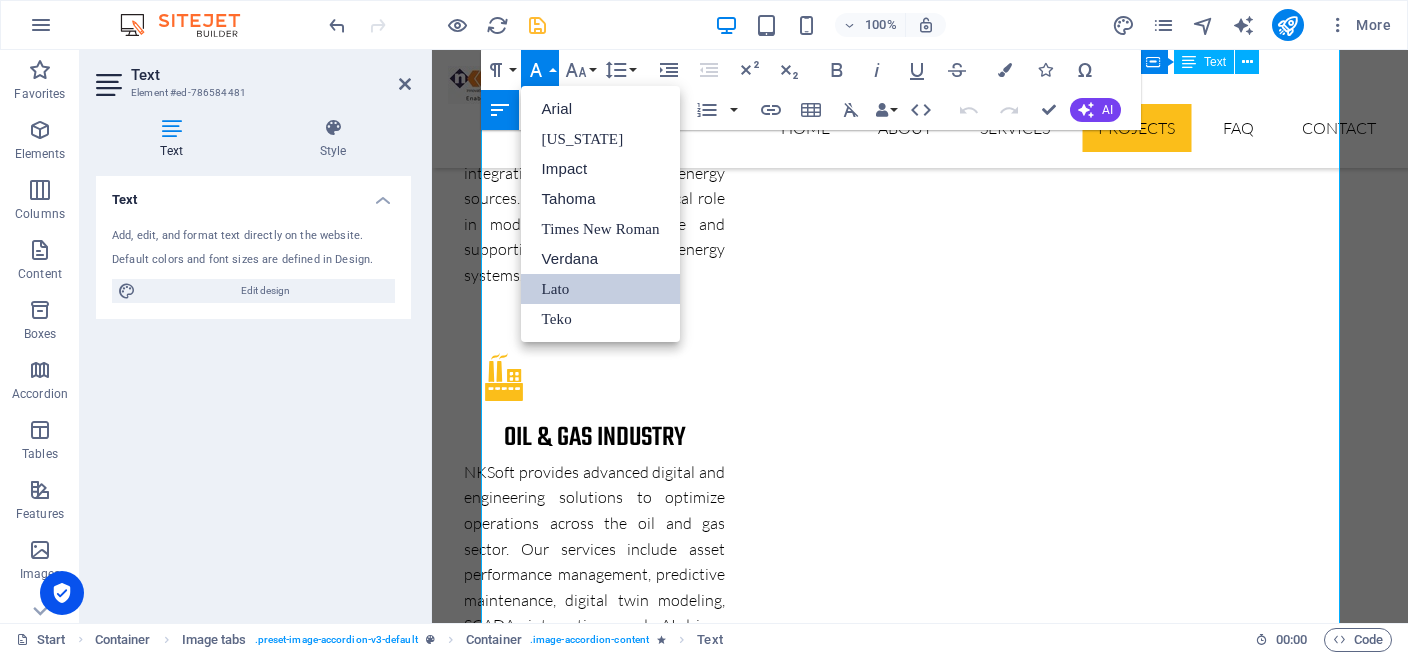 scroll, scrollTop: 0, scrollLeft: 0, axis: both 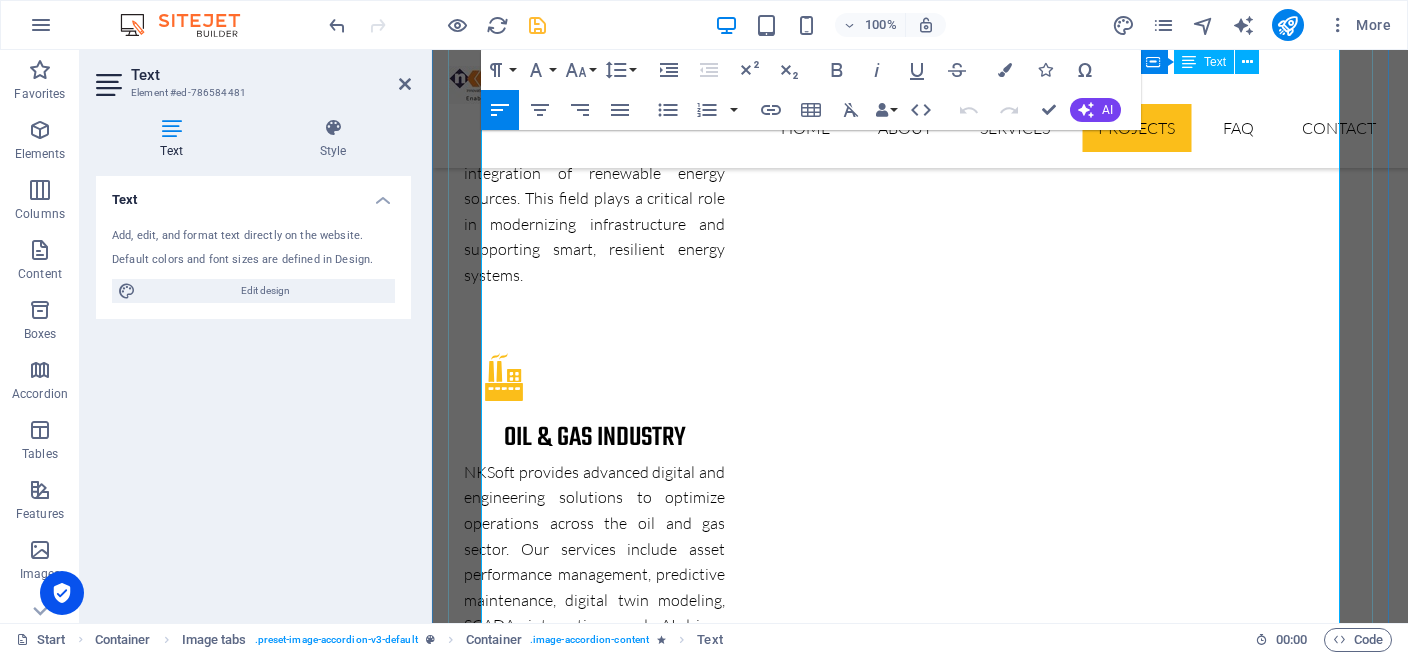 click on "Prepare a Bill of Quantities (BOQ), cost estimates, and conduct necessary field data collection." at bounding box center [850, 6437] 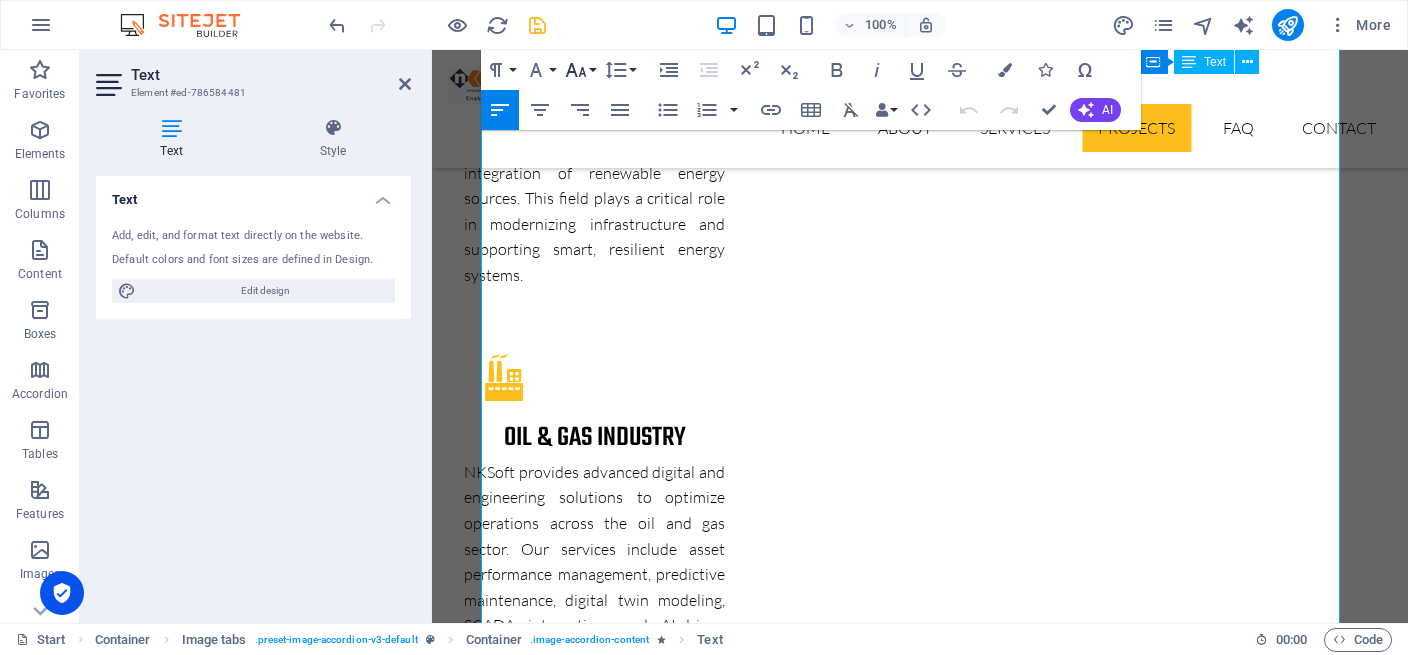 click 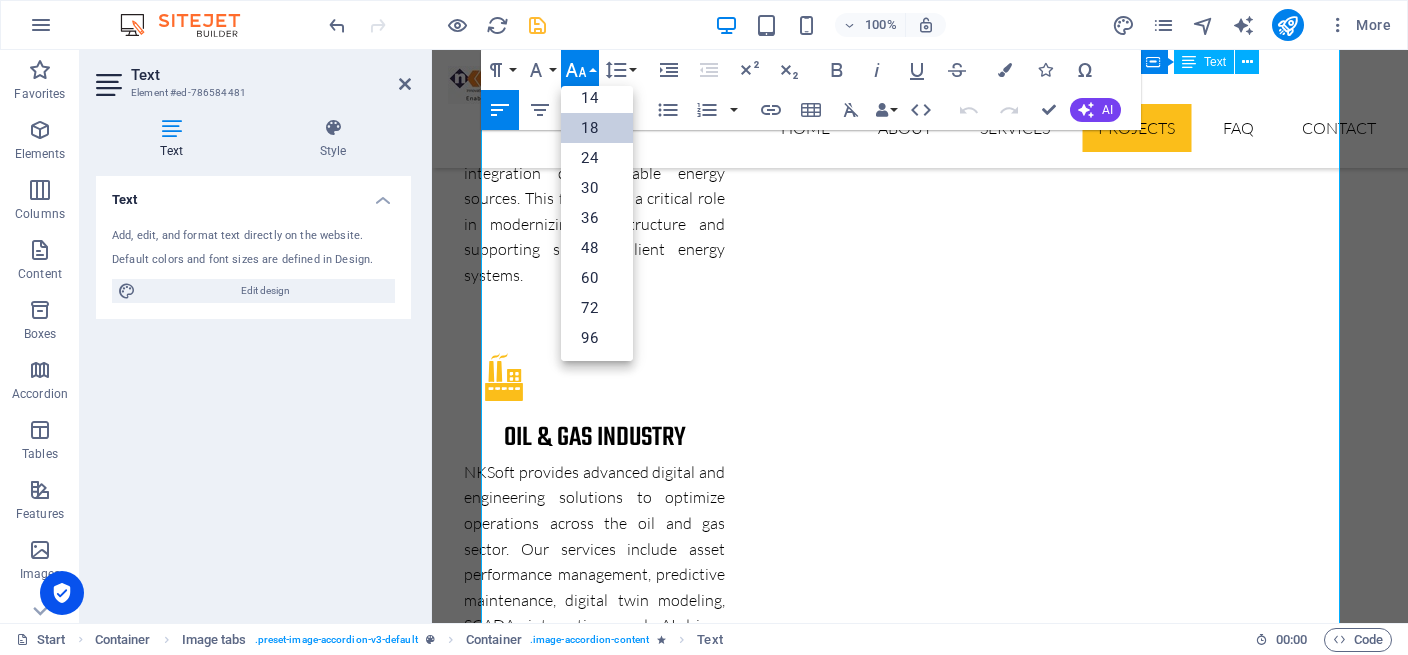 scroll, scrollTop: 161, scrollLeft: 0, axis: vertical 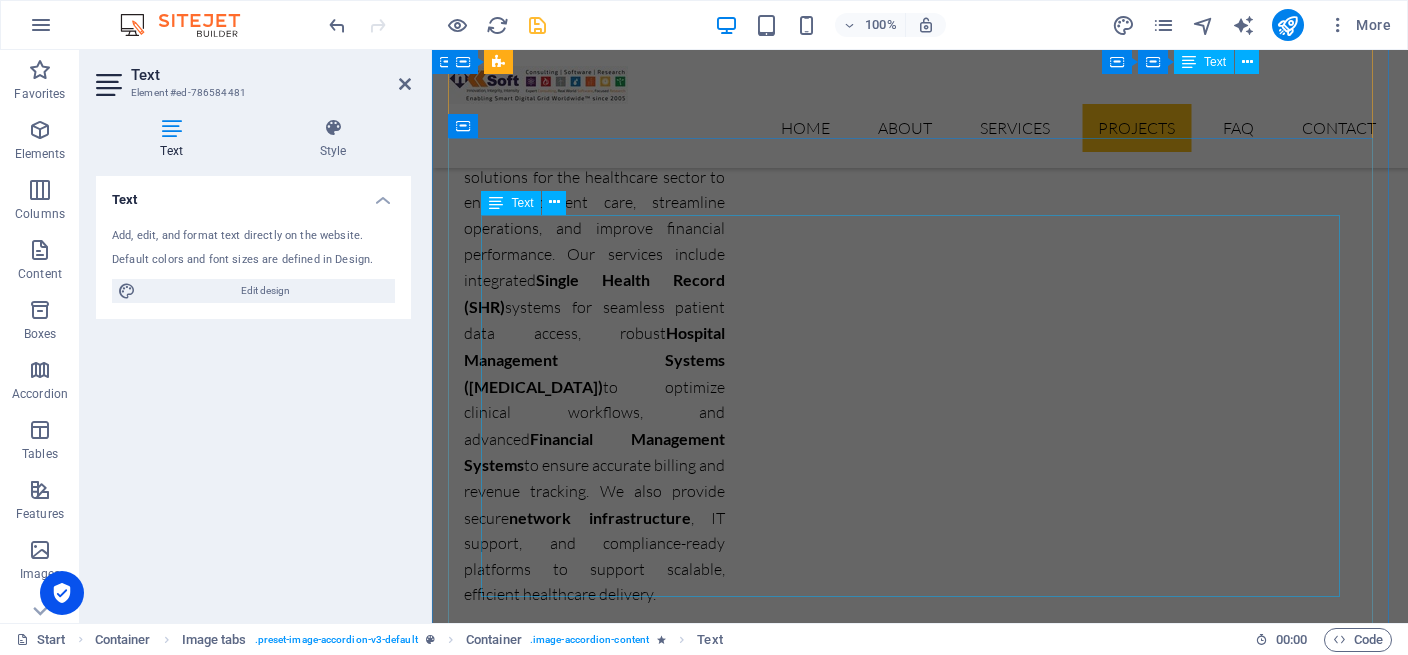 click on "Supply, Installation, Testing and Commissioning of Hardware & Software for Implementation of GIS (Geographic Information System) & SCADA (Supervisory Control and Data Acquisition) Based ADMS (Advanced Distribution Management System) for WZPDCL (Phase-1) Under West Zone Power Distribution Co.  Limited, Khulna on Turnkey Basis. Project Phases & Scope 1 : Conduct site survey and procure and install esri gis system 2 : substation automation 3 : Distribution automation 4 : procure and implement an adms system 5 : data center development 6 : control center development" at bounding box center [920, 6689] 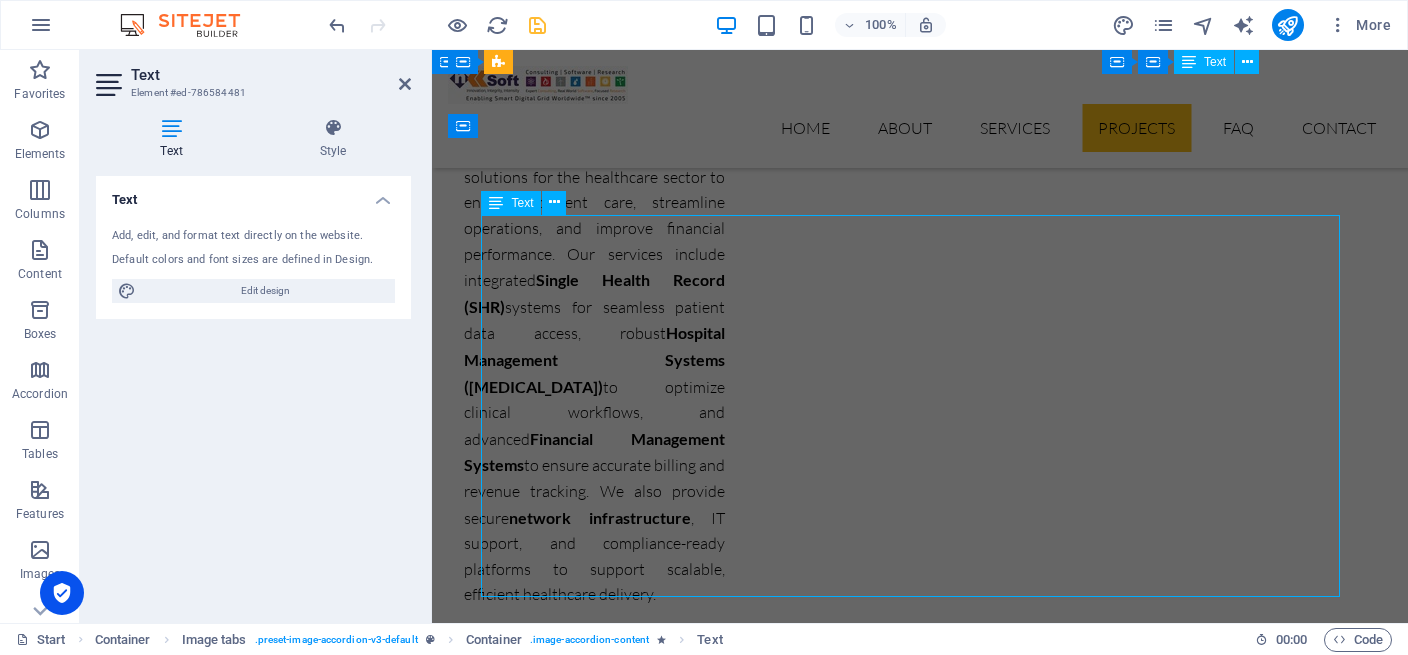 click on "Supply, Installation, Testing and Commissioning of Hardware & Software for Implementation of GIS (Geographic Information System) & SCADA (Supervisory Control and Data Acquisition) Based ADMS (Advanced Distribution Management System) for WZPDCL (Phase-1) Under West Zone Power Distribution Co.  Limited, Khulna on Turnkey Basis. Project Phases & Scope 1 : Conduct site survey and procure and install esri gis system 2 : substation automation 3 : Distribution automation 4 : procure and implement an adms system 5 : data center development 6 : control center development" at bounding box center [920, 6689] 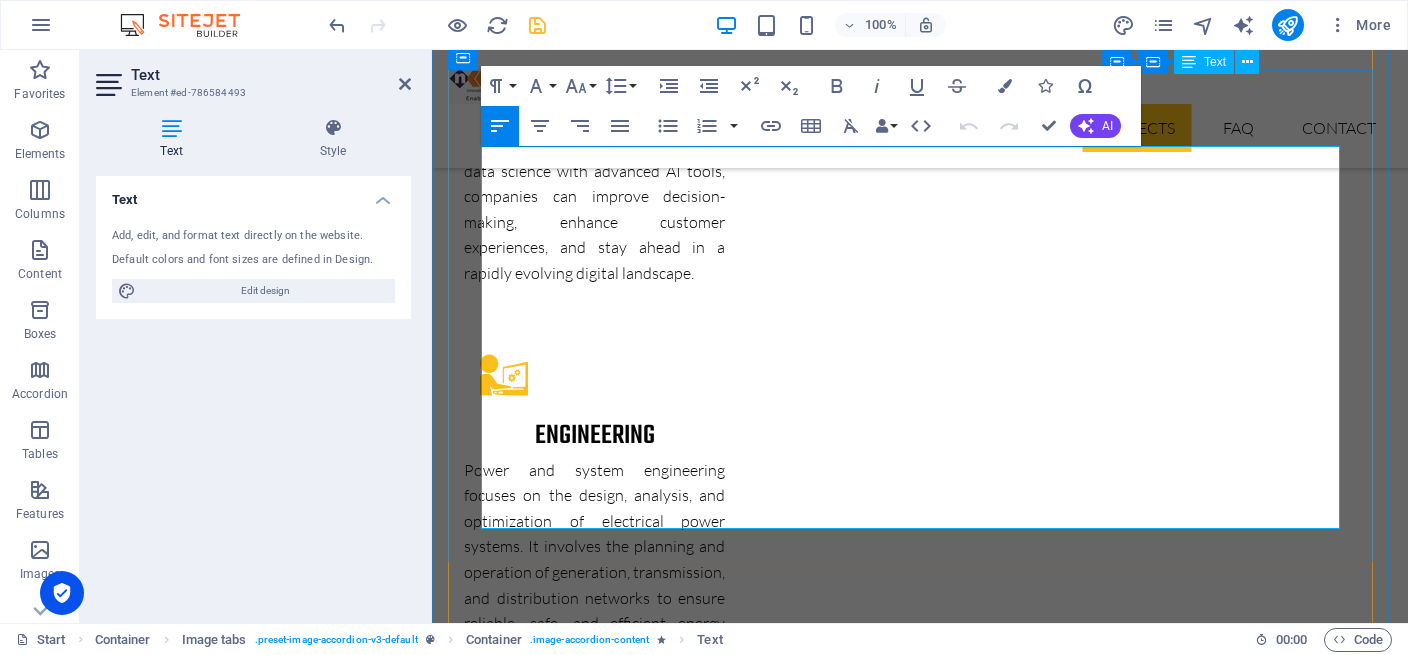 scroll, scrollTop: 7146, scrollLeft: 0, axis: vertical 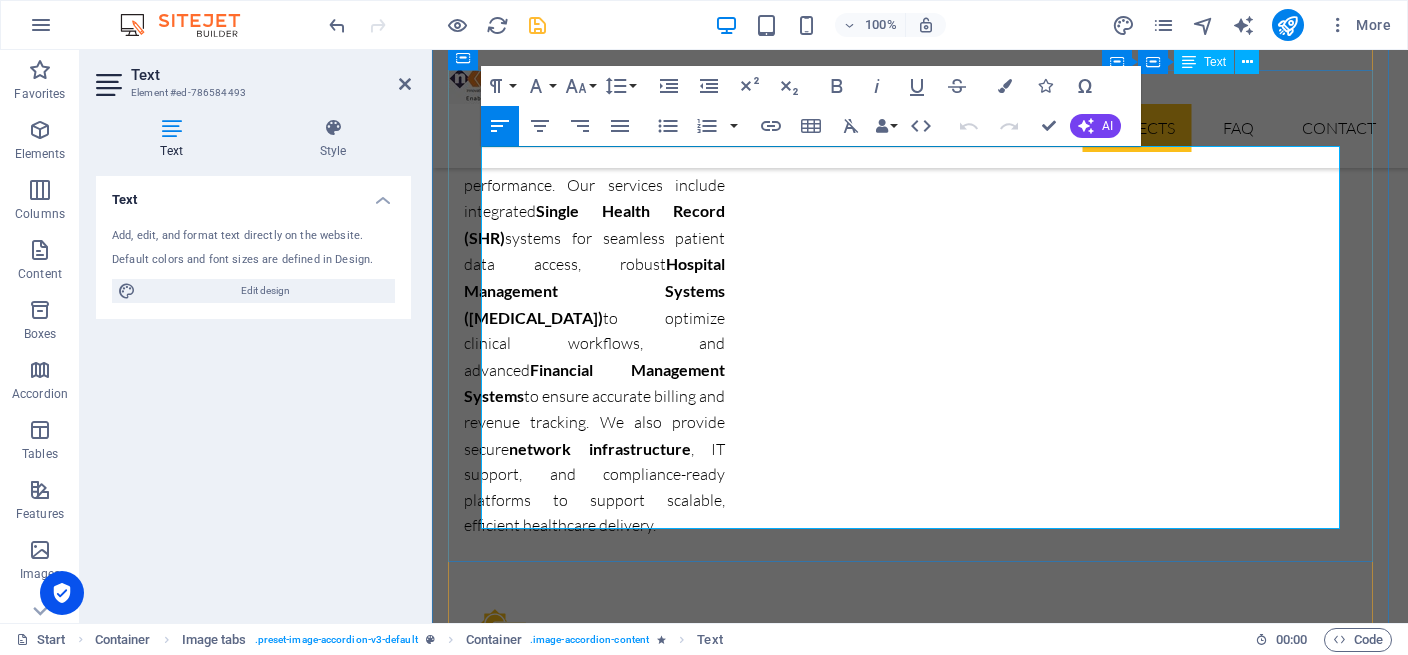 drag, startPoint x: 524, startPoint y: 224, endPoint x: 492, endPoint y: 166, distance: 66.24198 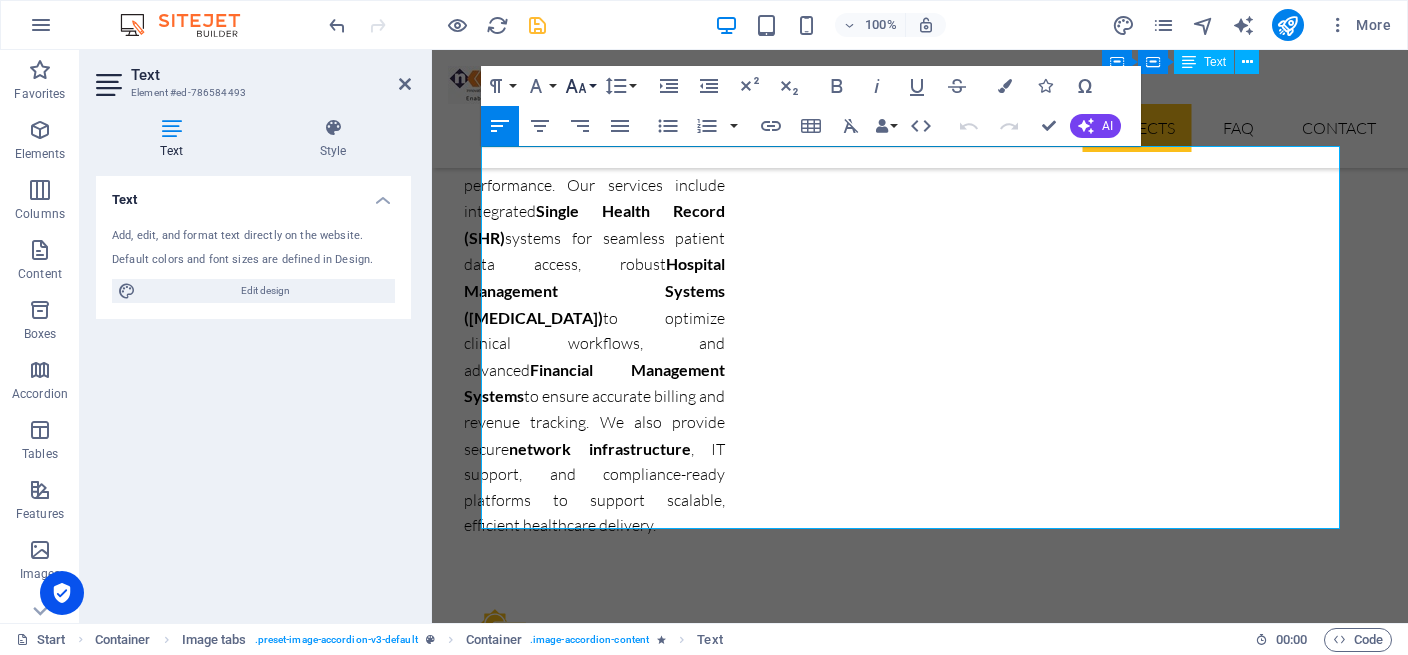 click 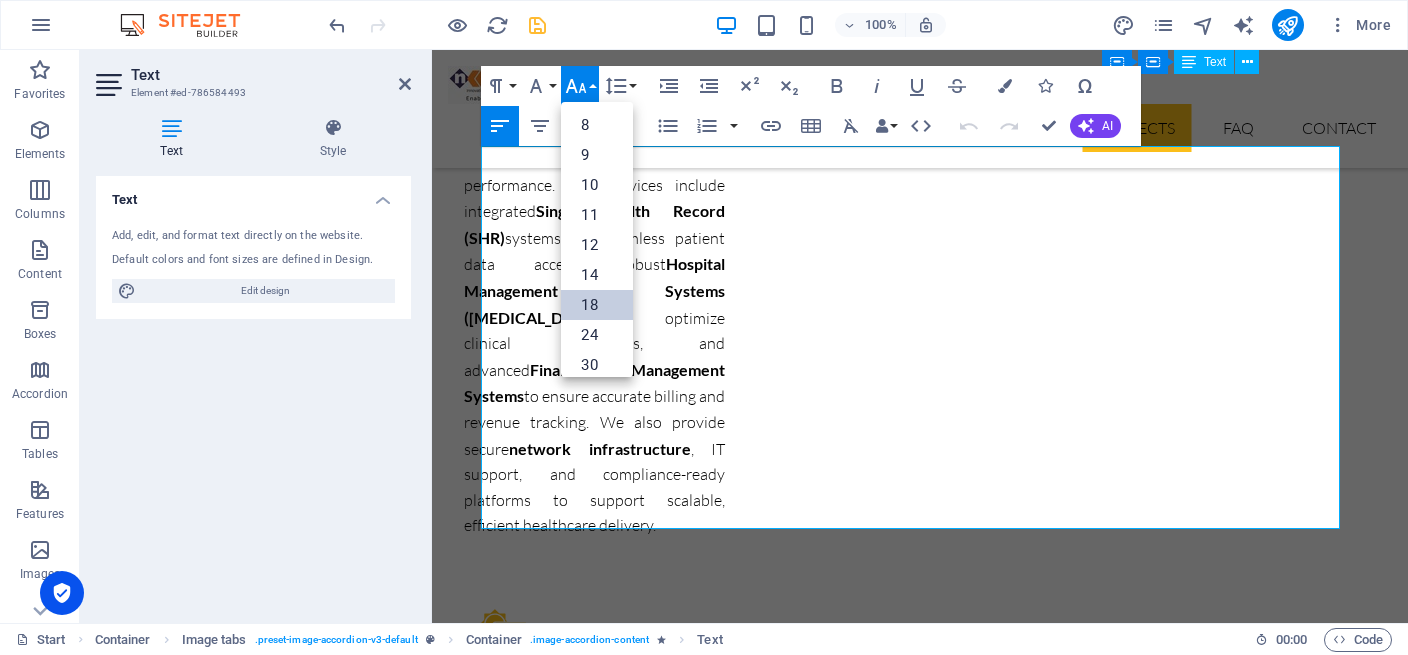 click on "18" at bounding box center [597, 305] 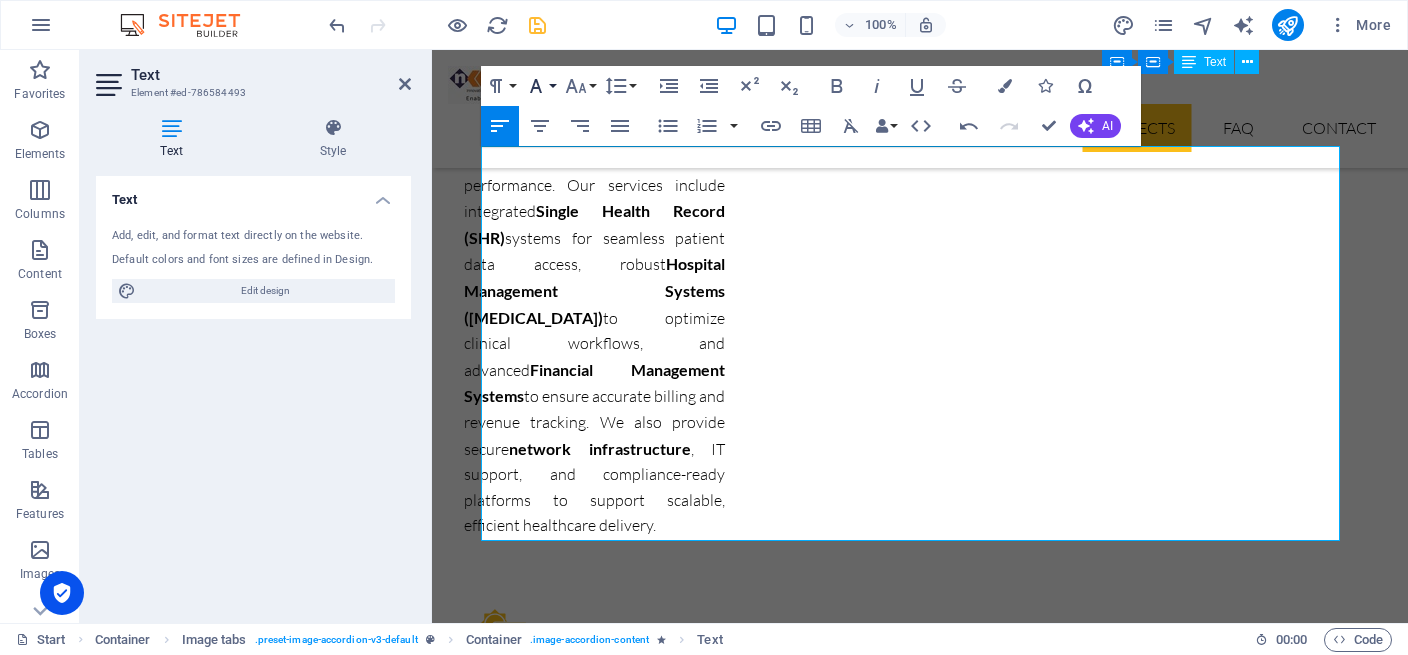 click on "Font Family" at bounding box center (540, 86) 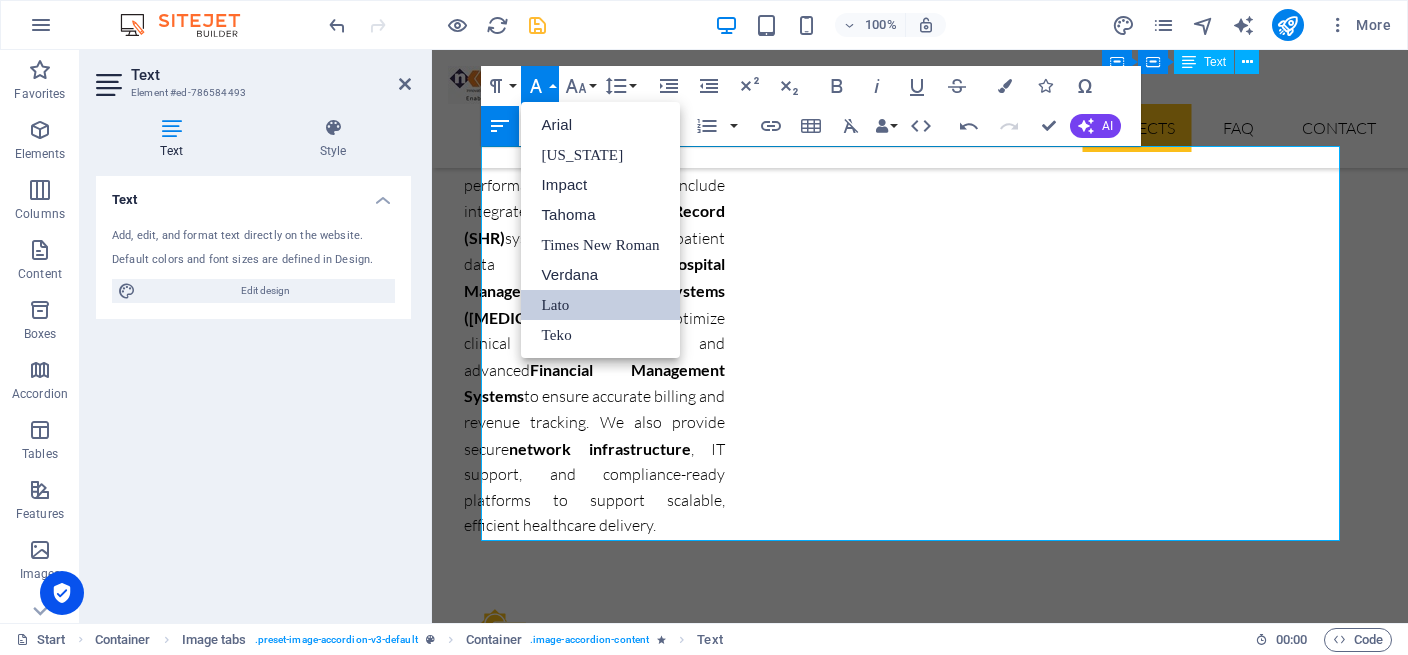 scroll, scrollTop: 0, scrollLeft: 0, axis: both 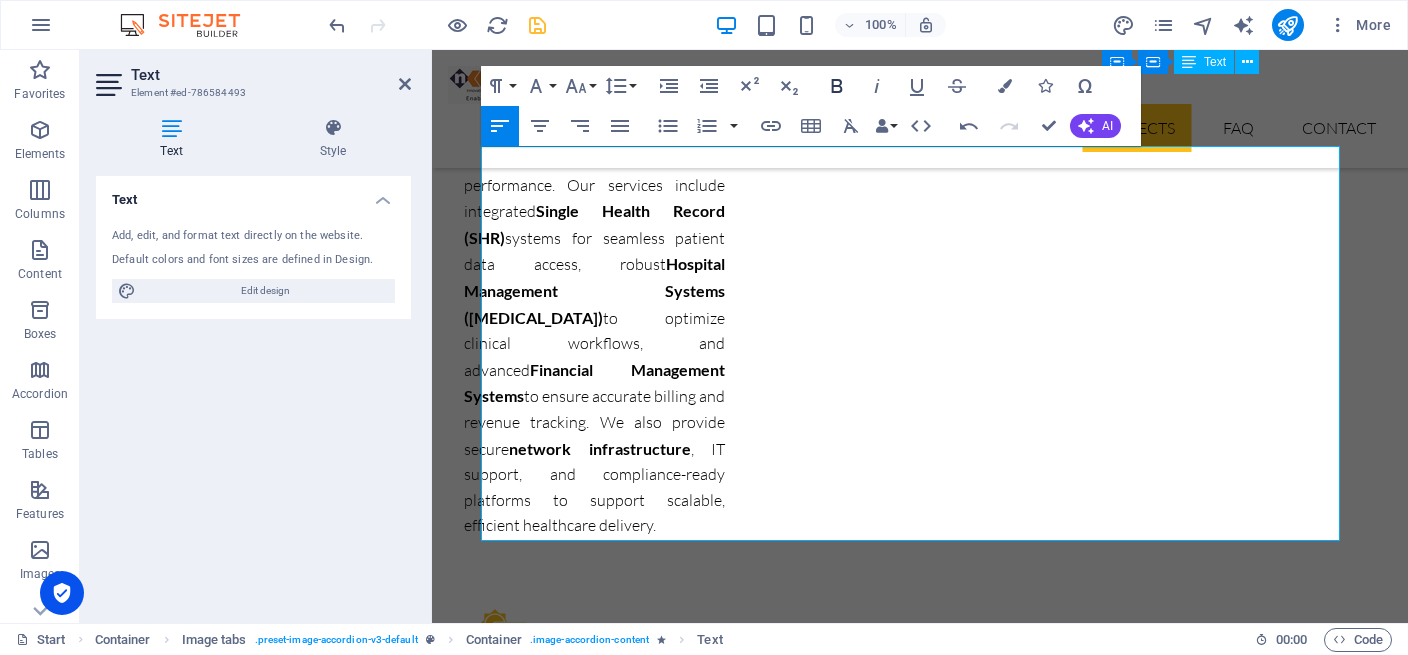 click 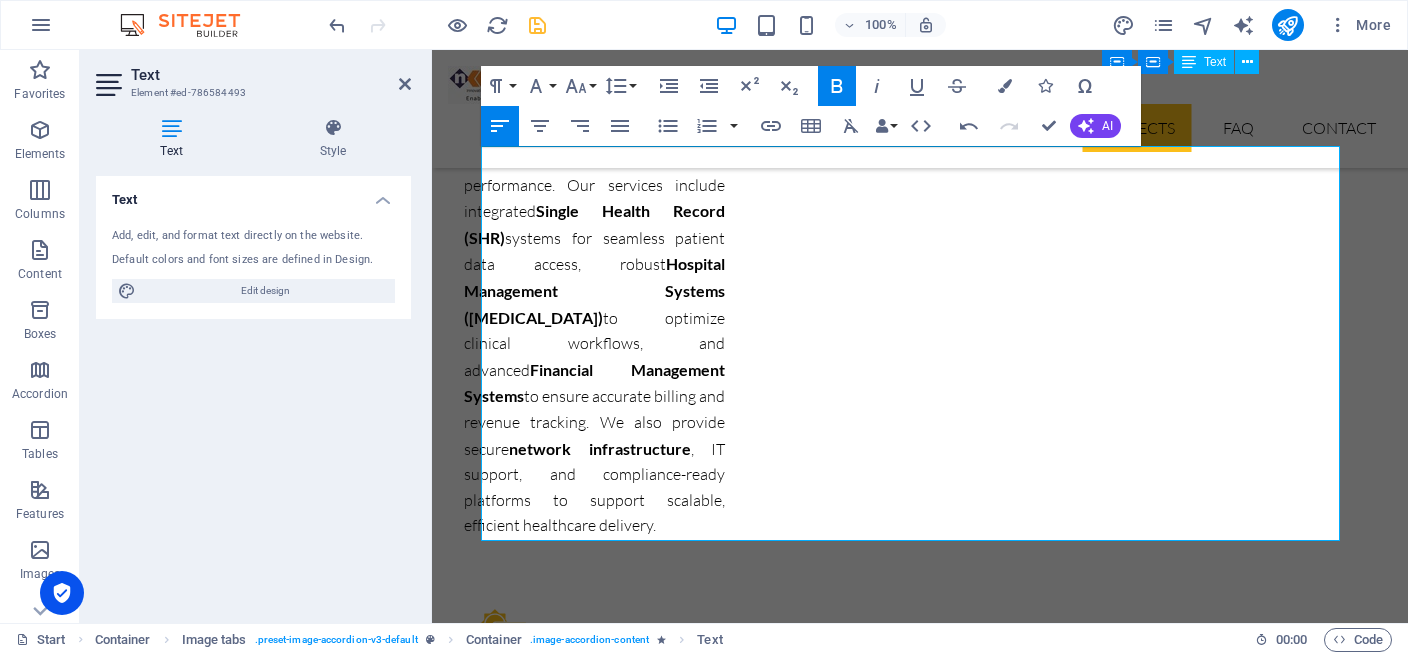 click 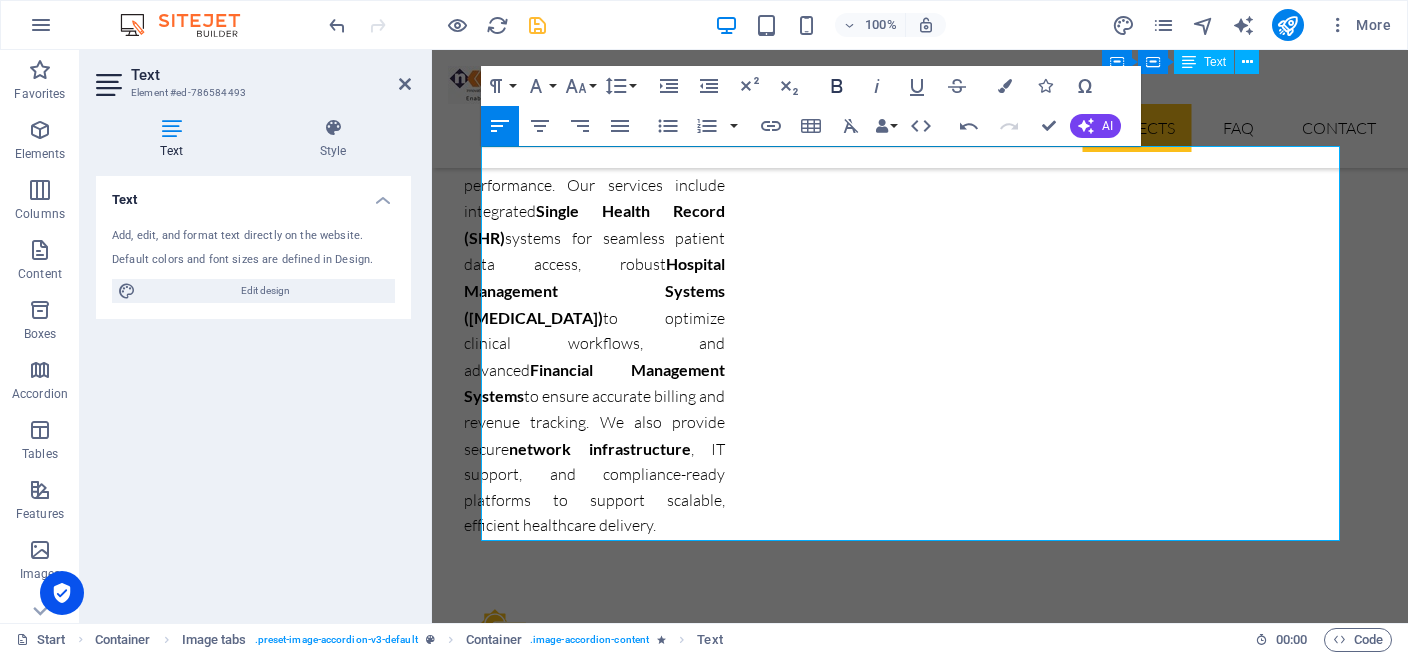 click 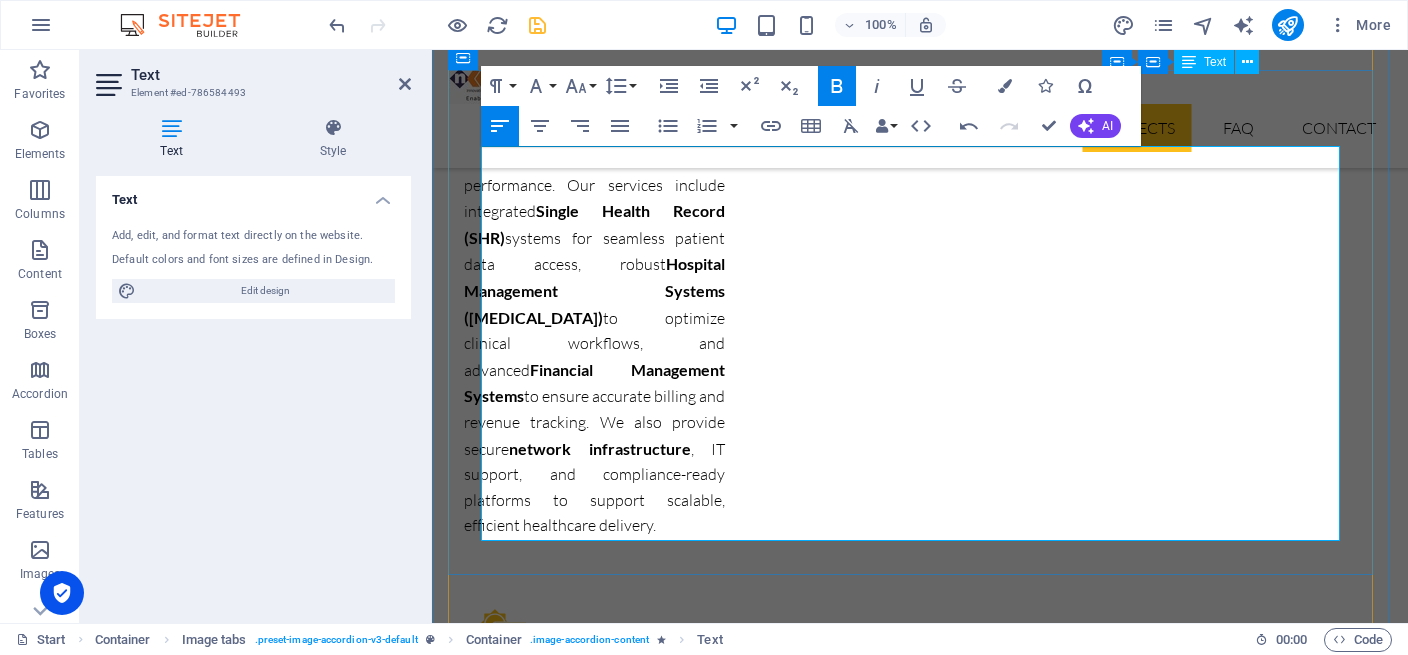 click at bounding box center (920, 6568) 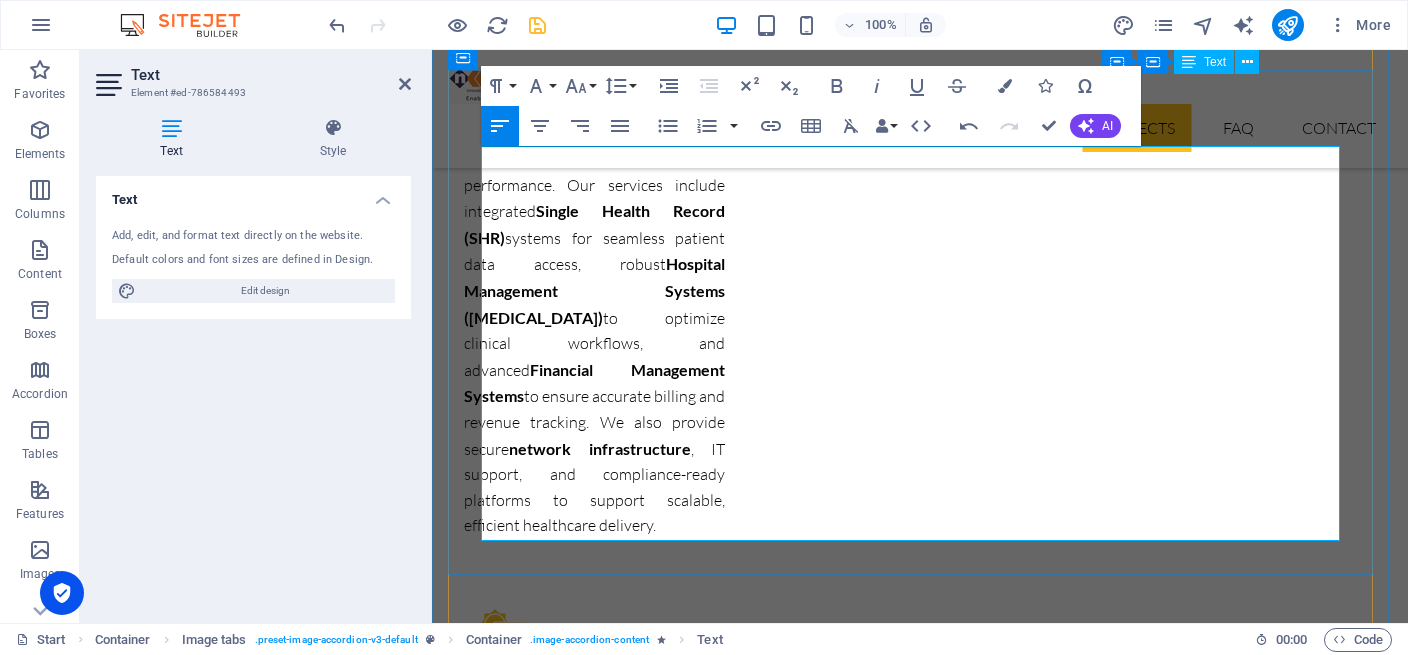 click on "Supply, Installation, Testing and Commissioning of Hardware & Software for Implementation of GIS (Geographic Information System) & SCADA (Supervisory Control and Data Acquisition) Based ADMS (Advanced Distribution Management System) for WZPDCL (Phase-1) Under West Zone Power Distribution Co.  Limited, Khulna on Turnkey Basis." at bounding box center [924, 6497] 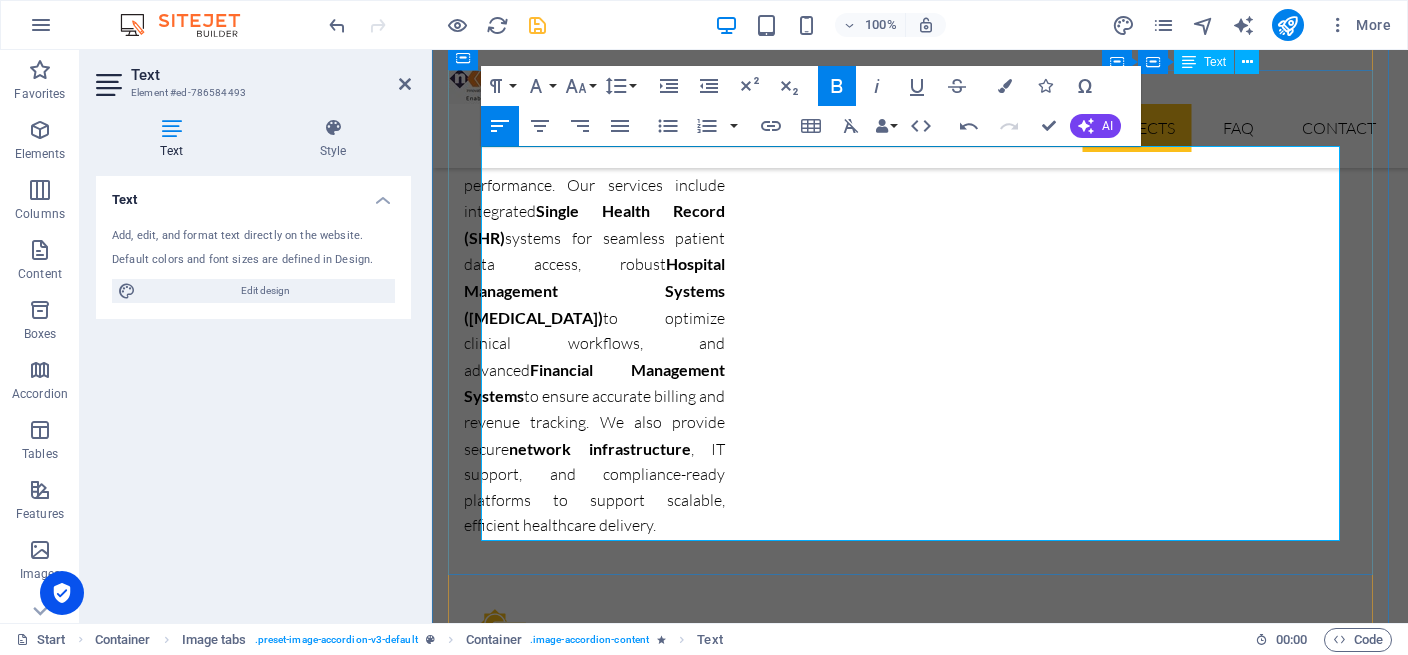 click on "Supply, Installation, Testing and Commissioning of Hardware & Software for Implementation of GIS (Geographic Information System) & SCADA (Supervisory Control and Data Acquisition) Based ADMS (Advanced Distribution Management System) for WZPDCL (Phase-1) Under West Zone Power Distribution Co.  Limited, Khulna on Turnkey Basis." at bounding box center [924, 6497] 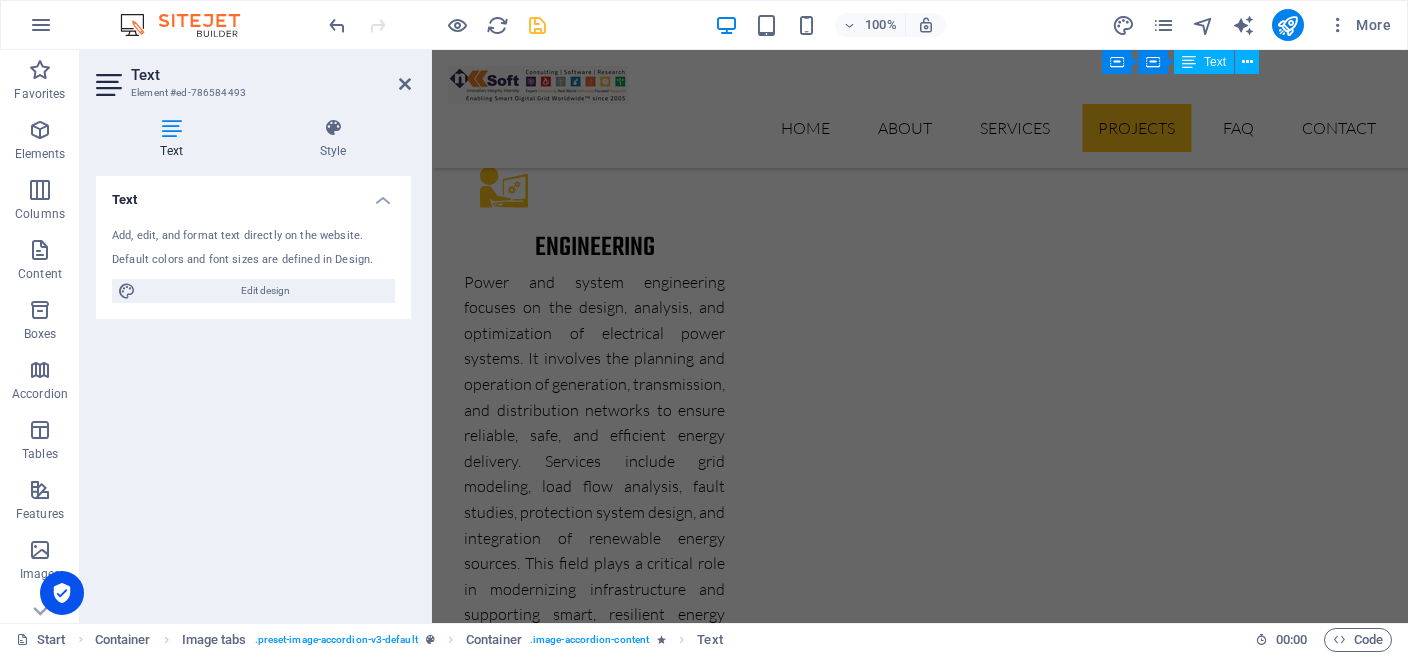 scroll, scrollTop: 5848, scrollLeft: 0, axis: vertical 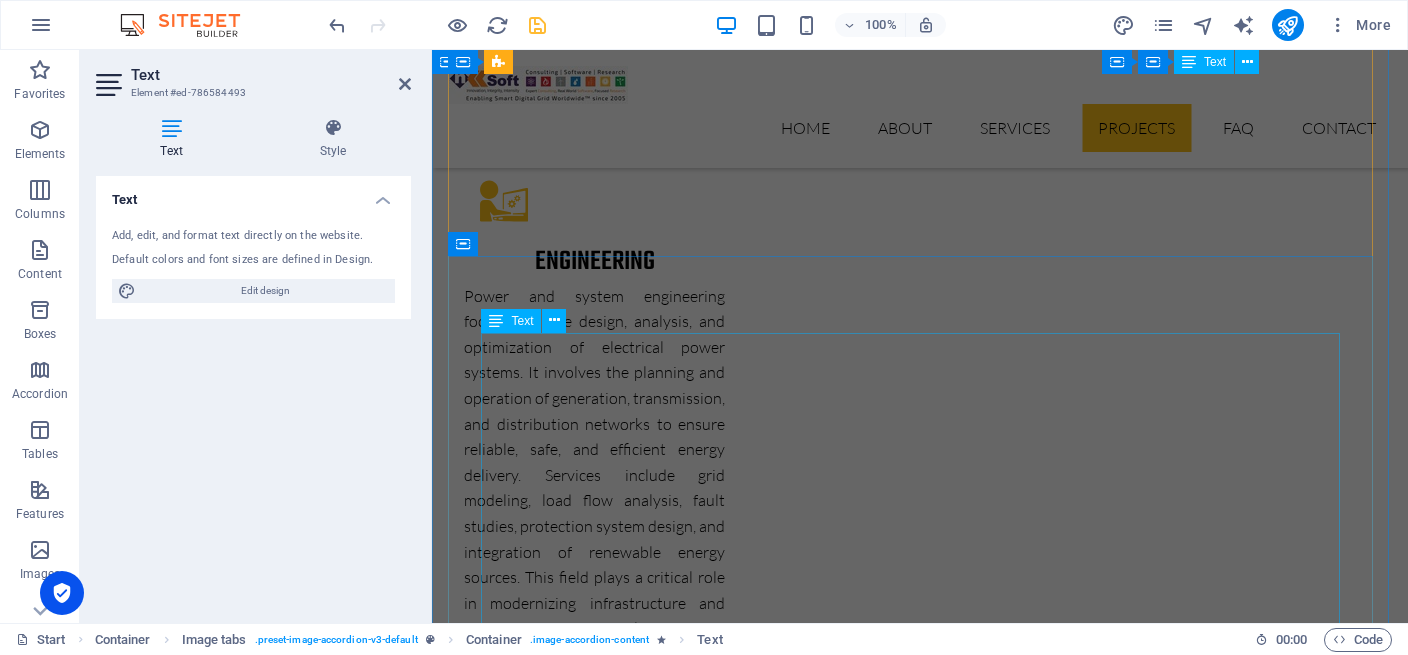 click on "DPDC received grant funding from the  European Union (EU)  and  Agence Française de Développement (AFD)  to modernize Bangladesh’s electric grid. Following an international competitive bidding process,  NKSoft  was awarded the contract to deliver multiple phases of the  Smart Grid Pilot Project  under DPDC. Project Phases & Scope Phase A1: Review Technical Assumptions & Define Final Scope Prepare a Bill of Quantities (BOQ), cost estimates, and conduct necessary field data collection. Deliver a detailed report defining the finalized project scope. Phase A2: Preparation of Tender Documents Develop complete tender documents based on project requirements, ensuring full interoperability with existing DPDC projects (e.g., SCADA, OMS, Smart Metering). Prepare technical specifications, designs, drawings, BOQ, and other procurement documents. Phase A3: proposal evaluation & contractor selection NKSoft will support DPDC in evaluating bids and selecting contractors for the project. Phase B2: Testing & Commissioning" at bounding box center [920, 7008] 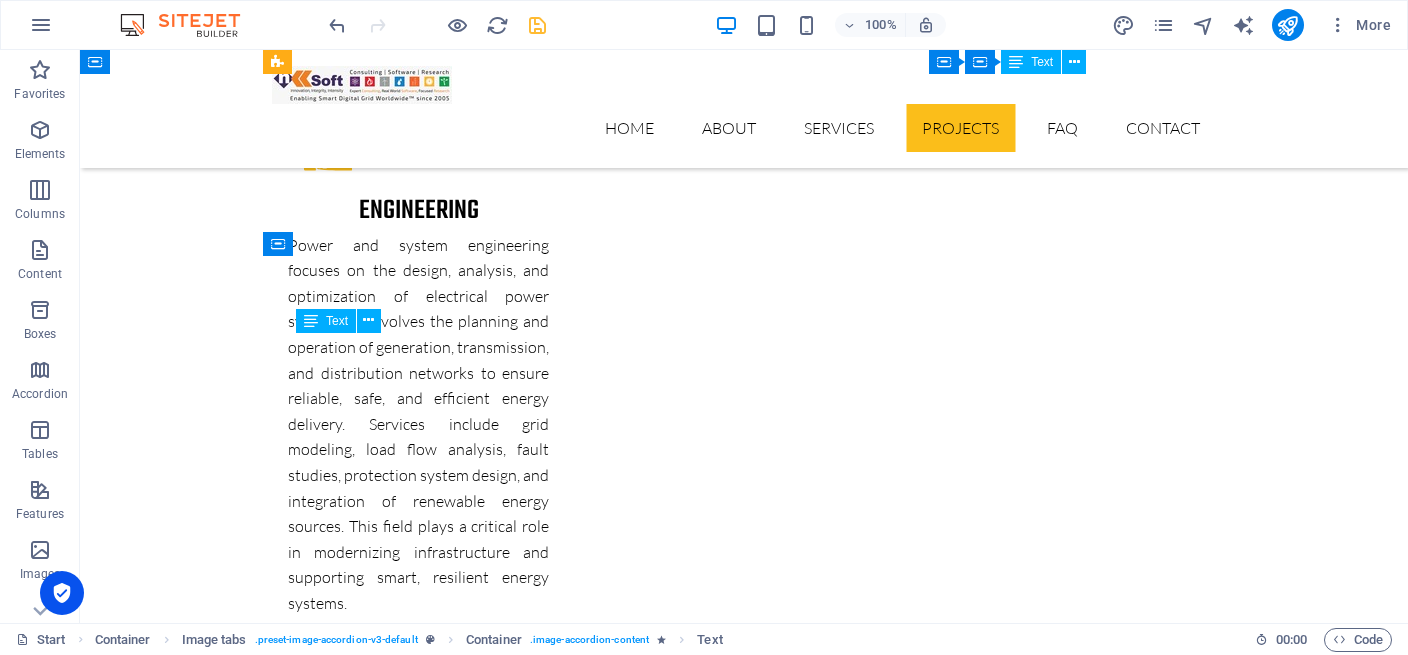 scroll, scrollTop: 5666, scrollLeft: 0, axis: vertical 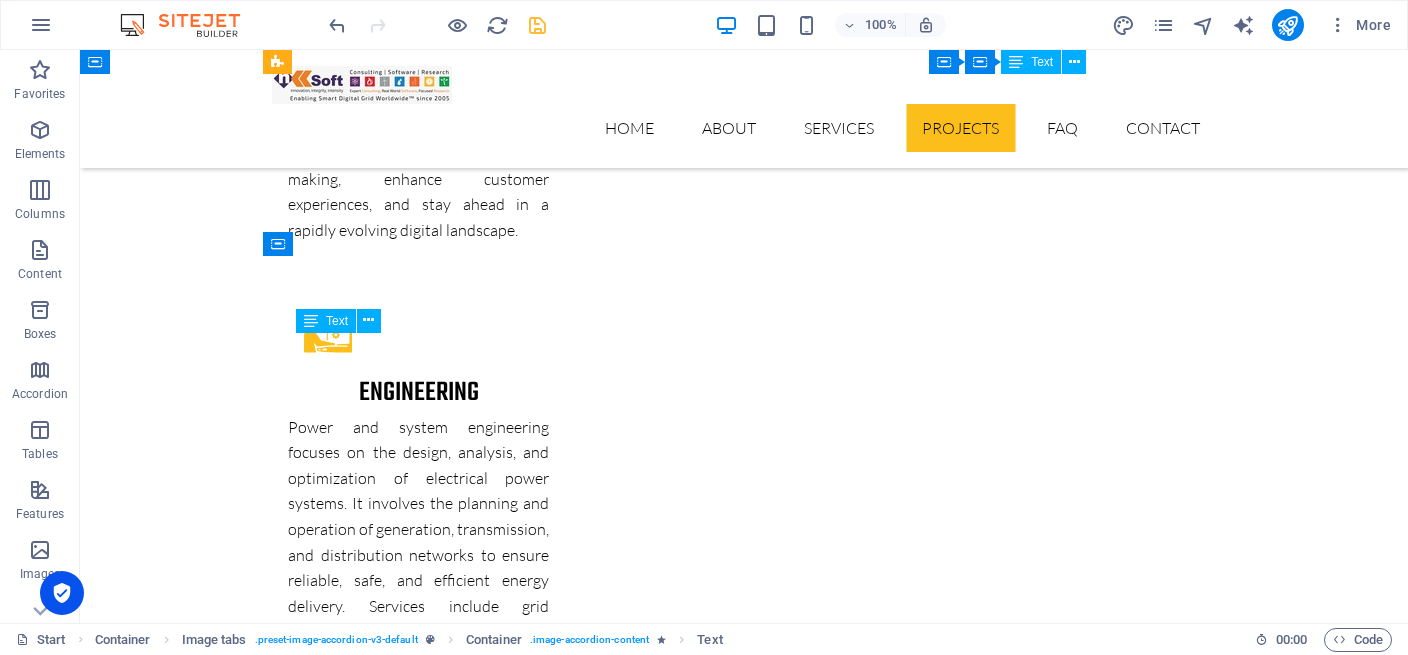 click on "PROJECT 1 Our latest project - first smart grid in bangladesh DPDC received grant funding from the  European Union (EU)  and  Agence Française de Développement (AFD)  to modernize Bangladesh’s electric grid. Following an international competitive bidding process,  NKSoft  was awarded the contract to deliver multiple phases of the  Smart Grid Pilot Project  under DPDC. Project Phases & Scope Phase A1: Review Technical Assumptions & Define Final Scope Prepare a Bill of Quantities (BOQ), cost estimates, and conduct necessary field data collection. Deliver a detailed report defining the finalized project scope. Phase A2: Preparation of Tender Documents Develop complete tender documents based on project requirements, ensuring full interoperability with existing DPDC projects (e.g., SCADA, OMS, Smart Metering). Prepare technical specifications, designs, drawings, BOQ, and other procurement documents. Phase A3: proposal evaluation & contractor selection Phase A4: Capacity Building for DPDC PROJECT 2 1 2 3 4 5 6" at bounding box center [744, 7350] 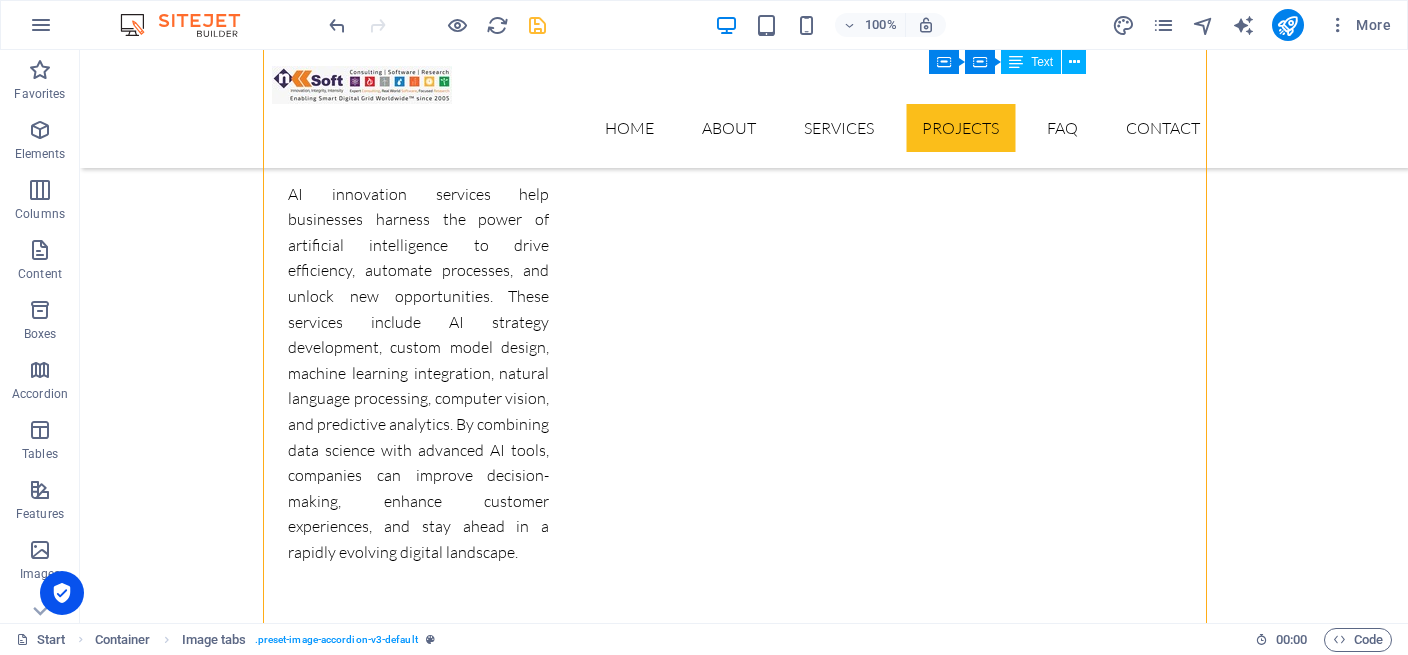 scroll, scrollTop: 5330, scrollLeft: 0, axis: vertical 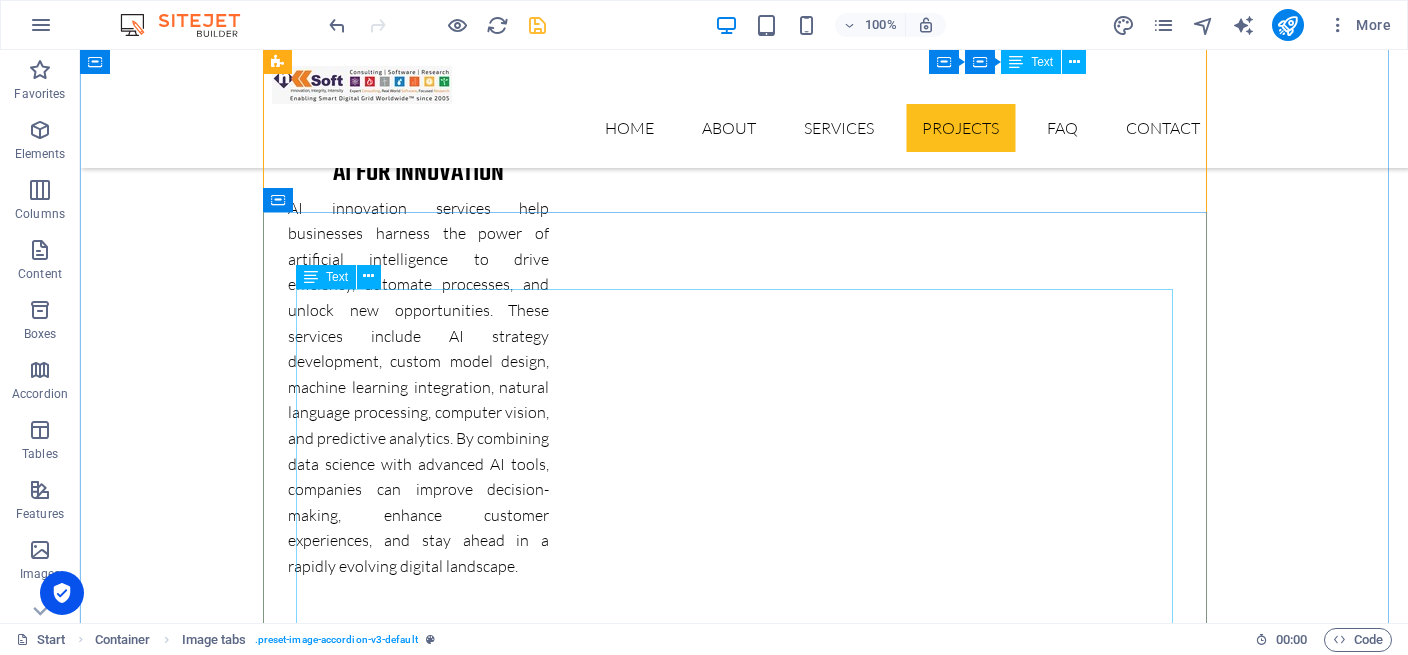 click on "DPDC received grant funding from the  European Union (EU)  and  Agence Française de Développement (AFD)  to modernize Bangladesh’s electric grid. Following an international competitive bidding process,  NKSoft  was awarded the contract to deliver multiple phases of the  Smart Grid Pilot Project  under DPDC. Project Phases & Scope Phase A1: Review Technical Assumptions & Define Final Scope Prepare a Bill of Quantities (BOQ), cost estimates, and conduct necessary field data collection. Deliver a detailed report defining the finalized project scope. Phase A2: Preparation of Tender Documents Develop complete tender documents based on project requirements, ensuring full interoperability with existing DPDC projects (e.g., SCADA, OMS, Smart Metering). Prepare technical specifications, designs, drawings, BOQ, and other procurement documents. Phase A3: proposal evaluation & contractor selection NKSoft will support DPDC in evaluating bids and selecting contractors for the project. Phase B2: Testing & Commissioning" at bounding box center [744, 7172] 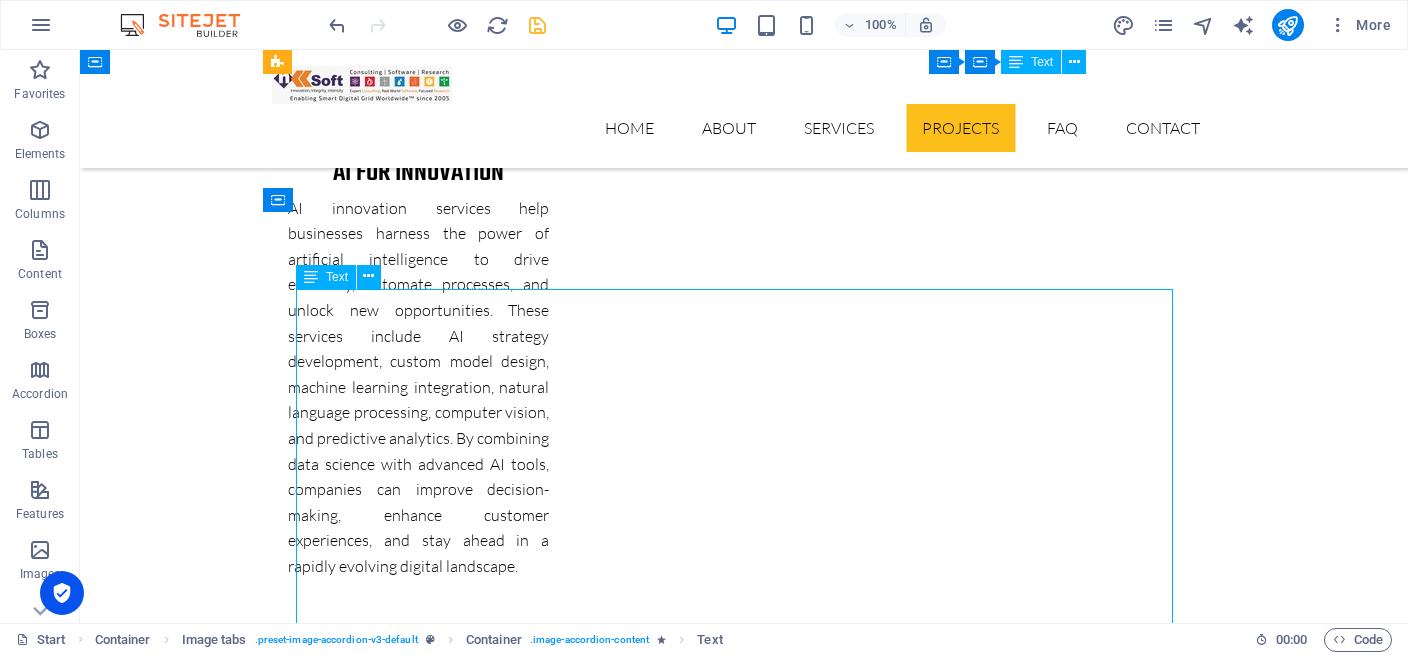 click on "DPDC received grant funding from the  European Union (EU)  and  Agence Française de Développement (AFD)  to modernize Bangladesh’s electric grid. Following an international competitive bidding process,  NKSoft  was awarded the contract to deliver multiple phases of the  Smart Grid Pilot Project  under DPDC. Project Phases & Scope Phase A1: Review Technical Assumptions & Define Final Scope Prepare a Bill of Quantities (BOQ), cost estimates, and conduct necessary field data collection. Deliver a detailed report defining the finalized project scope. Phase A2: Preparation of Tender Documents Develop complete tender documents based on project requirements, ensuring full interoperability with existing DPDC projects (e.g., SCADA, OMS, Smart Metering). Prepare technical specifications, designs, drawings, BOQ, and other procurement documents. Phase A3: proposal evaluation & contractor selection NKSoft will support DPDC in evaluating bids and selecting contractors for the project. Phase B2: Testing & Commissioning" at bounding box center (744, 7172) 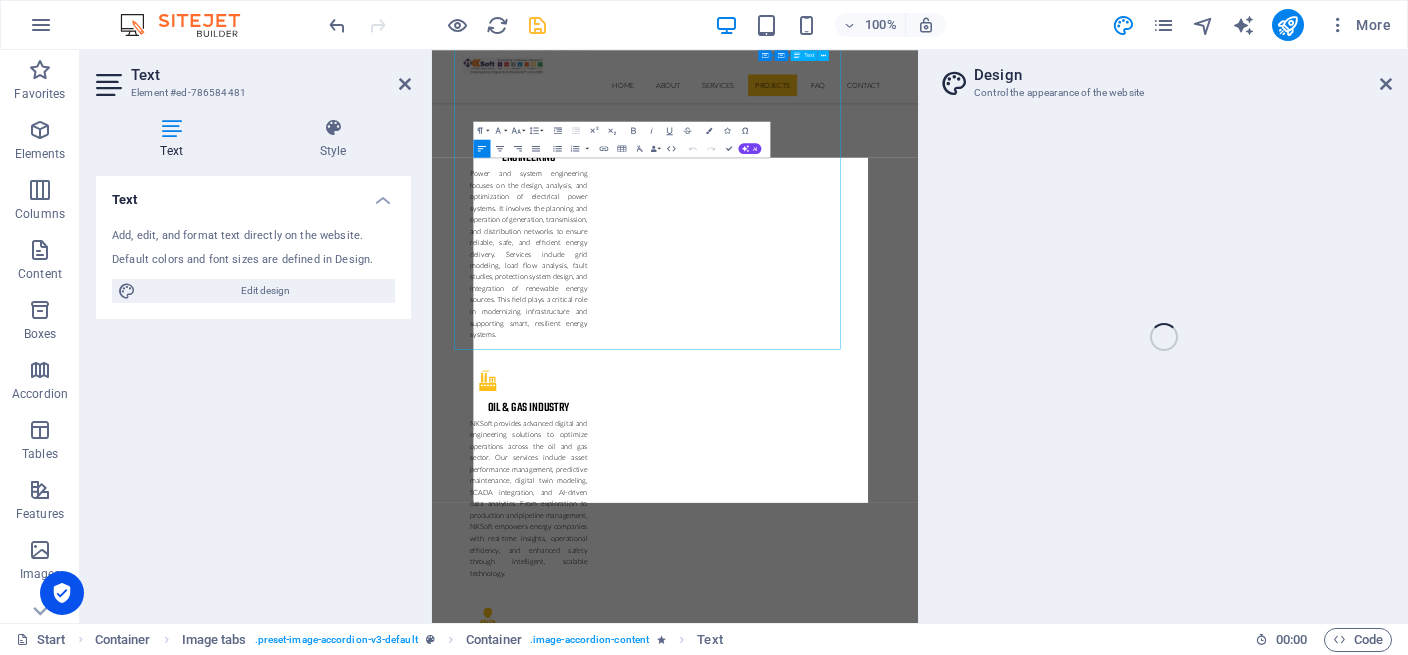 click on "DPDC received grant funding from the  European Union (EU)  and  Agence Française de Développement (AFD)  to modernize Bangladesh’s electric grid. Following an international competitive bidding process,  NKSoft  was awarded the contract to deliver multiple phases of the  Smart Grid Pilot Project  under DPDC." at bounding box center [972, 6690] 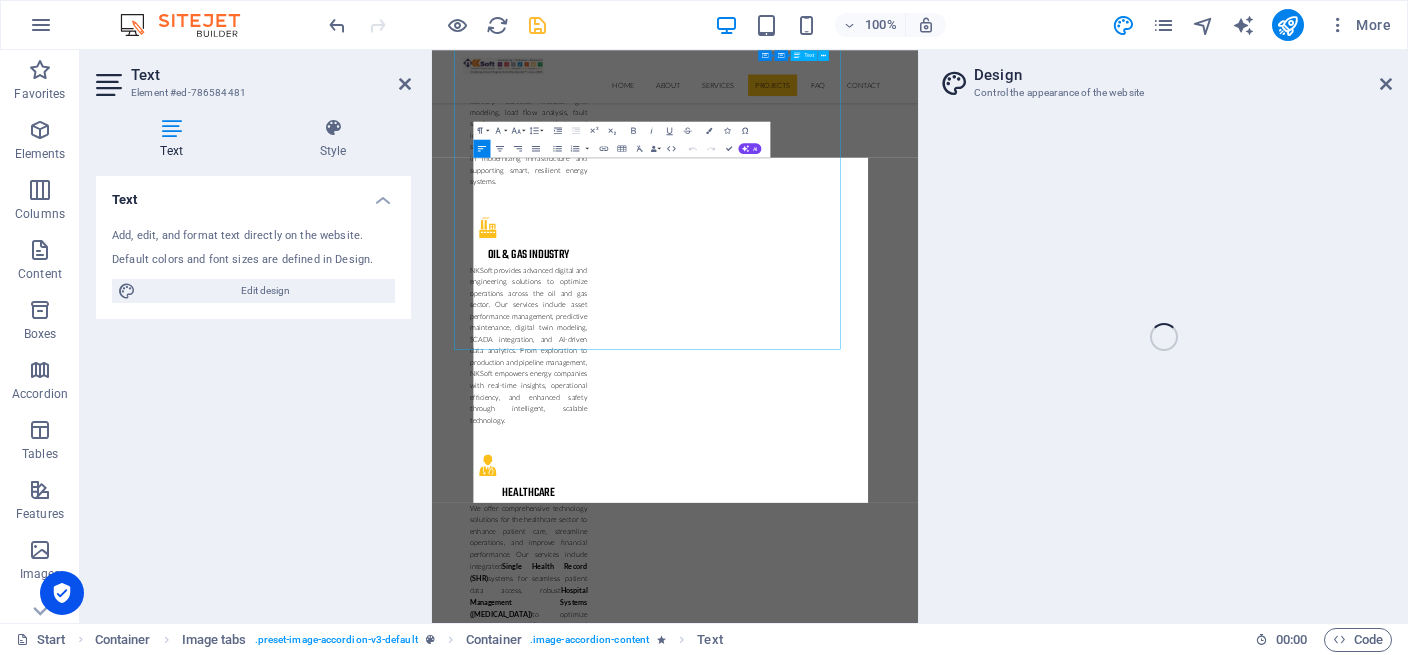 select on "px" 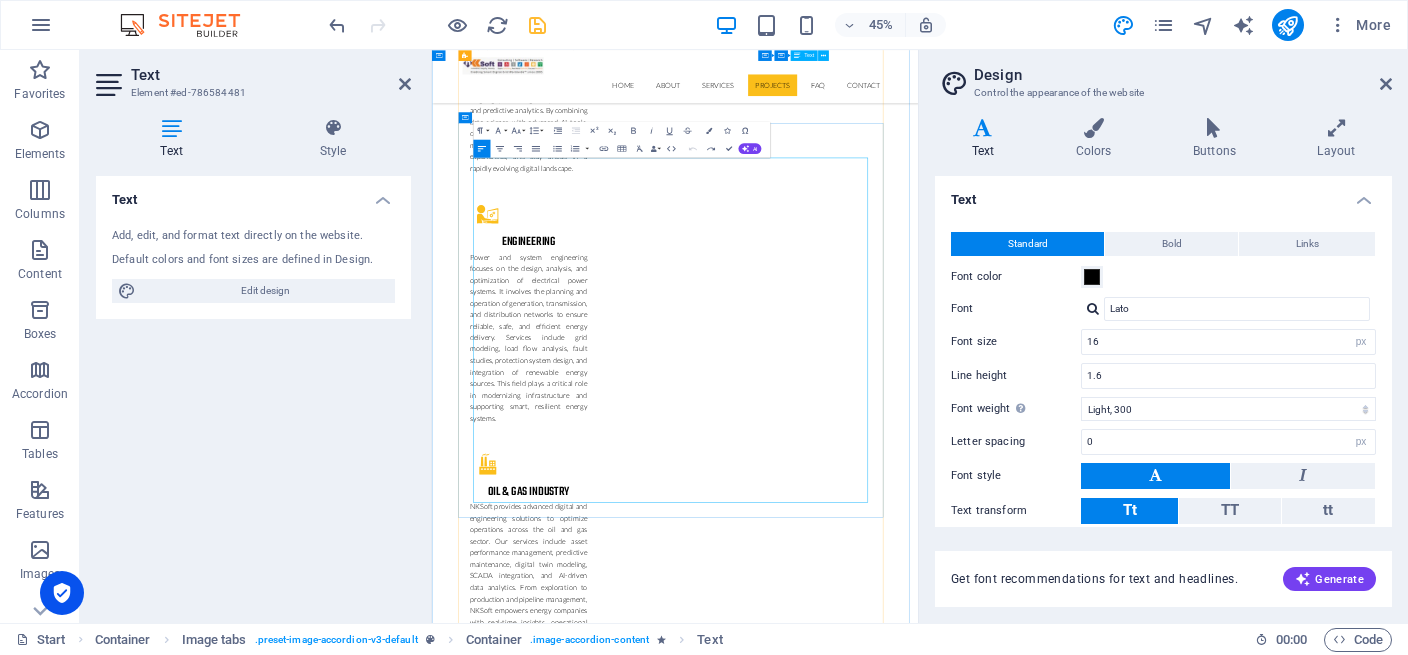 click on "Project Phases & Scope" at bounding box center [972, 7311] 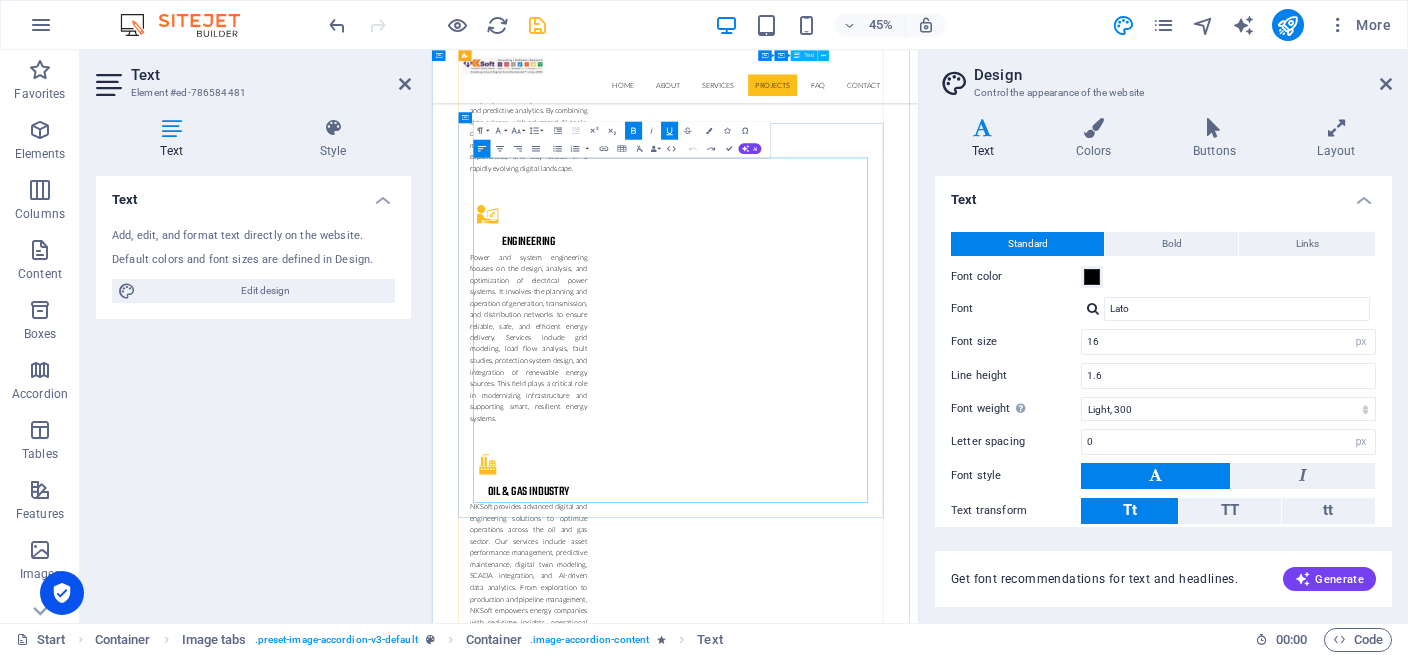 drag, startPoint x: 966, startPoint y: 354, endPoint x: 592, endPoint y: 335, distance: 374.4823 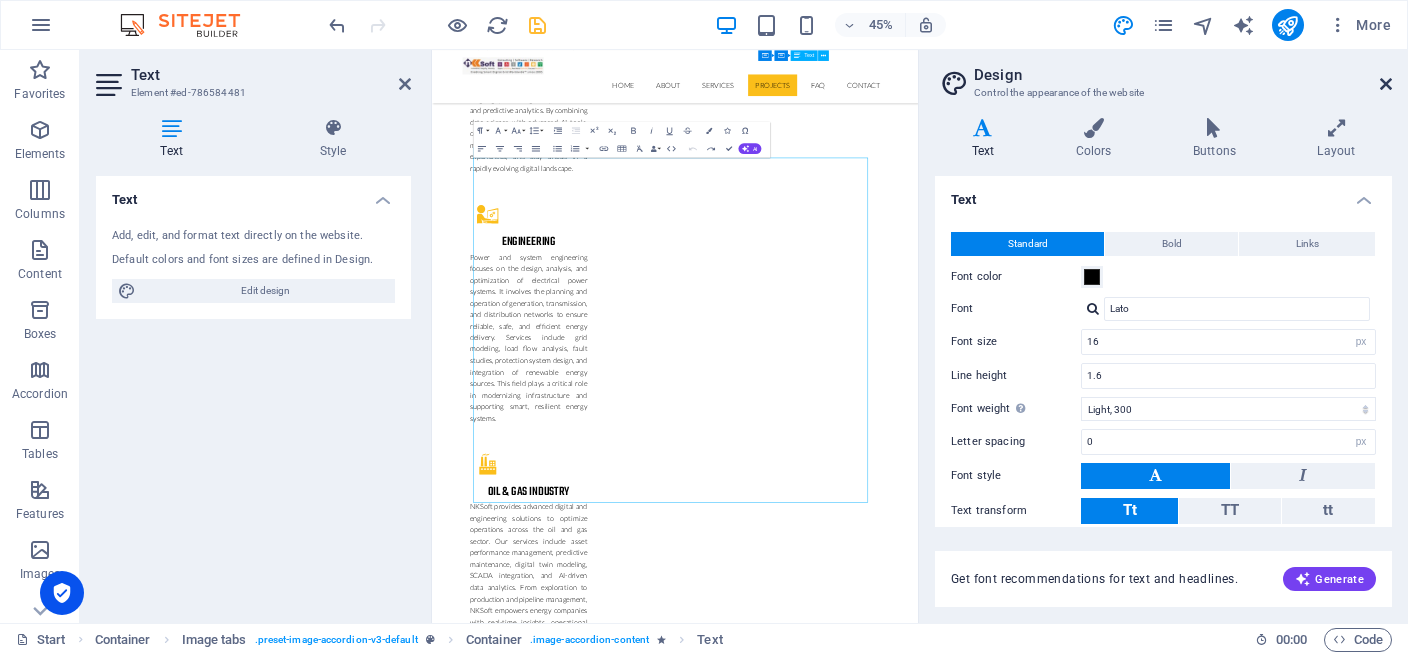 click at bounding box center [1386, 84] 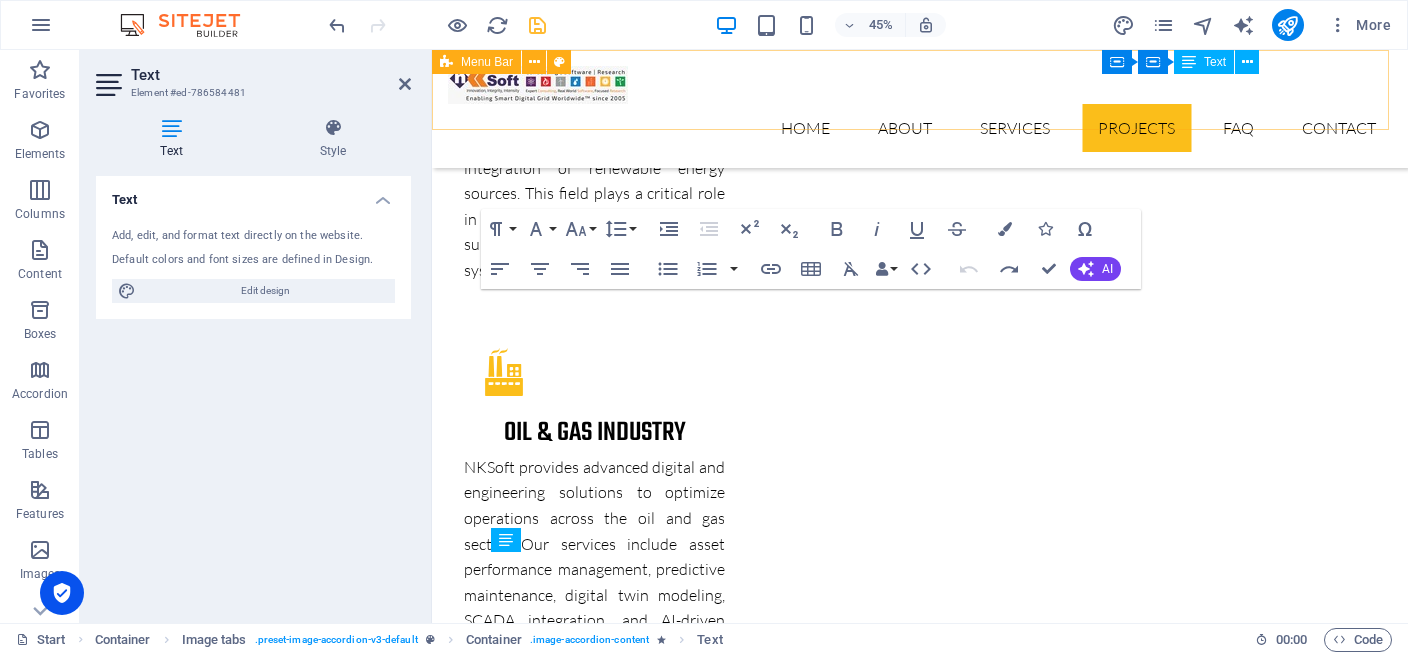 scroll, scrollTop: 5892, scrollLeft: 0, axis: vertical 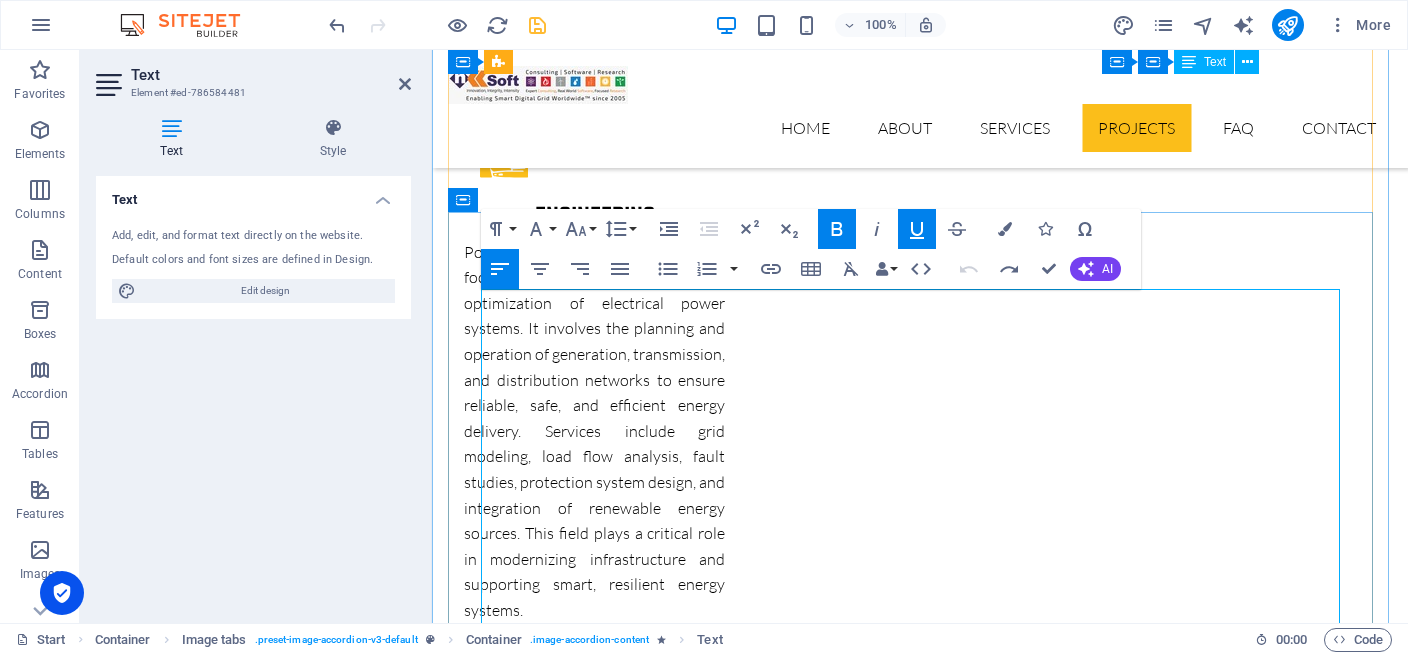 click on "Project Phases & Scope" at bounding box center [920, 6703] 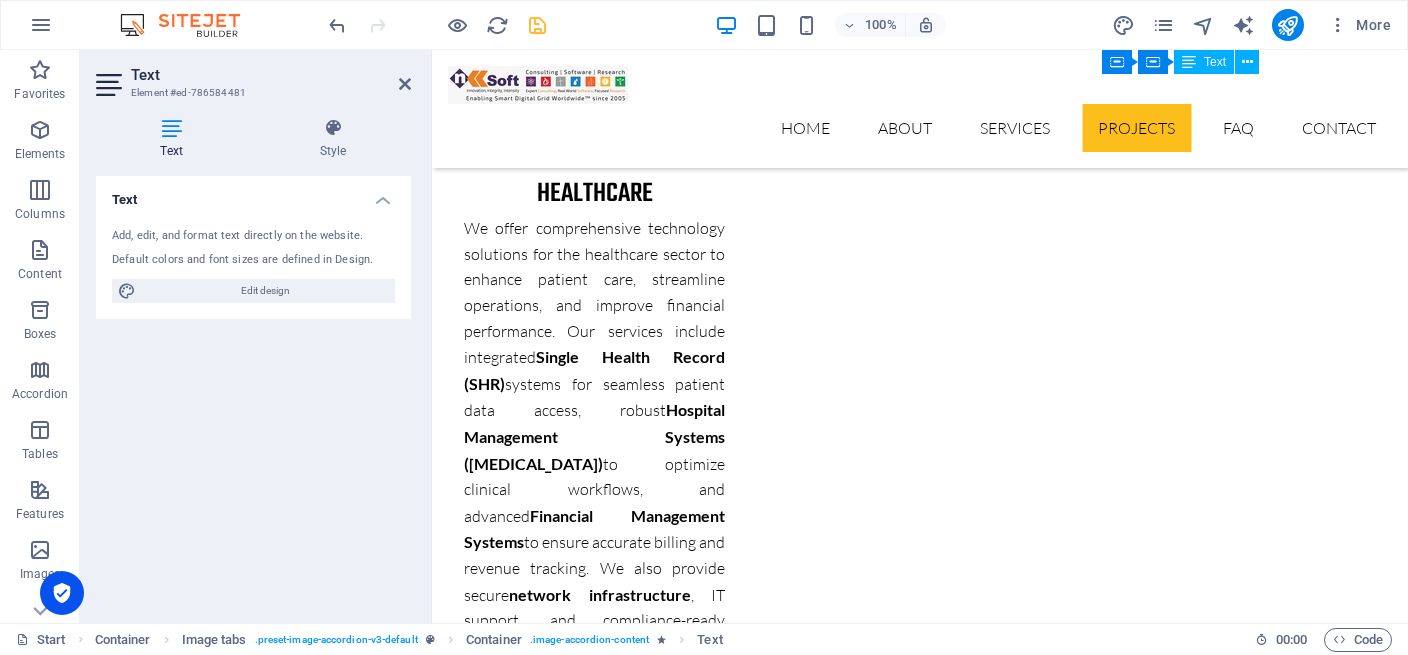 scroll, scrollTop: 7014, scrollLeft: 0, axis: vertical 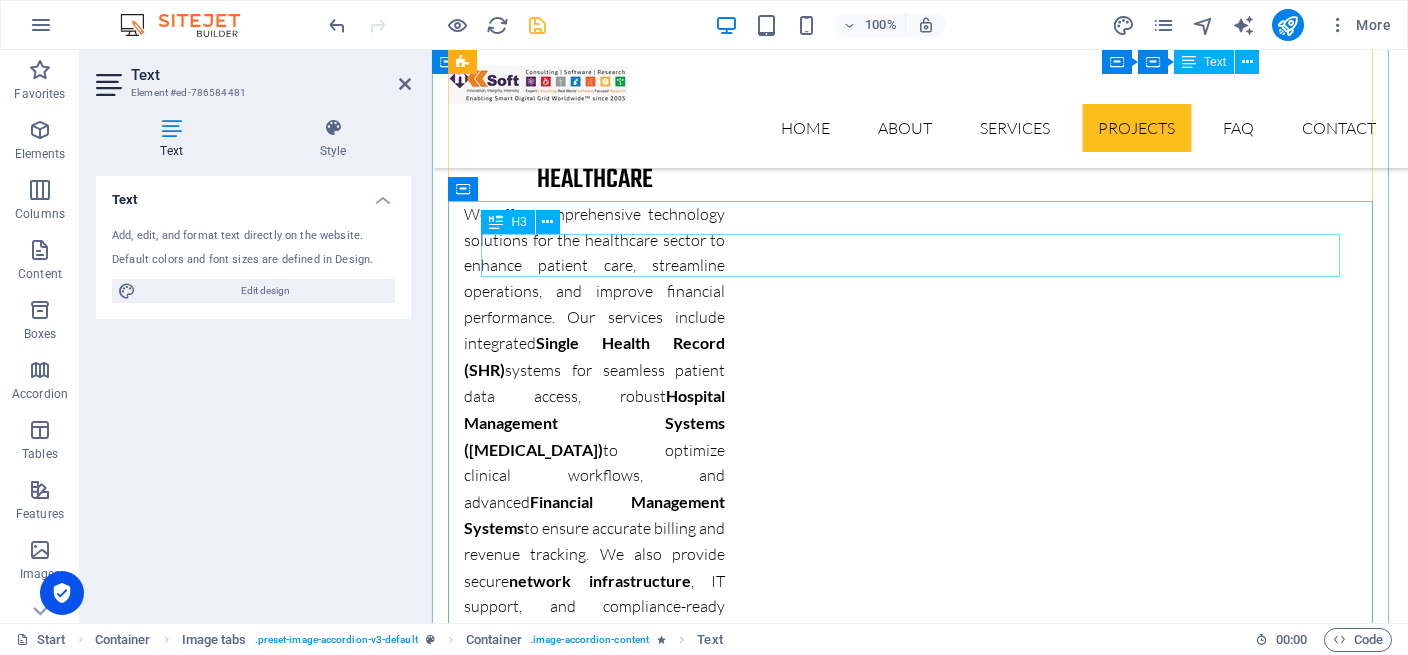 click on "Our latest project" at bounding box center (920, 6550) 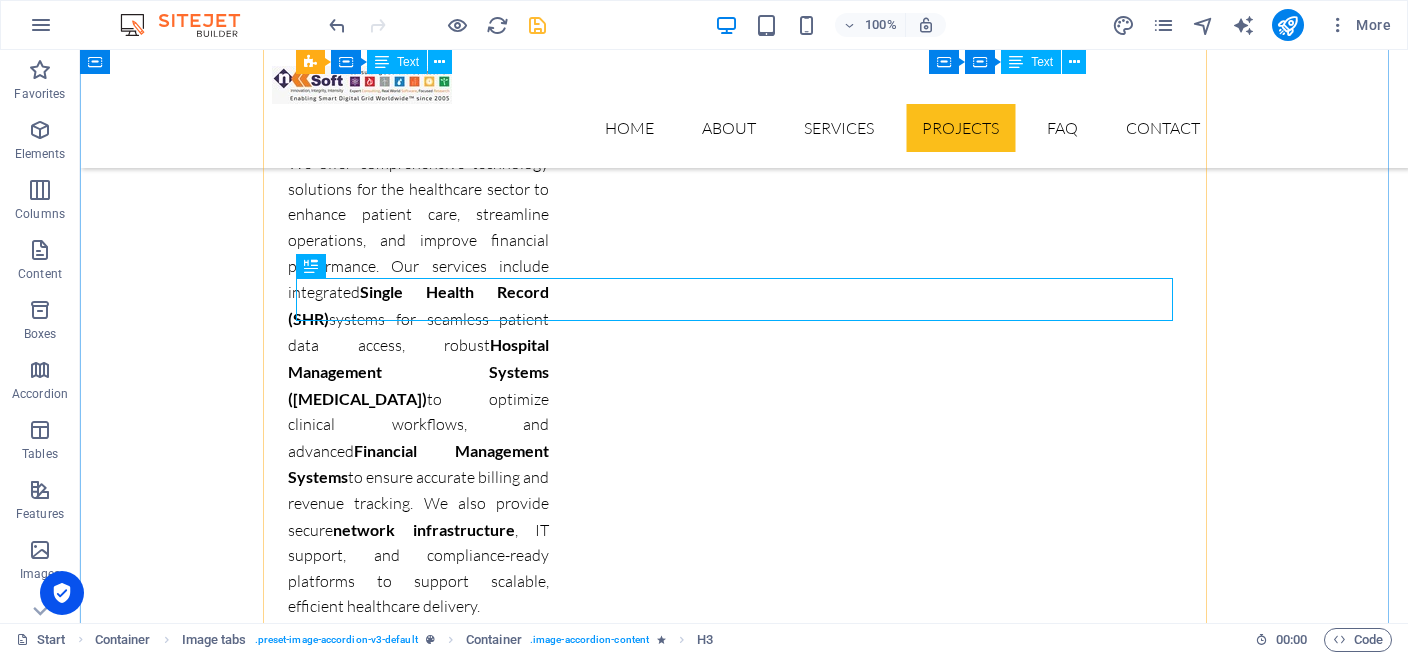 scroll, scrollTop: 5666, scrollLeft: 0, axis: vertical 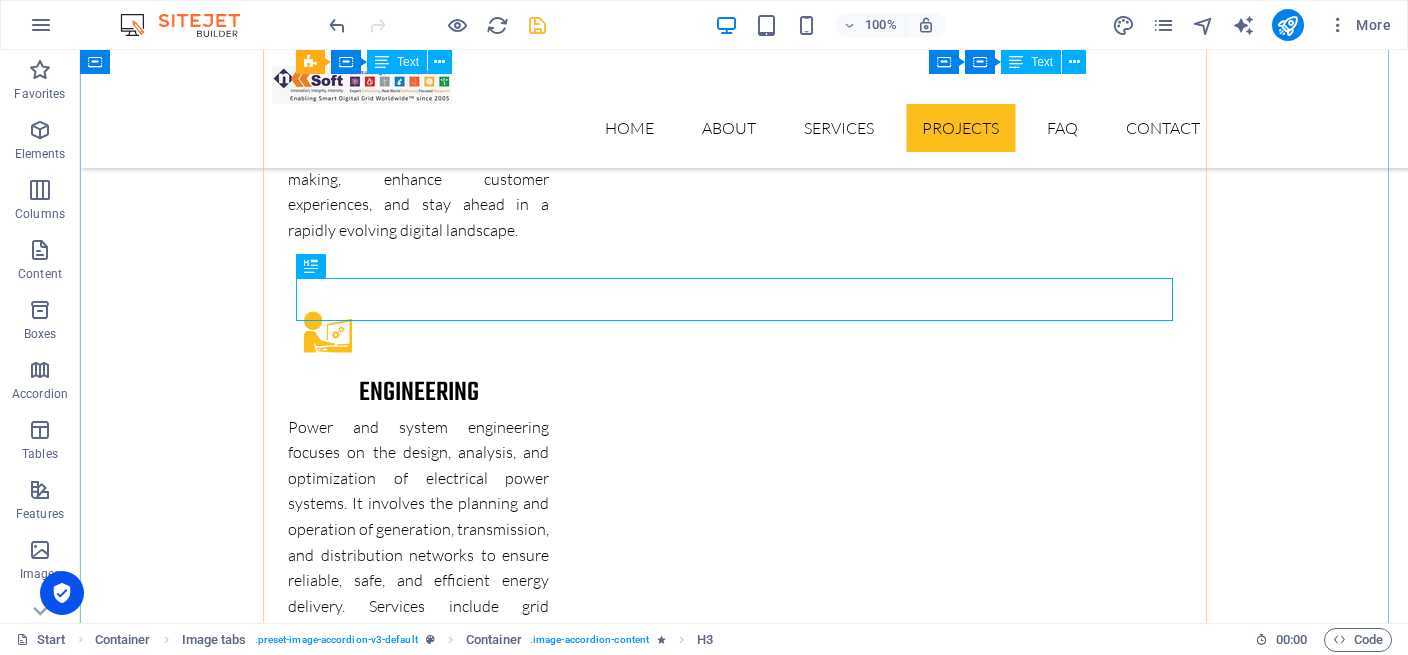 click on "DPDC received grant funding from the  European Union (EU)  and  Agence Française de Développement (AFD)  to modernize Bangladesh’s electric grid. Following an international competitive bidding process,  NKSoft  was awarded the contract to deliver multiple phases of the  Smart Grid Pilot Project  under DPDC. Project Phases & Scope Phase A1: Review Technical Assumptions & Define Final Scope Prepare a Bill of Quantities (BOQ), cost estimates, and conduct necessary field data collection. Deliver a detailed report defining the finalized project scope. Phase A2: Preparation of Tender Documents Develop complete tender documents based on project requirements, ensuring full interoperability with existing DPDC projects (e.g., SCADA, OMS, Smart Metering). Prepare technical specifications, designs, drawings, BOQ, and other procurement documents. Phase A3: proposal evaluation & contractor selection NKSoft will support DPDC in evaluating bids and selecting contractors for the project. Phase B2: Testing & Commissioning" at bounding box center [744, 6836] 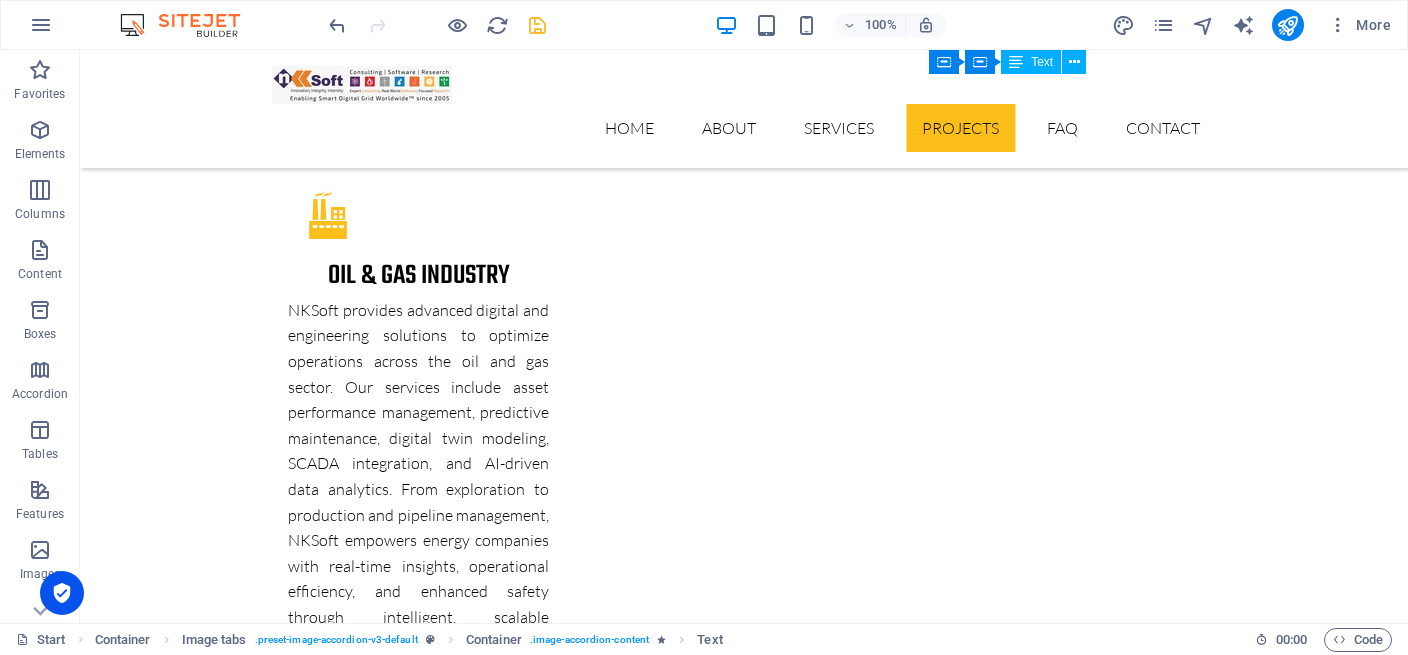 scroll, scrollTop: 6420, scrollLeft: 0, axis: vertical 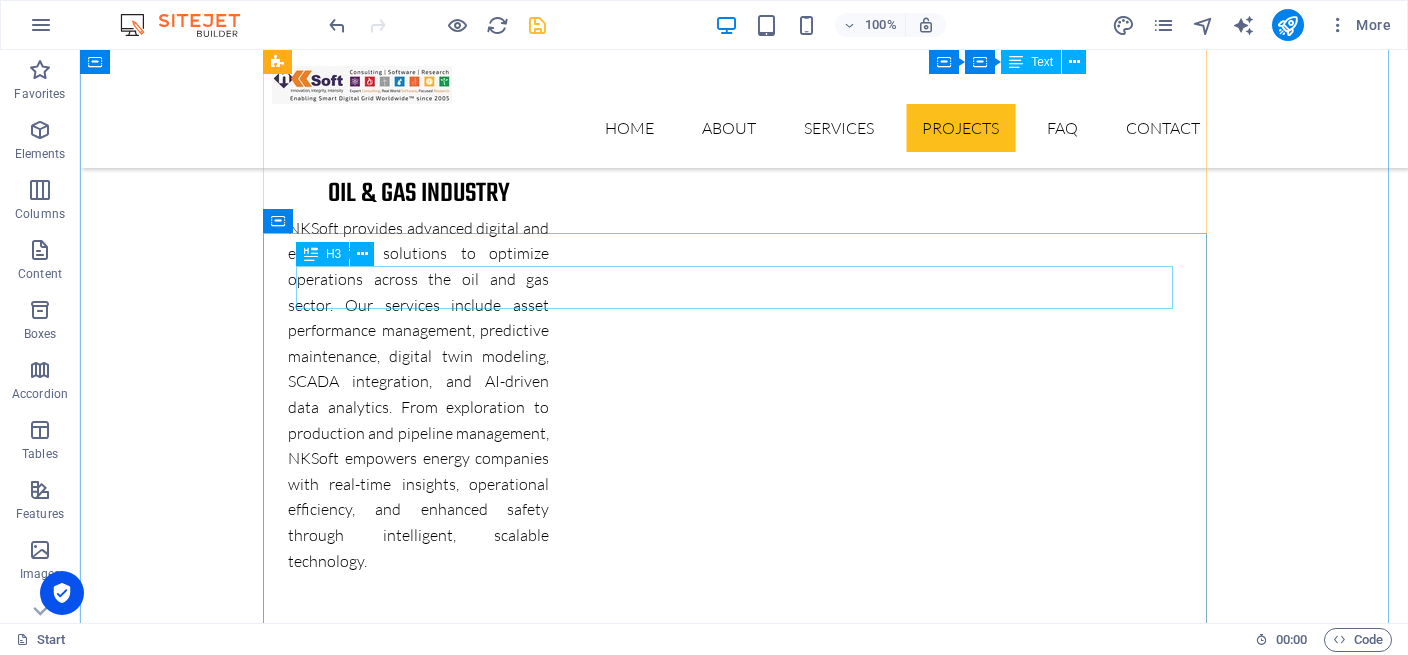 click on "Our latest project" at bounding box center [744, 6790] 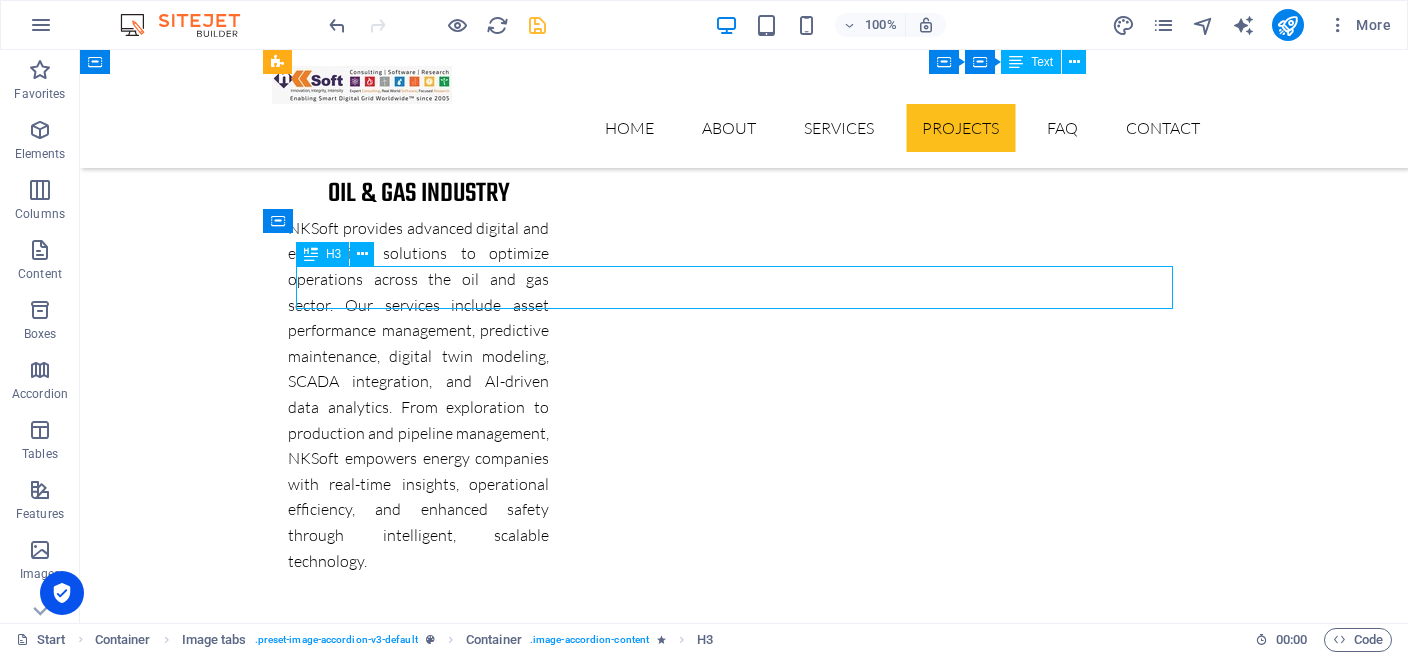 click on "Our latest project" at bounding box center (744, 6790) 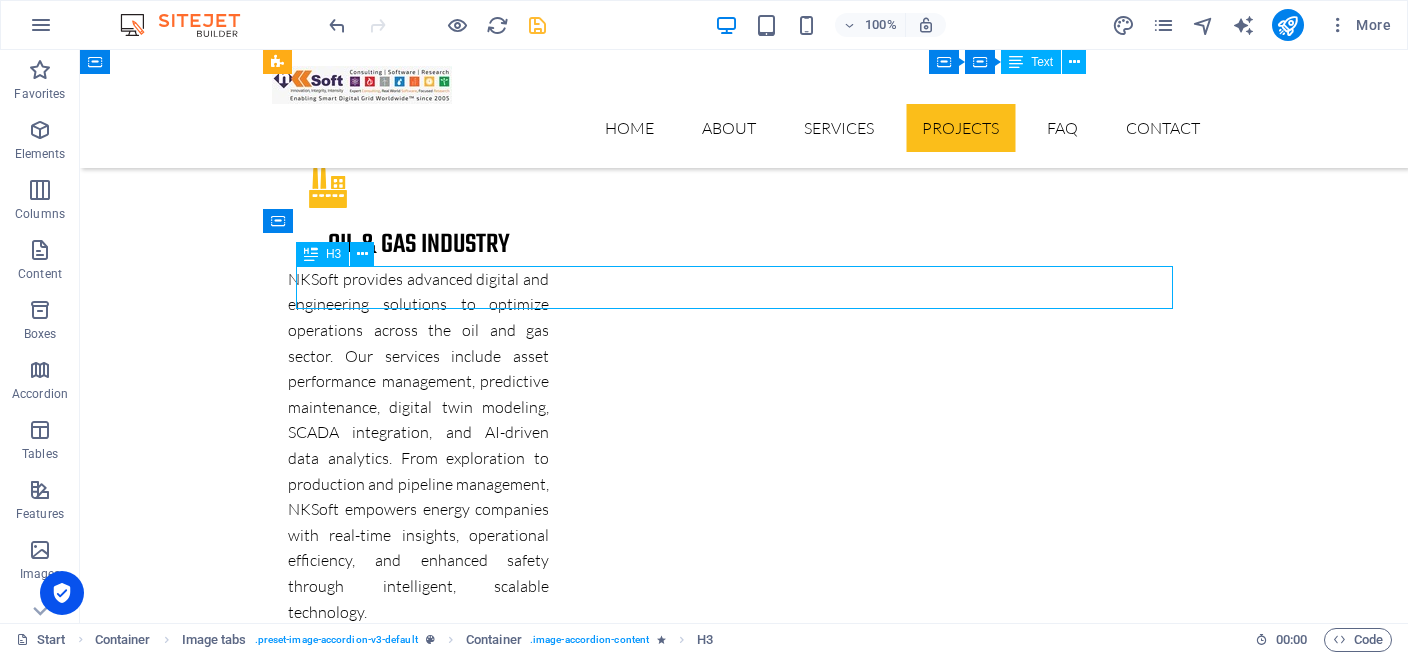 scroll, scrollTop: 6983, scrollLeft: 0, axis: vertical 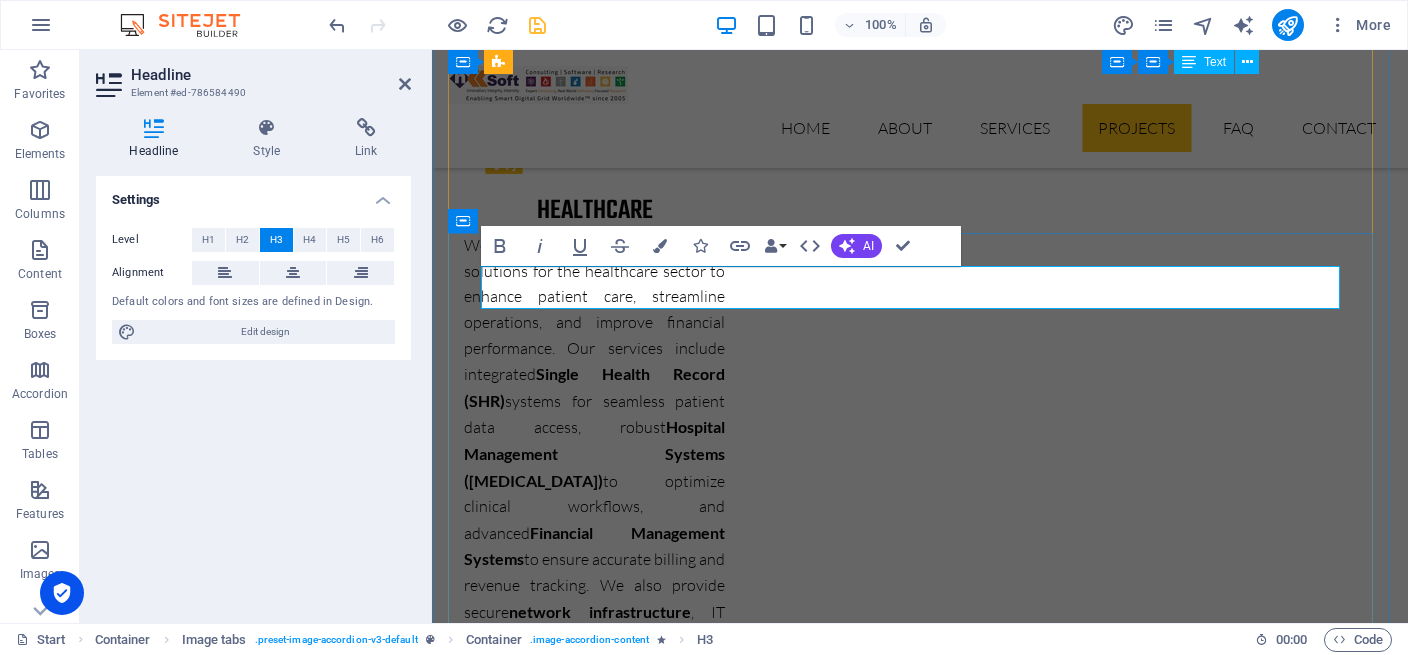 click on "Our latest project" at bounding box center (920, 6581) 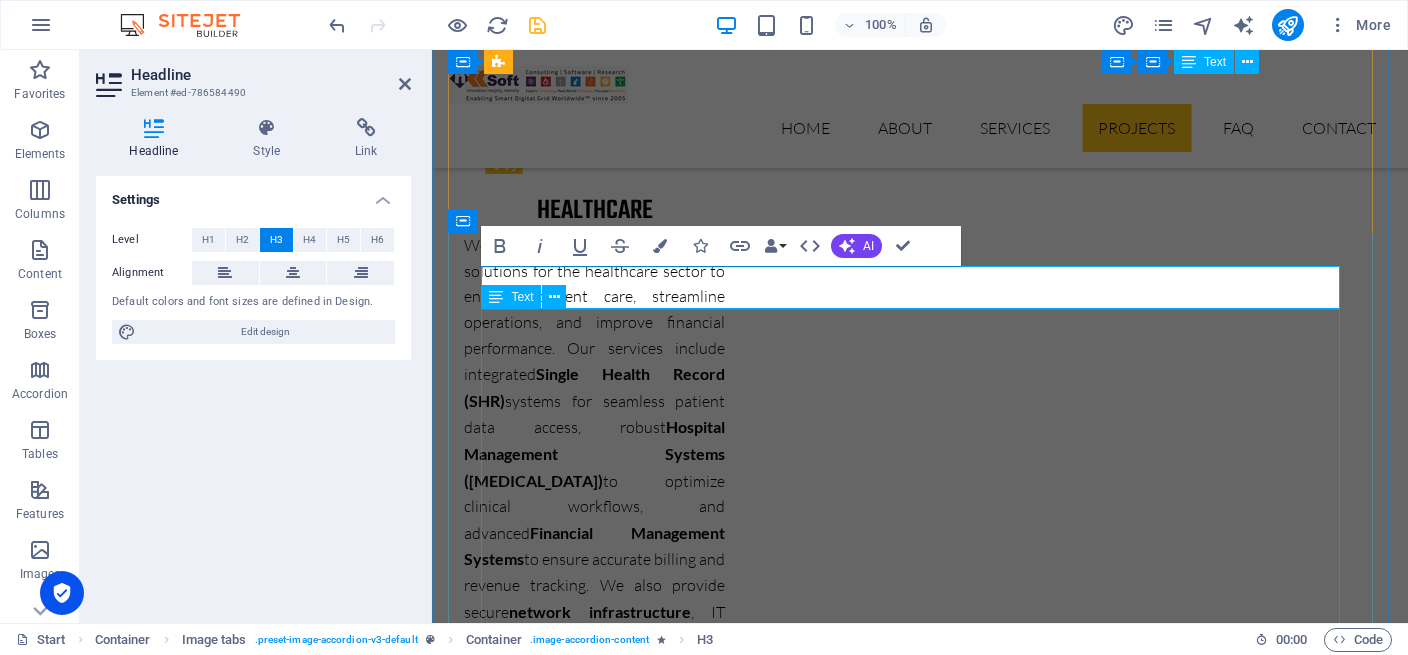 type 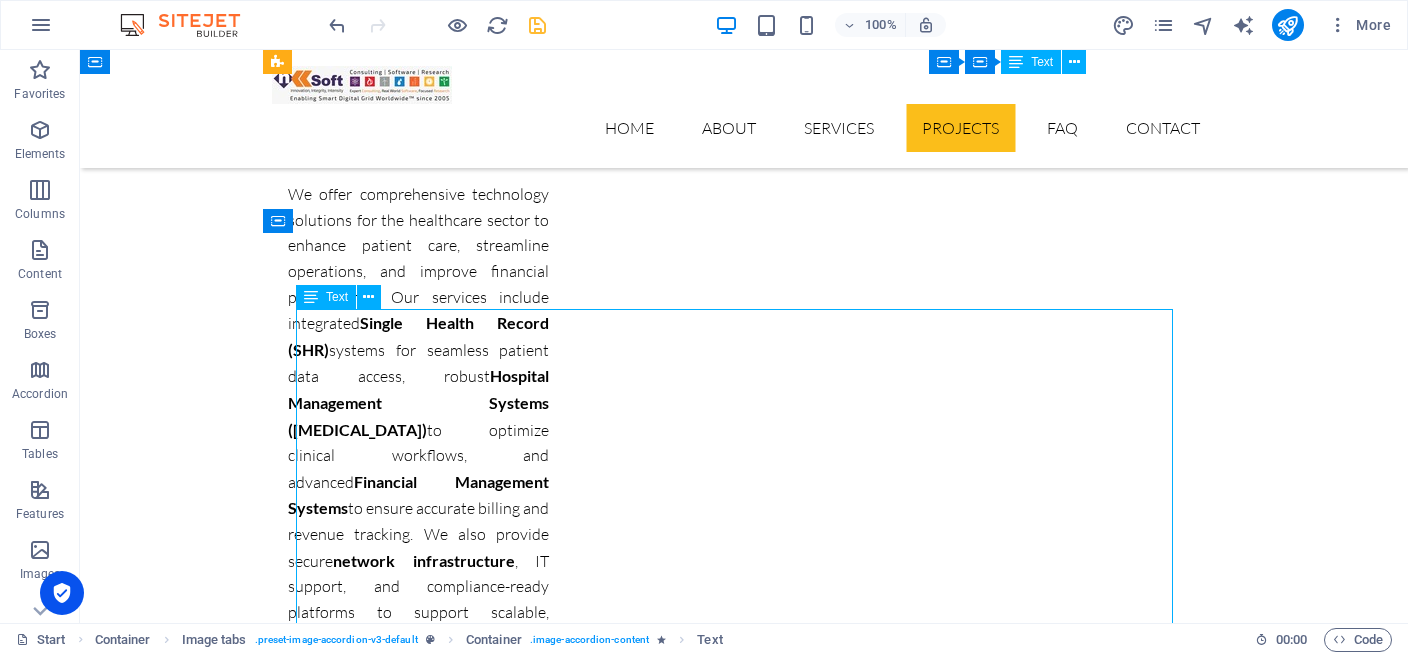 scroll, scrollTop: 6420, scrollLeft: 0, axis: vertical 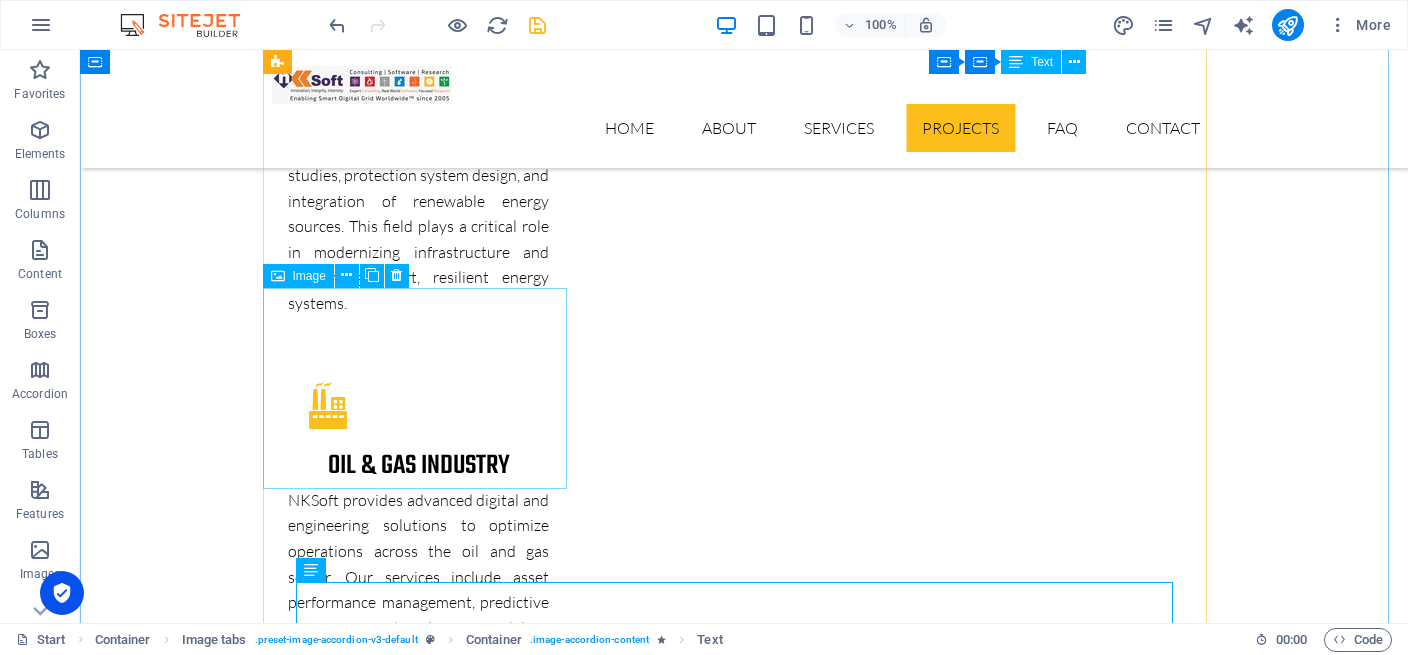 click on "PROJECT 2" at bounding box center (424, 6890) 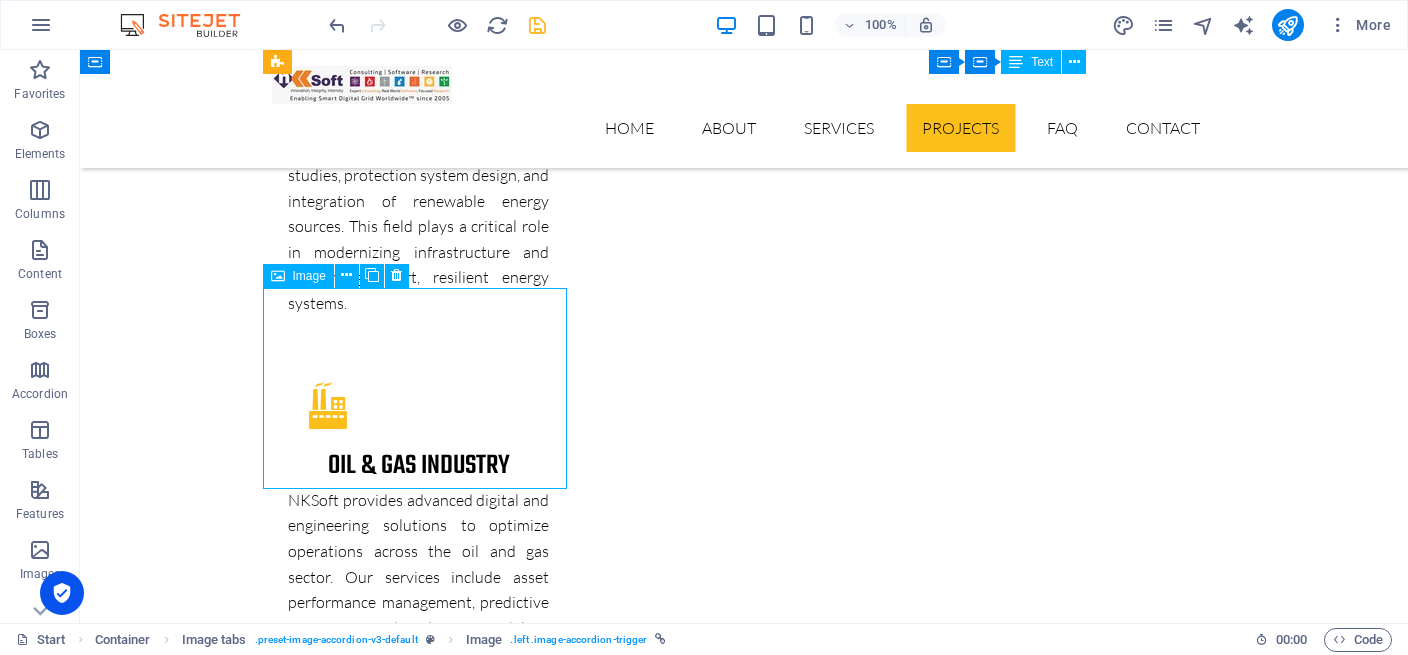 click on "PROJECT 2" at bounding box center (424, 6890) 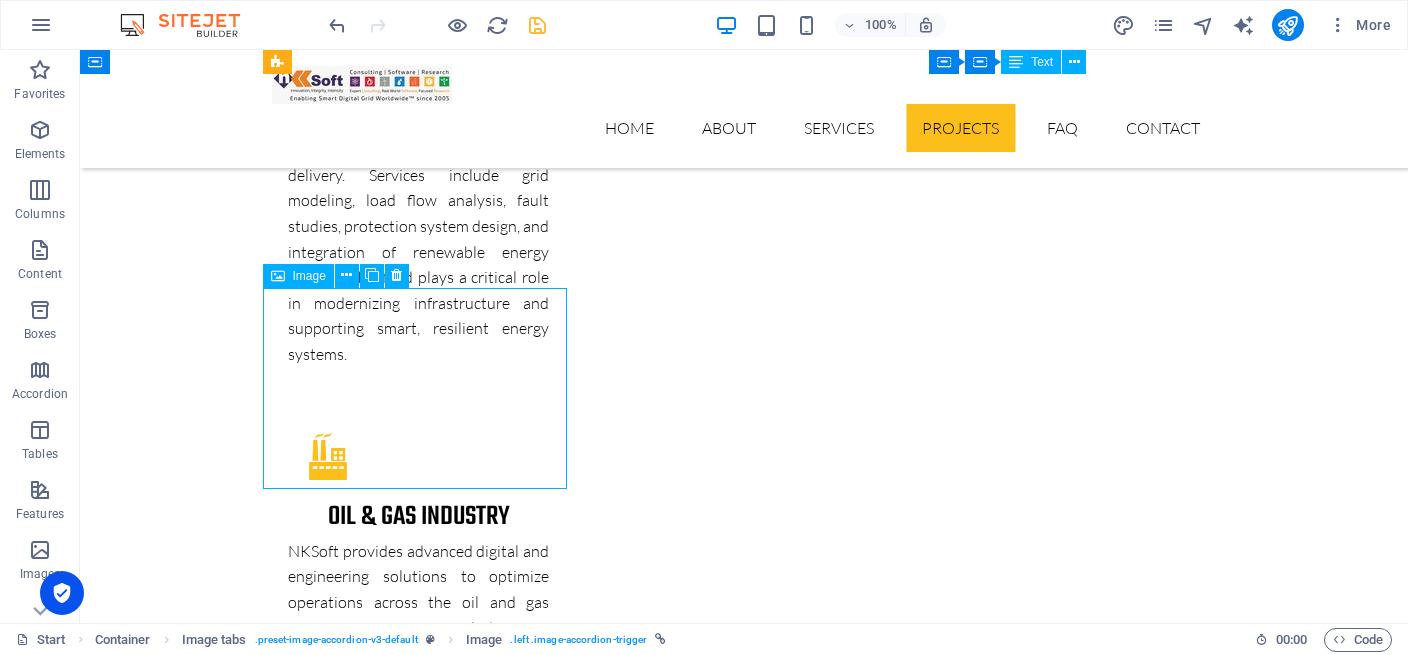 select on "px" 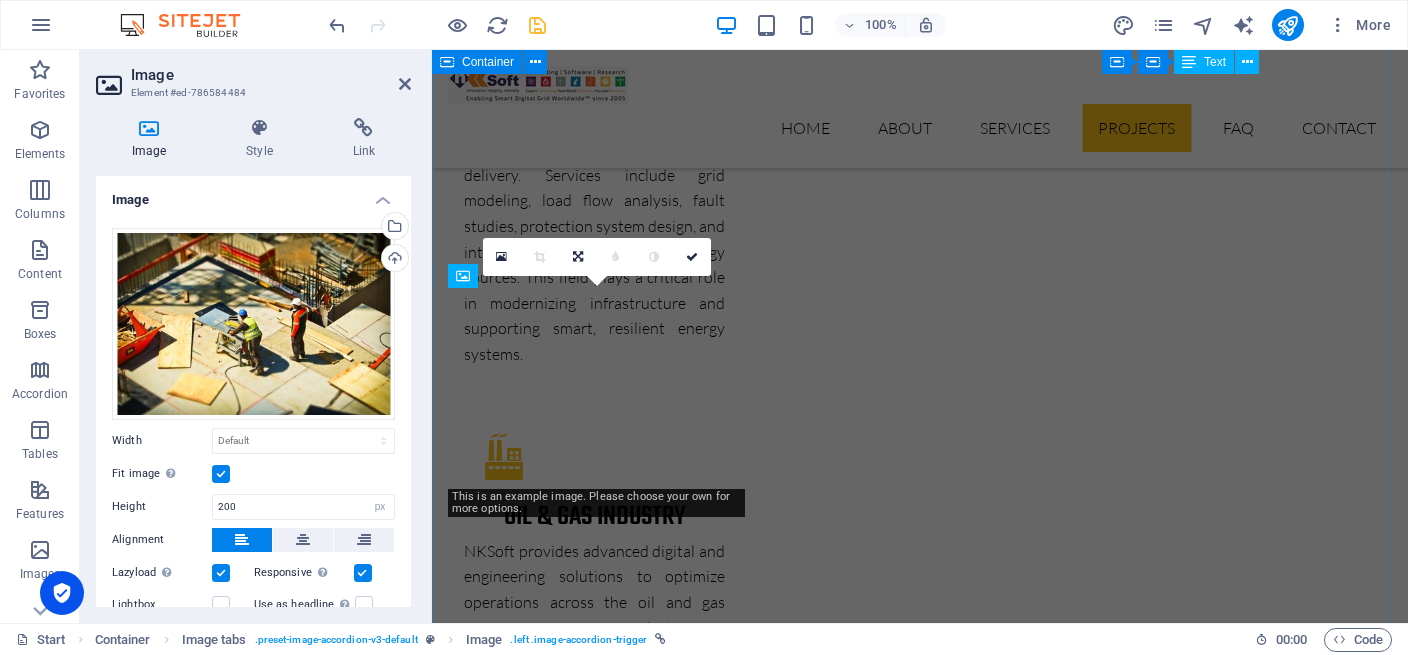 scroll, scrollTop: 6710, scrollLeft: 0, axis: vertical 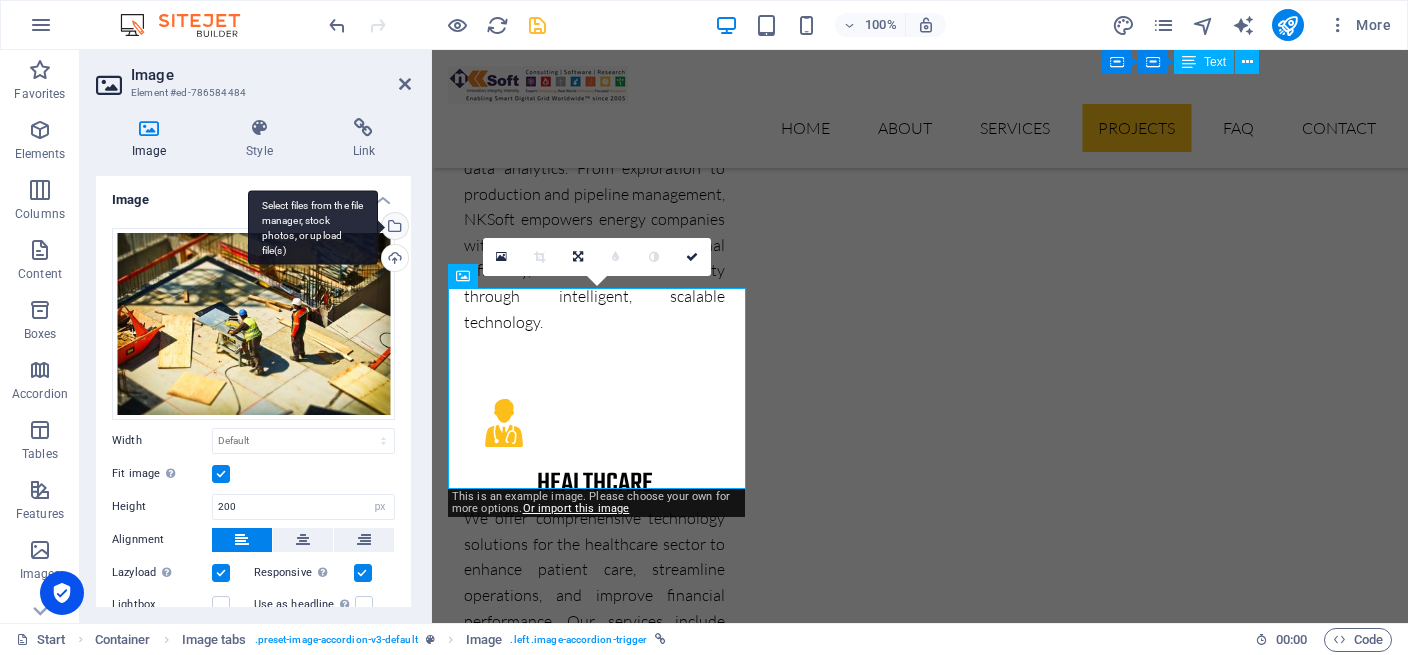 click on "Select files from the file manager, stock photos, or upload file(s)" at bounding box center (393, 228) 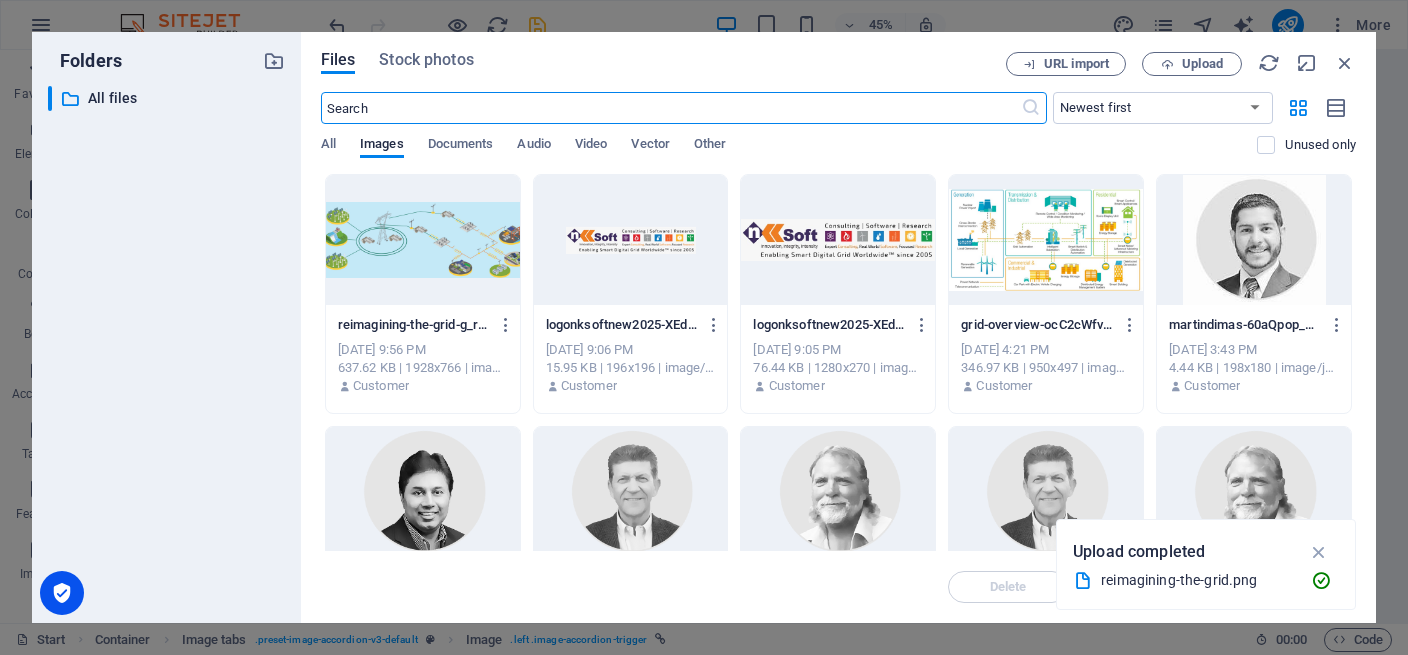 scroll, scrollTop: 7050, scrollLeft: 0, axis: vertical 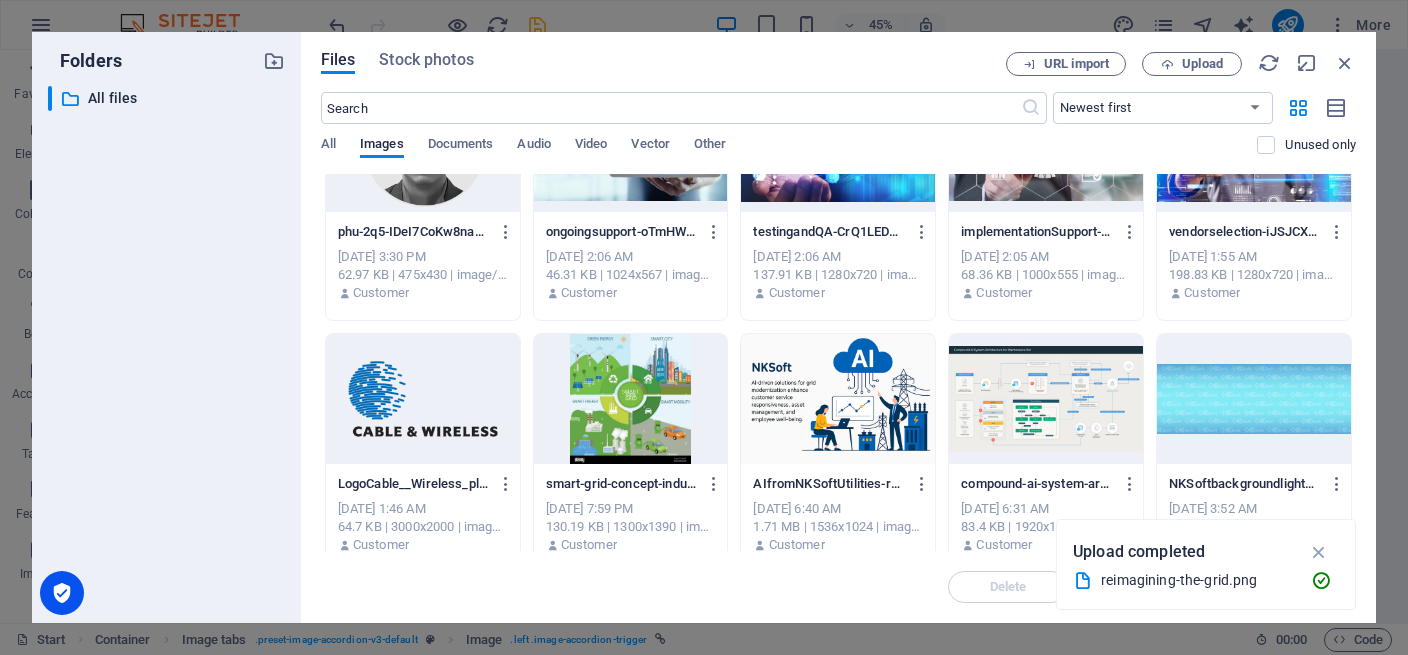 click at bounding box center [631, 399] 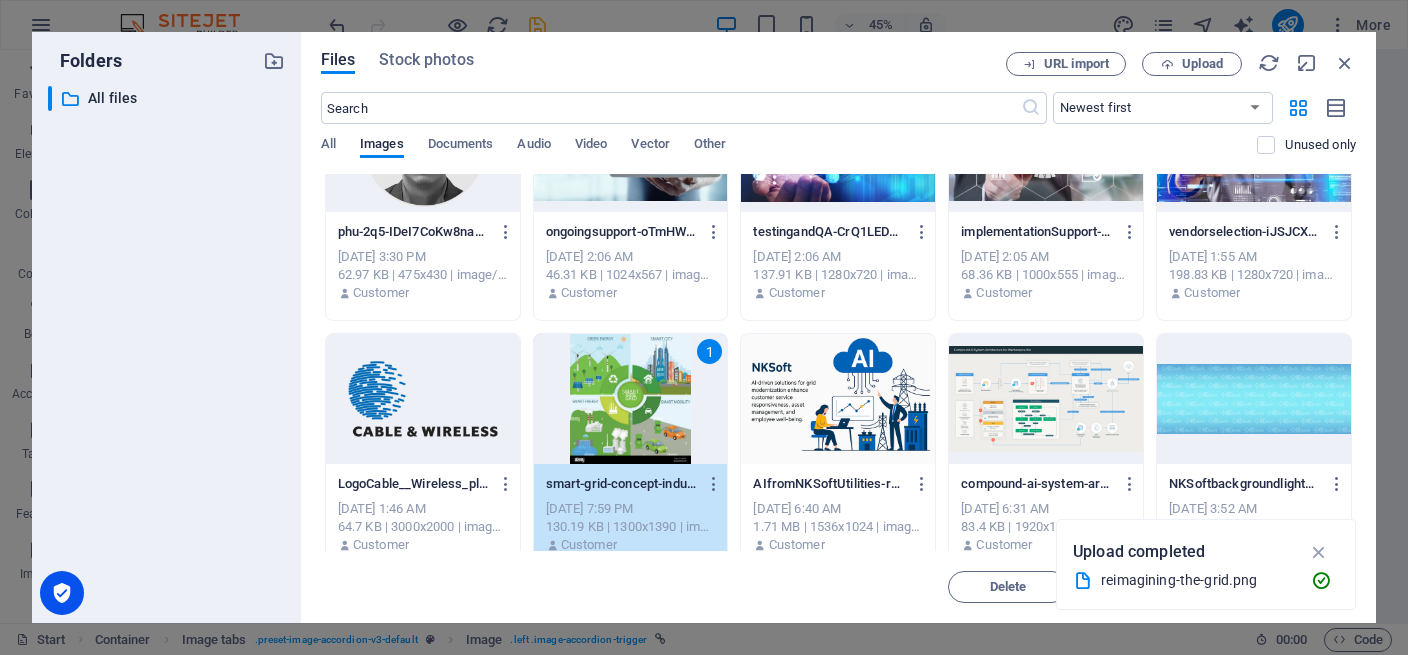 click on "1" at bounding box center (631, 399) 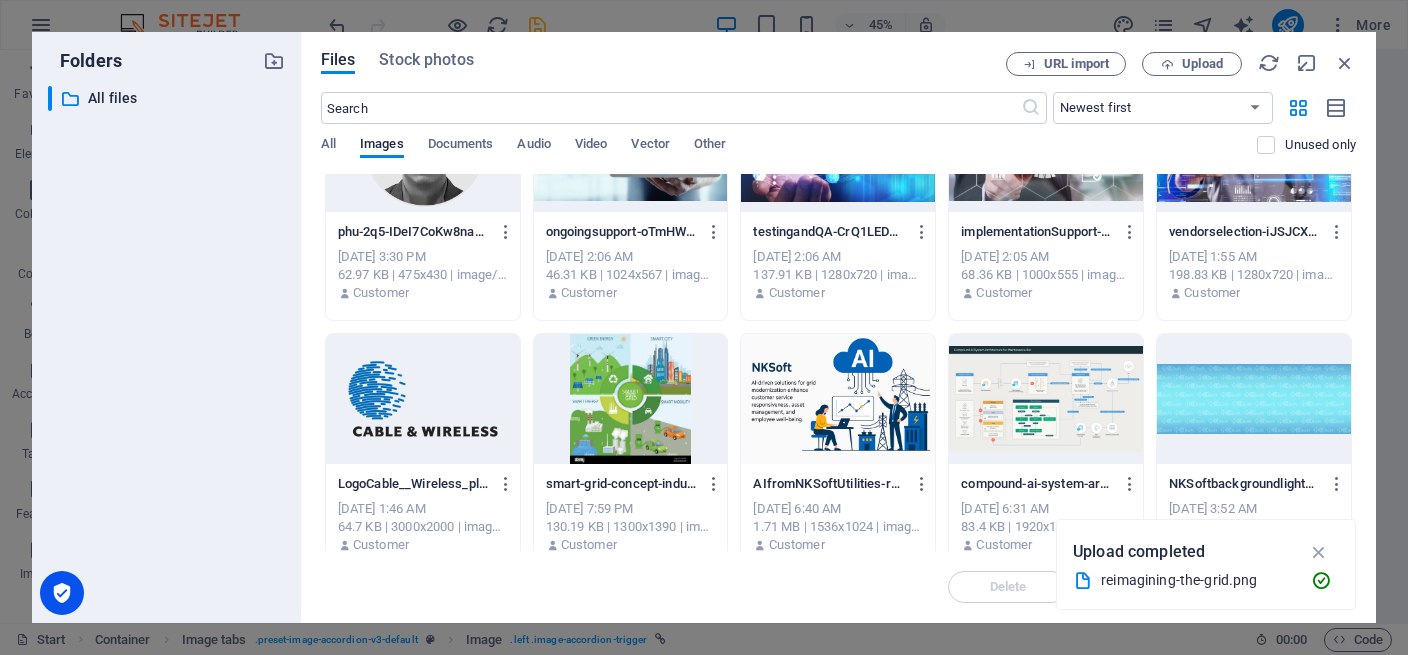 click at bounding box center (631, 399) 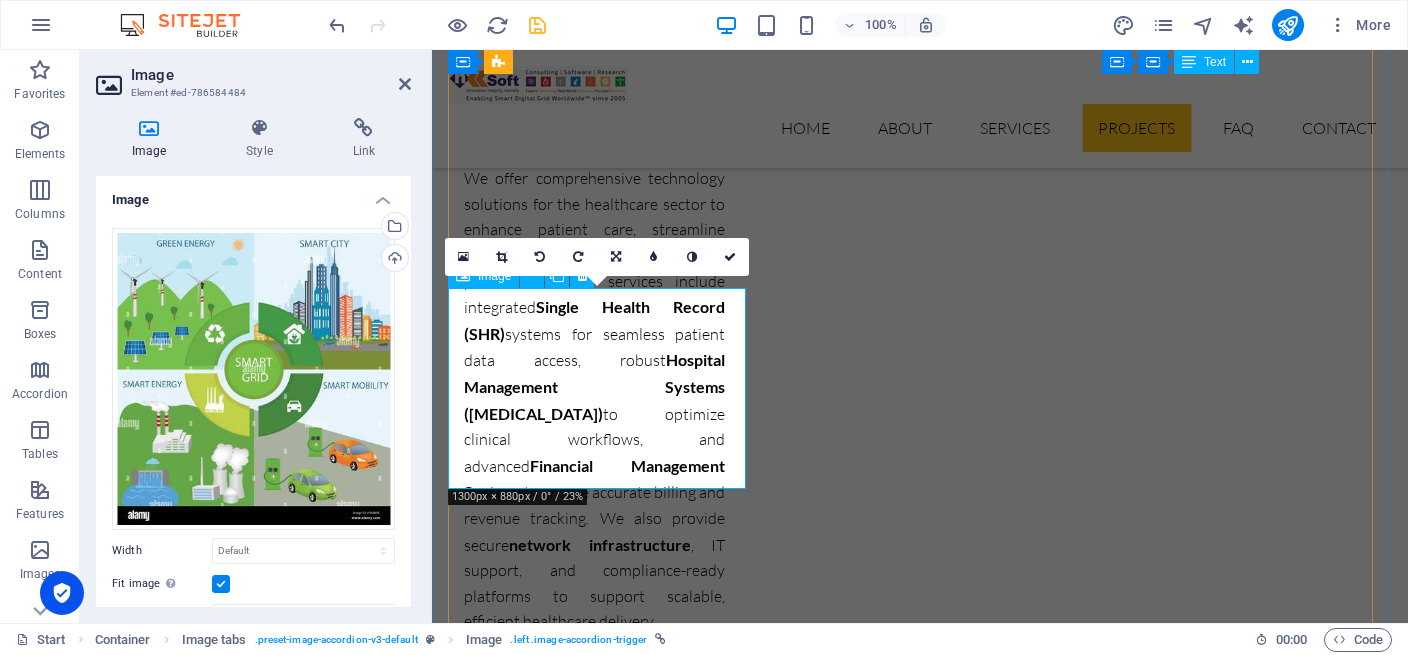 scroll, scrollTop: 6710, scrollLeft: 0, axis: vertical 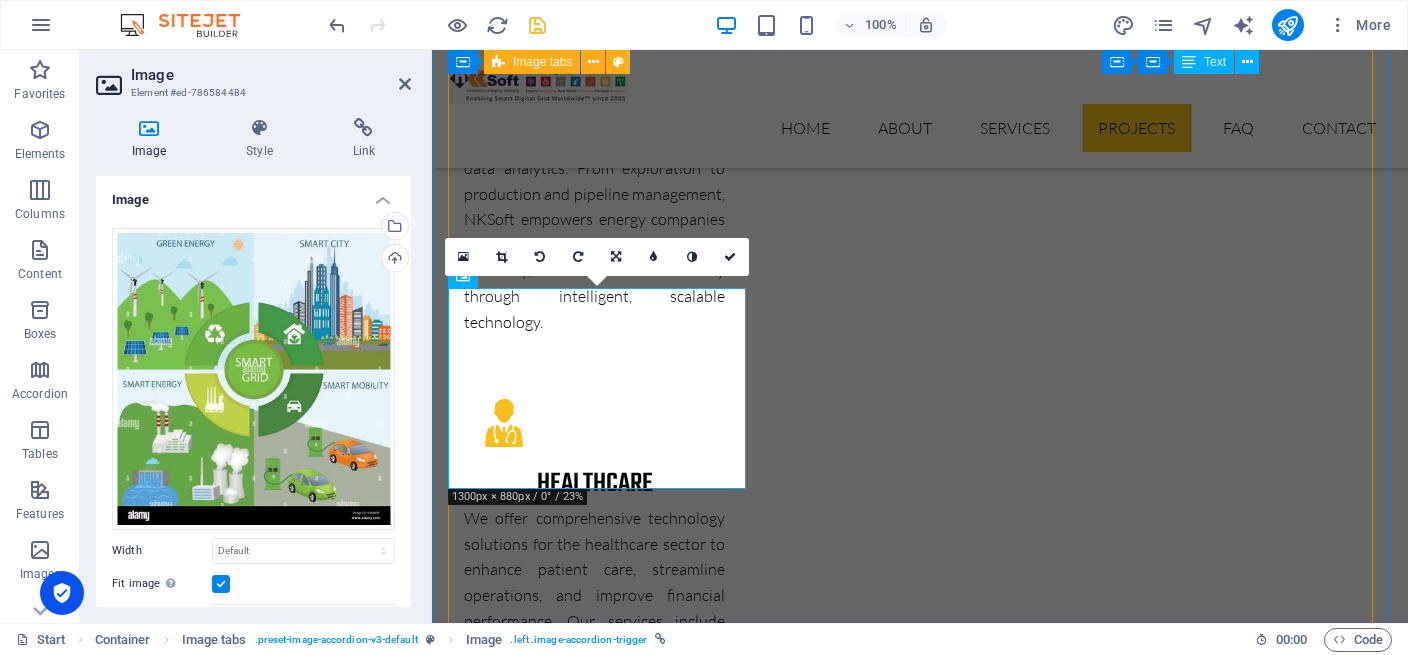 click on "PROJECT 1 Our latest project - first smart grid in bangladesh DPDC received grant funding from the  European Union (EU)  and  Agence Française de Développement (AFD)  to modernize Bangladesh’s electric grid. Following an international competitive bidding process,  NKSoft  was awarded the contract to deliver multiple phases of the  Smart Grid Pilot Project  under DPDC. Project Phases & Scope Phase A1: Review Technical Assumptions & Define Final Scope Prepare a Bill of Quantities (BOQ), cost estimates, and conduct necessary field data collection. Deliver a detailed report defining the finalized project scope. Phase A2: Preparation of Tender Documents Develop complete tender documents based on project requirements, ensuring full interoperability with existing DPDC projects (e.g., SCADA, OMS, Smart Metering). Prepare technical specifications, designs, drawings, BOQ, and other procurement documents. Phase A3: proposal evaluation & contractor selection Phase A4: Capacity Building for DPDC PROJECT 2 1 2 3 4 5 6" at bounding box center (920, 6660) 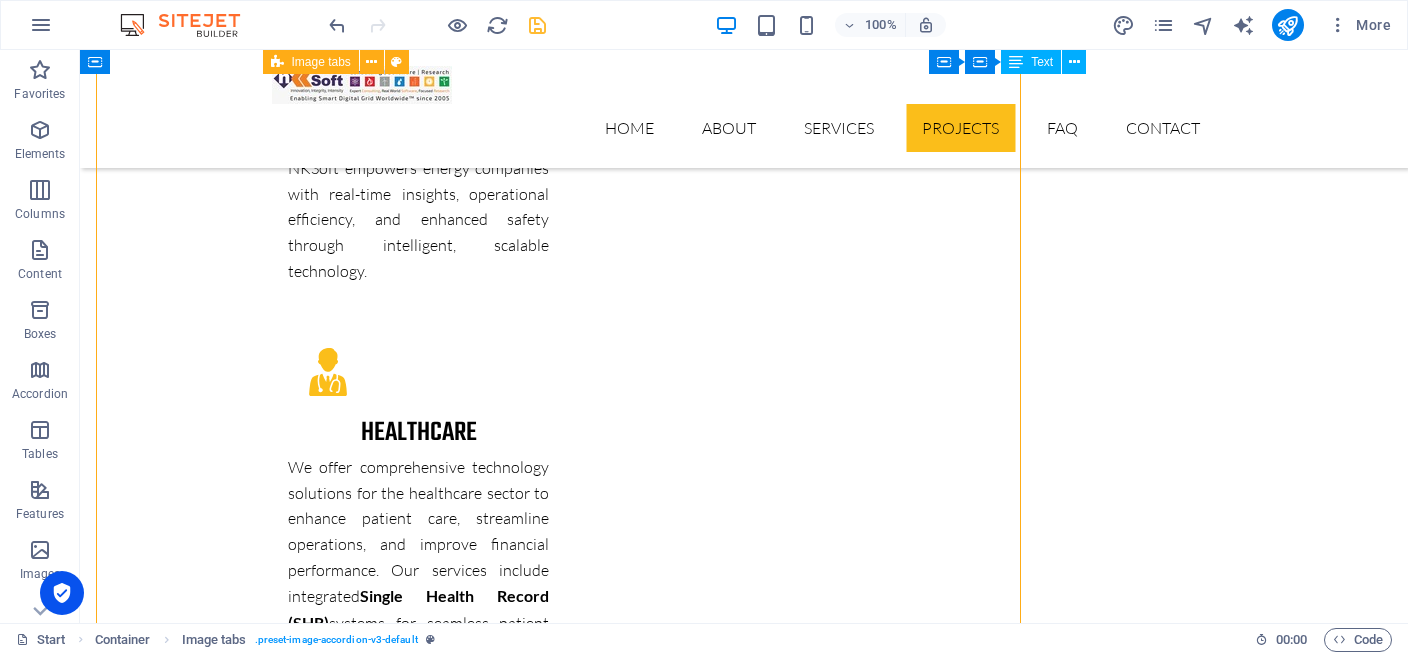 scroll, scrollTop: 6148, scrollLeft: 0, axis: vertical 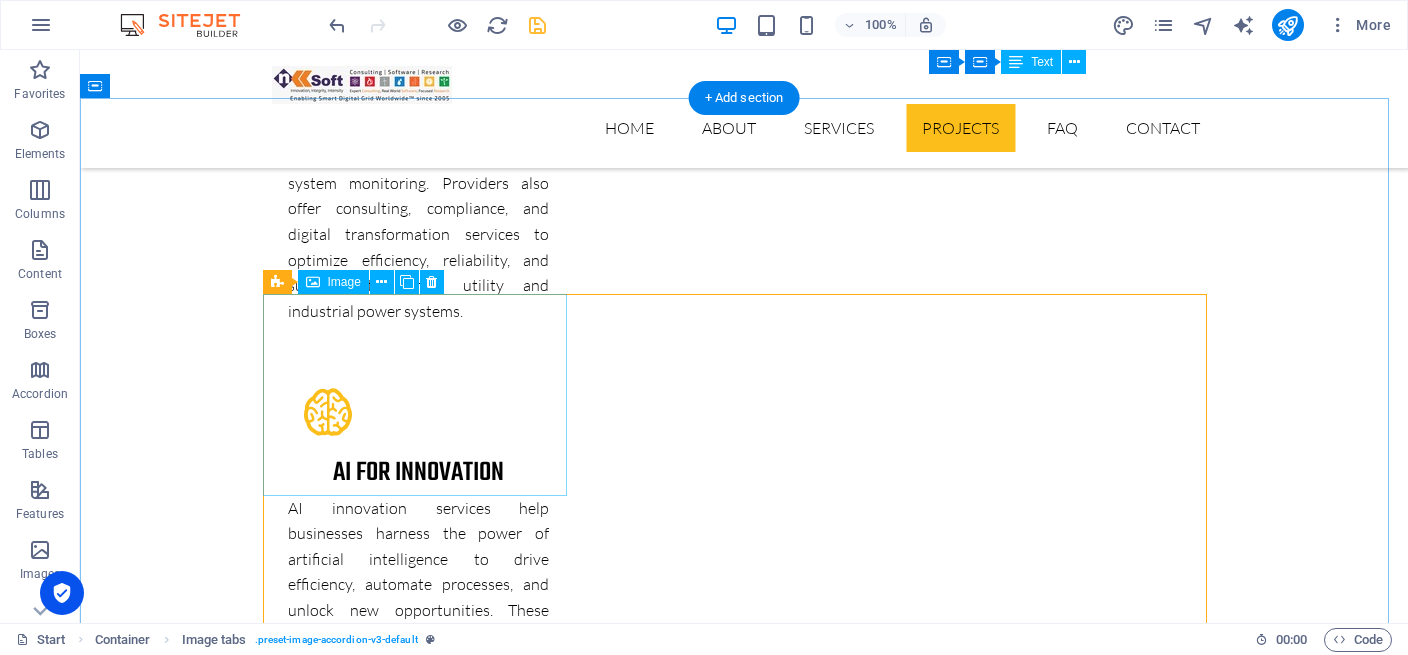 click on "PROJECT 1" at bounding box center (424, 6892) 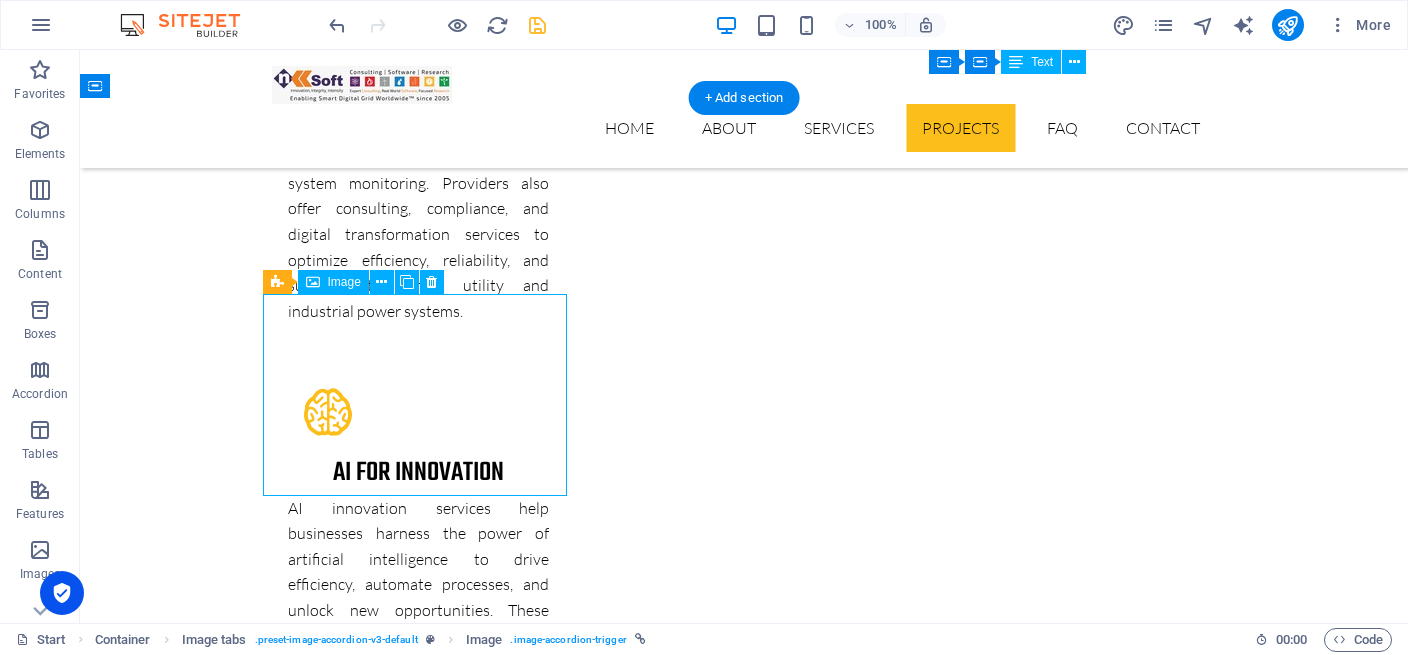 click on "PROJECT 1" at bounding box center [424, 6892] 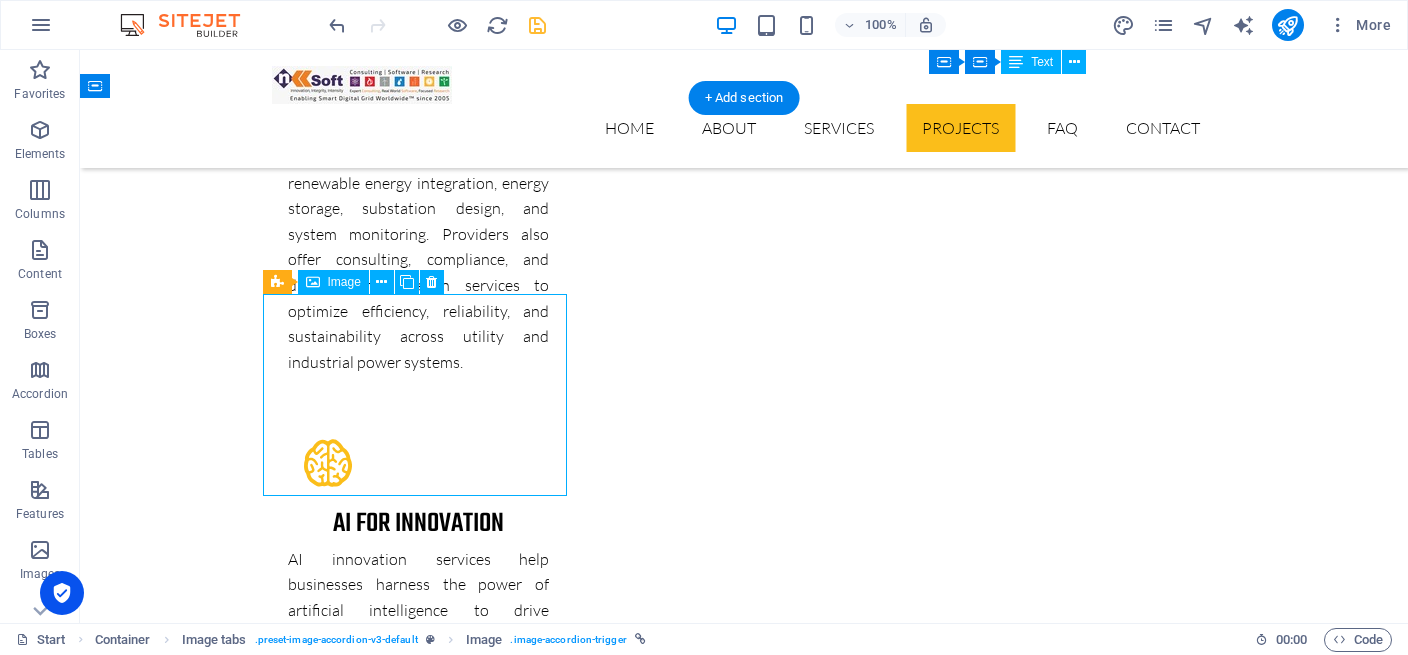 select on "px" 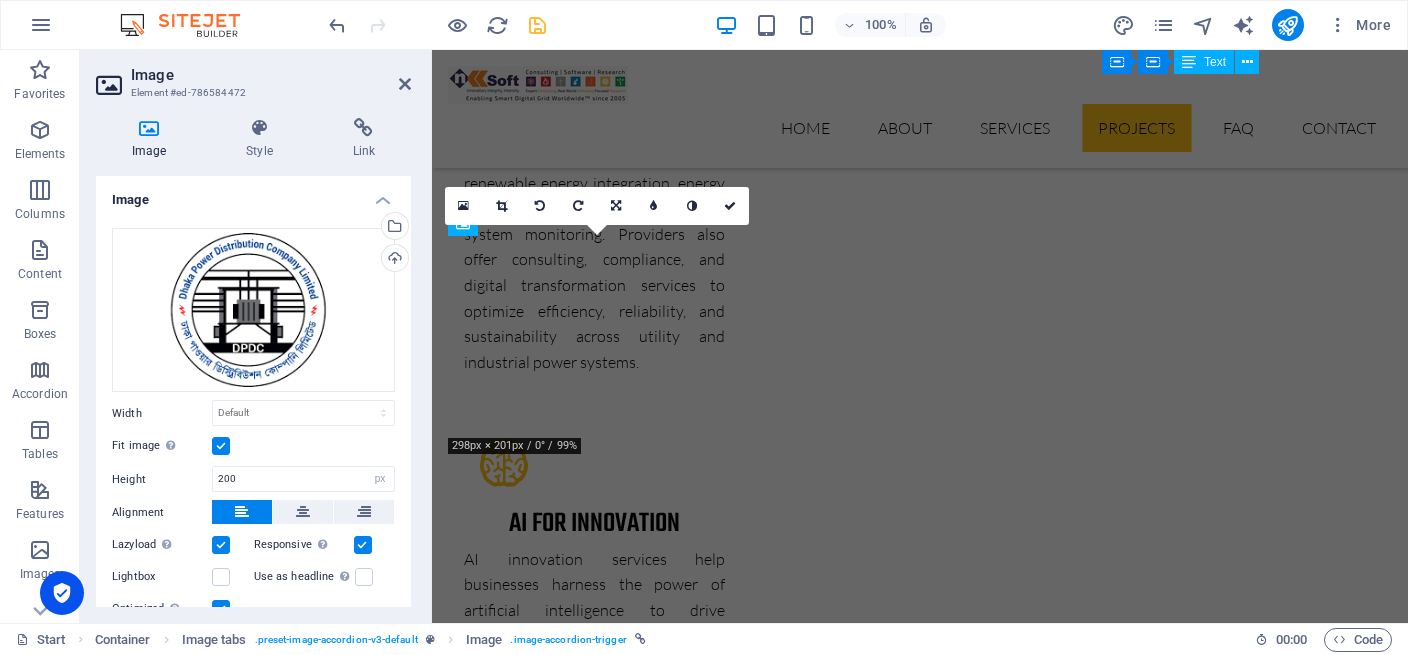 scroll, scrollTop: 5650, scrollLeft: 0, axis: vertical 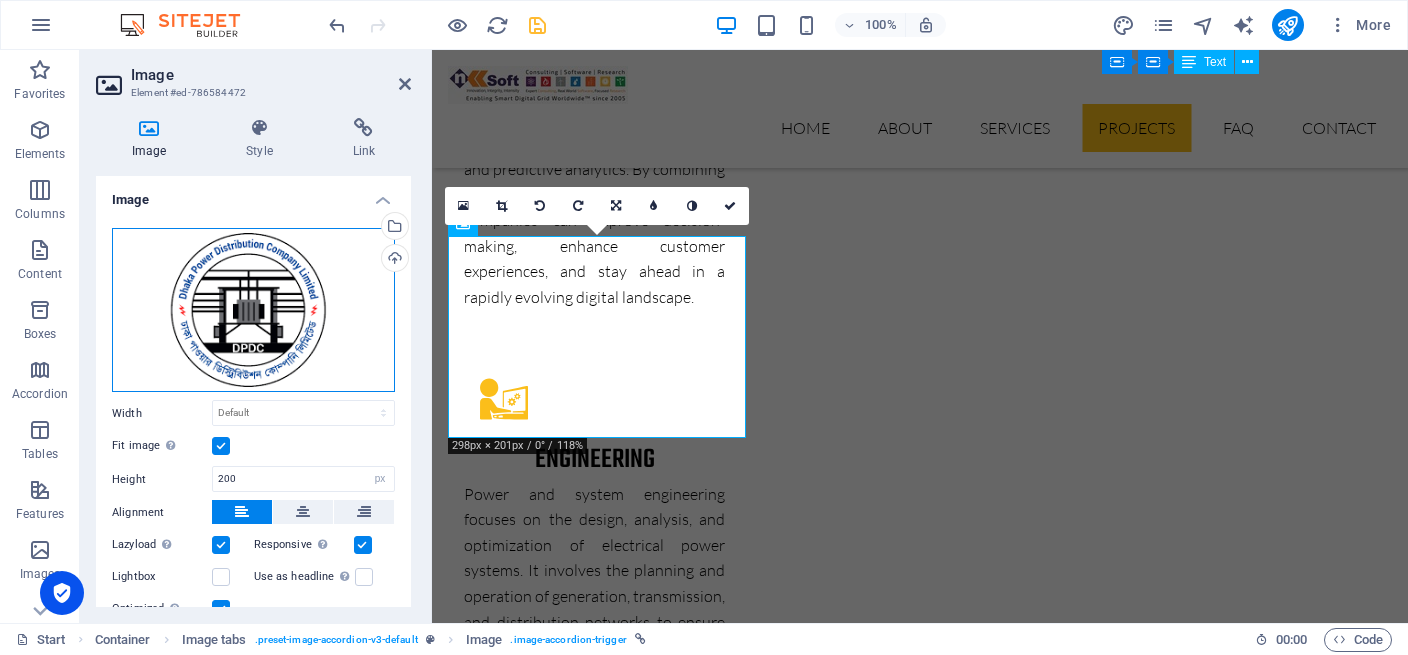 click on "Drag files here, click to choose files or select files from Files or our free stock photos & videos" at bounding box center (253, 310) 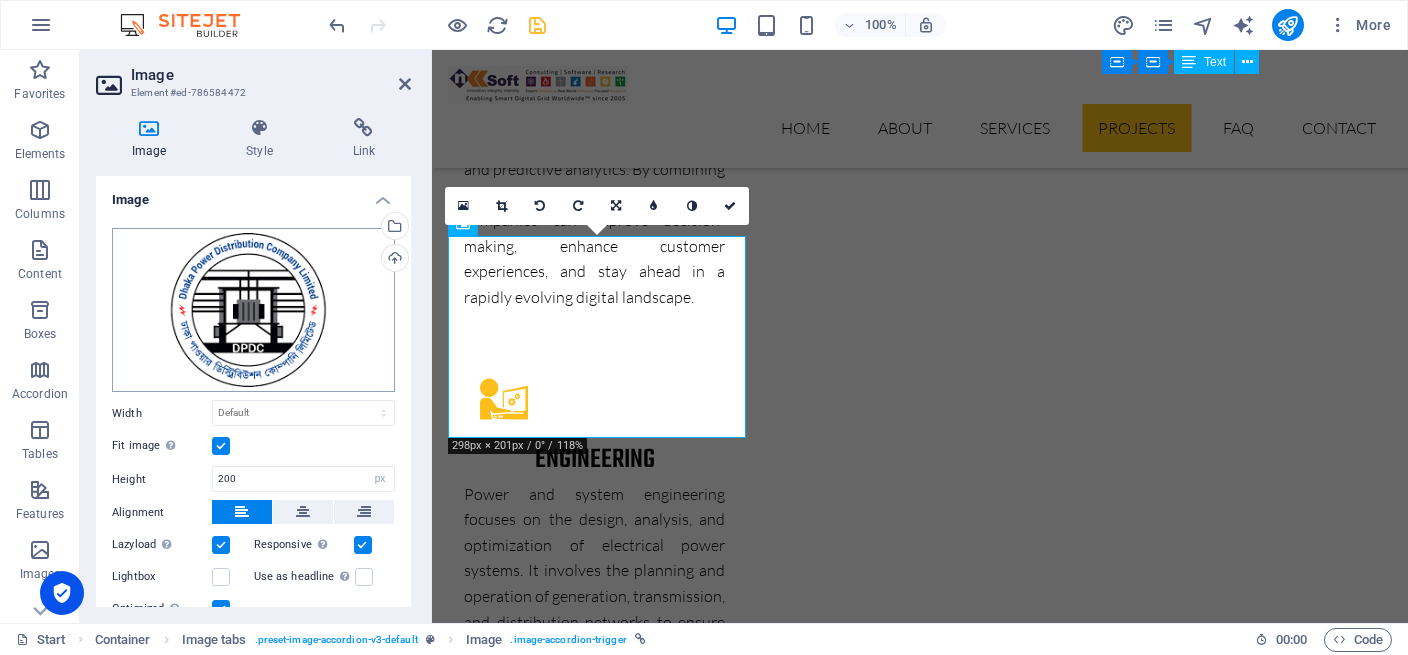 scroll, scrollTop: 5990, scrollLeft: 0, axis: vertical 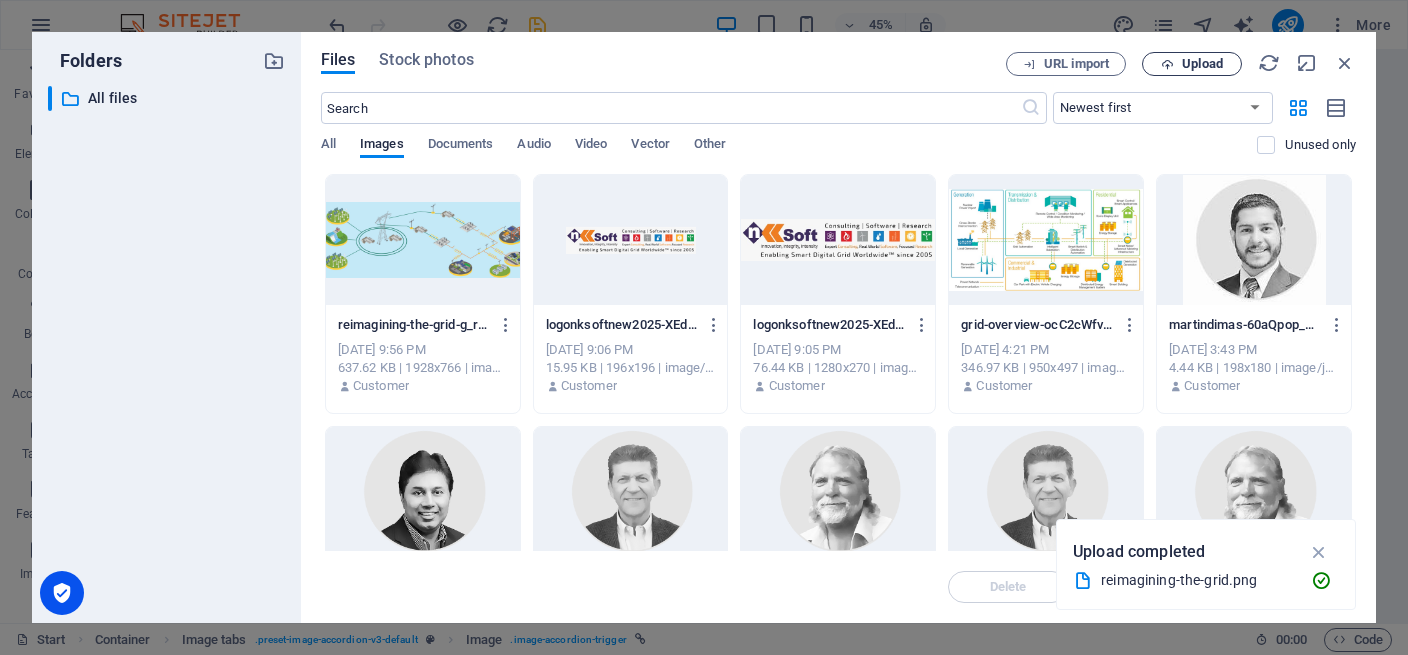 click on "Upload" at bounding box center [1202, 64] 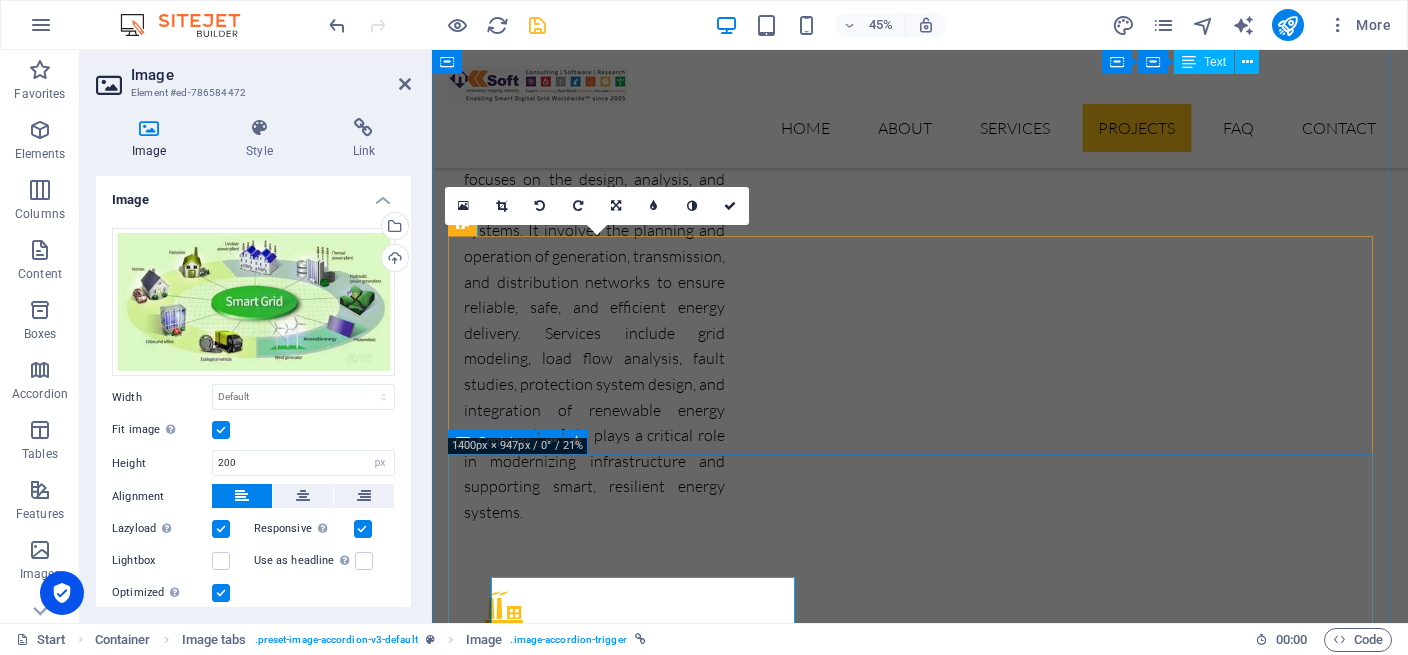 scroll, scrollTop: 5650, scrollLeft: 0, axis: vertical 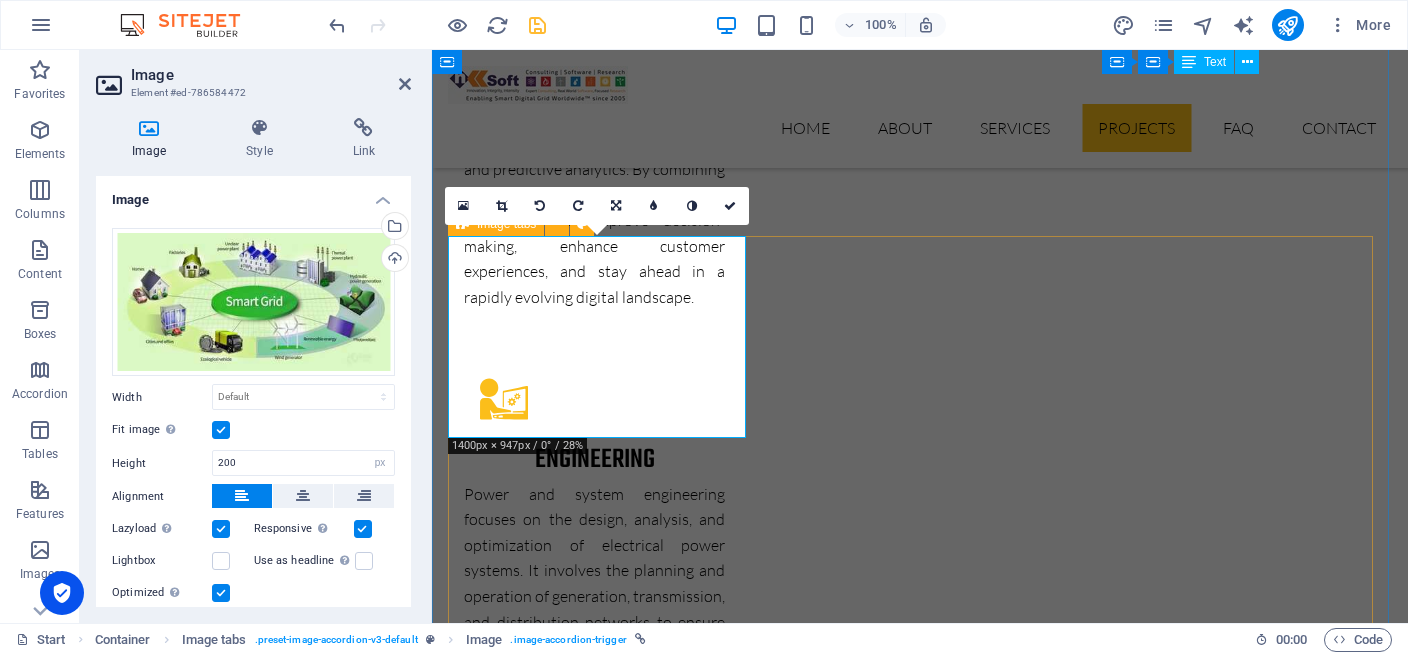 click on "PROJECT 1 Our latest project - first smart grid in bangladesh DPDC received grant funding from the  European Union (EU)  and  Agence Française de Développement (AFD)  to modernize Bangladesh’s electric grid. Following an international competitive bidding process,  NKSoft  was awarded the contract to deliver multiple phases of the  Smart Grid Pilot Project  under DPDC. Project Phases & Scope Phase A1: Review Technical Assumptions & Define Final Scope Prepare a Bill of Quantities (BOQ), cost estimates, and conduct necessary field data collection. Deliver a detailed report defining the finalized project scope. Phase A2: Preparation of Tender Documents Develop complete tender documents based on project requirements, ensuring full interoperability with existing DPDC projects (e.g., SCADA, OMS, Smart Metering). Prepare technical specifications, designs, drawings, BOQ, and other procurement documents. Phase A3: proposal evaluation & contractor selection Phase A4: Capacity Building for DPDC PROJECT 2 1 2 3 4 5 6" at bounding box center [920, 7720] 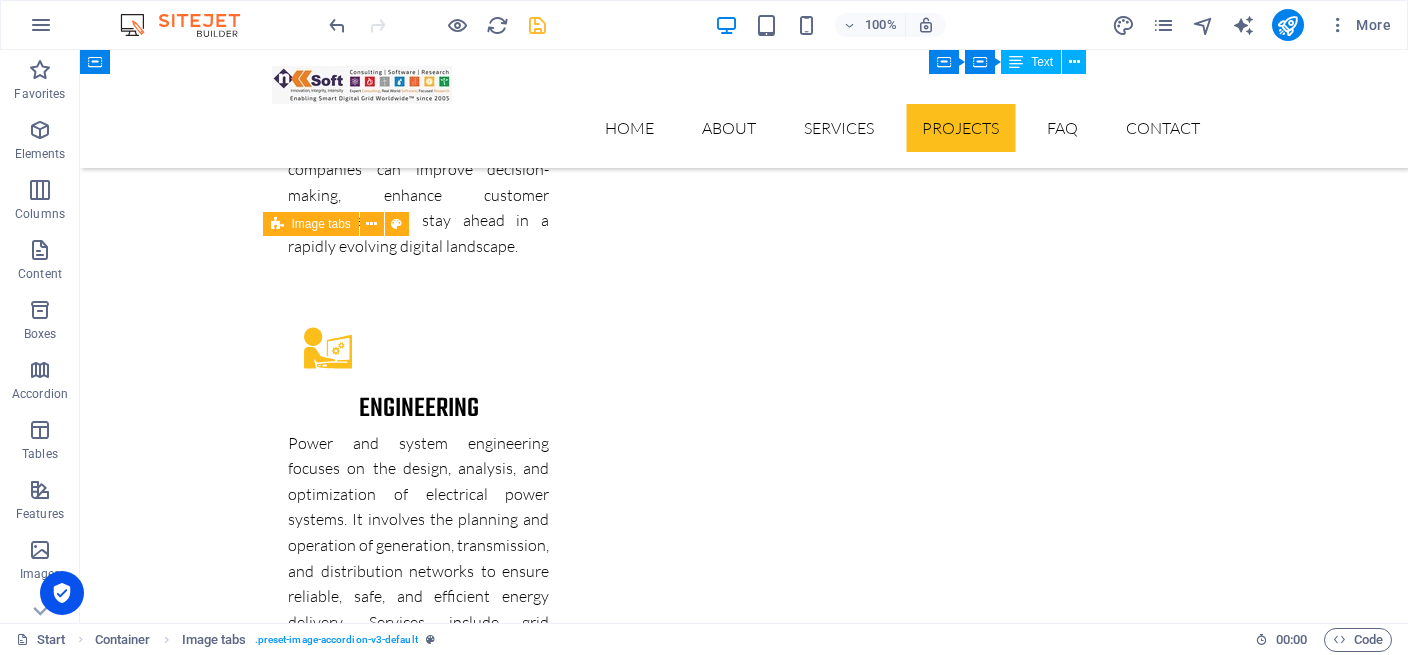 scroll, scrollTop: 5088, scrollLeft: 0, axis: vertical 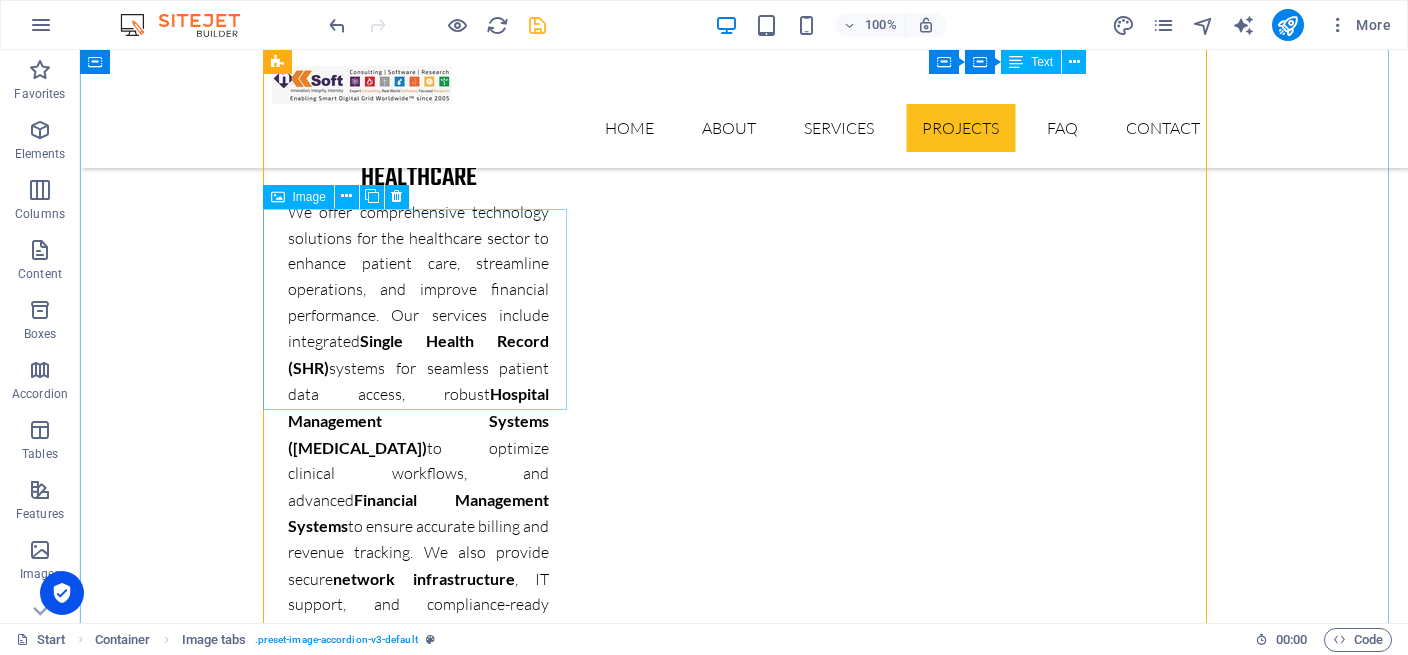click on "PROJECT 3" at bounding box center (424, 6813) 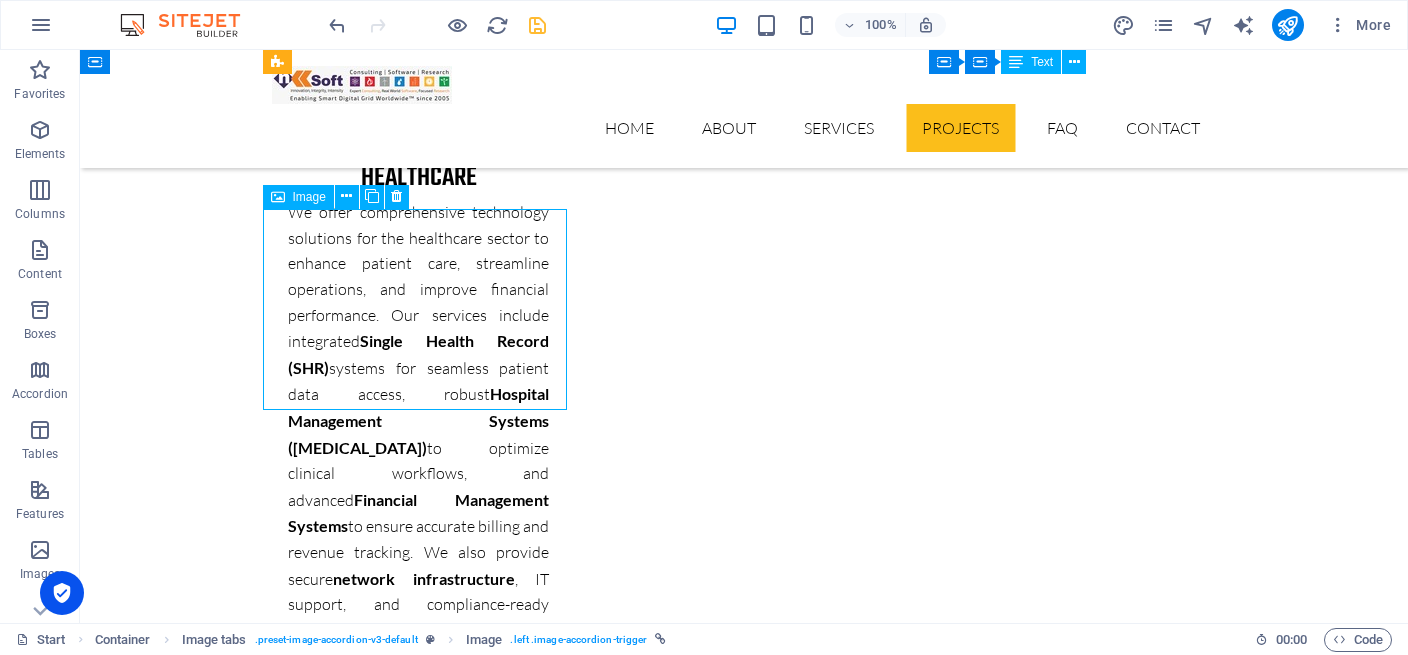 click on "PROJECT 3" at bounding box center (424, 6813) 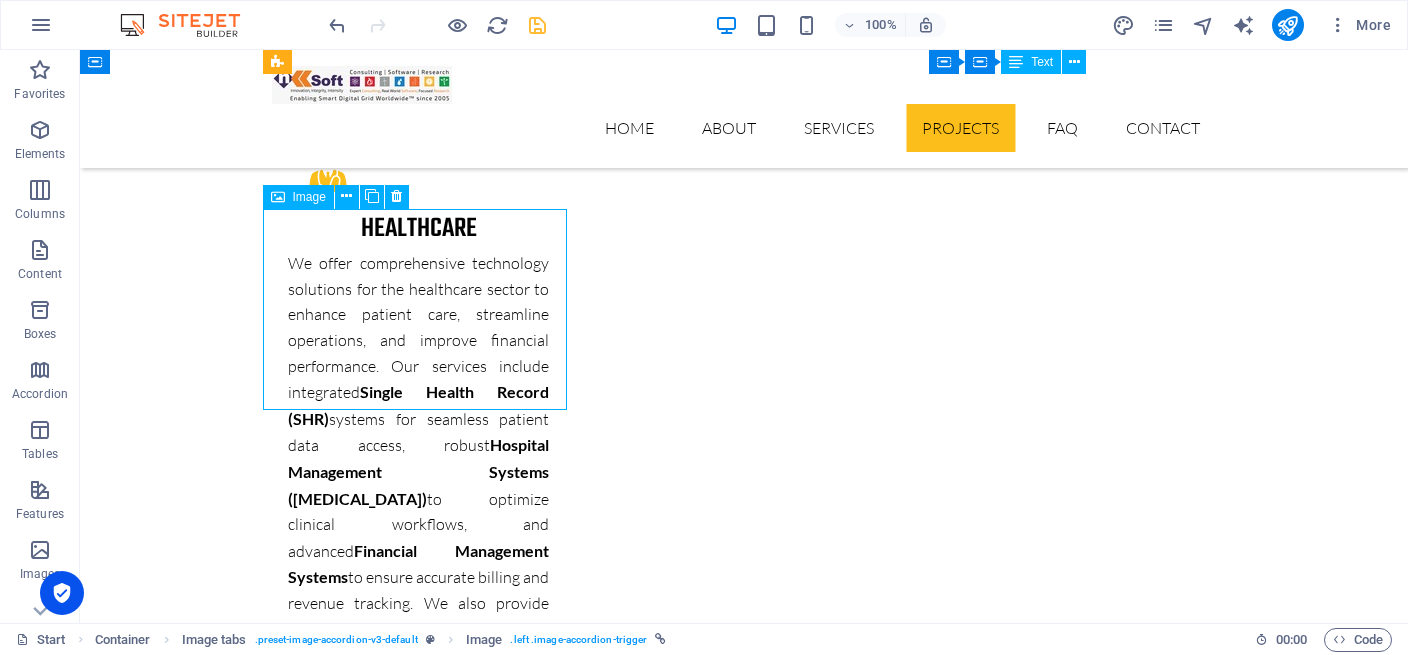 scroll, scrollTop: 7528, scrollLeft: 0, axis: vertical 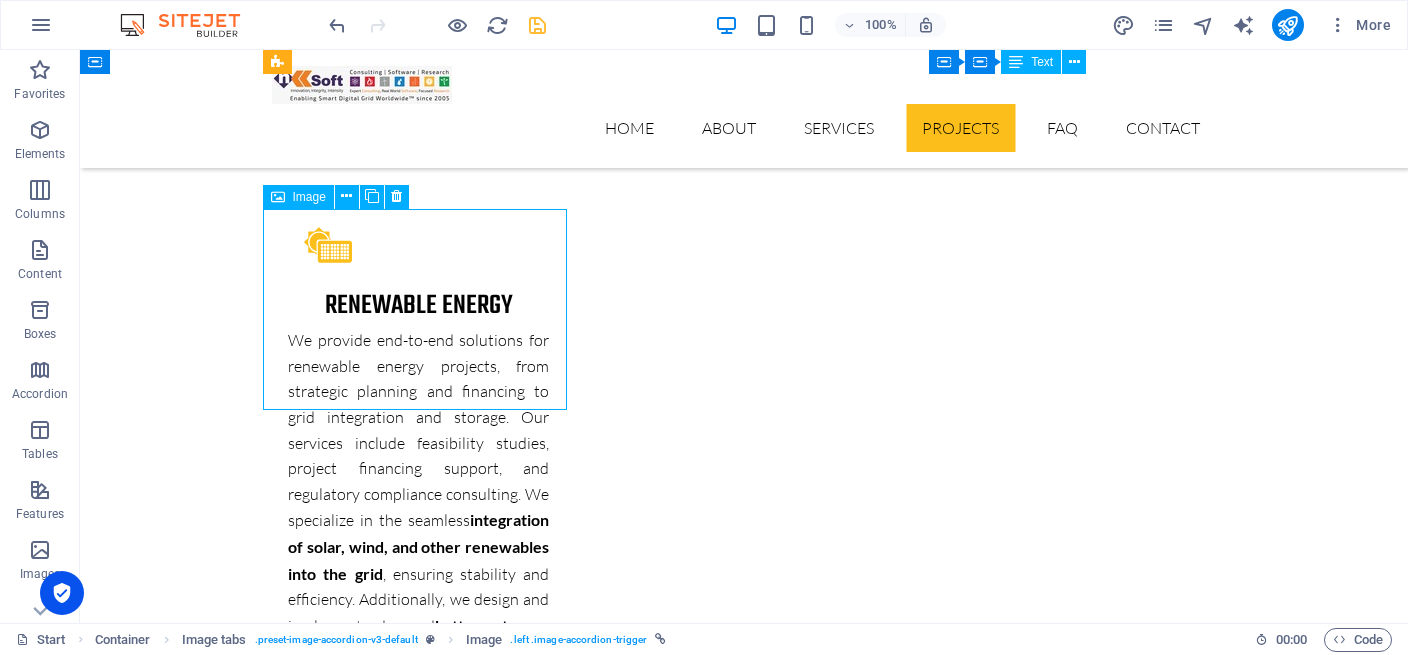 select on "px" 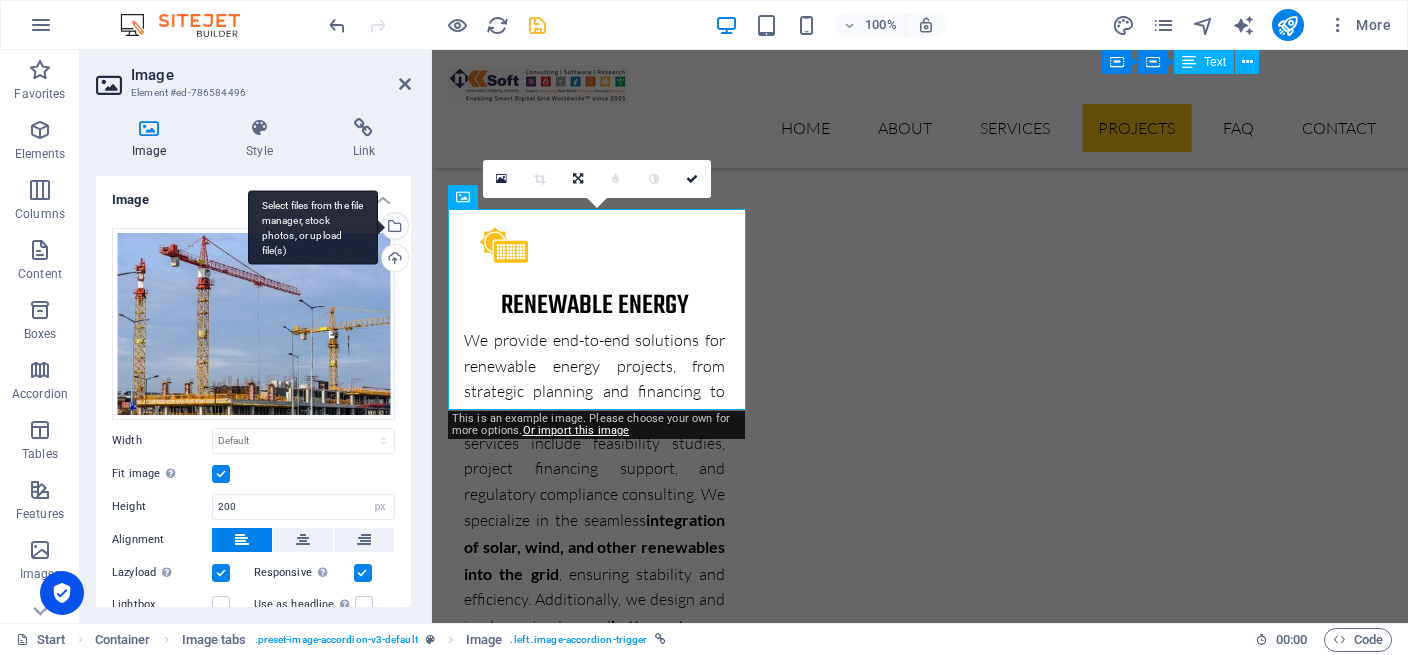 click on "Select files from the file manager, stock photos, or upload file(s)" at bounding box center [393, 228] 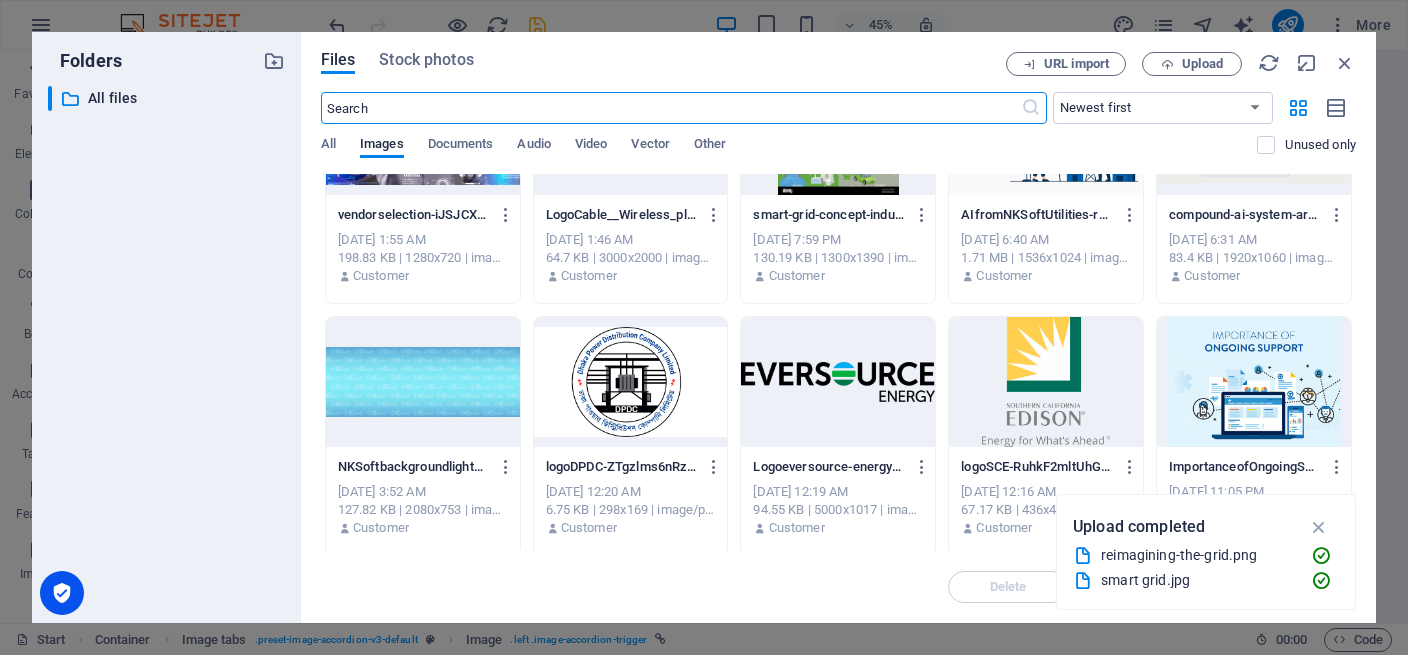 scroll, scrollTop: 1123, scrollLeft: 0, axis: vertical 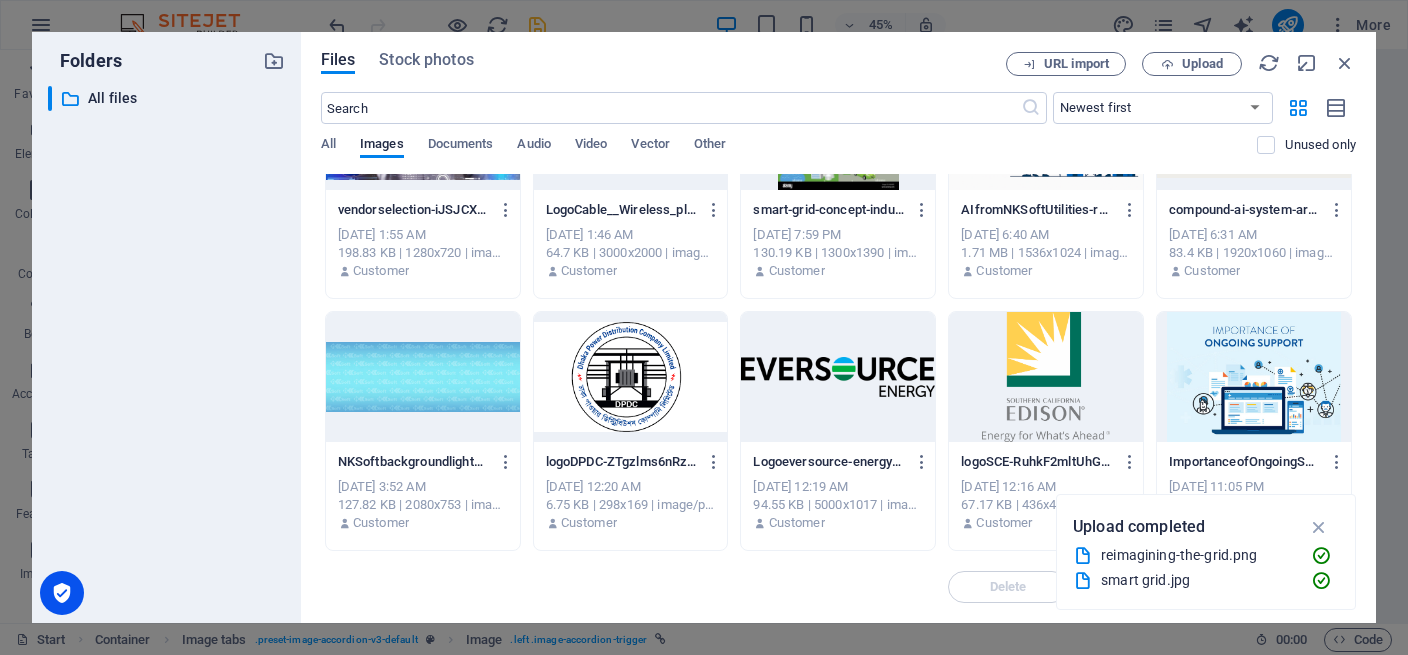 click at bounding box center (1046, 377) 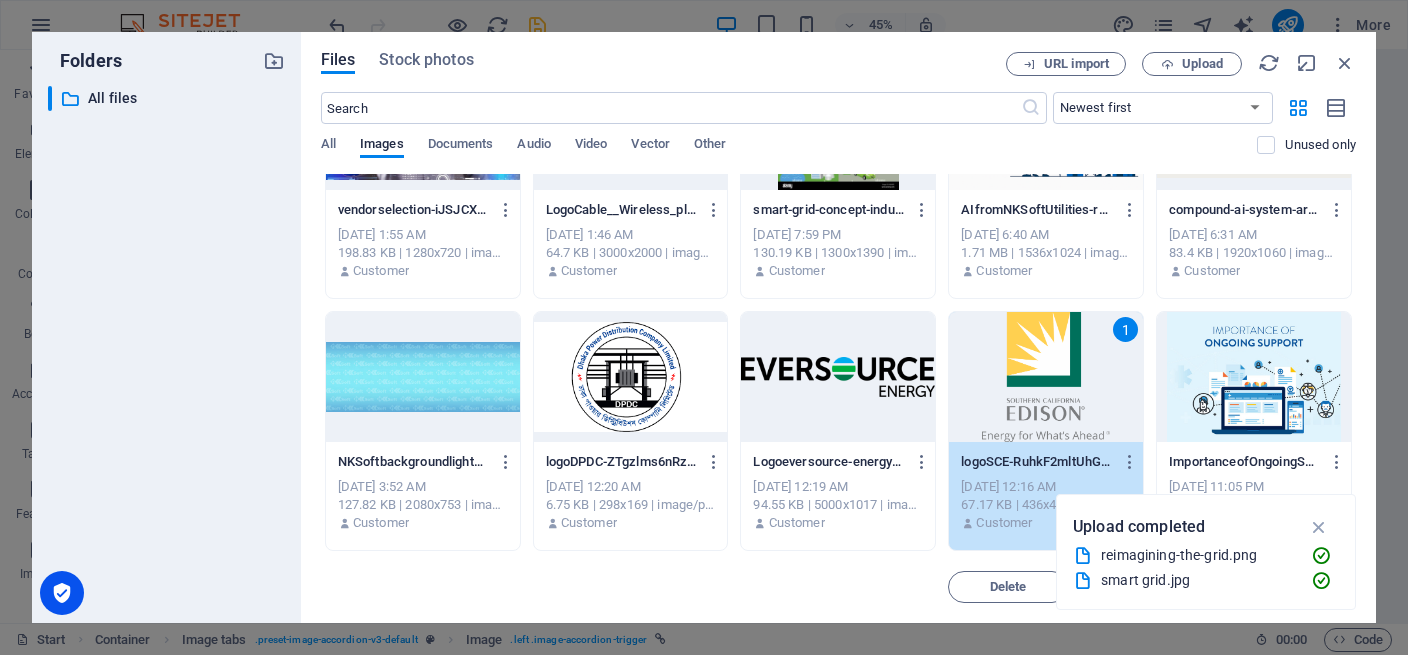 click on "1" at bounding box center [1046, 377] 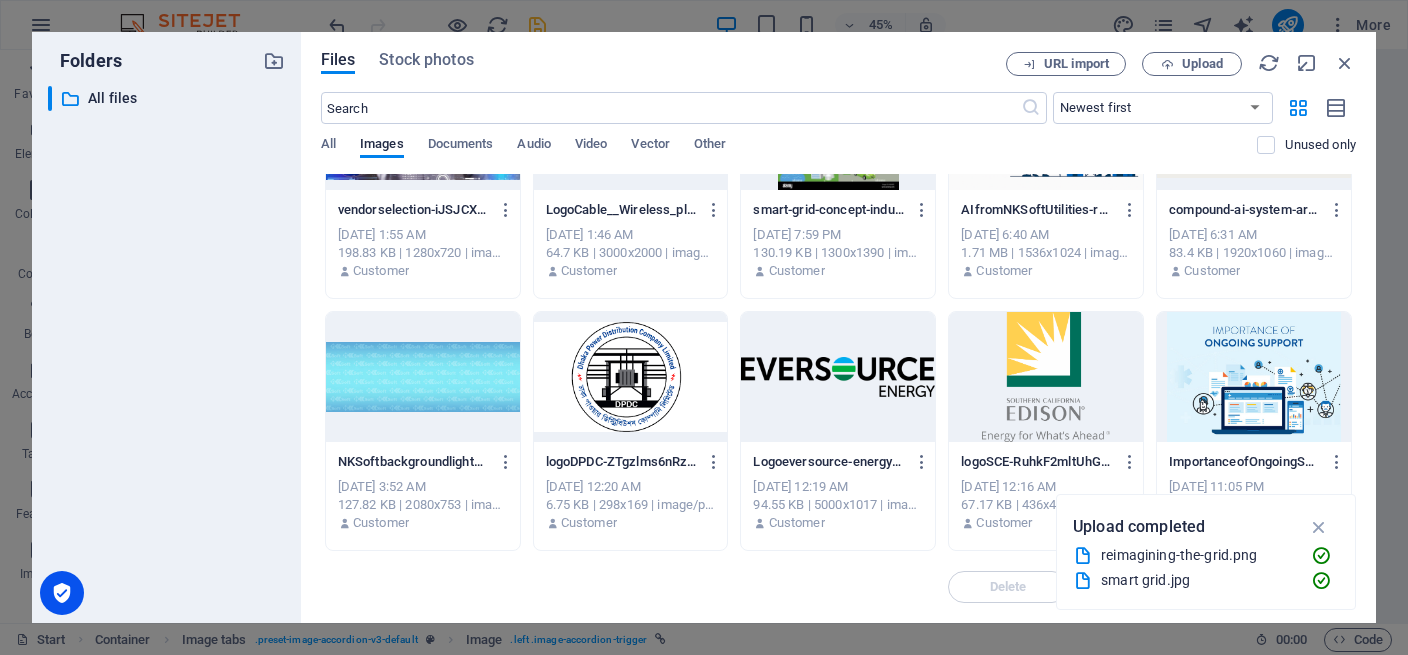click at bounding box center (1046, 377) 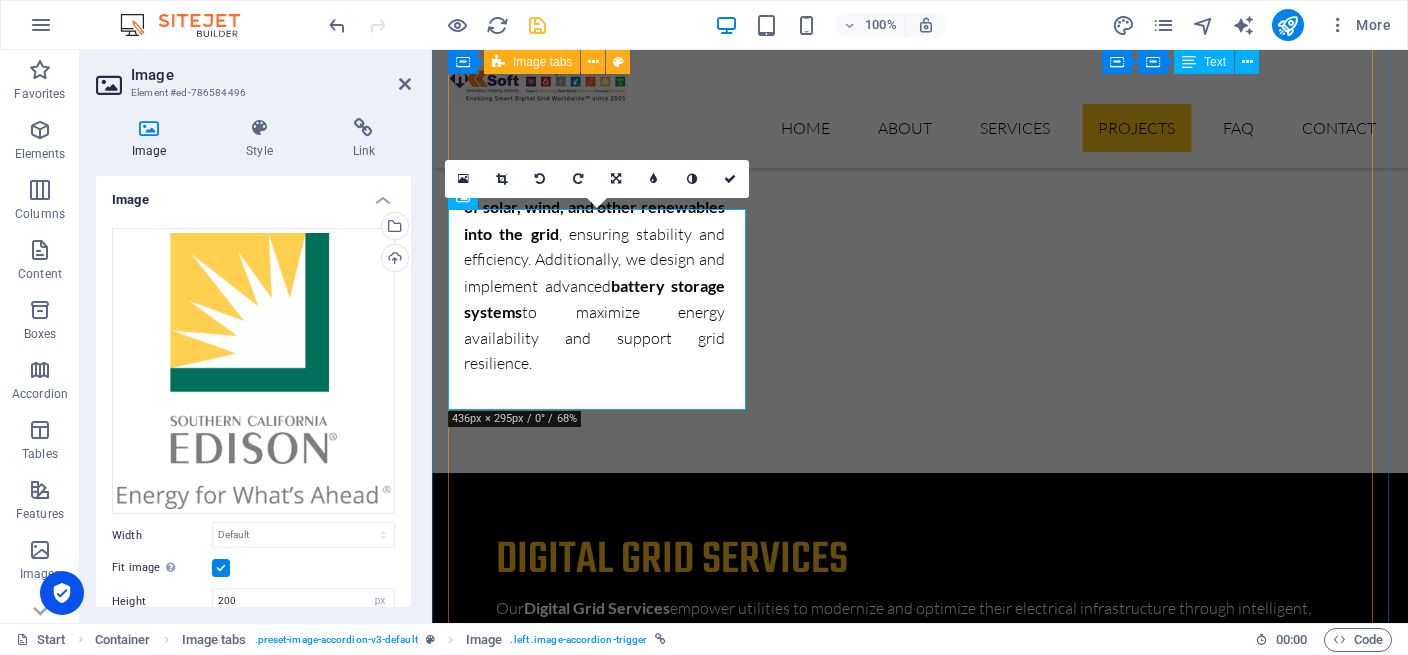 scroll, scrollTop: 7528, scrollLeft: 0, axis: vertical 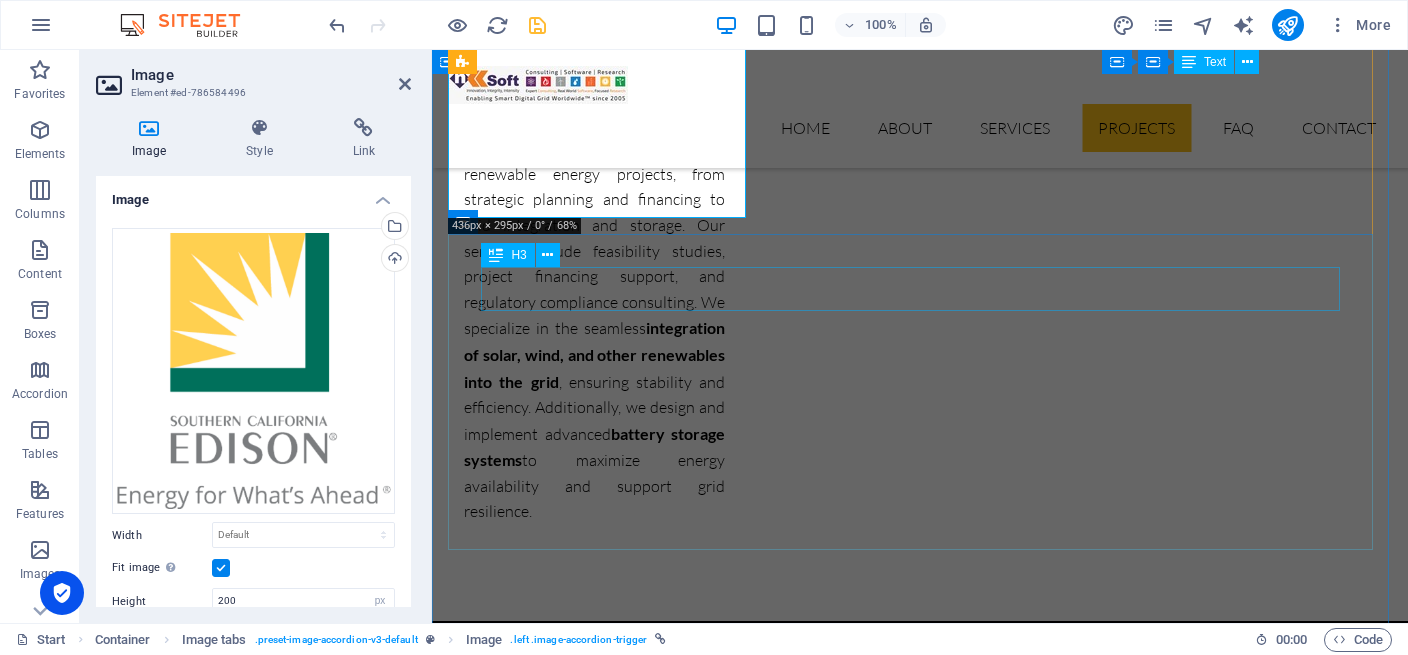 click on "Our latest project" at bounding box center [920, 6584] 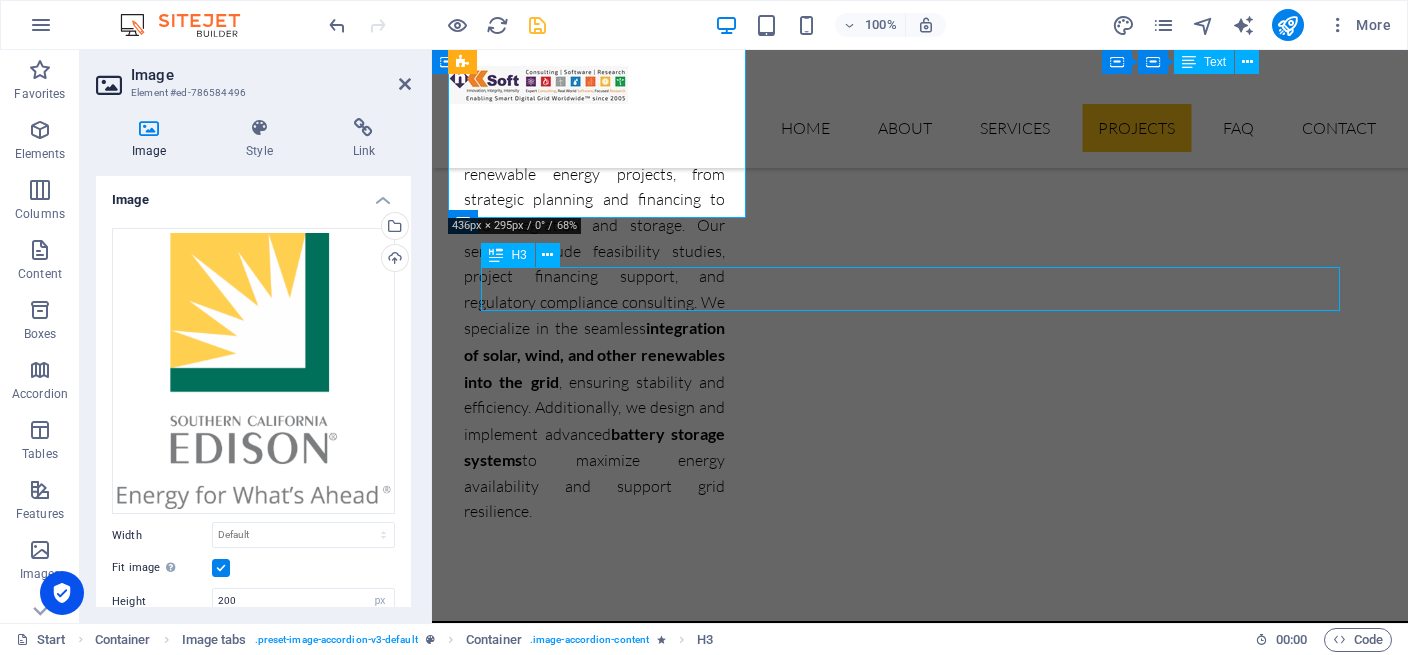 click on "Our latest project" at bounding box center [920, 6584] 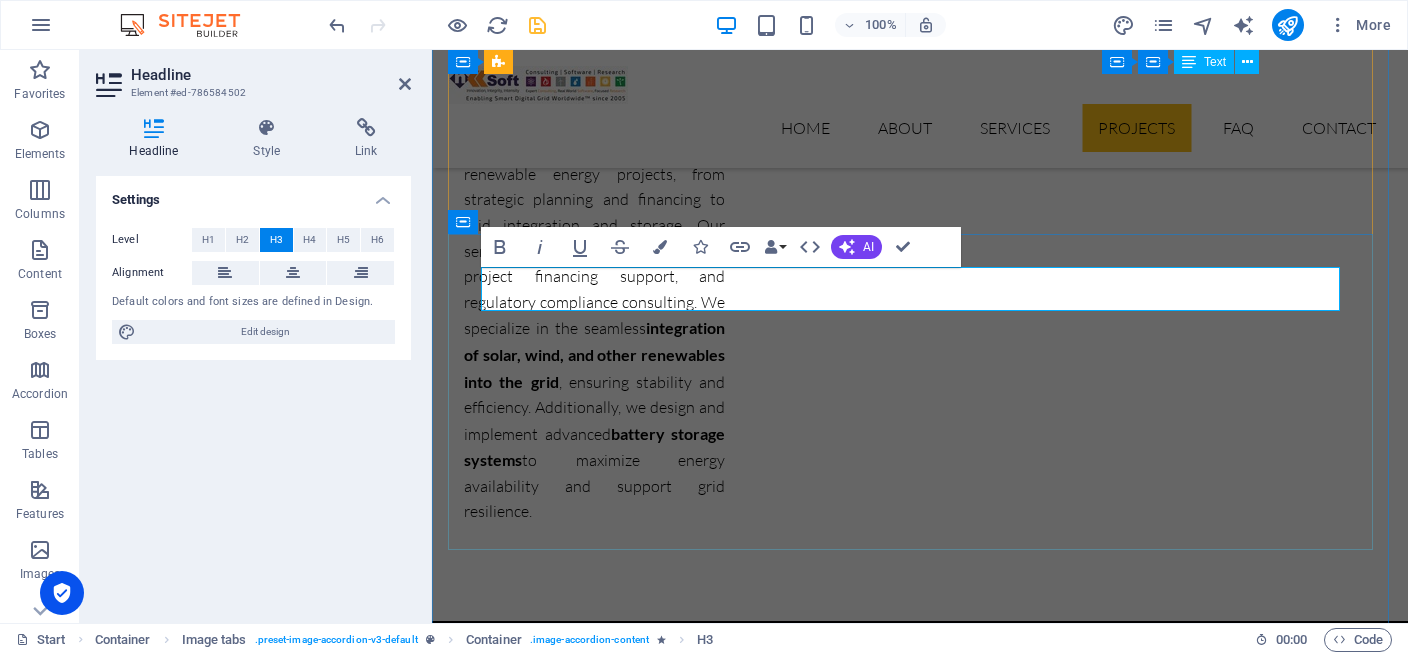 click on "Our latest project" at bounding box center (920, 6584) 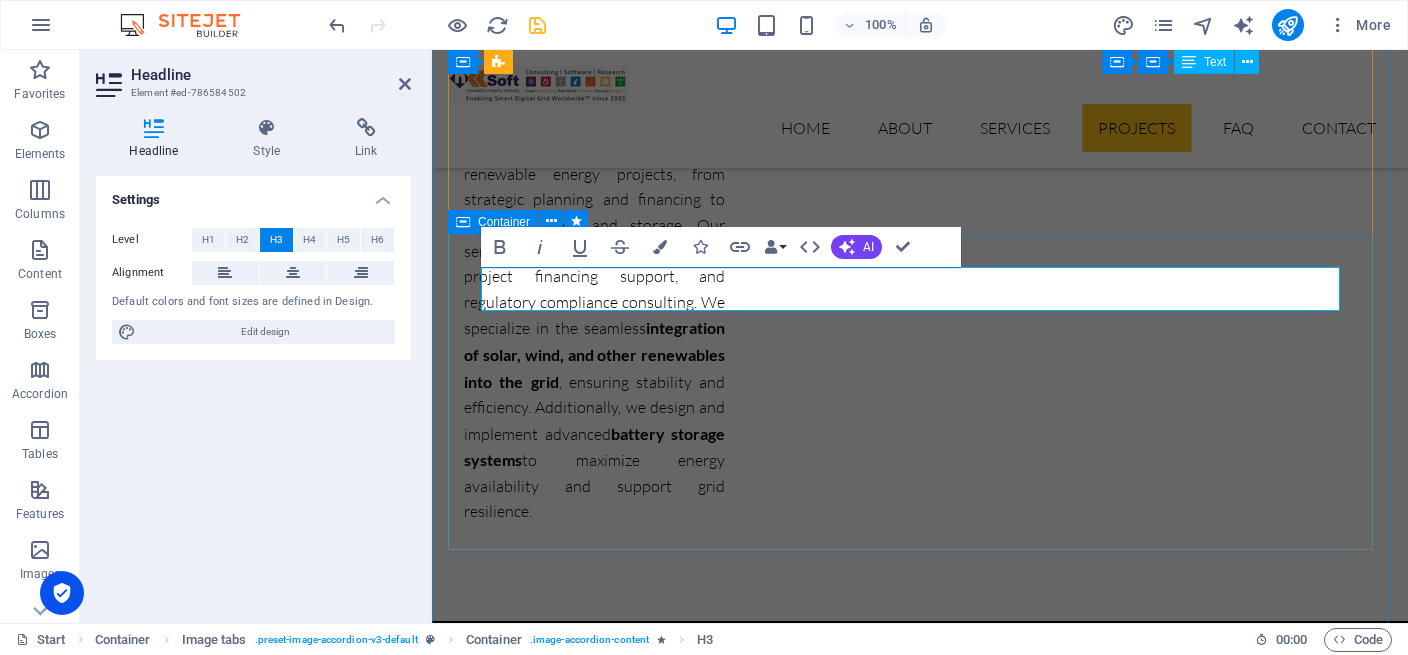 copy on "EMS GE xA/21 Upgrade at [GEOGRAPHIC_DATA][US_STATE] Edision" 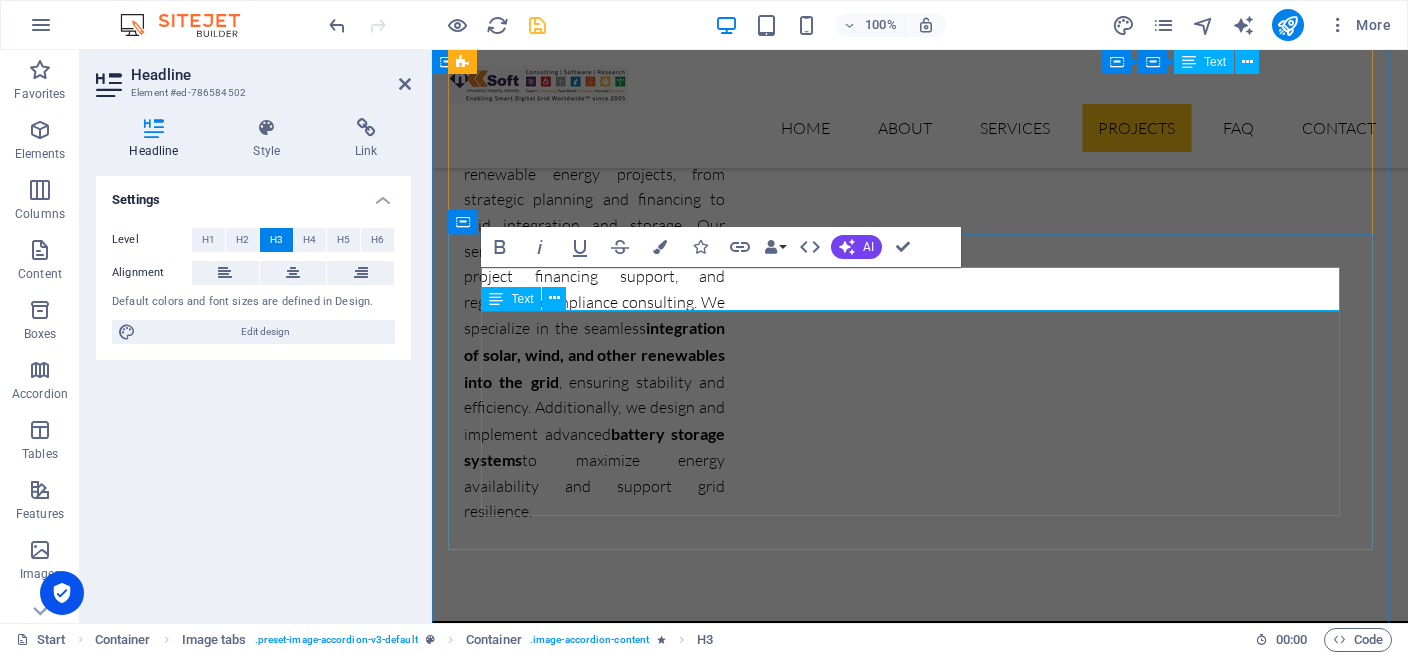 click on "Lorem ipsum dolor sit amet, consectetur adipisicing elit. Natus, dolores, at, nisi eligendi repellat voluptatem minima officia veritatis quasi animi porro laudantium dicta dolor voluptate non maiores ipsum reprehenderit odio fugiat reiciendis consectetur fuga pariatur libero accusantium quod minus odit debitis. Morrupti ipsum Perferendis Cumque quo adipisci vel vitae aliquid  Corrupti perferendis voluptates Voluptatem minima officia veritatis" at bounding box center (920, 6709) 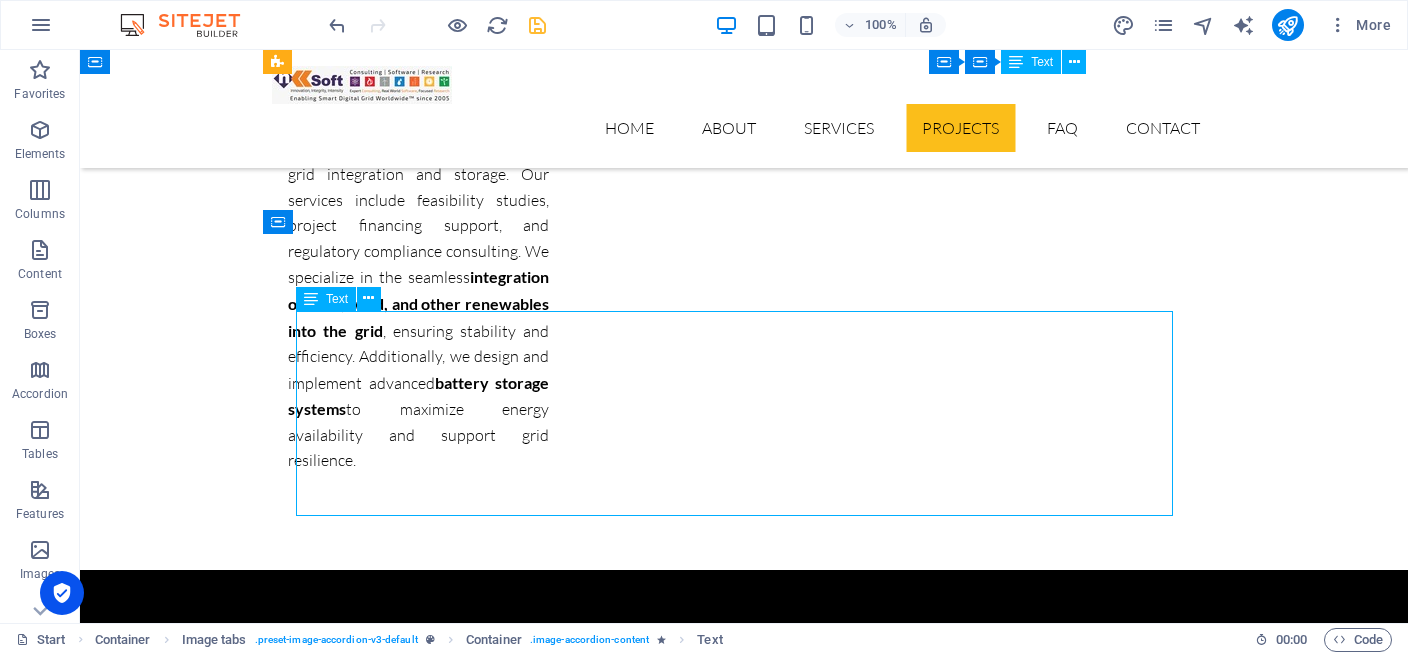 scroll, scrollTop: 7157, scrollLeft: 0, axis: vertical 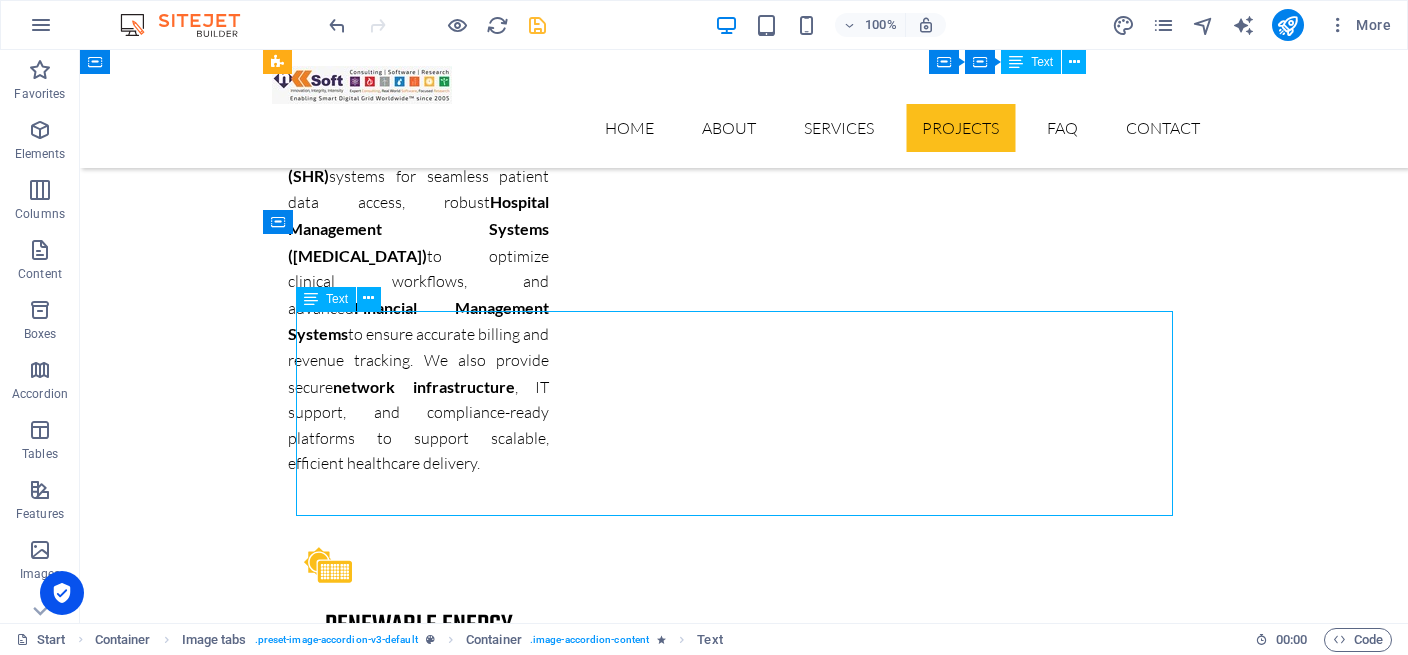 drag, startPoint x: 655, startPoint y: 379, endPoint x: 351, endPoint y: 338, distance: 306.75235 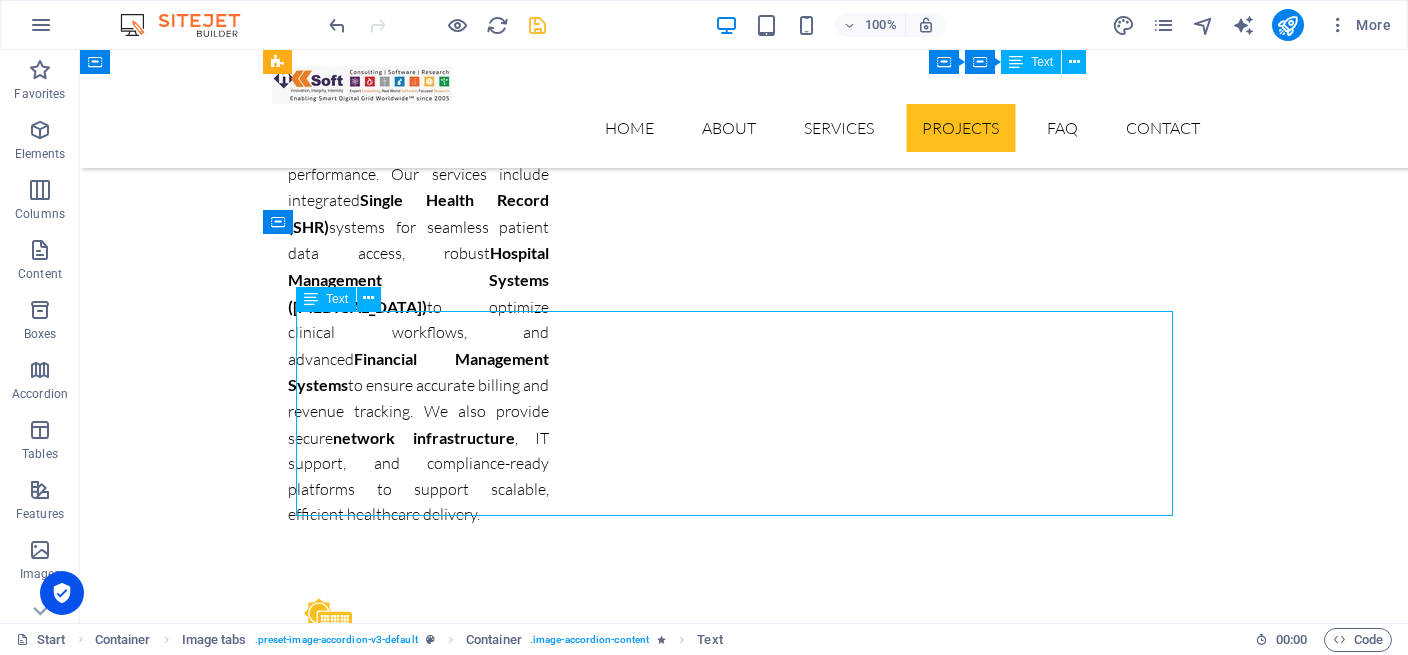 scroll, scrollTop: 7720, scrollLeft: 0, axis: vertical 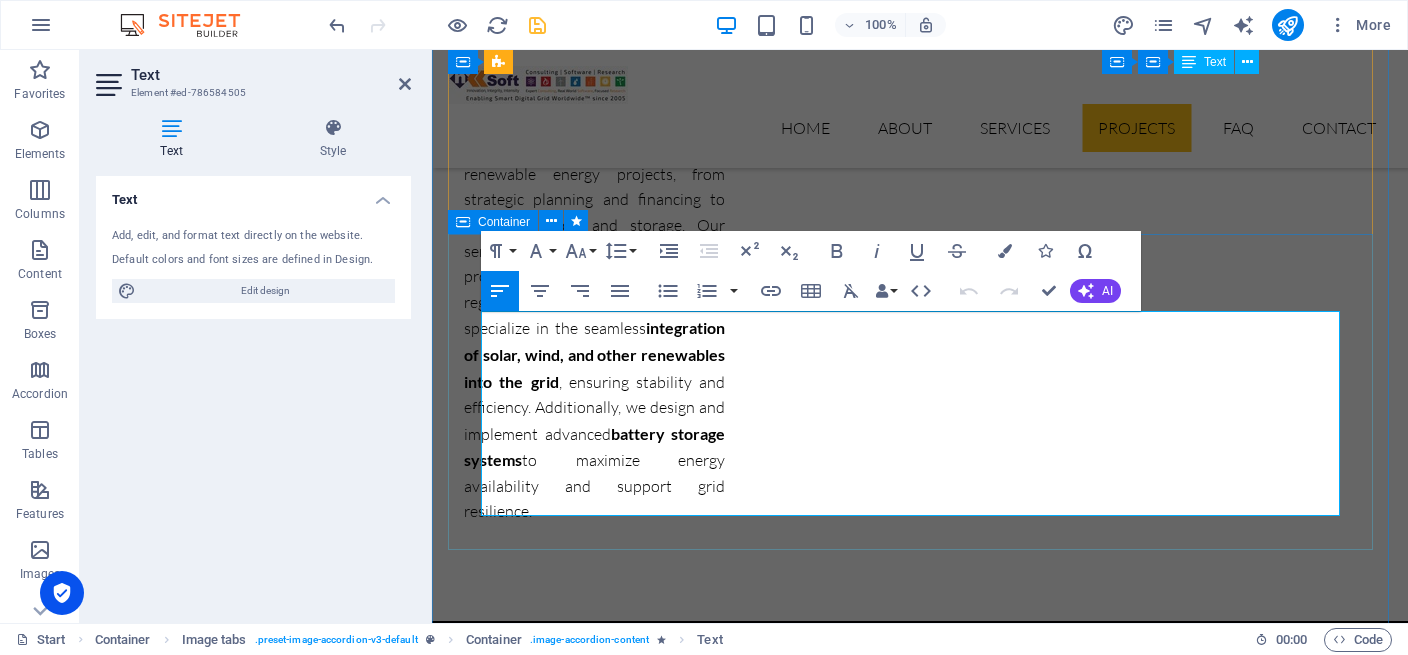 drag, startPoint x: 866, startPoint y: 381, endPoint x: 572, endPoint y: 351, distance: 295.52664 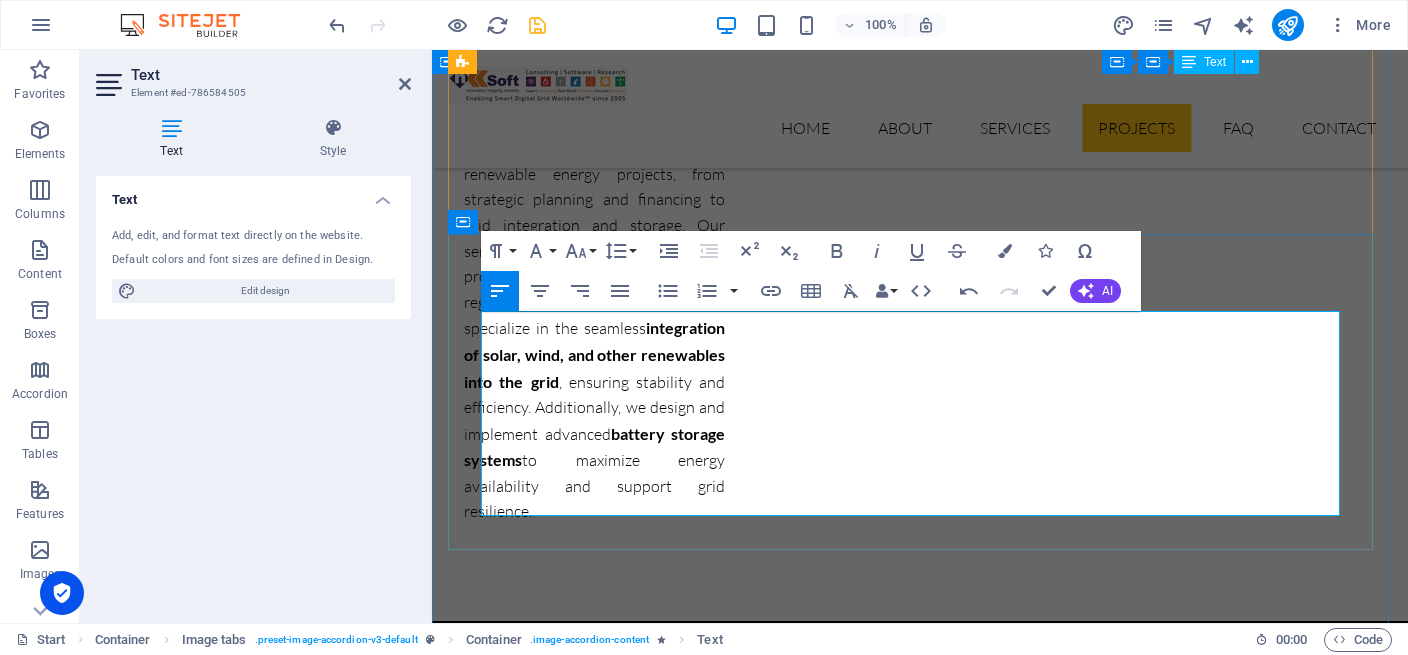 click on "Corrupti perferendis voluptates" at bounding box center [928, 6775] 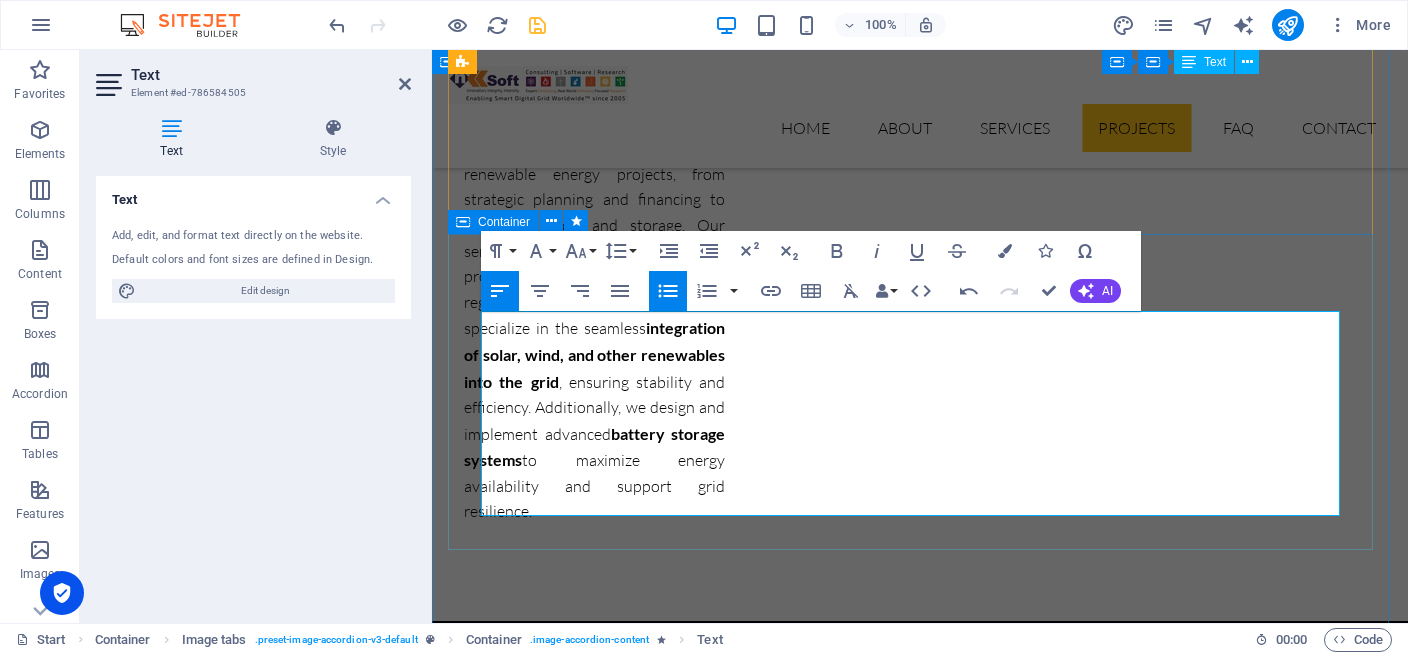 drag, startPoint x: 499, startPoint y: 457, endPoint x: 784, endPoint y: 534, distance: 295.21857 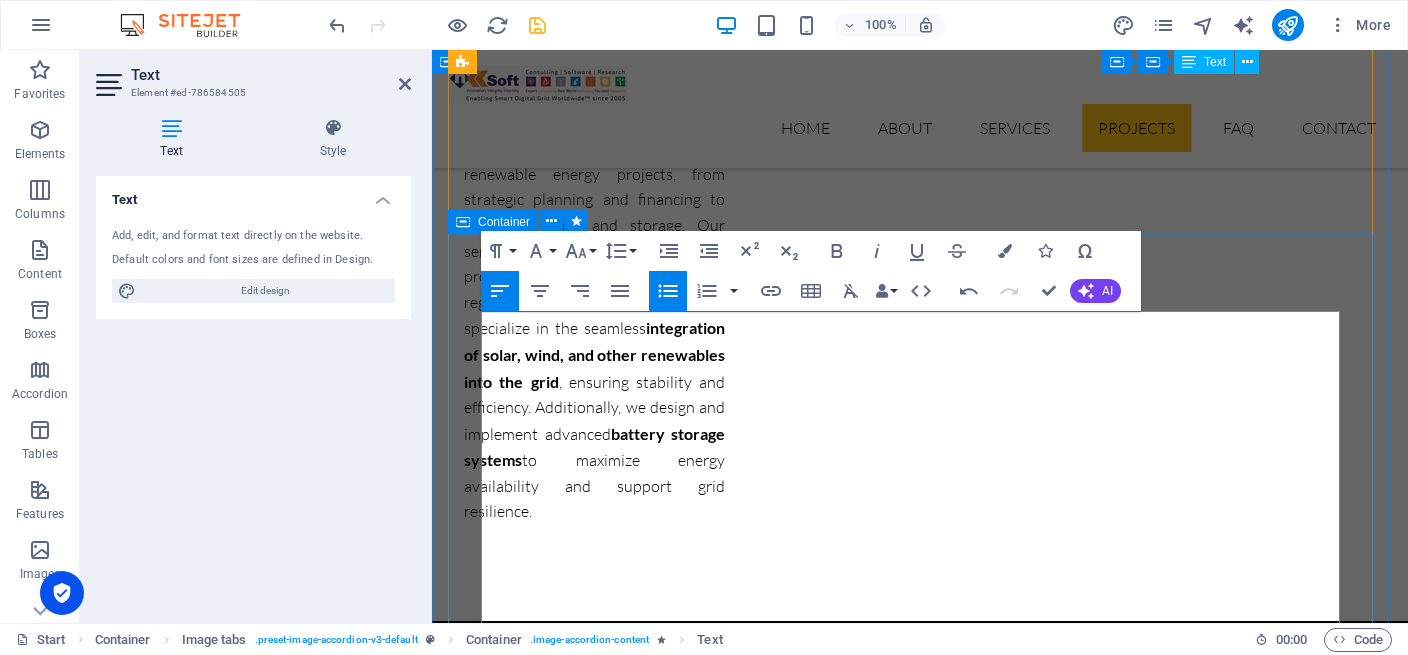 drag, startPoint x: 529, startPoint y: 454, endPoint x: 458, endPoint y: 423, distance: 77.47257 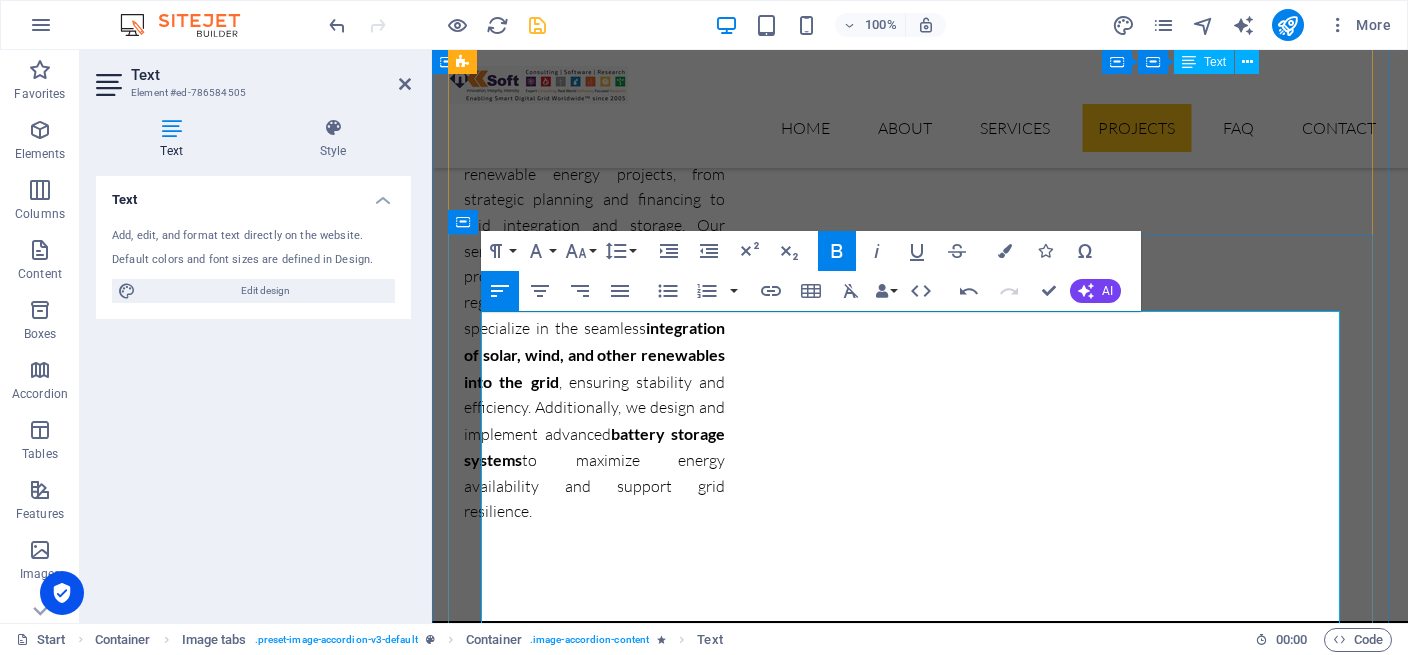click on "Requirements Gathering & System Assessment Evaluate existing EMS environment Identify functional gaps and performance needs" at bounding box center [928, 6813] 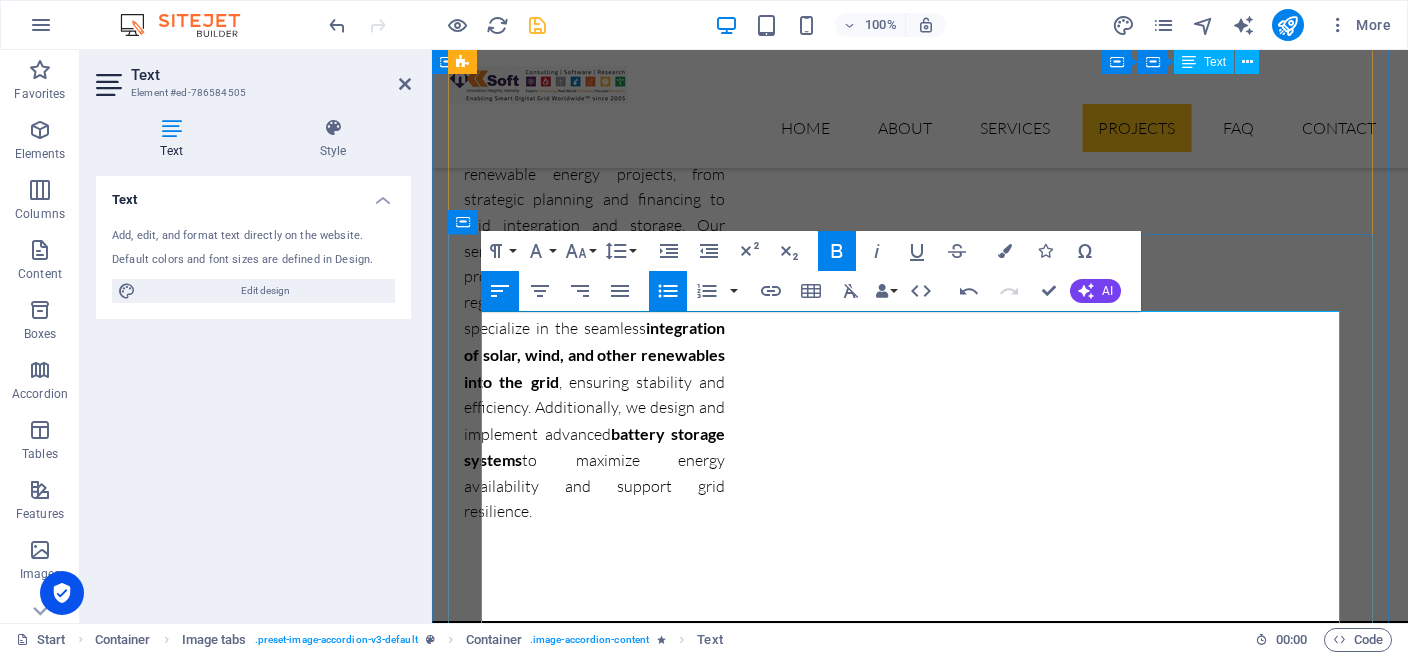 drag, startPoint x: 681, startPoint y: 427, endPoint x: 484, endPoint y: 430, distance: 197.02284 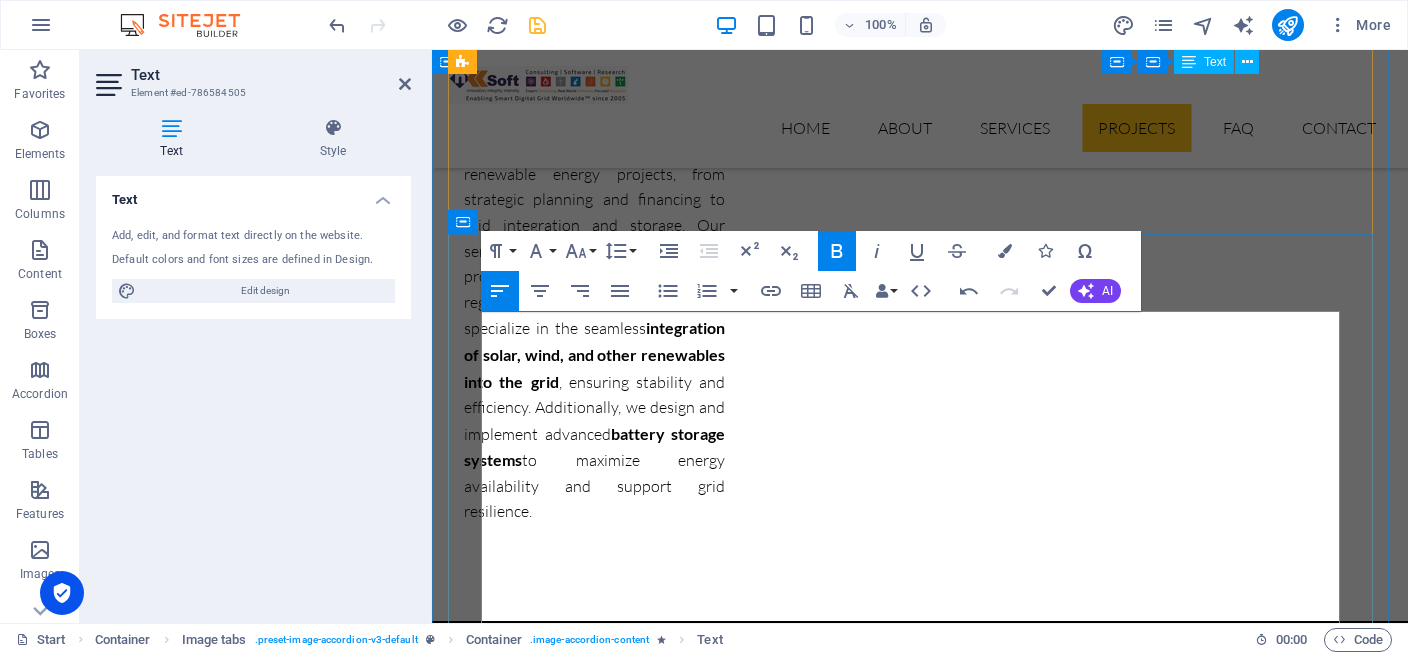 click on "Evaluate existing EMS environment" at bounding box center [936, 6813] 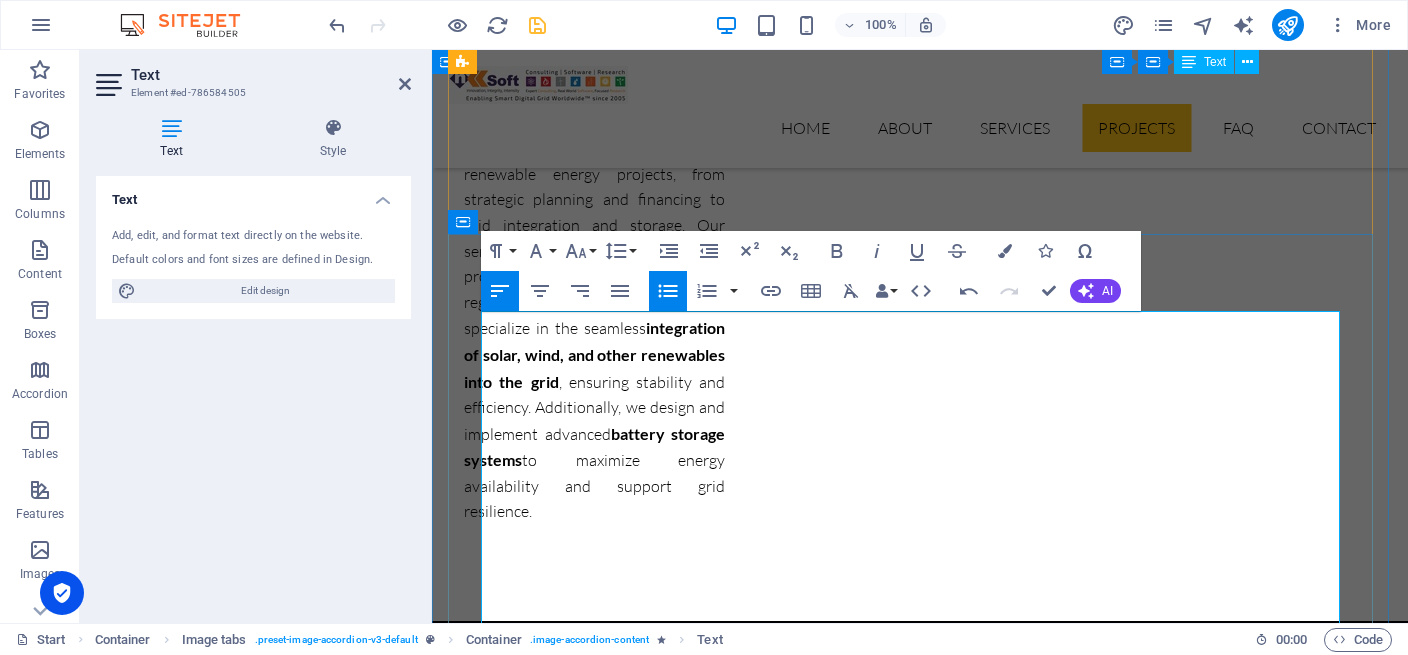 click on "Evaluate existing EMS environment" at bounding box center (936, 6813) 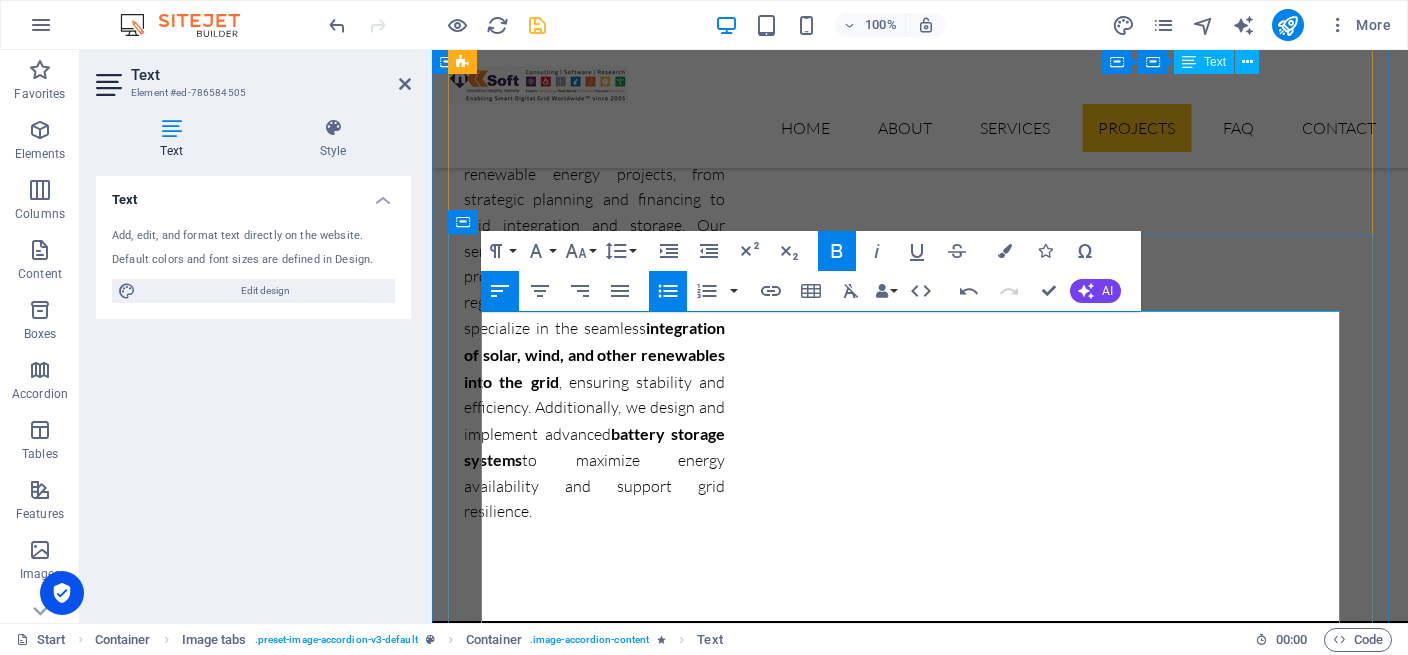 click on "Requirements Gathering & System Assessment" at bounding box center (928, 6762) 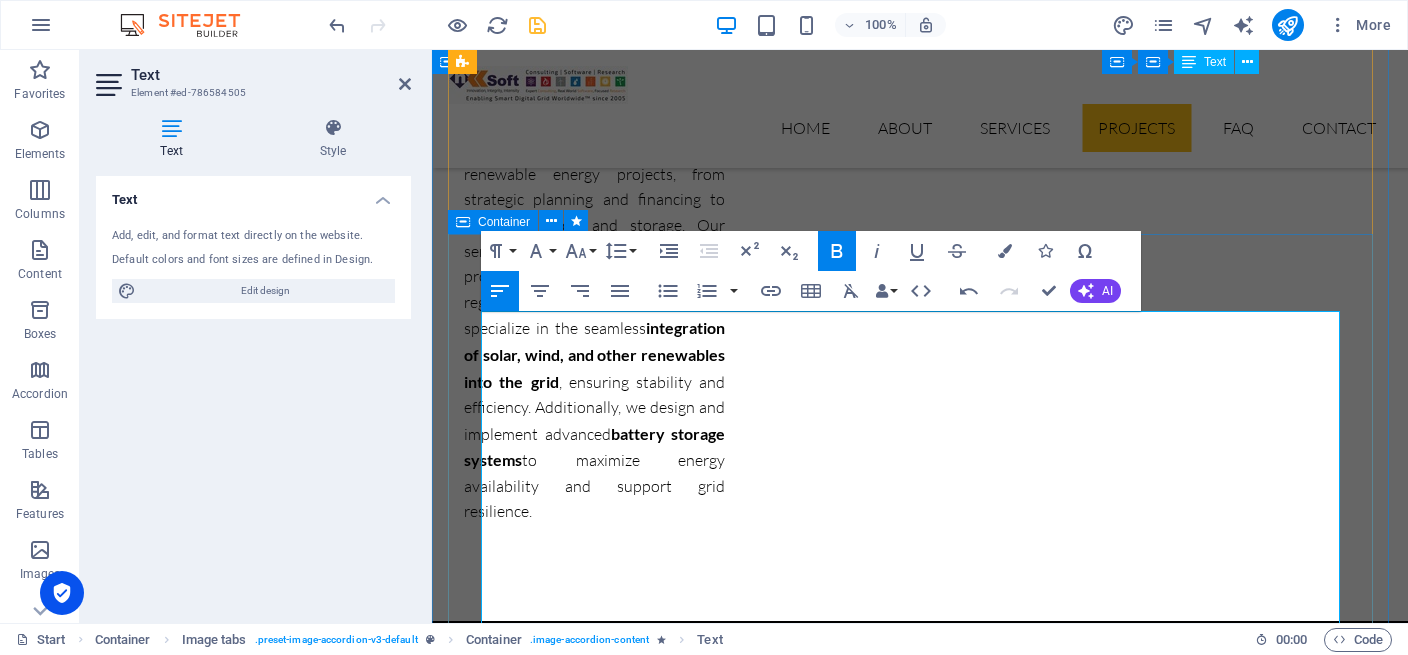 click on "EMS GE xA/21 Upgrade at Southern California Edision Southern California Edison (SCE) initiated an upgrade of its  Energy Management System (EMS)  built on  GE XA/21  platform to enhance grid reliability, cybersecurity, and system performance. The upgrade involves migrating from legacy EMS infrastructure to the latest supported version, ensuring compliance with industry standards and future scalability. Morrupti ipsum Perferendis Requirements Gathering & System Assessment Evaluate existing EMS environment Identify functional gaps and performance needs System Architecture Design Define hardware and software architecture for the upgraded platform Incorporate high-availability and disaster recovery planning Software & Platform Upgrade Install and configure the latest GE XA/21 EMS software Migrate system databases and real-time applications Interface & Integration Validation Ensure seamless interoperability with existing SCADA, ICCP, and external systems Testing & Quality Assurance Training & Knowledge Transfer" at bounding box center [920, 7255] 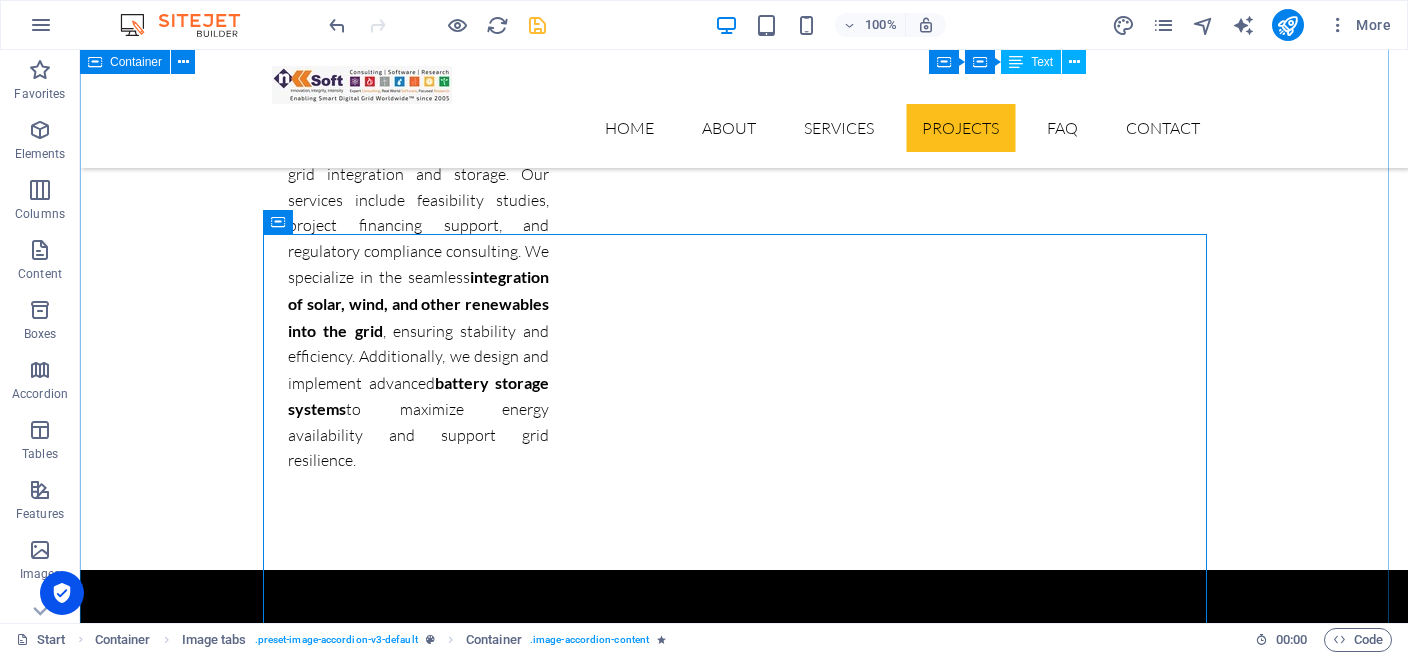 scroll, scrollTop: 7157, scrollLeft: 0, axis: vertical 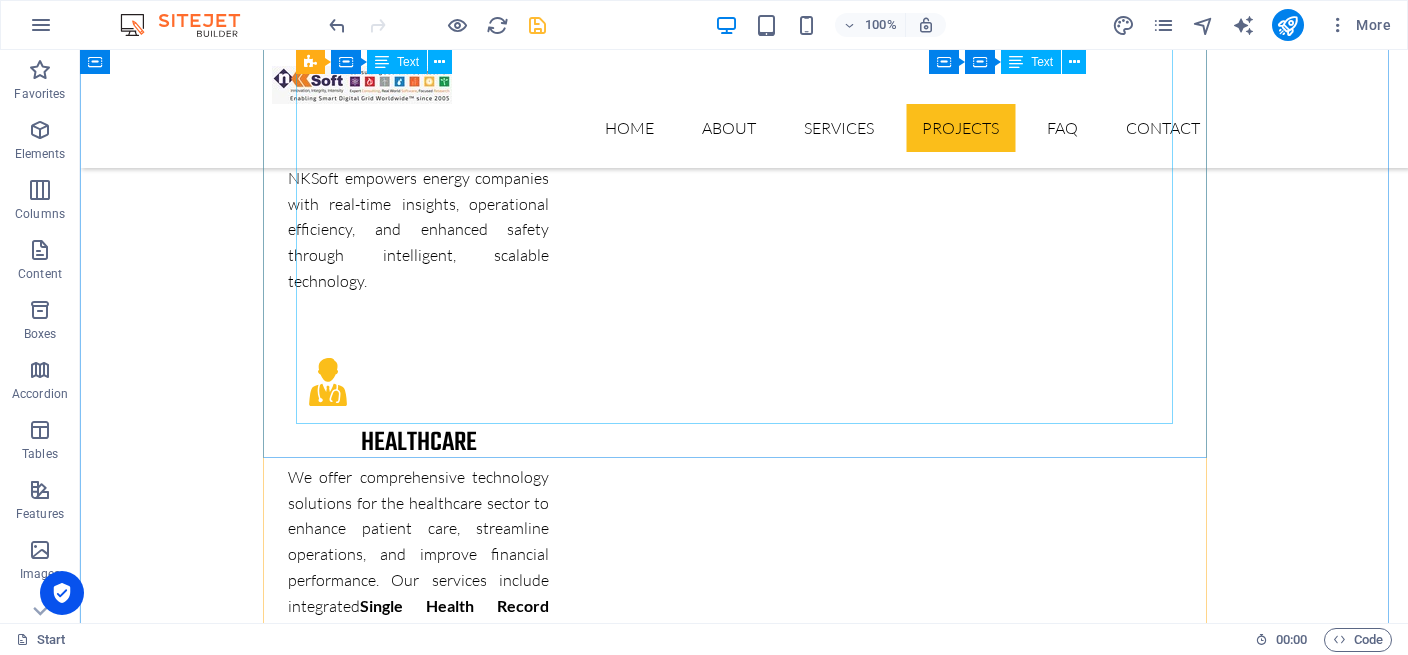 click on "Supply, Installation, Testing and Commissioning of Hardware & Software for Implementation of GIS (Geographic Information System) & SCADA (Supervisory Control and Data Acquisition) Based ADMS (Advanced Distribution Management System) for WZPDCL (Phase-1) Under West Zone Power Distribution Co.  Limited, Khulna on Turnkey Basis. Project Phases & Scope 1 : Conduct site survey and procure and install esri gis system 2 : substation automation 3 : Distribution automation 4 : procure and implement an adms system 5 : data center development 6 : control center development" at bounding box center (744, 6729) 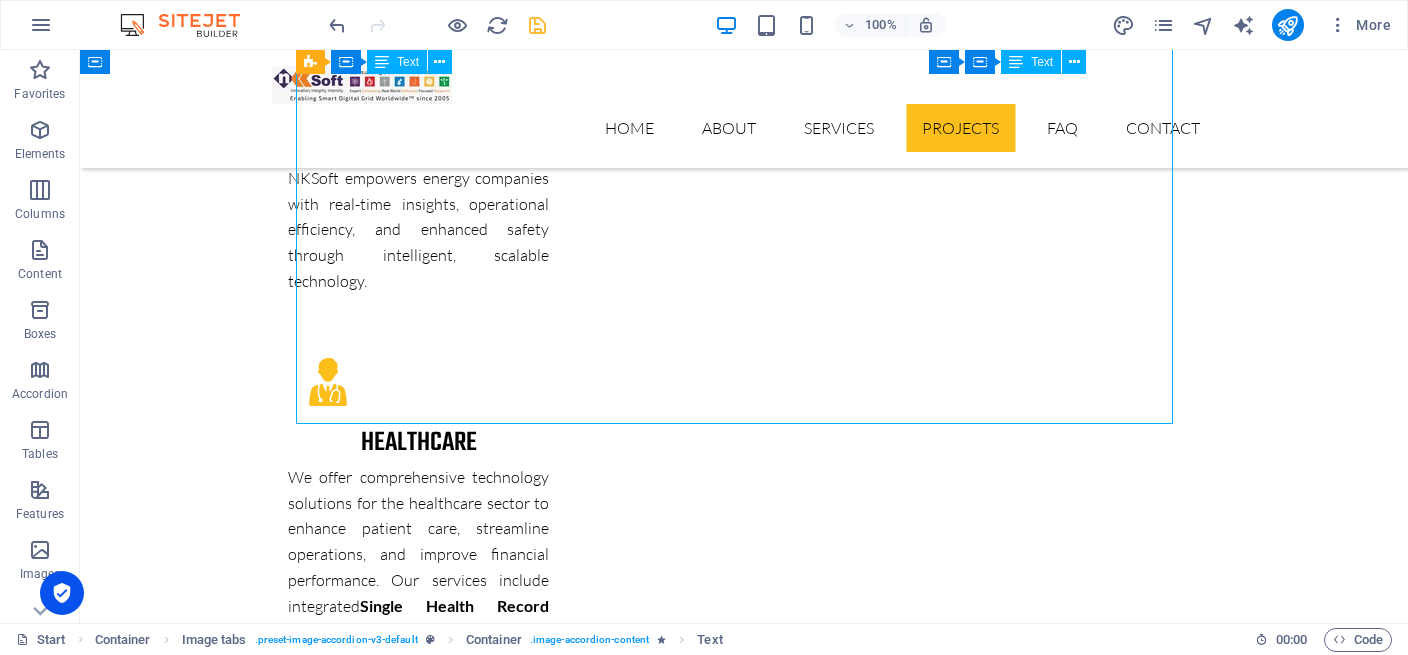 click on "Supply, Installation, Testing and Commissioning of Hardware & Software for Implementation of GIS (Geographic Information System) & SCADA (Supervisory Control and Data Acquisition) Based ADMS (Advanced Distribution Management System) for WZPDCL (Phase-1) Under West Zone Power Distribution Co.  Limited, Khulna on Turnkey Basis. Project Phases & Scope 1 : Conduct site survey and procure and install esri gis system 2 : substation automation 3 : Distribution automation 4 : procure and implement an adms system 5 : data center development 6 : control center development" at bounding box center (744, 6729) 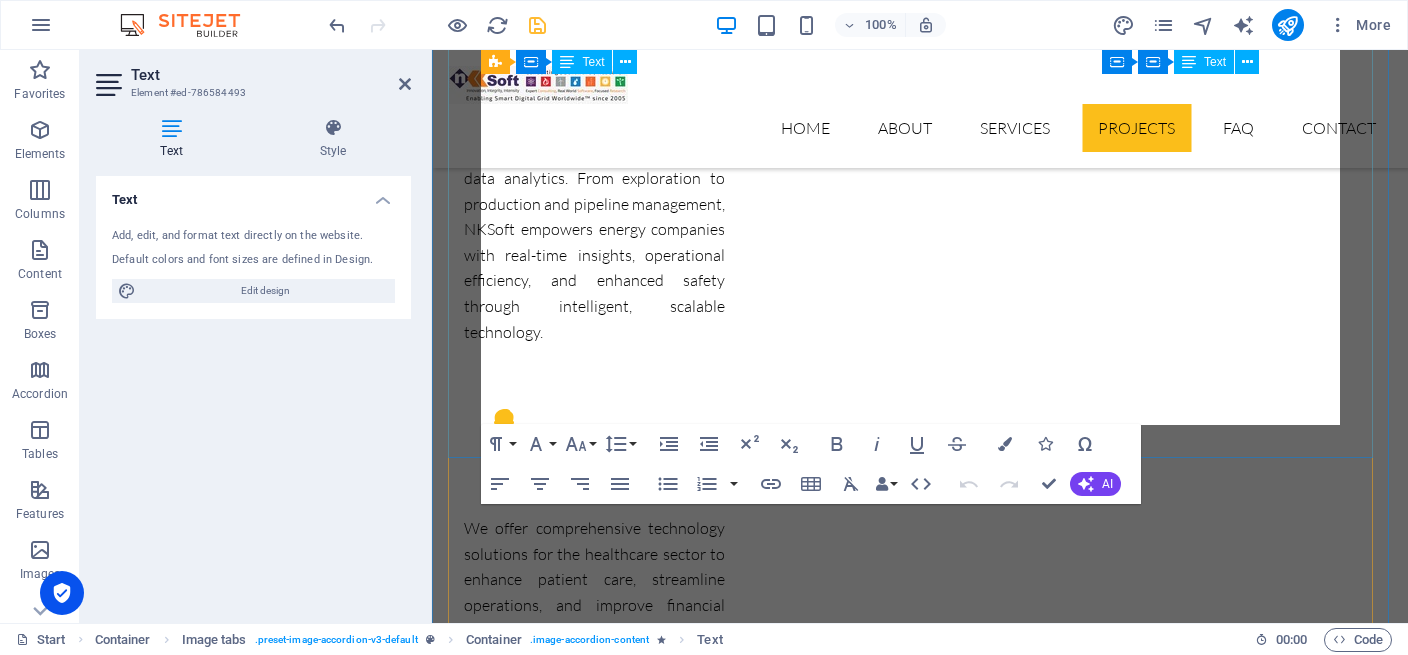 scroll, scrollTop: 7262, scrollLeft: 0, axis: vertical 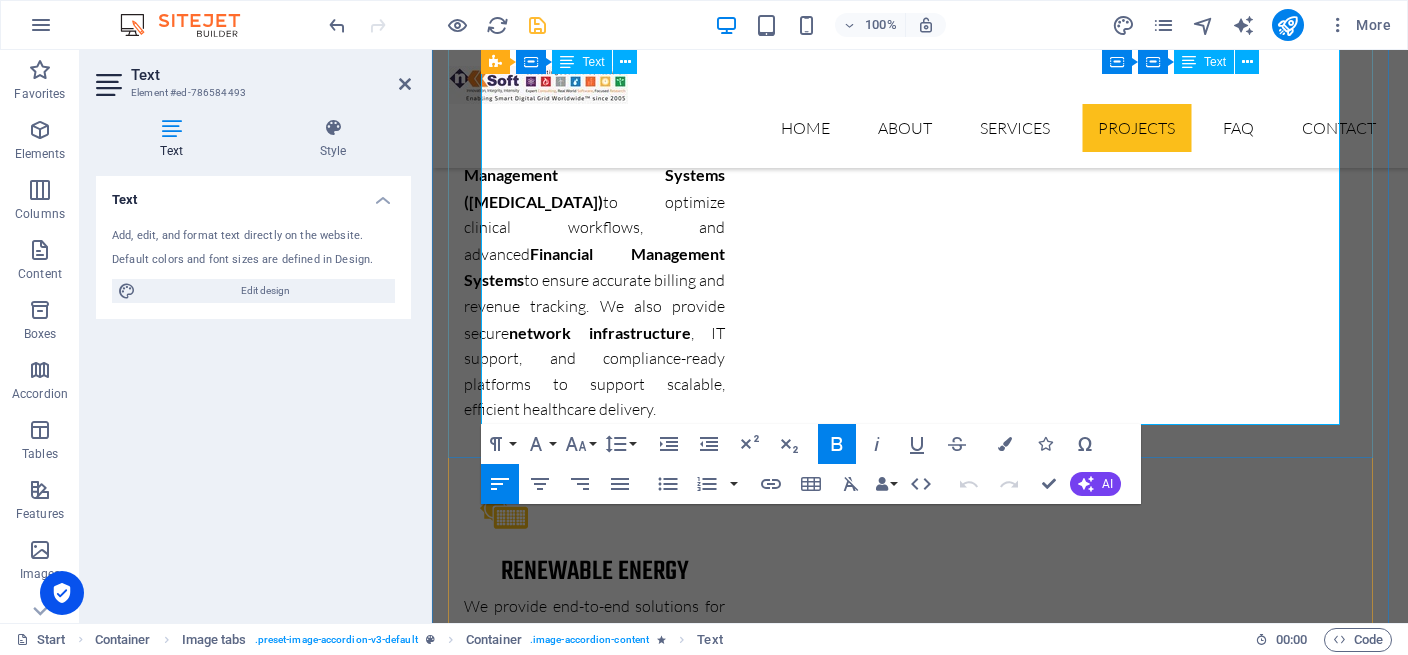 drag, startPoint x: 722, startPoint y: 192, endPoint x: 579, endPoint y: 220, distance: 145.71547 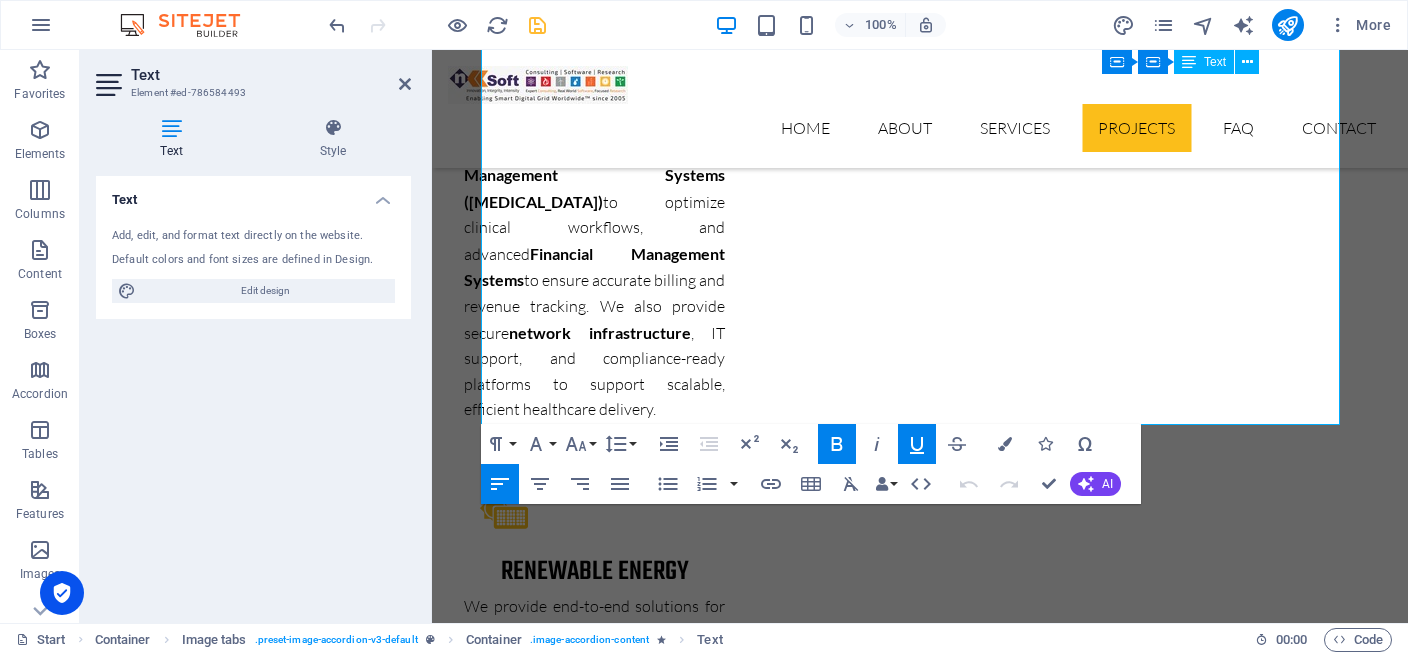 copy on "Project Phases & Scope" 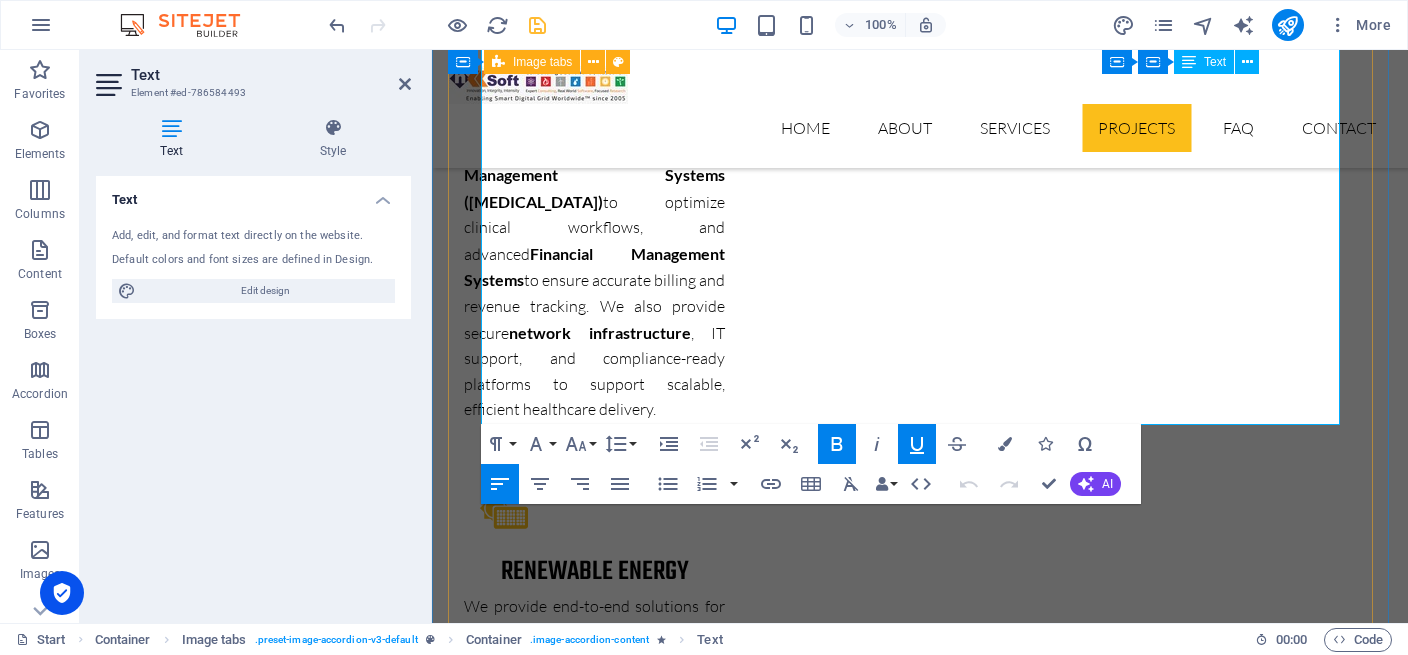 click on "Latest Projects Solution for Industries PROJECT 1 Our latest project - first smart grid in [GEOGRAPHIC_DATA] DPDC received grant funding from the  European Union (EU)  and  Agence Française de Développement (AFD)  to modernize Bangladesh’s electric grid. Following an international competitive bidding process,  NKSoft  was awarded the contract to deliver multiple phases of the  Smart Grid Pilot Project  under DPDC. Project Phases & Scope Phase A1: Review Technical Assumptions & Define Final Scope Prepare a Bill of Quantities (BOQ), cost estimates, and conduct necessary field data collection. Deliver a detailed report defining the finalized project scope. Phase A2: Preparation of Tender Documents Develop complete tender documents based on project requirements, ensuring full interoperability with existing DPDC projects (e.g., SCADA, OMS, Smart Metering). Prepare technical specifications, designs, drawings, BOQ, and other procurement documents. Phase A3: proposal evaluation & contractor selection PROJECT 2 1 2 3 4 5" at bounding box center [920, 6618] 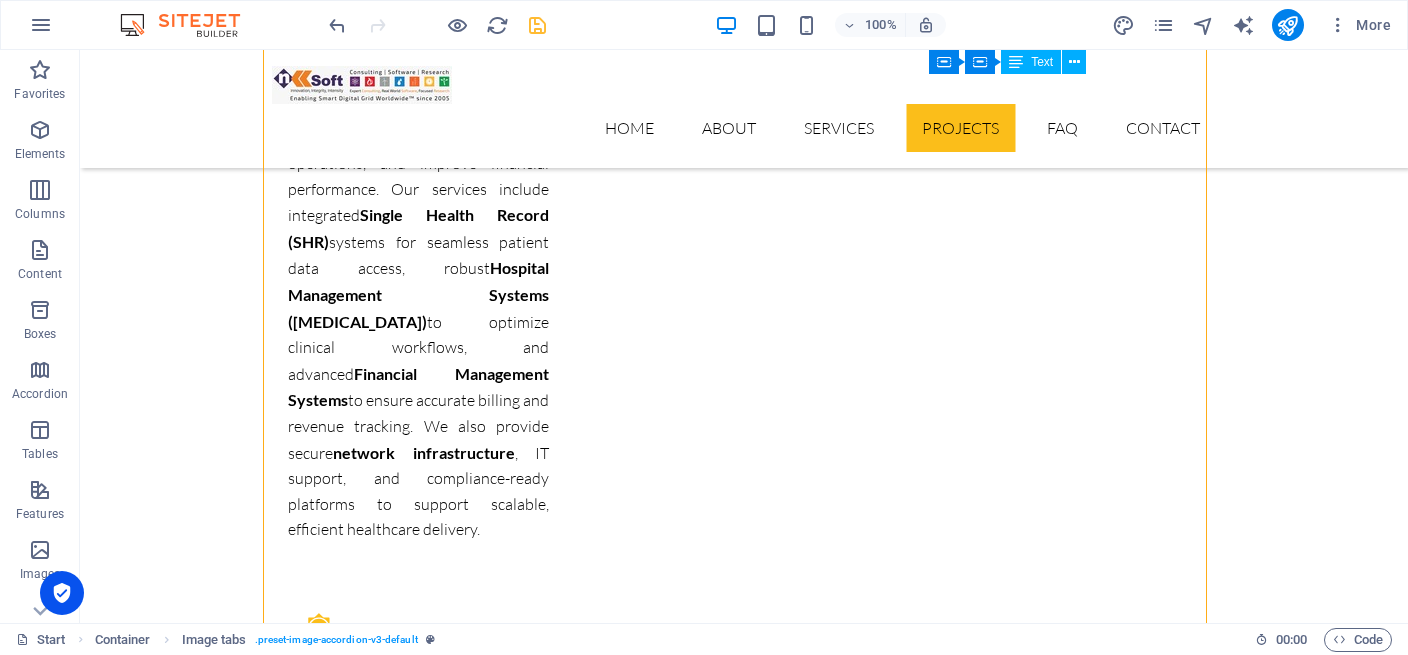 scroll, scrollTop: 7157, scrollLeft: 0, axis: vertical 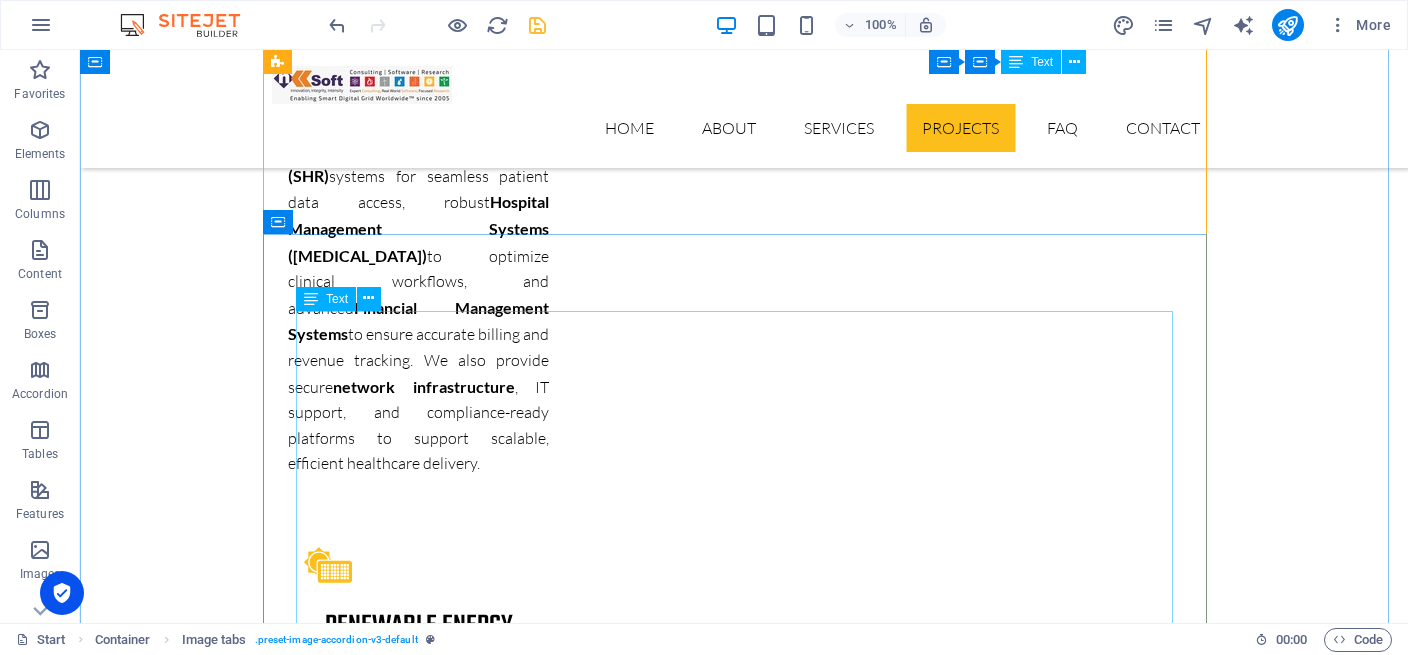 click on "Southern California Edison (SCE) initiated an upgrade of its  Energy Management System (EMS)  built on  GE XA/21  platform to enhance grid reliability, cybersecurity, and system performance. The upgrade involves migrating from legacy EMS infrastructure to the latest supported version, ensuring compliance with industry standards and future scalability. Morrupti ipsum Perferendis Requirements Gathering & System Assessment Evaluate existing EMS environment Identify functional gaps and performance needs System Architecture Design Define hardware and software architecture for the upgraded platform Incorporate high-availability and disaster recovery planning Software & Platform Upgrade Install and configure the latest GE XA/21 EMS software Migrate system databases and real-time applications Interface & Integration Validation Ensure seamless interoperability with existing SCADA, ICCP, and external systems Validate critical interfaces with field devices and control centers Testing & Quality Assurance" at bounding box center (744, 7485) 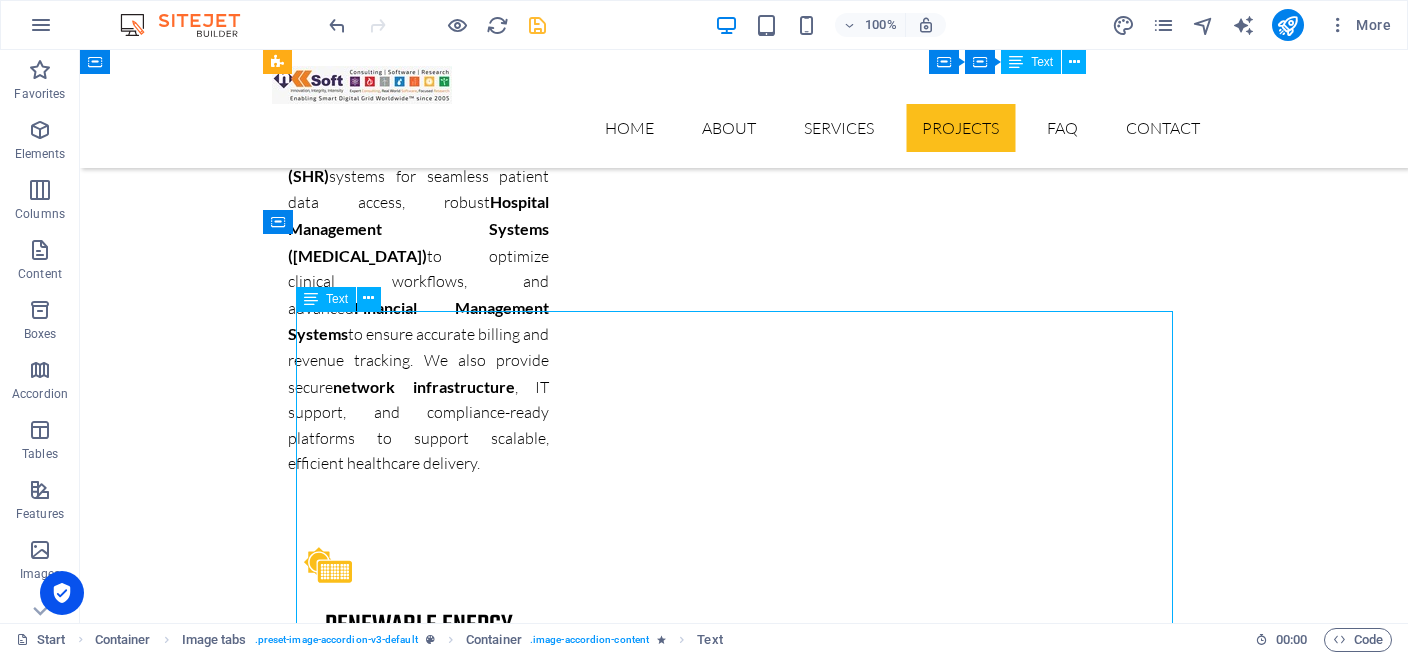 click on "Southern California Edison (SCE) initiated an upgrade of its  Energy Management System (EMS)  built on  GE XA/21  platform to enhance grid reliability, cybersecurity, and system performance. The upgrade involves migrating from legacy EMS infrastructure to the latest supported version, ensuring compliance with industry standards and future scalability. Morrupti ipsum Perferendis Requirements Gathering & System Assessment Evaluate existing EMS environment Identify functional gaps and performance needs System Architecture Design Define hardware and software architecture for the upgraded platform Incorporate high-availability and disaster recovery planning Software & Platform Upgrade Install and configure the latest GE XA/21 EMS software Migrate system databases and real-time applications Interface & Integration Validation Ensure seamless interoperability with existing SCADA, ICCP, and external systems Validate critical interfaces with field devices and control centers Testing & Quality Assurance" at bounding box center [744, 7485] 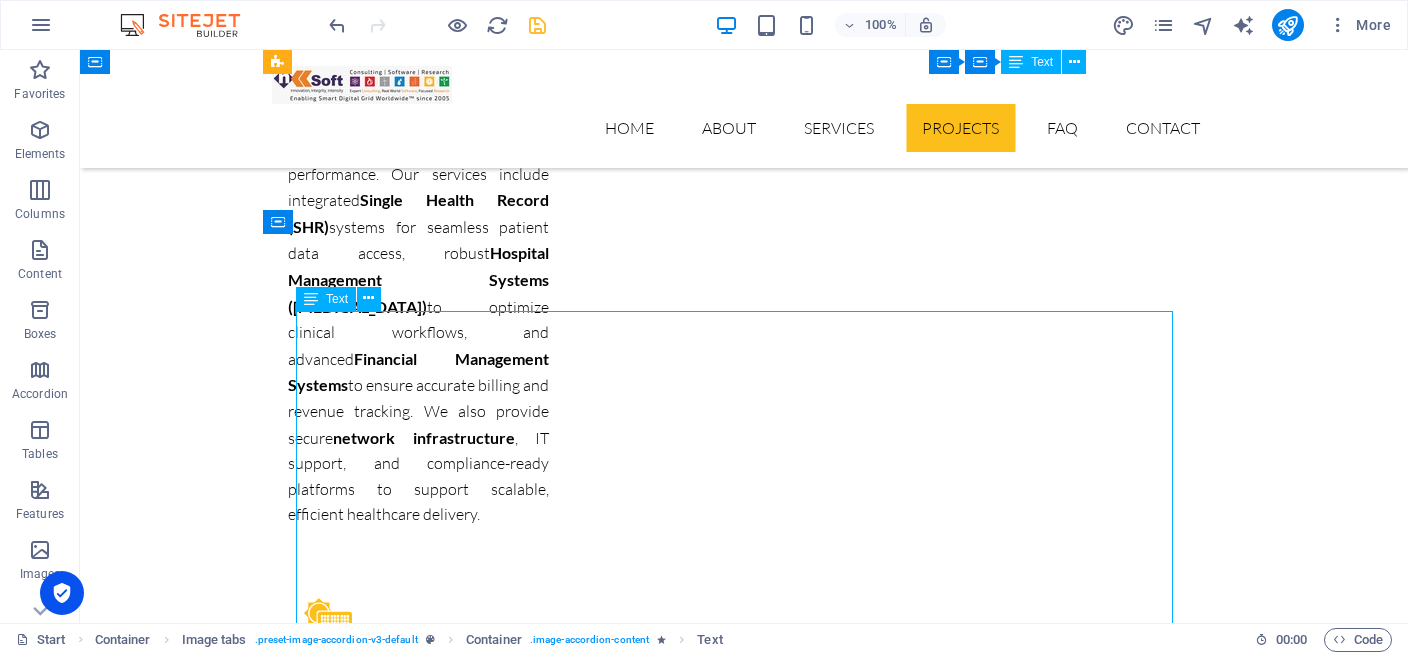 scroll, scrollTop: 7720, scrollLeft: 0, axis: vertical 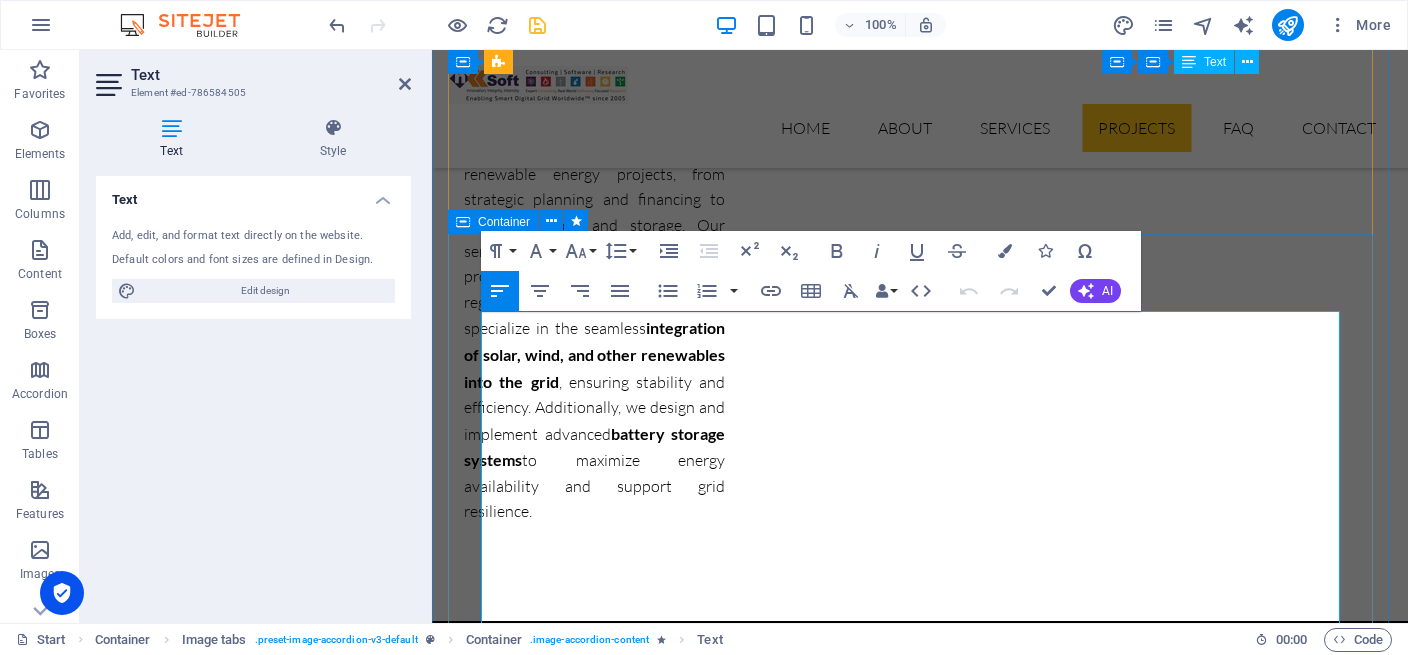 drag, startPoint x: 655, startPoint y: 419, endPoint x: 492, endPoint y: 433, distance: 163.60013 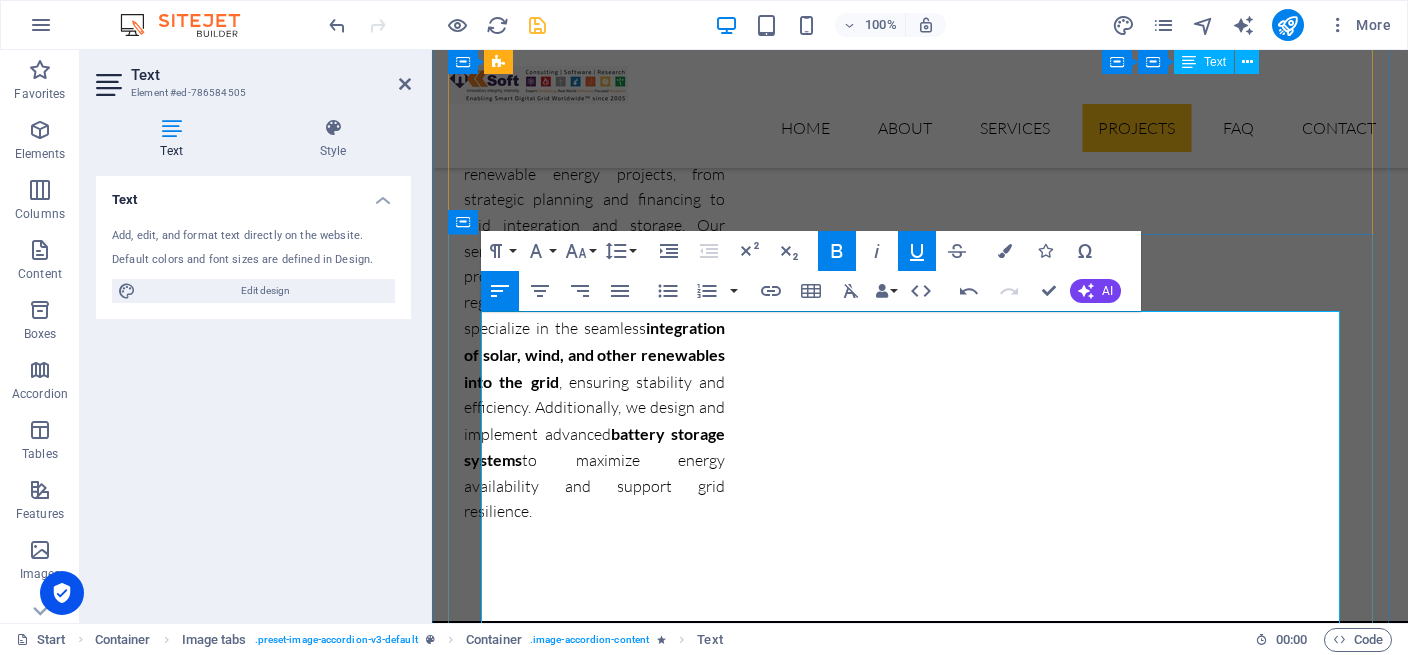 drag, startPoint x: 499, startPoint y: 489, endPoint x: 924, endPoint y: 567, distance: 432.09836 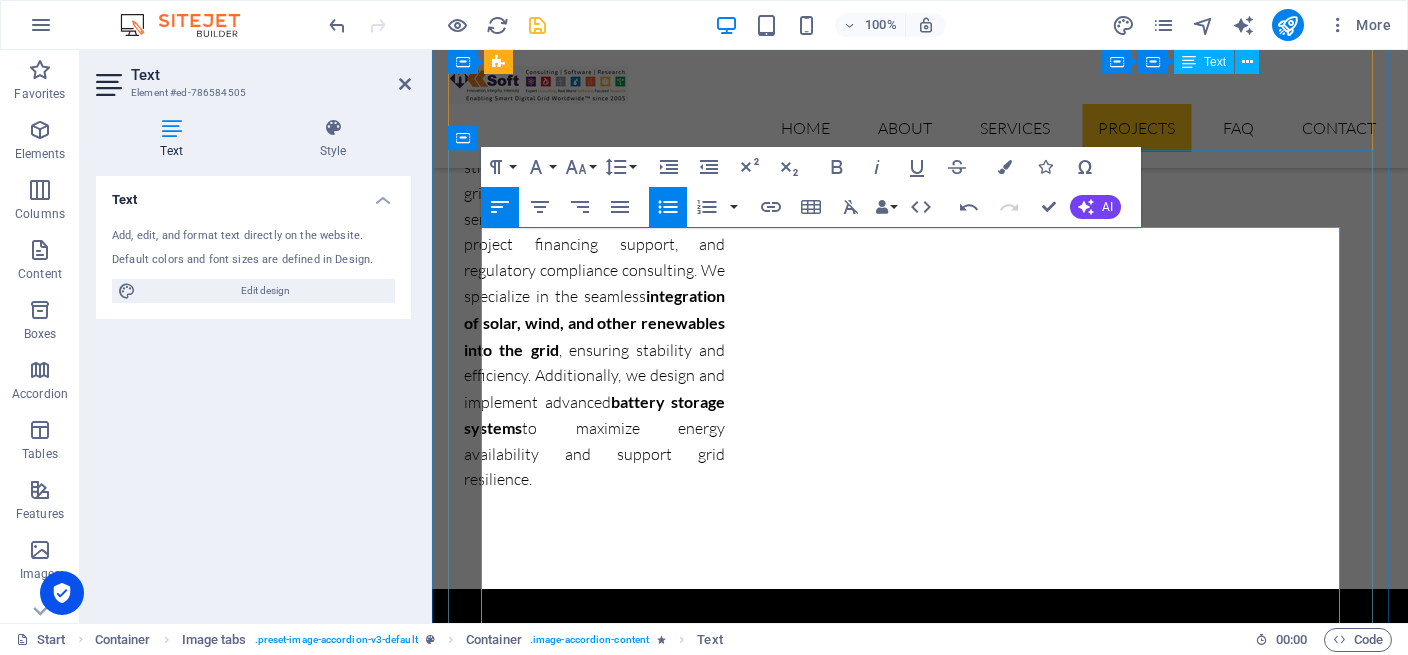 scroll, scrollTop: 7803, scrollLeft: 0, axis: vertical 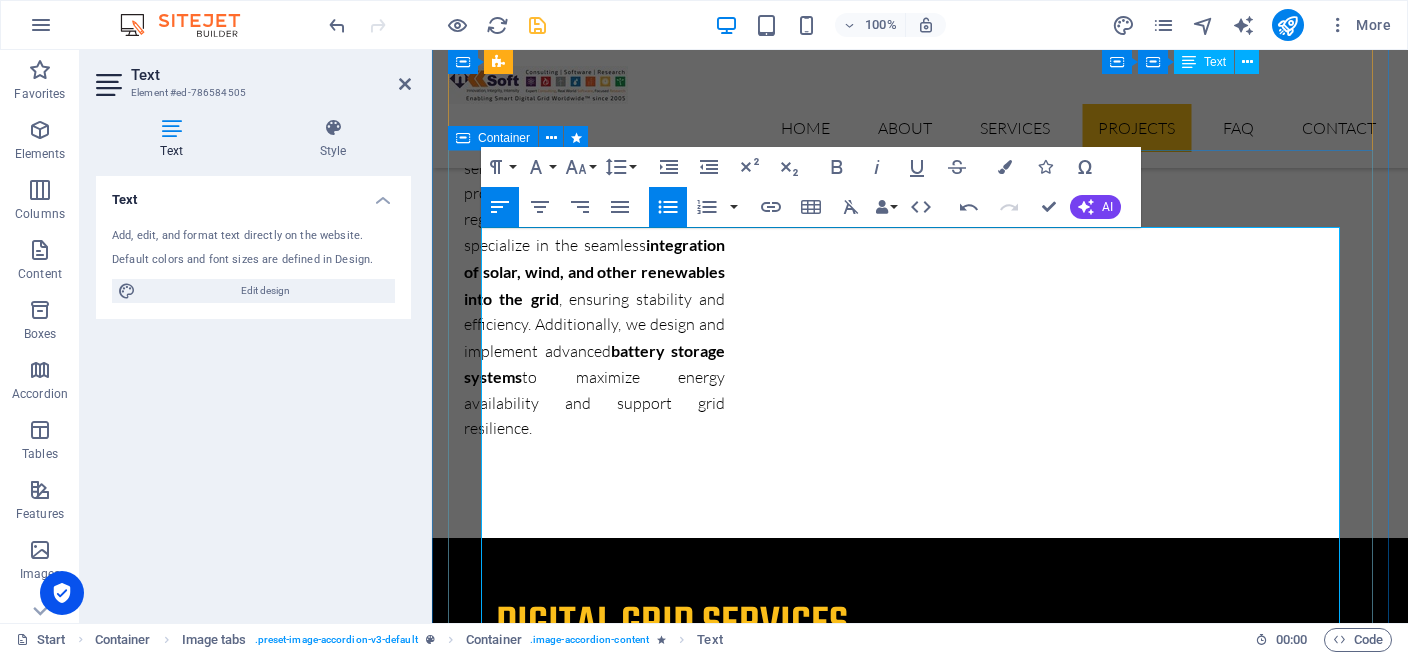 drag, startPoint x: 884, startPoint y: 560, endPoint x: 464, endPoint y: 453, distance: 433.4155 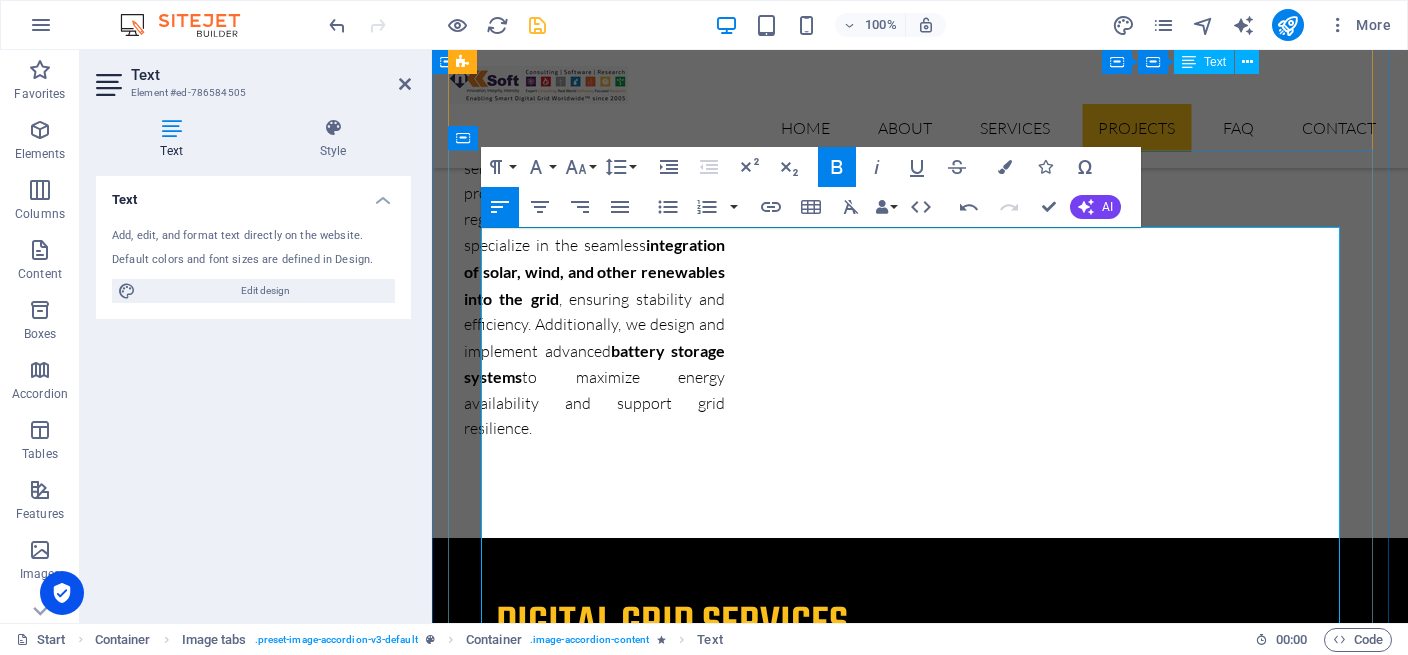 click on "Testing & Quality Assurance" at bounding box center [597, 6809] 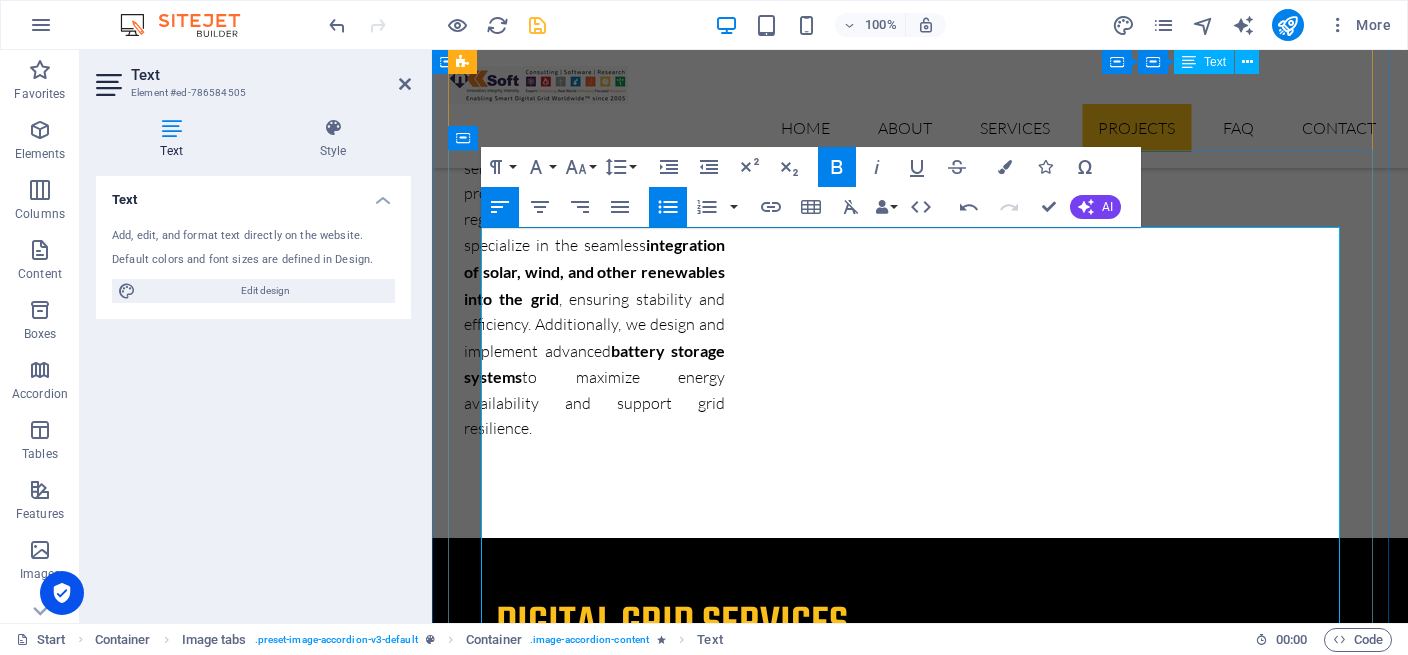 click on "Training & Knowledge Transfer" at bounding box center (928, 6862) 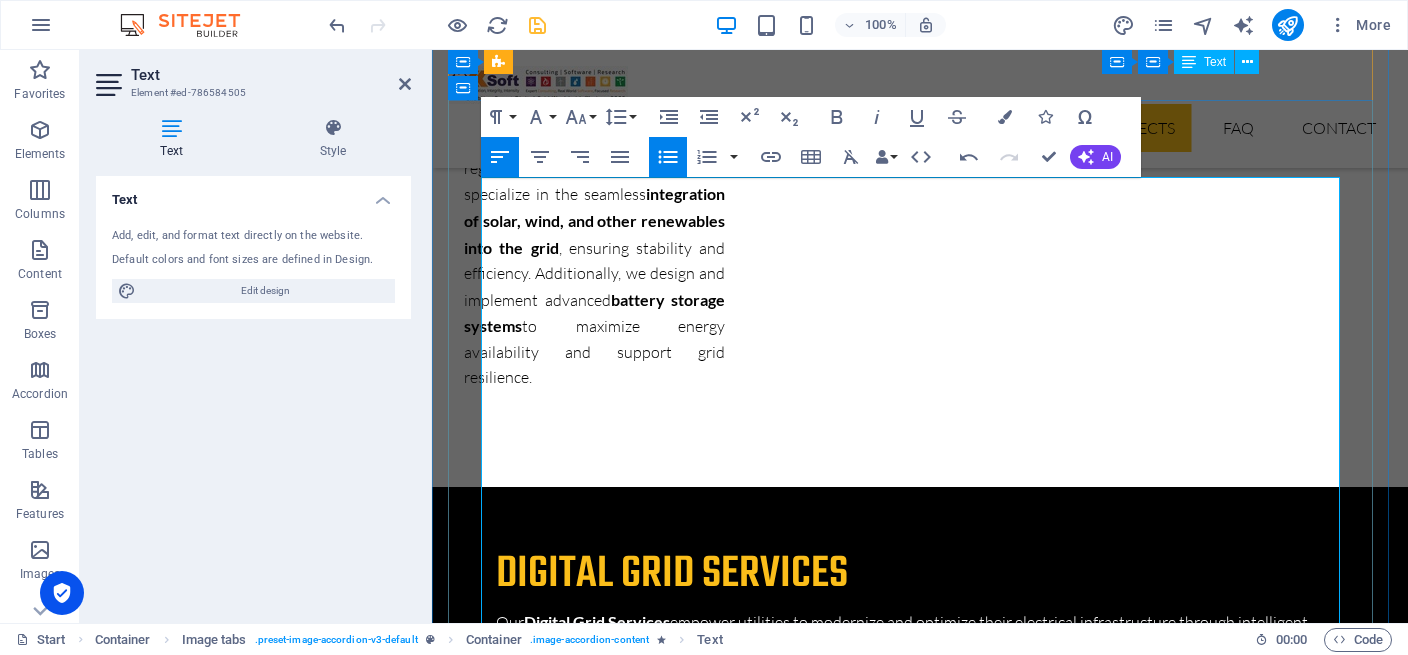 scroll, scrollTop: 7906, scrollLeft: 0, axis: vertical 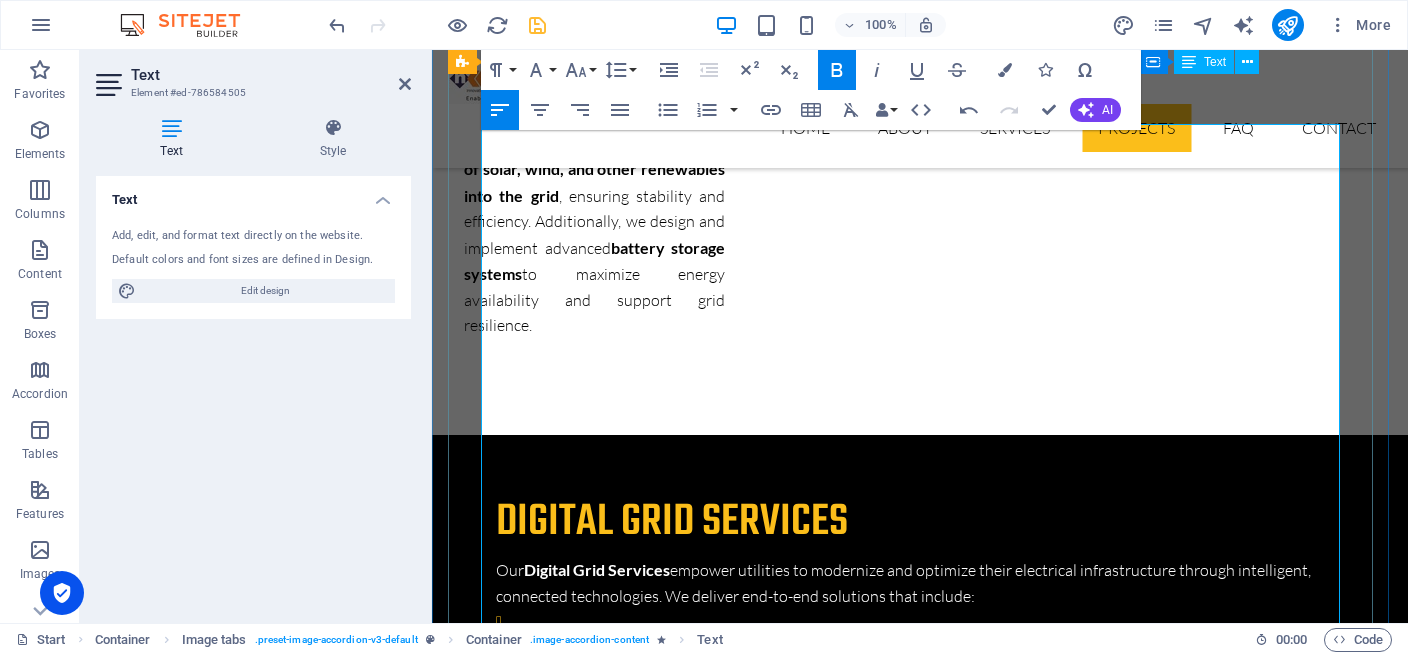 drag, startPoint x: 1008, startPoint y: 547, endPoint x: 473, endPoint y: 450, distance: 543.72235 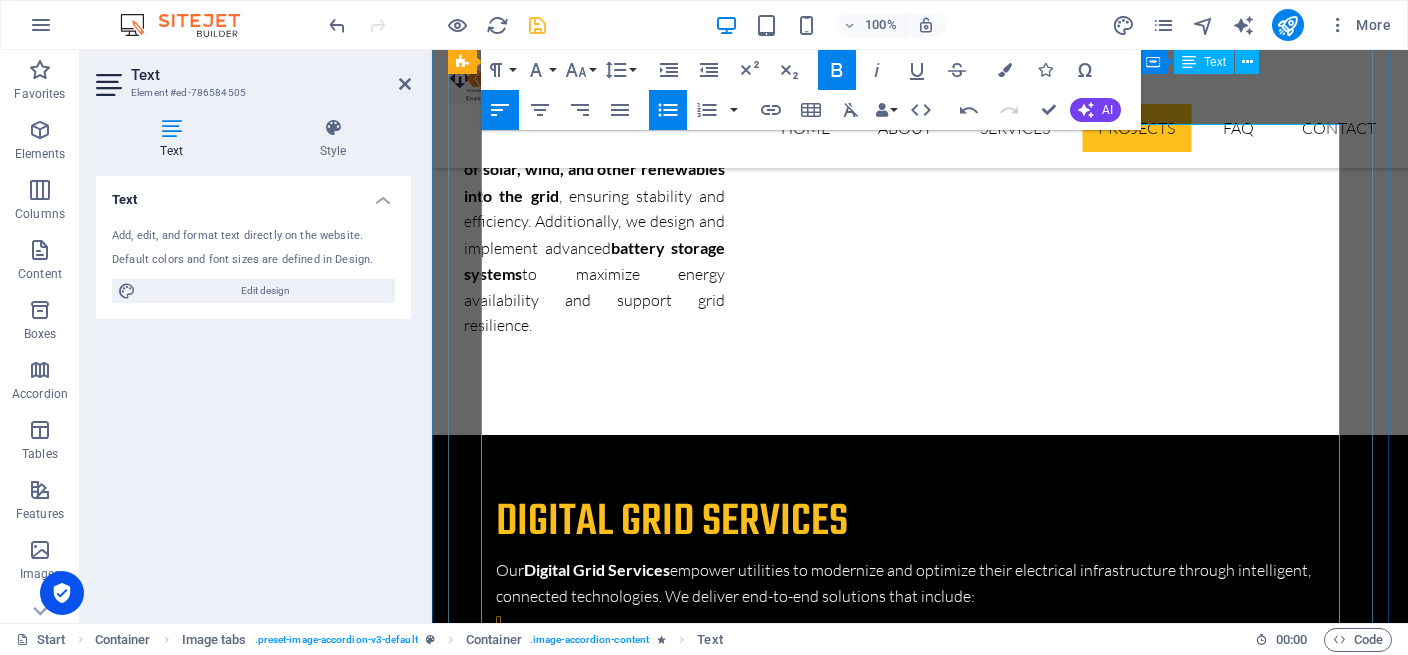 click on "Post-Implementation Review Assess performance of the upgraded system Capture lessons learned for future upgrades" at bounding box center (928, 6851) 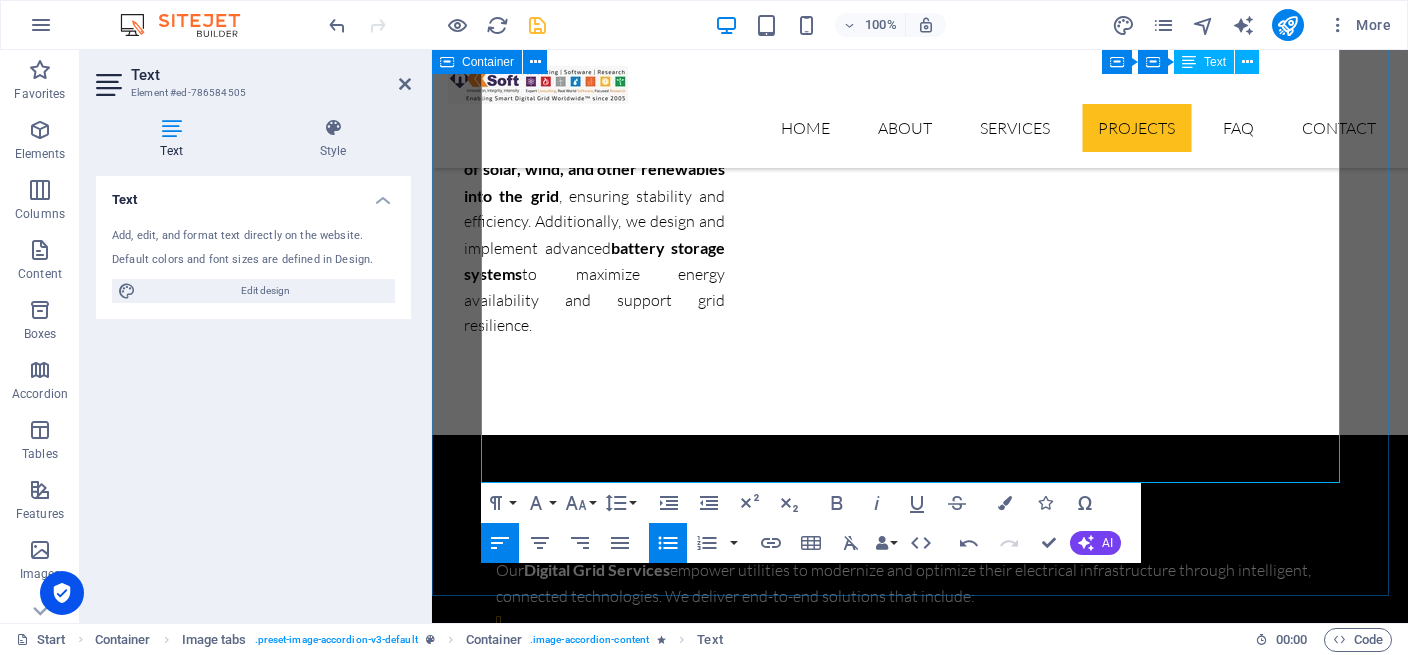 scroll, scrollTop: 8012, scrollLeft: 0, axis: vertical 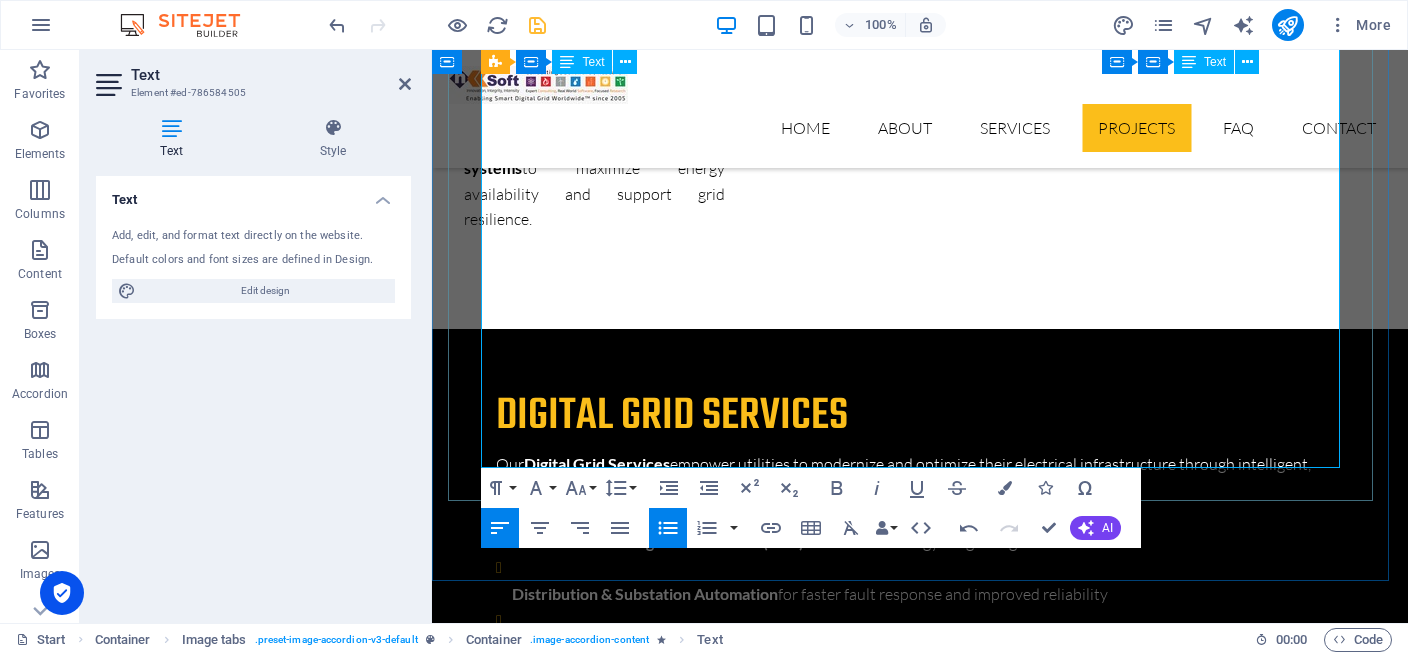 click on "Assess performance of the upgraded system" at bounding box center (928, 6707) 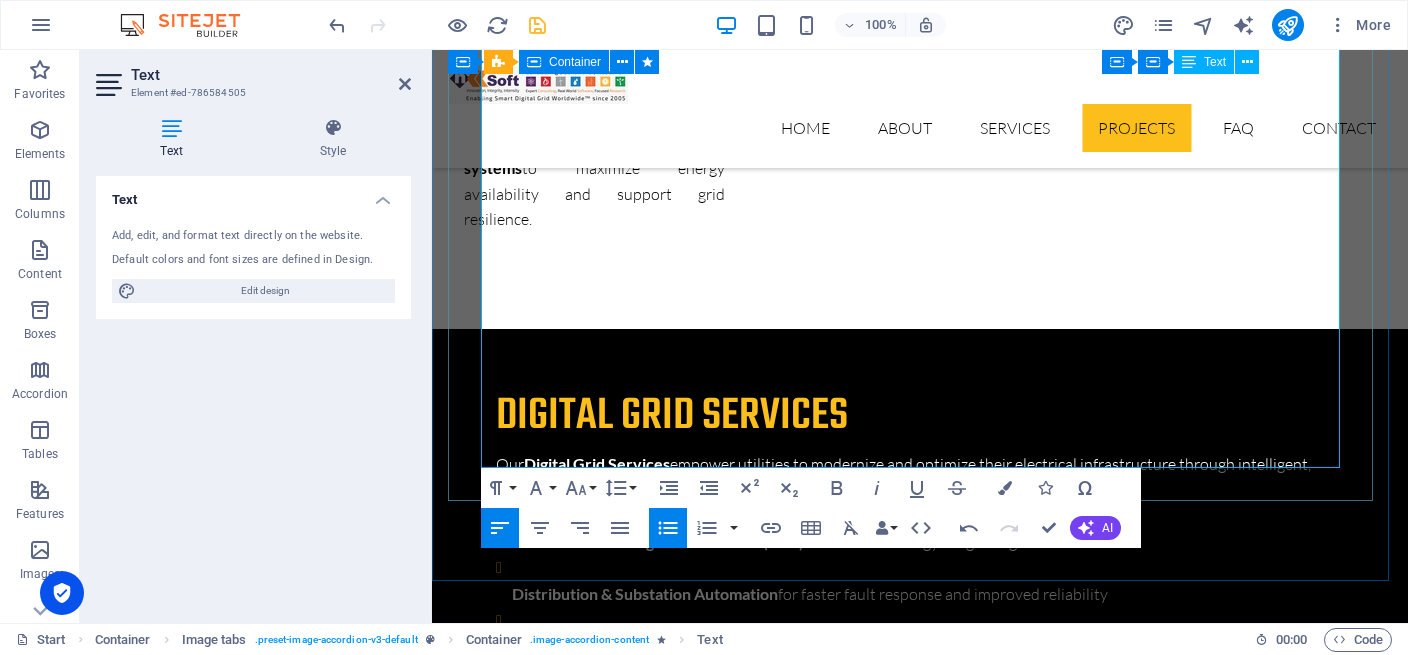 drag, startPoint x: 813, startPoint y: 451, endPoint x: 481, endPoint y: 386, distance: 338.30313 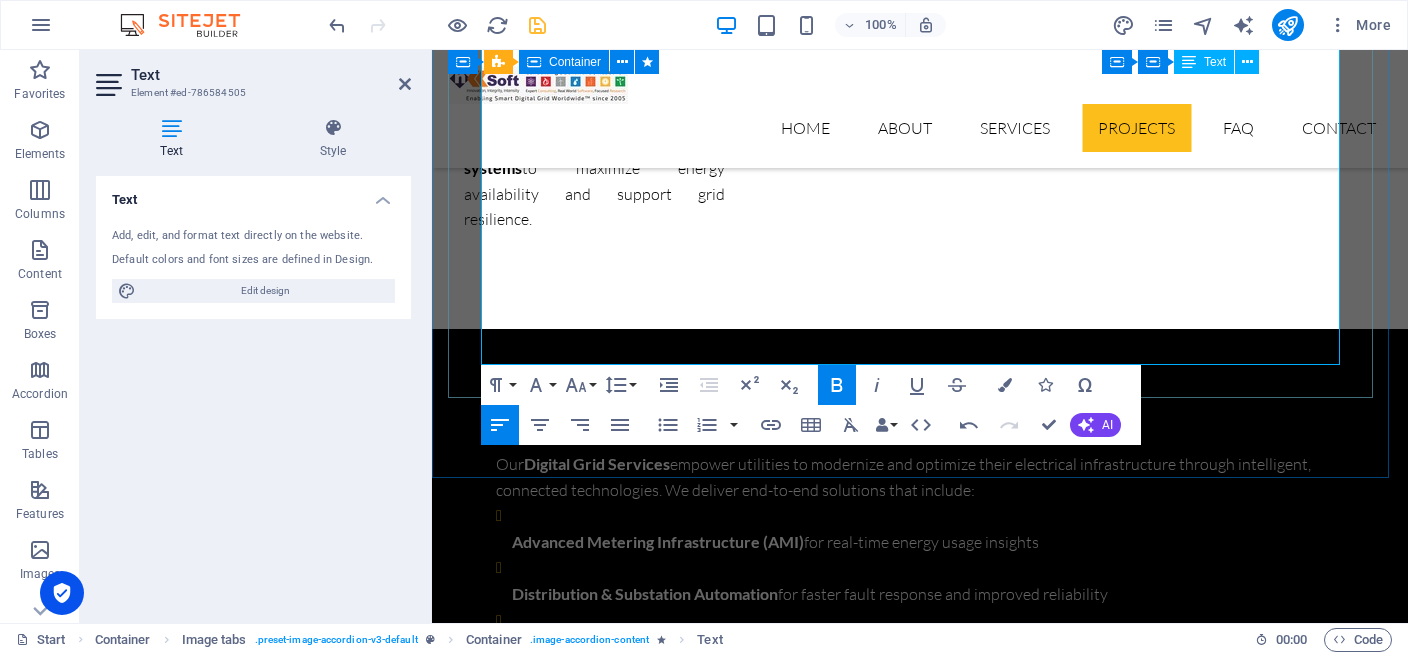 drag, startPoint x: 692, startPoint y: 348, endPoint x: 480, endPoint y: 177, distance: 272.36923 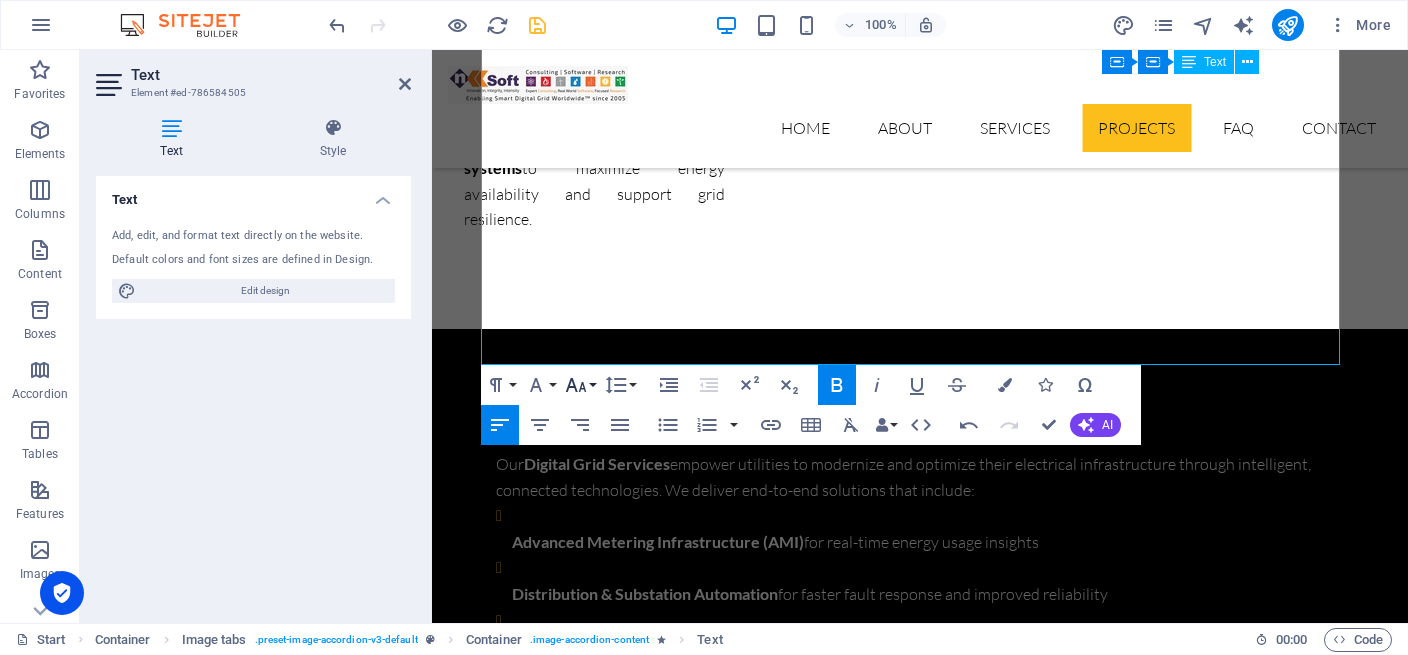 click 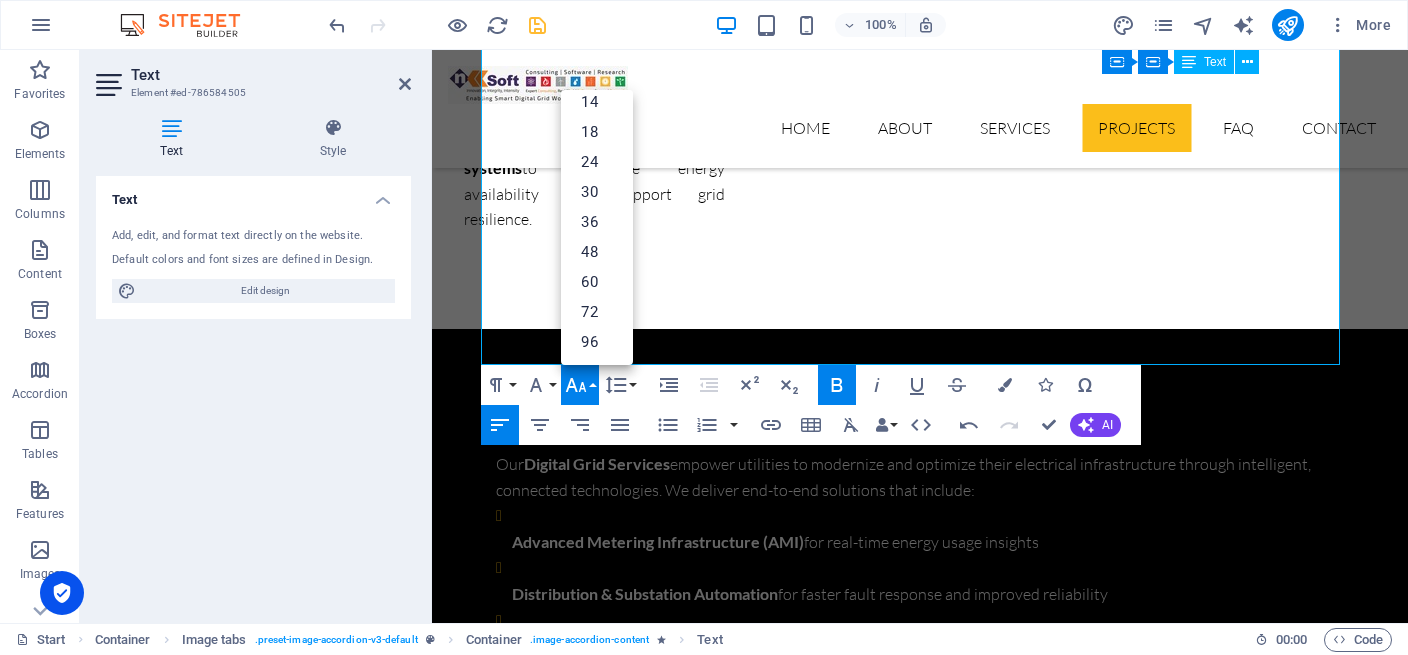 scroll, scrollTop: 0, scrollLeft: 0, axis: both 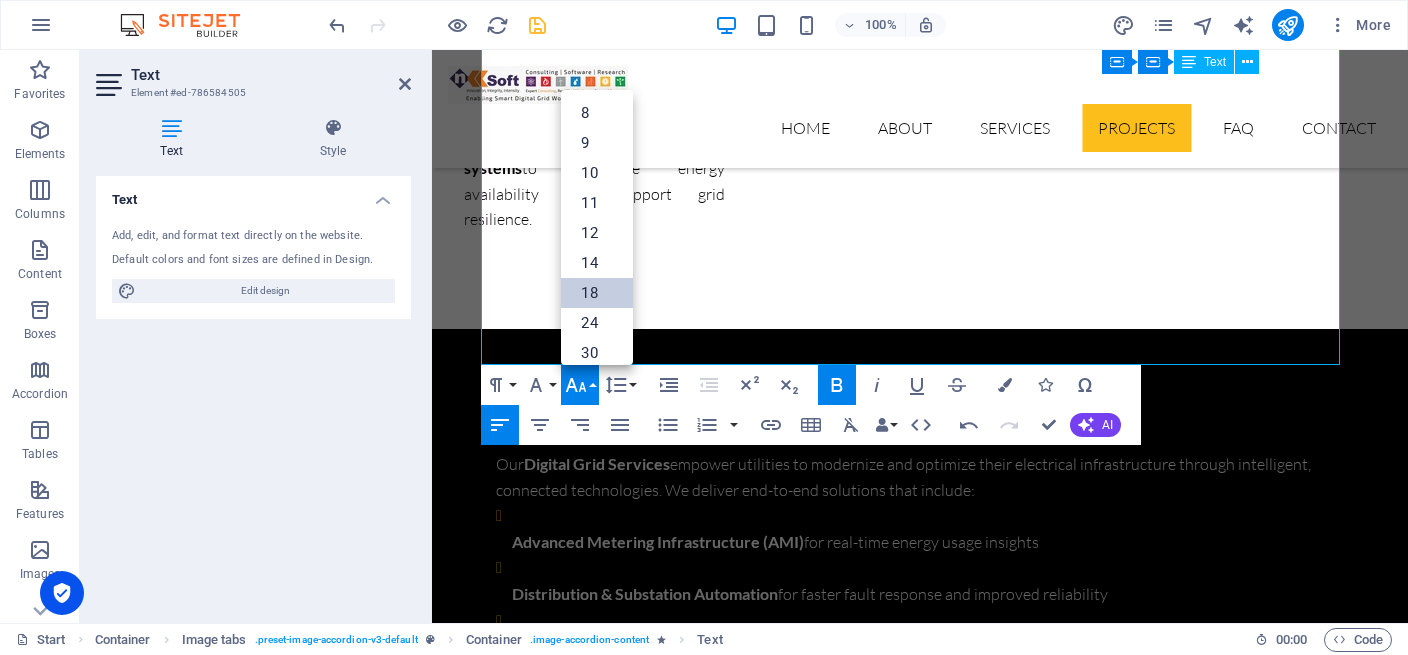 click on "18" at bounding box center (597, 293) 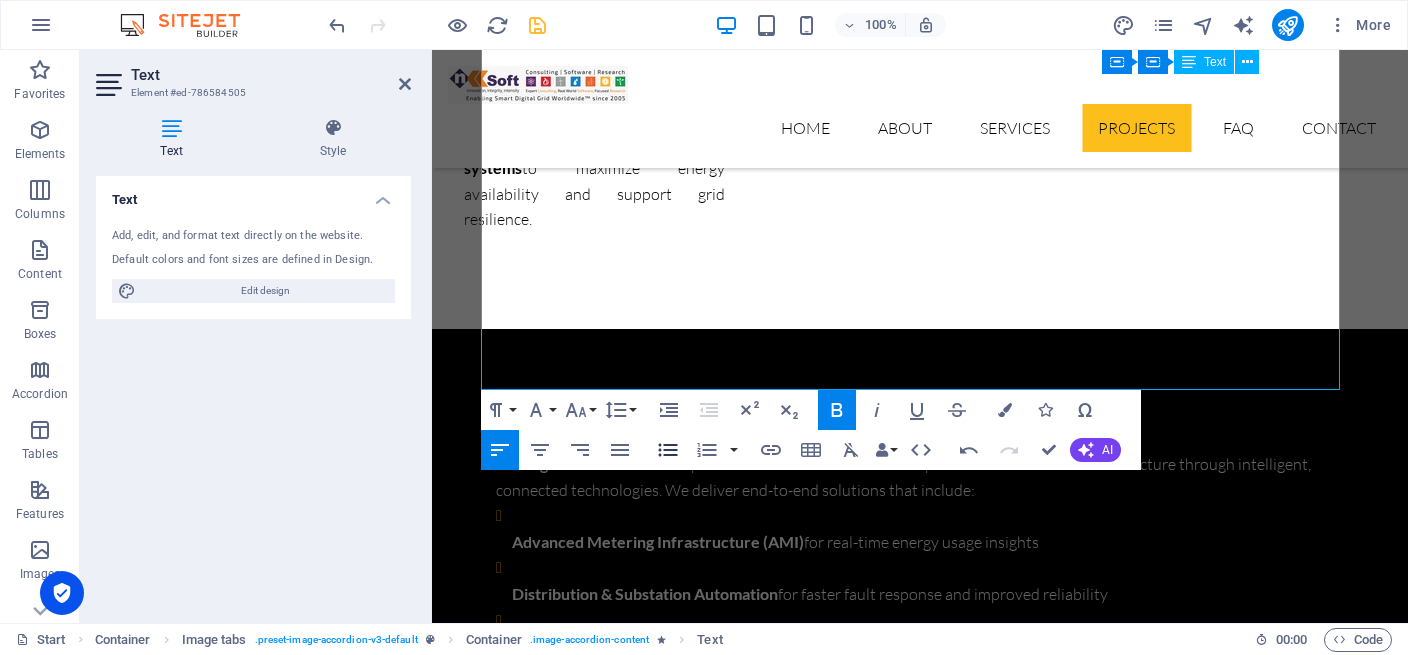 click 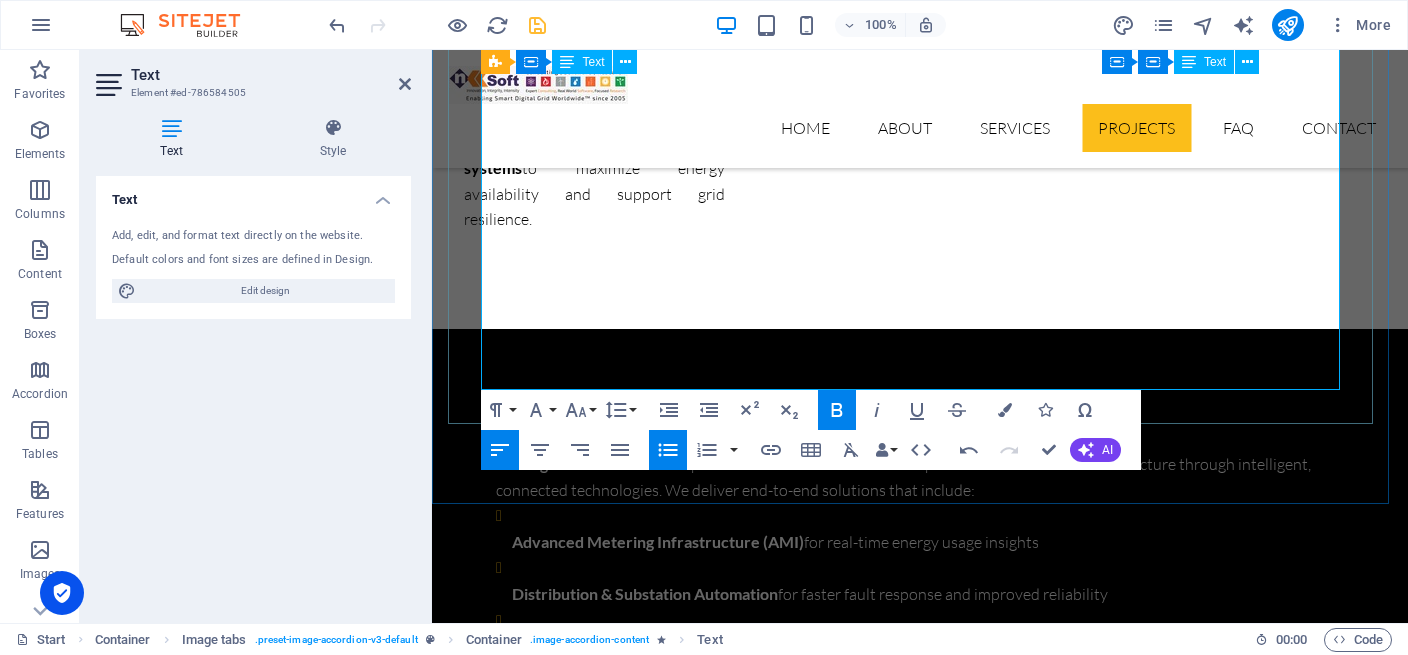 click on "Testing & Quality Assurance" at bounding box center (928, 6585) 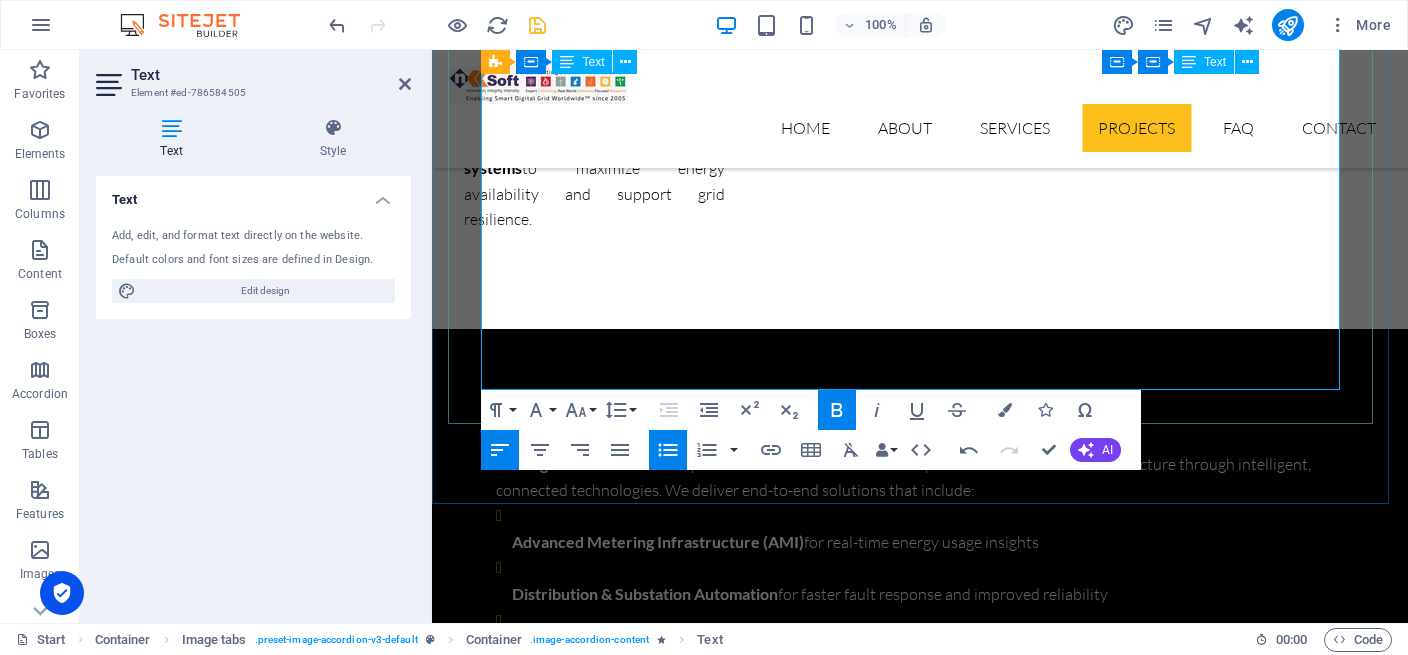 drag, startPoint x: 506, startPoint y: 175, endPoint x: 752, endPoint y: 384, distance: 322.7956 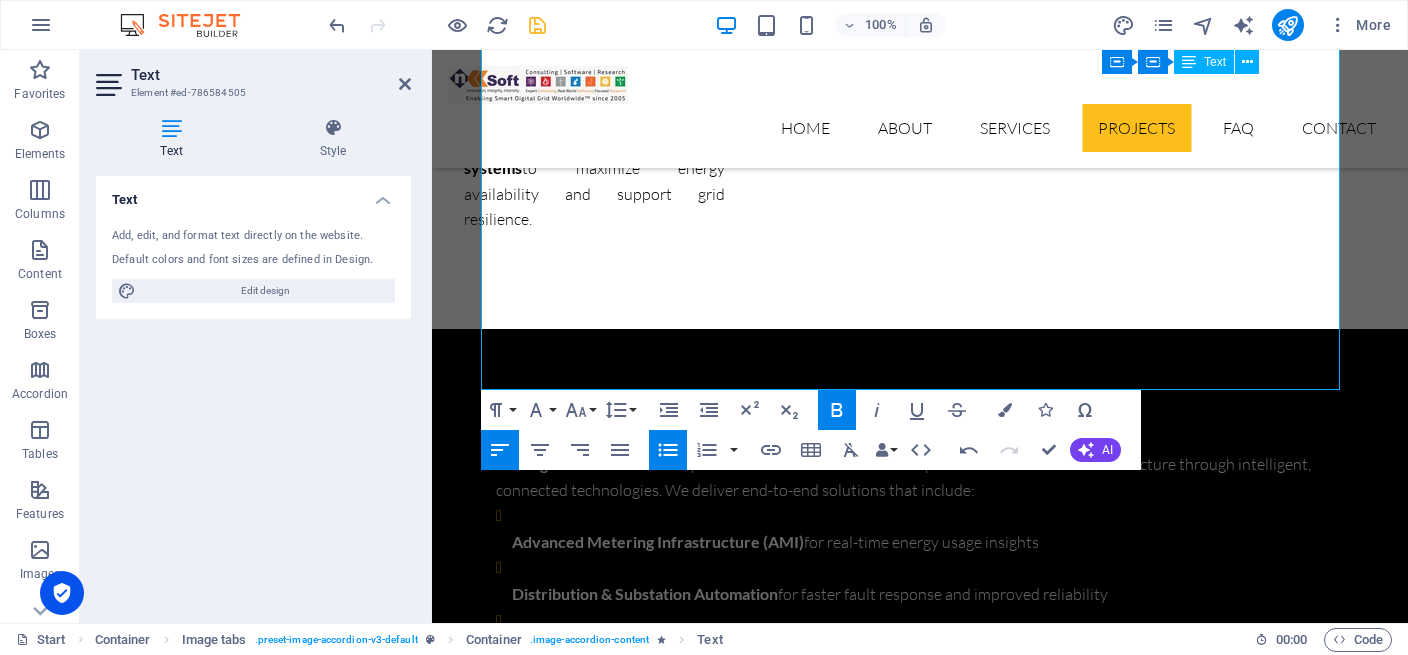 click 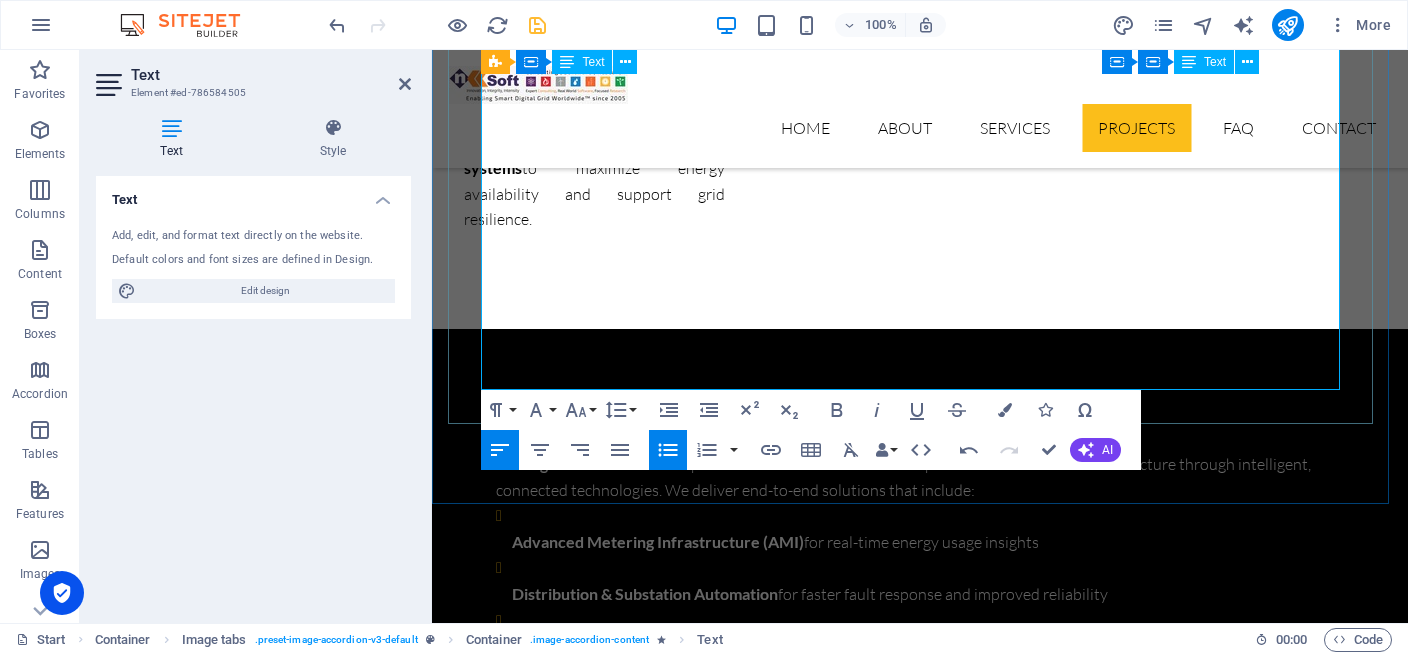 click on "Testing & Quality Assurance" at bounding box center (928, 6585) 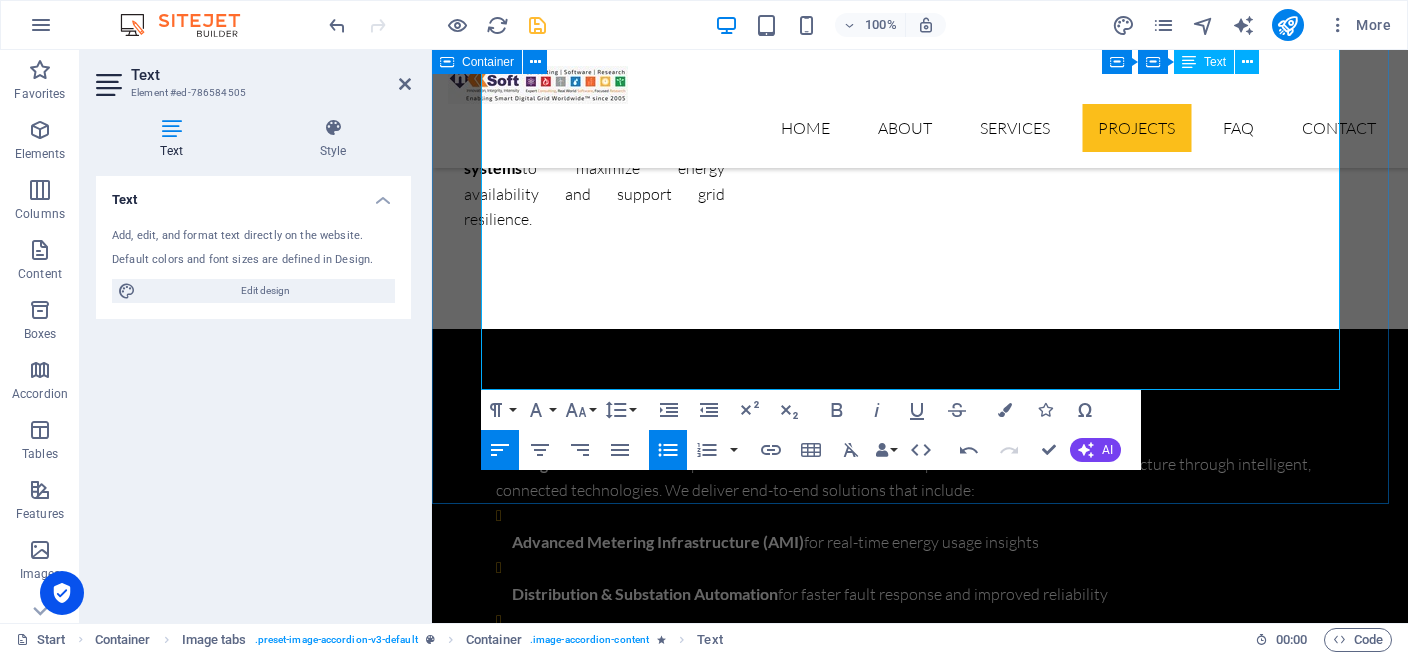 click on "Latest Projects Solution for Industries PROJECT 1 Our latest project - first smart grid in [GEOGRAPHIC_DATA] DPDC received grant funding from the  European Union (EU)  and  Agence Française de Développement (AFD)  to modernize Bangladesh’s electric grid. Following an international competitive bidding process,  NKSoft  was awarded the contract to deliver multiple phases of the  Smart Grid Pilot Project  under DPDC. Project Phases & Scope Phase A1: Review Technical Assumptions & Define Final Scope Prepare a Bill of Quantities (BOQ), cost estimates, and conduct necessary field data collection. Deliver a detailed report defining the finalized project scope. Phase A2: Preparation of Tender Documents Develop complete tender documents based on project requirements, ensuring full interoperability with existing DPDC projects (e.g., SCADA, OMS, Smart Metering). Prepare technical specifications, designs, drawings, BOQ, and other procurement documents. Phase A3: proposal evaluation & contractor selection PROJECT 2 1 2 3 4 5" at bounding box center [920, 5383] 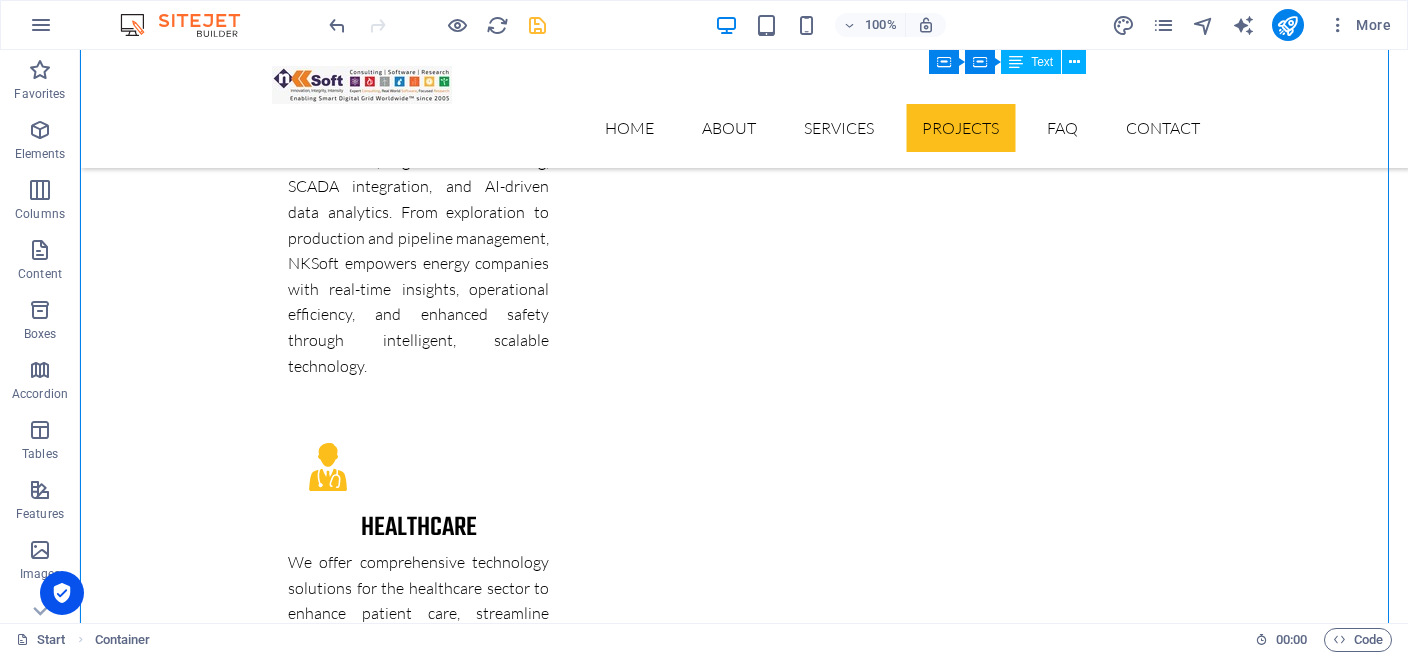 scroll, scrollTop: 6560, scrollLeft: 0, axis: vertical 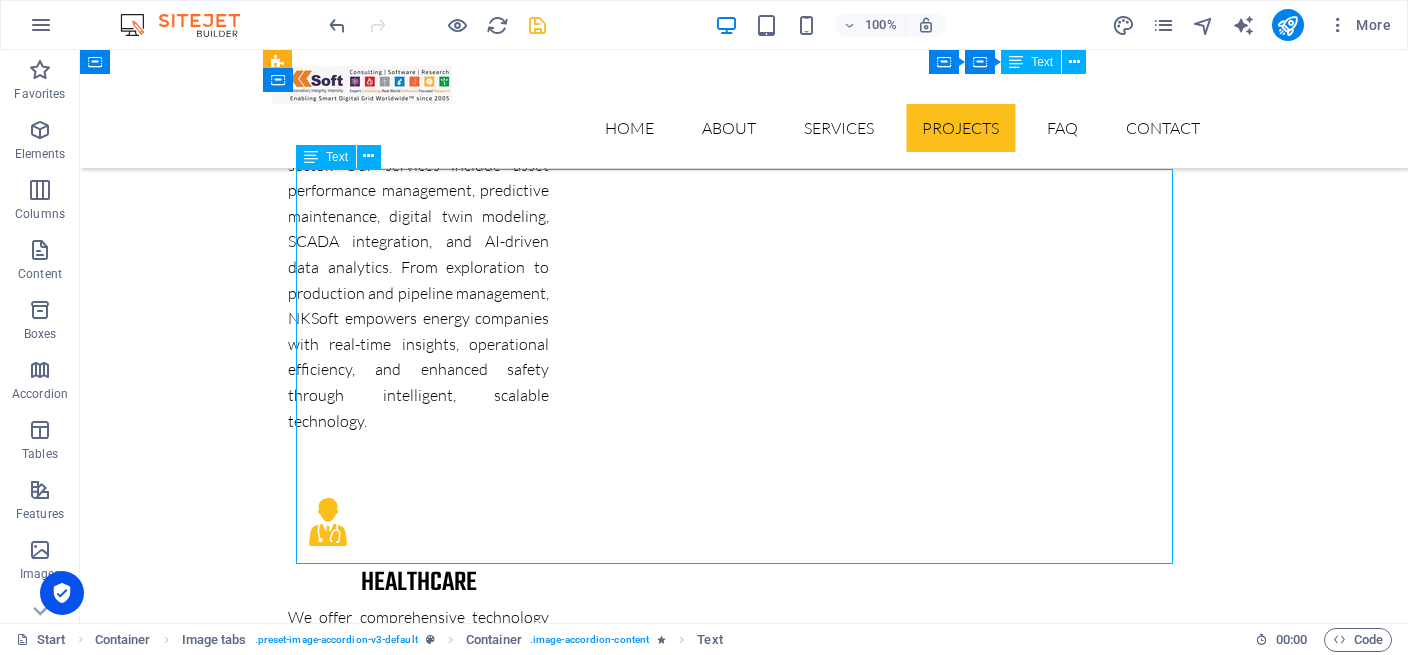 drag, startPoint x: 536, startPoint y: 541, endPoint x: 428, endPoint y: 522, distance: 109.65856 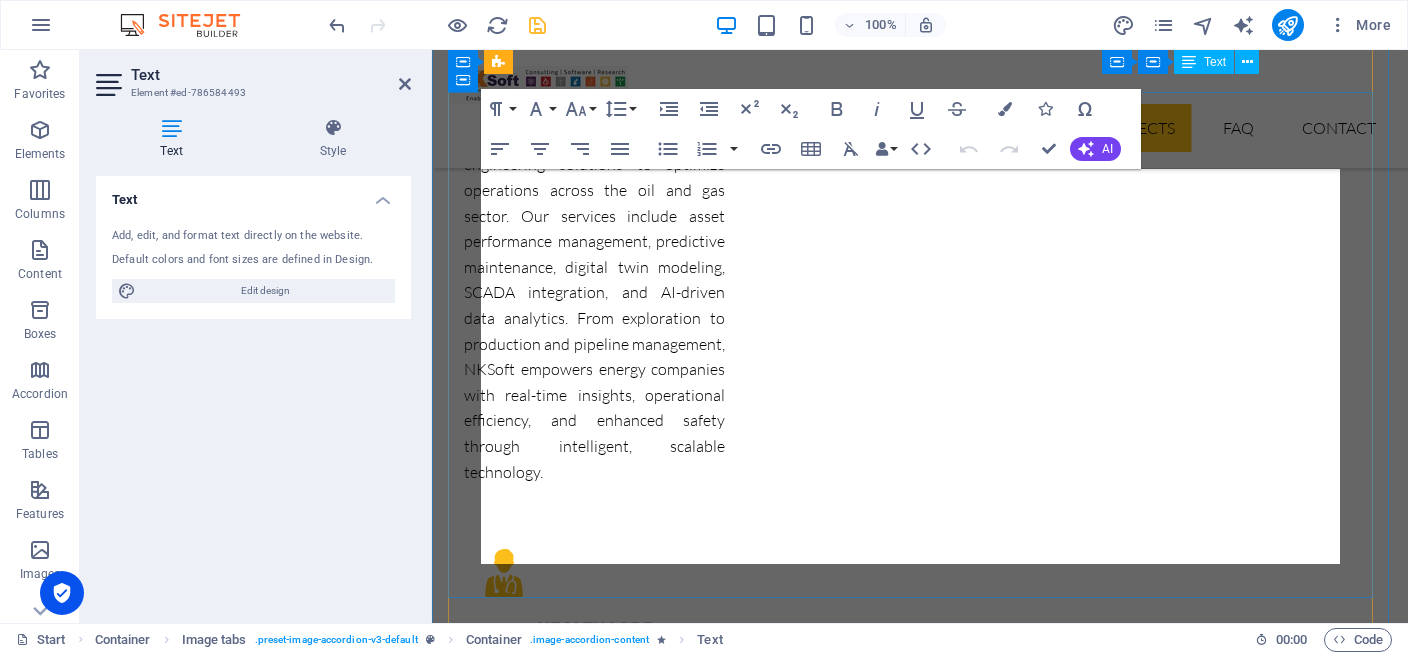 scroll, scrollTop: 7123, scrollLeft: 0, axis: vertical 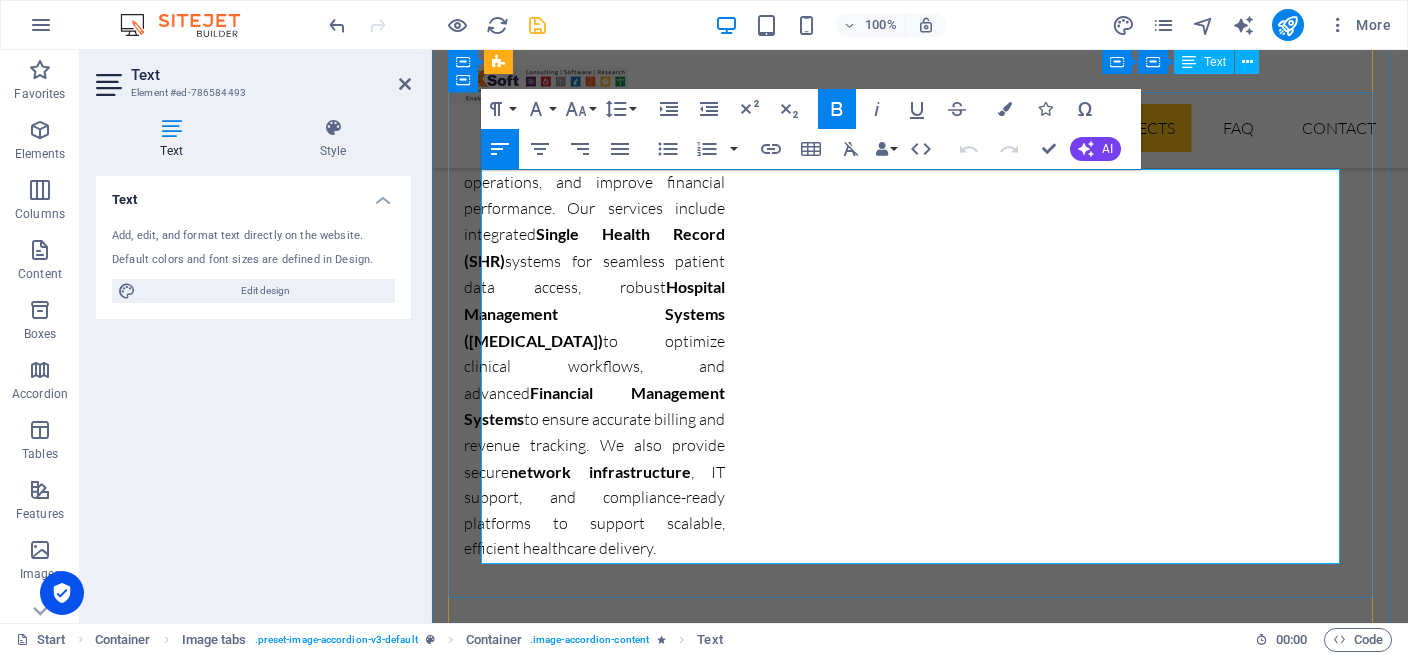 drag, startPoint x: 712, startPoint y: 549, endPoint x: 491, endPoint y: 373, distance: 282.519 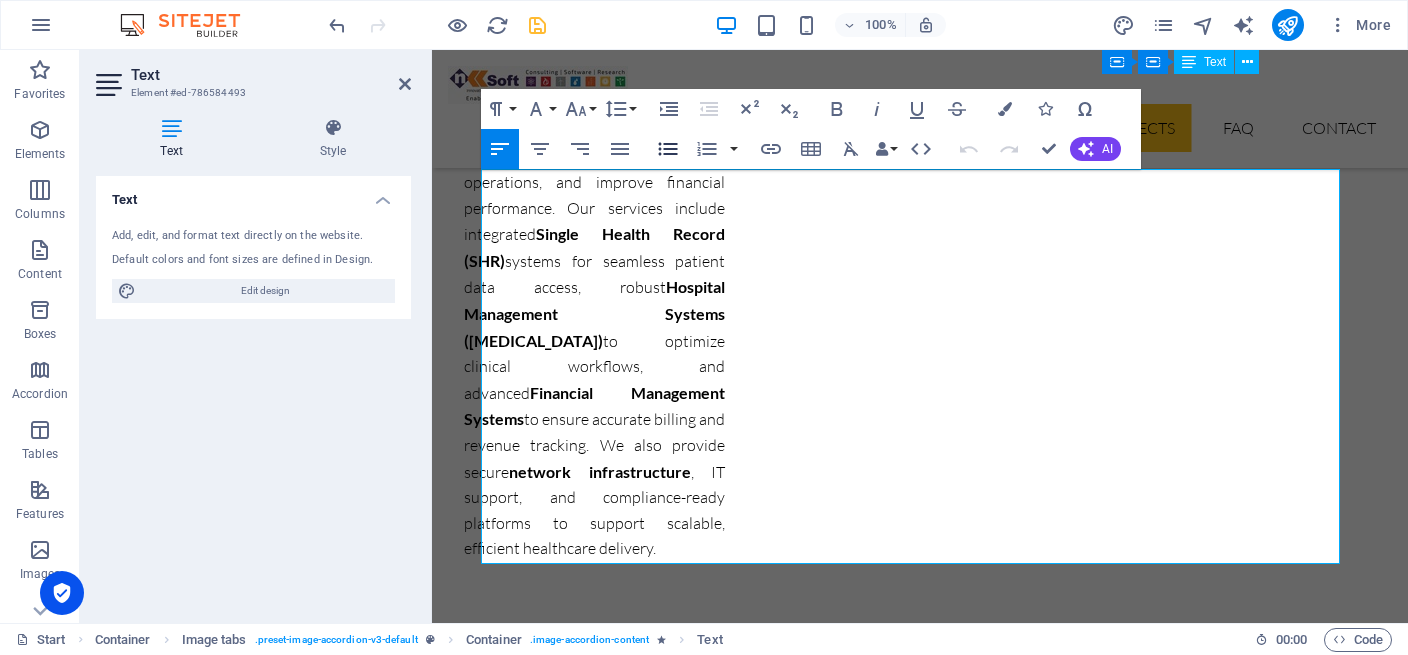 click 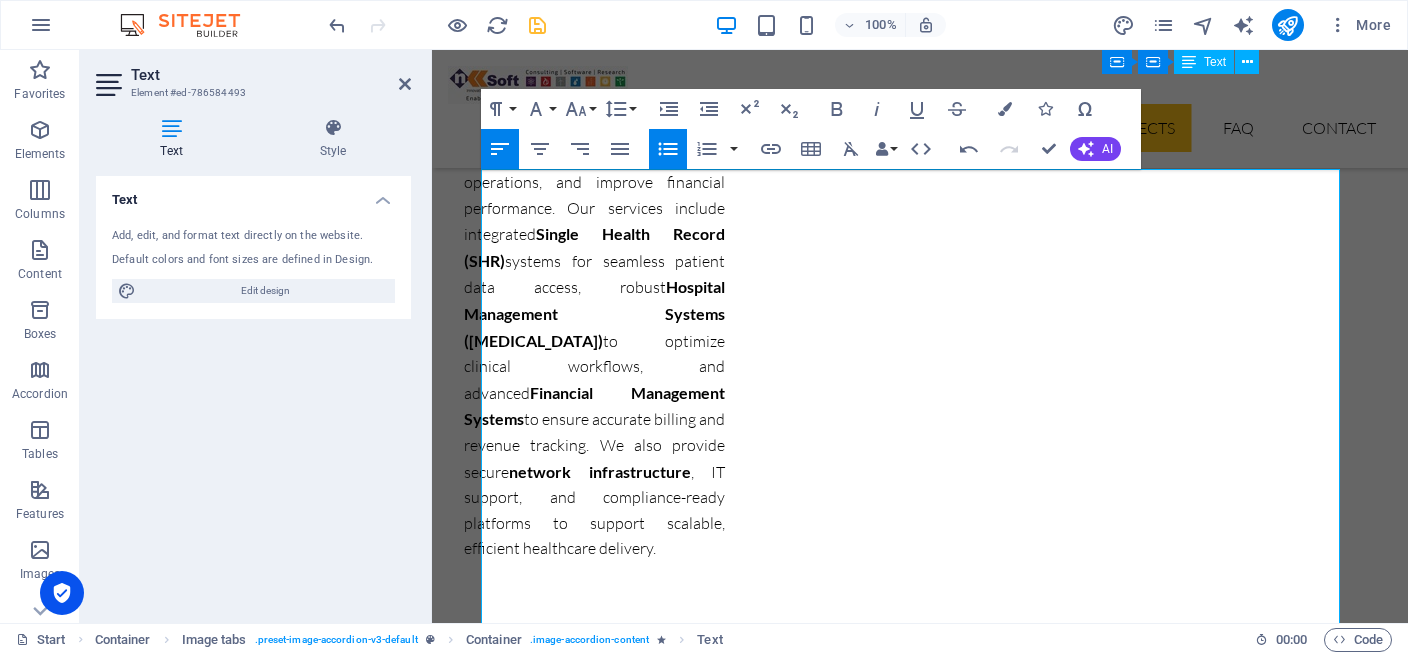 click 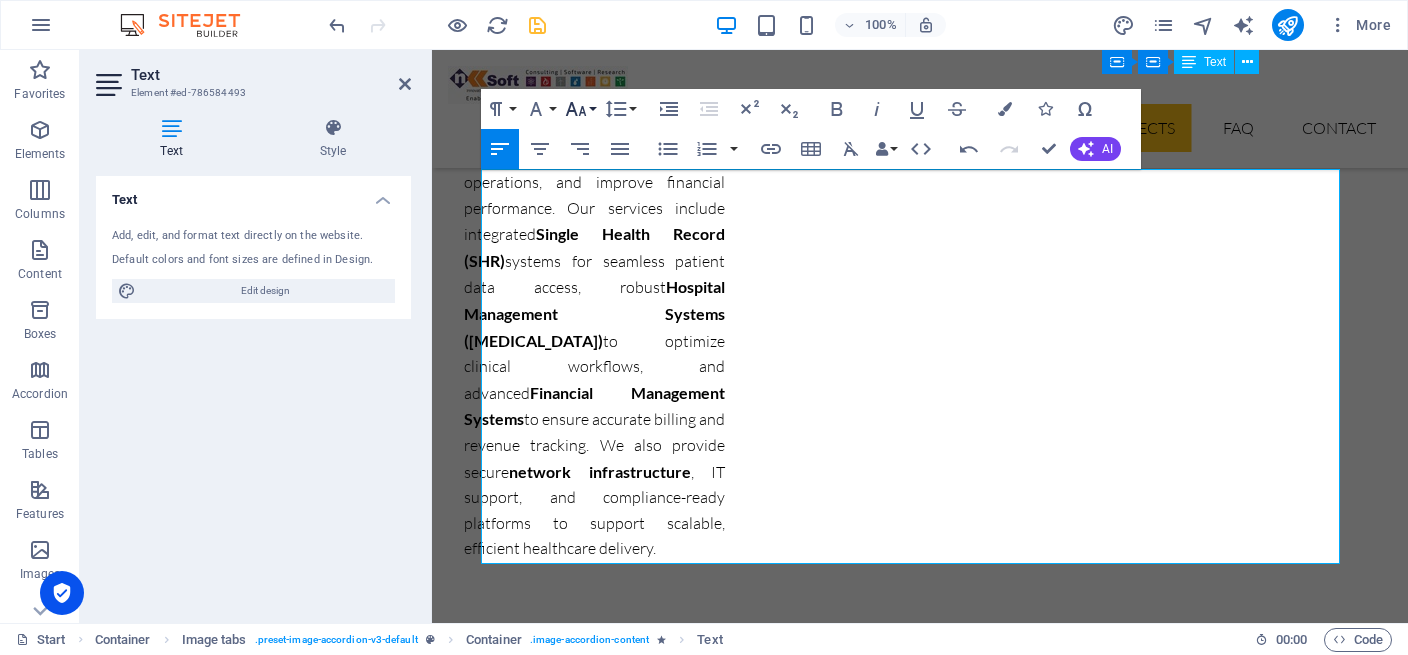 click 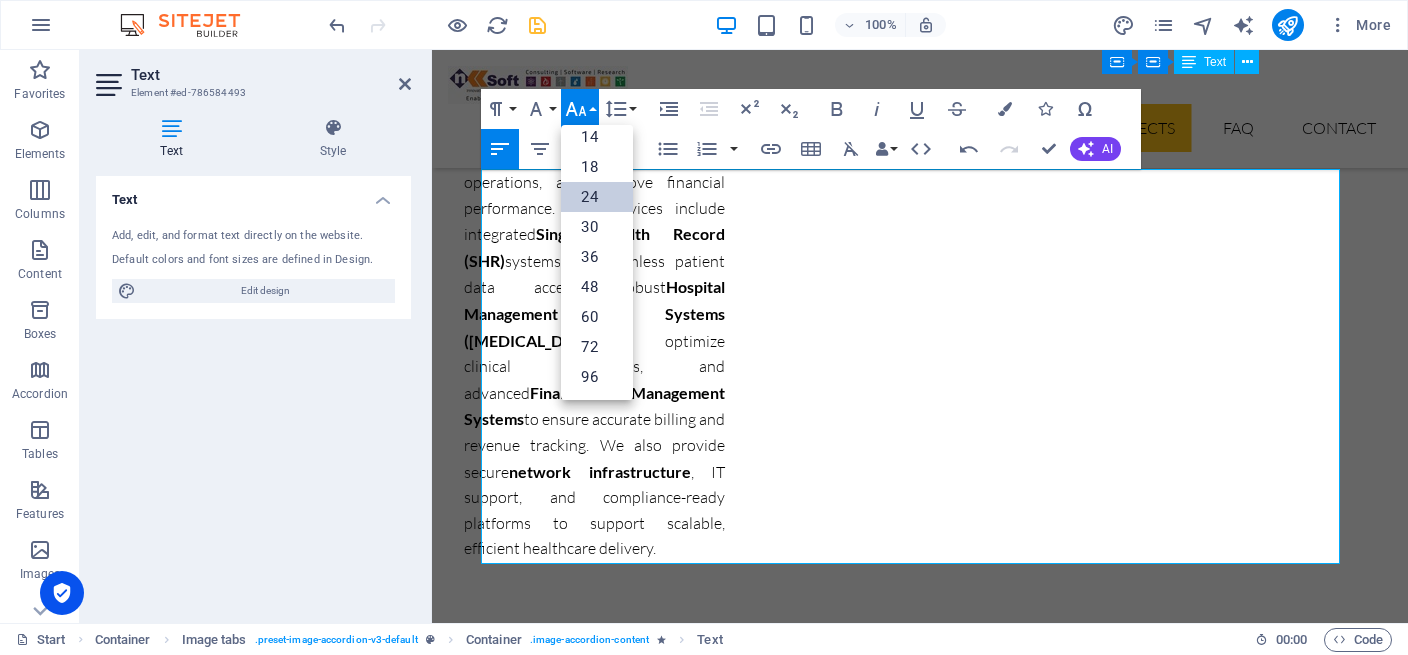 scroll, scrollTop: 161, scrollLeft: 0, axis: vertical 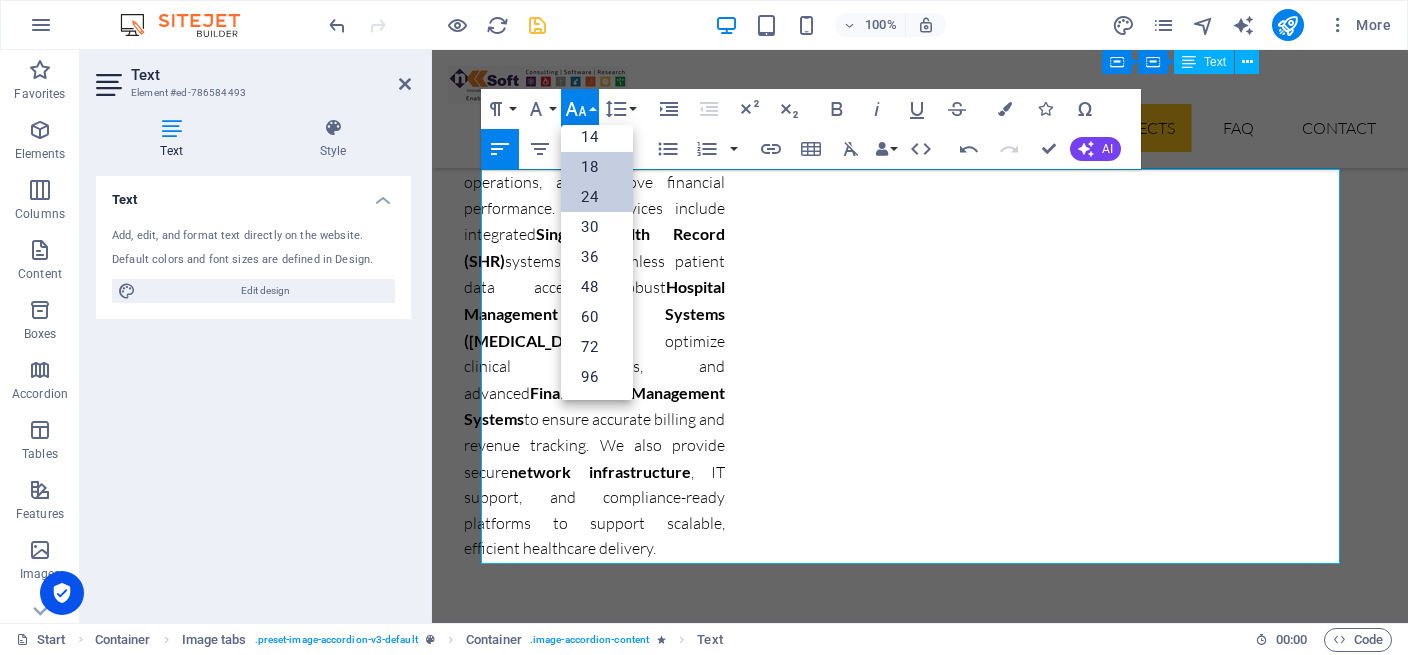 click on "18" at bounding box center (597, 167) 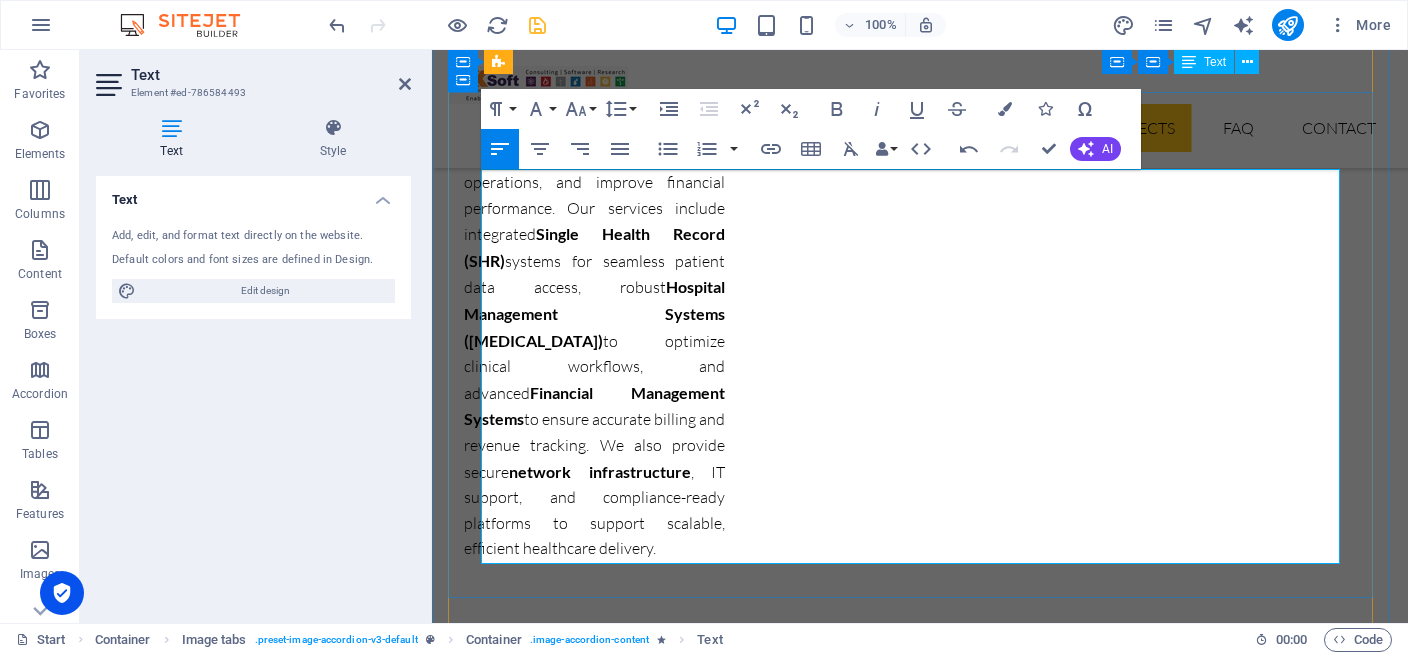 click on "Limited, Khulna on Turnkey Basis." at bounding box center (650, 6563) 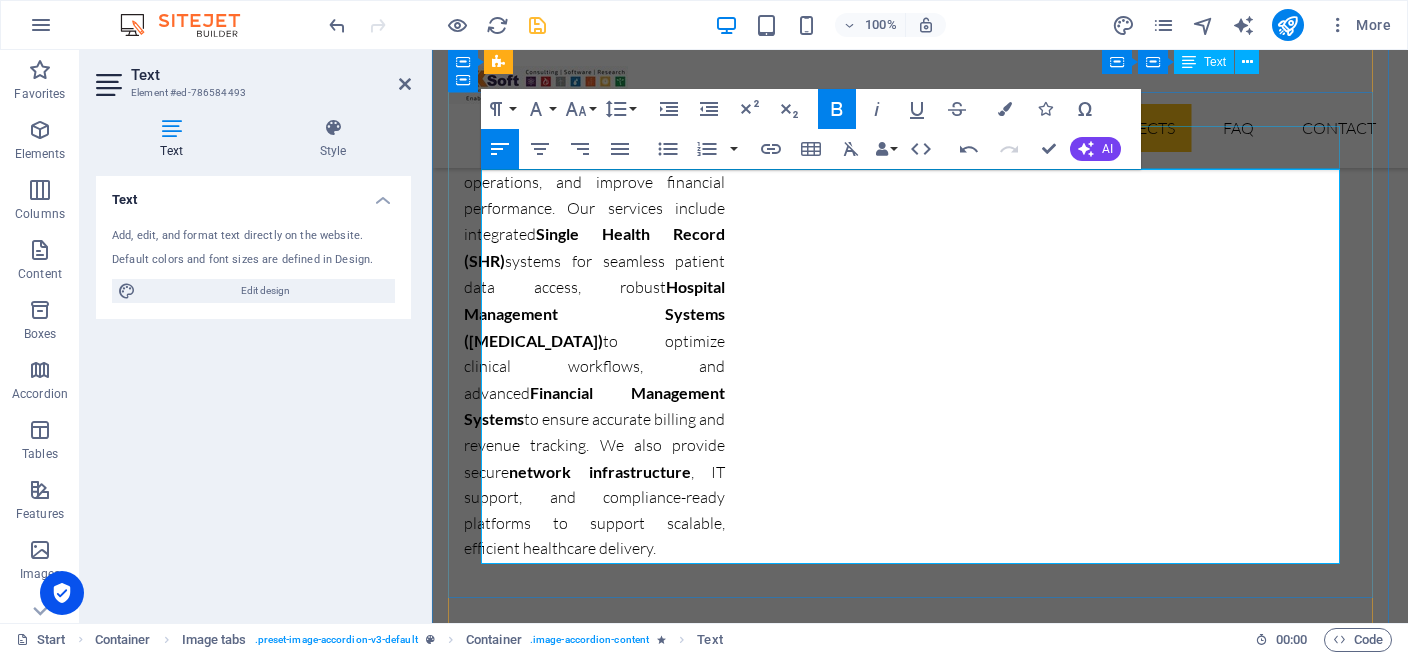 drag, startPoint x: 892, startPoint y: 271, endPoint x: 919, endPoint y: 218, distance: 59.48109 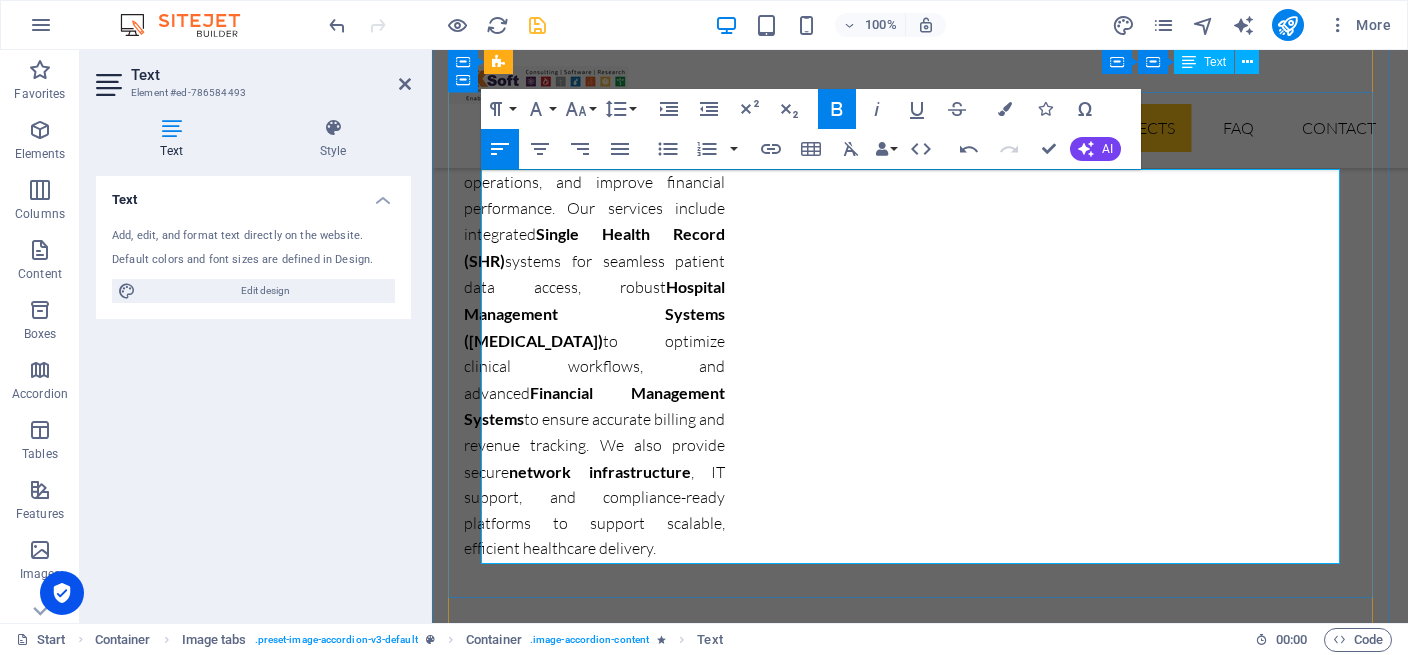 click on "Supply, Installation, Testing and Commissioning of Hardware & Software for Implementation of GIS (Geographic Information System) & SCADA (Supervisory Control and Data Acquisition) Based ADMS (Advanced Distribution Management System) for WZPDCL (Phase-1) Under West Zone Power Distribution Co.  Limited, Khulna on Turnkey Basis." at bounding box center (924, 6520) 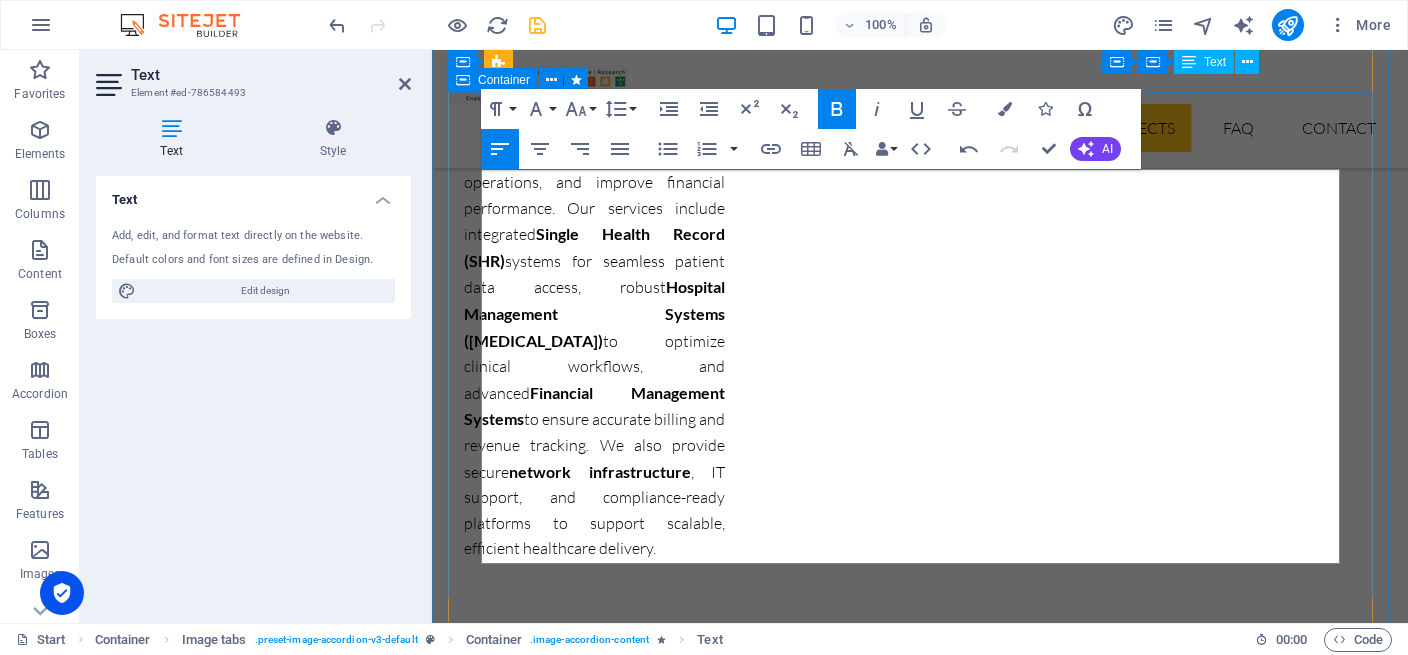 drag, startPoint x: 899, startPoint y: 263, endPoint x: 538, endPoint y: 181, distance: 370.1959 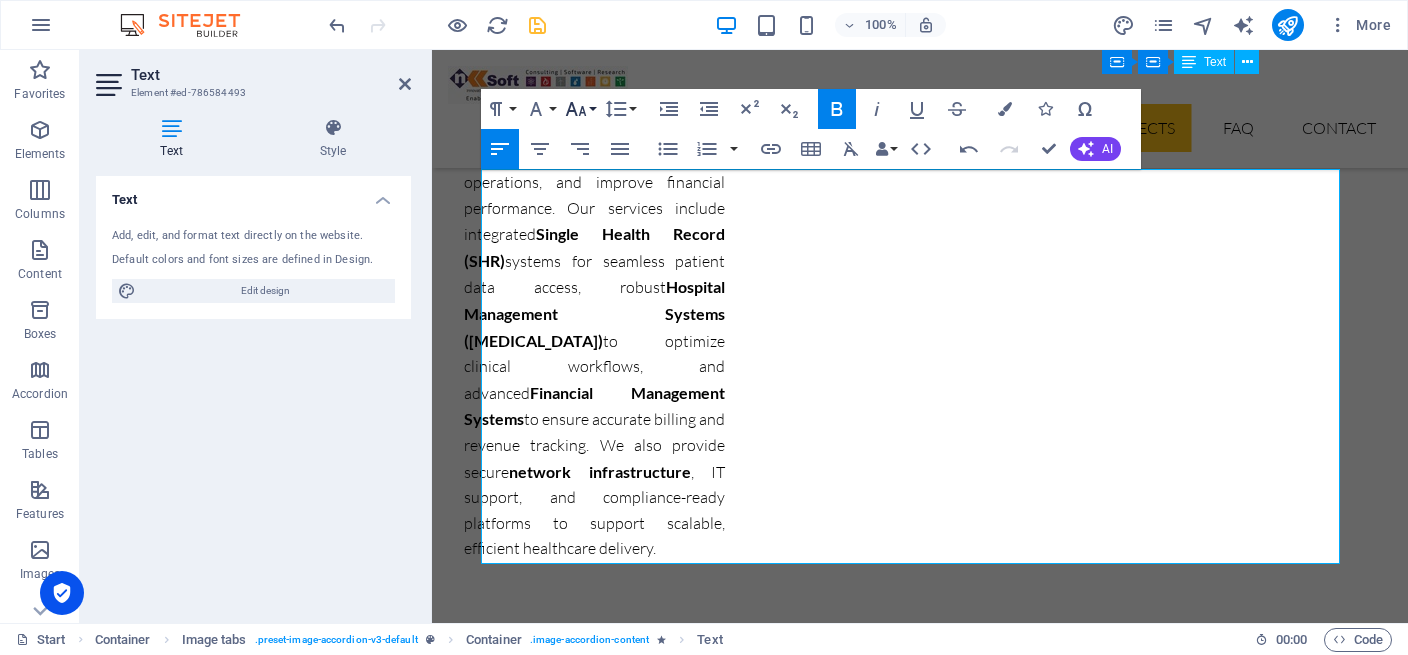 click 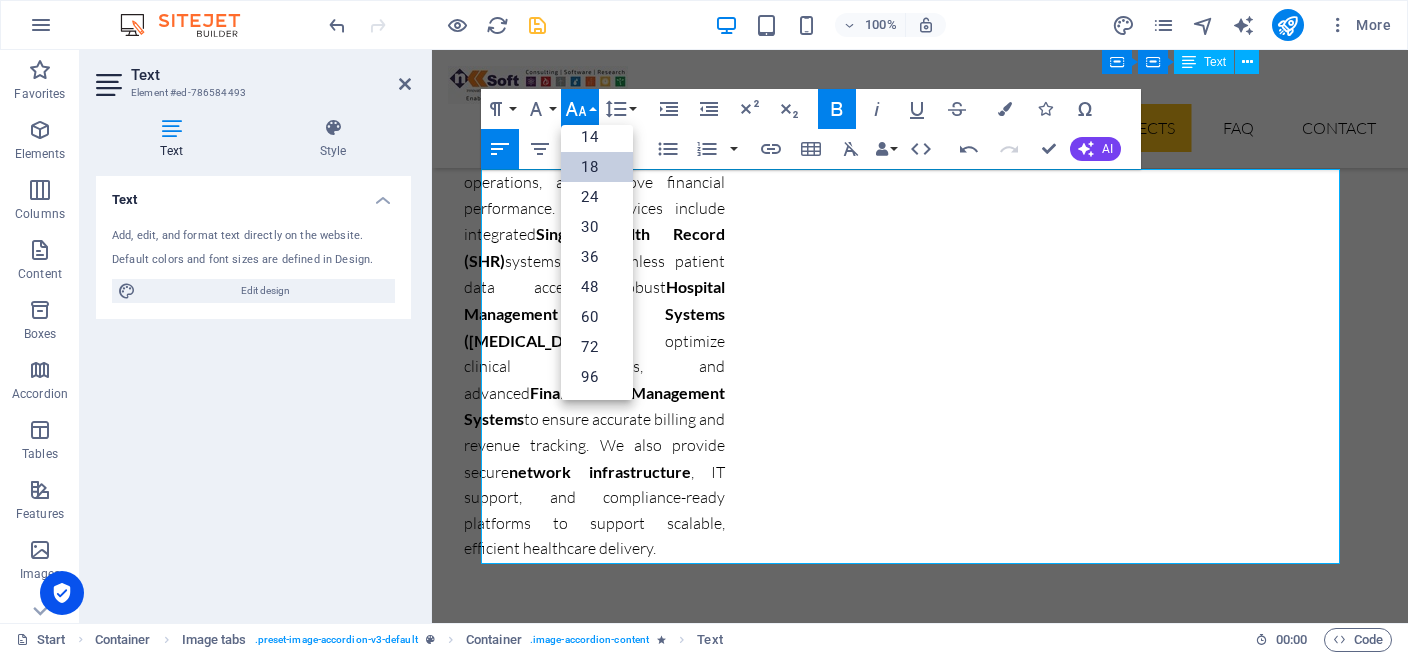 scroll, scrollTop: 161, scrollLeft: 0, axis: vertical 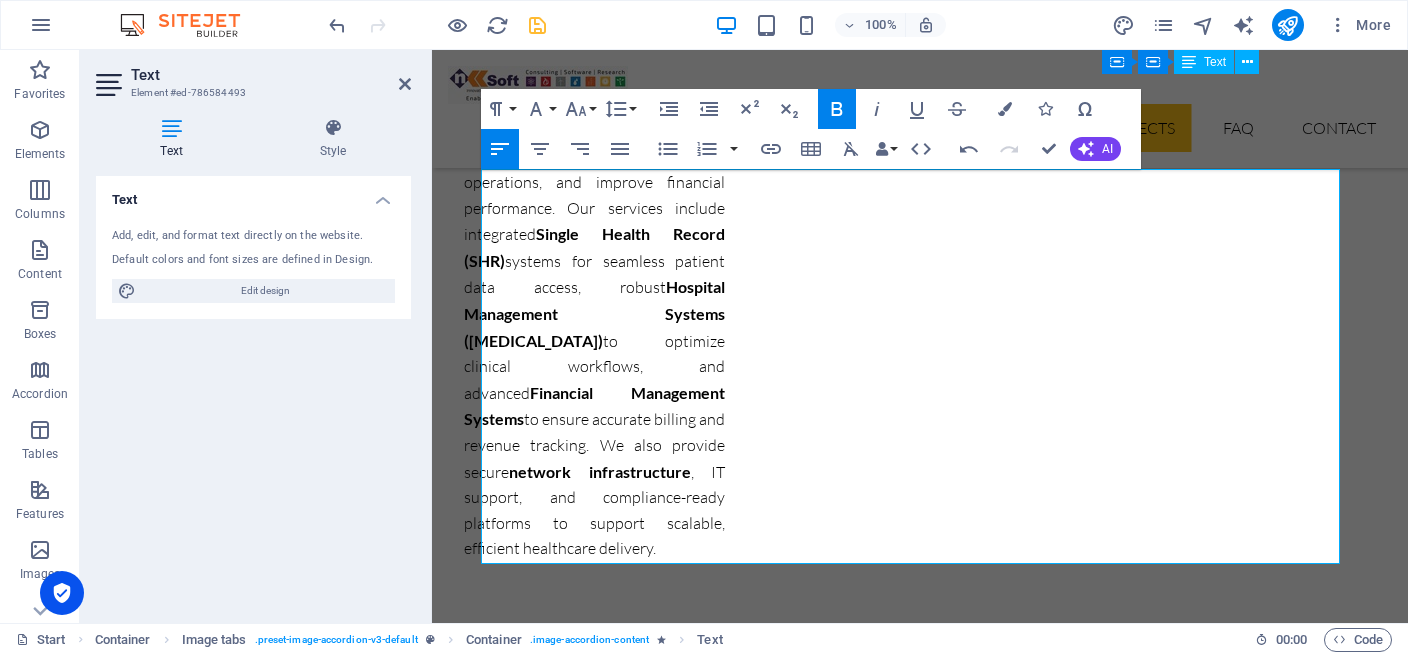 click 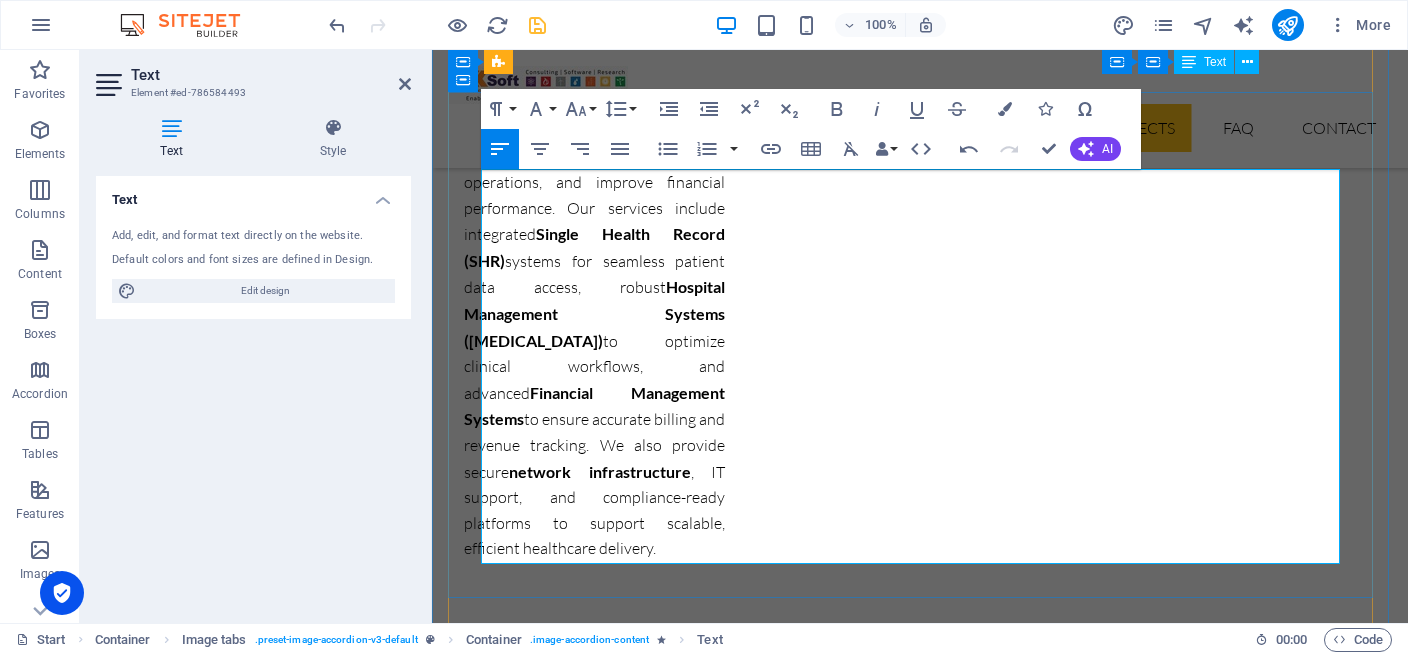 click at bounding box center [920, 6591] 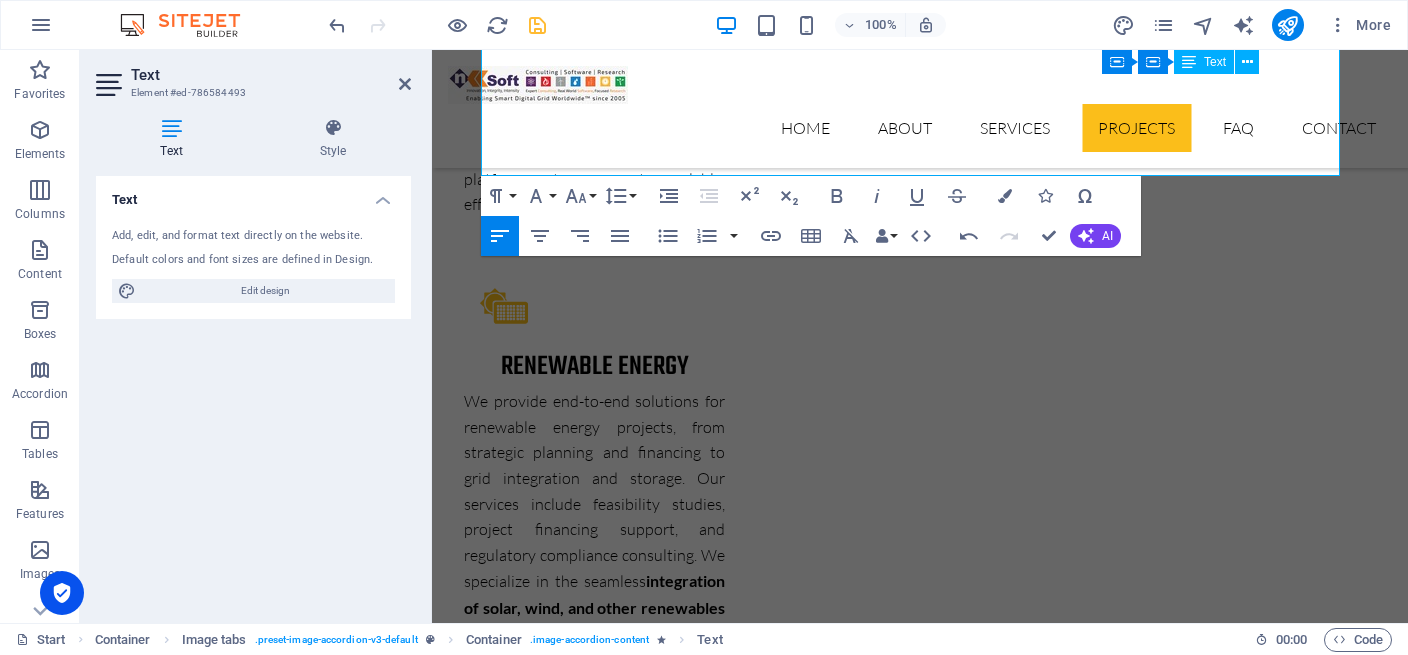 scroll, scrollTop: 7511, scrollLeft: 0, axis: vertical 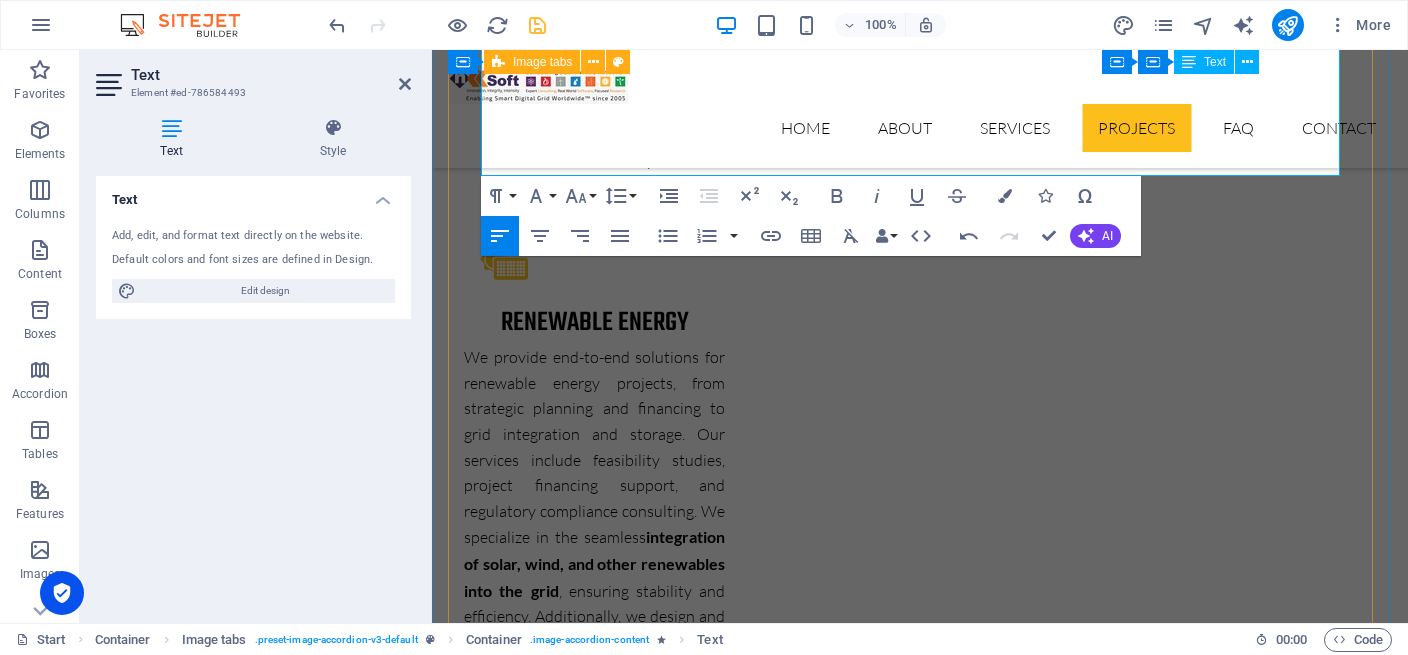 click on "PROJECT 1 Our latest project - first smart grid in bangladesh DPDC received grant funding from the  European Union (EU)  and  Agence Française de Développement (AFD)  to modernize Bangladesh’s electric grid. Following an international competitive bidding process,  NKSoft  was awarded the contract to deliver multiple phases of the  Smart Grid Pilot Project  under DPDC. Project Phases & Scope Phase A1: Review Technical Assumptions & Define Final Scope Prepare a Bill of Quantities (BOQ), cost estimates, and conduct necessary field data collection. Deliver a detailed report defining the finalized project scope. Phase A2: Preparation of Tender Documents Develop complete tender documents based on project requirements, ensuring full interoperability with existing DPDC projects (e.g., SCADA, OMS, Smart Metering). Prepare technical specifications, designs, drawings, BOQ, and other procurement documents. Phase A3: proposal evaluation & contractor selection Phase A4: Capacity Building for DPDC PROJECT 2 1 2 3 4 5 6" at bounding box center [920, 5942] 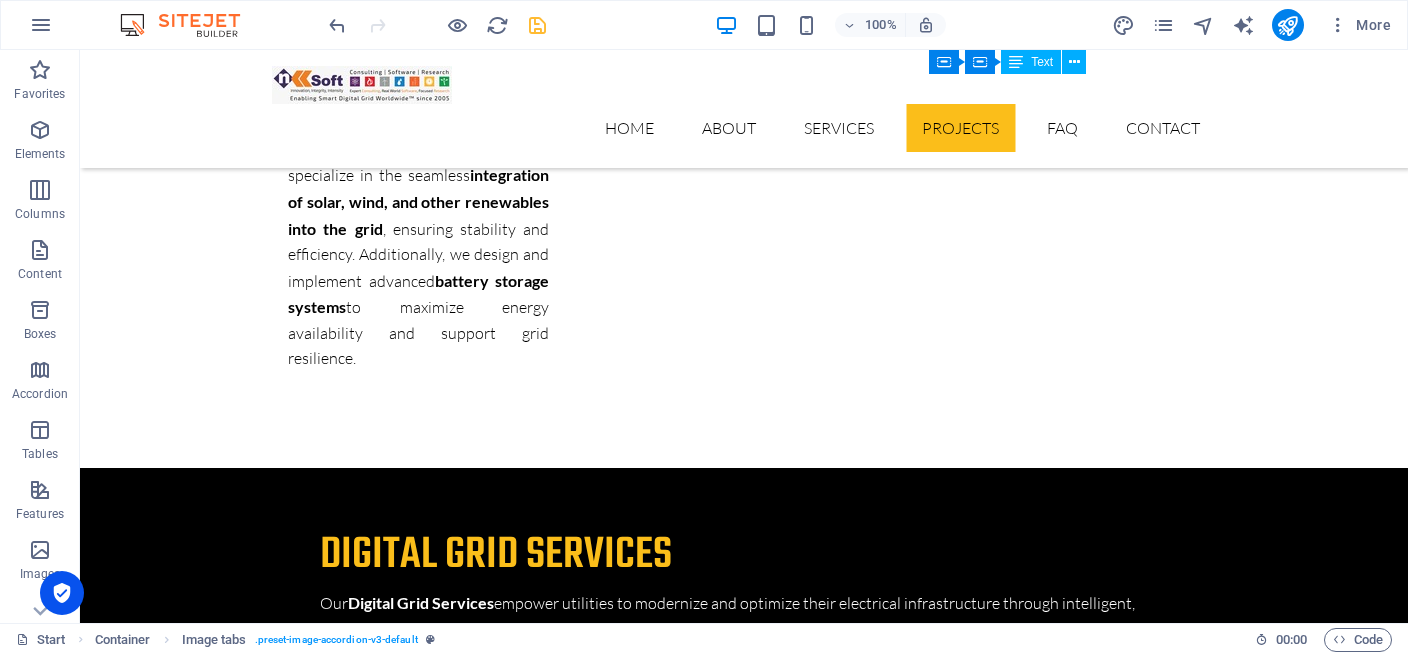 scroll, scrollTop: 7836, scrollLeft: 0, axis: vertical 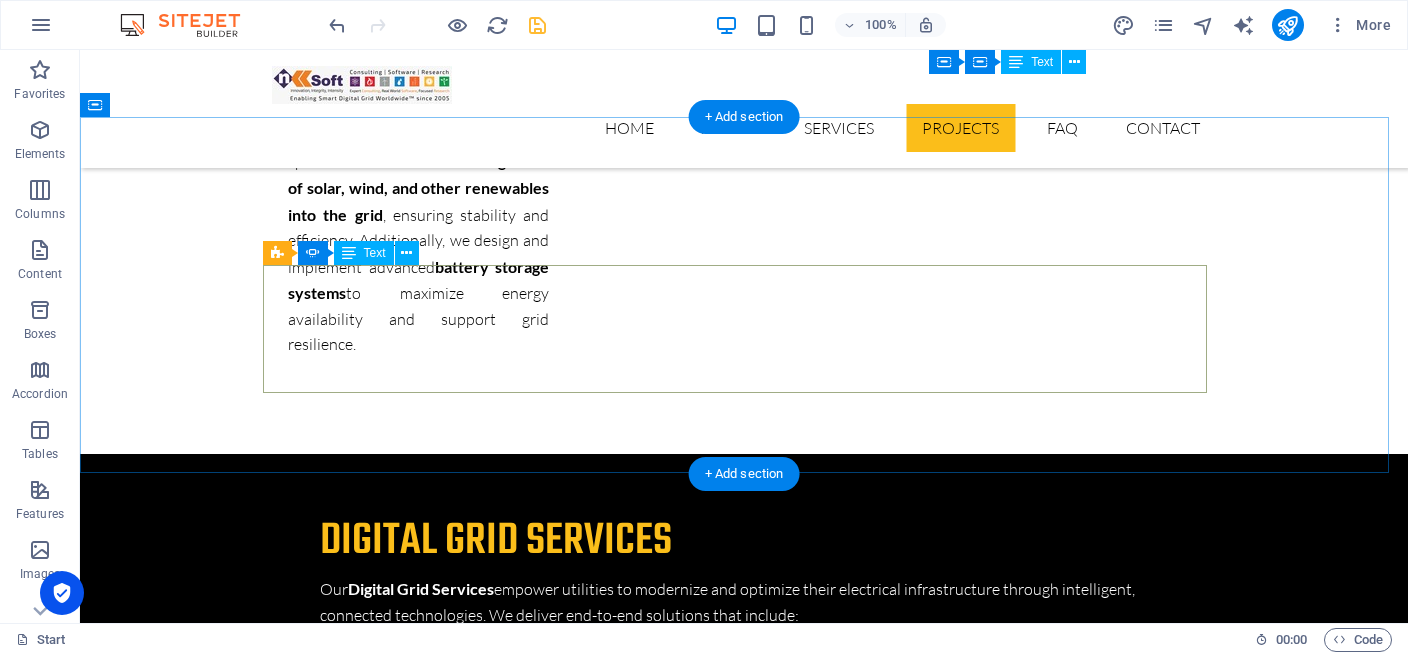 click on "Lorem Ipsum is simply dummy text of the printing and typesetting industry. Lorem Ipsum has been the industry's standard dummy text ever since the 1500s, when an unknown printer took a galley of type and scrambled it to make a type specimen book. It has survived not only five centuries, but also the leap into electronic typesetting. Dave Smith    - Wegener Engineers" at bounding box center [-1144, 7566] 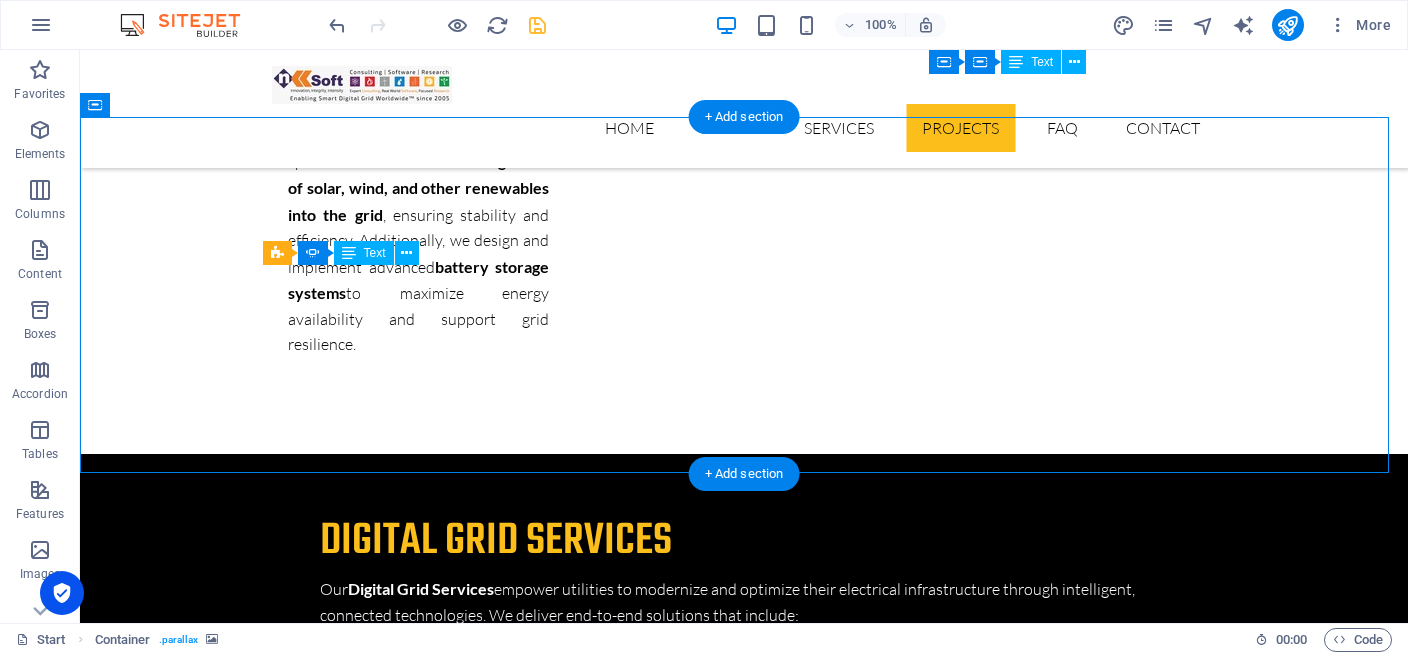 click on "Lorem Ipsum is simply dummy text of the printing and typesetting industry. Lorem Ipsum has been the industry's standard dummy text ever since the 1500s, when an unknown printer took a galley of type and scrambled it to make a type specimen book. It has survived not only five centuries, but also the leap into electronic typesetting. Dave Smith    - Wegener Engineers" at bounding box center (-1144, 7566) 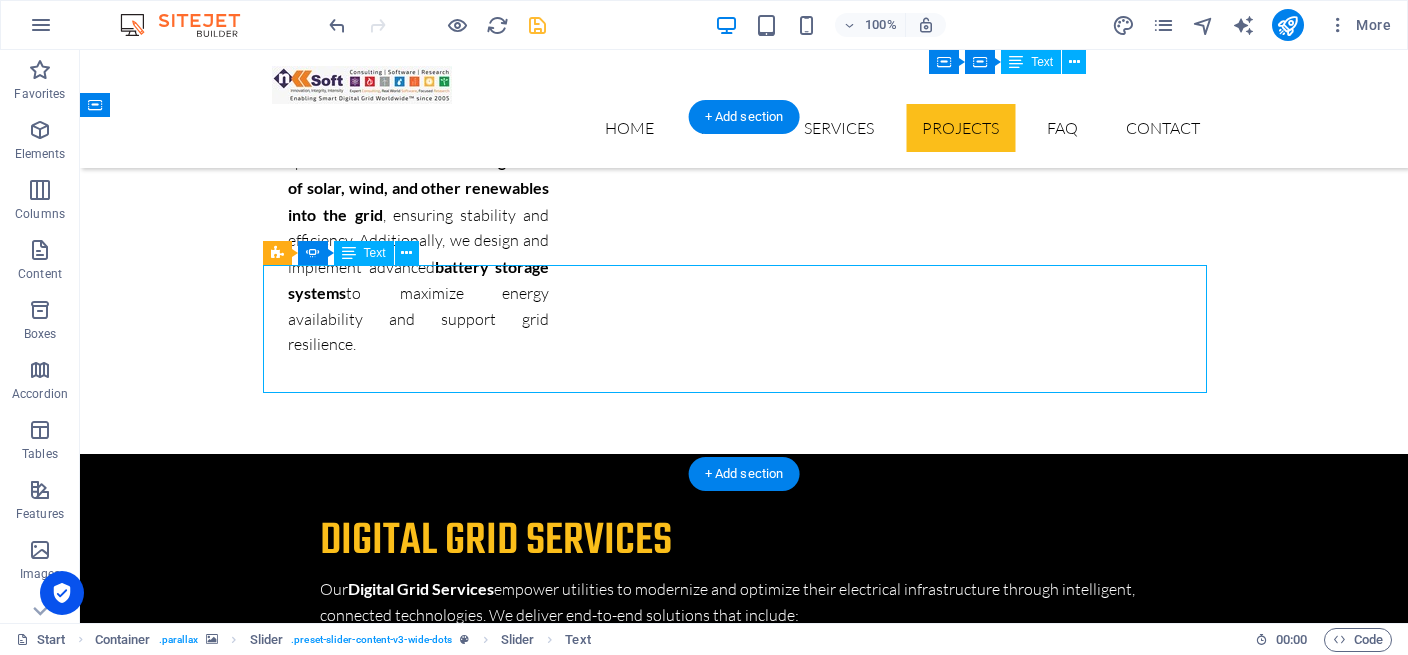click on "Lorem Ipsum is simply dummy text of the printing and typesetting industry. Lorem Ipsum has been the industry's standard dummy text ever since the 1500s, when an unknown printer took a galley of type and scrambled it to make a type specimen book. It has survived not only five centuries, but also the leap into electronic typesetting. Dave Smith    - Wegener Engineers" at bounding box center (-1144, 7566) 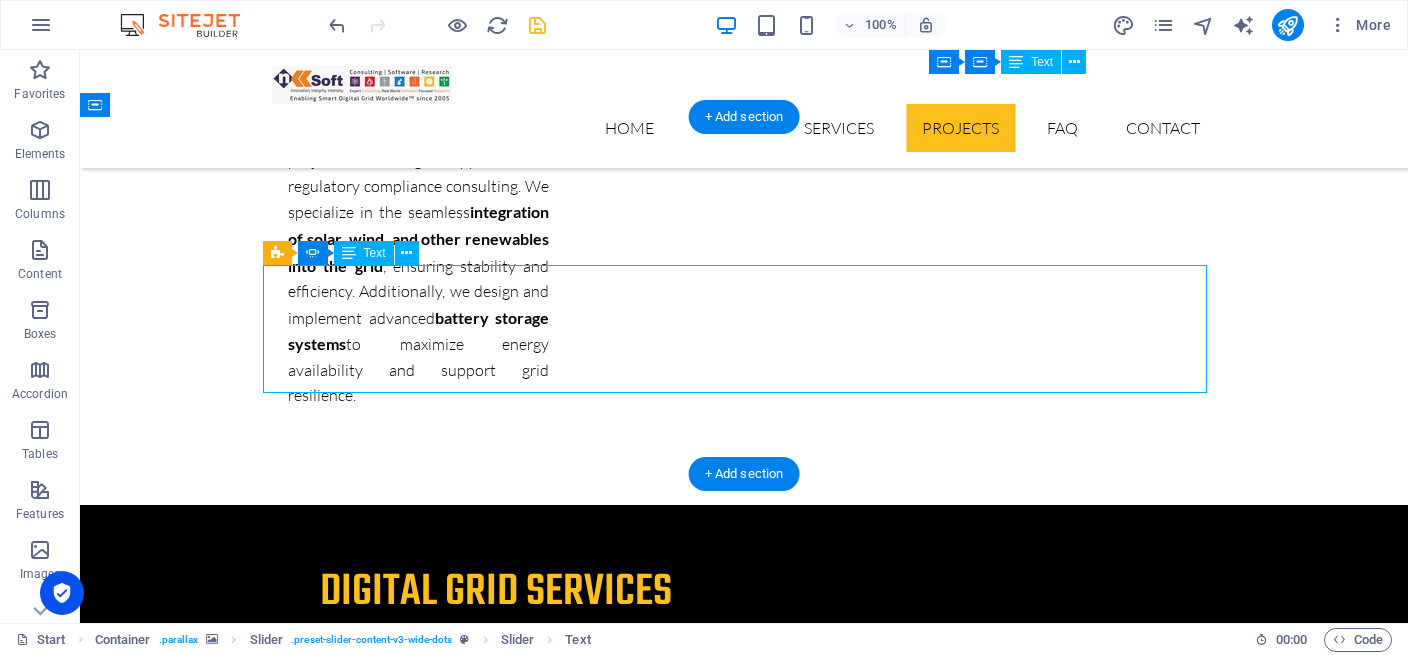 scroll, scrollTop: 8398, scrollLeft: 0, axis: vertical 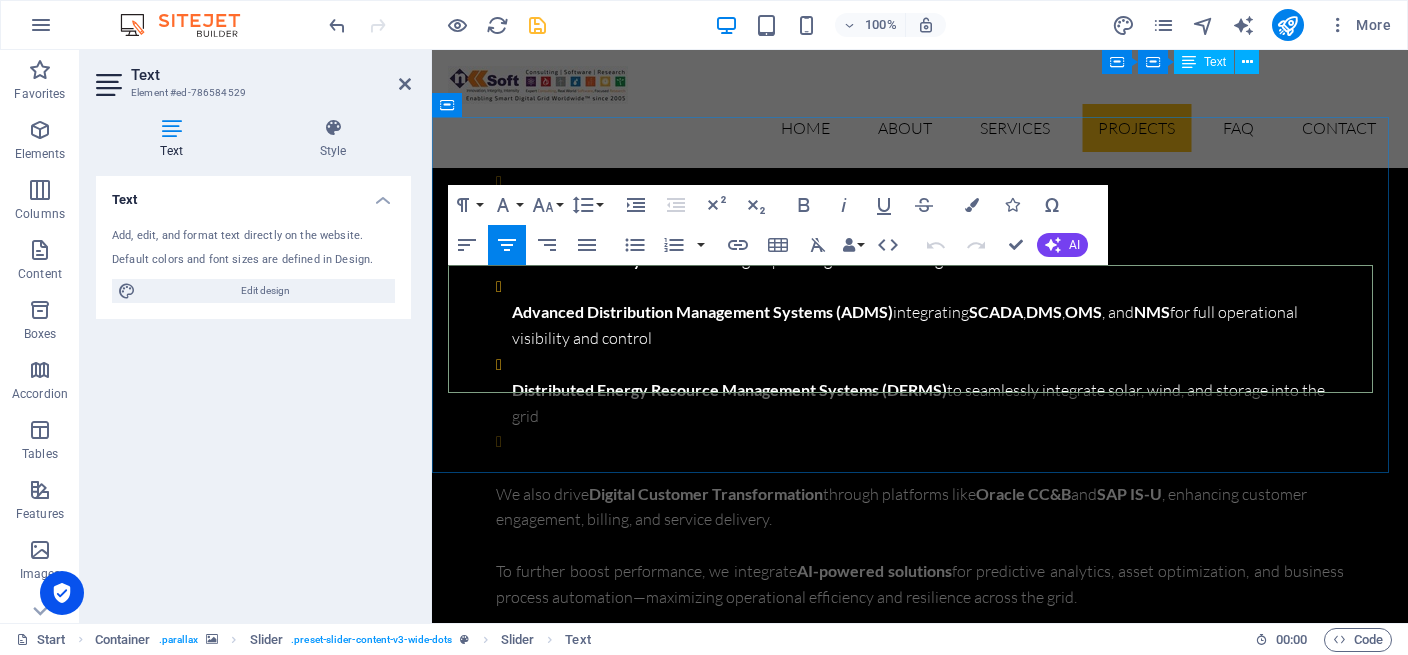 drag, startPoint x: 463, startPoint y: 284, endPoint x: 1141, endPoint y: 336, distance: 679.99115 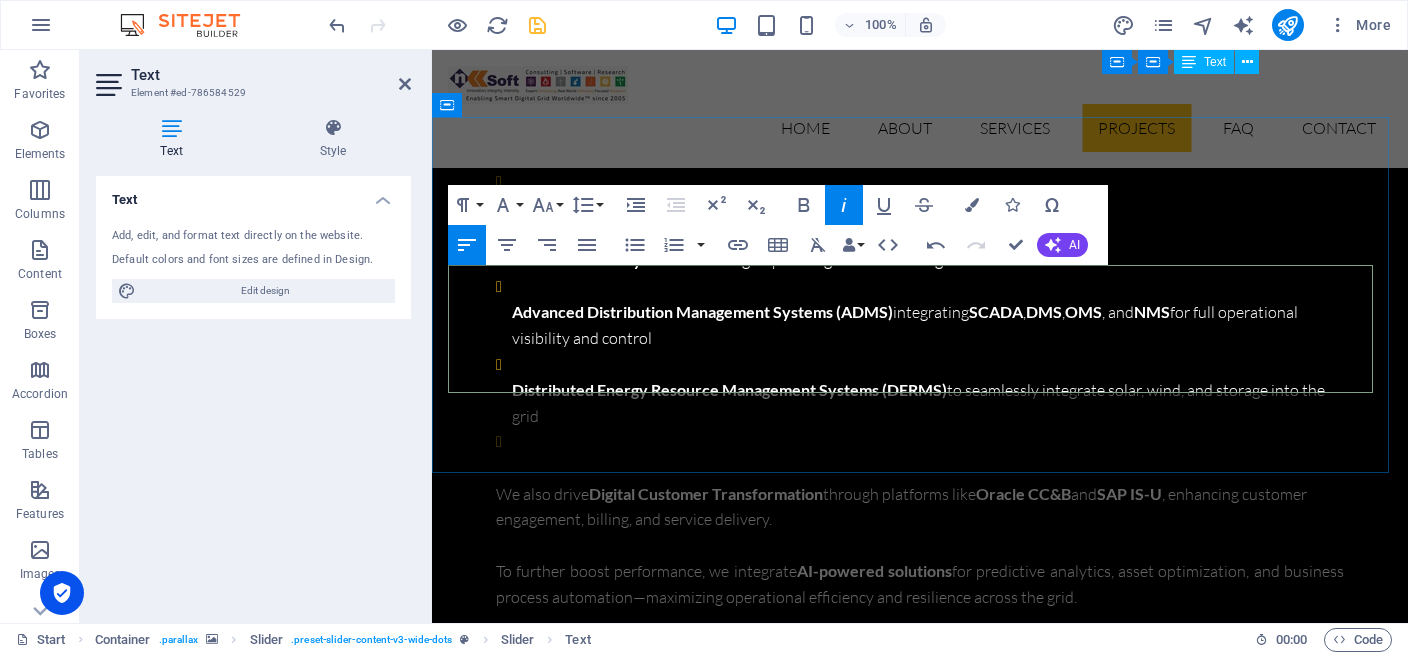 drag, startPoint x: 790, startPoint y: 331, endPoint x: 458, endPoint y: 290, distance: 334.52203 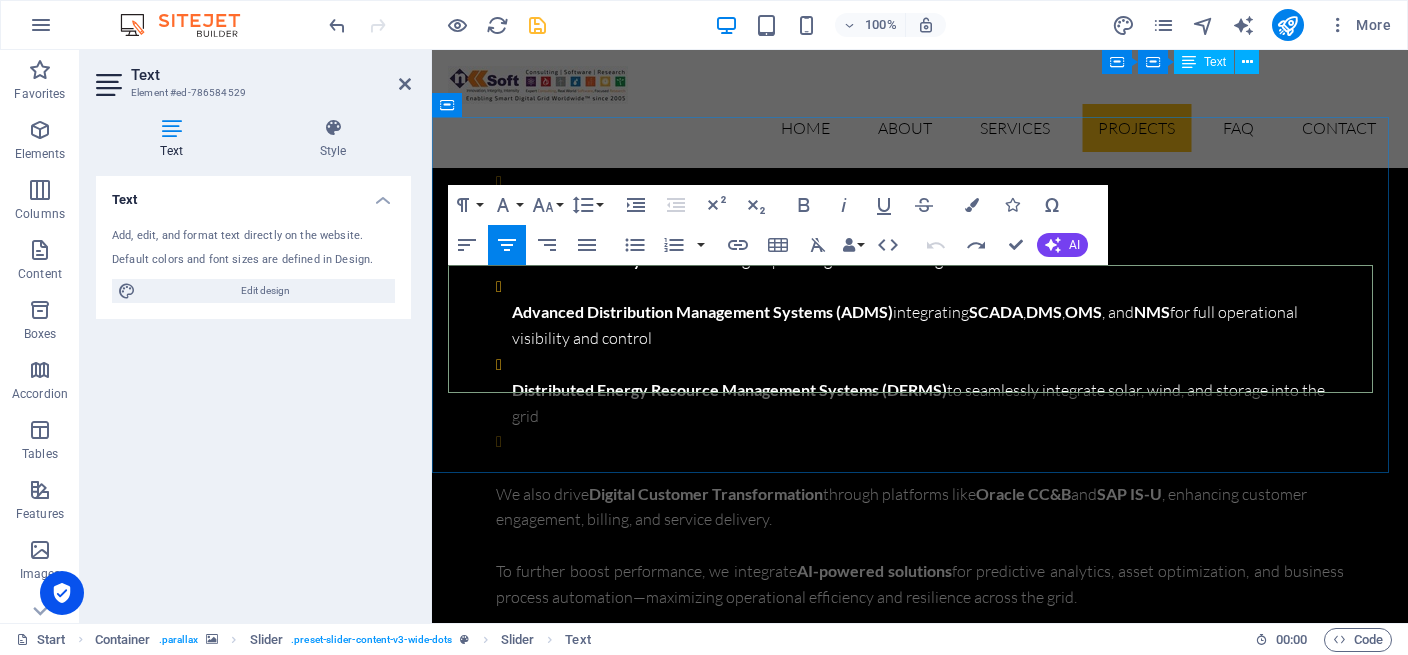 click on "Lorem Ipsum is simply dummy text of the printing and typesetting industry. Lorem Ipsum has been the industry's standard dummy text ever since the 1500s, when an unknown printer took a galley of type and scrambled it to make a type specimen book. It has survived not only five centuries, but also the leap into electronic typesetting." at bounding box center (-940, 7331) 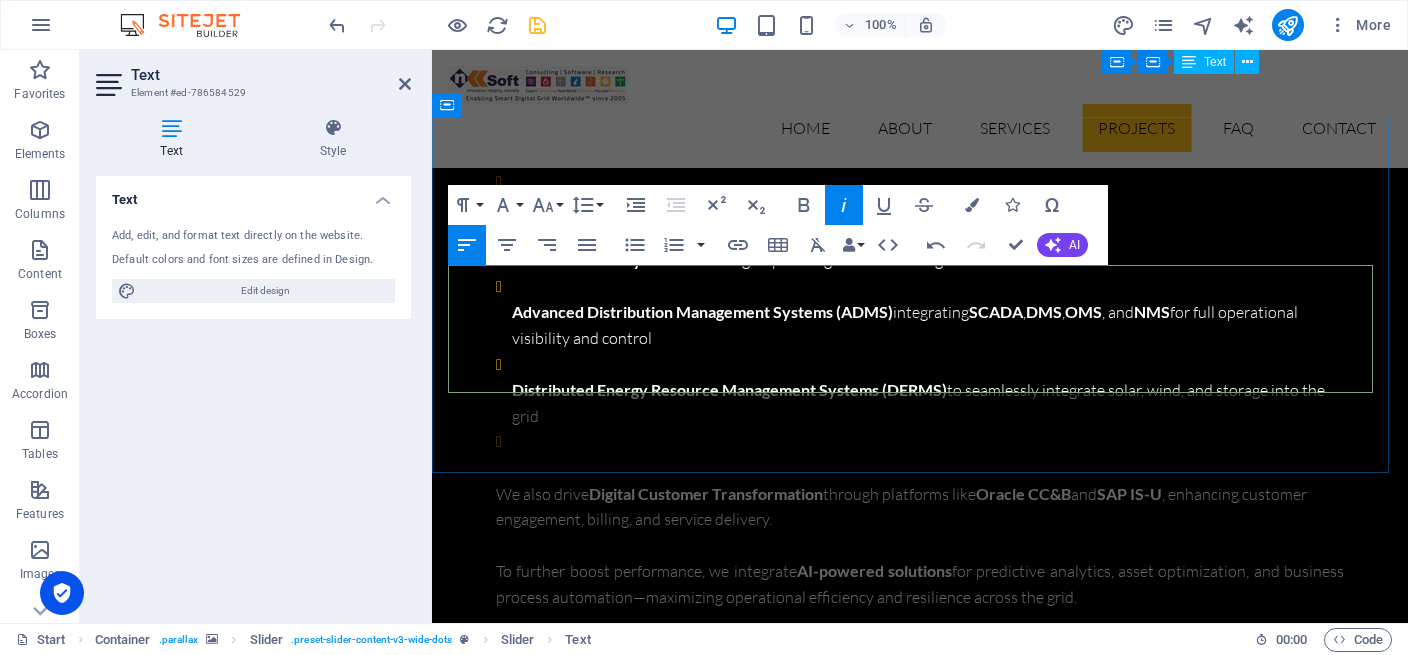drag, startPoint x: 799, startPoint y: 324, endPoint x: 495, endPoint y: 282, distance: 306.8876 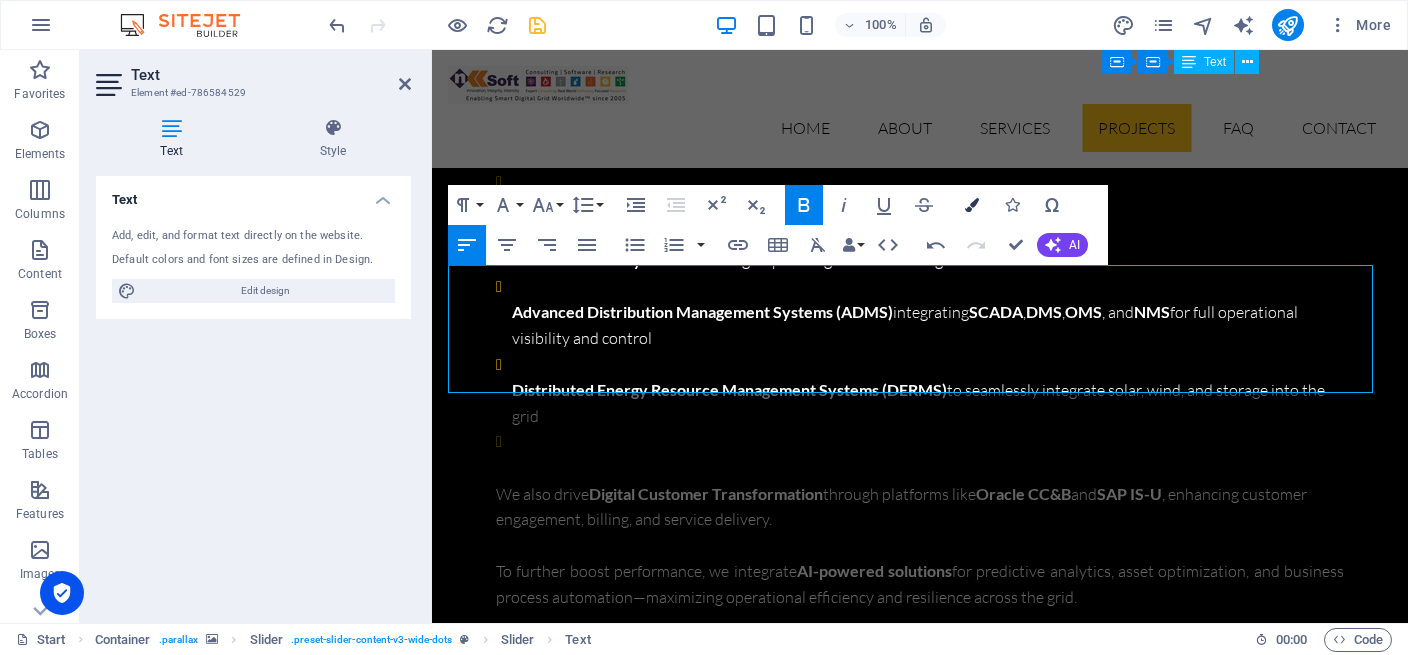 click on "Colors" at bounding box center (972, 205) 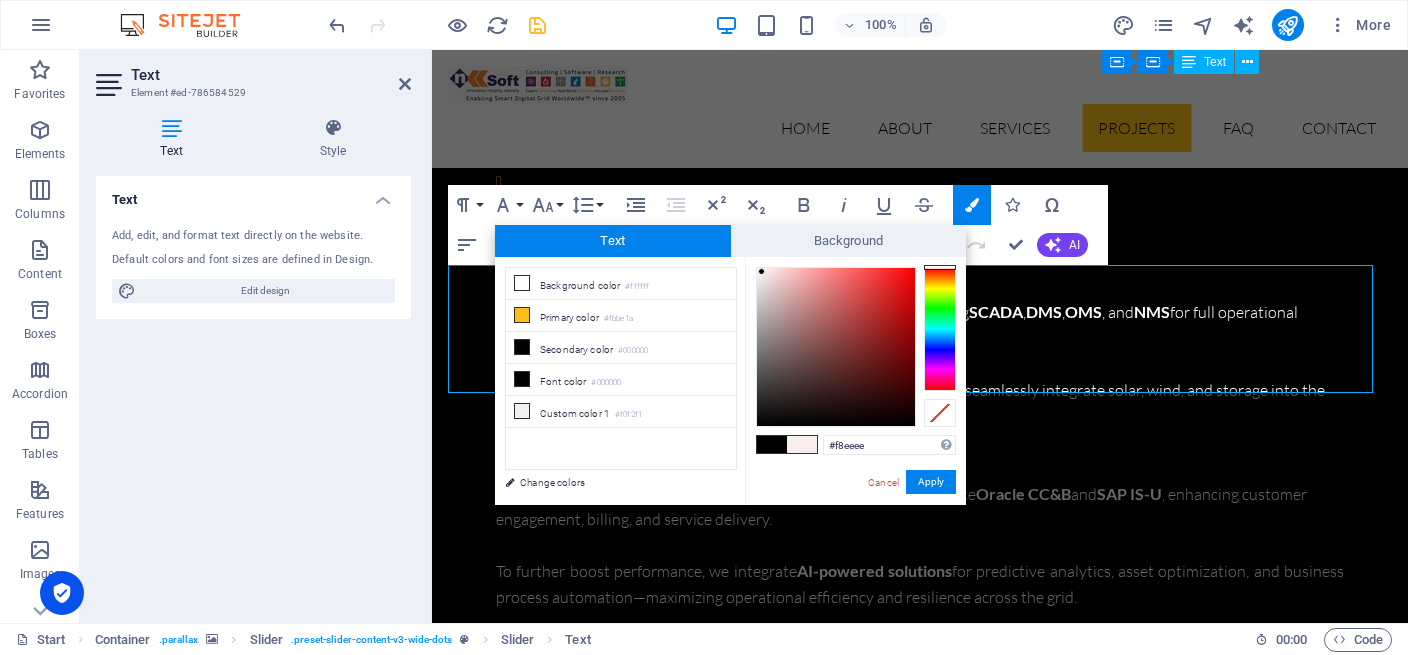 type on "#f9f1f1" 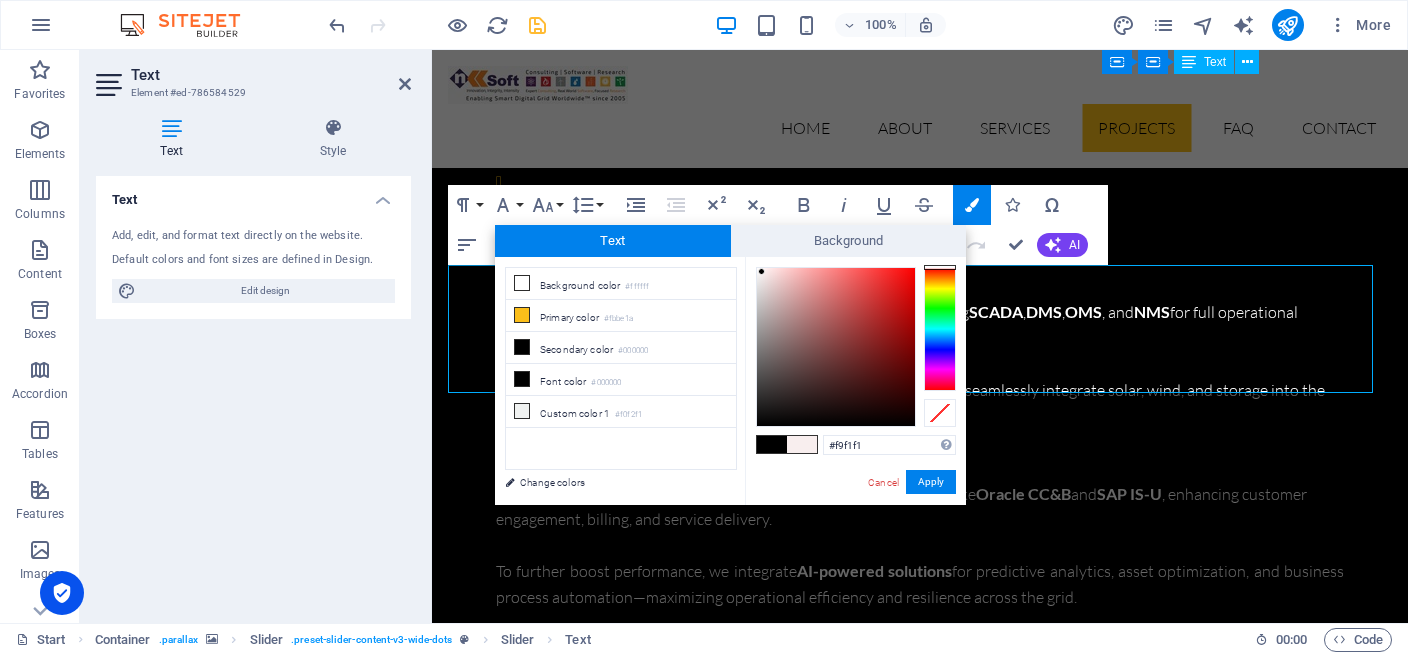 click at bounding box center [836, 347] 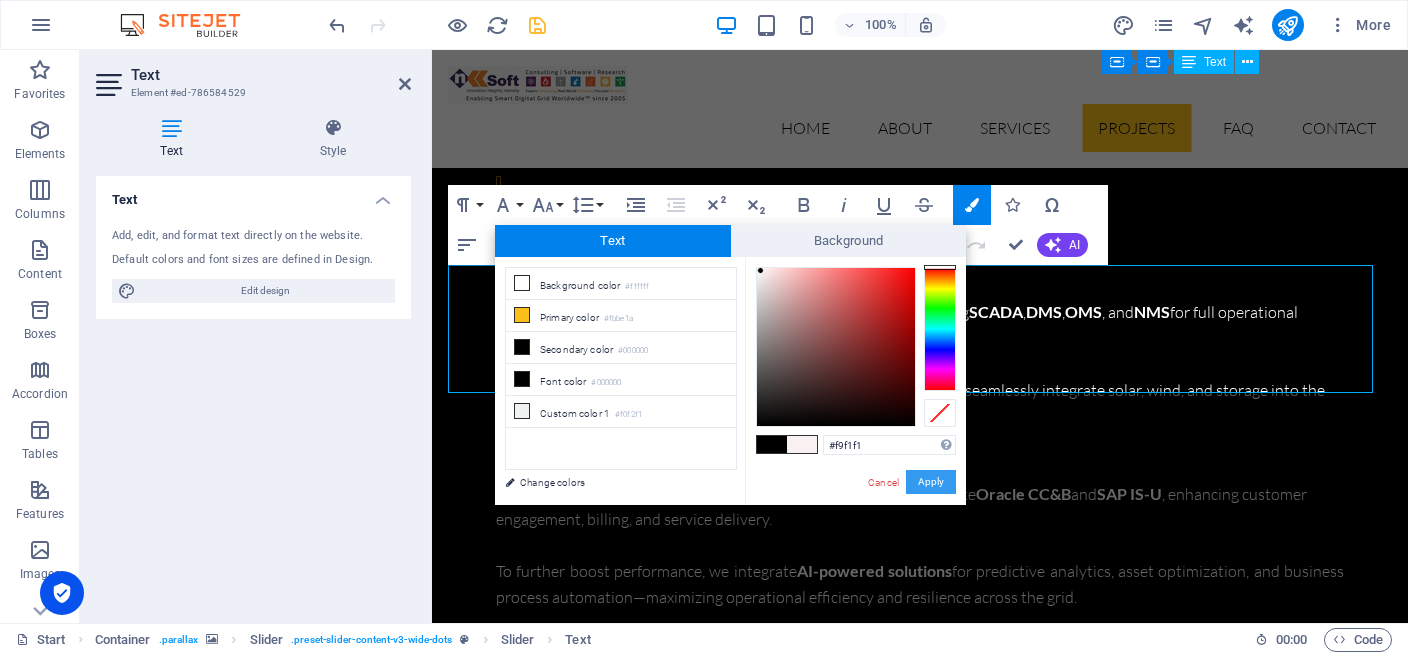 click on "Apply" at bounding box center (931, 482) 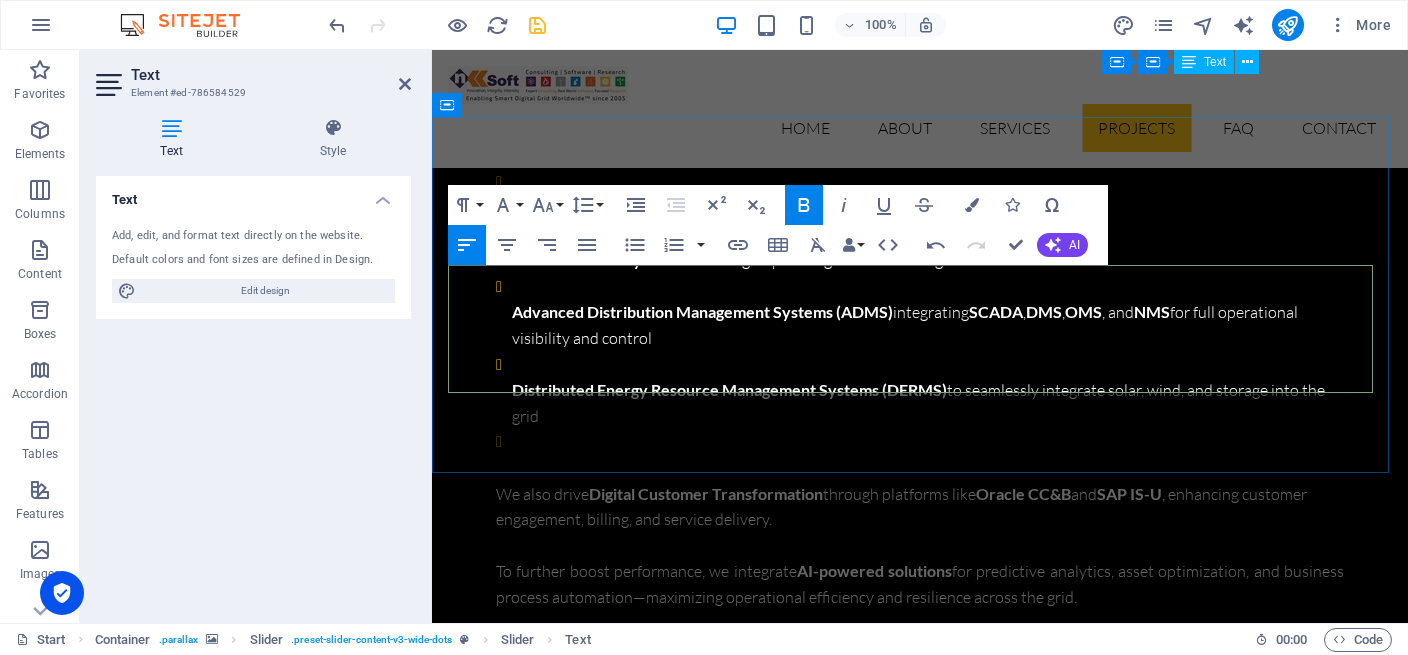 click on "“NKSoft’s expertise was instrumental in advancing our Smart Grid initiative. Their strategic insight and technical precision have laid a strong foundation for a more reliable, efficient, and modern energy infrastructure.” —  Eng. Bikas Dewan, Managing Director, DPDC" at bounding box center [-940, 7333] 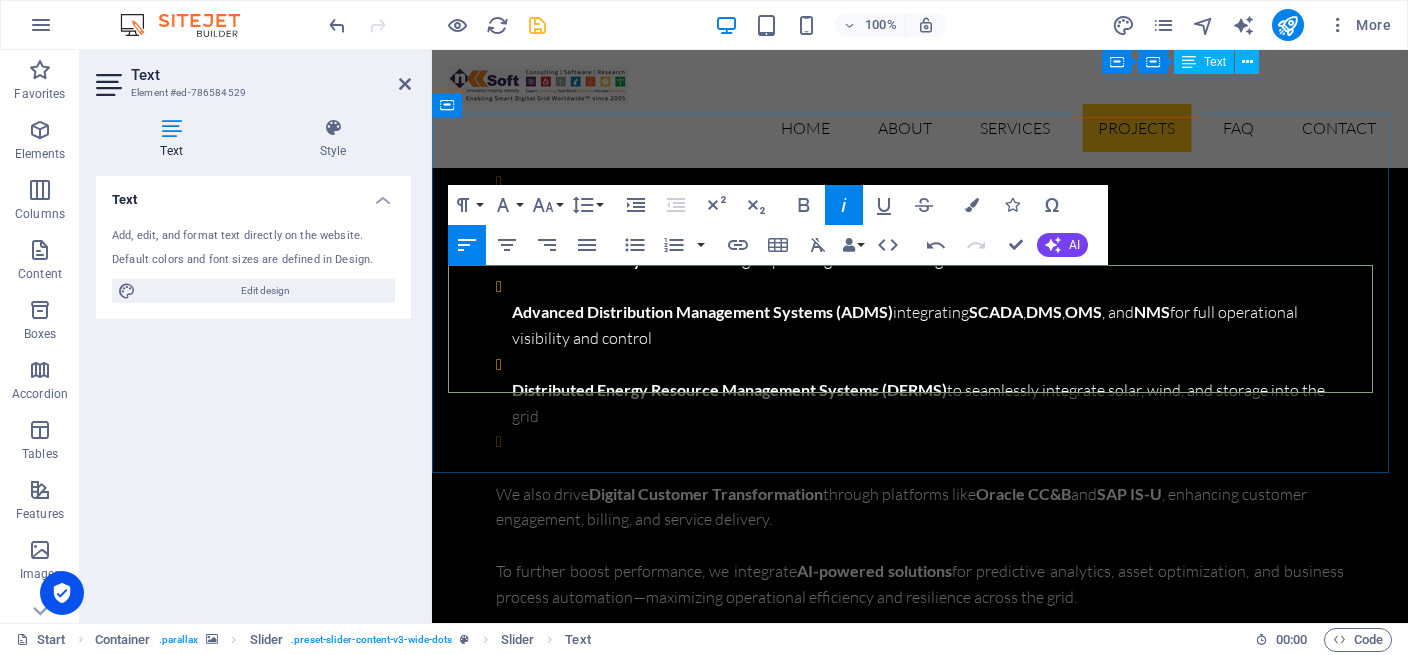click on "Dave Smith" at bounding box center [-1042, 7410] 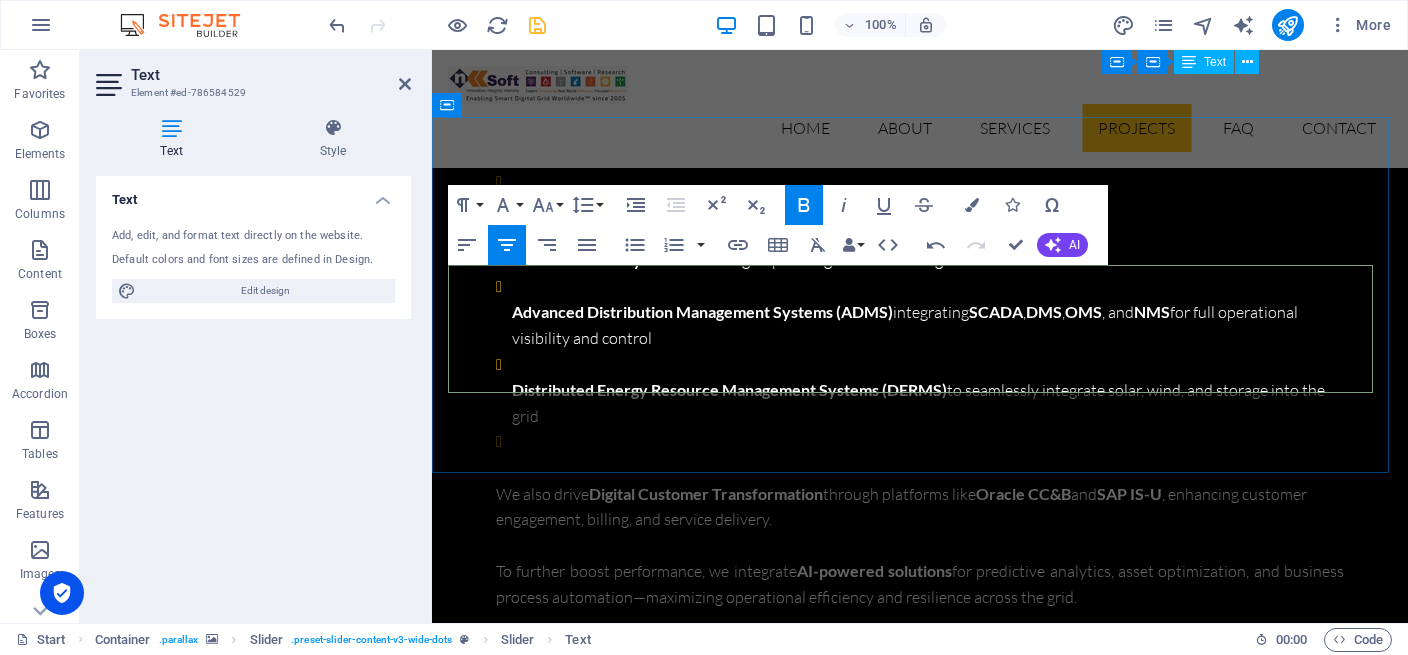 click on "Dave Smith" at bounding box center [-1042, 7410] 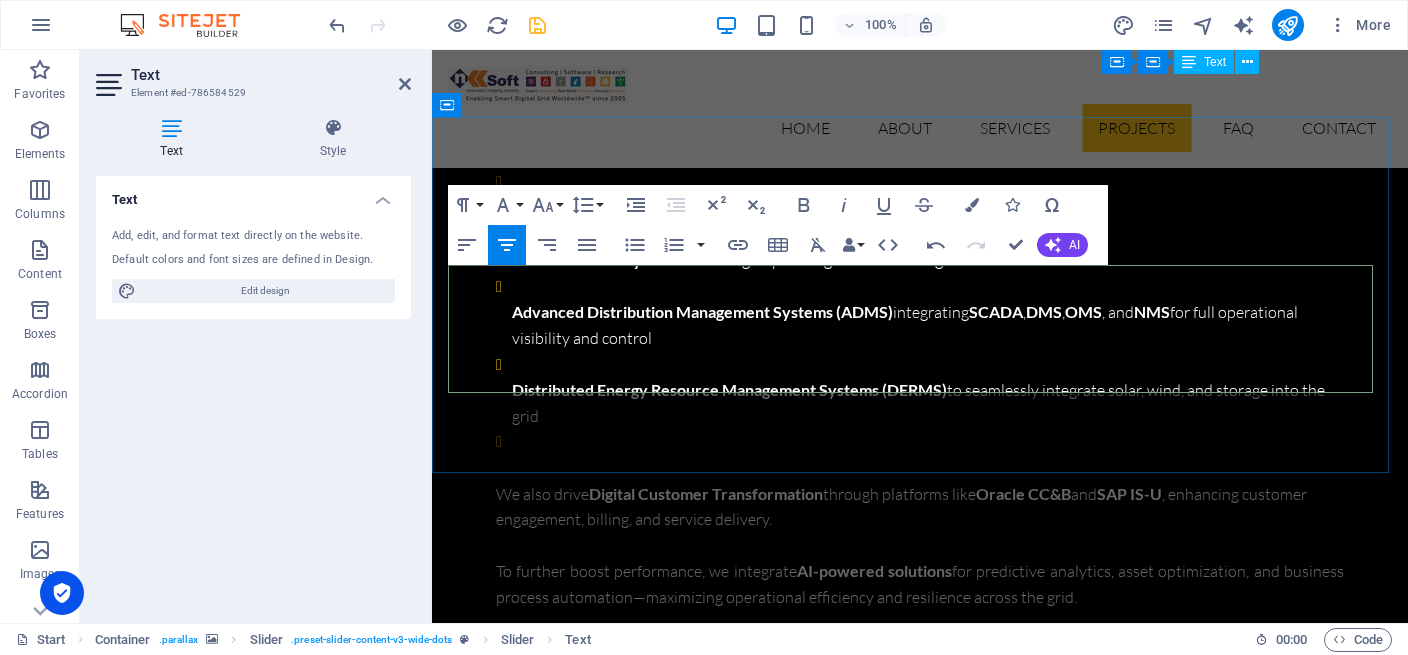 drag, startPoint x: 747, startPoint y: 333, endPoint x: 452, endPoint y: 330, distance: 295.01526 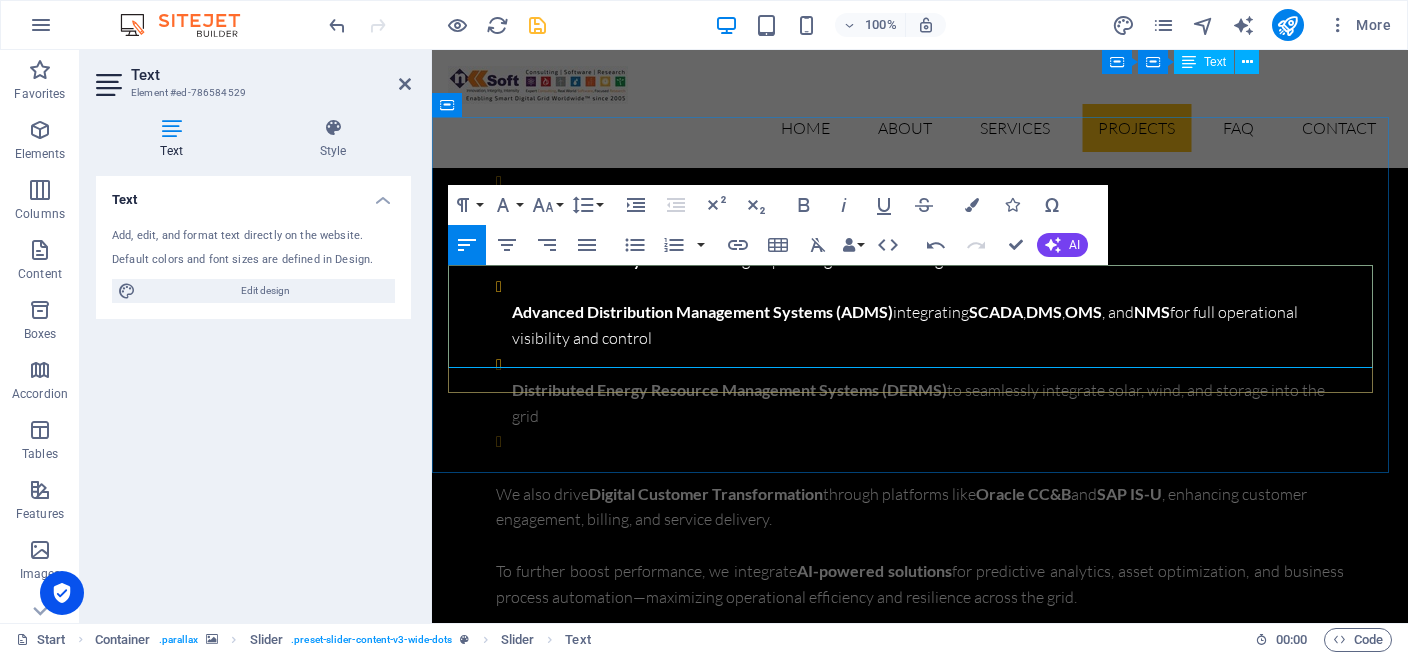 click on "“NKSoft’s expertise was instrumental in advancing our Smart Grid initiative. Their strategic insight and technical precision have laid a strong foundation for a more reliable, efficient, and modern energy infrastructure.”" at bounding box center (-953, 7320) 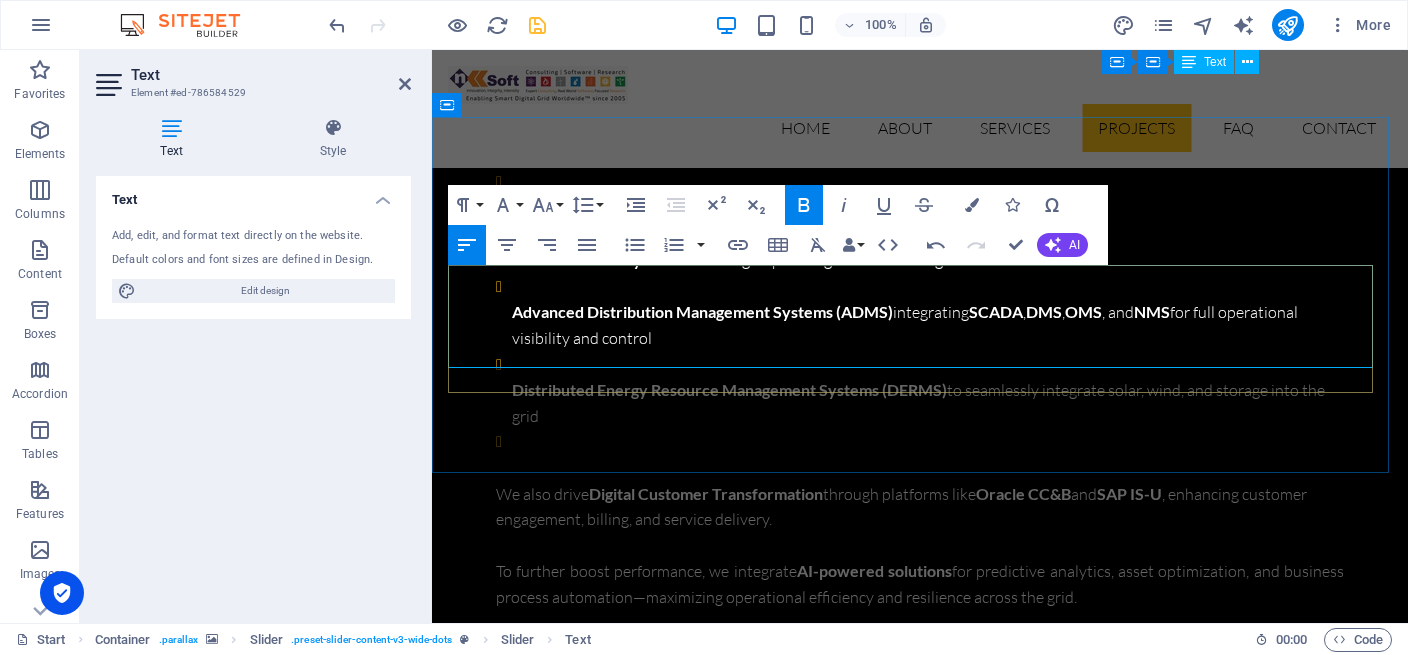 drag, startPoint x: 1069, startPoint y: 303, endPoint x: 439, endPoint y: 273, distance: 630.71387 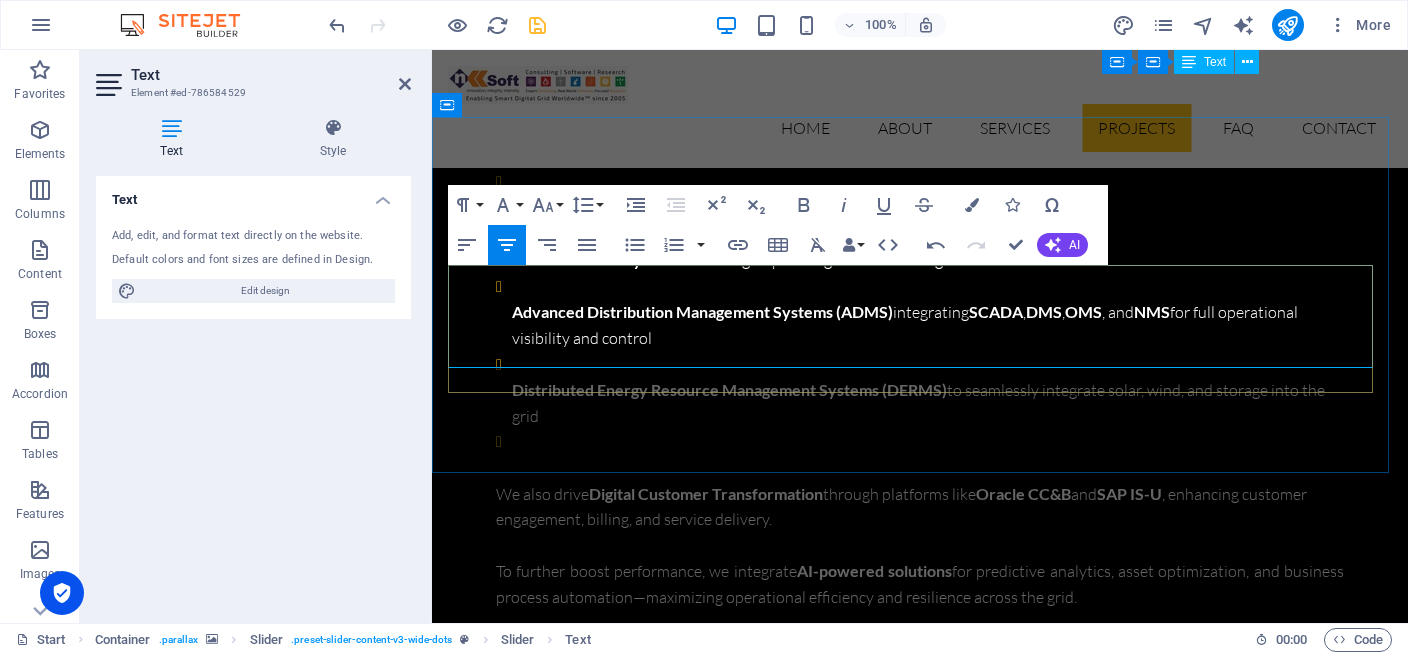 drag, startPoint x: 1080, startPoint y: 303, endPoint x: 429, endPoint y: 270, distance: 651.8359 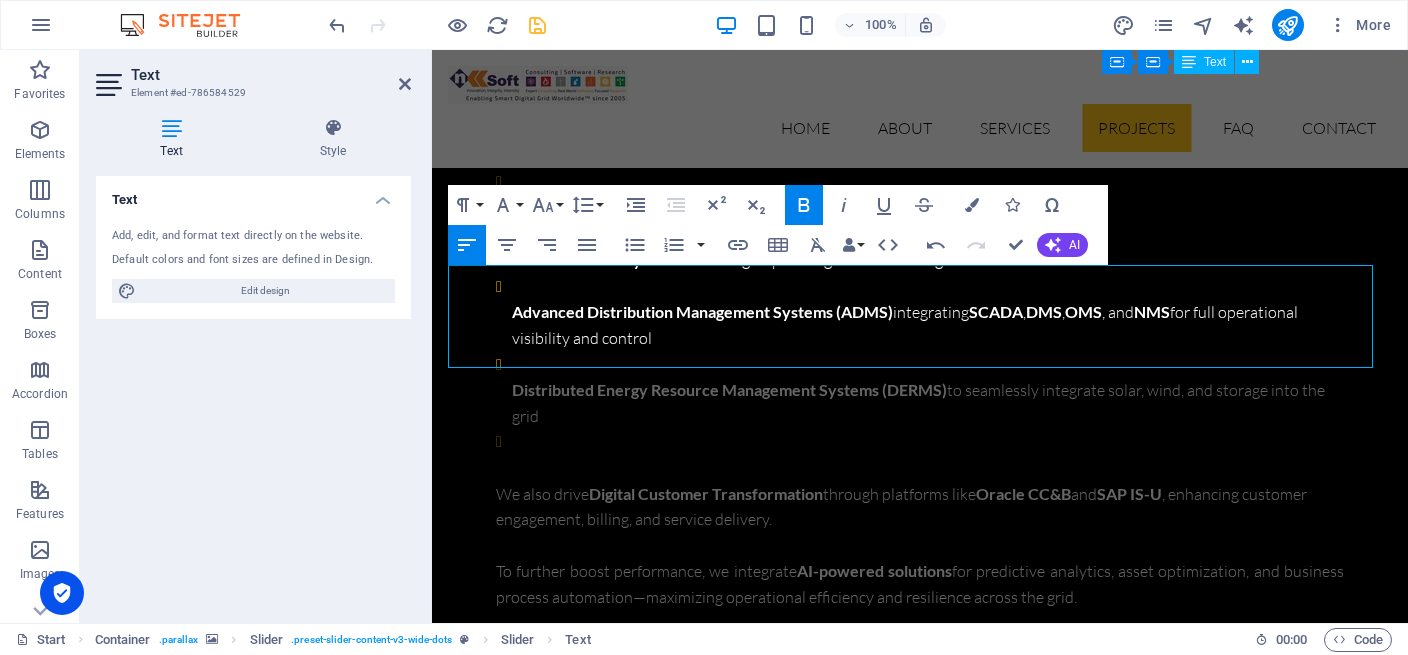 click 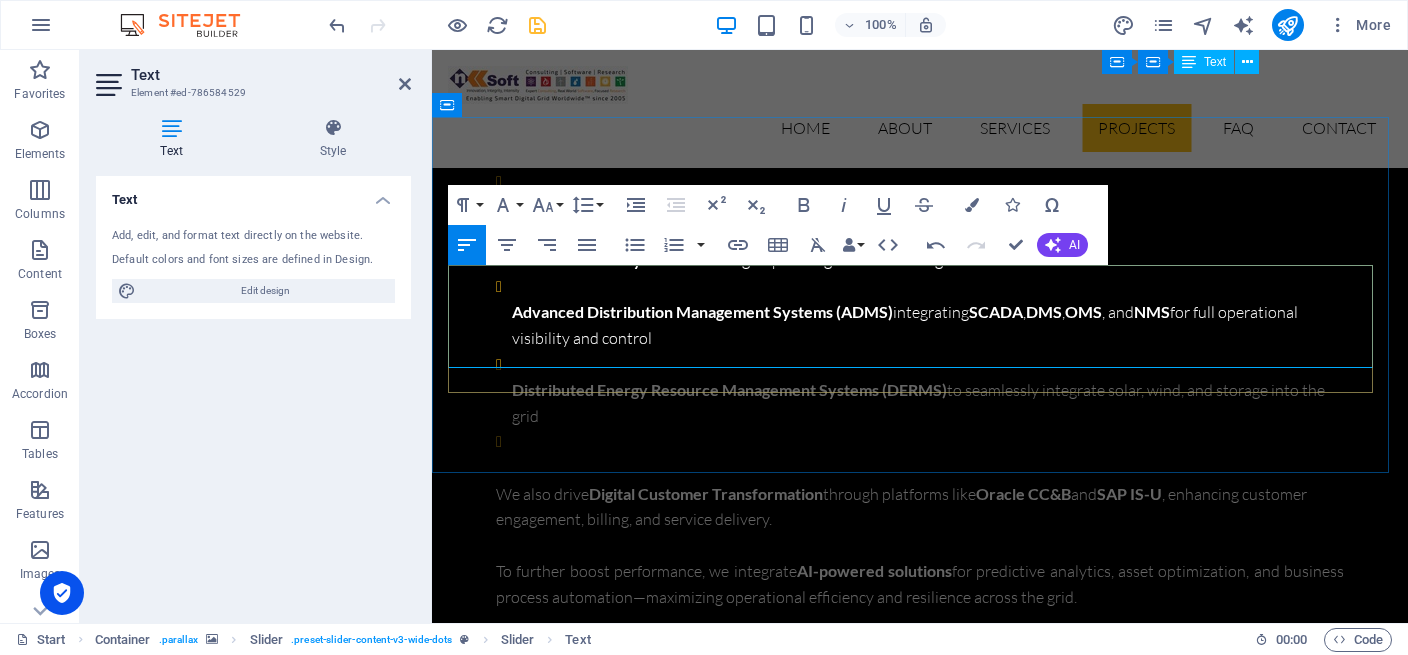 click on "“NKSoft’s expertise was instrumental in advancing our Smart Grid initiative. Their strategic insight and technical precision have laid a strong foundation for a more reliable, efficient, and modern energy infrastructure.”" at bounding box center [-940, 7319] 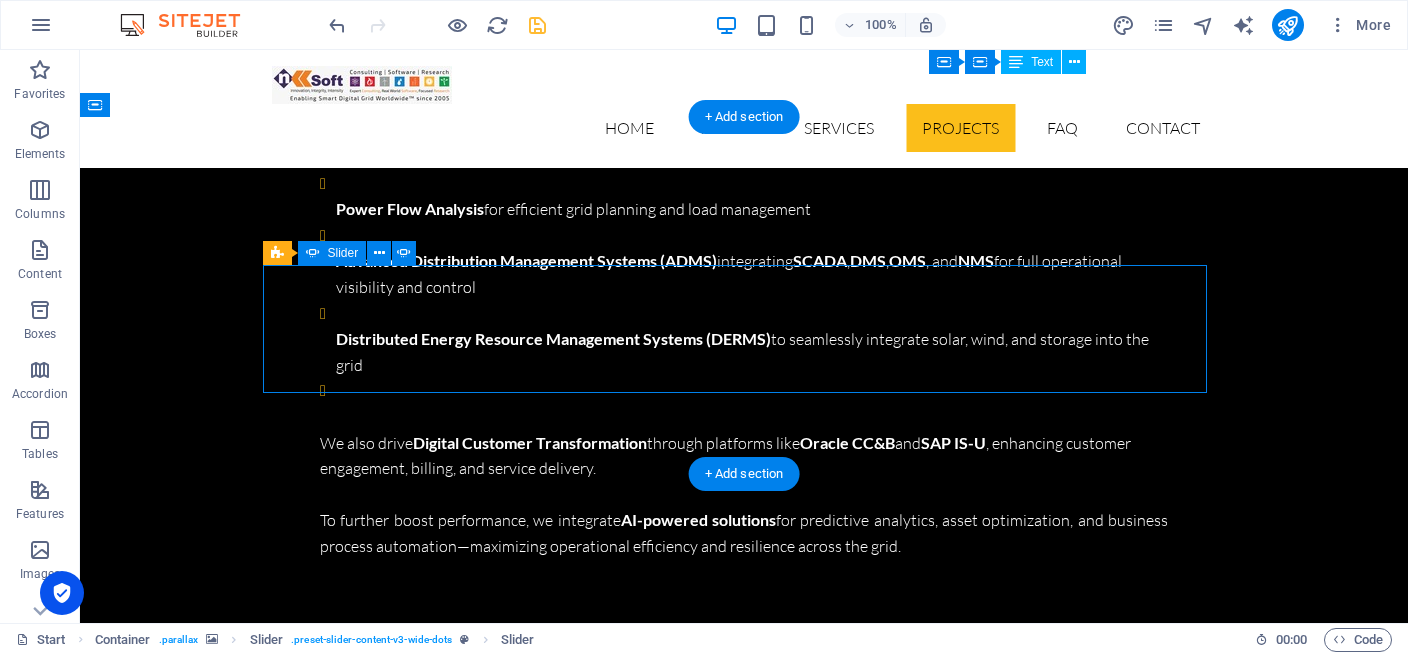 scroll, scrollTop: 7836, scrollLeft: 0, axis: vertical 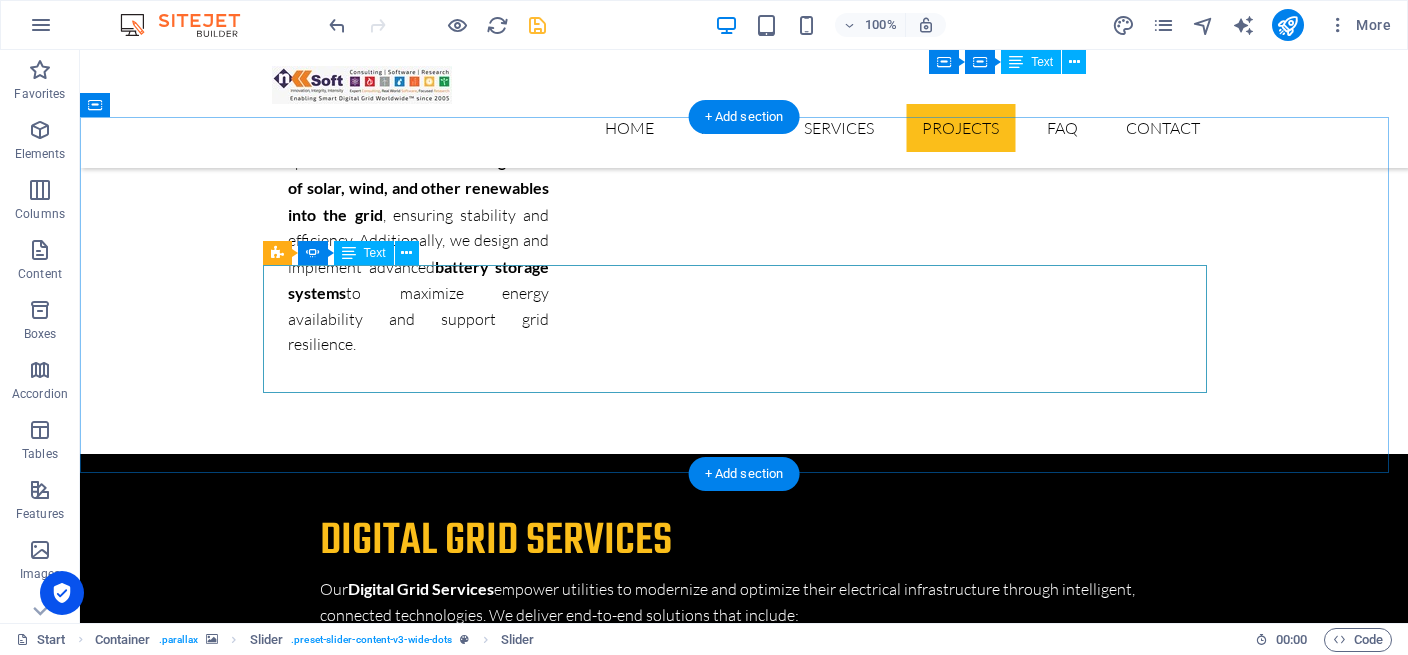 click on "Lorem Ipsum is simply dummy text of the printing and typesetting industry. Lorem Ipsum has been the industry's standard dummy text ever since the 1500s, when an unknown printer took a galley of type and scrambled it to make a type specimen book. It has survived not only five centuries, but also the leap into electronic typesetting. Jane Rodgers  - Wegener Engineers" at bounding box center [-200, 7437] 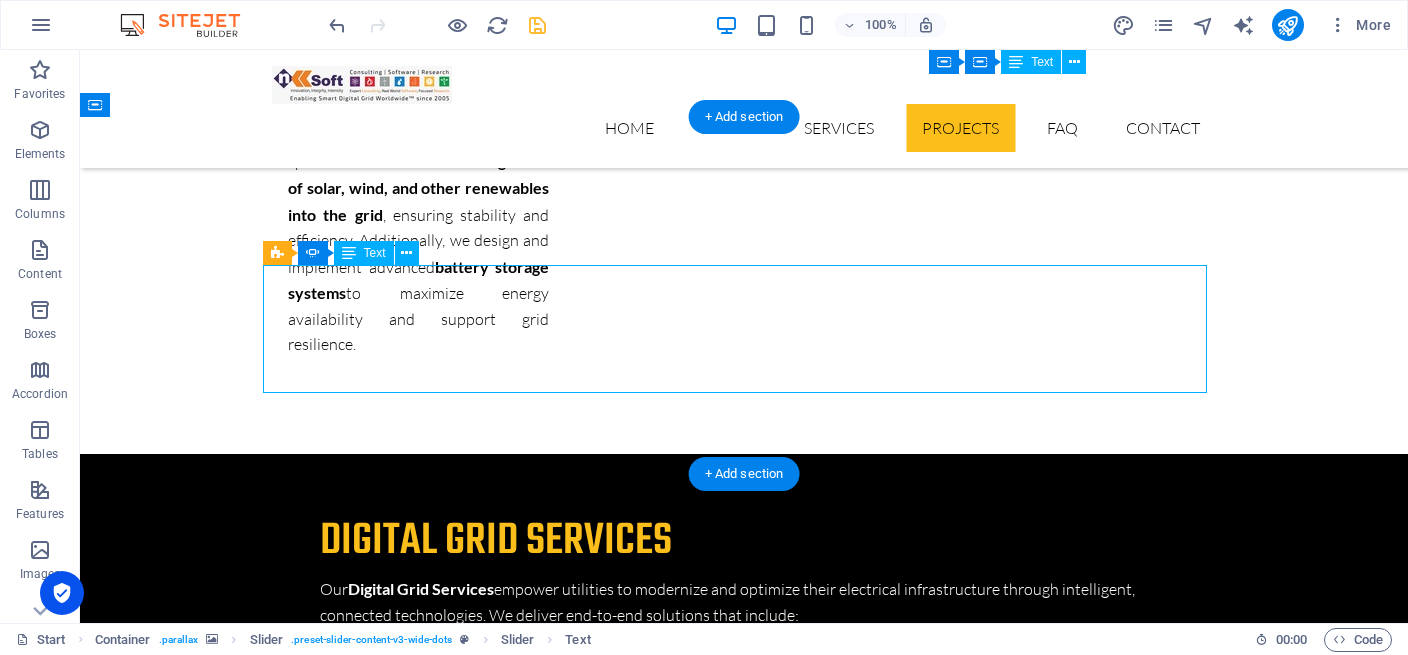 click on "Lorem Ipsum is simply dummy text of the printing and typesetting industry. Lorem Ipsum has been the industry's standard dummy text ever since the 1500s, when an unknown printer took a galley of type and scrambled it to make a type specimen book. It has survived not only five centuries, but also the leap into electronic typesetting. Jane Rodgers  - Wegener Engineers" at bounding box center (-200, 7437) 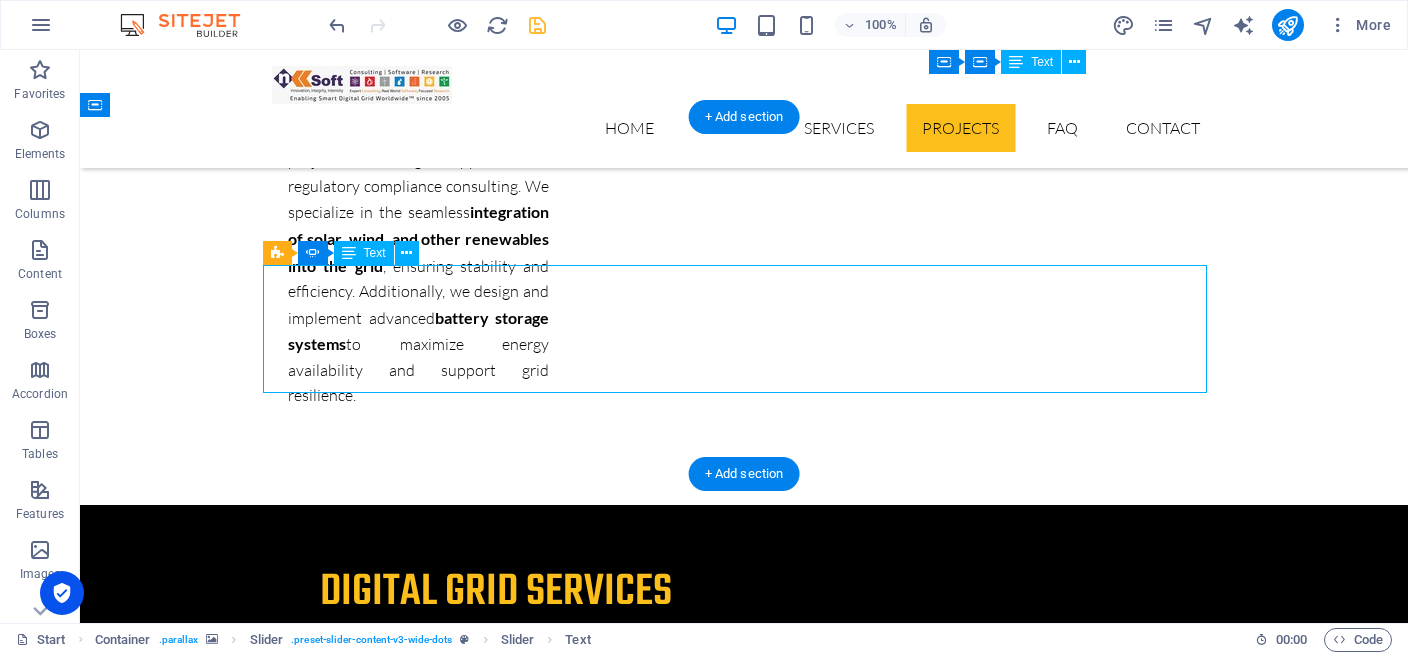 scroll, scrollTop: 8398, scrollLeft: 0, axis: vertical 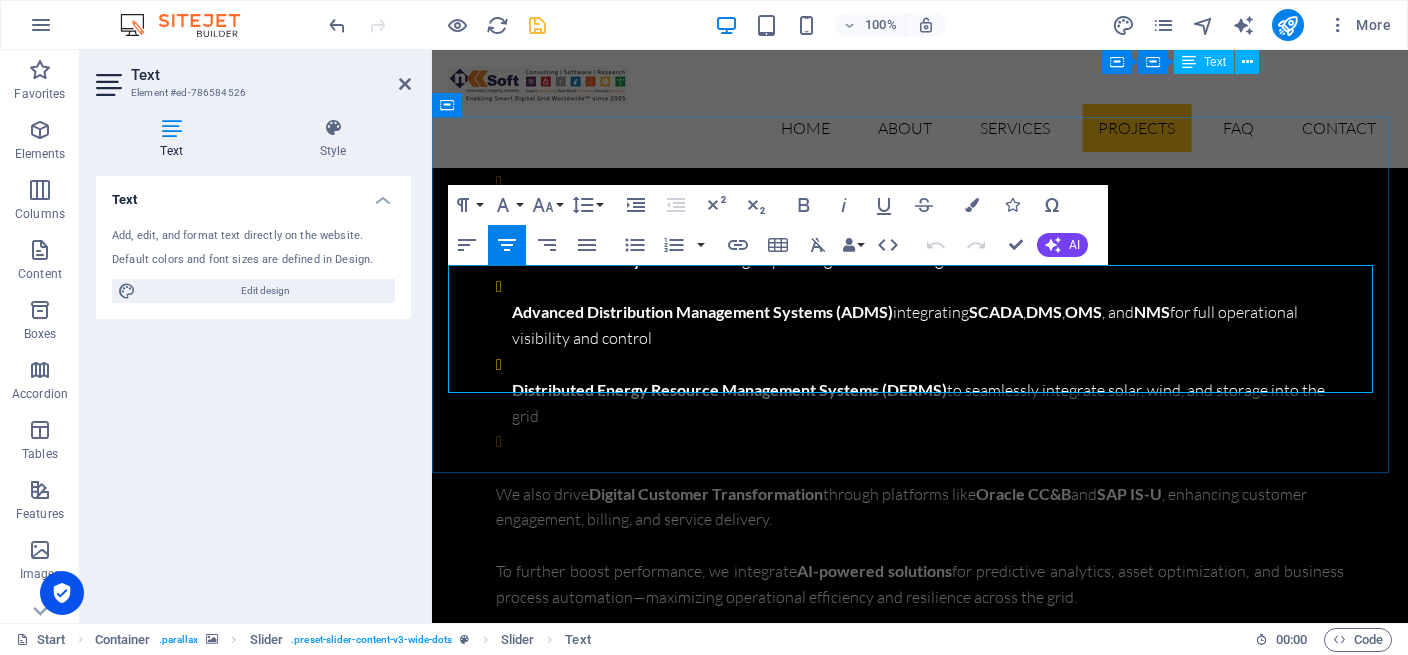 drag, startPoint x: 1096, startPoint y: 331, endPoint x: 496, endPoint y: 315, distance: 600.2133 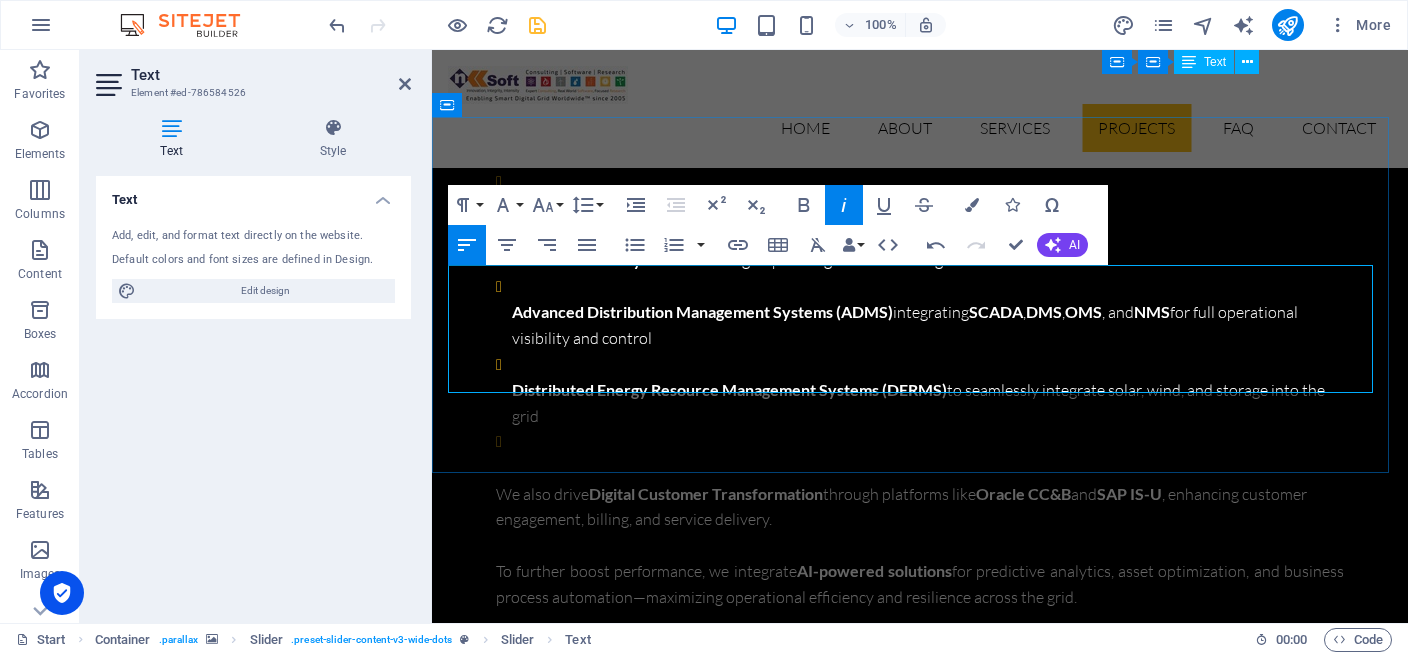 drag, startPoint x: 967, startPoint y: 336, endPoint x: 447, endPoint y: 274, distance: 523.6831 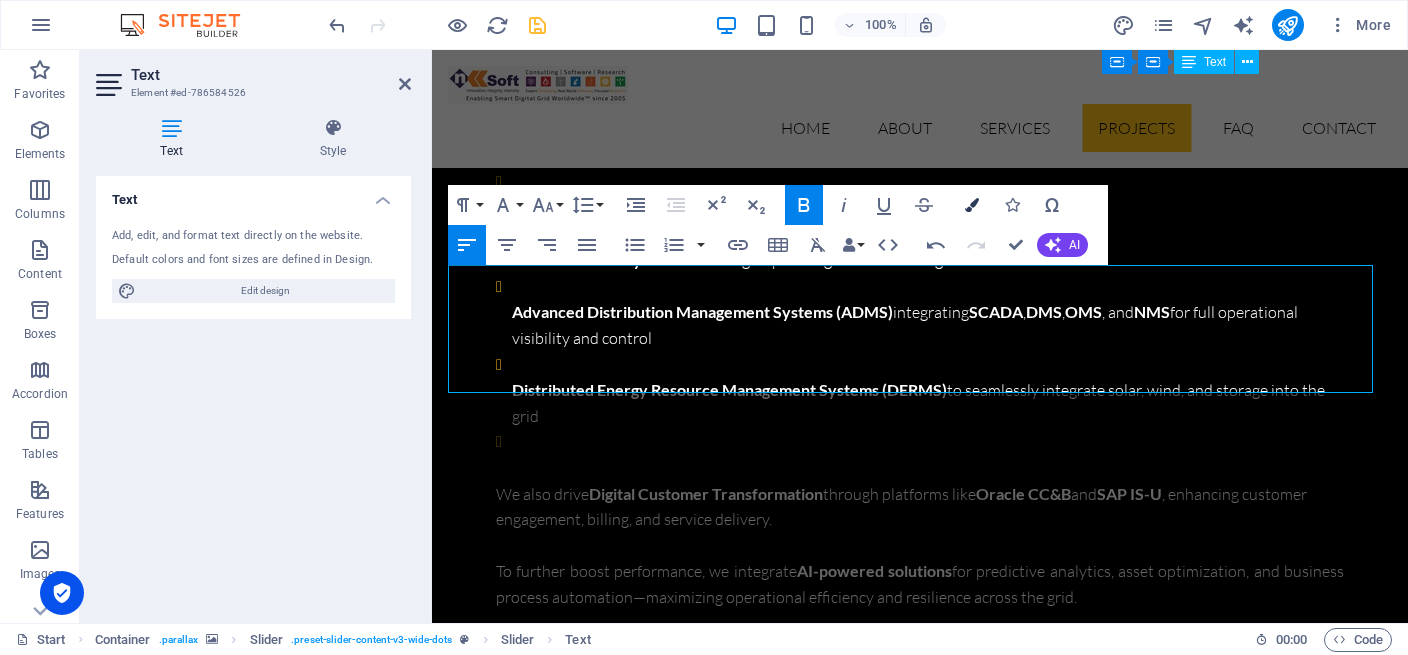 click at bounding box center (972, 205) 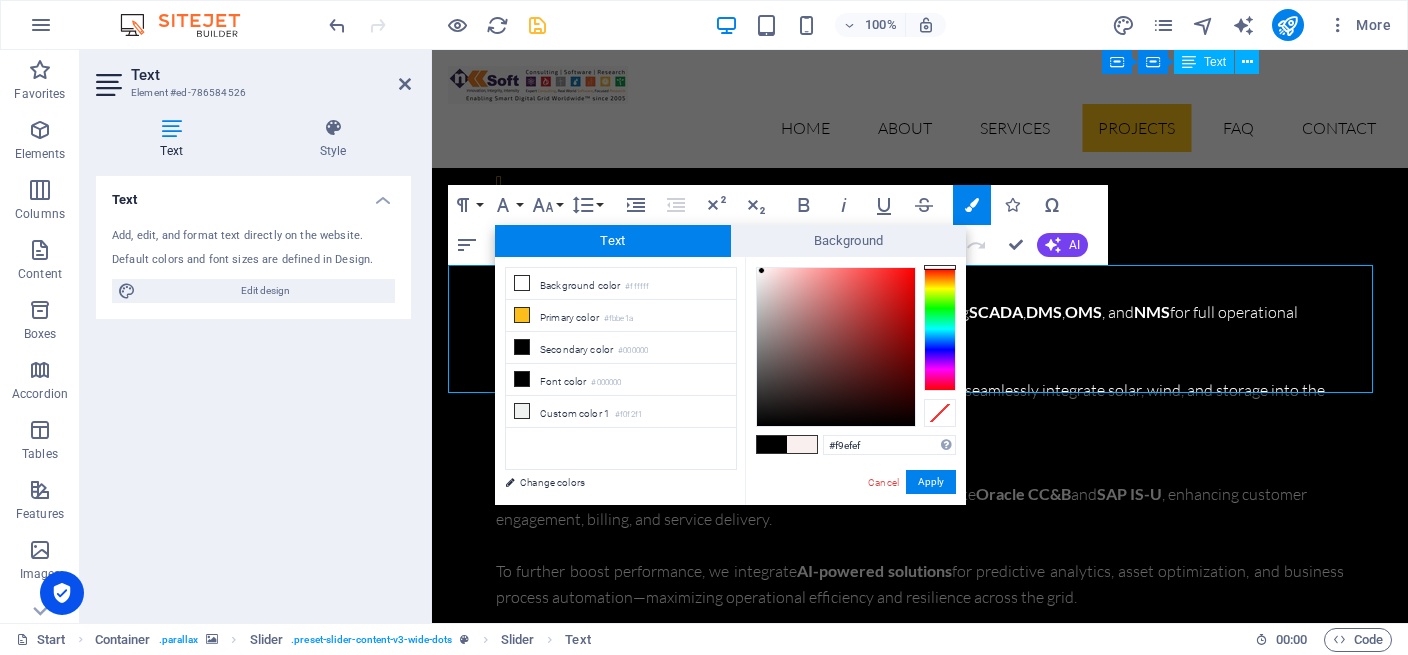 type on "#fbf3f3" 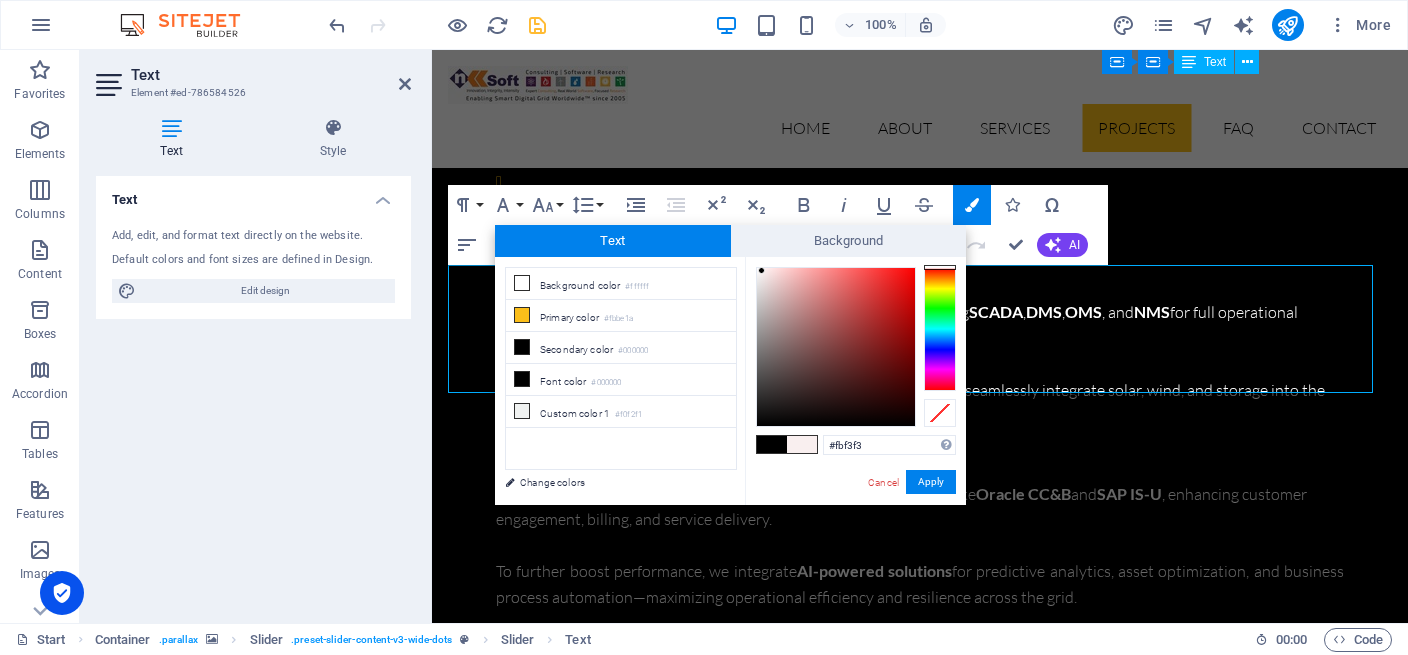 click at bounding box center [836, 347] 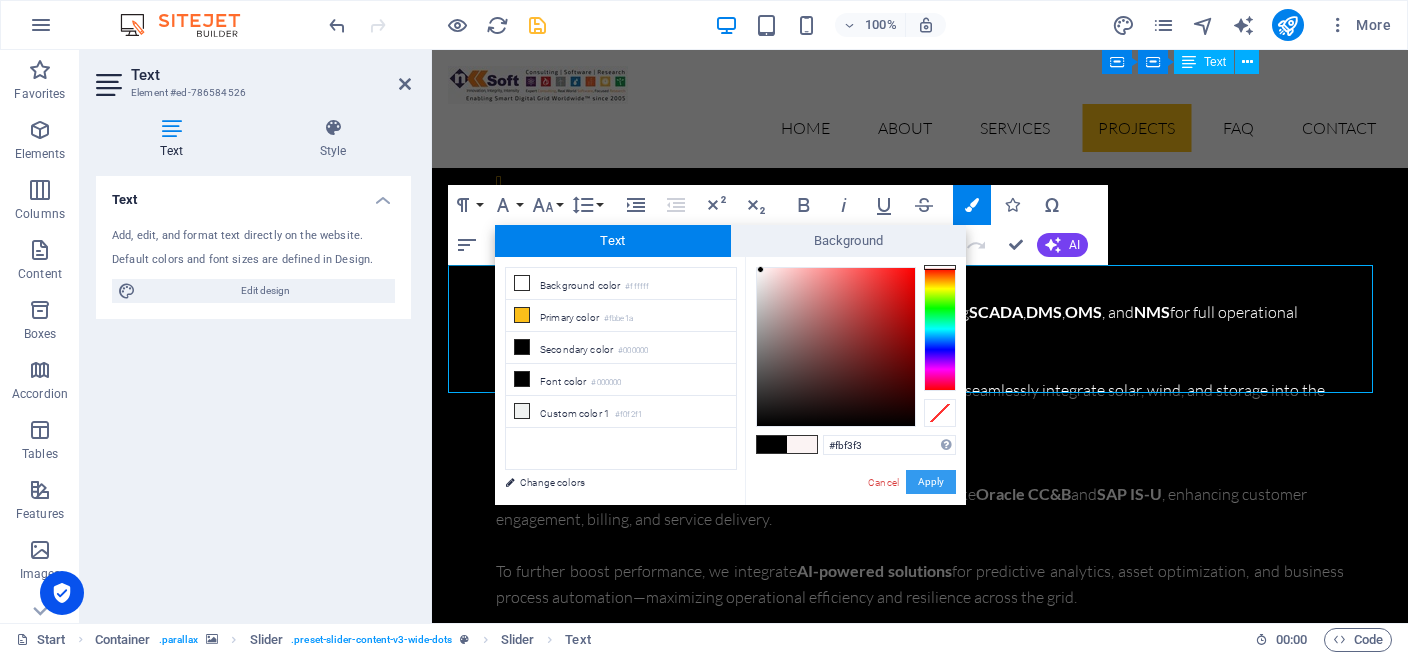 click on "Apply" at bounding box center [931, 482] 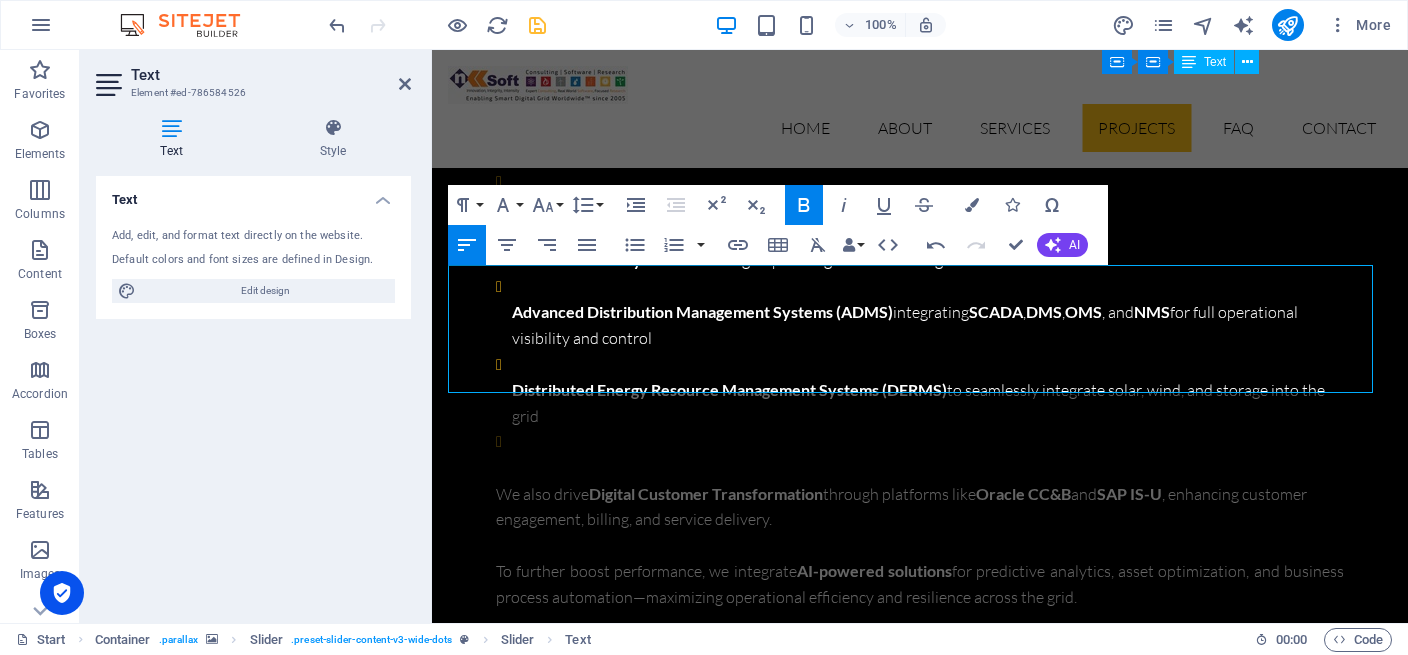 click 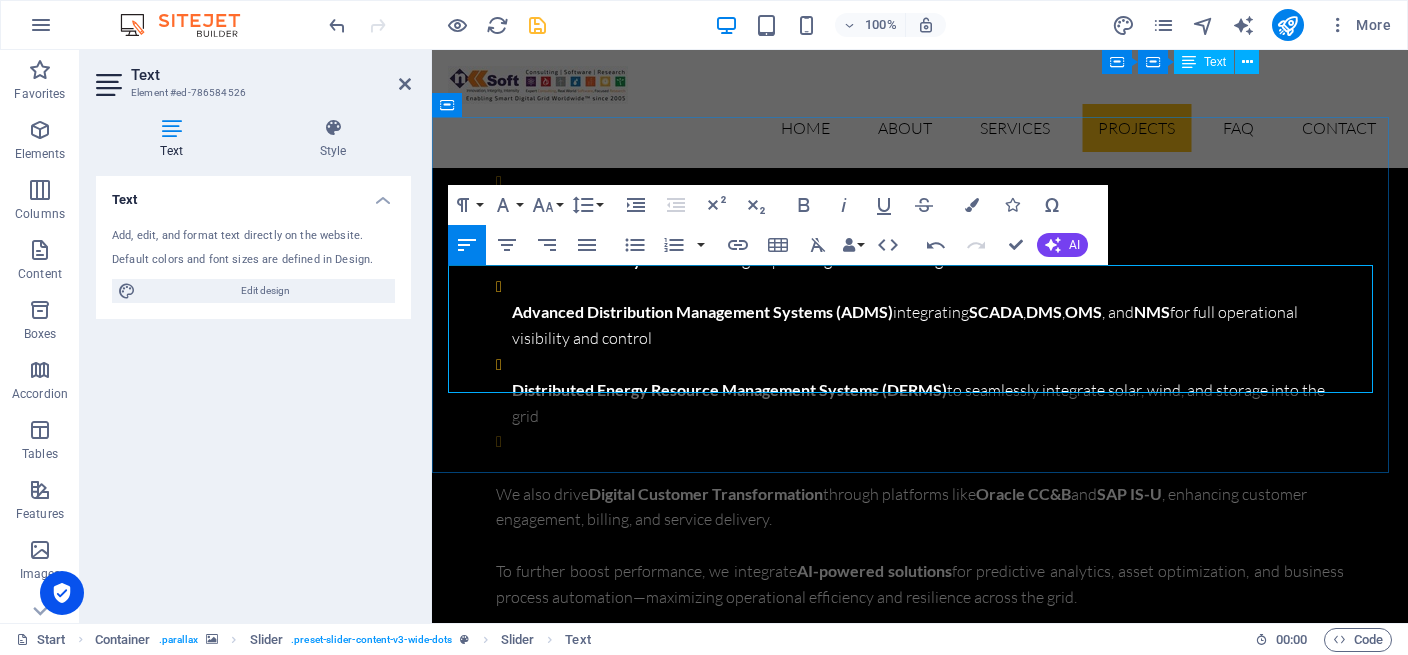 click at bounding box center (-15, 7254) 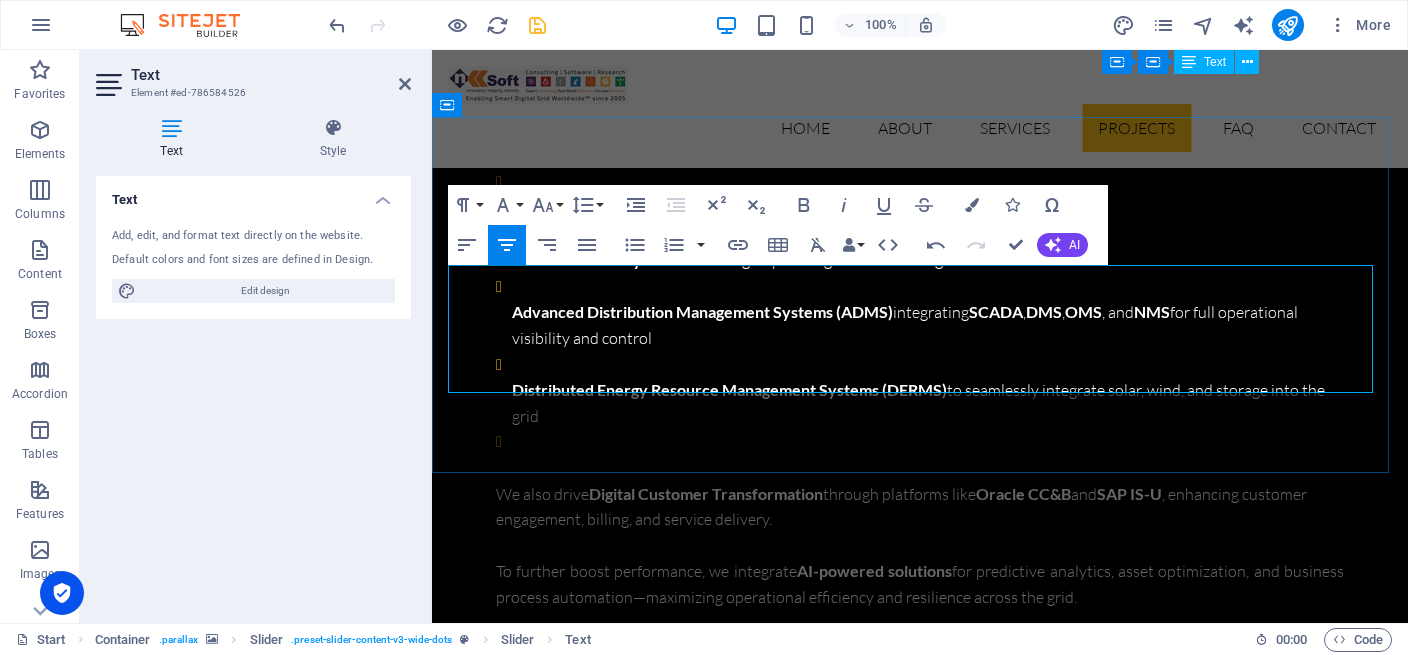 click on "Jane Rodgers" at bounding box center (-116, 7279) 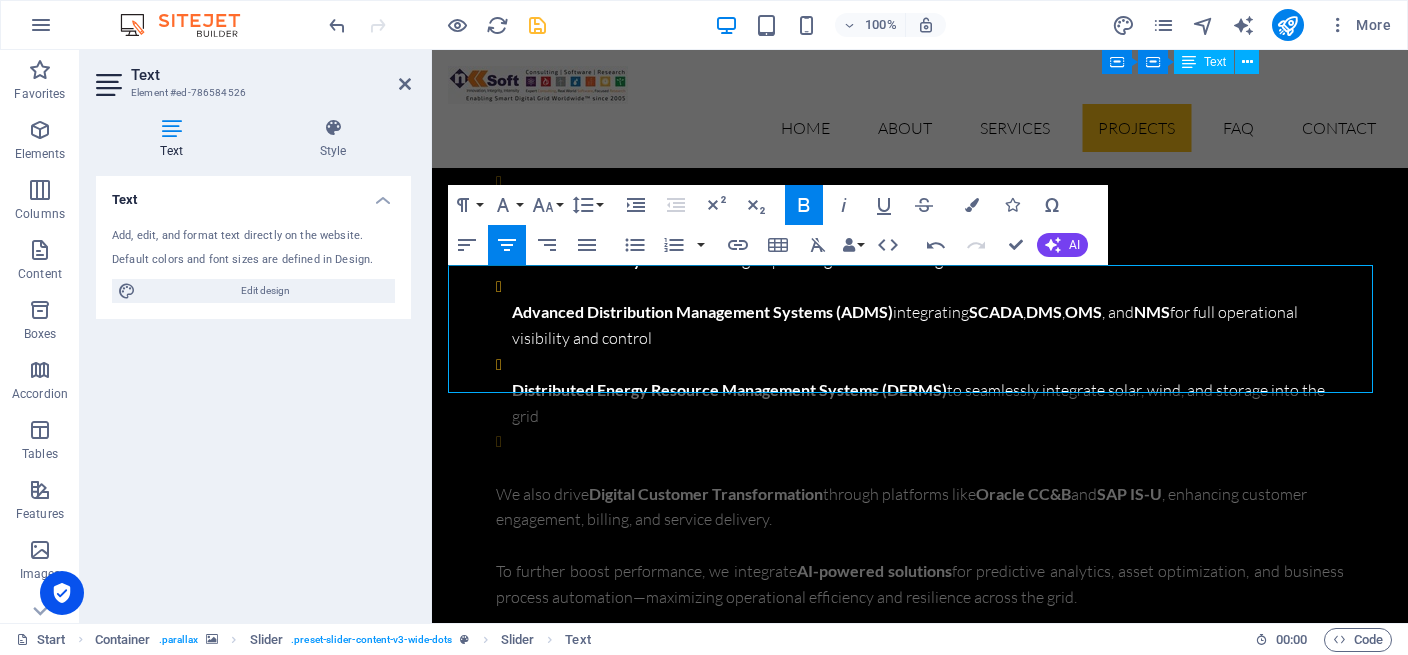 type 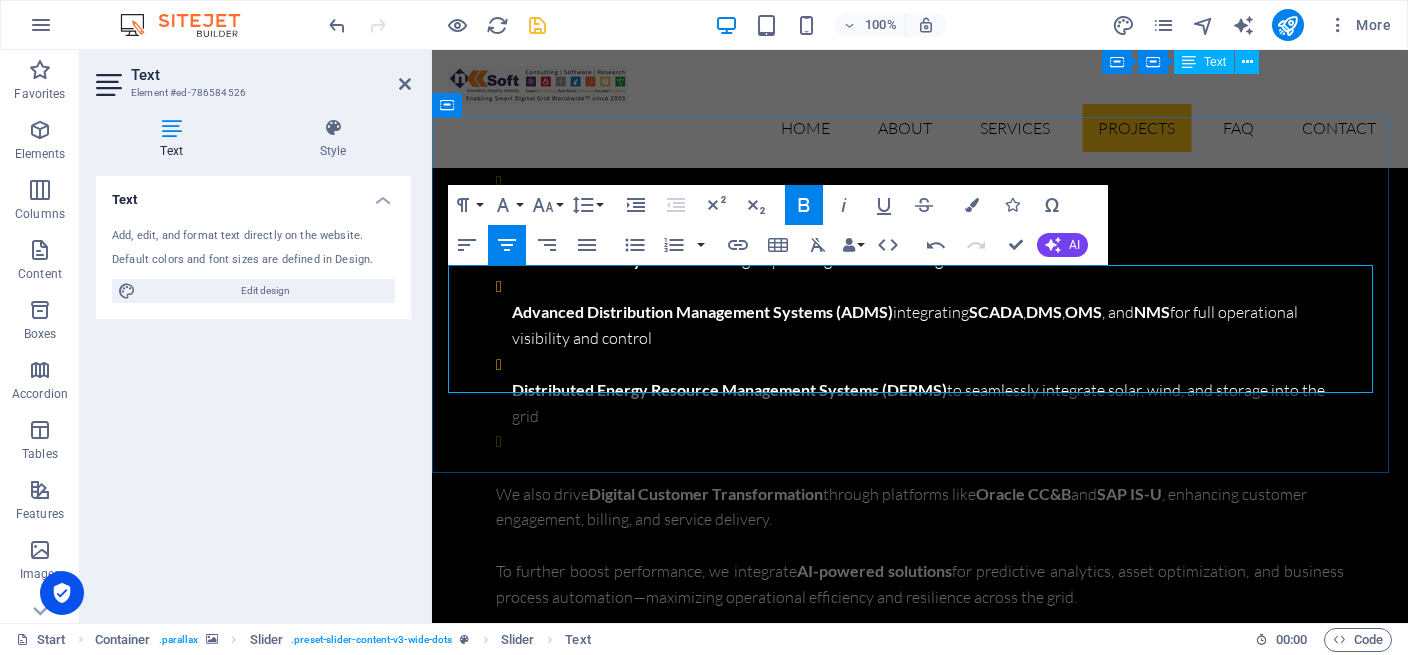 drag, startPoint x: 554, startPoint y: 336, endPoint x: 937, endPoint y: 329, distance: 383.06396 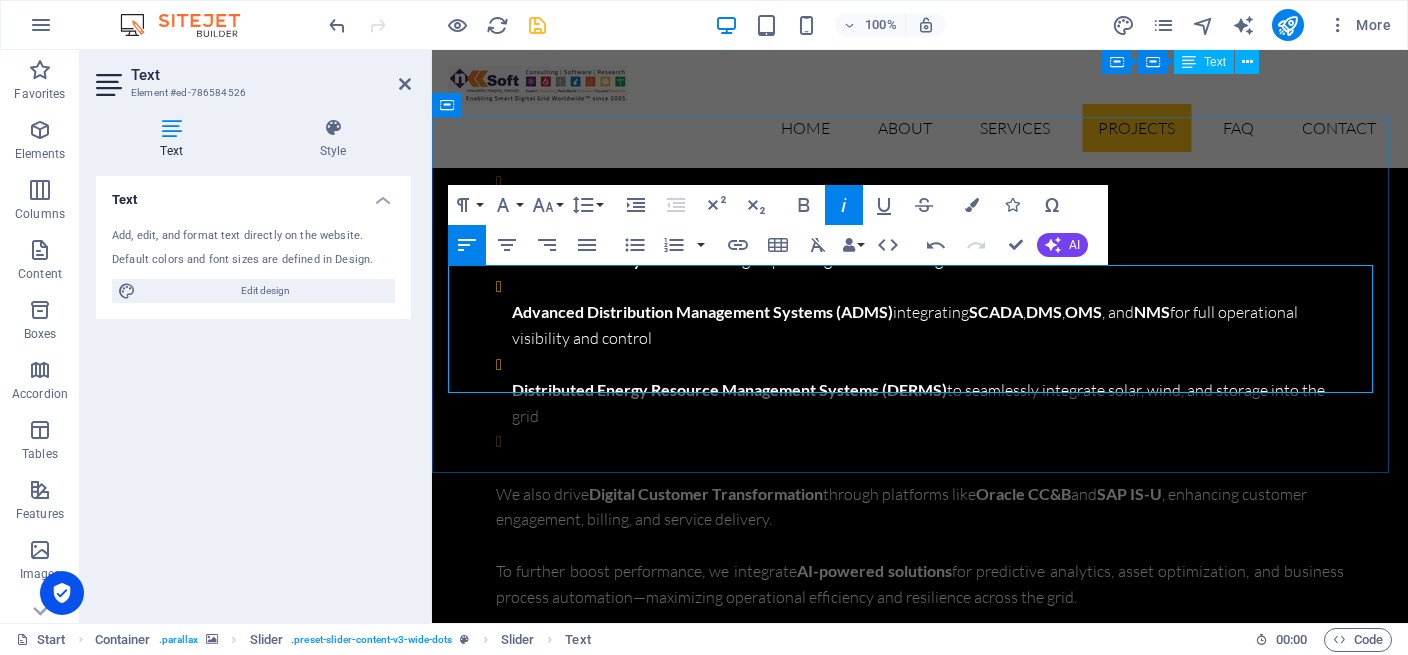 copy on "enior Vice President, Grid Services, CenterPoint Energy" 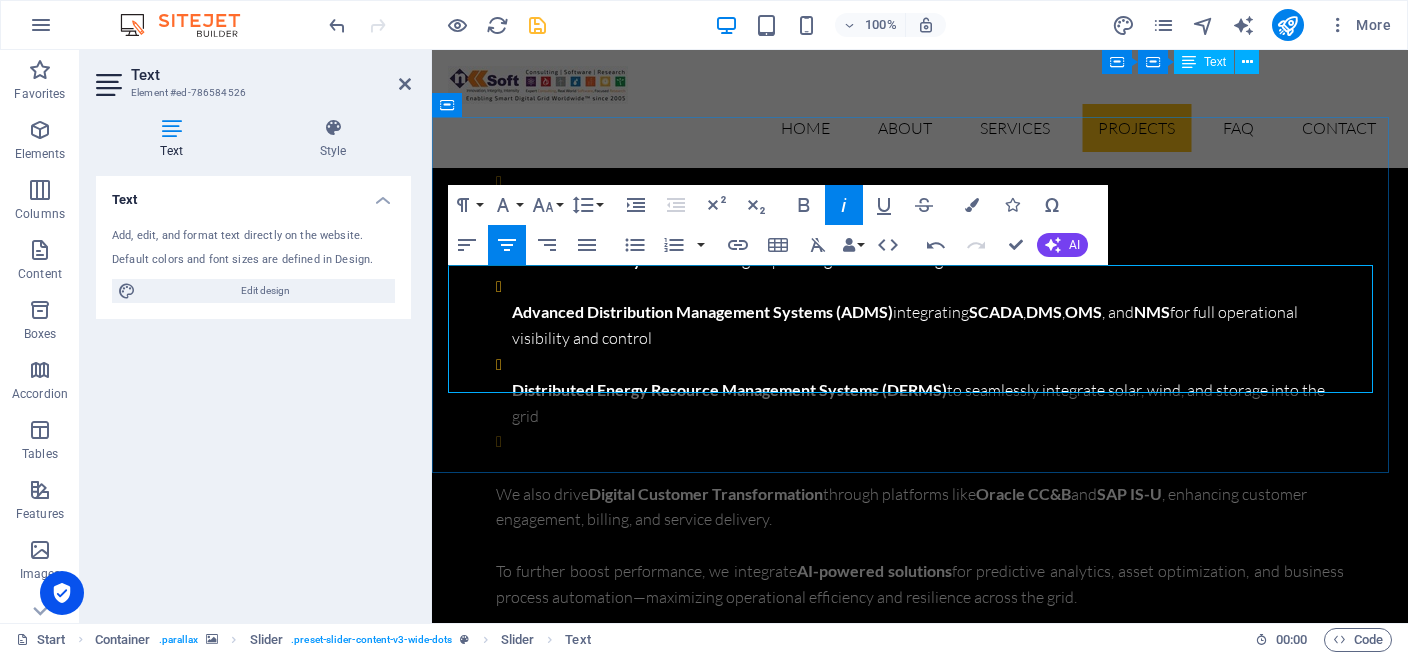 drag, startPoint x: 769, startPoint y: 382, endPoint x: 800, endPoint y: 428, distance: 55.470715 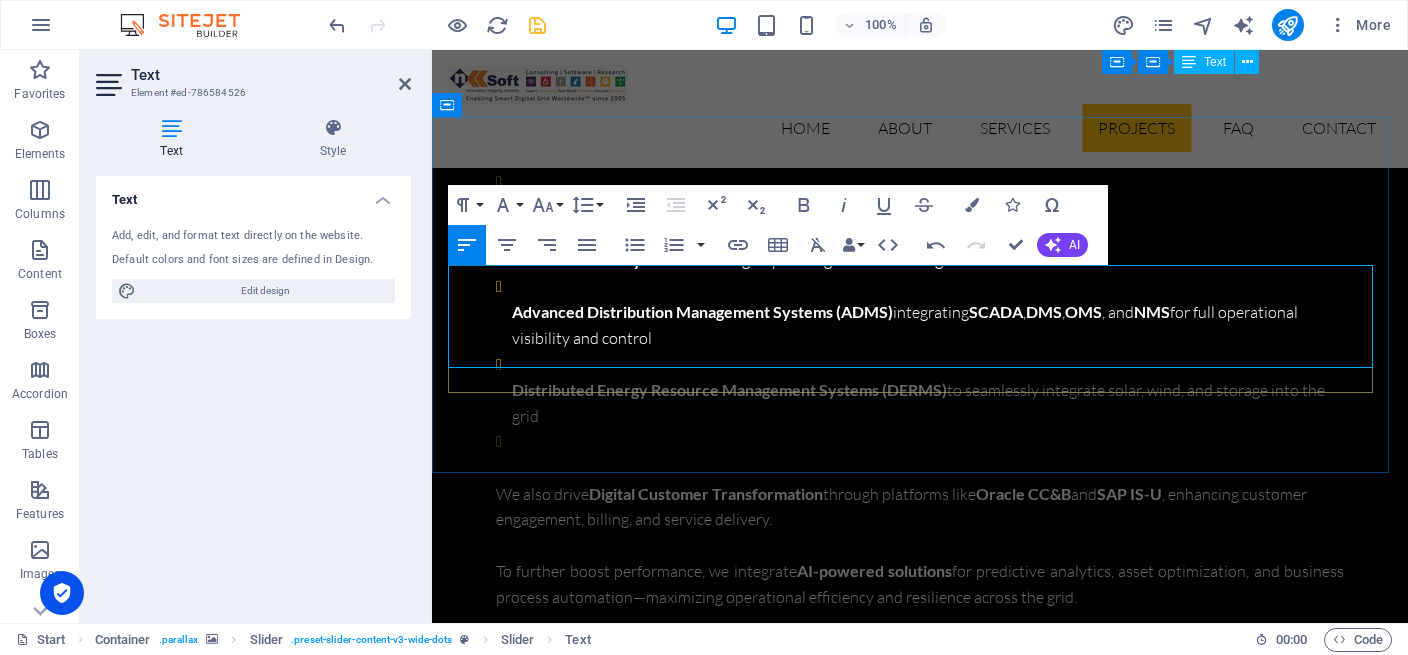 click on "3" at bounding box center (487, -7778) 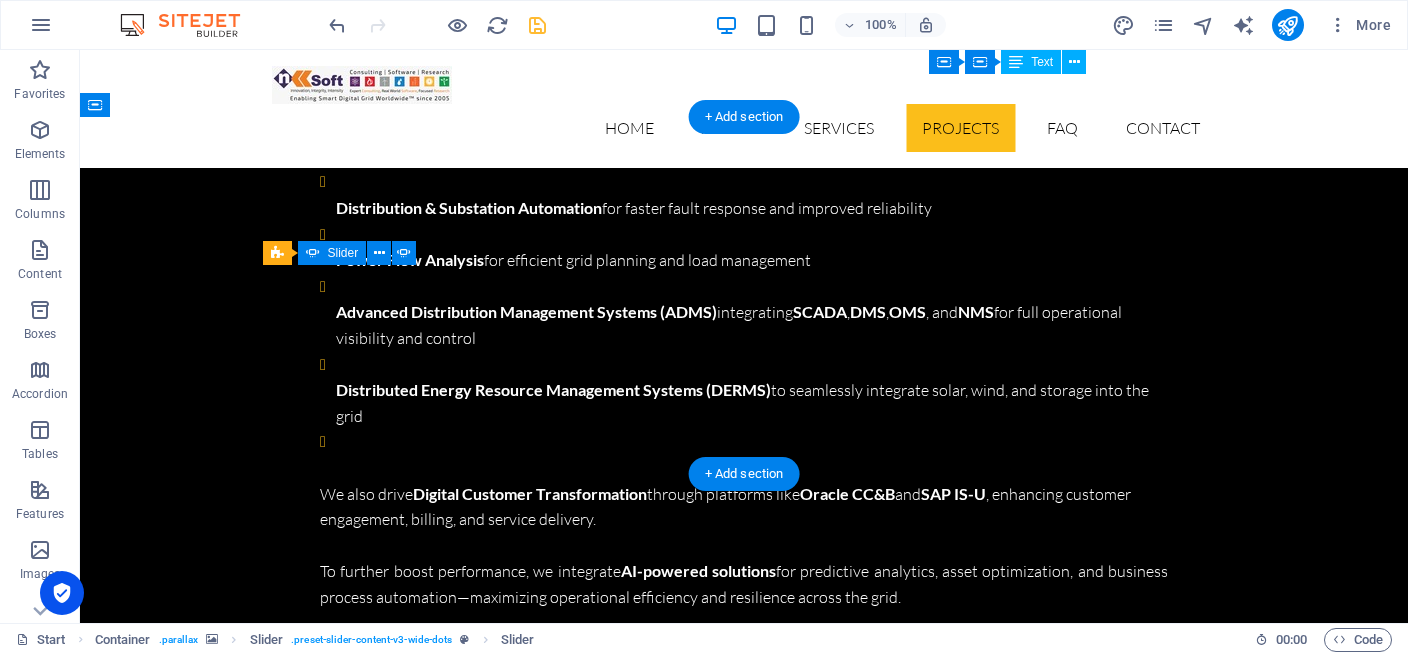 scroll, scrollTop: 7836, scrollLeft: 0, axis: vertical 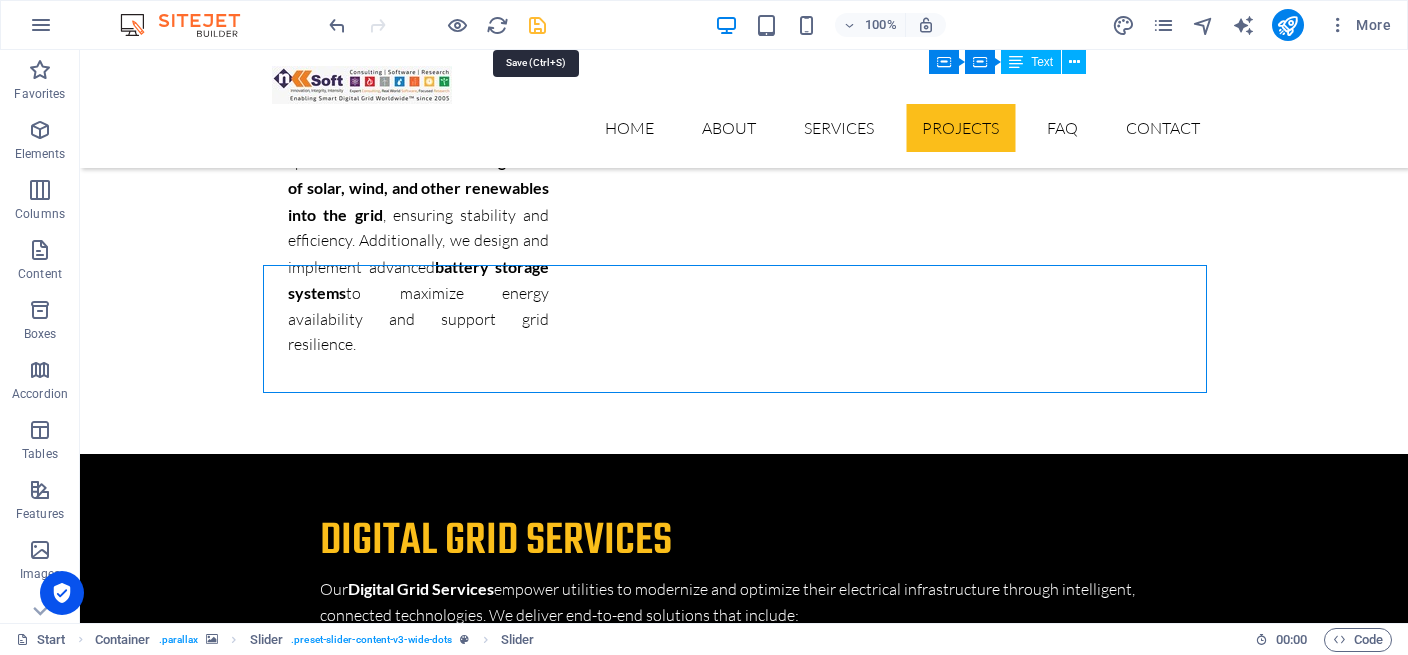 click at bounding box center (537, 25) 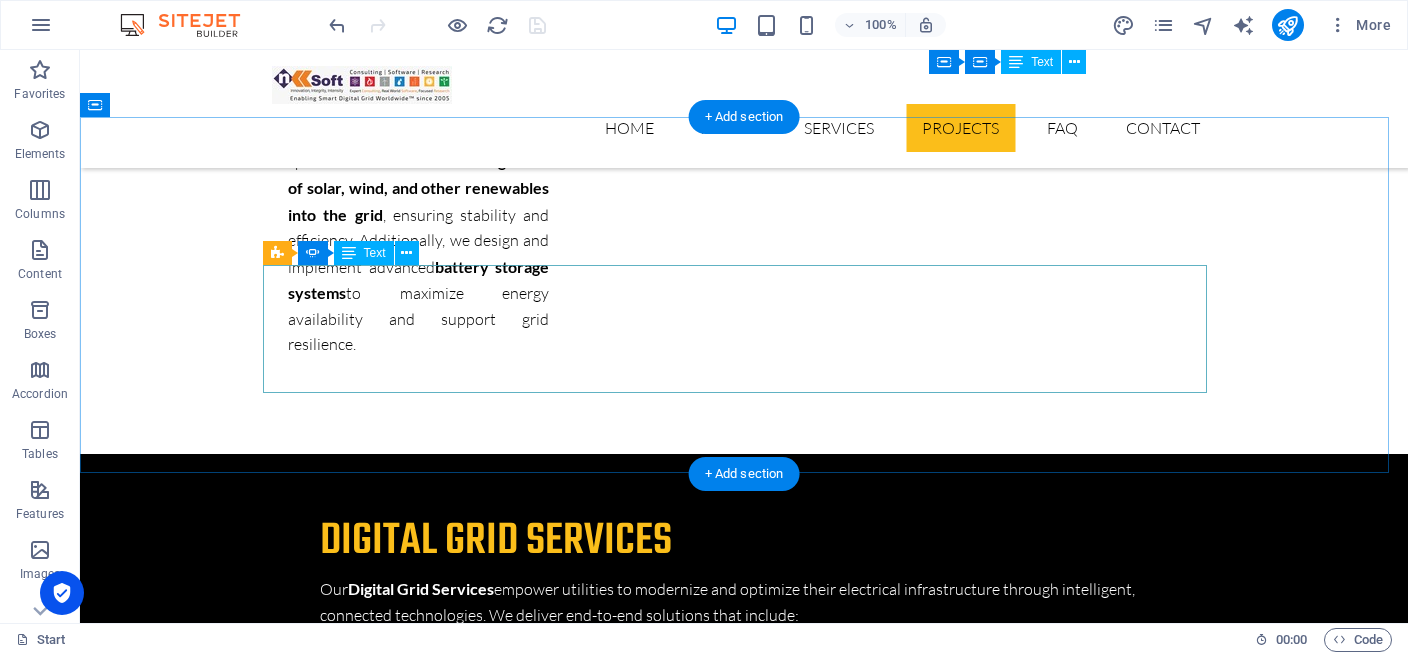 click on "Lorem Ipsum is simply dummy text of the printing and typesetting industry. Lorem Ipsum has been the industry's standard dummy text ever since the 1500s, when an unknown printer took a galley of type and scrambled it to make a type specimen book. It has survived not only five centuries, but also the leap into electronic typesetting. Ron Watson  - Wegener Engineers" at bounding box center (-2088, 7643) 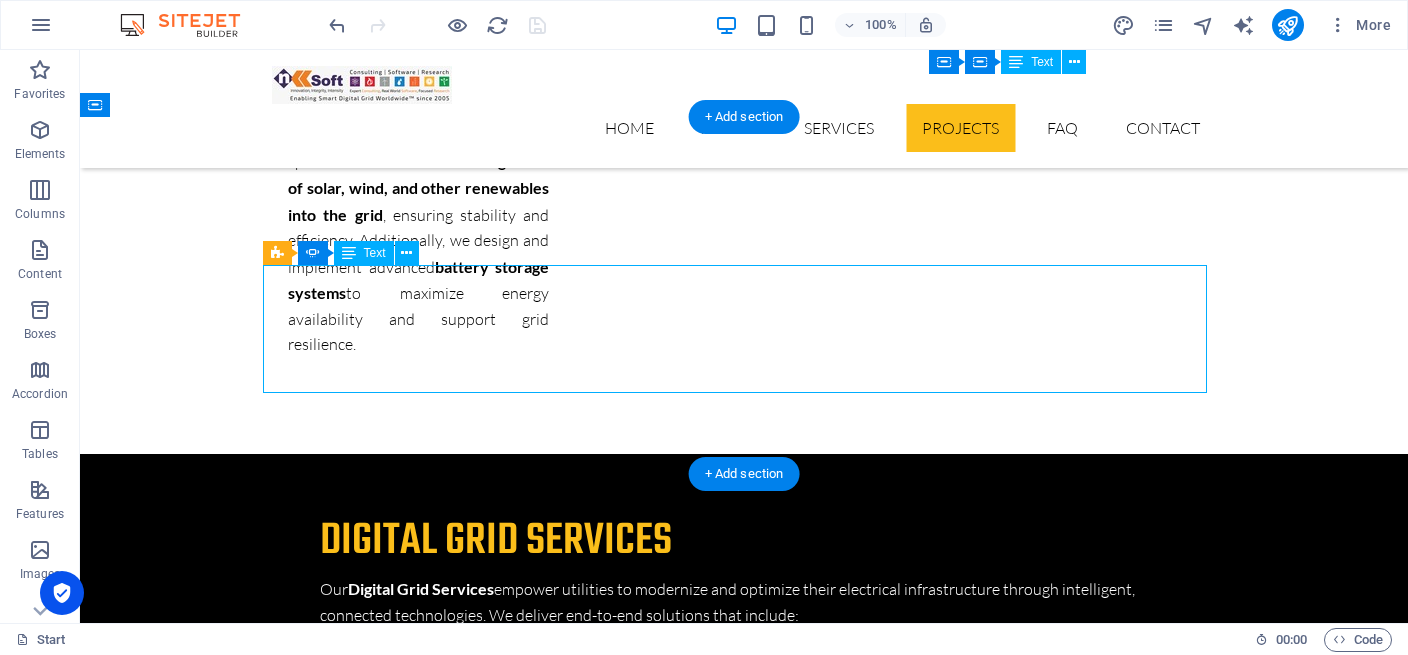 click on "Lorem Ipsum is simply dummy text of the printing and typesetting industry. Lorem Ipsum has been the industry's standard dummy text ever since the 1500s, when an unknown printer took a galley of type and scrambled it to make a type specimen book. It has survived not only five centuries, but also the leap into electronic typesetting. Ron Watson  - Wegener Engineers" at bounding box center [-2088, 7643] 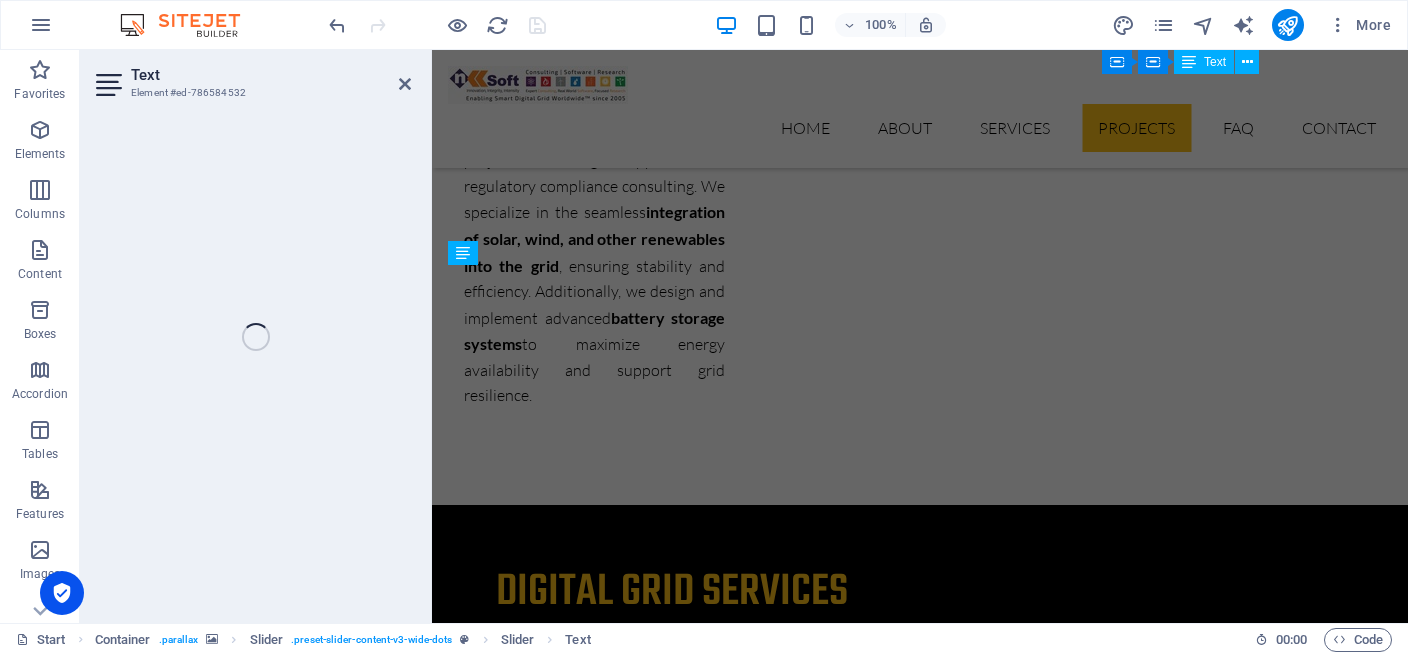 scroll, scrollTop: 8398, scrollLeft: 0, axis: vertical 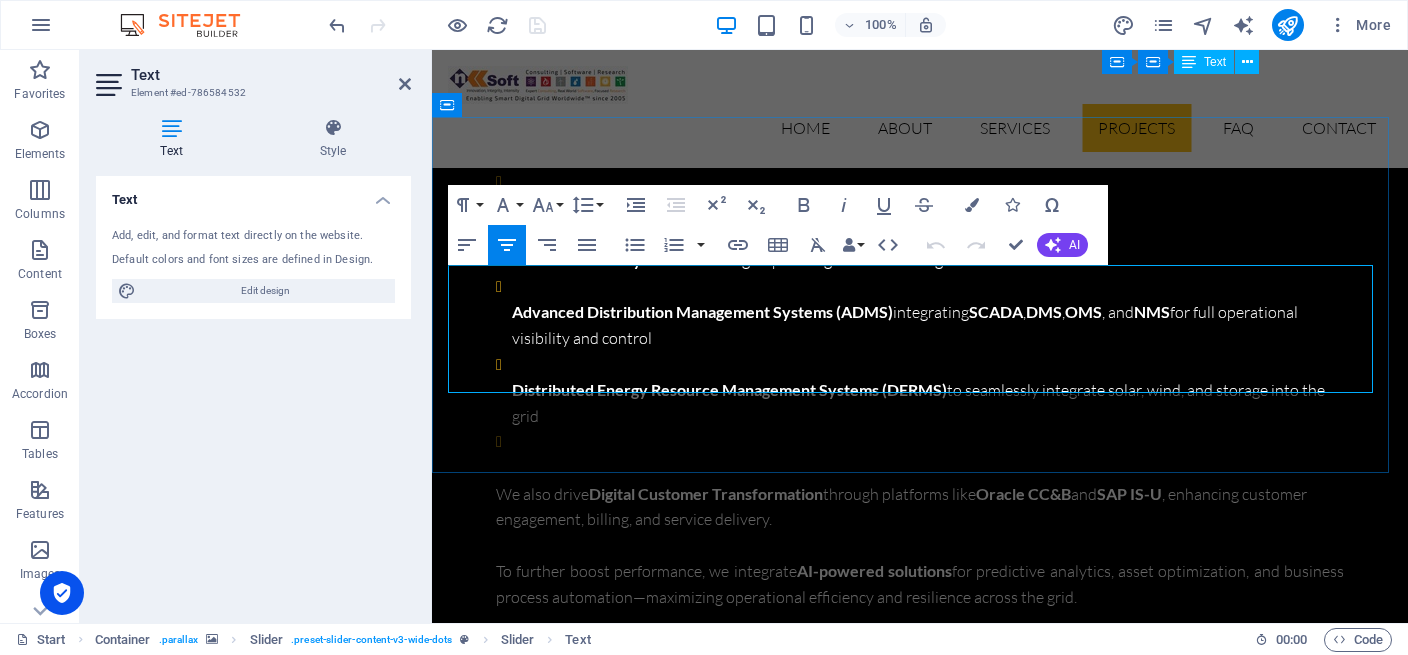 drag, startPoint x: 463, startPoint y: 274, endPoint x: 1127, endPoint y: 329, distance: 666.274 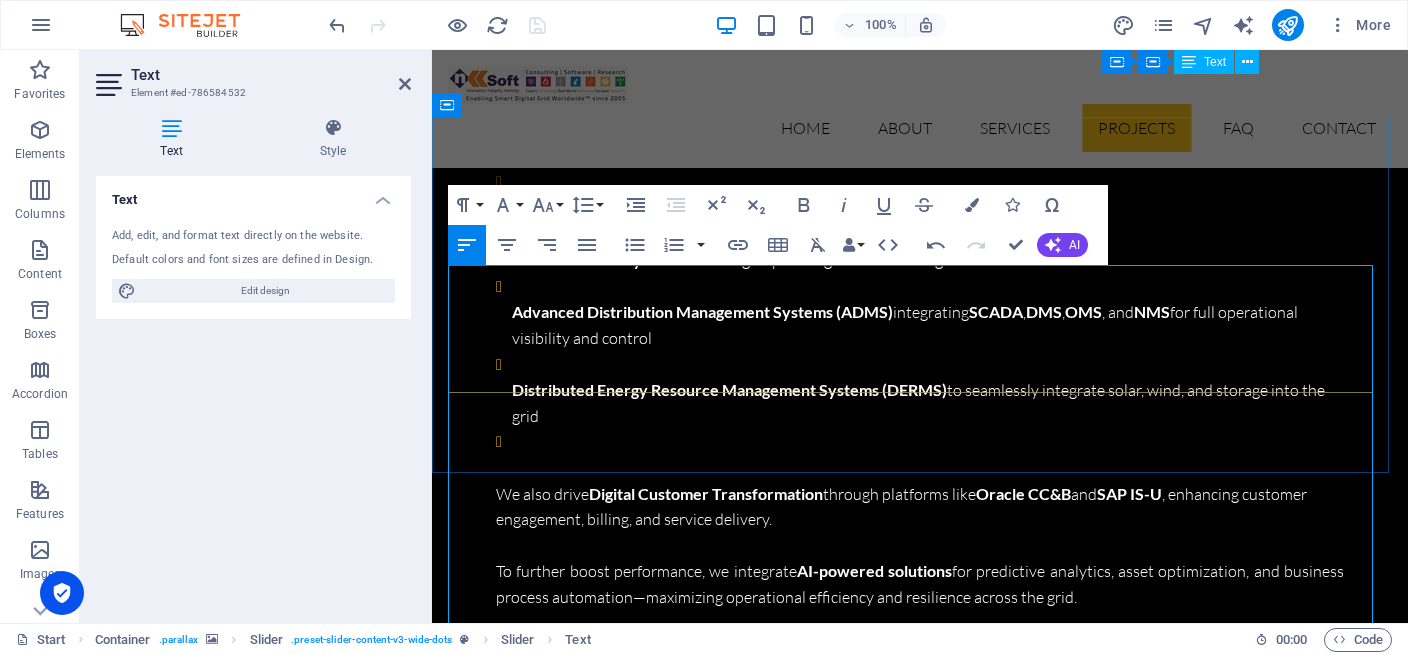 drag, startPoint x: 1018, startPoint y: 359, endPoint x: 439, endPoint y: 279, distance: 584.5007 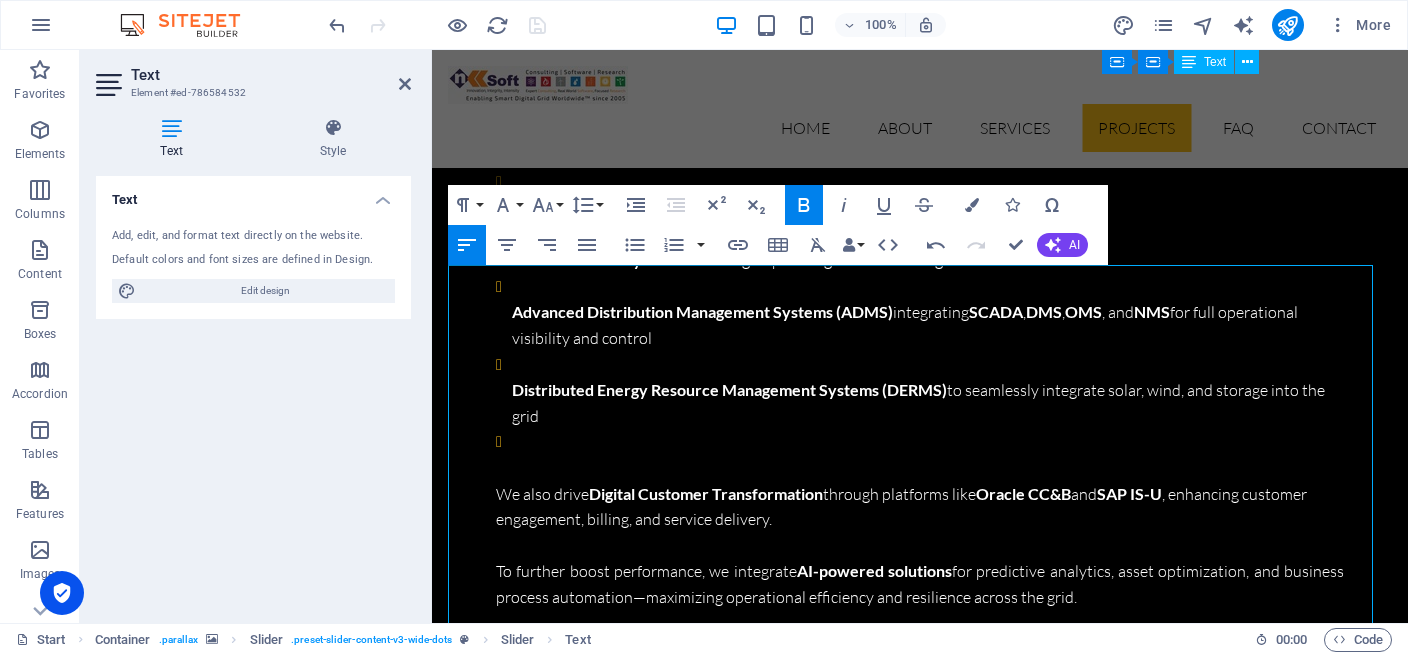 click 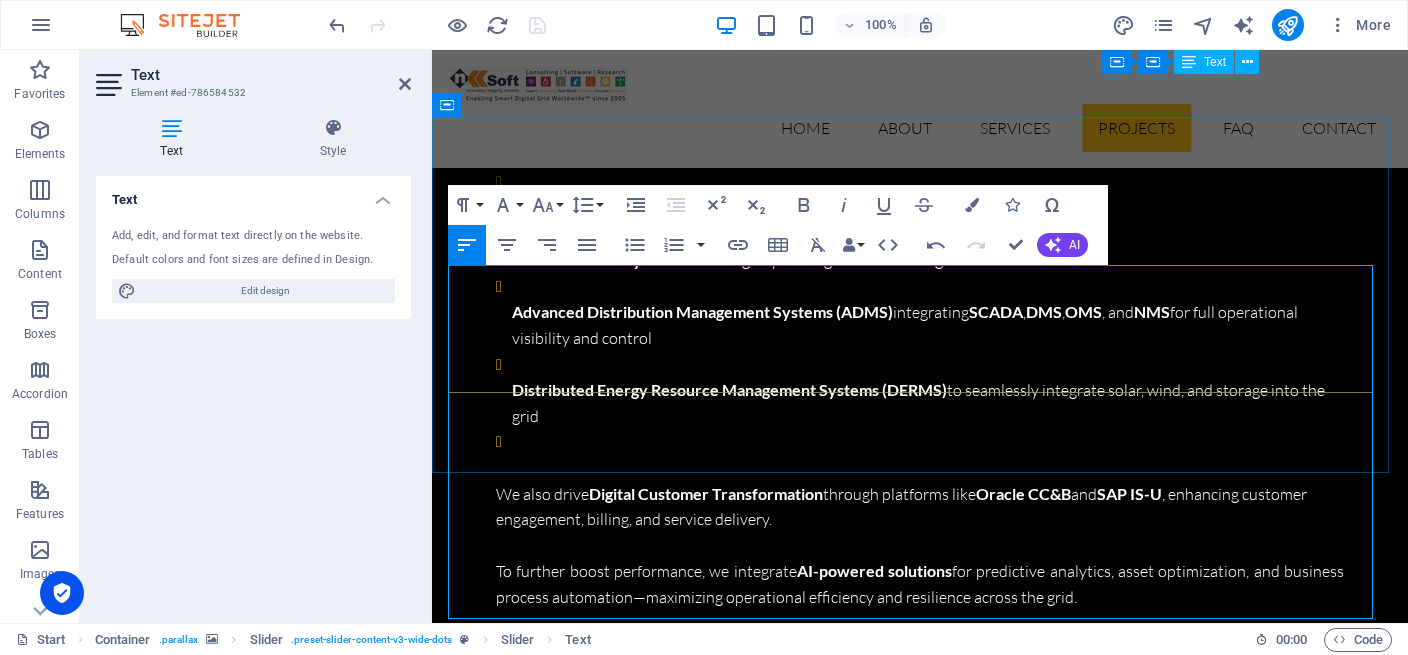click on "“NKSoft delivered a seamless FTTx network and billing system deployment that transformed how we serve our members. Their expertise and commitment helped us modernize operations and elevate the customer experience.” —  Luis Reyez, General Manager, Kit Carson Energy Want a version with more technical depth or community focus? I can tweak it accordingly 🌐📡💼" at bounding box center (-1865, 7426) 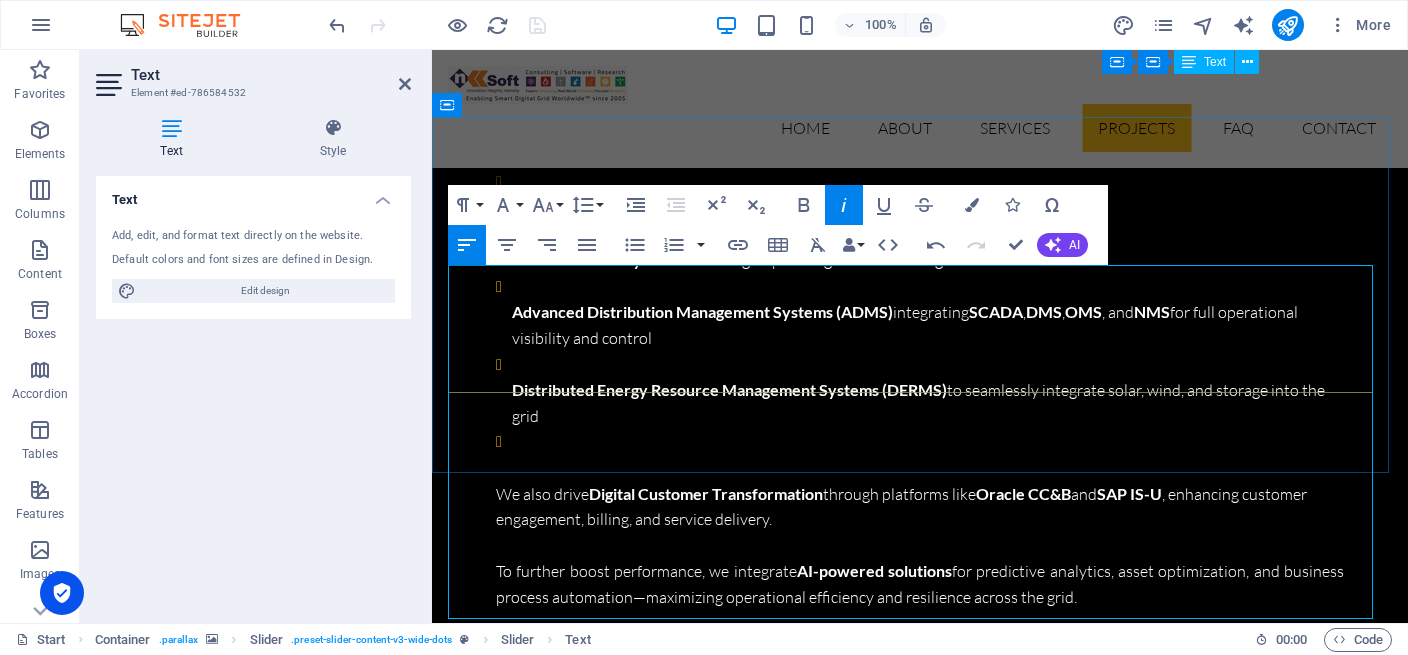 drag, startPoint x: 811, startPoint y: 326, endPoint x: 454, endPoint y: 279, distance: 360.08054 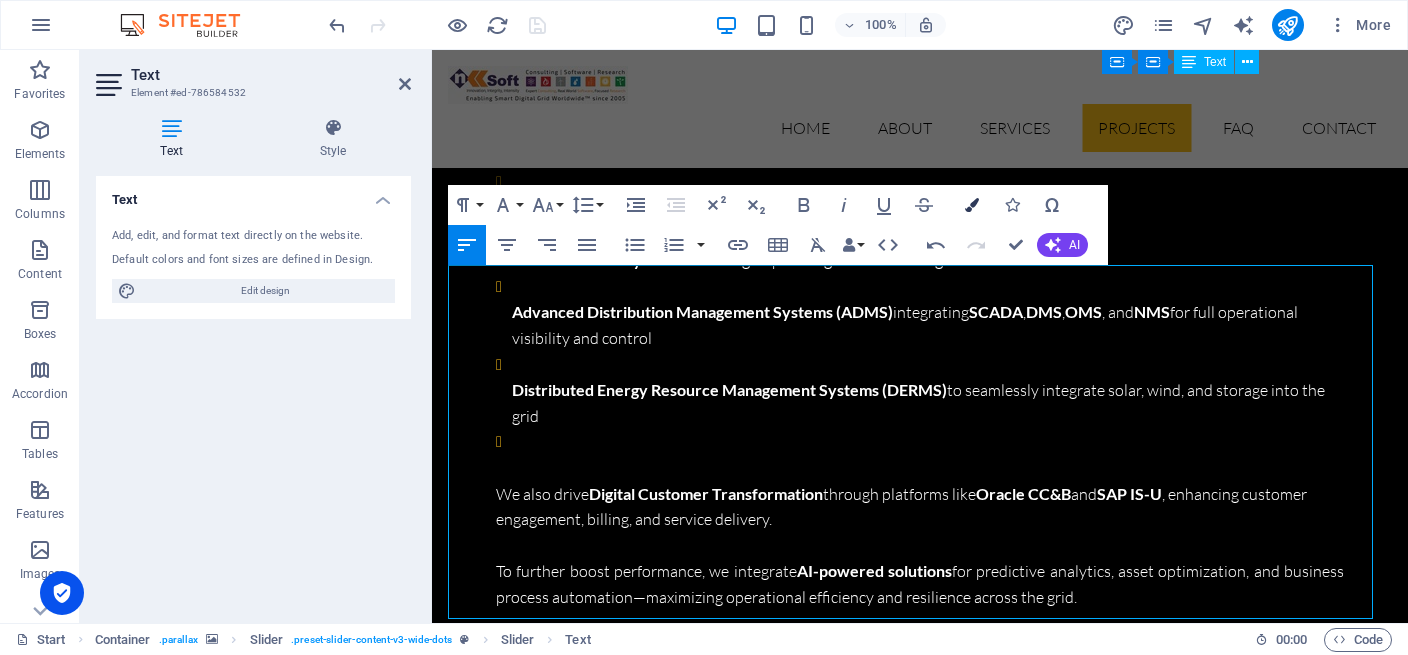 click at bounding box center (972, 205) 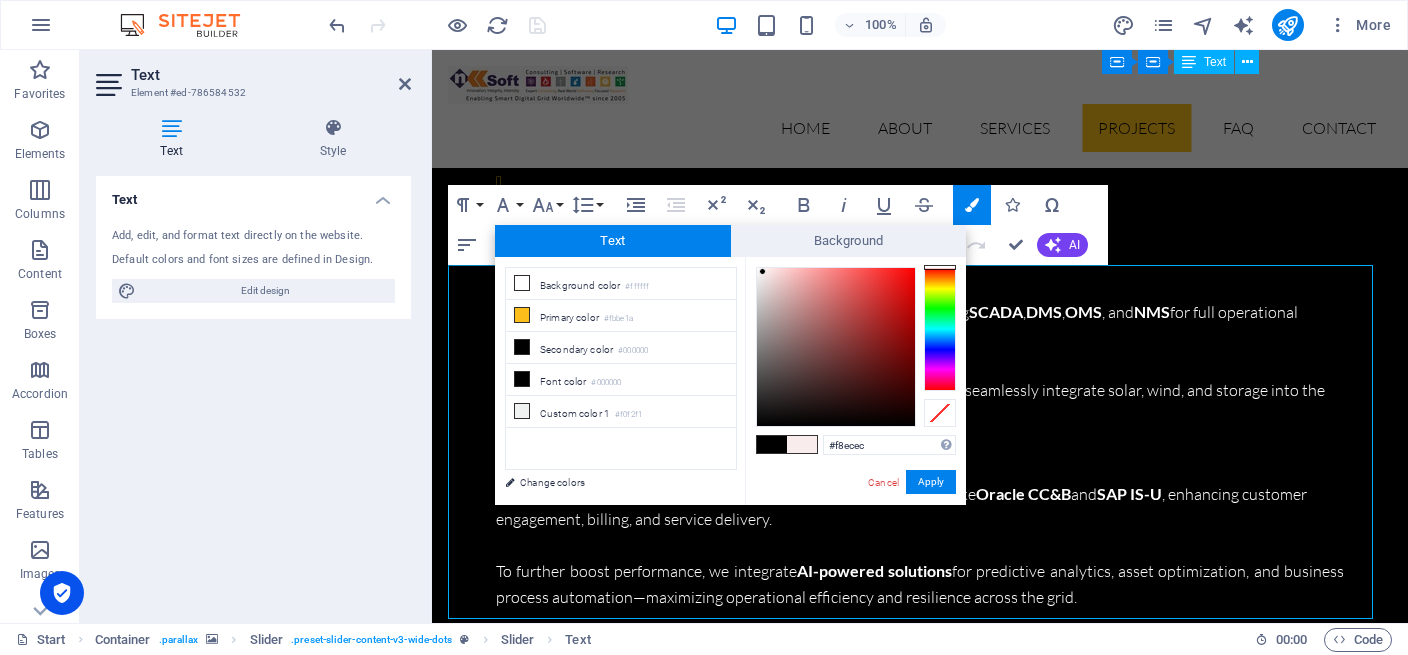 click at bounding box center [836, 347] 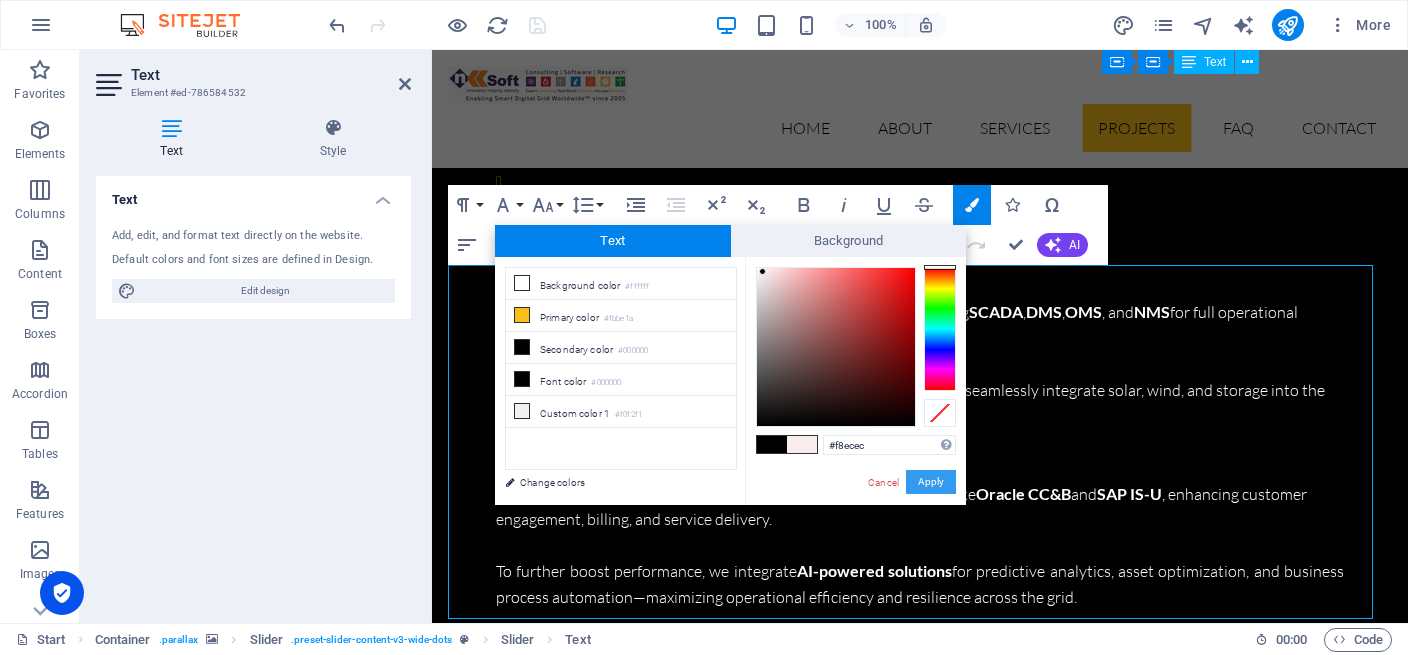click on "Apply" at bounding box center (931, 482) 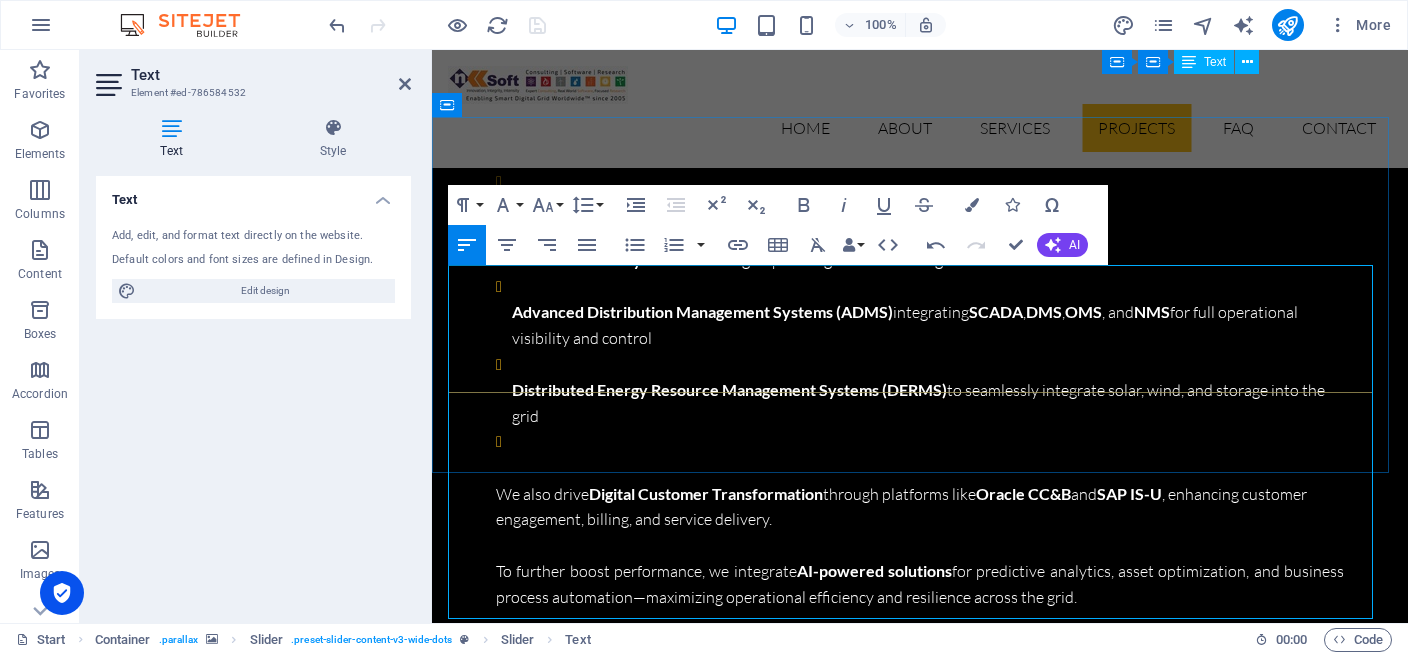 click on "“ NKSoft delivered a seamless FTTx network and billing system deployment that transformed how we serve our members. Their expertise and commitment helped us modernize operations and elevate the customer experience.” —  Luis Reyez, General Manager, Kit Carson Energy Want a version with more technical depth or community focus? I can tweak it accordingly 🌐📡💼" at bounding box center (-1865, 7426) 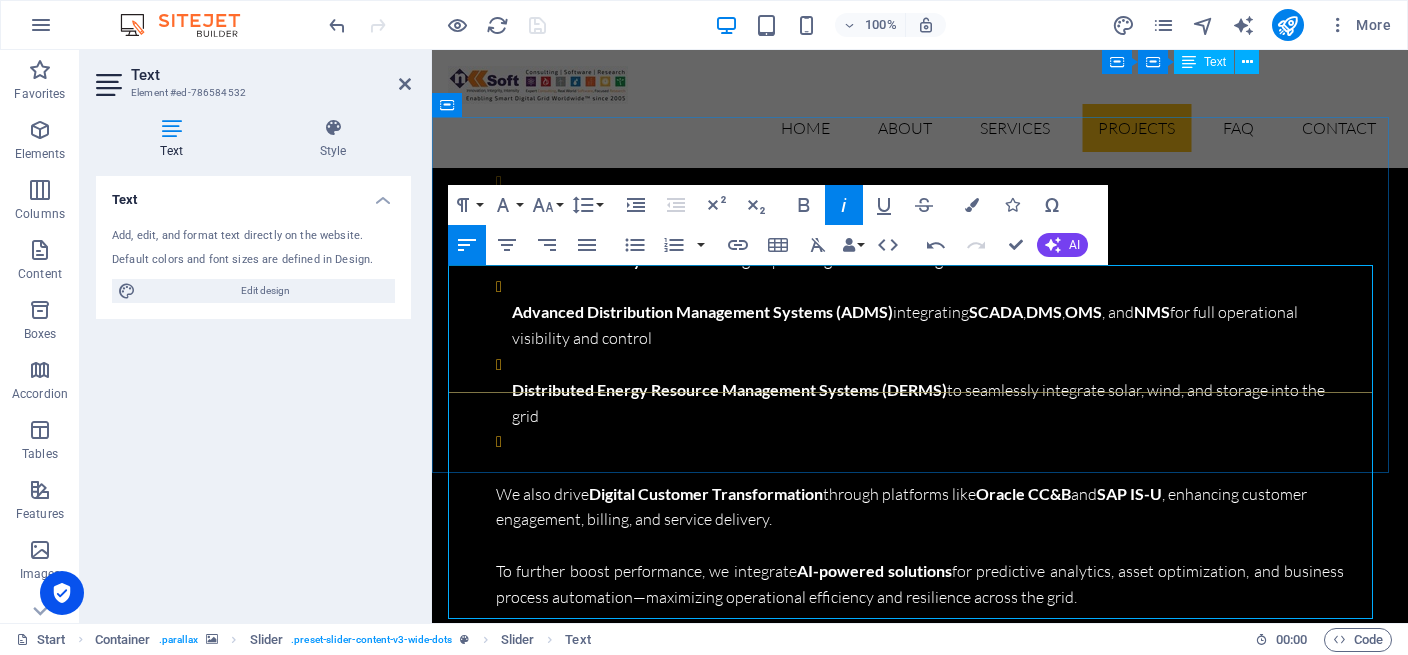 click on "NKSoft delivered a seamless FTTx network and billing system deployment that transformed how we serve our members. Their expertise and commitment helped us modernize operations and elevate the customer experience.” —  Luis Reyez, General Manager, Kit Carson Energy" at bounding box center (-1897, 7408) 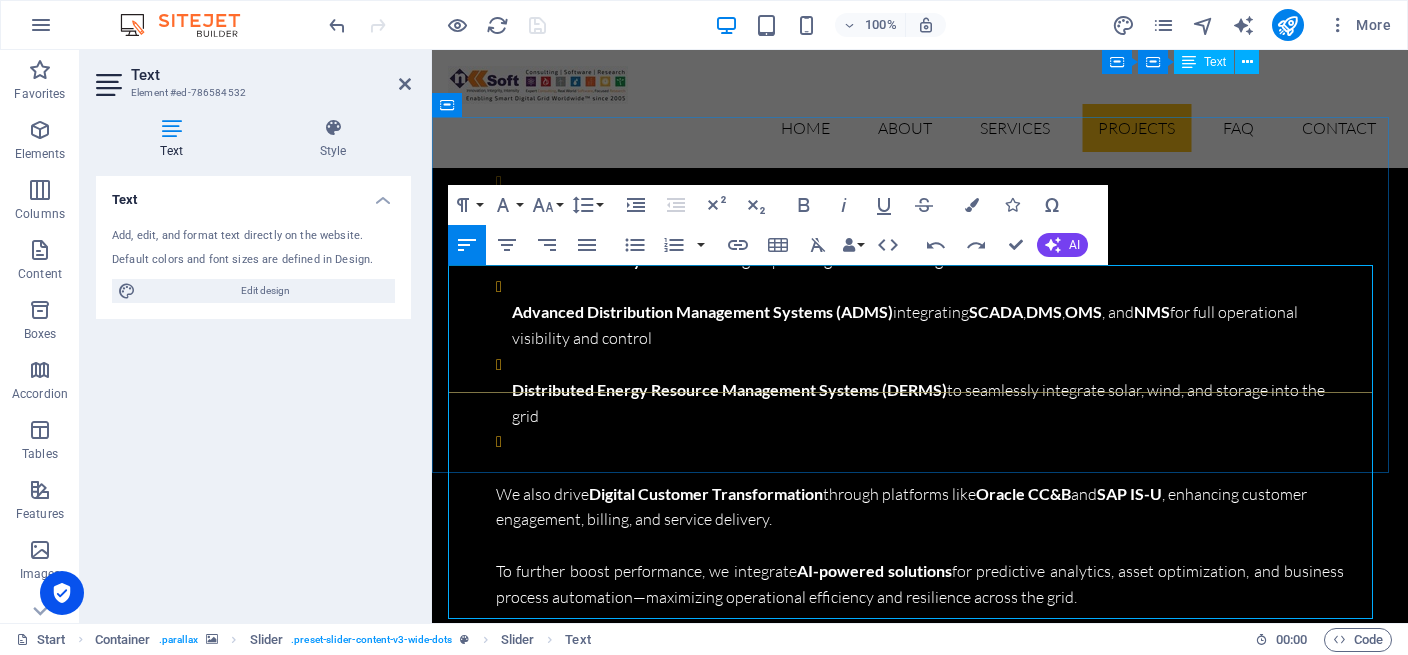 click on "Want a version with more technical depth or community focus? I can tweak it accordingly 🌐📡💼" at bounding box center (-1865, 7469) 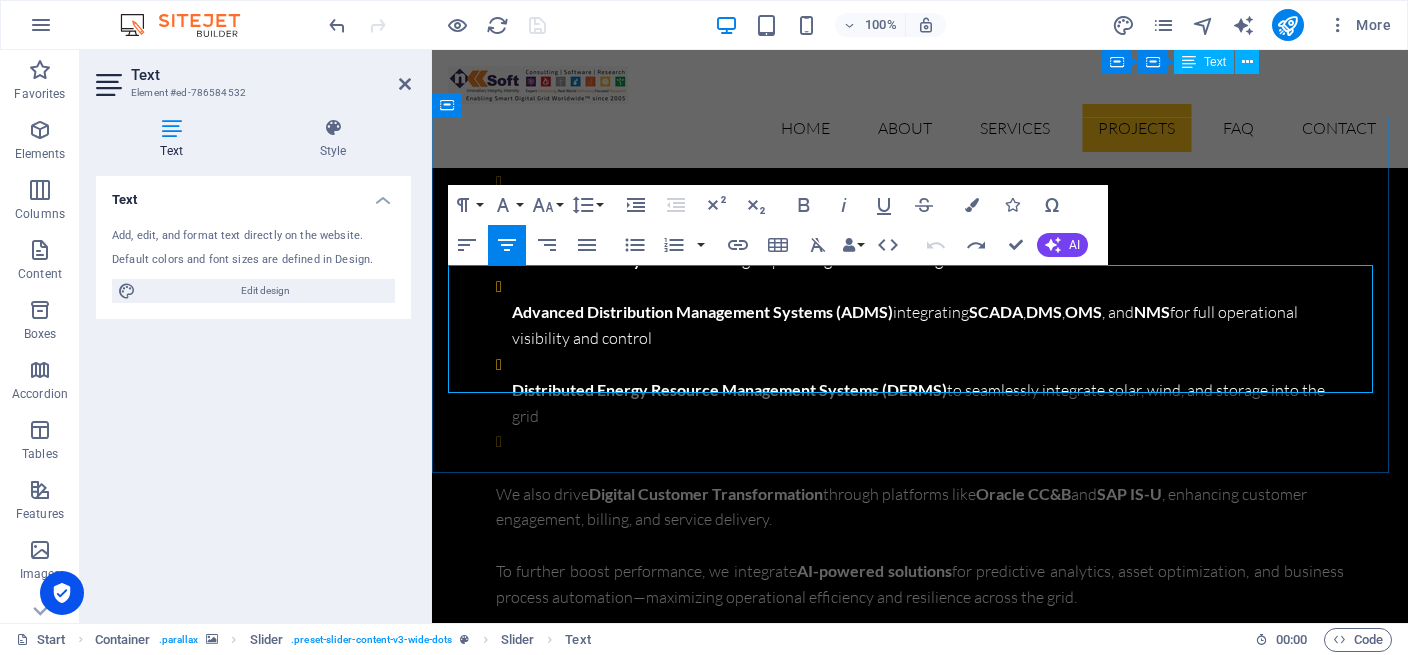 click on "Lorem Ipsum is simply dummy text of the printing and typesetting industry. Lorem Ipsum has been the industry's standard dummy text ever since the 1500s, when an unknown printer took a galley of type and scrambled it to make a type specimen book. It has survived not only five centuries, but also the leap into electronic typesetting." at bounding box center (-1865, 7408) 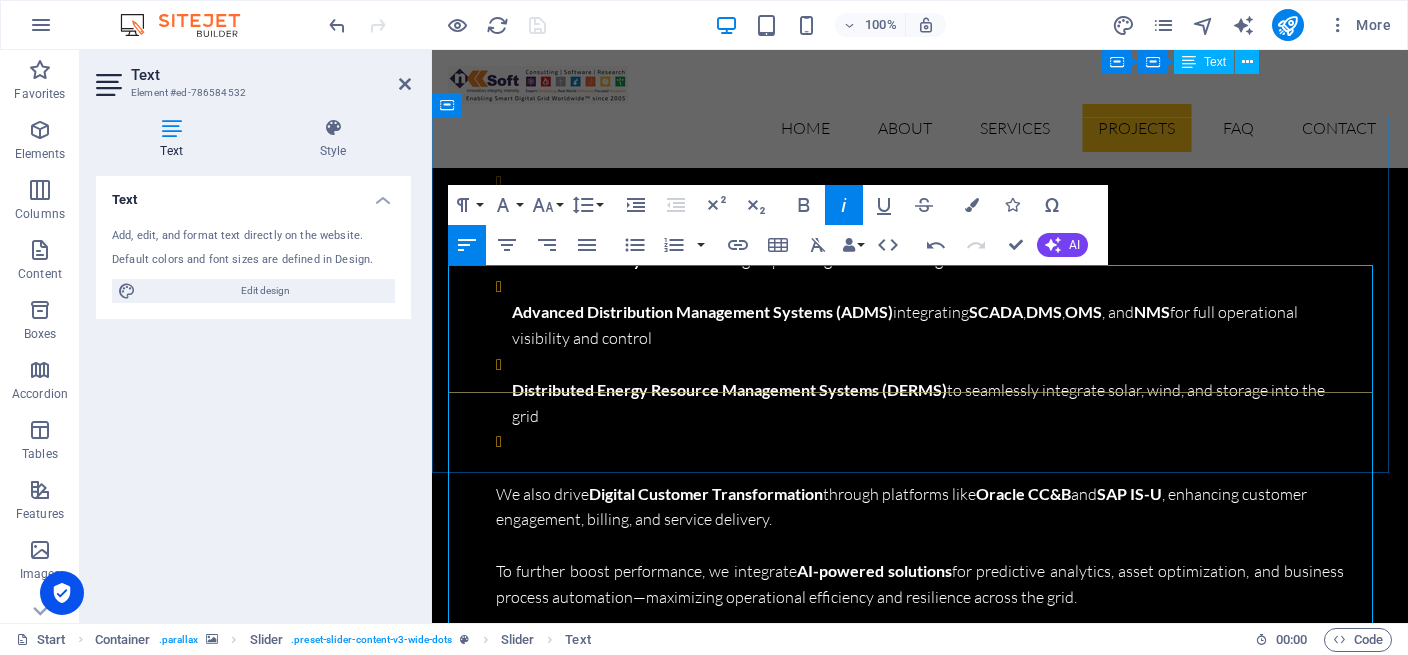 click on "“NKSoft delivered a seamless FTTx network and billing system deployment that transformed how we serve our members. Their expertise and commitment helped us modernize operations and elevate the customer experience.” —  Luis Reyez, General Manager, Kit Carson Energy" at bounding box center [-1865, 7410] 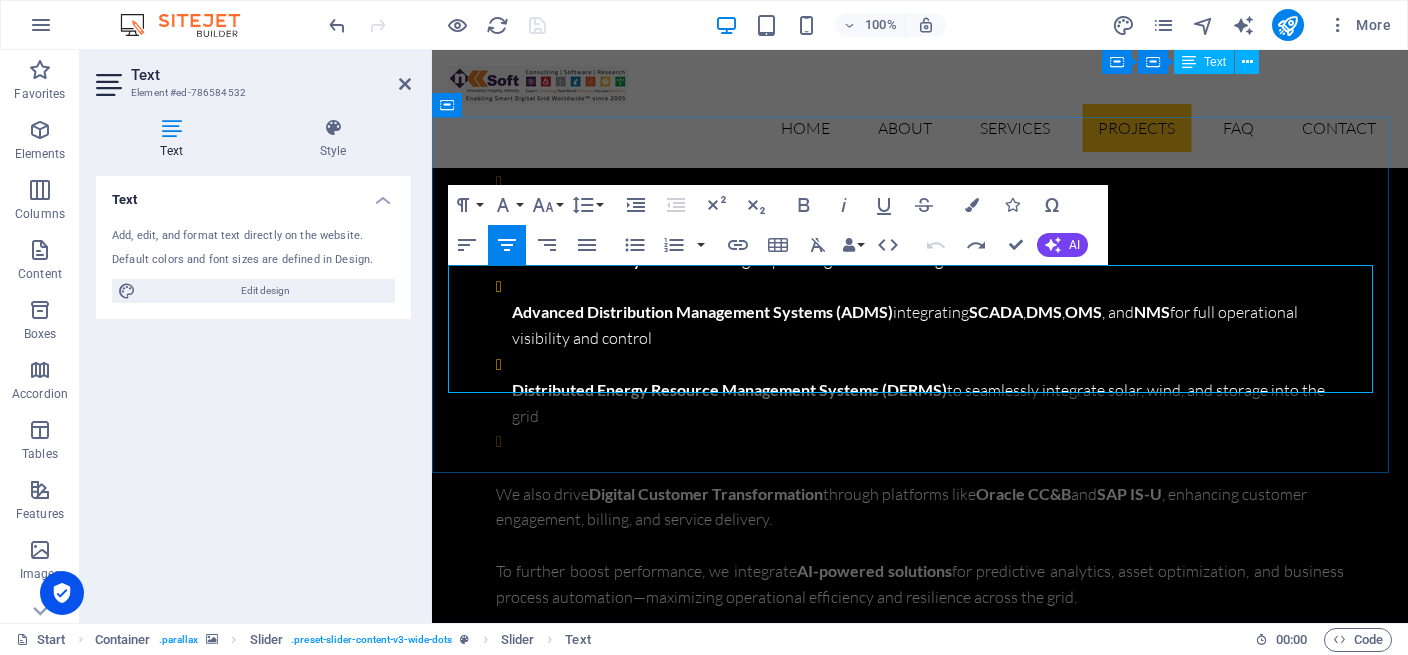 click on "Lorem Ipsum is simply dummy text of the printing and typesetting industry. Lorem Ipsum has been the industry's standard dummy text ever since the 1500s, when an unknown printer took a galley of type and scrambled it to make a type specimen book. It has survived not only five centuries, but also the leap into electronic typesetting." at bounding box center [-1865, 7408] 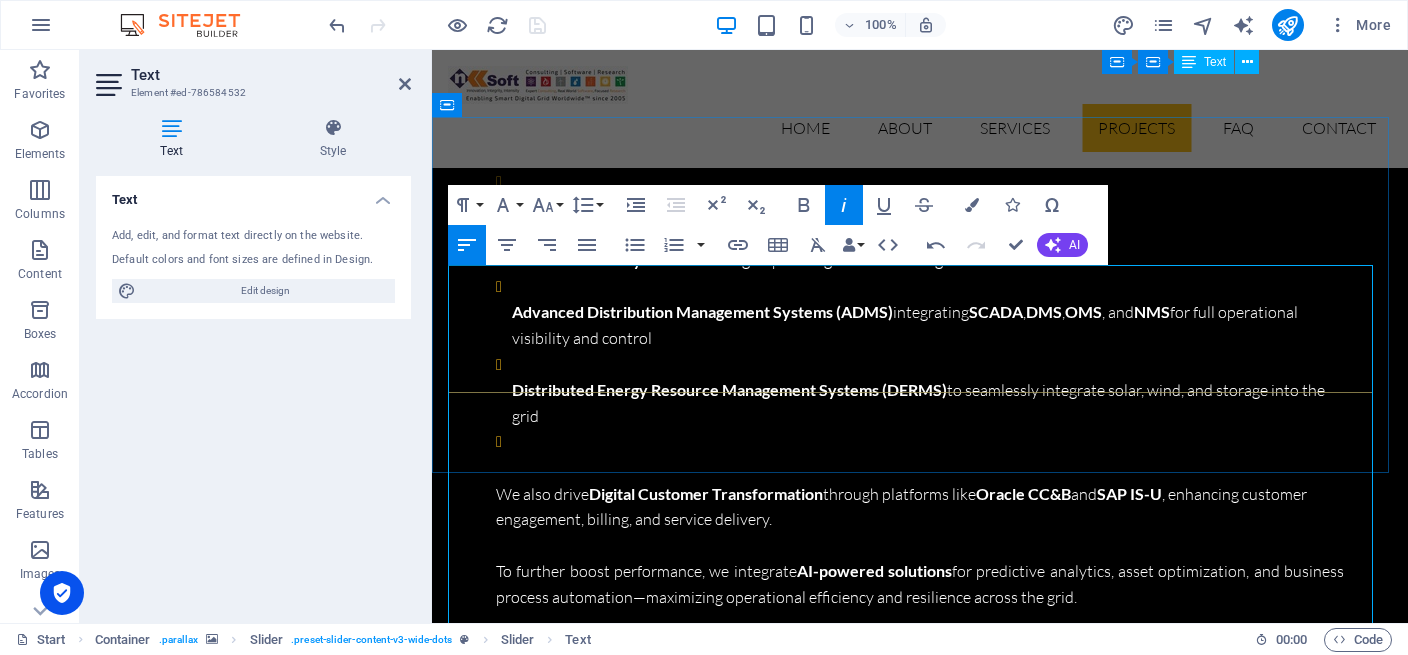 drag, startPoint x: 600, startPoint y: 340, endPoint x: 444, endPoint y: 274, distance: 169.38713 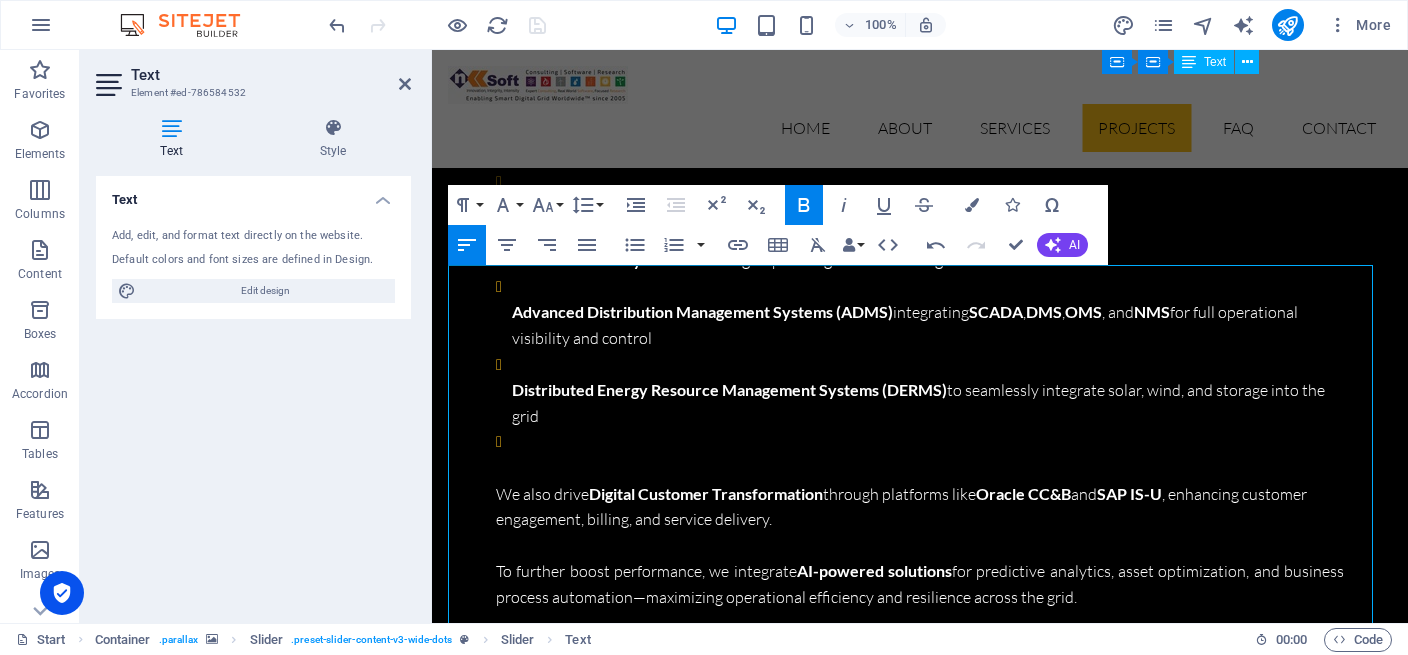 click 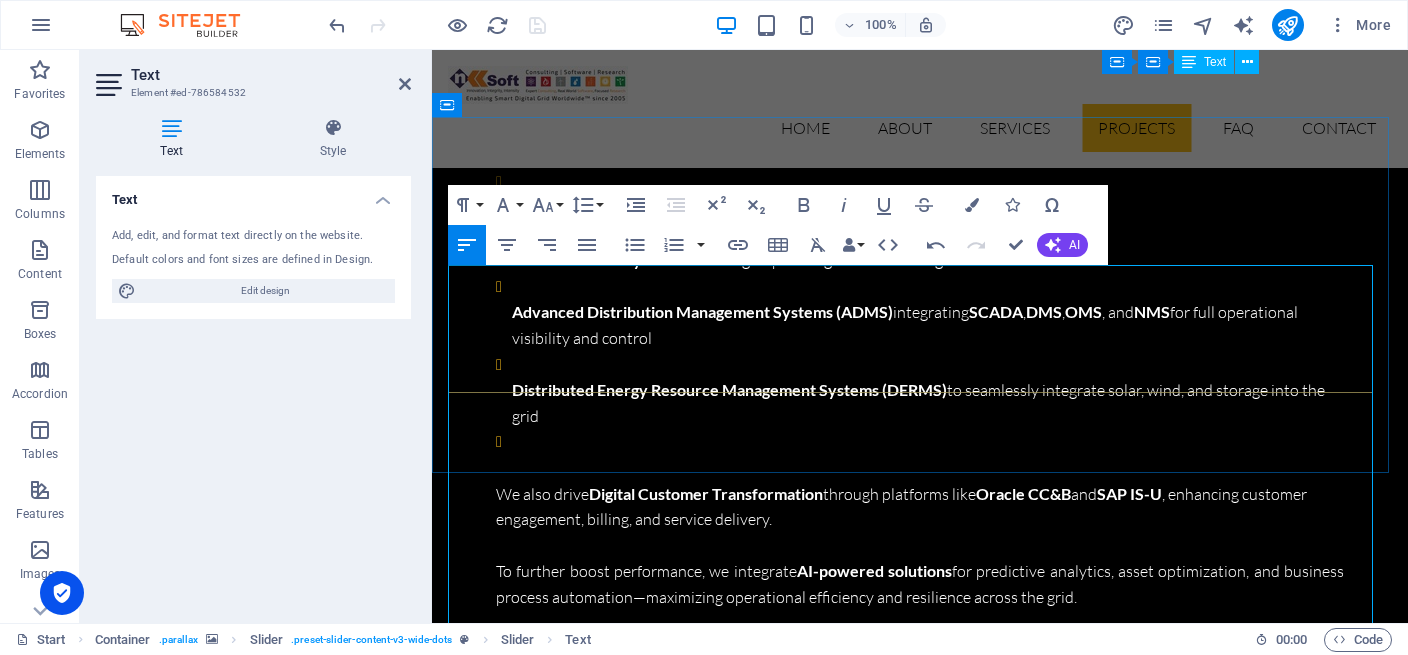click on "Luis Reyez, General Manager, Kit Carson Energy" at bounding box center (-2100, 7435) 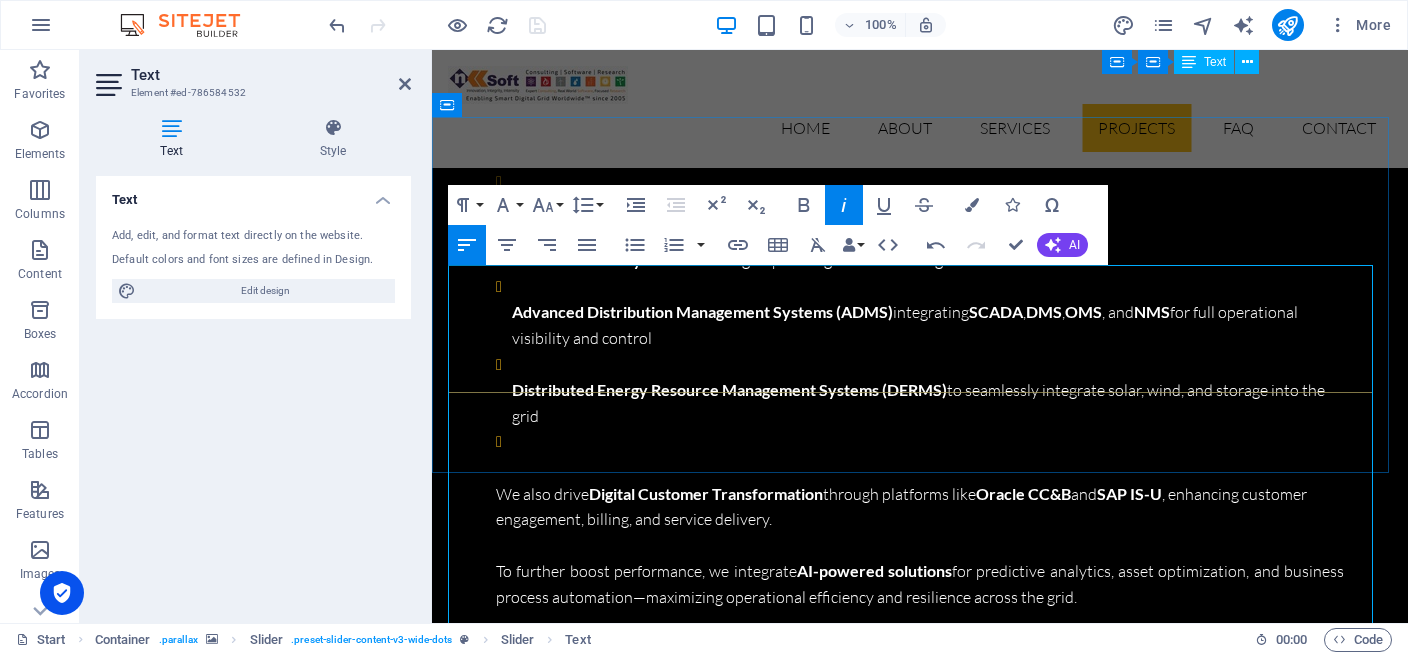 drag, startPoint x: 718, startPoint y: 340, endPoint x: 441, endPoint y: 271, distance: 285.46454 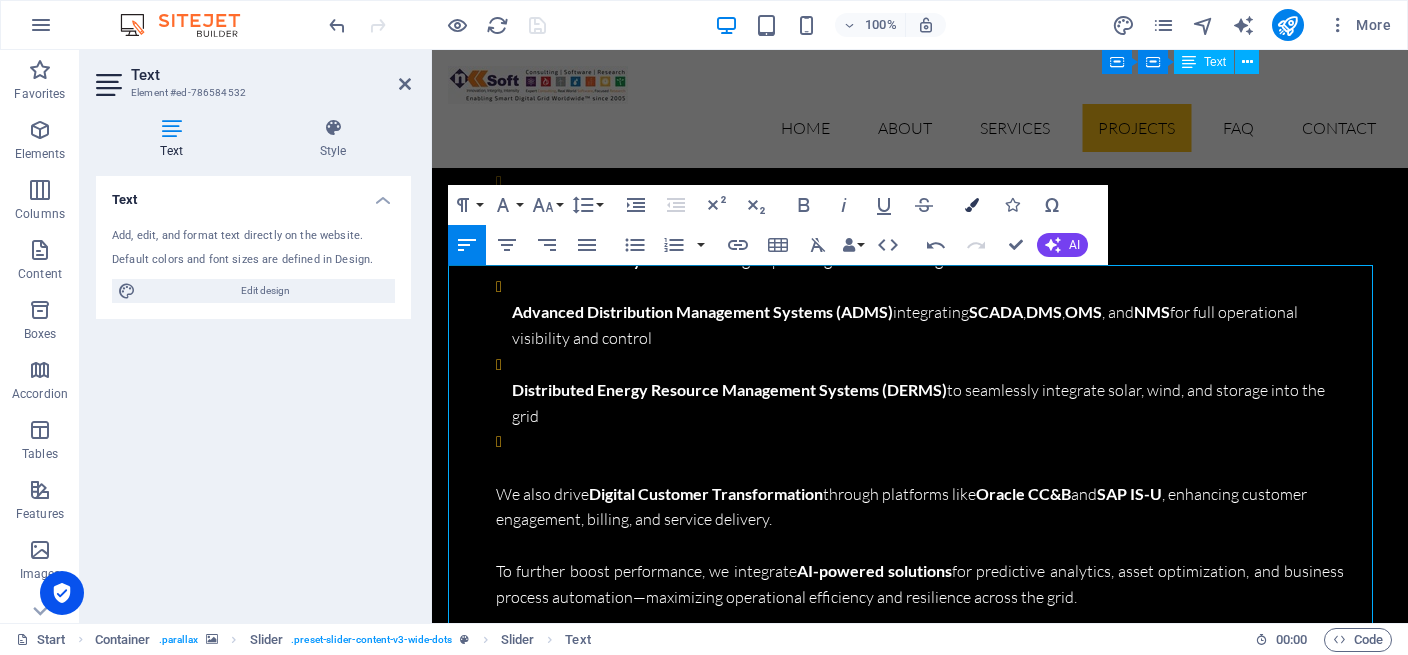 click on "Colors" at bounding box center (972, 205) 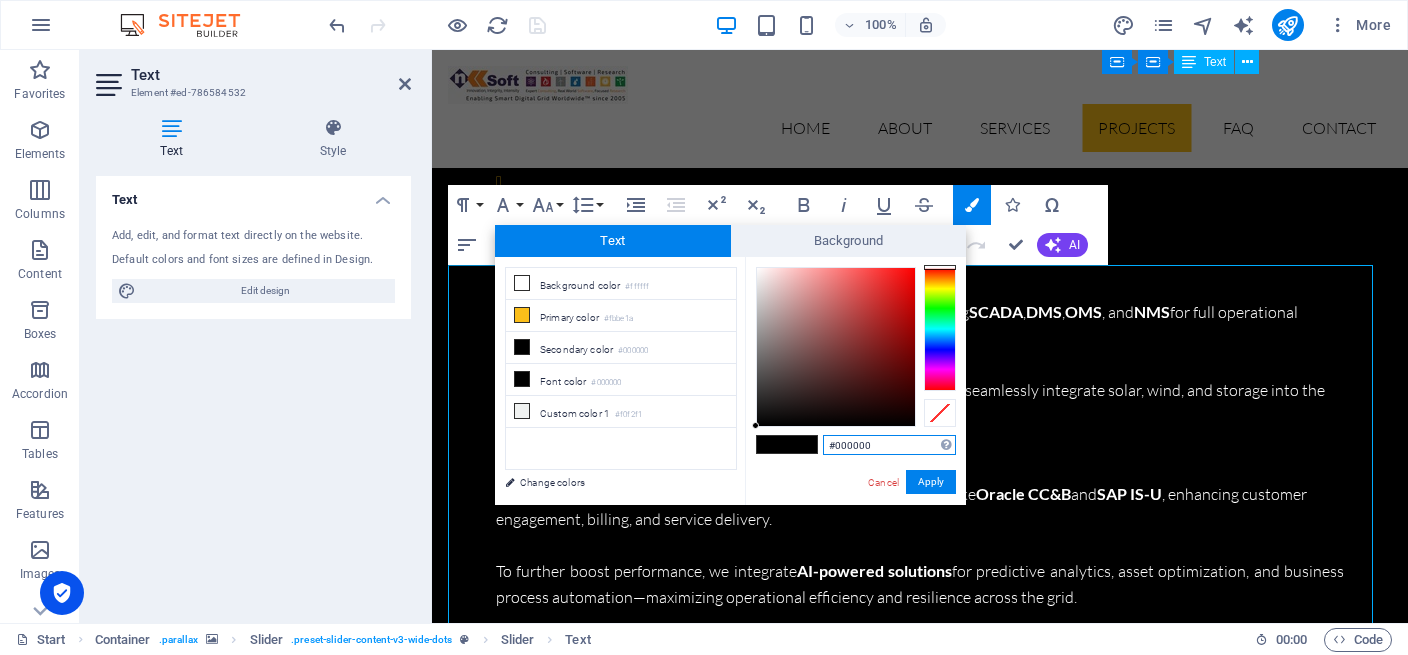 type on "#f8f3f3" 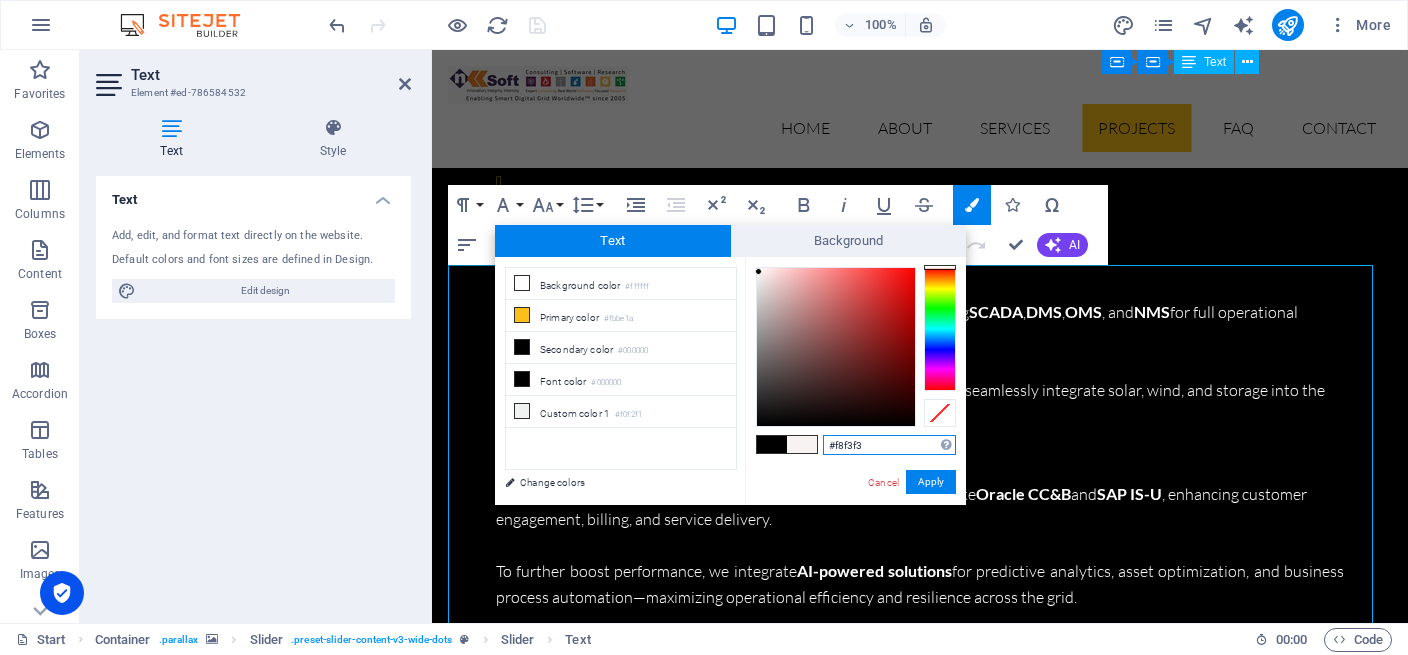 click at bounding box center [836, 347] 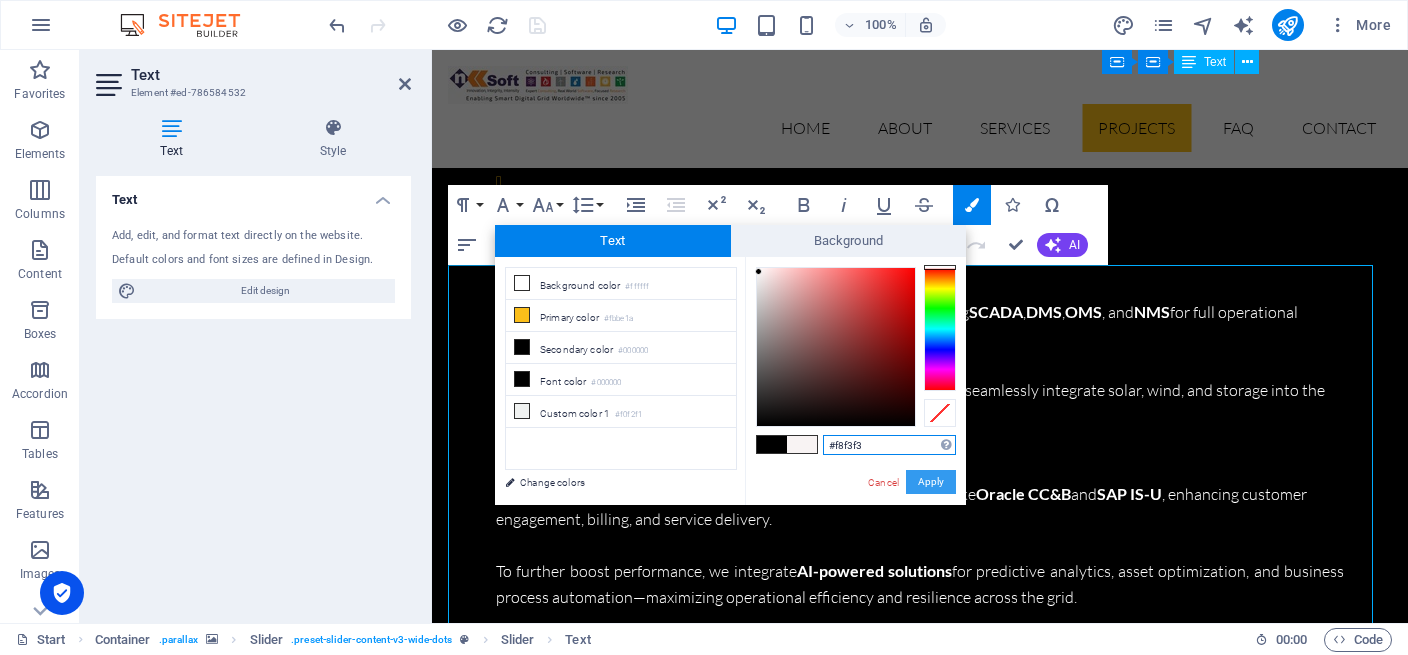 drag, startPoint x: 930, startPoint y: 476, endPoint x: 499, endPoint y: 424, distance: 434.12555 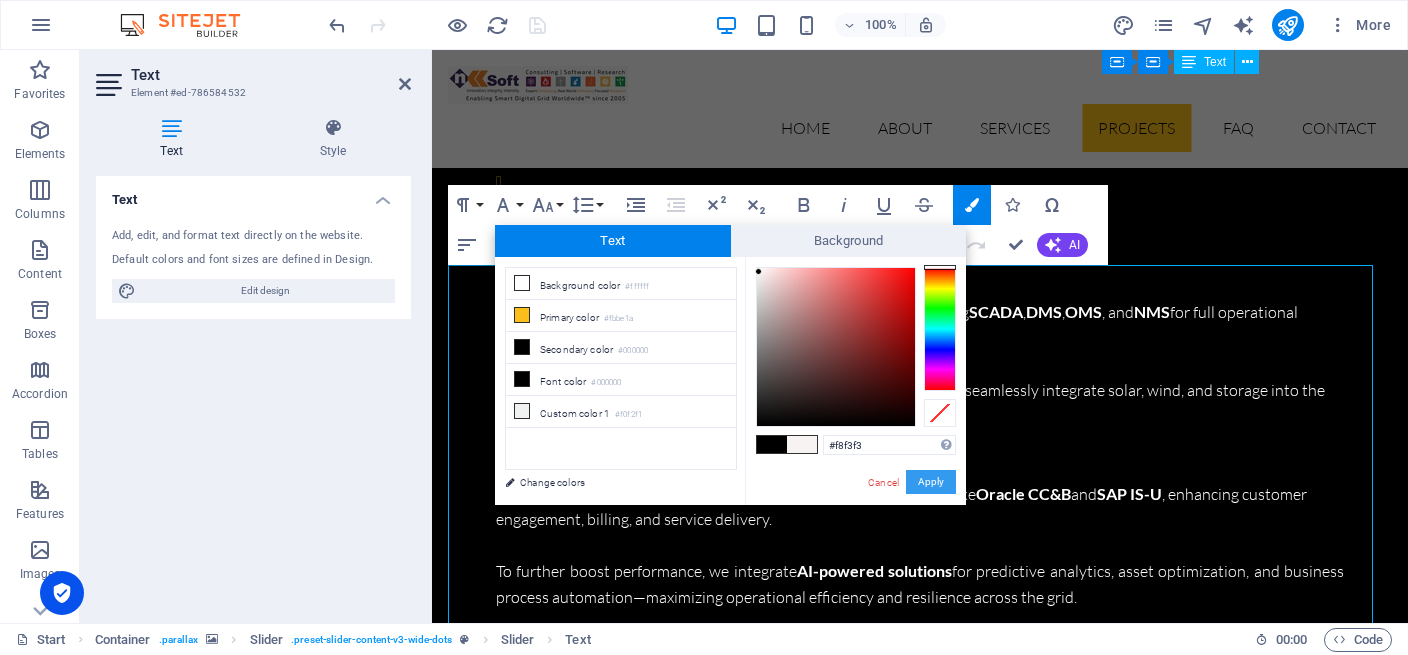 click on "Apply" at bounding box center (931, 482) 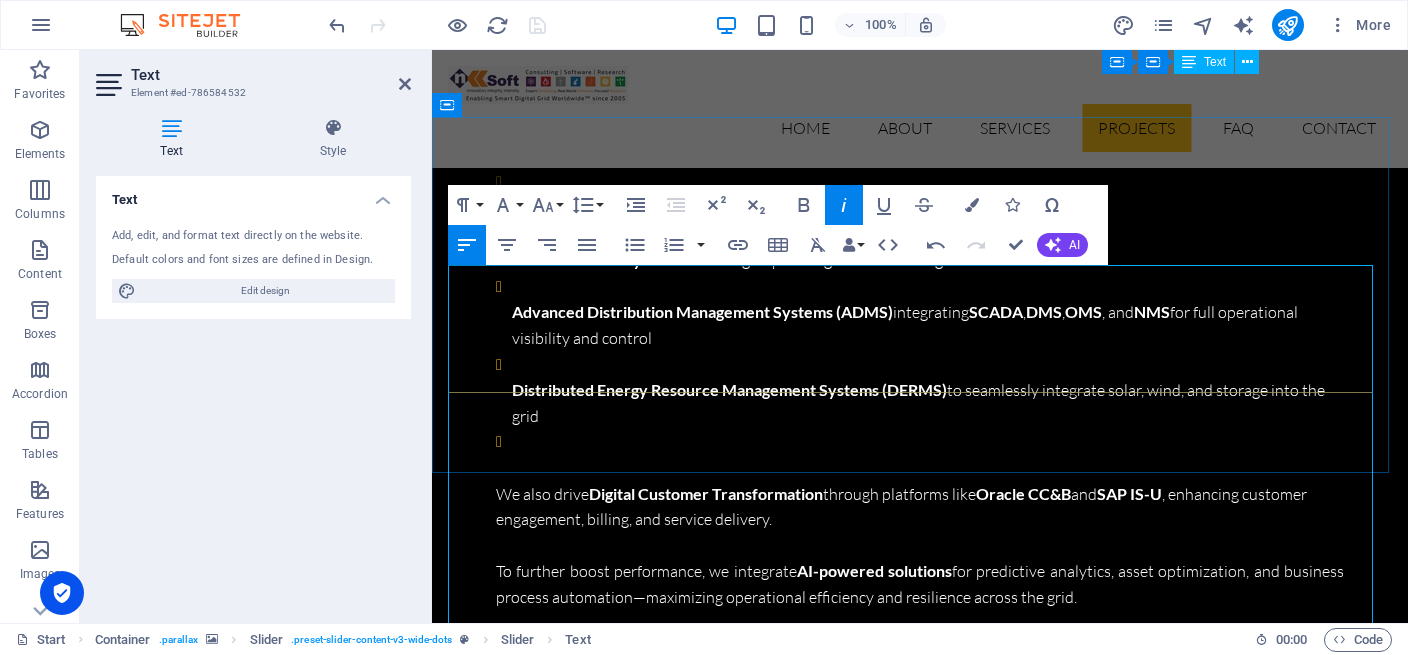 click on "“NKSoft delivered a seamless FTTx network and billing system deployment that transformed how we serve our members. Their expertise and commitment helped us modernize operations and elevate the customer experience.” —  Luis Reyez, General Manager, Kit Car son Energy" at bounding box center (-1865, 7409) 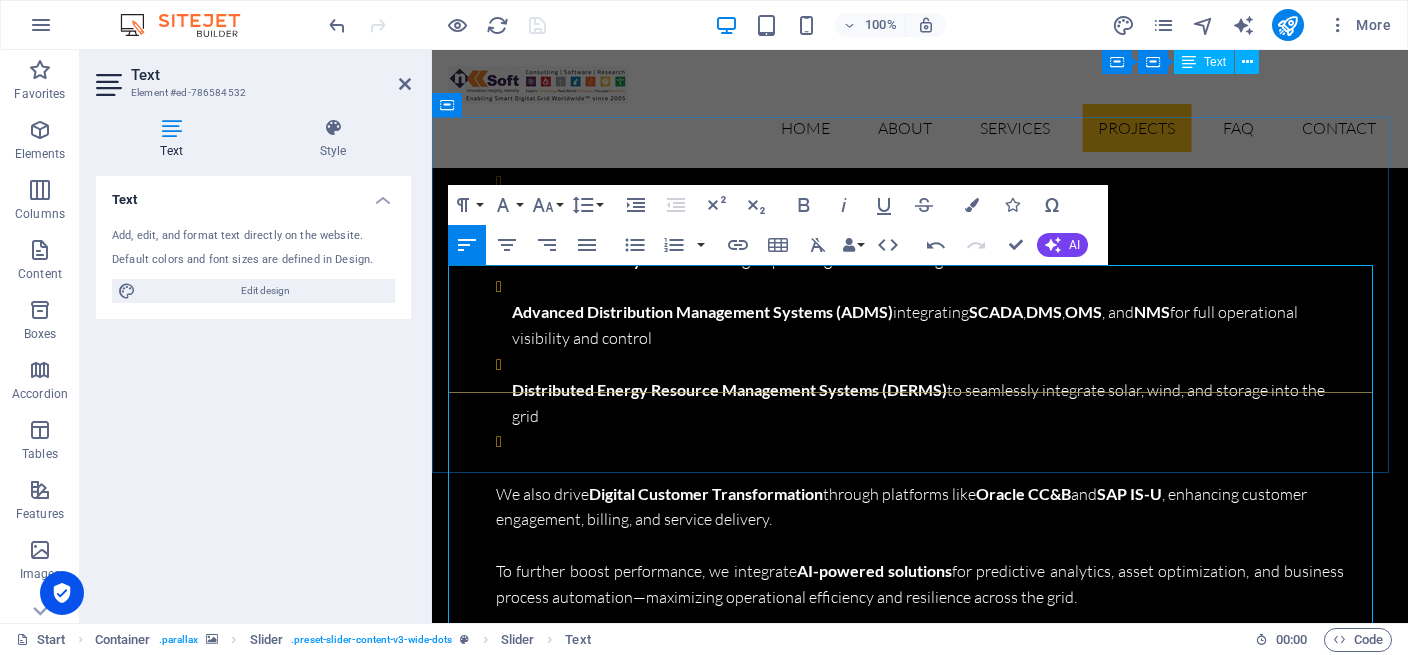 drag, startPoint x: 791, startPoint y: 341, endPoint x: 710, endPoint y: 340, distance: 81.00617 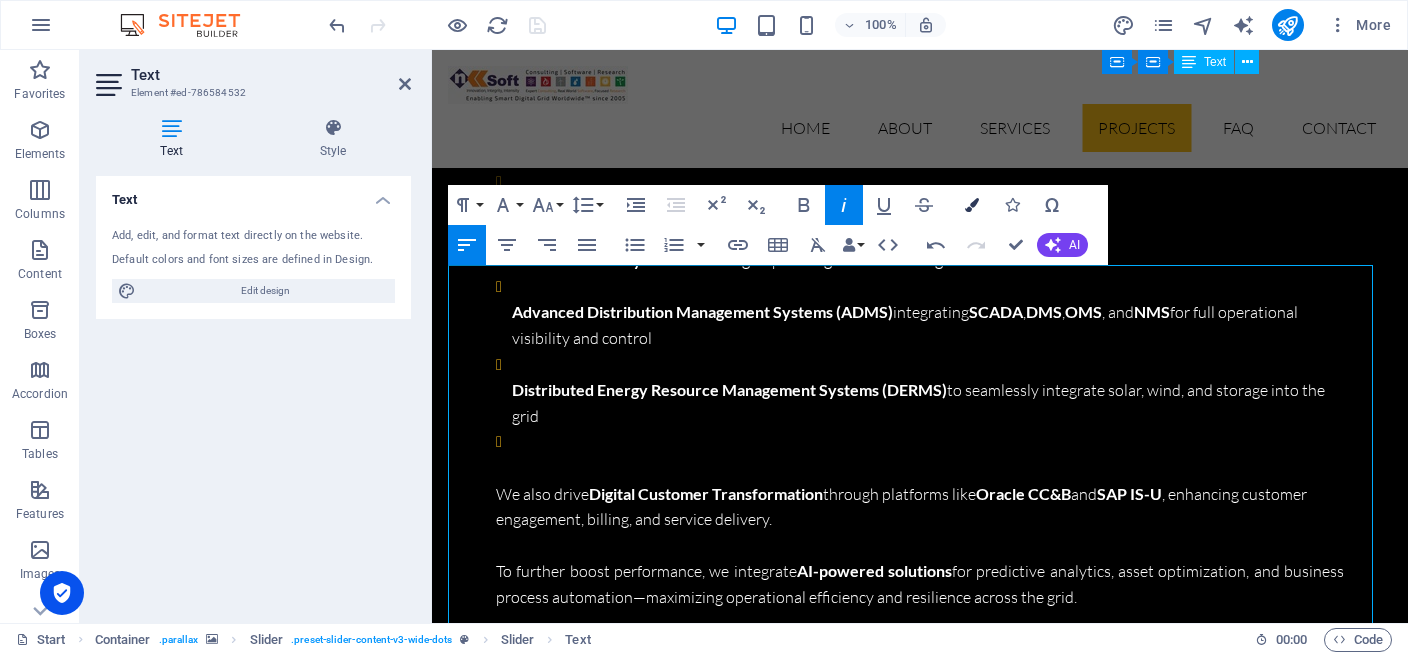 click at bounding box center [972, 205] 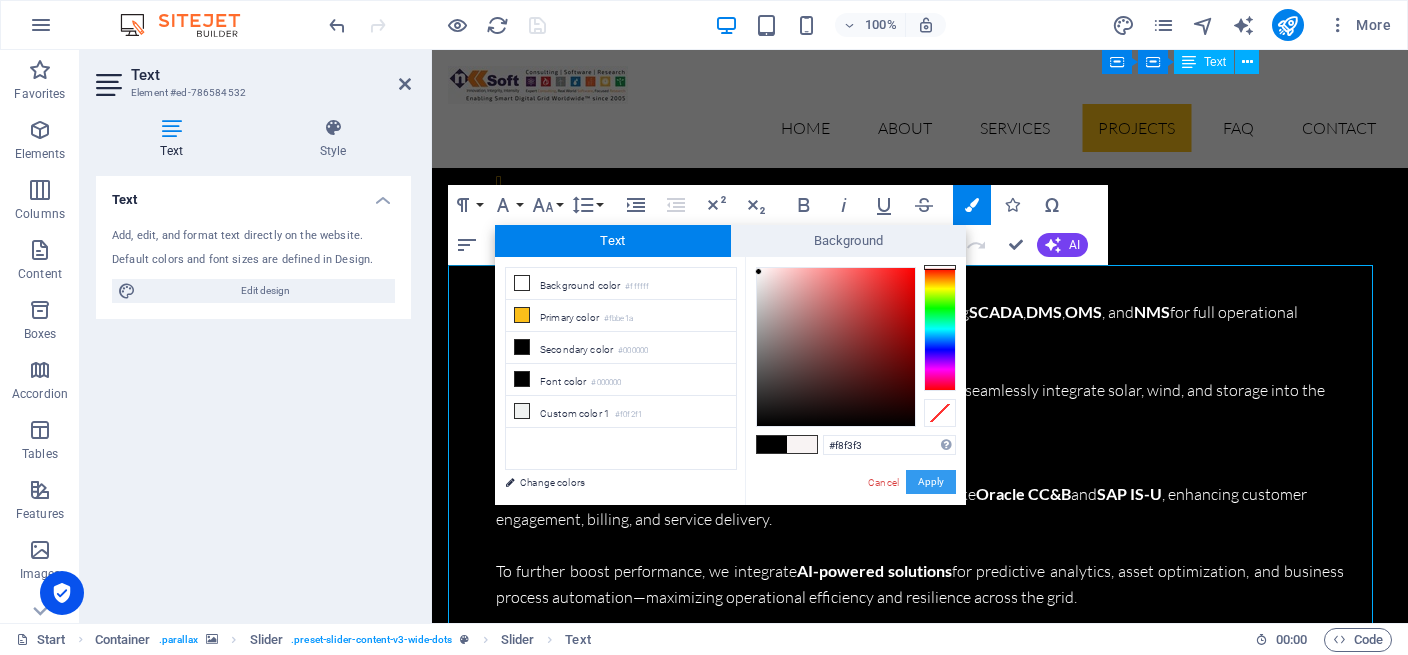 click on "Apply" at bounding box center (931, 482) 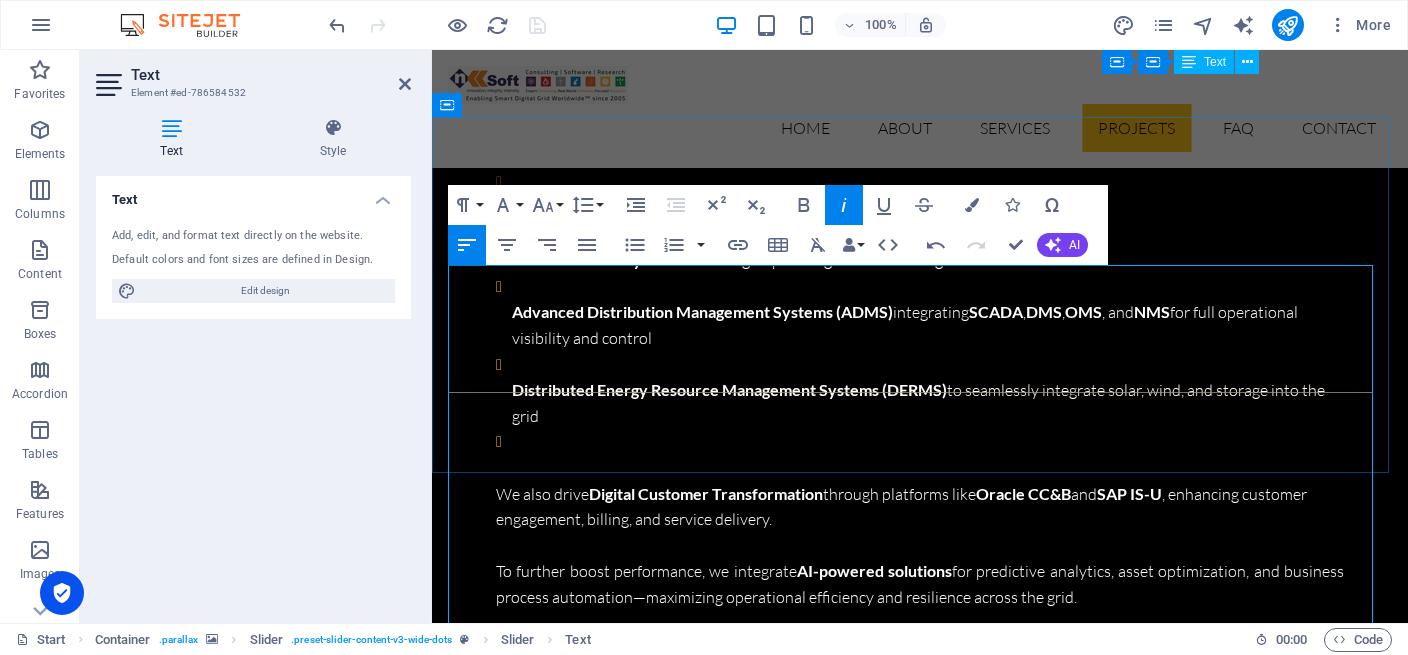click on "t a ve" at bounding box center [-1868, 7435] 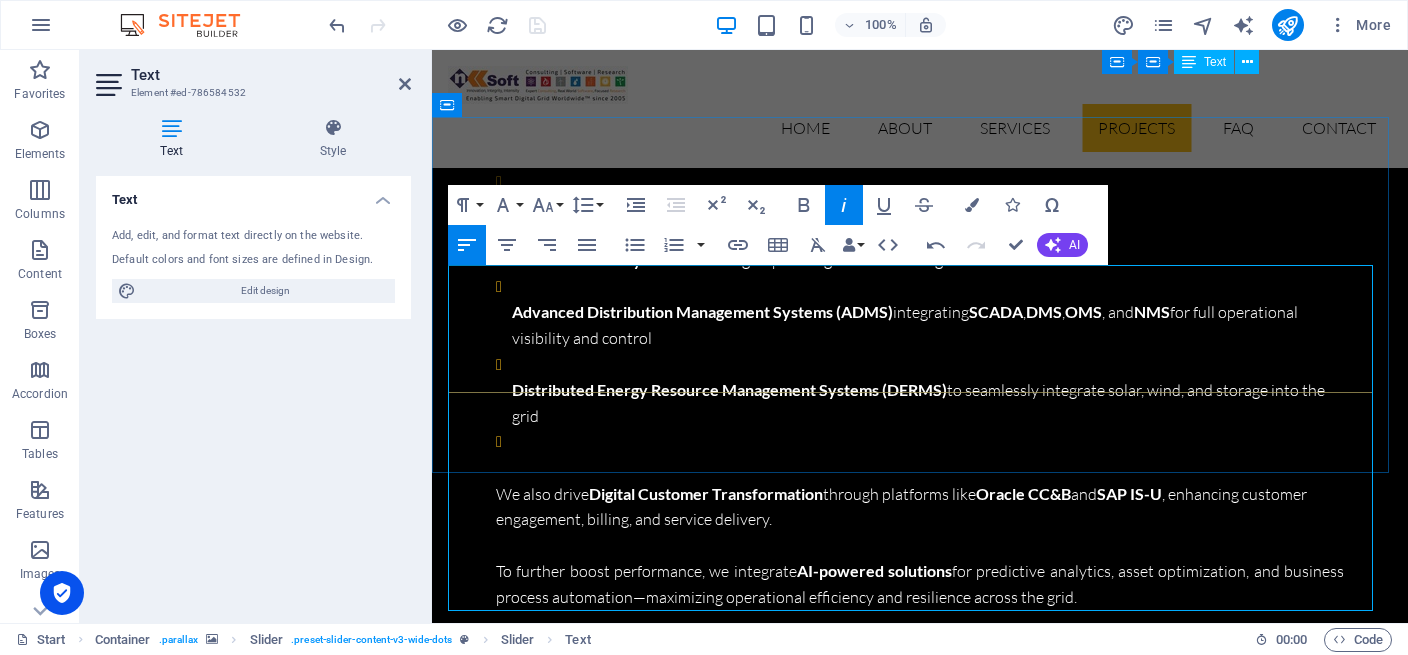 type 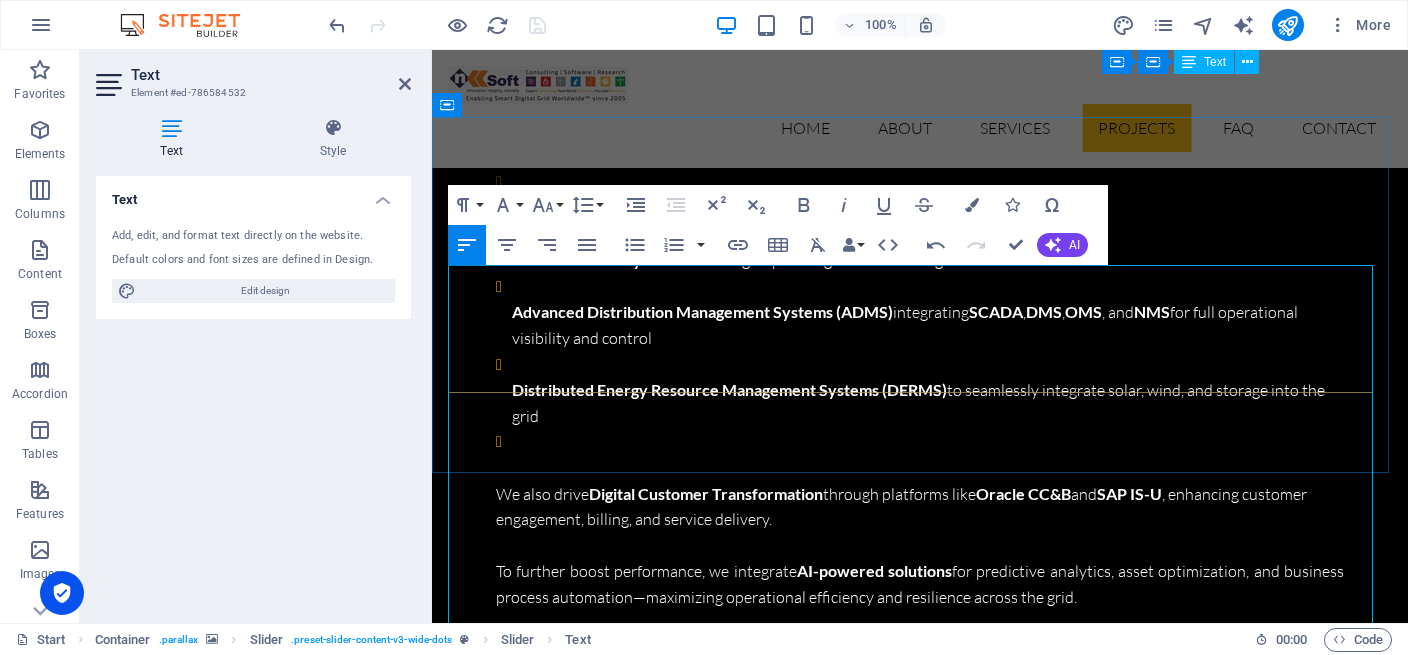 scroll, scrollTop: 138, scrollLeft: 0, axis: vertical 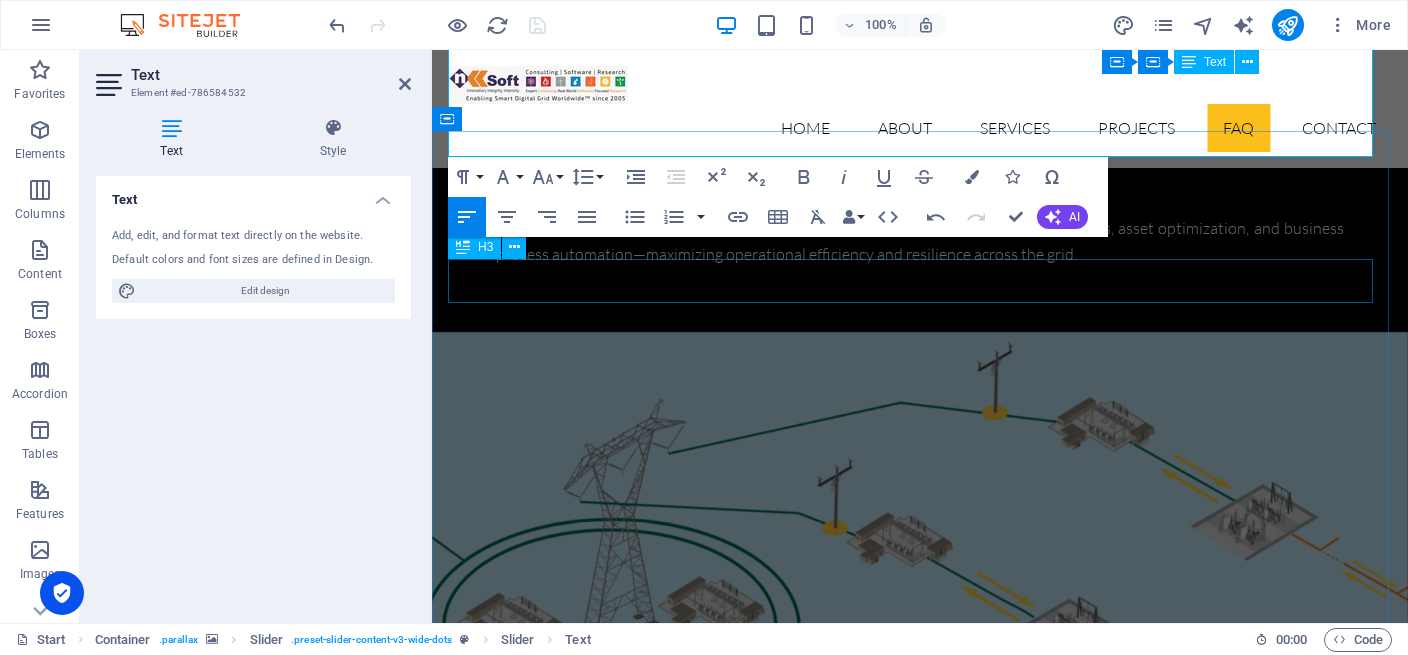 click on "Solution for Industries" at bounding box center [920, 7829] 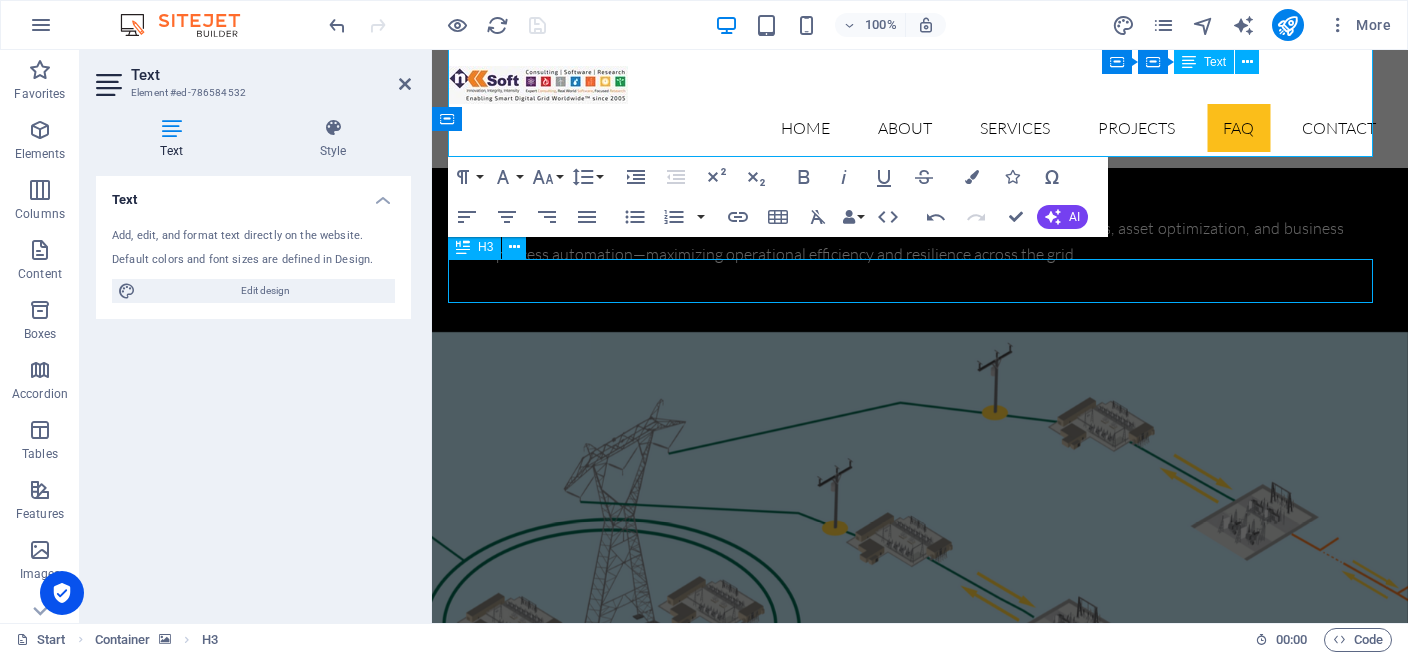 click on "Solution for Industries" at bounding box center [920, 7829] 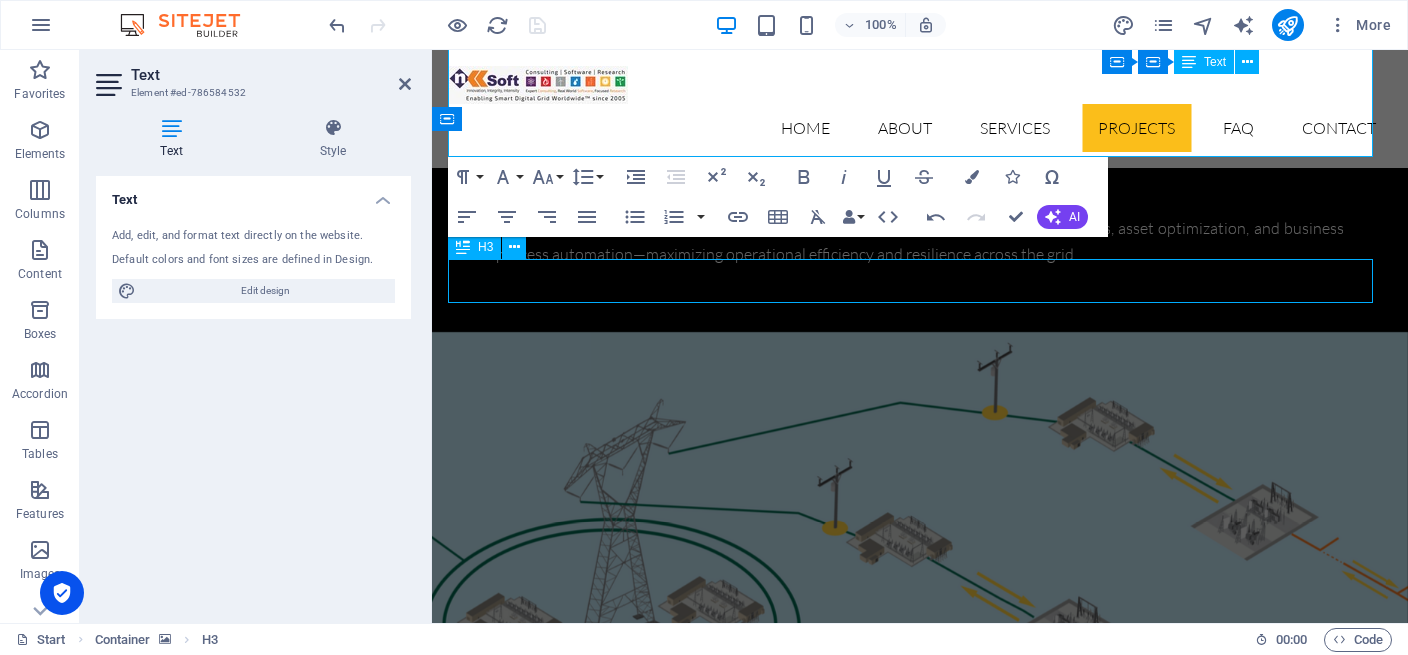 scroll, scrollTop: 8685, scrollLeft: 0, axis: vertical 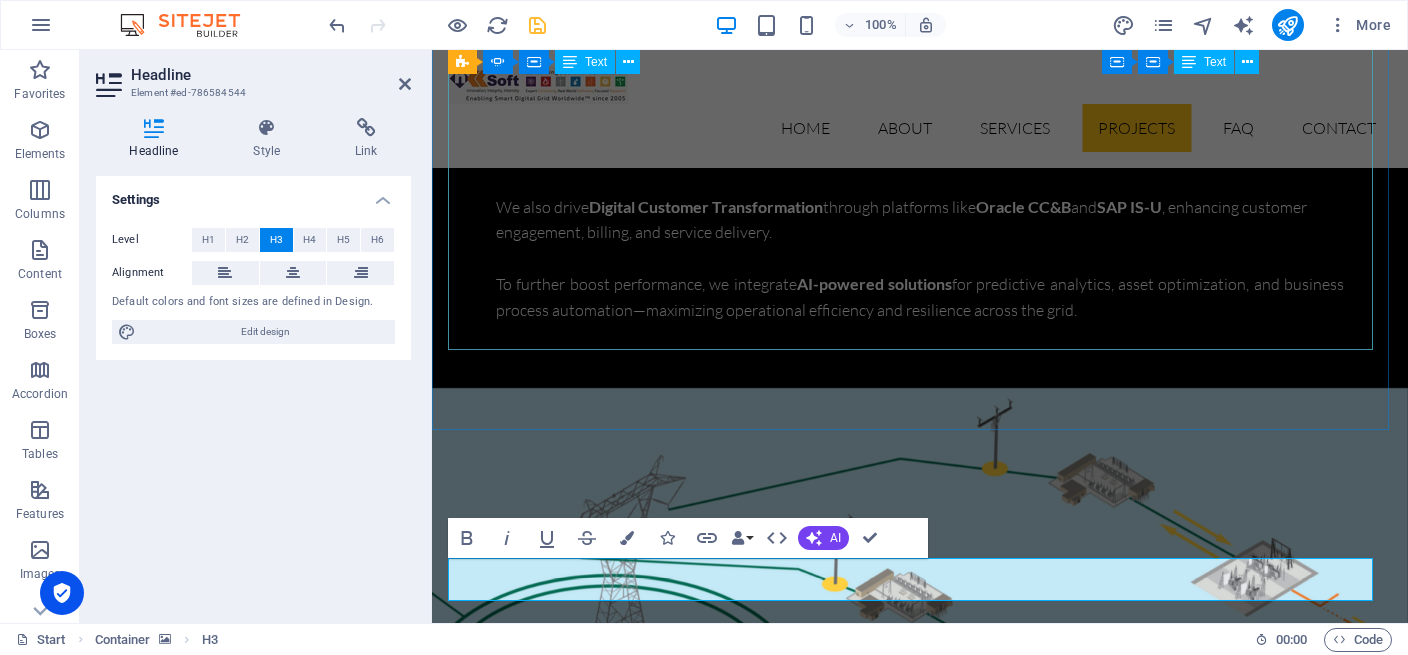 click on "“NKSoft delivered a seamless FTTx network and billing system deployment that transformed how we serve our members. Their expertise and commitment helped us modernize operations and elevate the customer experience.” —  Luis Reyez, General Manager, Kit Carson Electric, Gas, and  Internet rsion with more technical depth or community focus? I can tweak it accordingly 🌐📡💼 Ask ChatGPT tronic typesetting. Ron Watson  - Wegener Engineers" at bounding box center (-1865, 7654) 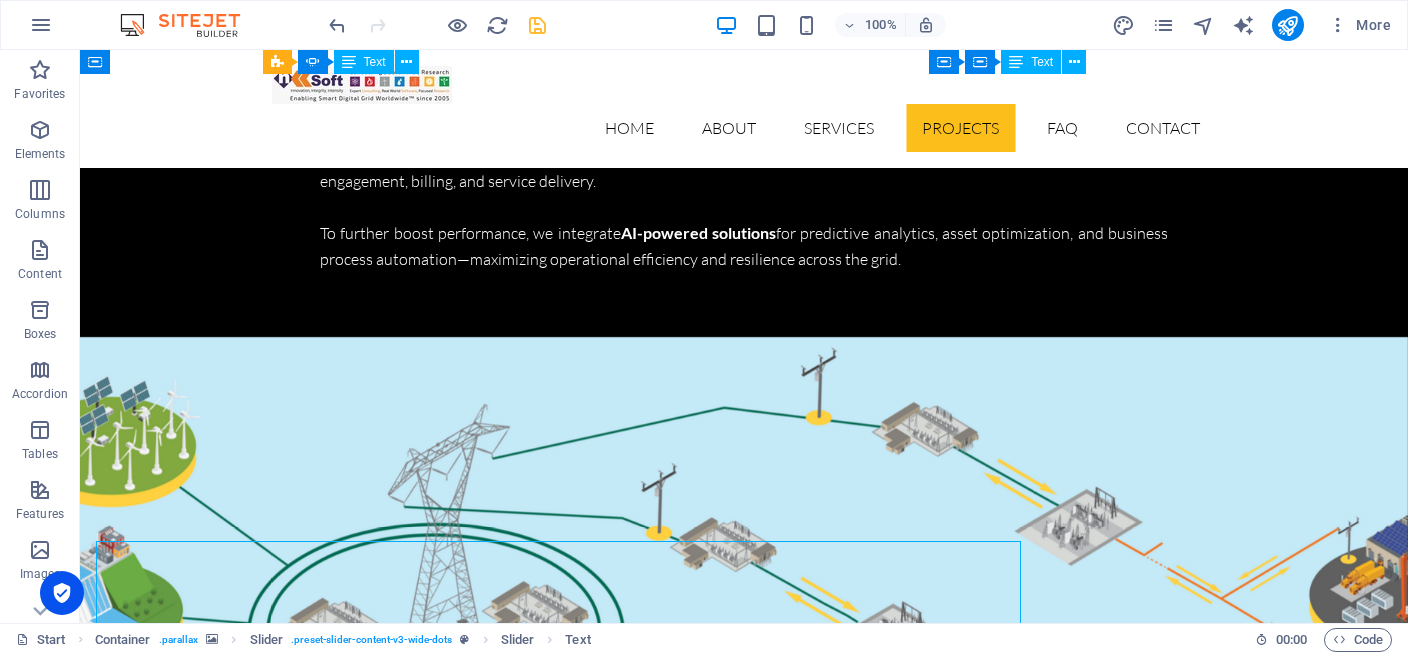 scroll, scrollTop: 8122, scrollLeft: 0, axis: vertical 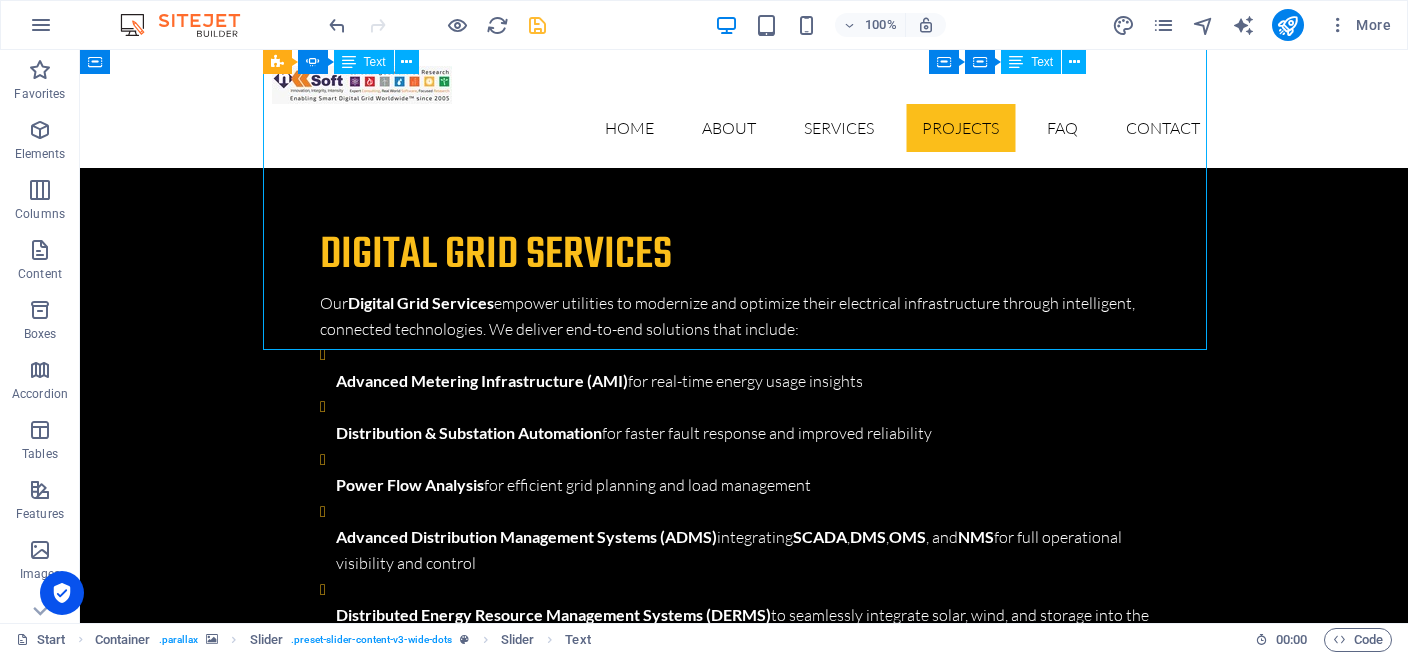 click on "“NKSoft delivered a seamless FTTx network and billing system deployment that transformed how we serve our members. Their expertise and commitment helped us modernize operations and elevate the customer experience.” —  Luis Reyez, General Manager, Kit Carson Electric, Gas, and  Internet rsion with more technical depth or community focus? I can tweak it accordingly 🌐📡💼 Ask ChatGPT tronic typesetting. Ron Watson  - Wegener Engineers" at bounding box center (-2088, 7863) 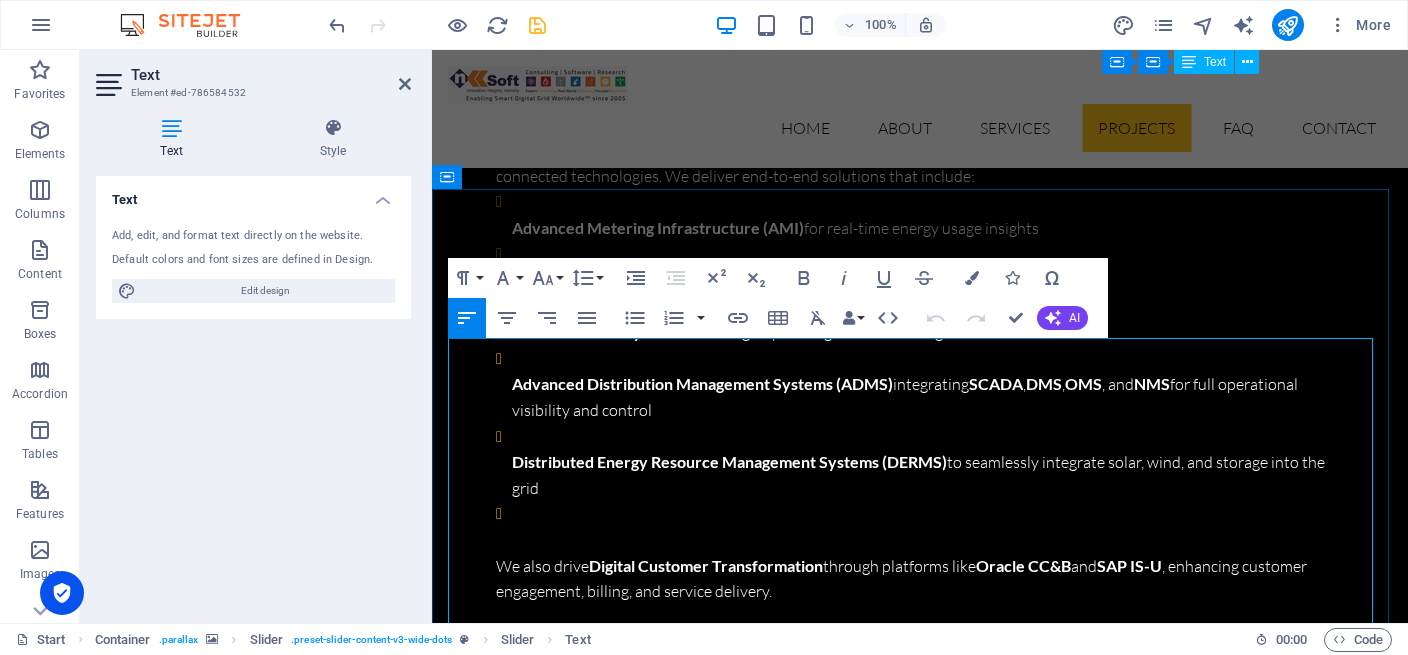 click on "“NKSoft delivered a seamless FTTx network and billing system deployment that transformed how we serve our members. Their expertise and commitment helped us modernize operations and elevate the customer experience.” —  Luis Reyez, General Manager, Kit Carson Electric, Gas, and  Internet rsion with more technical depth or community focus? I can tweak it accordingly 🌐📡💼" at bounding box center (-1865, 7872) 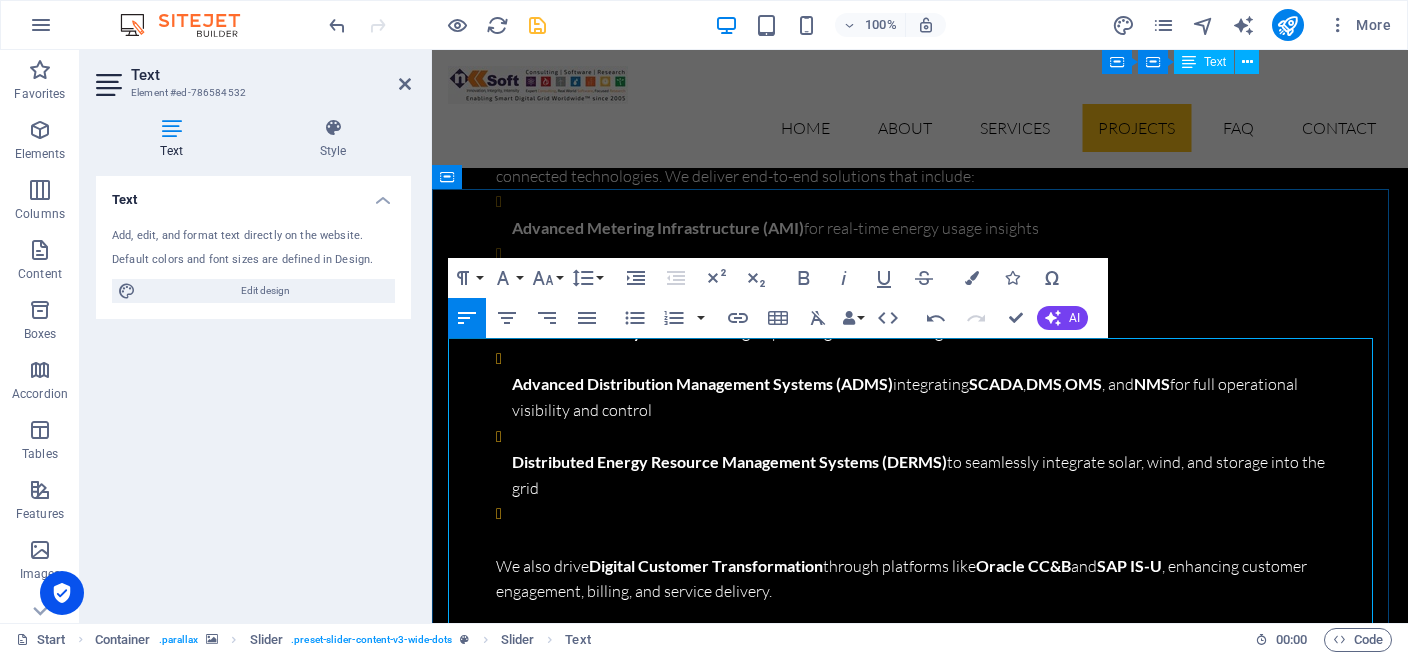 click on "“NKSoft delivered a seamless FTTx network and billing system deployment that transformed how we serve our members. Their expertise and commitment helped us modernize operations and elevate the customer experience.” —  Luis Reyez, General Manager, Kit Carson Electric, Gas, and  Internet r" at bounding box center [-1865, 7859] 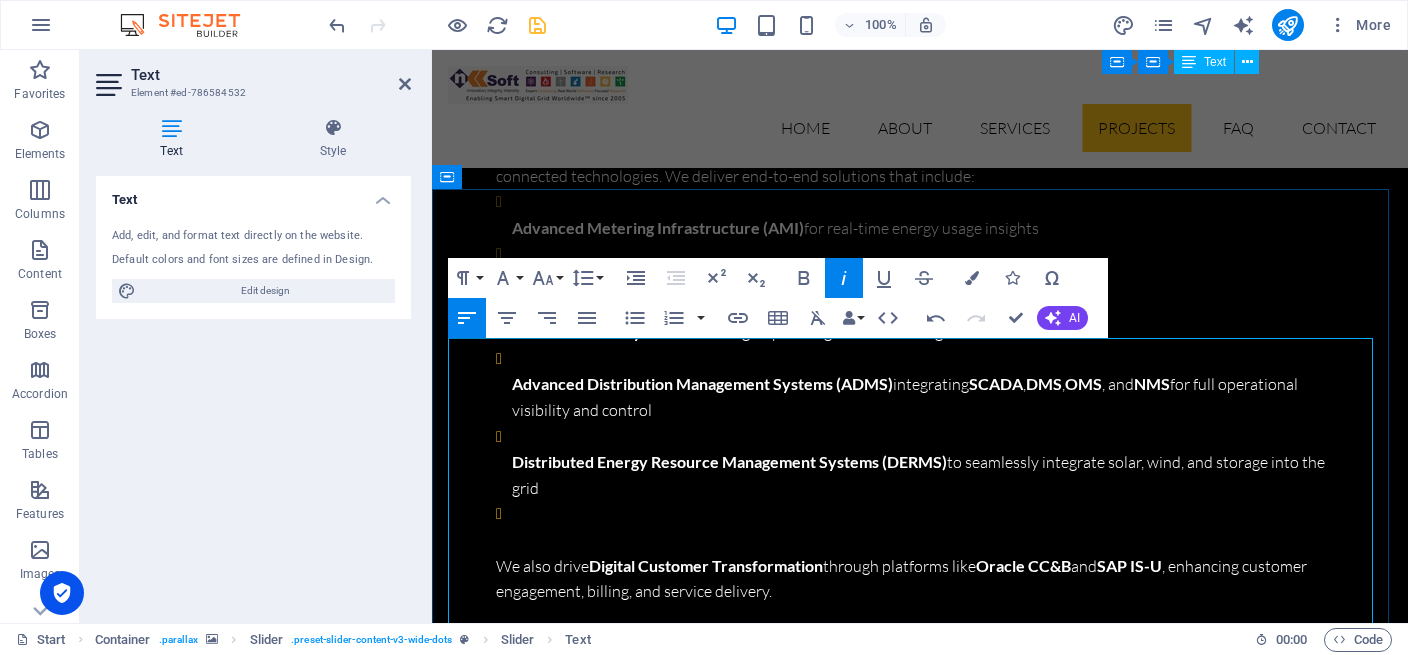 click on "Luis Reyez, General Manager, Kit Carson Electric, Gas, and  Internet" at bounding box center [-2035, 7884] 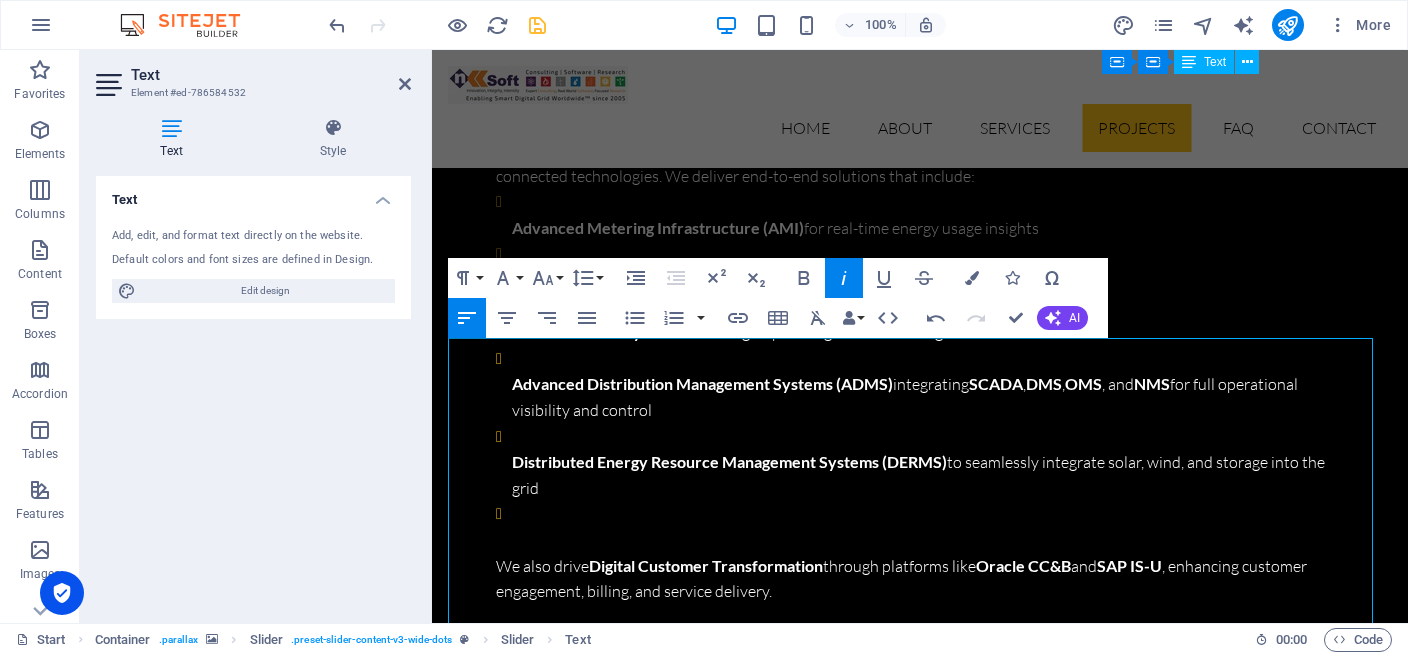 type 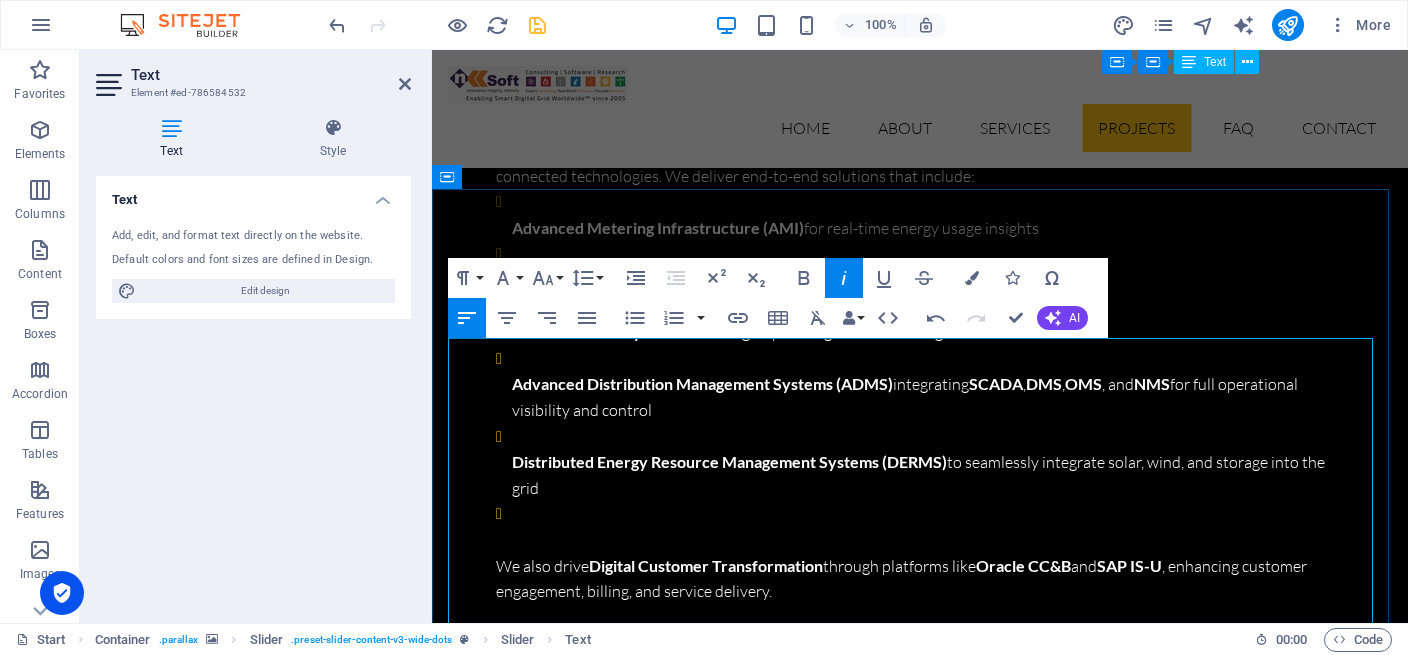 click on "“NKSoft delivered a seamless FTTx network and billing system deployment that transformed how we serve our members. Their expertise and commitment helped us modernize operations and elevate the customer experience.” —  Luis Reyez, General Manager, Kit Carson Electric, Gas, and  Internet" at bounding box center [-1865, 7859] 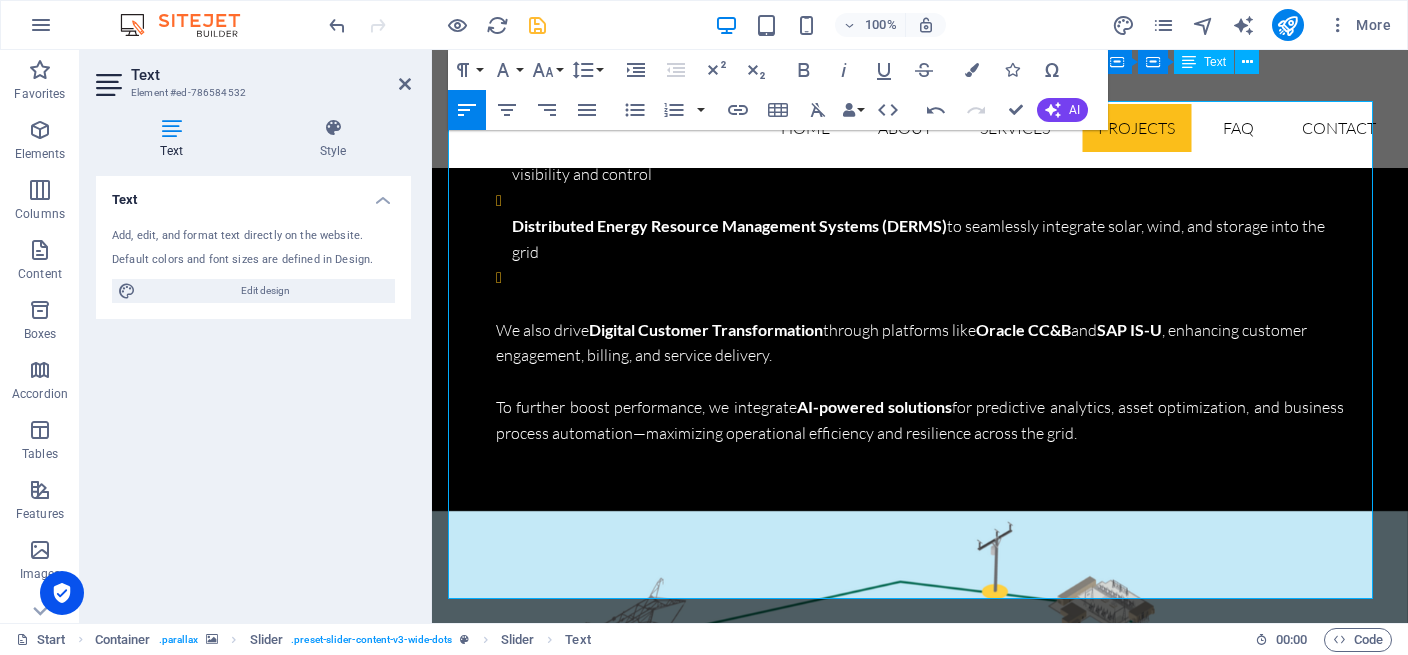 scroll, scrollTop: 8533, scrollLeft: 0, axis: vertical 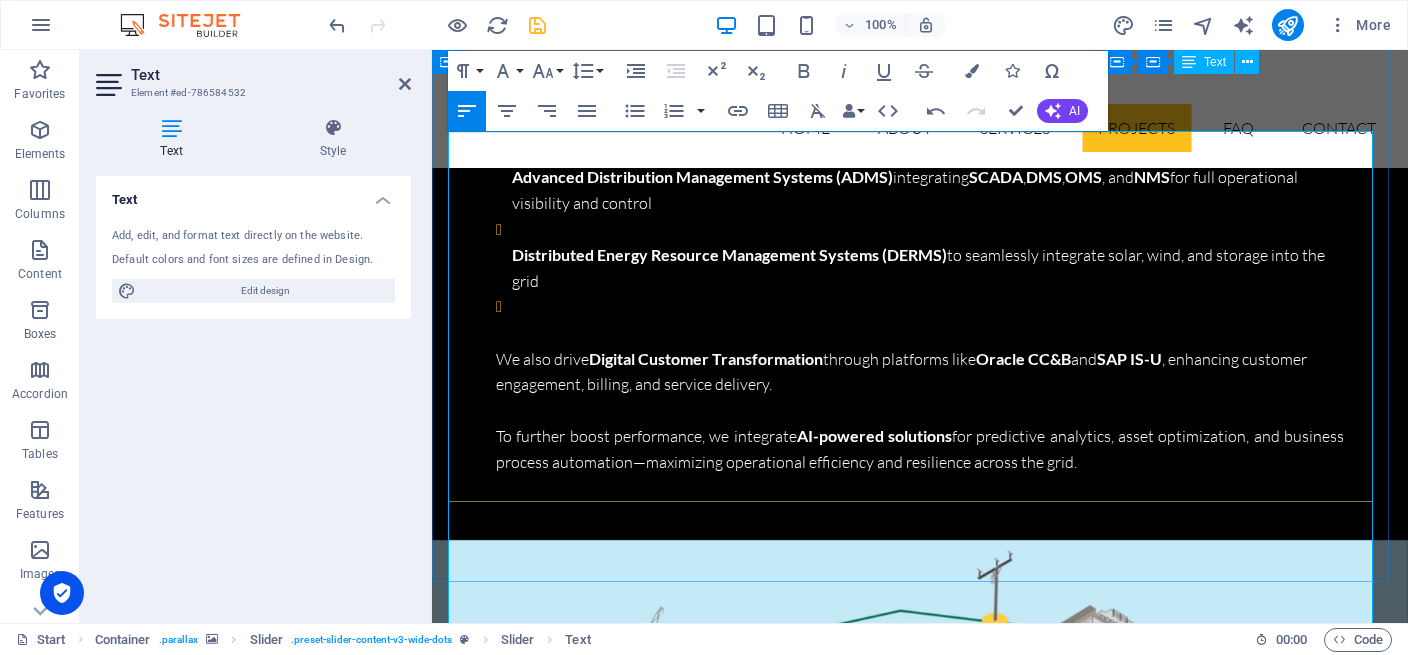 click on "“NKSoft delivered a seamless FTTx network and billing system deployment that transformed how we serve our members. Their expertise and commitment helped us modernize operations and elevate the customer experience.” —  Luis Reyez, General Manager, Kit Carson Electric, Gas, and  Internet Ask ChatGPT" at bounding box center (-1865, 7718) 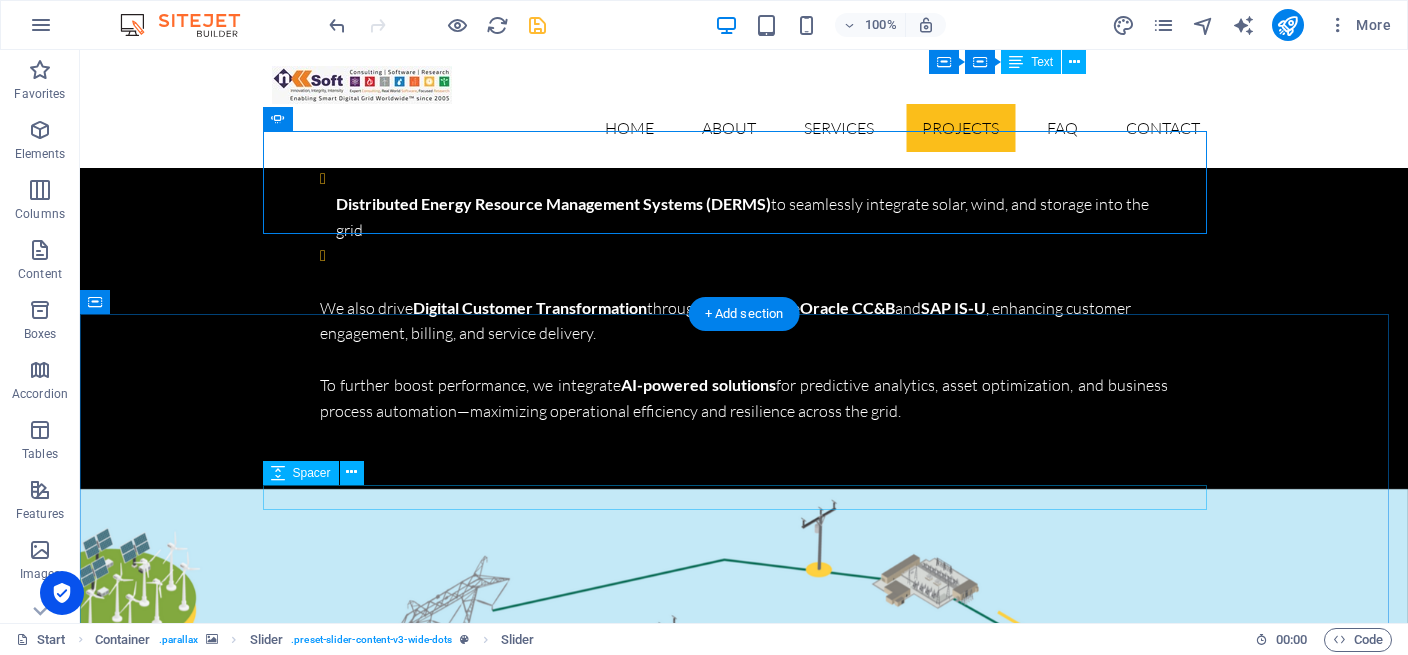 scroll, scrollTop: 7971, scrollLeft: 0, axis: vertical 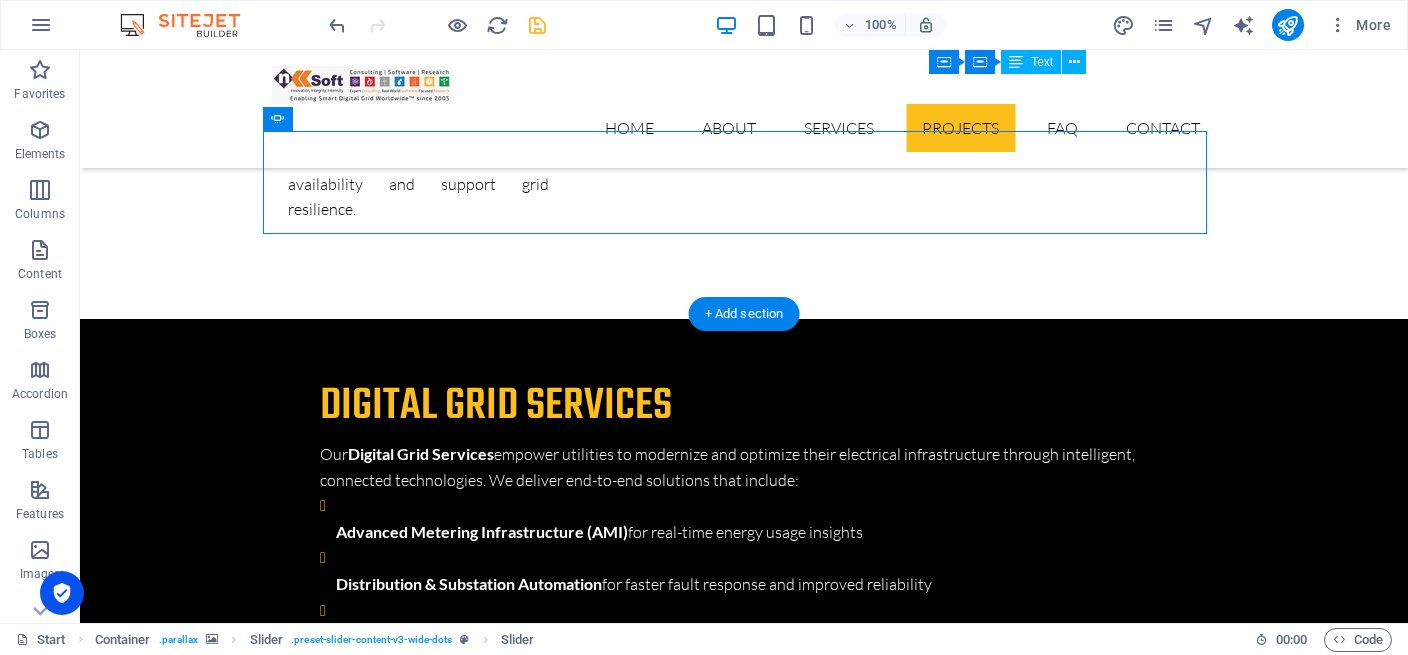 click at bounding box center [744, 6747] 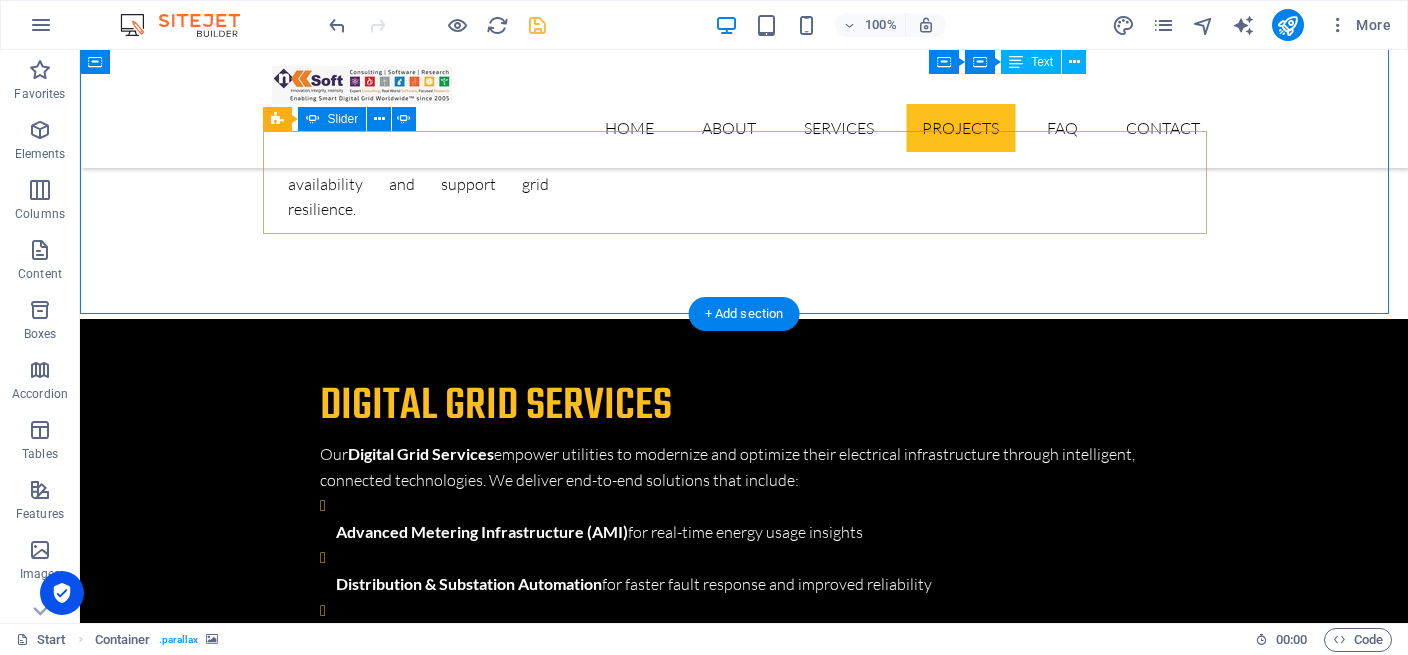 click on "3" at bounding box center [135, -7351] 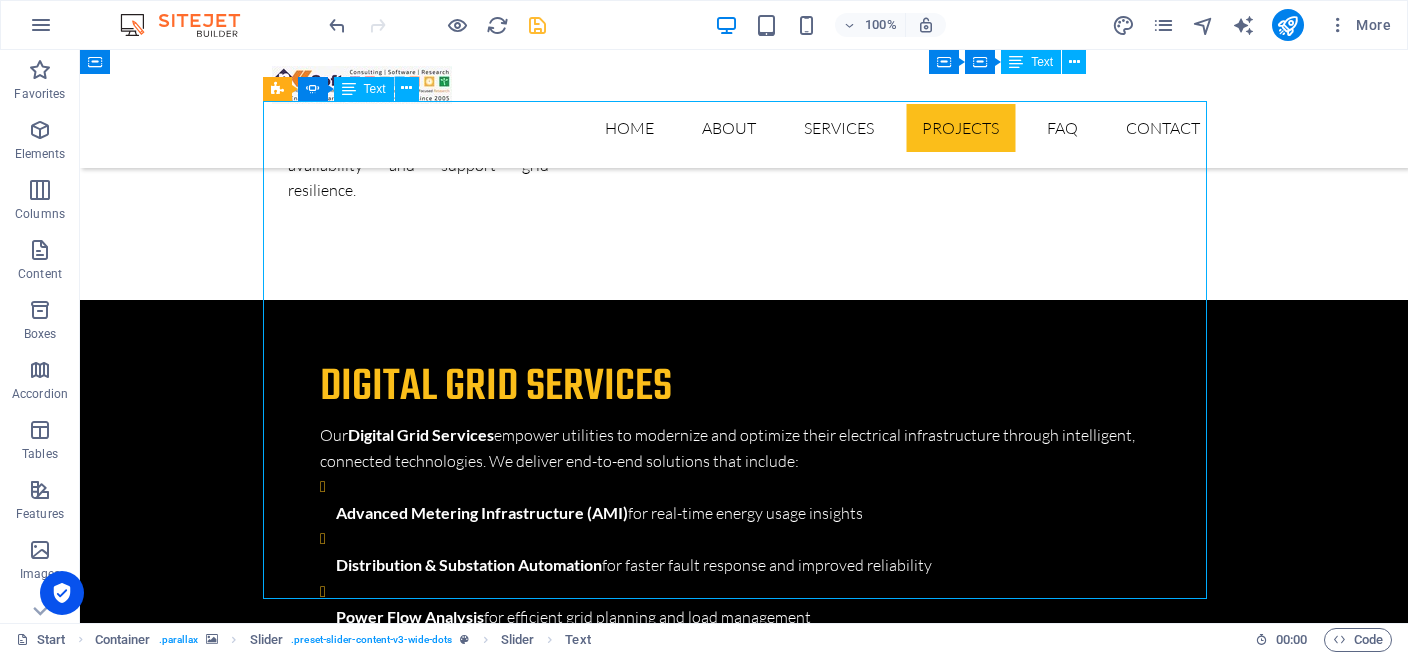 scroll, scrollTop: 8018, scrollLeft: 0, axis: vertical 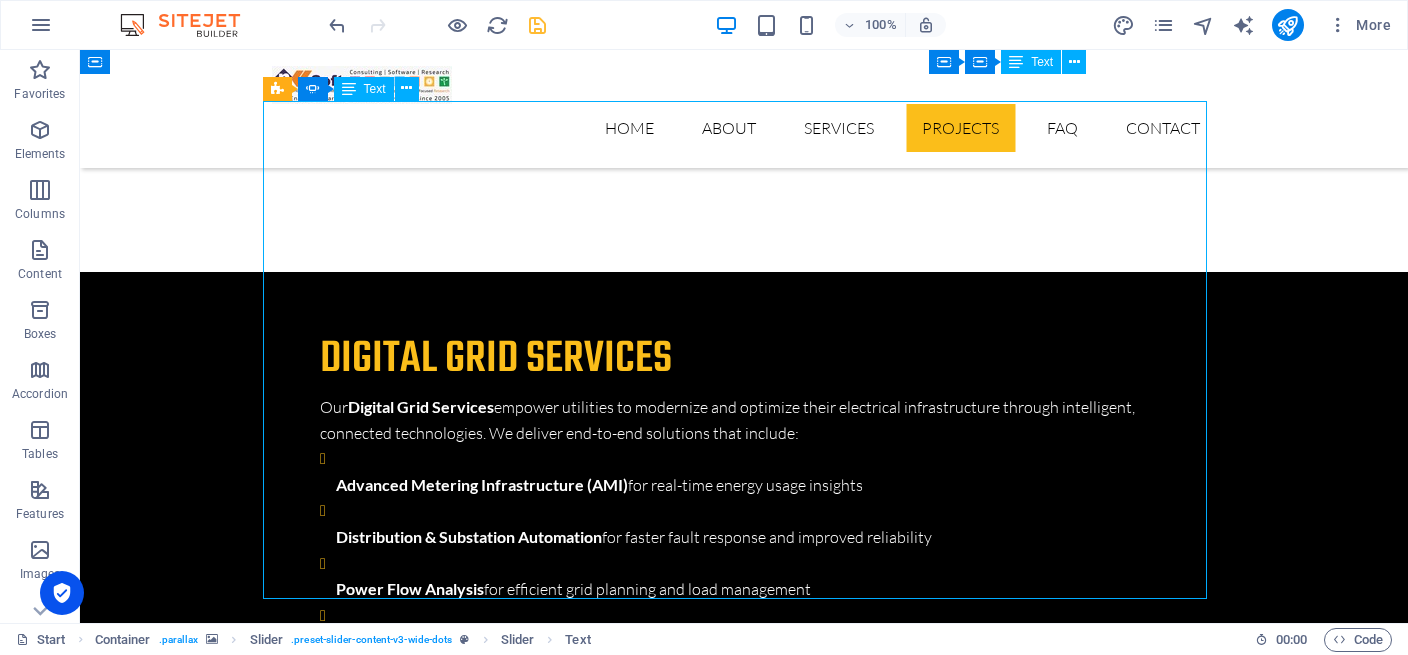 drag, startPoint x: 828, startPoint y: 561, endPoint x: 656, endPoint y: 541, distance: 173.15889 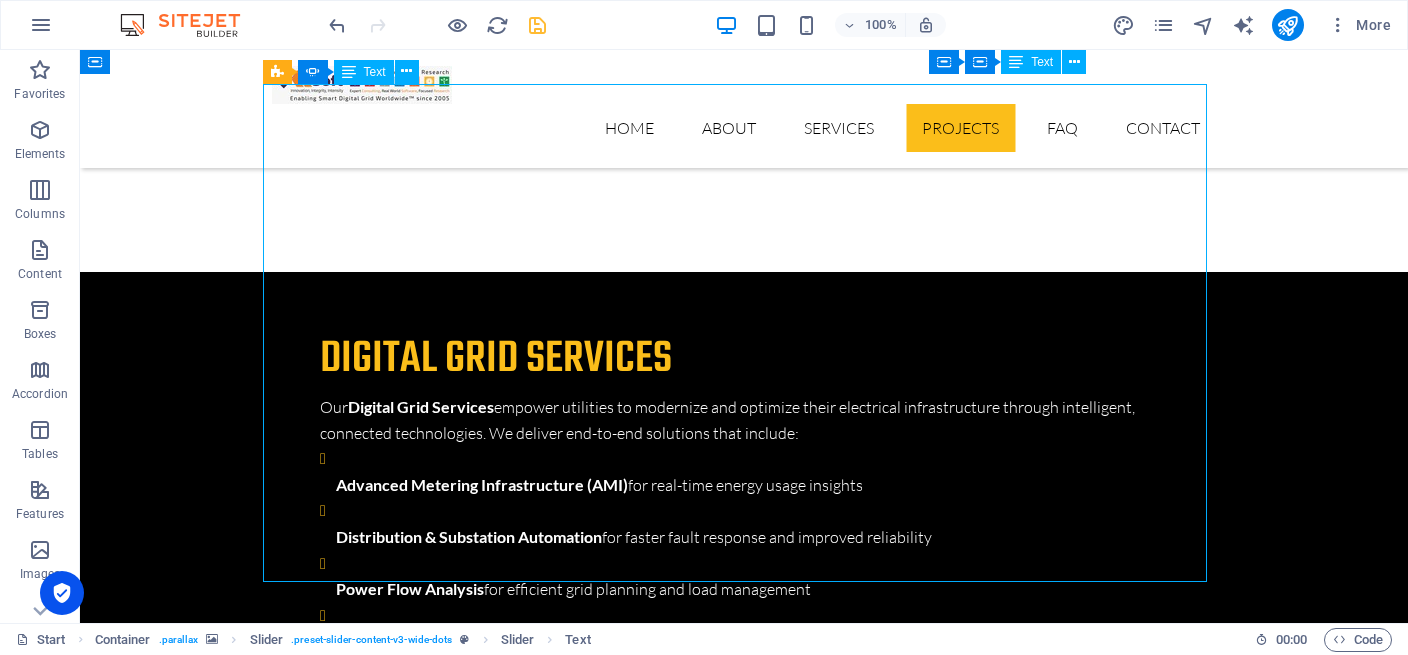 click on "“NKSoft delivered a seamless FTTx network and billing system deployment that transformed how we serve our members. Their expertise and commitment helped us modernize operations and elevate the customer experience.” —  Luis Reyez, General Manager, Kit Carson Electric, Gas, and  Internet Ask ChatGPT tronic typesetting. Ron Watson  - Wegener Engineers" at bounding box center [-2088, 8219] 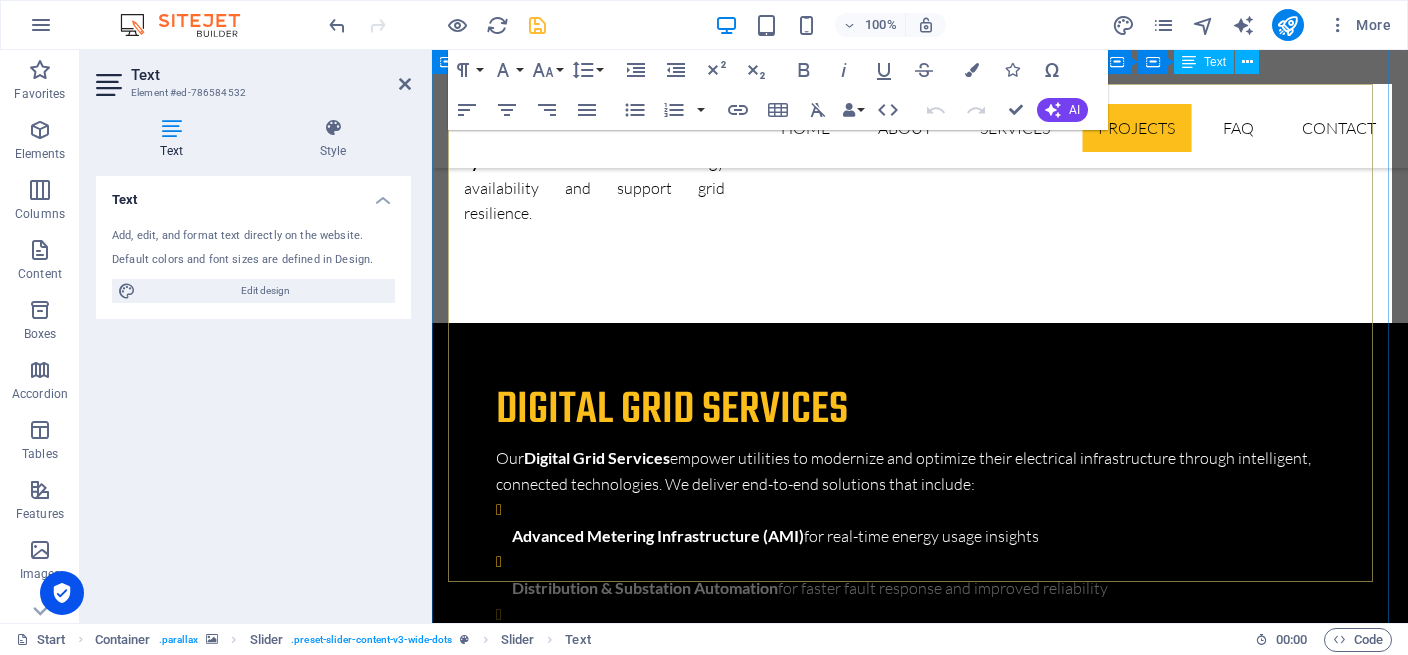 scroll, scrollTop: 8580, scrollLeft: 0, axis: vertical 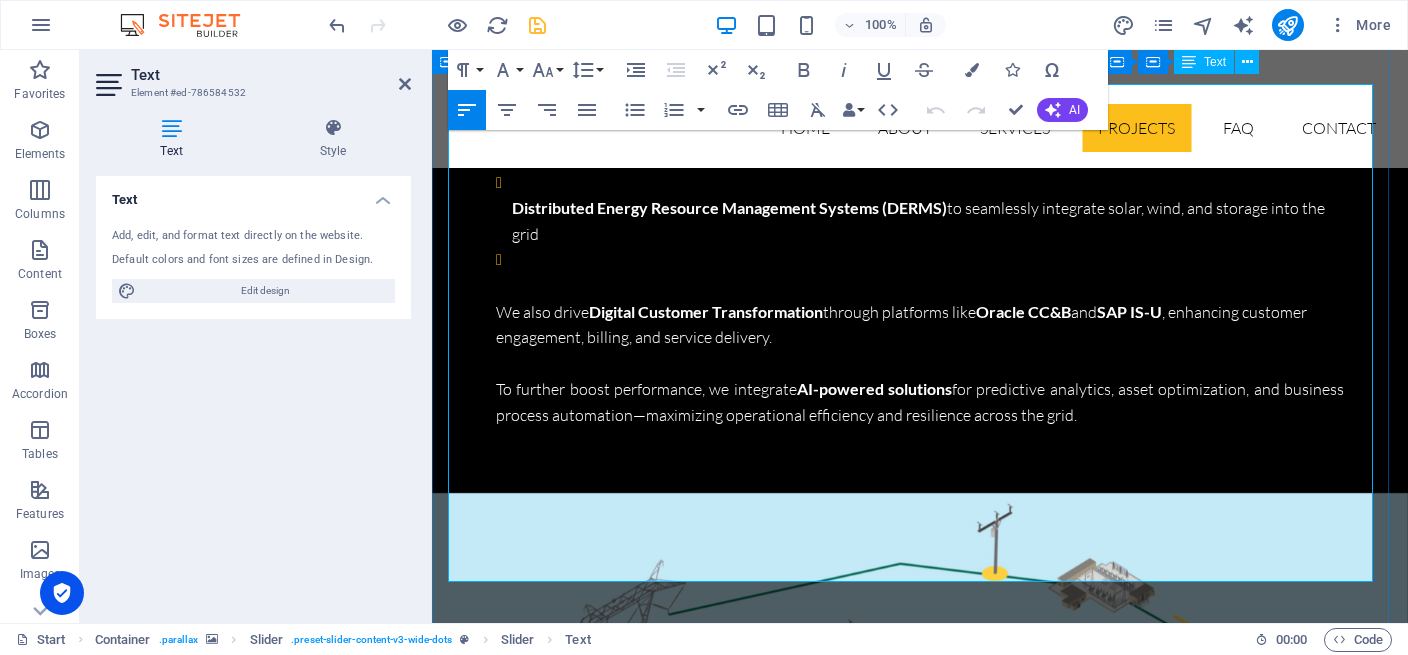 drag, startPoint x: 981, startPoint y: 513, endPoint x: 550, endPoint y: 417, distance: 441.562 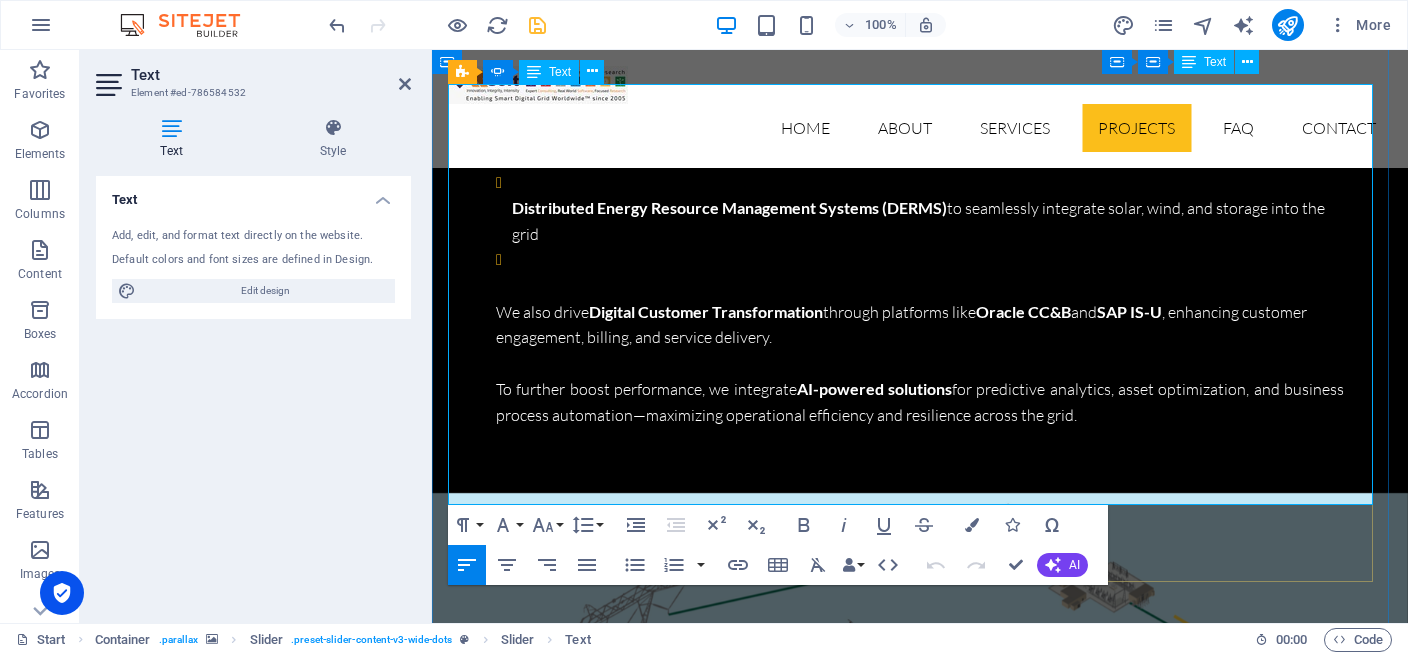 type 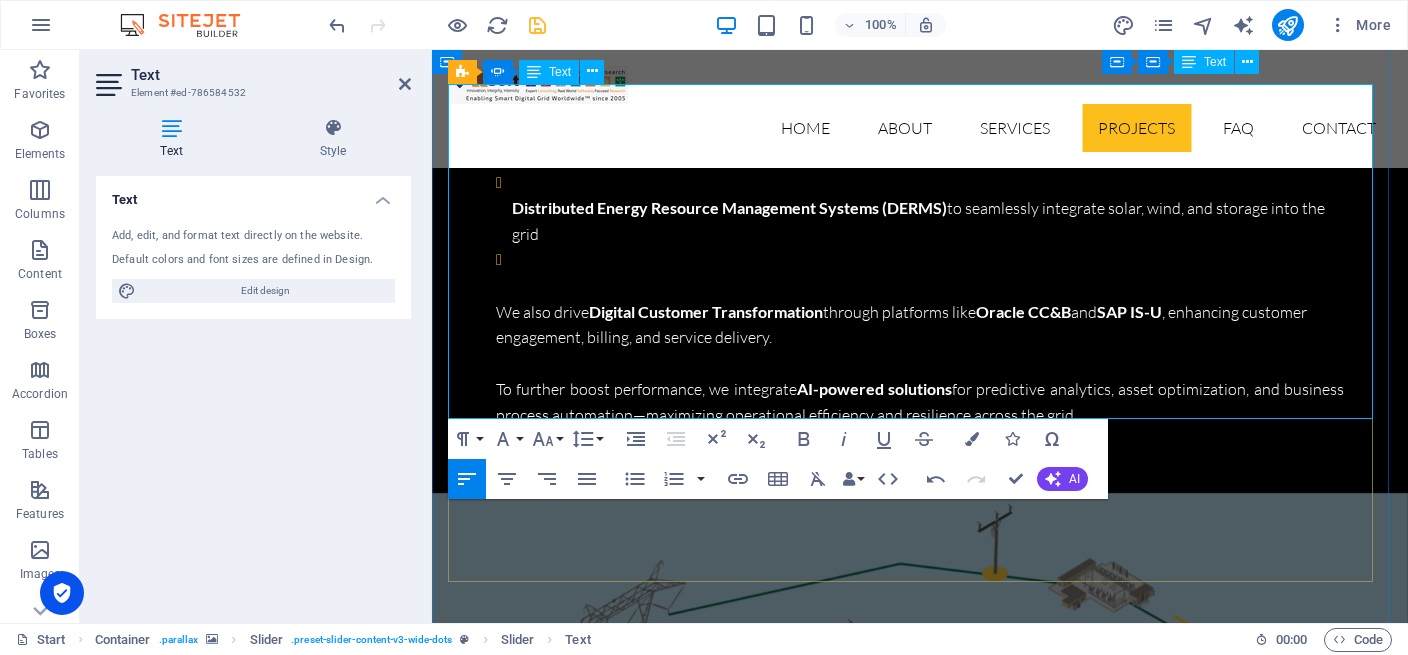 drag, startPoint x: 546, startPoint y: 206, endPoint x: 541, endPoint y: 279, distance: 73.171036 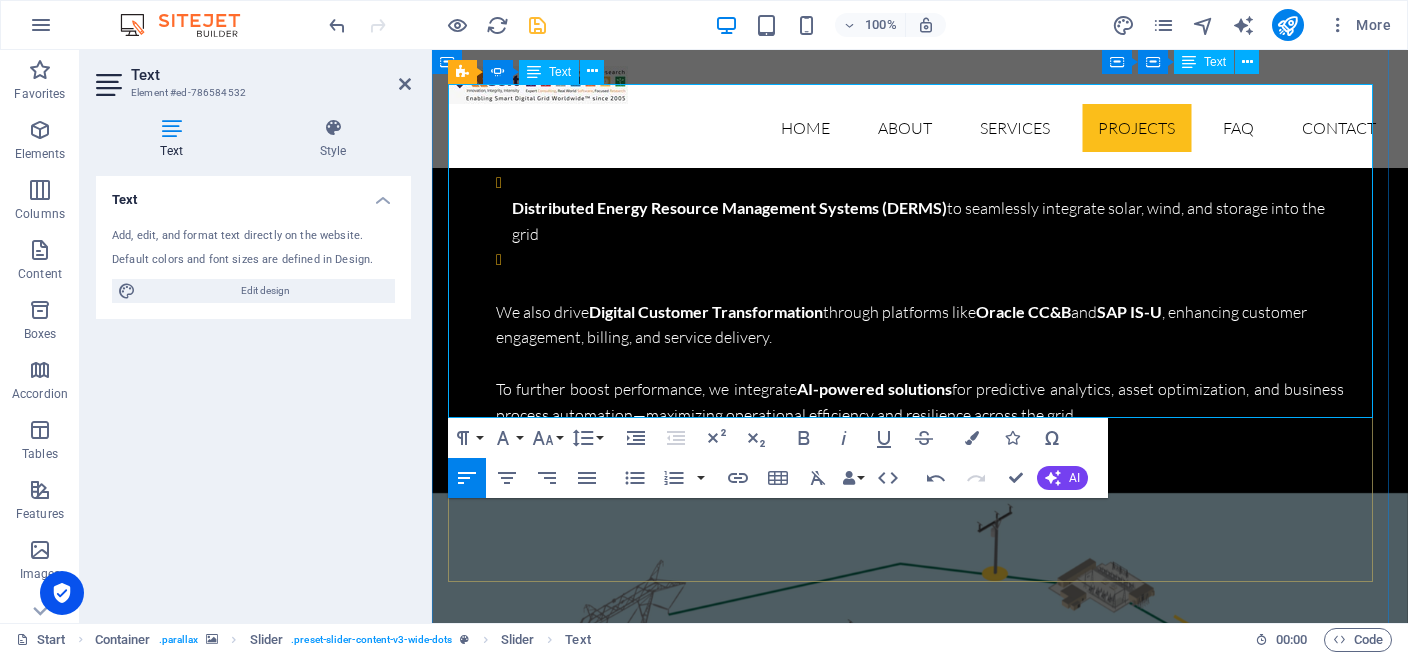click on "“NKSoft delivered a seamless FTTx network and billing system deployment that transformed how we serve our members. Their expertise and commitment helped us modernize operations and elevate the customer experience.” —  Luis Reyez, General Manager, Kit Carson Electric, Gas, and  Internet" at bounding box center (-1865, 7794) 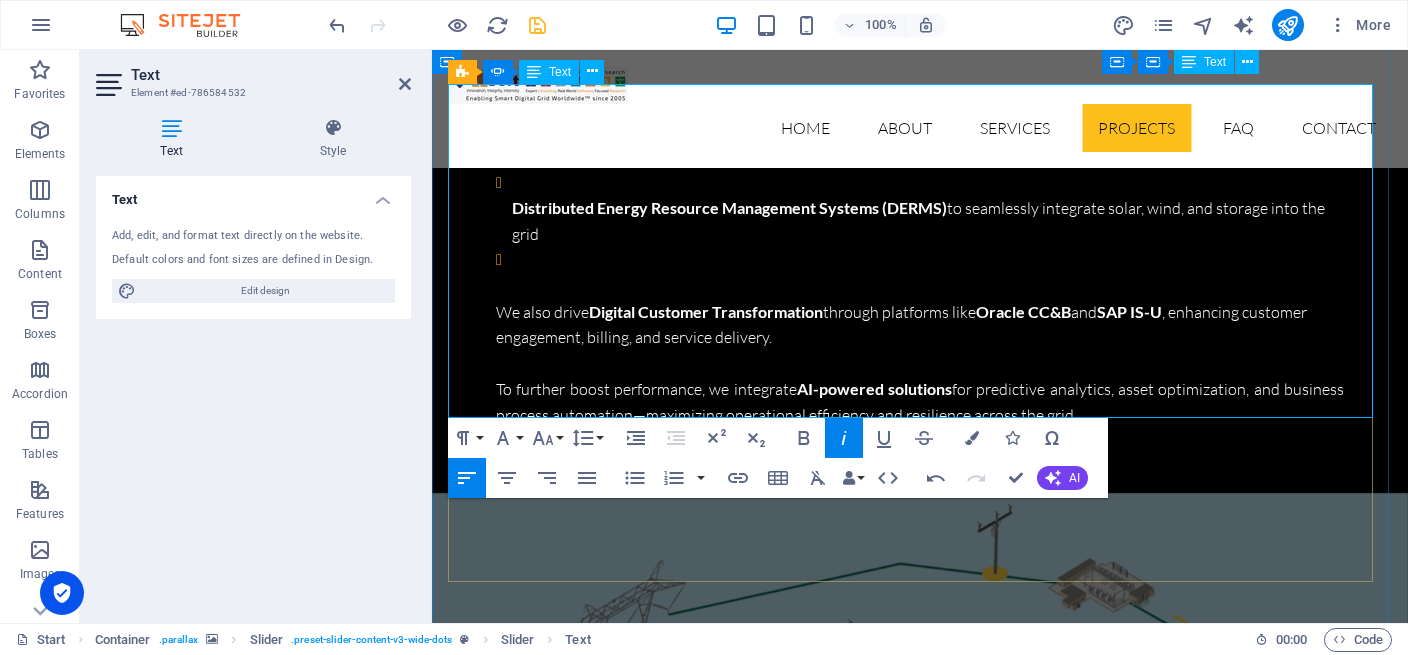 drag, startPoint x: 583, startPoint y: 370, endPoint x: 532, endPoint y: 273, distance: 109.59015 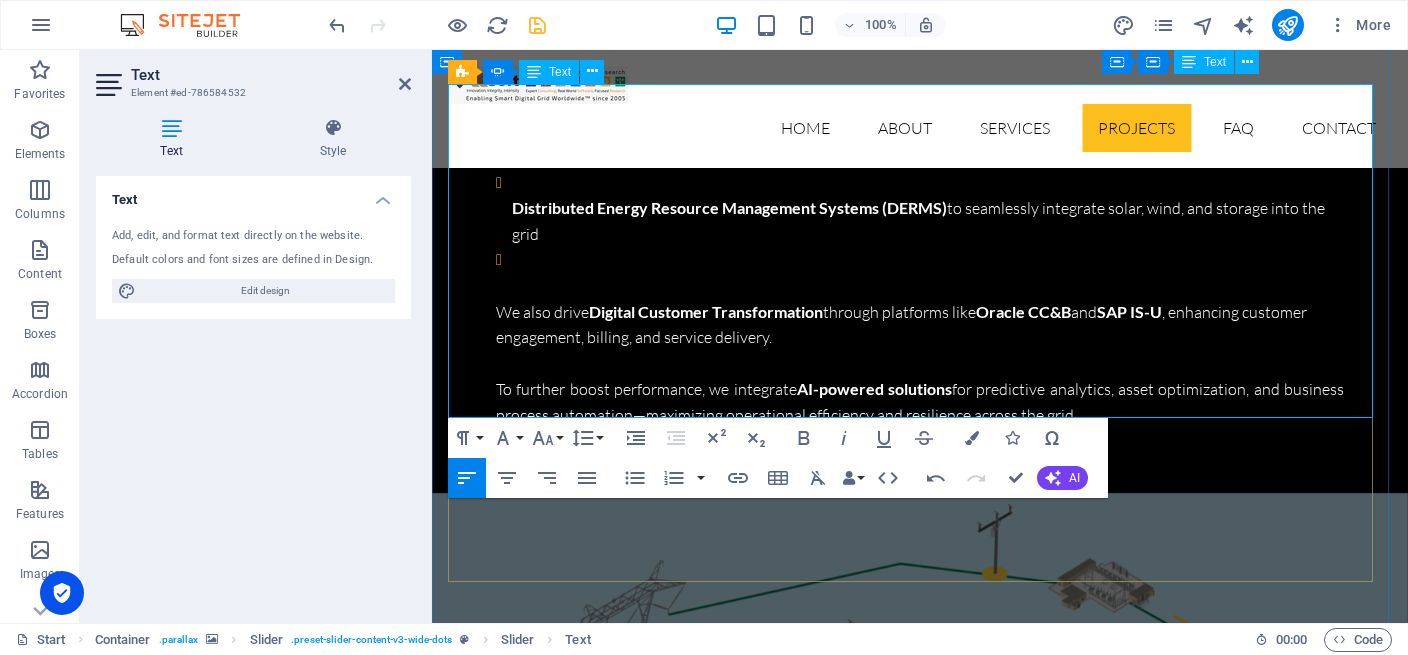 click at bounding box center (-1865, 8053) 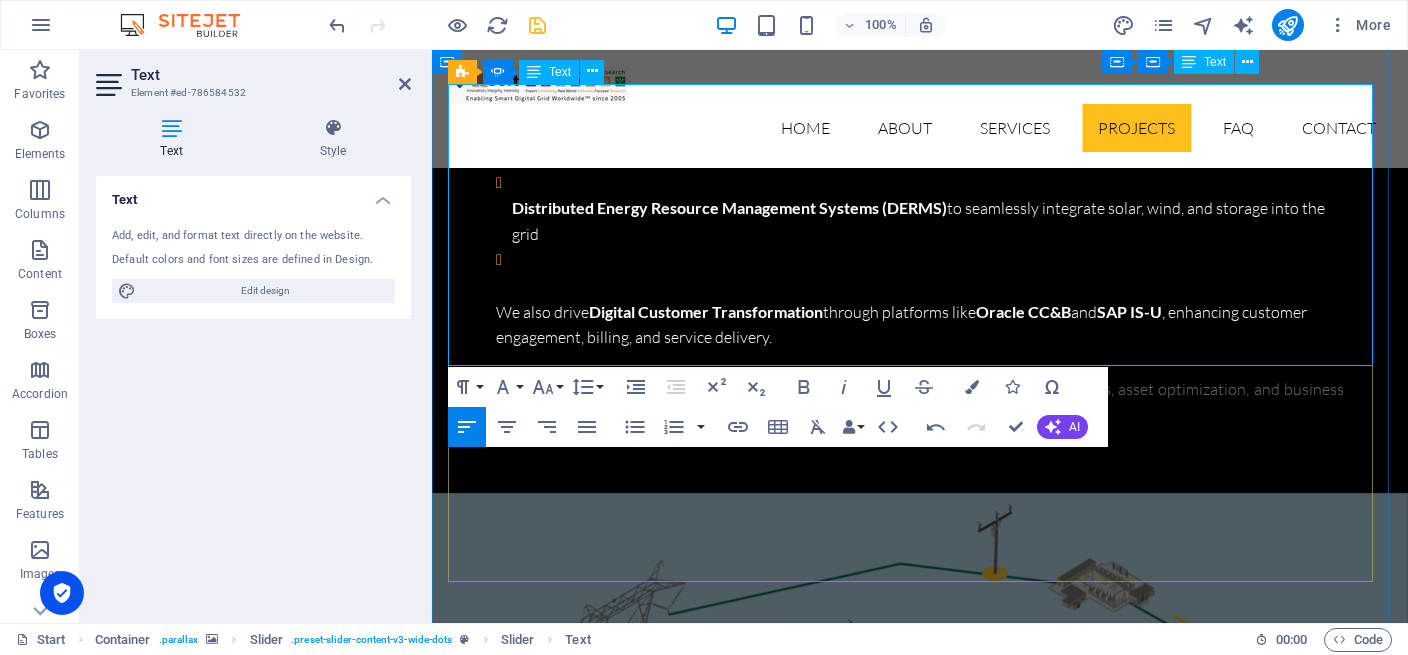 click on "Ron Watson  - Wegener Engineers" at bounding box center (-1865, 8027) 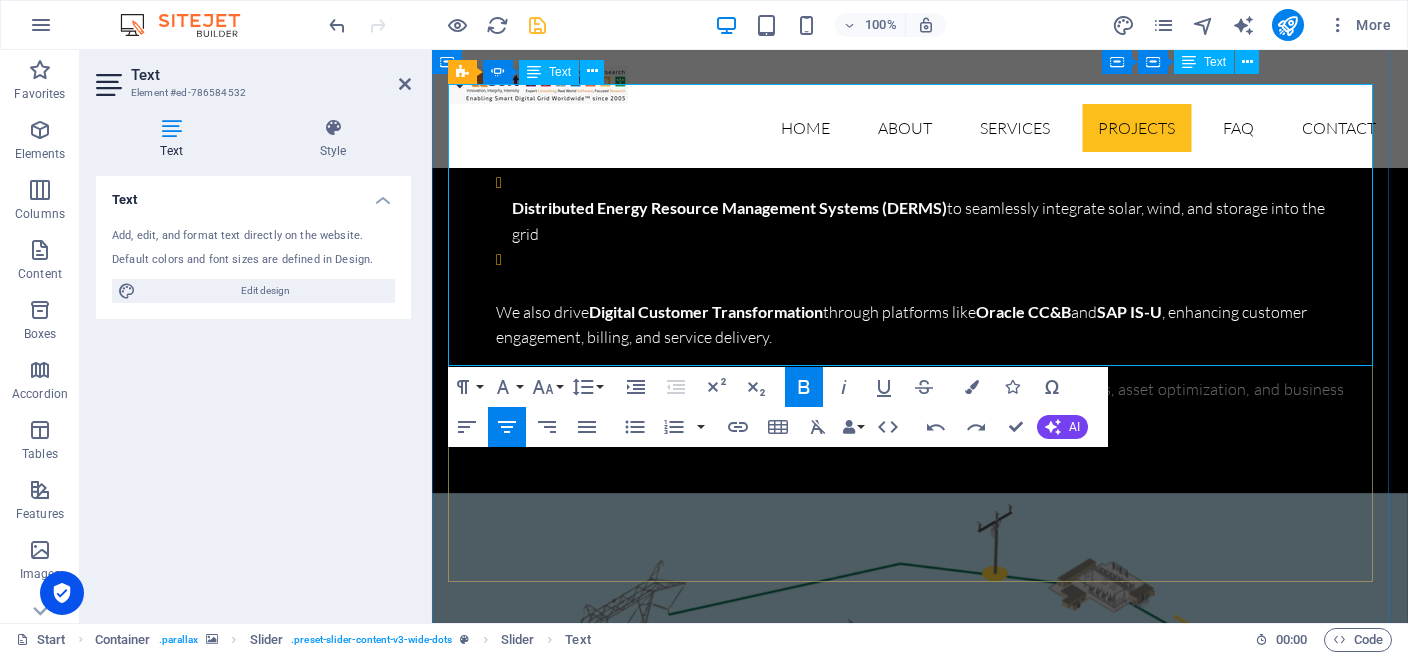 click on "“NKSoft delivered a seamless FTTx network and billing system deployment that transformed how we serve our members. Their expertise and commitment helped us modernize operations and elevate the customer experience.” —  Luis Reyez, General Manager, Kit Carson Electric, Gas, and  Internet" at bounding box center [-1865, 7794] 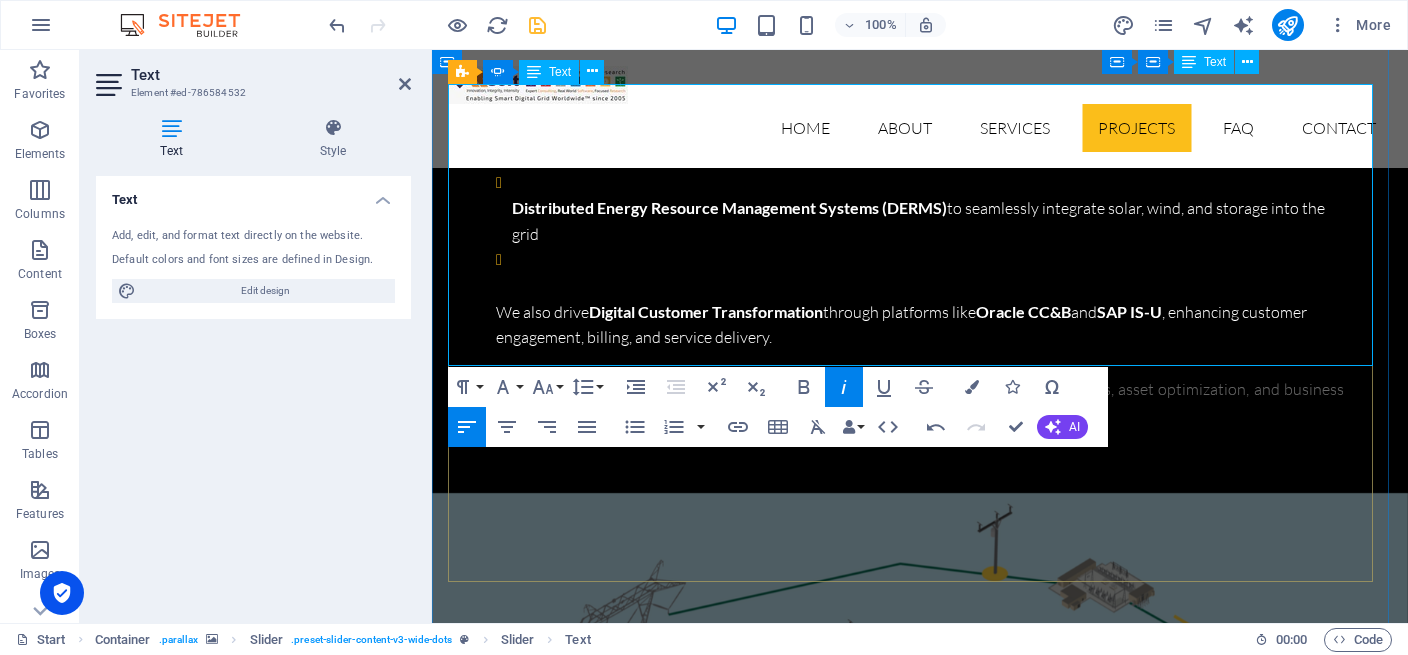 click on "Ron Watson" at bounding box center (-1966, 8026) 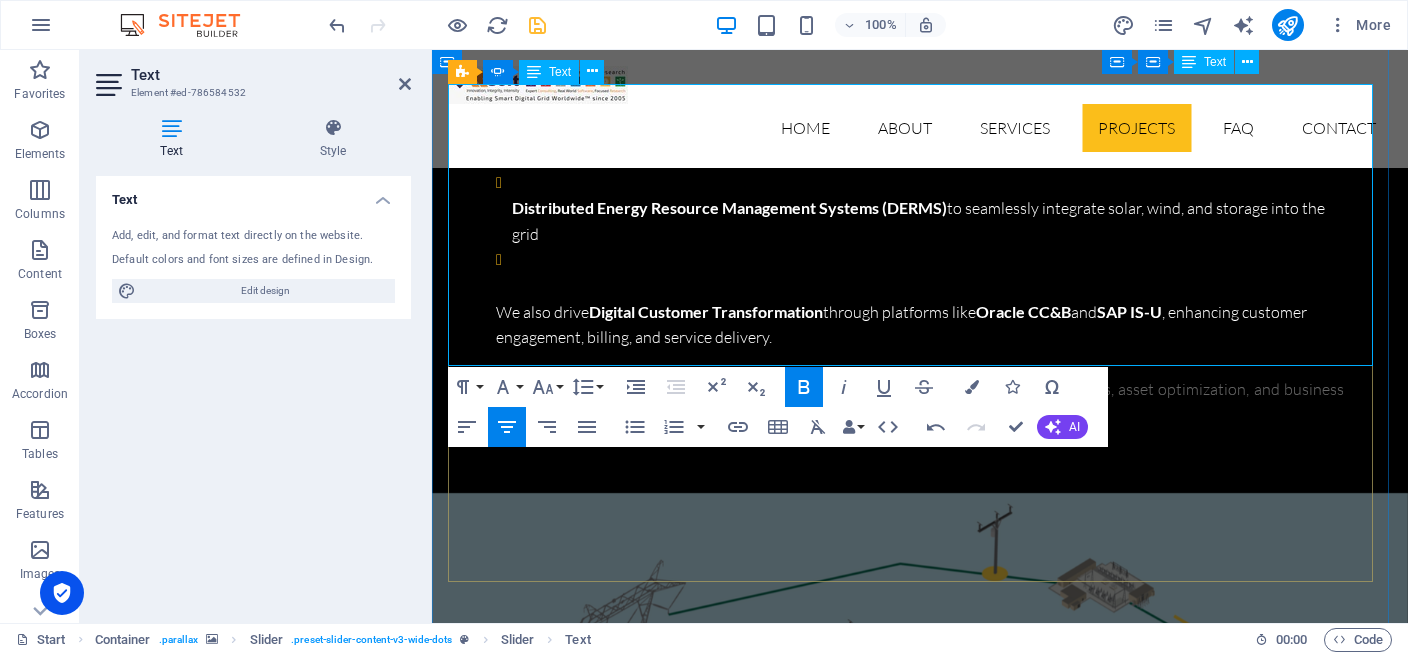 drag, startPoint x: 925, startPoint y: 147, endPoint x: 543, endPoint y: 156, distance: 382.10602 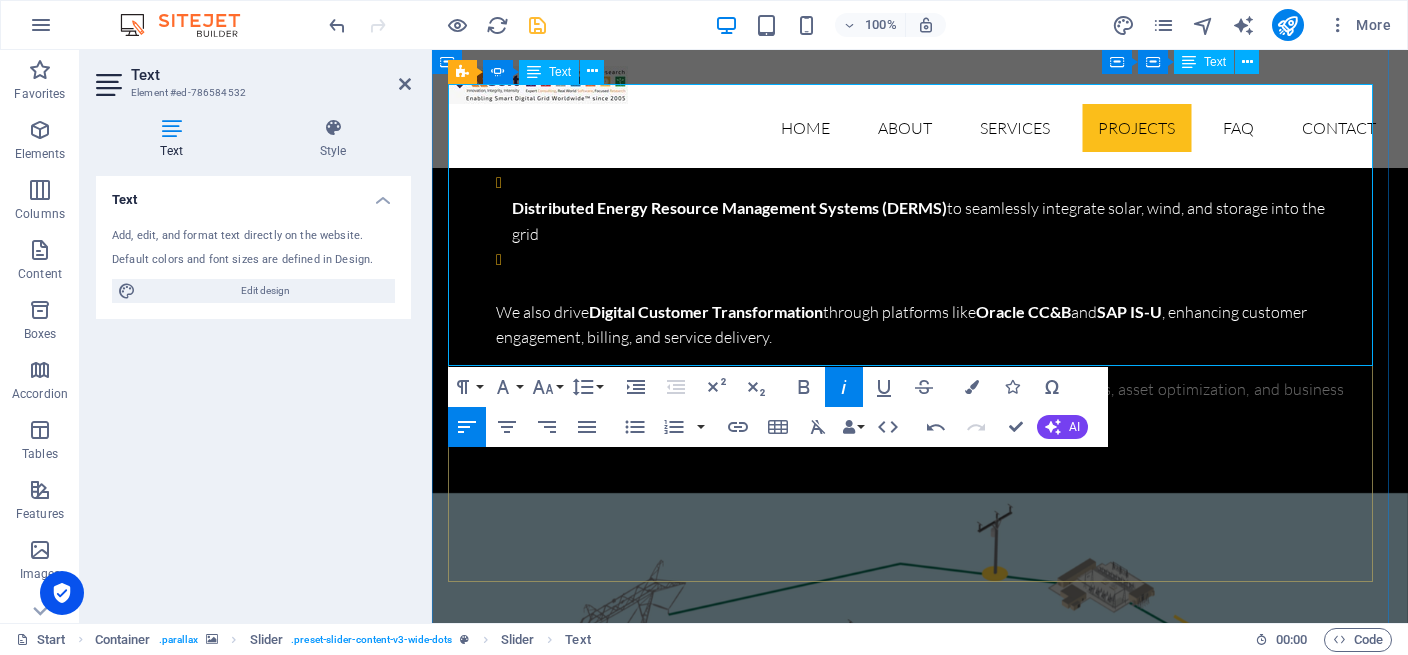copy on "General Manager, Kit Carson Electric, Gas, and  Internet" 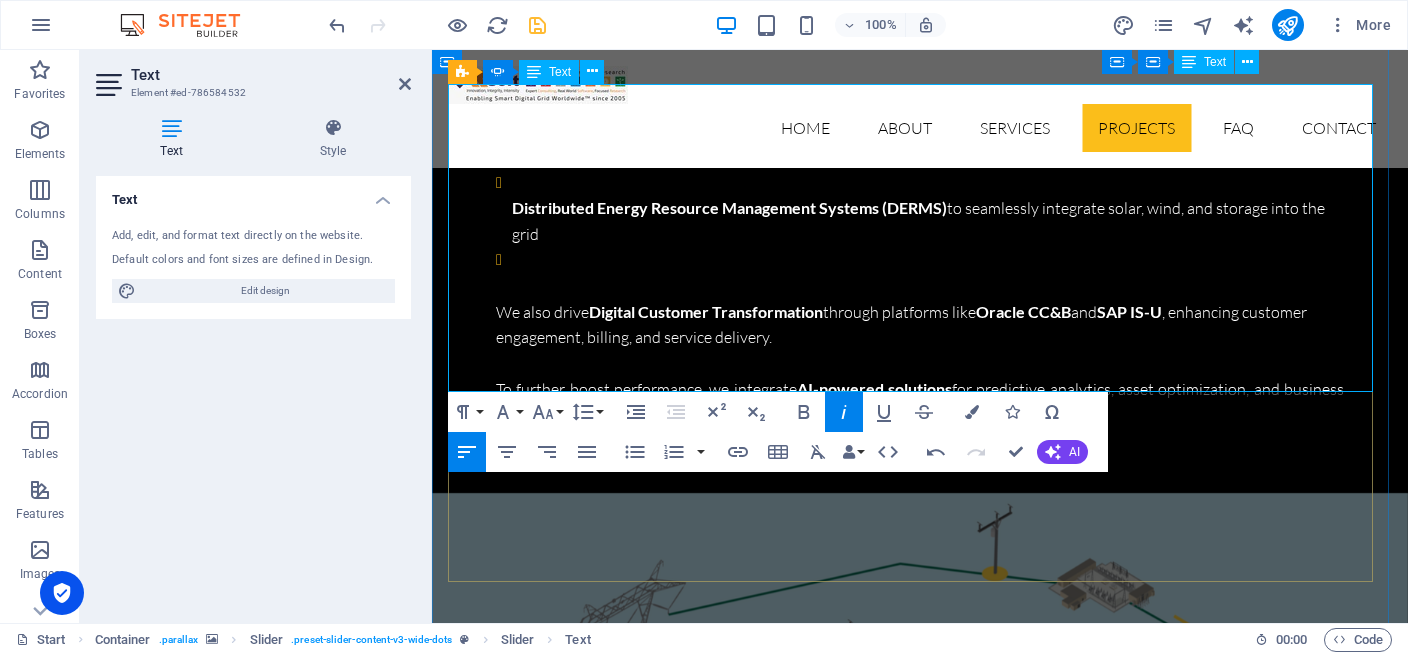 click on "Luiz Reyez  -" at bounding box center [-1865, 8027] 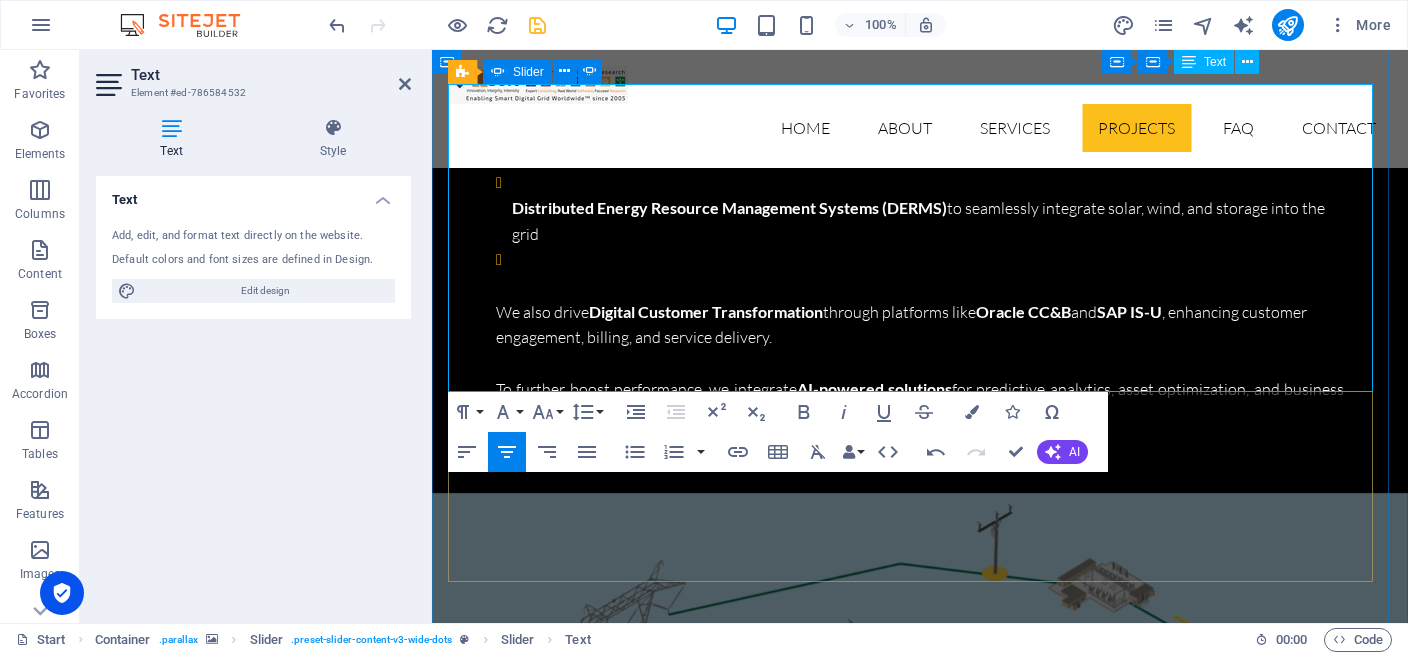 drag, startPoint x: 830, startPoint y: 386, endPoint x: 437, endPoint y: 382, distance: 393.02036 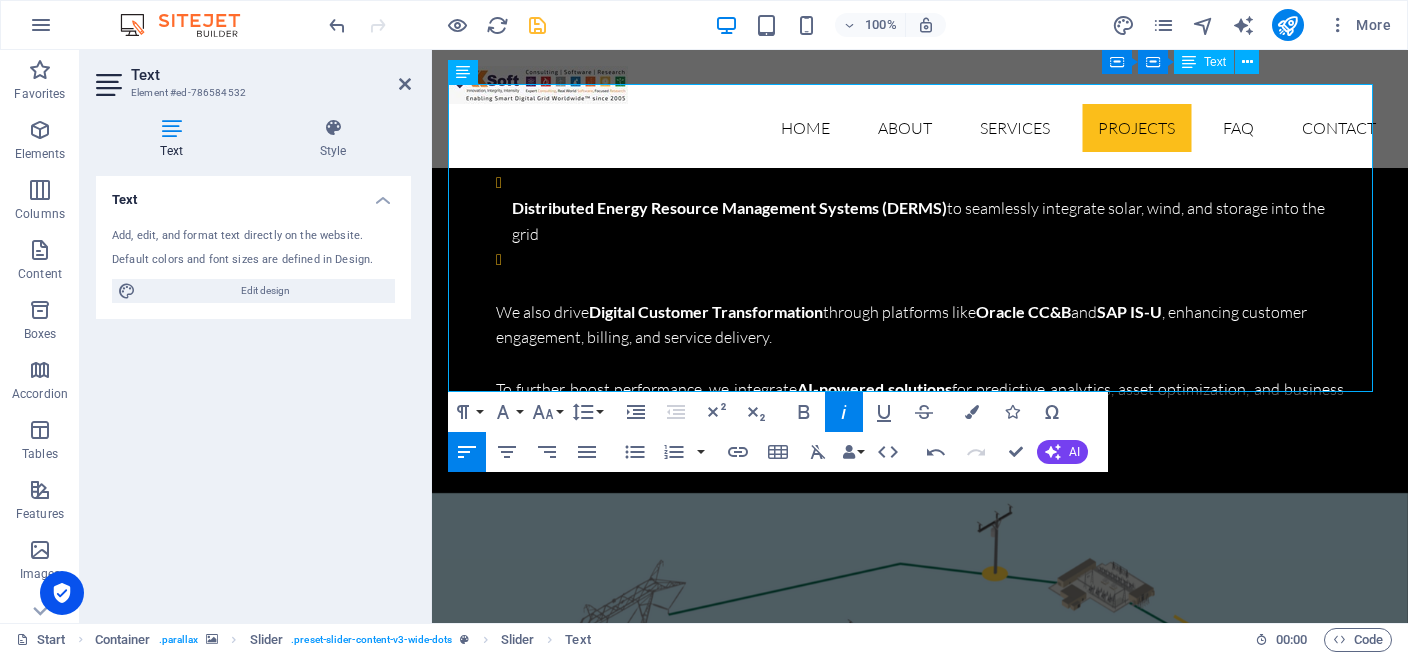 click 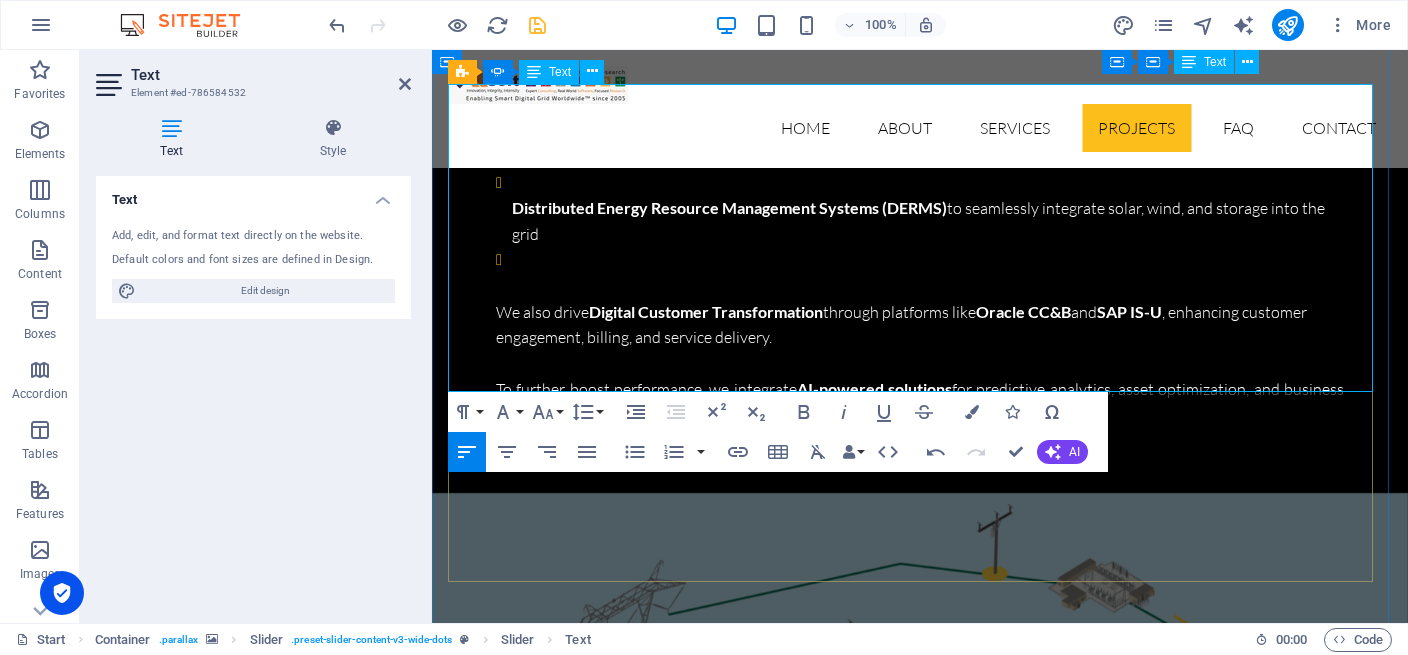drag, startPoint x: 564, startPoint y: 378, endPoint x: 453, endPoint y: 380, distance: 111.01801 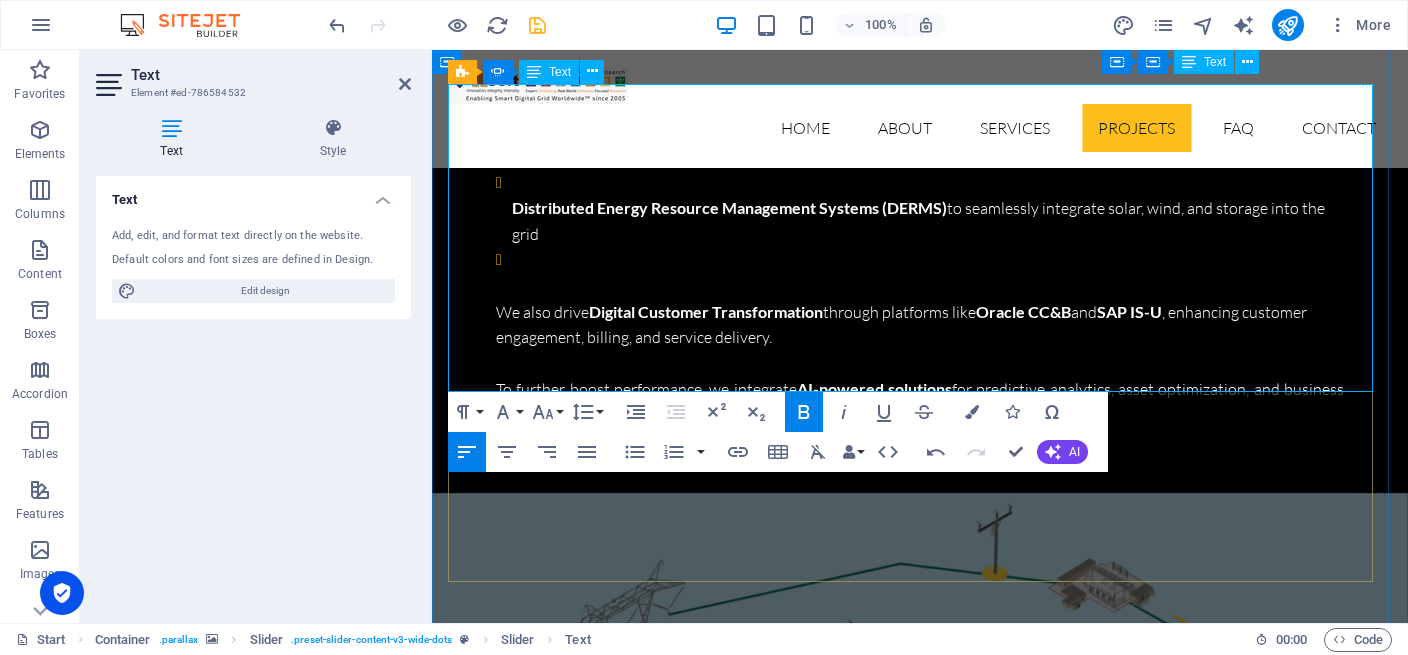 type 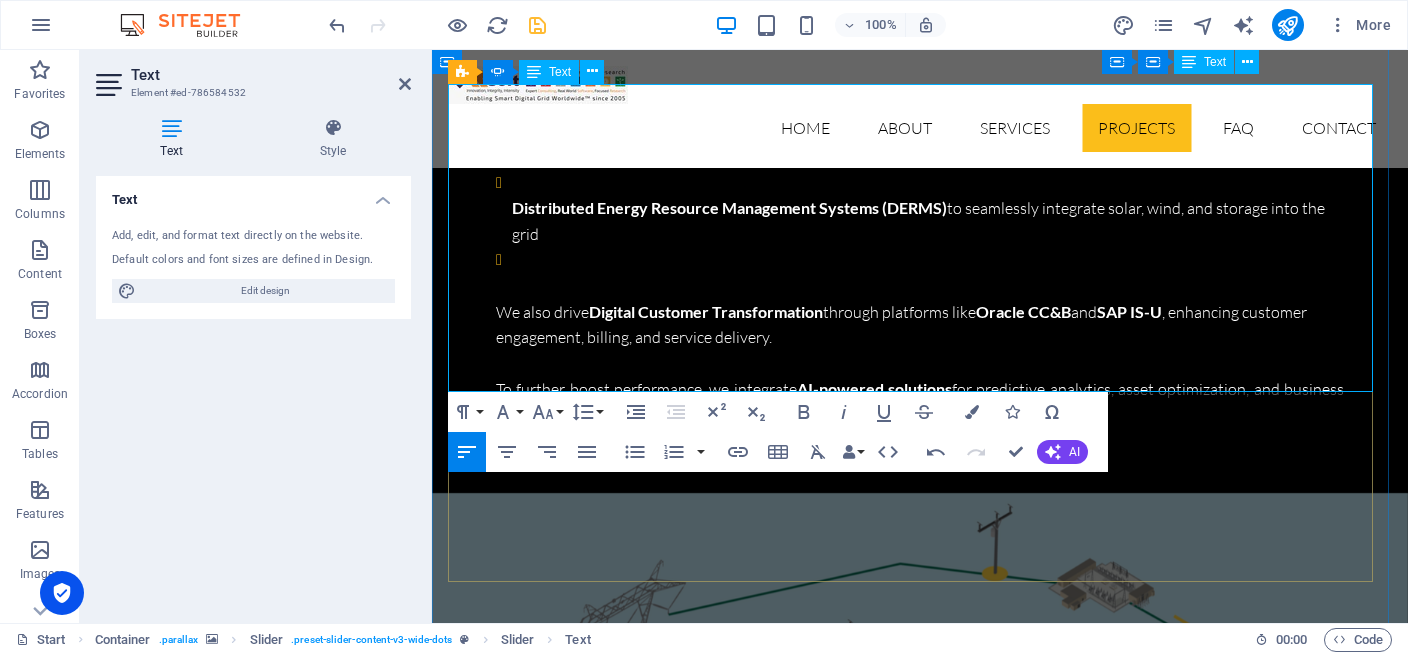 click on "Luiz Reyez  -" at bounding box center [-1865, 7988] 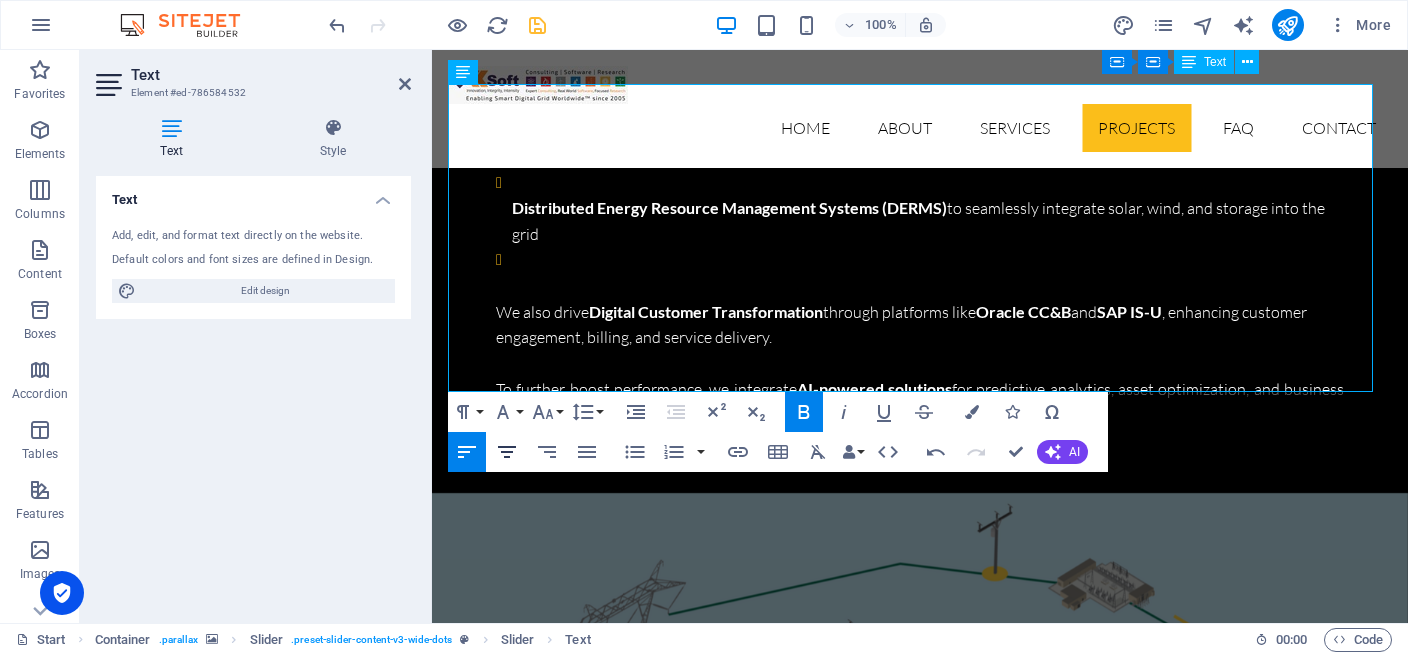 click 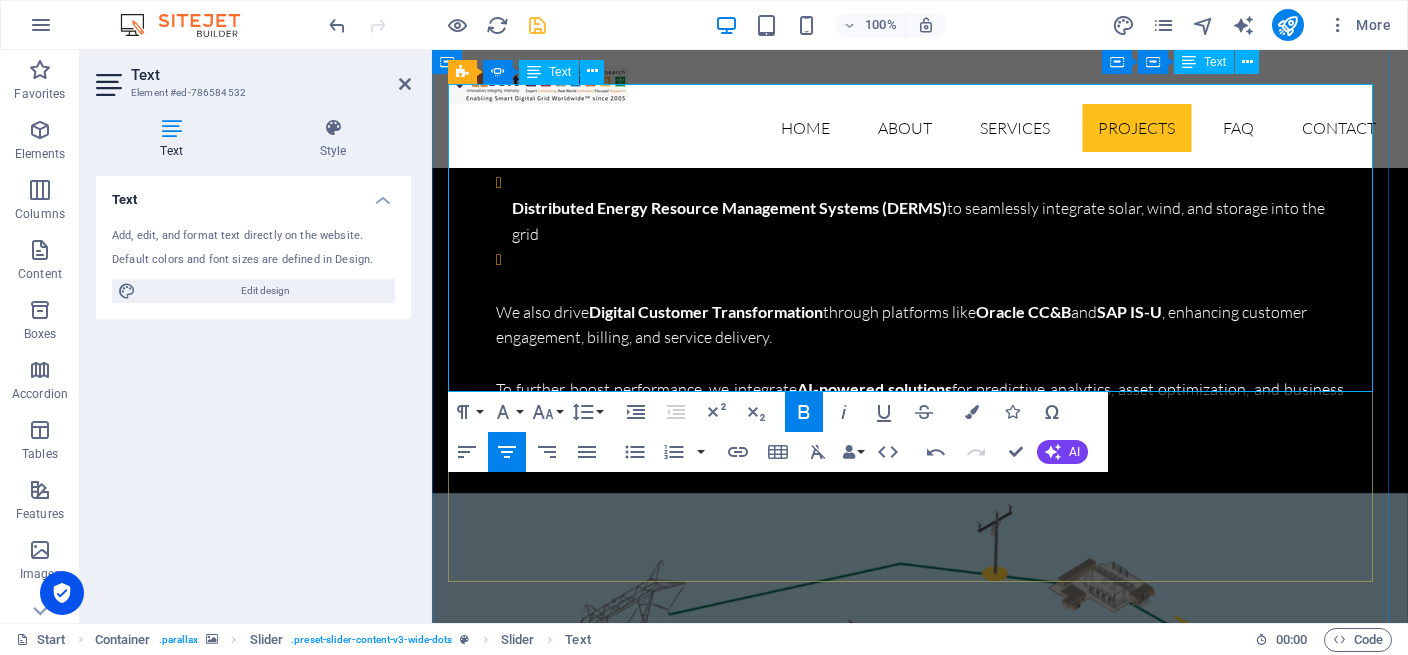 click on "“NKSoft delivered a seamless FTTx network and billing system deployment that transformed how we serve our members. Their expertise and commitment helped us modernize operations and elevate the customer experience.” —  Luis Reyez, General Manager, Kit Carson Electric, Gas, and  Internet" at bounding box center (-1865, 7846) 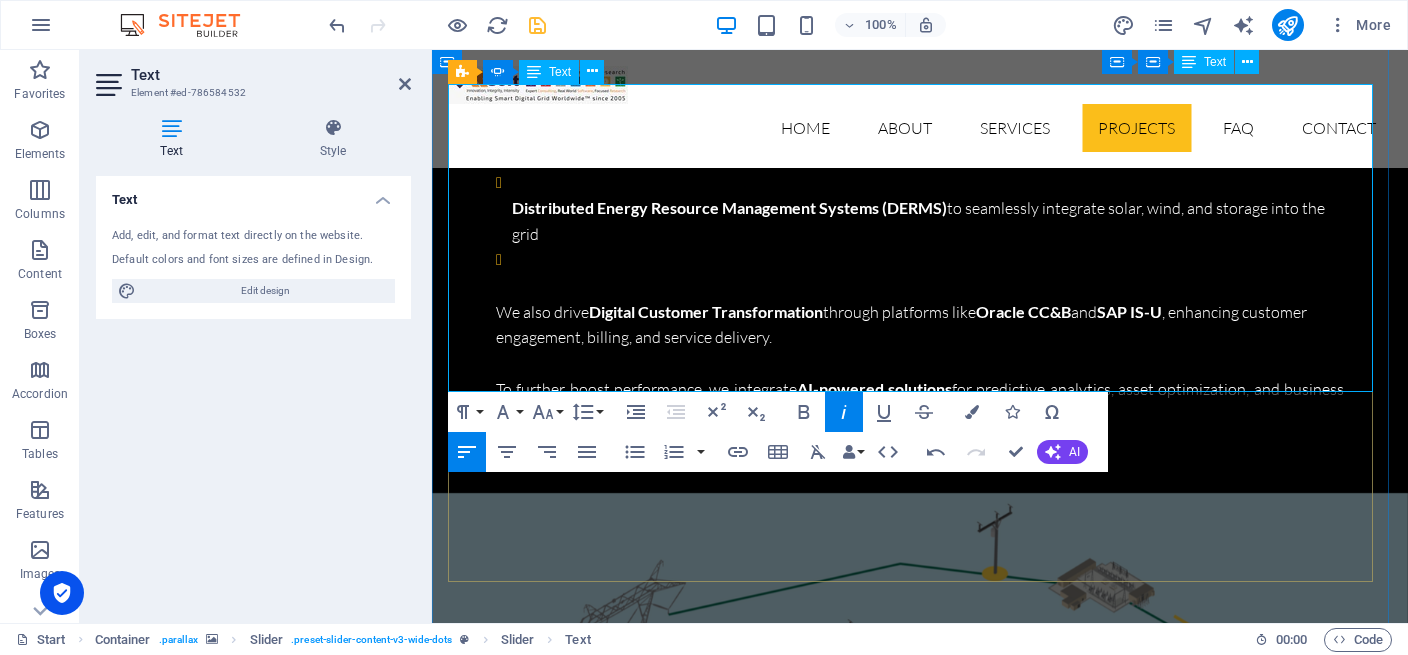 drag, startPoint x: 948, startPoint y: 153, endPoint x: 628, endPoint y: 276, distance: 342.82504 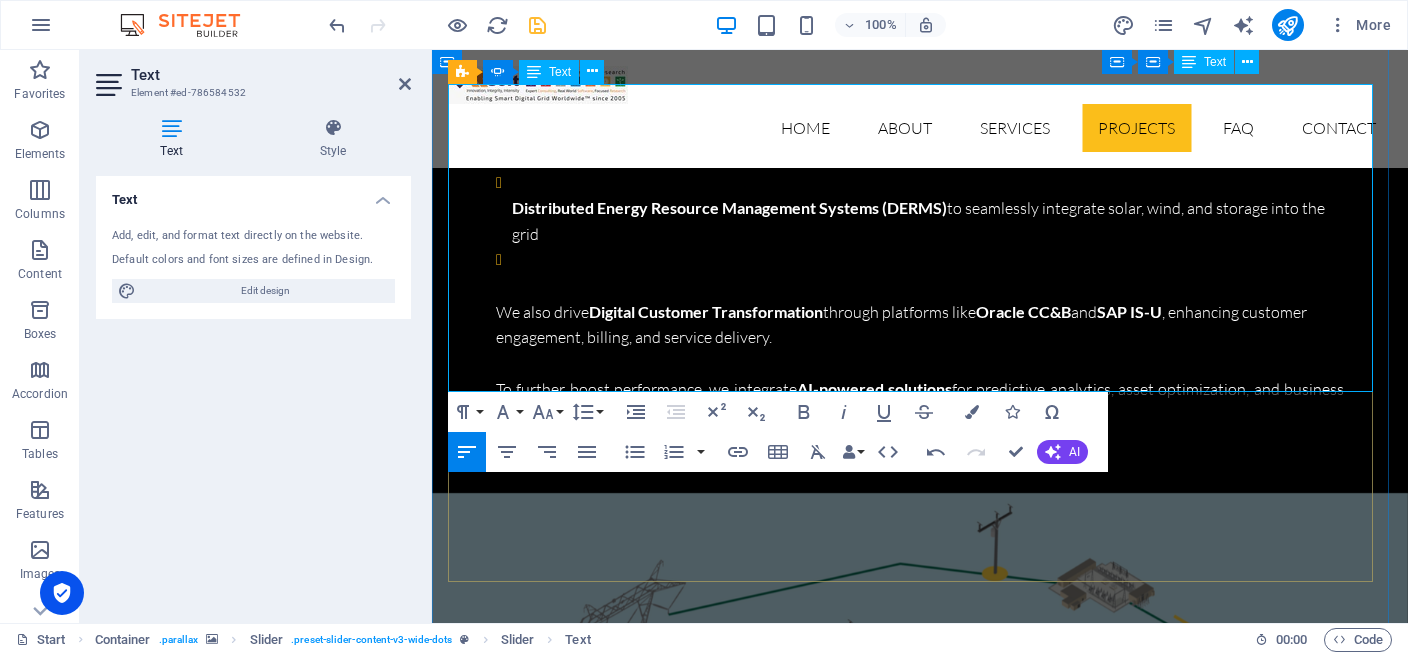 click at bounding box center (-1865, 7897) 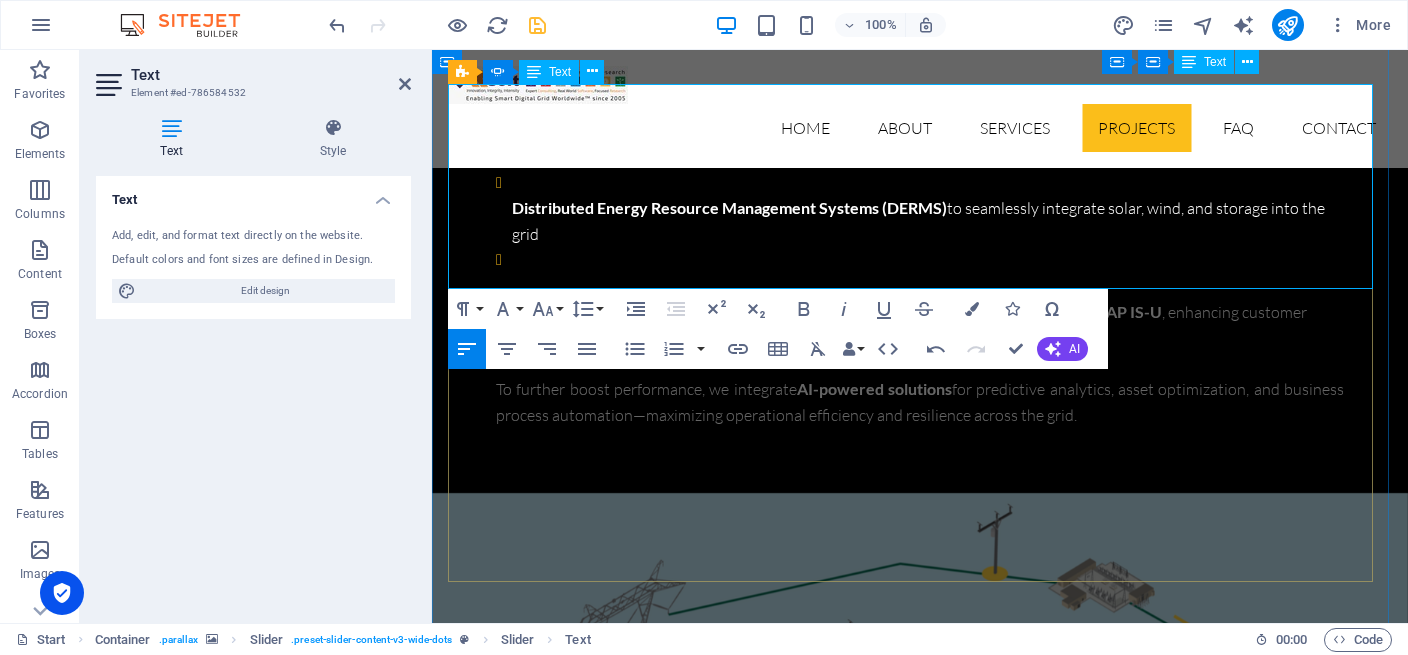 drag, startPoint x: 460, startPoint y: 187, endPoint x: 461, endPoint y: 241, distance: 54.00926 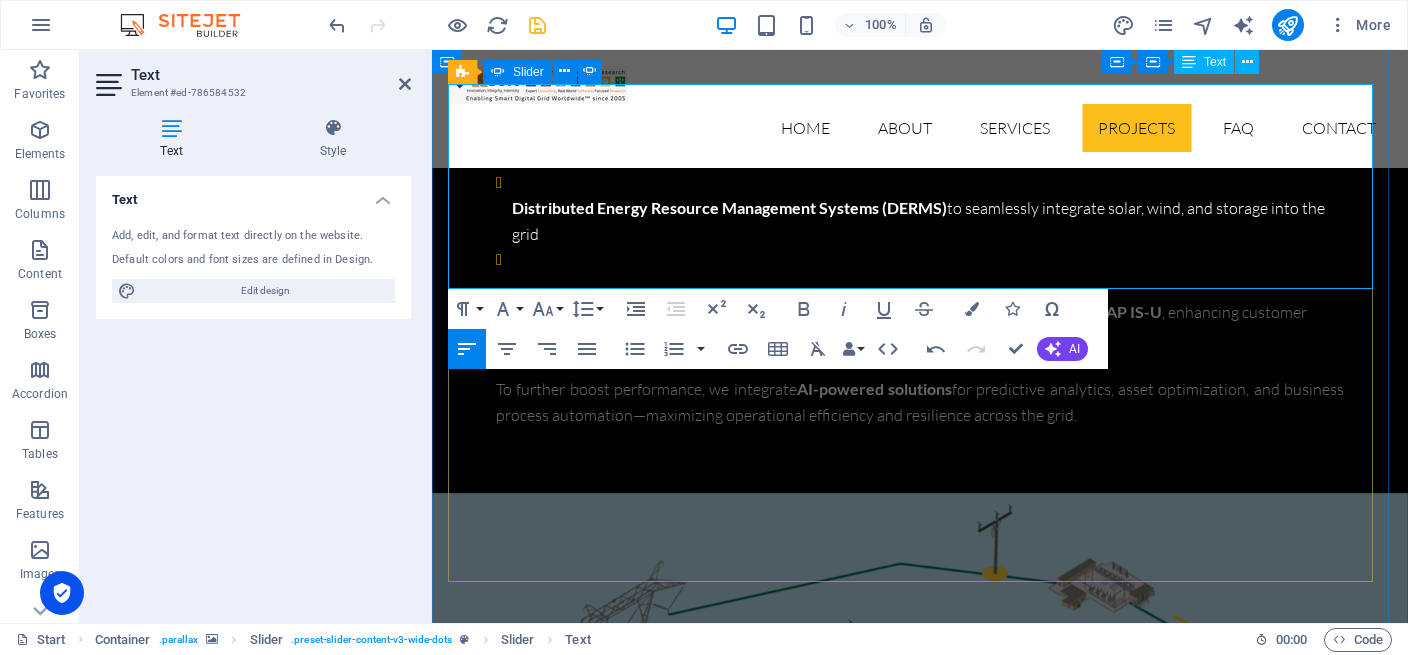drag, startPoint x: 981, startPoint y: 146, endPoint x: 442, endPoint y: 144, distance: 539.0037 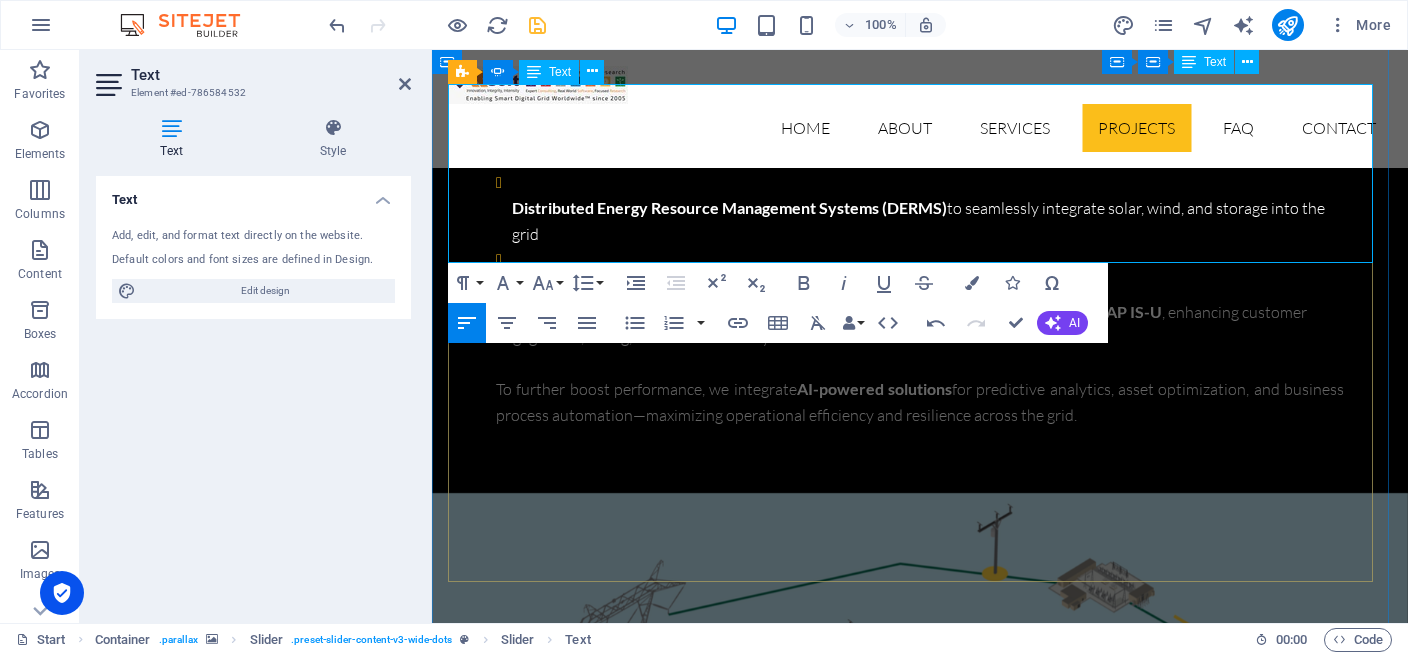 click at bounding box center [-1865, 7872] 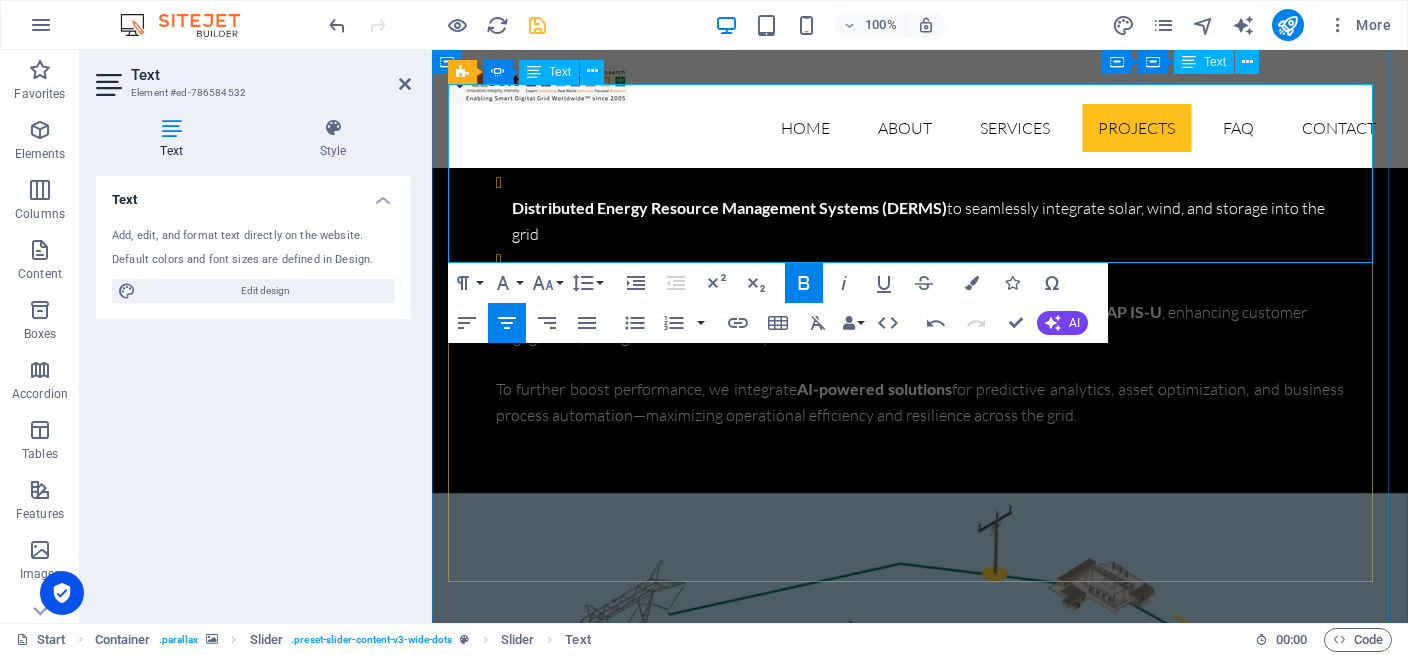 click at bounding box center (-1865, 7872) 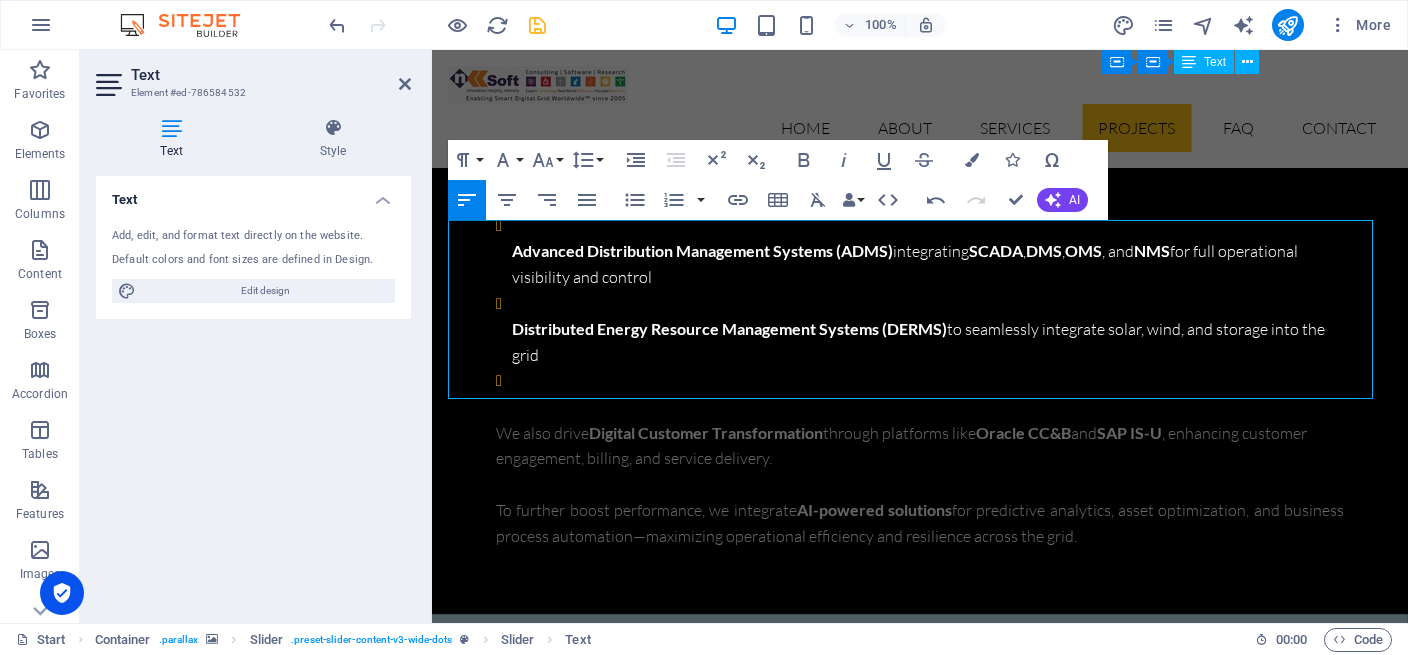 scroll, scrollTop: 8398, scrollLeft: 0, axis: vertical 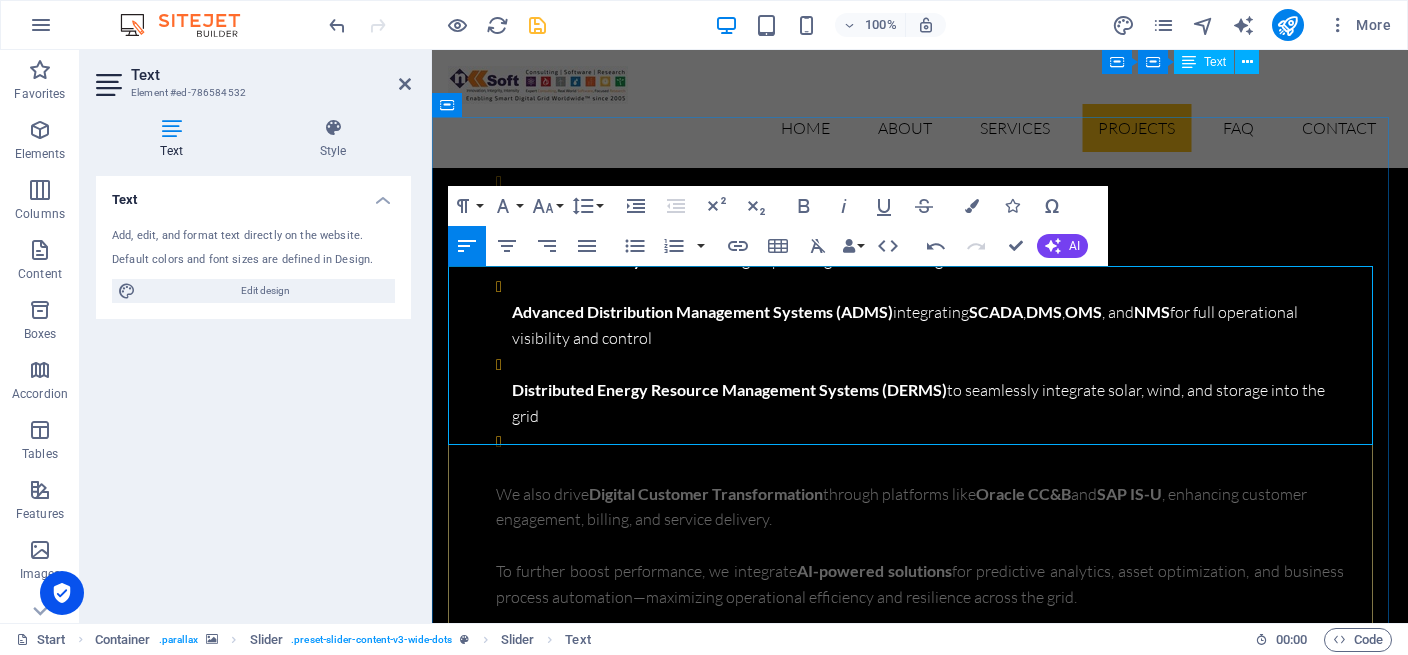click at bounding box center [-1865, 8028] 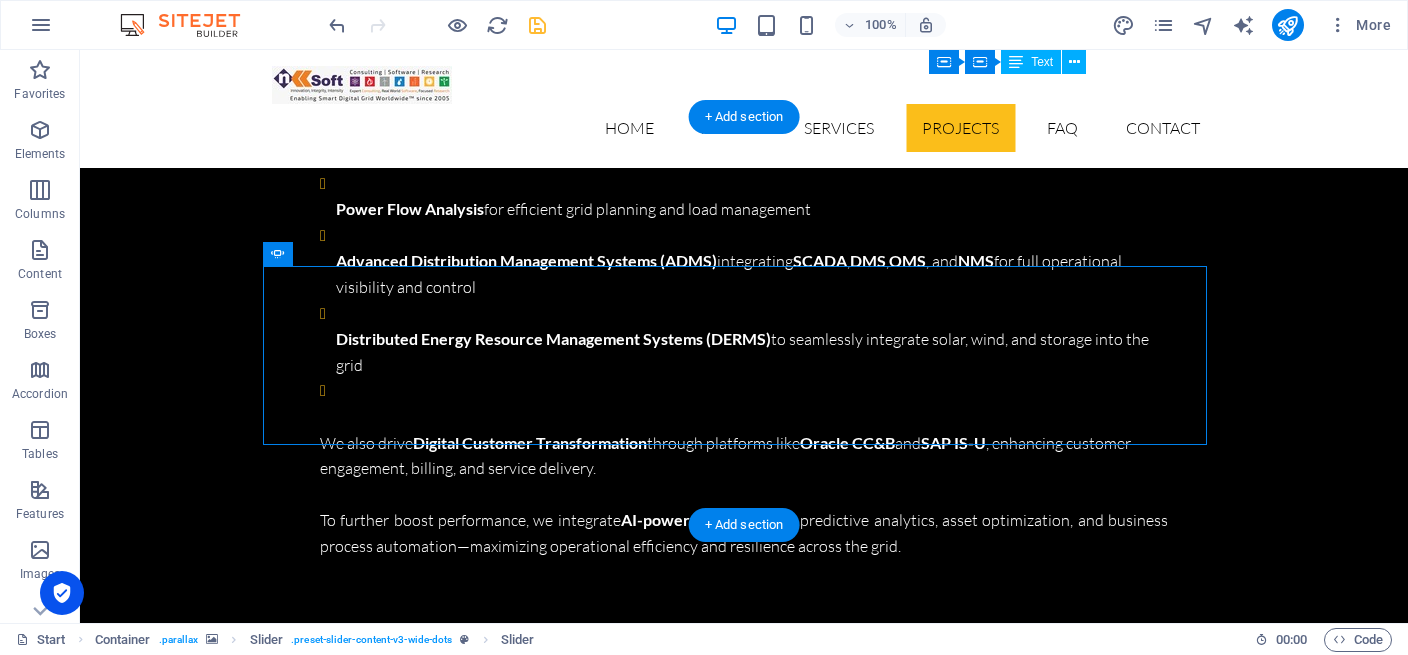 scroll, scrollTop: 7836, scrollLeft: 0, axis: vertical 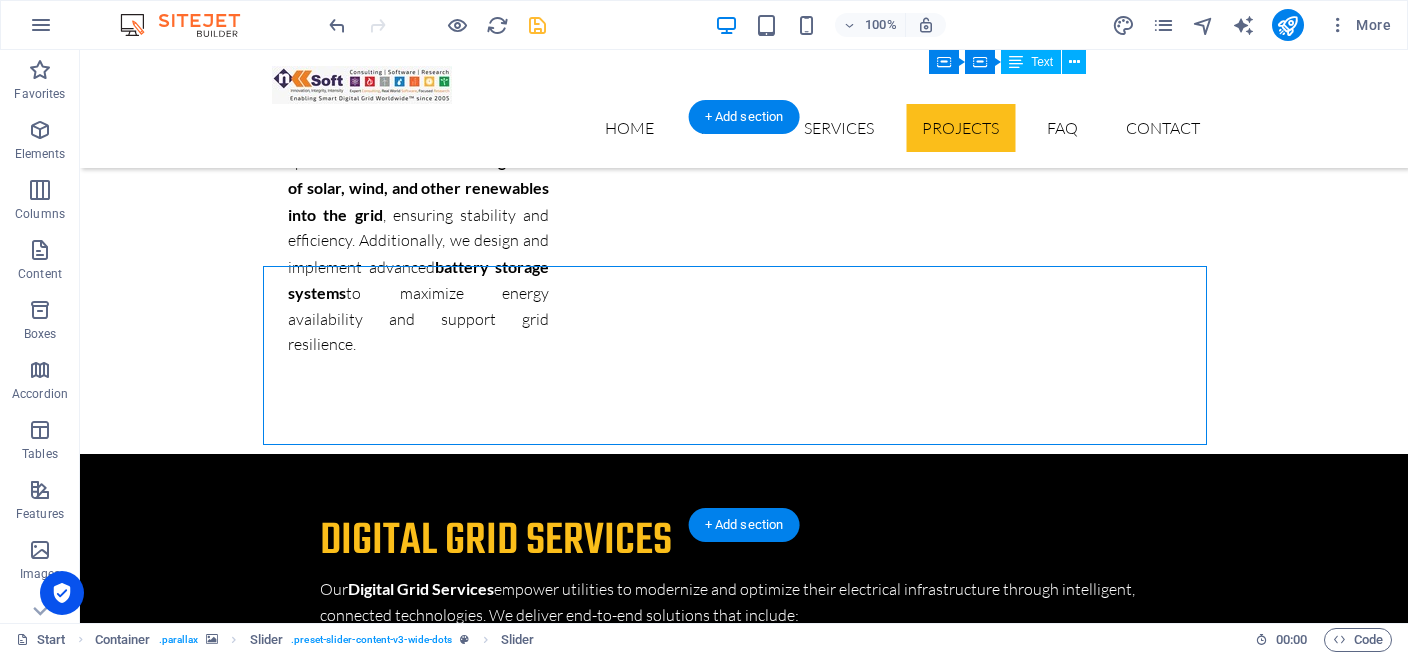 click at bounding box center [744, 6834] 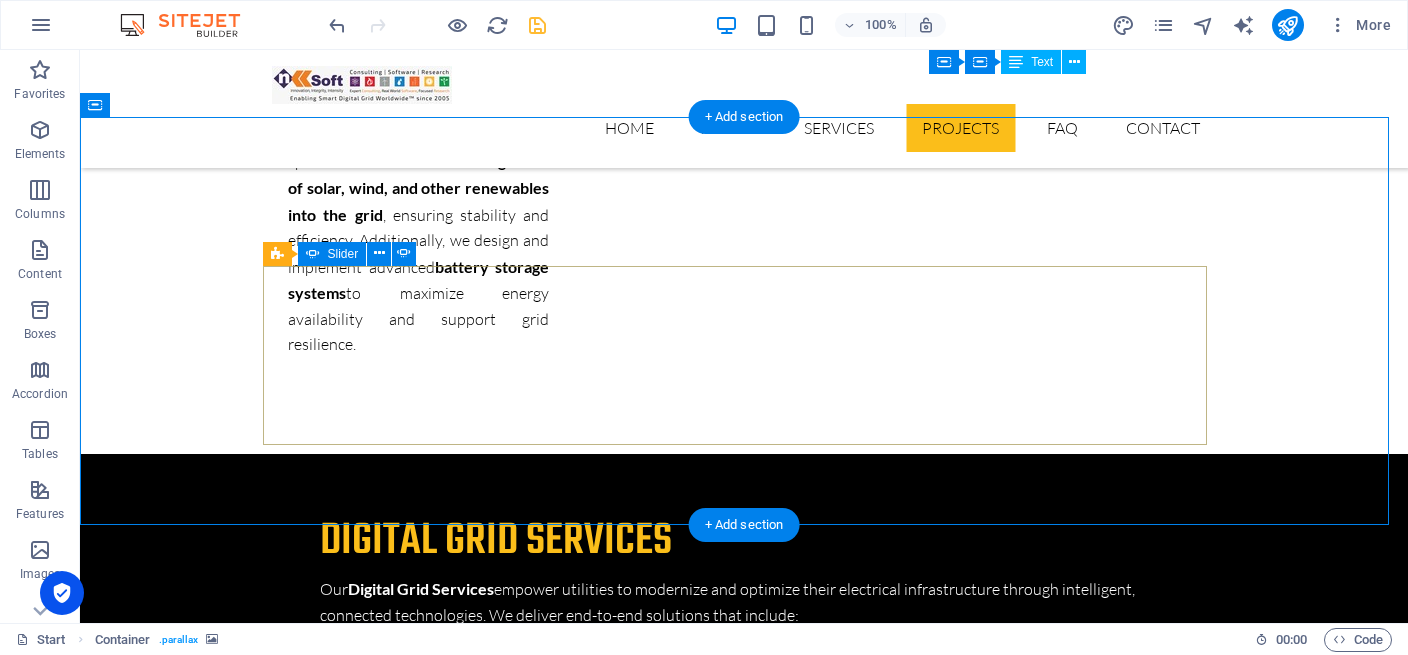 click on "2" at bounding box center [135, -7241] 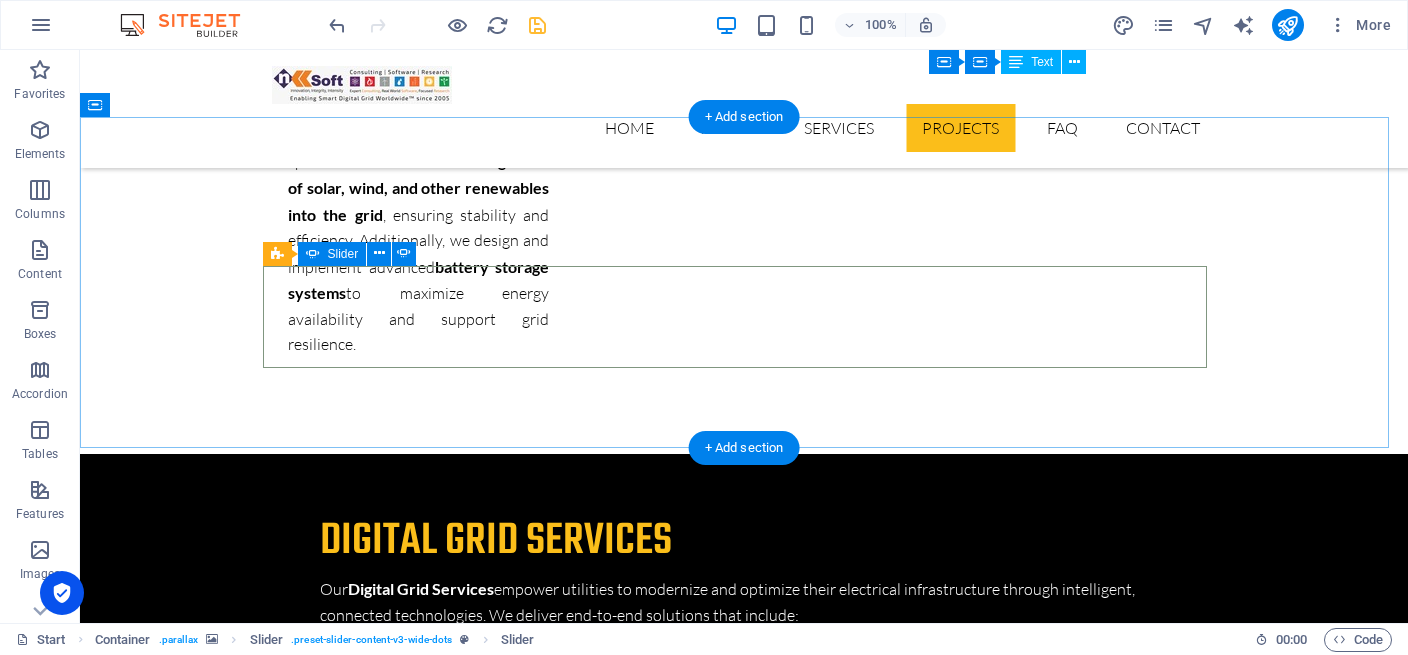 click on "3" at bounding box center (135, -7216) 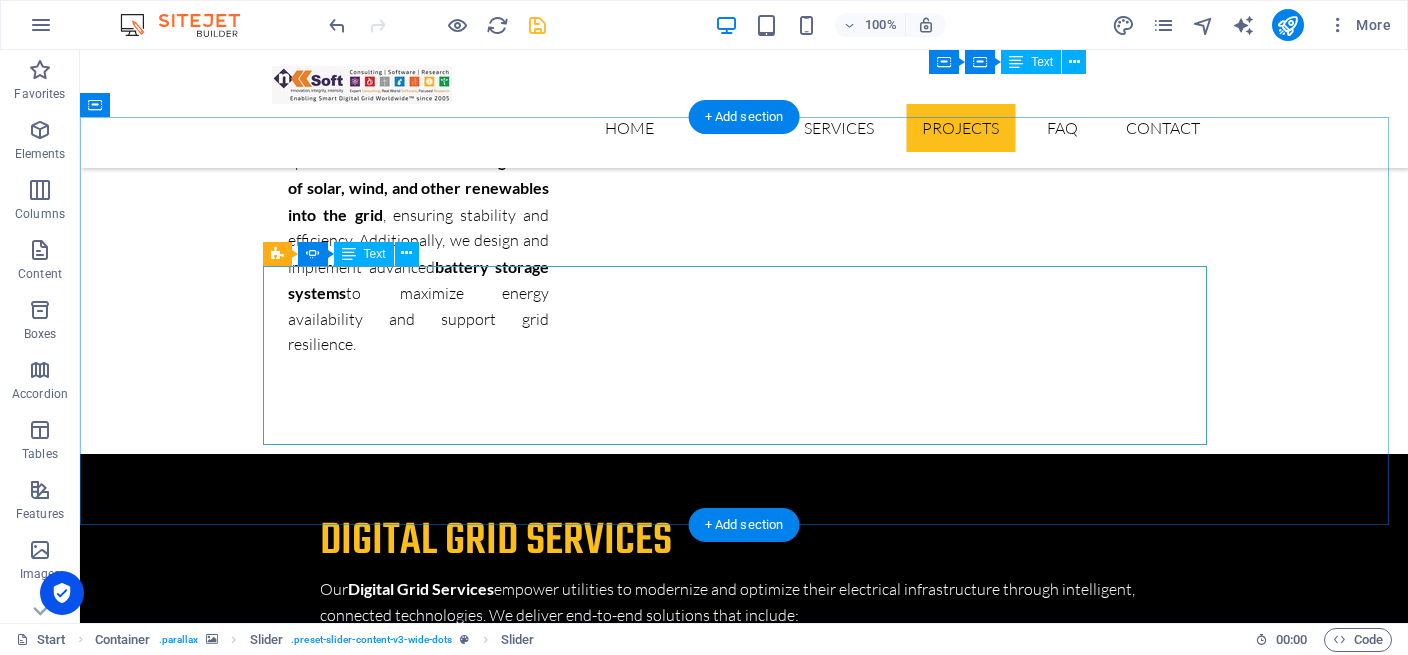 click on "“NKSoft delivered a seamless FTTx network and billing system deployment that transformed how we serve our members. Their expertise and commitment helped us modernize operations and elevate the customer experience.” Luis Reyez  -   CEO, Kit Carson Electric, Gas, and  Internet" at bounding box center (-2088, 7747) 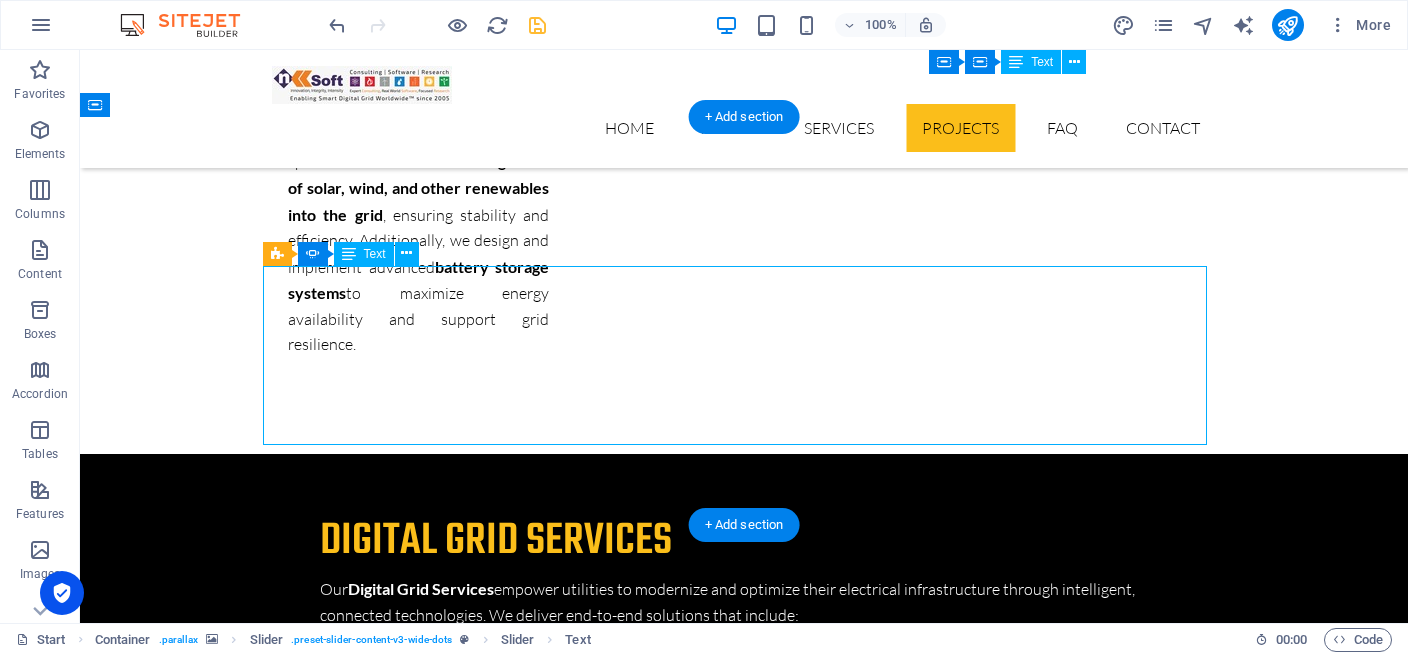 click on "“NKSoft delivered a seamless FTTx network and billing system deployment that transformed how we serve our members. Their expertise and commitment helped us modernize operations and elevate the customer experience.” Luis Reyez  -   CEO, Kit Carson Electric, Gas, and  Internet" at bounding box center [-2088, 7747] 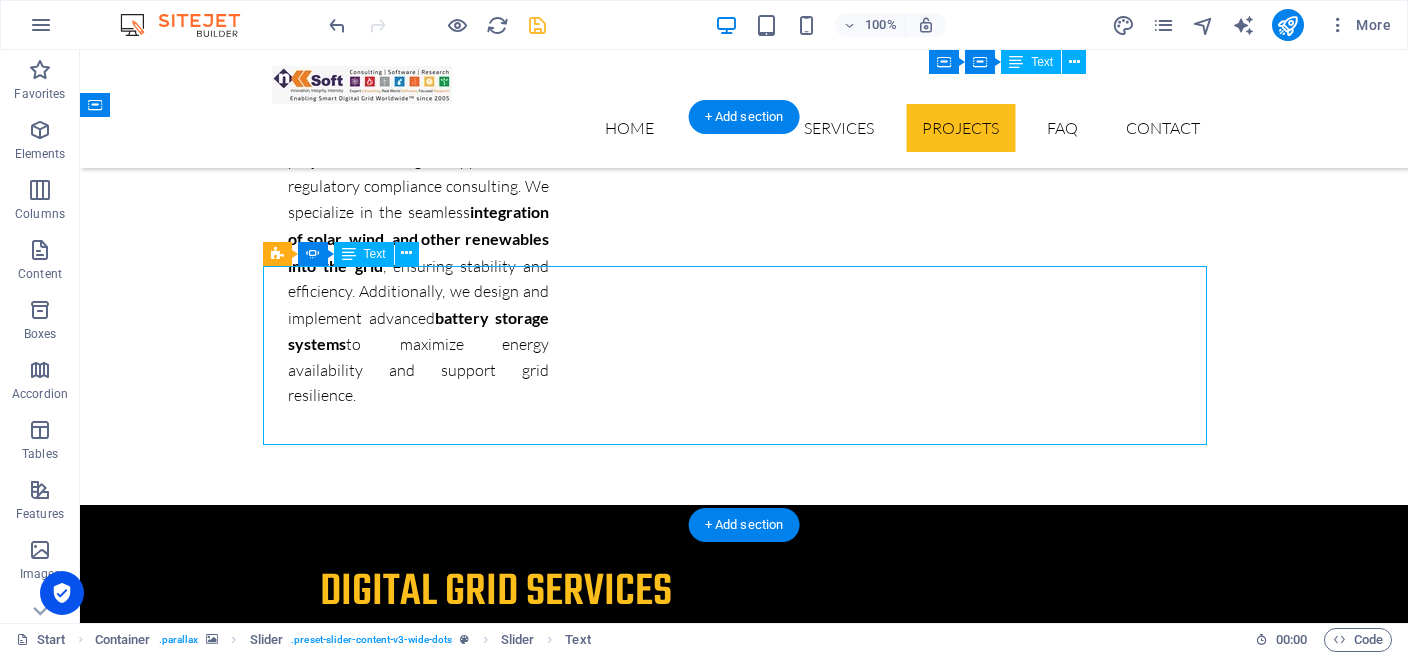 scroll, scrollTop: 8398, scrollLeft: 0, axis: vertical 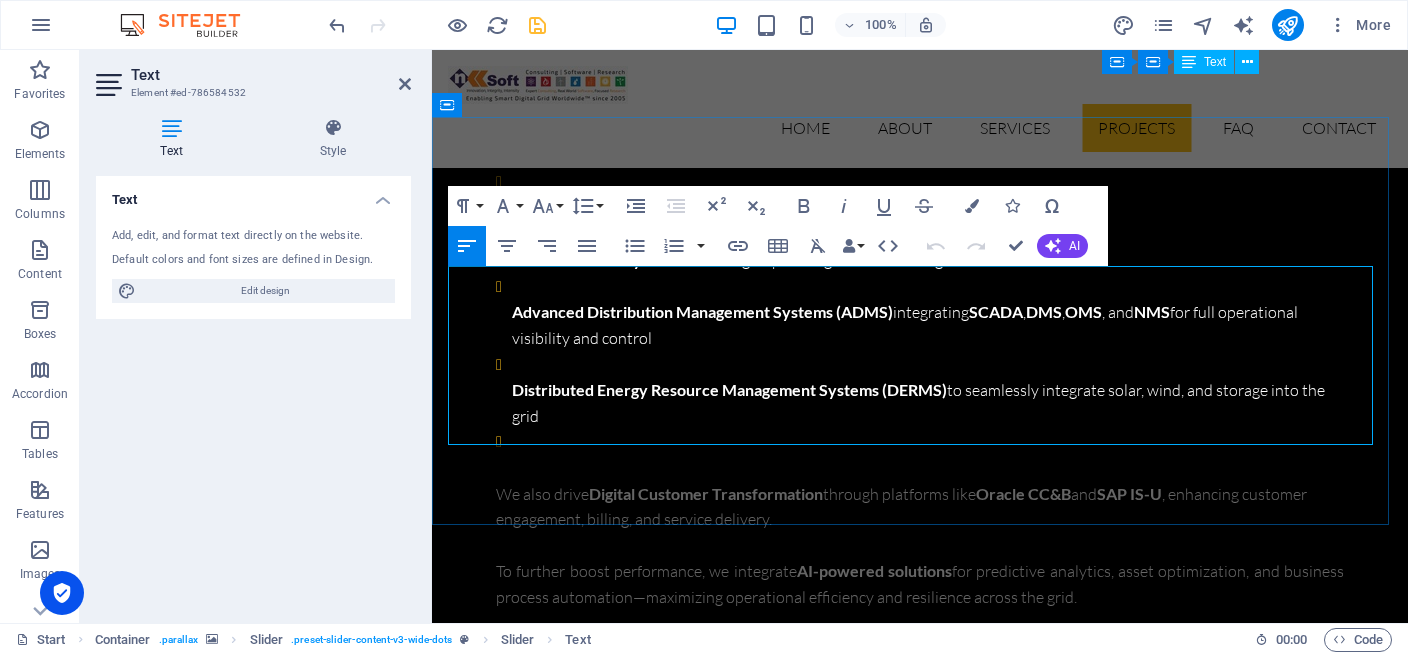 drag, startPoint x: 658, startPoint y: 349, endPoint x: 782, endPoint y: 419, distance: 142.39381 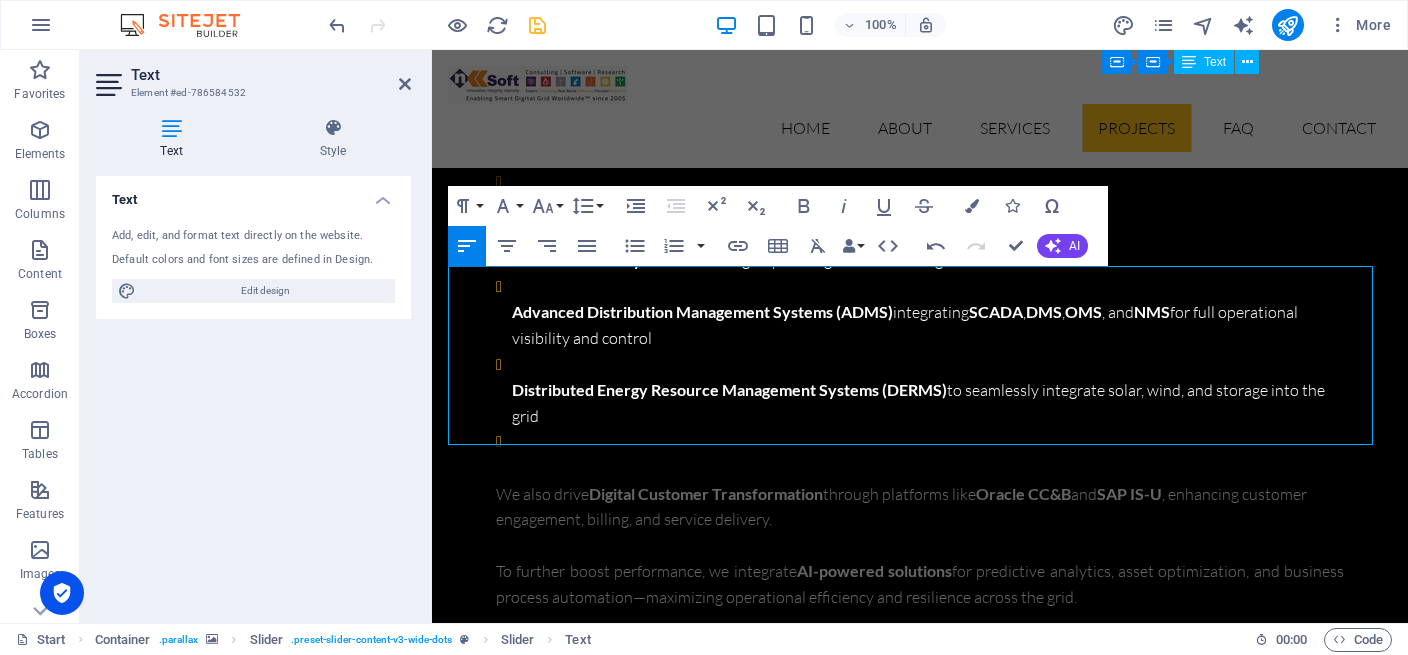 click at bounding box center (920, 6626) 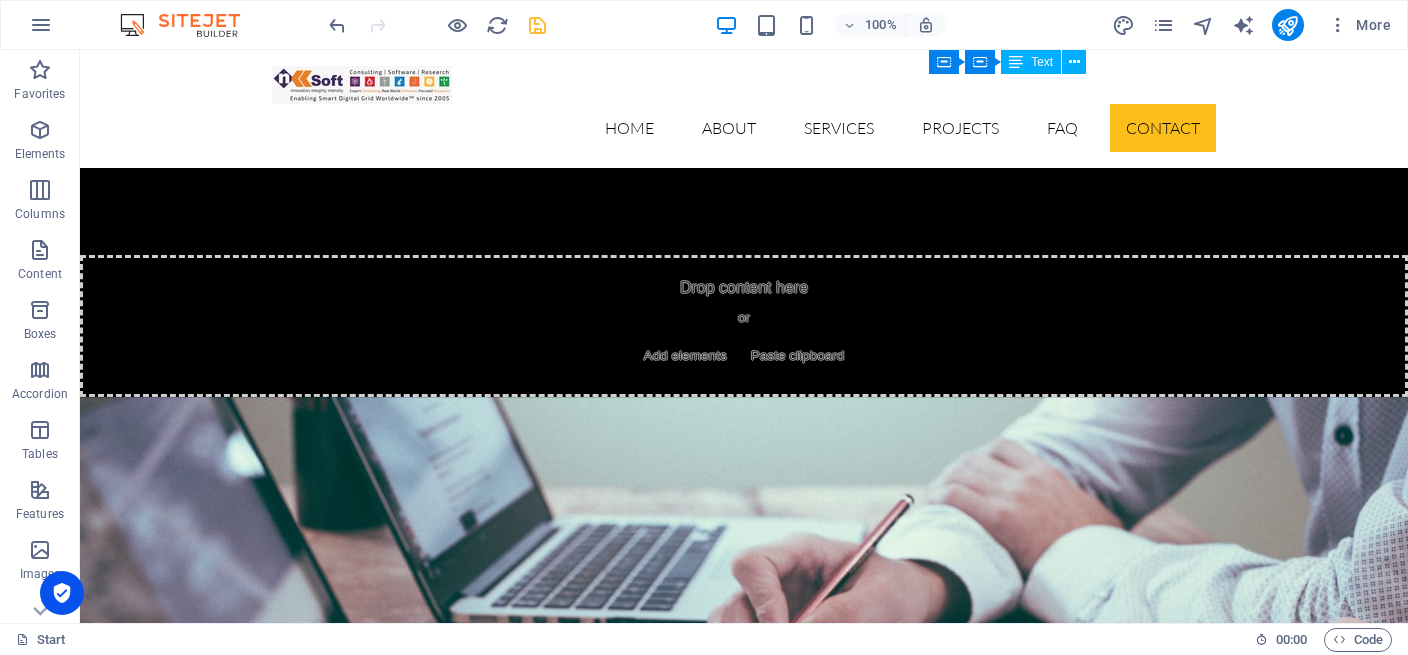scroll, scrollTop: 9632, scrollLeft: 0, axis: vertical 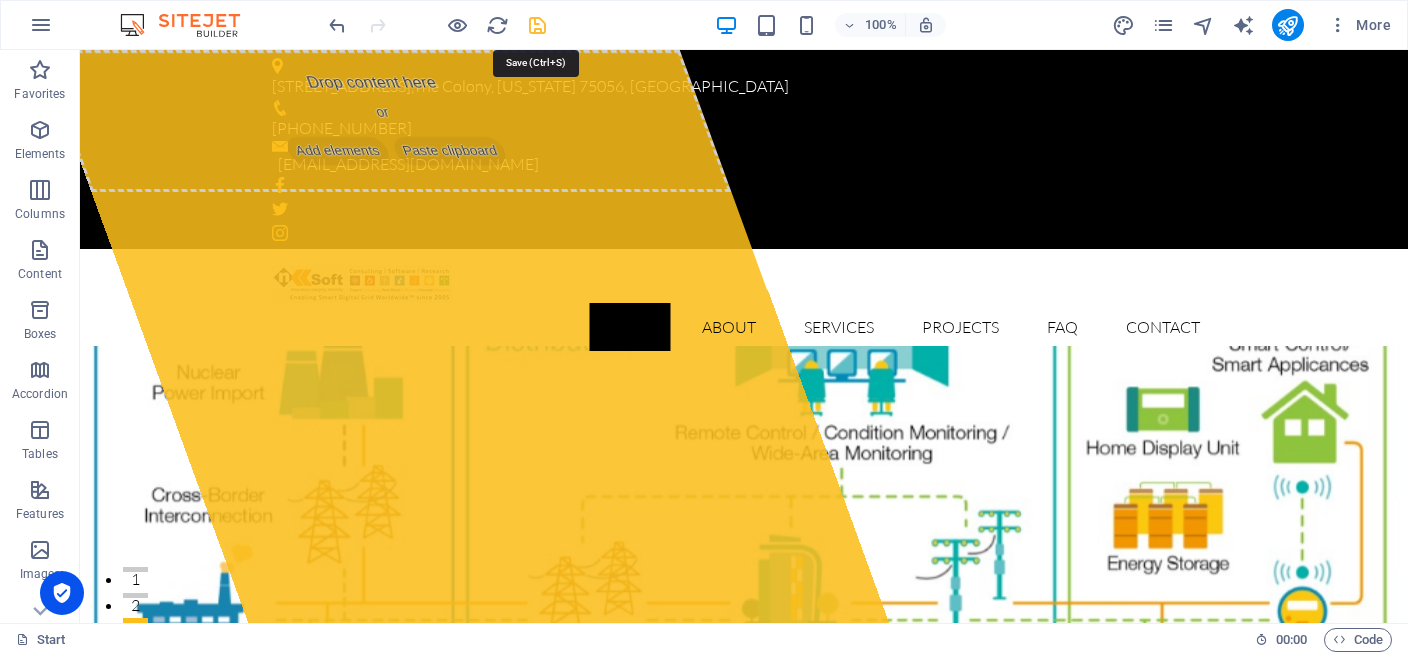 click at bounding box center [537, 25] 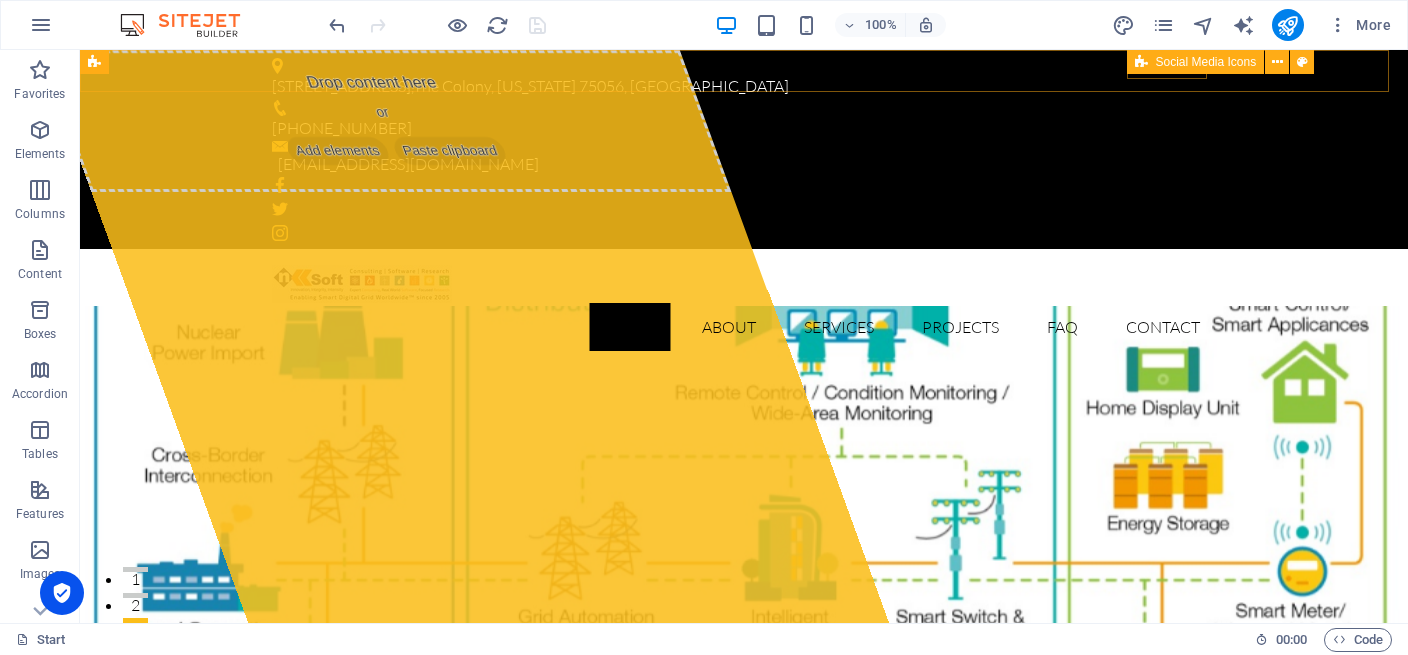 drag, startPoint x: 1049, startPoint y: 20, endPoint x: 1132, endPoint y: 68, distance: 95.880135 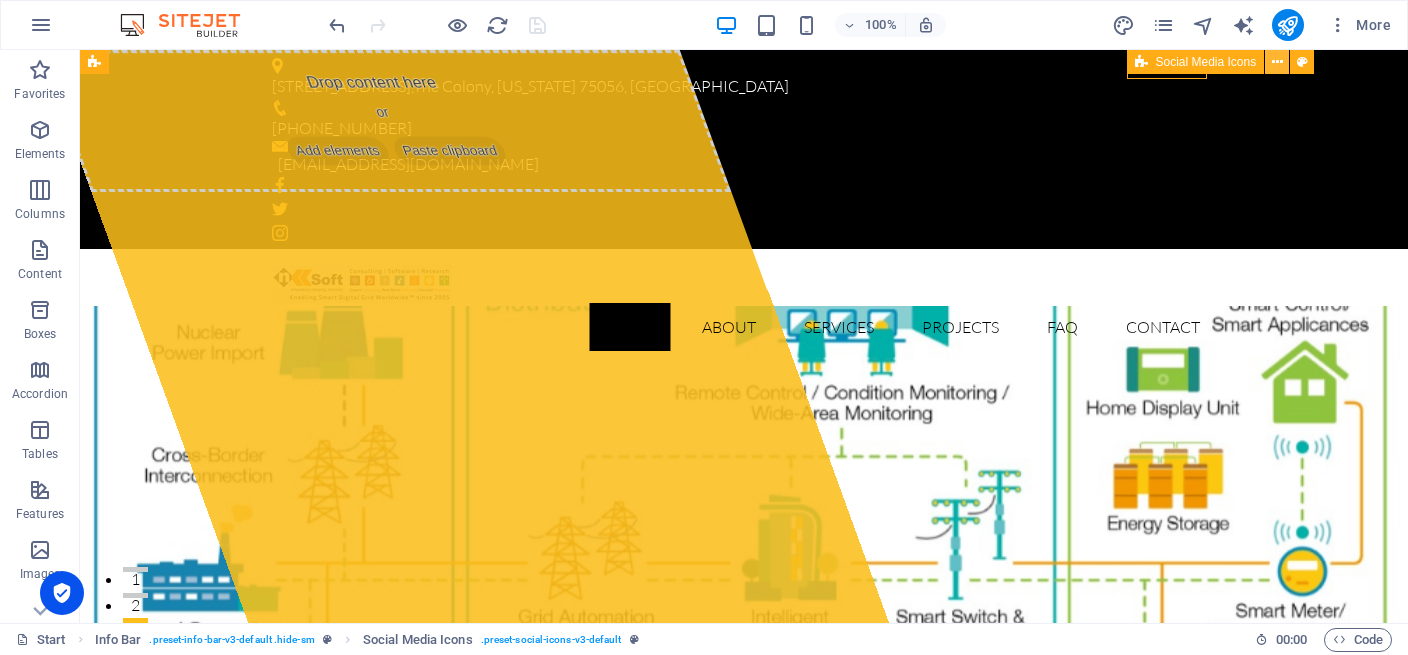 click at bounding box center [1277, 62] 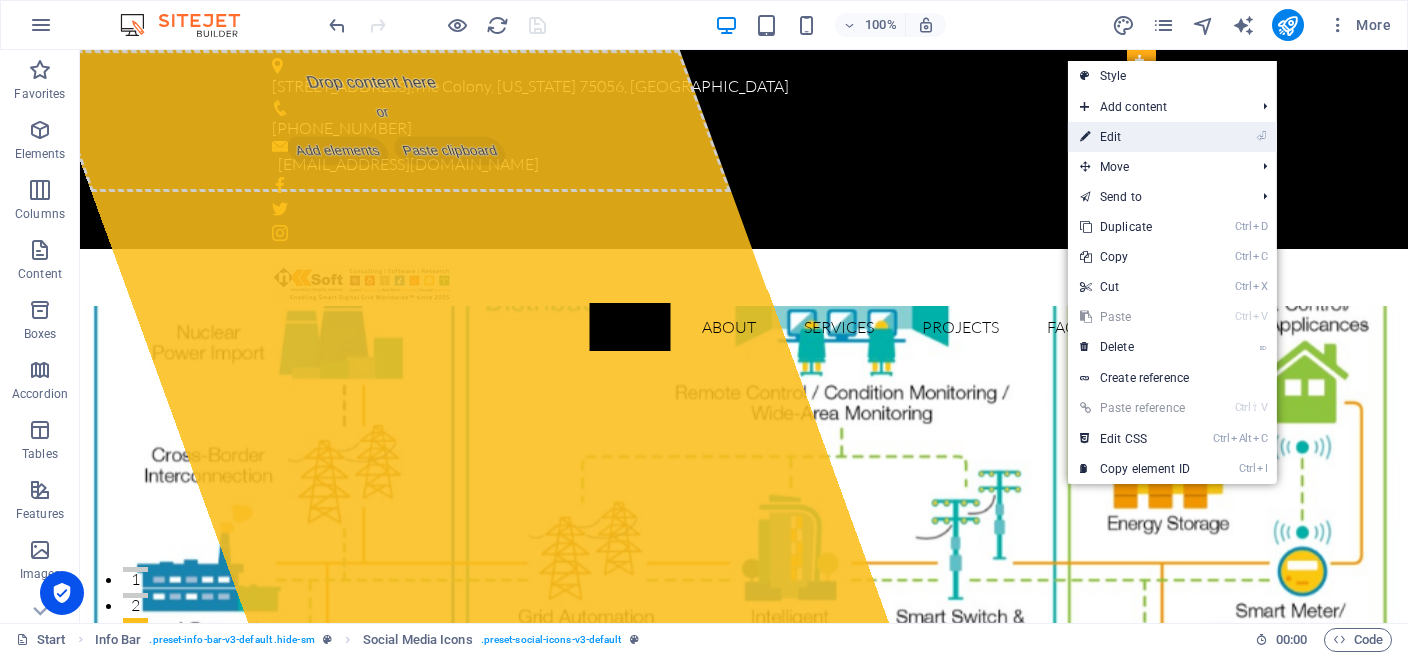 click on "⏎  Edit" at bounding box center [1135, 137] 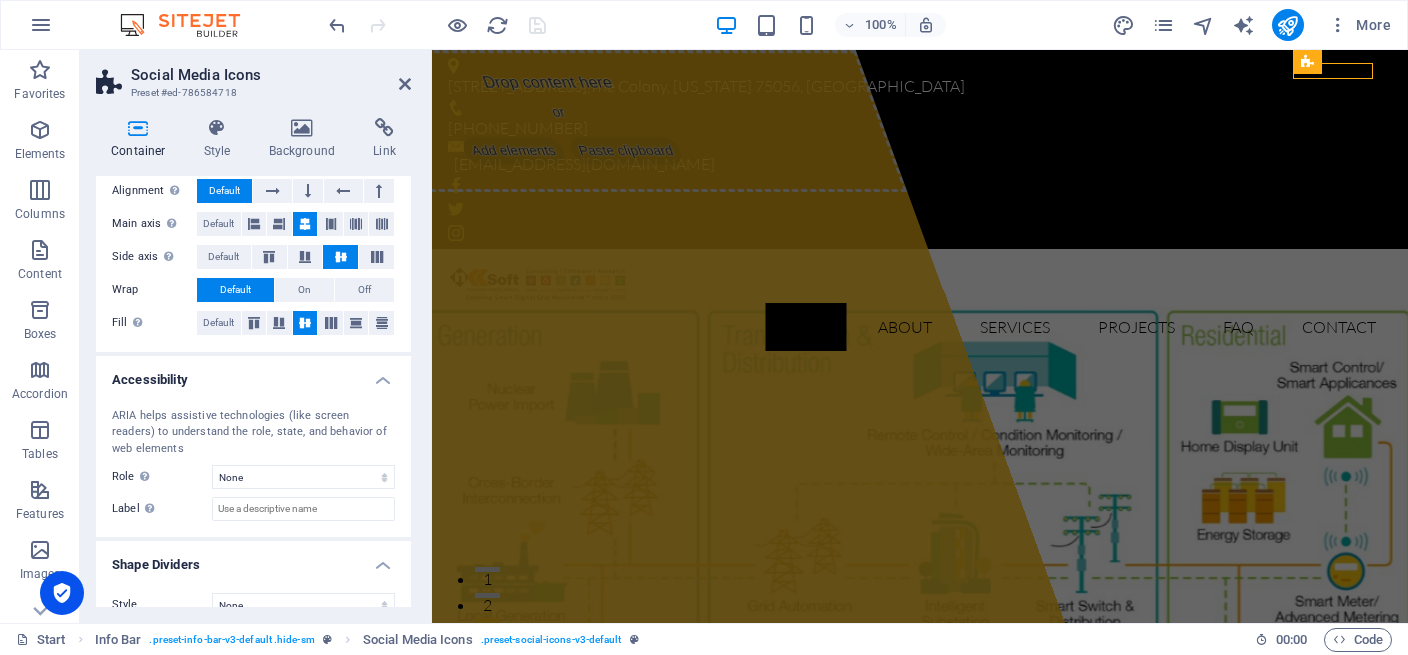 scroll, scrollTop: 376, scrollLeft: 0, axis: vertical 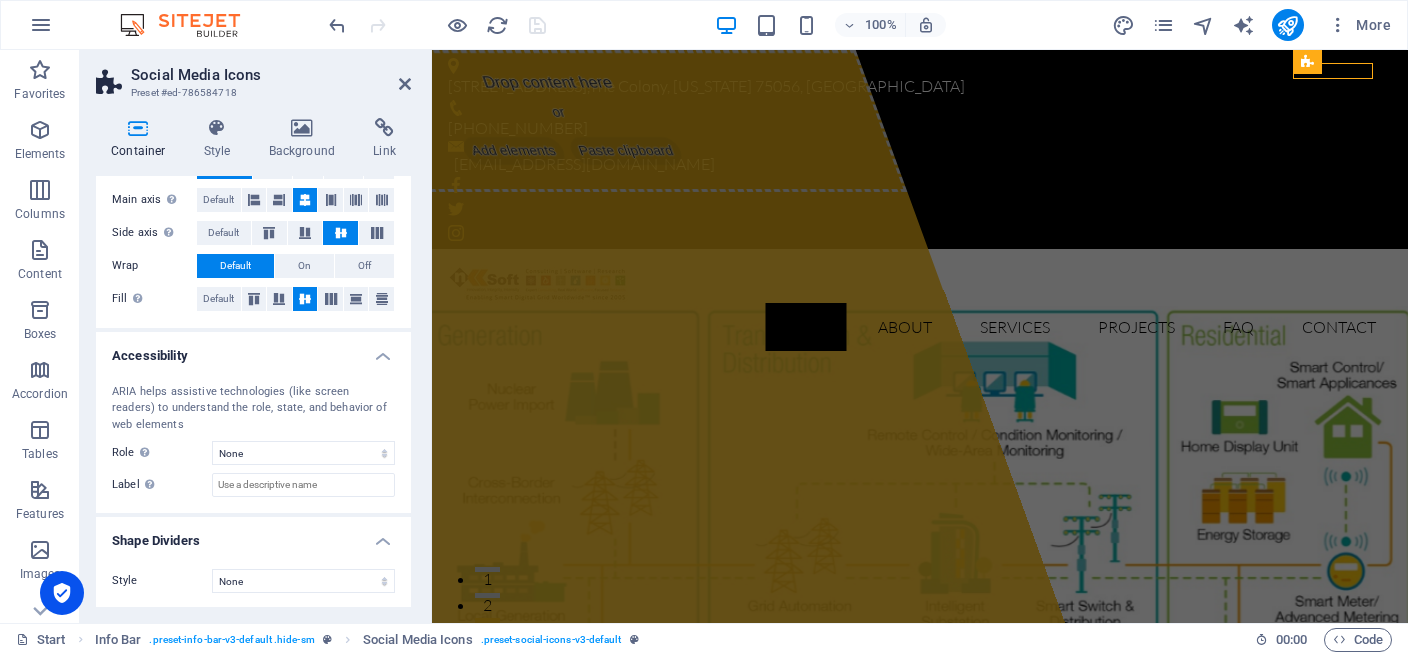 click on "100% More" at bounding box center (862, 25) 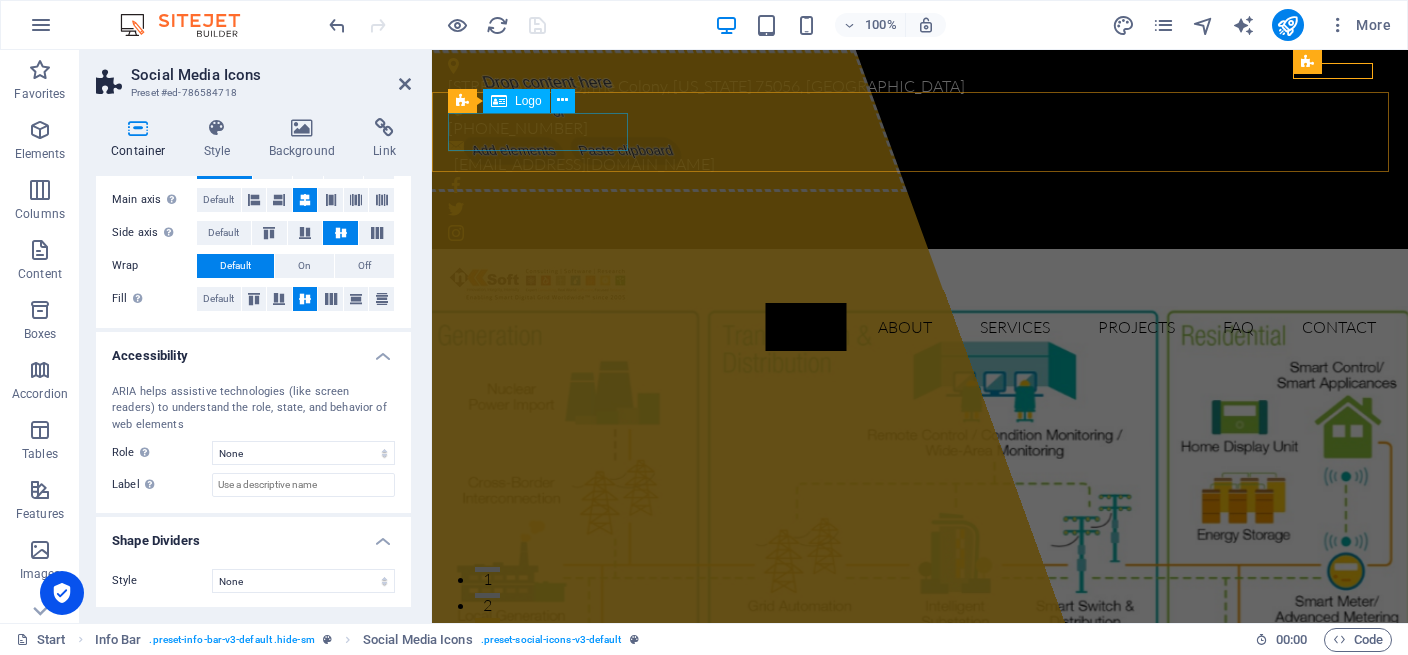 click at bounding box center [920, 284] 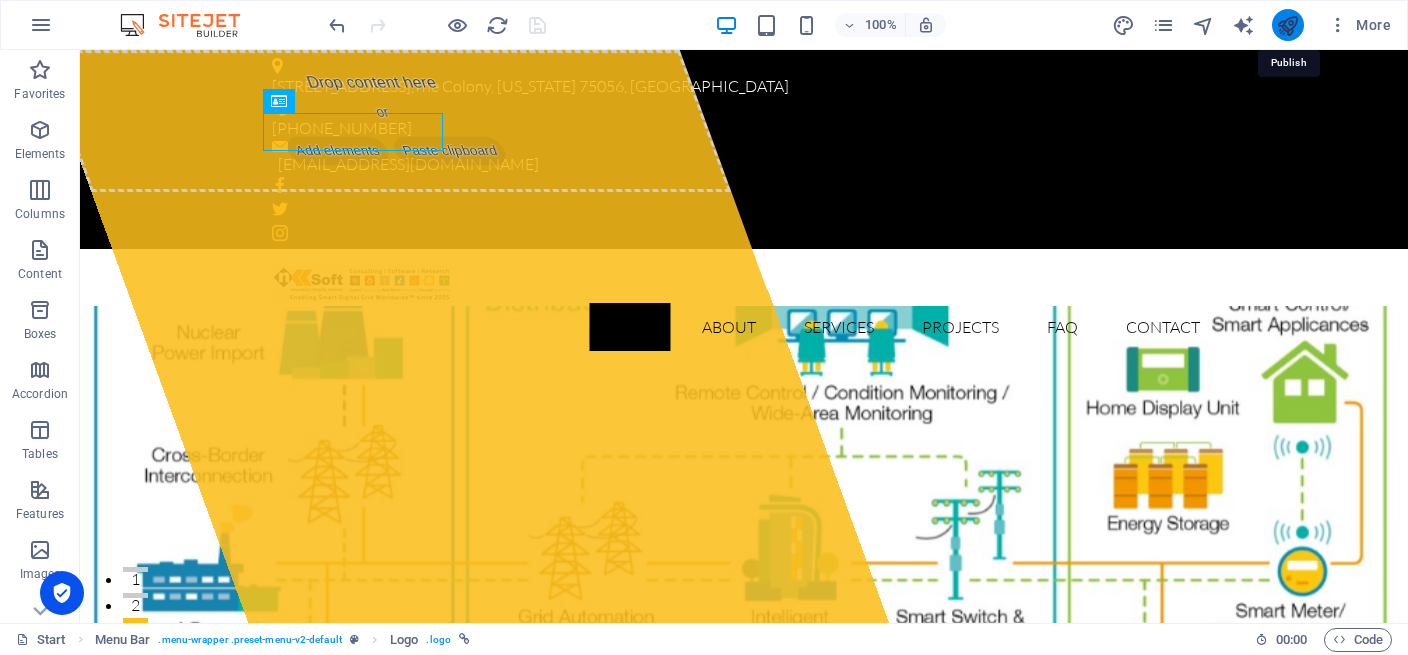 click at bounding box center [1287, 25] 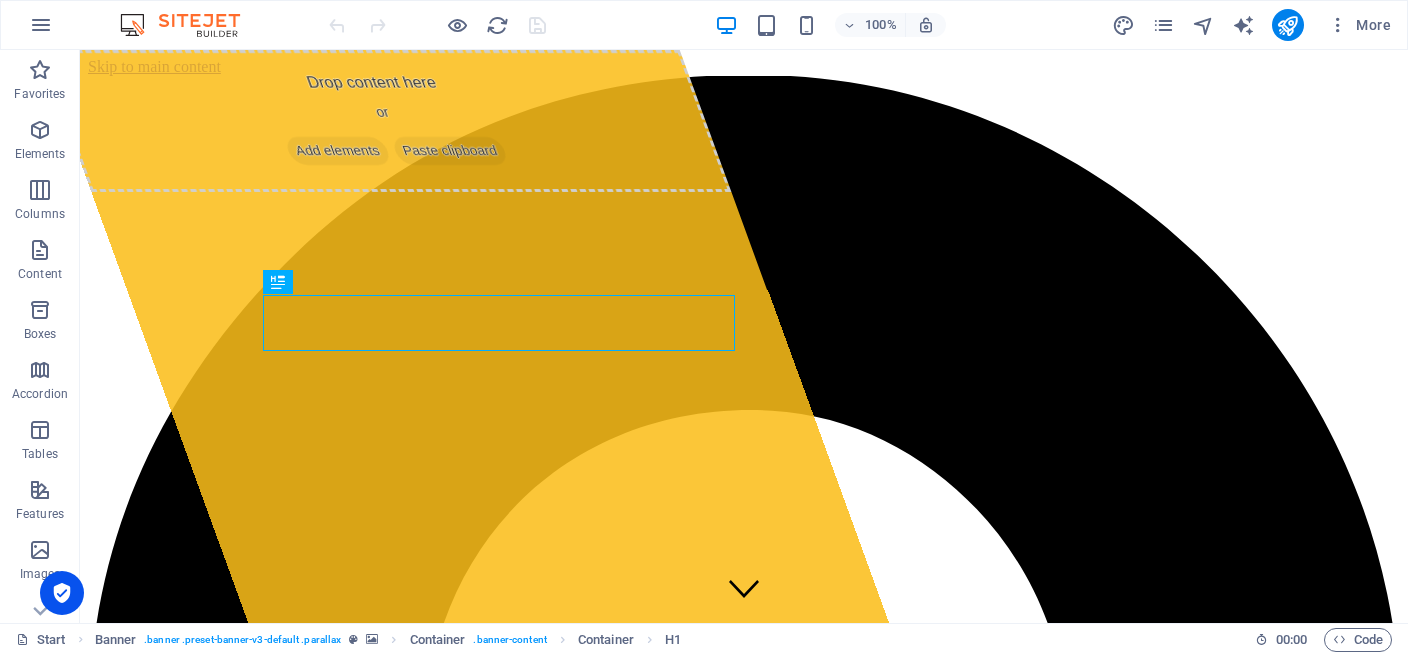 scroll, scrollTop: 0, scrollLeft: 0, axis: both 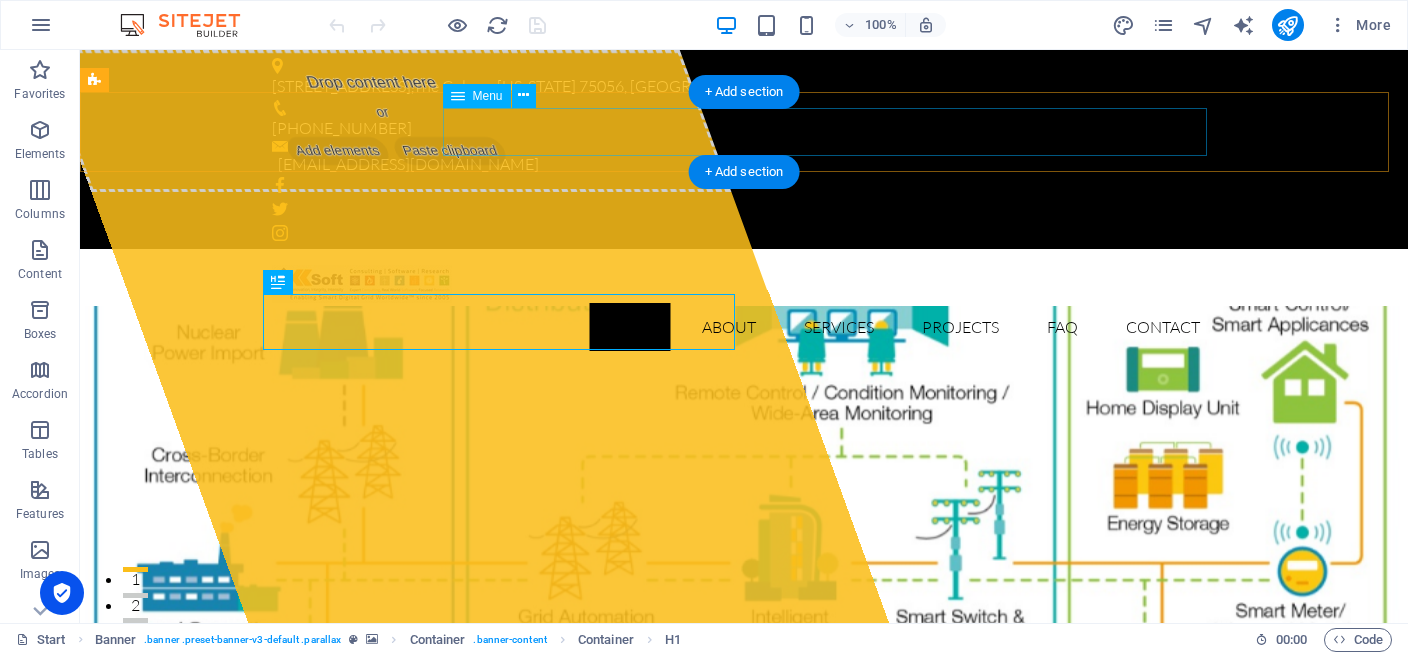 click on "Home About Services Projects FAQ Contact" at bounding box center (744, 327) 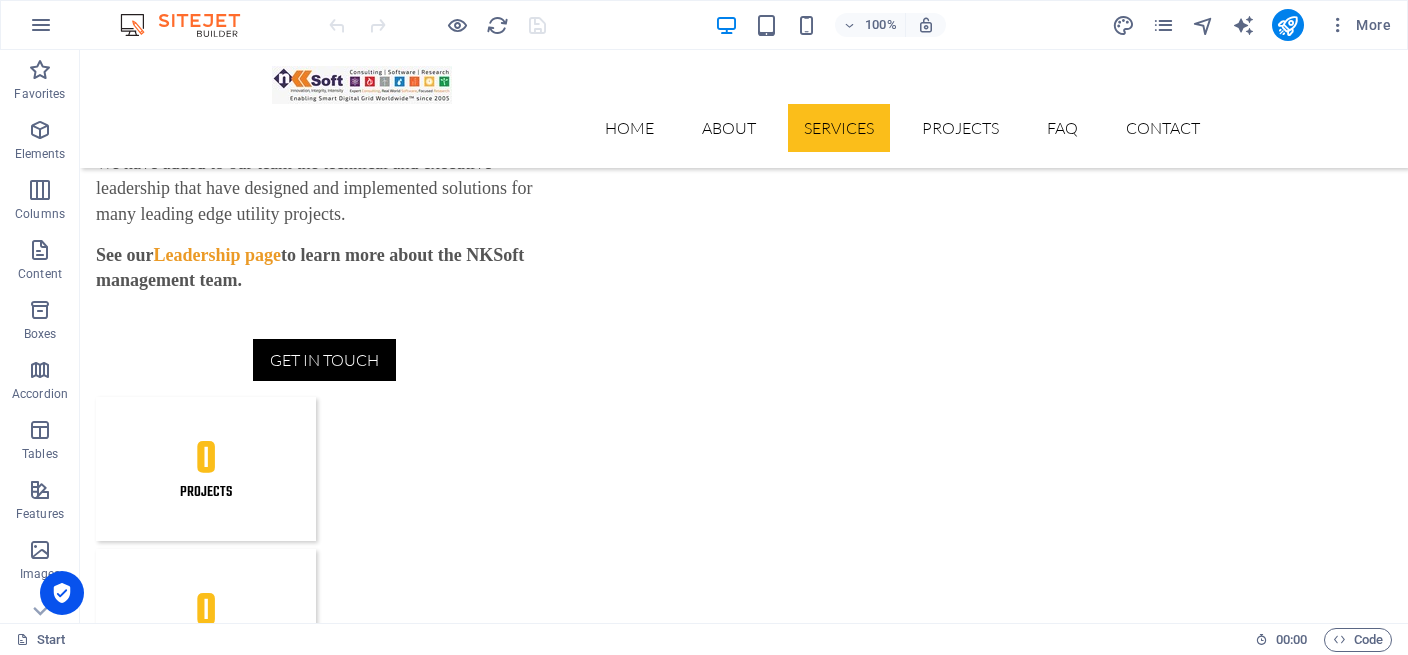 scroll, scrollTop: 3530, scrollLeft: 0, axis: vertical 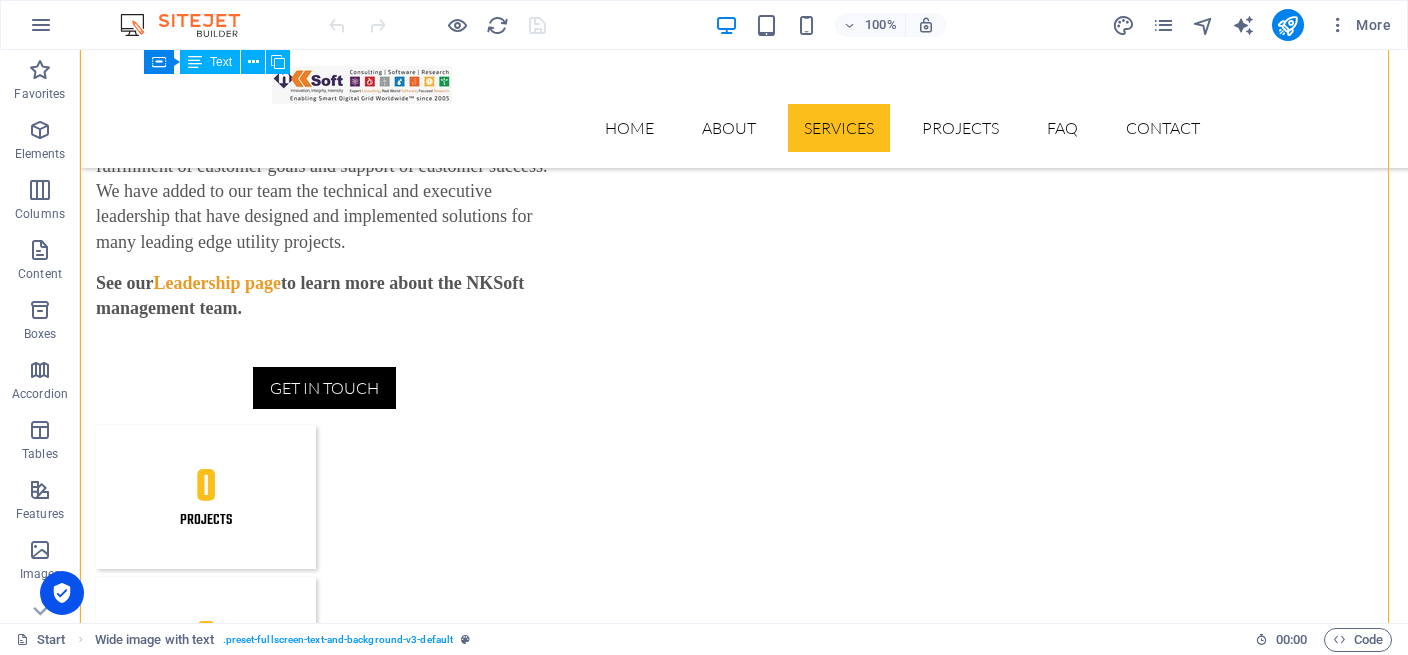 drag, startPoint x: 262, startPoint y: 538, endPoint x: 151, endPoint y: 497, distance: 118.33005 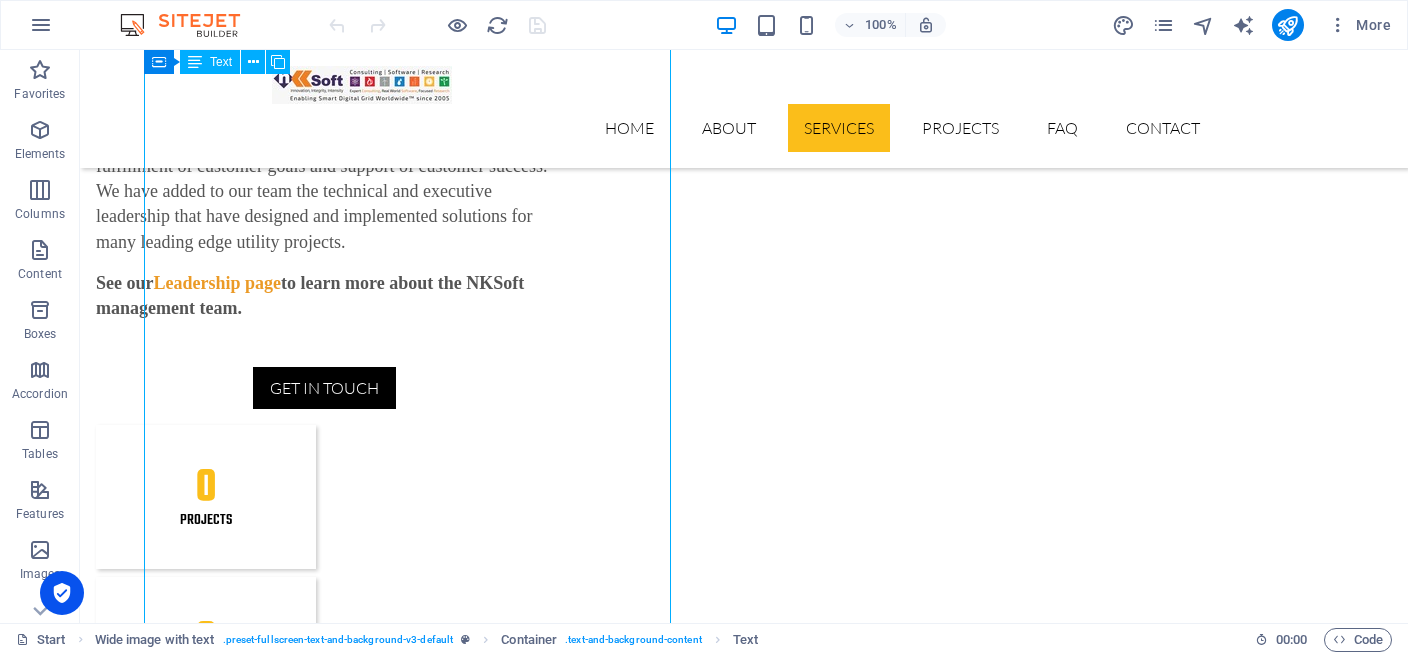 click on "Our  Digital Grid Services  empower utilities to modernize and optimize their electrical infrastructure through intelligent, connected technologies. We deliver end-to-end solutions that include: Advanced Metering Infrastructure (AMI)  for real-time energy usage insights Distribution & Substation Automation  for faster fault response and improved reliability Power Flow Analysis  for efficient grid planning and load management Advanced Distribution Management Systems (ADMS)  integrating  SCADA ,  DMS ,  OMS , and  NMS  for full operational visibility and control Distributed Energy Resource Management Systems (DERMS)  to seamlessly integrate solar, wind, and storage into the grid We also drive  Digital Customer Transformation  through platforms like  Oracle CC&B  and  SAP IS-U , enhancing customer engagement, billing, and service delivery. To further boost performance, we integrate  AI-powered solutions" at bounding box center [744, 5154] 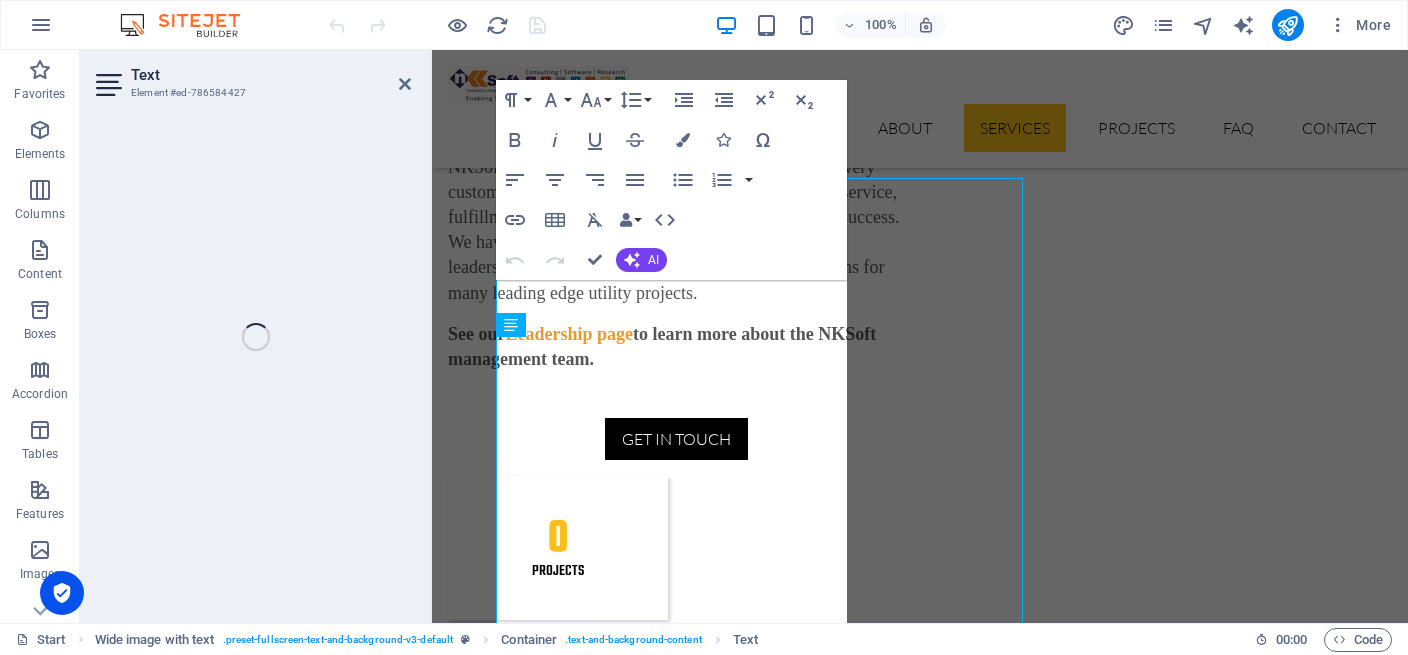 scroll, scrollTop: 3339, scrollLeft: 0, axis: vertical 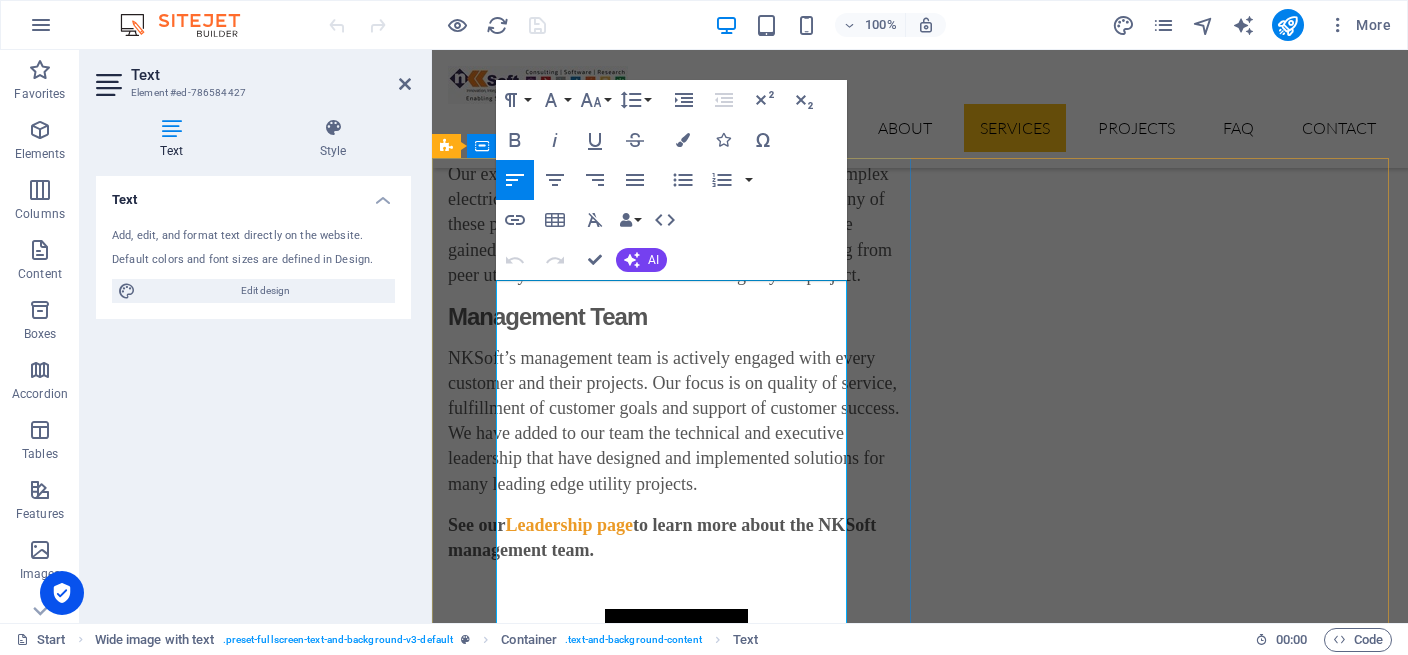 click on "Advanced Metering Infrastructure (AMI)  for real-time energy usage insights" at bounding box center (928, 5202) 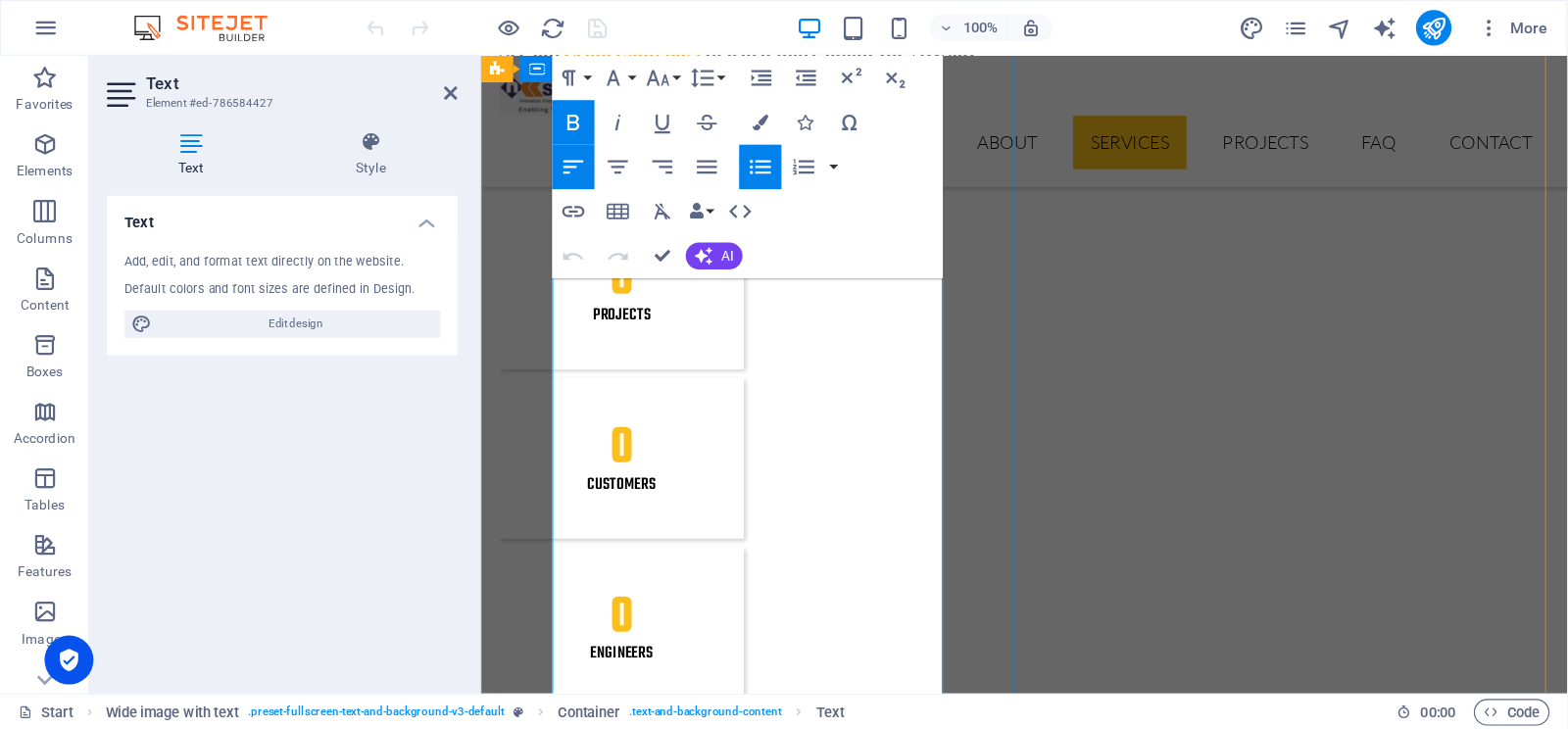 scroll, scrollTop: 3749, scrollLeft: 0, axis: vertical 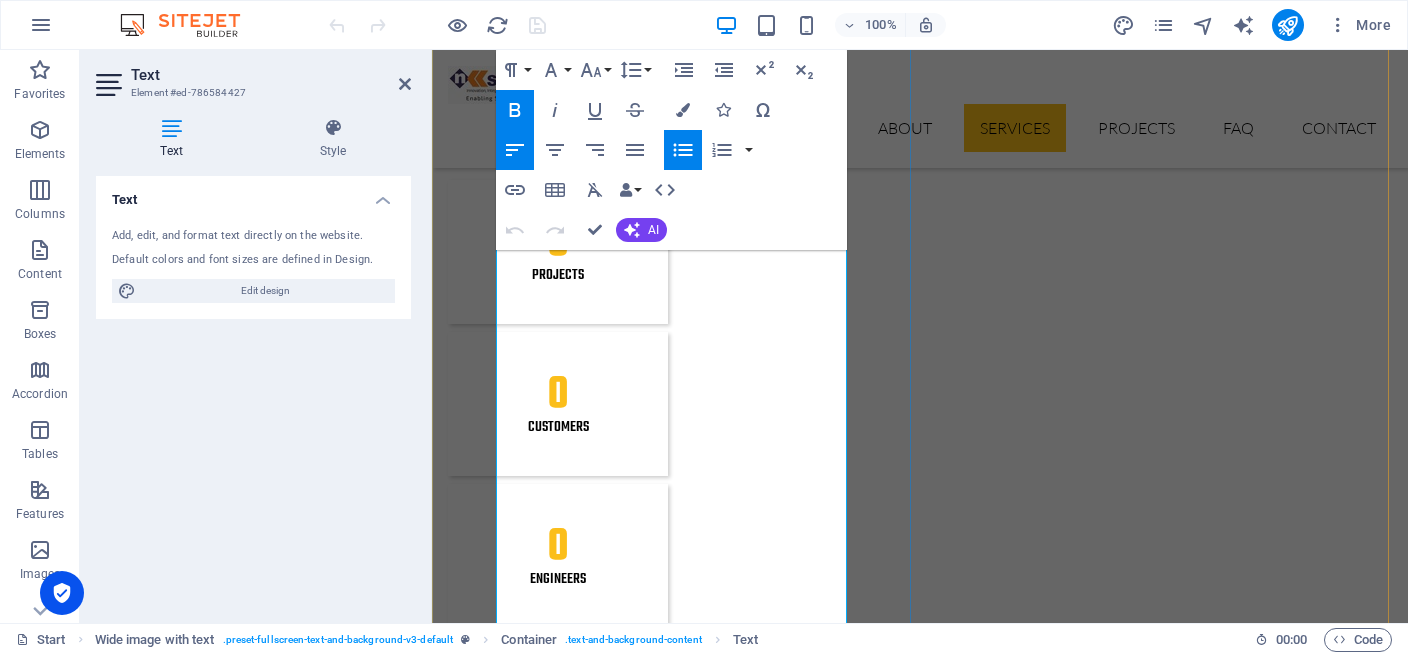 drag, startPoint x: 511, startPoint y: 440, endPoint x: 686, endPoint y: 491, distance: 182.28 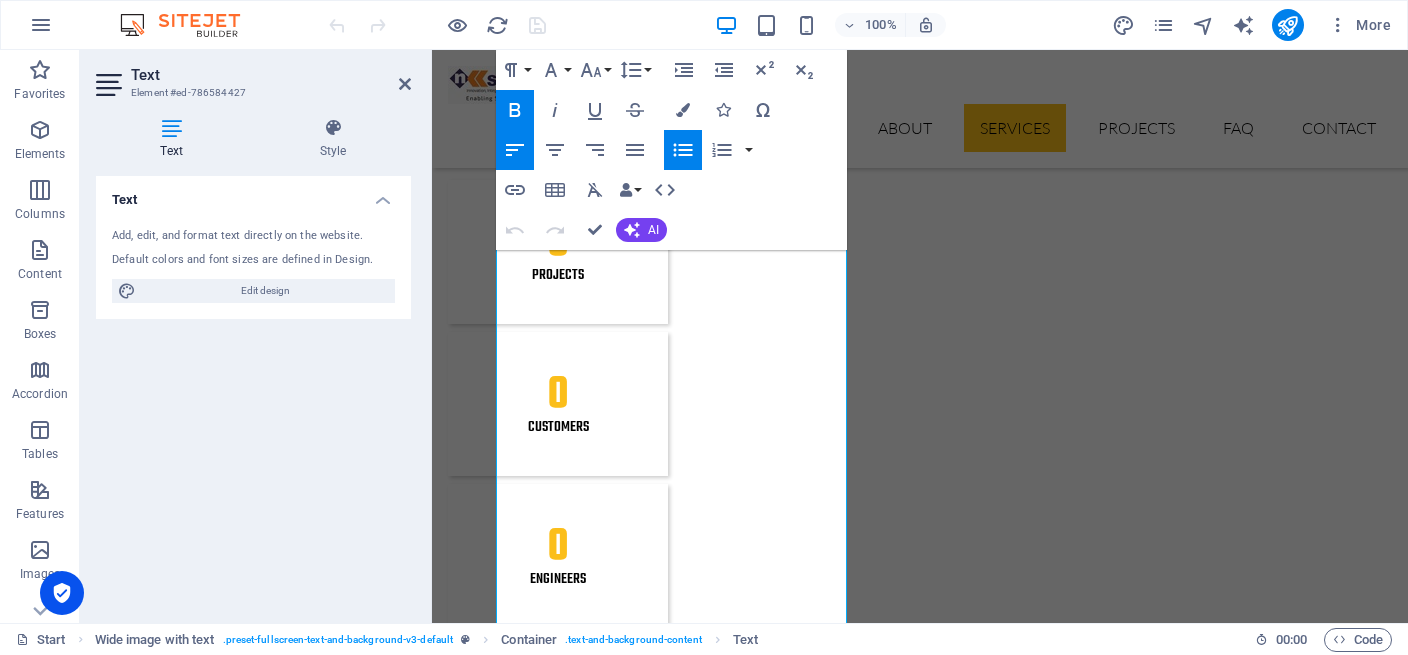 click 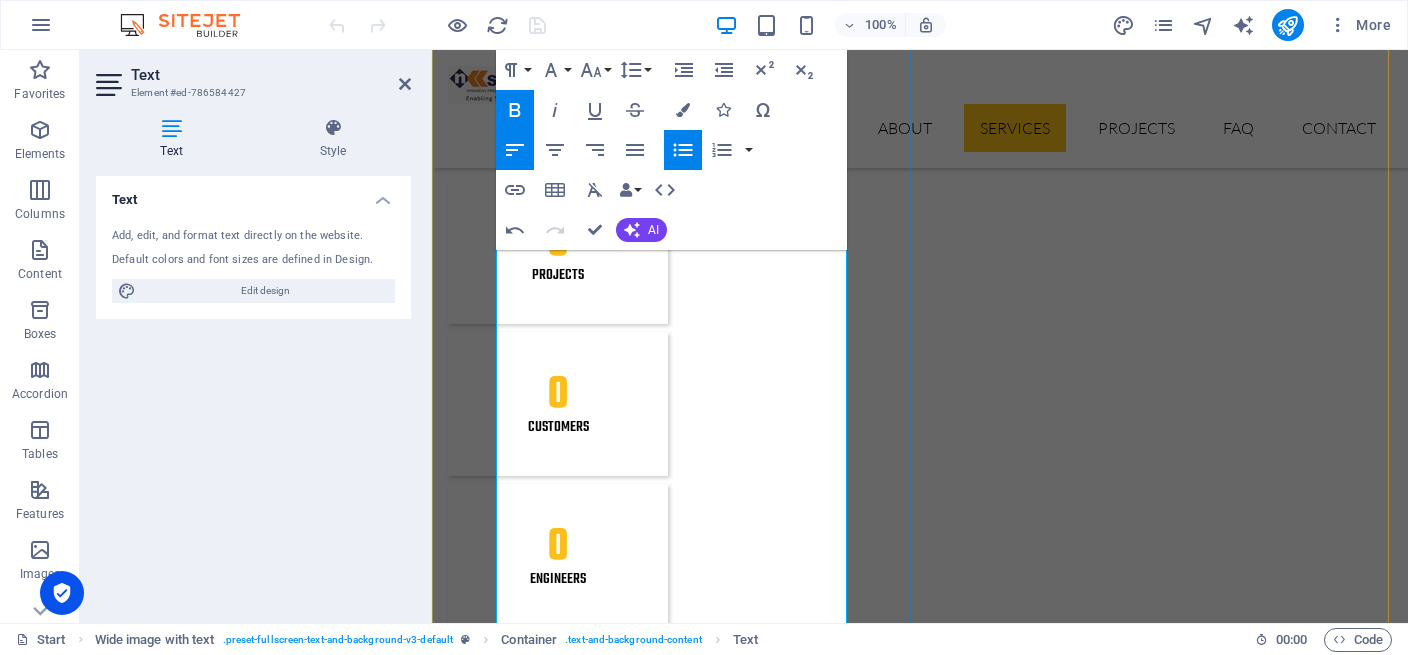 click at bounding box center (928, 5040) 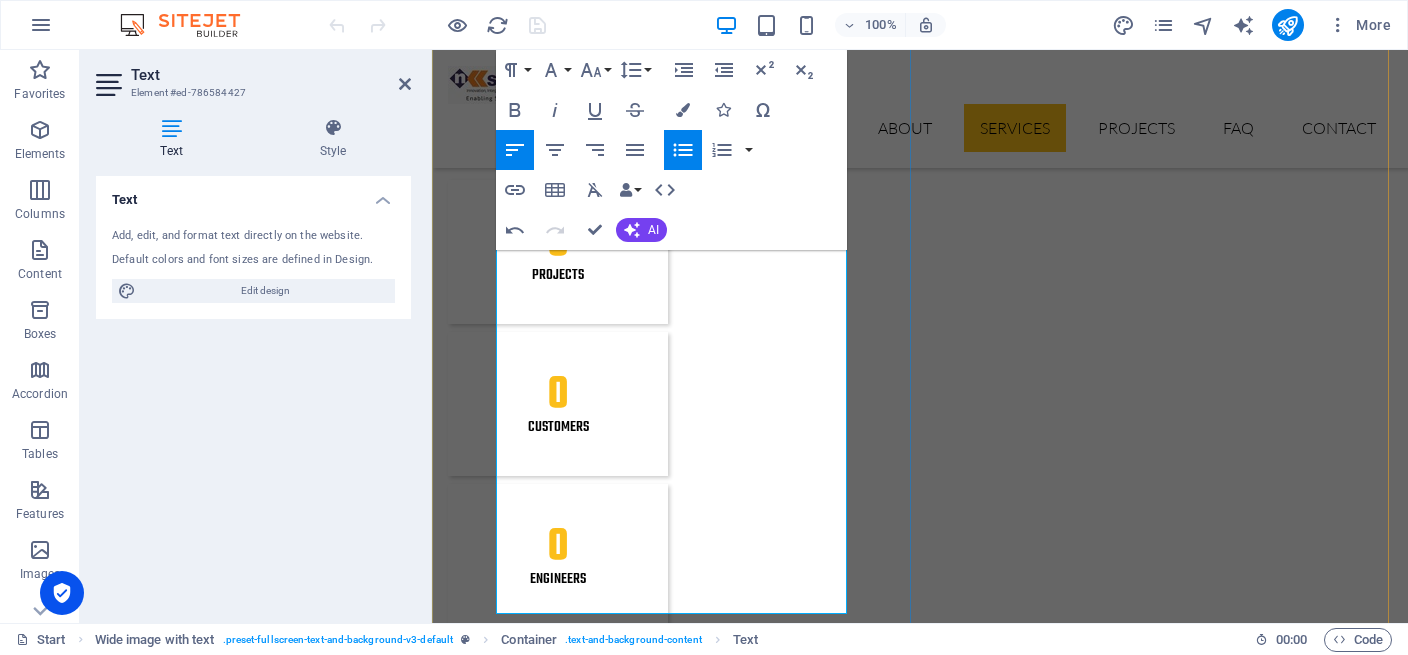 click on "Distributed Energy Resource Management Systems (DERMS)  to seamlessly integrate solar, wind, and storage into the grid" at bounding box center [928, 4975] 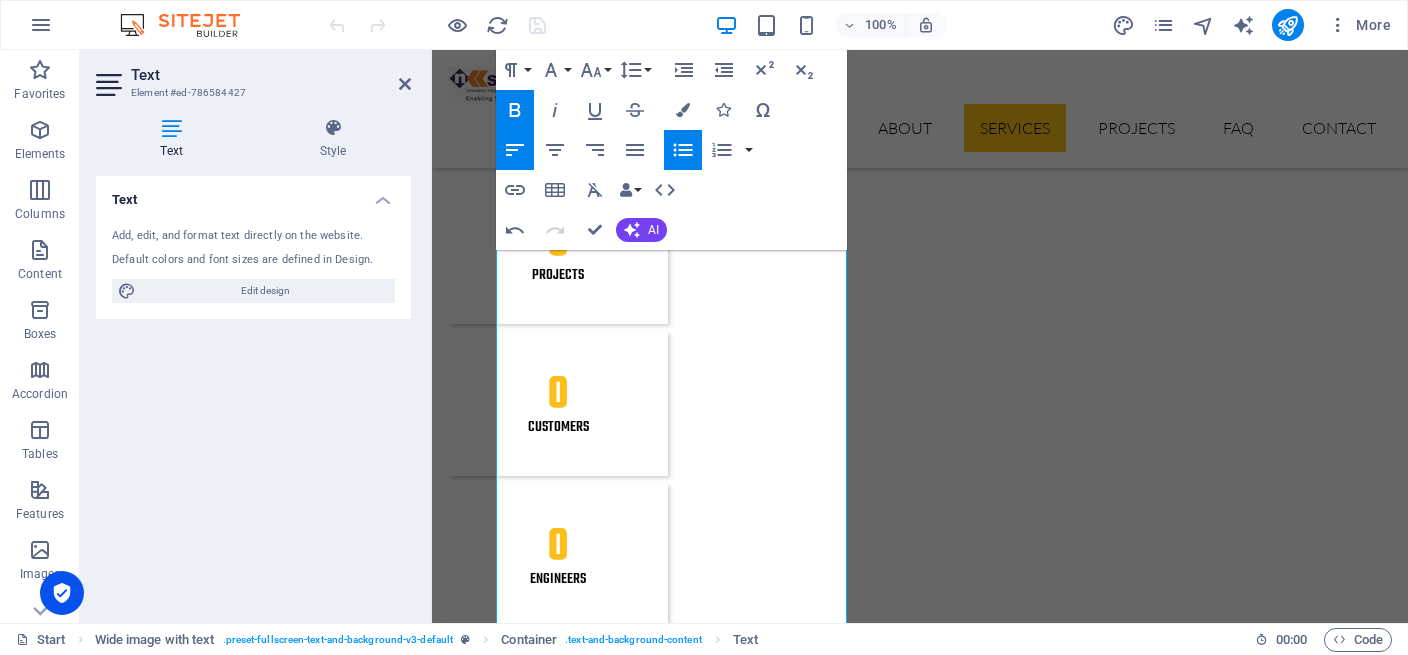 click 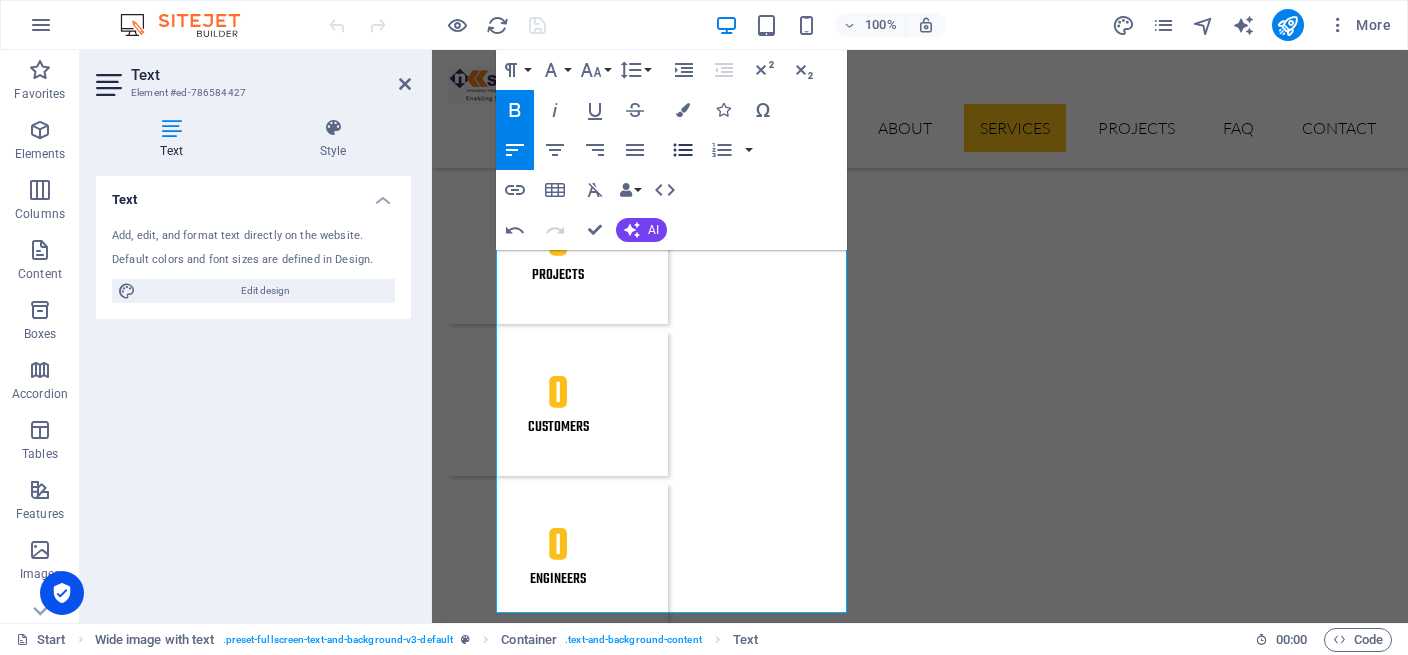 click 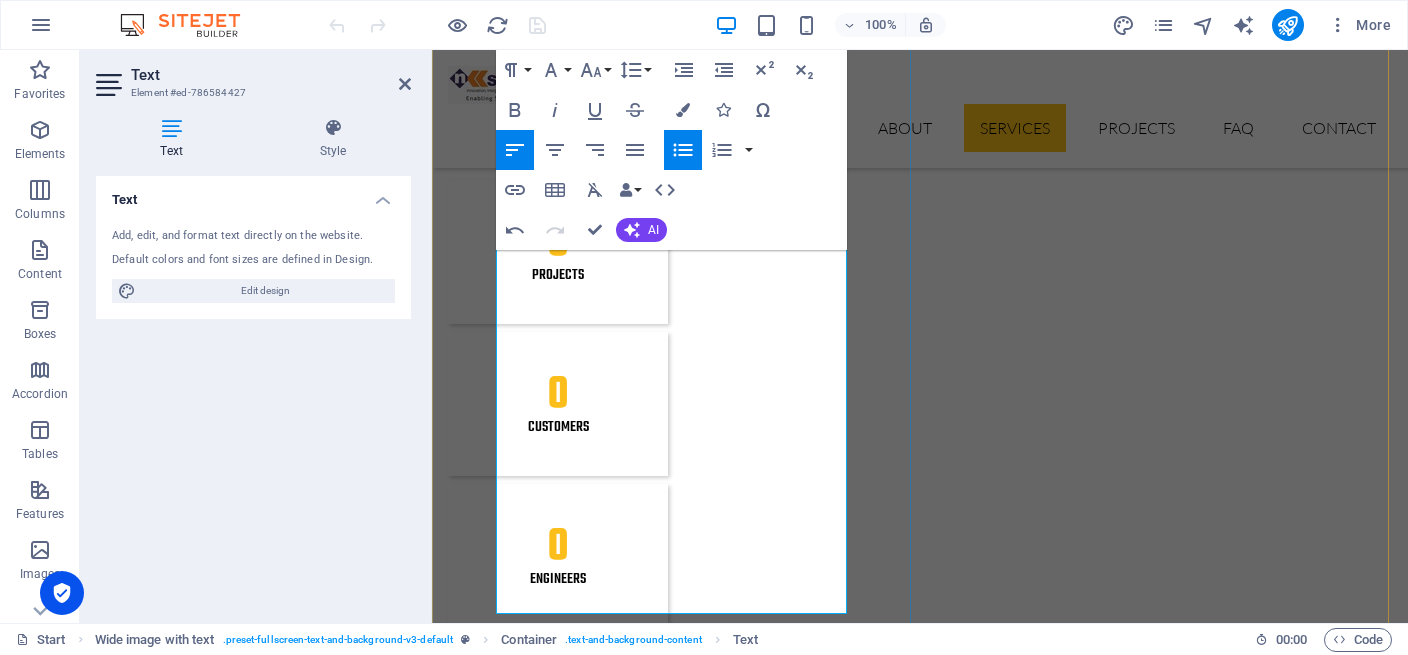 click on "Distributed Energy Resource Management Systems (DERMS)  to seamlessly integrate solar, wind, and storage into the grid" at bounding box center [928, 4964] 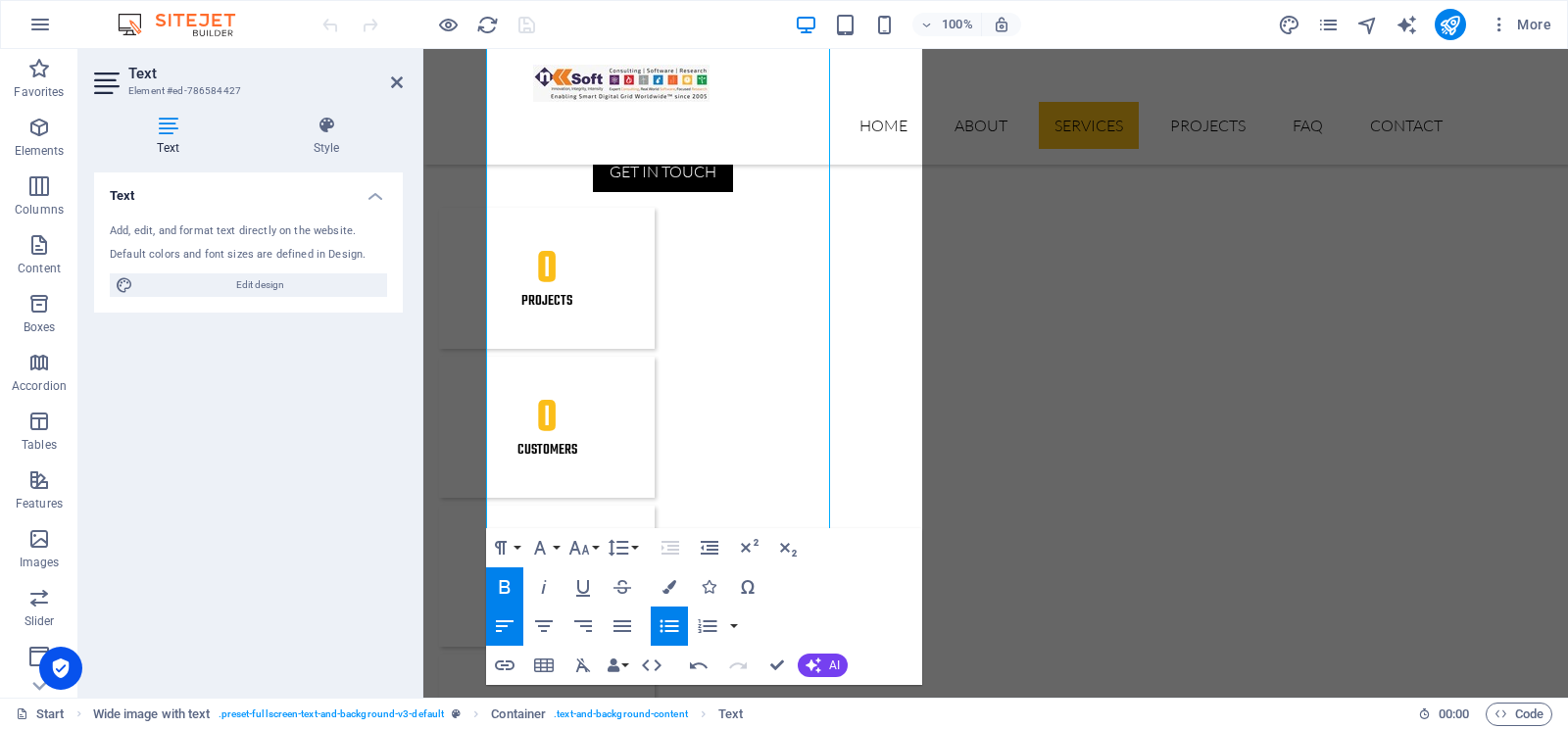 scroll, scrollTop: 3724, scrollLeft: 0, axis: vertical 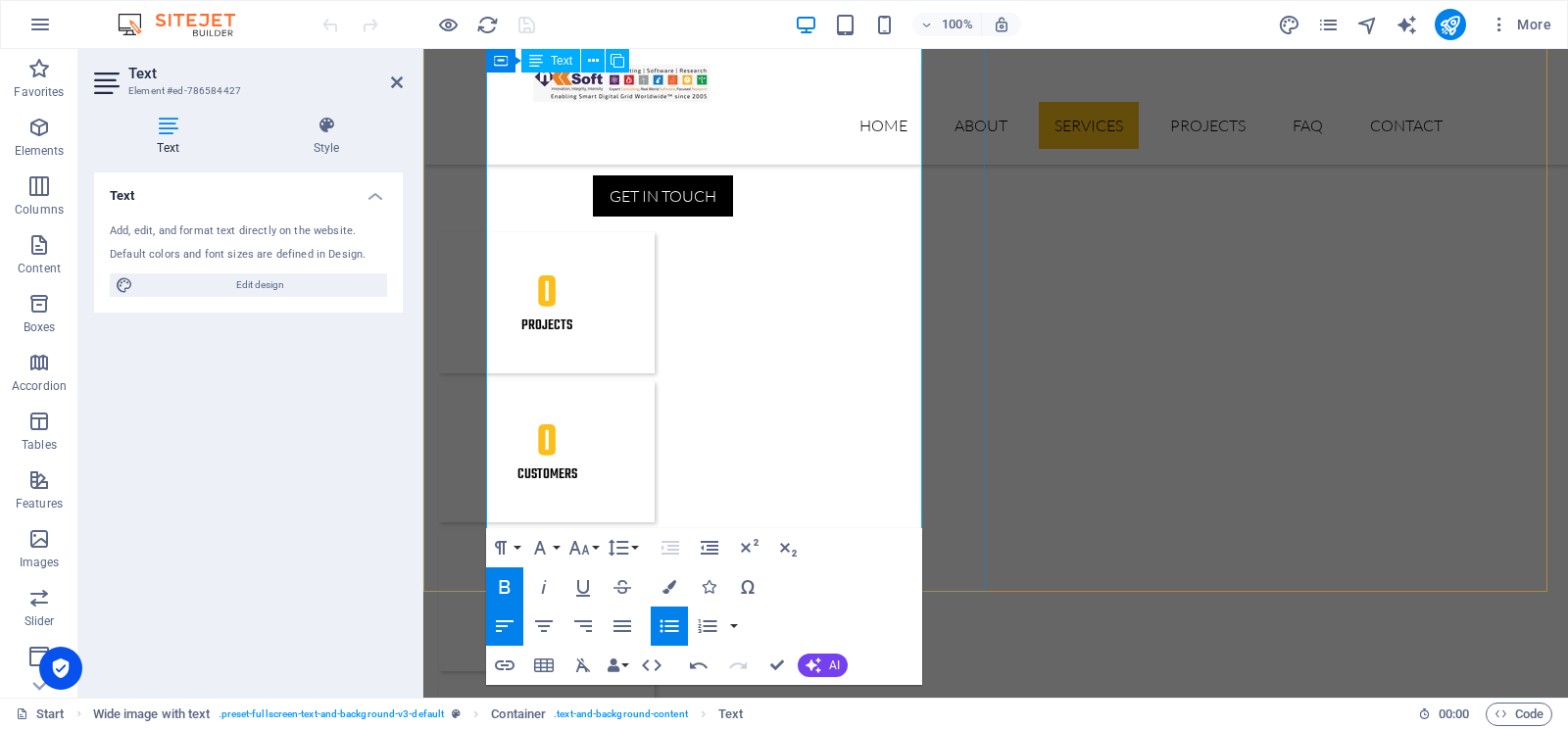 drag, startPoint x: 647, startPoint y: 213, endPoint x: 498, endPoint y: 169, distance: 155.36087 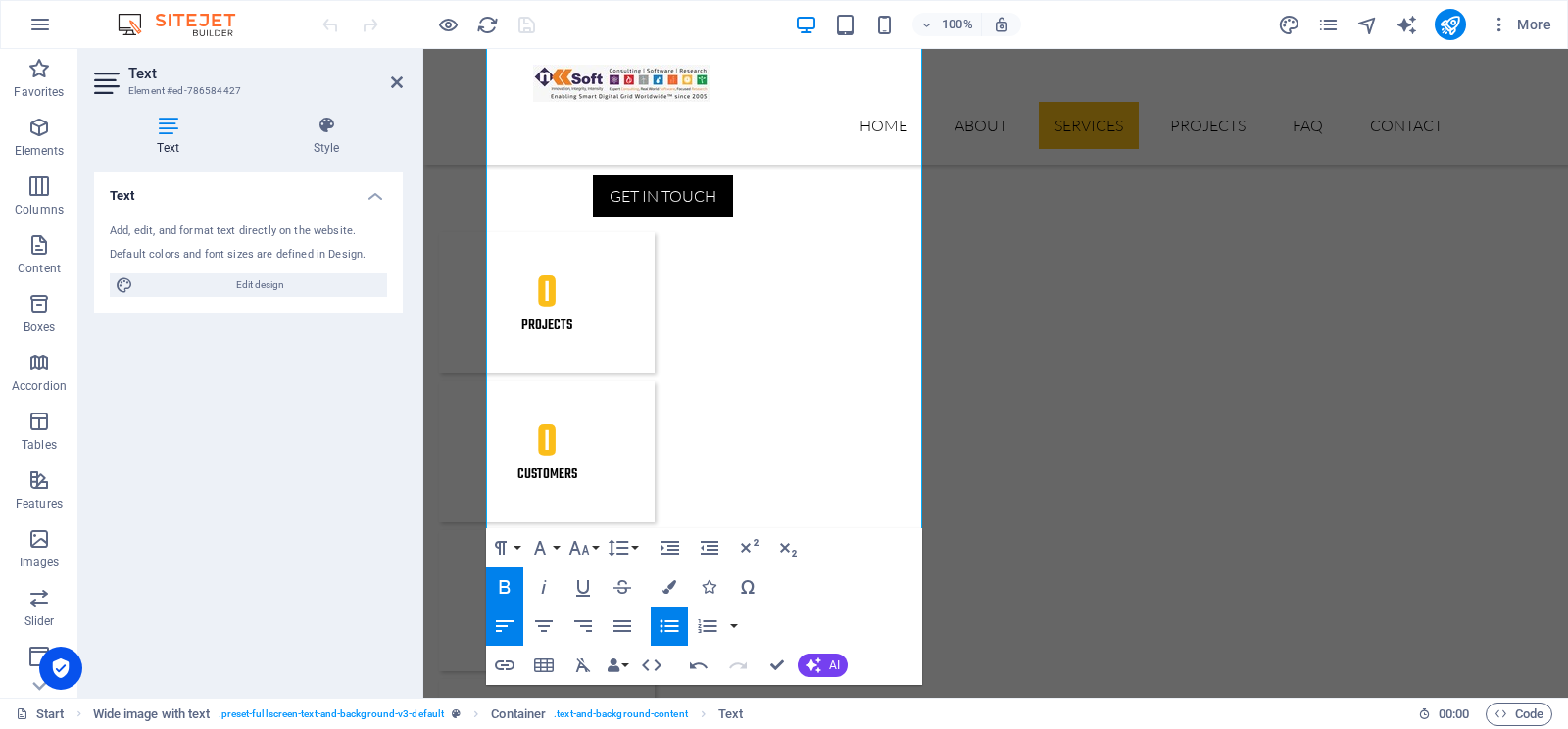 click 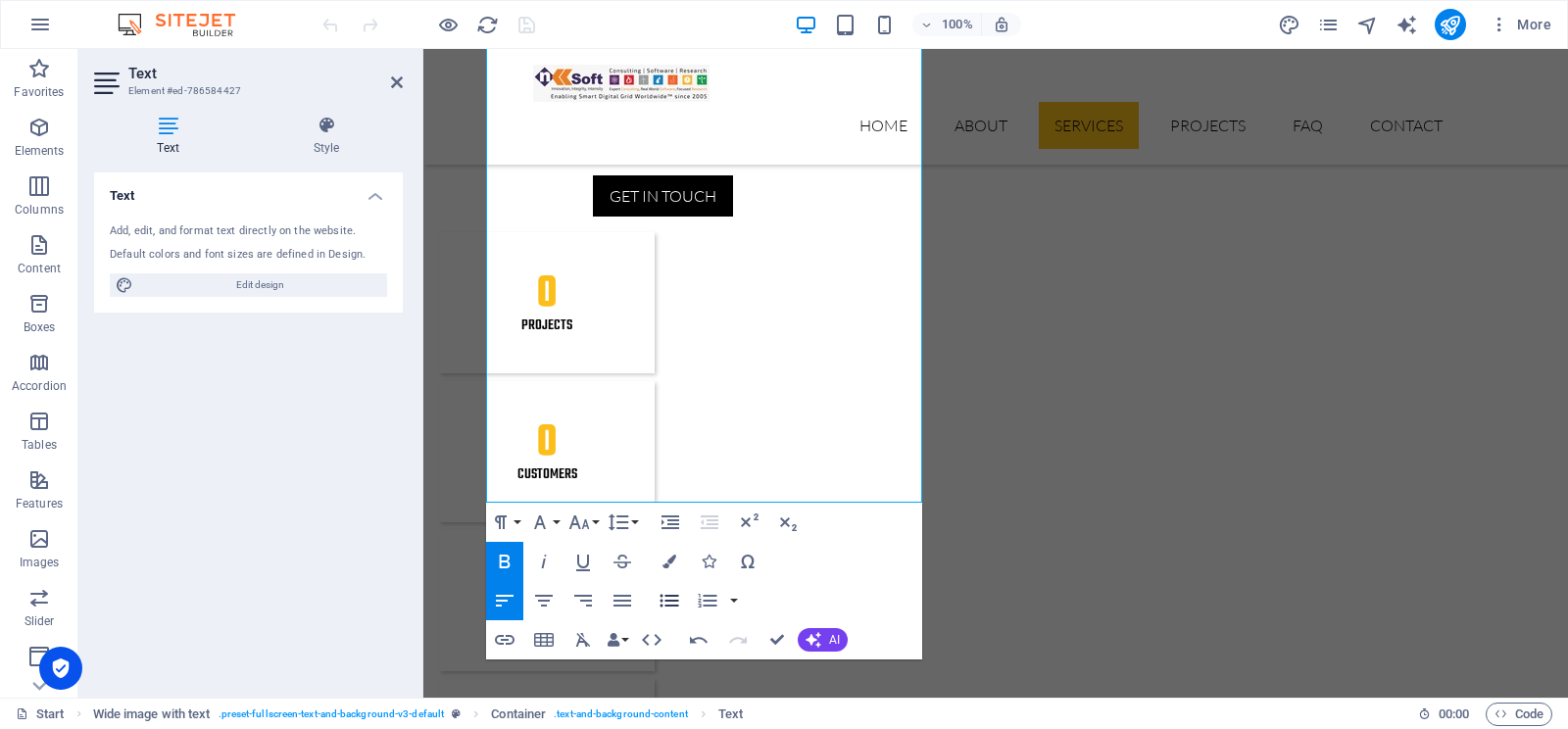 click 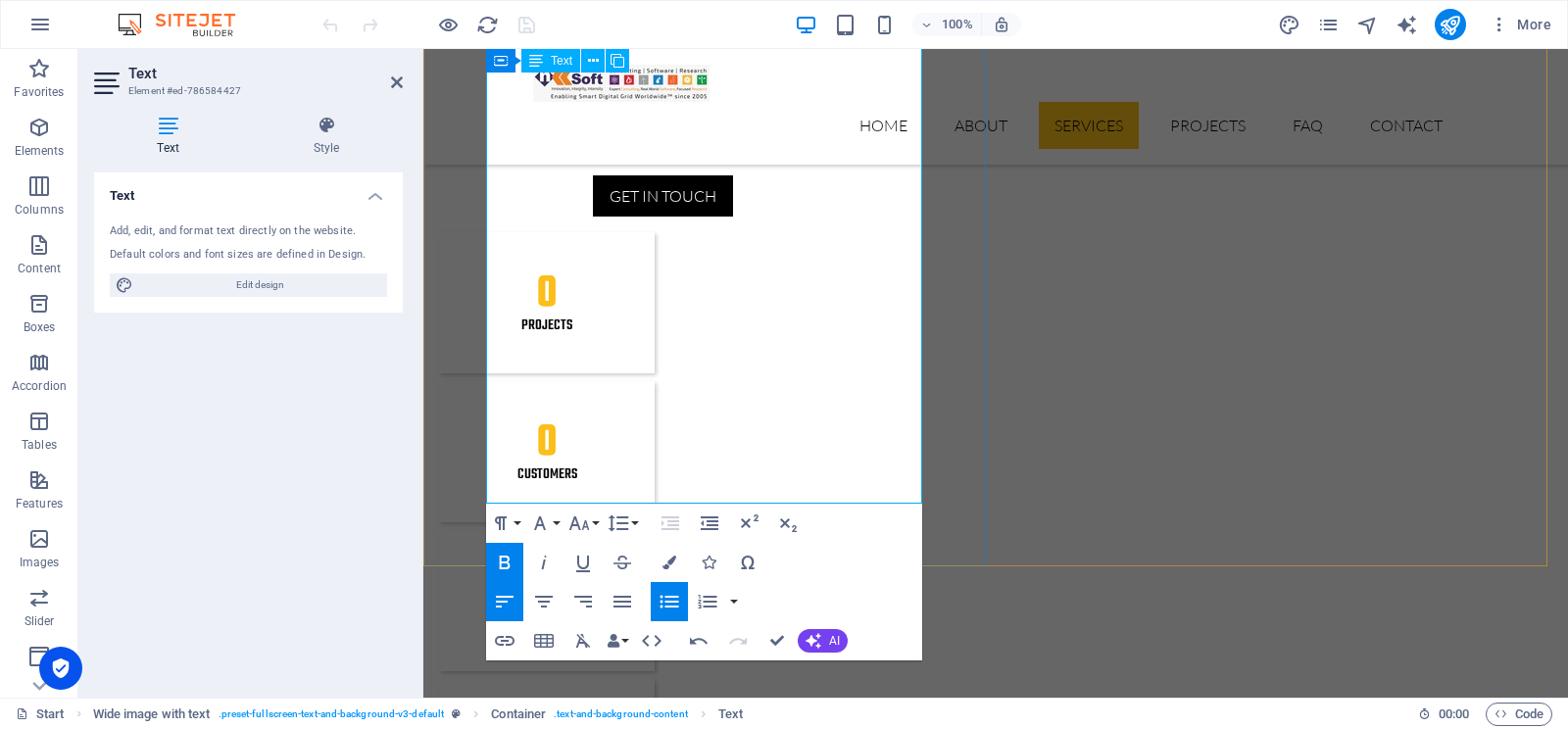 click on "Advanced Distribution Management Systems (ADMS)  integrating  SCADA ,  DMS ,  OMS , and  NMS  for full operational visibility and control" at bounding box center [1004, 4830] 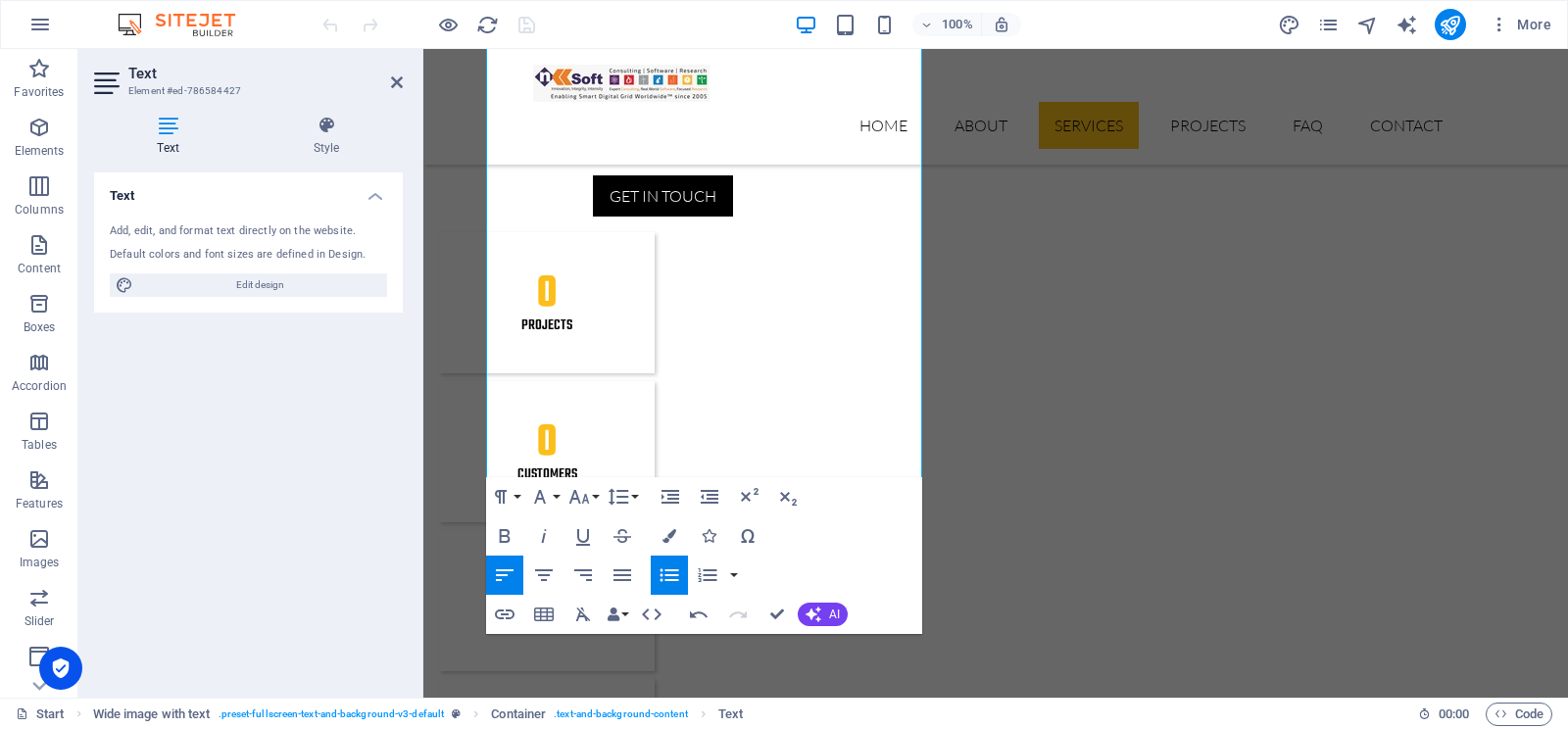 click 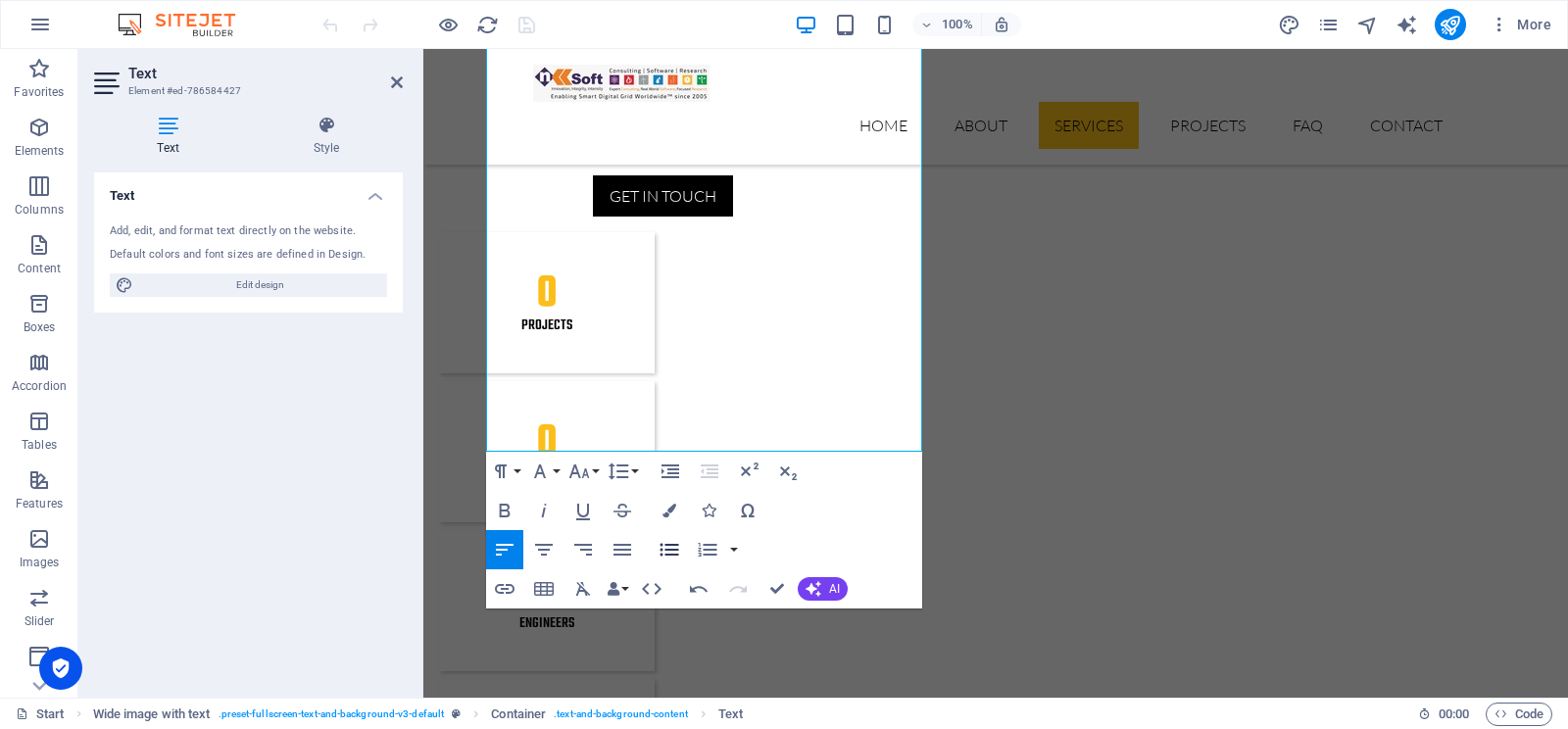 click on "Paragraph Format Normal Heading 1 Heading 2 Heading 3 Heading 4 Heading 5 Heading 6 Code Font Family Arial [US_STATE] Impact Tahoma Times New Roman Verdana Lato Teko Font Size 8 9 10 11 12 14 18 24 30 36 48 60 72 96 Line Height Default Single 1.15 1.5 Double Increase Indent Decrease Indent Superscript Subscript Bold Italic Underline Strikethrough Colors Icons Special Characters Align Left Align Center Align Right Align Justify Unordered List   Default Circle Disc Square    Ordered List   Default Lower Alpha Lower Greek Lower Roman Upper Alpha Upper Roman    Insert Link Insert Table Clear Formatting Data Bindings Company First name Last name Street ZIP code City Email Phone Mobile Fax Custom field 1 Custom field 2 Custom field 3 Custom field 4 Custom field 5 Custom field 6 HTML Undo Redo Confirm (Ctrl+⏎) AI Improve Make shorter Make longer Fix spelling & grammar Translate to English Generate text" at bounding box center (704, 530) 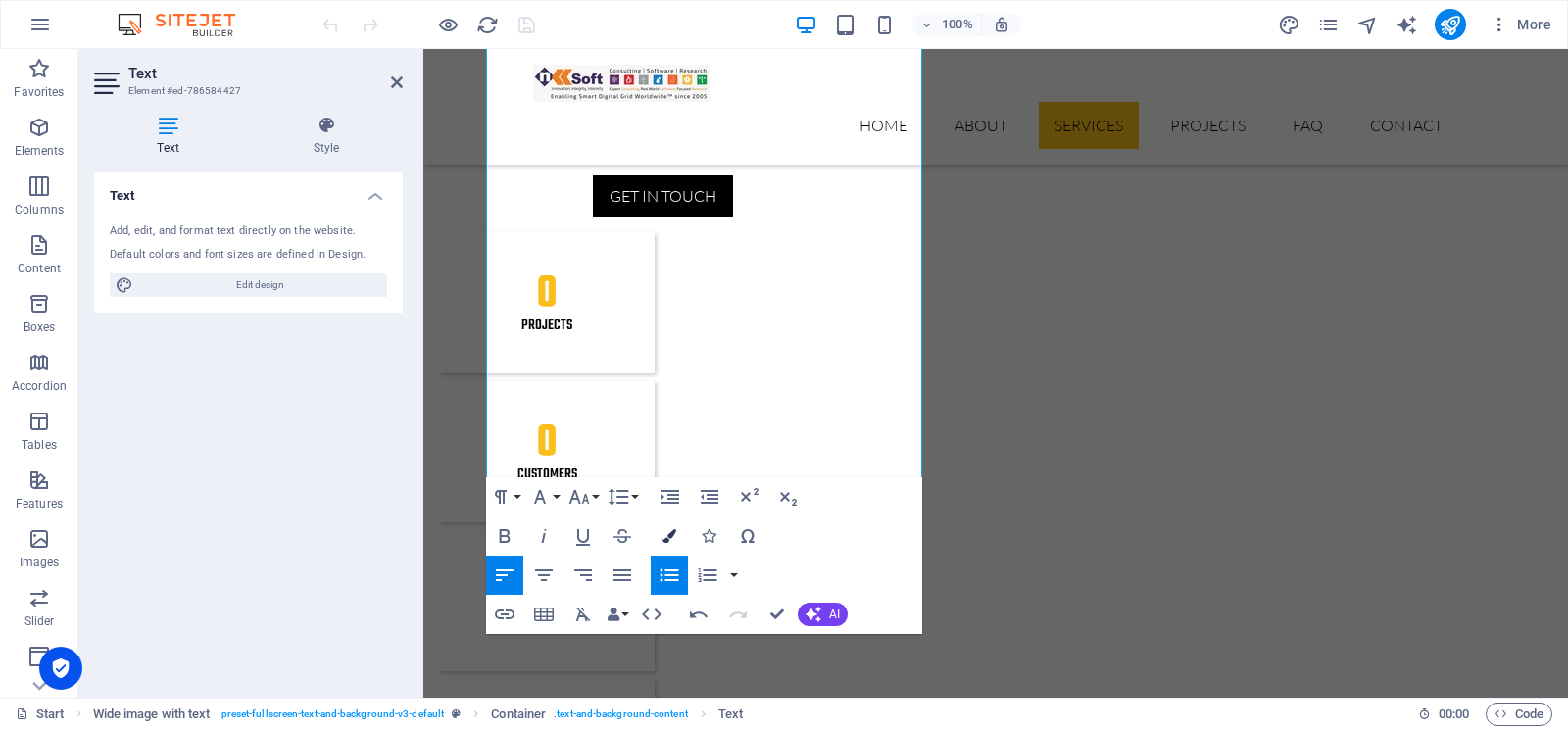 click on "Colors" at bounding box center [669, 536] 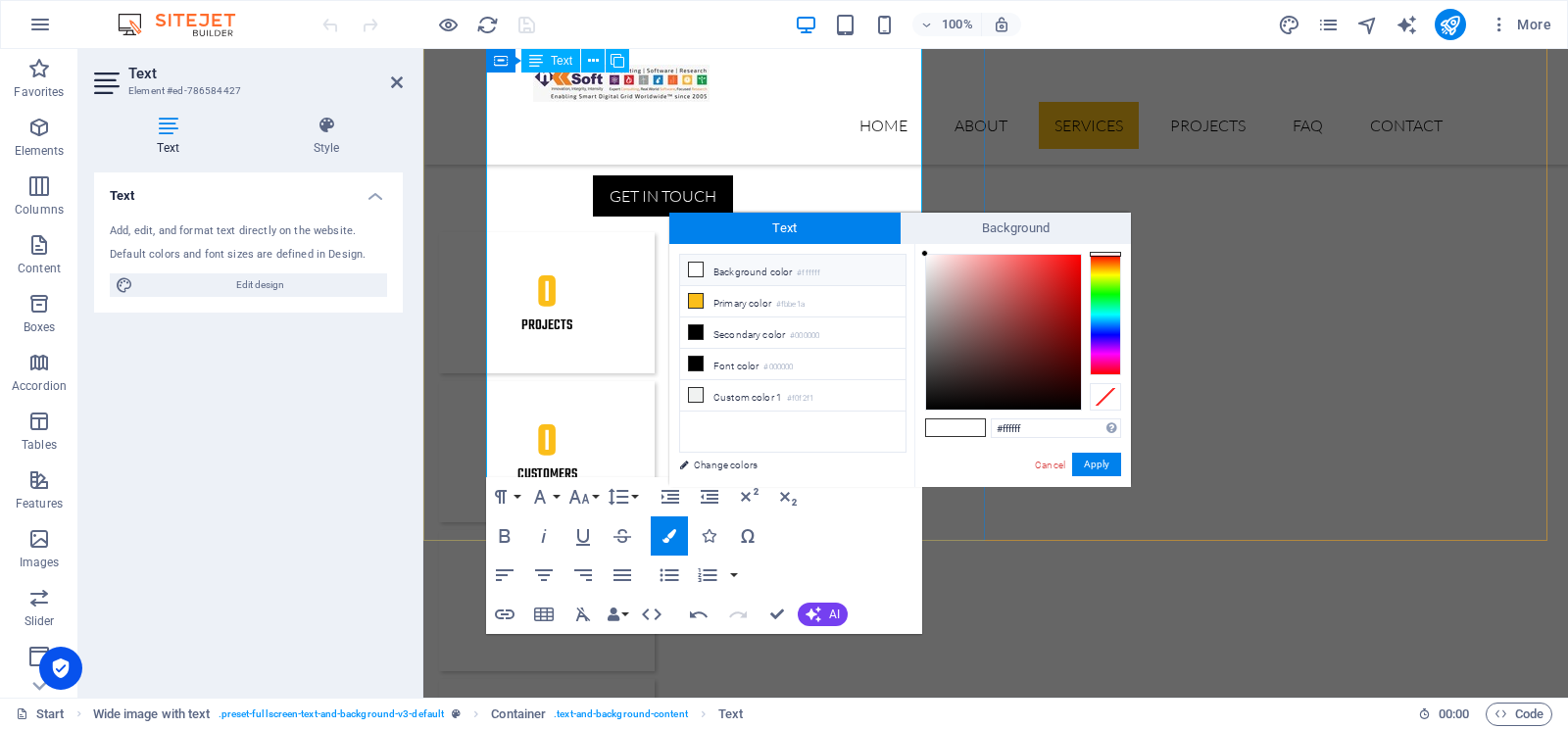 click on "Distributed Energy Resource Management Systems (DERMS)  to seamlessly integrate solar, wind, and storage into the grid We also drive  Digital Customer Transformation  through platforms like  Oracle CC&B  and  SAP IS-U , enhancing customer engagement, billing, and service delivery." at bounding box center [1004, 4907] 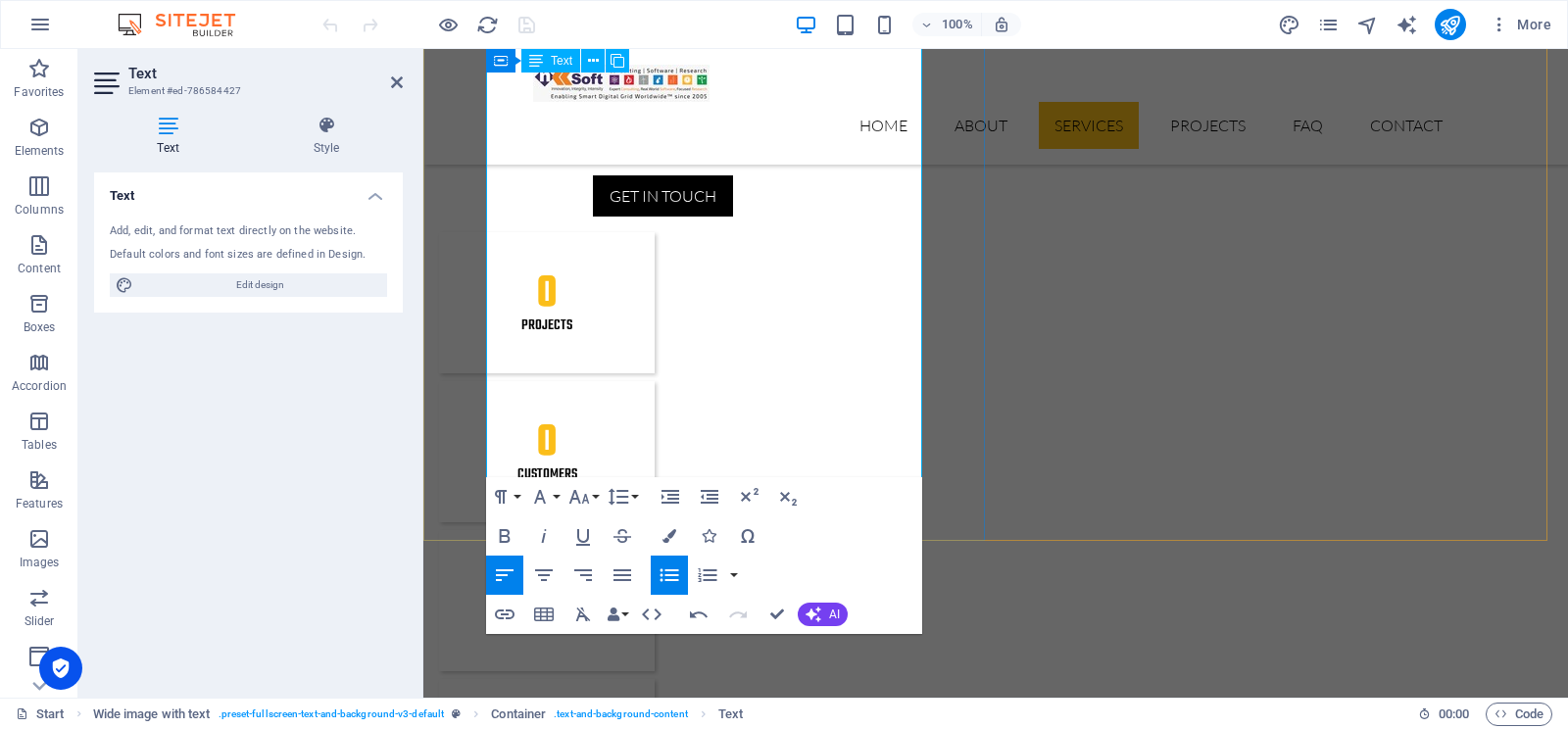 click on "Distributed Energy Resource Management Systems (DERMS)  to seamlessly integrate solar, wind, and storage into the grid We also drive  Digital Customer Transformation  through platforms like  Oracle CC&B  and  SAP IS-U , enhancing customer engagement, billing, and service delivery." at bounding box center [1004, 4907] 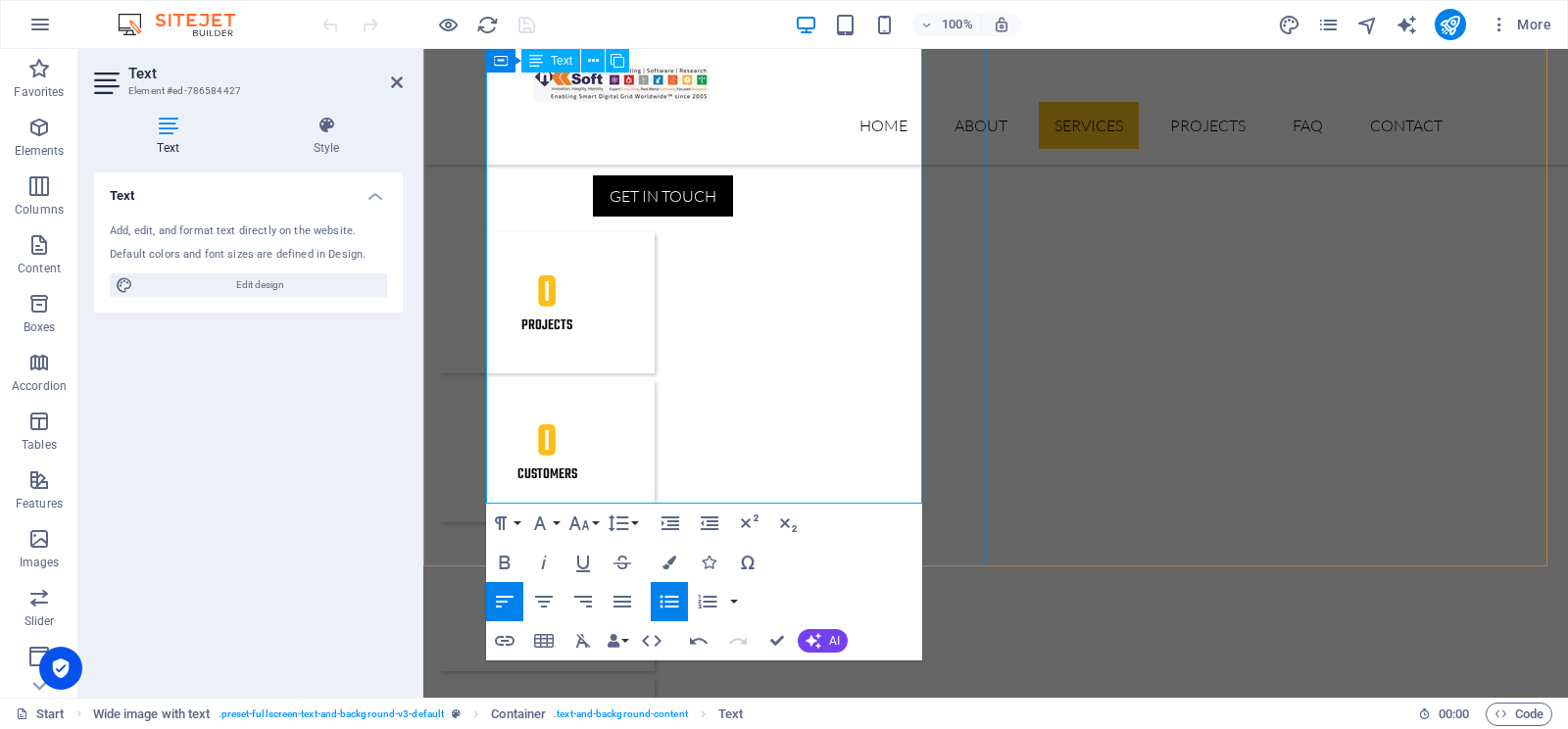 type 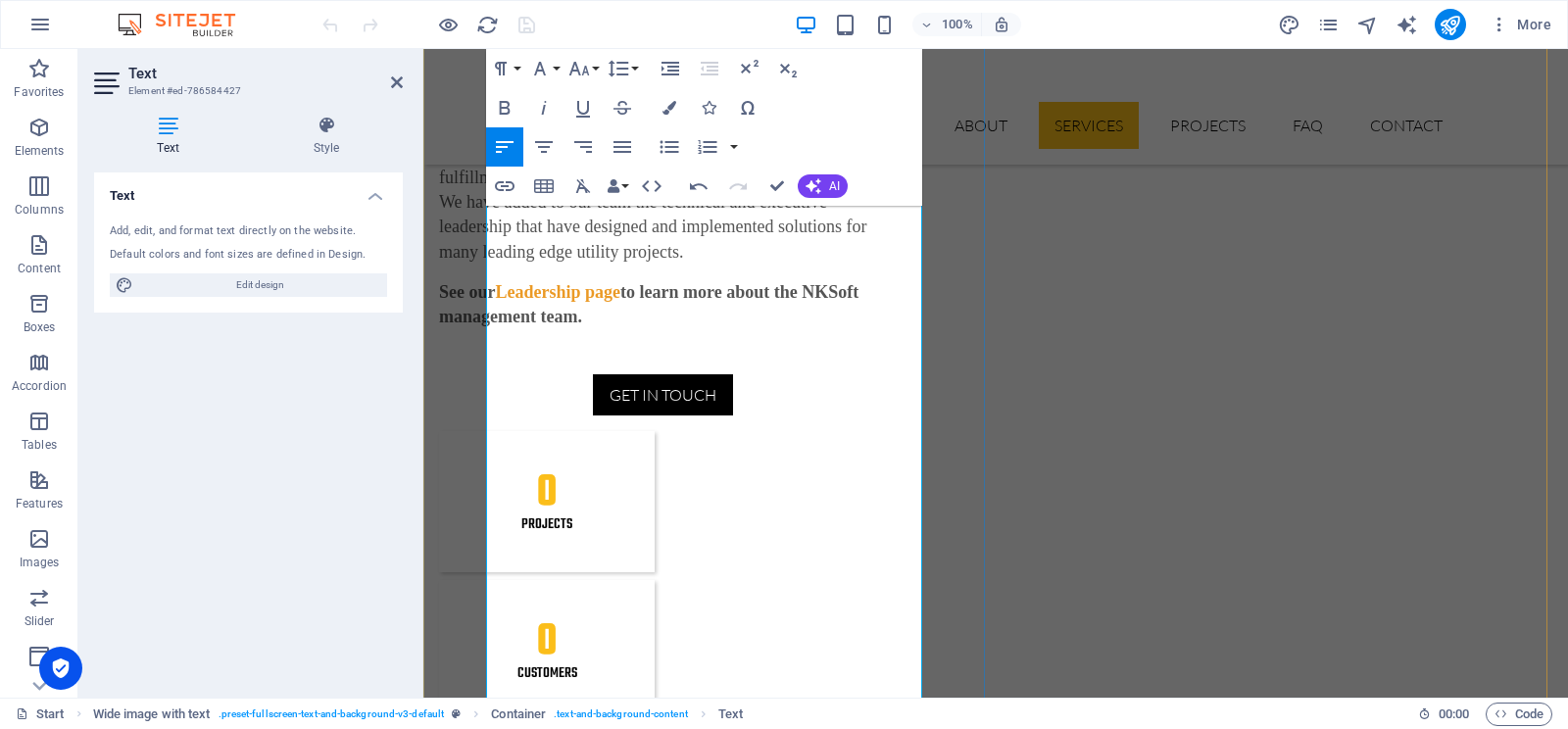 scroll, scrollTop: 3500, scrollLeft: 0, axis: vertical 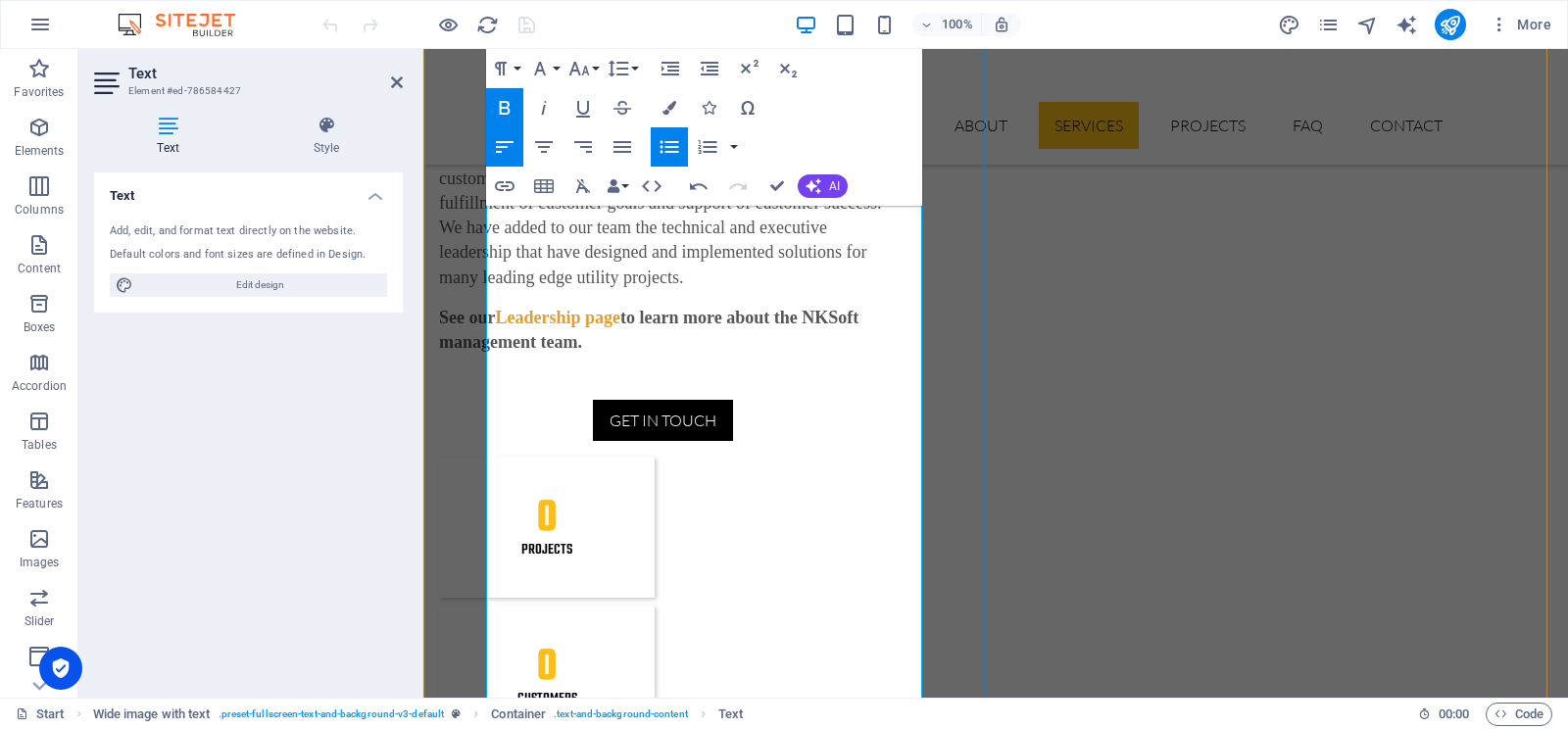 click on "Power Flow Analysis" at bounding box center [668, 5014] 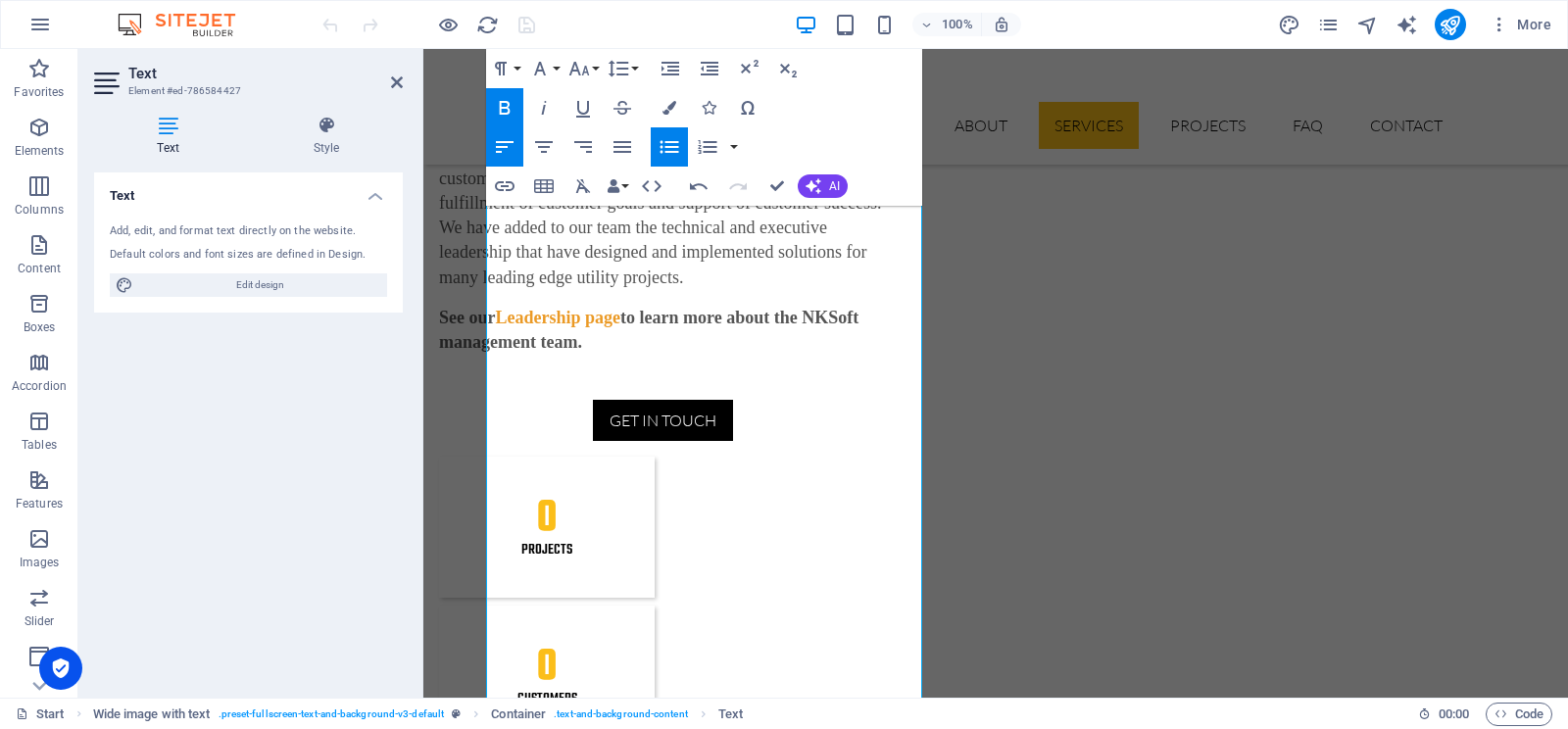 click 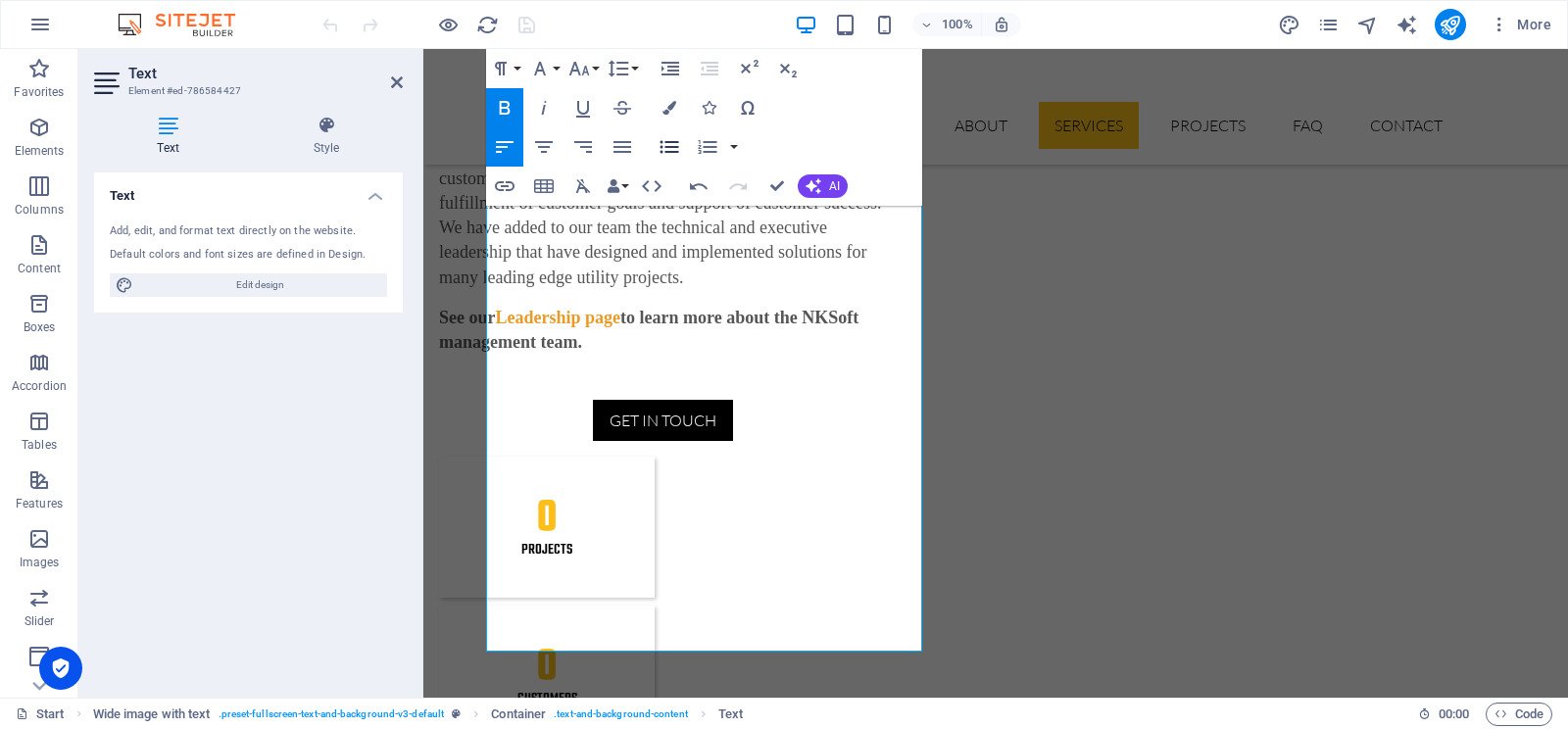 click 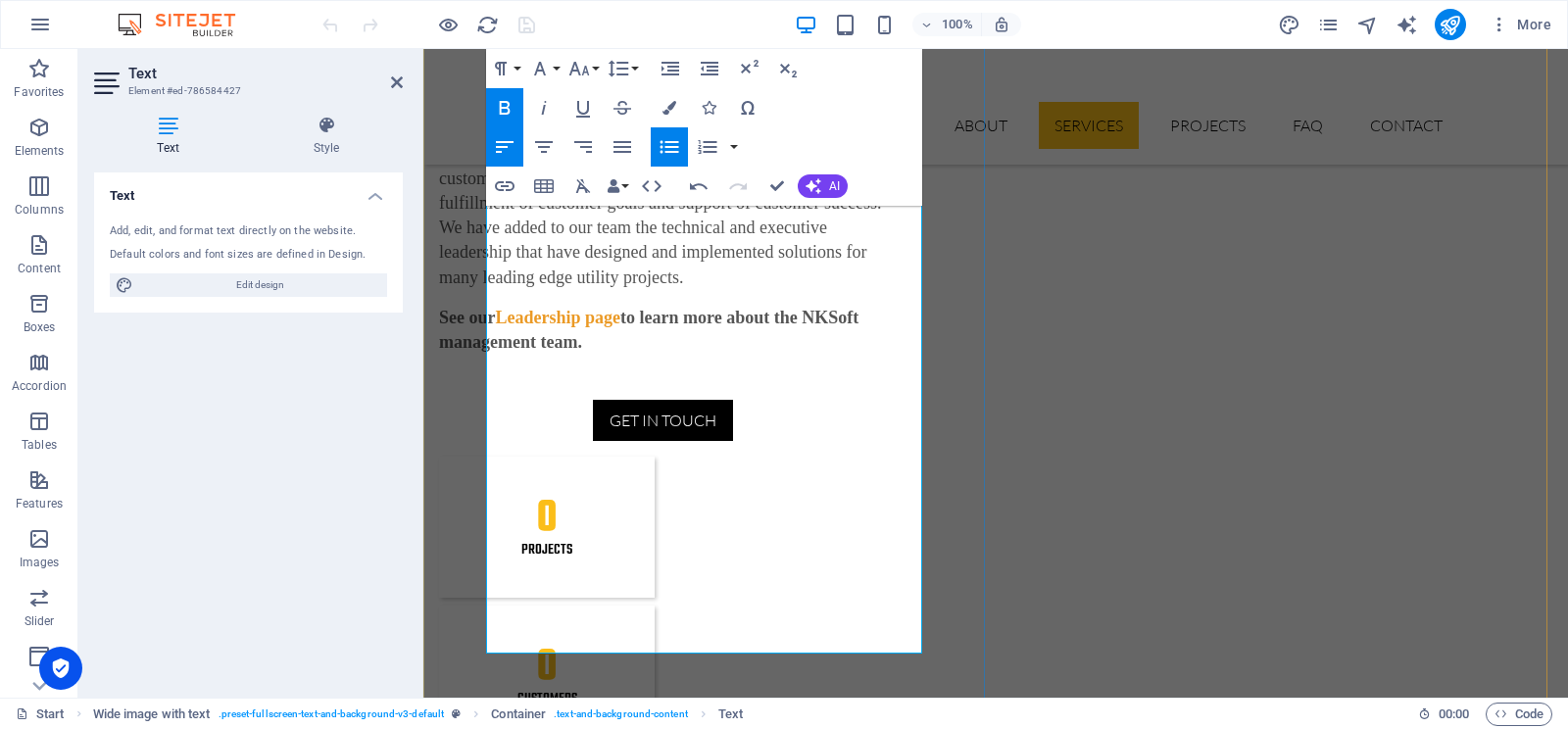 click on "Power Flow Analysis  for efficient grid planning and load management" at bounding box center [1004, 4965] 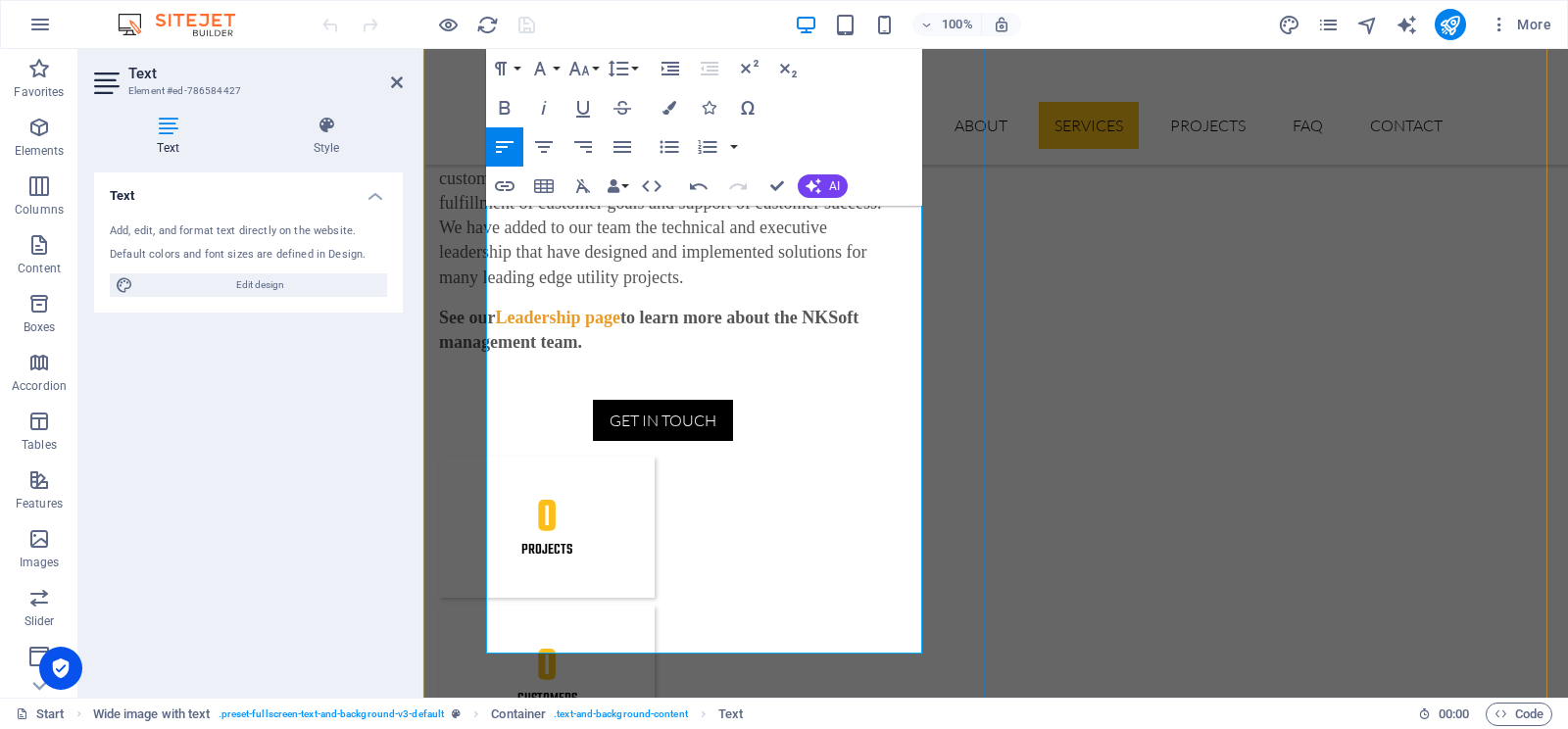 click on "Power Flow Analysis  for efficient grid planning and load management" at bounding box center (1004, 4965) 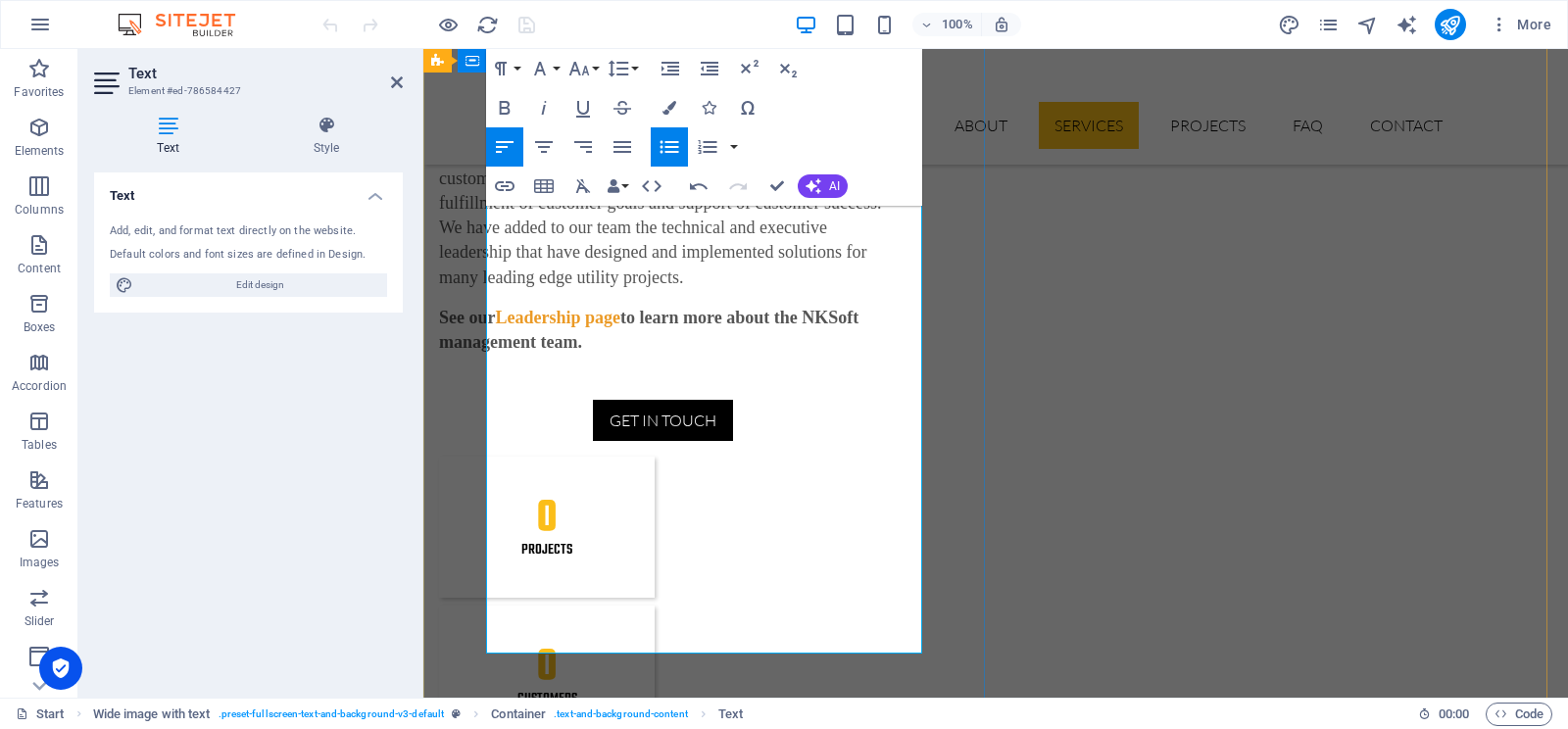 click on "digital grid Services Our  Digital Grid Services  empower utilities to modernize and optimize their electrical infrastructure through intelligent, connected technologies. We deliver end-to-end solutions that include: Advanced Metering Infrastructure (AMI)  for real-time energy usage insights Distribution & Substation Automation  for faster fault response and improved reliability Power Flow Analysis  for efficient grid planning and load management Advanced Distribution Management Systems (ADMS)  integrating  SCADA ,  DMS ,  OMS , and  NMS  for full operational visibility and control Distributed Energy Resource Management Systems (DERMS)  to seamlessly integrate solar, wind, and storage into the grid  We also drive  Digital Customer Transformation  through platforms like  Oracle CC&B  and  SAP IS-U , enhancing customer engagement, billing, and service delivery. To further boost performance, we integrate  AI-powered solutions" at bounding box center (996, 4987) 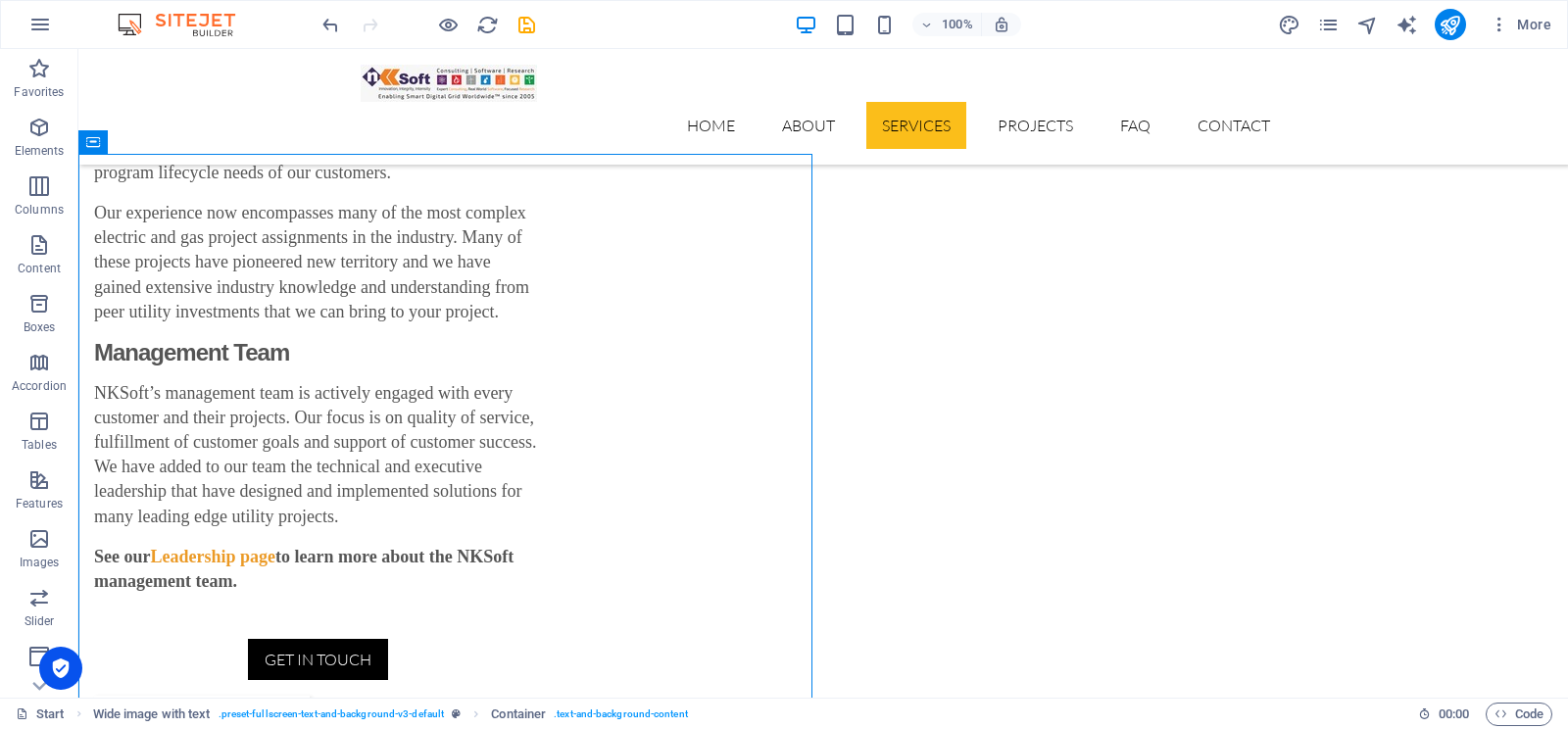 scroll, scrollTop: 3326, scrollLeft: 0, axis: vertical 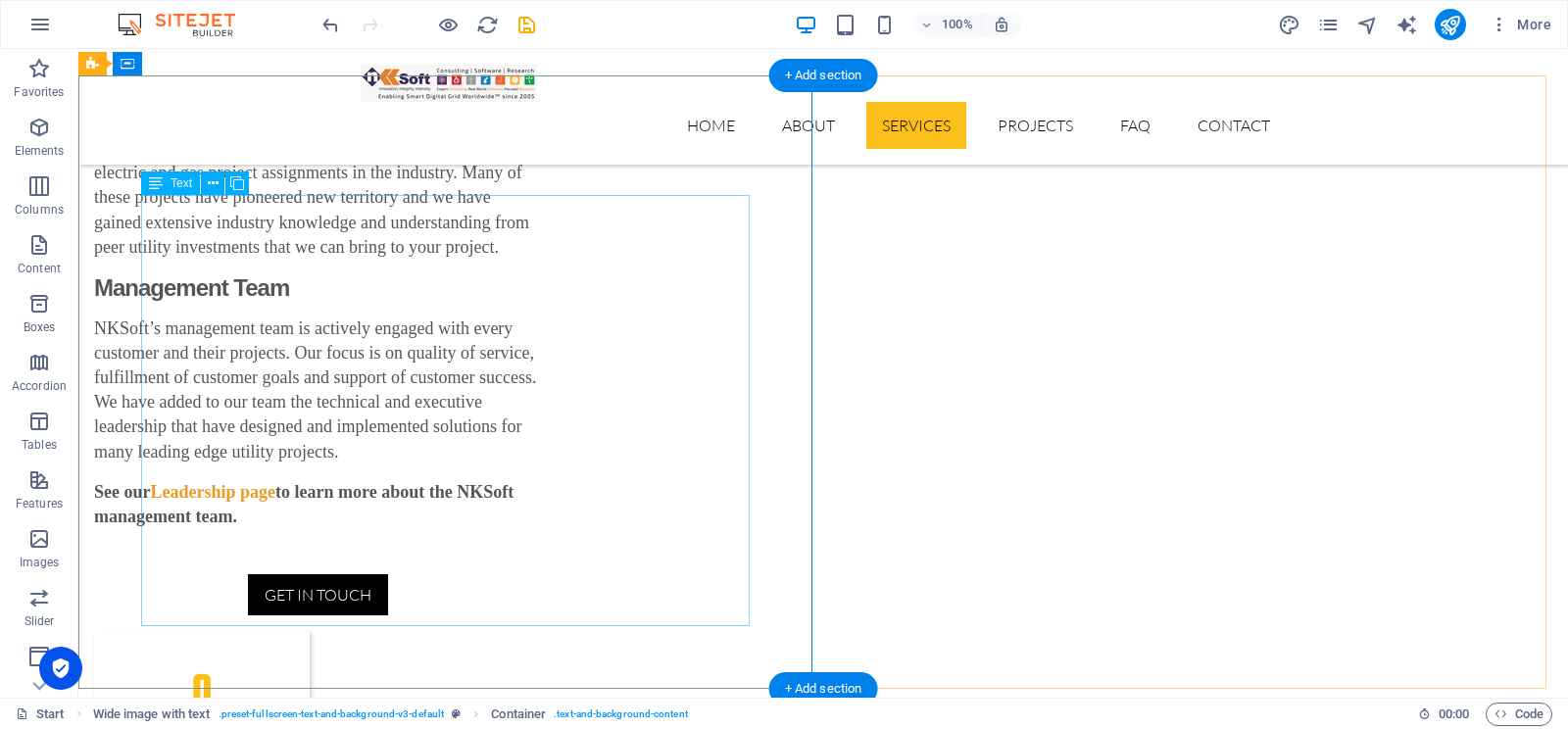 click on "Our  Digital Grid Services  empower utilities to modernize and optimize their electrical infrastructure through intelligent, connected technologies. We deliver end-to-end solutions that include: Advanced Metering Infrastructure (AMI)  for real-time energy usage insights Distribution & Substation Automation  for faster fault response and improved reliability Power Flow Analysis  for efficient grid planning and load management Advanced Distribution Management Systems (ADMS)  integrating  SCADA ,  DMS ,  OMS , and  NMS  for full operational visibility and control Distributed Energy Resource Management Systems (DERMS)  to seamlessly integrate solar, wind, and storage into the grid  We also drive  Digital Customer Transformation  through platforms like  Oracle CC&B  and  SAP IS-U , enhancing customer engagement, billing, and service delivery. To further boost performance, we integrate  AI-powered solutions" at bounding box center [823, 5190] 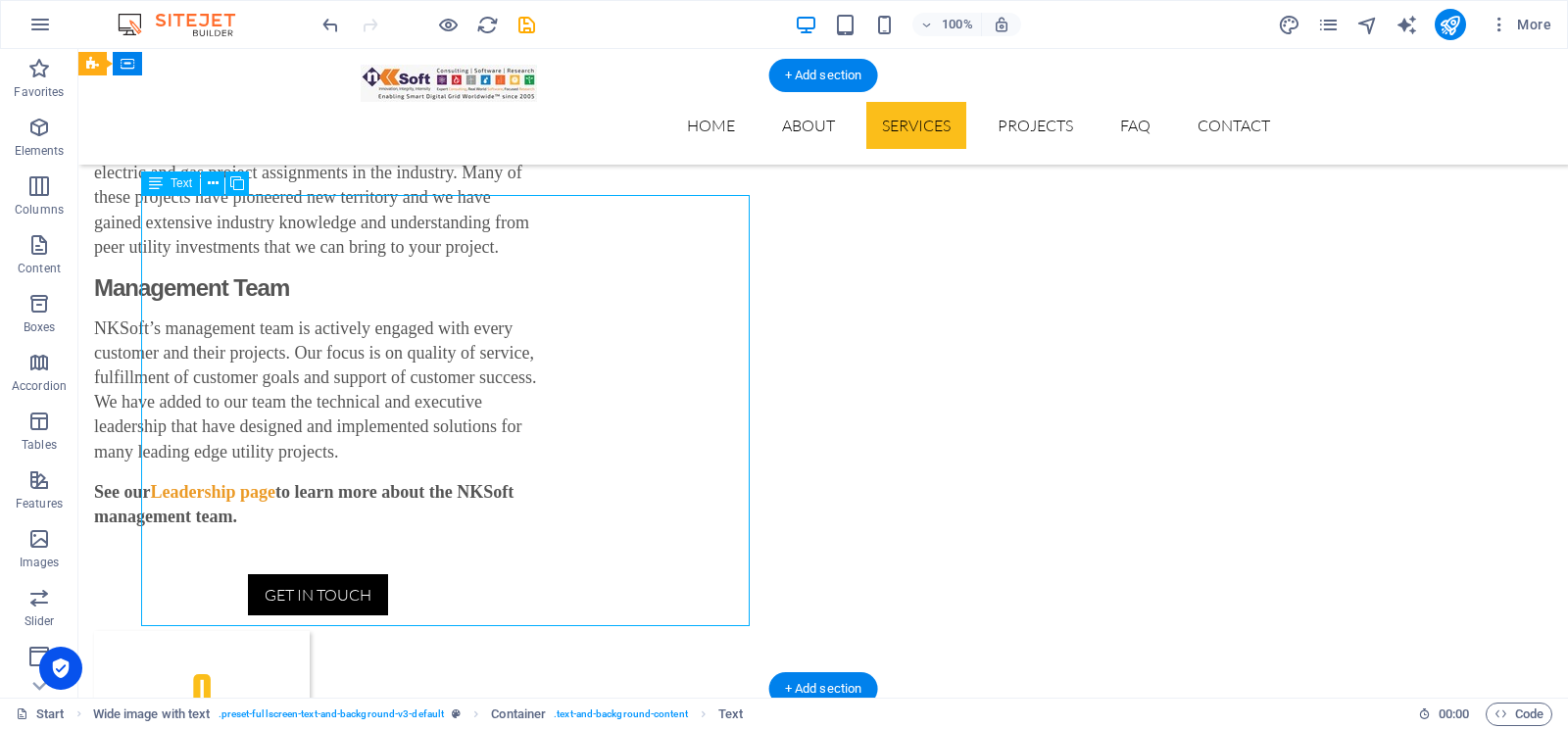 click on "Our  Digital Grid Services  empower utilities to modernize and optimize their electrical infrastructure through intelligent, connected technologies. We deliver end-to-end solutions that include: Advanced Metering Infrastructure (AMI)  for real-time energy usage insights Distribution & Substation Automation  for faster fault response and improved reliability Power Flow Analysis  for efficient grid planning and load management Advanced Distribution Management Systems (ADMS)  integrating  SCADA ,  DMS ,  OMS , and  NMS  for full operational visibility and control Distributed Energy Resource Management Systems (DERMS)  to seamlessly integrate solar, wind, and storage into the grid  We also drive  Digital Customer Transformation  through platforms like  Oracle CC&B  and  SAP IS-U , enhancing customer engagement, billing, and service delivery. To further boost performance, we integrate  AI-powered solutions" at bounding box center (823, 5190) 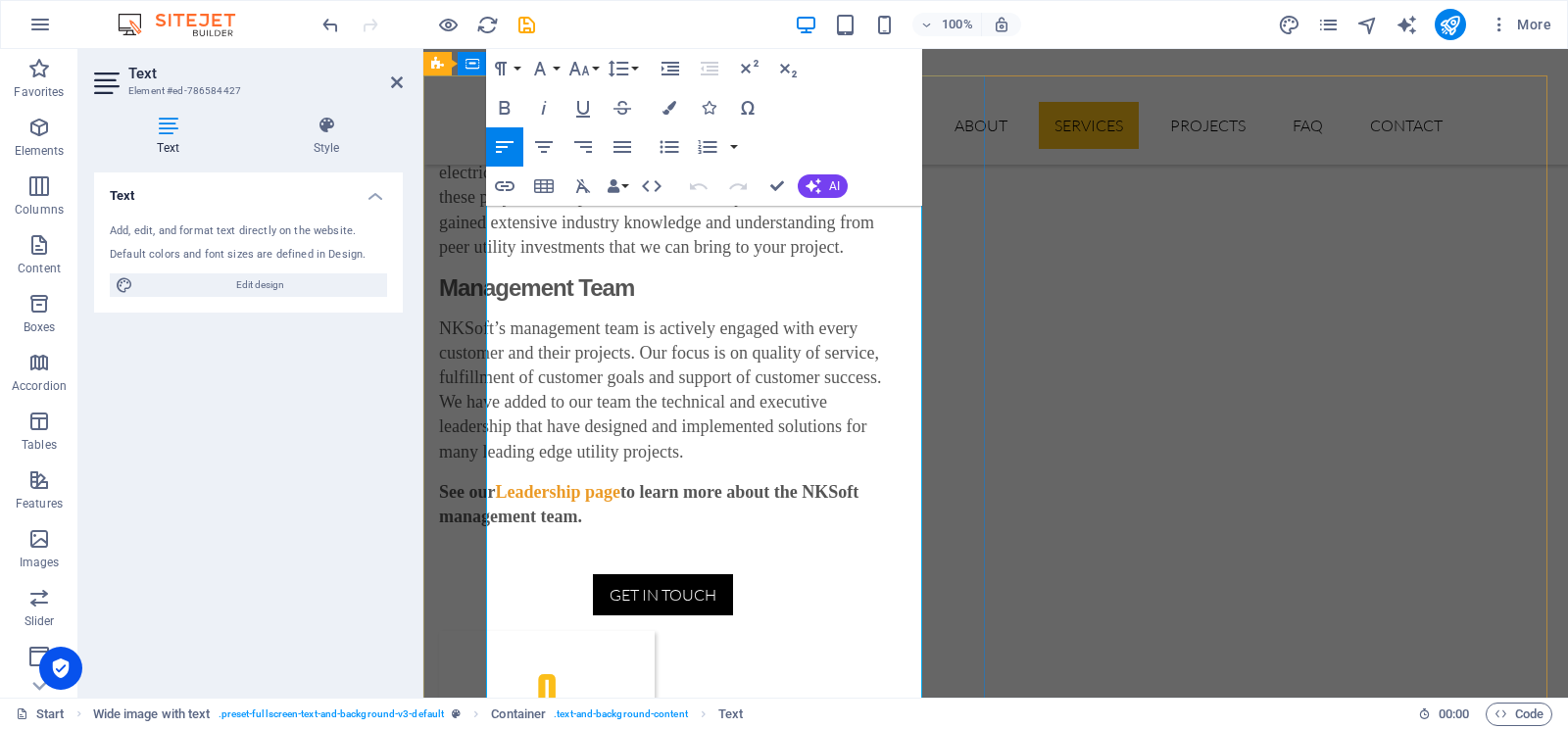 drag, startPoint x: 605, startPoint y: 354, endPoint x: 492, endPoint y: 326, distance: 116.41735 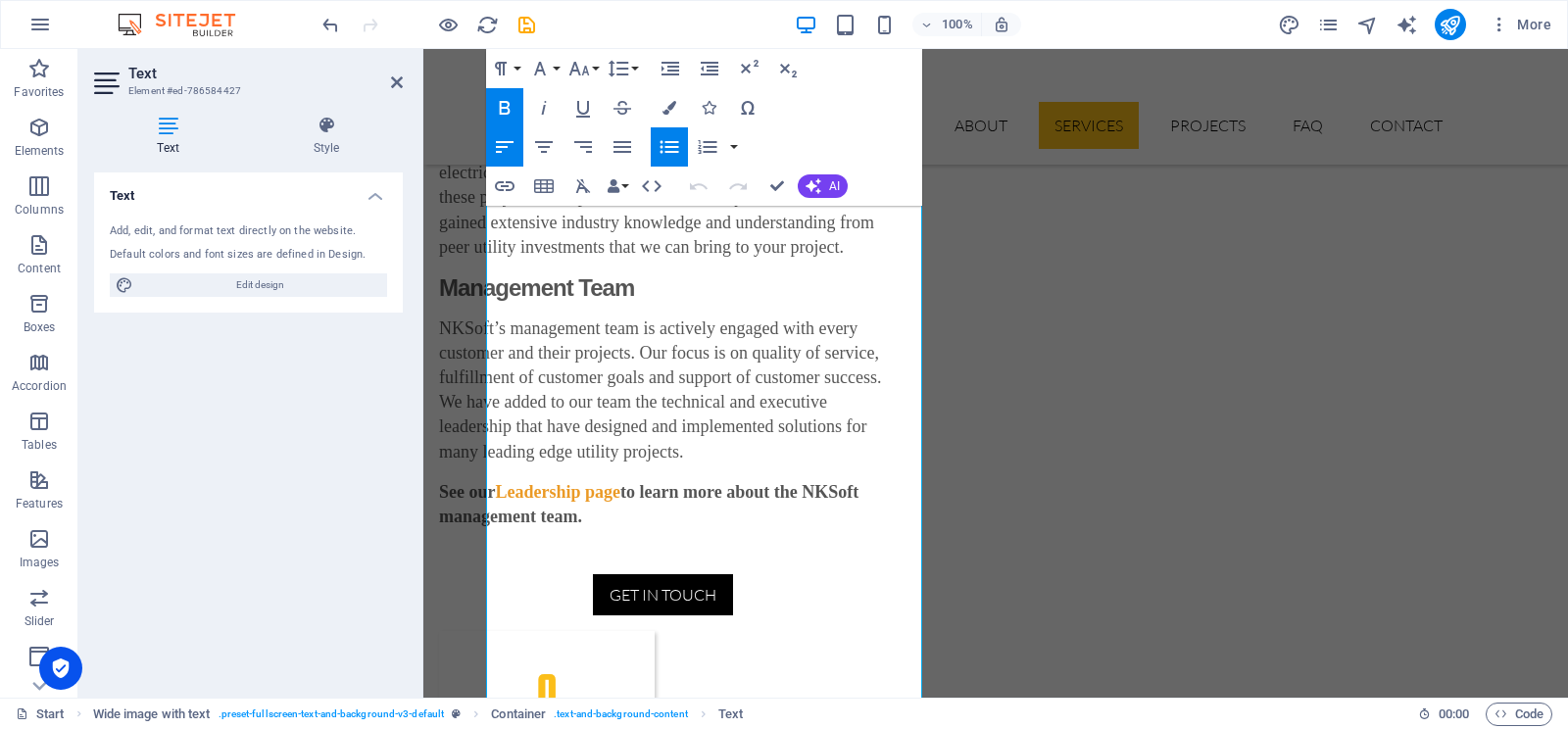click 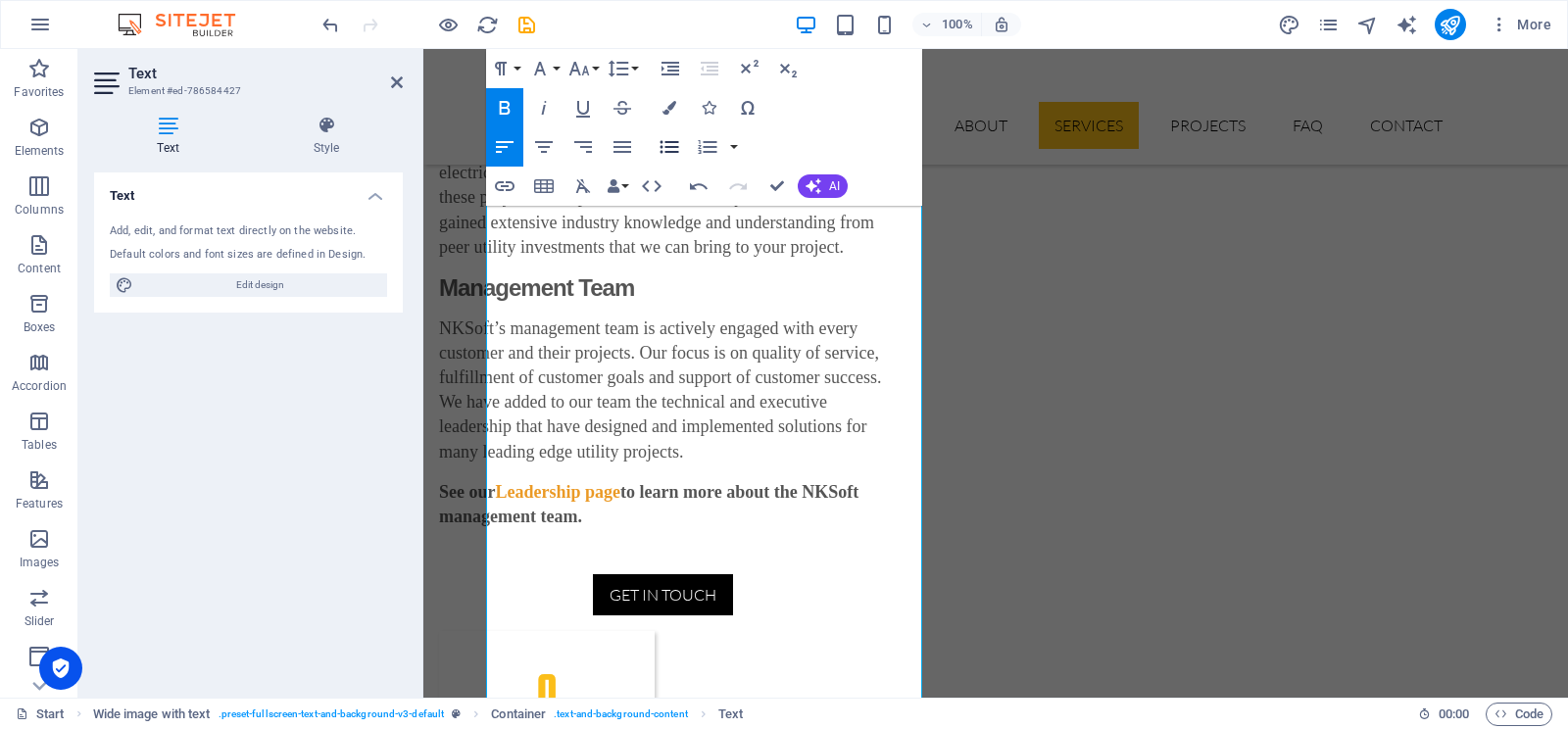 click 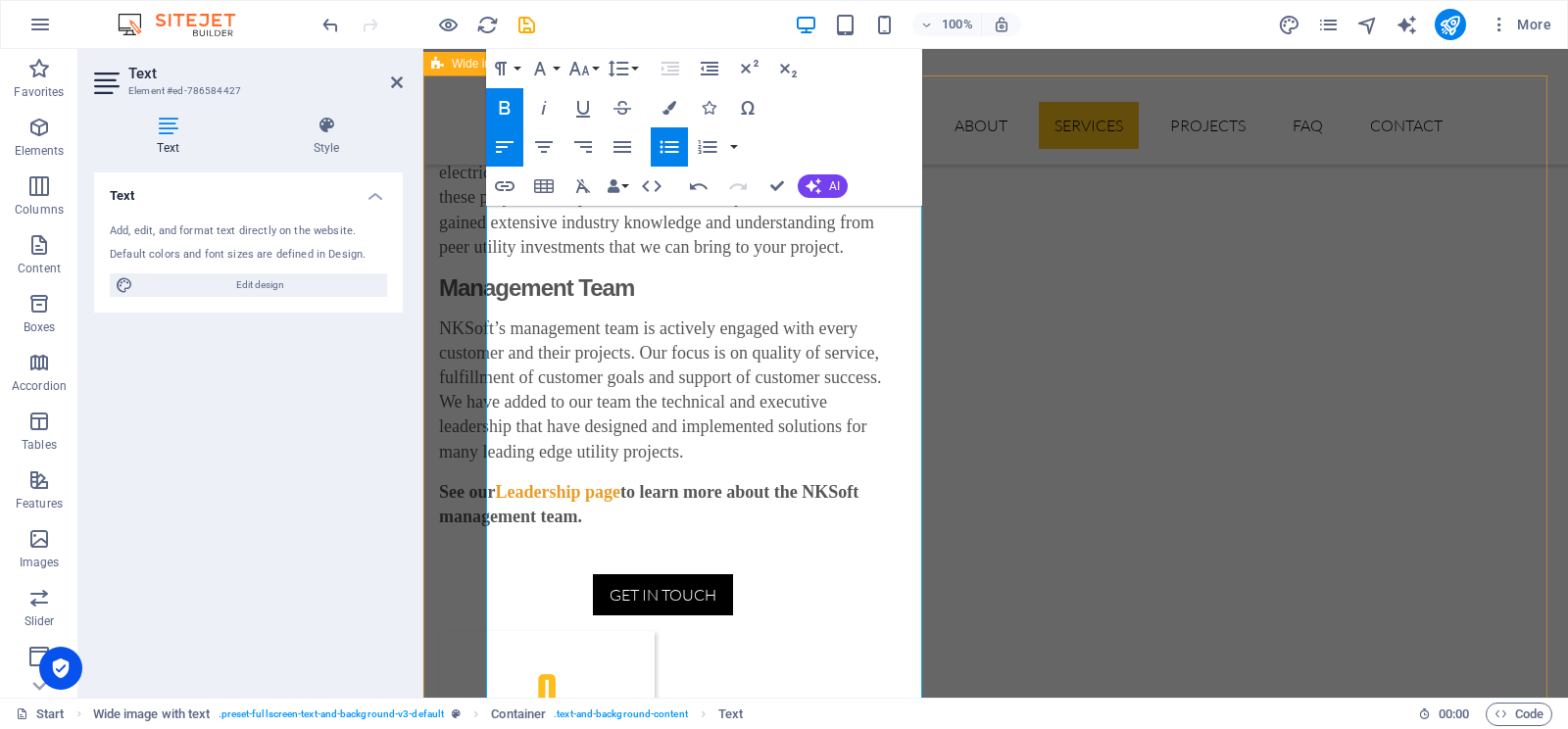 click at bounding box center (996, 5801) 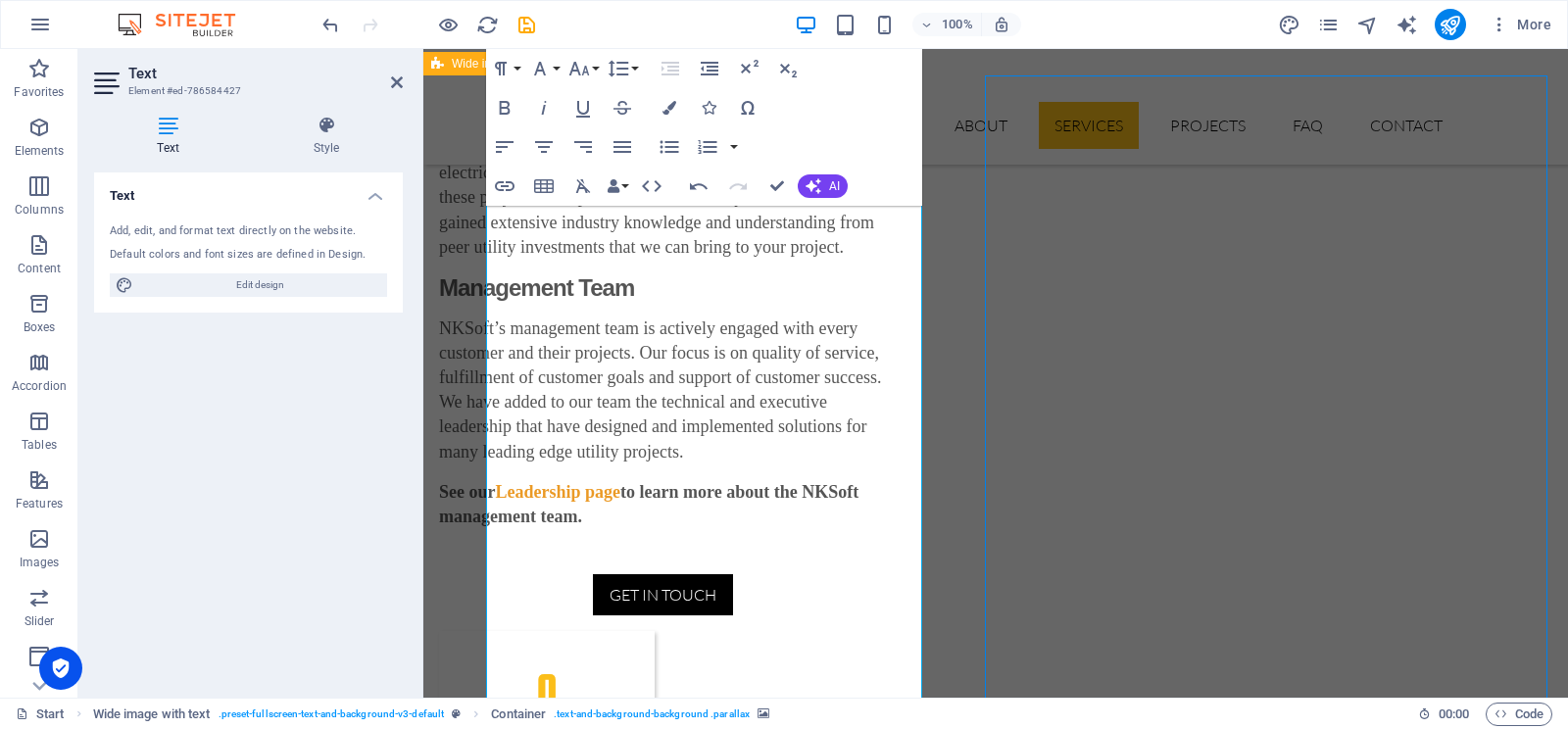 click at bounding box center (996, 5801) 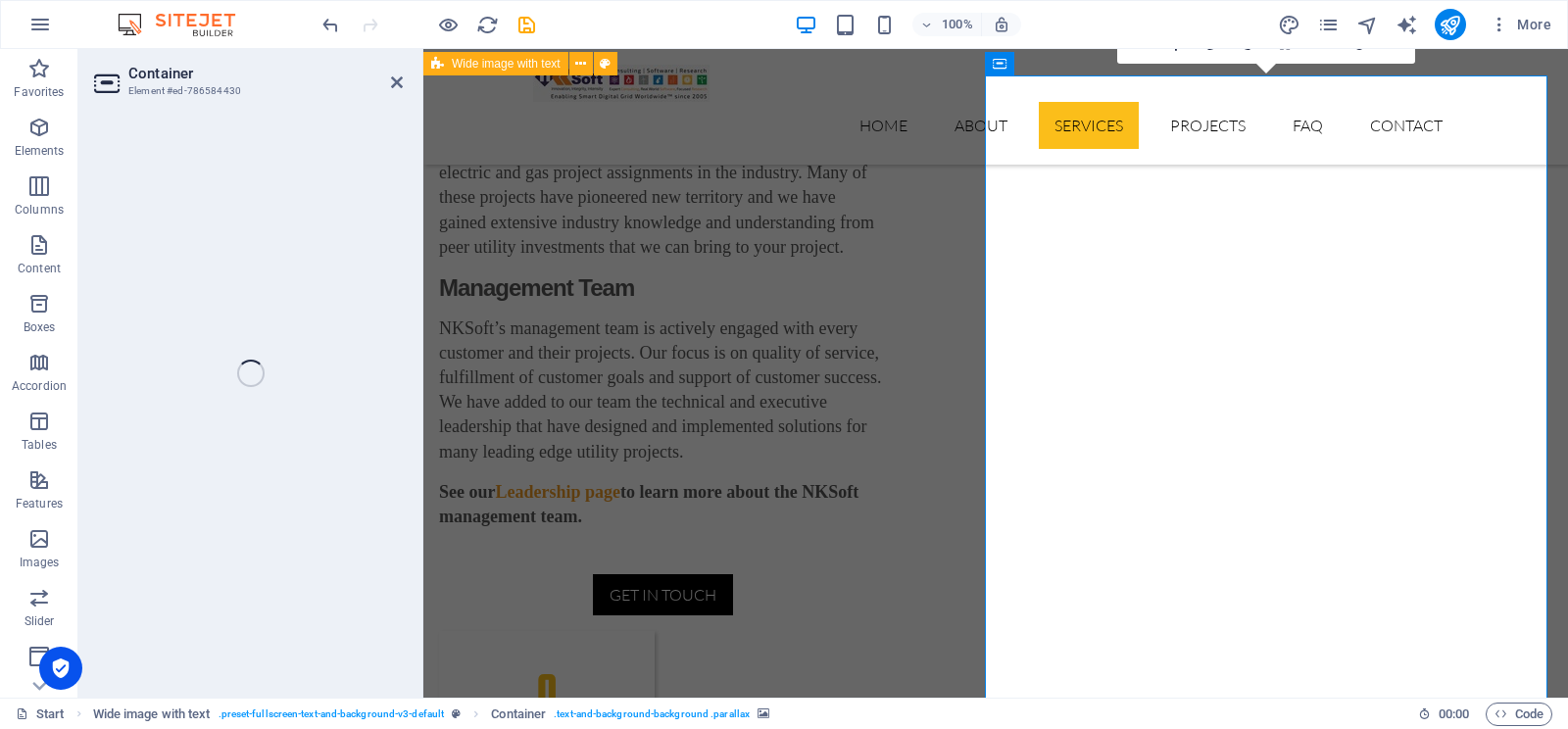 select on "px" 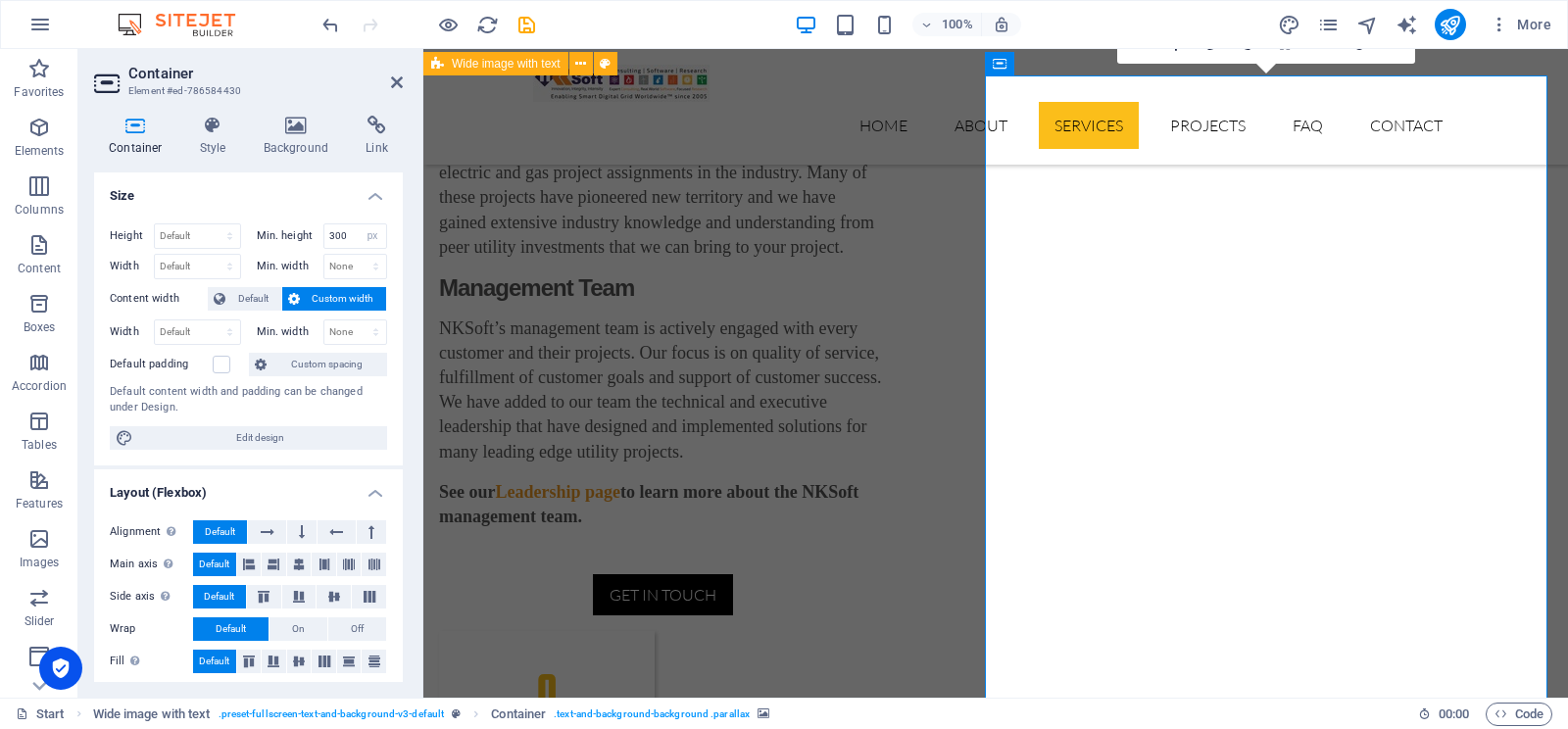 click at bounding box center [996, 5715] 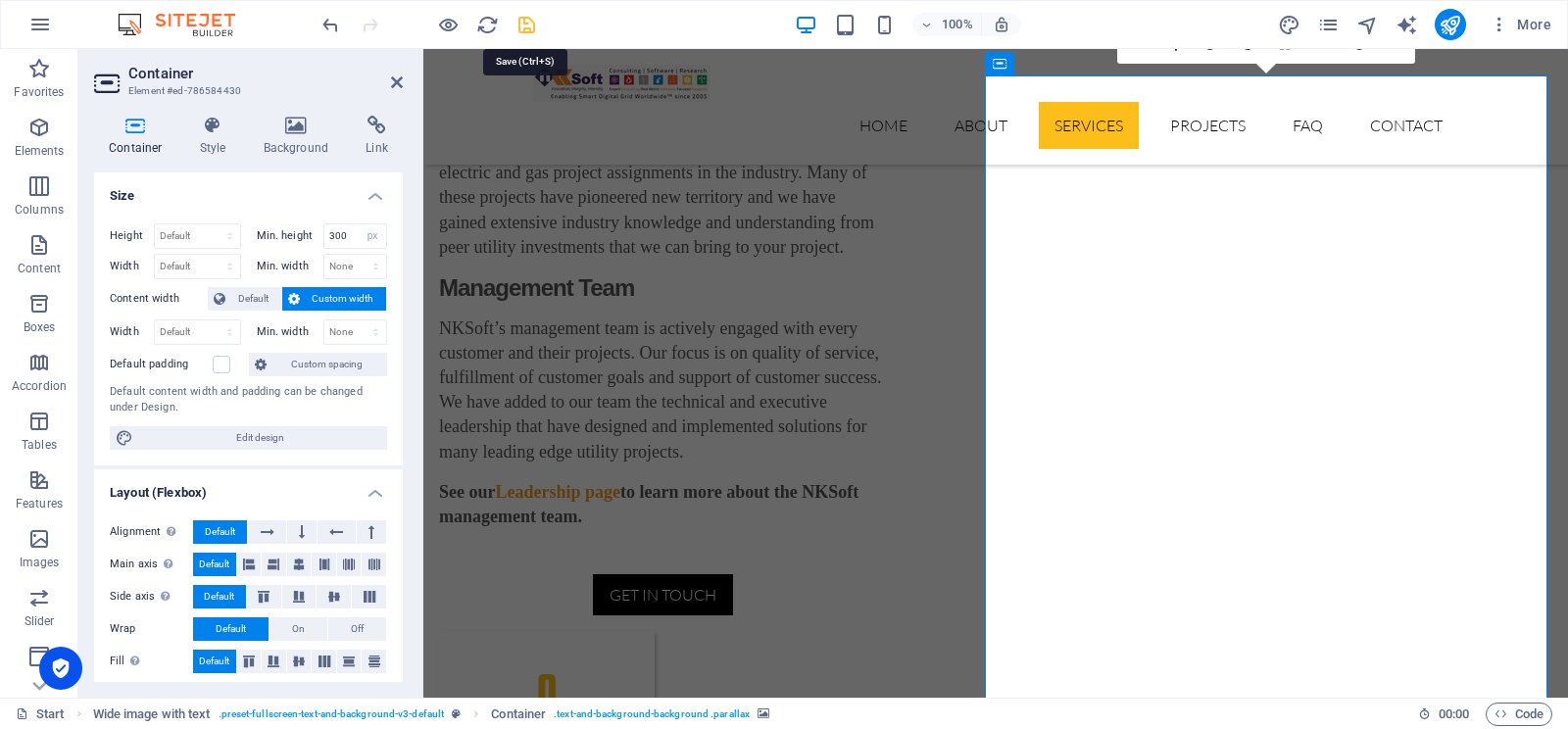 click at bounding box center [526, 24] 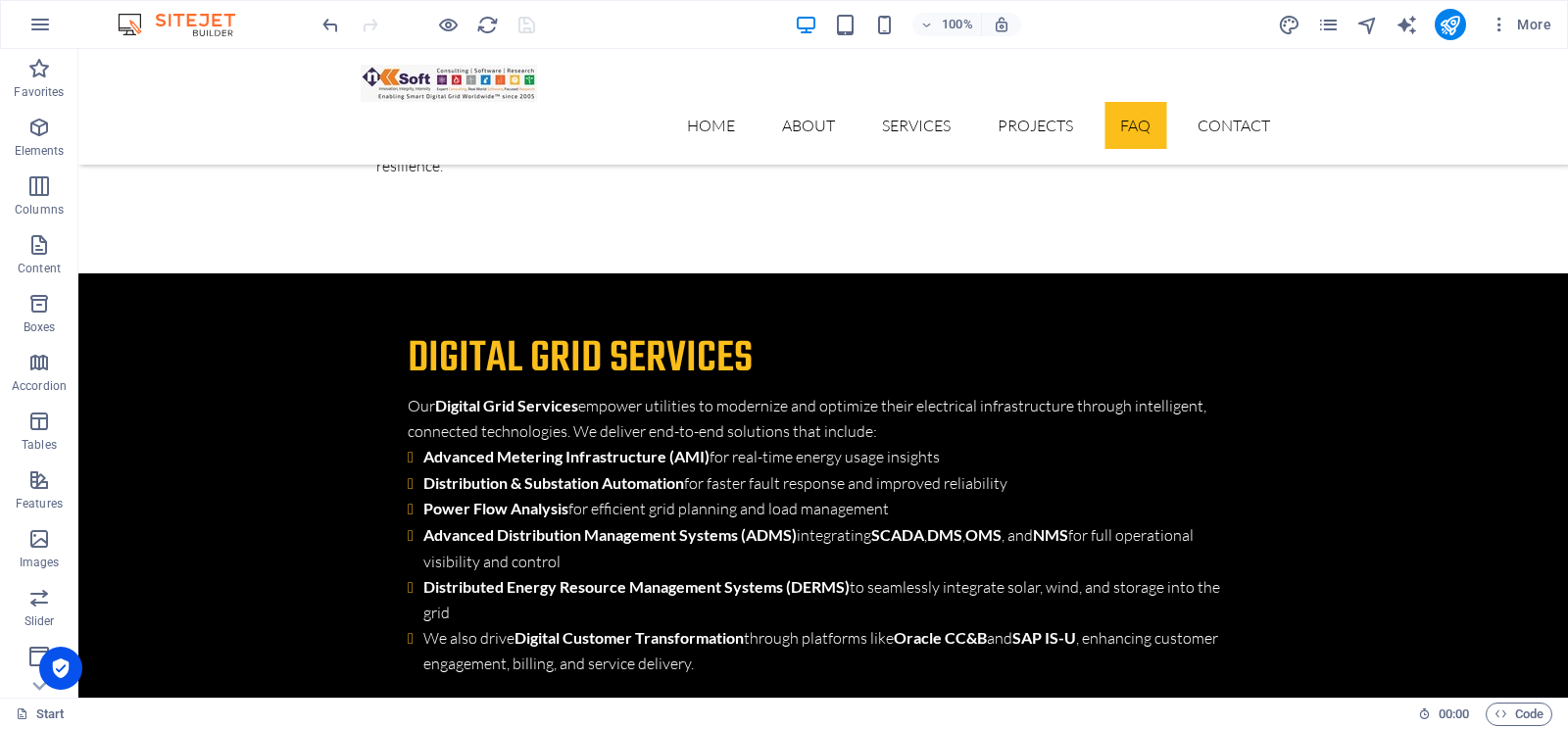 scroll, scrollTop: 7865, scrollLeft: 0, axis: vertical 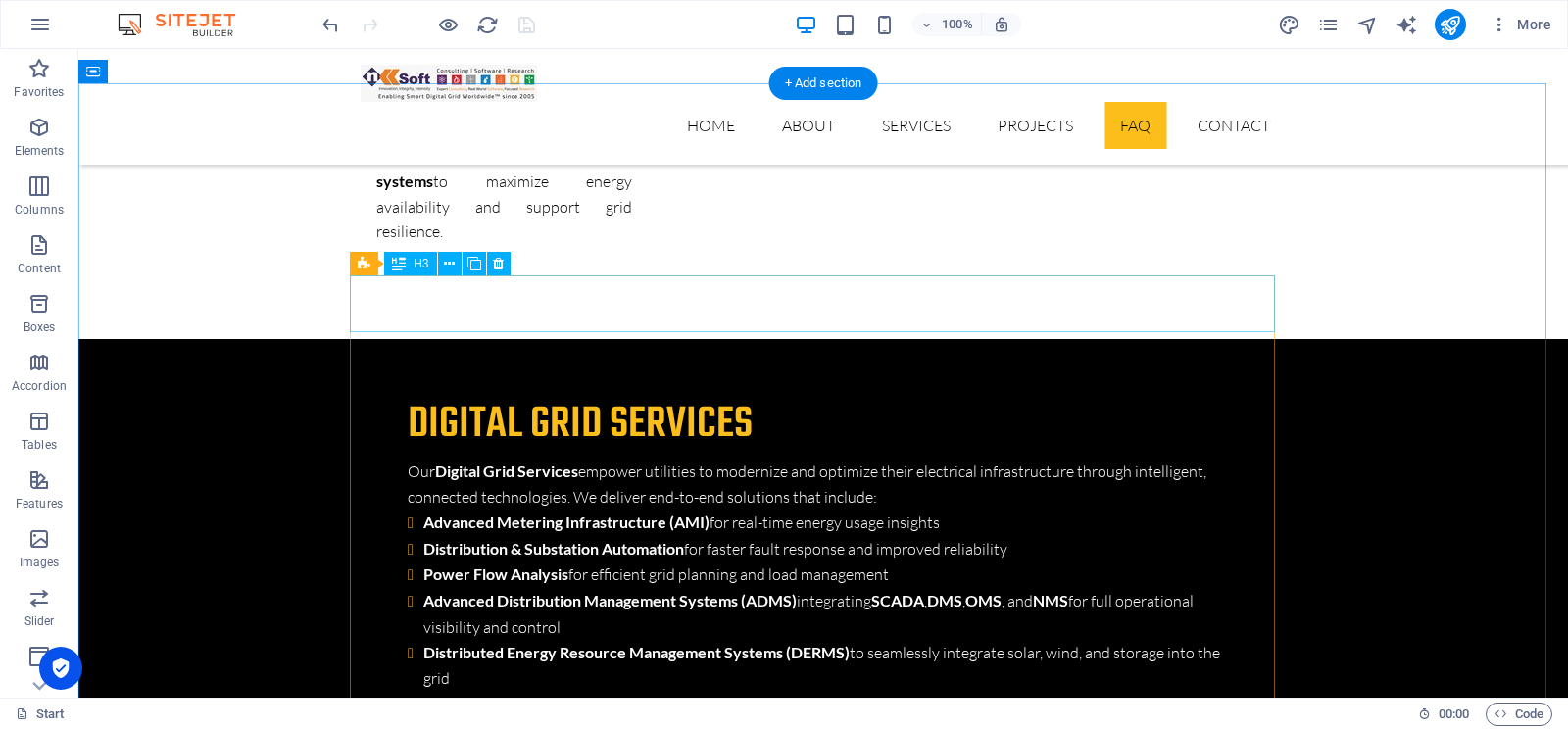 click on "Stet clita kasd gubergren no sea takimata?" at bounding box center (823, 7938) 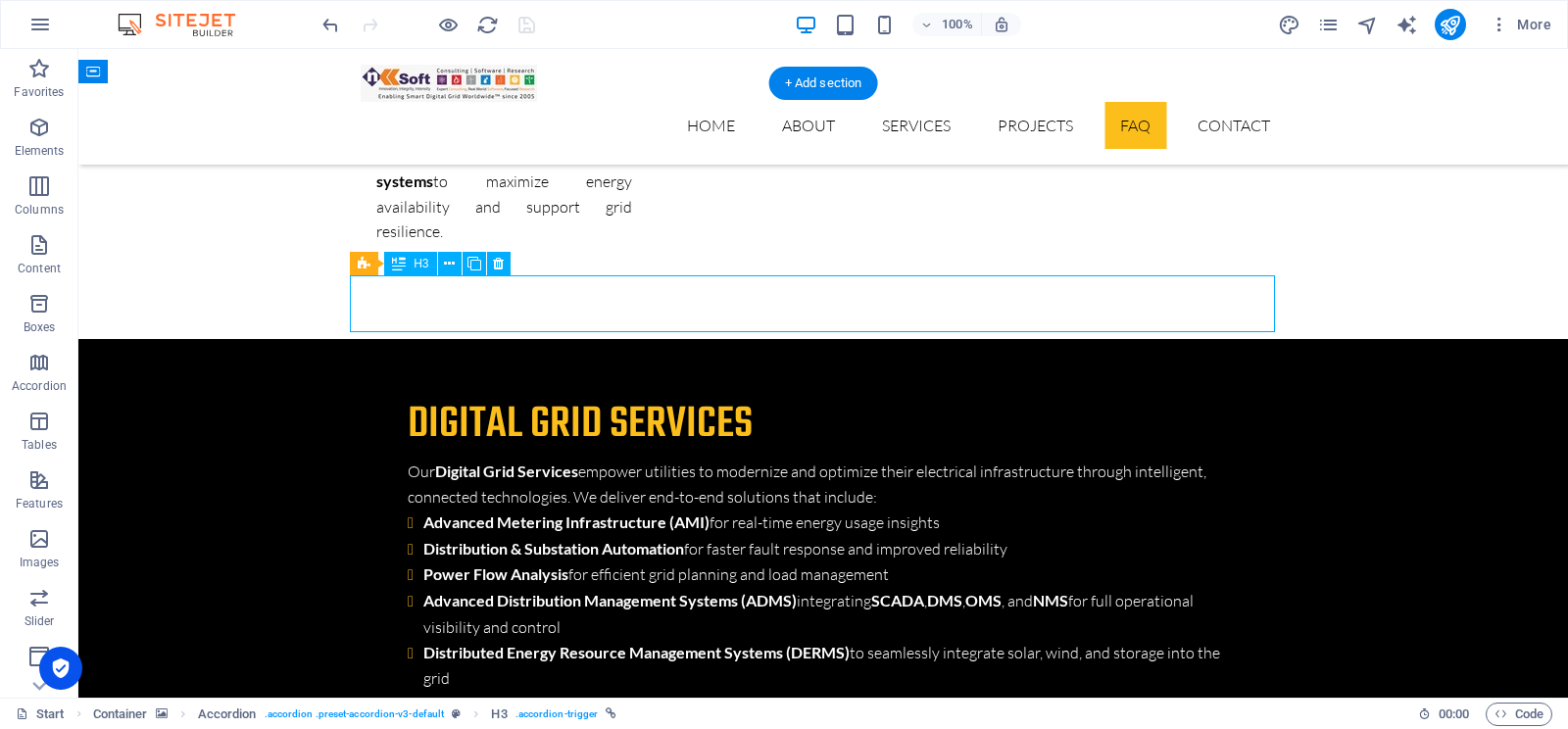 click on "Stet clita kasd gubergren no sea takimata?" at bounding box center (823, 7938) 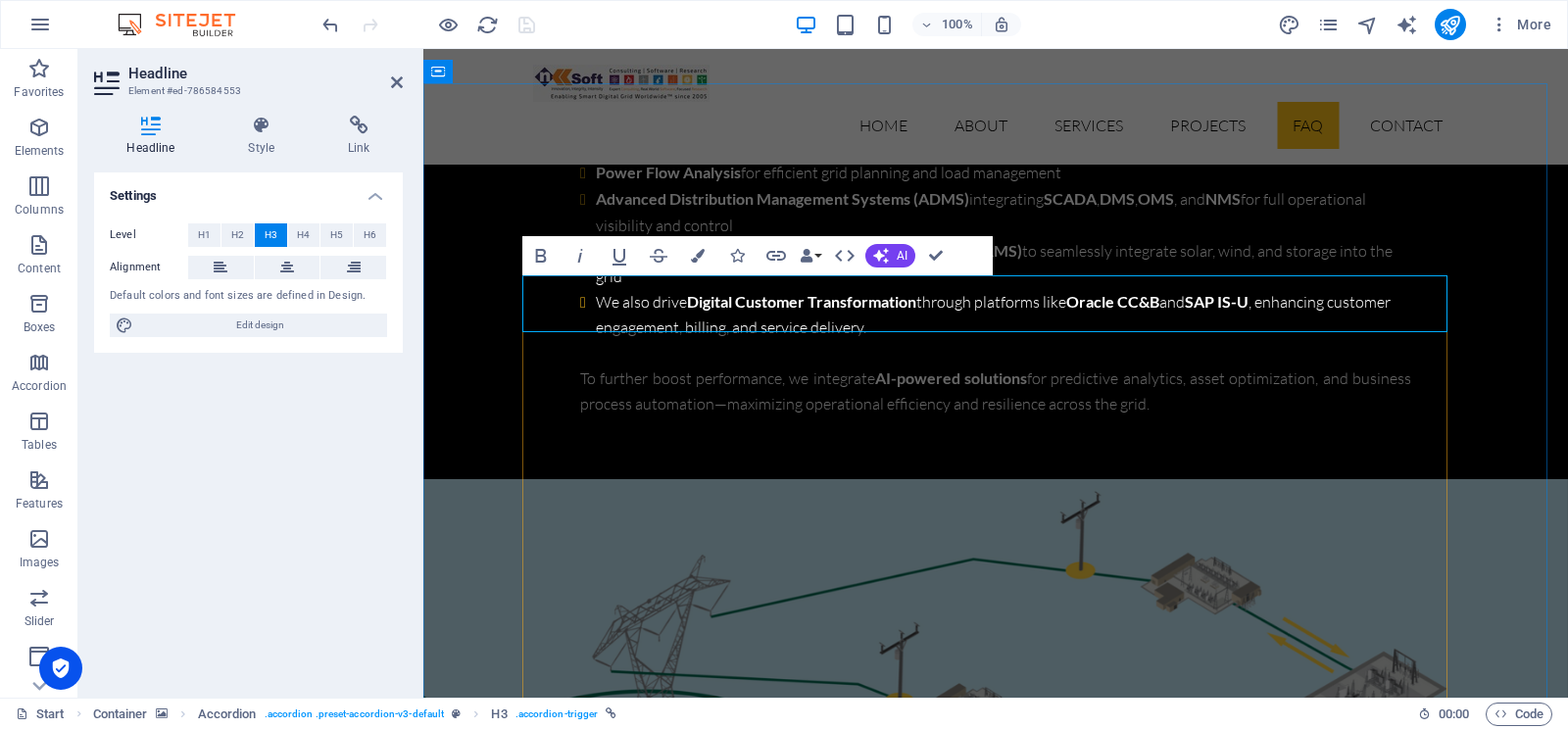 click on "Stet clita kasd gubergren no sea takimata?" at bounding box center [996, 7752] 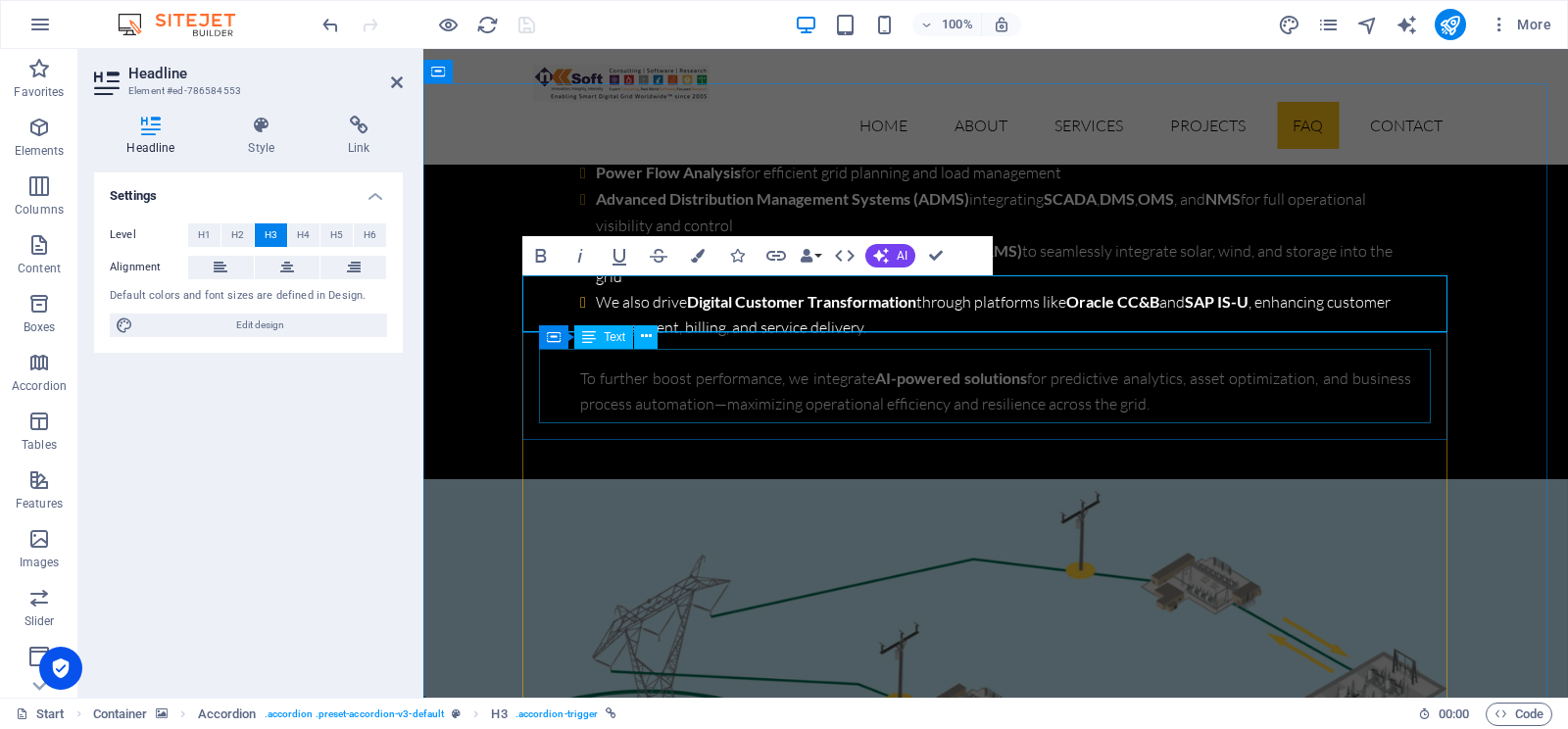 click on "Lorem ipsum dolor sit amet, consectetur adipisicing elit. Maiores ipsum repellat minus nihil. [PERSON_NAME], [PERSON_NAME], nam dignissimos ea repudiandae minima voluptatum magni pariatur possimus quia accusamus harum facilis corporis animi nisi. Enim, pariatur, impedit quia repellat harum ipsam laboriosam voluptas dicta illum nisi obcaecati reprehenderit quis placeat recusandae tenetur aperiam." at bounding box center [996, 7901] 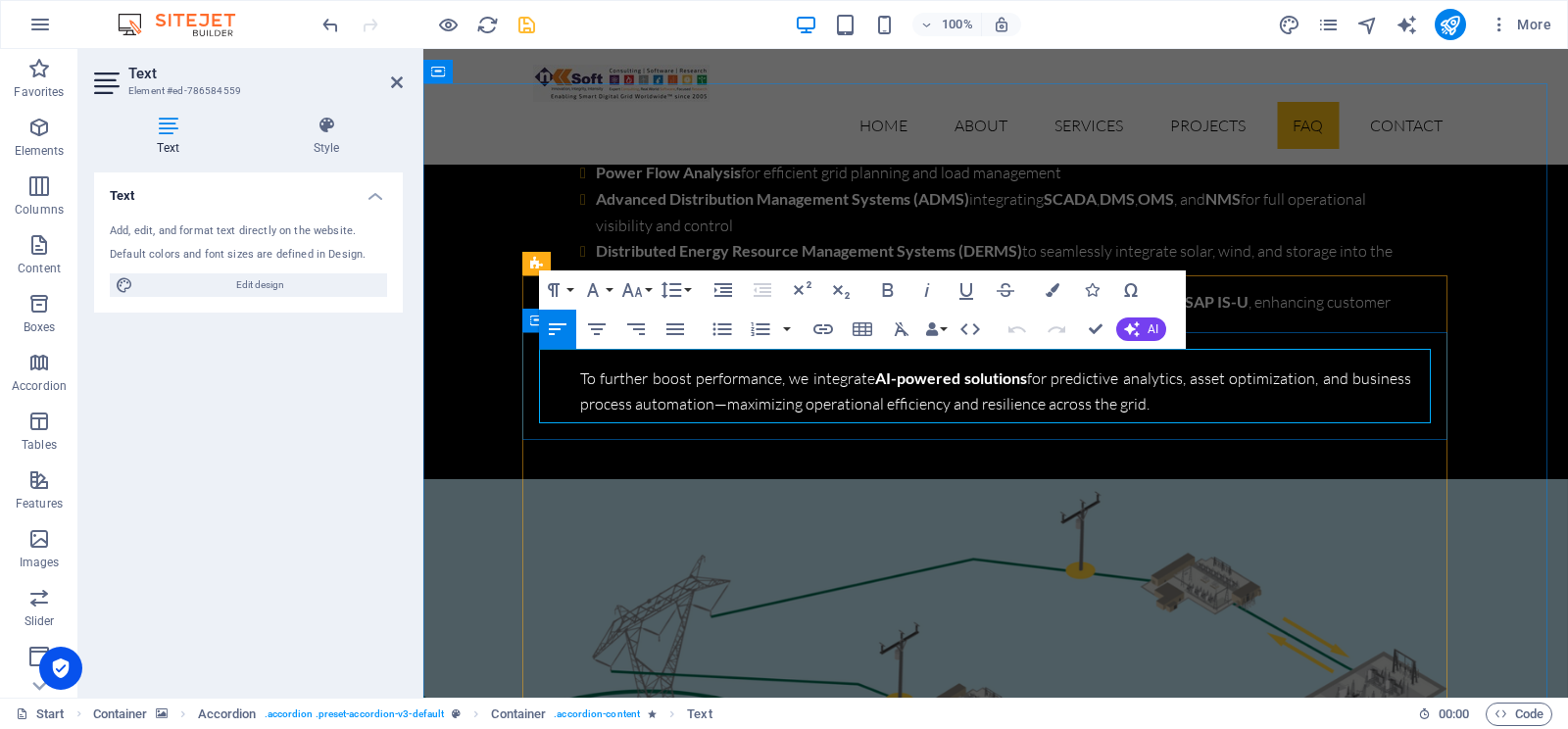 drag, startPoint x: 1358, startPoint y: 413, endPoint x: 527, endPoint y: 367, distance: 832.27219 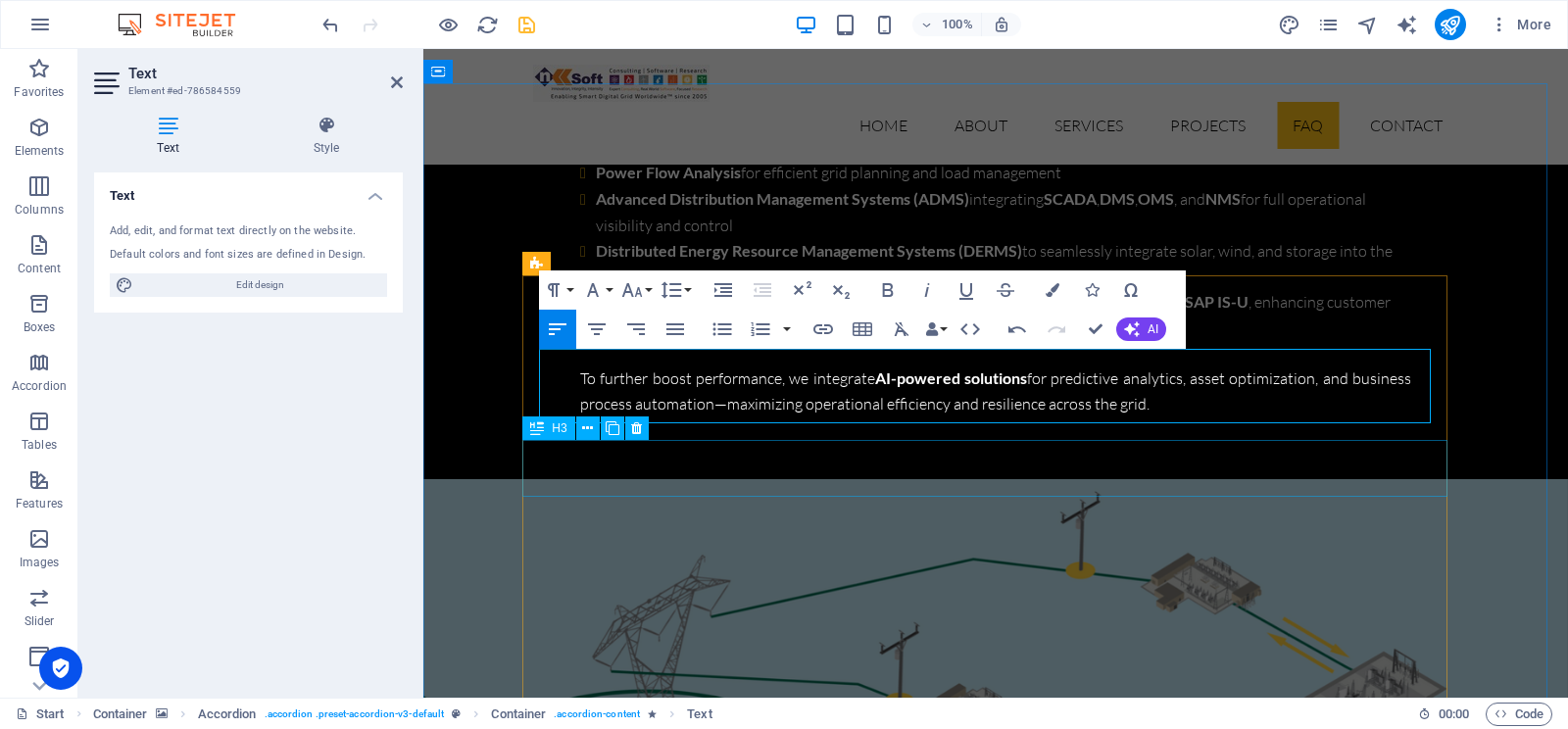 click on "Lorem ipsum dolor sit amet consetetur sadipscing?" at bounding box center (996, 7975) 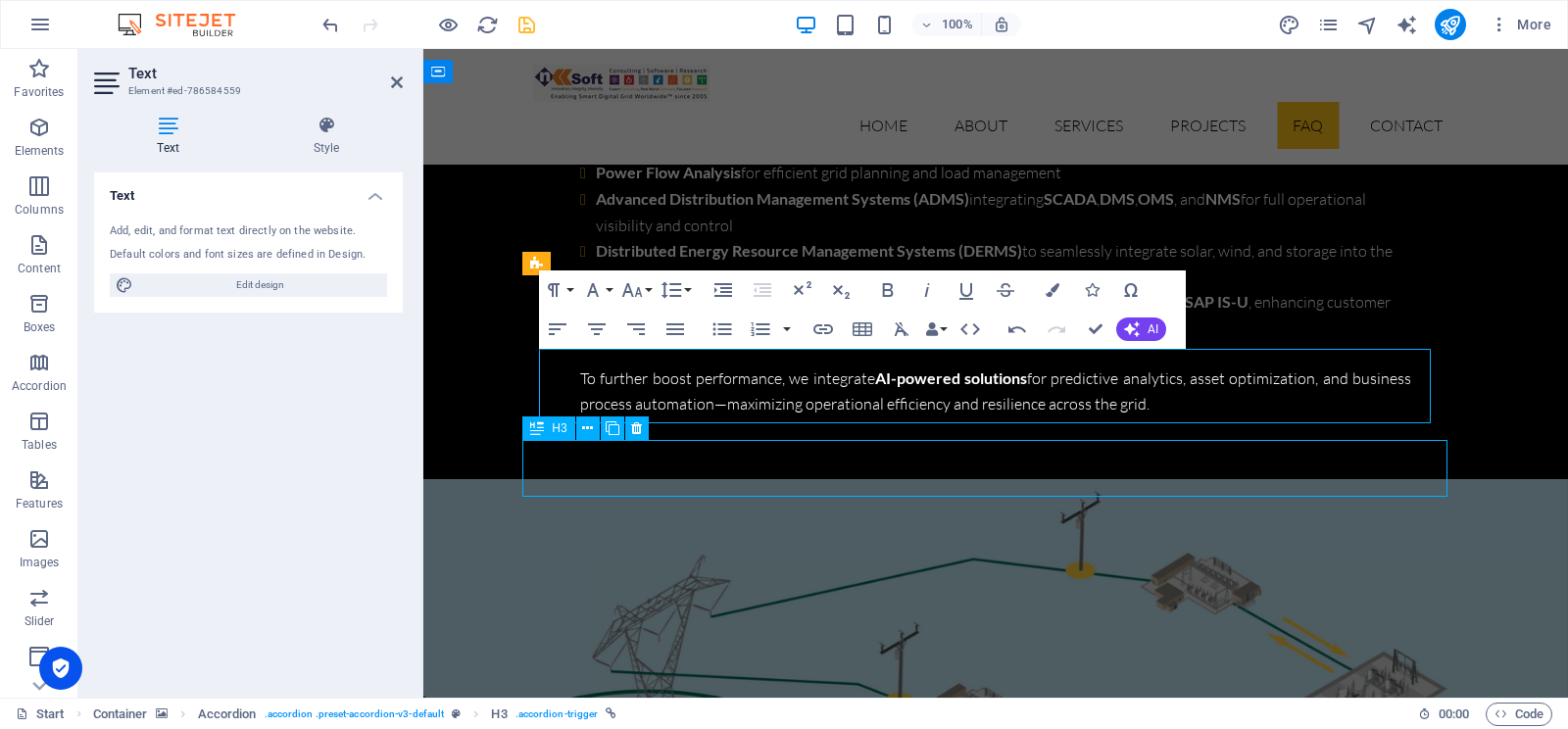 click on "Lorem ipsum dolor sit amet consetetur sadipscing?" at bounding box center (996, 7975) 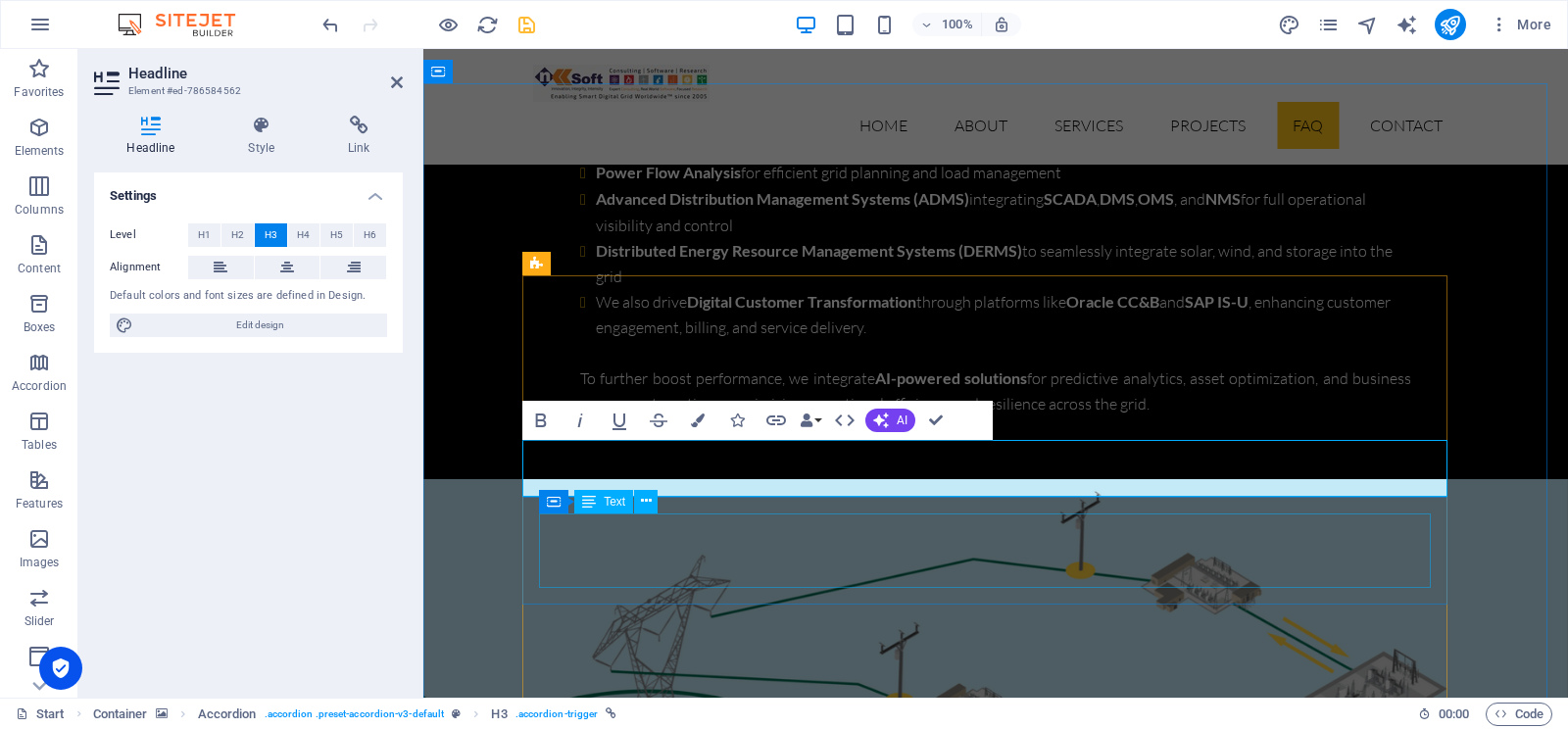 click on "Lorem ipsum dolor sit amet, consectetur adipisicing elit. Maiores ipsum repellat minus nihil. [PERSON_NAME], [PERSON_NAME], nam dignissimos ea repudiandae minima voluptatum magni pariatur possimus quia accusamus harum facilis corporis animi nisi. Enim, pariatur, impedit quia repellat harum ipsam laboriosam voluptas dicta illum nisi obcaecati reprehenderit quis placeat recusandae tenetur aperiam." at bounding box center [996, 8070] 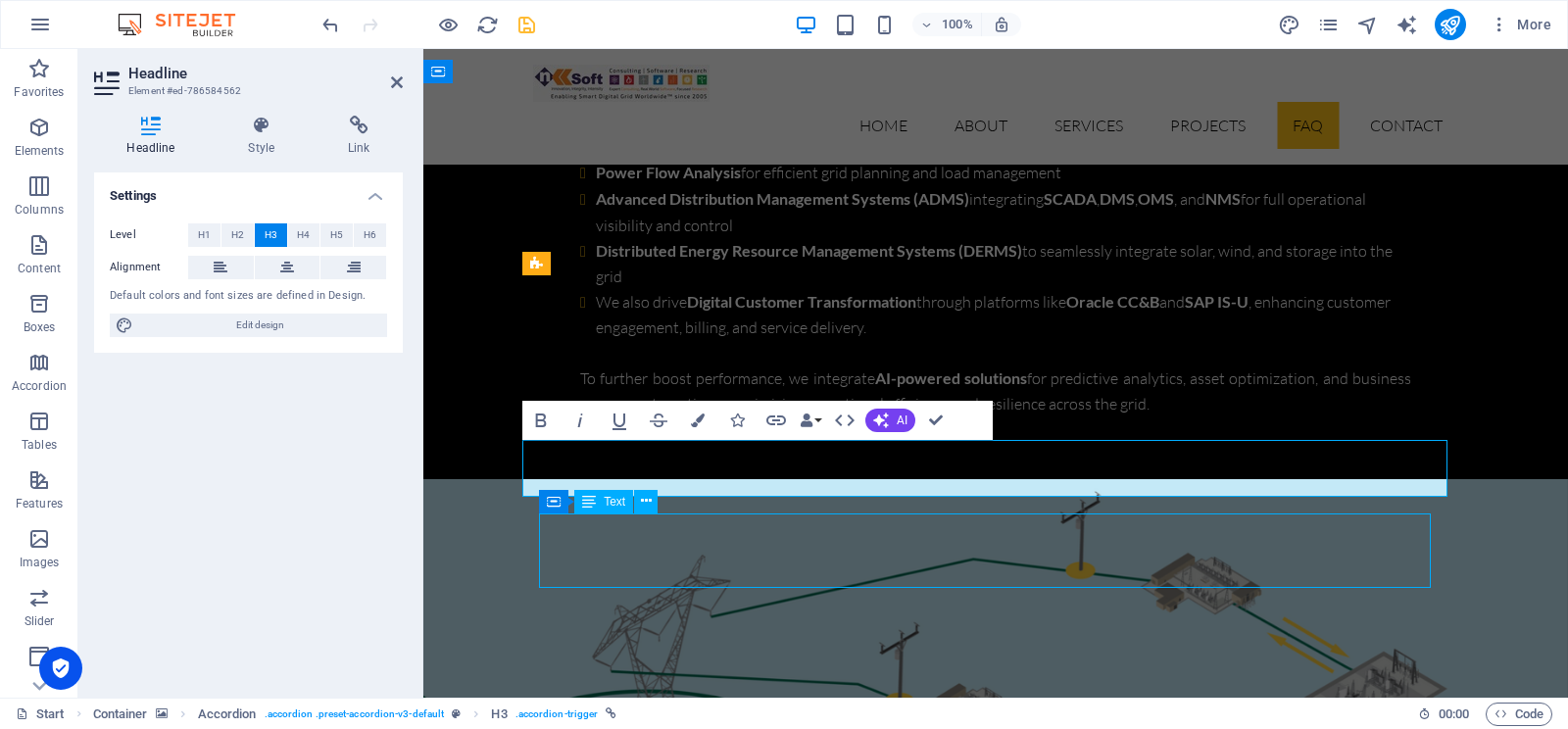click on "Lorem ipsum dolor sit amet, consectetur adipisicing elit. Maiores ipsum repellat minus nihil. [PERSON_NAME], [PERSON_NAME], nam dignissimos ea repudiandae minima voluptatum magni pariatur possimus quia accusamus harum facilis corporis animi nisi. Enim, pariatur, impedit quia repellat harum ipsam laboriosam voluptas dicta illum nisi obcaecati reprehenderit quis placeat recusandae tenetur aperiam." at bounding box center [996, 8070] 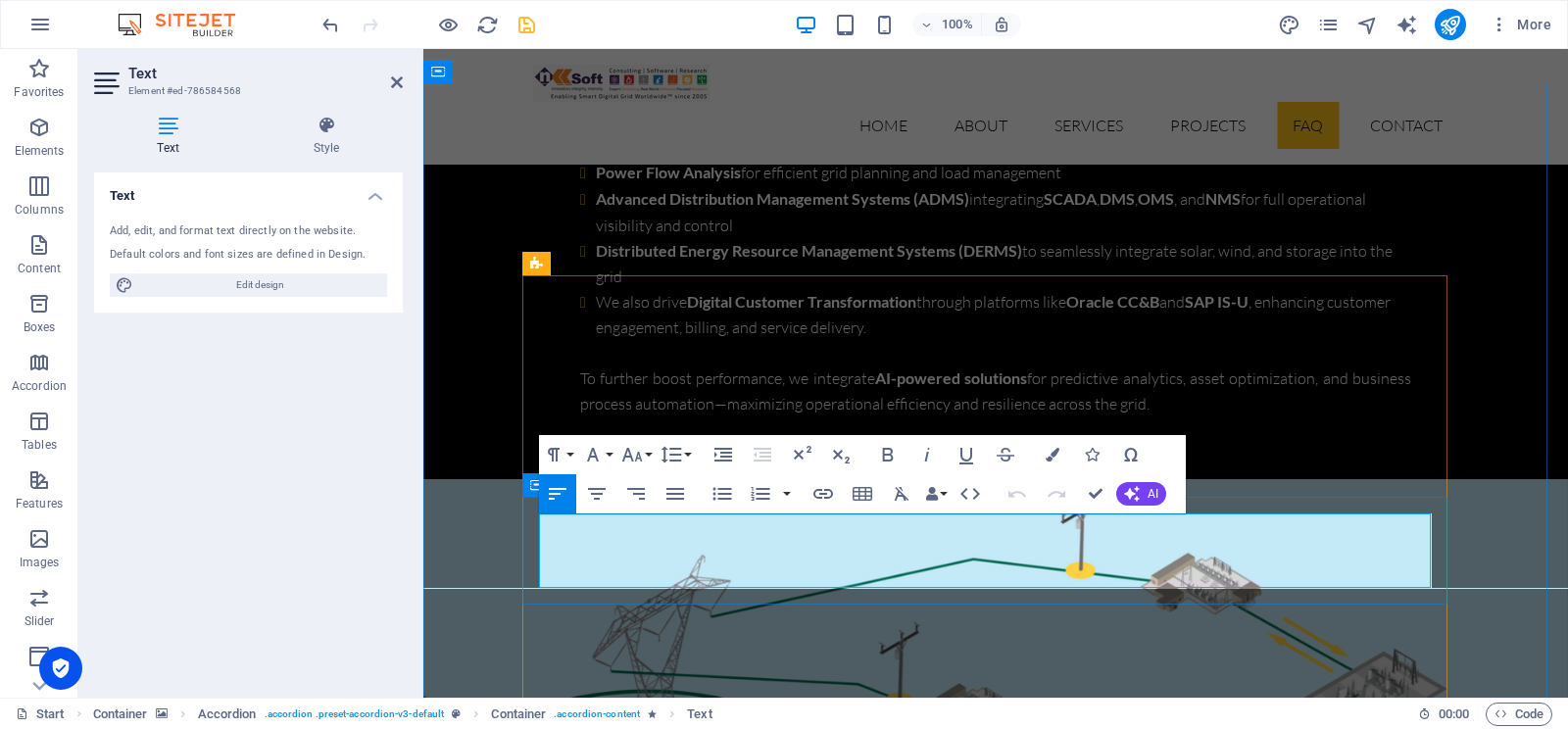 drag, startPoint x: 1356, startPoint y: 575, endPoint x: 508, endPoint y: 511, distance: 850.412 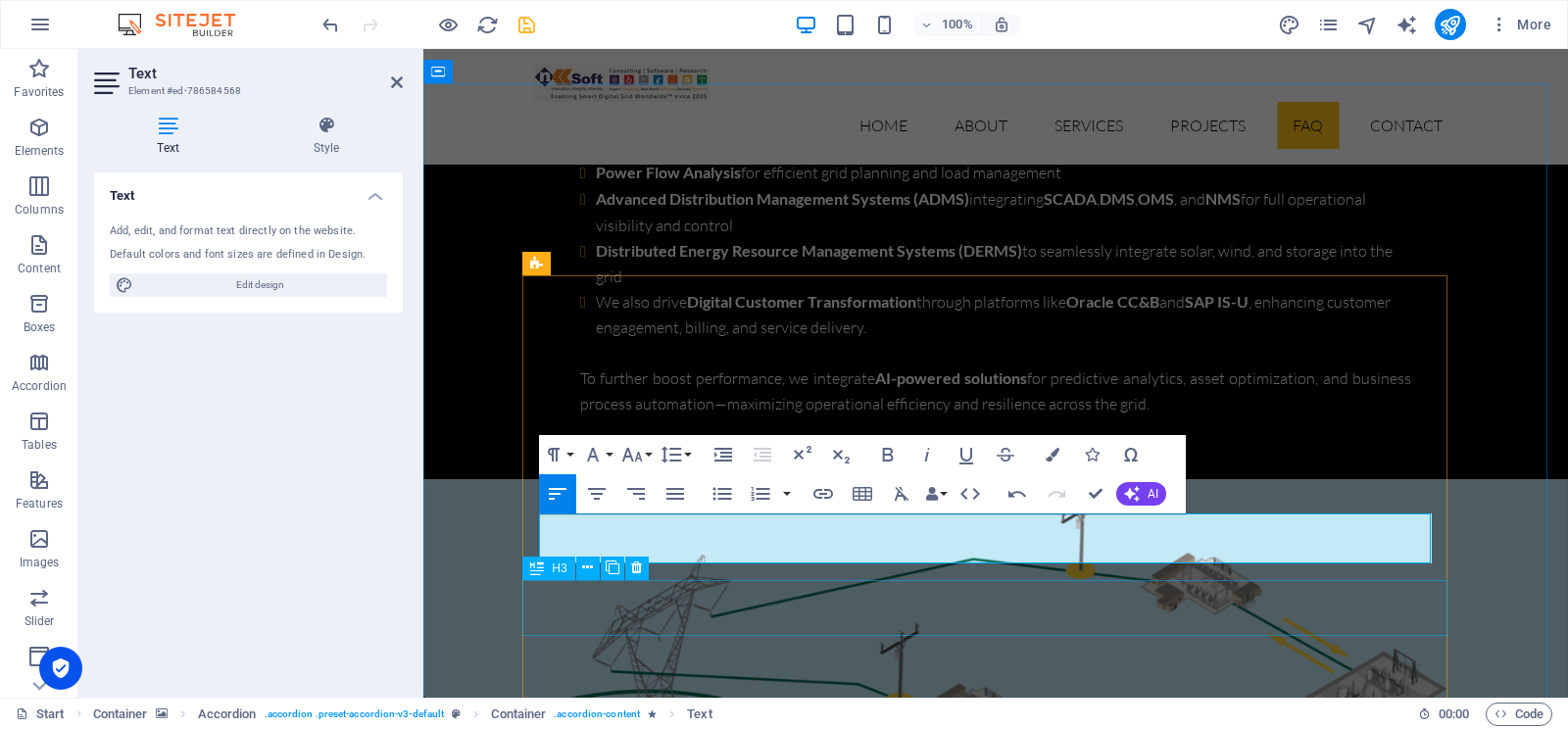 click on "At vero eos et accusam et justo?" at bounding box center (996, 8091) 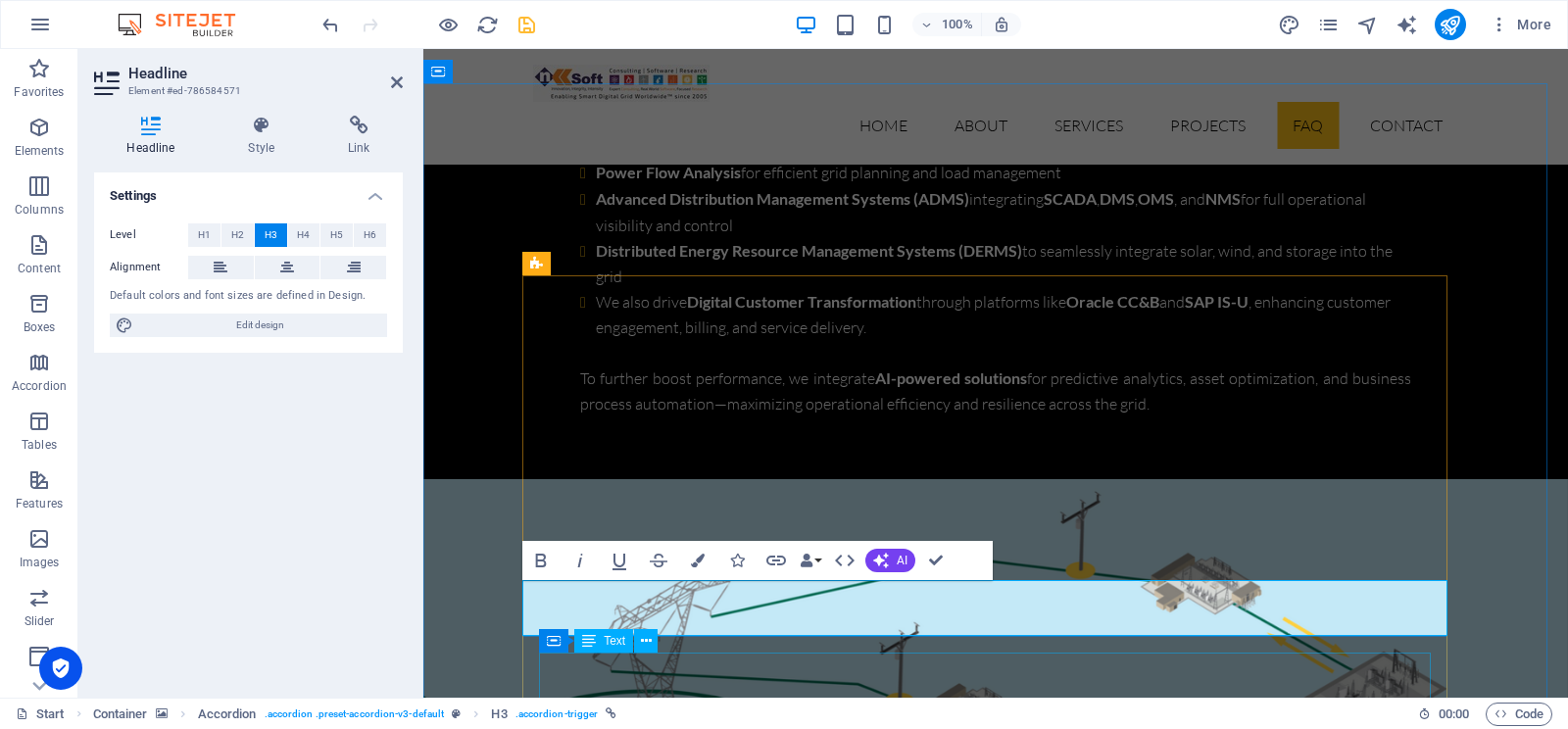 click on "Lorem ipsum dolor sit amet, consectetur adipisicing elit. Maiores ipsum repellat minus nihil. [PERSON_NAME], [PERSON_NAME], nam dignissimos ea repudiandae minima voluptatum magni pariatur possimus quia accusamus harum facilis corporis animi nisi. Enim, pariatur, impedit quia repellat harum ipsam laboriosam voluptas dicta illum nisi obcaecati reprehenderit quis placeat recusandae tenetur aperiam." at bounding box center [996, 8186] 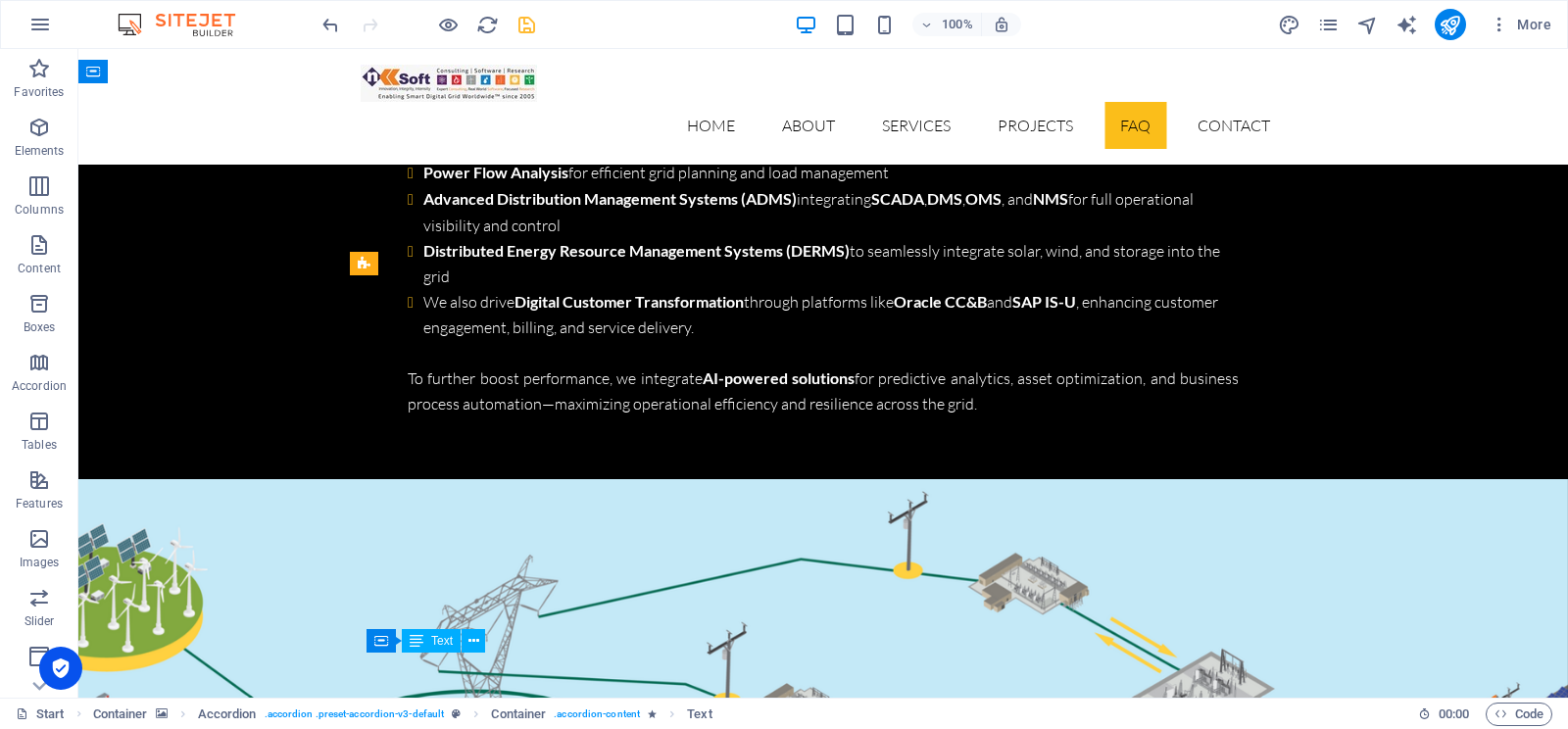 scroll, scrollTop: 7865, scrollLeft: 0, axis: vertical 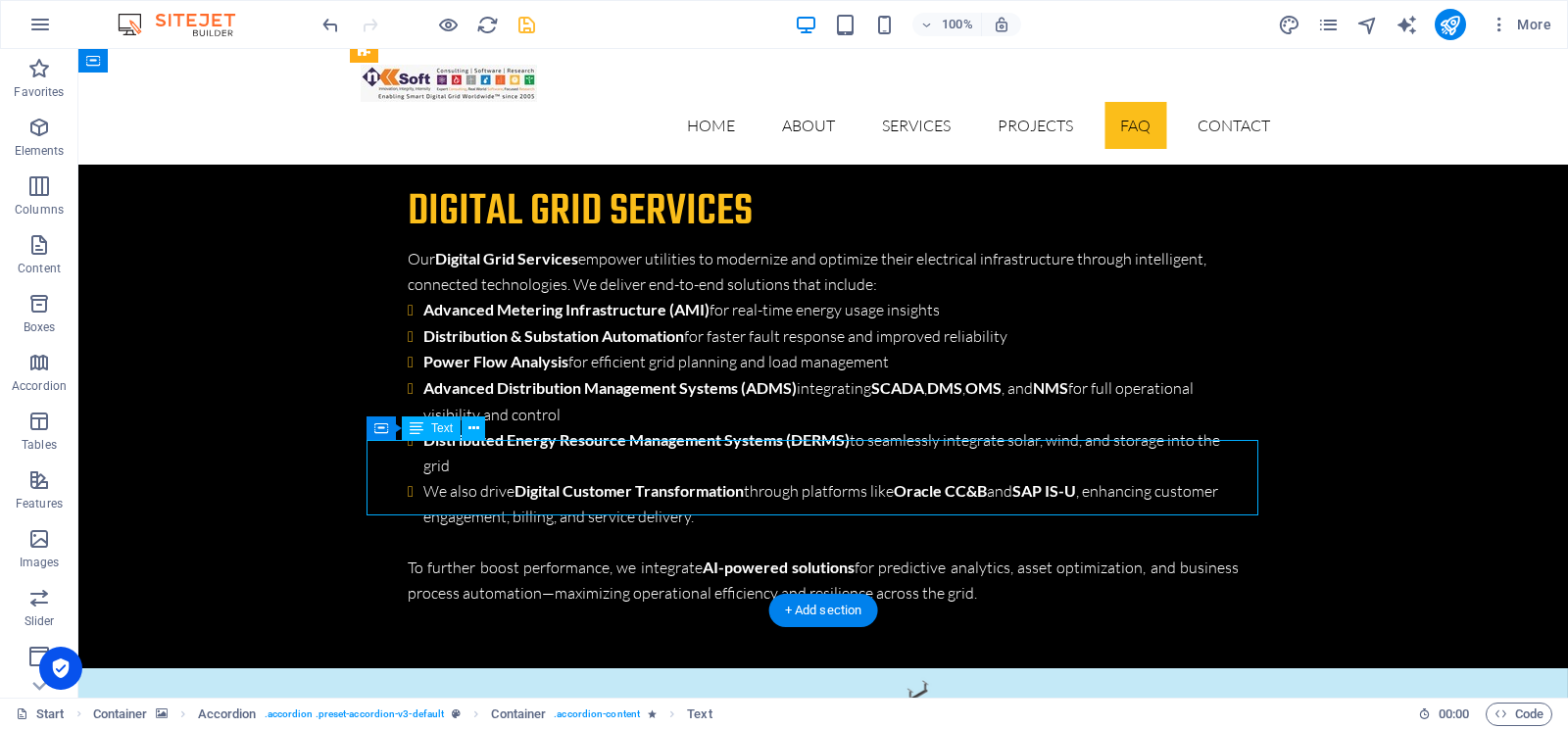 drag, startPoint x: 1182, startPoint y: 503, endPoint x: 1012, endPoint y: 496, distance: 170.14406 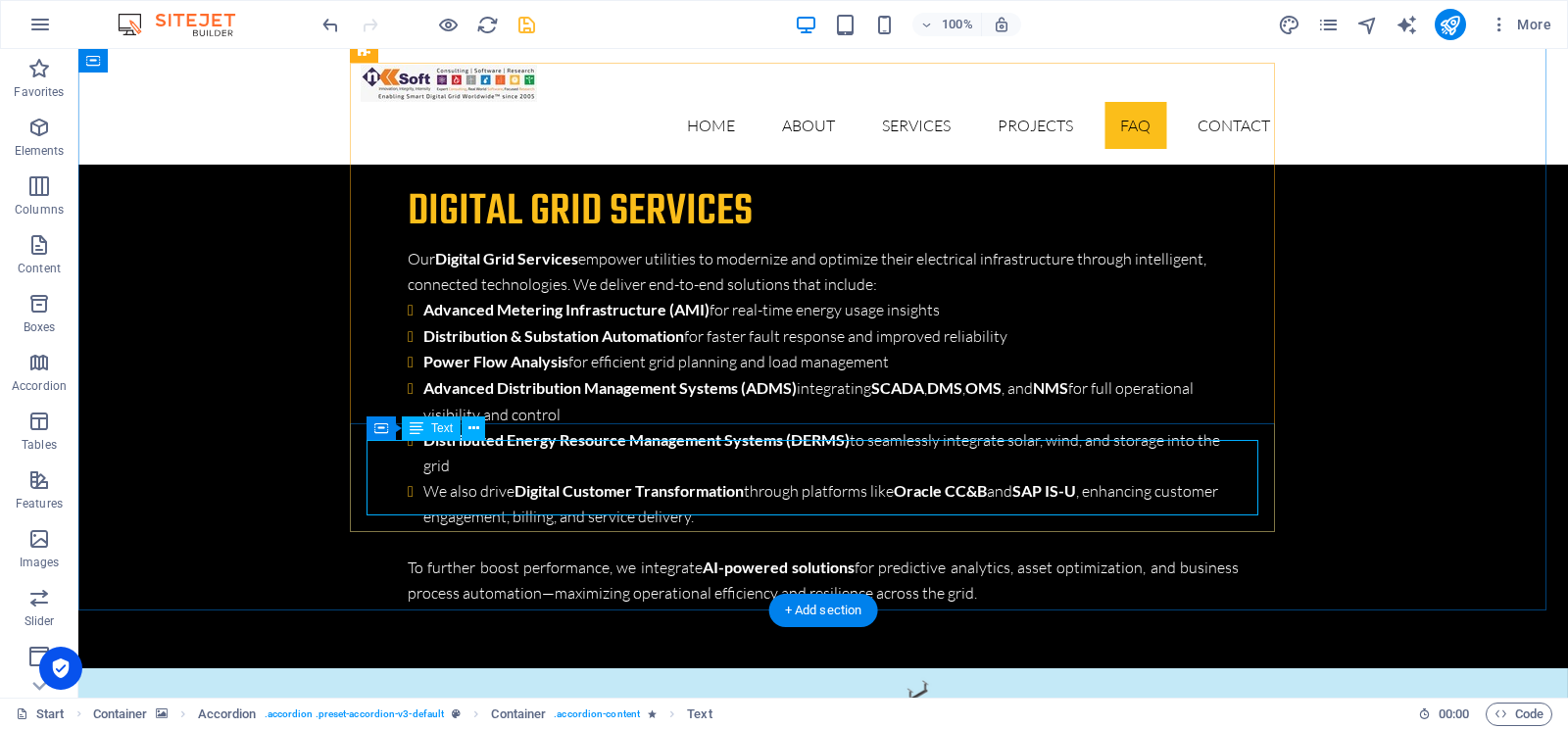 click on "Lorem ipsum dolor sit amet, consectetur adipisicing elit. Maiores ipsum repellat minus nihil. [PERSON_NAME], [PERSON_NAME], nam dignissimos ea repudiandae minima voluptatum magni pariatur possimus quia accusamus harum facilis corporis animi nisi. Enim, pariatur, impedit quia repellat harum ipsam laboriosam voluptas dicta illum nisi obcaecati reprehenderit quis placeat recusandae tenetur aperiam." at bounding box center (823, 8104) 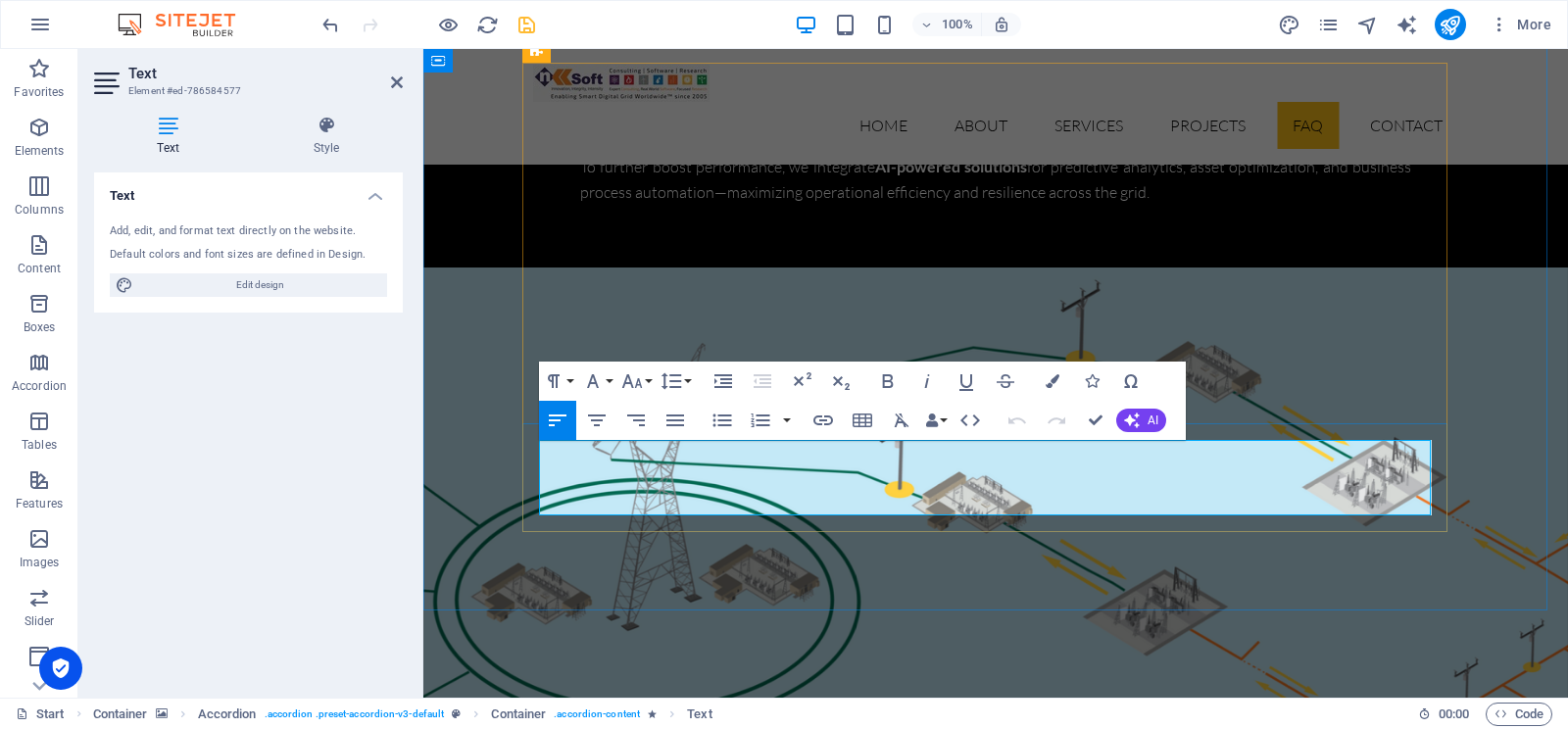 drag, startPoint x: 541, startPoint y: 458, endPoint x: 1363, endPoint y: 495, distance: 822.8323 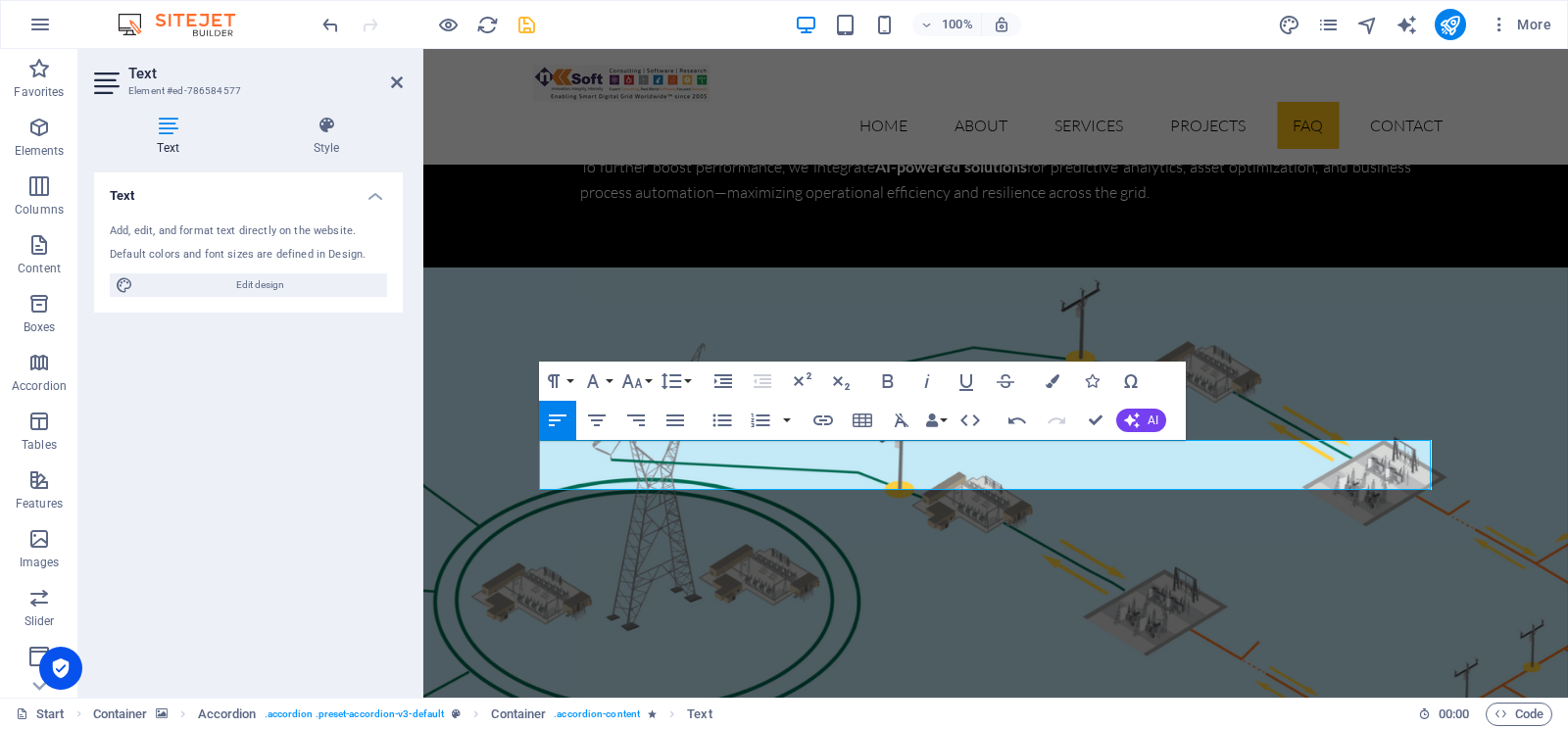 click at bounding box center [996, 6966] 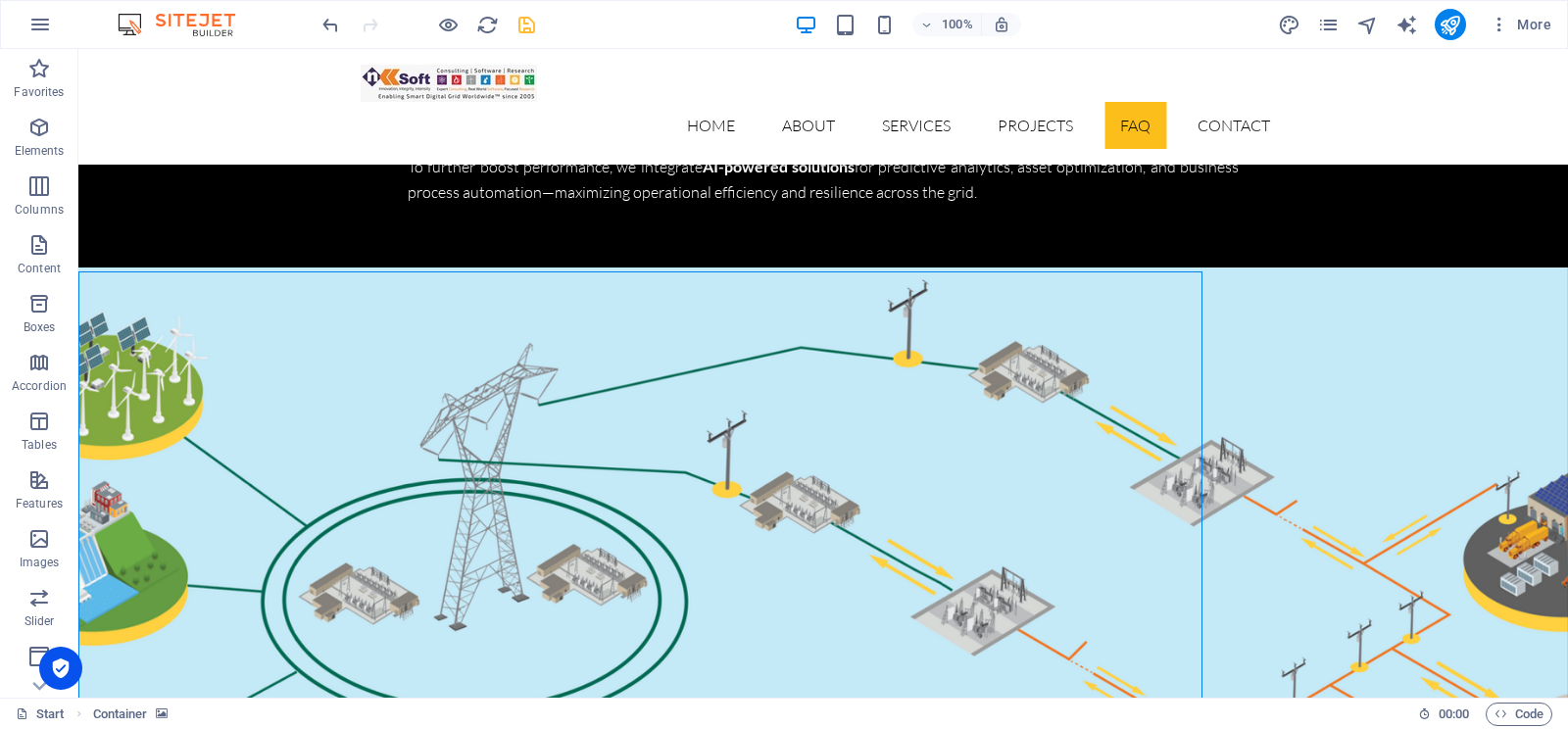 scroll, scrollTop: 8078, scrollLeft: 0, axis: vertical 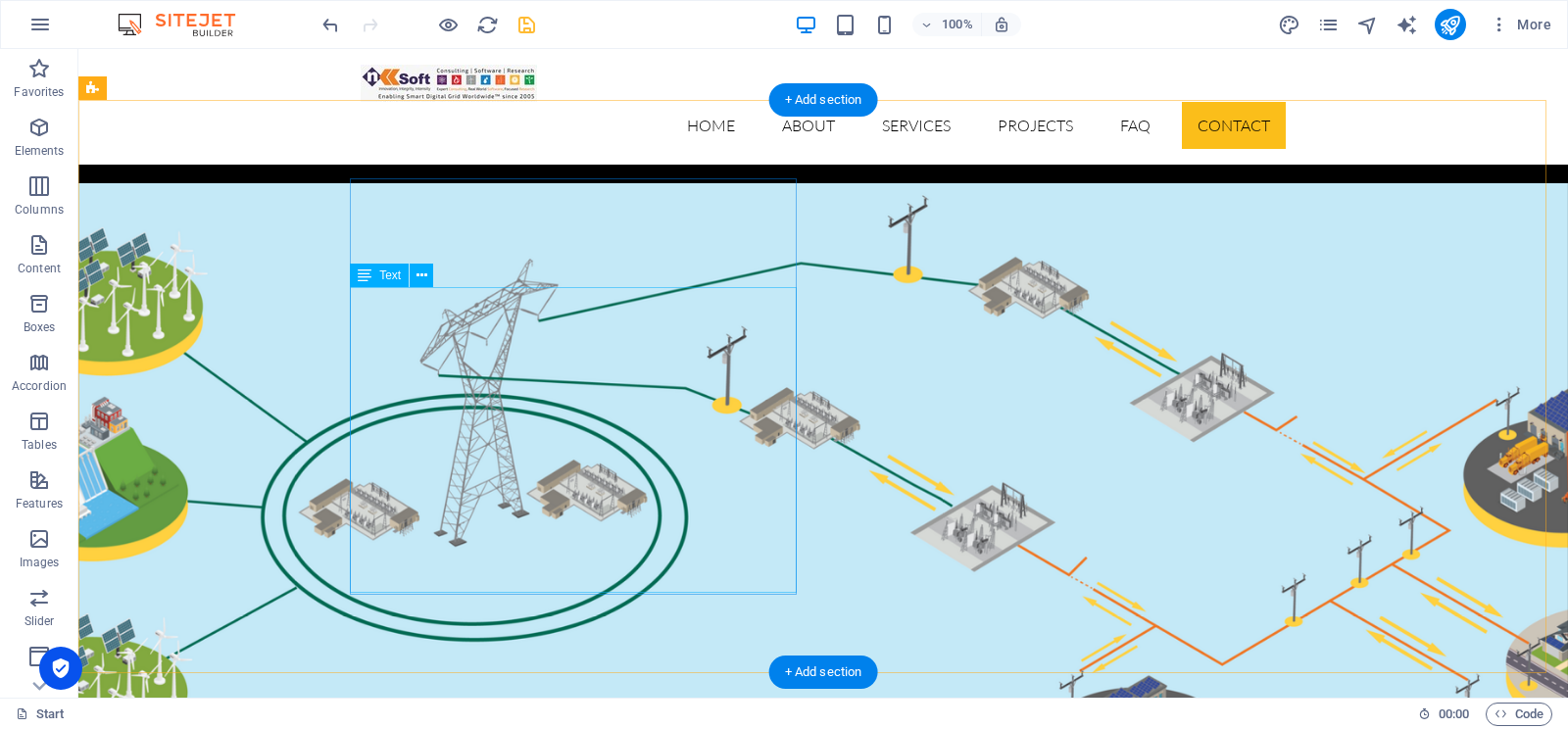click on "Lorem ipsum dolor sit amet, consectetur adipisicing elit. Natus, [PERSON_NAME], at, nisi eligendi repellat voluptatem minima officia veritatis quasi animi porro laudantium dicta dolor voluptate non maiores ipsum reprehenderit odio fugiat reiciendis consectetur fuga pariatur libero accusantium quod minus odit debitis. Morrupti ipsum Perferendis Cumque quo adipisci vel vitae aliquid  Maiores ipsum porro  reprehenderit odio Corrupti perferendis voluptates Voluptatem non minima officia veritatis [PERSON_NAME] fugiat reiciendis at consectetur" at bounding box center (318, 8028) 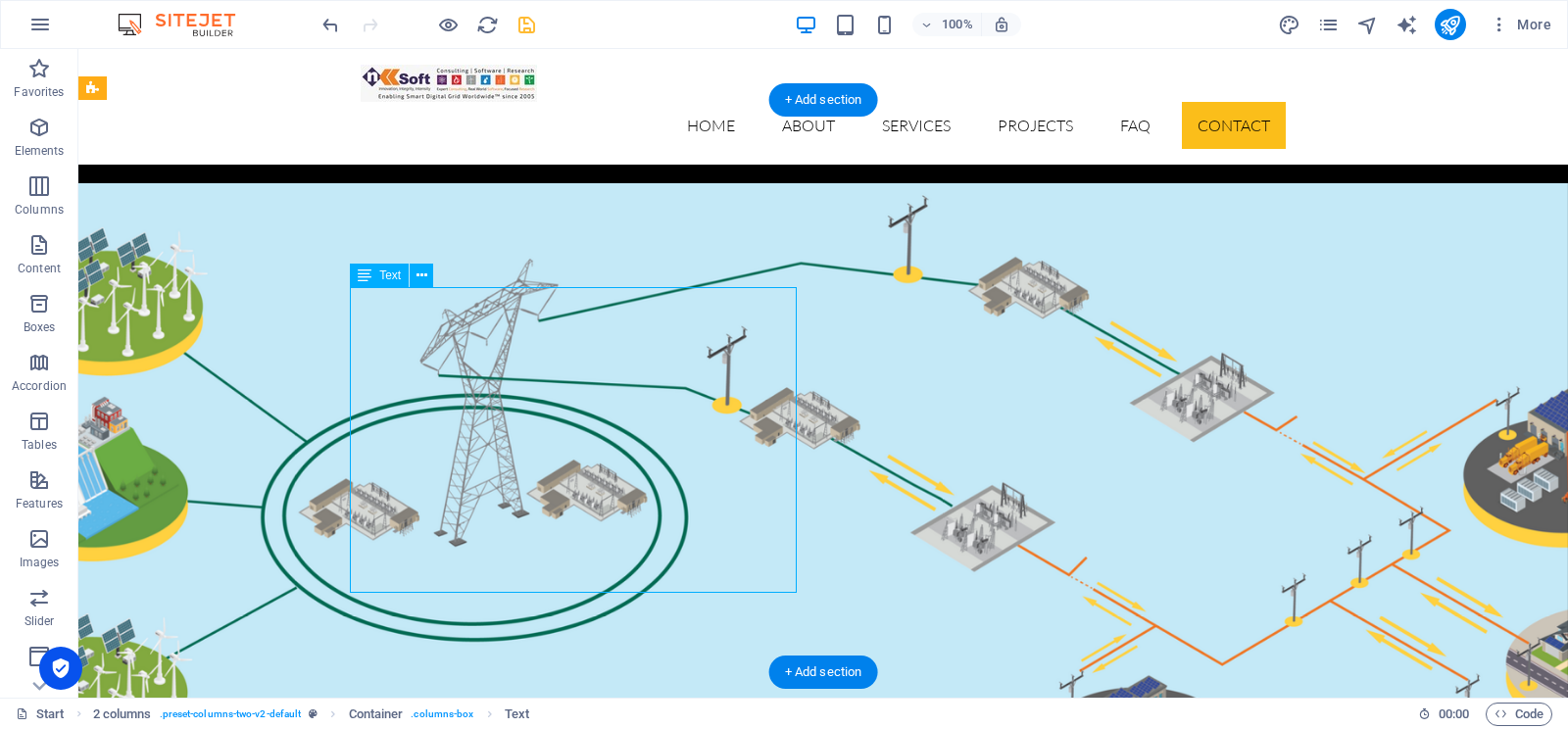 click on "Lorem ipsum dolor sit amet, consectetur adipisicing elit. Natus, [PERSON_NAME], at, nisi eligendi repellat voluptatem minima officia veritatis quasi animi porro laudantium dicta dolor voluptate non maiores ipsum reprehenderit odio fugiat reiciendis consectetur fuga pariatur libero accusantium quod minus odit debitis. Morrupti ipsum Perferendis Cumque quo adipisci vel vitae aliquid  Maiores ipsum porro  reprehenderit odio Corrupti perferendis voluptates Voluptatem non minima officia veritatis [PERSON_NAME] fugiat reiciendis at consectetur" at bounding box center [318, 8028] 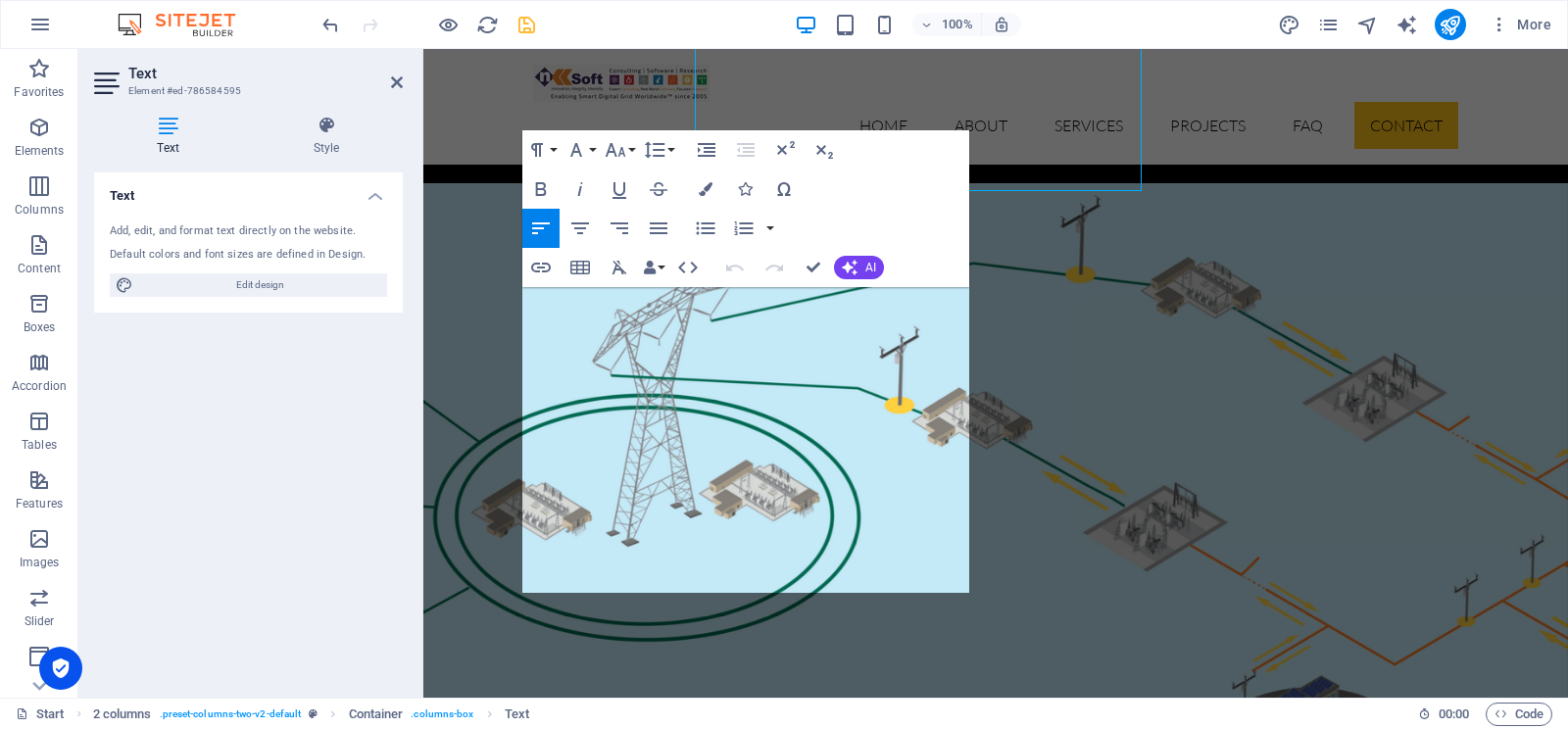 scroll, scrollTop: 8964, scrollLeft: 0, axis: vertical 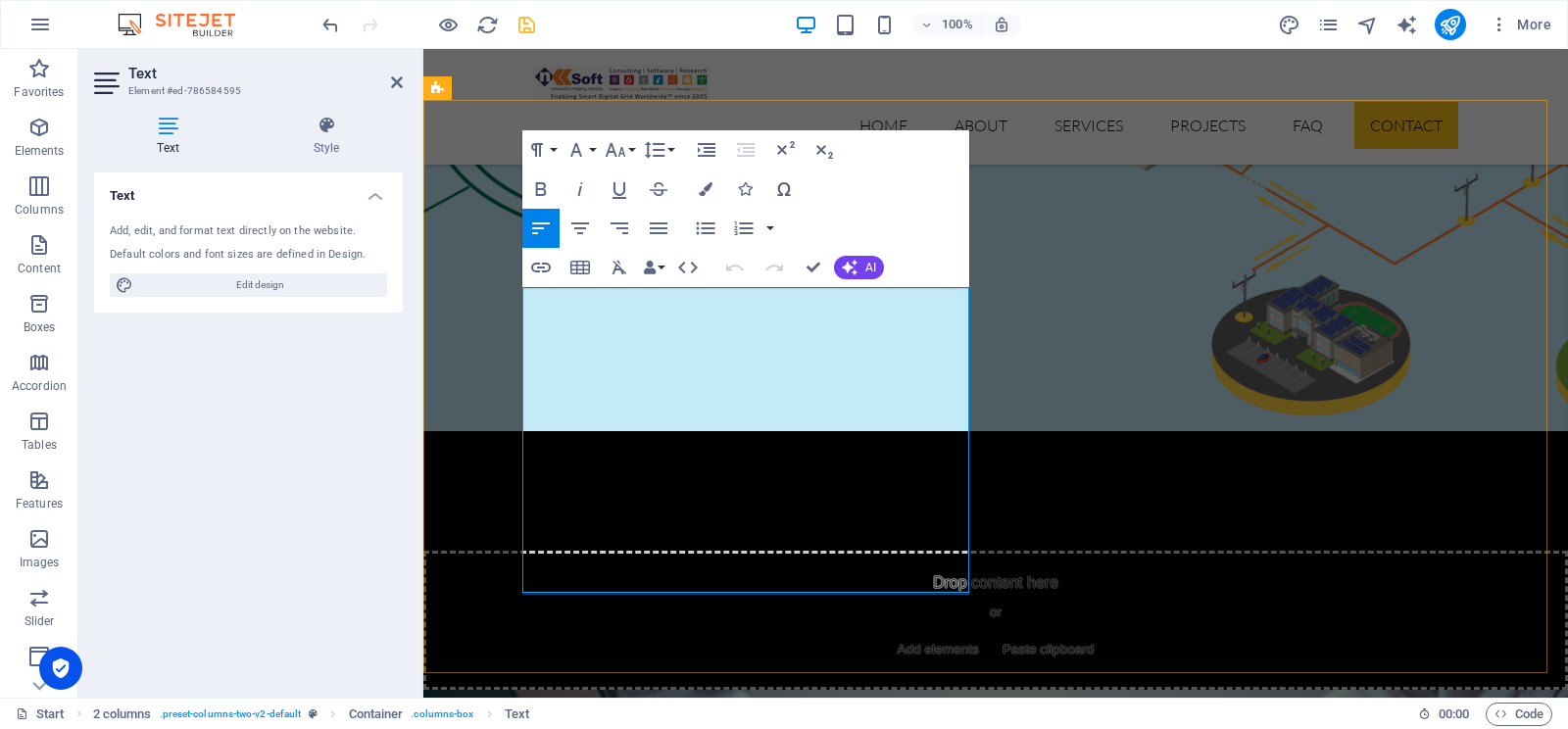 drag, startPoint x: 842, startPoint y: 404, endPoint x: 517, endPoint y: 298, distance: 341.8494 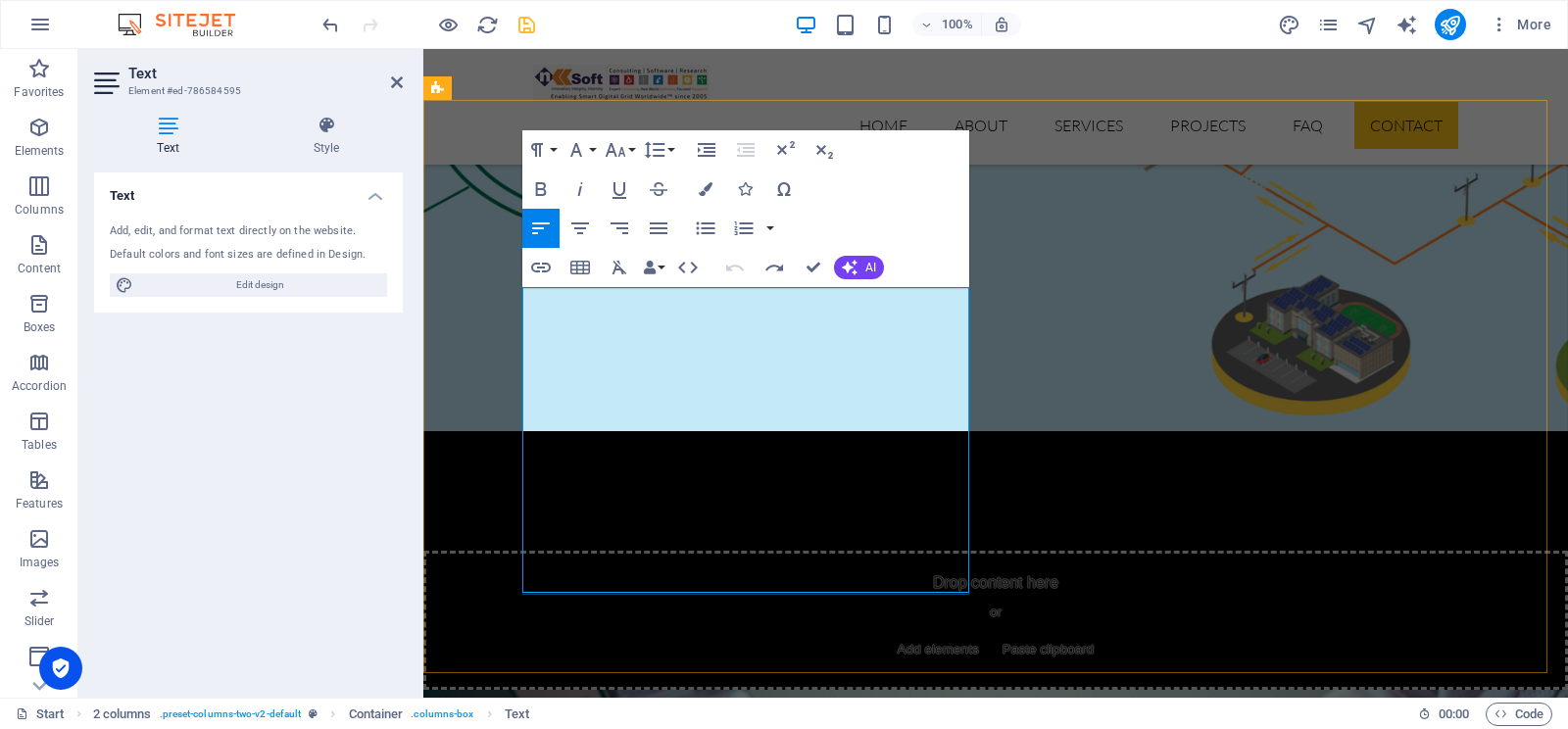 scroll, scrollTop: 2159, scrollLeft: 10, axis: both 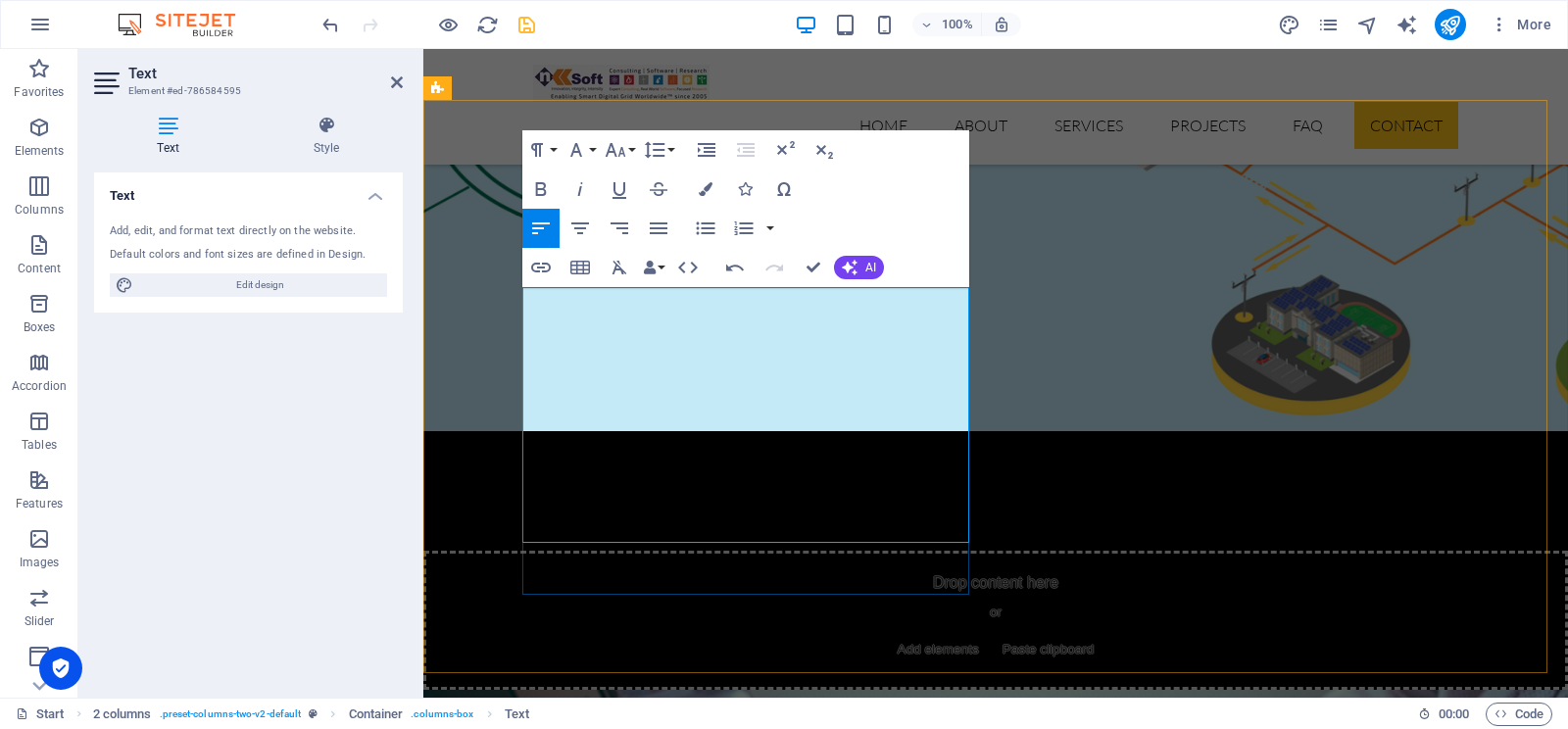 drag, startPoint x: 541, startPoint y: 424, endPoint x: 796, endPoint y: 431, distance: 255.0961 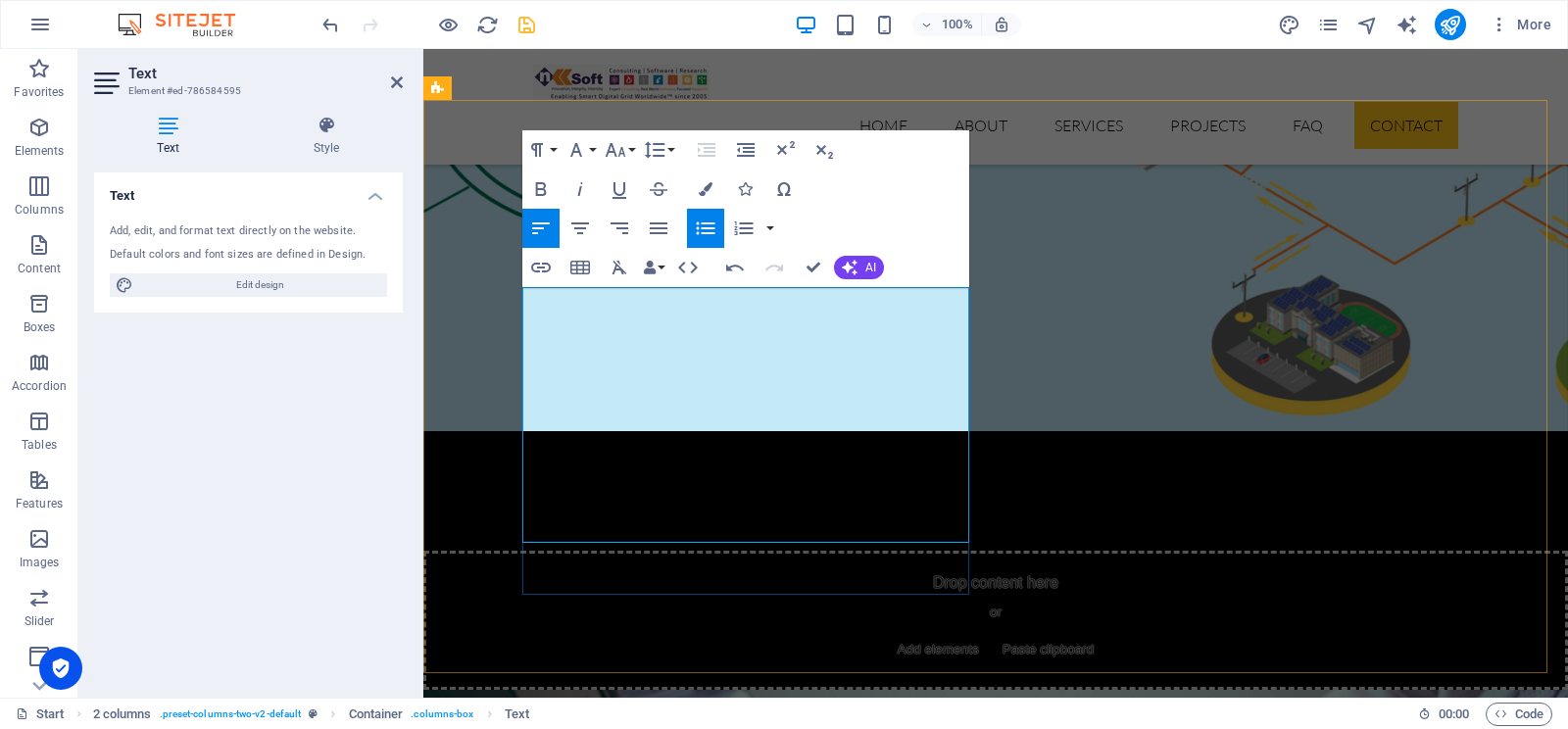 click on "Maiores ipsum porro  reprehenderit odio" at bounding box center [670, 7911] 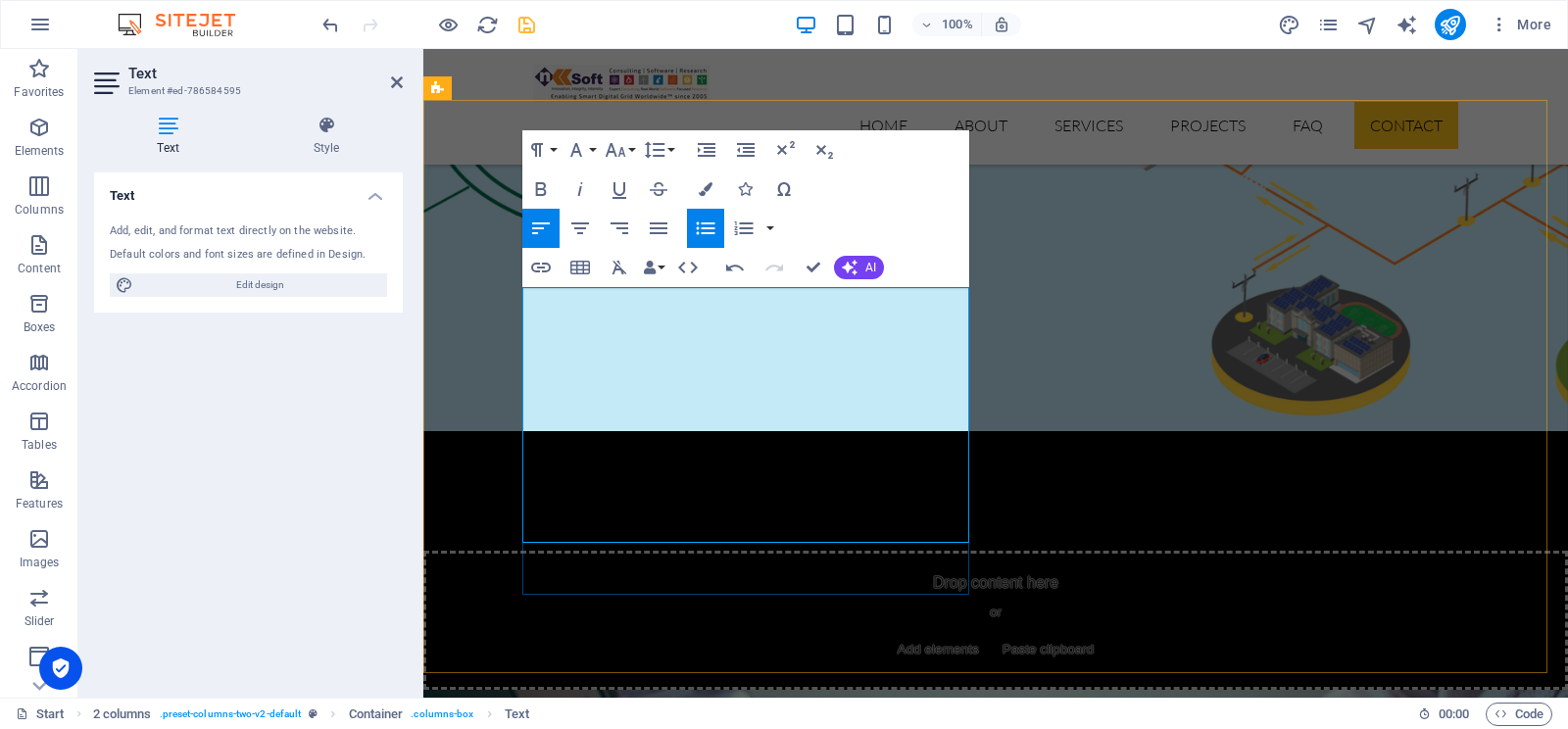 click on "Maiores ipsum porro  reprehenderit odio" at bounding box center (670, 7911) 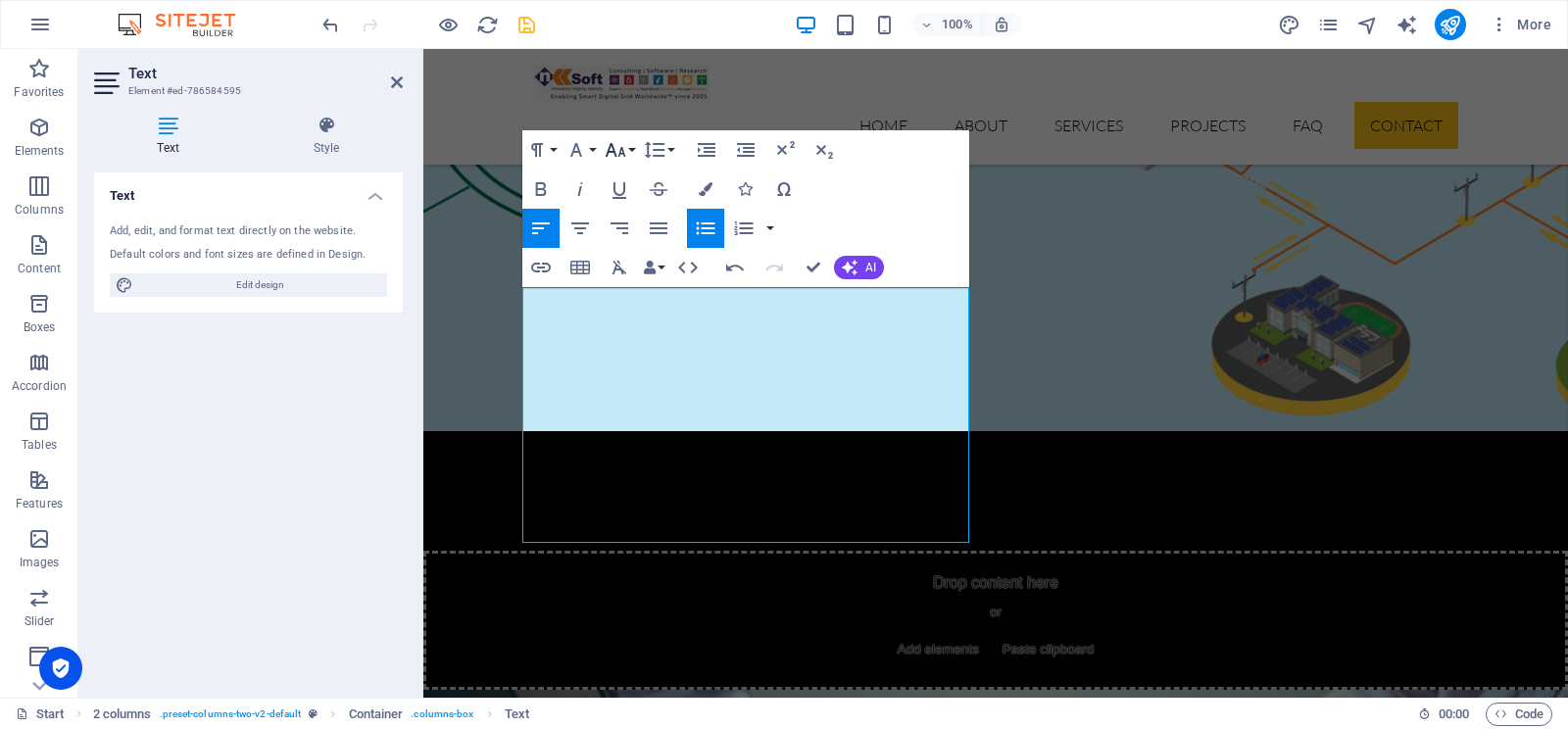 click 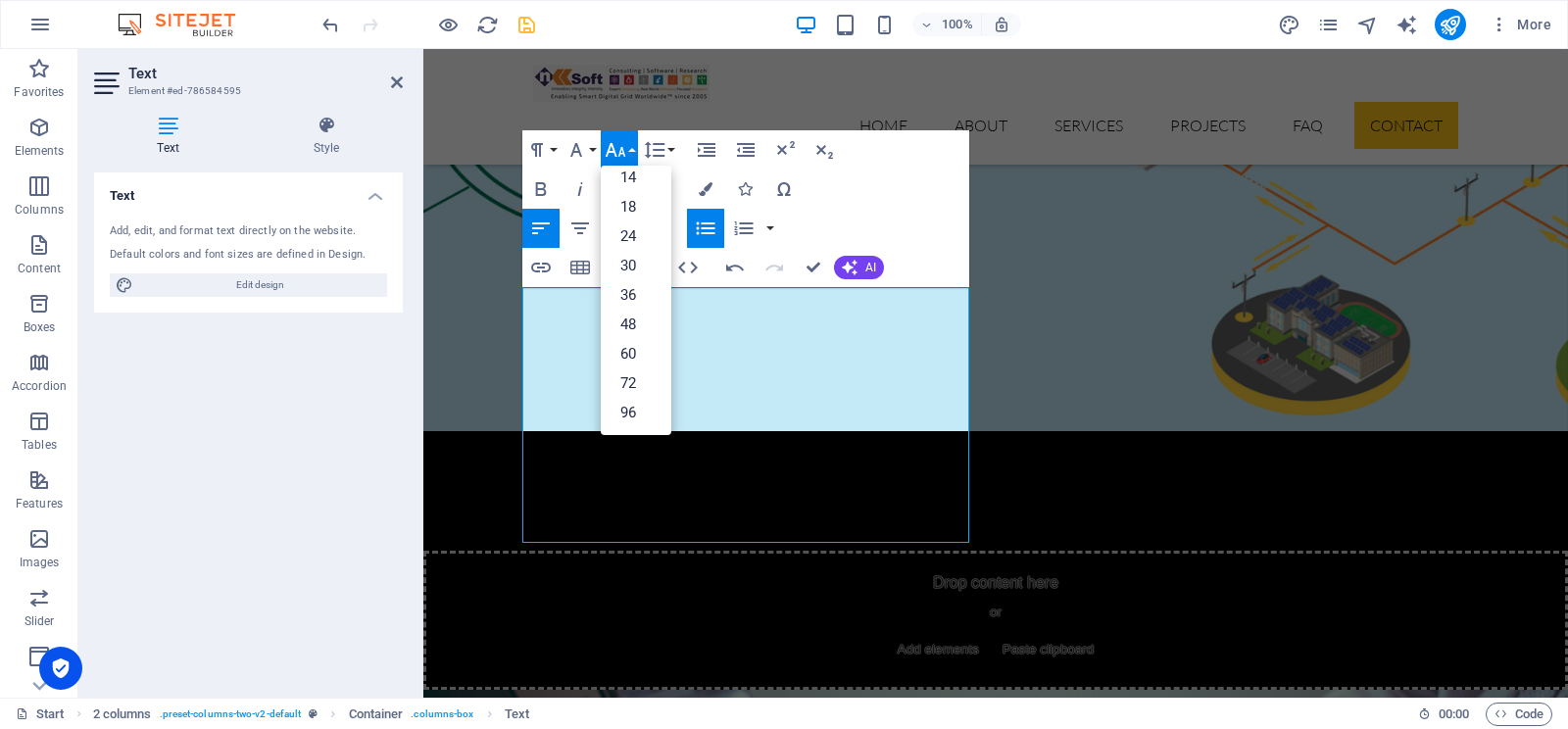 scroll, scrollTop: 0, scrollLeft: 0, axis: both 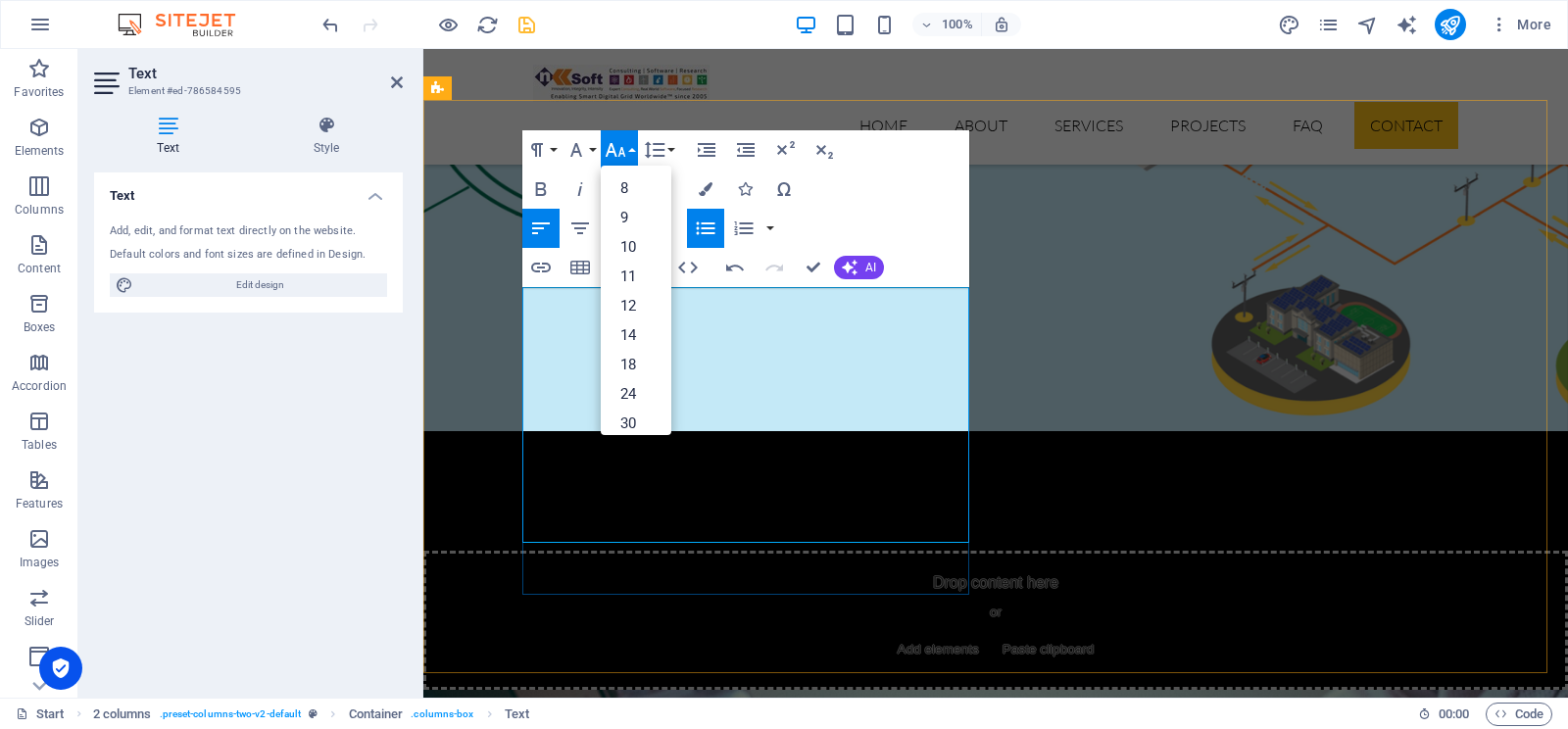 click on "Maiores ipsum porro  reprehenderit odio" at bounding box center (670, 7911) 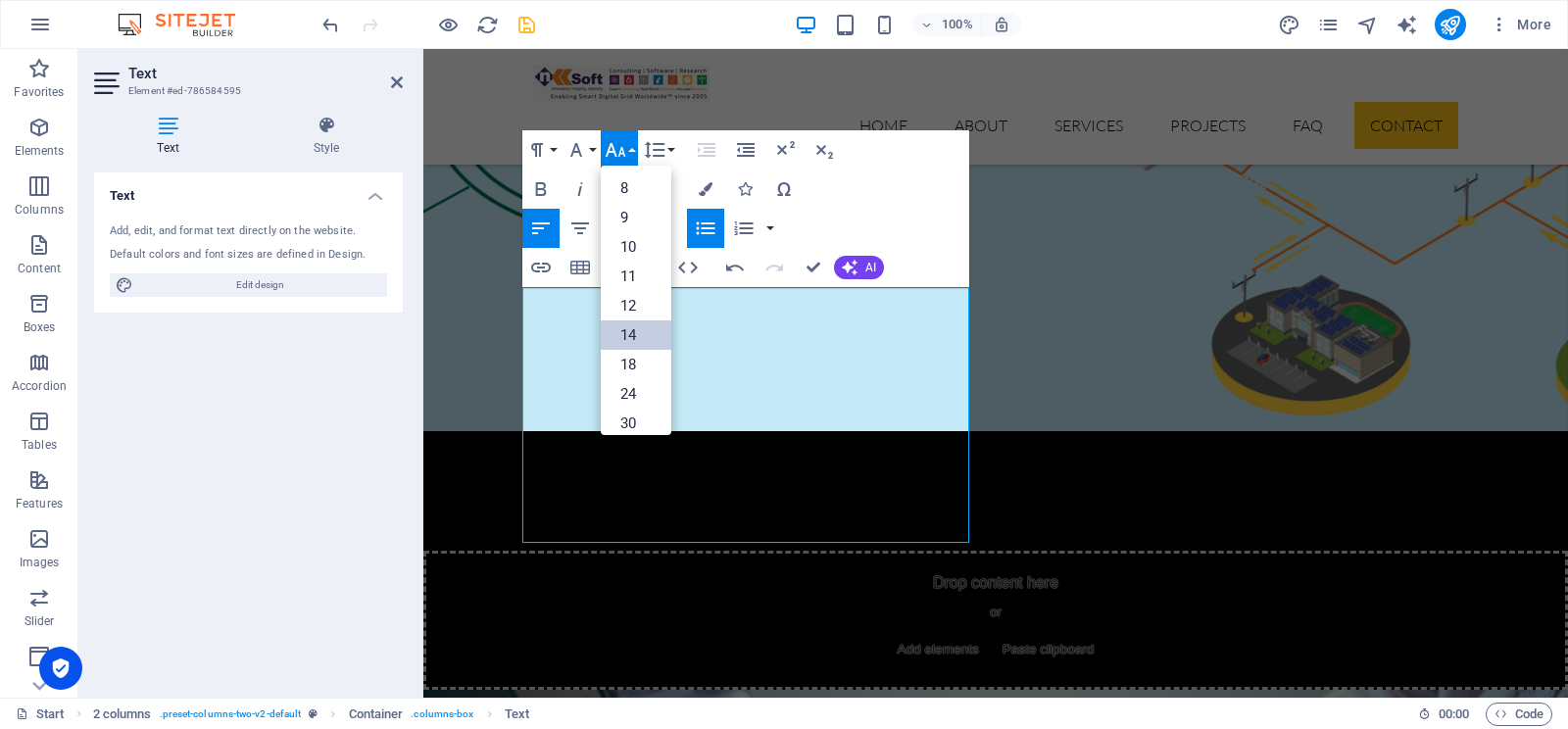 click on "14" at bounding box center [636, 335] 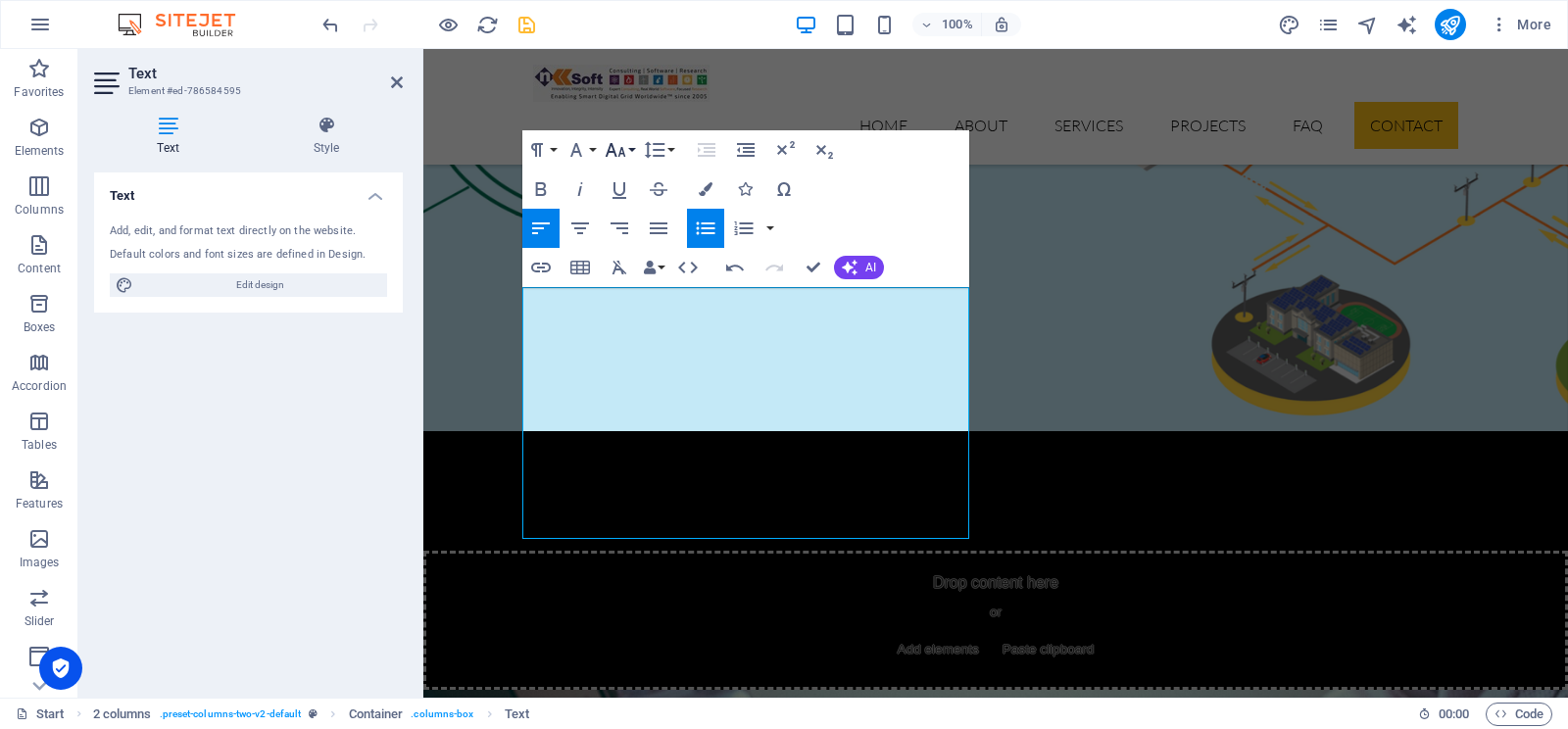click 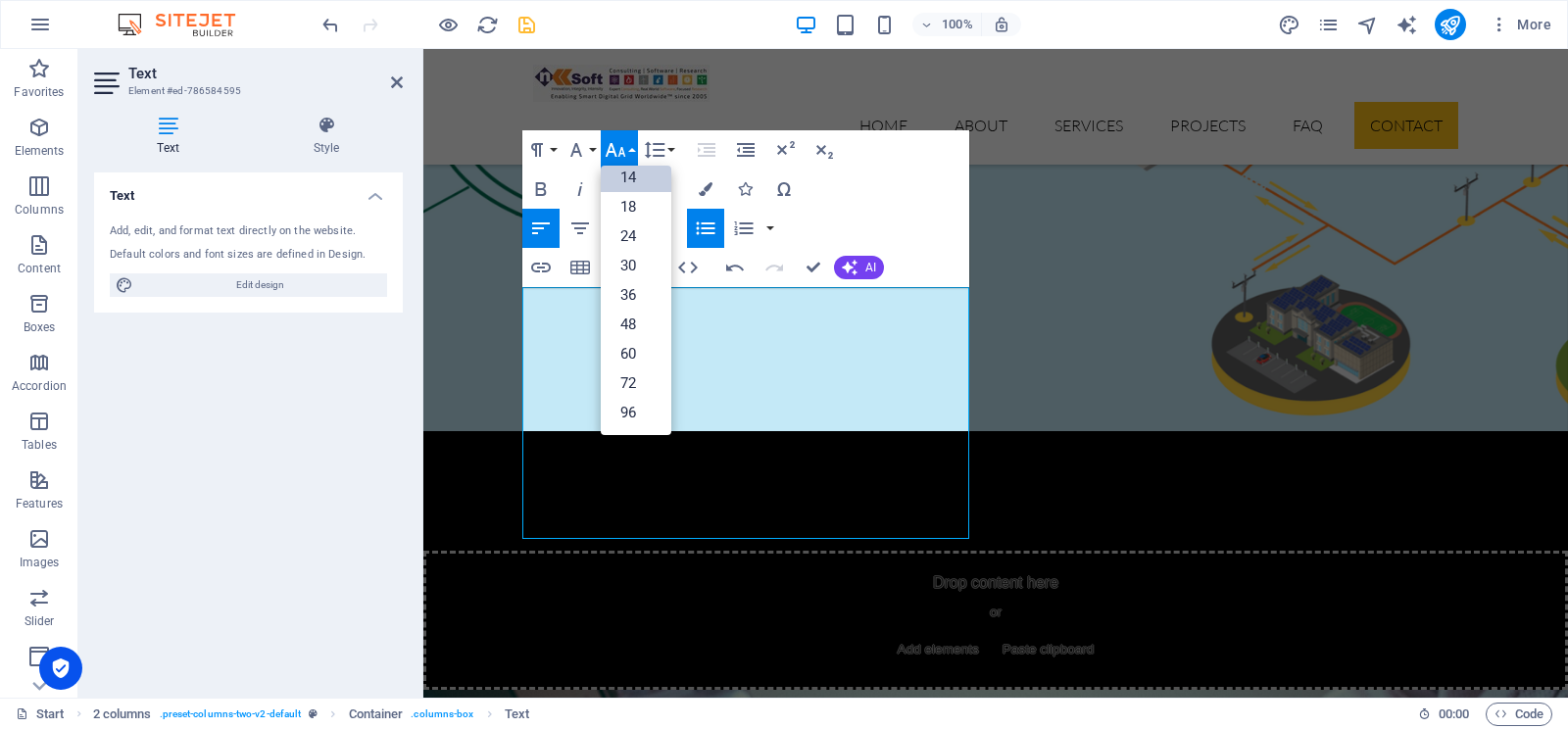 scroll, scrollTop: 158, scrollLeft: 0, axis: vertical 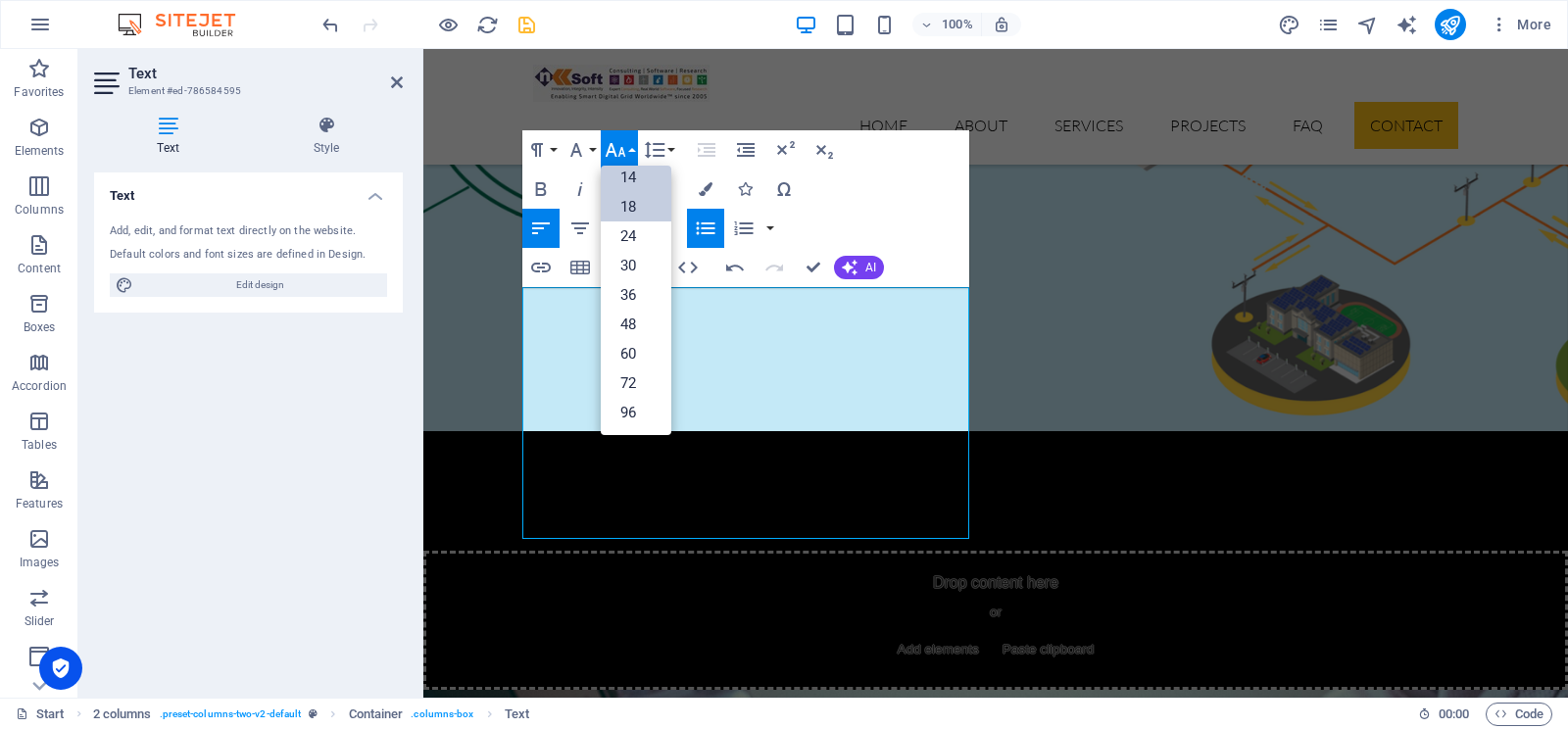 click on "18" at bounding box center (636, 207) 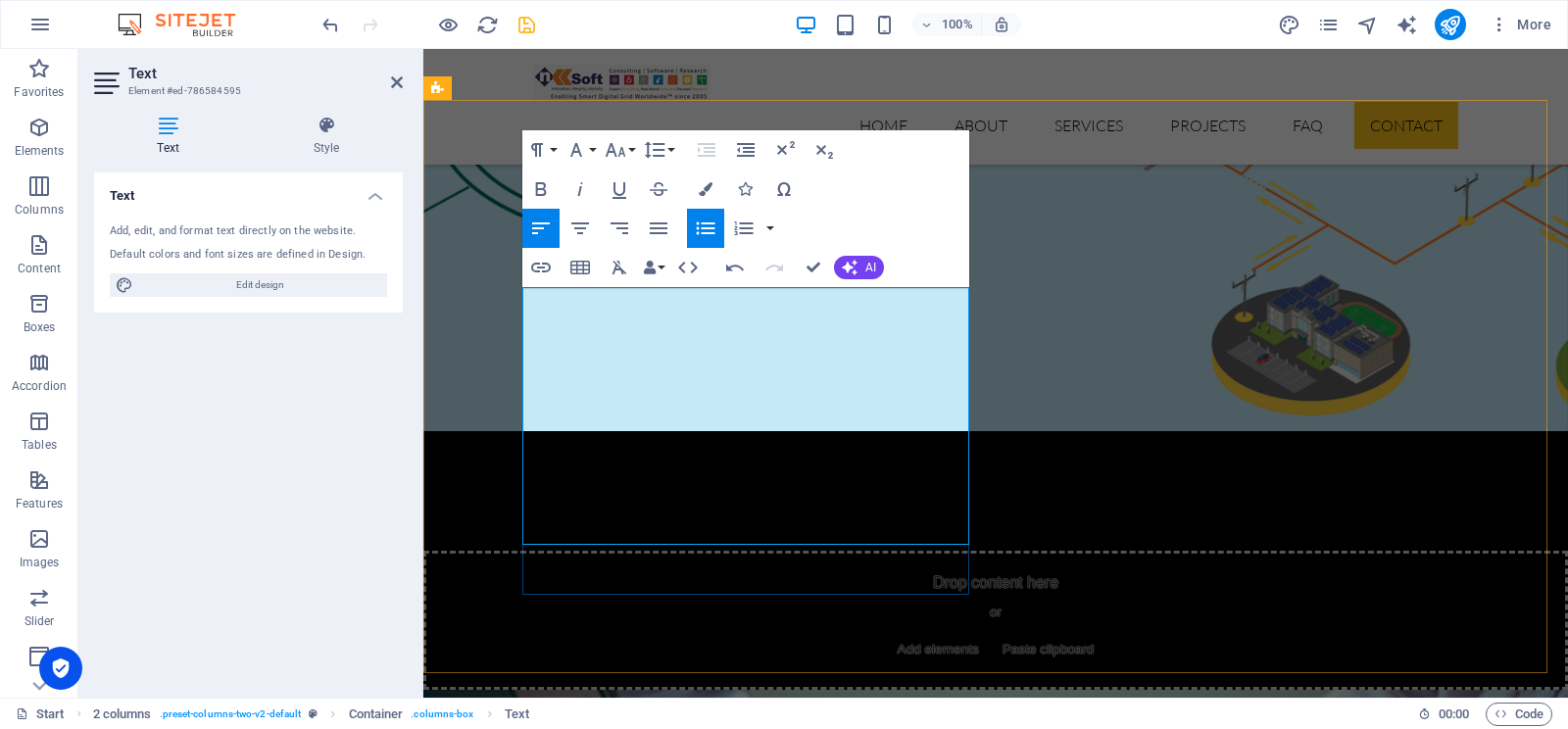 click on "Maiores ipsum porro  reprehenderit odio" at bounding box center (670, 7915) 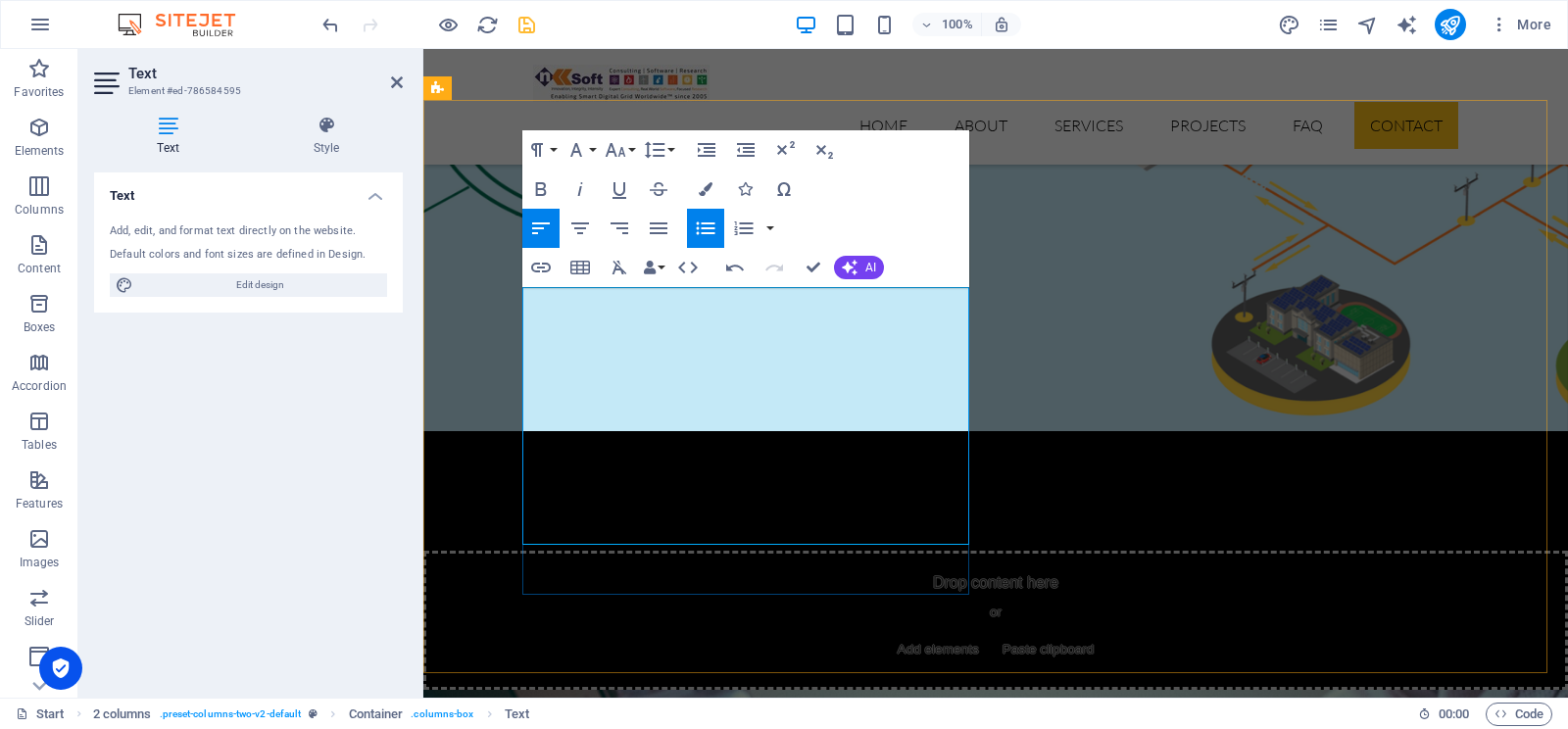drag, startPoint x: 766, startPoint y: 423, endPoint x: 603, endPoint y: 419, distance: 163.0491 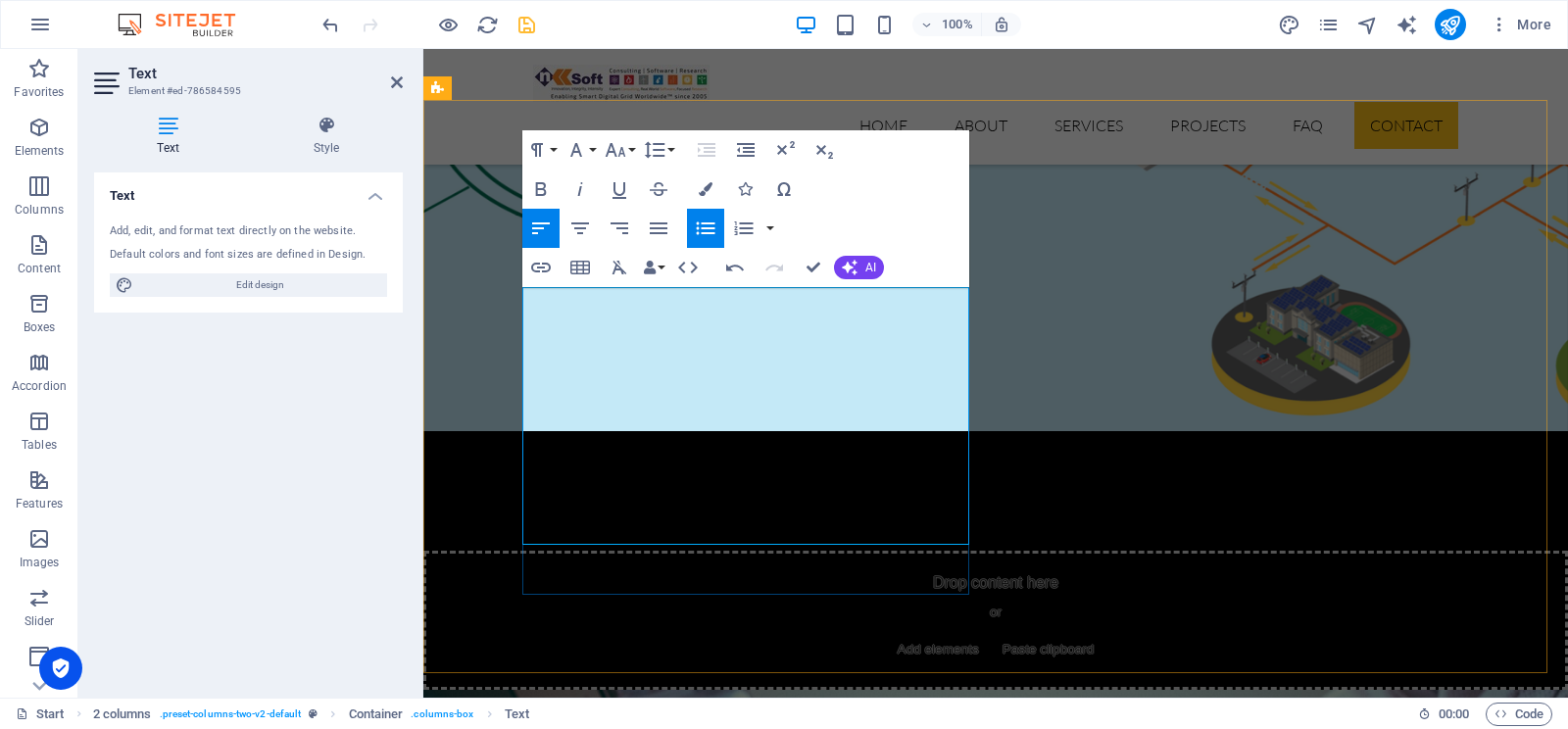 drag, startPoint x: 548, startPoint y: 422, endPoint x: 548, endPoint y: 433, distance: 11 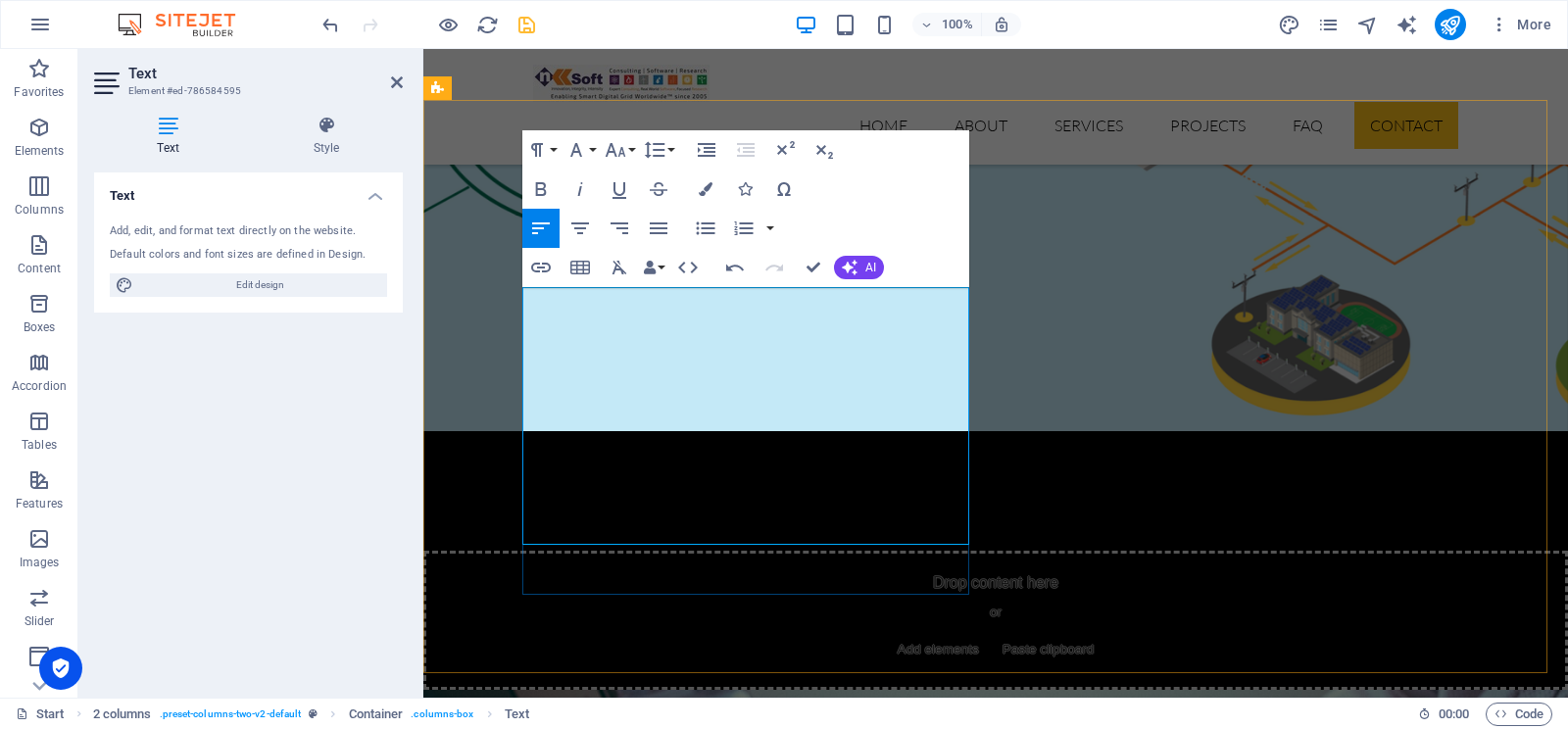 drag, startPoint x: 738, startPoint y: 429, endPoint x: 542, endPoint y: 430, distance: 196.0026 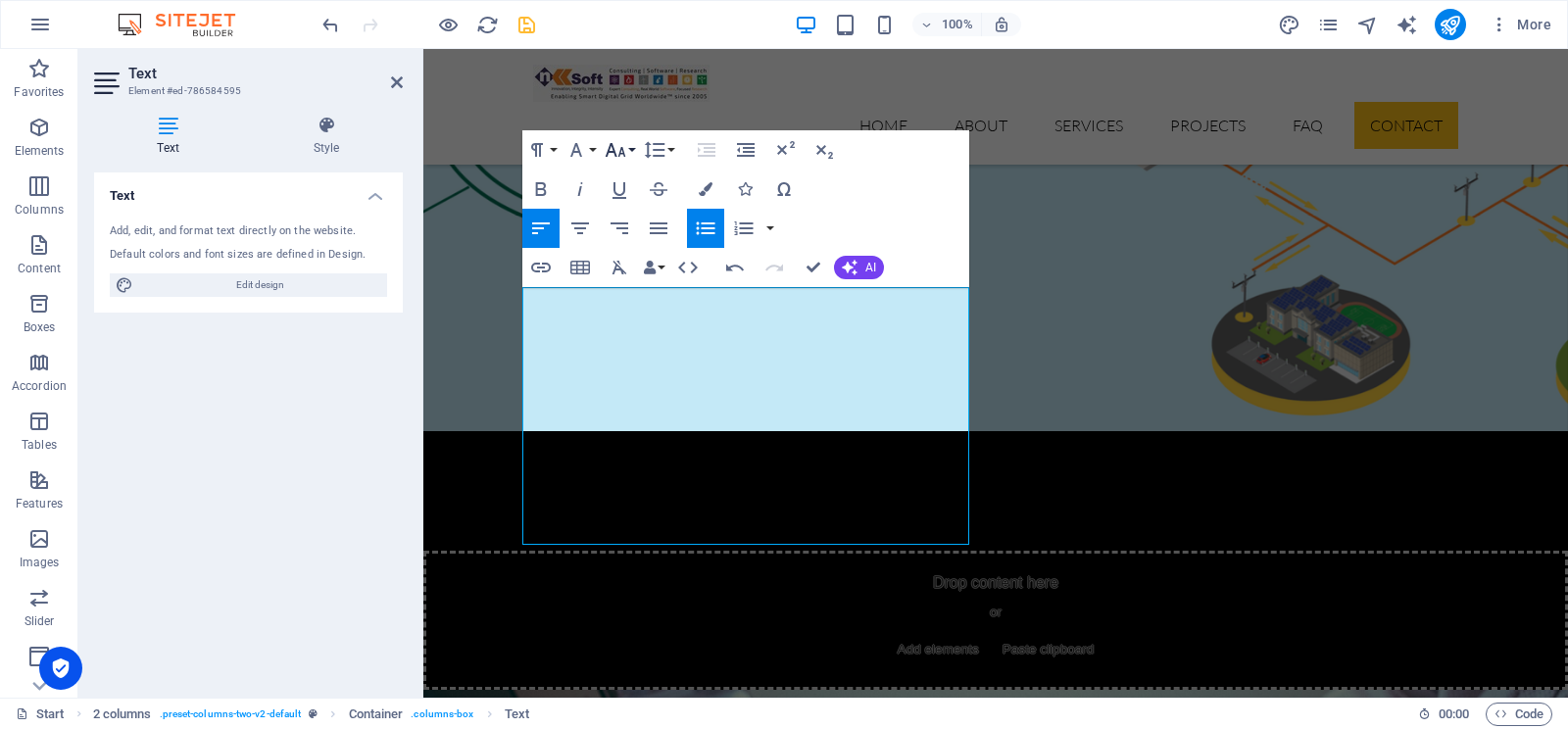 click on "Font Size" at bounding box center (619, 150) 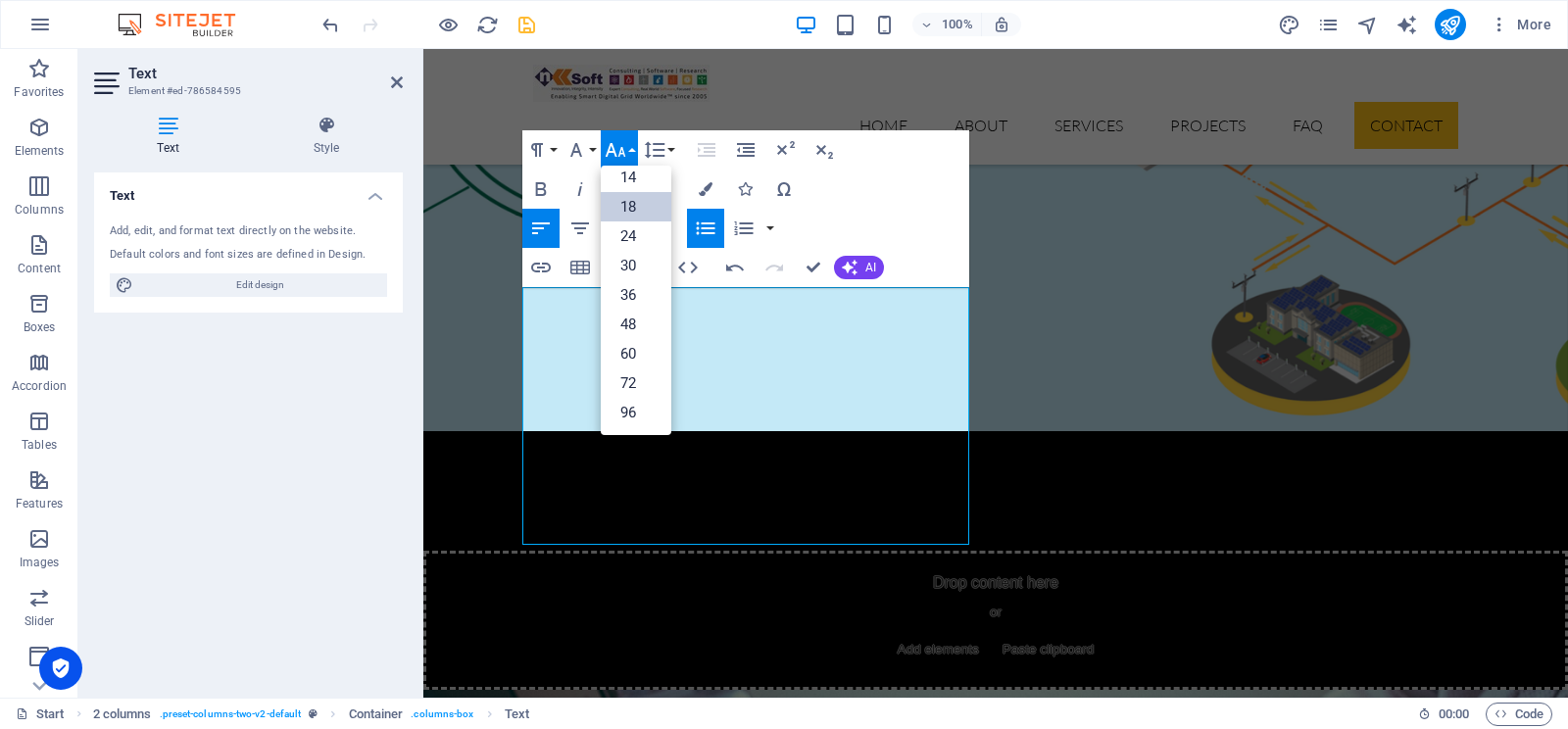 scroll, scrollTop: 158, scrollLeft: 0, axis: vertical 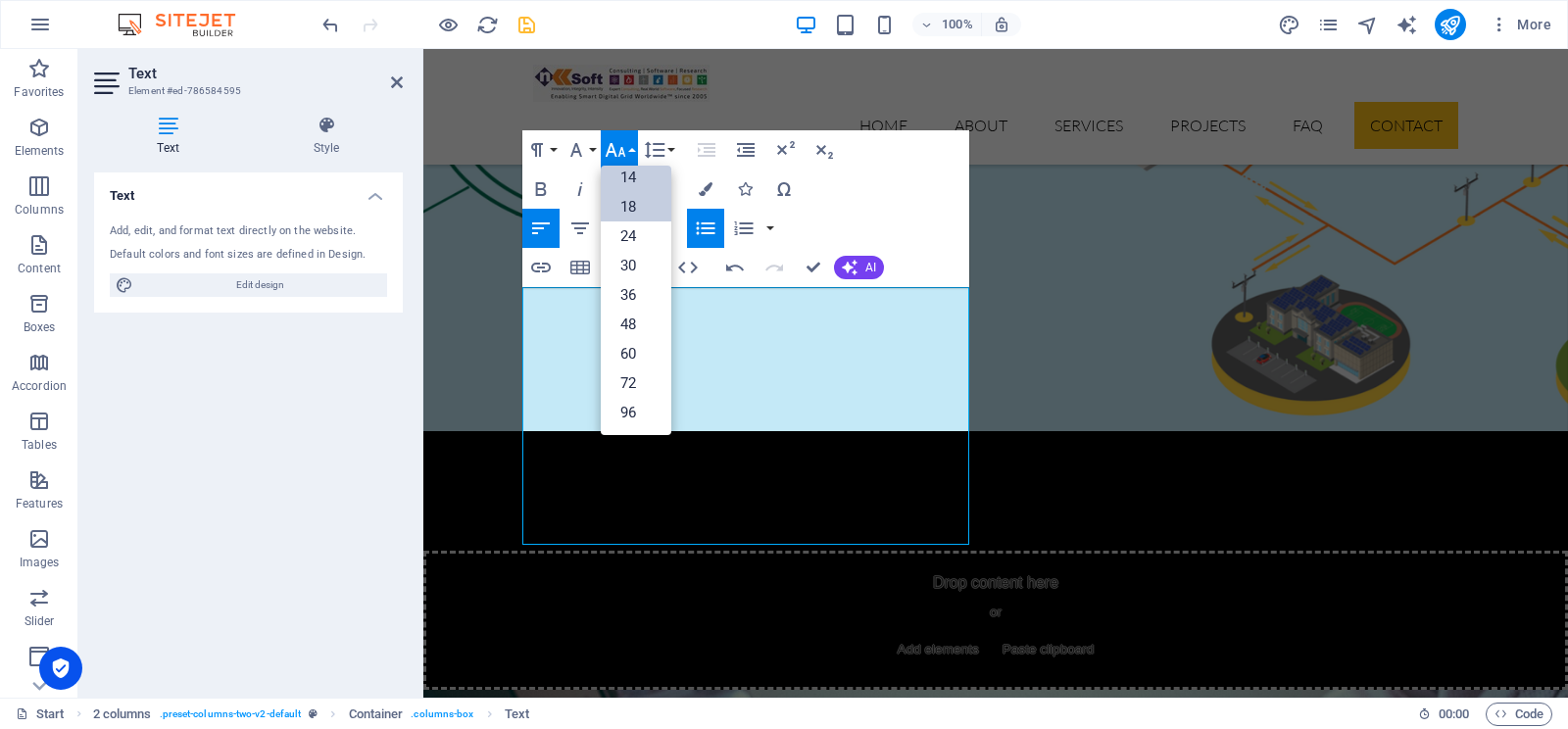 click on "14" at bounding box center [636, 177] 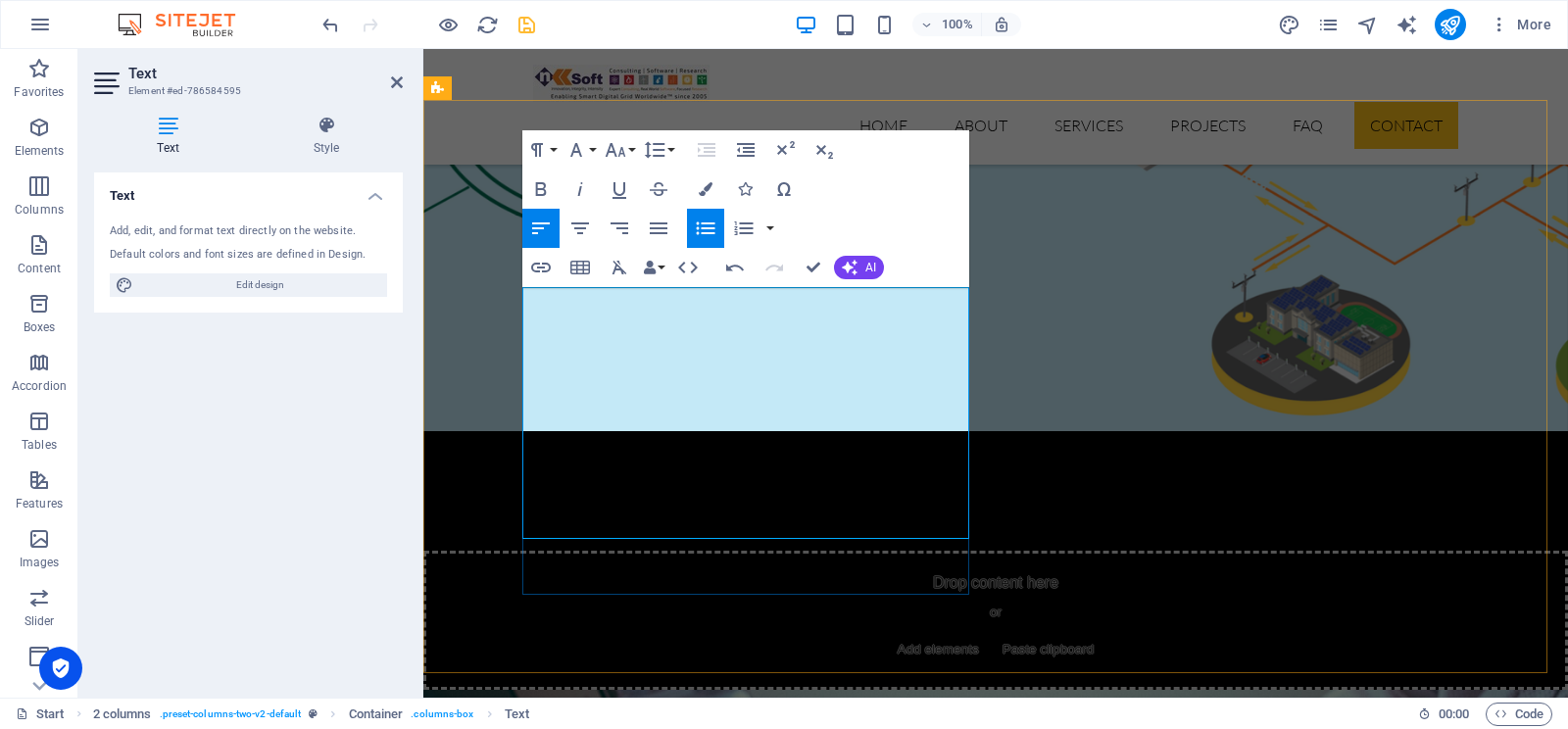 click on "Cybersecurity and compliance" at bounding box center [670, 7883] 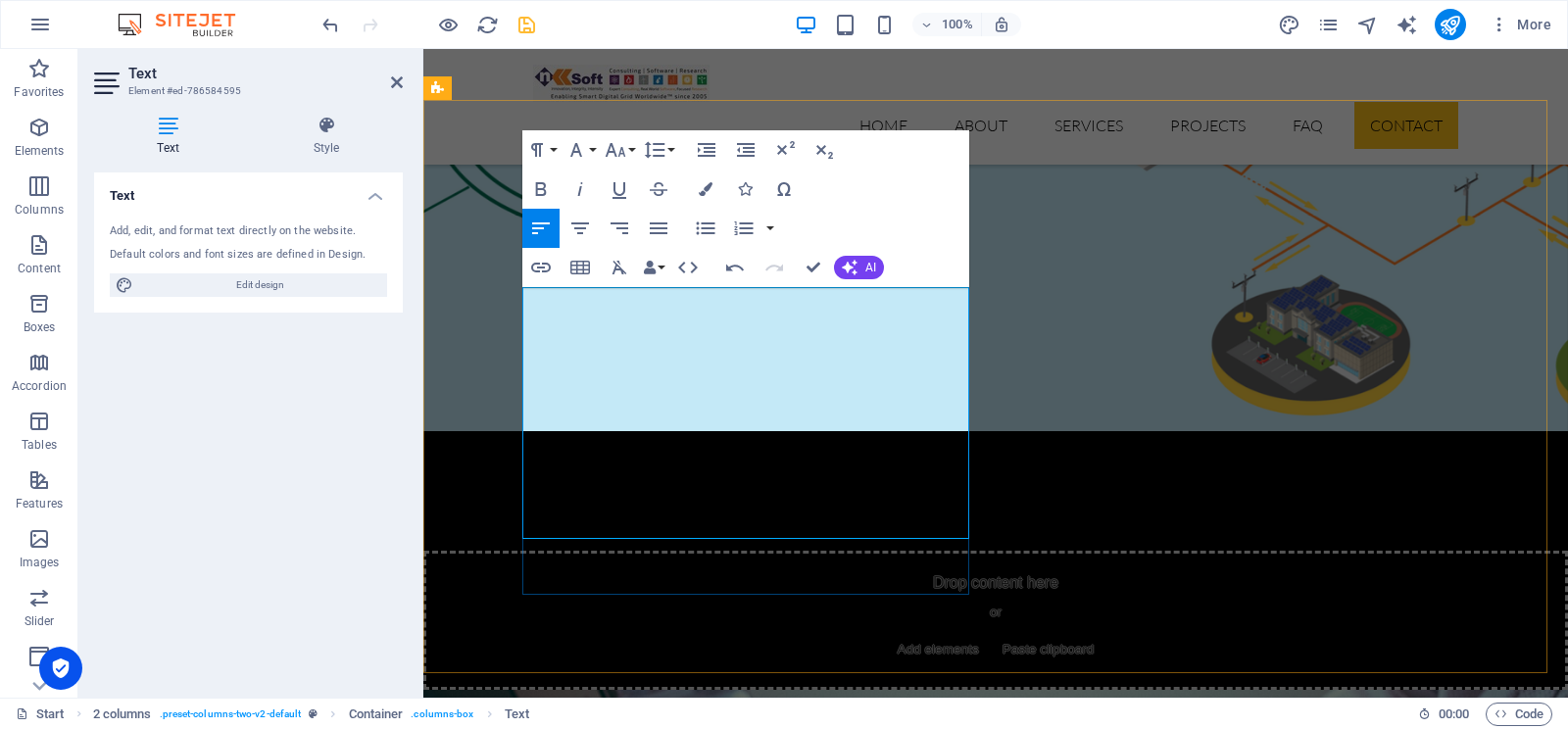click on "Please free to send us your requirements:" at bounding box center [662, 7860] 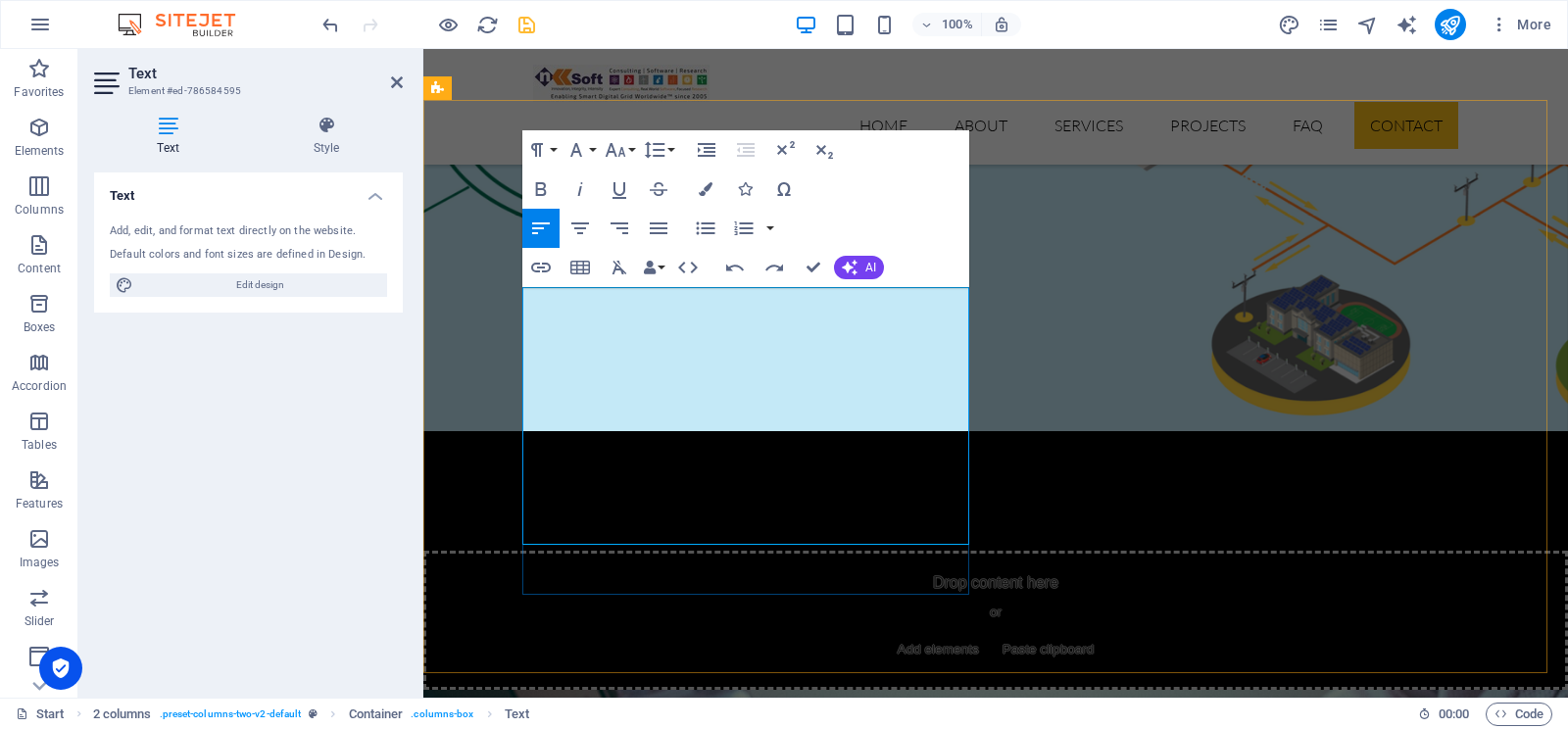 drag, startPoint x: 776, startPoint y: 425, endPoint x: 543, endPoint y: 422, distance: 233.0193 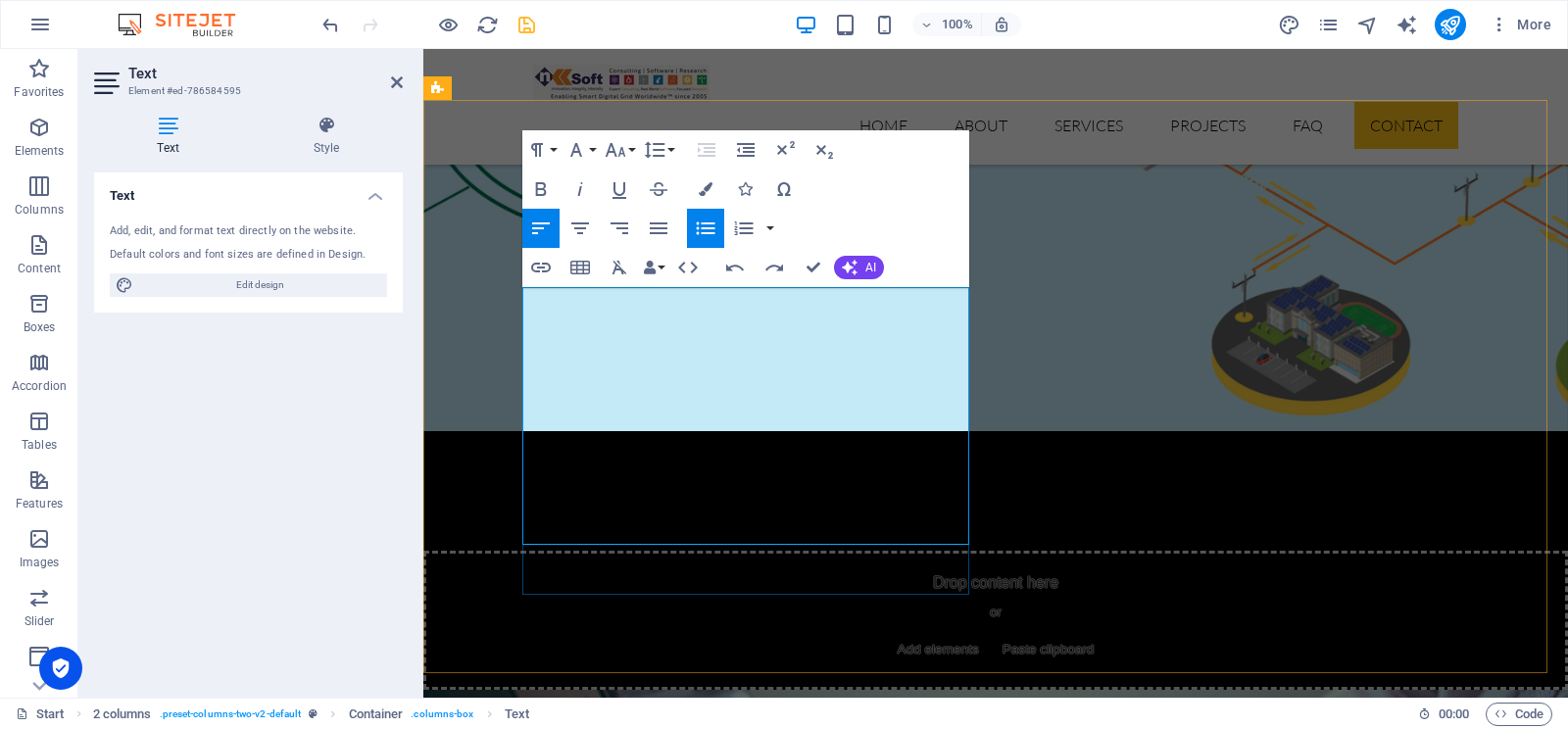 copy on "Cybersecurity and compliance" 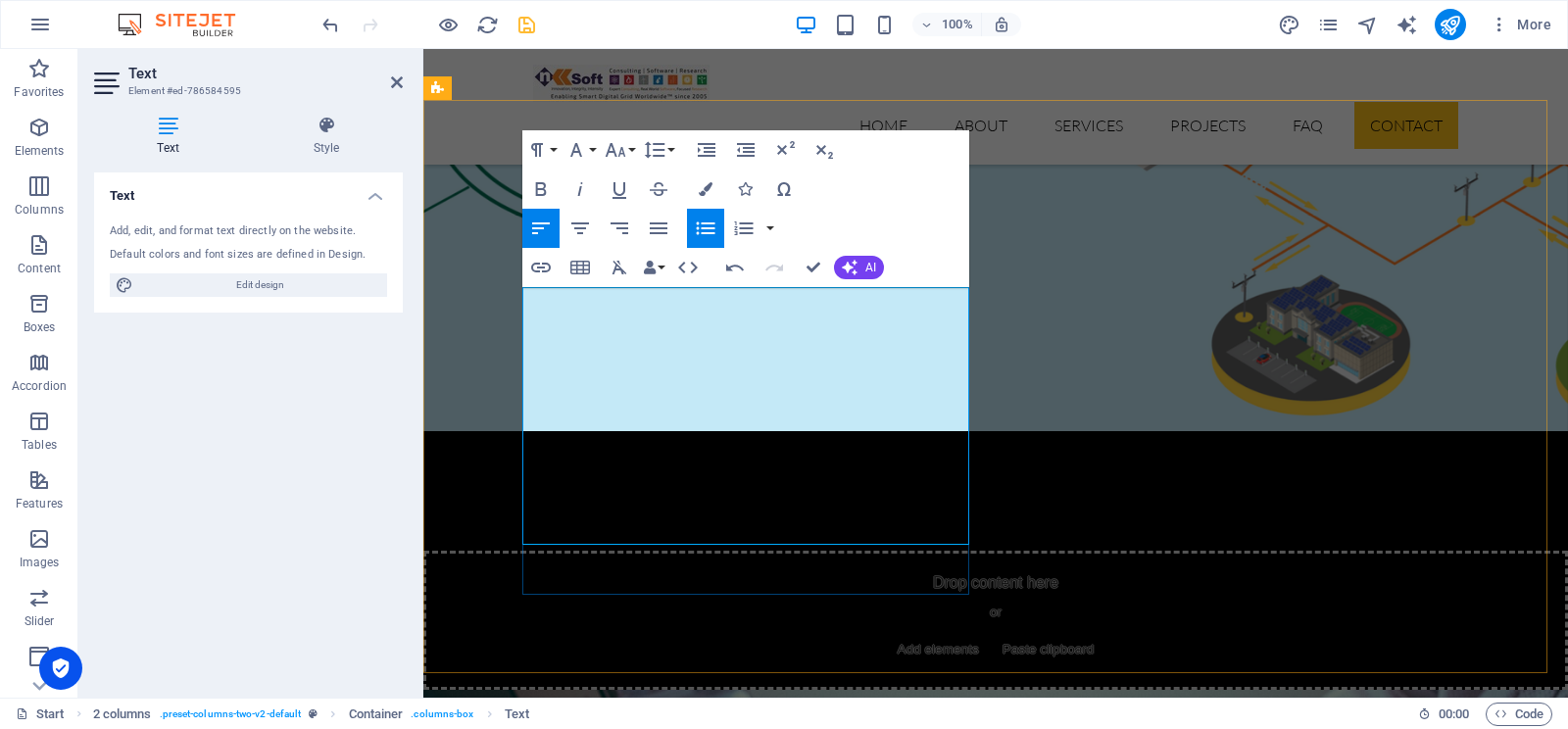 click on "Cybersecurity and compliance" at bounding box center [670, 7914] 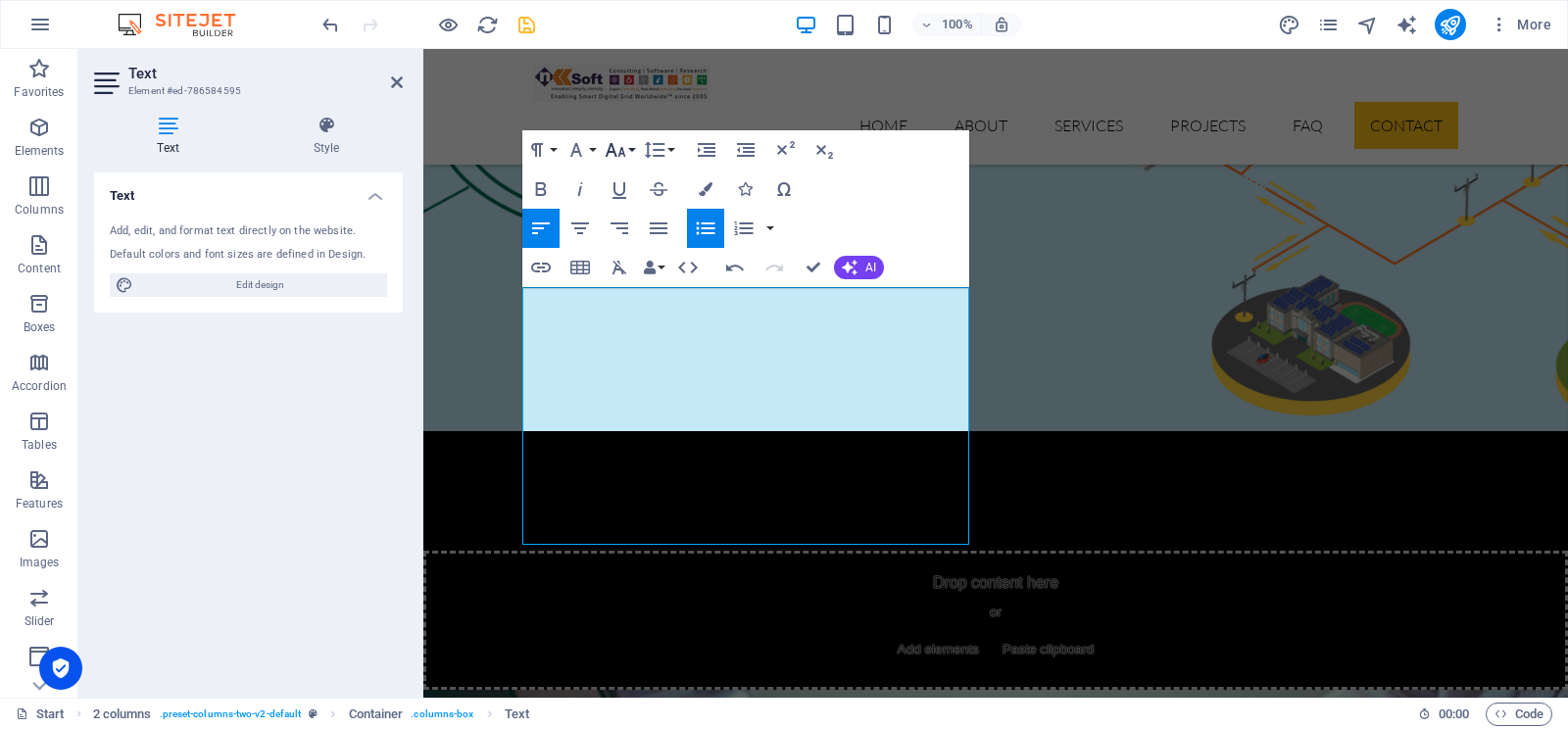click 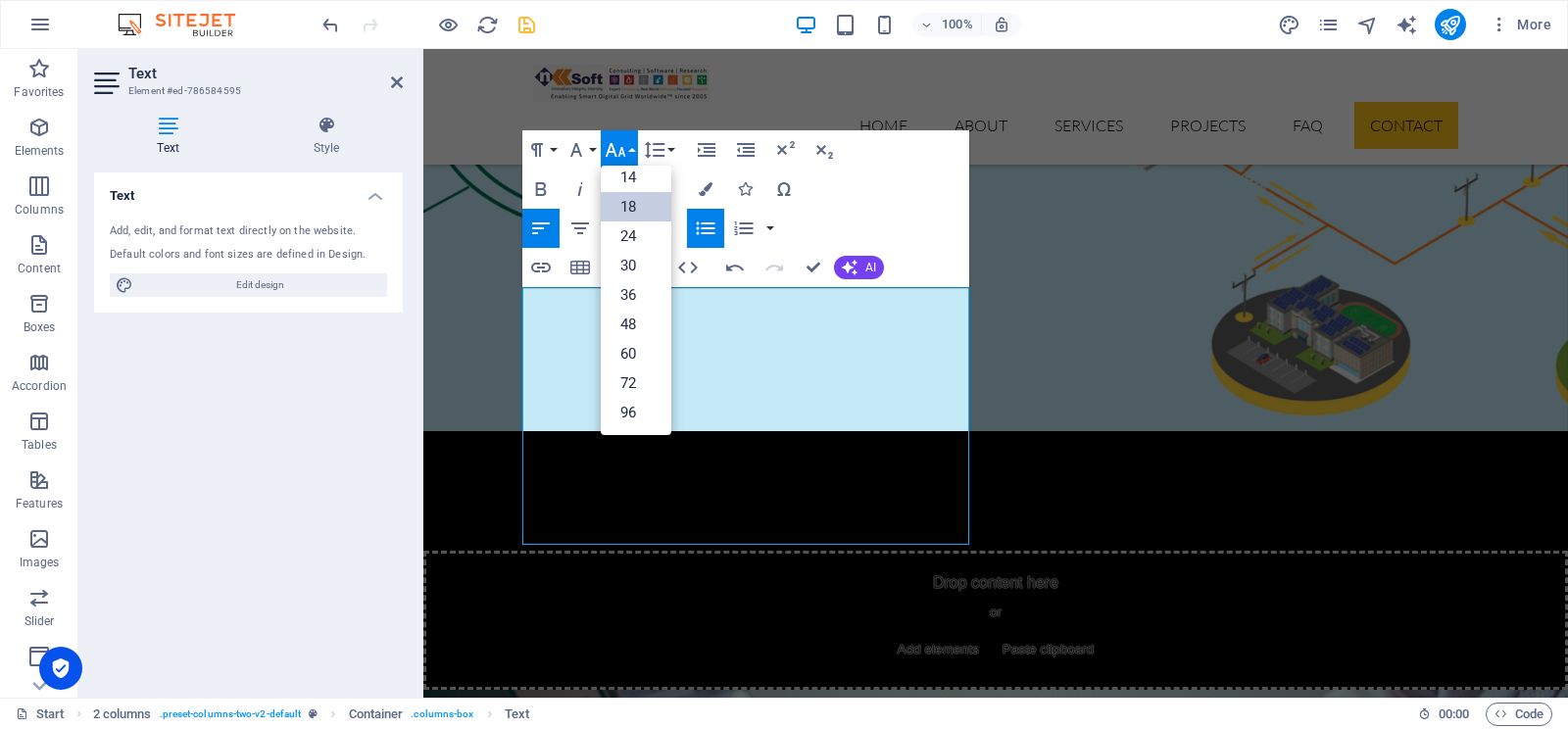 scroll, scrollTop: 158, scrollLeft: 0, axis: vertical 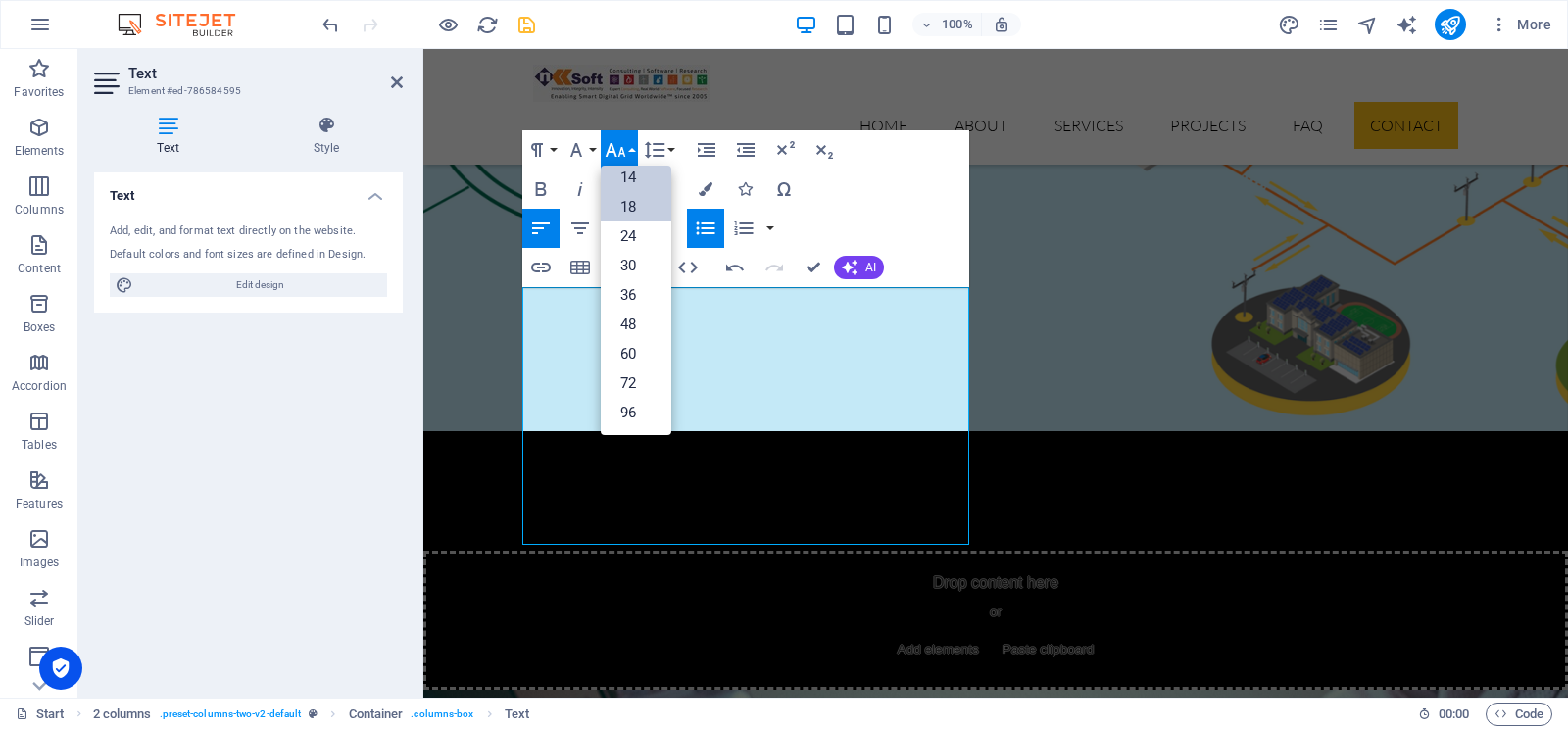click on "14" at bounding box center (636, 177) 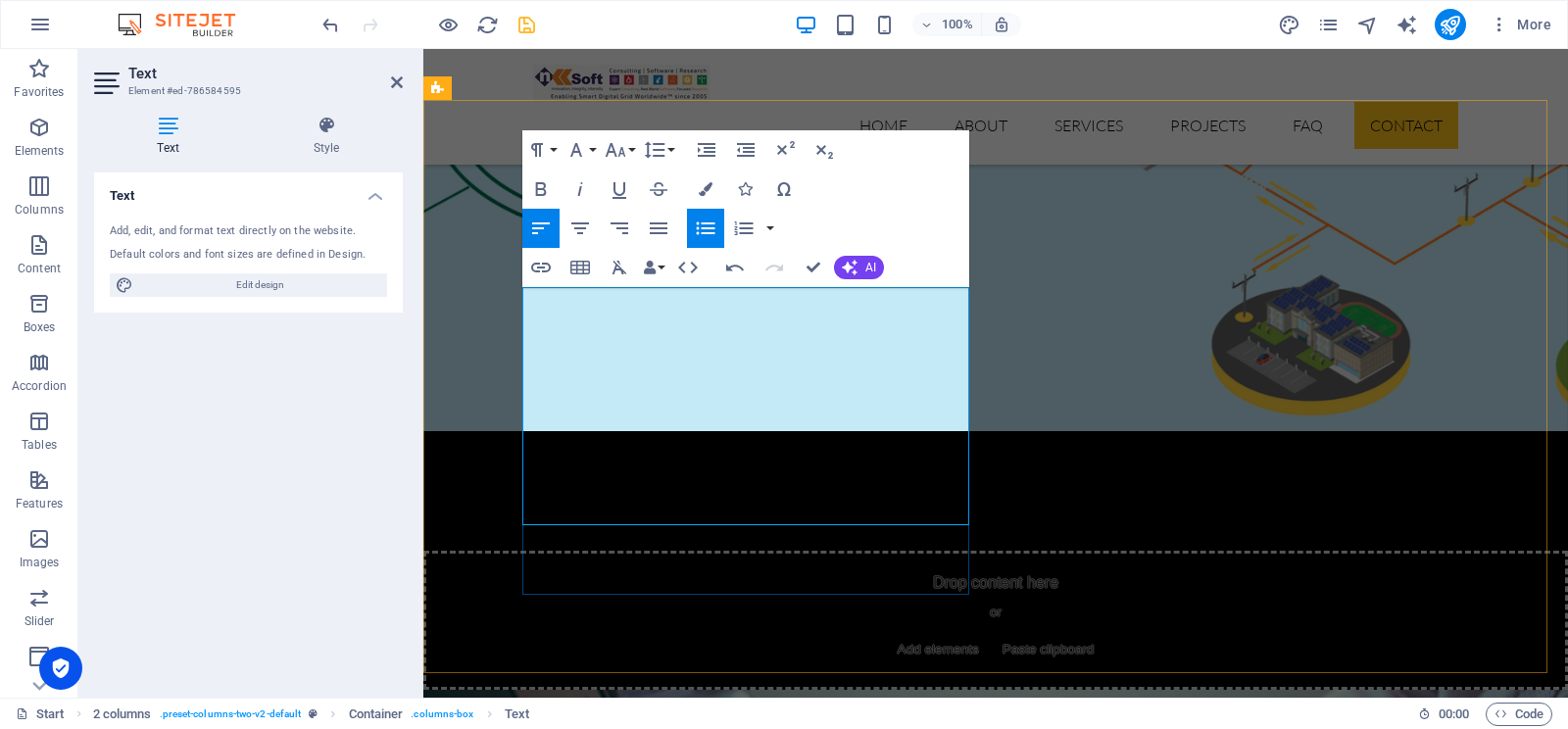 click on "AMI and Smart Grid" at bounding box center (670, 7906) 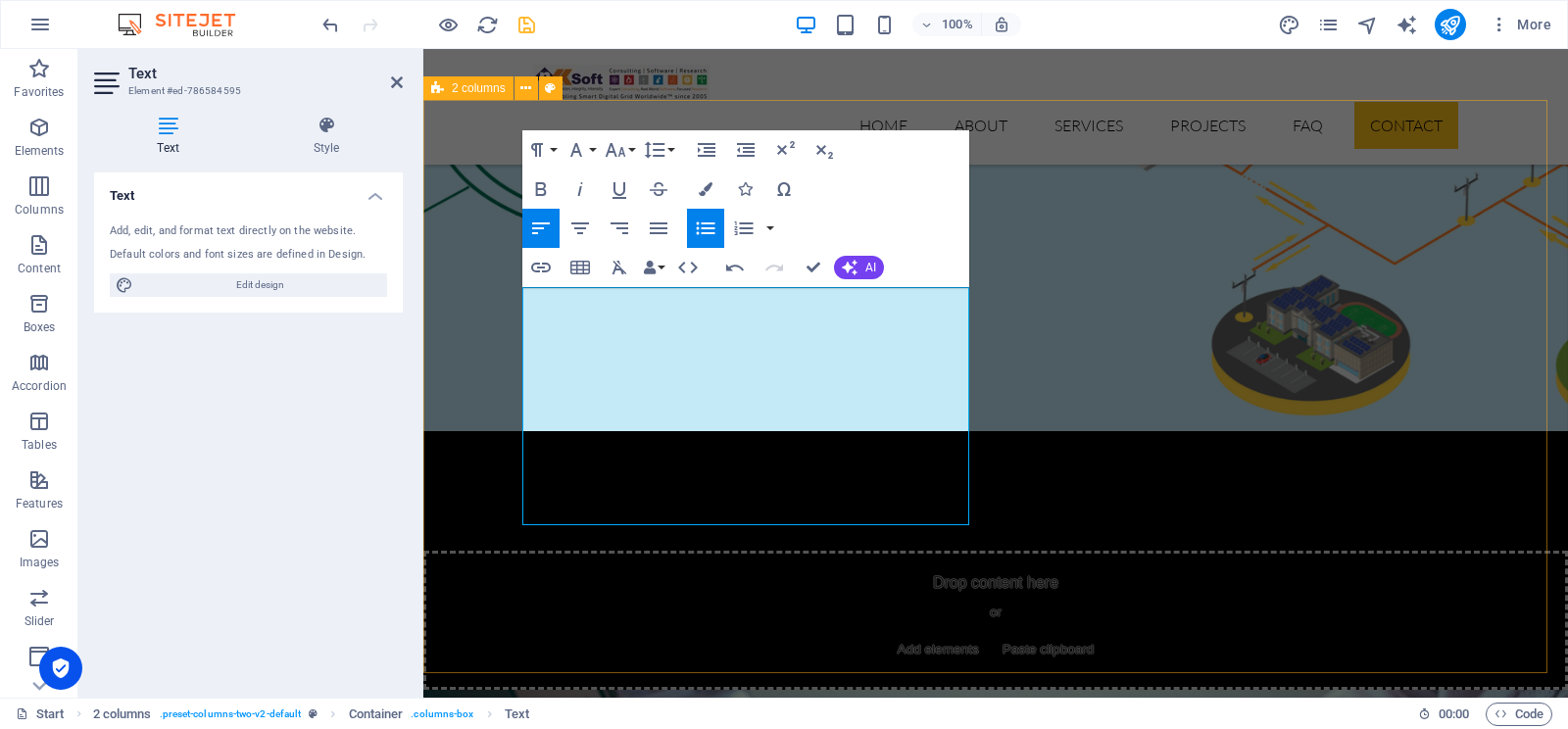 click on "Contact us Solution for Industries Contact us for more information or a personal walk-through with a focus on tools & workflows that match your utility’s specific operational solution needs. Please free to send us your requirements: Cybersecurity and compliance  AMI and Smart Grid   Healthcare and Hospital Management systems  Oracle CC&B or SAP-ISU Solutions AI solution r Contact us for more information or a personal walk-through with a focus on tools & workflows that match your utility’s specific operational solution needs.   I have read and understand the privacy policy. Unreadable? Regenerate Submit" at bounding box center (996, 8091) 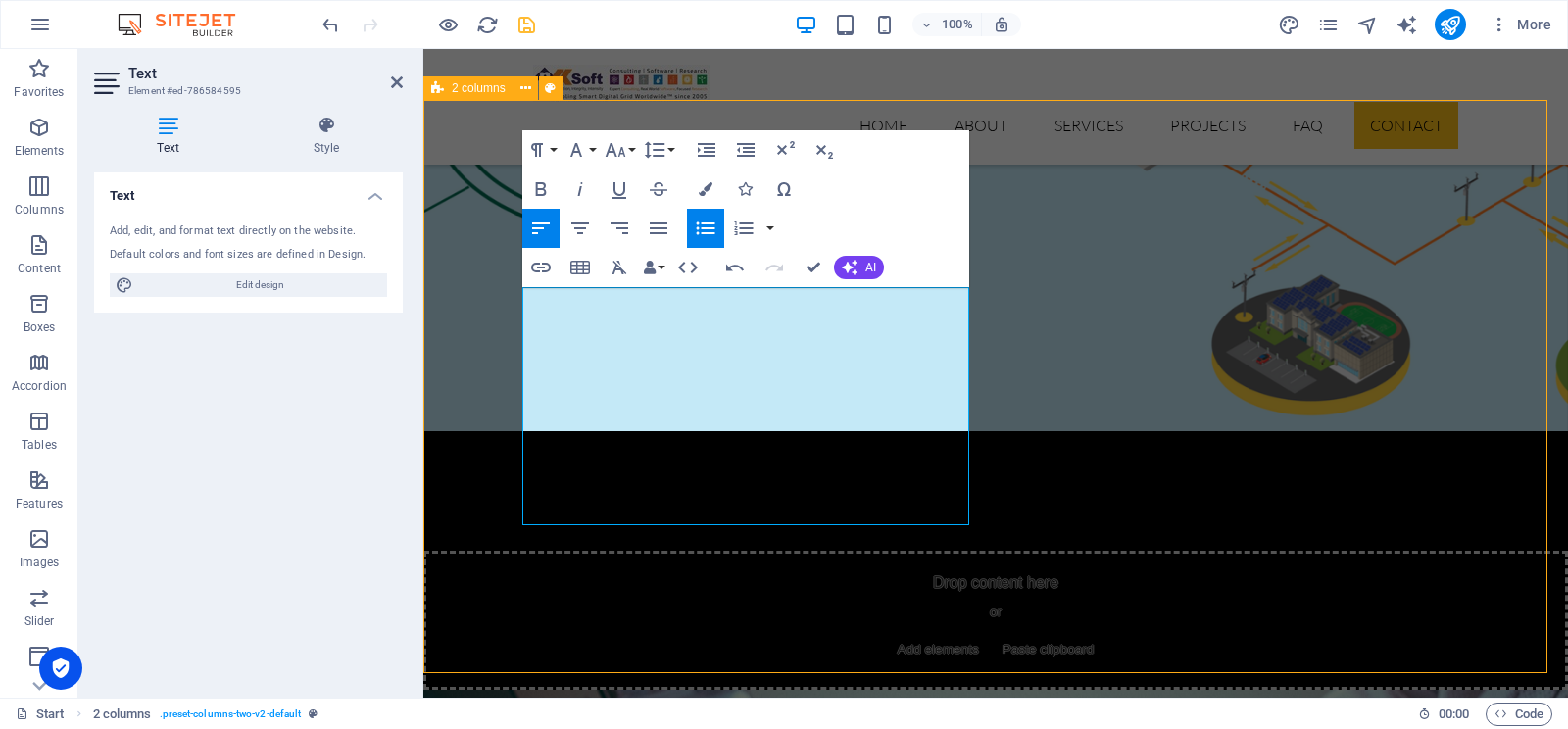scroll, scrollTop: 8563, scrollLeft: 0, axis: vertical 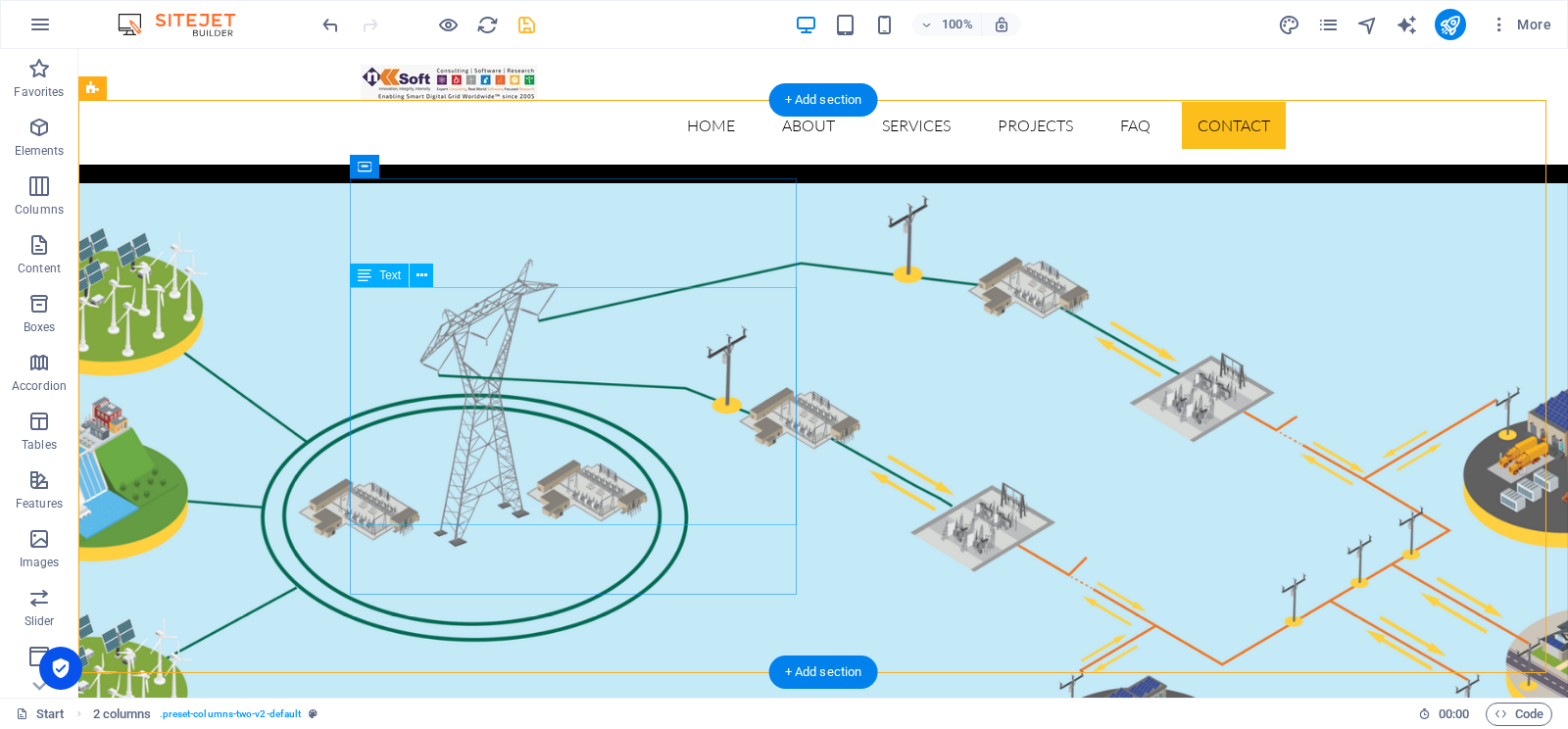 click on "Contact us for more information or a personal walk-through with a focus on tools & workflows that match your utility’s specific operational solution needs. Please free to send us your requirements: Cybersecurity and compliance  AMI and Smart Grid   Healthcare and Hospital Management systems  Oracle CC&B or SAP-ISU Solutions AI solution r" at bounding box center [318, 7996] 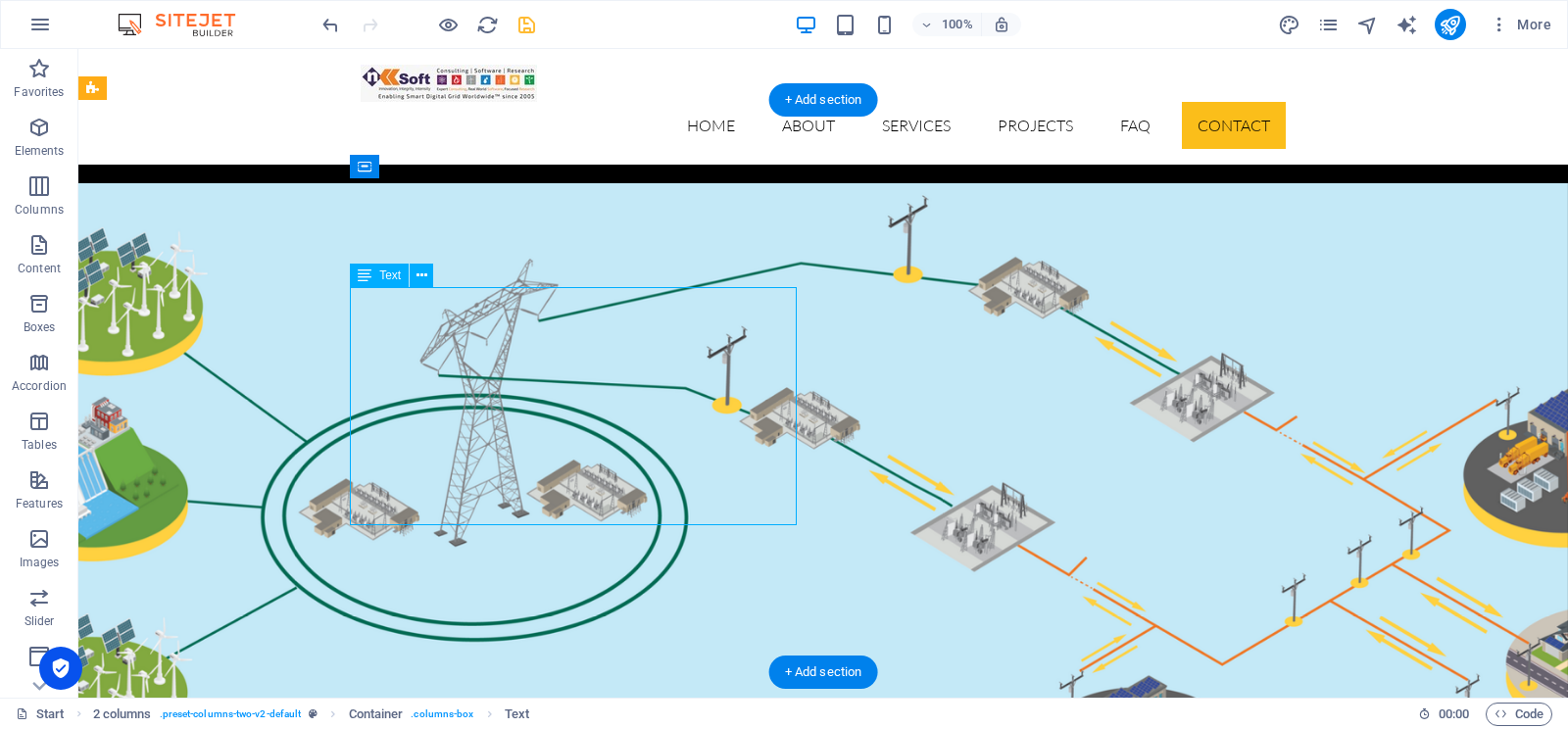 click on "Contact us for more information or a personal walk-through with a focus on tools & workflows that match your utility’s specific operational solution needs. Please free to send us your requirements: Cybersecurity and compliance  AMI and Smart Grid   Healthcare and Hospital Management systems  Oracle CC&B or SAP-ISU Solutions AI solution r" at bounding box center (318, 7996) 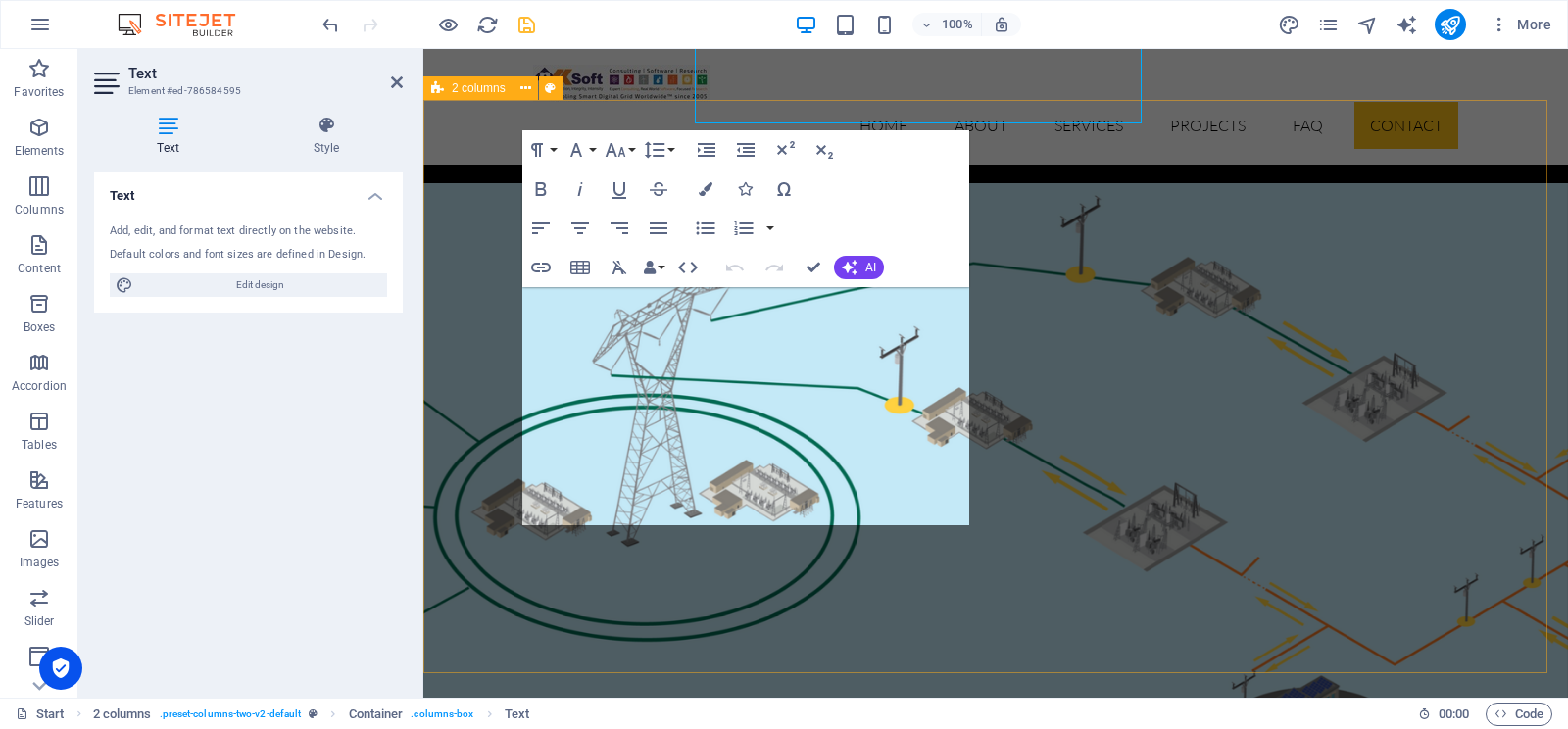 scroll, scrollTop: 8964, scrollLeft: 0, axis: vertical 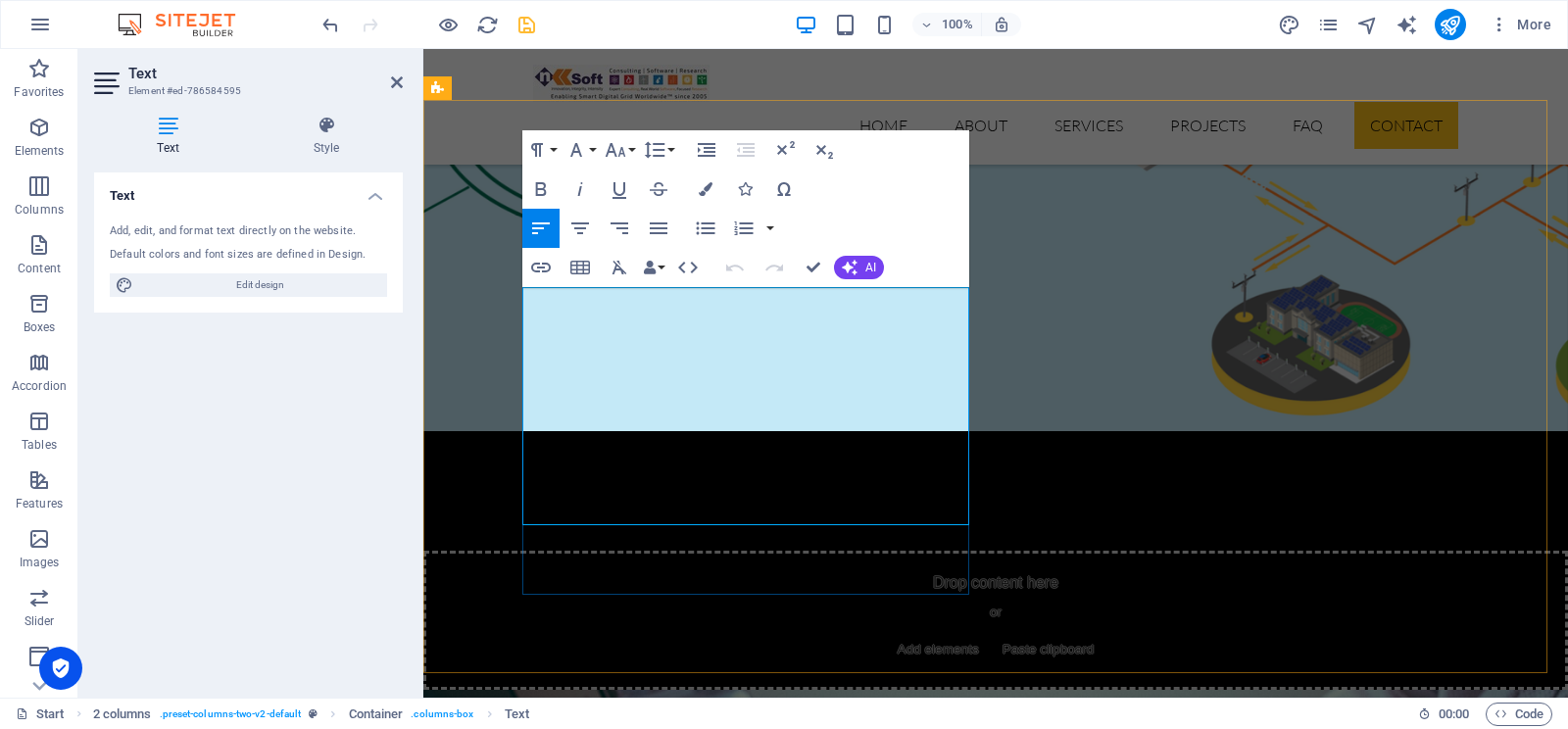 click on "AI solution r" at bounding box center (670, 7975) 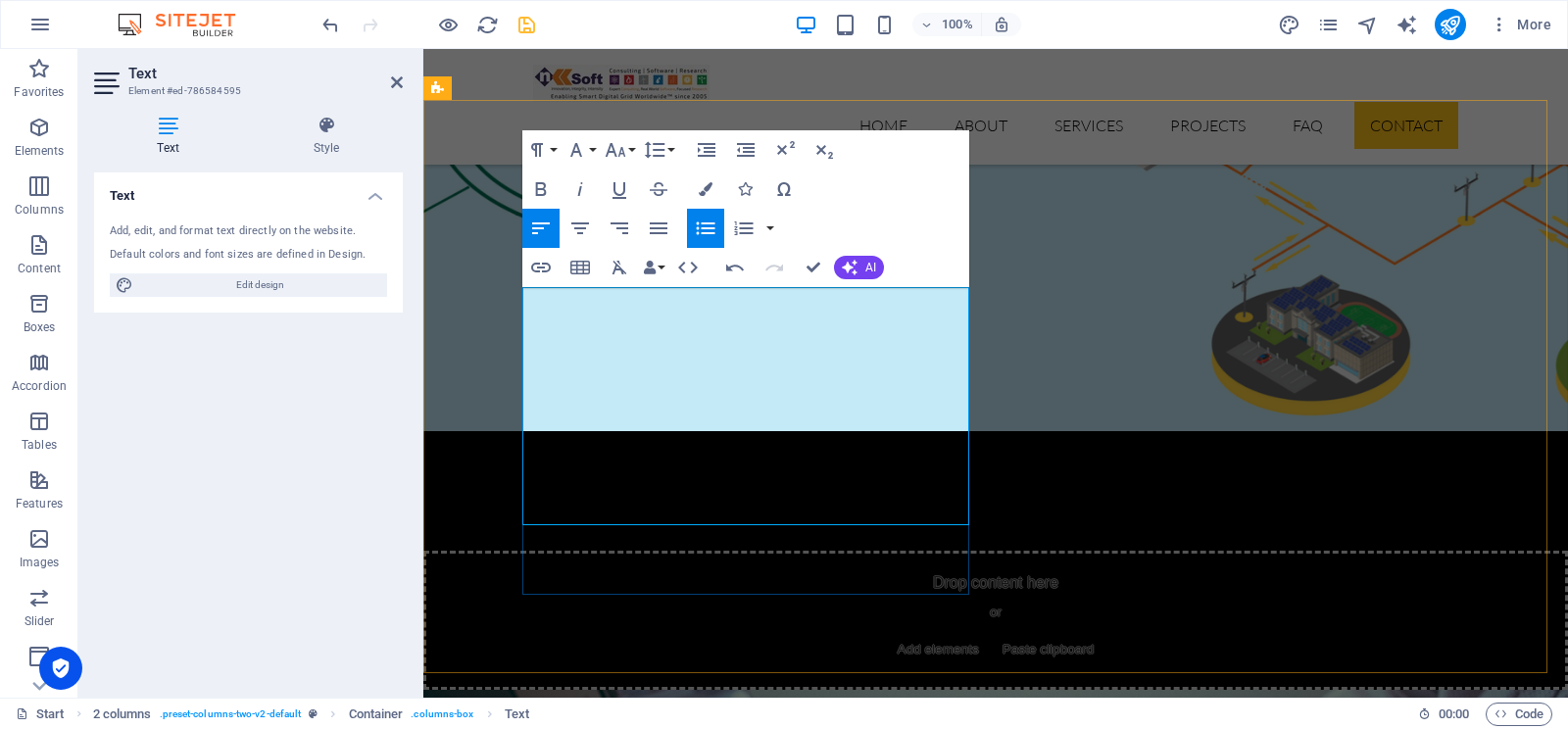 click on "Contact us Solution for Industries Contact us for more information or a personal walk-through with a focus on tools & workflows that match your utility’s specific operational solution needs. Please free to send us your requirements: Cybersecurity and compliance  AMI and Smart Grid   Healthcare and Hospital Management systems  Oracle CC&B or SAP-ISU Solutions AI solution" at bounding box center [662, 7812] 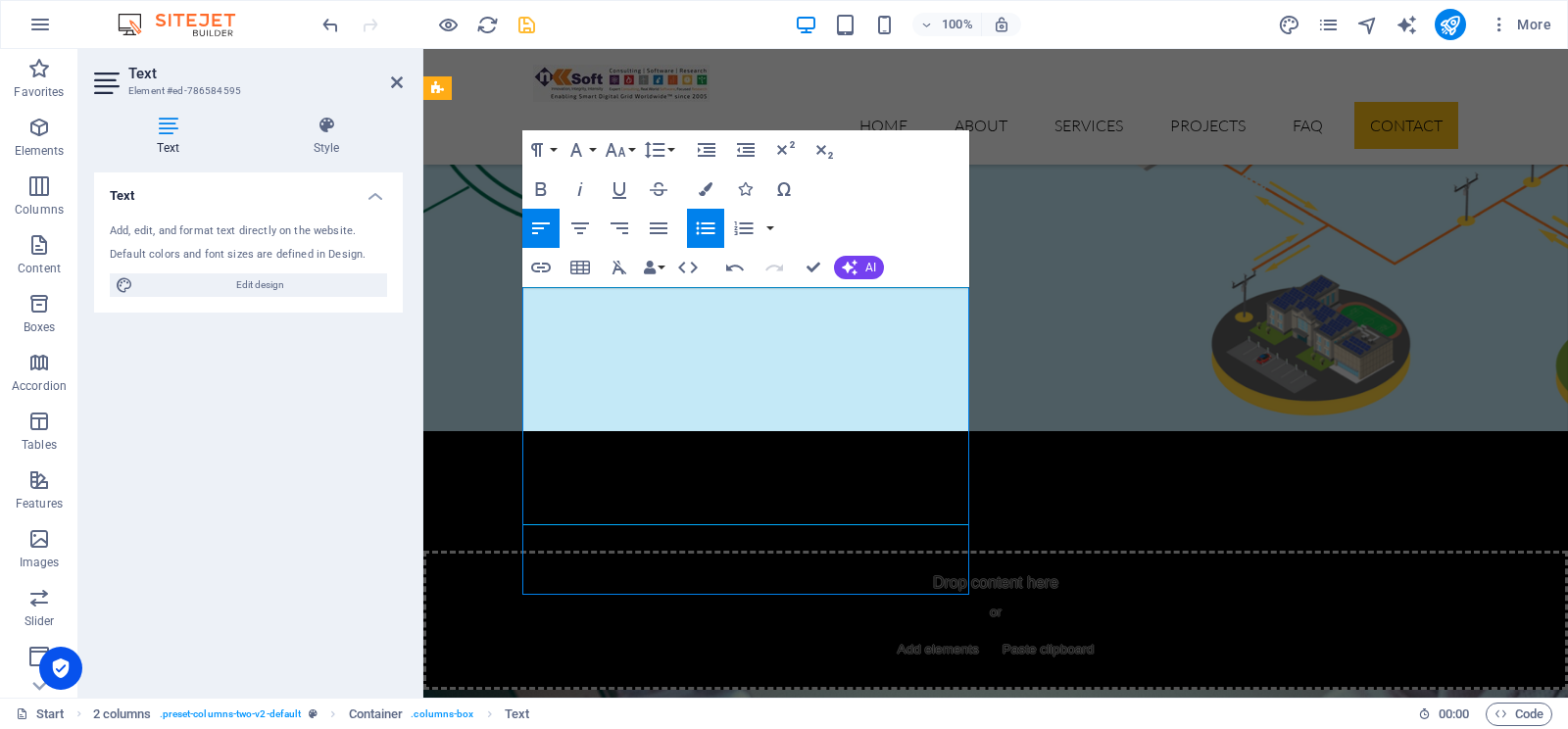 click on "Contact us Solution for Industries Contact us for more information or a personal walk-through with a focus on tools & workflows that match your utility’s specific operational solution needs. Please free to send us your requirements: Cybersecurity and compliance  AMI and Smart Grid   Healthcare and Hospital Management systems  Oracle CC&B or SAP-ISU Solutions AI solution" at bounding box center (662, 7812) 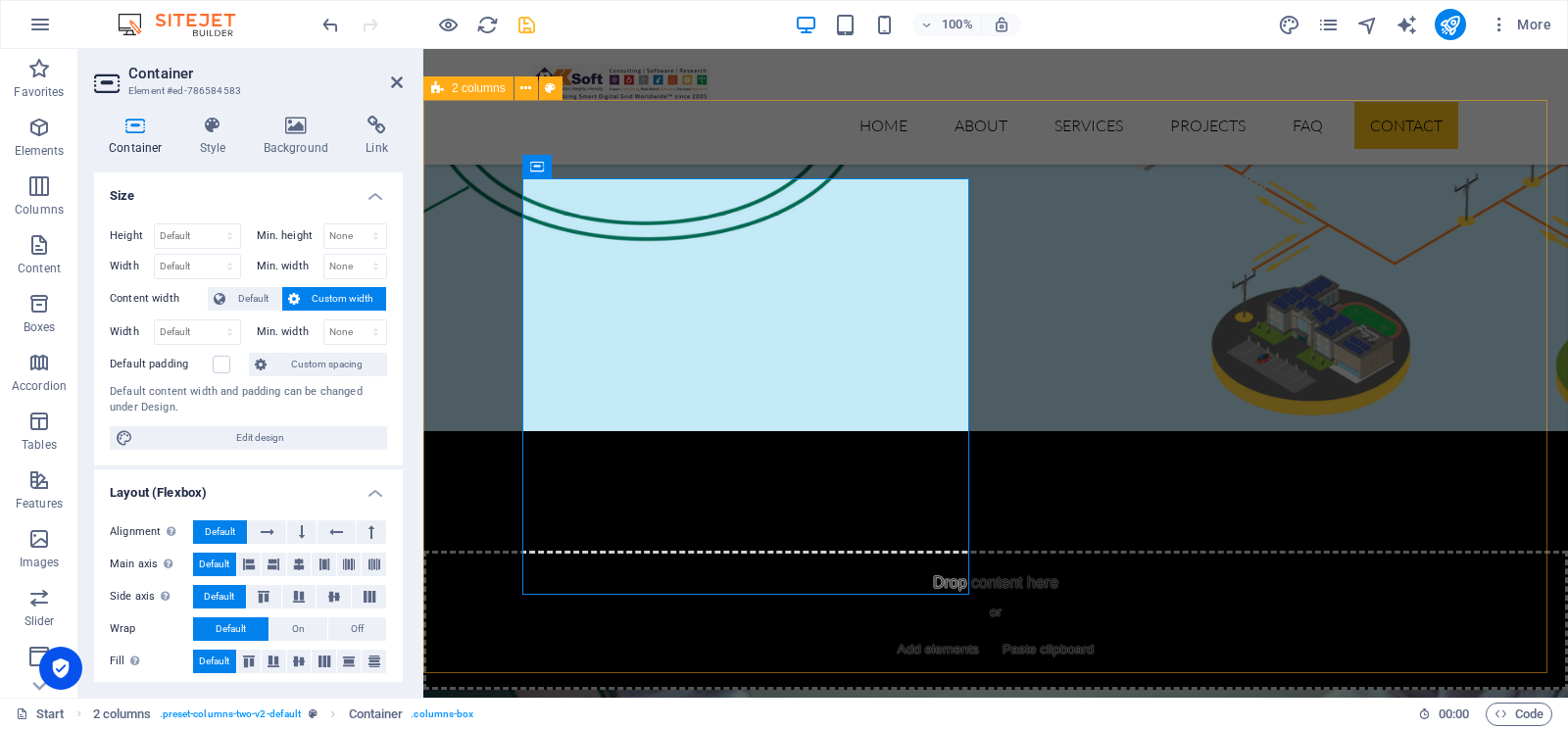 click on "Contact us Solution for Industries Contact us for more information or a personal walk-through with a focus on tools & workflows that match your utility’s specific operational solution needs. Please free to send us your requirements: Cybersecurity and compliance  AMI and Smart Grid   Healthcare and Hospital Management systems  Oracle CC&B or SAP-ISU Solutions AI solution    I have read and understand the privacy policy. Unreadable? Regenerate Submit" at bounding box center (996, 8091) 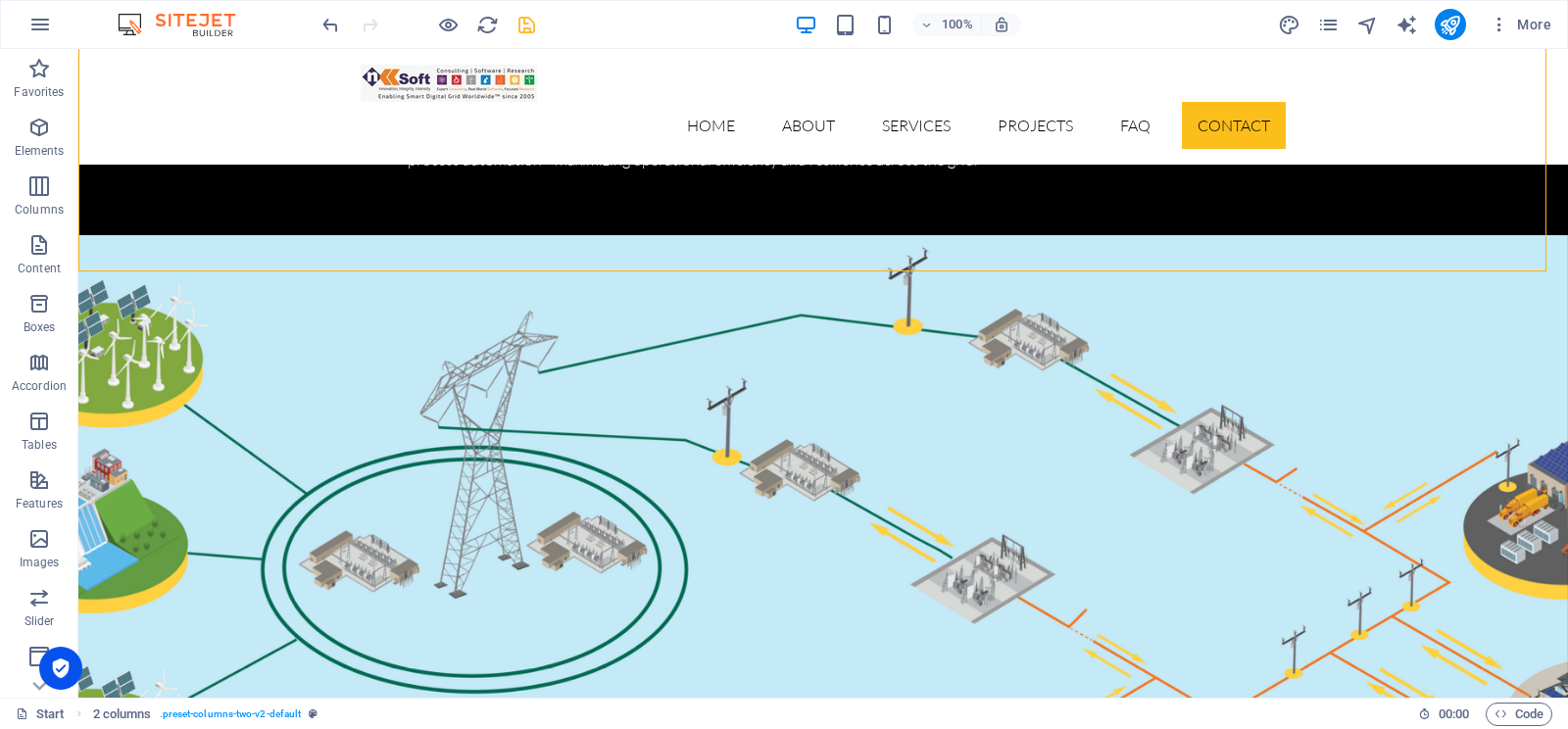 scroll, scrollTop: 8428, scrollLeft: 0, axis: vertical 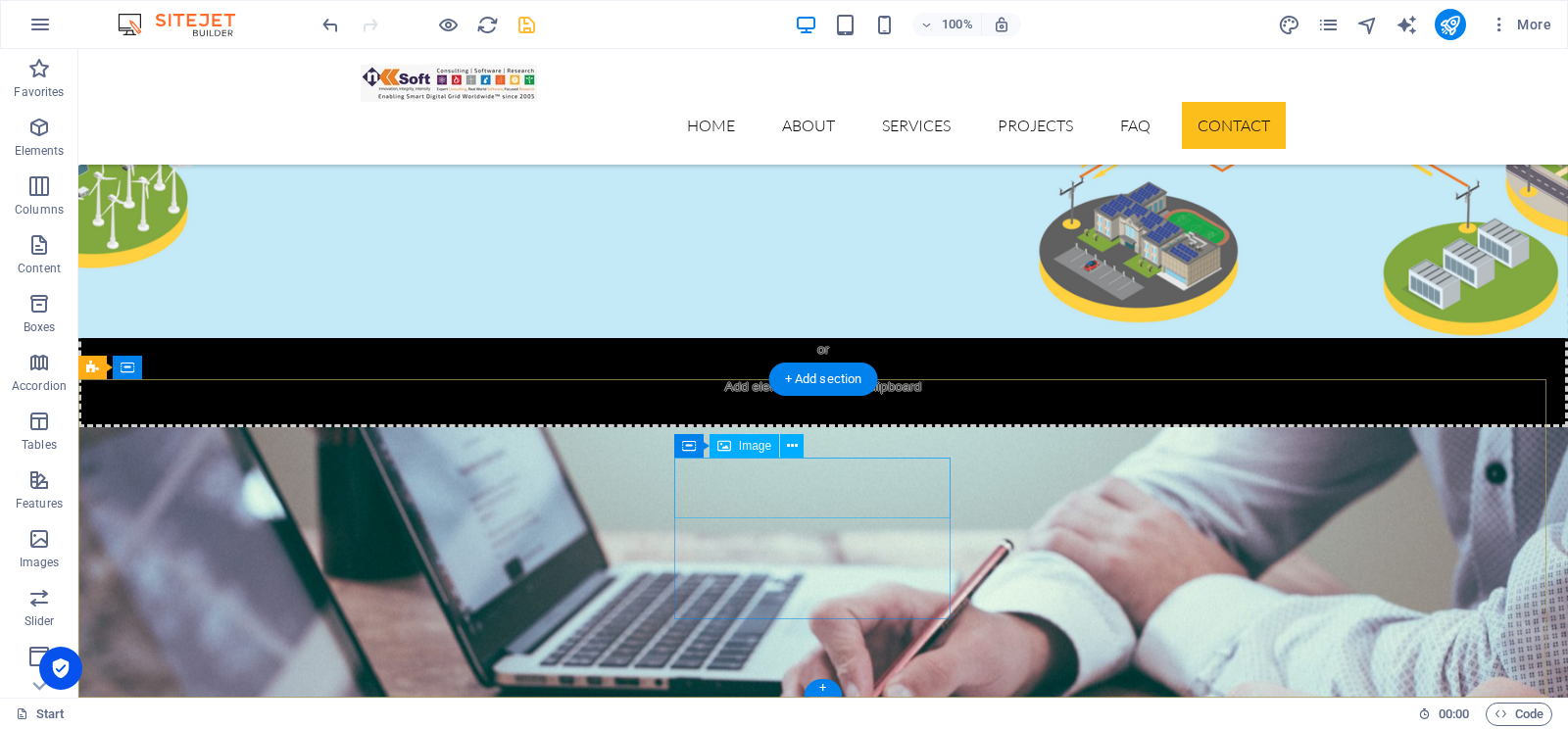 click at bounding box center (232, 8873) 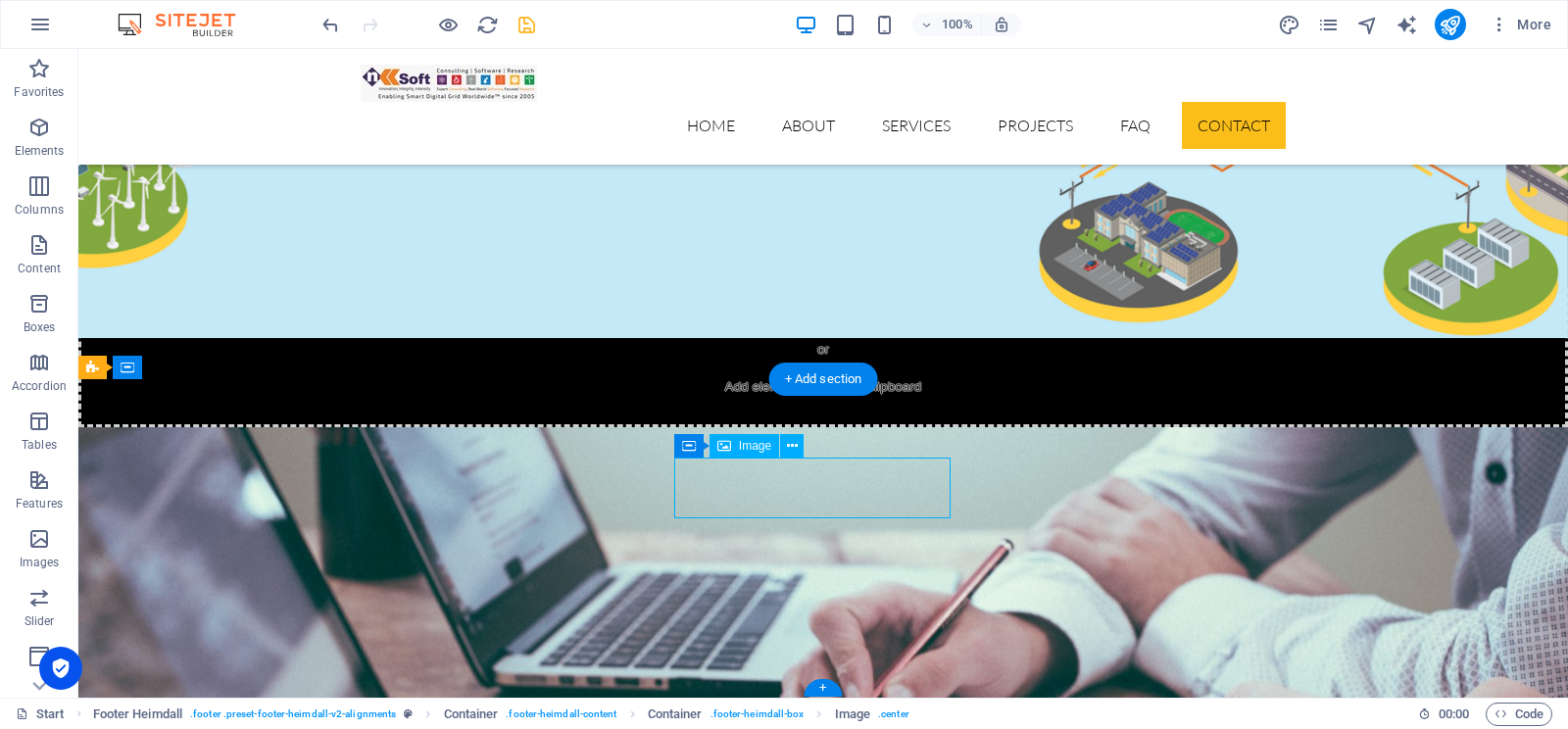 click at bounding box center [232, 8873] 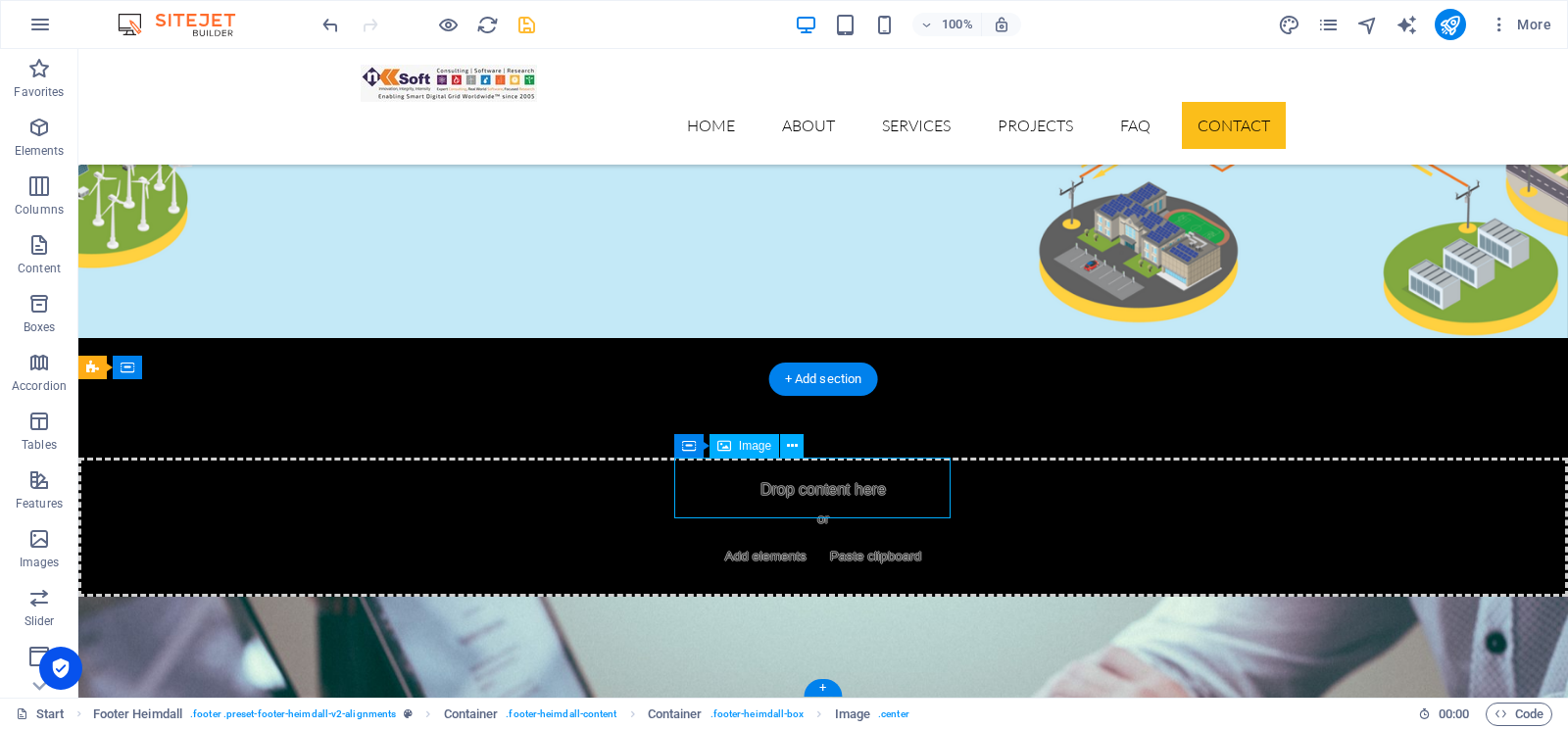 select on "px" 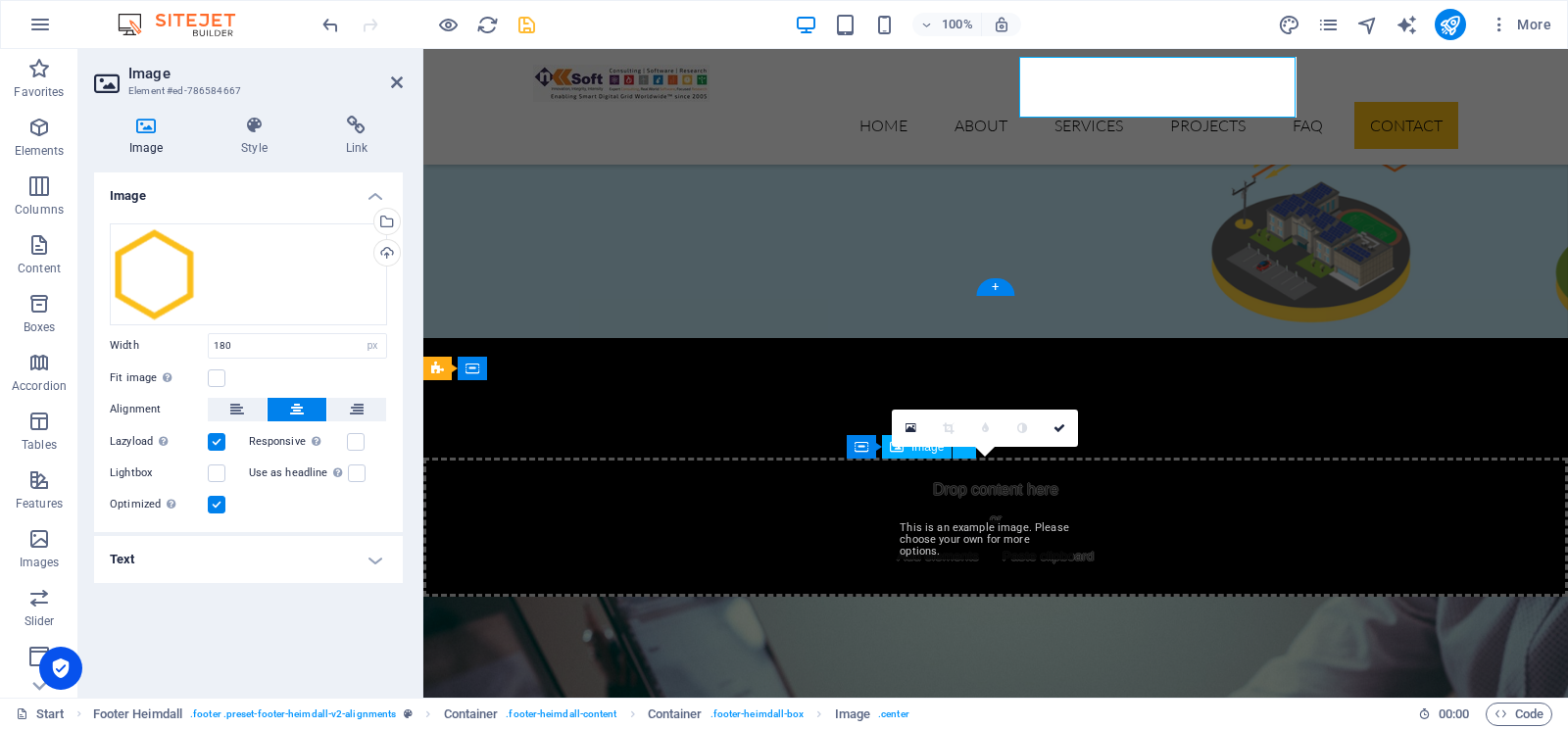 scroll, scrollTop: 9457, scrollLeft: 0, axis: vertical 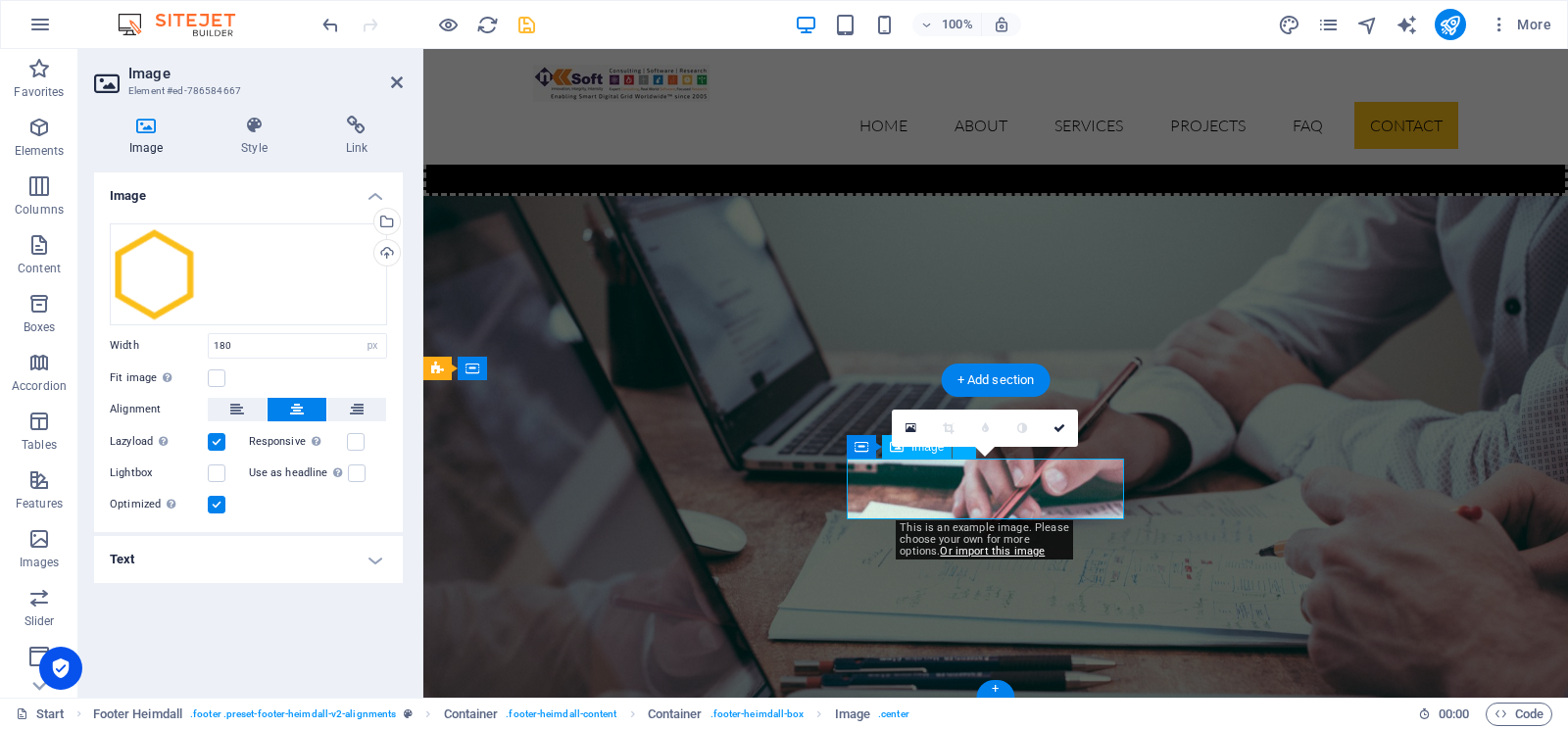 click at bounding box center (577, 8743) 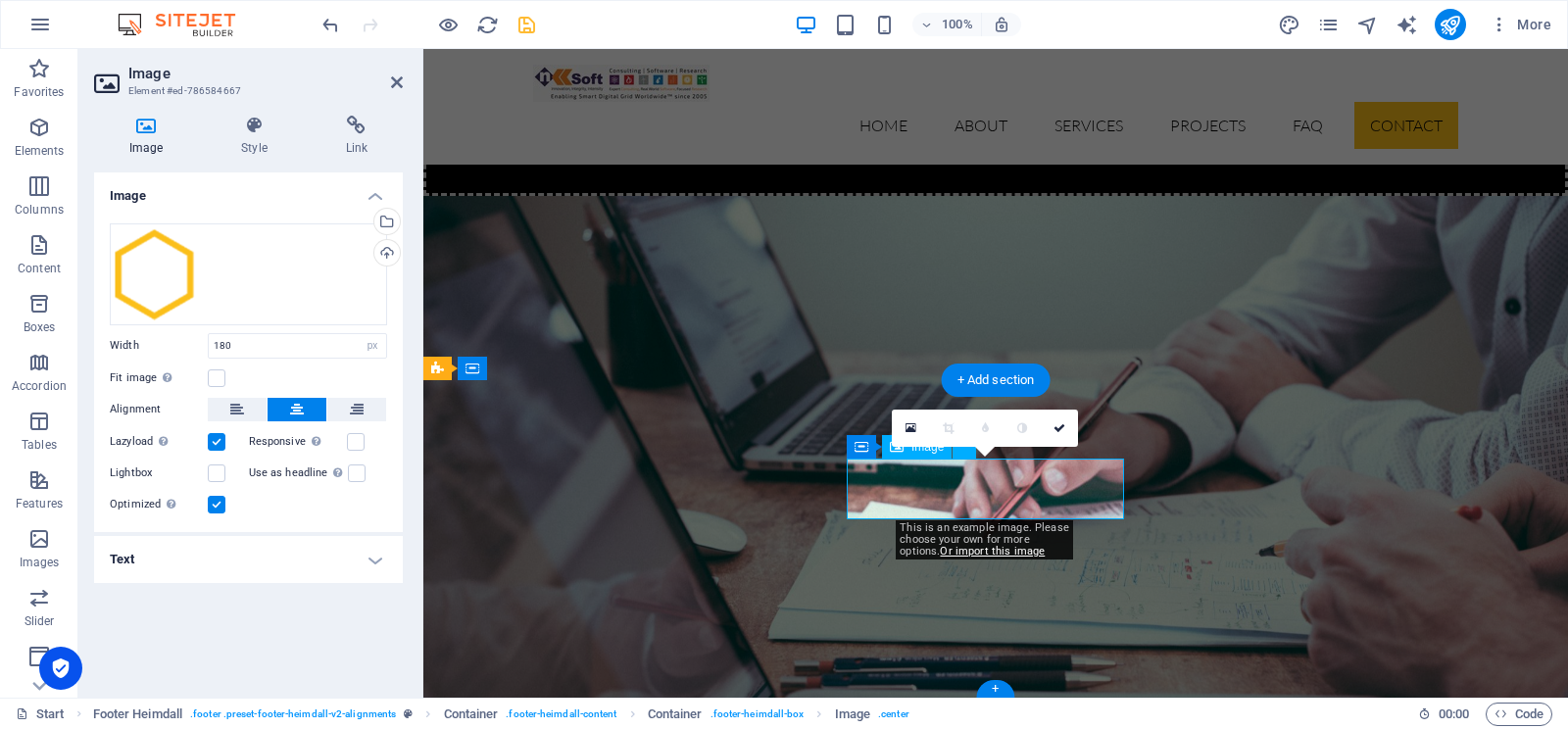 click at bounding box center [577, 8743] 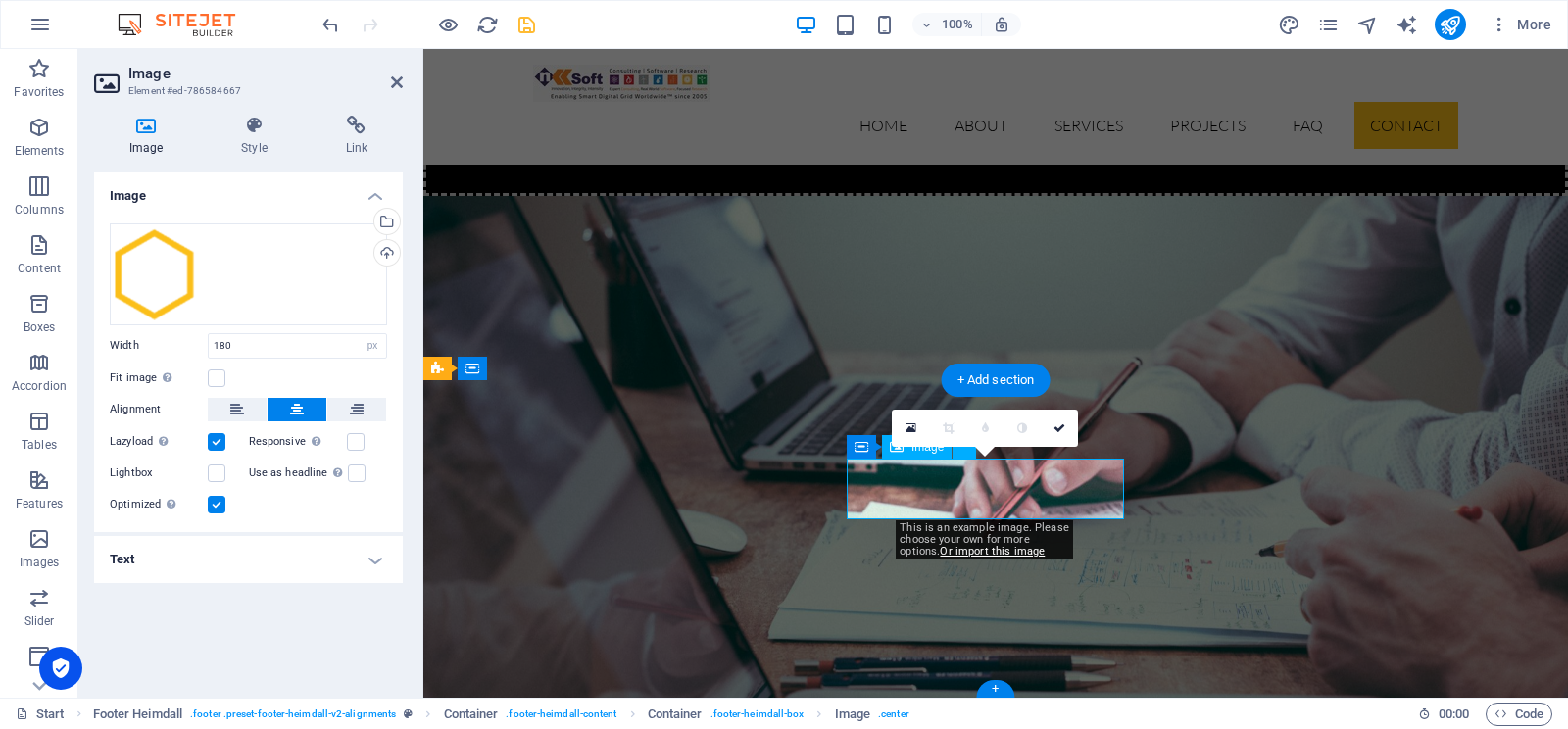 click at bounding box center (577, 8743) 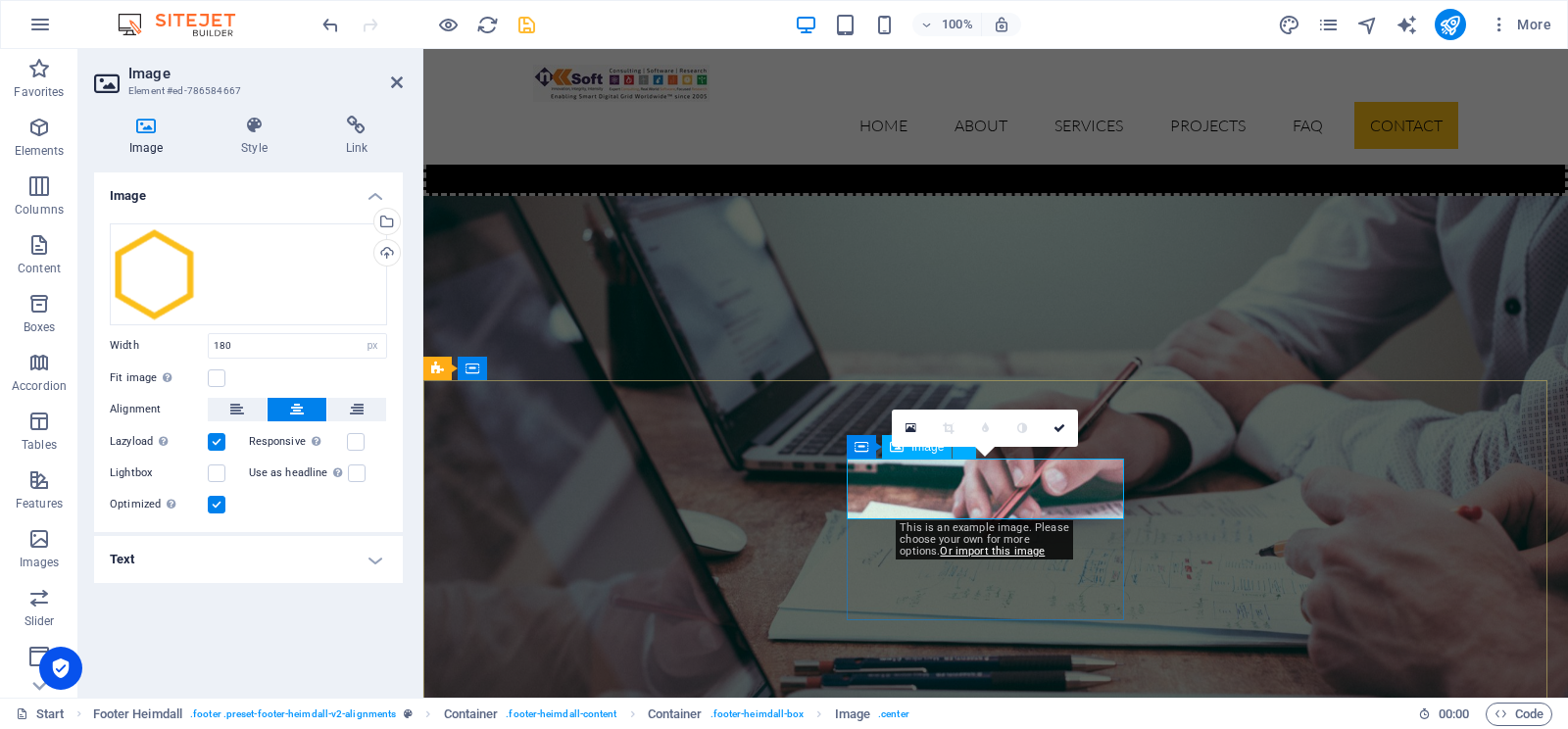 click at bounding box center [577, 8743] 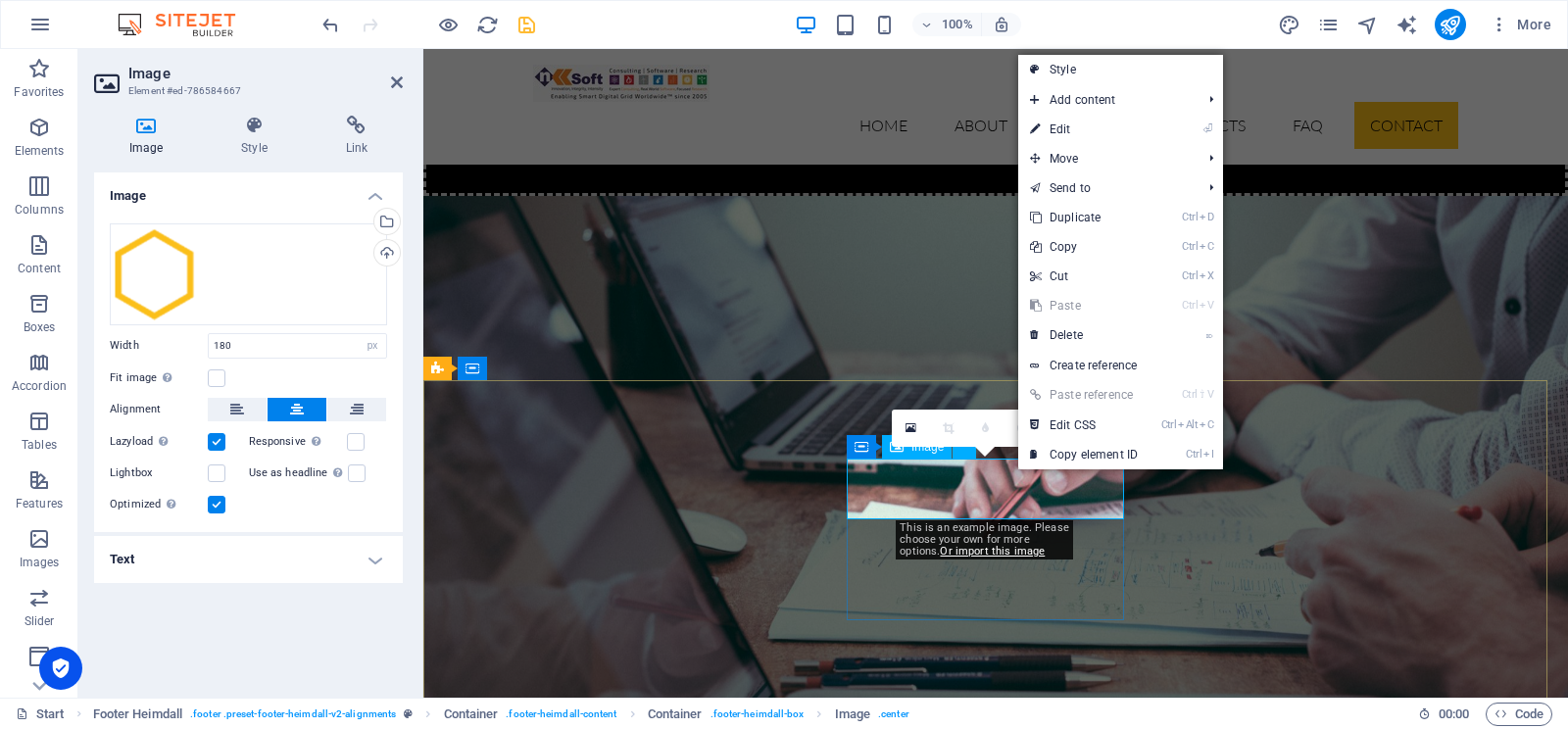 click at bounding box center (577, 8743) 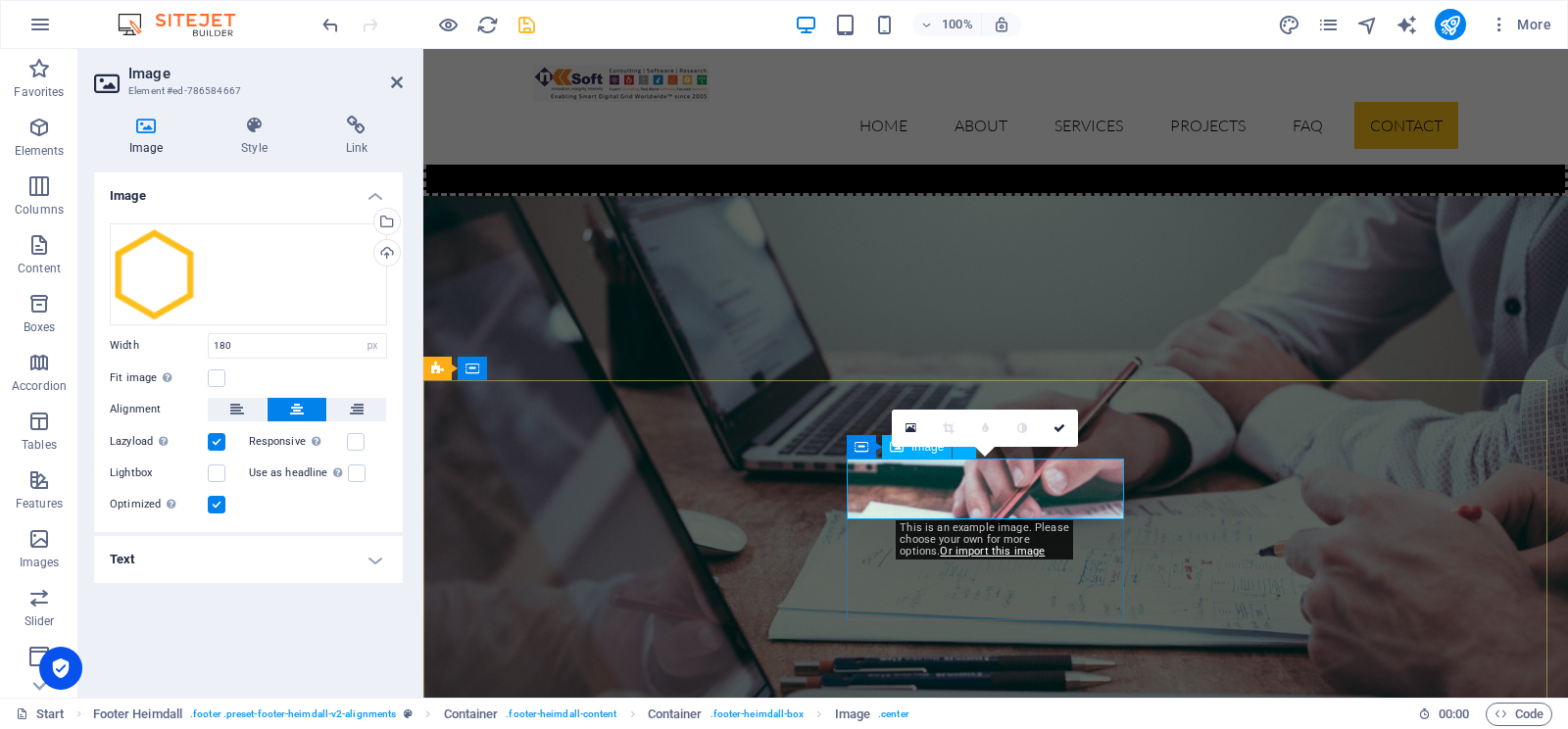 click at bounding box center [577, 8743] 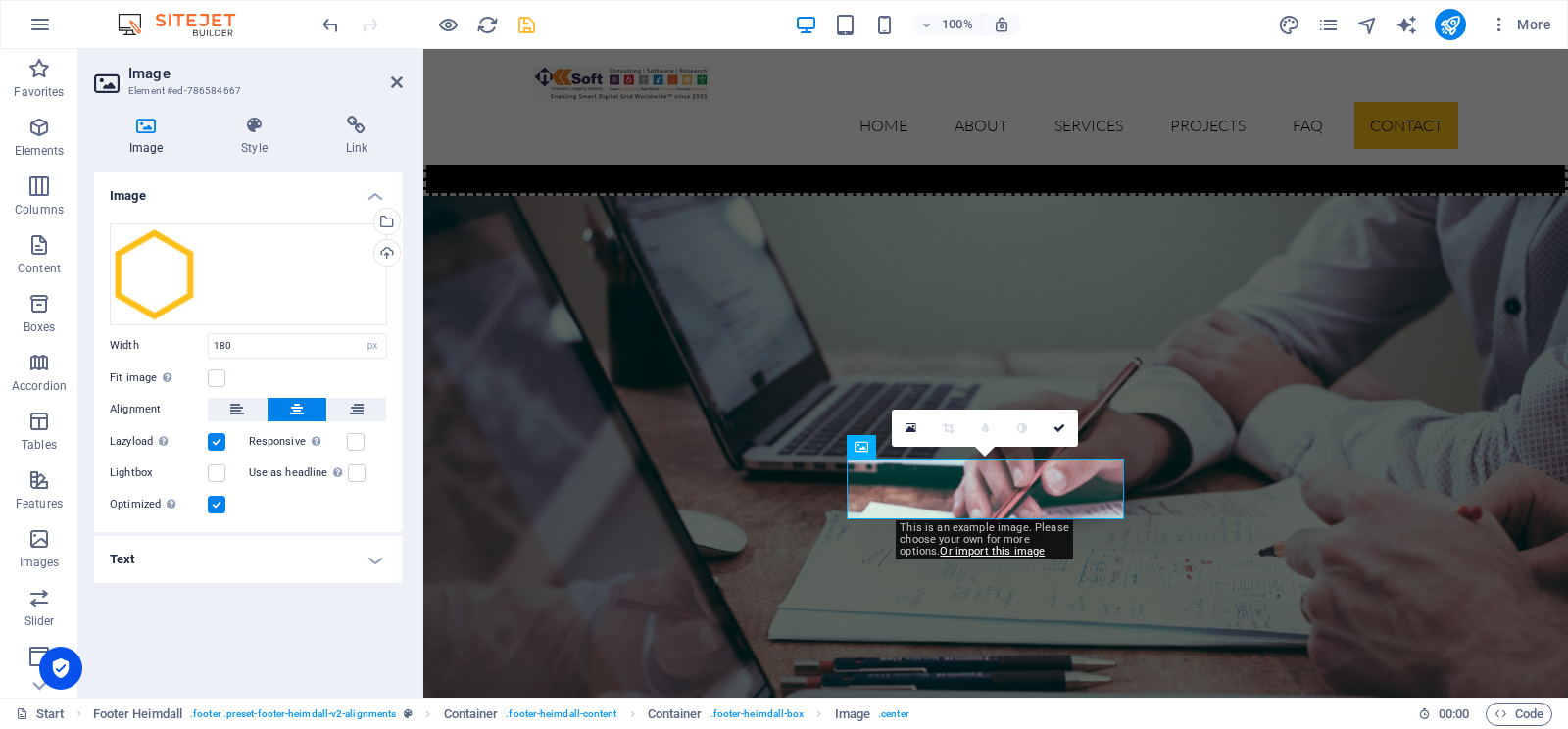 click on "Text" at bounding box center (248, 559) 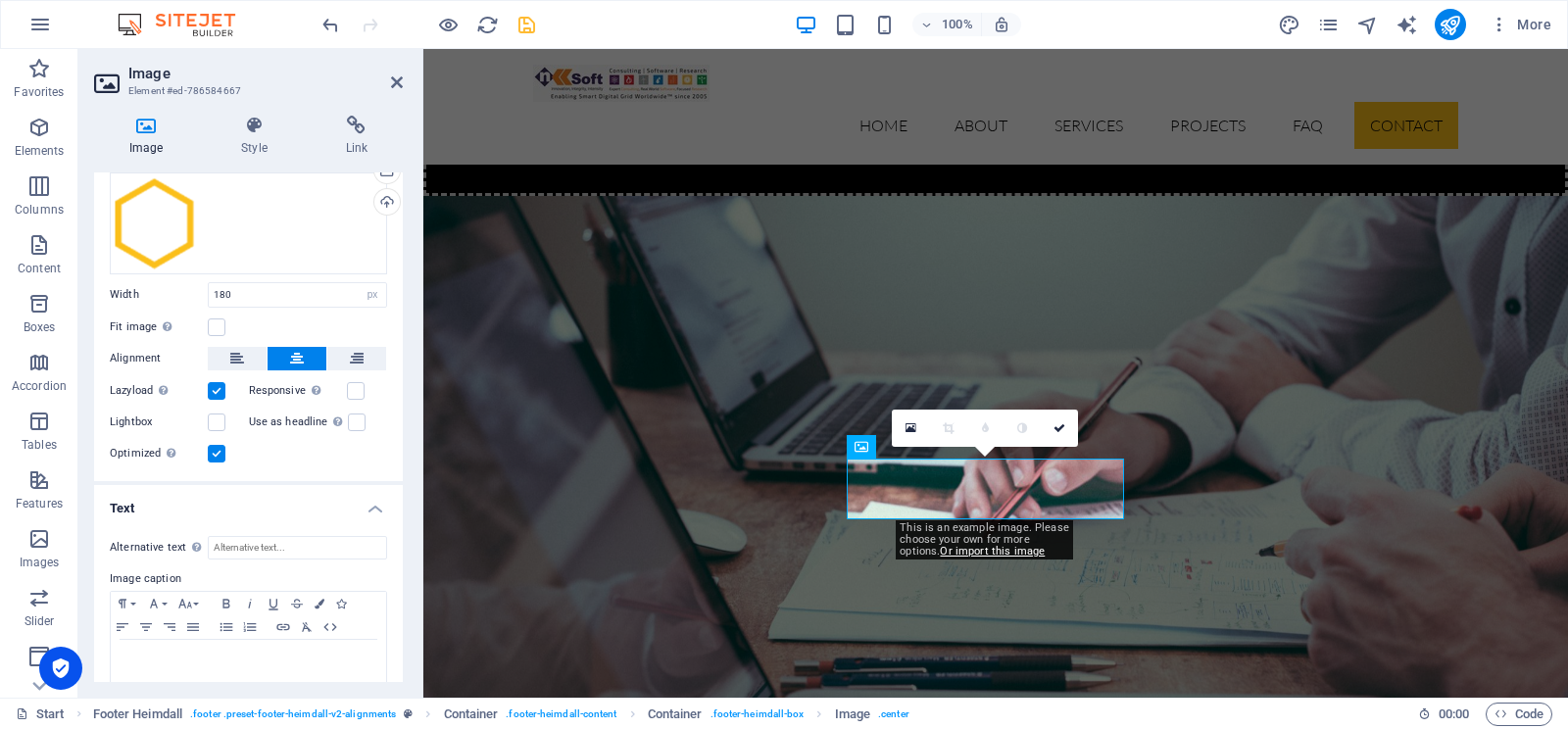 scroll, scrollTop: 76, scrollLeft: 0, axis: vertical 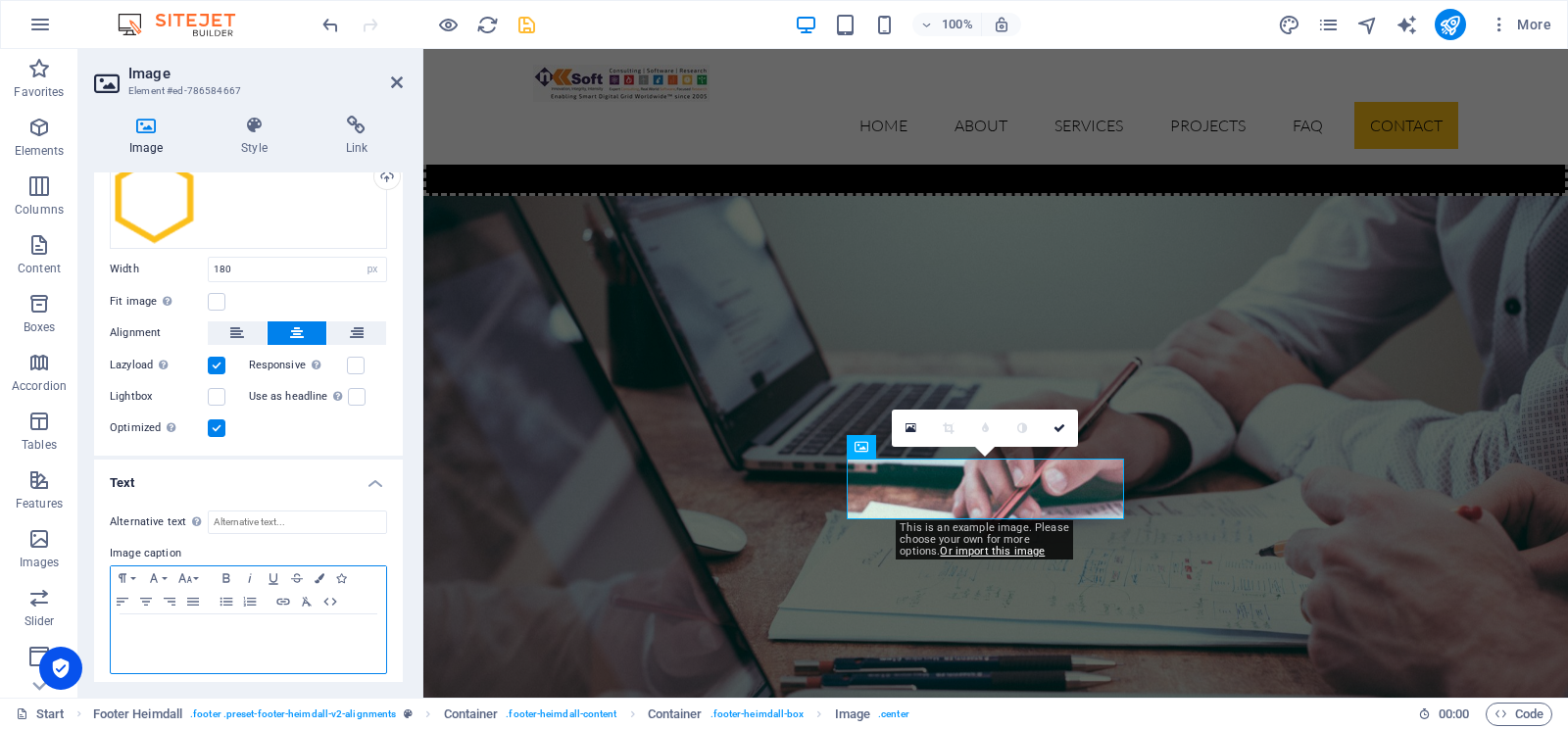 click at bounding box center (248, 633) 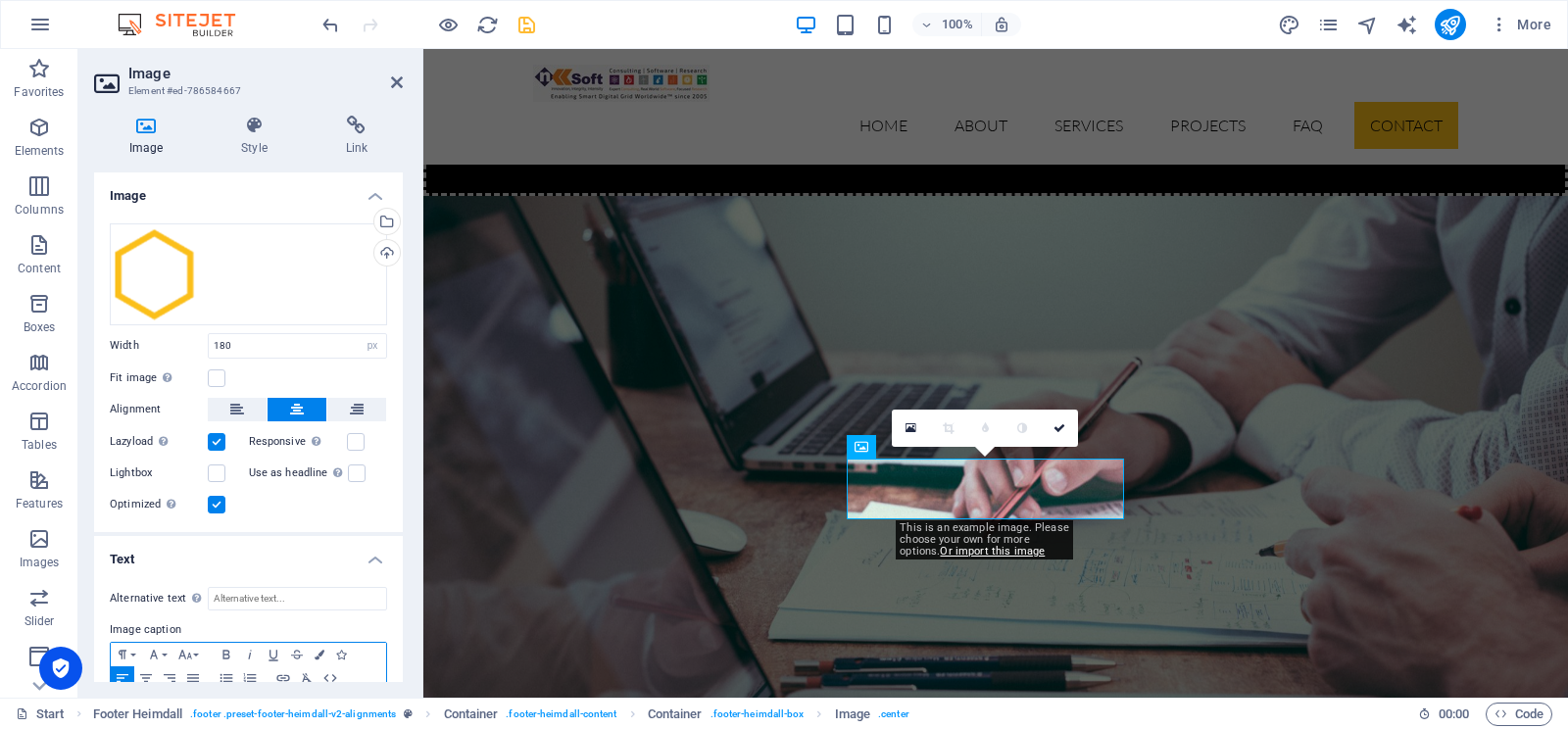 scroll, scrollTop: 76, scrollLeft: 0, axis: vertical 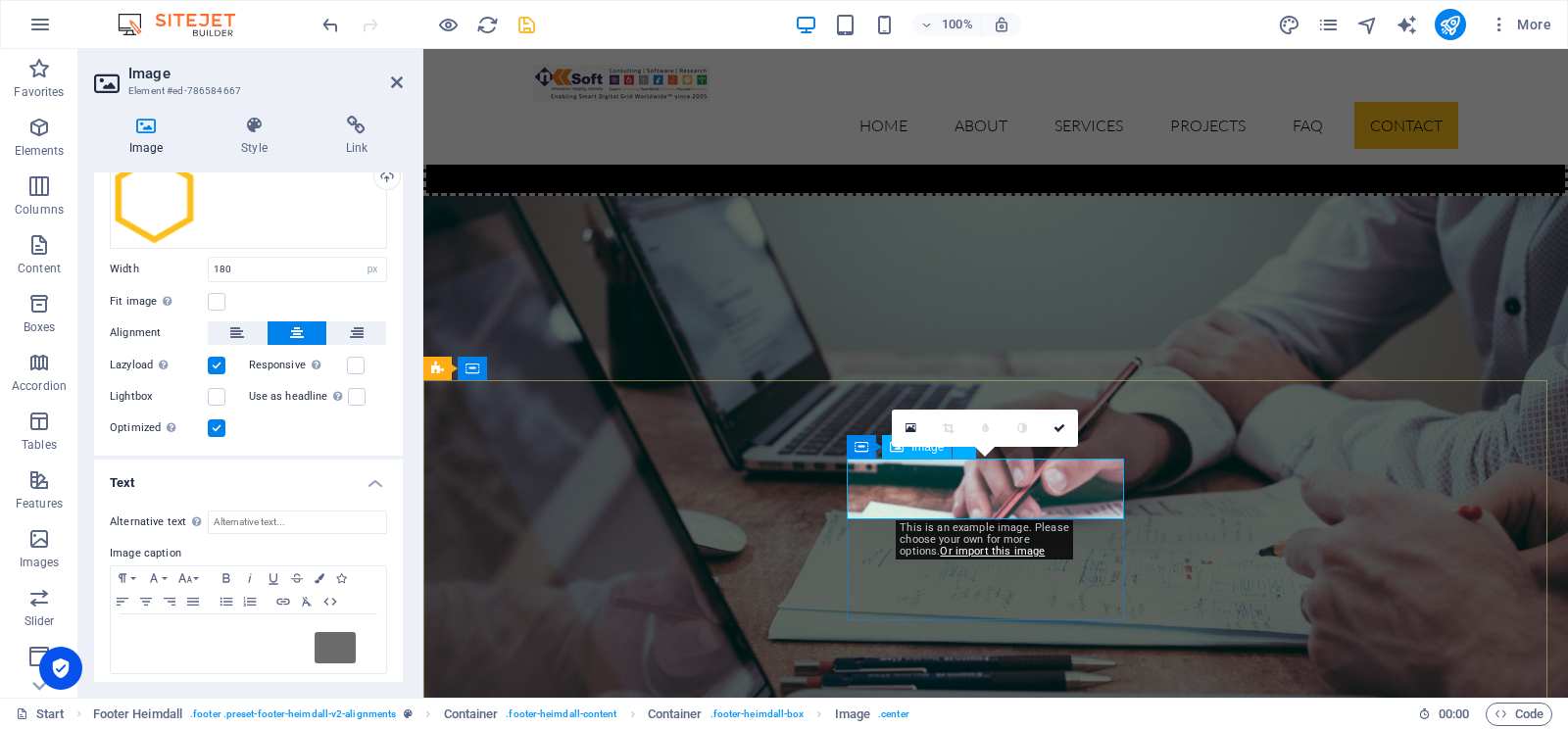 click at bounding box center [577, 8743] 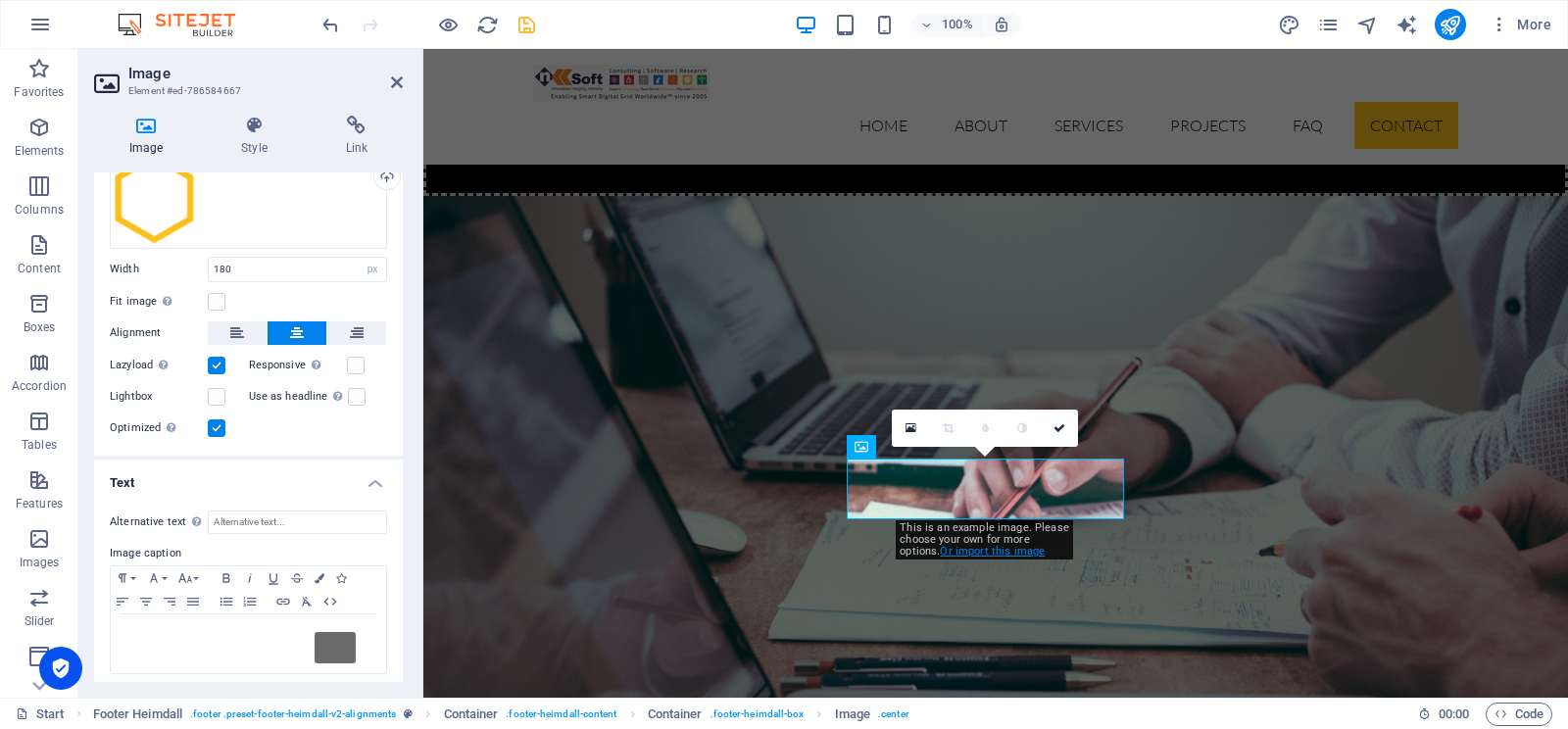 click on "Or import this image" at bounding box center [992, 551] 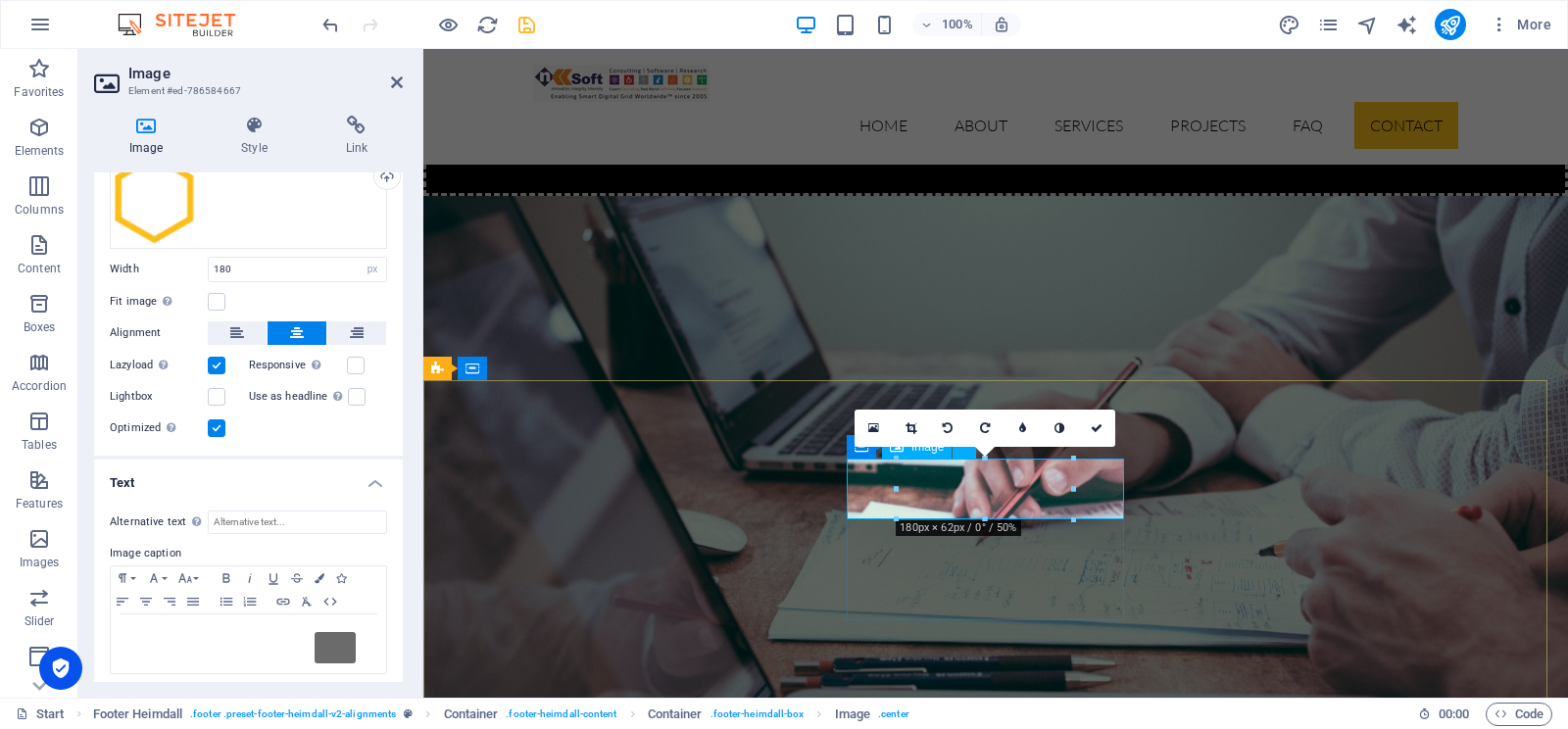 click at bounding box center [577, 8743] 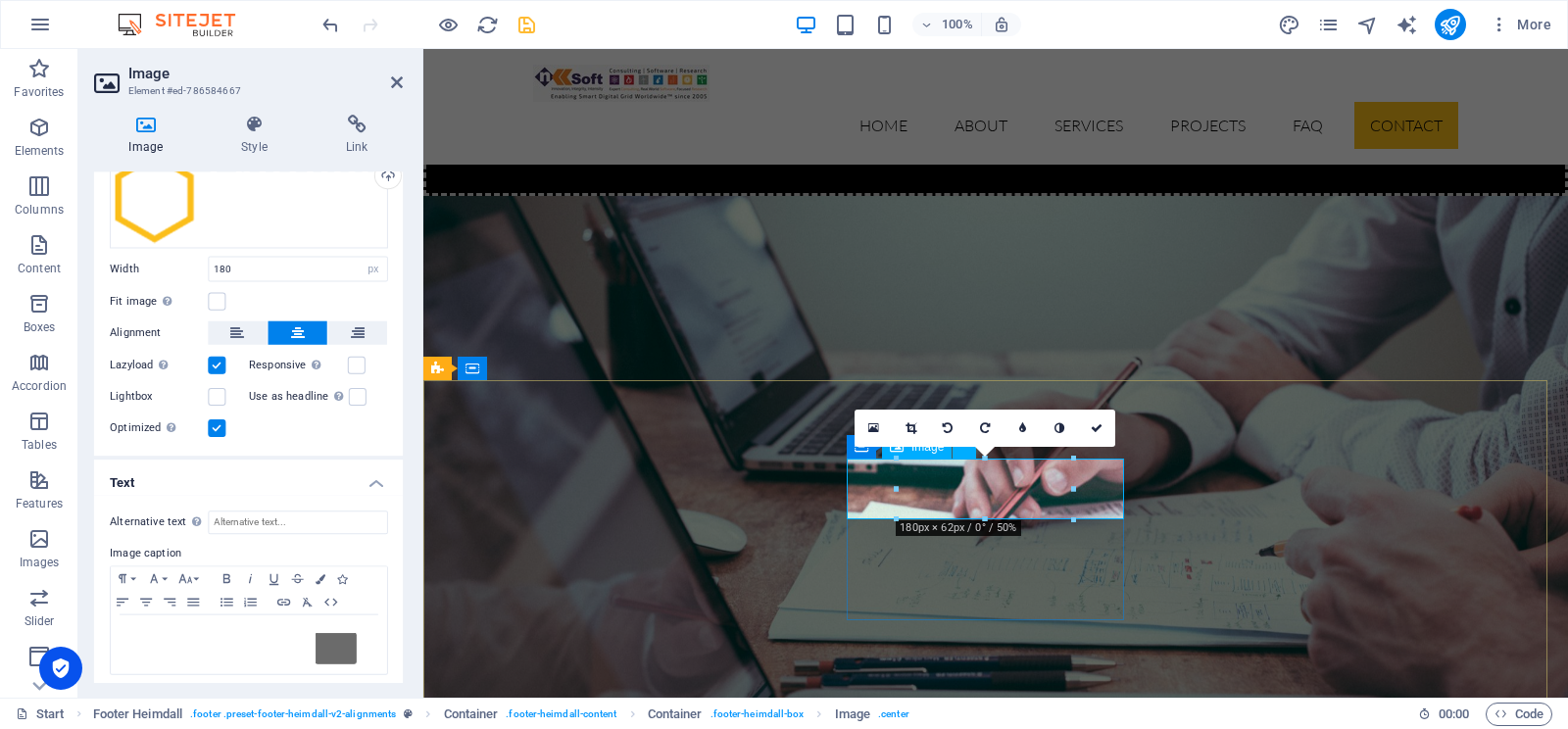 click at bounding box center [577, 8743] 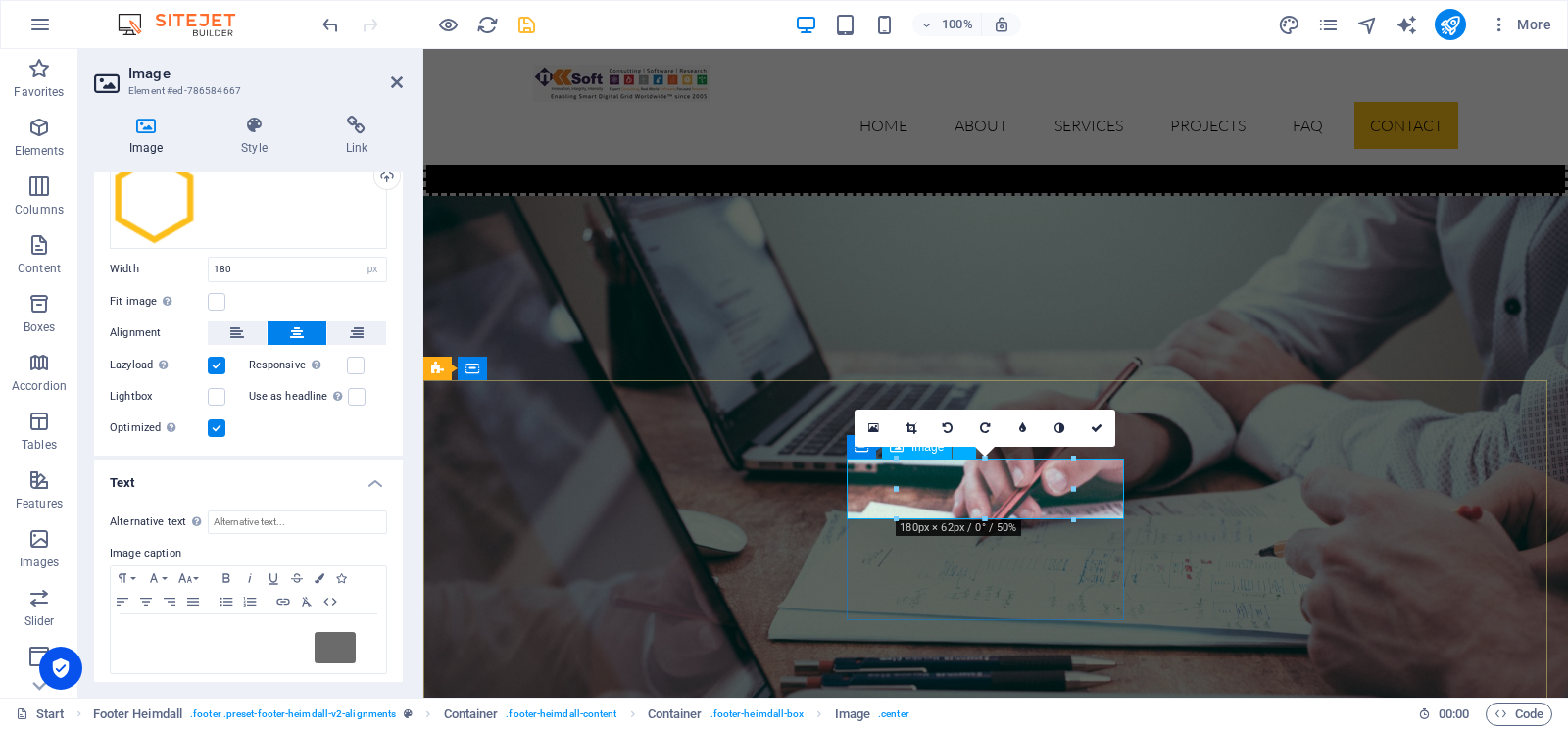 click at bounding box center (577, 8743) 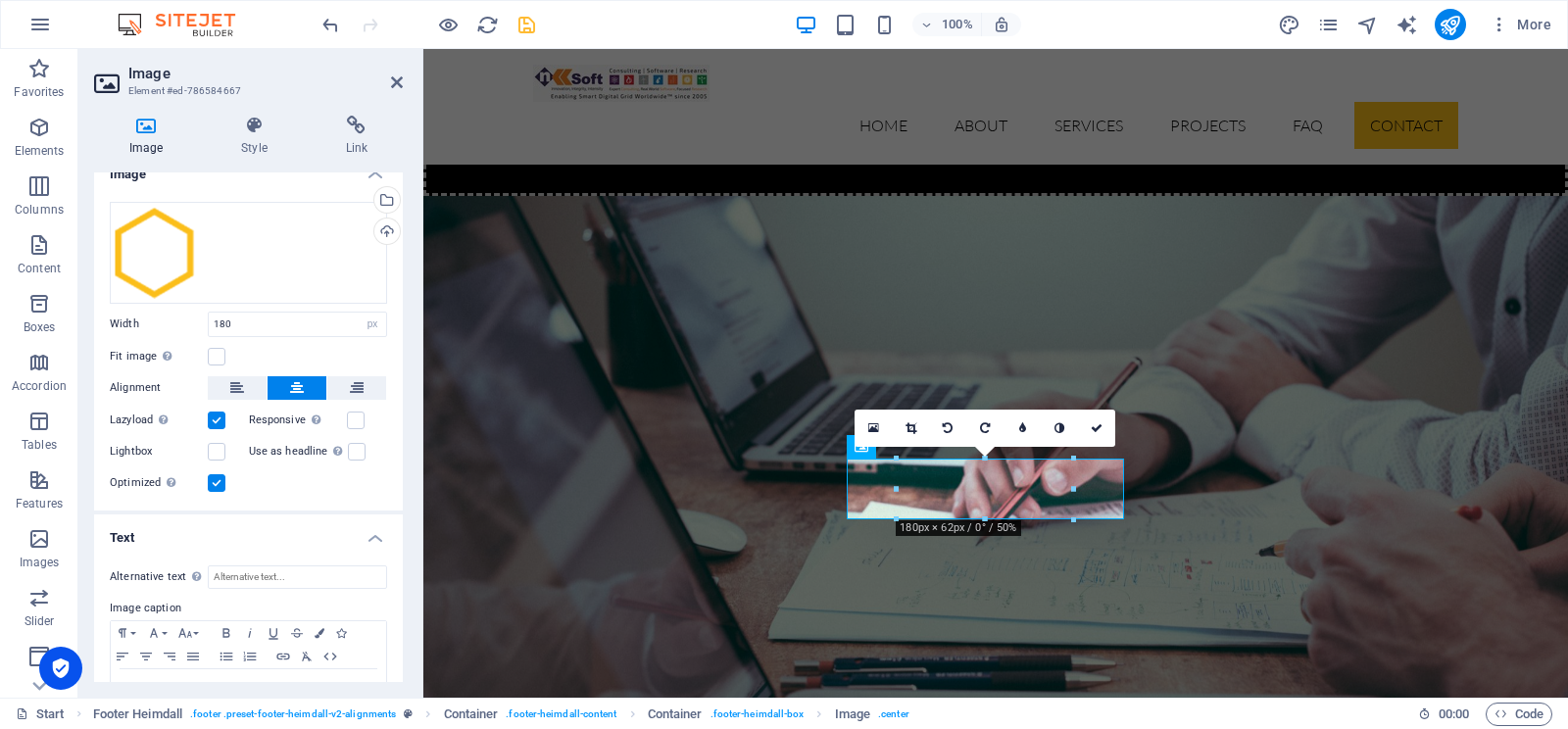 scroll, scrollTop: 0, scrollLeft: 0, axis: both 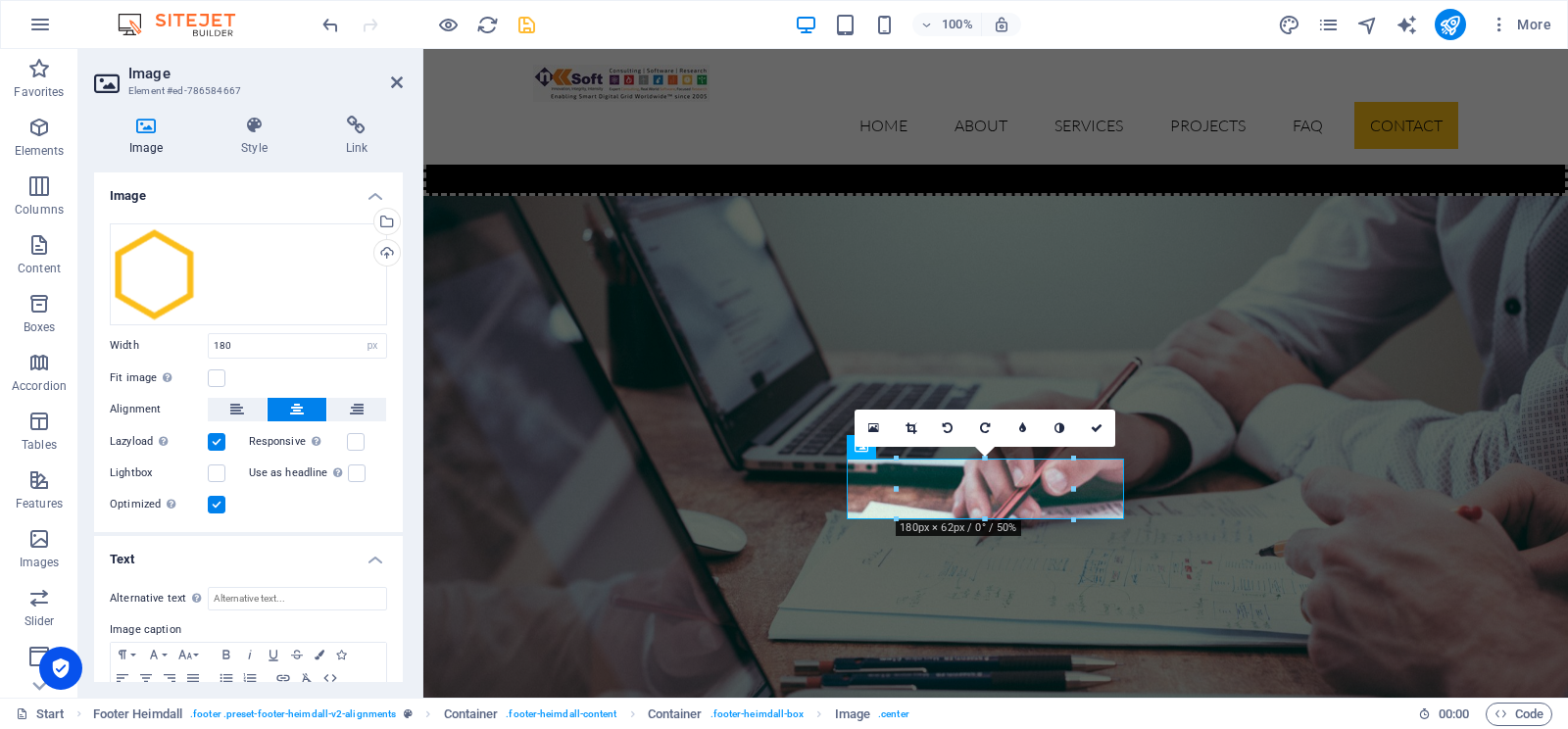 drag, startPoint x: 393, startPoint y: 572, endPoint x: 1, endPoint y: 367, distance: 442.3675 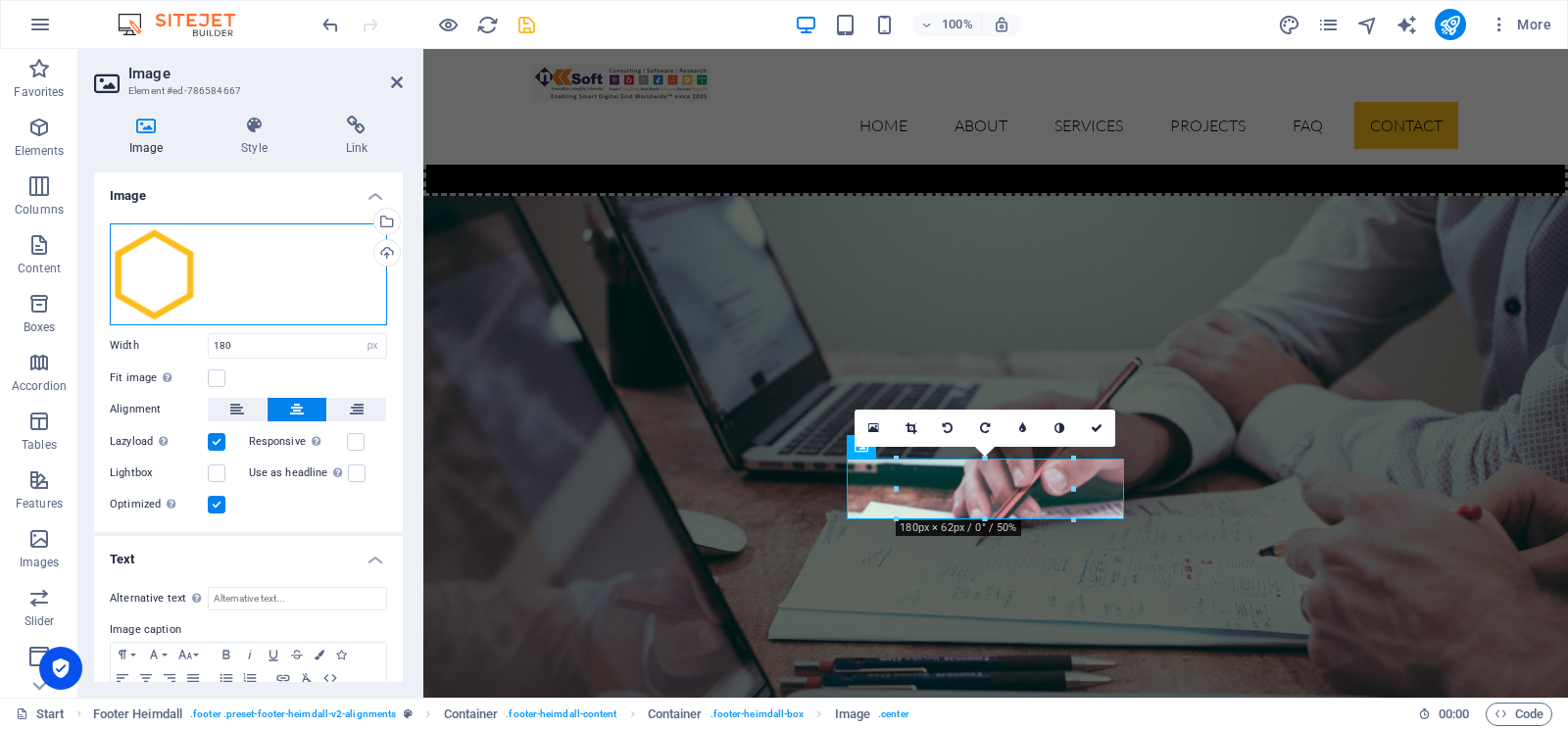 click on "Drag files here, click to choose files or select files from Files or our free stock photos & videos" at bounding box center (248, 274) 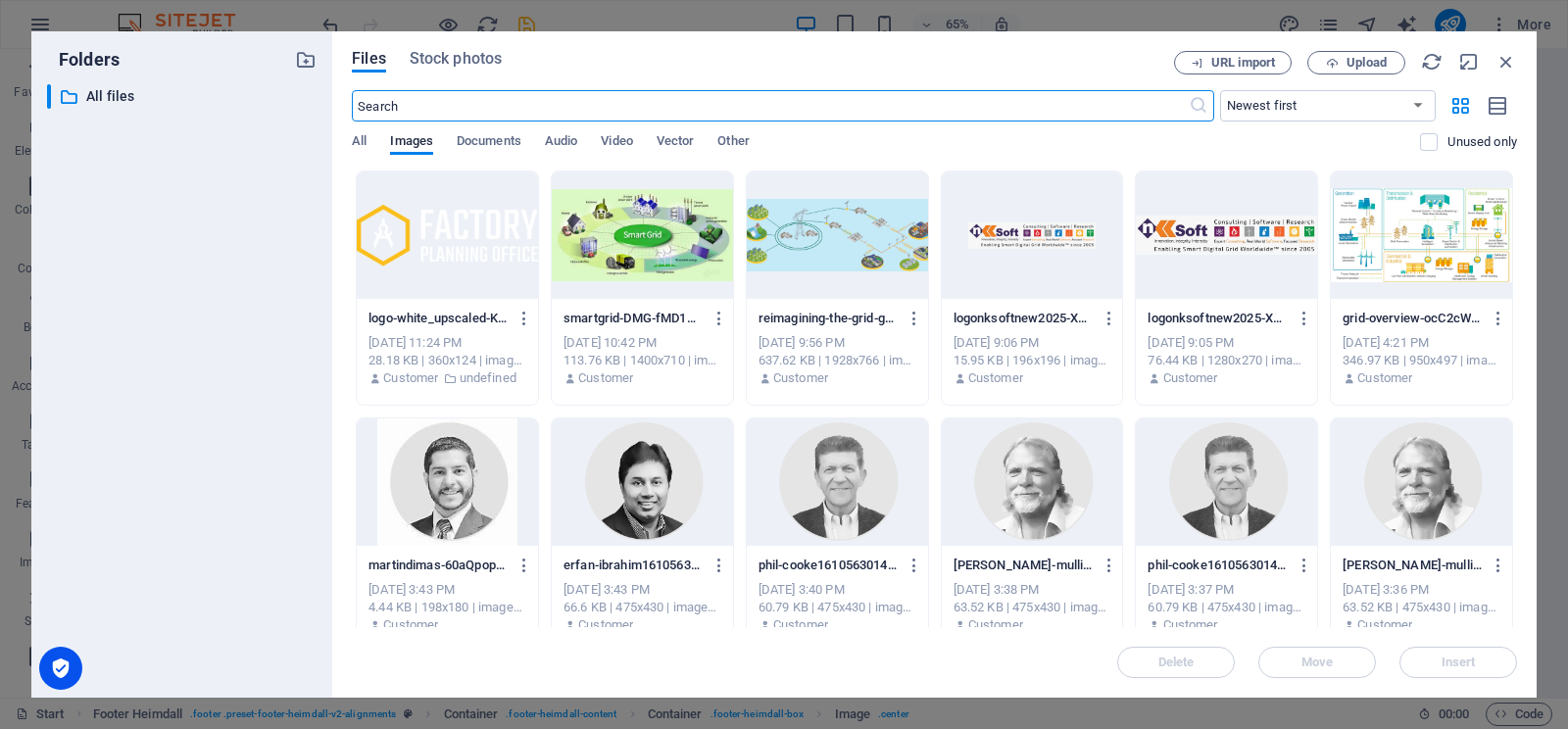 scroll, scrollTop: 9480, scrollLeft: 0, axis: vertical 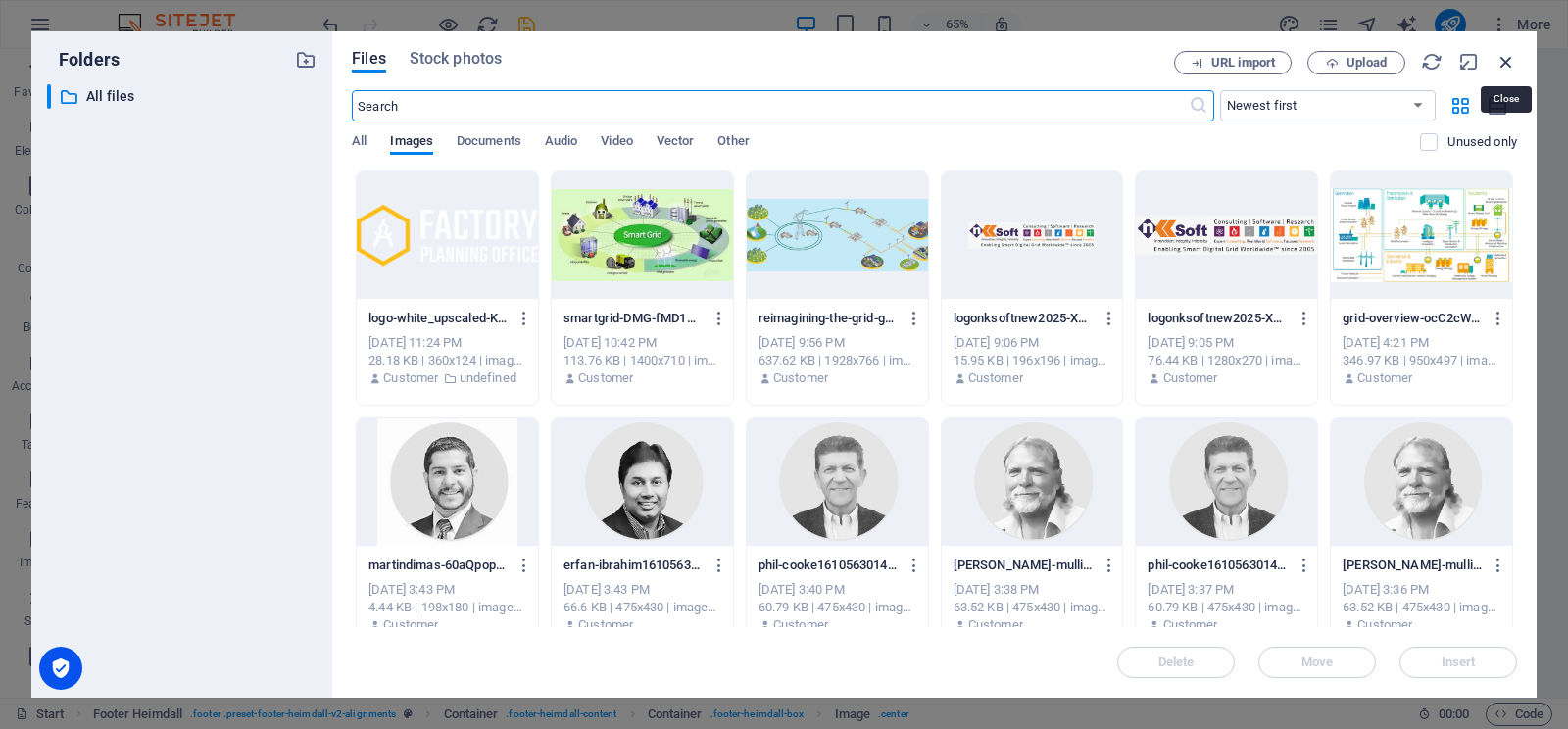 click at bounding box center (1506, 62) 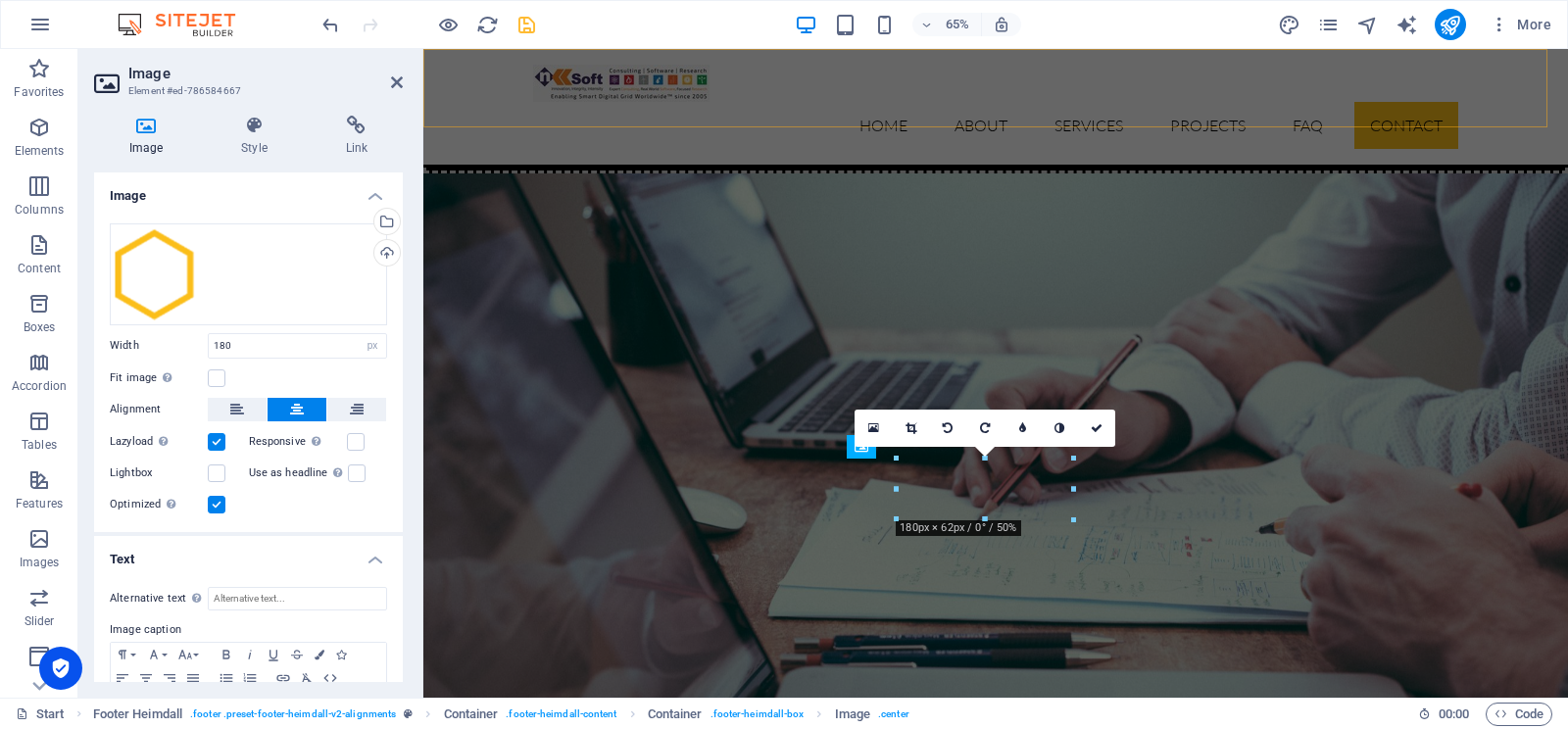 scroll, scrollTop: 9457, scrollLeft: 0, axis: vertical 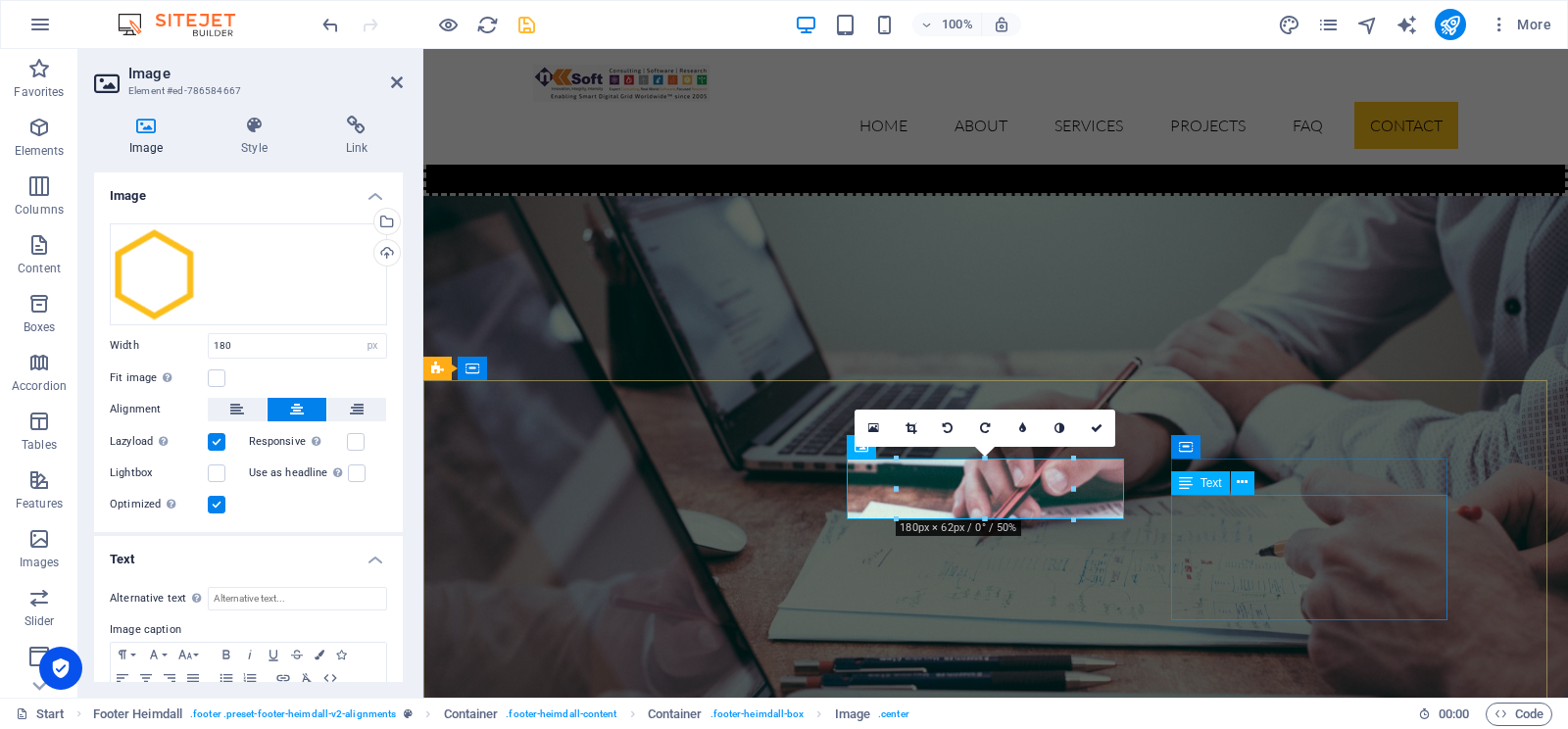 click on "About us Our Services Latest Projects Our FAQ´s Contact us" at bounding box center (577, 9022) 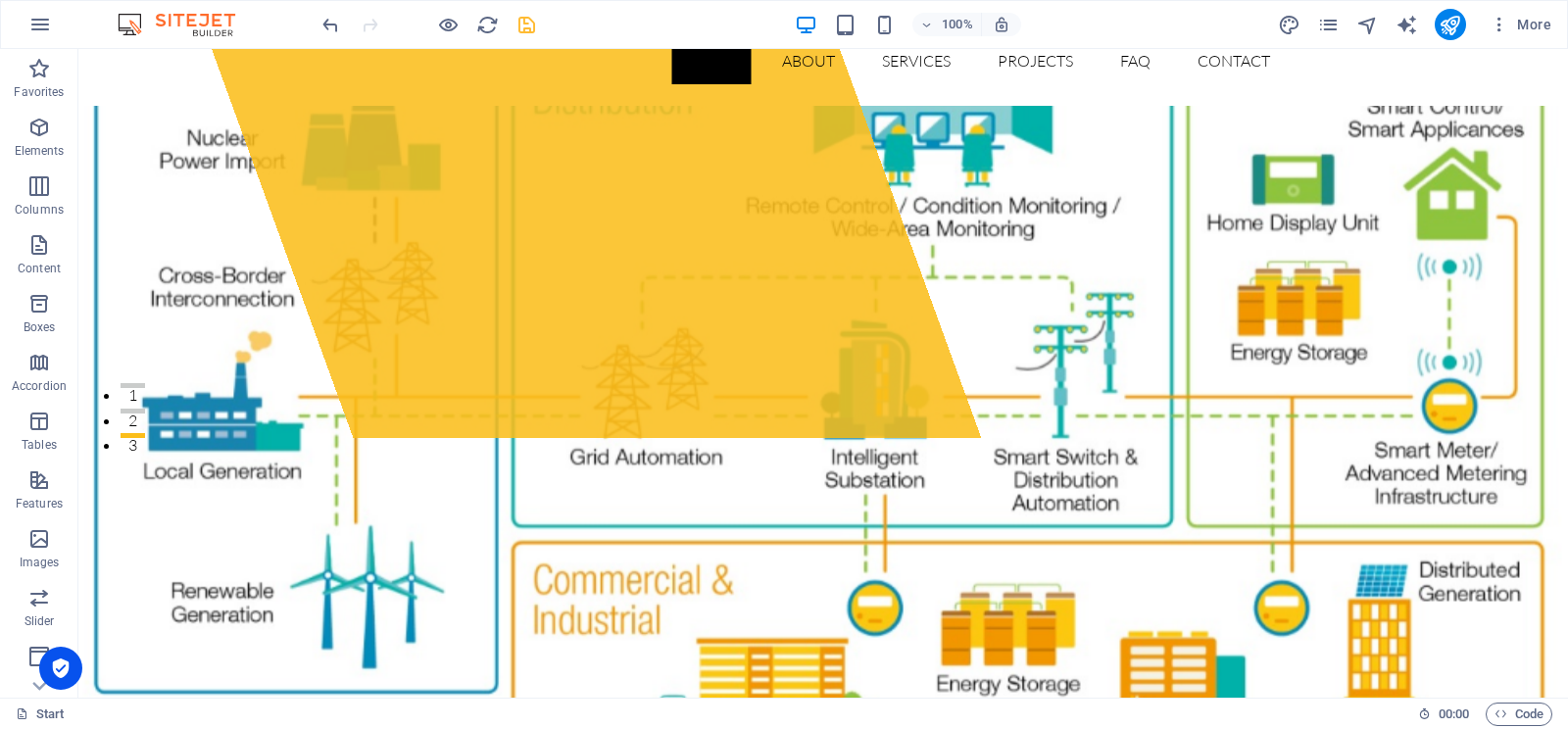 scroll, scrollTop: 0, scrollLeft: 0, axis: both 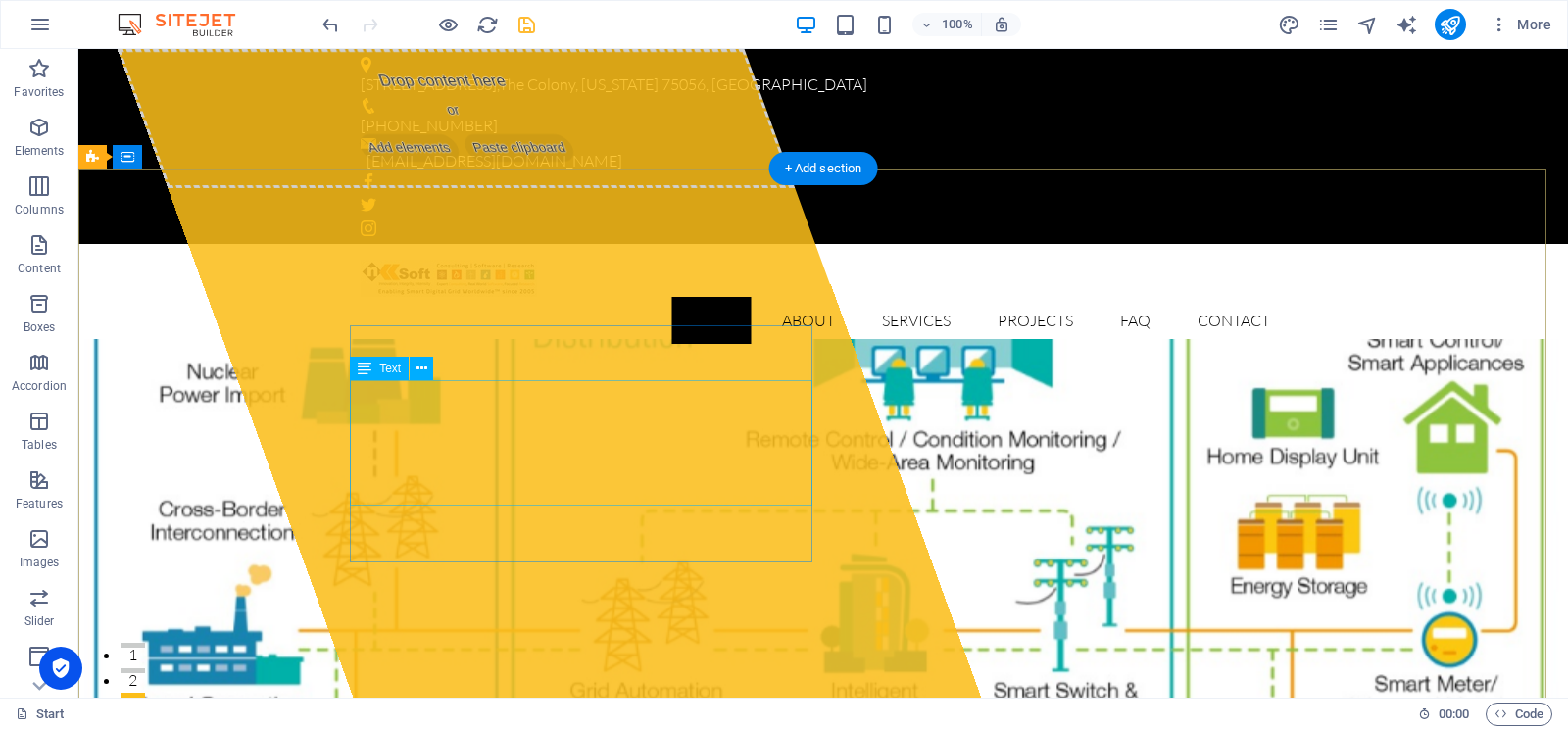 click on "NKSoft provides full lifecycle project and program support for utilities & infrastructure companies on a global scale. Our services and geospatial technology solutions concentrate on maximizing your digital investments by leveraging them on an enterprise level to support informed decision making and solve business challenges." at bounding box center [823, 1131] 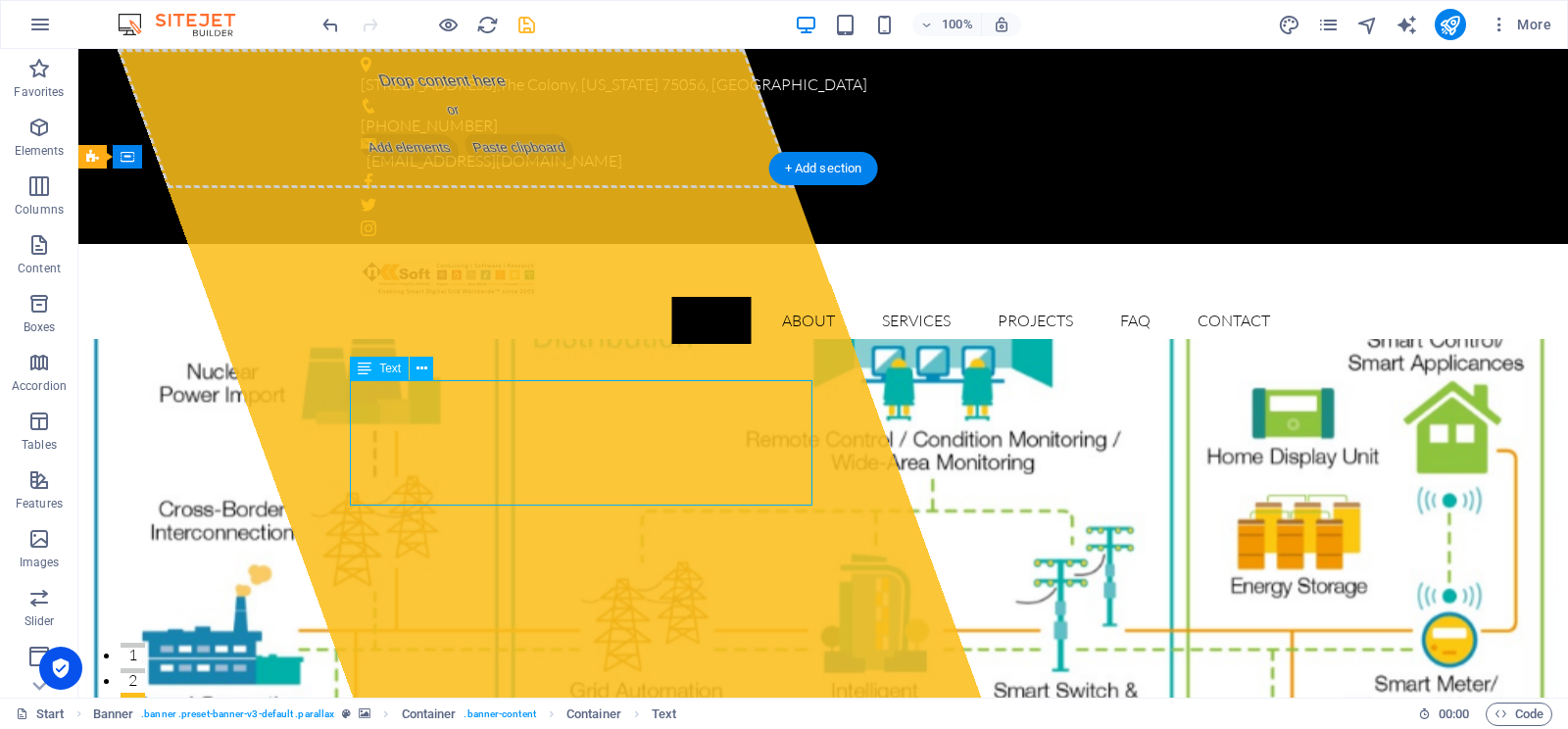 click on "NKSoft provides full lifecycle project and program support for utilities & infrastructure companies on a global scale. Our services and geospatial technology solutions concentrate on maximizing your digital investments by leveraging them on an enterprise level to support informed decision making and solve business challenges." at bounding box center (823, 1131) 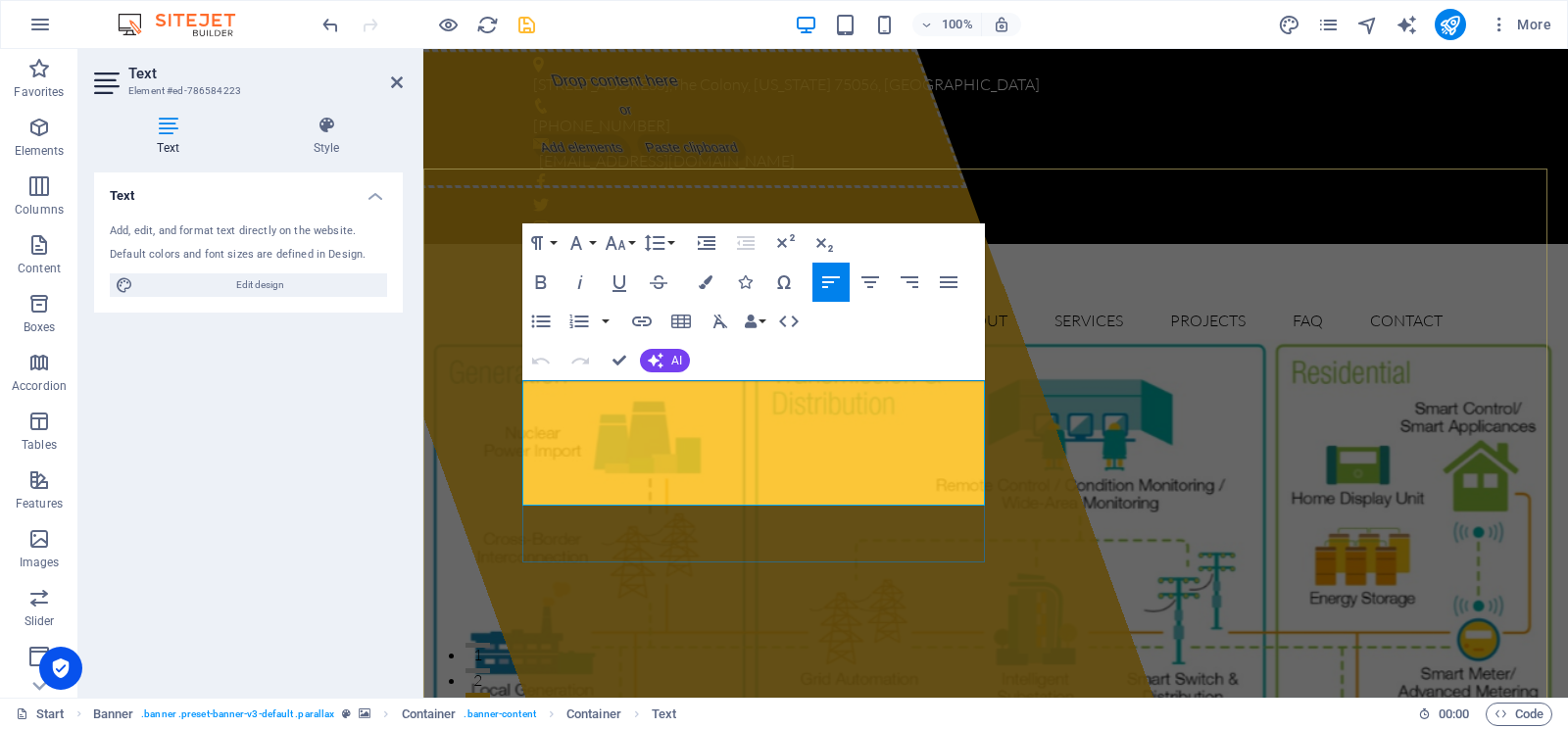 drag, startPoint x: 526, startPoint y: 396, endPoint x: 966, endPoint y: 496, distance: 451.22 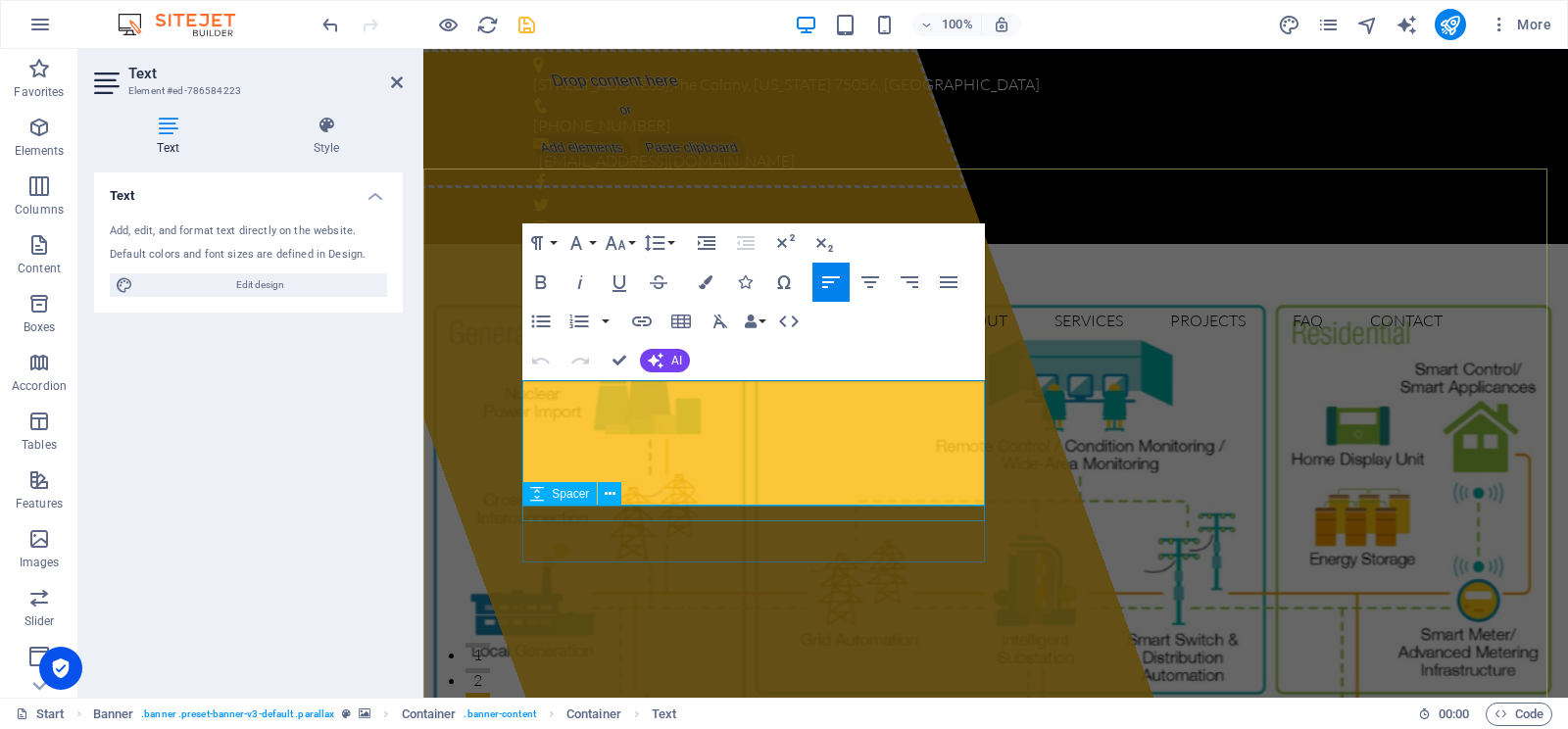 copy on "NKSoft provides full lifecycle project and program support for utilities & infrastructure companies on a global scale. Our services and geospatial technology solutions concentrate on maximizing your digital investments by leveraging them on an enterprise level to support informed decision making and solve business challenges." 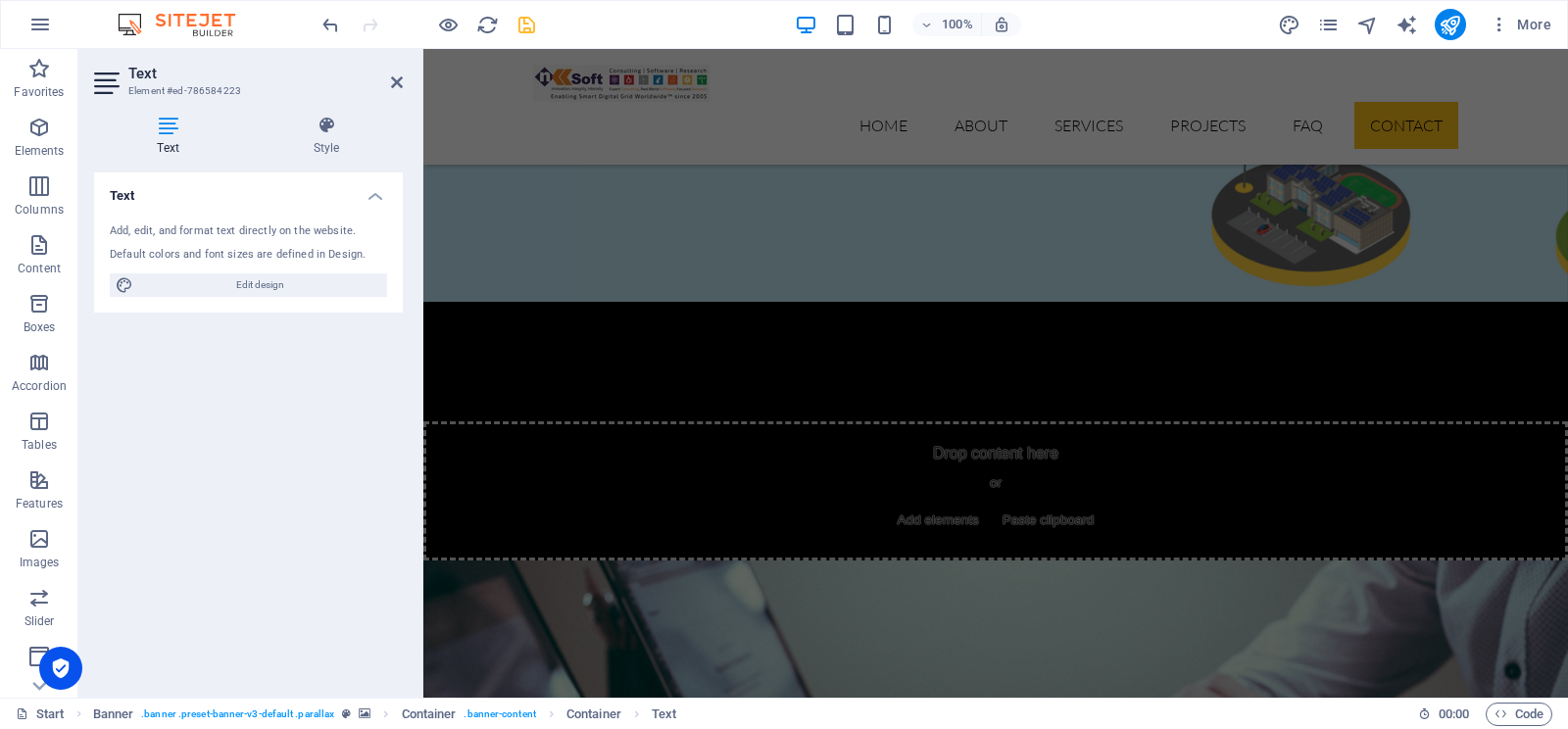 scroll, scrollTop: 9457, scrollLeft: 0, axis: vertical 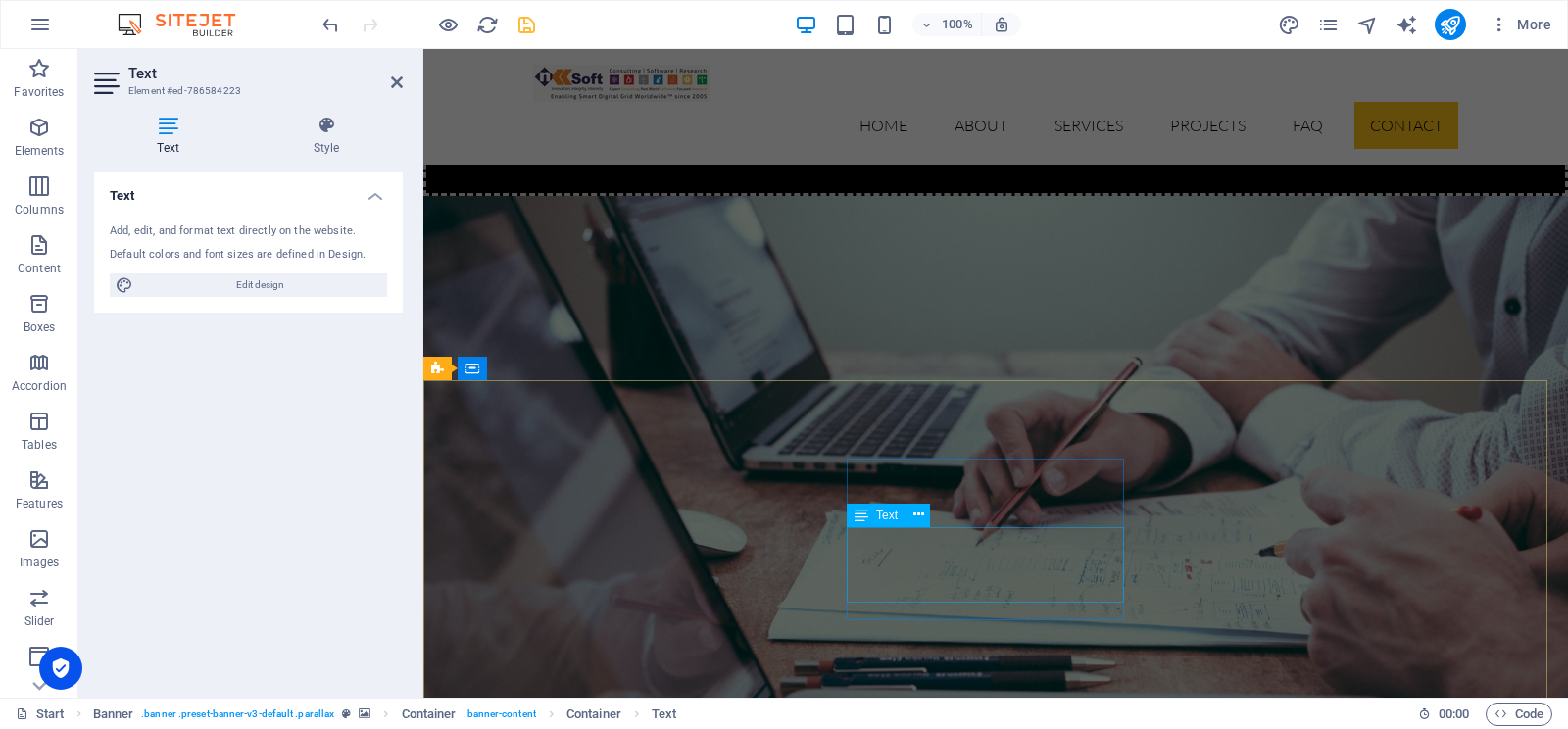 click on "Lorem ipsum dolor sit amet, consetur adipisicing elit. Natus, dores midimak at eligendi repellat voluptatem officia." at bounding box center [577, 8819] 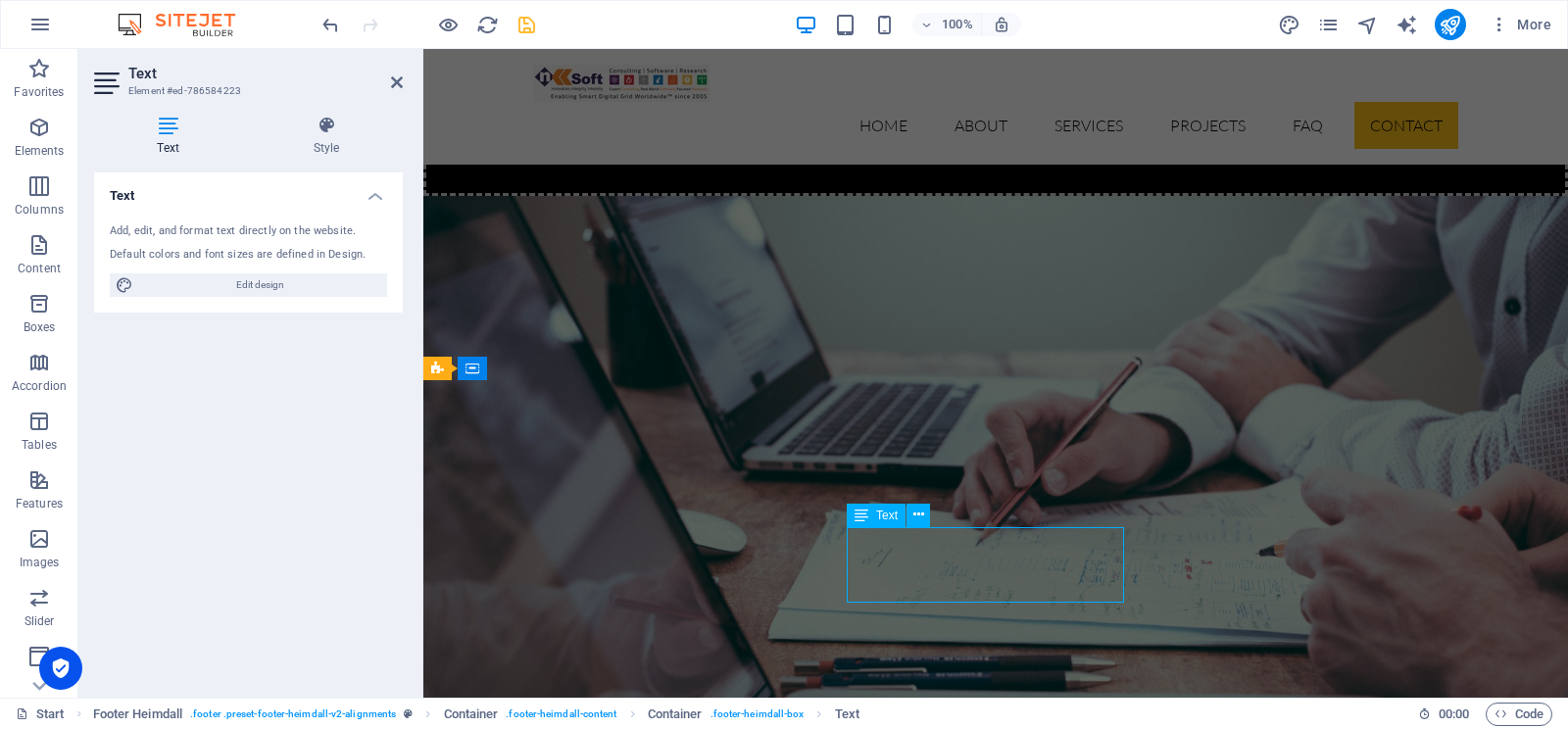 click on "Lorem ipsum dolor sit amet, consetur adipisicing elit. Natus, dores midimak at eligendi repellat voluptatem officia." at bounding box center [577, 8819] 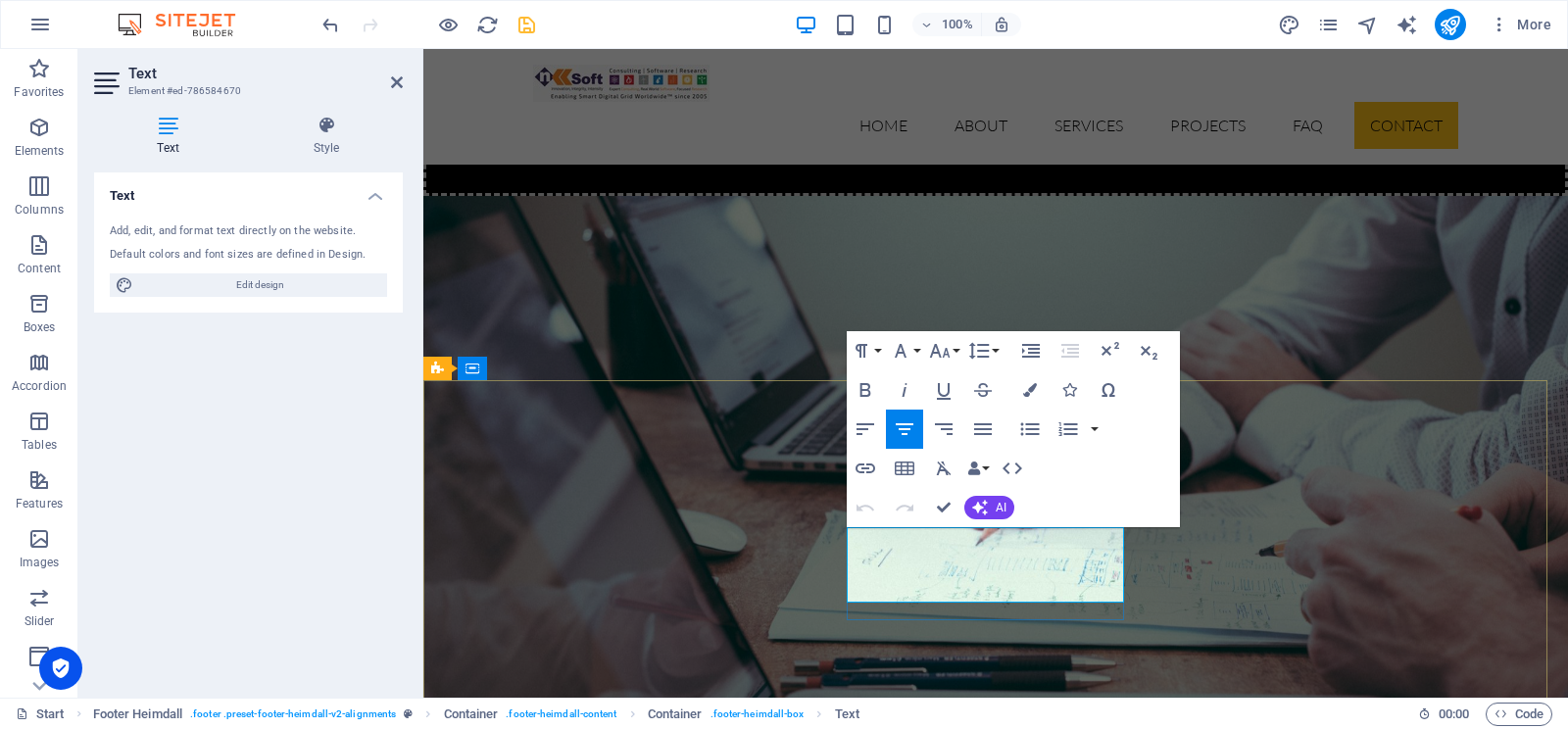 drag, startPoint x: 1103, startPoint y: 596, endPoint x: 823, endPoint y: 519, distance: 290.39456 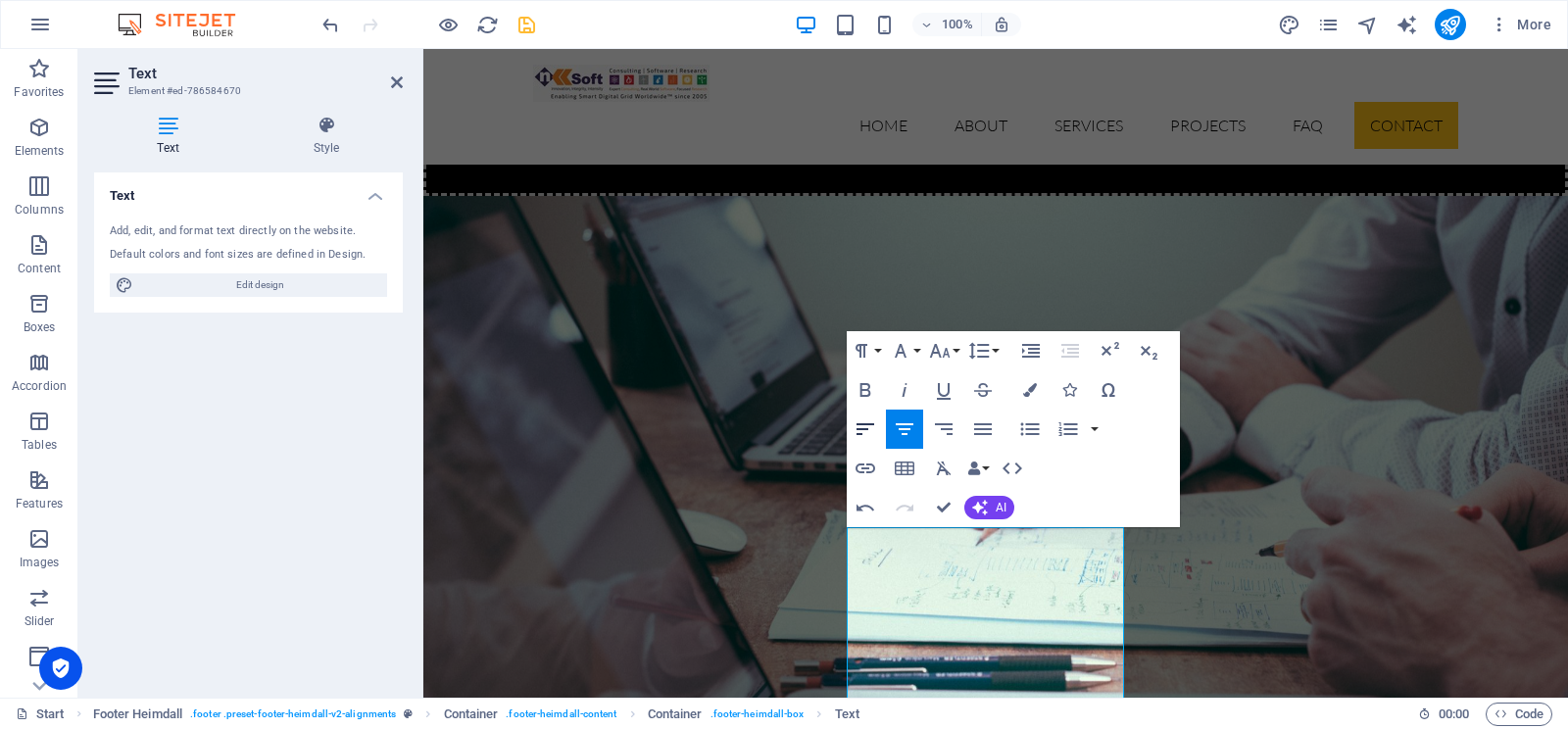 click 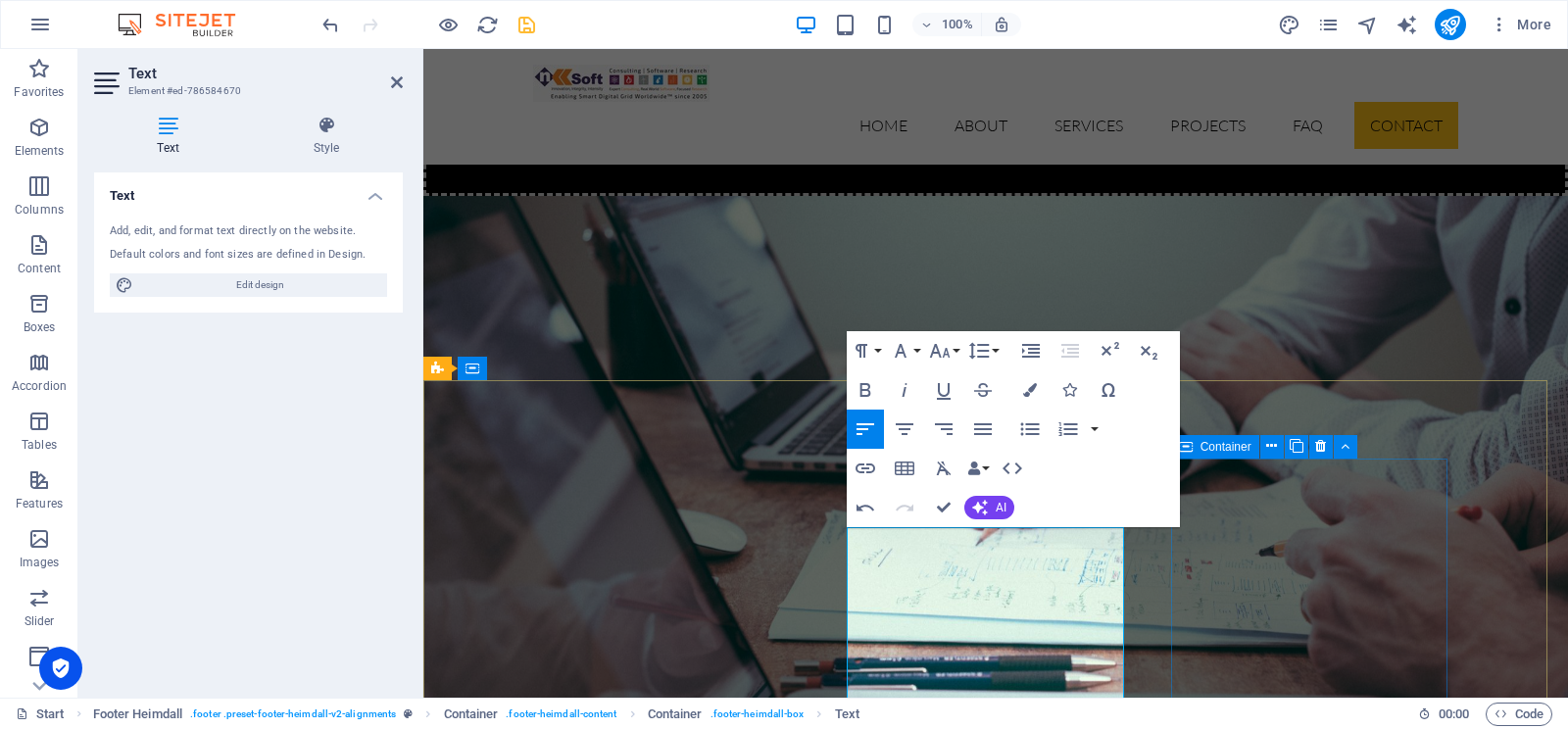 click on "Navigation About us Our Services Latest Projects Our FAQ´s Contact us" at bounding box center (577, 9141) 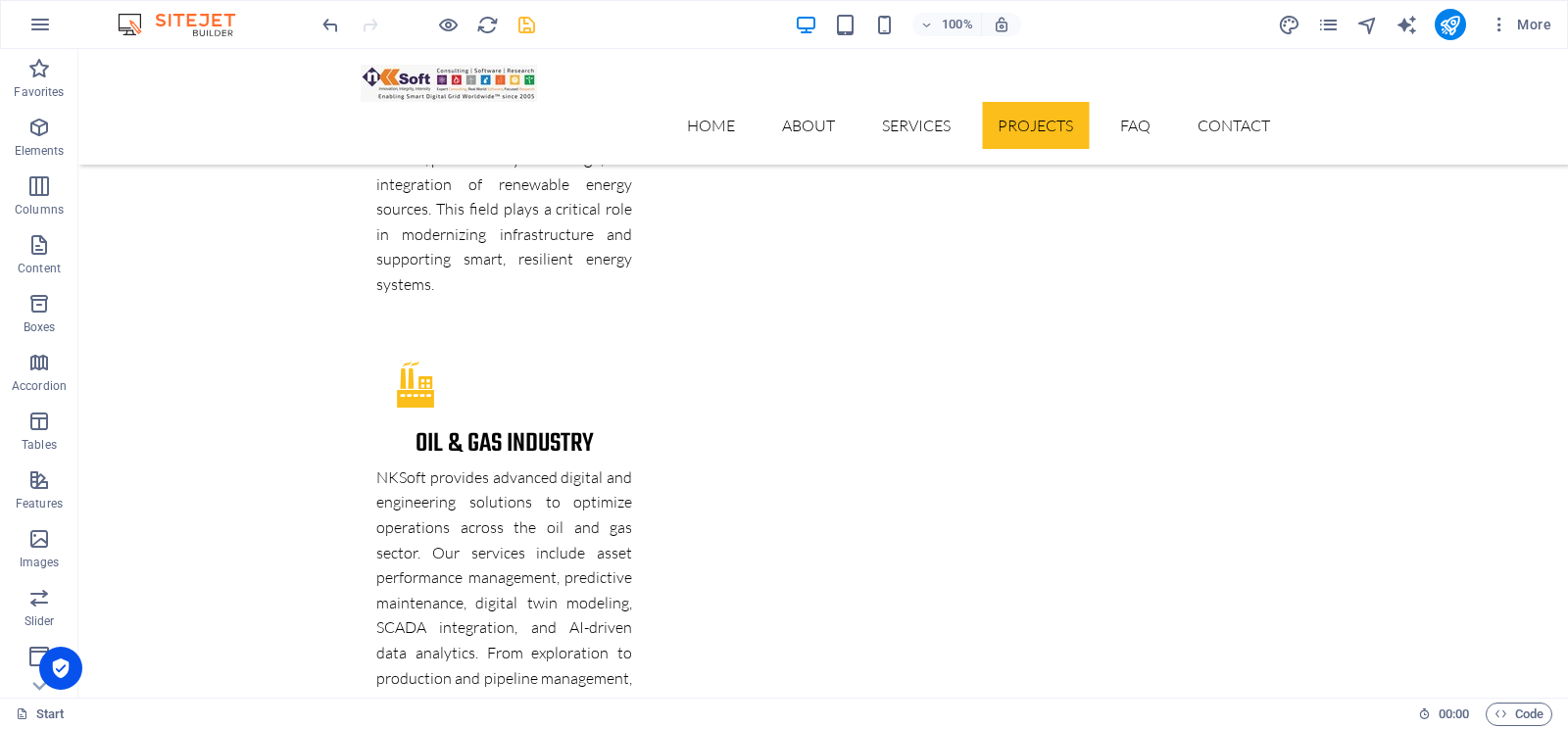 scroll, scrollTop: 6039, scrollLeft: 0, axis: vertical 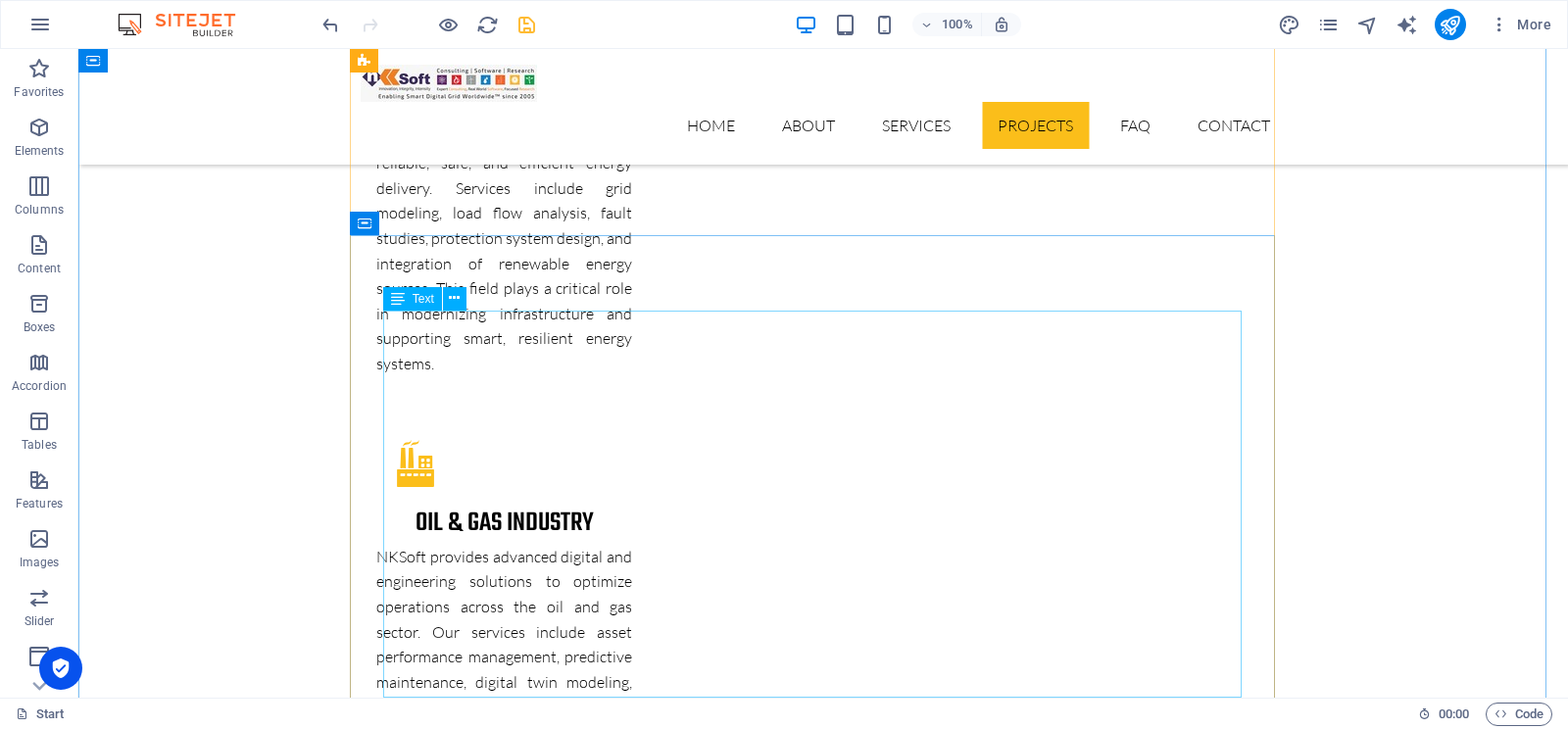 click on "Supply, Installation, Testing and Commissioning of Hardware & Software for Implementation of GIS (Geographic Information System) & SCADA (Supervisory Control and Data Acquisition) Based ADMS (Advanced Distribution Management System) for WZPDCL (Phase-1) Under West Zone Power Distribution Co.  Limited, Khulna on Turnkey Basis. Project Phases & Scope 1 : Conduct site survey and procure and install esri gis system 2 : substation automation 3 : Distribution automation 4 : procure and implement an adms system 5 : data center development 6 : control center development" at bounding box center [823, 6837] 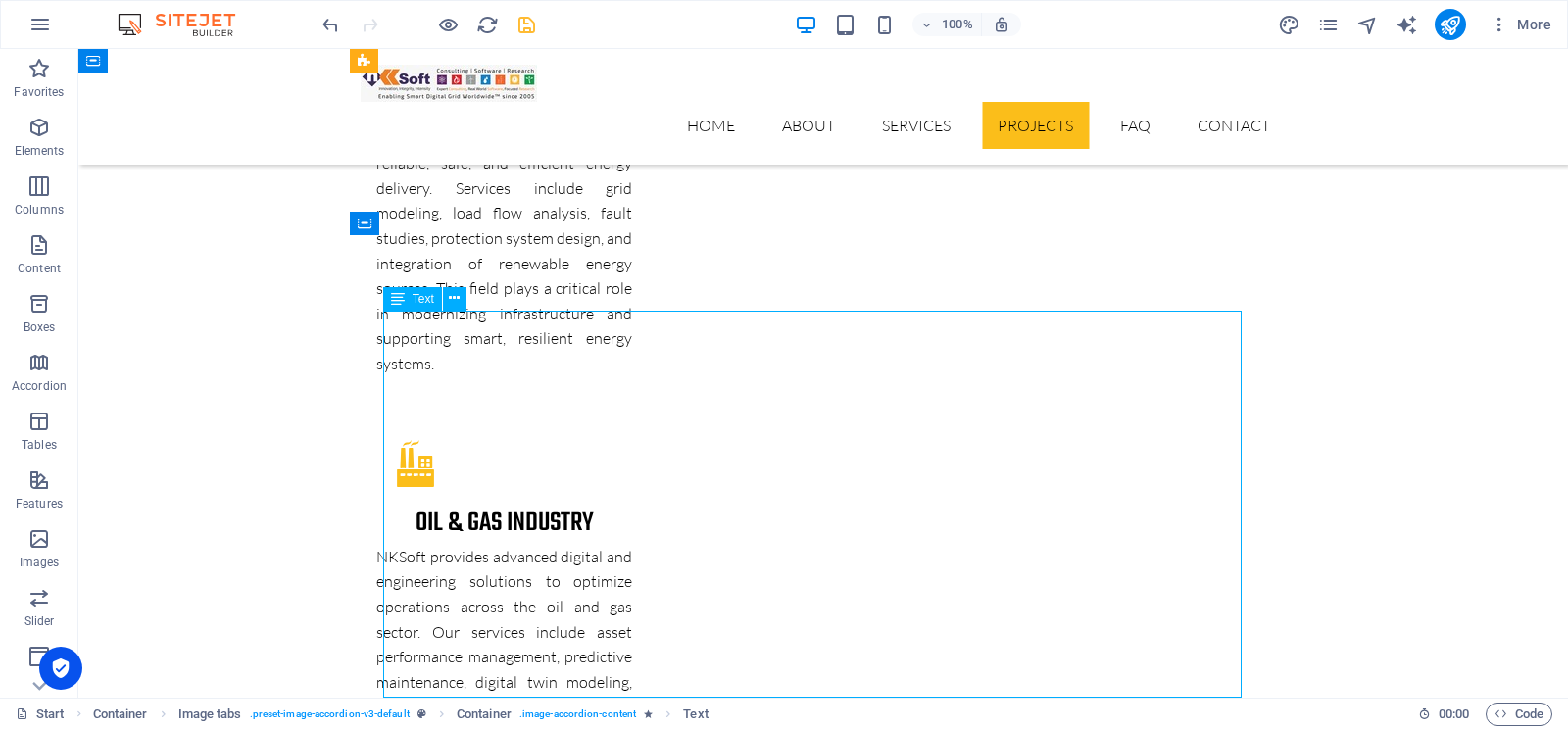 click on "Supply, Installation, Testing and Commissioning of Hardware & Software for Implementation of GIS (Geographic Information System) & SCADA (Supervisory Control and Data Acquisition) Based ADMS (Advanced Distribution Management System) for WZPDCL (Phase-1) Under West Zone Power Distribution Co.  Limited, Khulna on Turnkey Basis. Project Phases & Scope 1 : Conduct site survey and procure and install esri gis system 2 : substation automation 3 : Distribution automation 4 : procure and implement an adms system 5 : data center development 6 : control center development" at bounding box center [823, 6837] 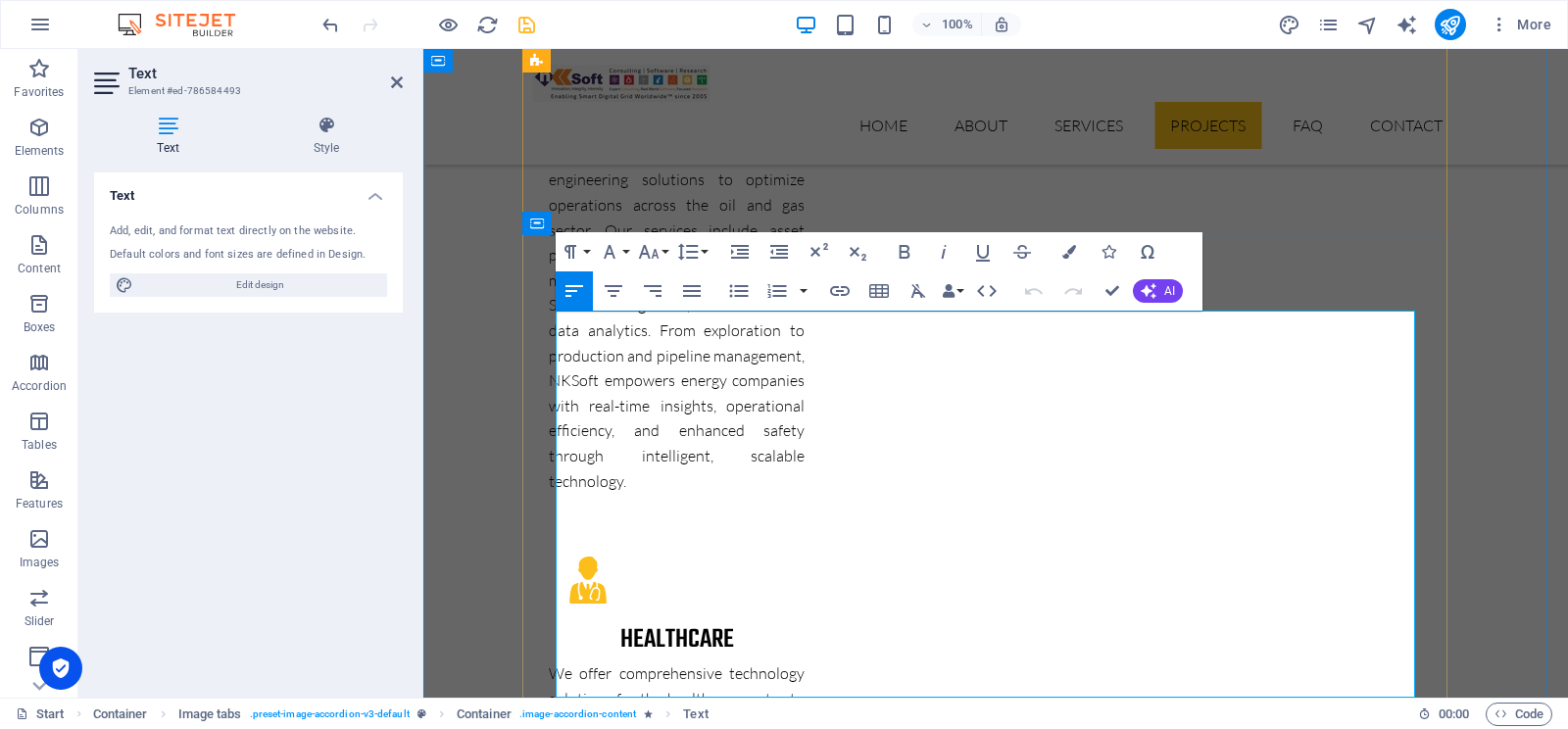 drag, startPoint x: 854, startPoint y: 408, endPoint x: 560, endPoint y: 326, distance: 305.22 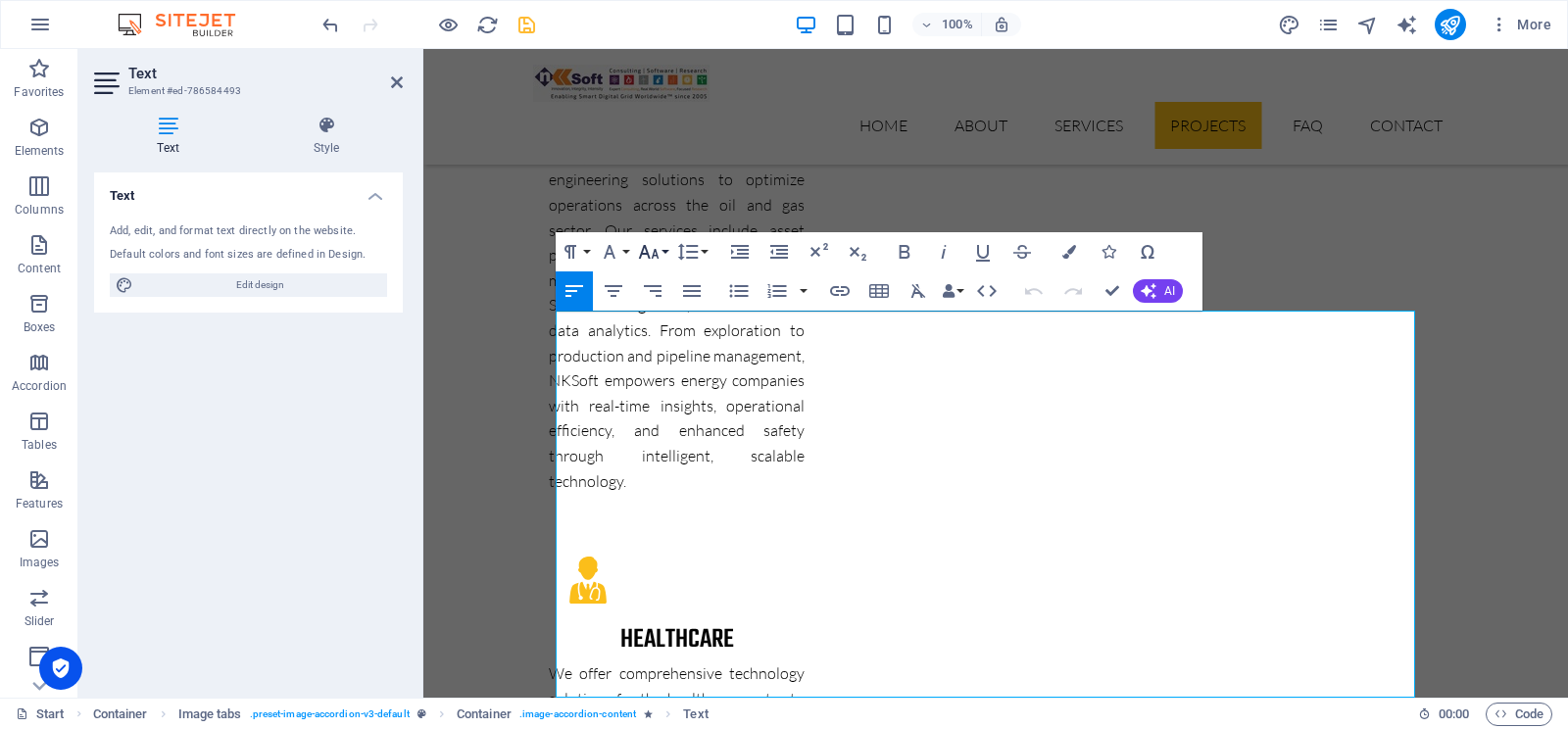 click 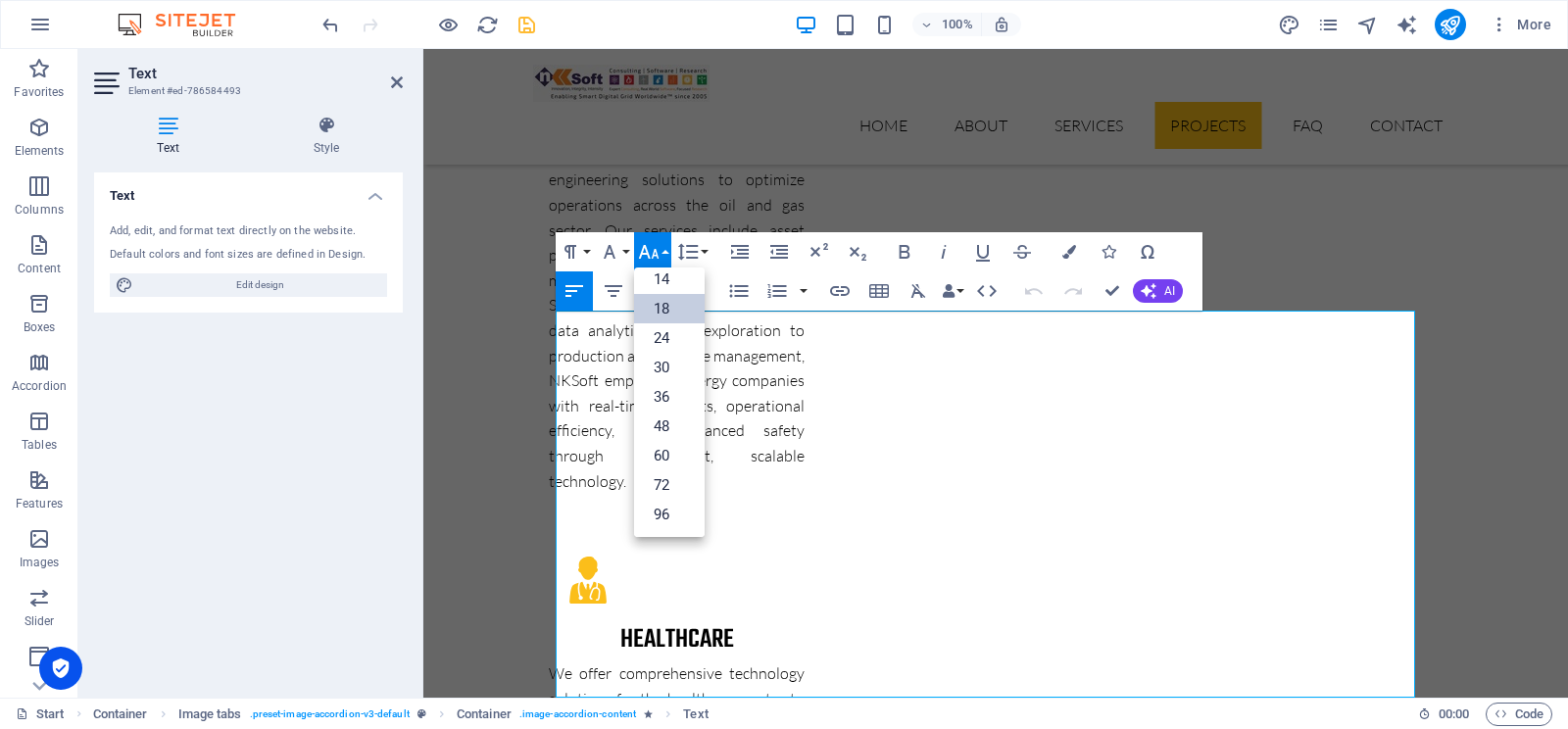 scroll, scrollTop: 158, scrollLeft: 0, axis: vertical 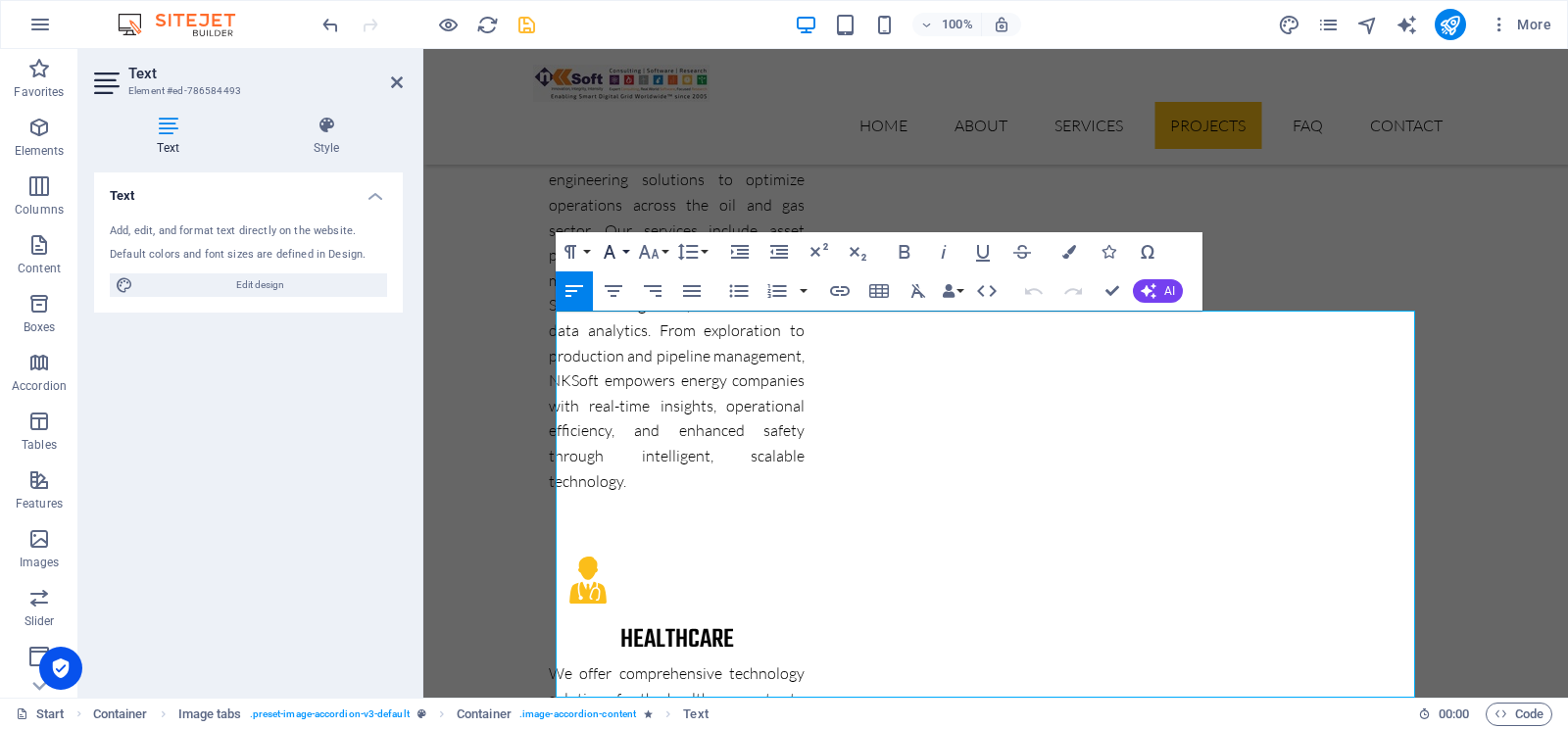 click 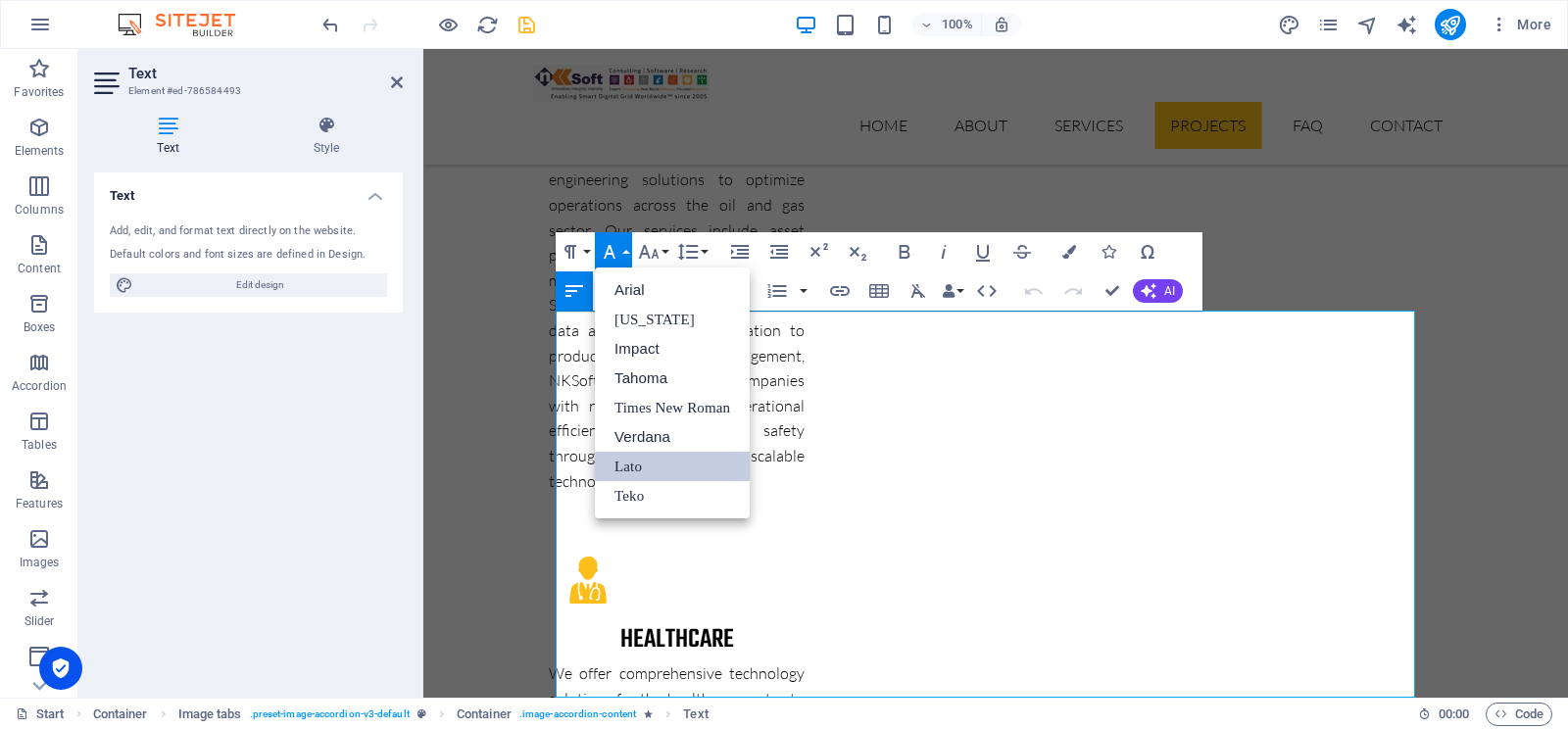scroll, scrollTop: 0, scrollLeft: 0, axis: both 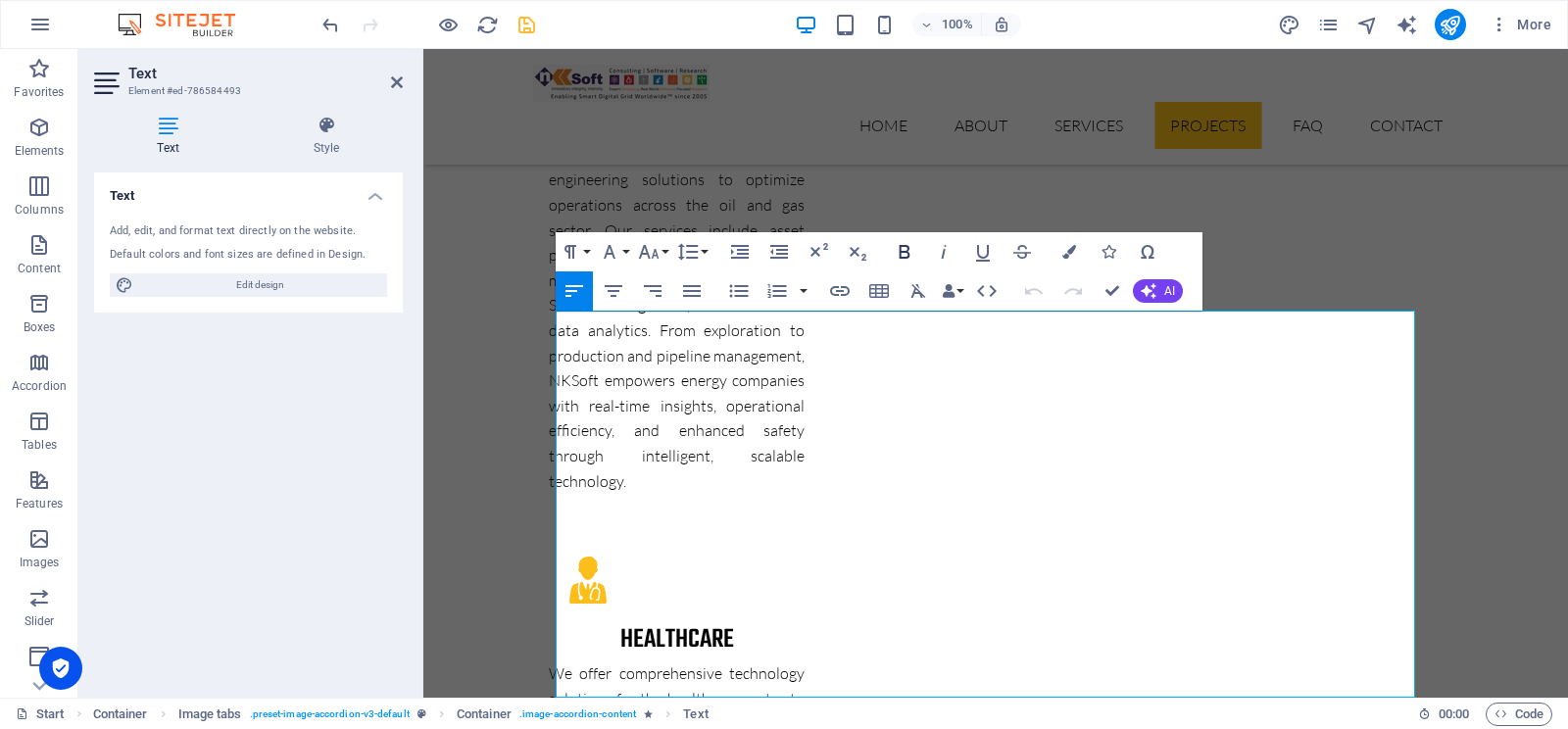 click 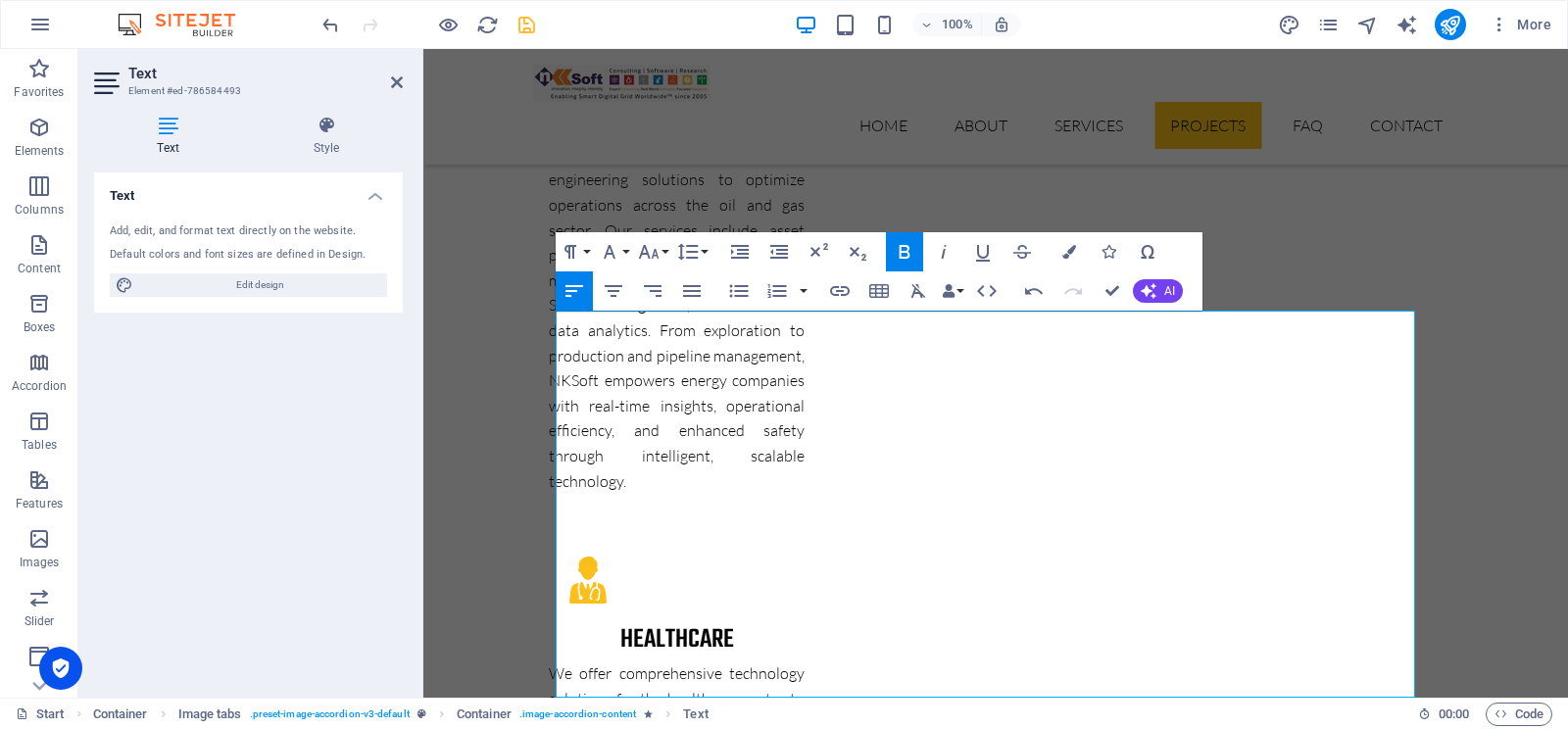 click 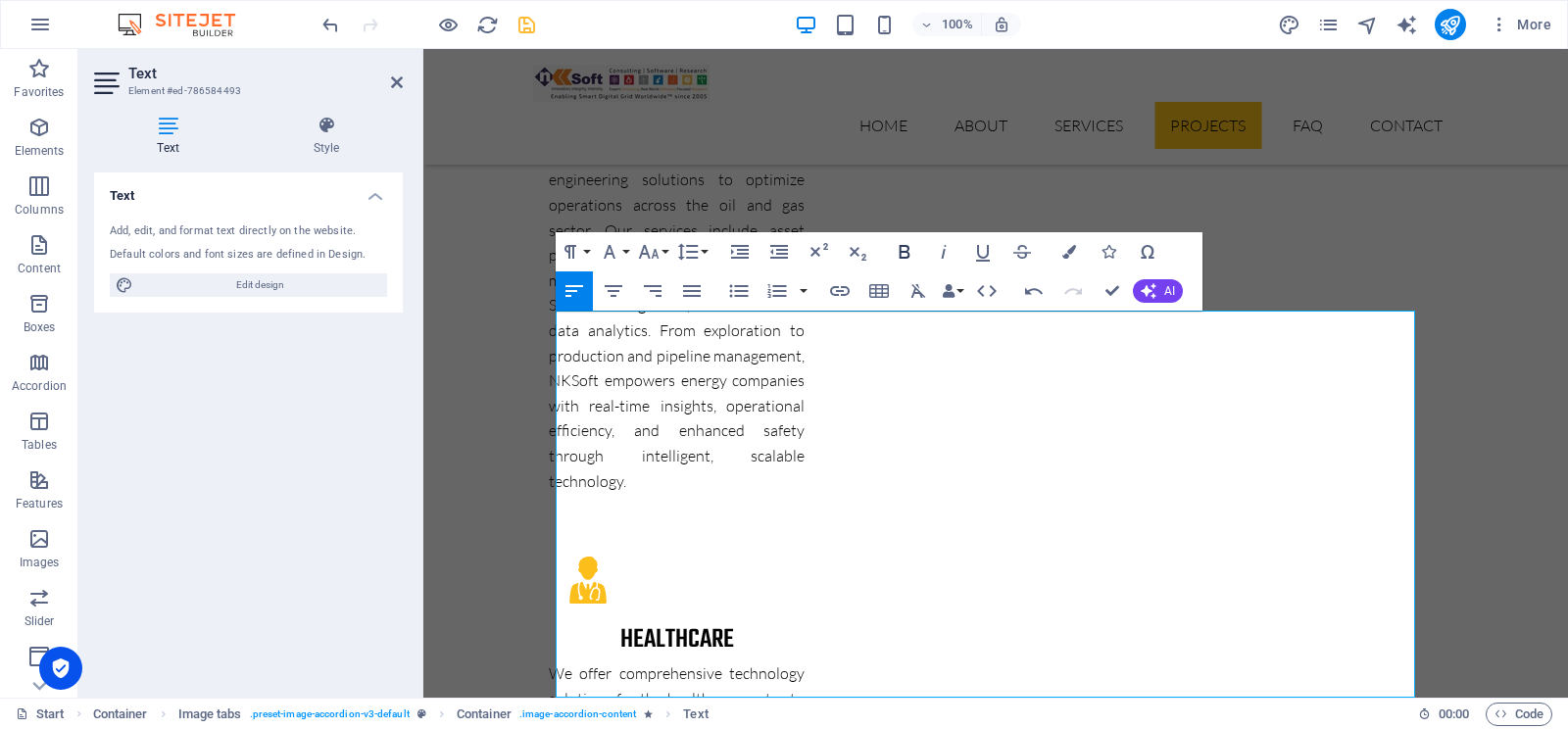 click 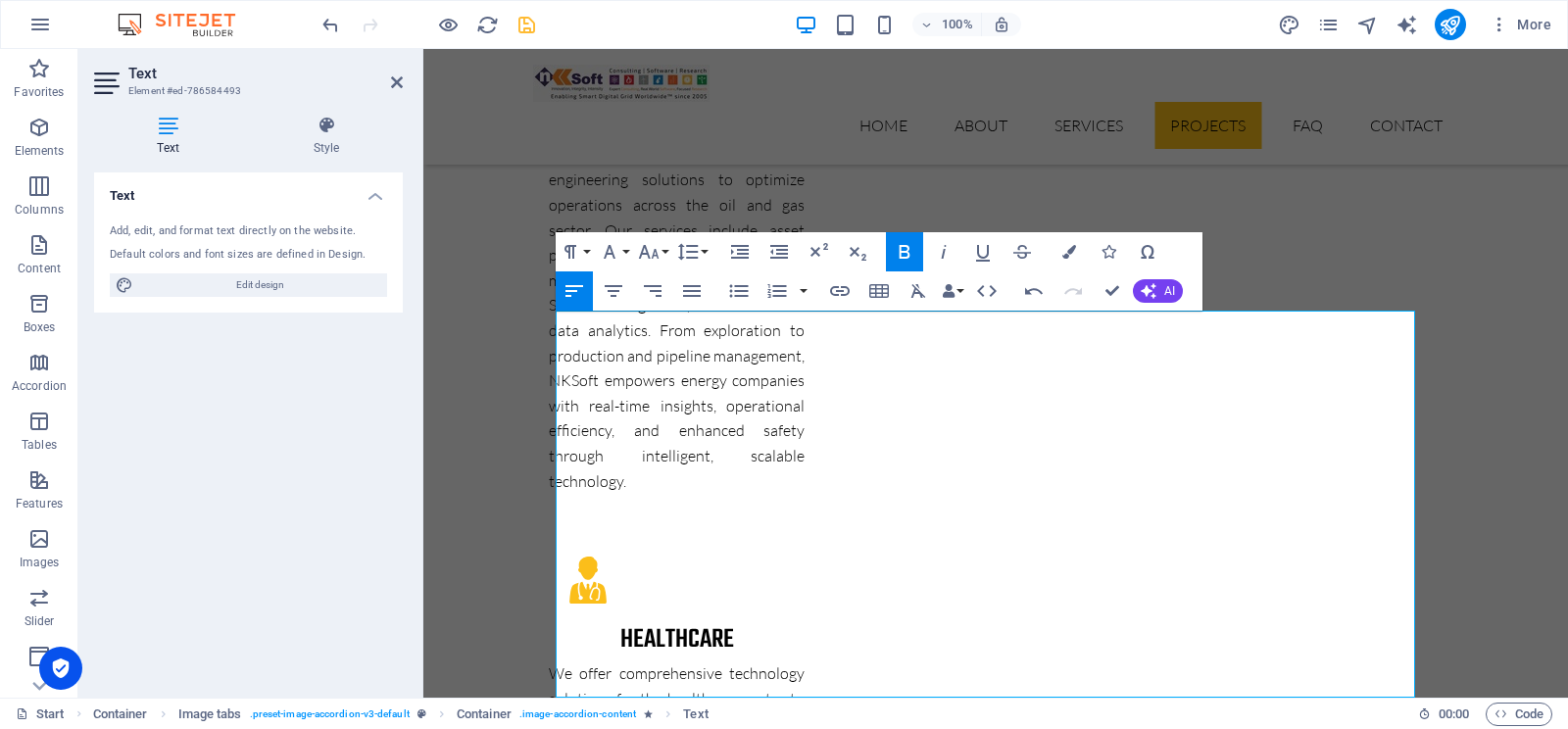 click 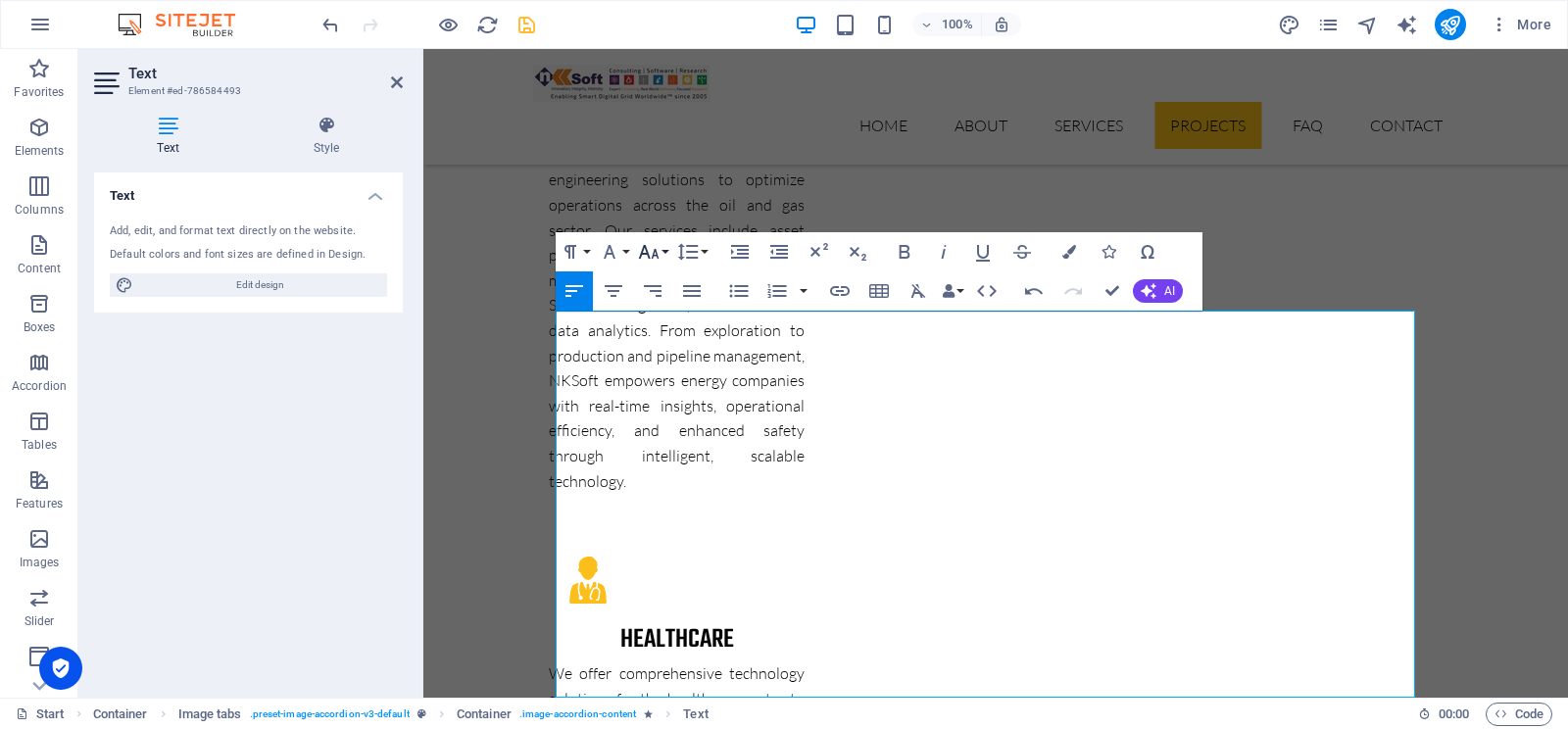 click 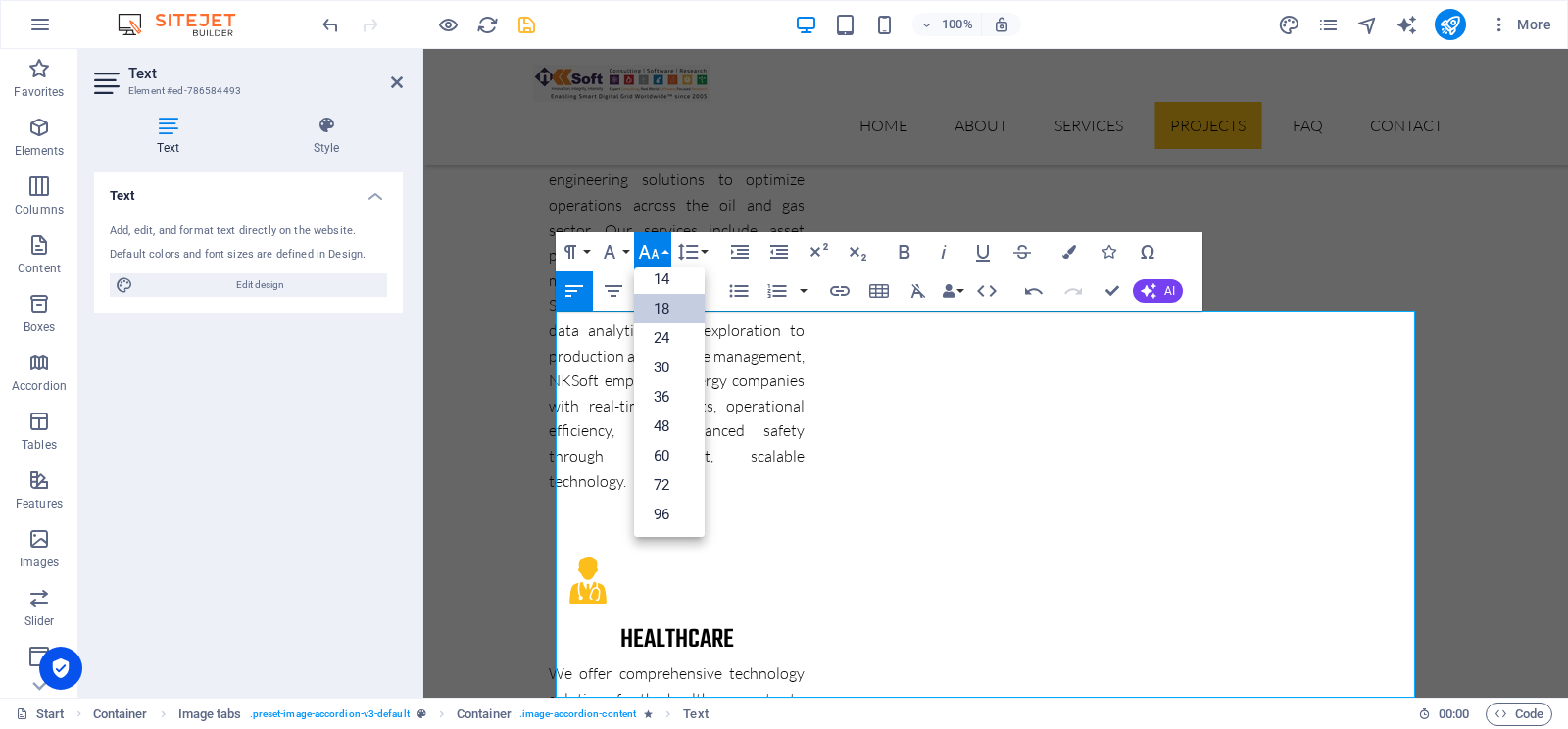 scroll, scrollTop: 158, scrollLeft: 0, axis: vertical 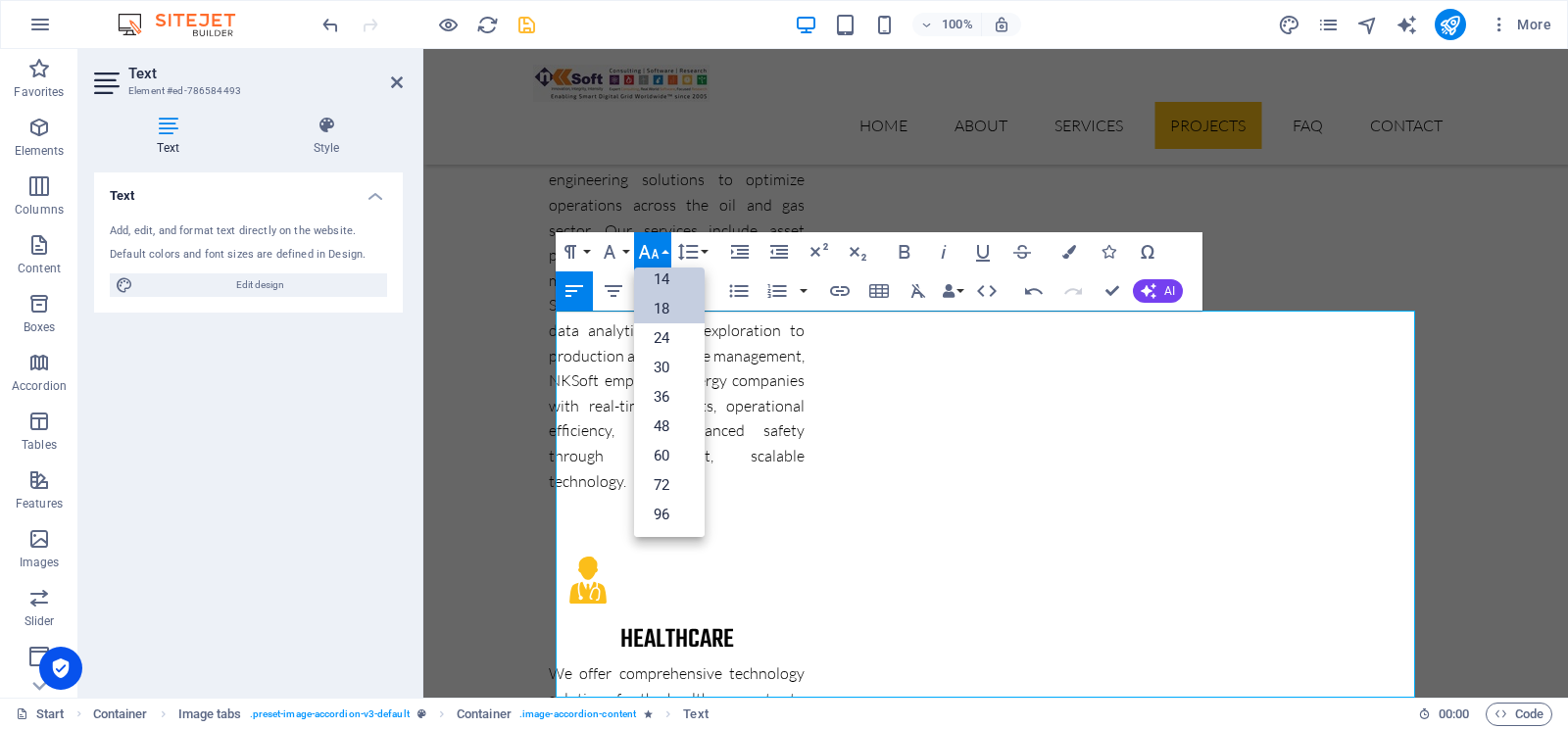 click on "14" at bounding box center (669, 279) 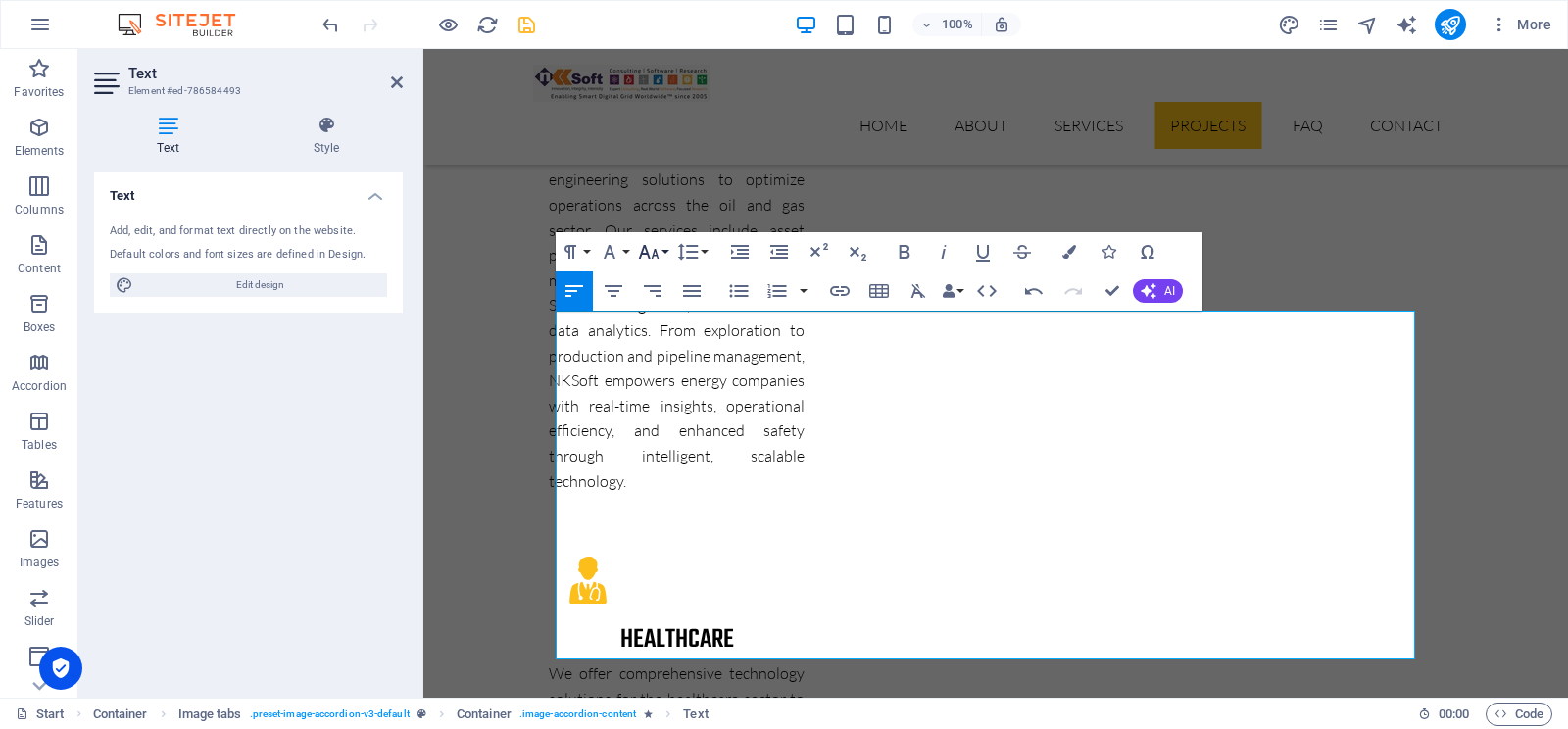 click 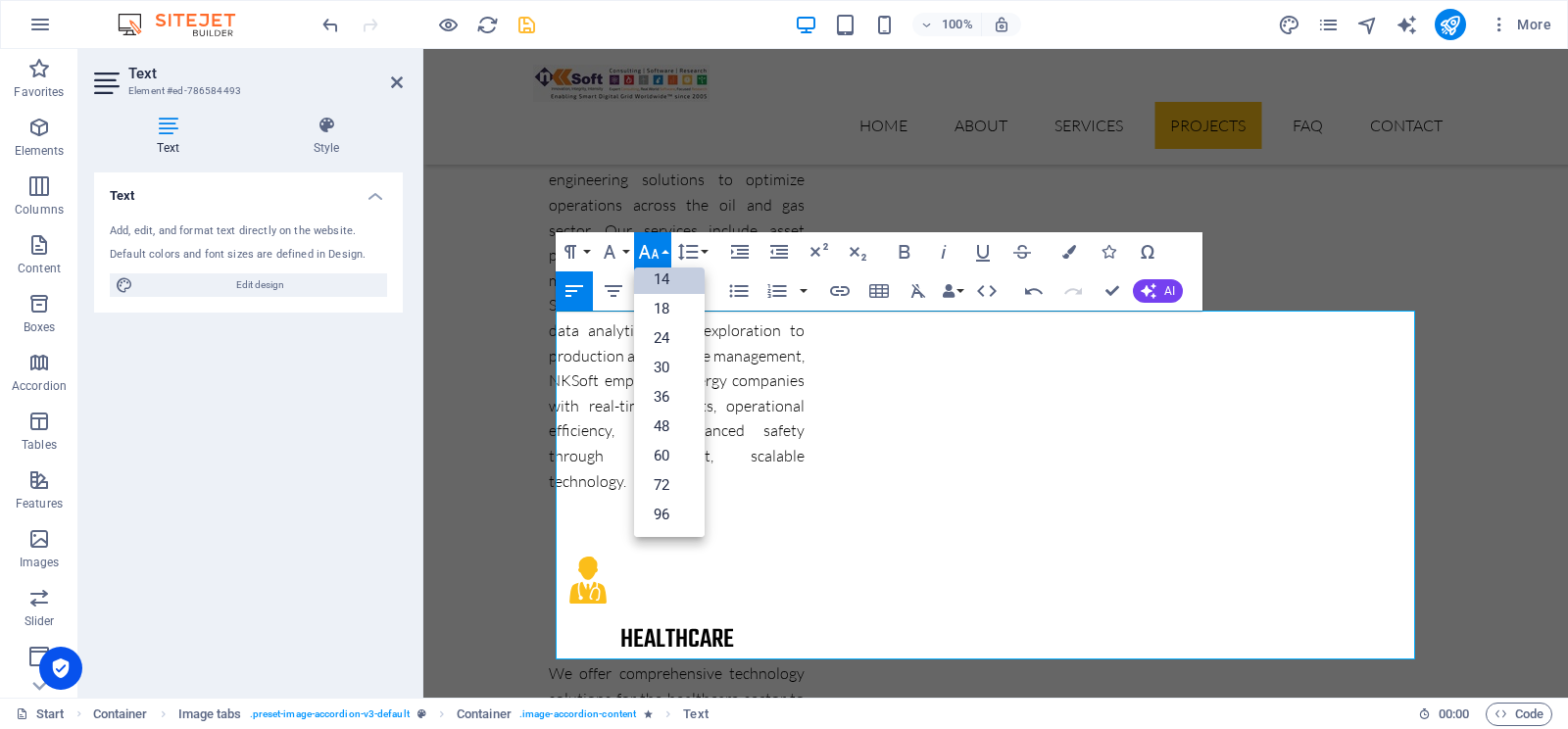 scroll, scrollTop: 158, scrollLeft: 0, axis: vertical 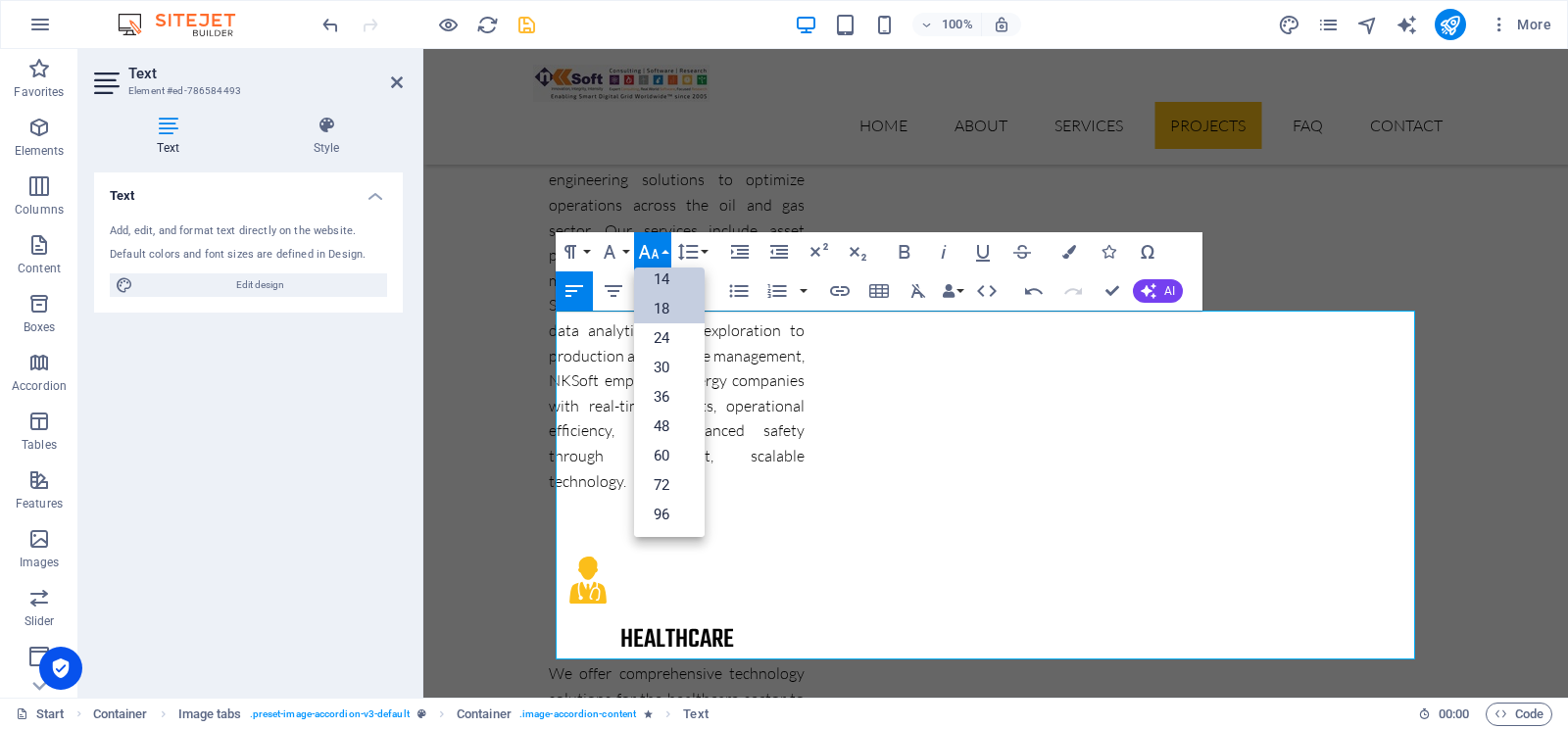 click on "18" at bounding box center [669, 309] 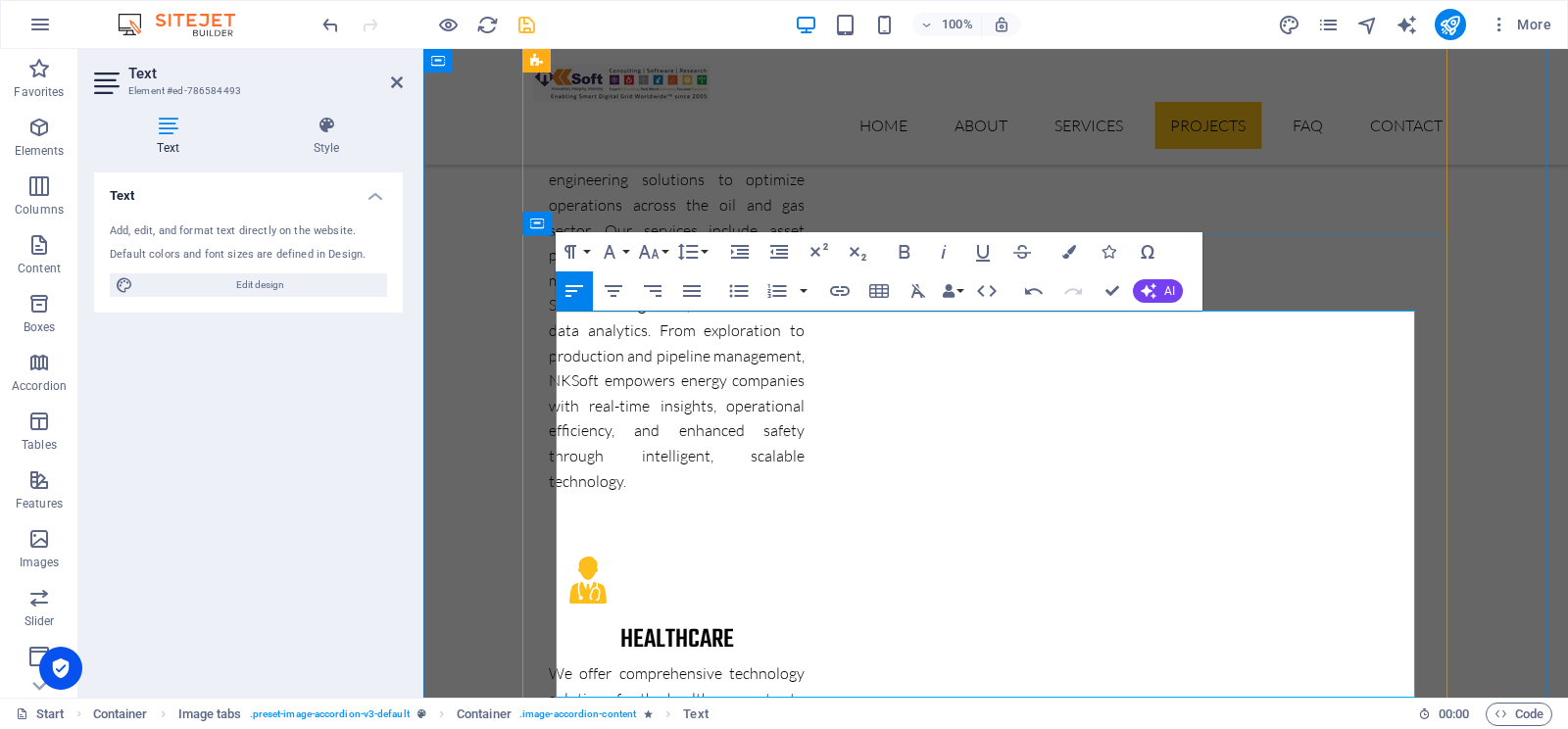 click at bounding box center [996, 6638] 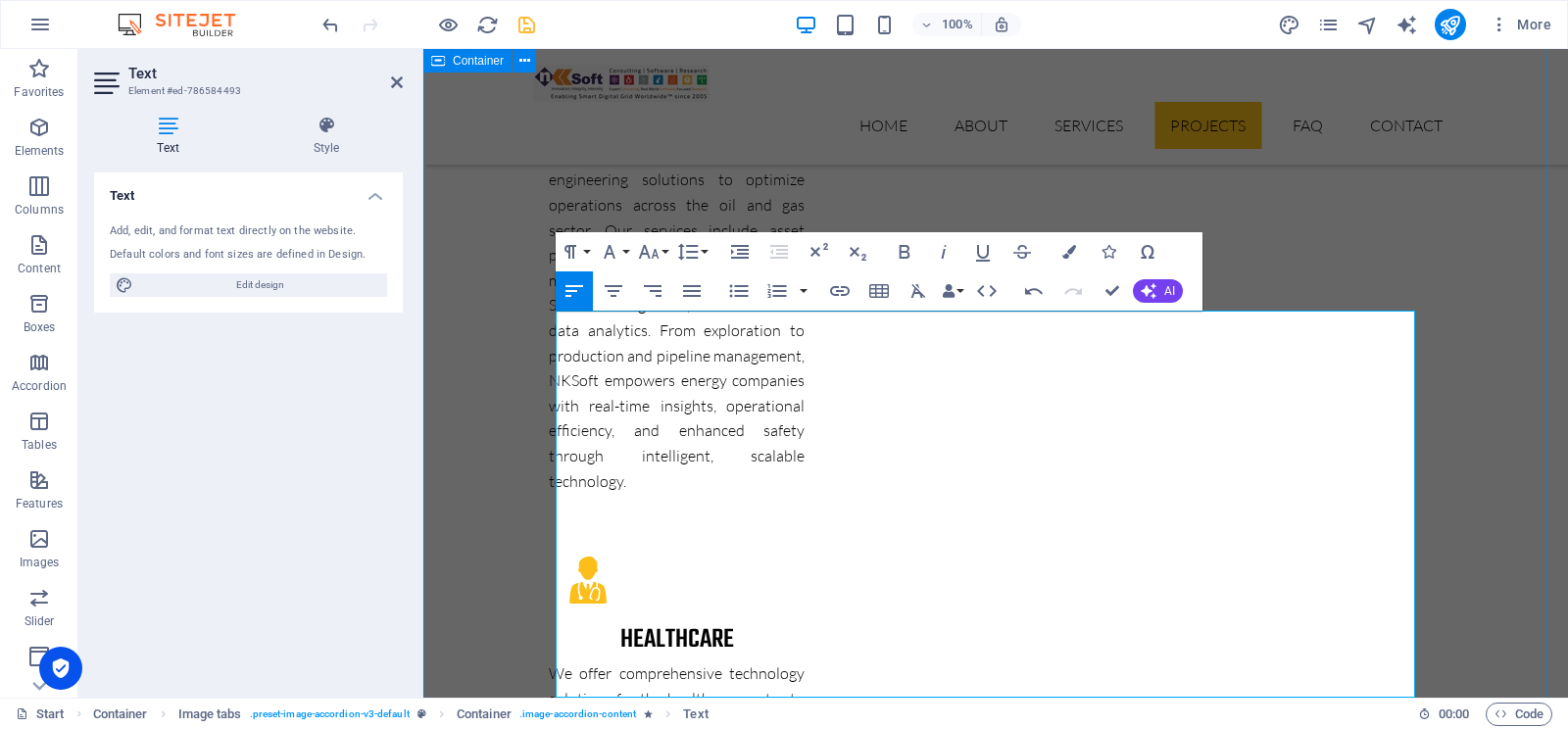 click on "Latest Projects Solution for Industries PROJECT 1 Our latest project - first smart grid in [GEOGRAPHIC_DATA] DPDC received grant funding from the  European Union (EU)  and  Agence Française de Développement (AFD)  to modernize Bangladesh’s electric grid. Following an international competitive bidding process,  NKSoft  was awarded the contract to deliver multiple phases of the  Smart Grid Pilot Project  under DPDC. Project Phases & Scope Phase A1: Review Technical Assumptions & Define Final Scope Prepare a Bill of Quantities (BOQ), cost estimates, and conduct necessary field data collection. Deliver a detailed report defining the finalized project scope. Phase A2: Preparation of Tender Documents Develop complete tender documents based on project requirements, ensuring full interoperability with existing DPDC projects (e.g., SCADA, OMS, Smart Metering). Prepare technical specifications, designs, drawings, BOQ, and other procurement documents. Phase A3: proposal evaluation & contractor selection PROJECT 2 1 2 3 4 5" at bounding box center [996, 6326] 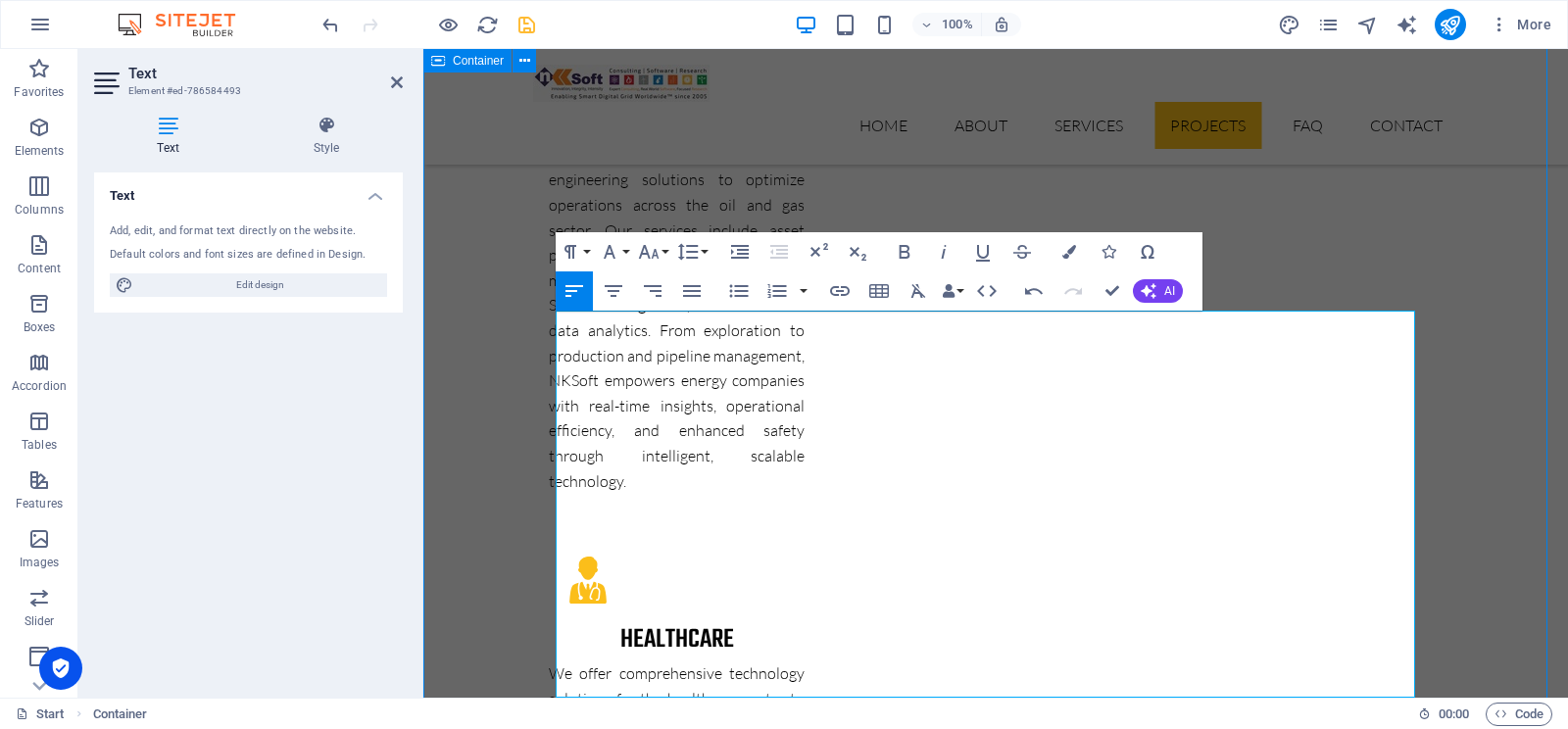 click on "Latest Projects Solution for Industries PROJECT 1 Our latest project - first smart grid in [GEOGRAPHIC_DATA] DPDC received grant funding from the  European Union (EU)  and  Agence Française de Développement (AFD)  to modernize Bangladesh’s electric grid. Following an international competitive bidding process,  NKSoft  was awarded the contract to deliver multiple phases of the  Smart Grid Pilot Project  under DPDC. Project Phases & Scope Phase A1: Review Technical Assumptions & Define Final Scope Prepare a Bill of Quantities (BOQ), cost estimates, and conduct necessary field data collection. Deliver a detailed report defining the finalized project scope. Phase A2: Preparation of Tender Documents Develop complete tender documents based on project requirements, ensuring full interoperability with existing DPDC projects (e.g., SCADA, OMS, Smart Metering). Prepare technical specifications, designs, drawings, BOQ, and other procurement documents. Phase A3: proposal evaluation & contractor selection PROJECT 2 1 2 3 4 5" at bounding box center (996, 6326) 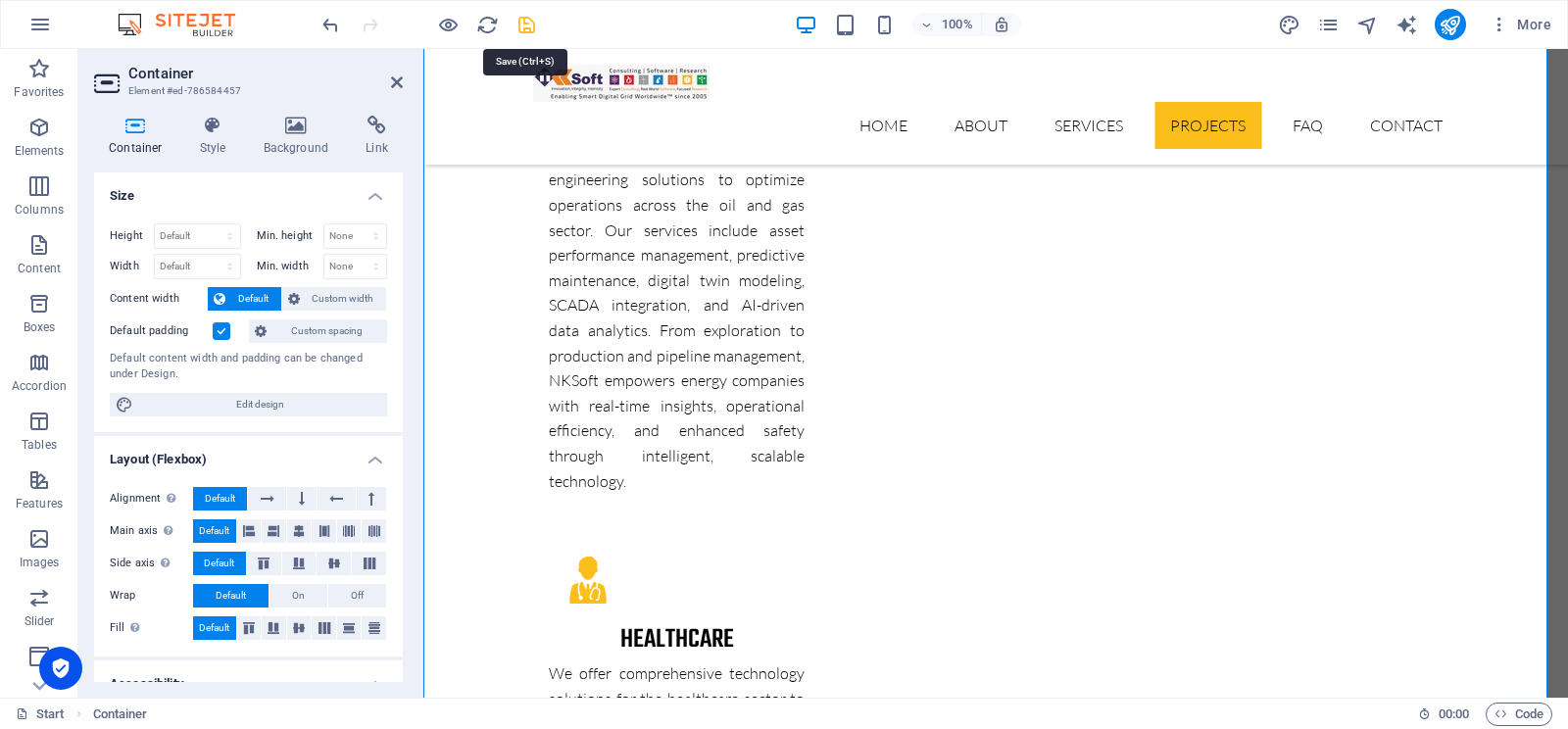 click at bounding box center (526, 24) 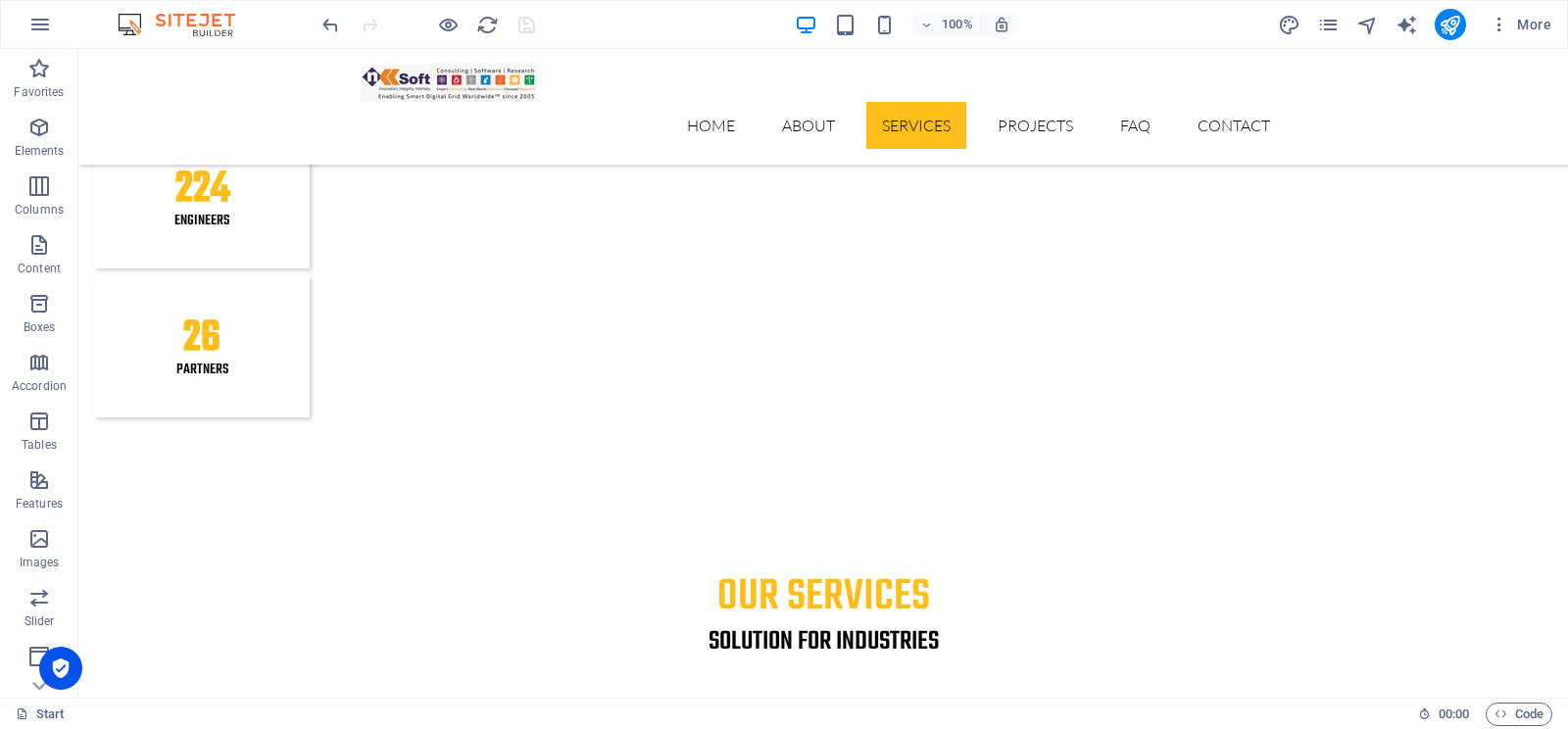 scroll, scrollTop: 4154, scrollLeft: 0, axis: vertical 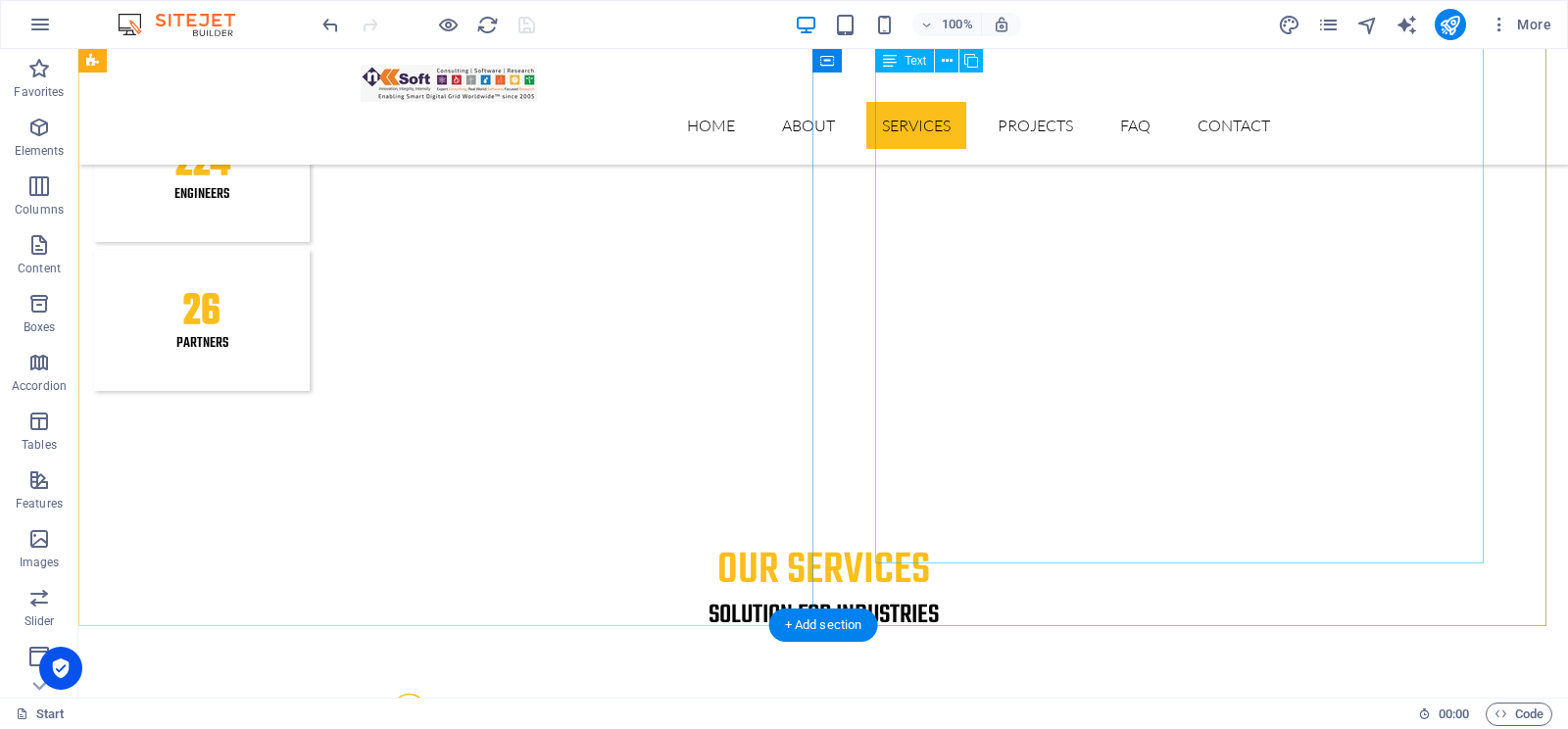 click on "Our  Business Consulting Services  are designed to help organizations optimize performance, reduce risk, and achieve strategic goals through tailored advisory and implementation support. We specialize in: Process Improvement : Streamlining operations using proven methodologies to enhance efficiency, reduce waste, and boost productivity Organizational Change Management (OCM) : Ensuring successful transitions through stakeholder engagement, communication planning, training, and adoption strategies Risk Management : Identifying, assessing, and mitigating operational, financial, and compliance risks to protect organizational value Quality Assurance : Implementing rigorous QA frameworks to ensure consistent delivery, compliance, and performance across processes and systems System Requirements Management : Defining and managing business and technical requirements to align IT solutions with organizational needs System Development & Implementation" at bounding box center (823, 6600) 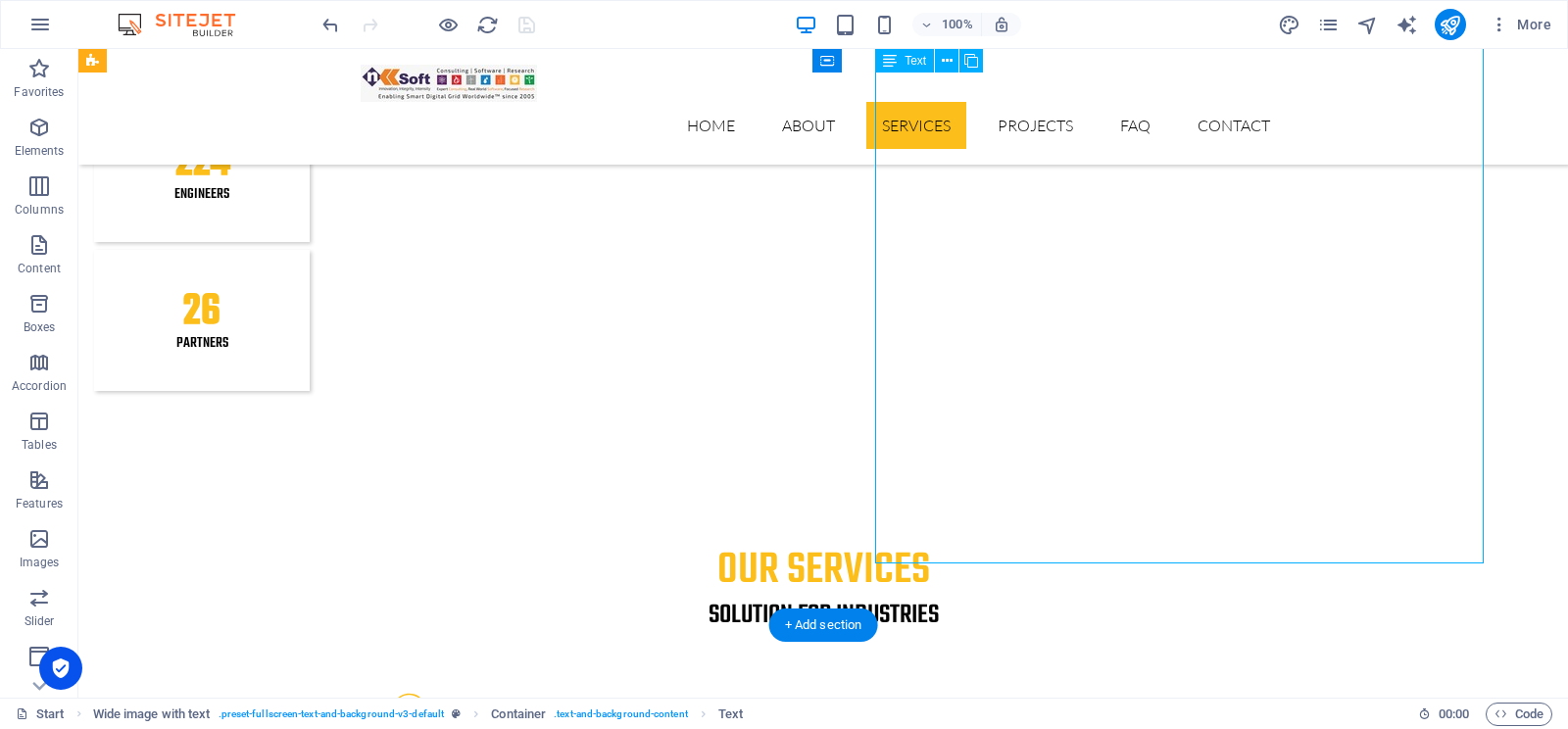 click on "Our  Business Consulting Services  are designed to help organizations optimize performance, reduce risk, and achieve strategic goals through tailored advisory and implementation support. We specialize in: Process Improvement : Streamlining operations using proven methodologies to enhance efficiency, reduce waste, and boost productivity Organizational Change Management (OCM) : Ensuring successful transitions through stakeholder engagement, communication planning, training, and adoption strategies Risk Management : Identifying, assessing, and mitigating operational, financial, and compliance risks to protect organizational value Quality Assurance : Implementing rigorous QA frameworks to ensure consistent delivery, compliance, and performance across processes and systems System Requirements Management : Defining and managing business and technical requirements to align IT solutions with organizational needs System Development & Implementation" at bounding box center [823, 6600] 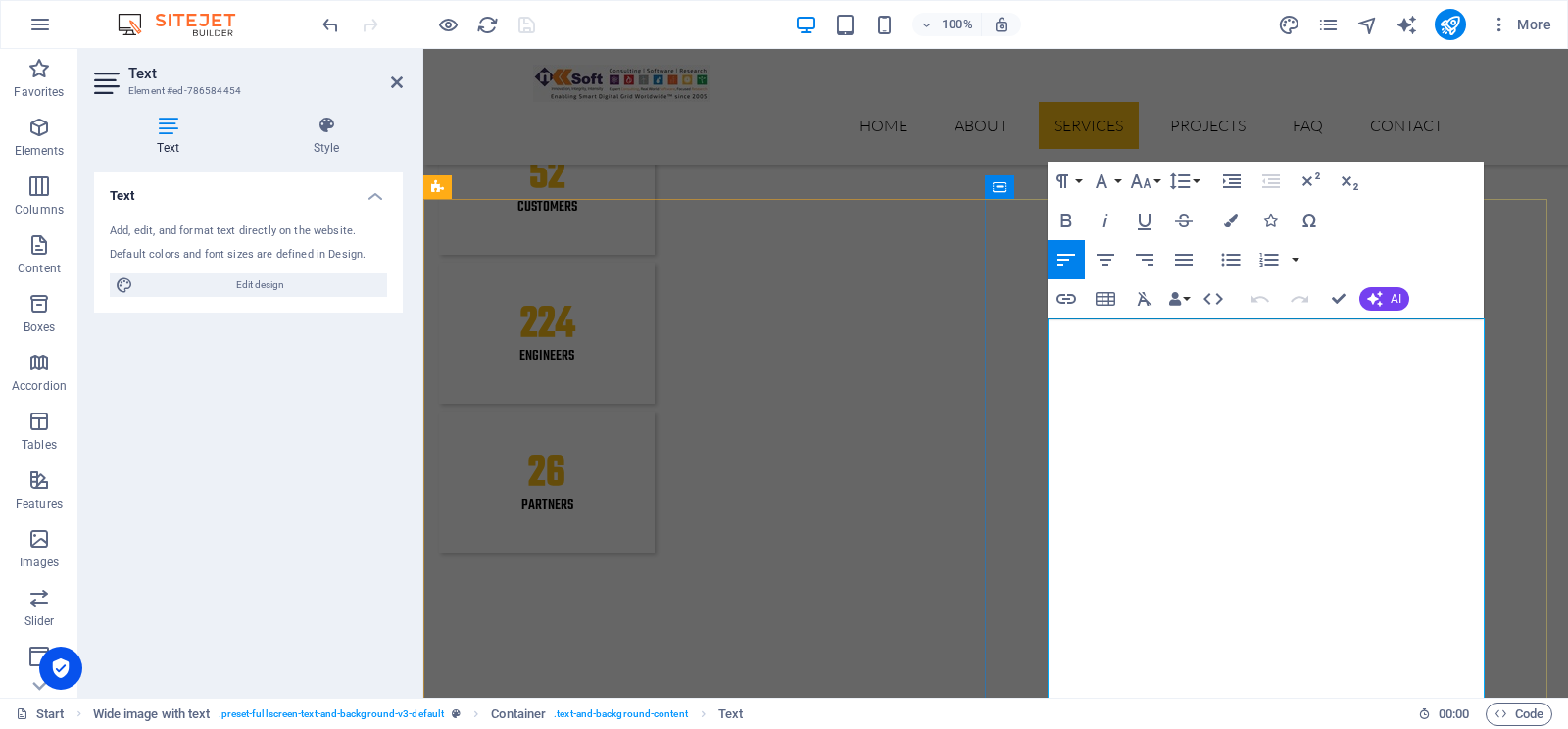 click on "Process Improvement : Streamlining operations using proven methodologies to enhance efficiency, reduce waste, and boost productivity" at bounding box center (1004, 6483) 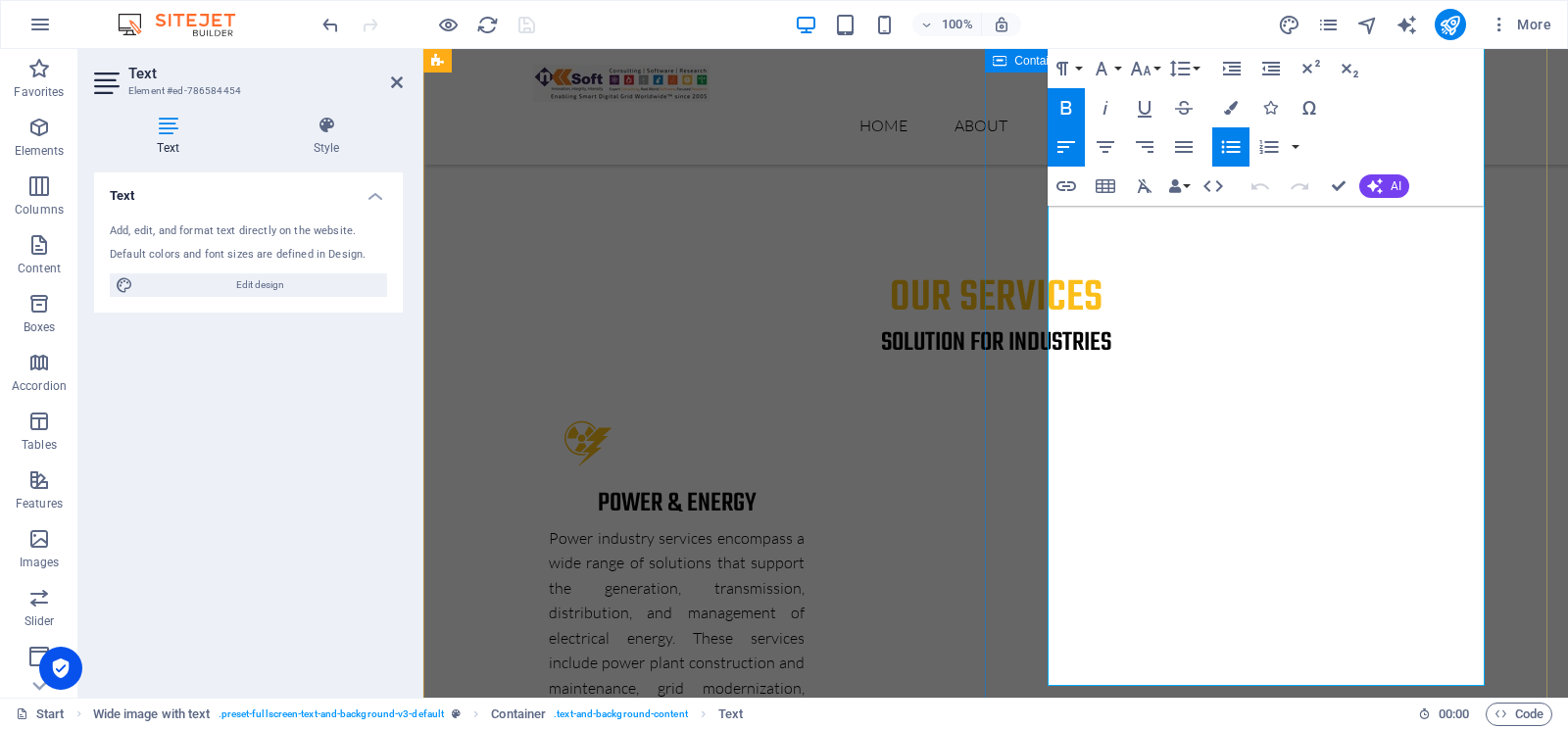 scroll, scrollTop: 4432, scrollLeft: 0, axis: vertical 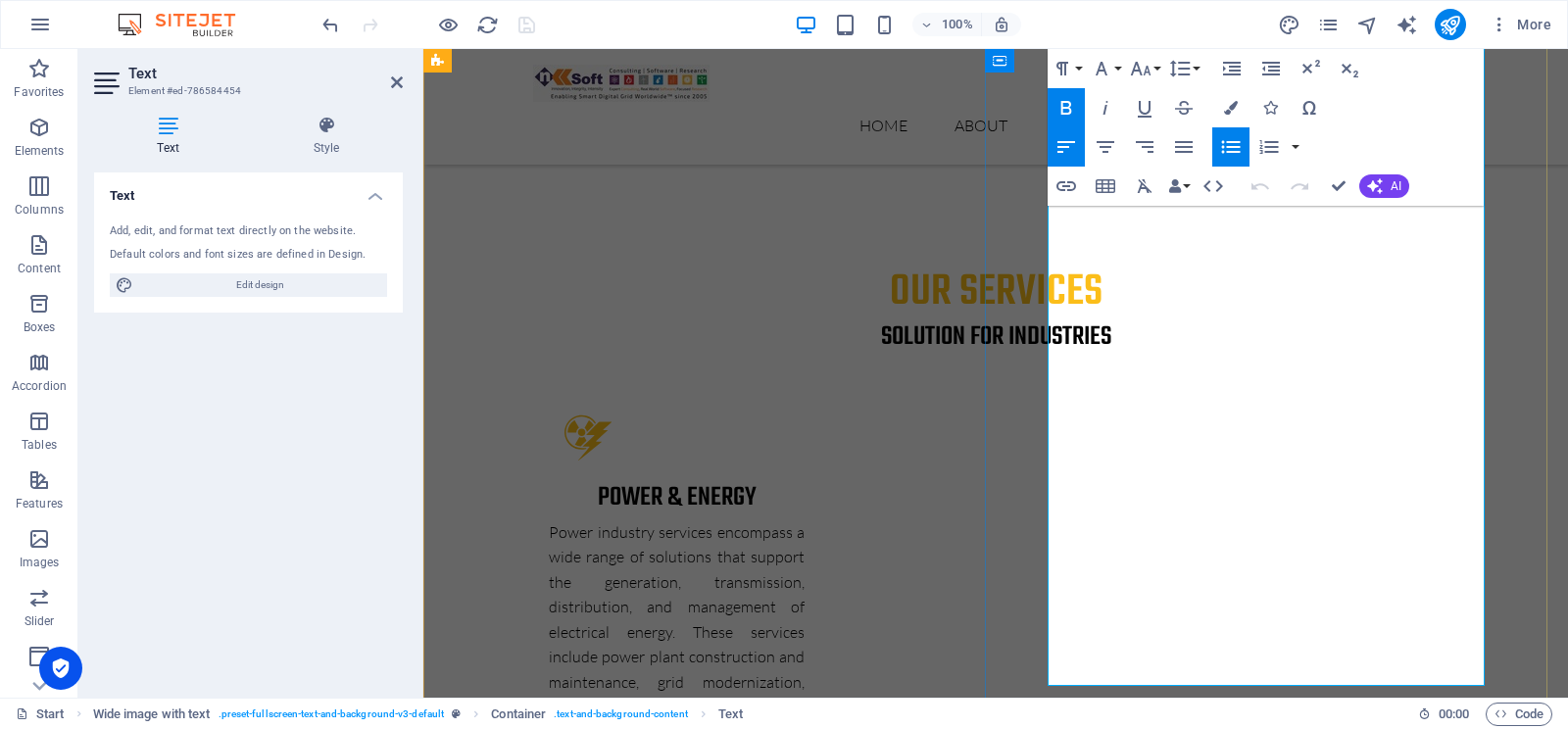 drag, startPoint x: 1062, startPoint y: 456, endPoint x: 1418, endPoint y: 574, distance: 375.0467 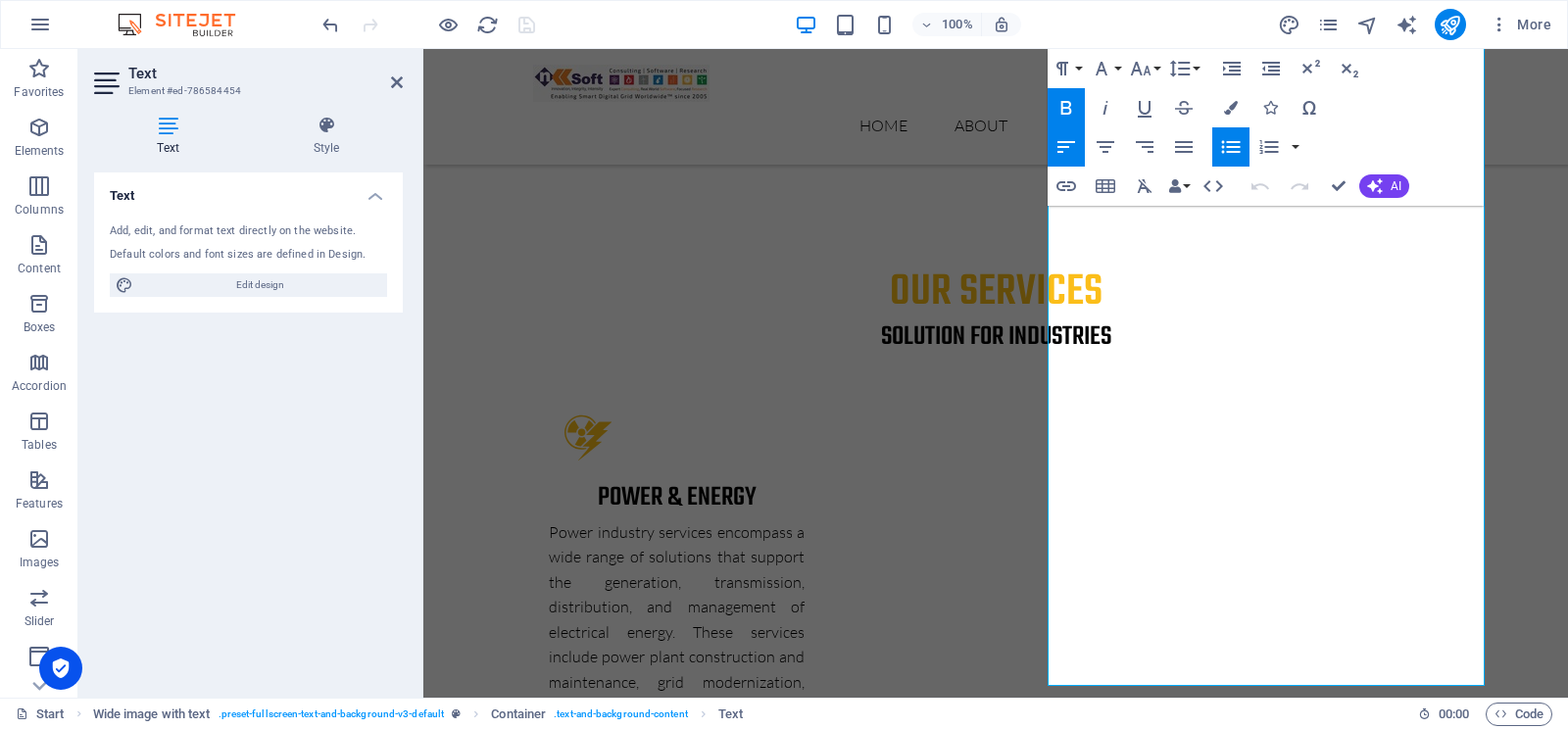 click 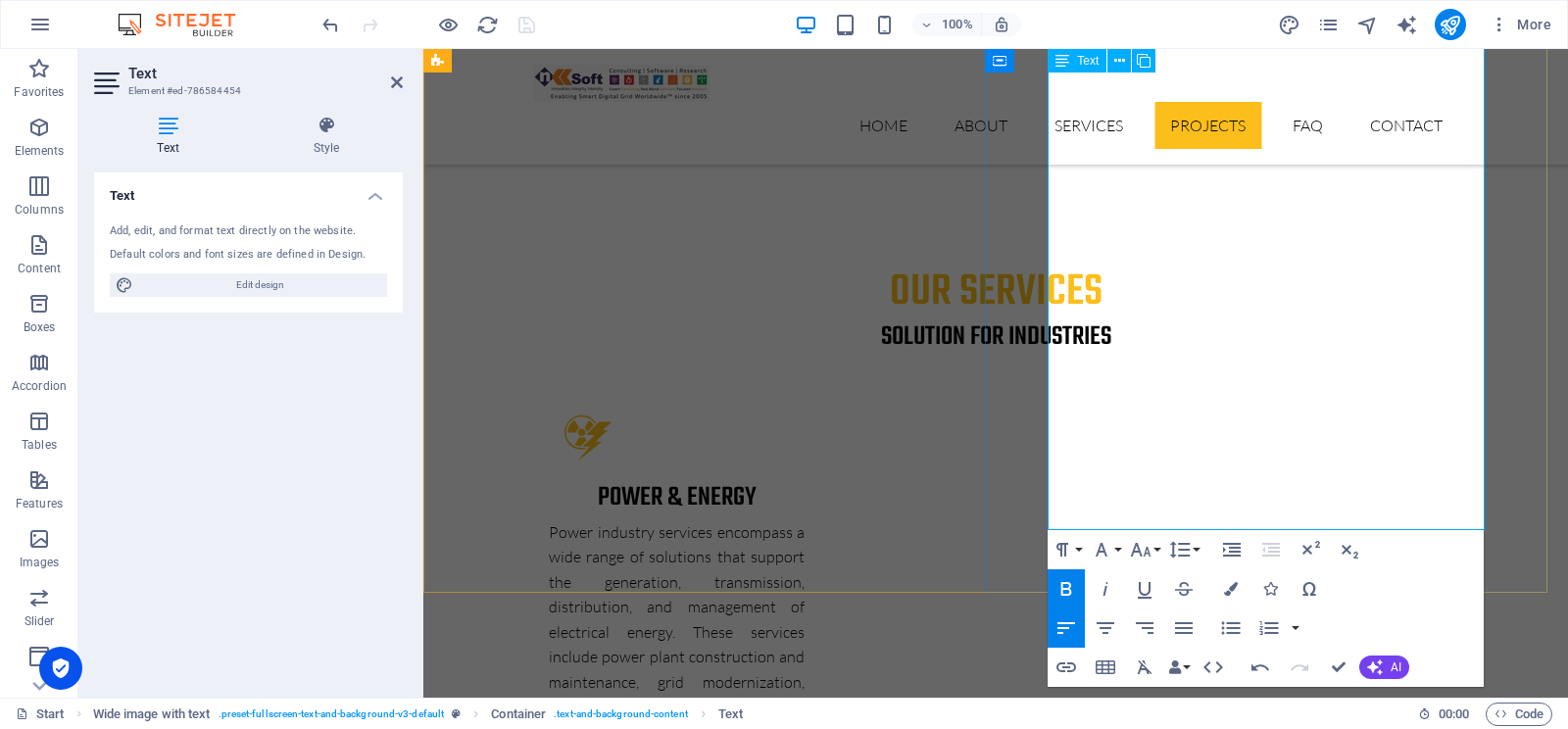 click on "Risk Management : Identifying, assessing, and mitigating operational, financial, and compliance risks to protect organizational value" at bounding box center (996, 6402) 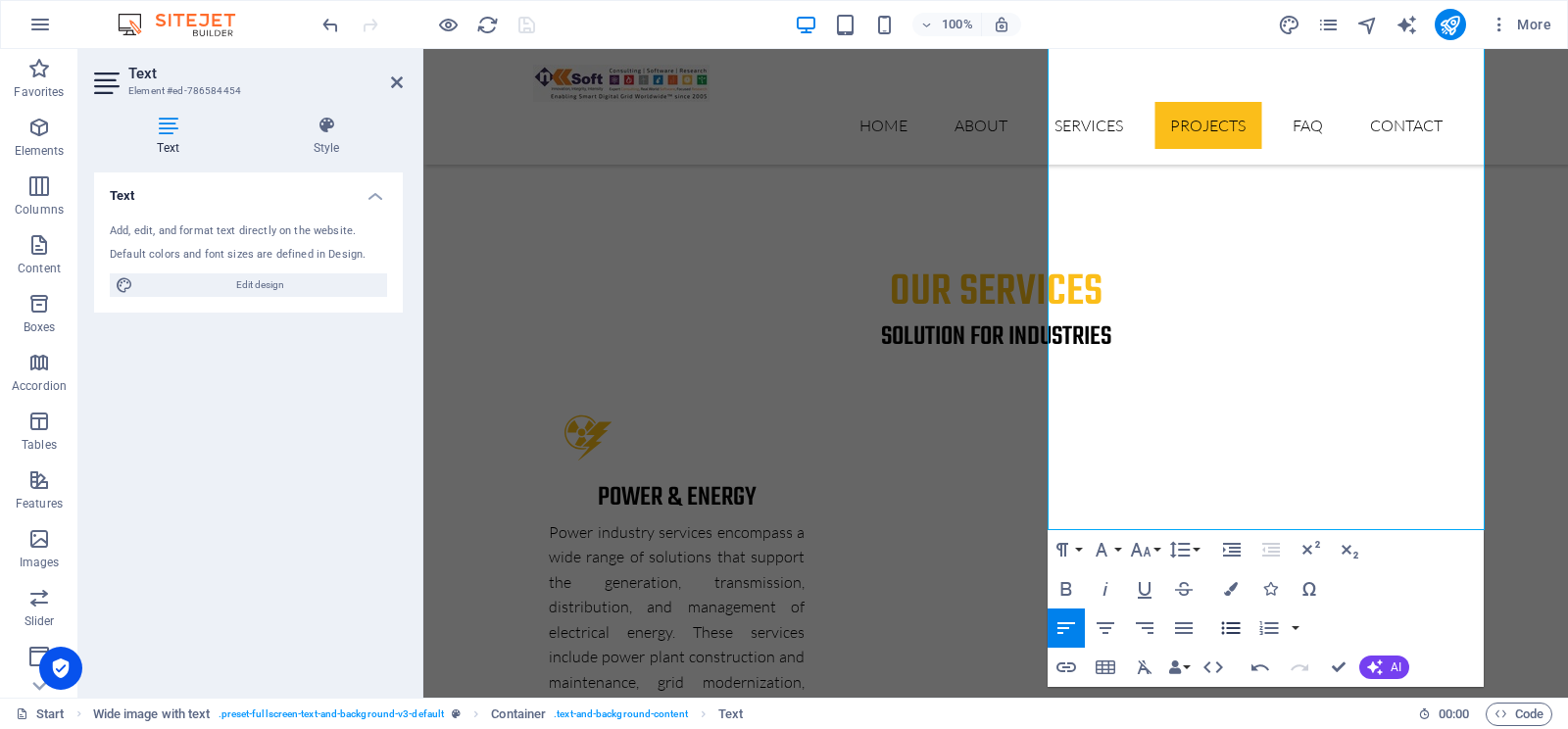 click 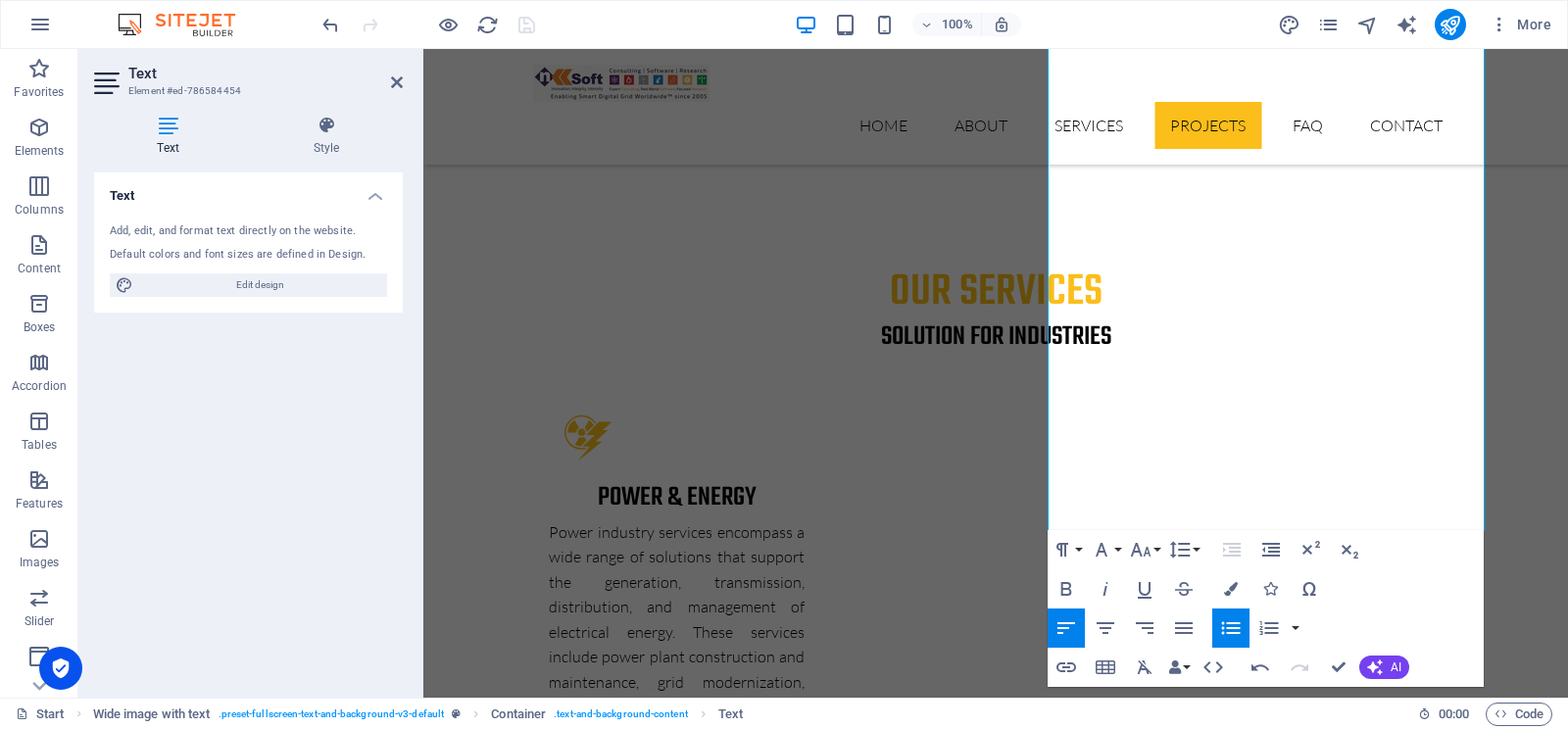 click 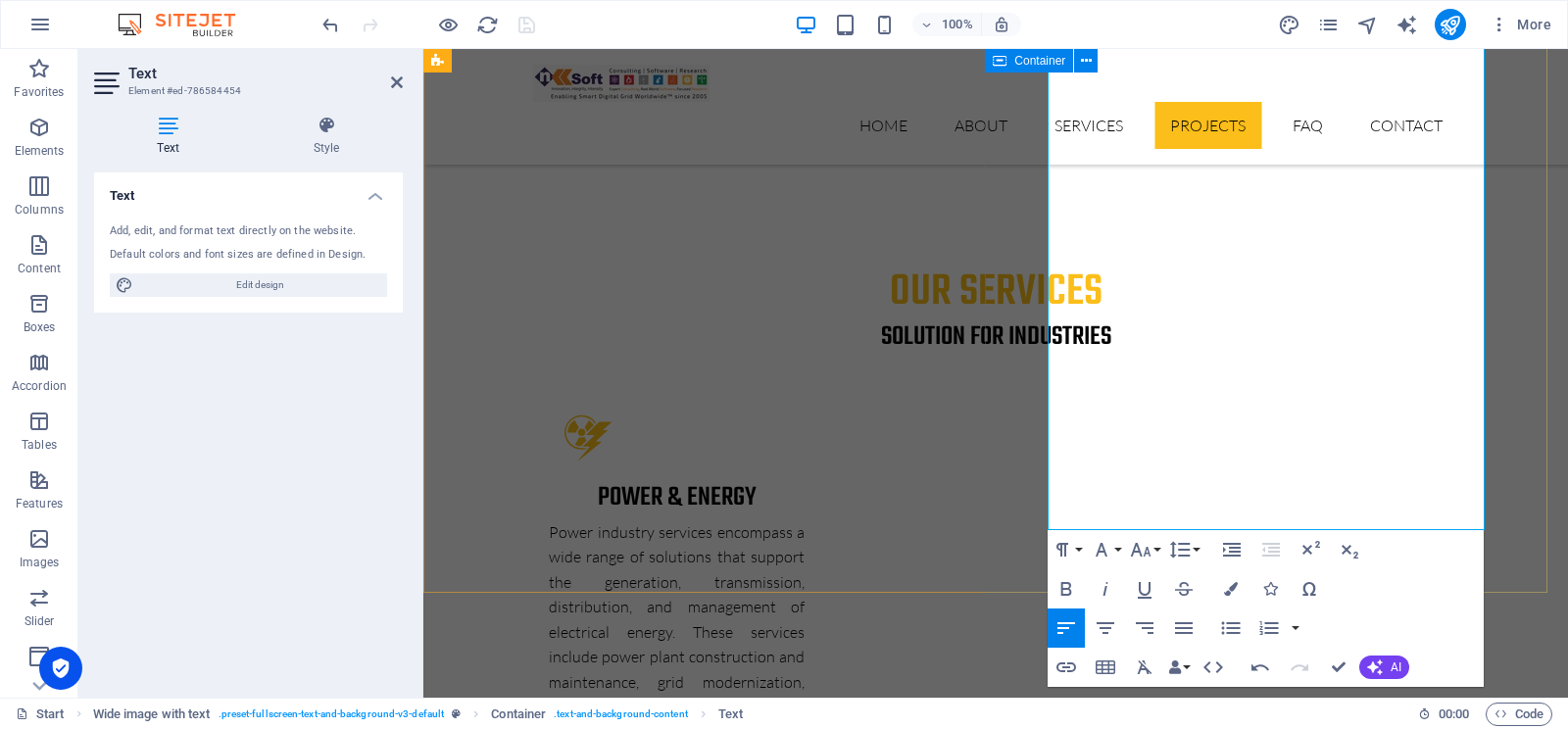 drag, startPoint x: 1394, startPoint y: 420, endPoint x: 1036, endPoint y: 134, distance: 458.21392 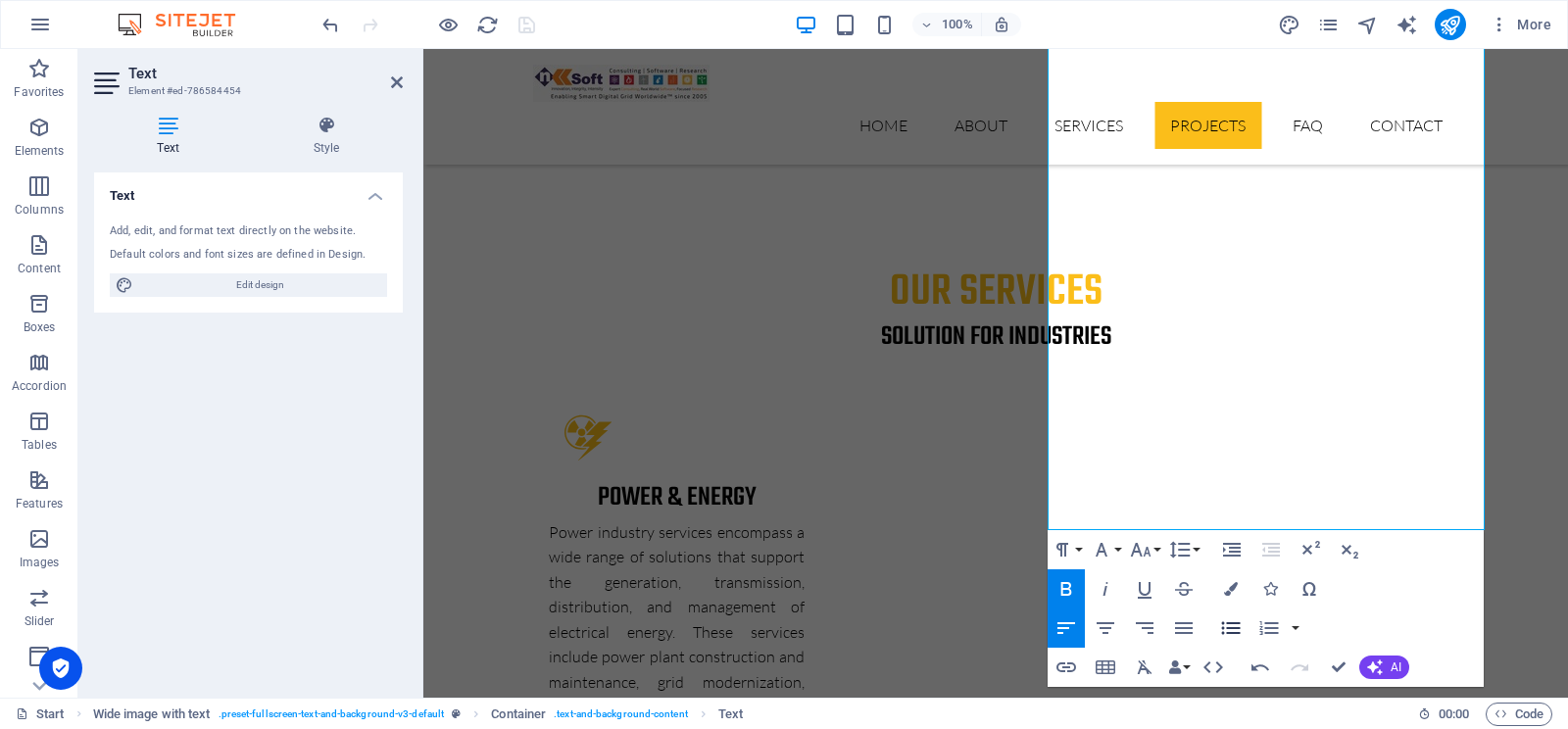 click 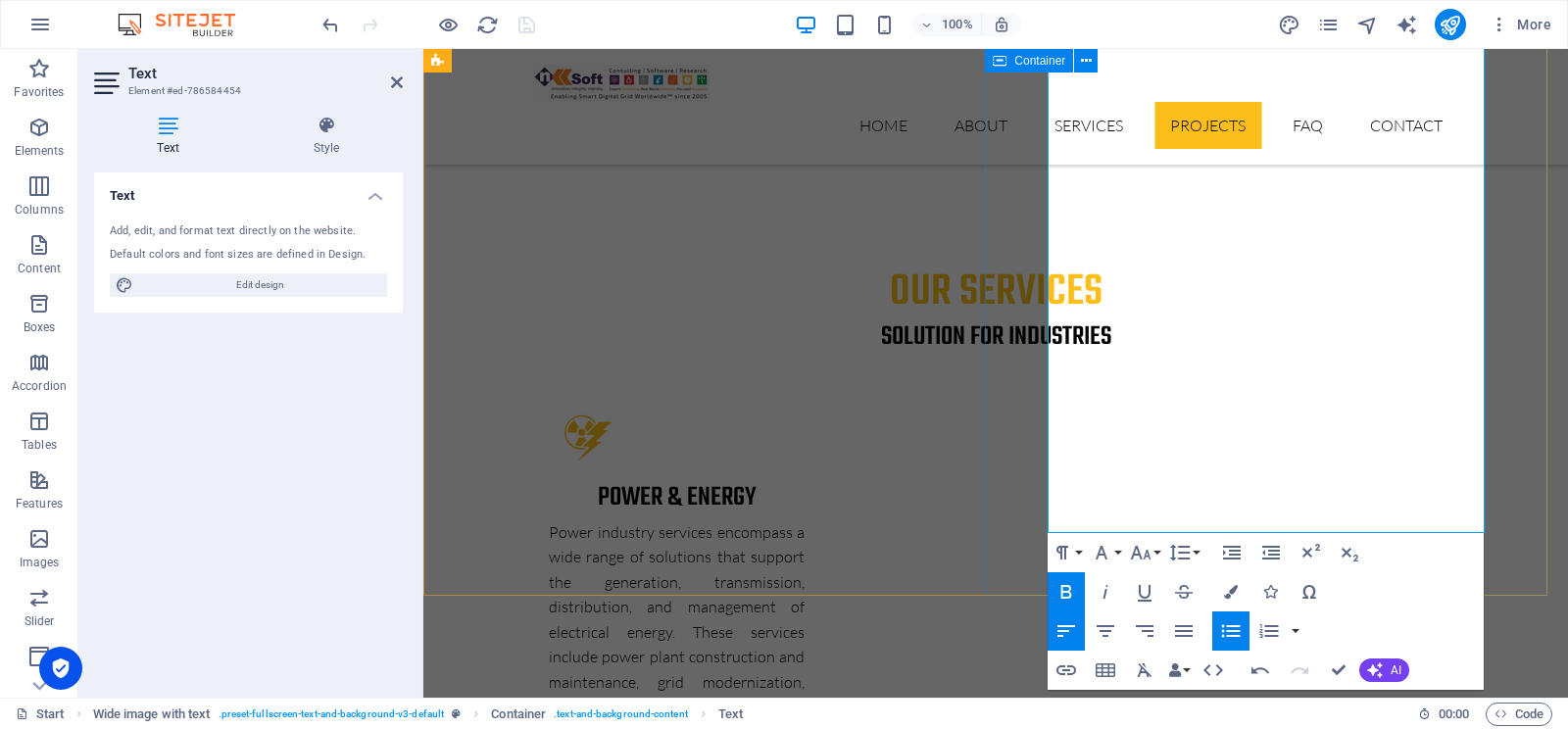 click on "Smart Technology Our  Business Consulting Services  are designed to help organizations optimize performance, reduce risk, and achieve strategic goals through tailored advisory and implementation support. We specialize in: Process Improvement : Streamlining operations using proven methodologies to enhance efficiency, reduce waste, and boost productivity Organizational Change Management (OCM) : Ensuring successful transitions through stakeholder engagement, communication planning, training, and adoption strategies Risk Management : Identifying, assessing, and mitigating operational, financial, and compliance risks to protect organizational value Quality Assurance : Implementing rigorous QA frameworks to ensure consistent delivery, compliance, and performance across processes and systems System Requirements Management : Defining and managing business and technical requirements to align IT solutions with organizational needs System Development & Implementation" at bounding box center [996, 6412] 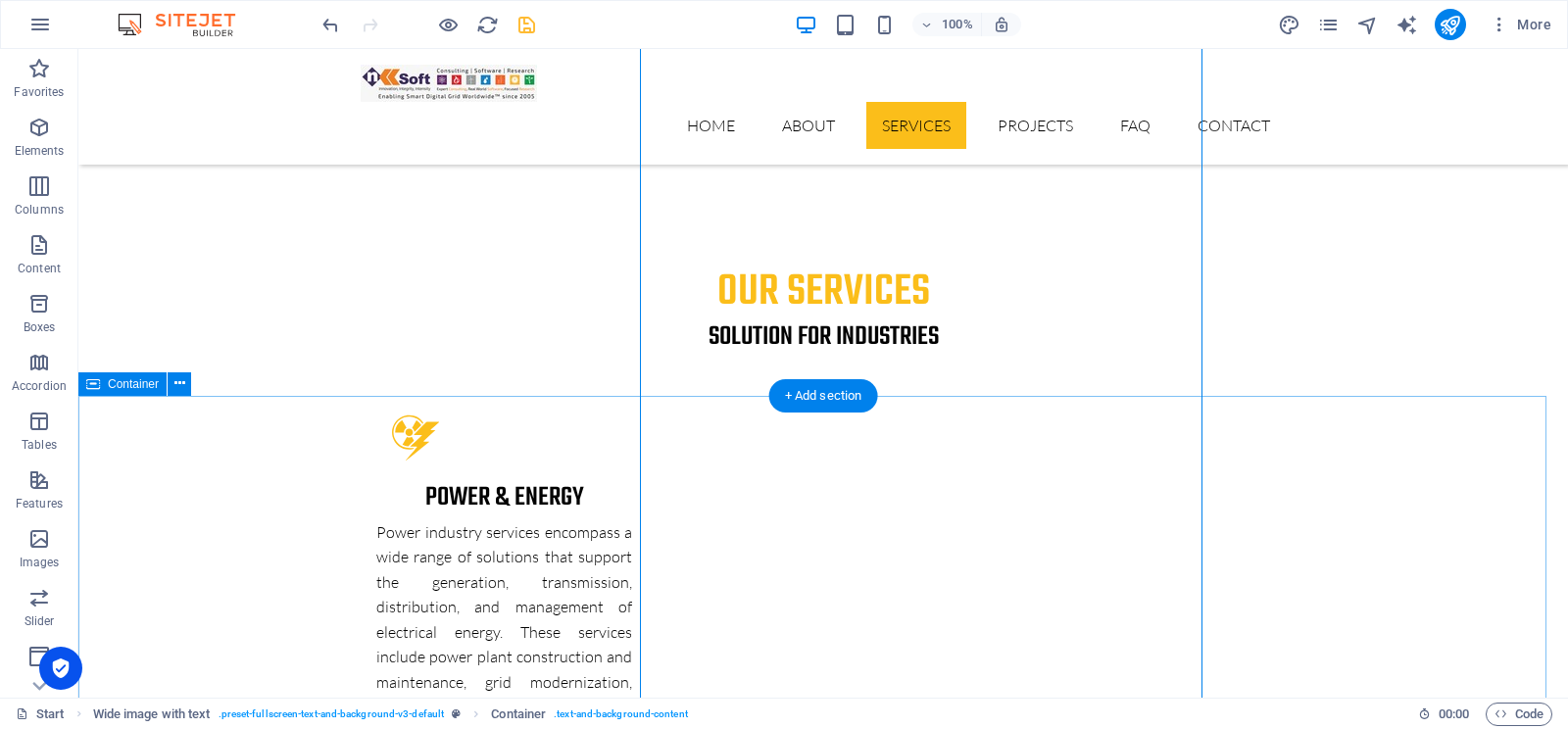 scroll, scrollTop: 4232, scrollLeft: 0, axis: vertical 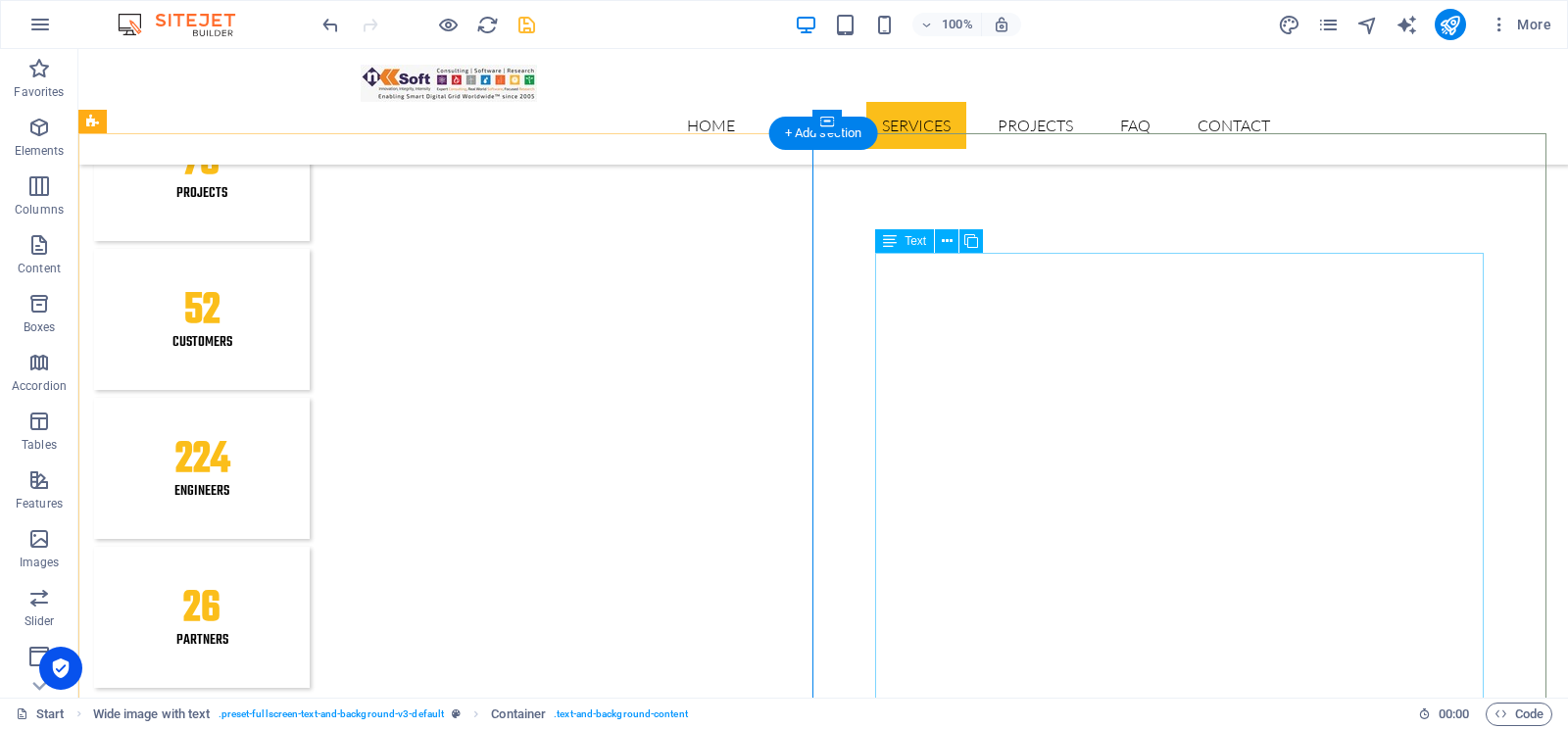 click on "Our  Business Consulting Services  are designed to help organizations optimize performance, reduce risk, and achieve strategic goals through tailored advisory and implementation support. We specialize in: Process Improvement : Streamlining operations using proven methodologies to enhance efficiency, reduce waste, and boost productivity Organizational Change Management (OCM) : Ensuring successful transitions through stakeholder engagement, communication planning, training, and adoption strategies Risk Management : Identifying, assessing, and mitigating operational, financial, and compliance risks to protect organizational value Quality Assurance : Implementing rigorous QA frameworks to ensure consistent delivery, compliance, and performance across processes and systems System Requirements Management : Defining and managing business and technical requirements to align IT solutions with organizational needs System Development & Implementation" at bounding box center (823, 6746) 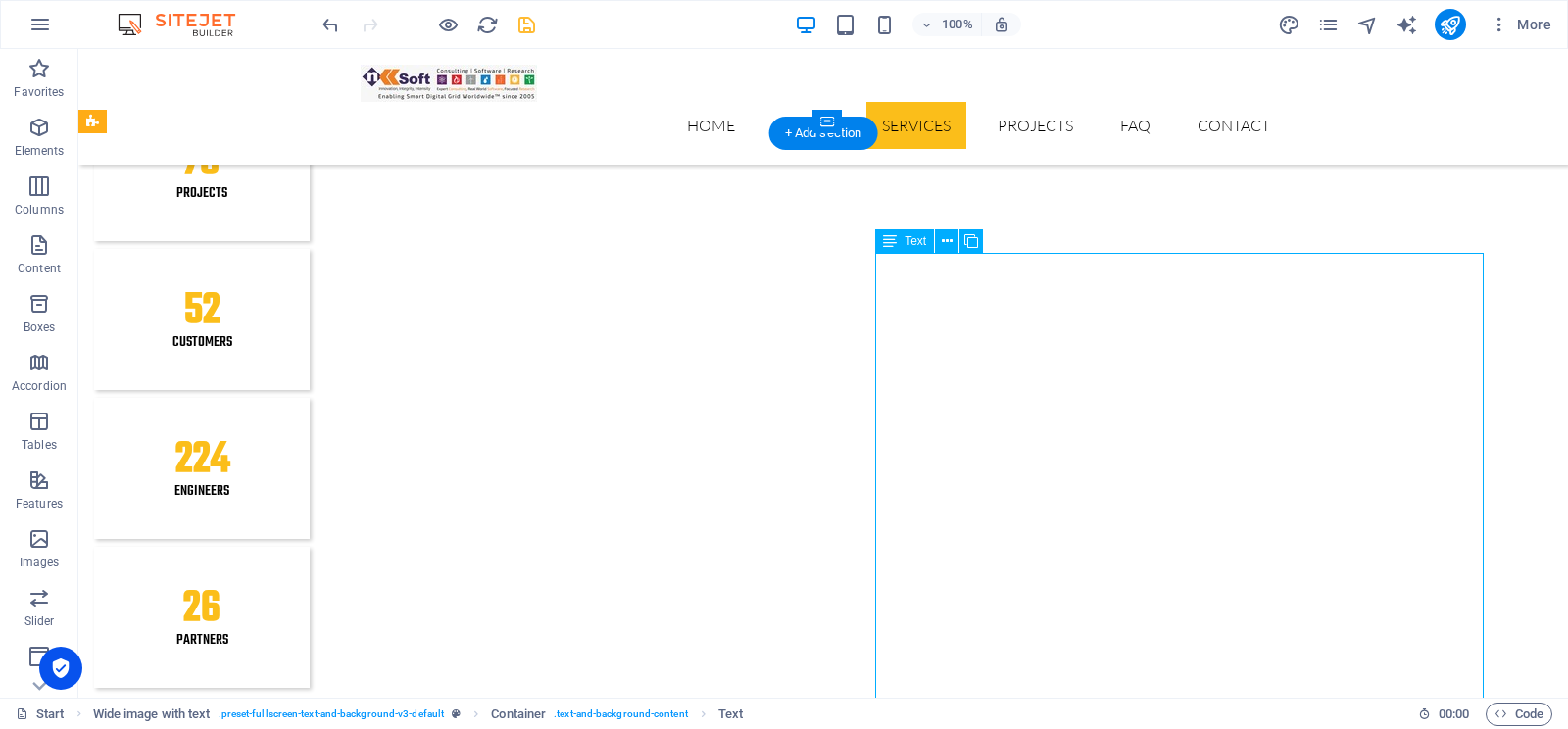 click on "Our  Business Consulting Services  are designed to help organizations optimize performance, reduce risk, and achieve strategic goals through tailored advisory and implementation support. We specialize in: Process Improvement : Streamlining operations using proven methodologies to enhance efficiency, reduce waste, and boost productivity Organizational Change Management (OCM) : Ensuring successful transitions through stakeholder engagement, communication planning, training, and adoption strategies Risk Management : Identifying, assessing, and mitigating operational, financial, and compliance risks to protect organizational value Quality Assurance : Implementing rigorous QA frameworks to ensure consistent delivery, compliance, and performance across processes and systems System Requirements Management : Defining and managing business and technical requirements to align IT solutions with organizational needs System Development & Implementation" at bounding box center [823, 6746] 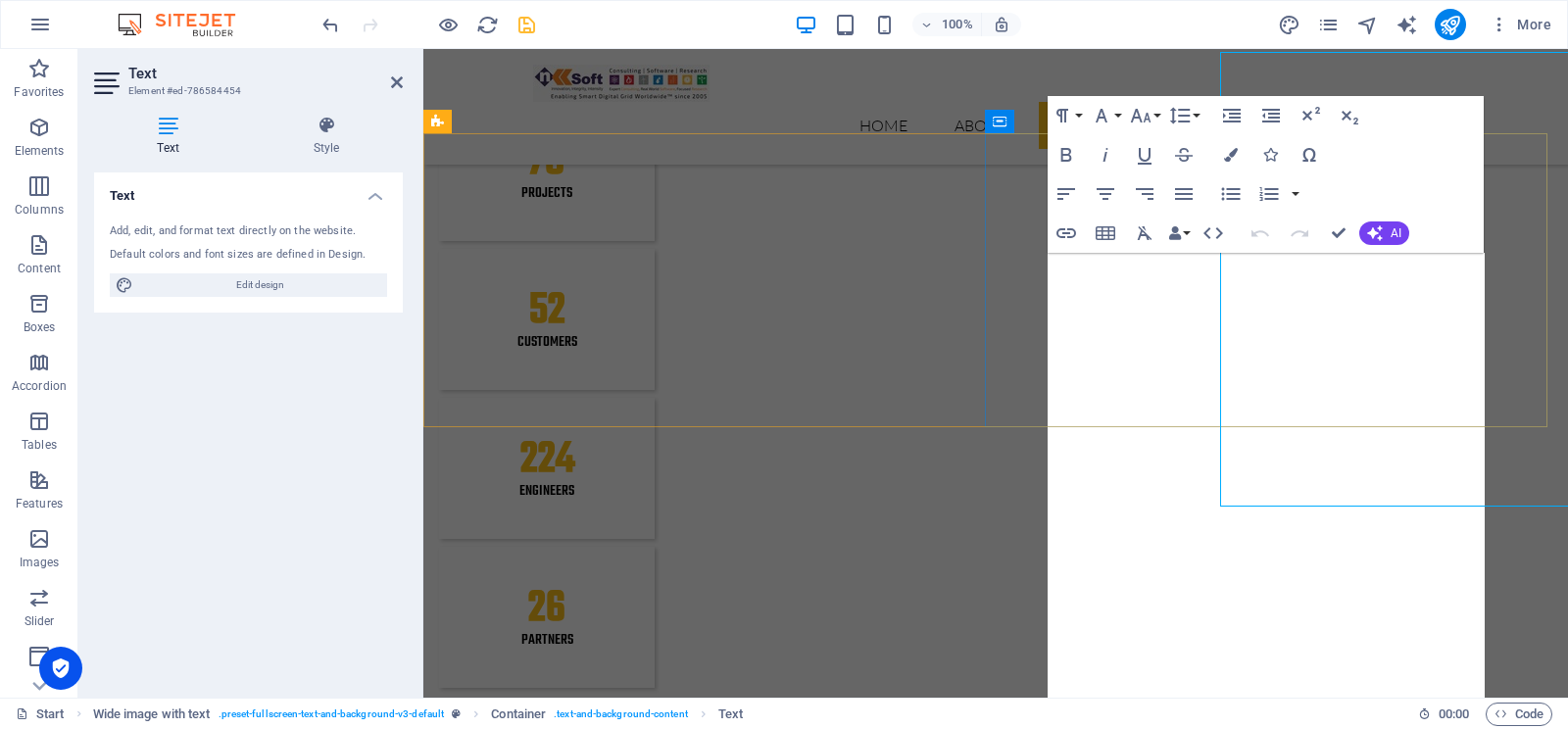 scroll, scrollTop: 4058, scrollLeft: 0, axis: vertical 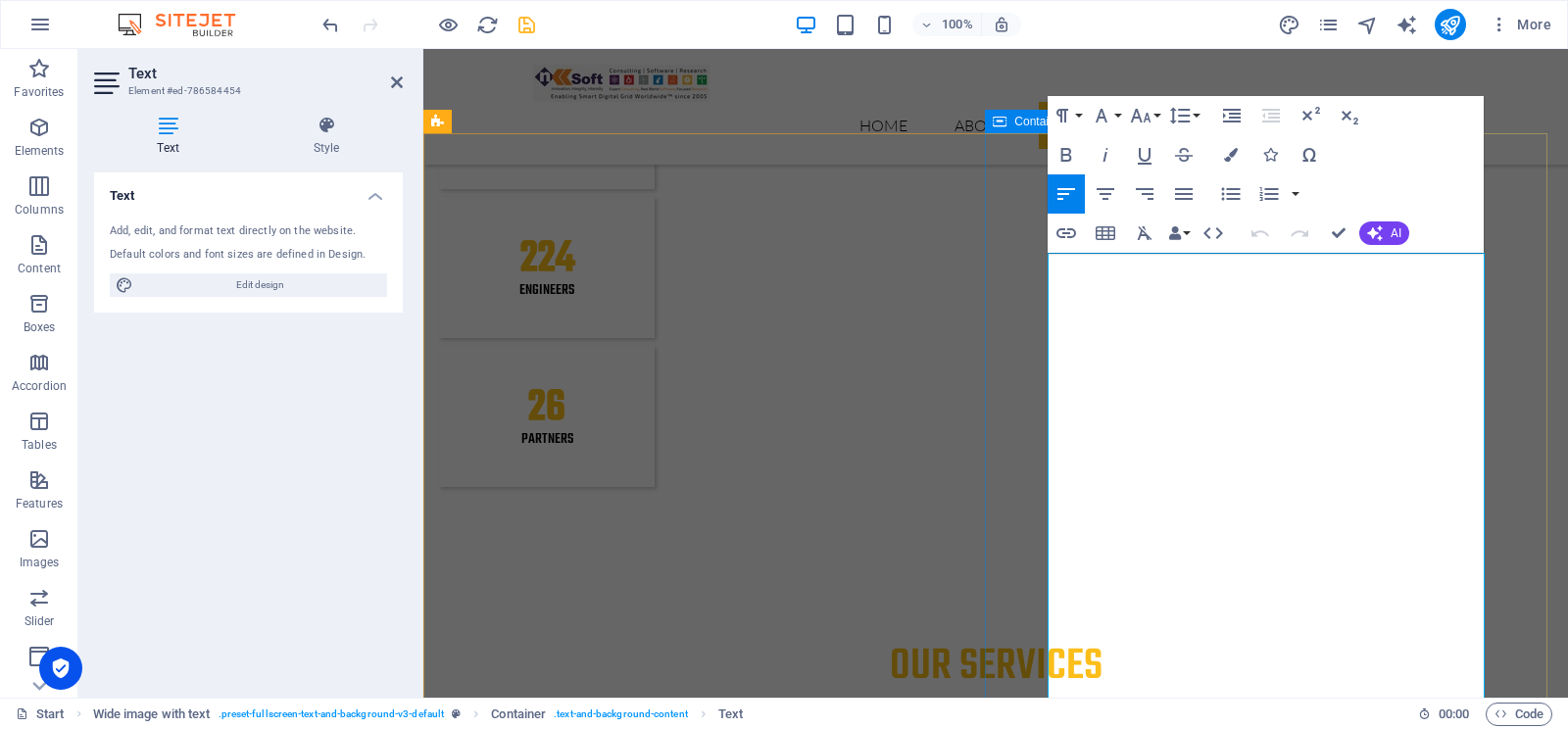 drag, startPoint x: 1435, startPoint y: 496, endPoint x: 1046, endPoint y: 366, distance: 410.14753 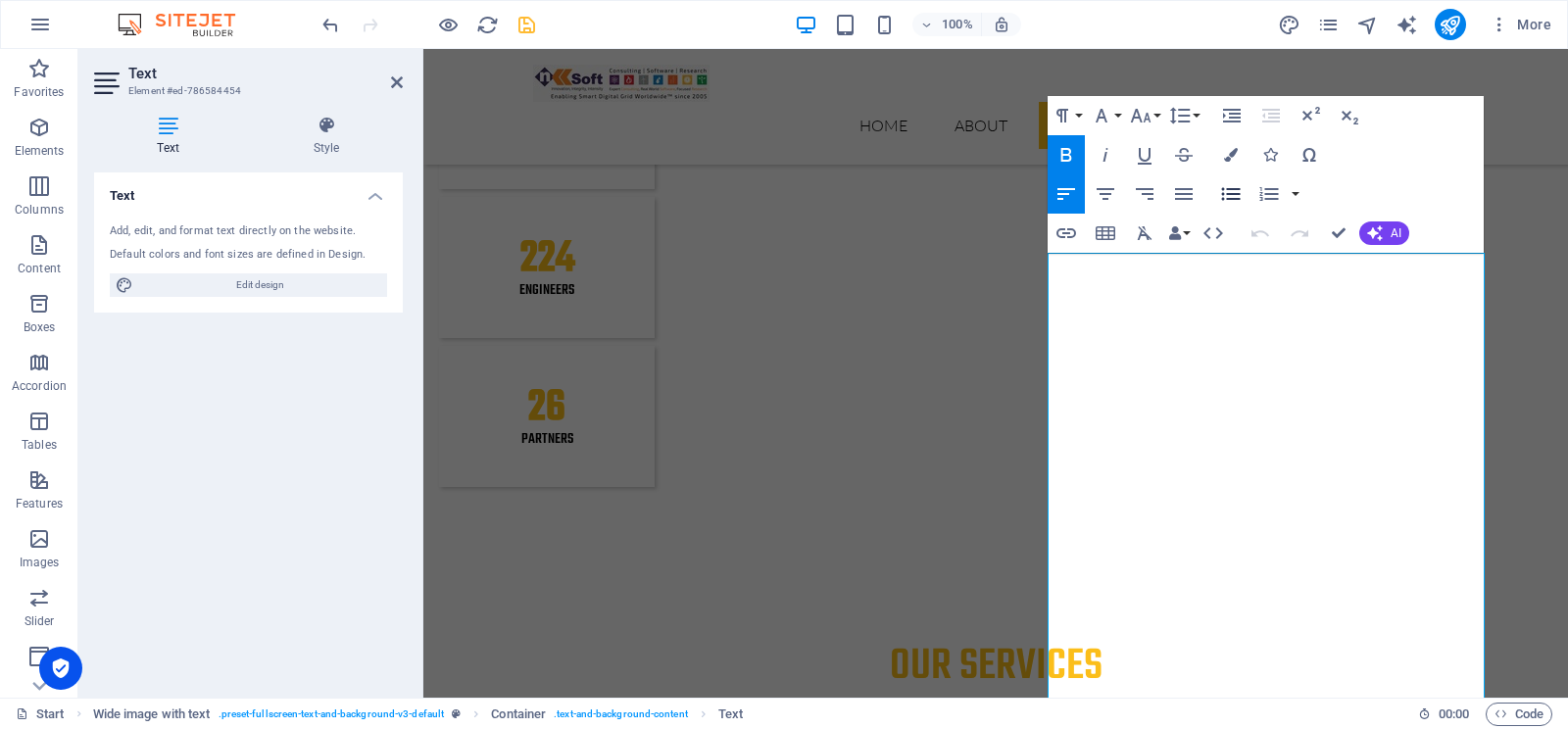 click 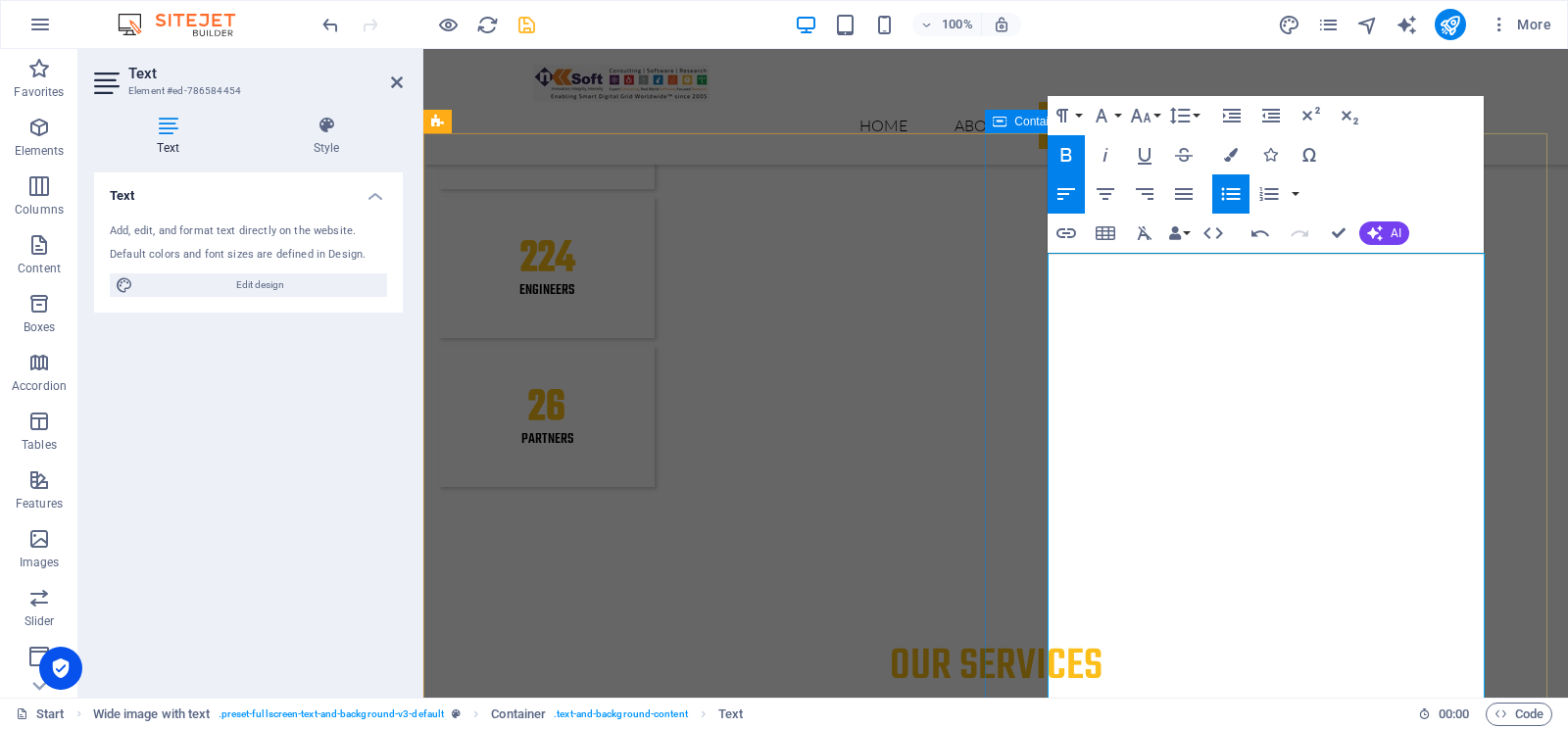 click on "Smart Technology Our  Business Consulting Services  are designed to help organizations optimize performance, reduce risk, and achieve strategic goals through tailored advisory and implementation support. We specialize in: Process Improvement : Streamlining operations using proven methodologies to enhance efficiency, reduce waste, and boost productivity Organizational Change Management (OCM) : Ensuring successful transitions through stakeholder engagement, communication planning, training, and adoption strategies Risk Management : Identifying, assessing, and mitigating operational, financial, and compliance risks to protect organizational value Quality Assurance : Implementing rigorous QA frameworks to ensure consistent delivery, compliance, and performance across processes and systems System Requirements Management : Defining and managing business and technical requirements to align IT solutions with organizational needs System Development & Implementation" at bounding box center [996, 6787] 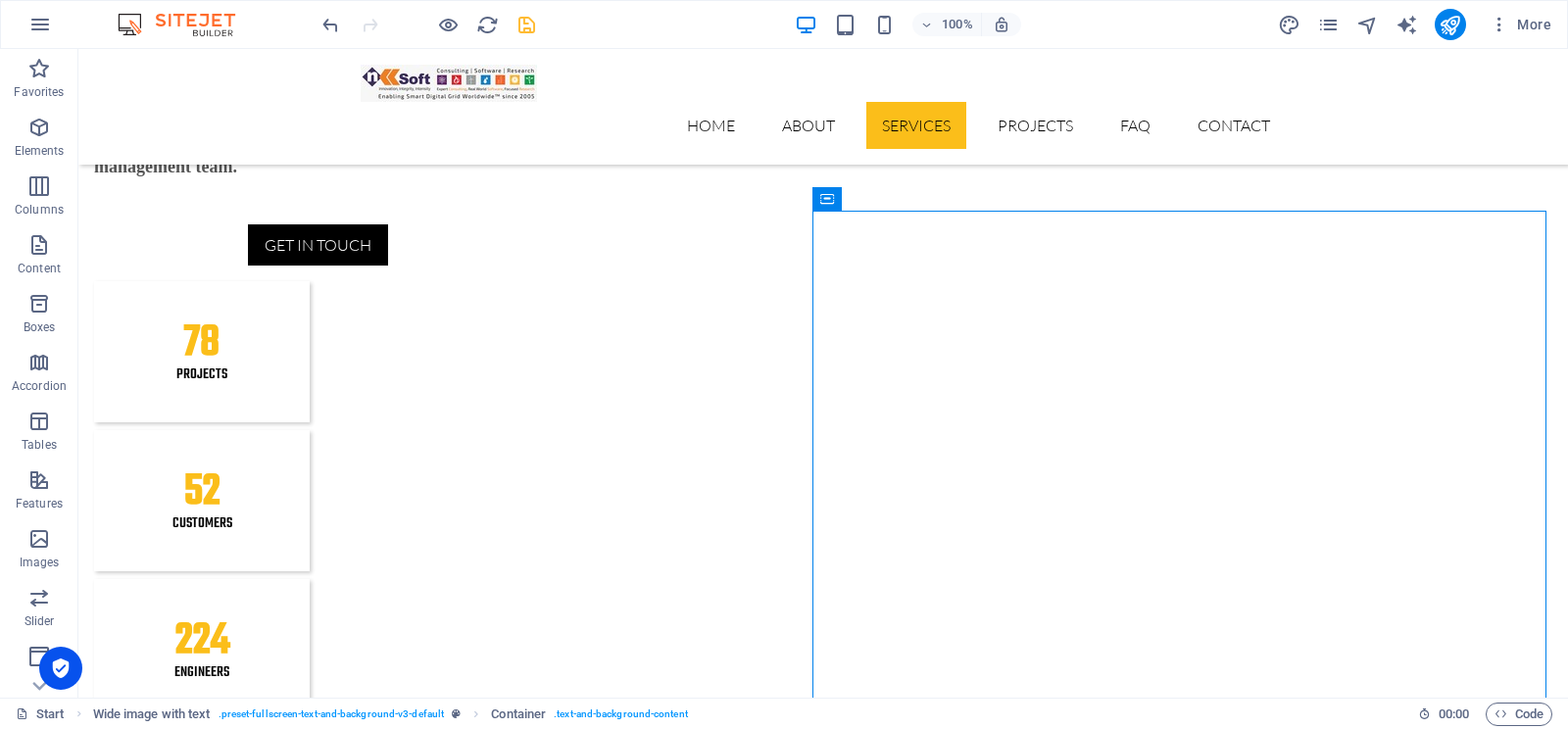 scroll, scrollTop: 3884, scrollLeft: 0, axis: vertical 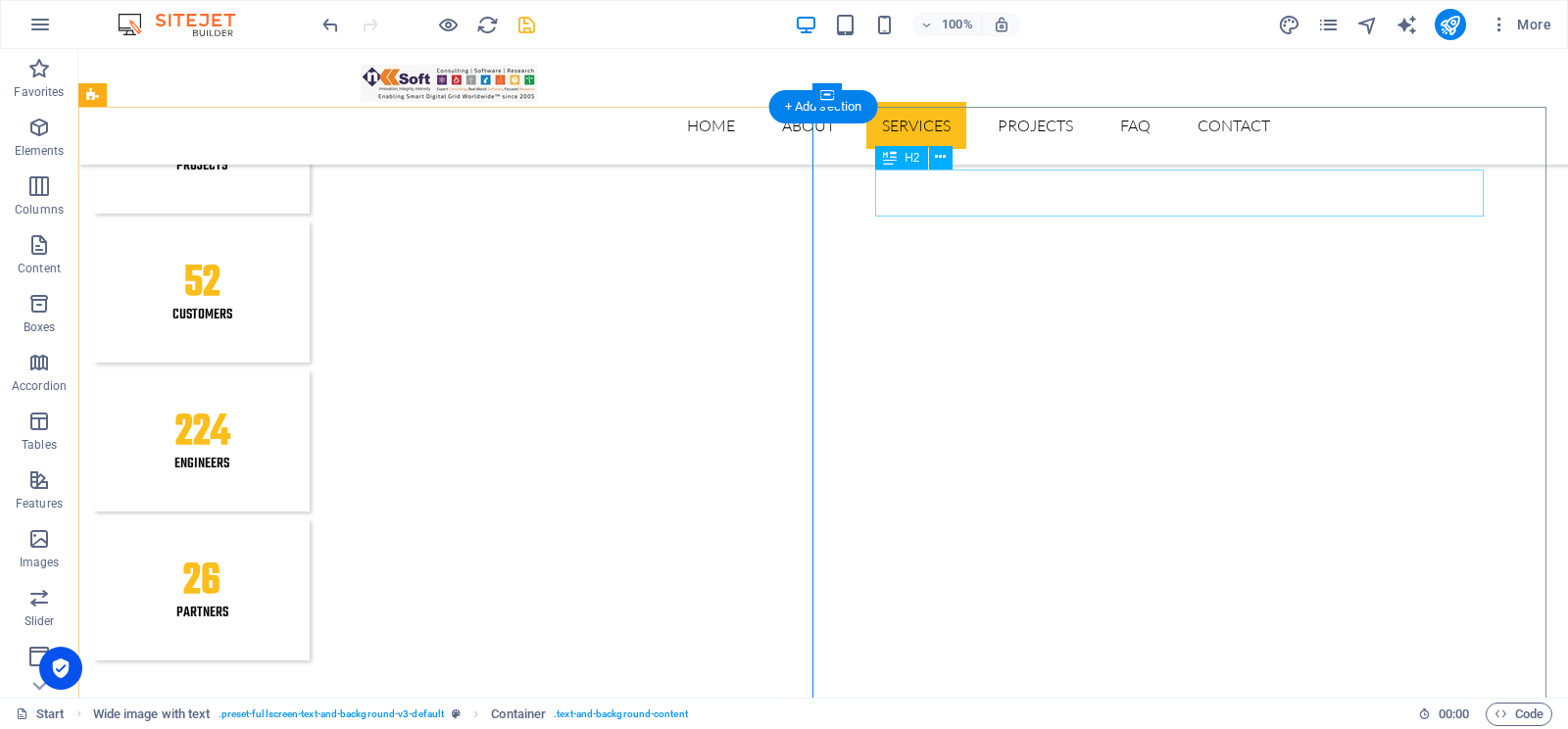 click on "Smart Technology" at bounding box center [823, 6470] 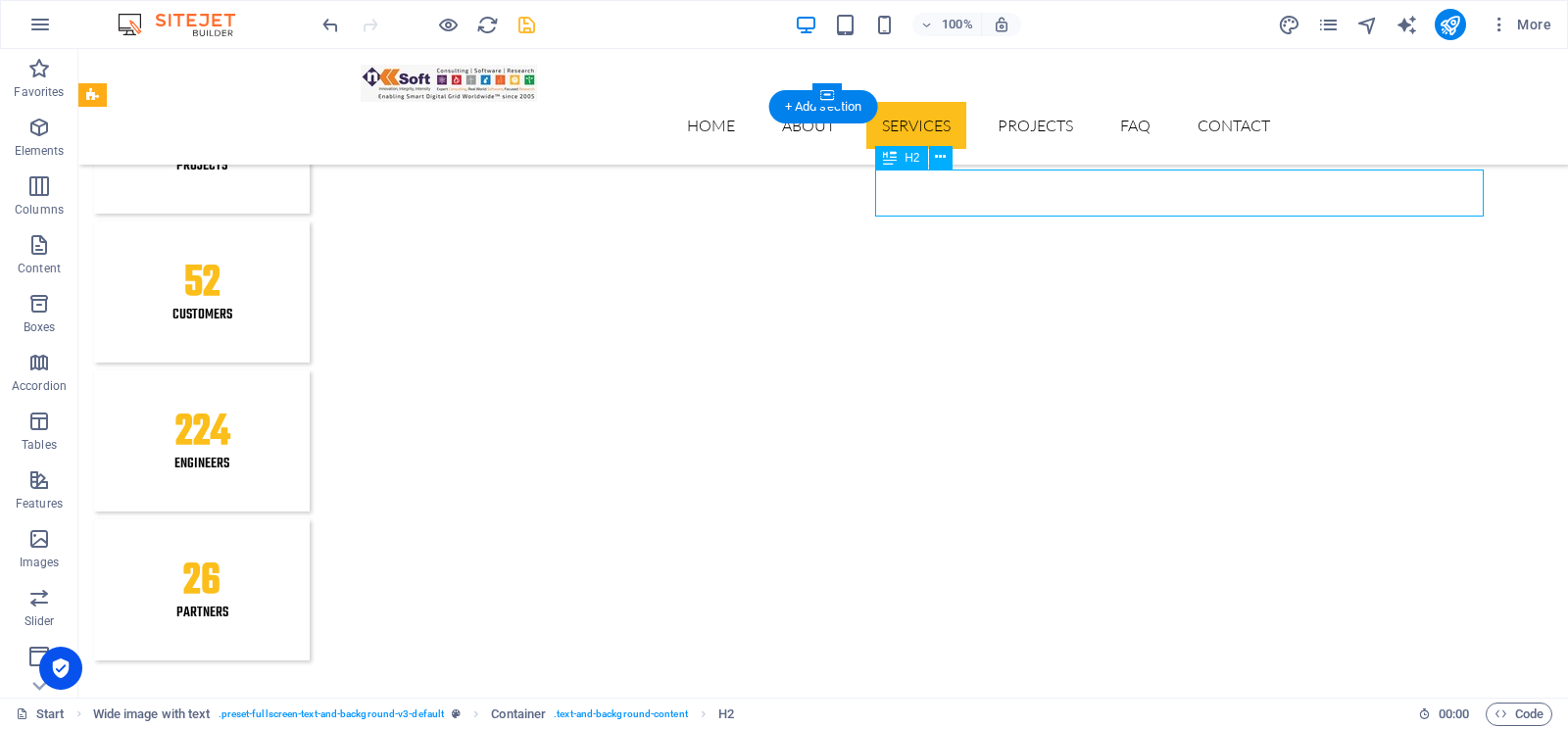 click on "Smart Technology" at bounding box center (823, 6470) 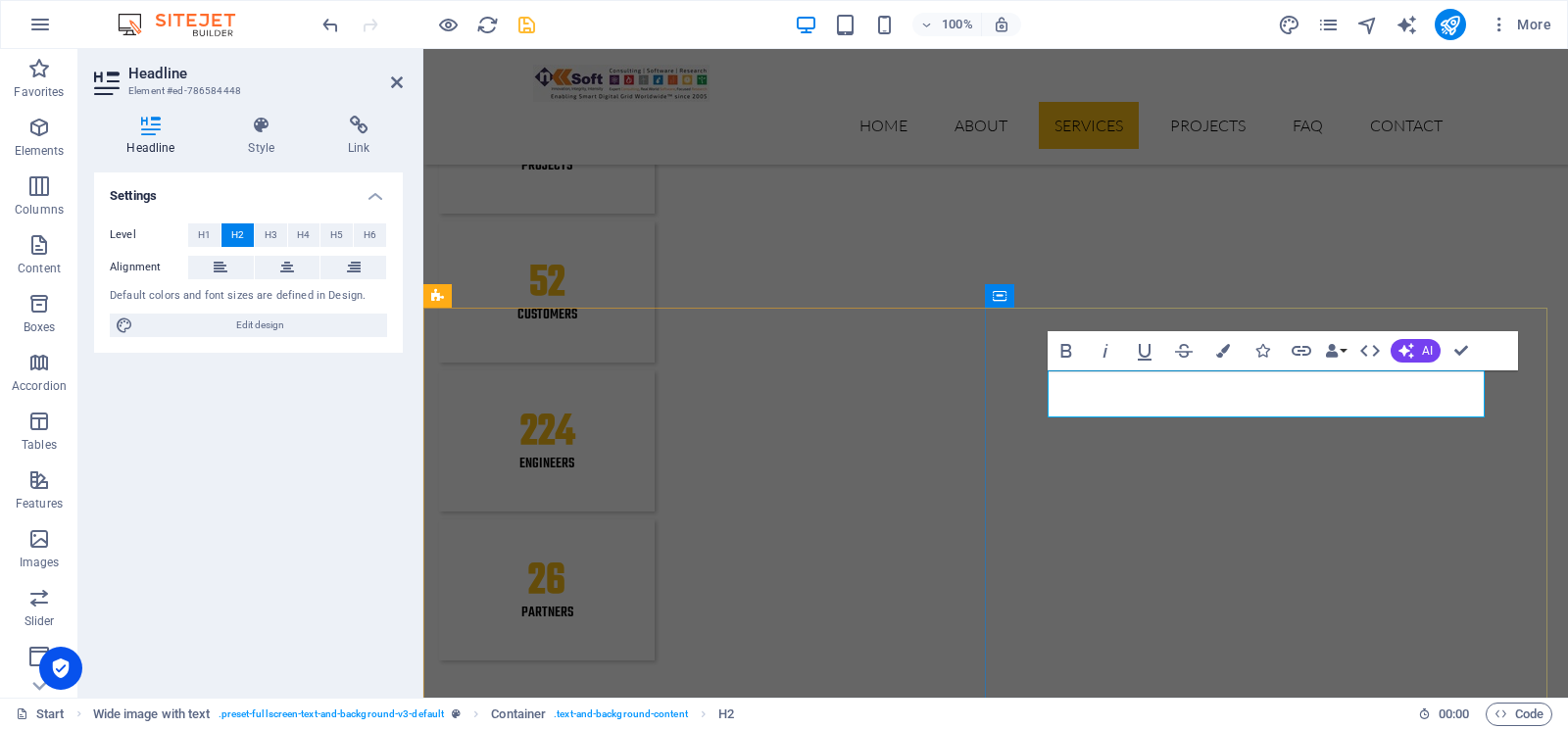 click on "Smart Technology" at bounding box center [996, 6470] 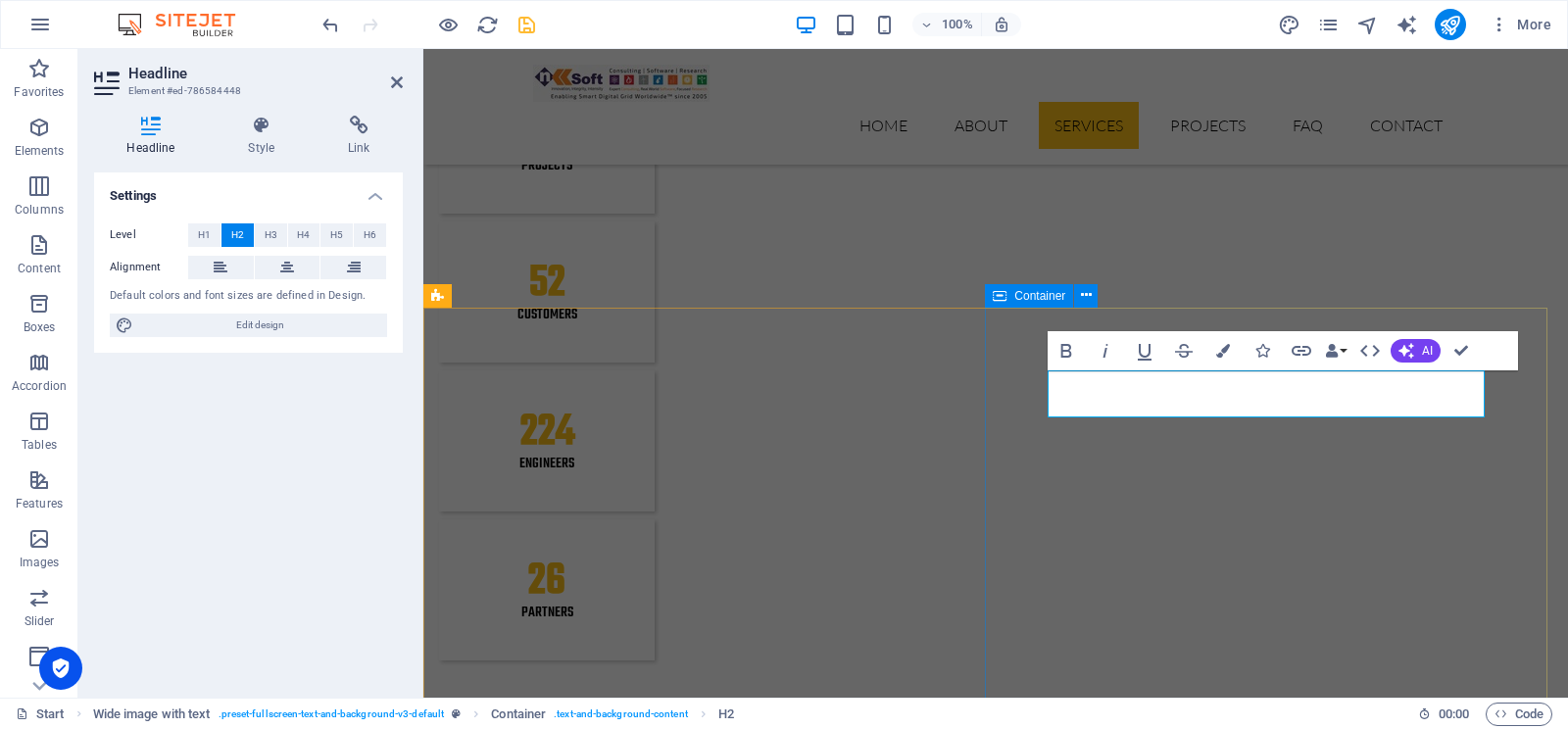 click on "business consulting Our  Business Consulting Services  are designed to help organizations optimize performance, reduce risk, and achieve strategic goals through tailored advisory and implementation support. We specialize in: Process Improvement : Streamlining operations using proven methodologies to enhance efficiency, reduce waste, and boost productivity Organizational Change Management (OCM) : Ensuring successful transitions through stakeholder engagement, communication planning, training, and adoption strategies Risk Management : Identifying, assessing, and mitigating operational, financial, and compliance risks to protect organizational value Quality Assurance : Implementing rigorous QA frameworks to ensure consistent delivery, compliance, and performance across processes and systems System Requirements Management : Defining and managing business and technical requirements to align IT solutions with organizational needs System Development & Implementation" at bounding box center [996, 6961] 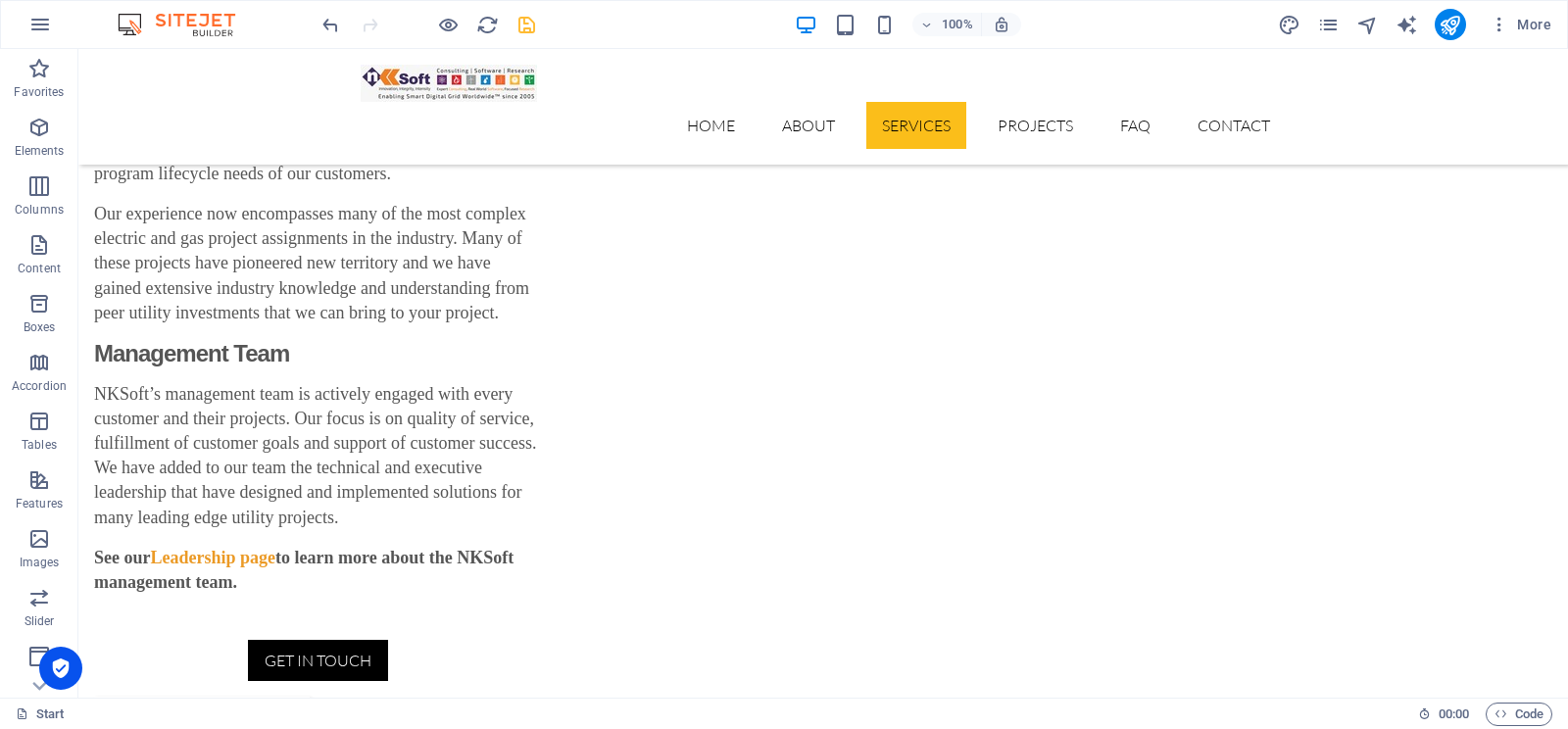 scroll, scrollTop: 3273, scrollLeft: 0, axis: vertical 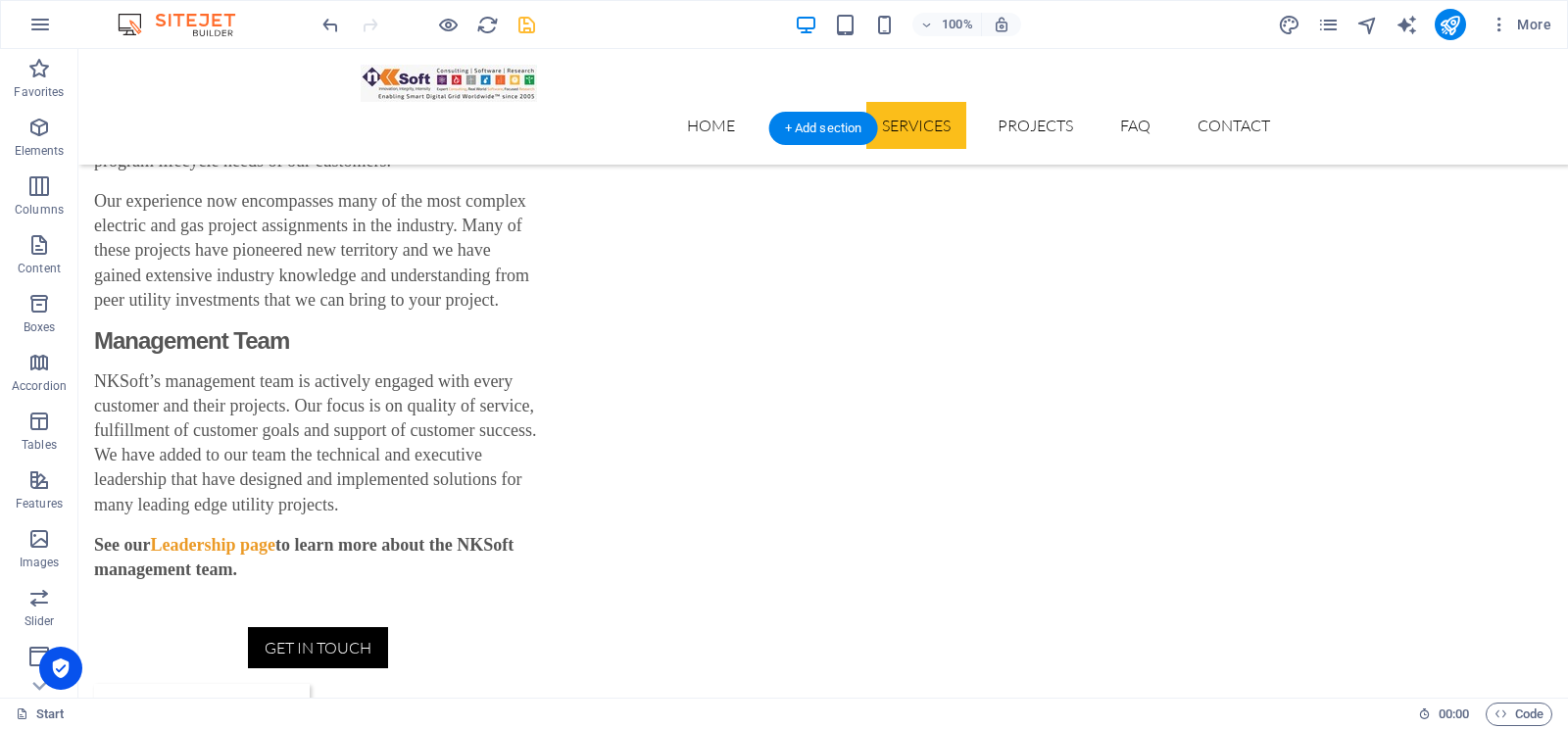 click at bounding box center [823, 5760] 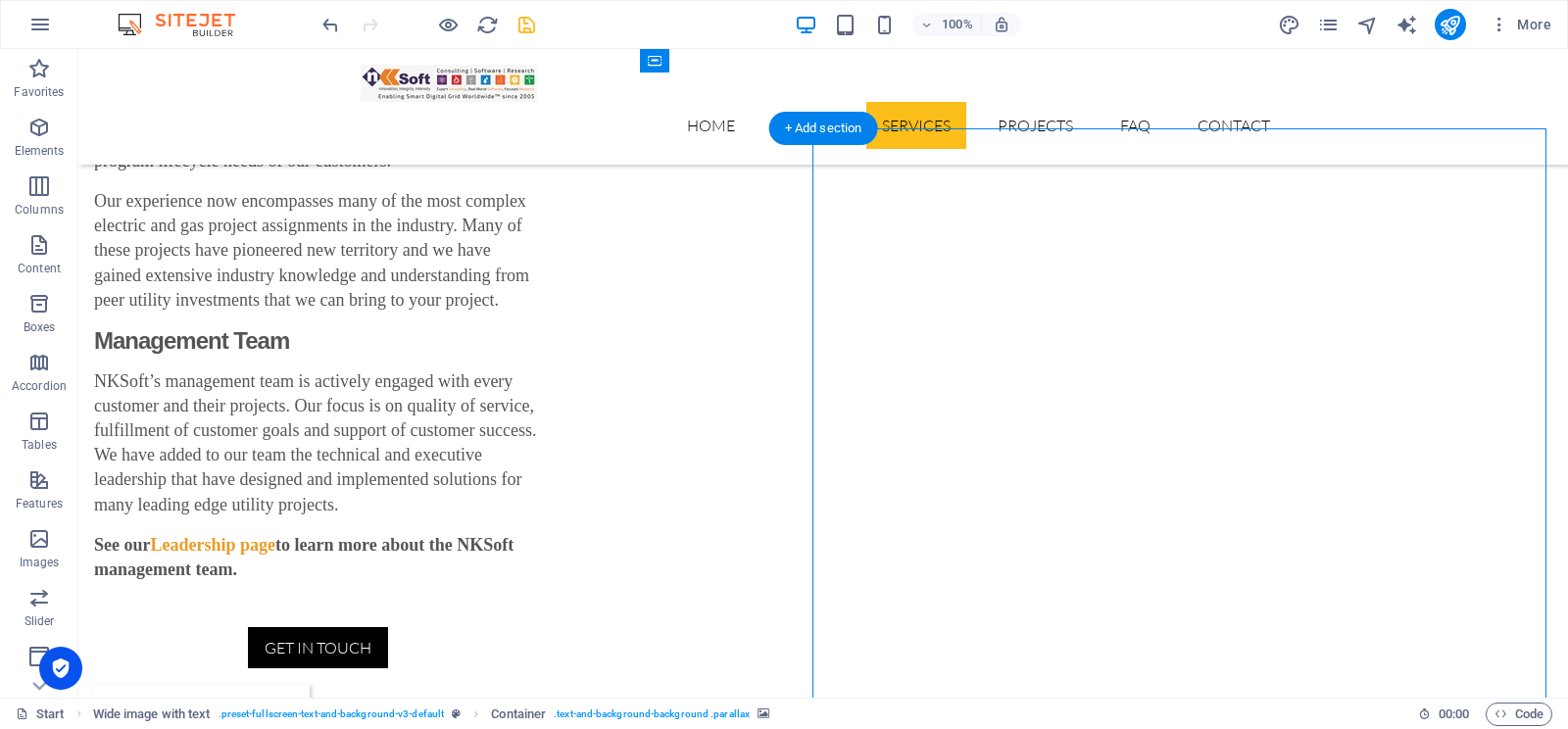 click at bounding box center [823, 5760] 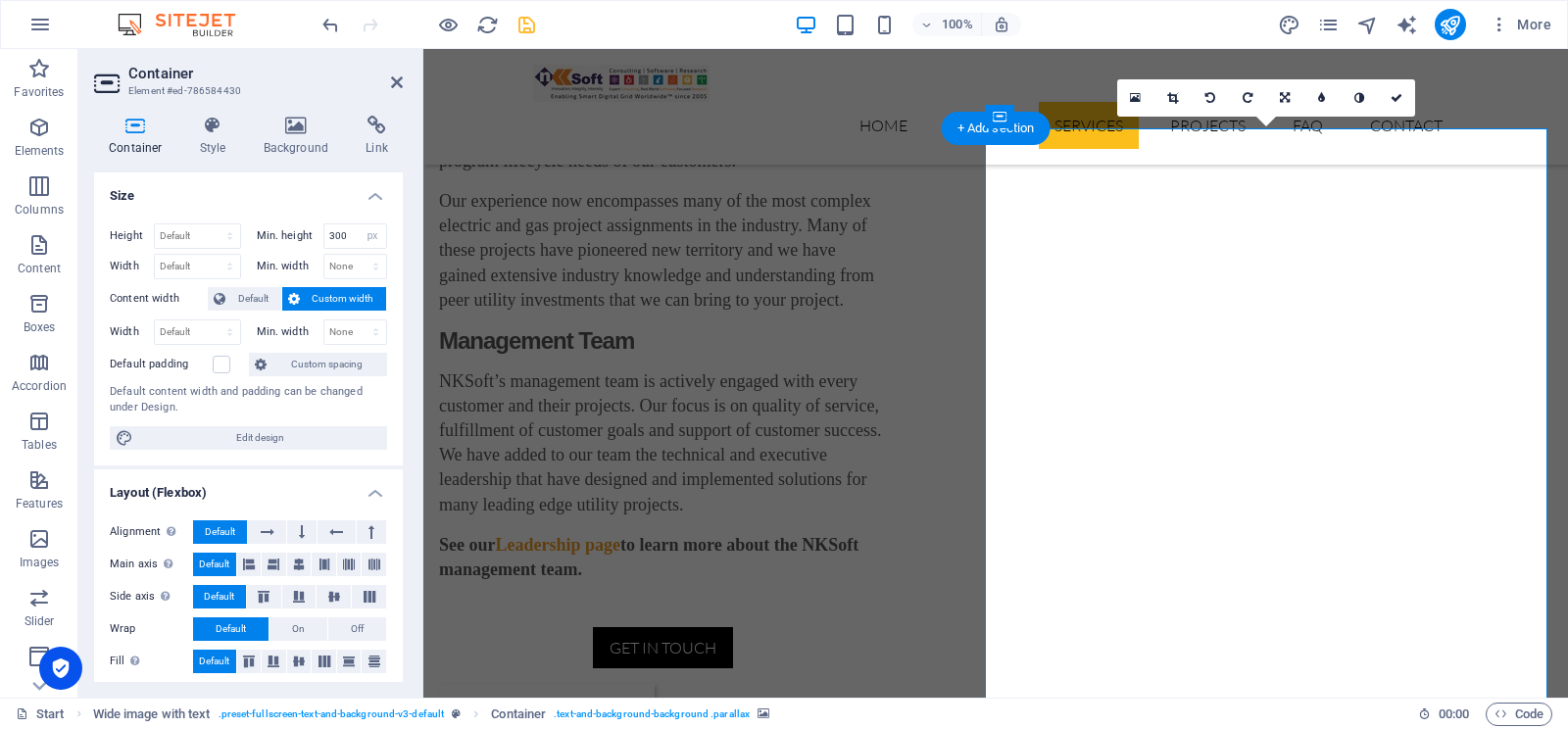 click at bounding box center [996, 5760] 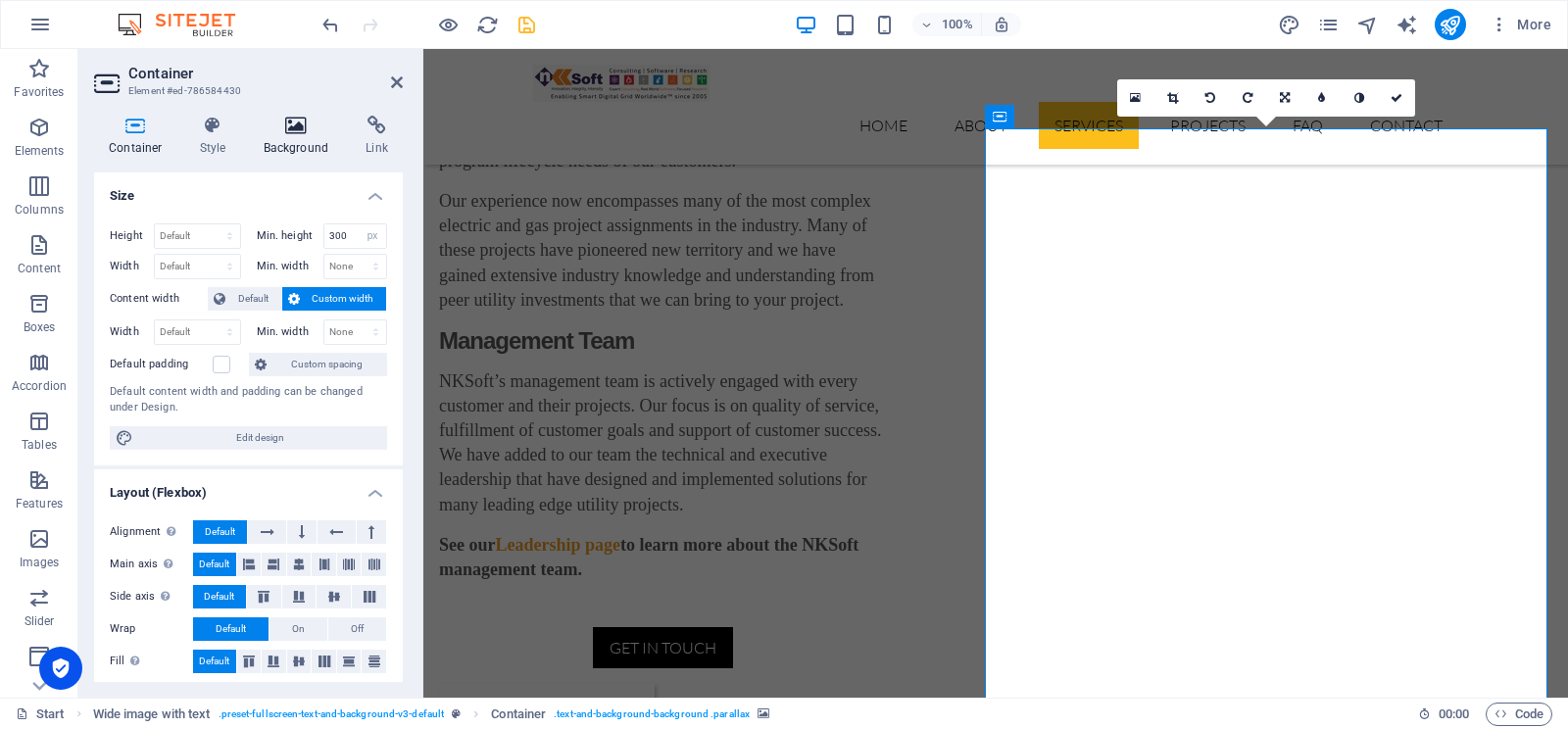 click at bounding box center (296, 125) 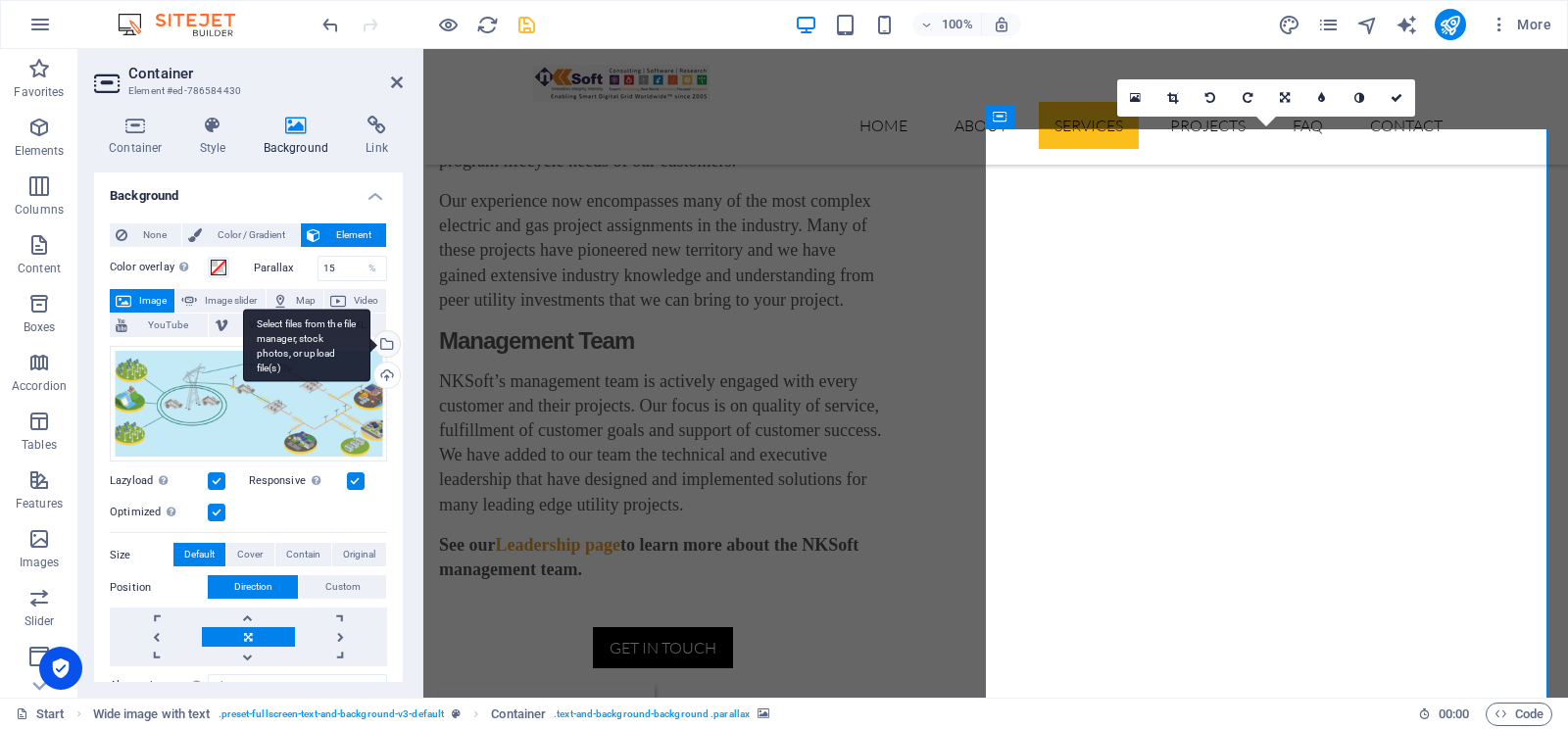 click on "Select files from the file manager, stock photos, or upload file(s)" at bounding box center (385, 346) 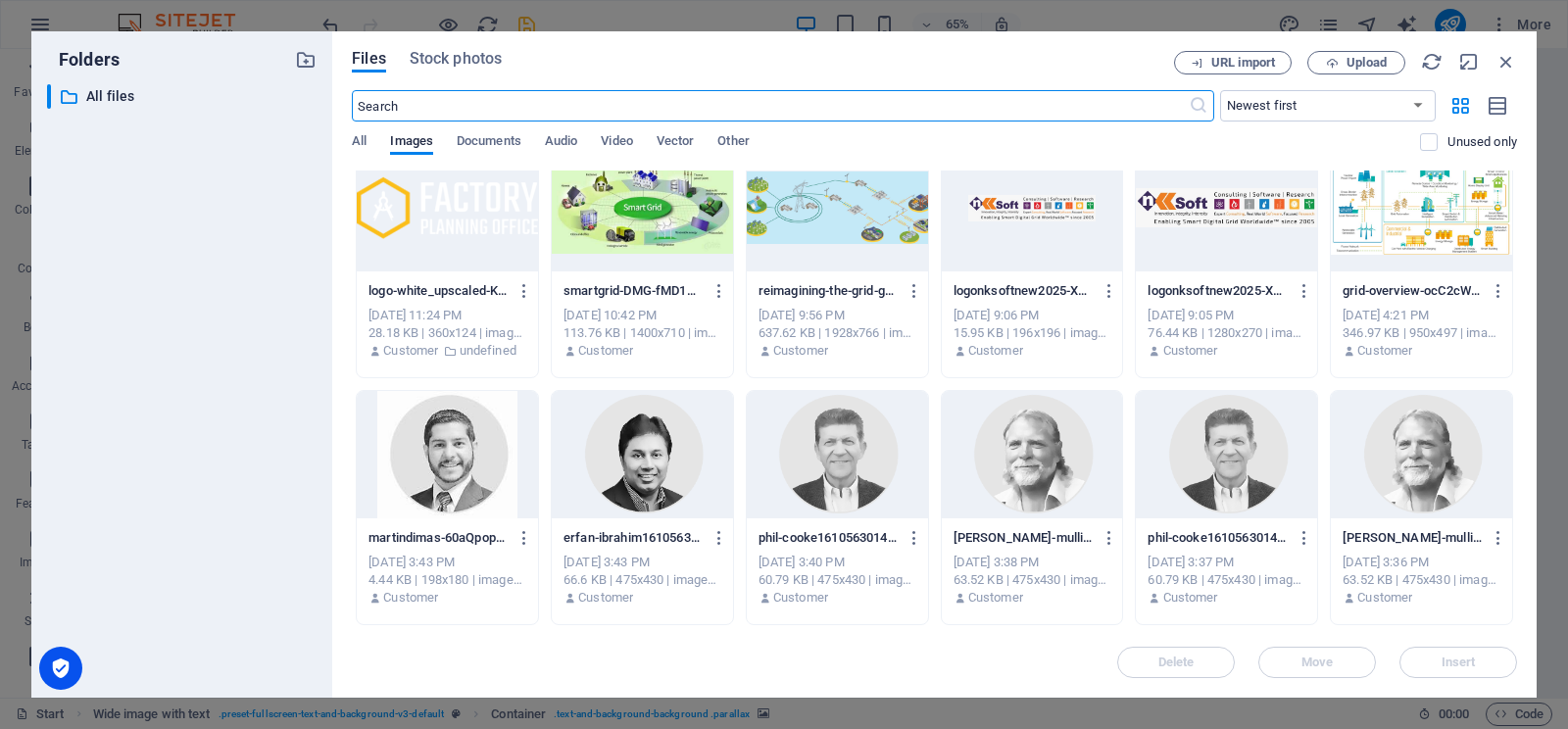 scroll, scrollTop: 0, scrollLeft: 0, axis: both 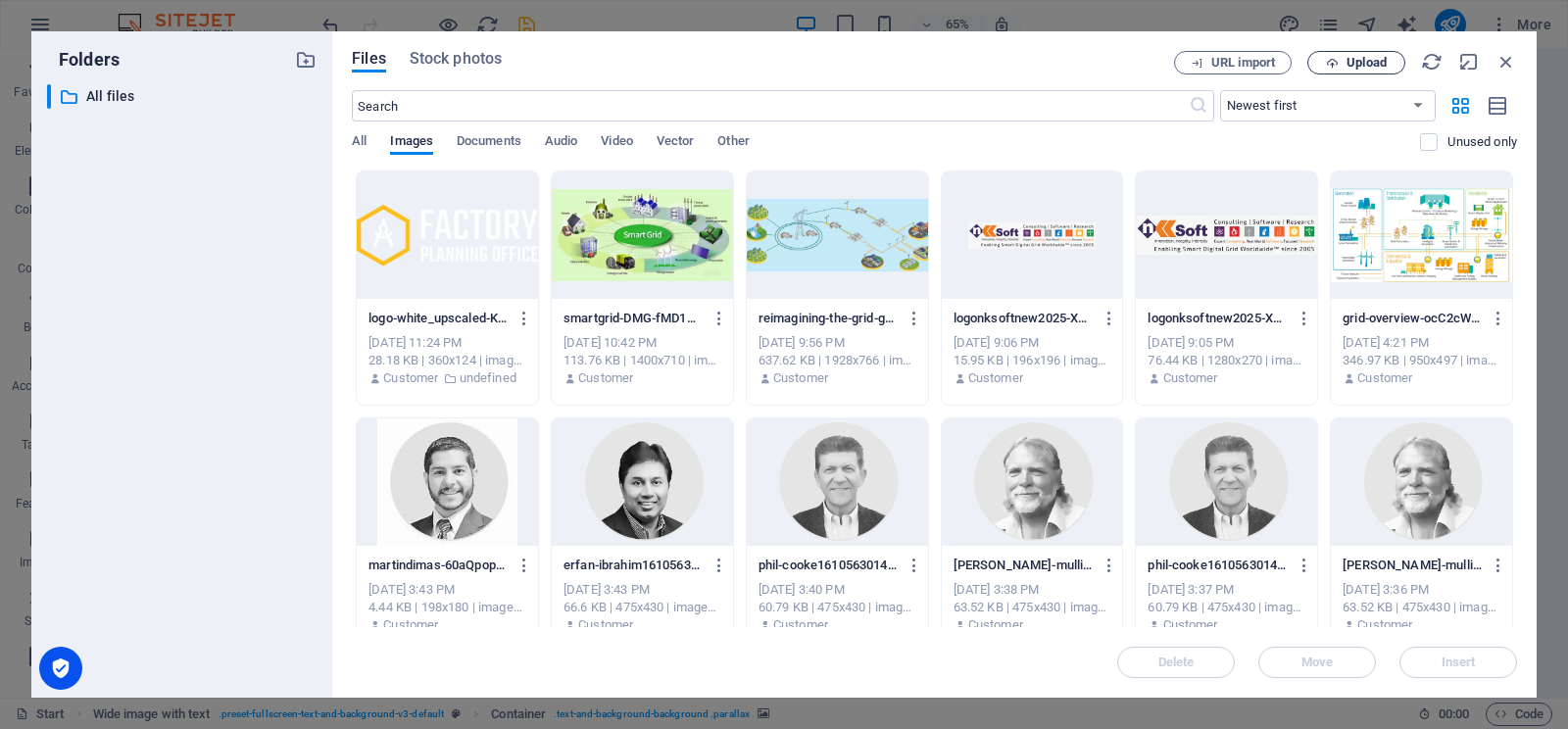 click on "Upload" at bounding box center [1366, 63] 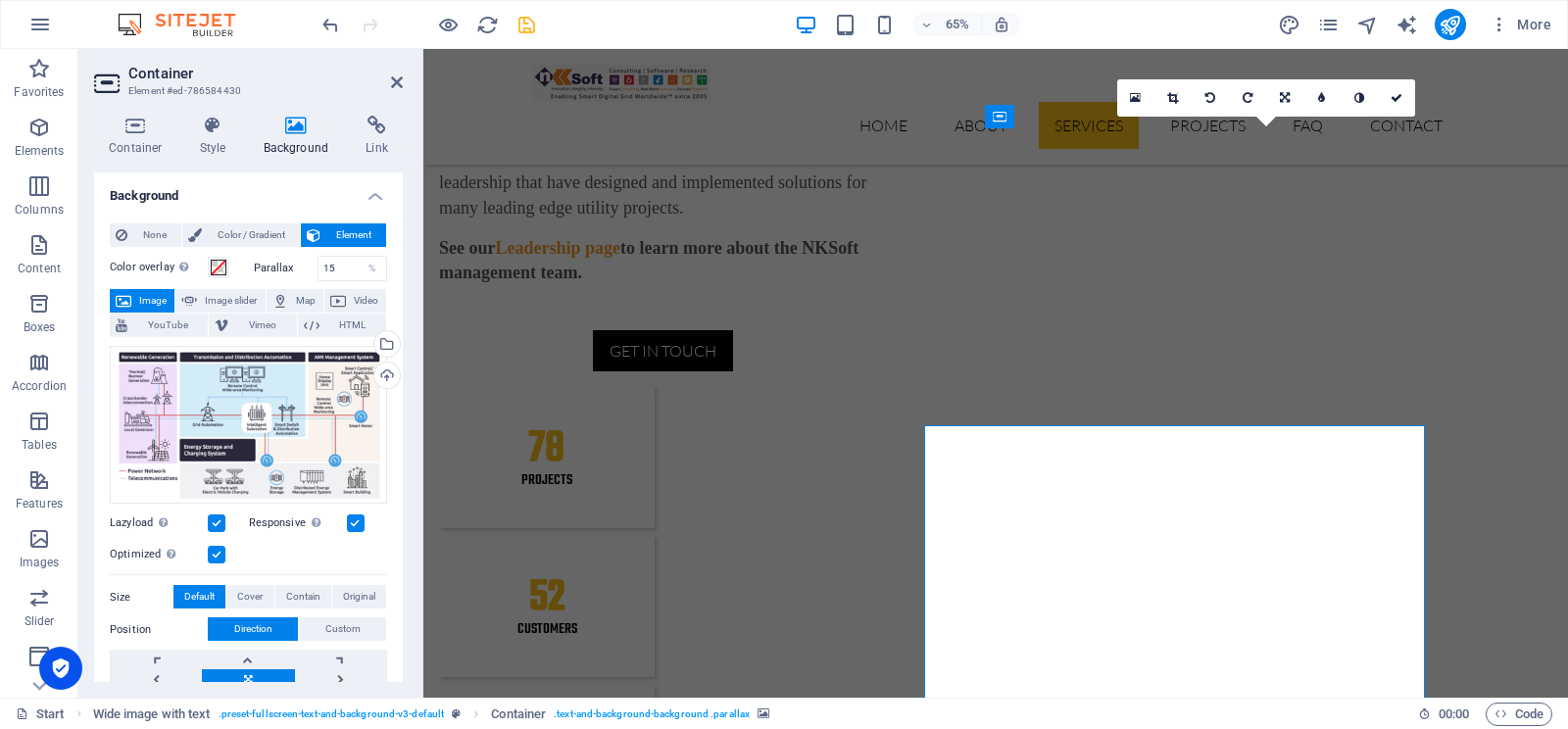 scroll, scrollTop: 3273, scrollLeft: 0, axis: vertical 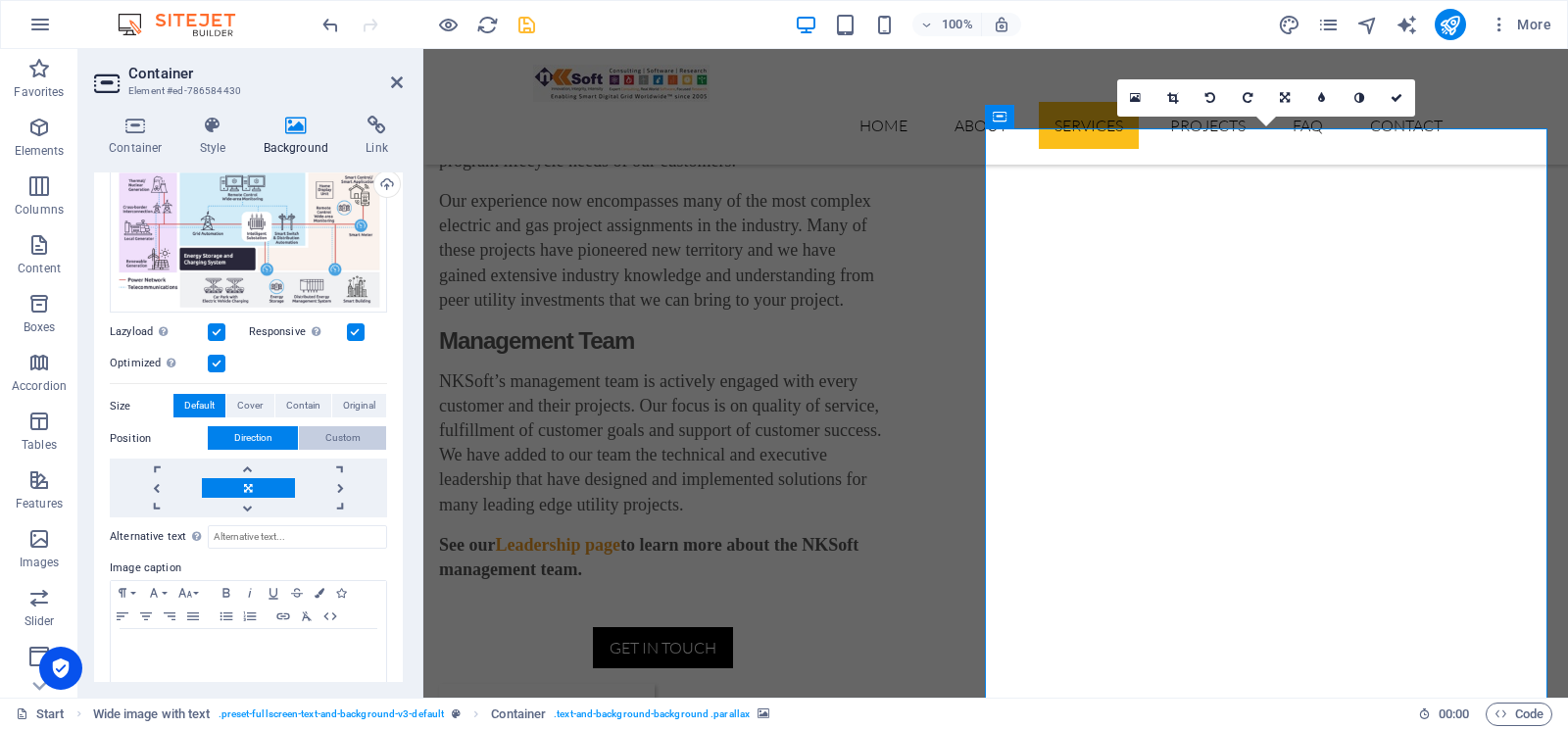 click on "Custom" at bounding box center [343, 438] 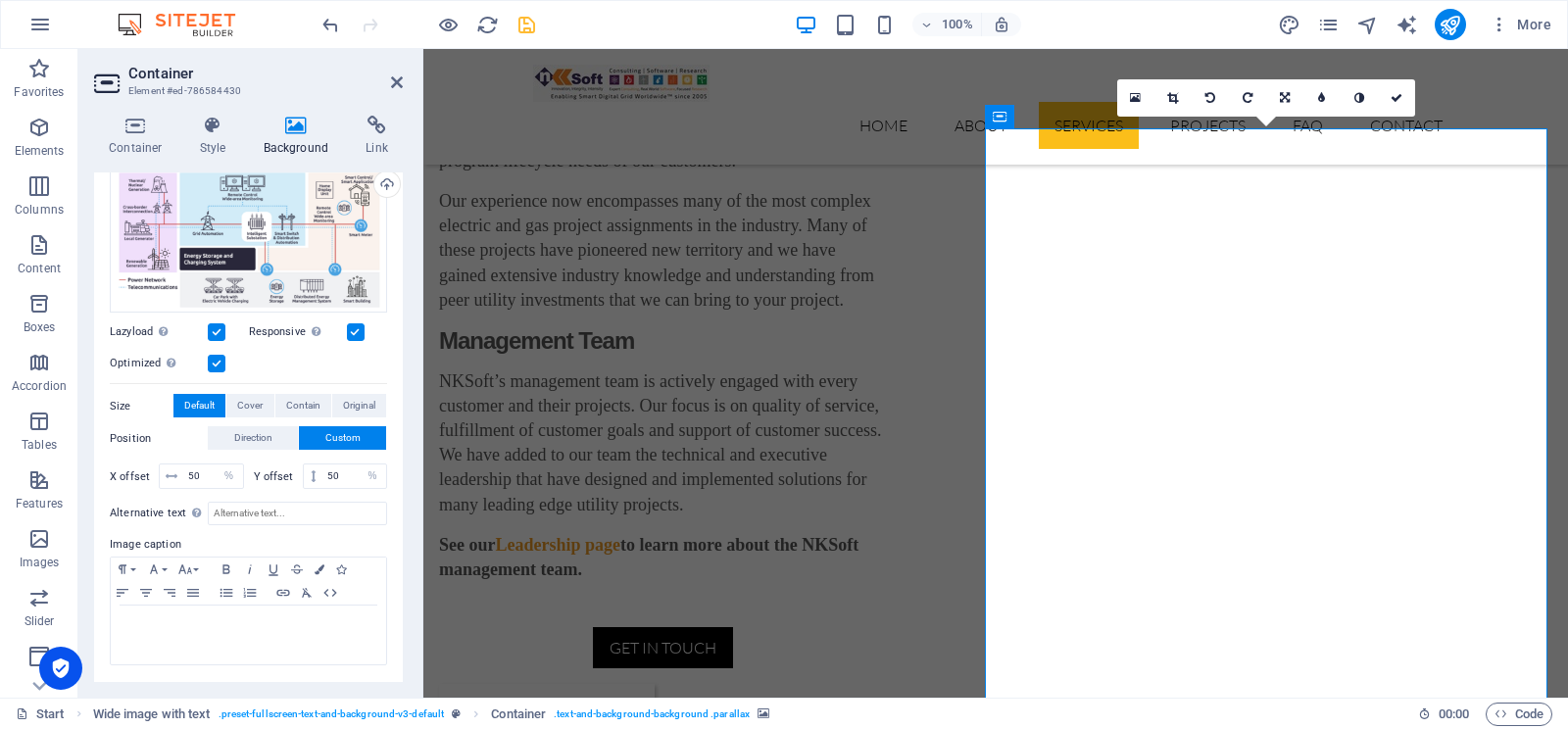 scroll, scrollTop: 179, scrollLeft: 0, axis: vertical 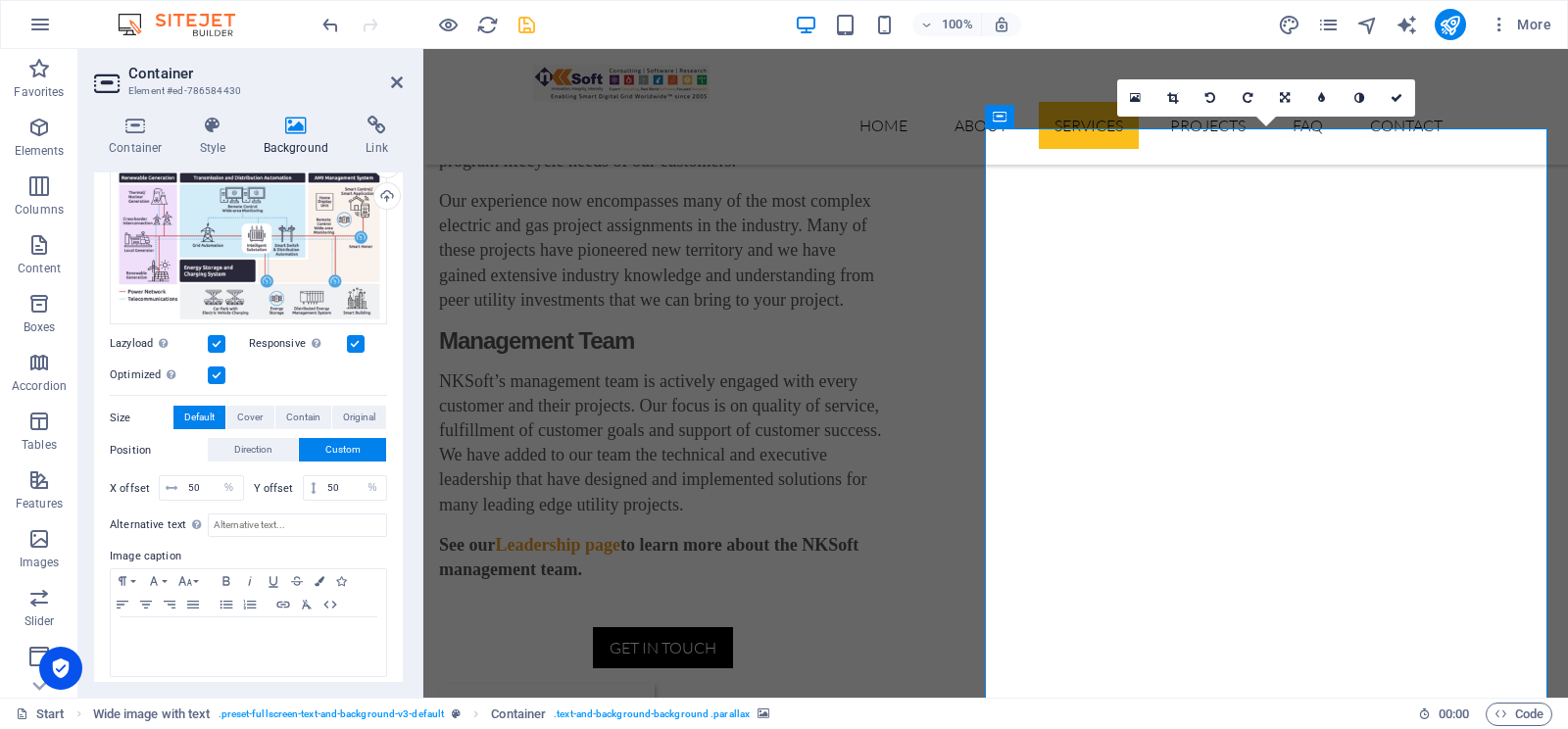 click on "Custom" at bounding box center (343, 450) 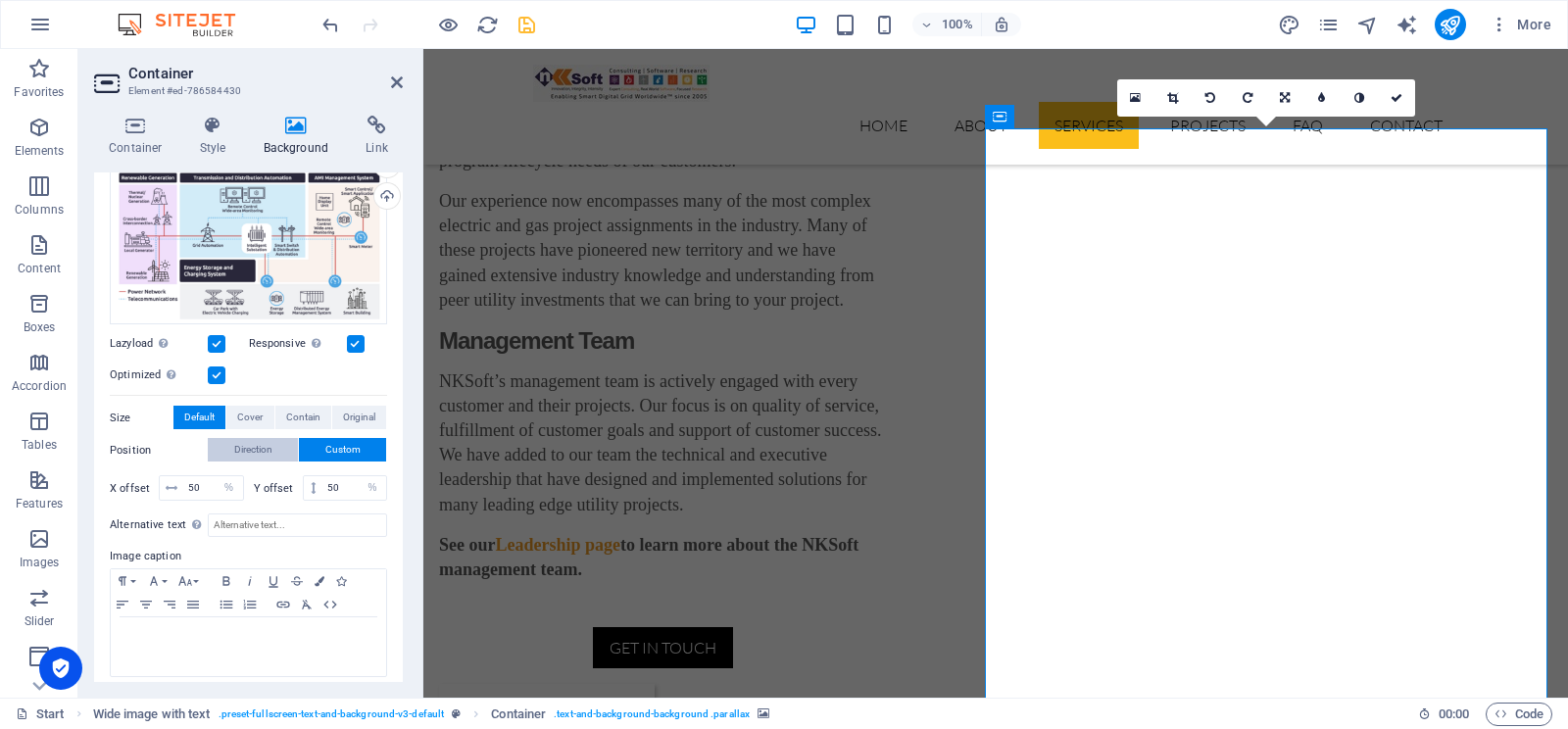 click on "Direction" at bounding box center [253, 450] 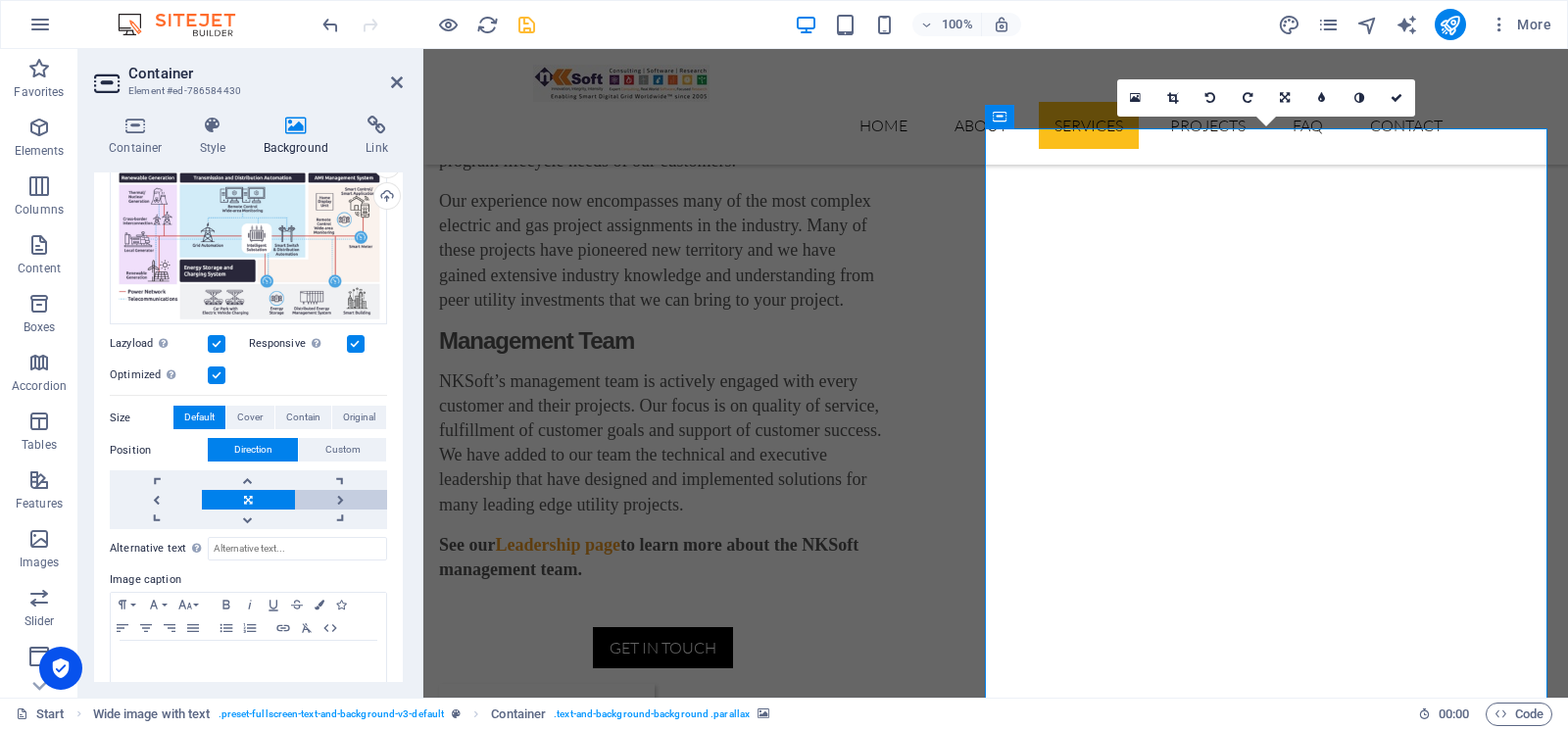 click at bounding box center [341, 500] 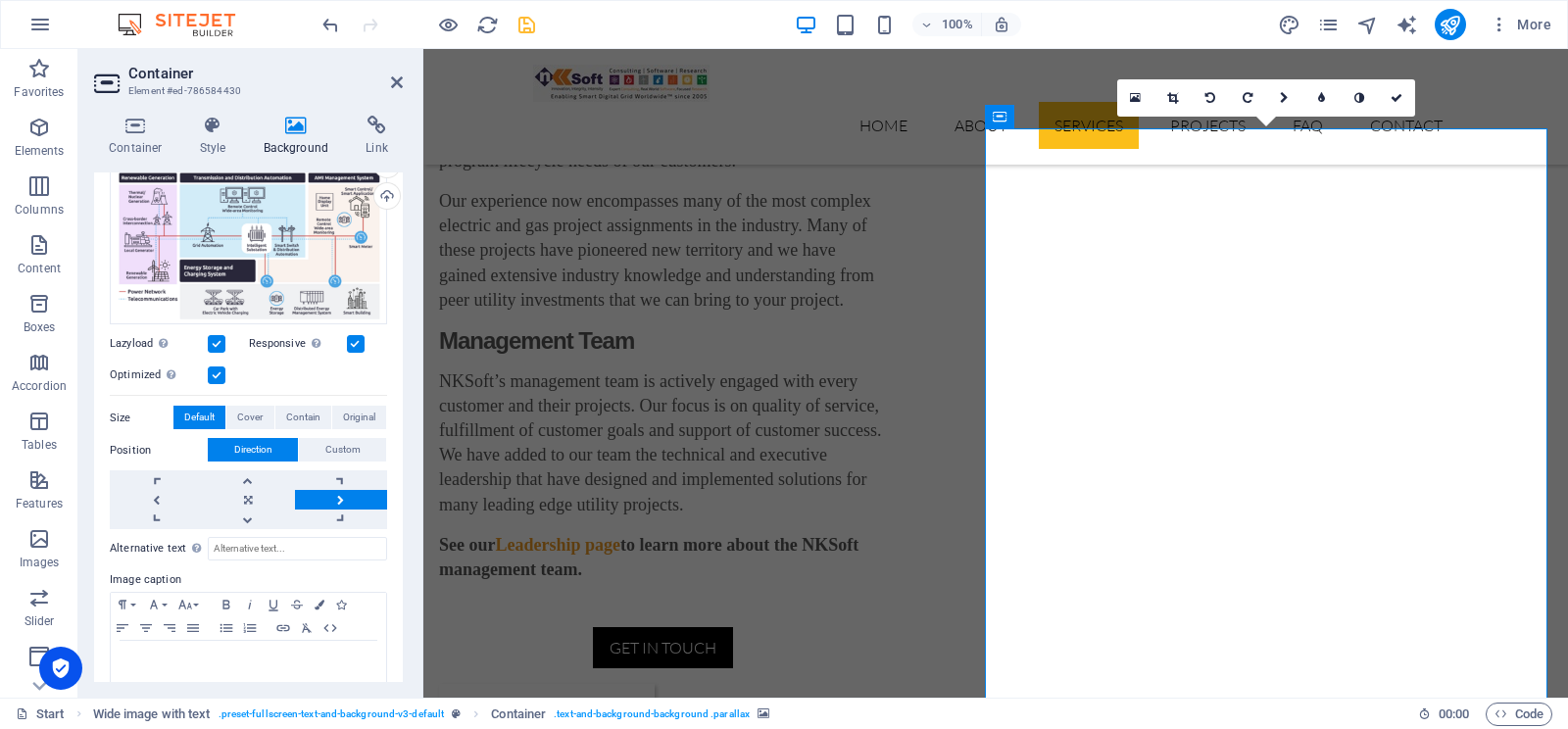 click at bounding box center (341, 500) 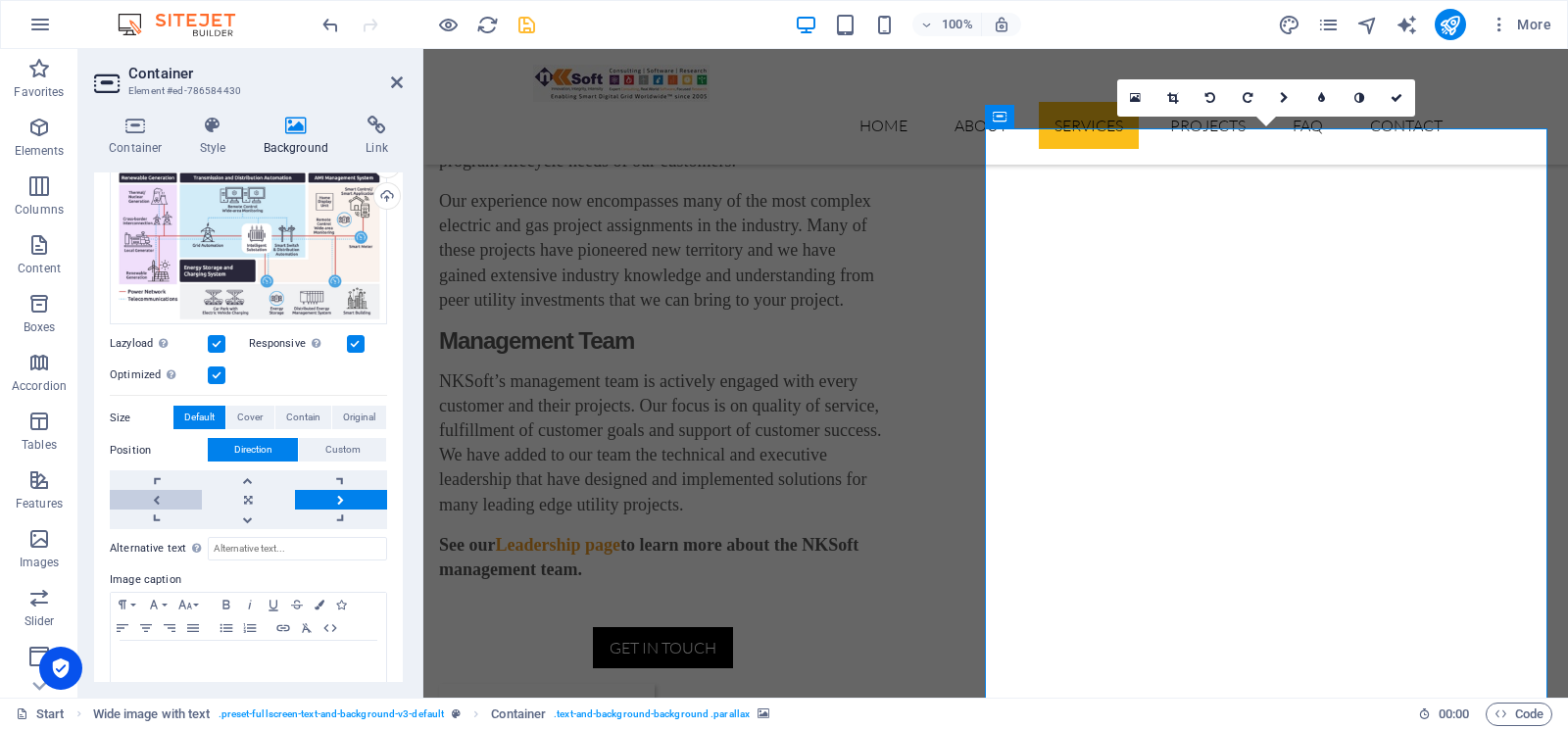 click at bounding box center (156, 500) 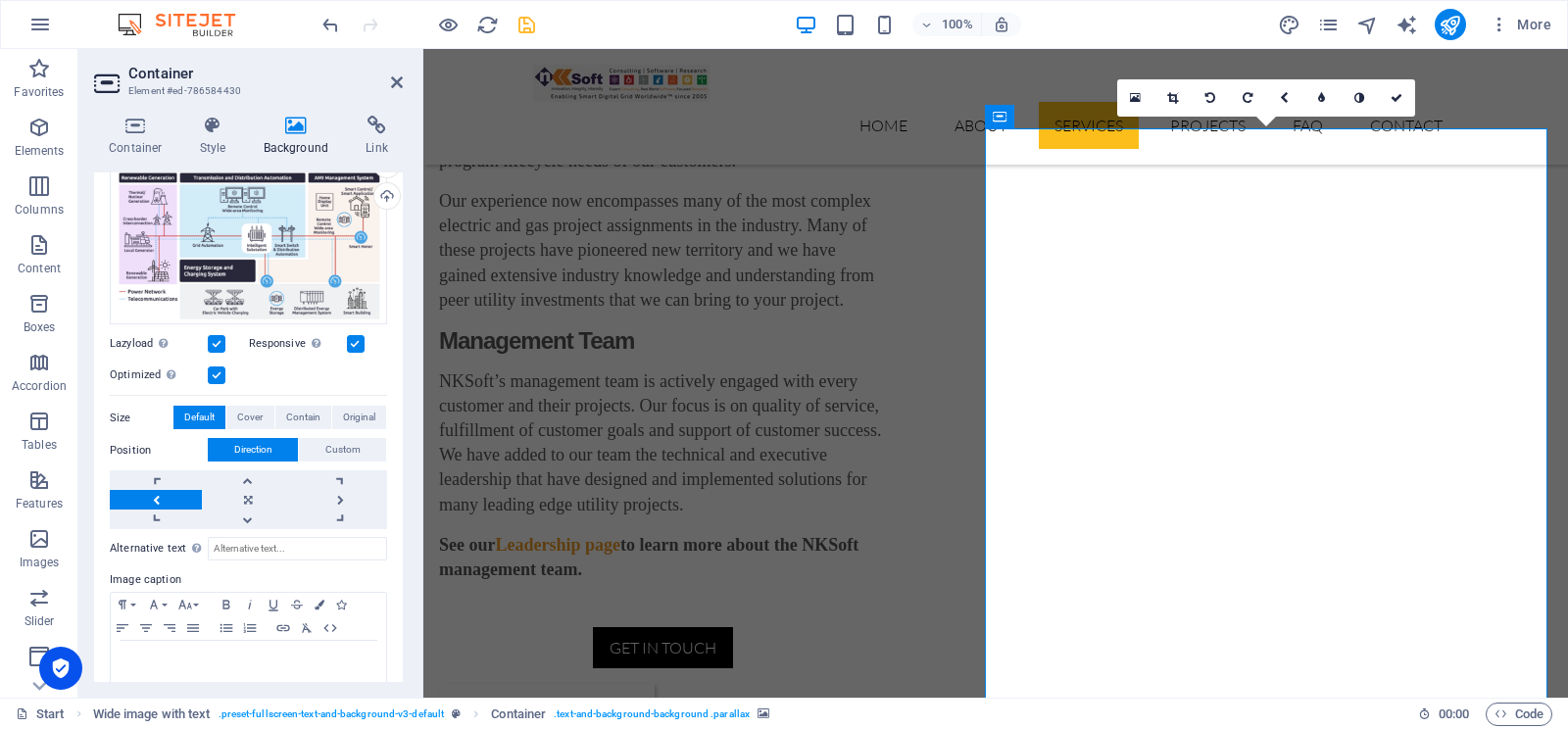 click at bounding box center (156, 500) 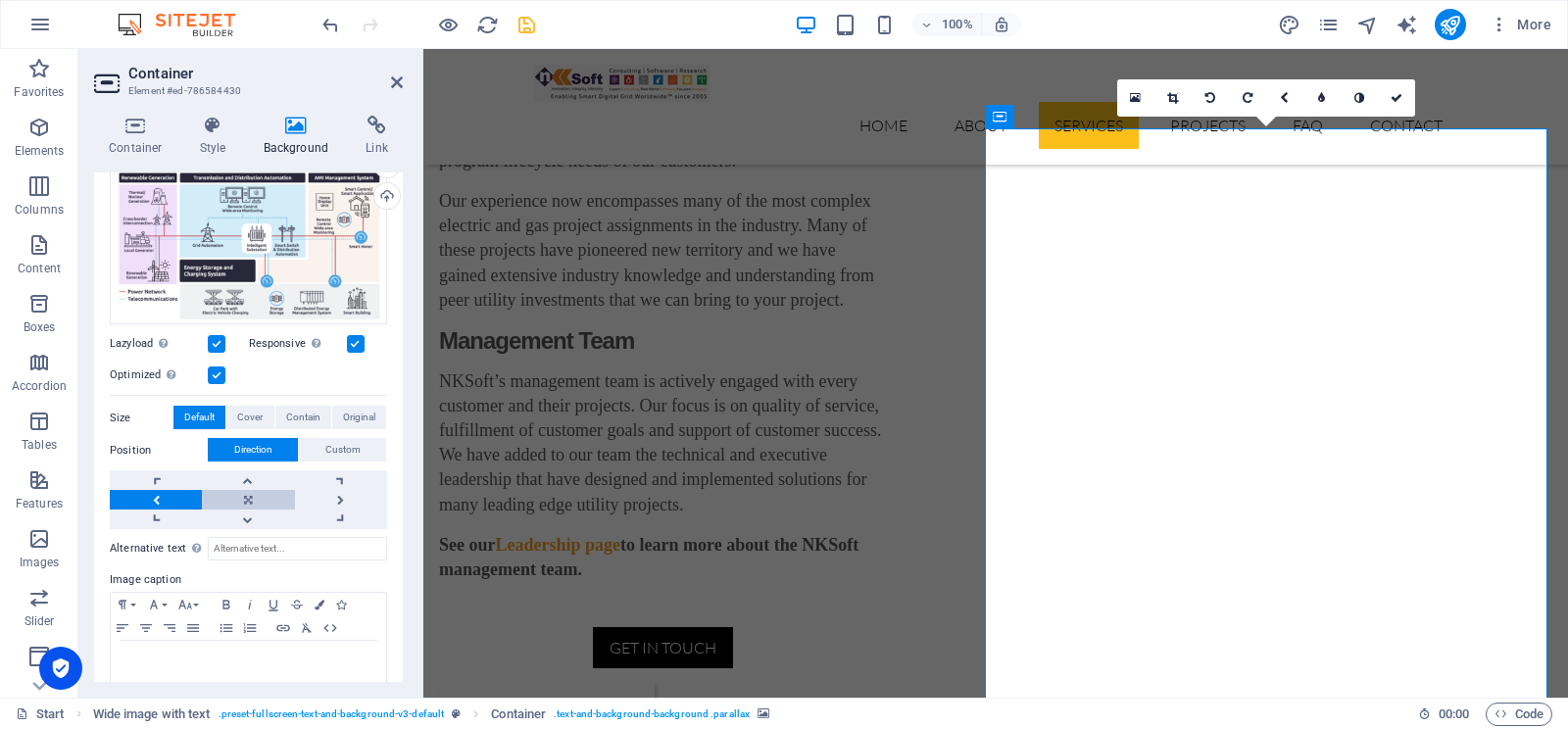 click at bounding box center (248, 500) 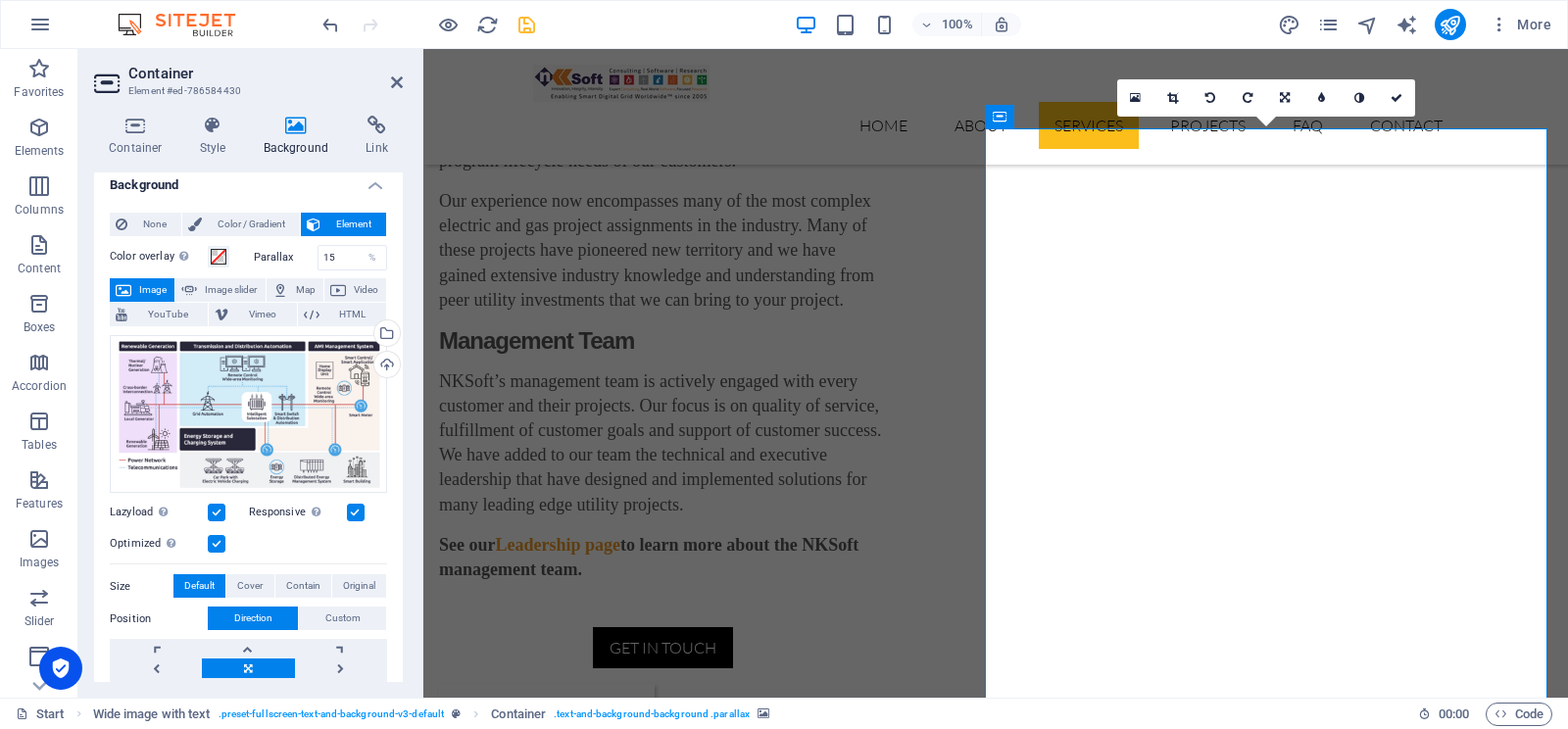scroll, scrollTop: 0, scrollLeft: 0, axis: both 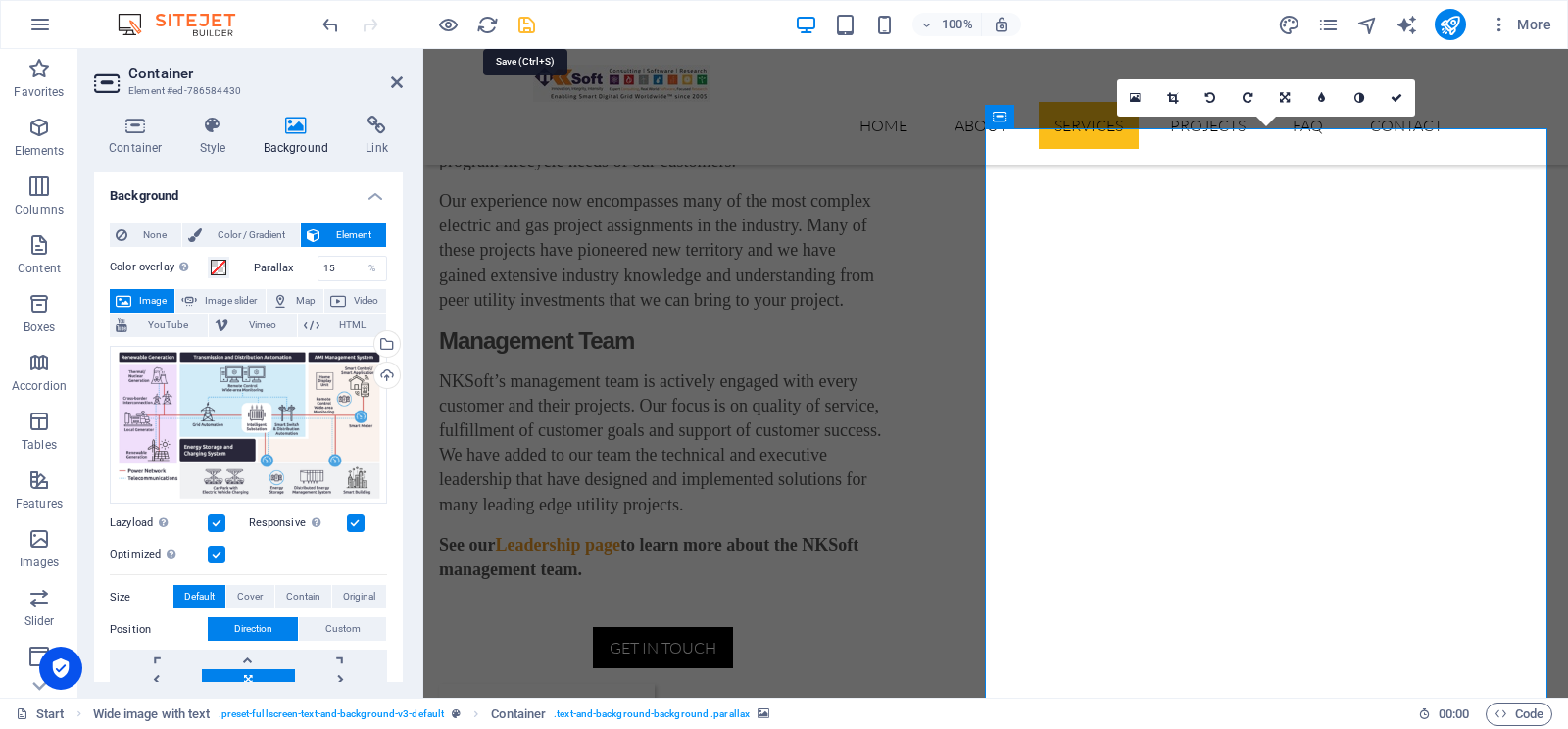 click at bounding box center (526, 24) 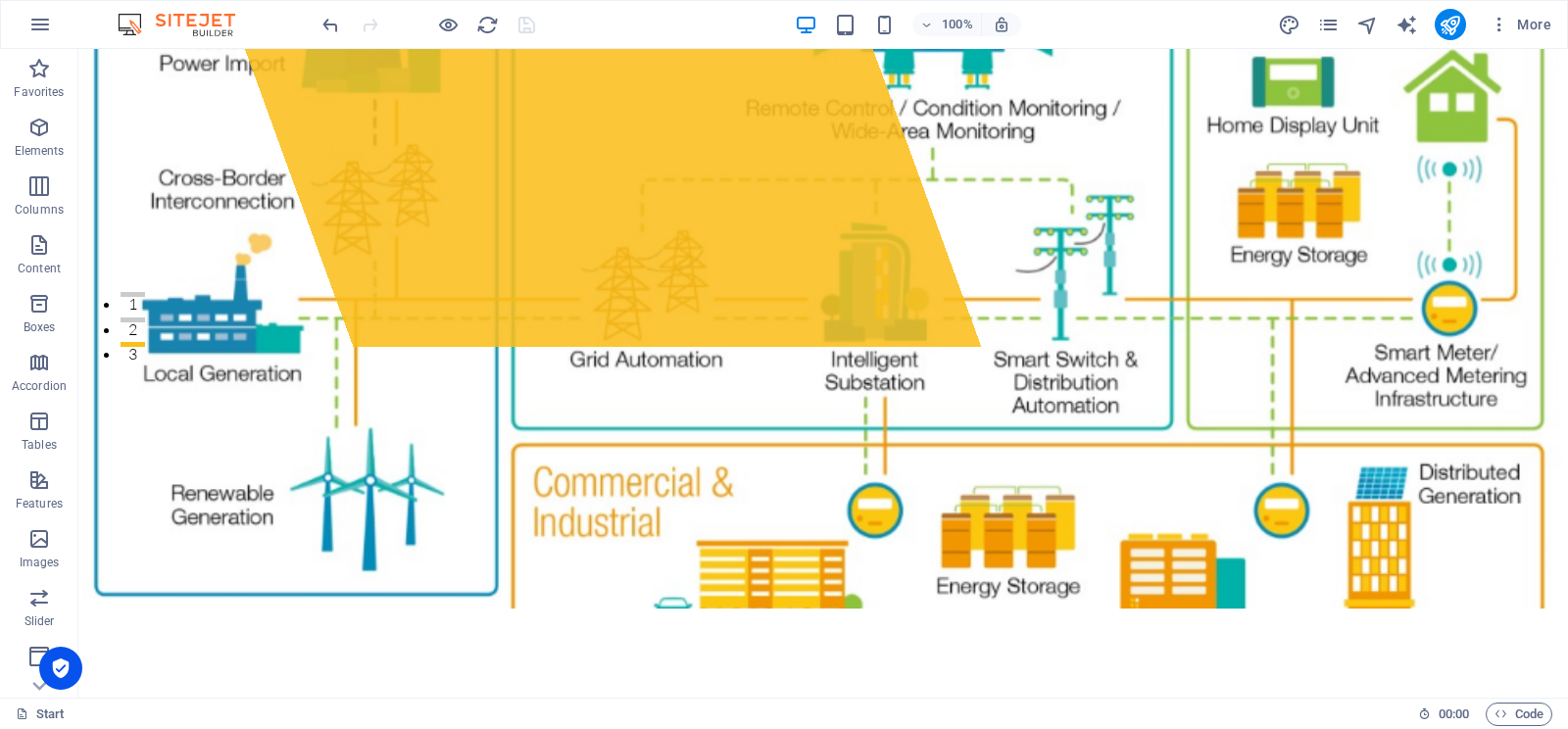 scroll, scrollTop: 0, scrollLeft: 0, axis: both 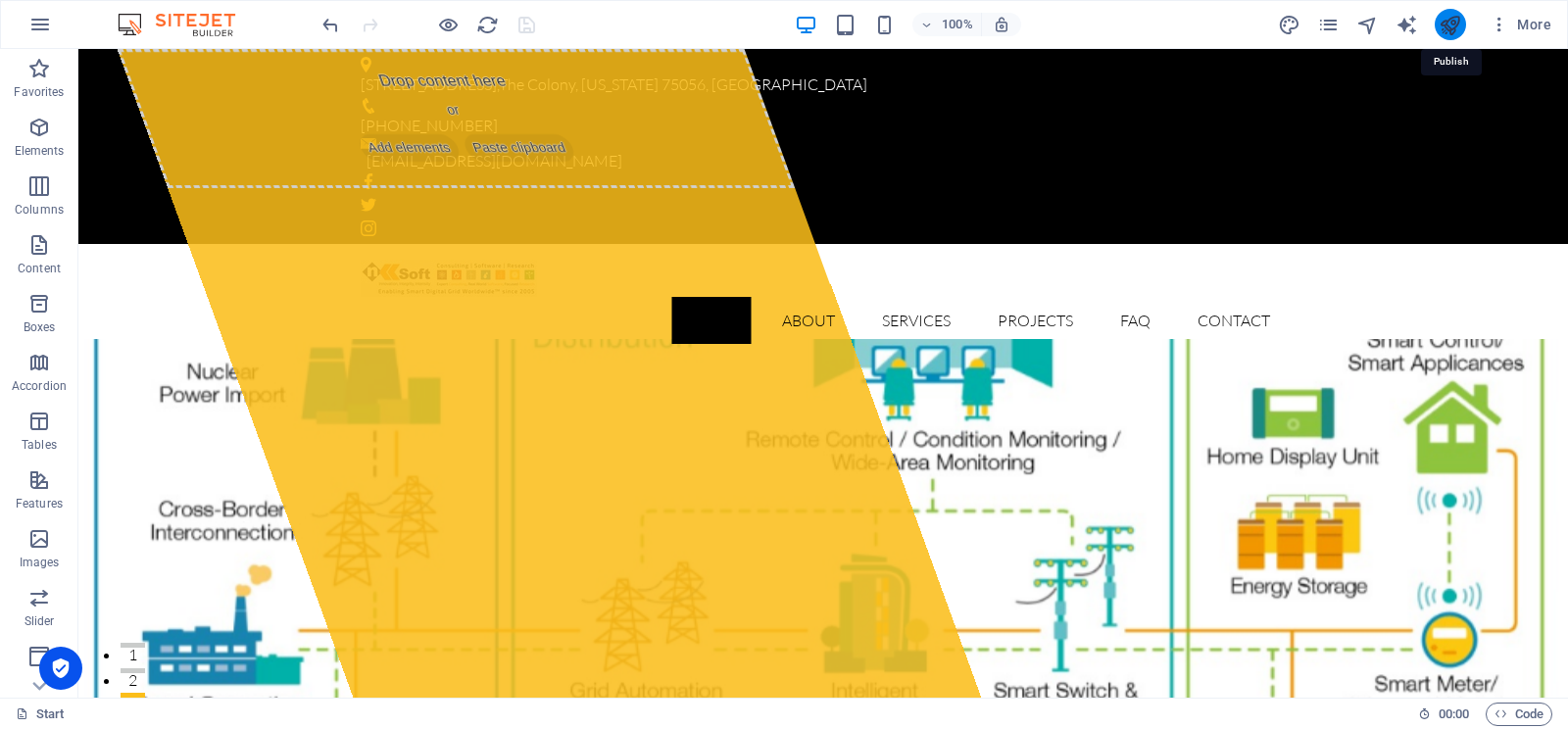 click at bounding box center (1449, 24) 